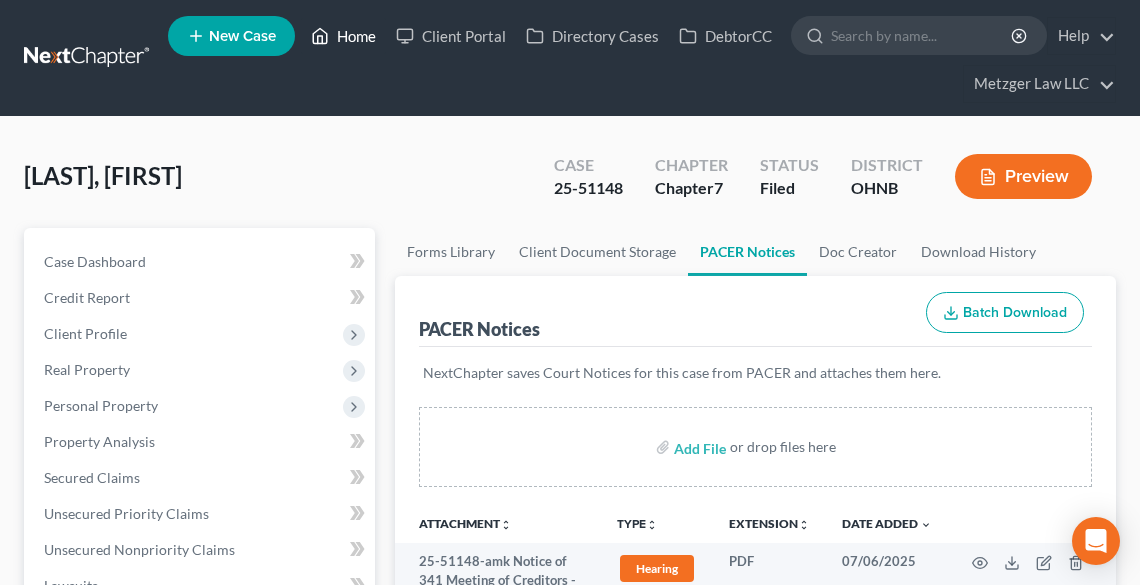 scroll, scrollTop: 0, scrollLeft: 0, axis: both 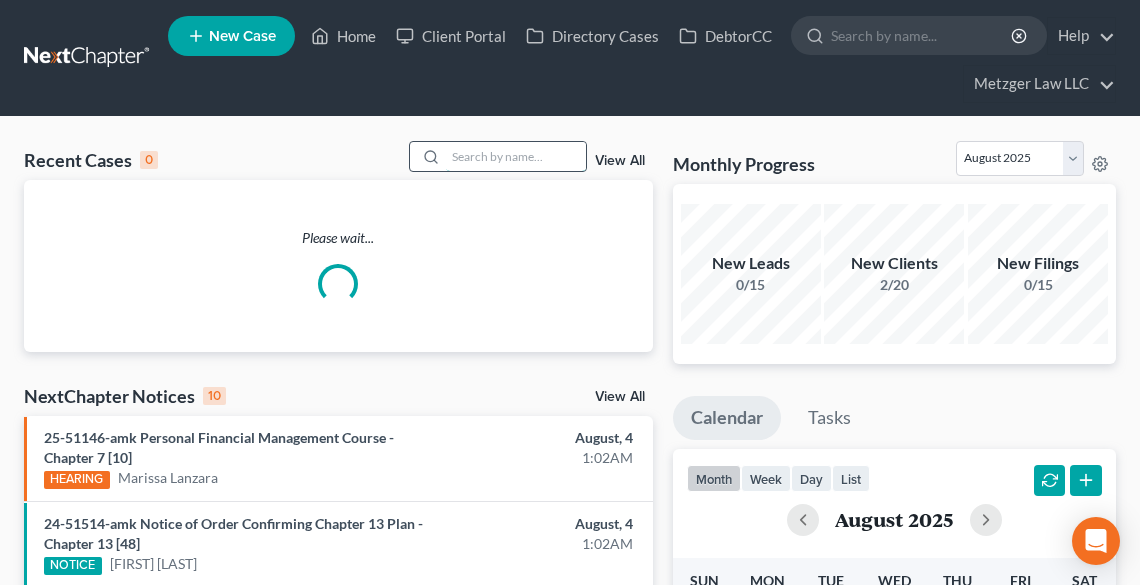 click at bounding box center [516, 156] 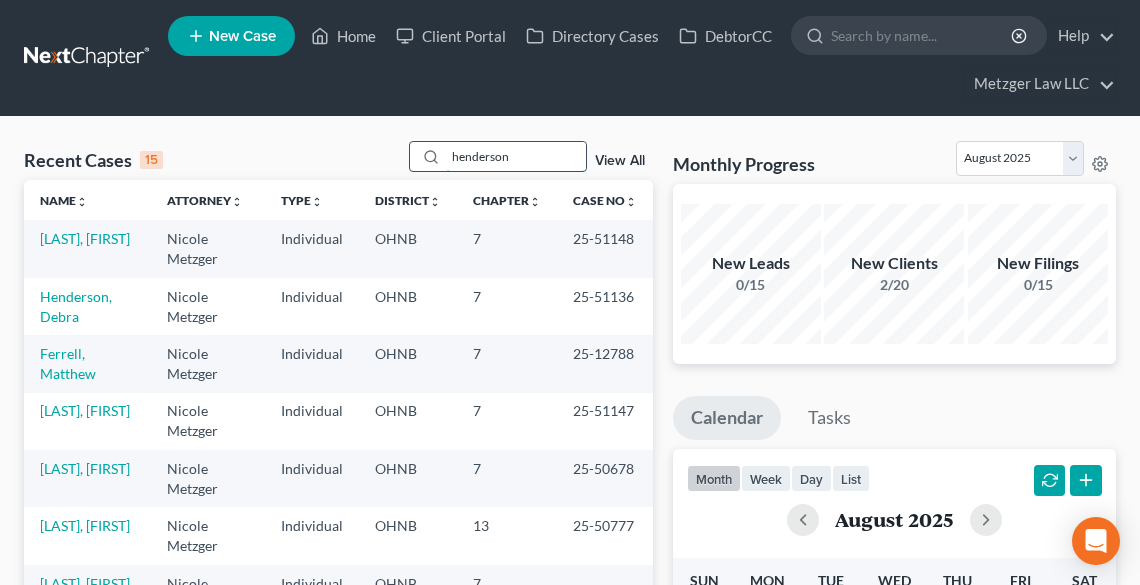 type on "henderson" 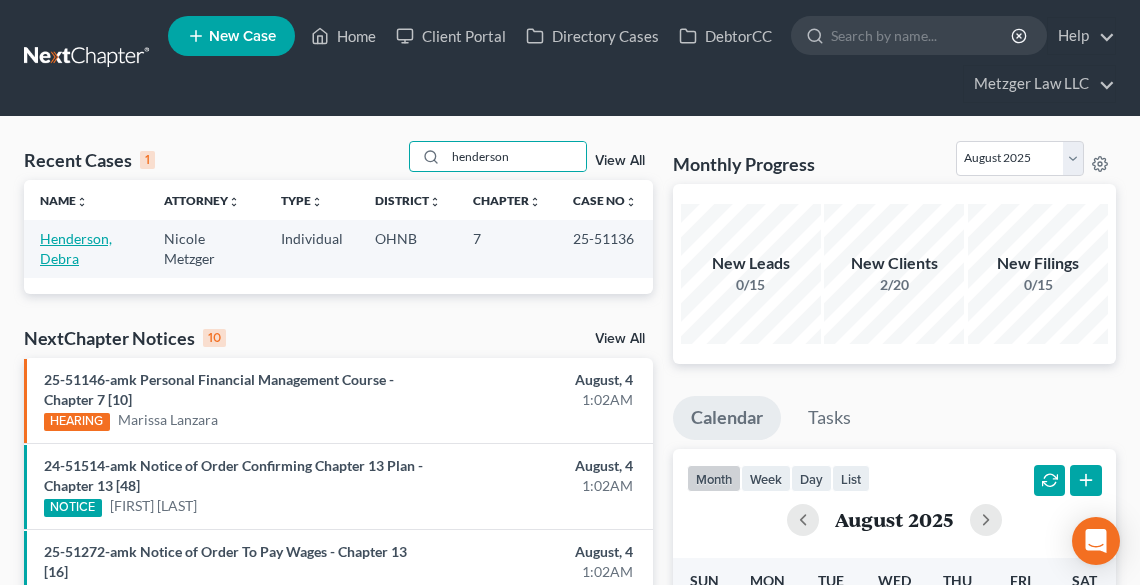 click on "Henderson, Debra" at bounding box center (76, 248) 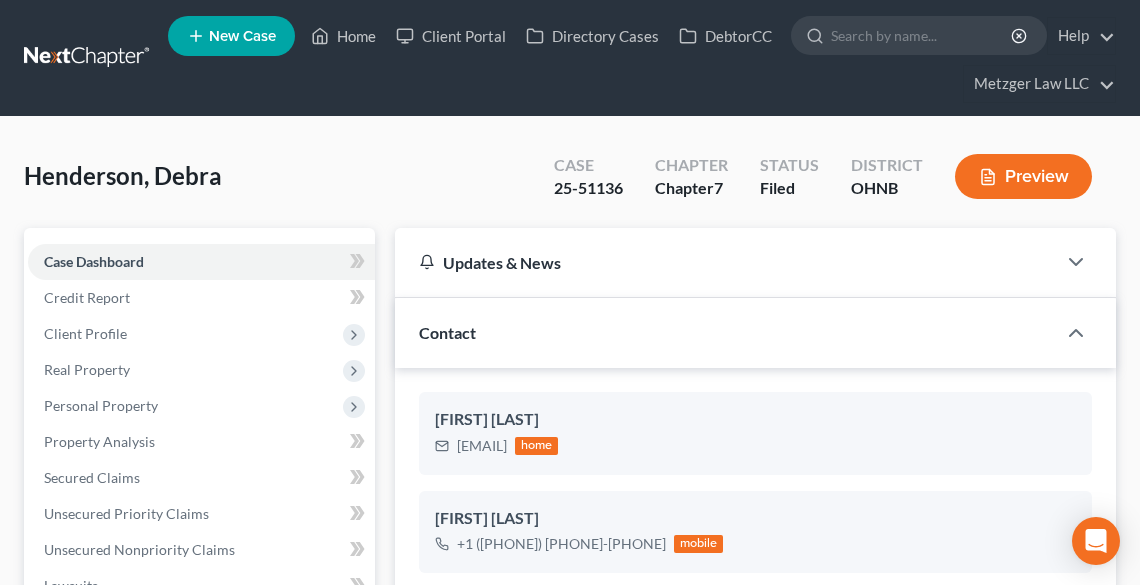 scroll, scrollTop: 549, scrollLeft: 0, axis: vertical 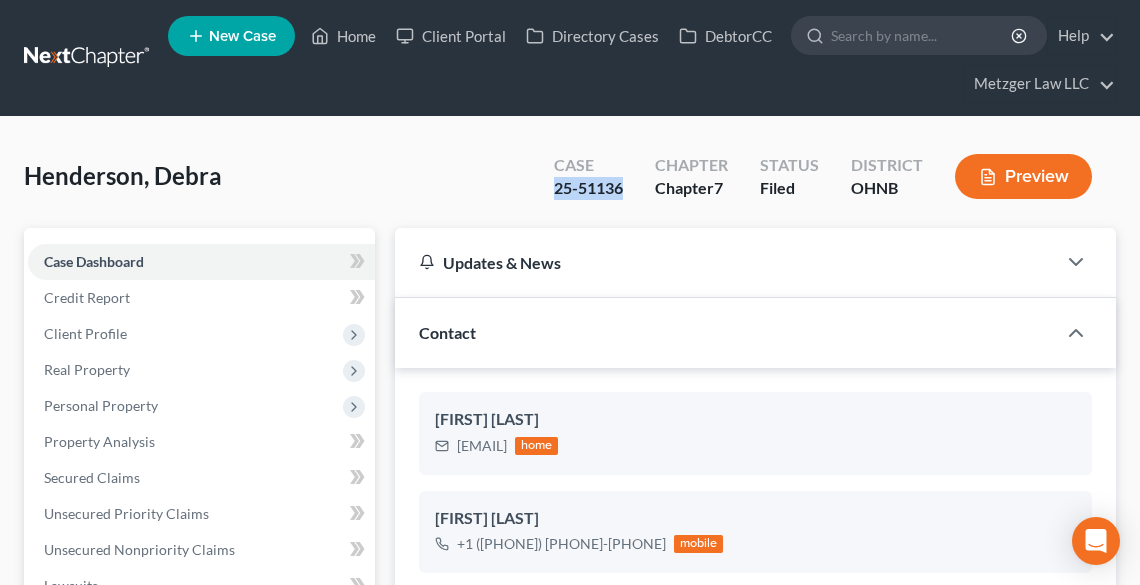 drag, startPoint x: 626, startPoint y: 192, endPoint x: 576, endPoint y: 196, distance: 50.159744 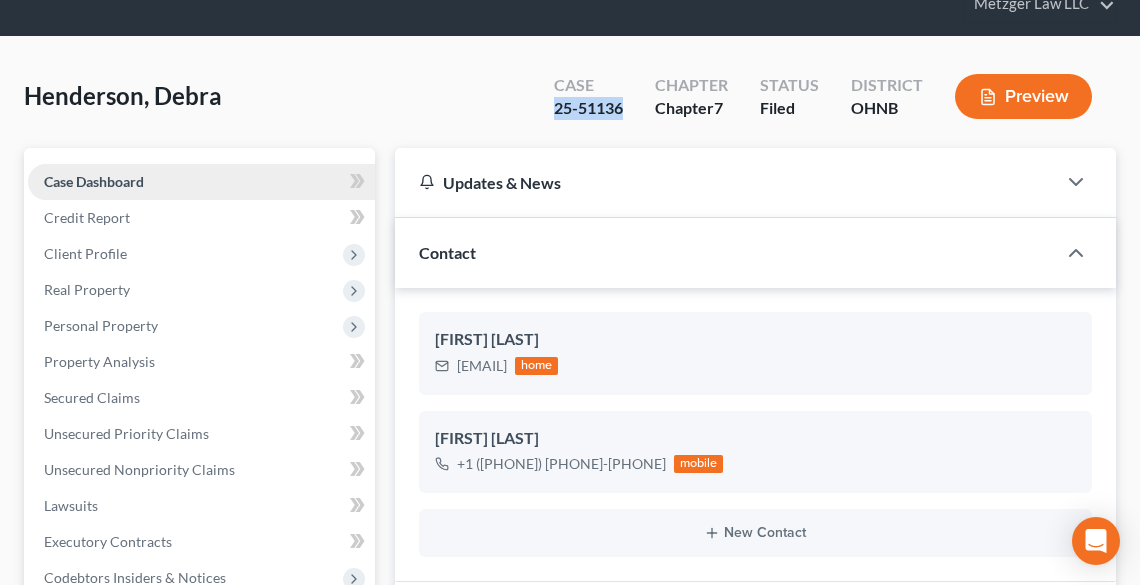 scroll, scrollTop: 240, scrollLeft: 0, axis: vertical 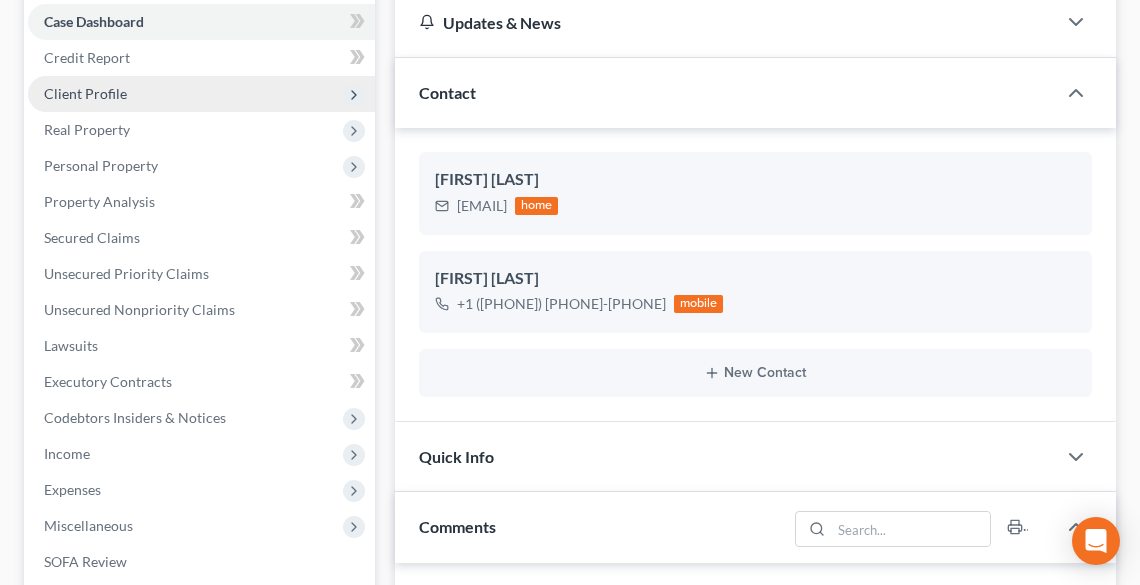 click on "Client Profile" at bounding box center [85, 93] 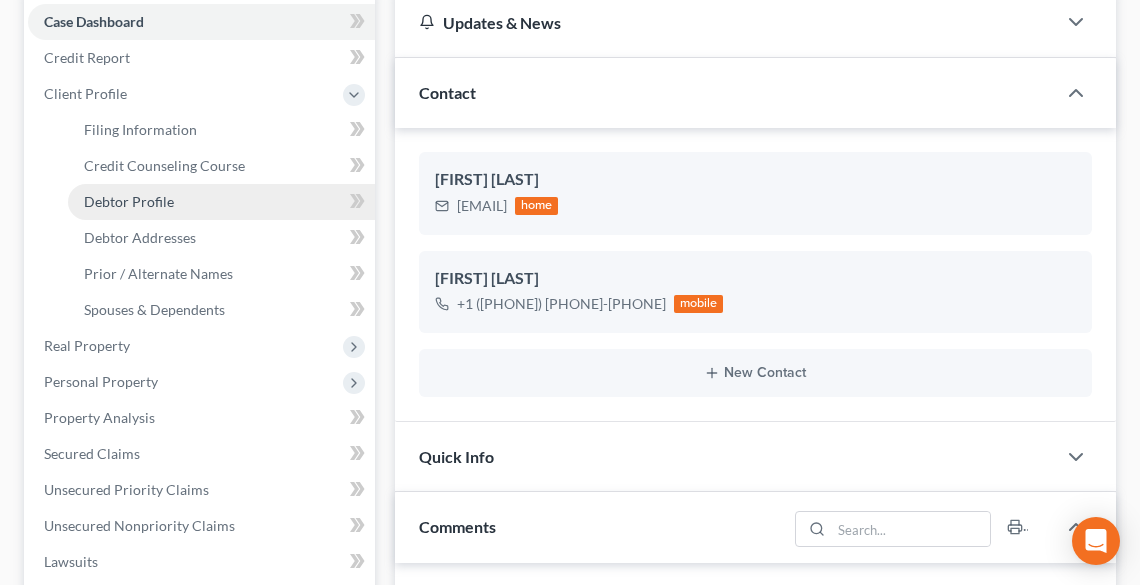 click on "Debtor Profile" at bounding box center [129, 201] 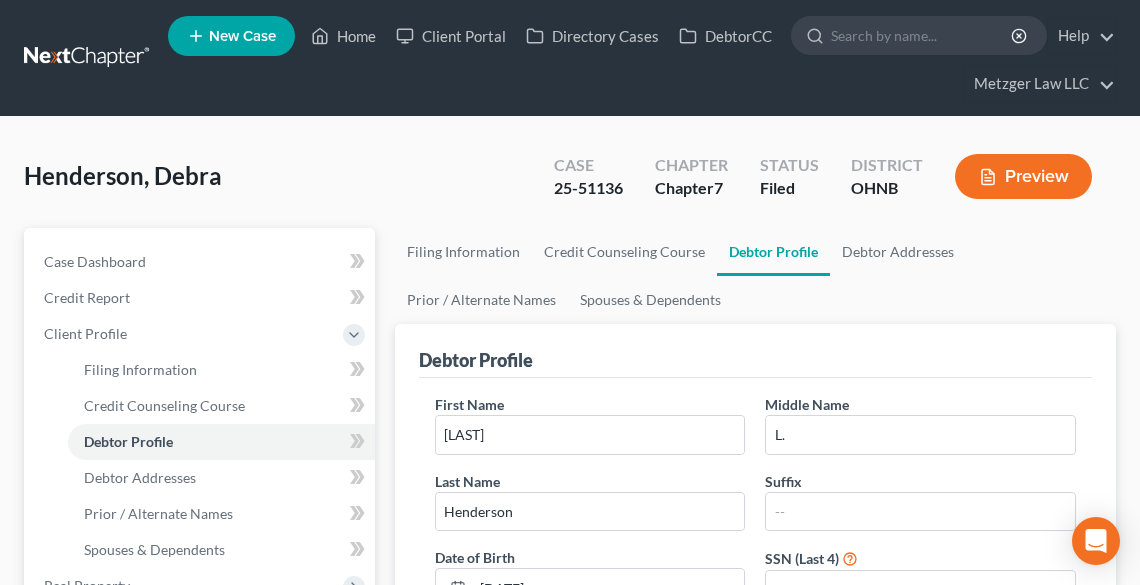 scroll, scrollTop: 400, scrollLeft: 0, axis: vertical 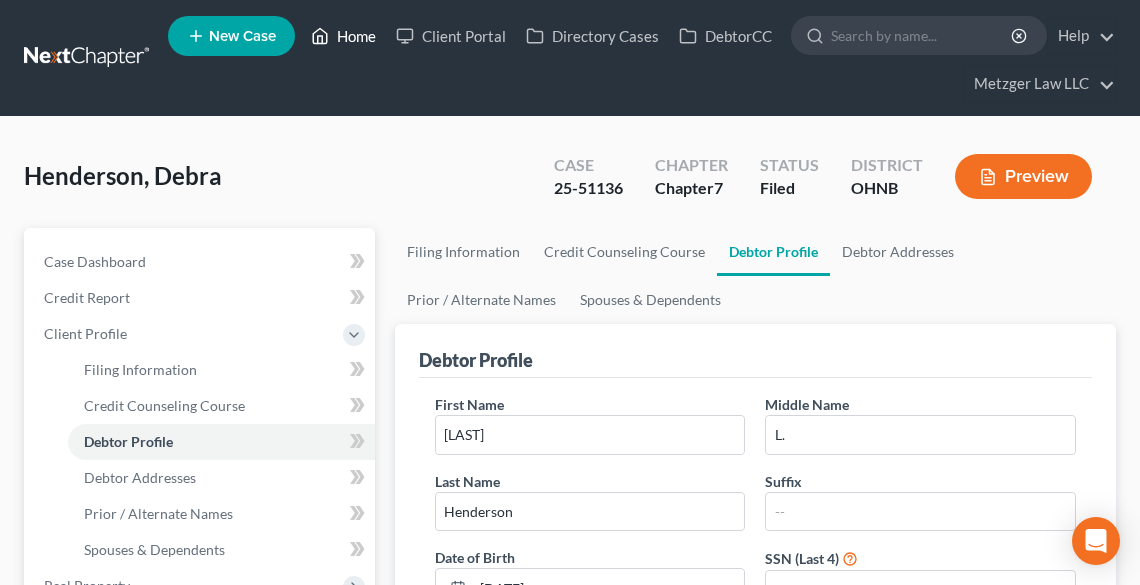 click on "Home" at bounding box center [343, 36] 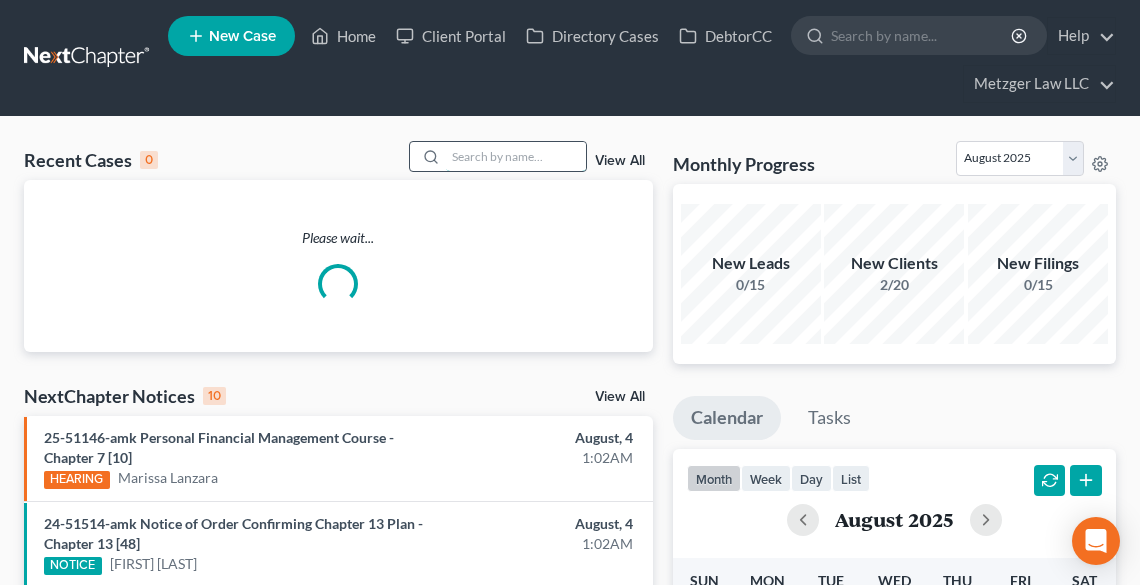 click at bounding box center (516, 156) 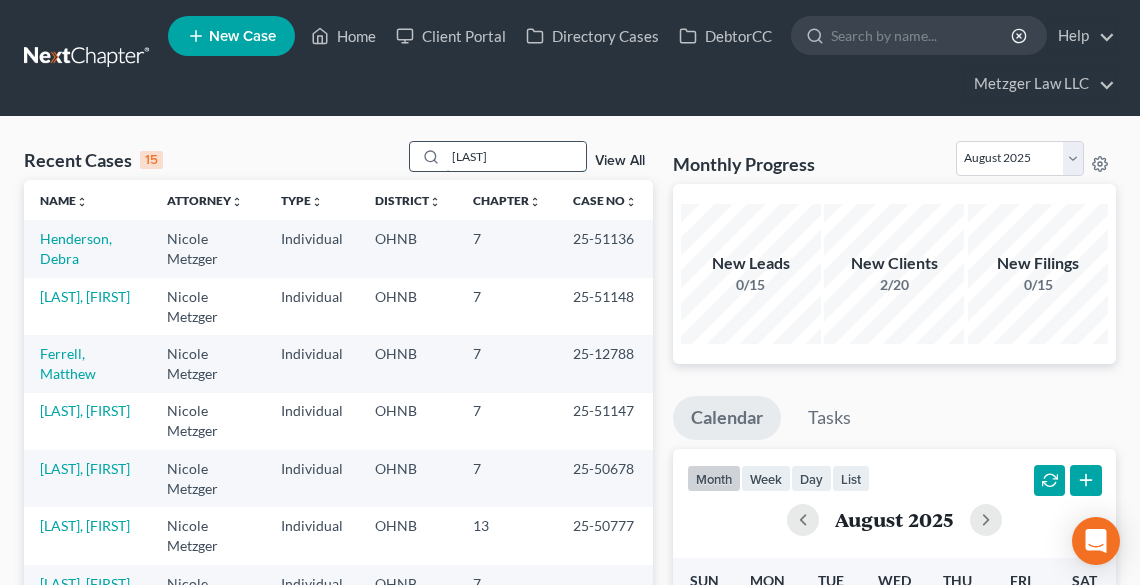 type on "MEYER" 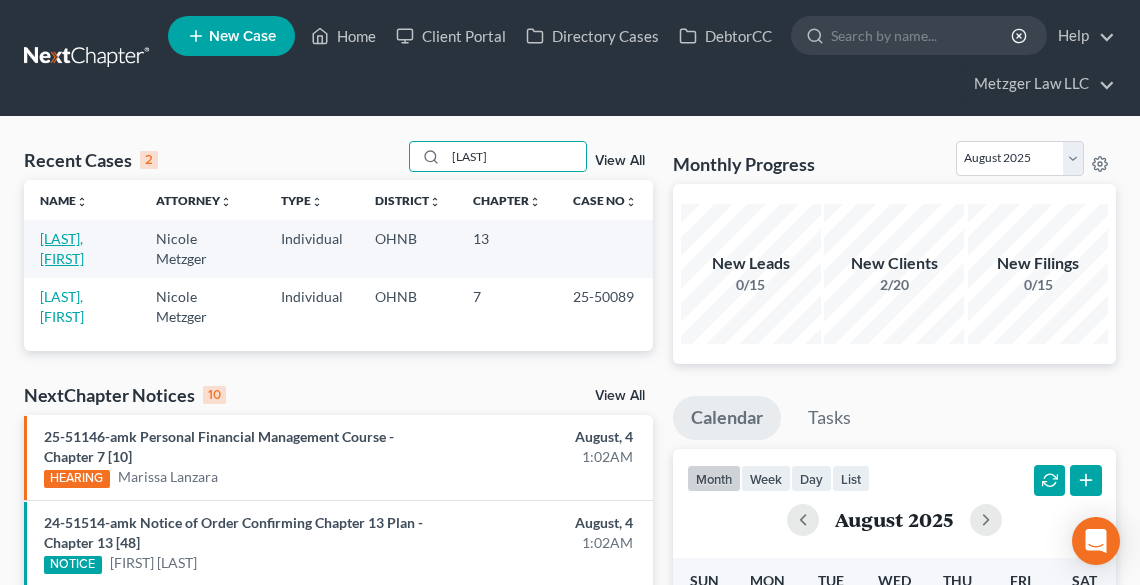 click on "[LAST], [FIRST]" at bounding box center [62, 248] 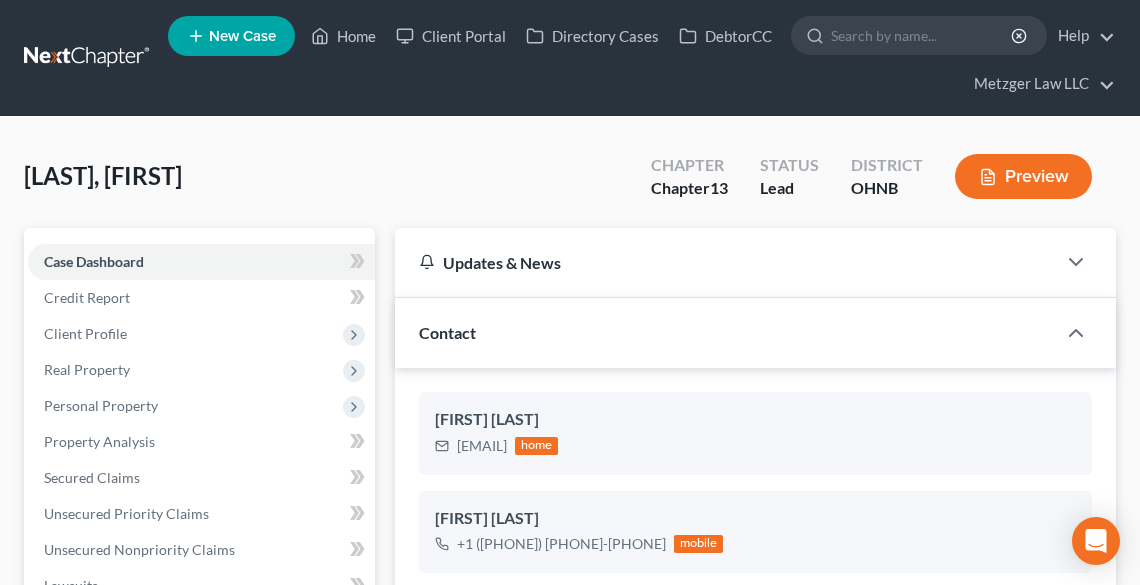 scroll, scrollTop: 416, scrollLeft: 0, axis: vertical 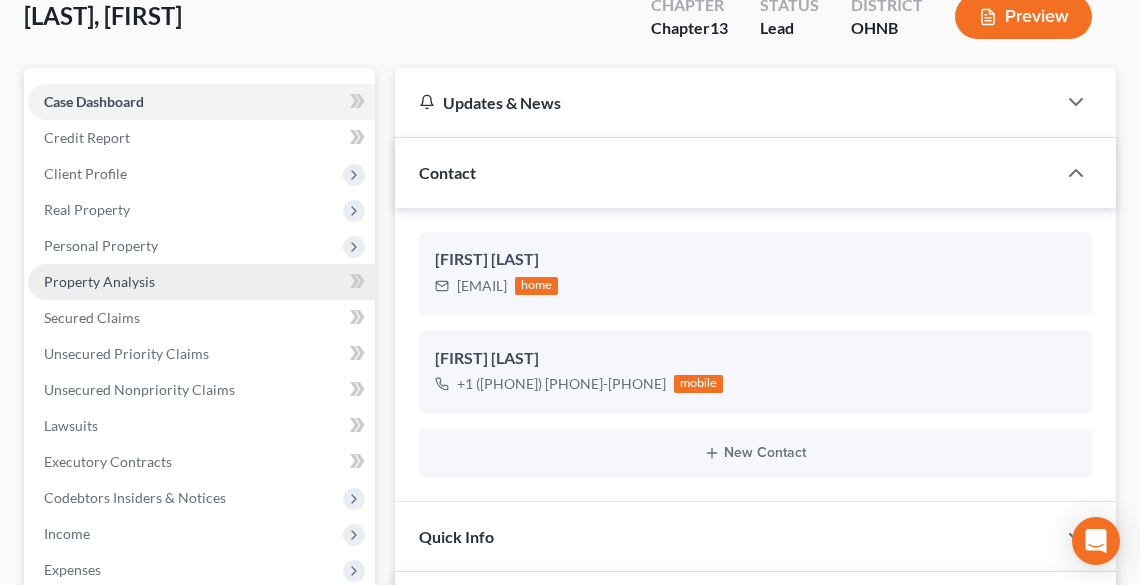click on "Property Analysis" at bounding box center [99, 281] 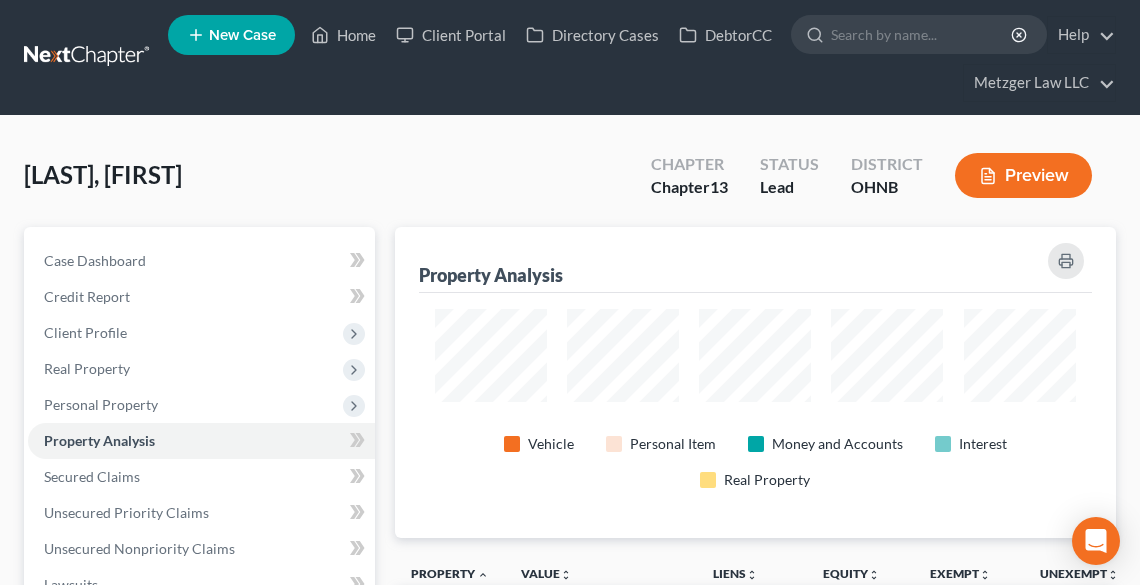 scroll, scrollTop: 0, scrollLeft: 0, axis: both 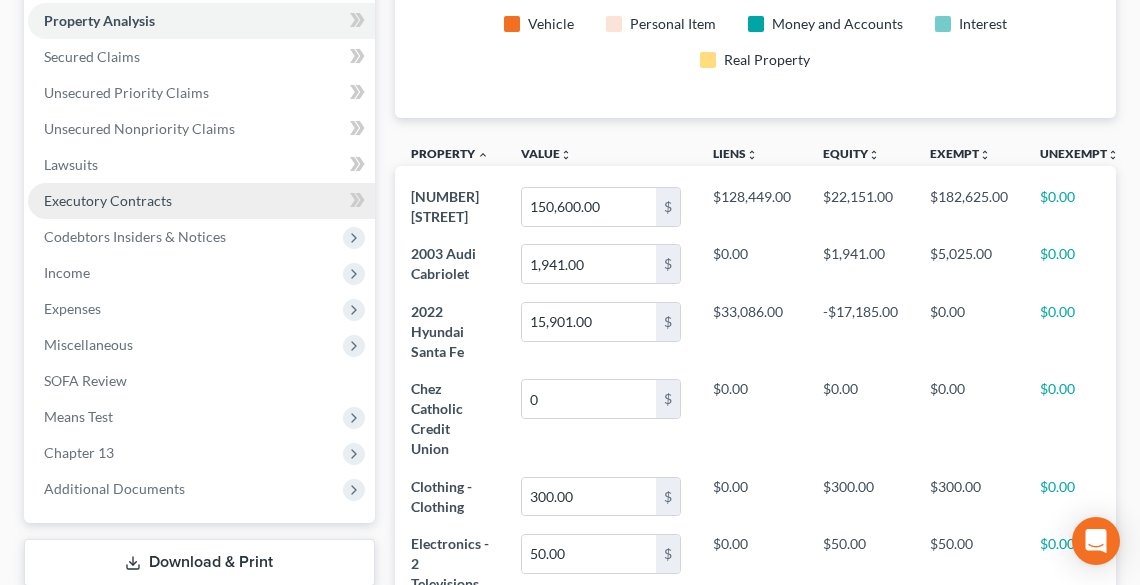 click on "Executory Contracts" at bounding box center (108, 200) 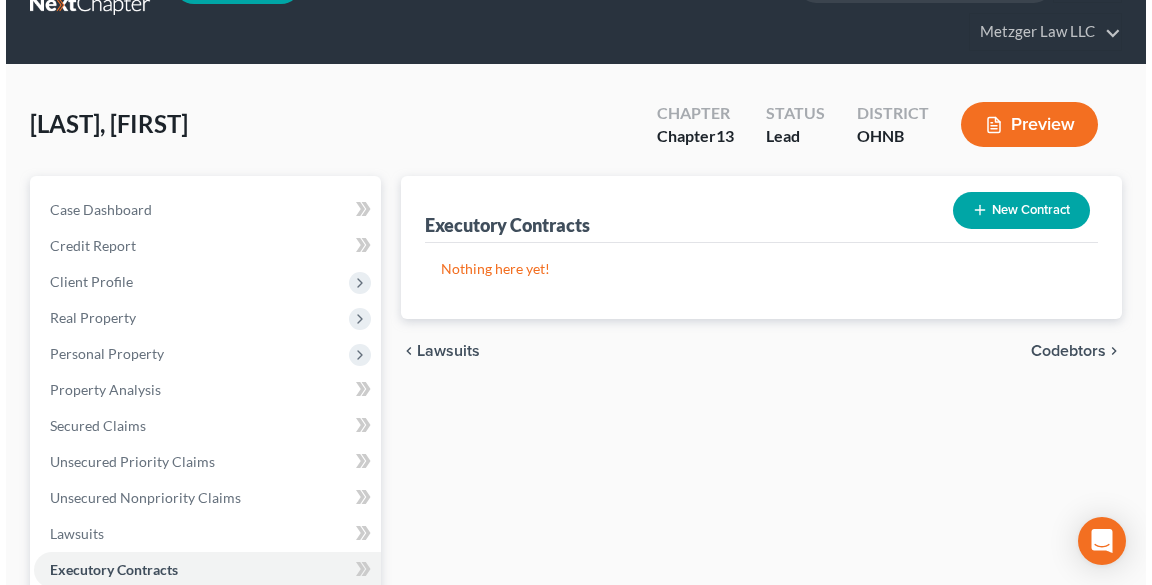 scroll, scrollTop: 160, scrollLeft: 0, axis: vertical 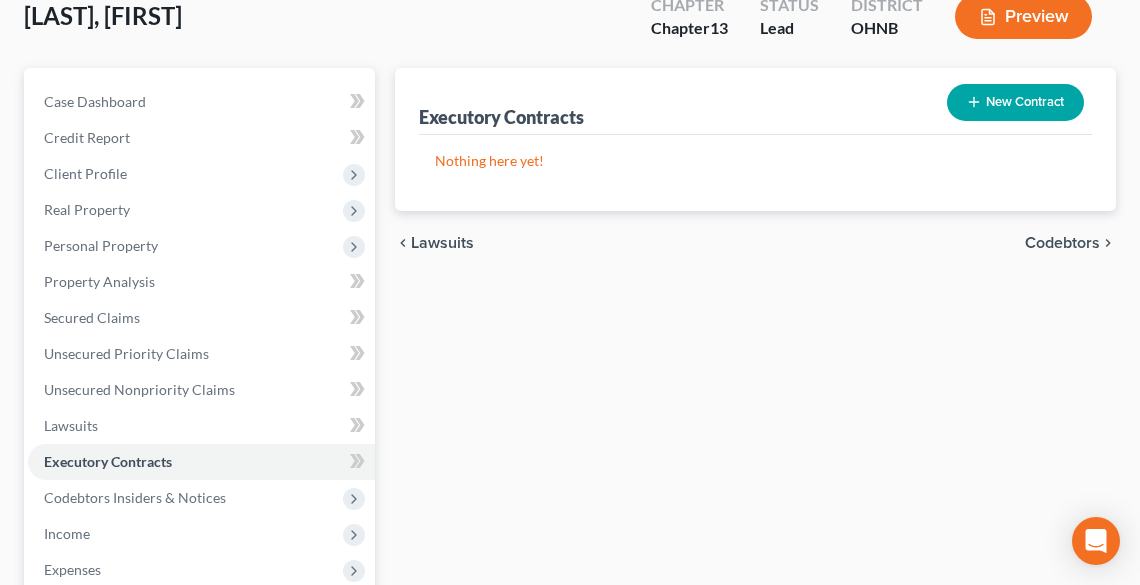 click on "New Contract" at bounding box center (1015, 102) 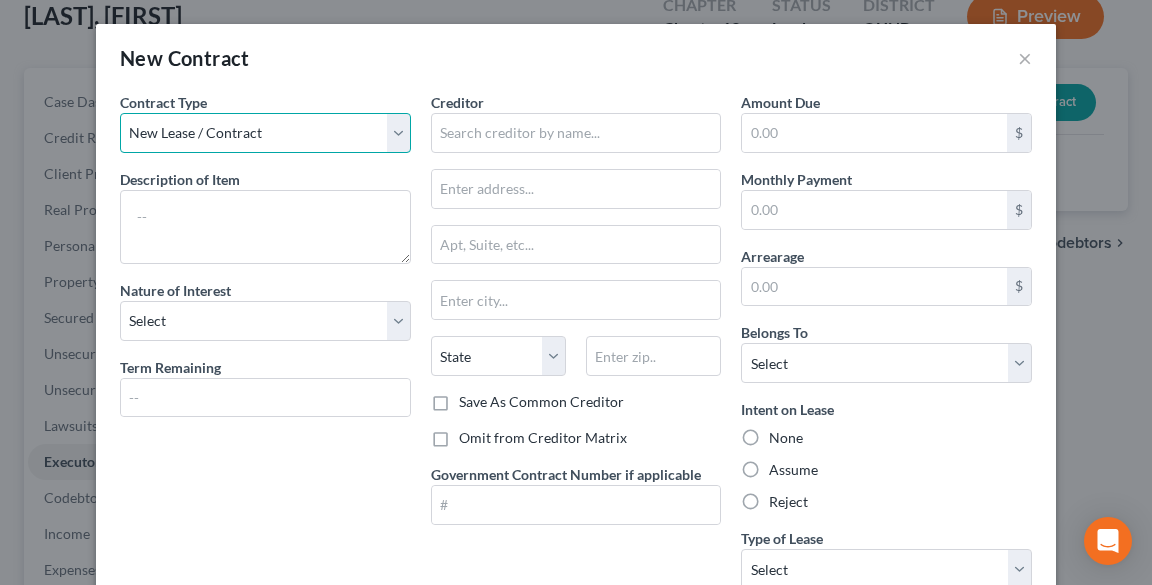 click on "New Lease / Contract New Timeshare" at bounding box center [265, 133] 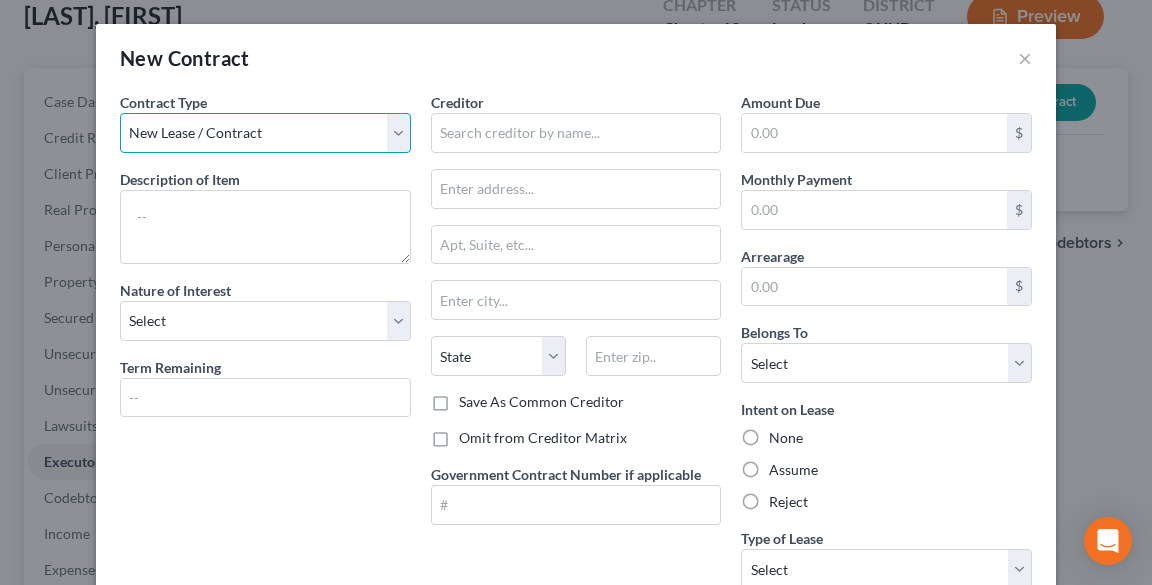 select on "1" 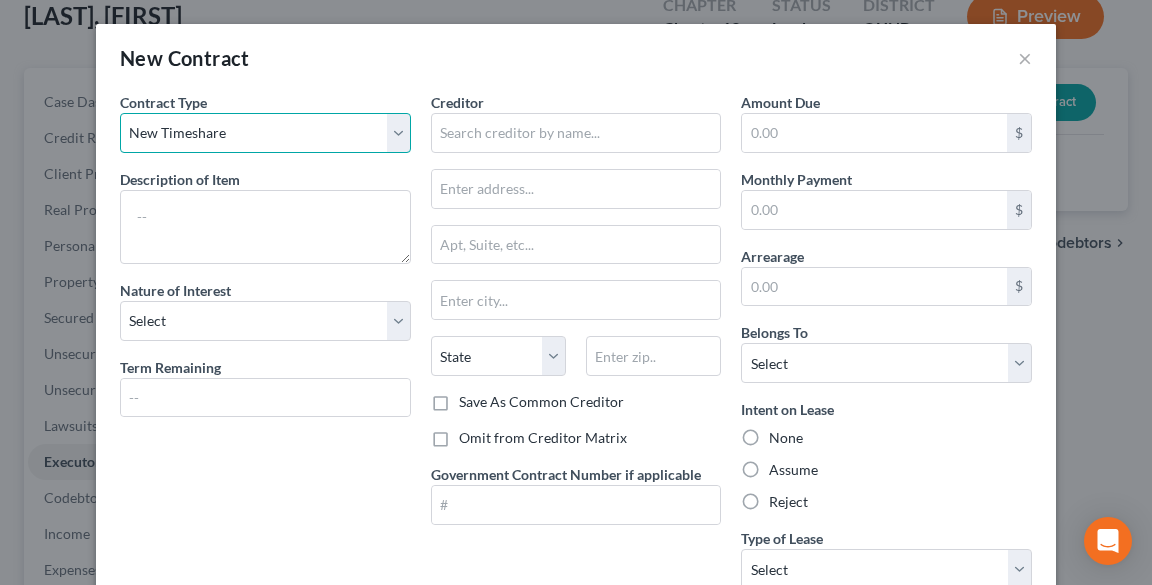 click on "New Lease / Contract New Timeshare" at bounding box center (265, 133) 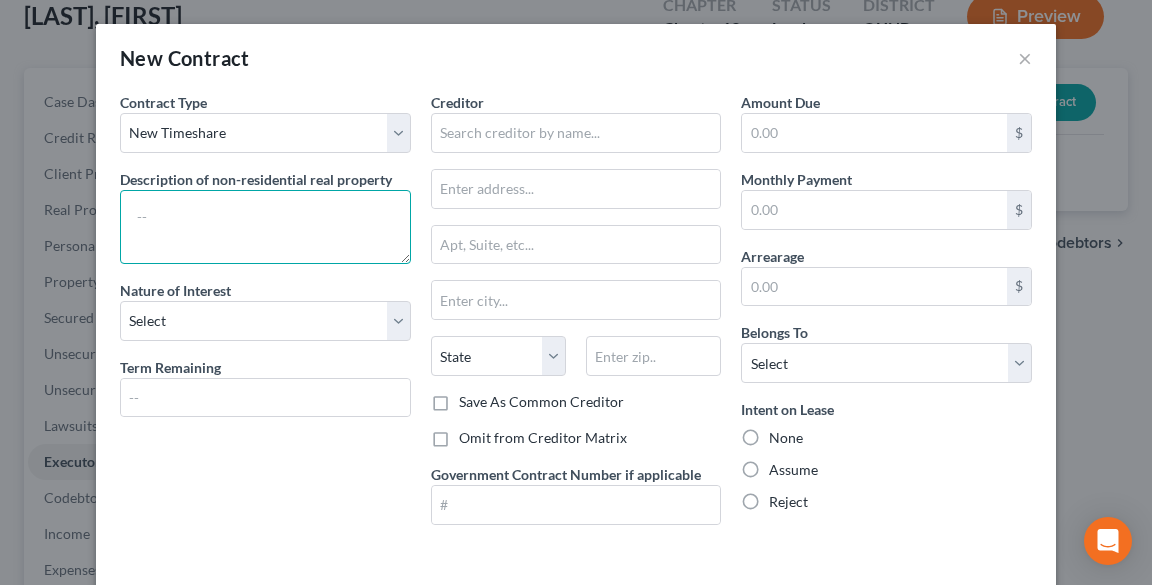 click at bounding box center (265, 227) 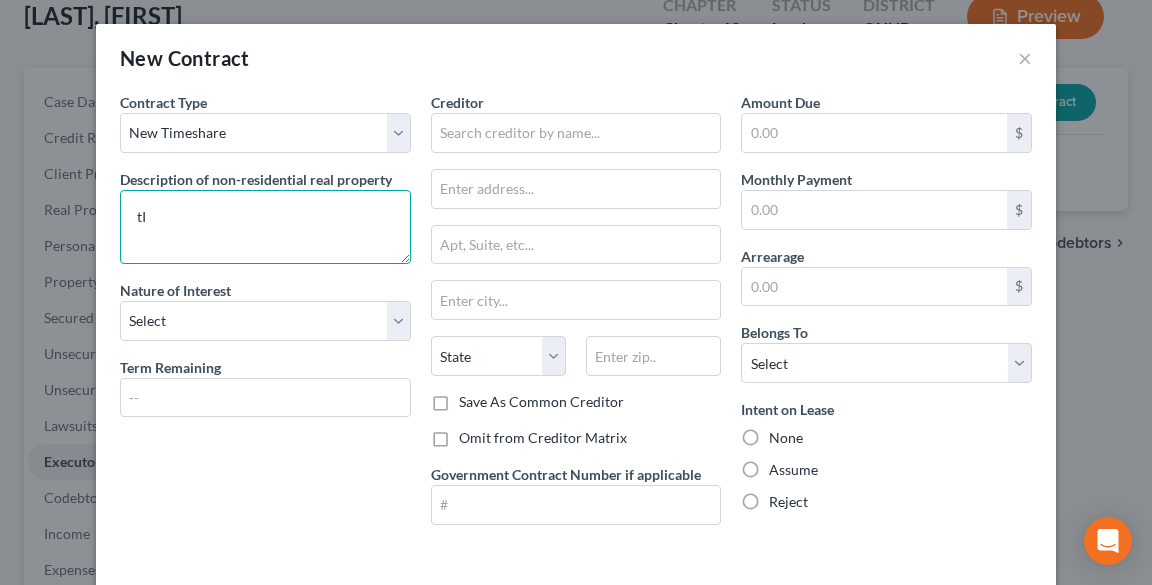 type on "t" 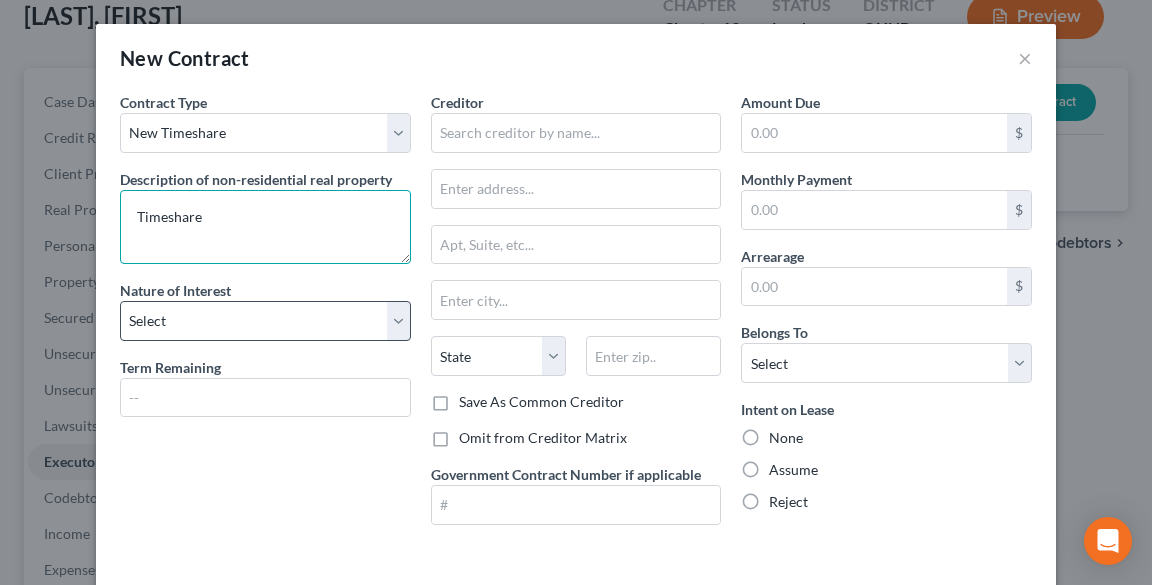 type on "Timeshare" 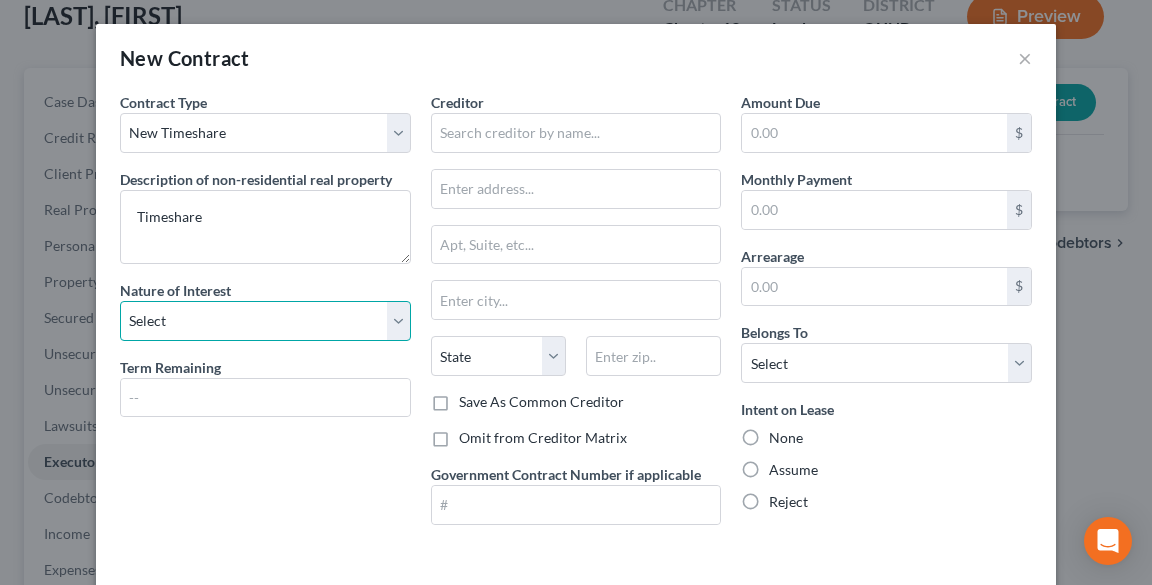 click on "Select Purchaser Agent Lessor Lessee" at bounding box center (265, 321) 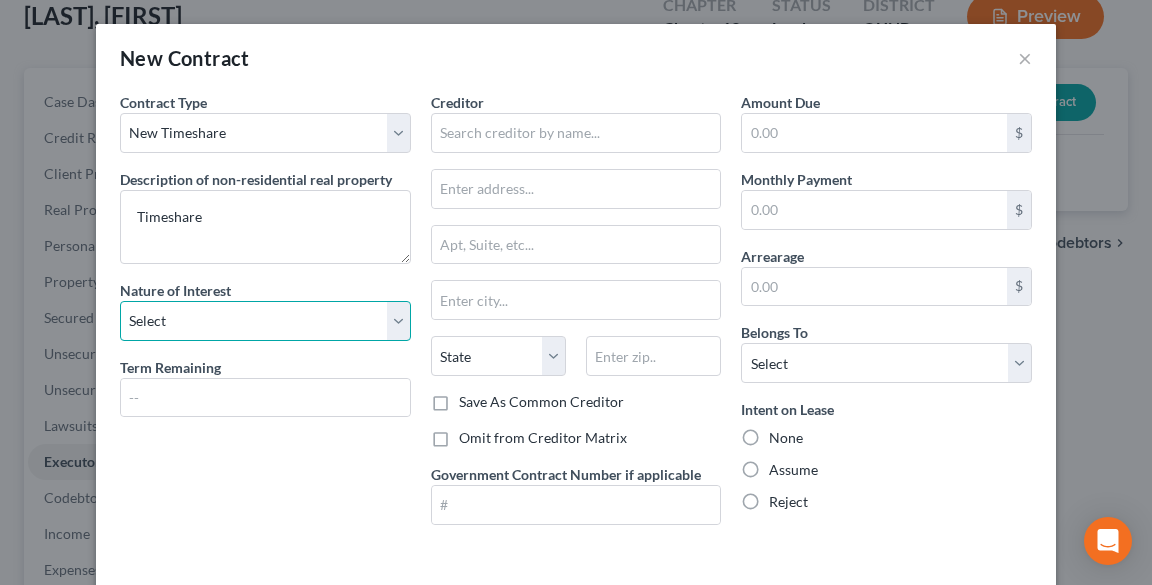 select on "0" 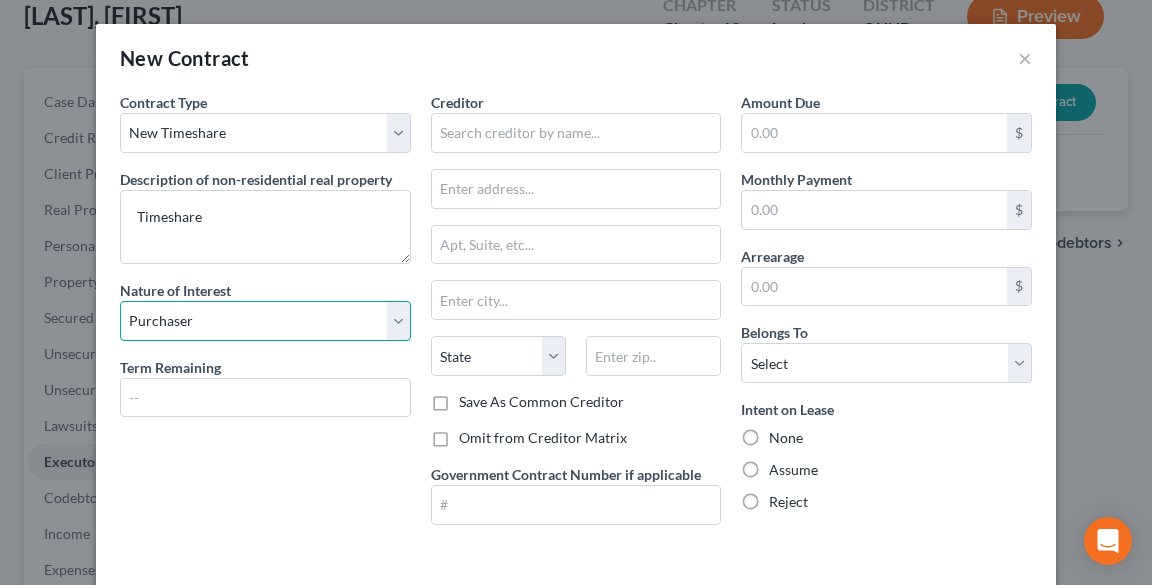 click on "Select Purchaser Agent Lessor Lessee" at bounding box center (265, 321) 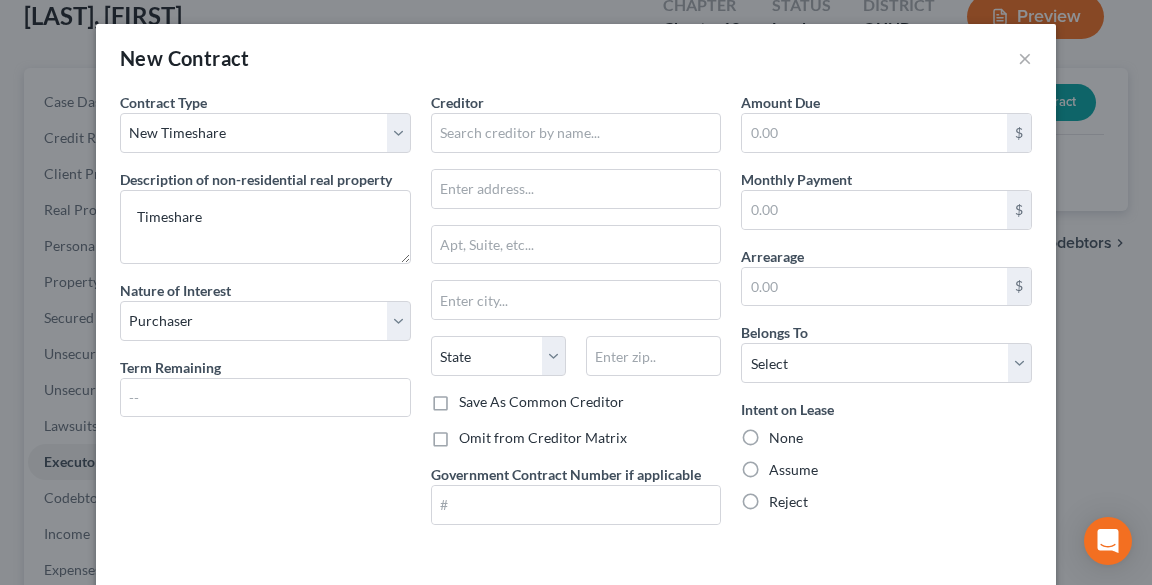 click on "Reject" at bounding box center [788, 502] 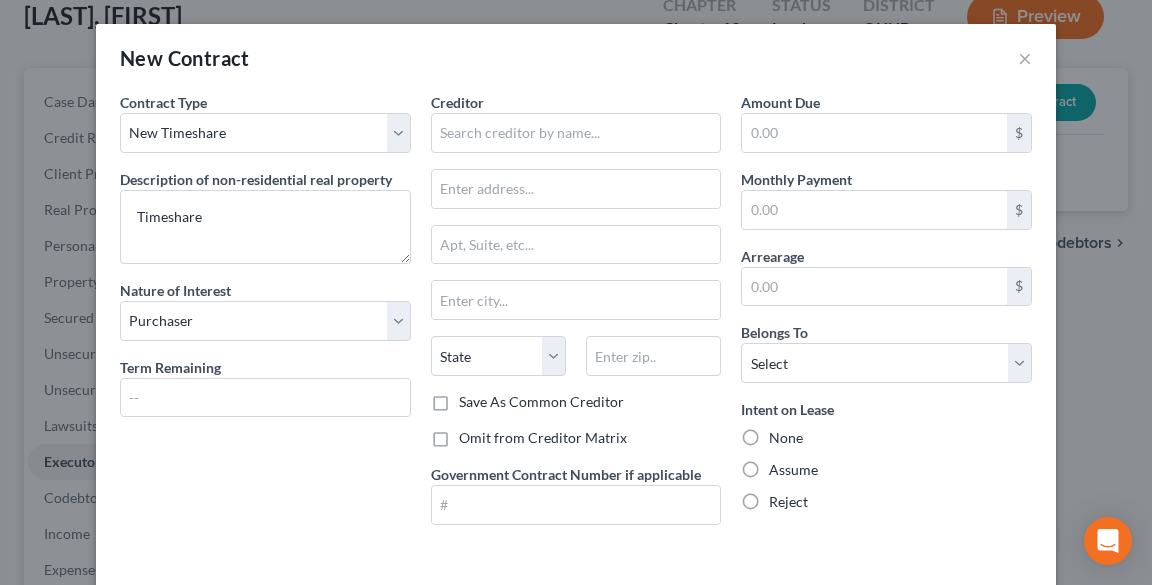 click on "Reject" at bounding box center [783, 498] 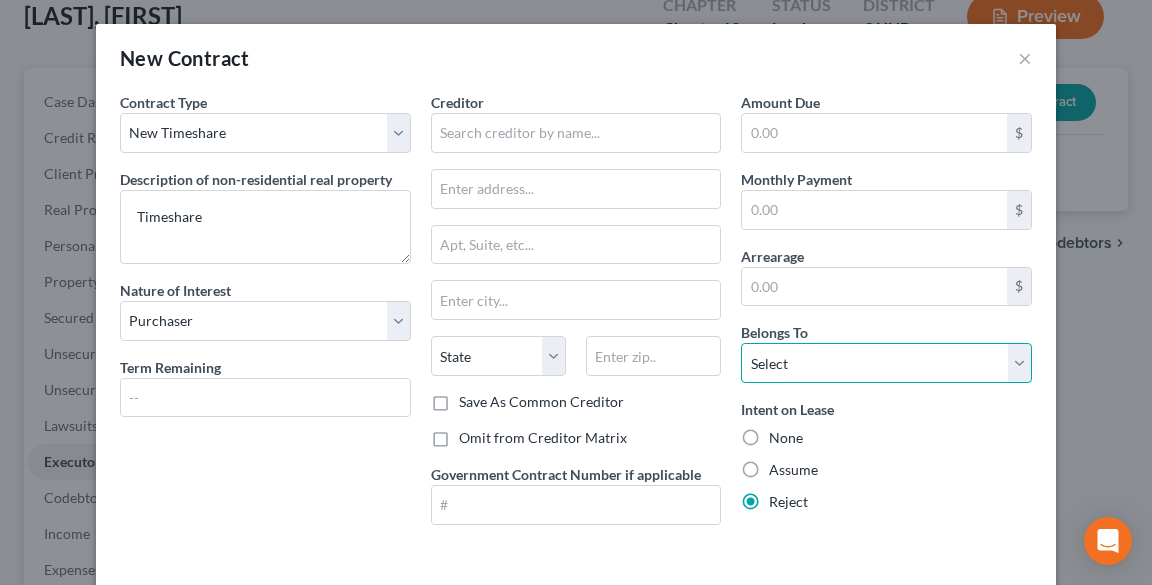 click on "Select Debtor 1 Only Debtor 2 Only Debtor 1 And Debtor 2 Only At Least One Of The Debtors And Another Community Property" at bounding box center [886, 363] 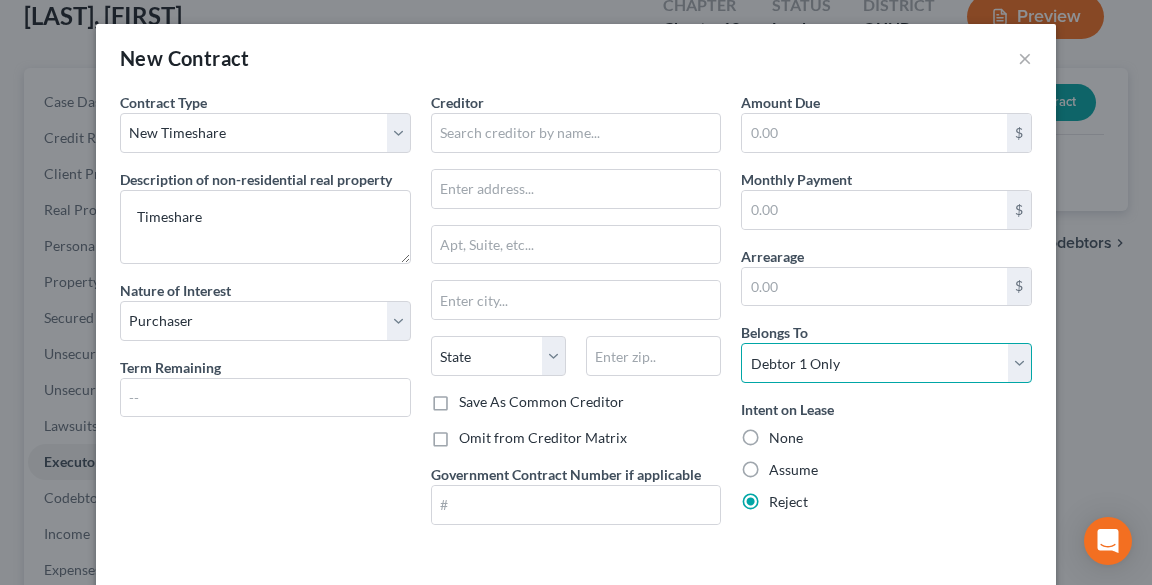click on "Select Debtor 1 Only Debtor 2 Only Debtor 1 And Debtor 2 Only At Least One Of The Debtors And Another Community Property" at bounding box center [886, 363] 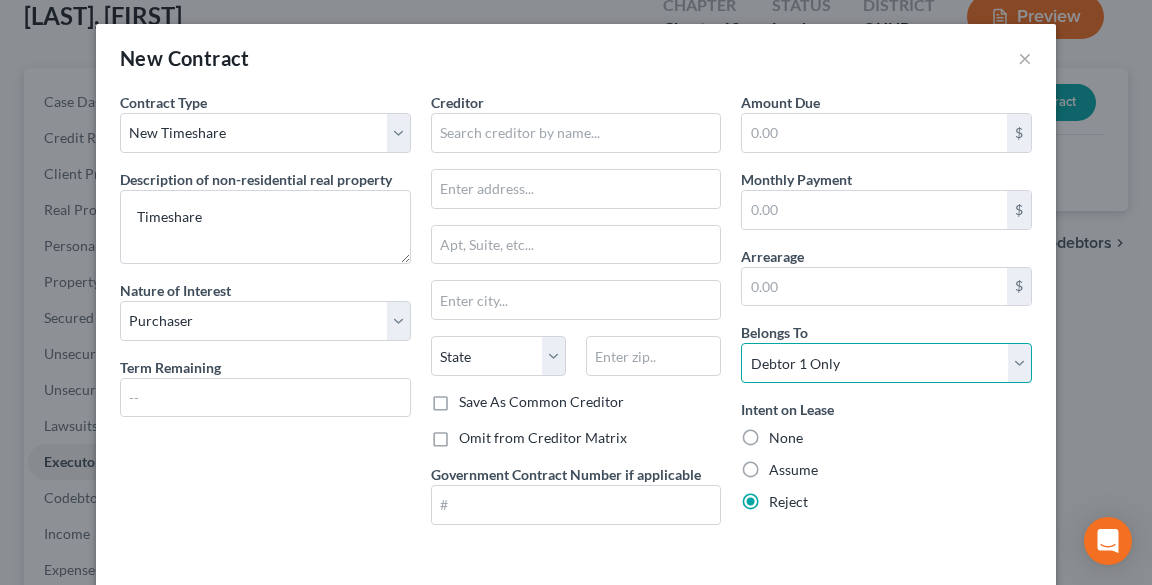 scroll, scrollTop: 79, scrollLeft: 0, axis: vertical 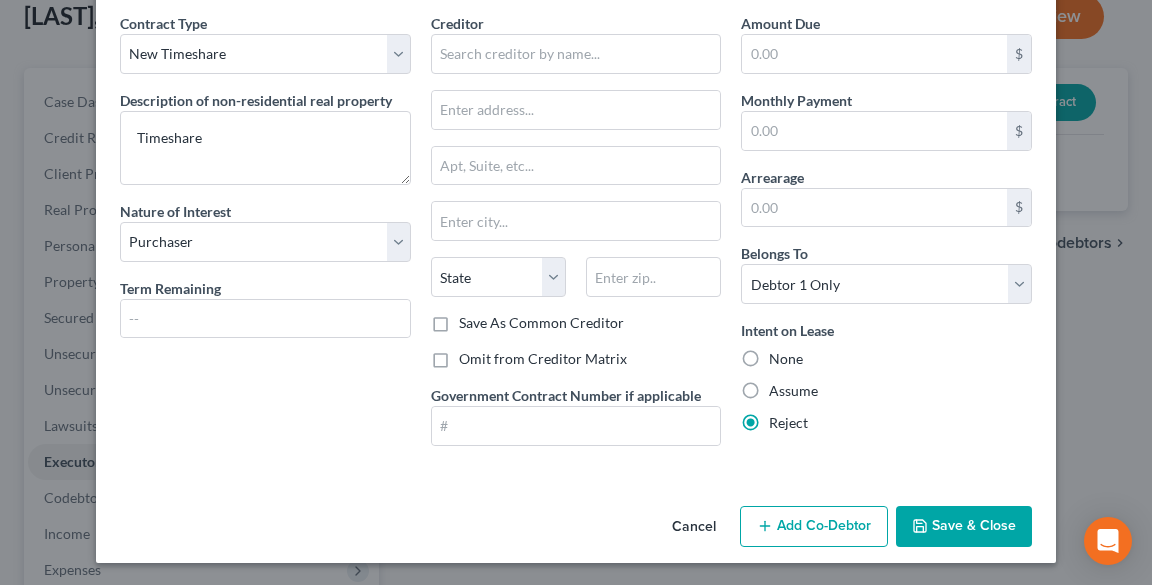 click on "Save & Close" at bounding box center (964, 527) 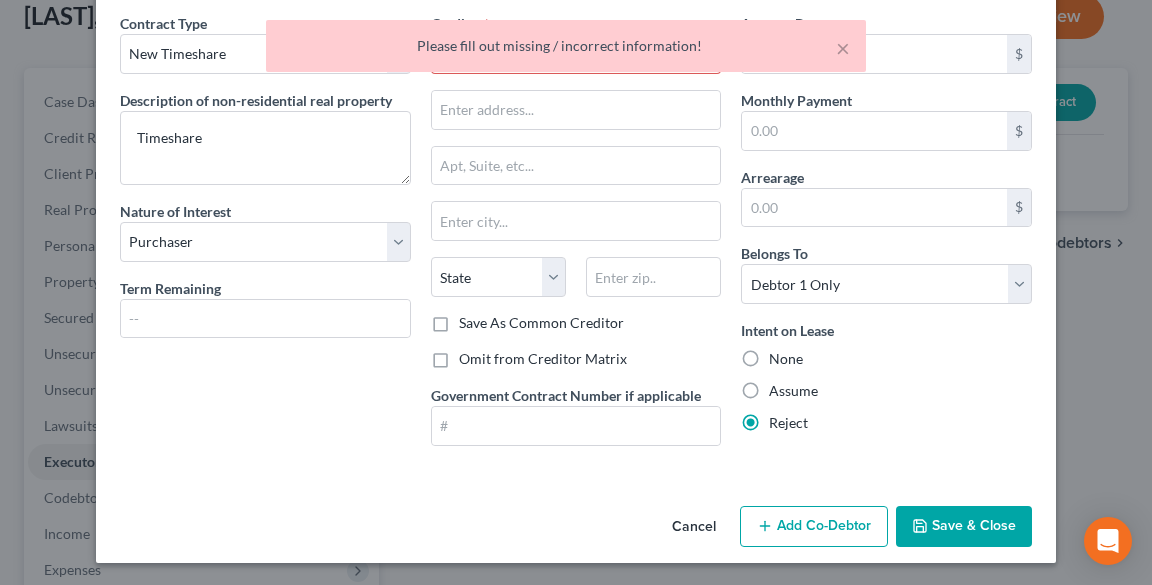 scroll, scrollTop: 0, scrollLeft: 0, axis: both 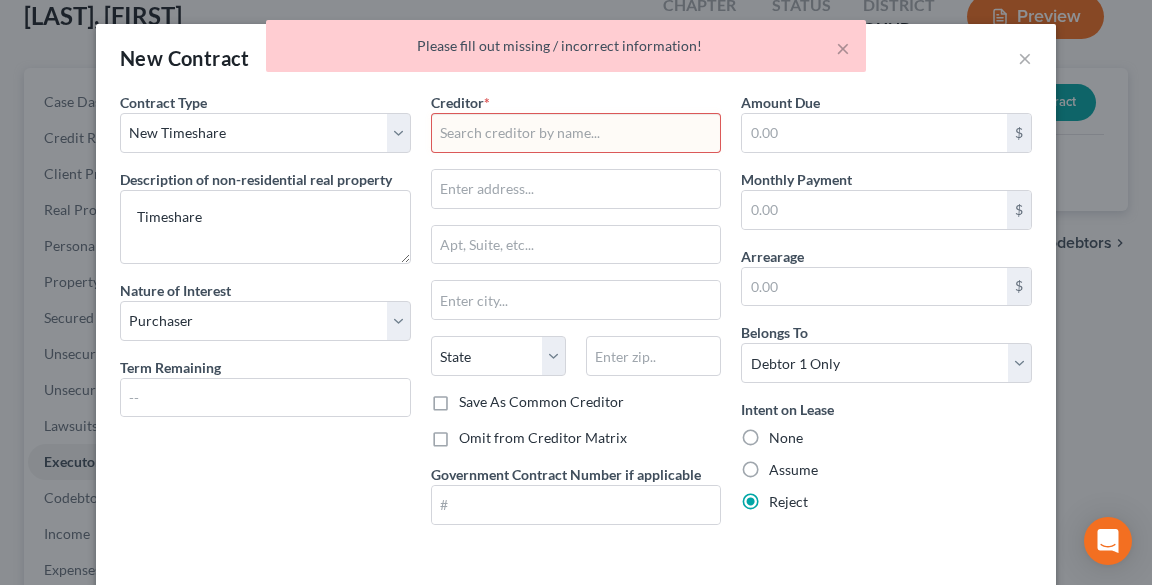 click at bounding box center (576, 133) 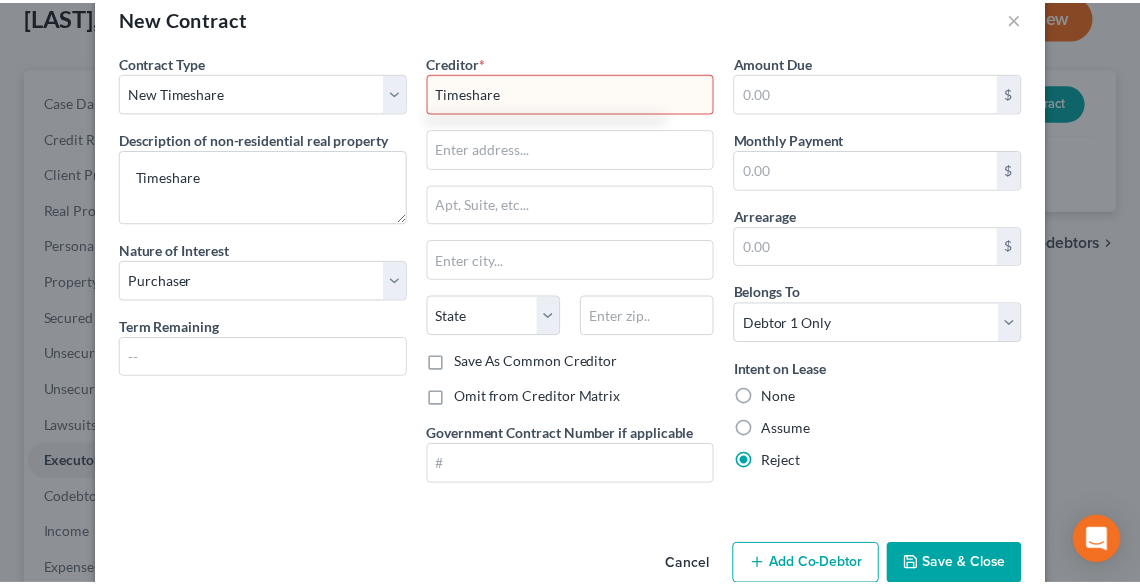 scroll, scrollTop: 79, scrollLeft: 0, axis: vertical 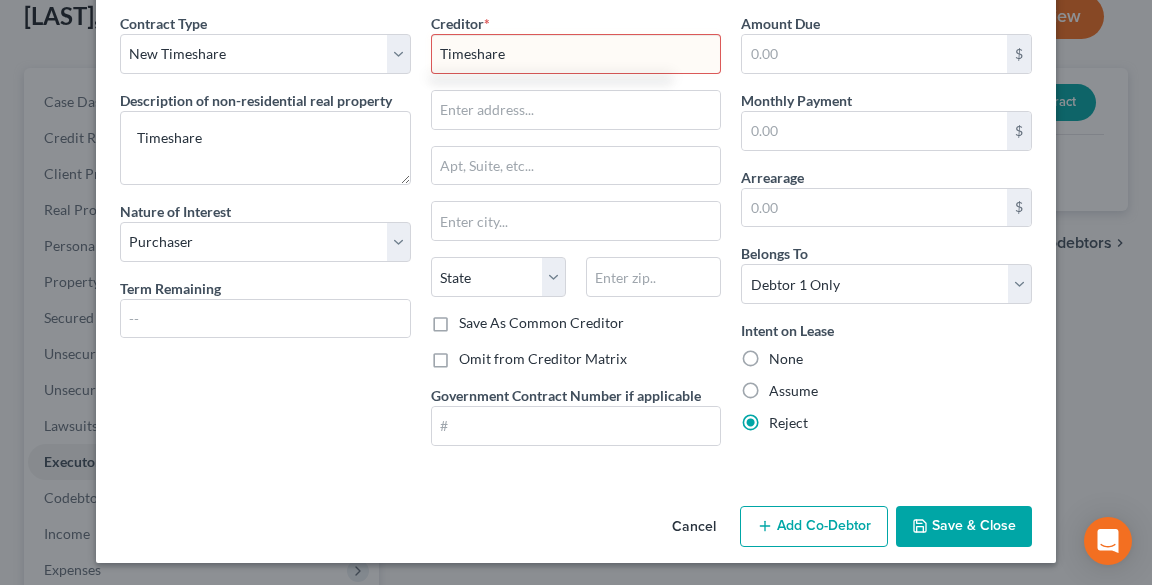 type on "Timeshare" 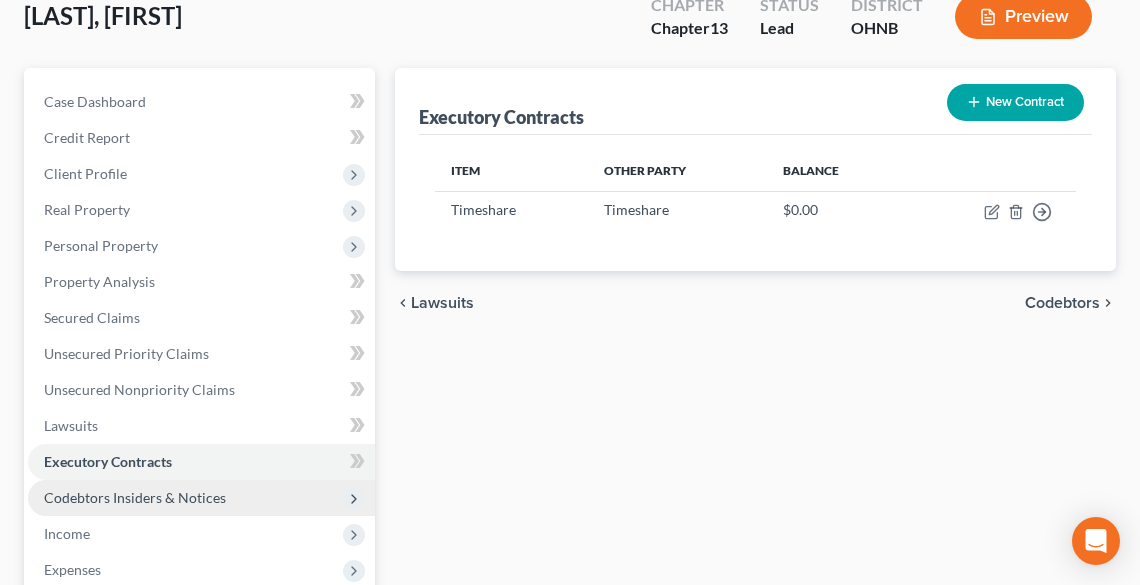 scroll, scrollTop: 320, scrollLeft: 0, axis: vertical 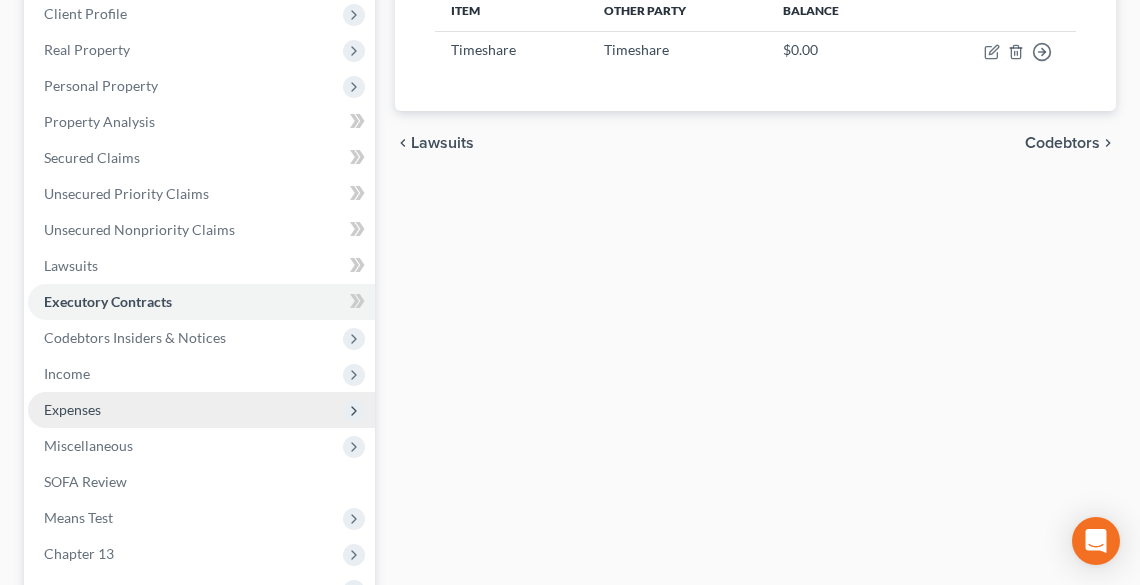 click on "Expenses" at bounding box center [72, 409] 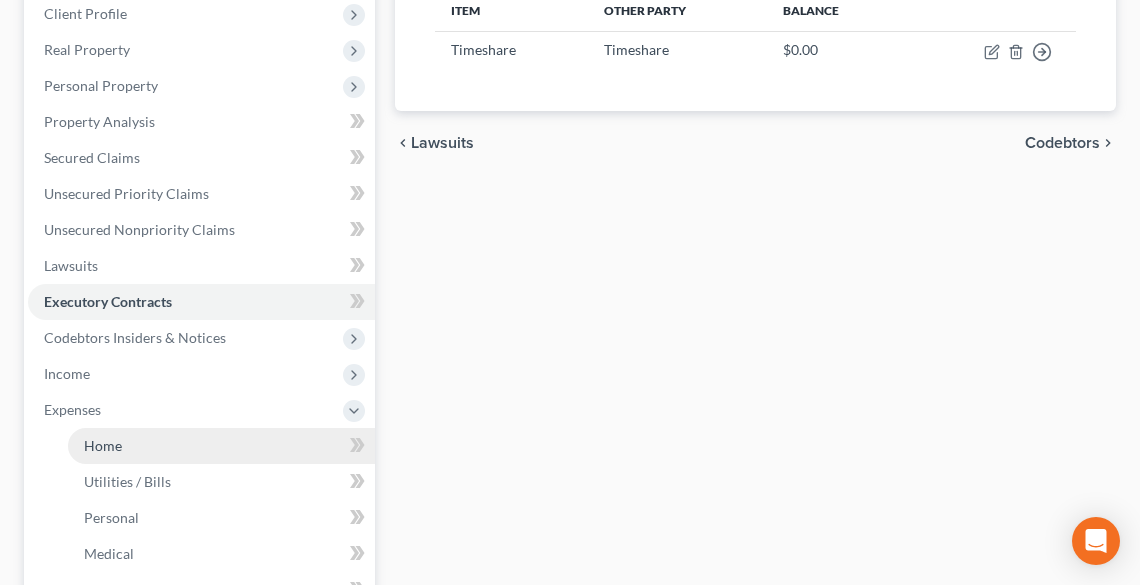 click on "Home" at bounding box center (221, 446) 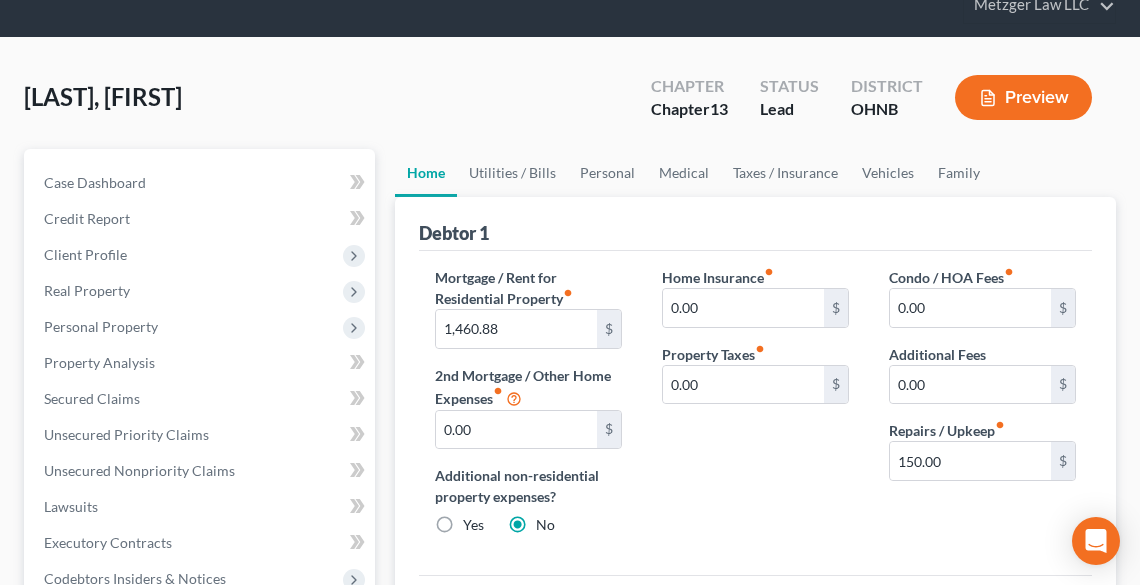scroll, scrollTop: 80, scrollLeft: 0, axis: vertical 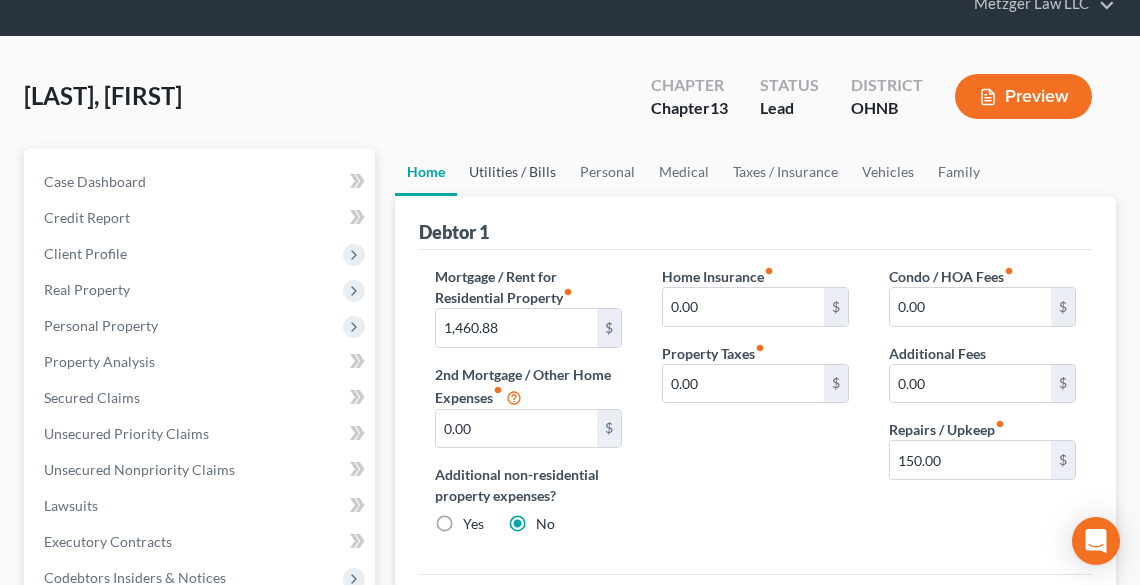 click on "Utilities / Bills" at bounding box center [512, 172] 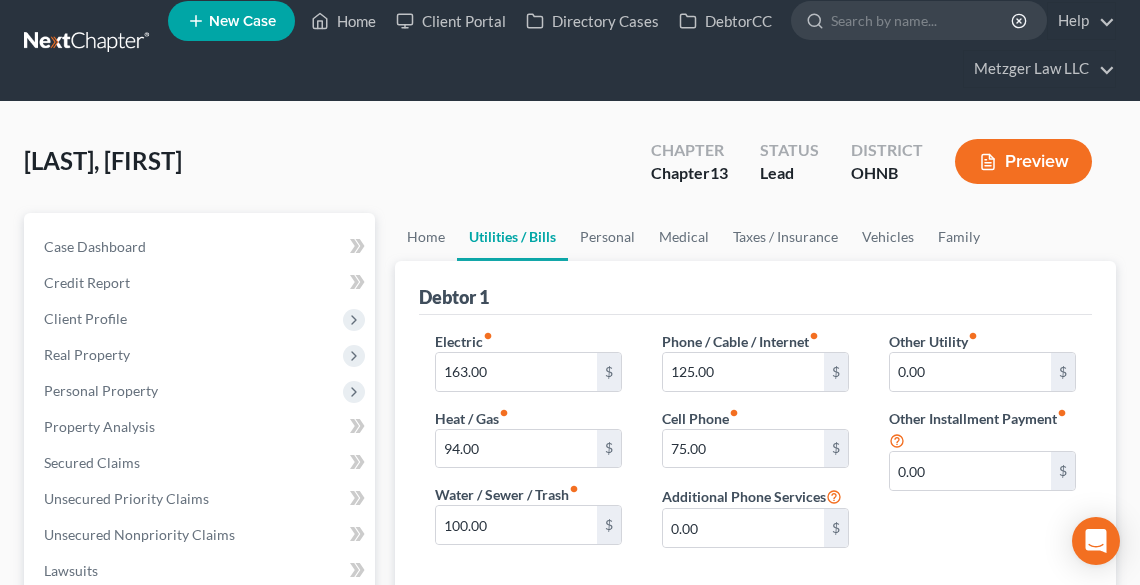 scroll, scrollTop: 0, scrollLeft: 0, axis: both 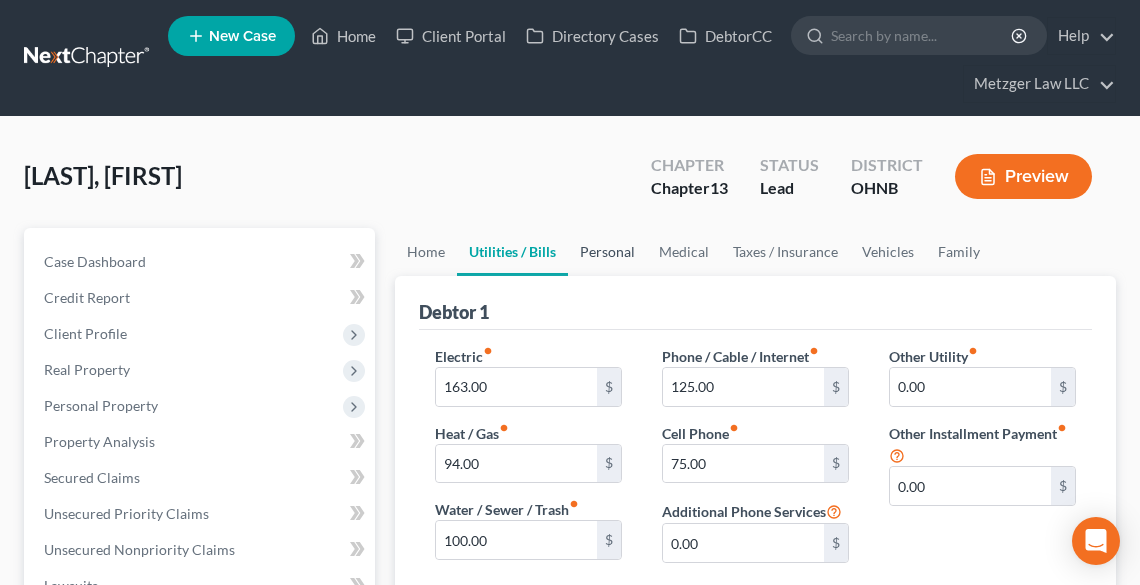 click on "Personal" at bounding box center [607, 252] 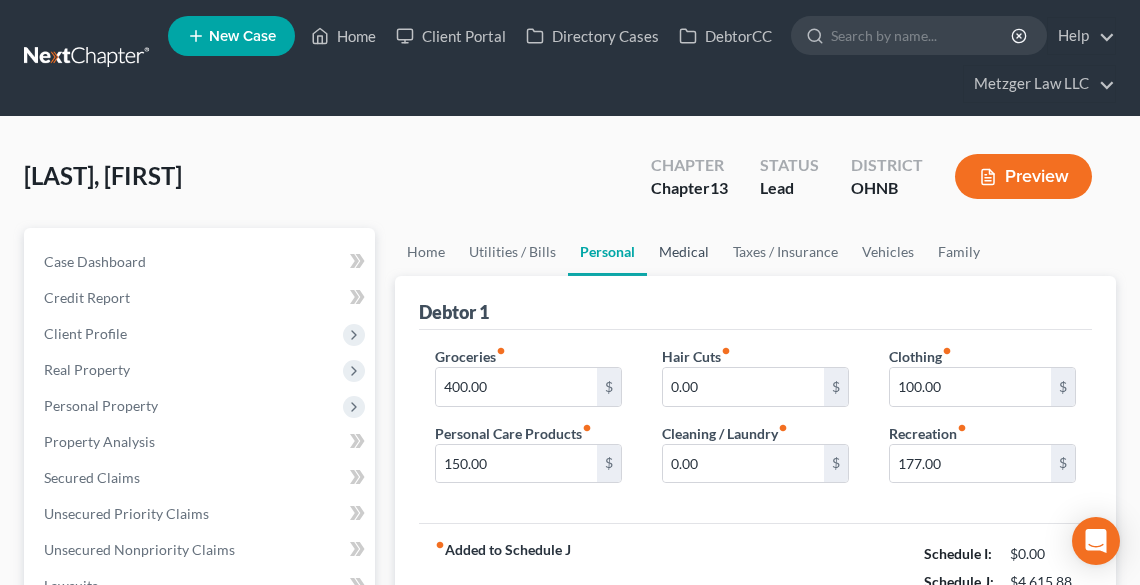 click on "Medical" at bounding box center [684, 252] 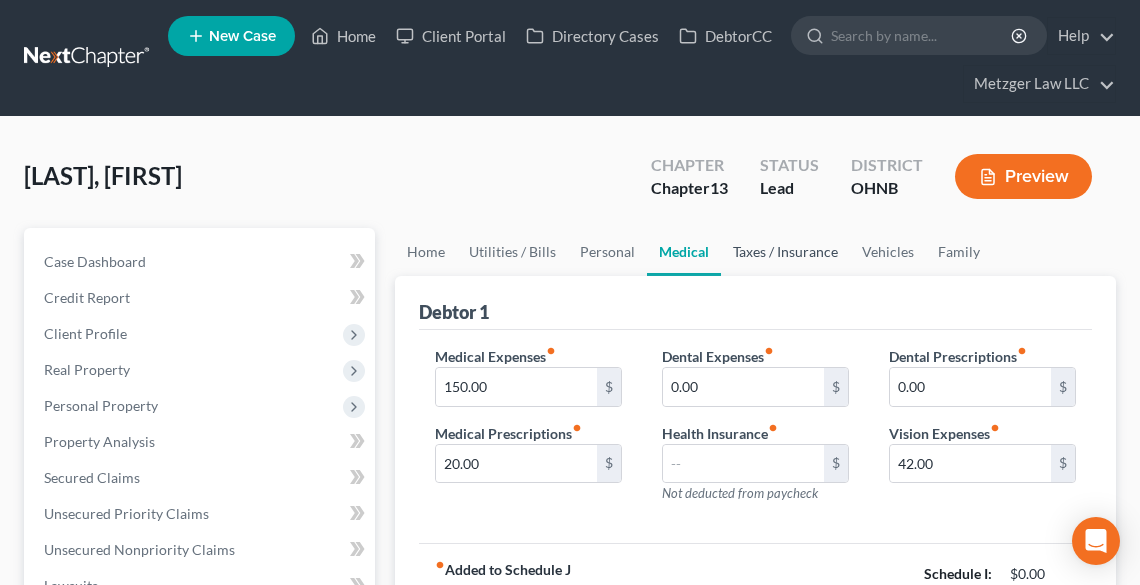 click on "Taxes / Insurance" at bounding box center (785, 252) 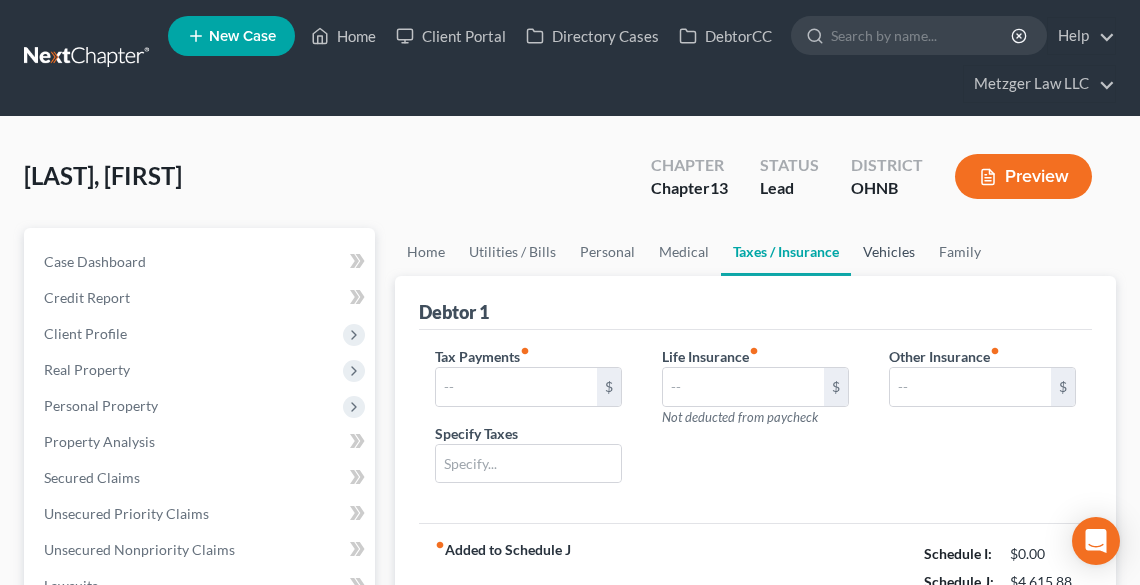click on "Vehicles" at bounding box center (889, 252) 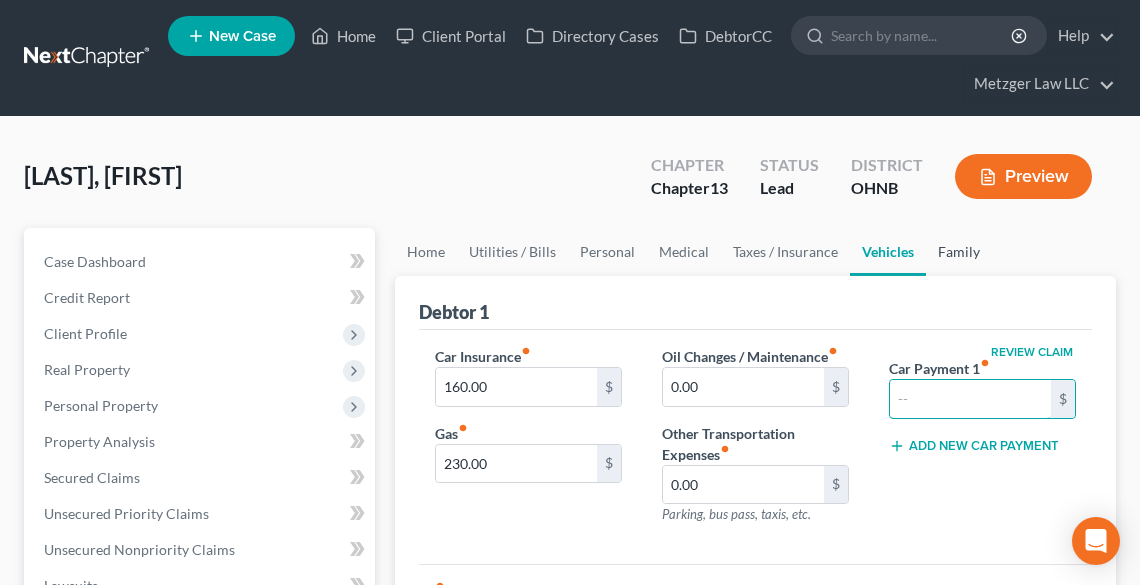 type 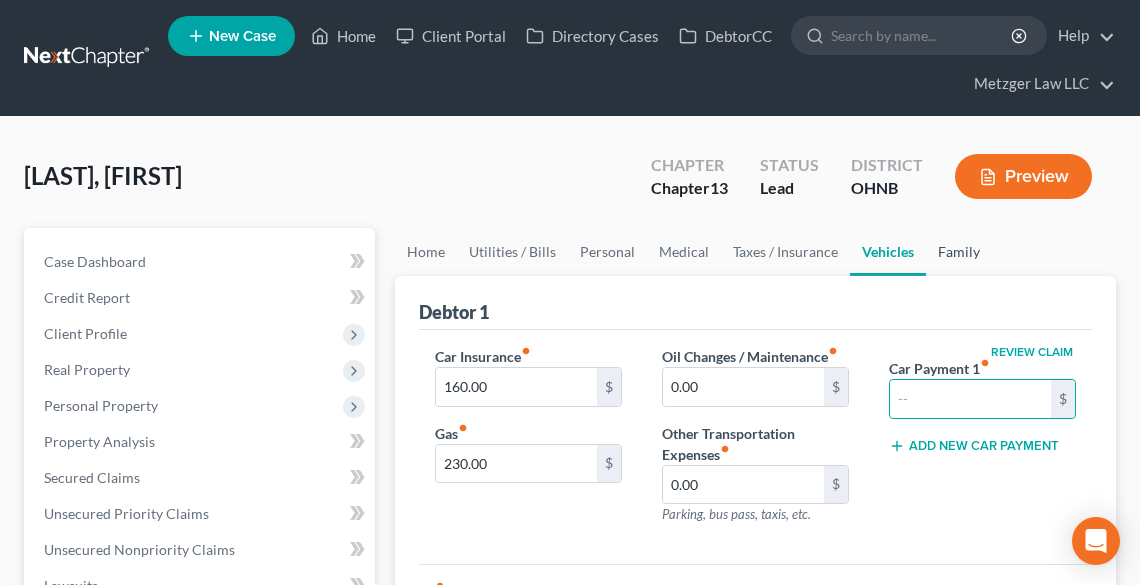 click on "Family" at bounding box center (959, 252) 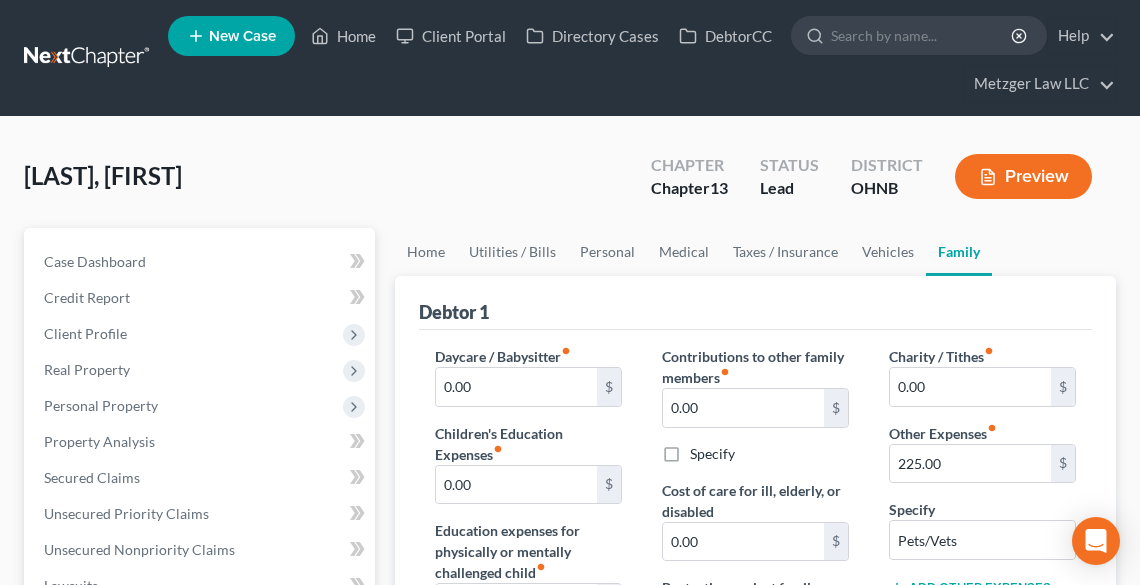 scroll, scrollTop: 240, scrollLeft: 0, axis: vertical 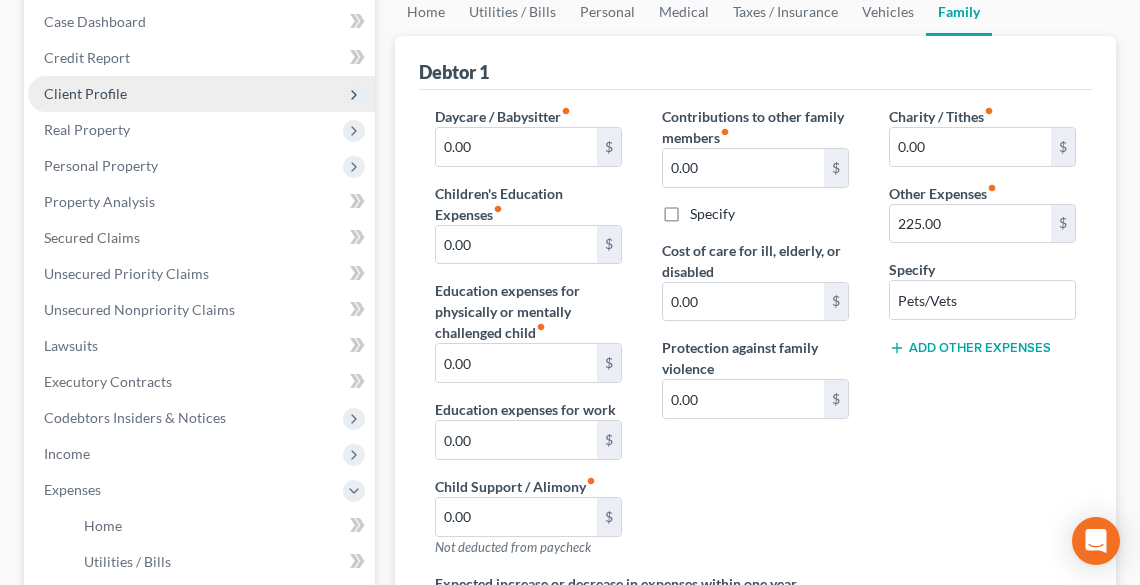 click on "Client Profile" at bounding box center (85, 93) 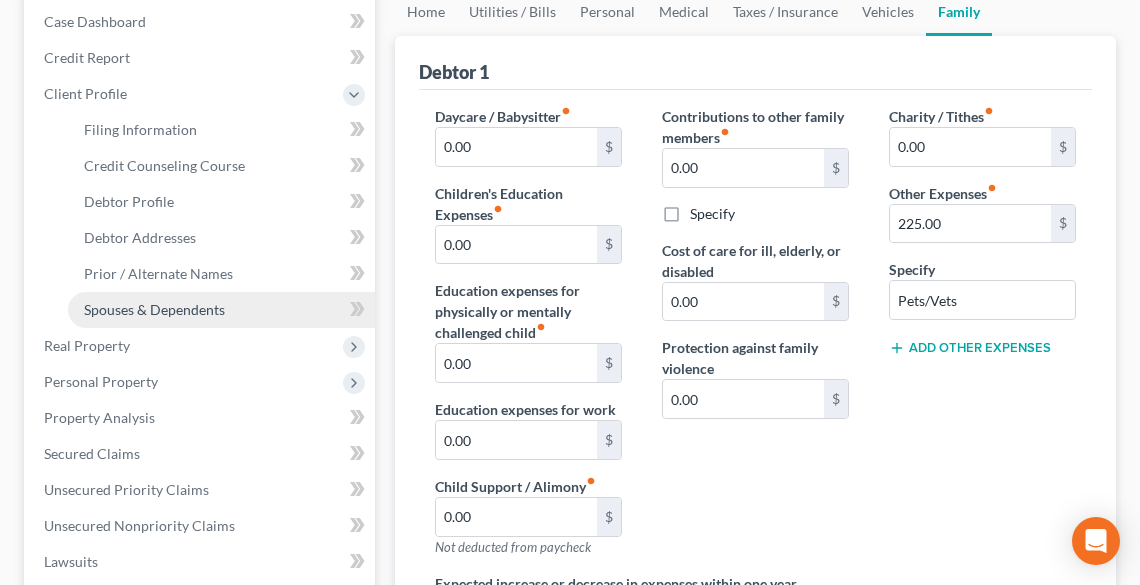 click on "Spouses & Dependents" at bounding box center [154, 309] 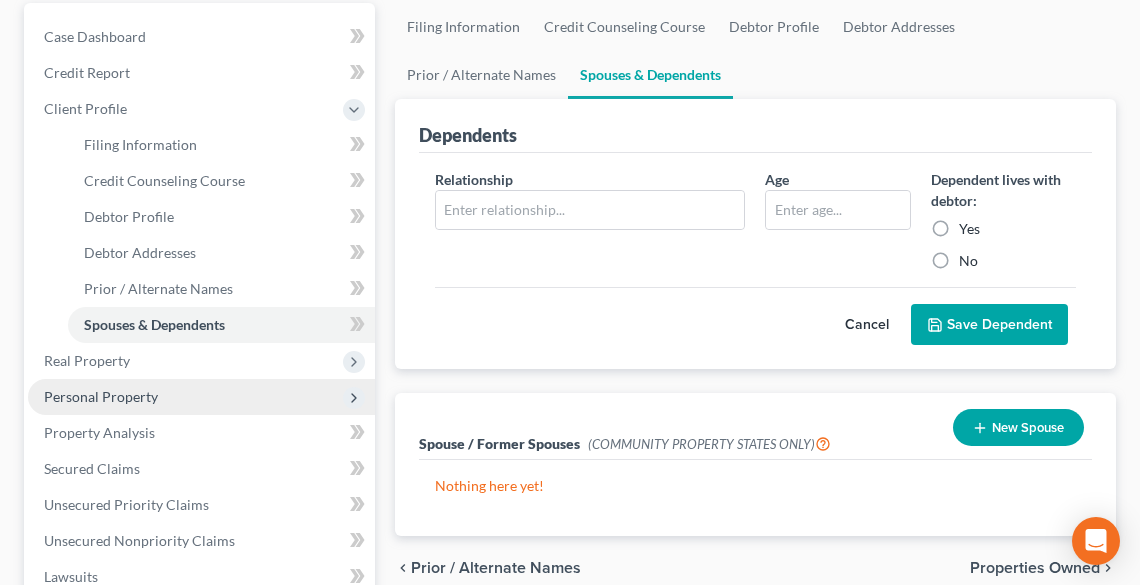 scroll, scrollTop: 240, scrollLeft: 0, axis: vertical 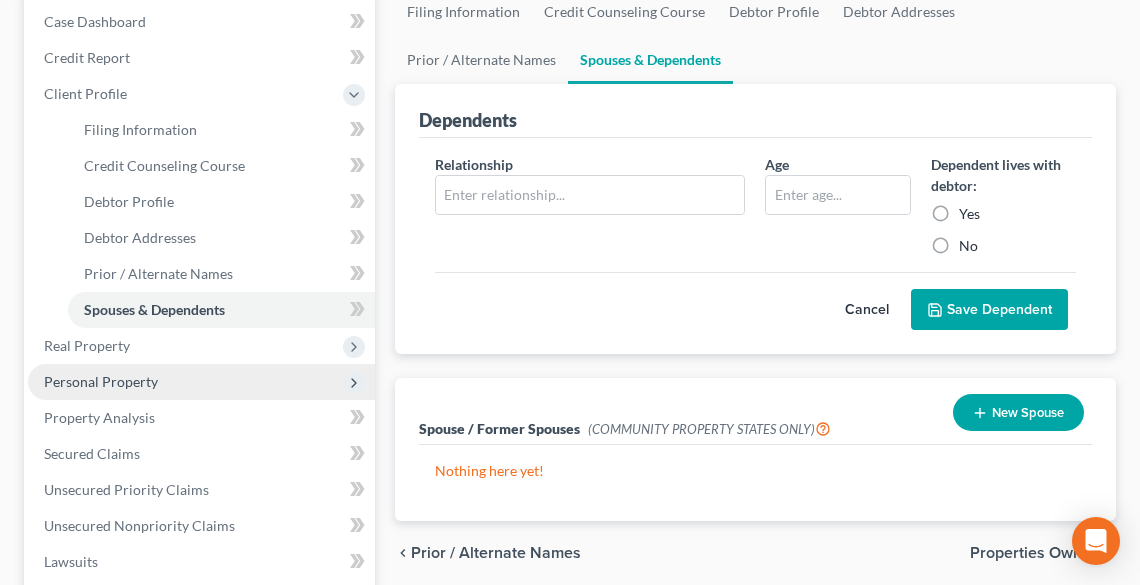 click on "Personal Property" at bounding box center (101, 381) 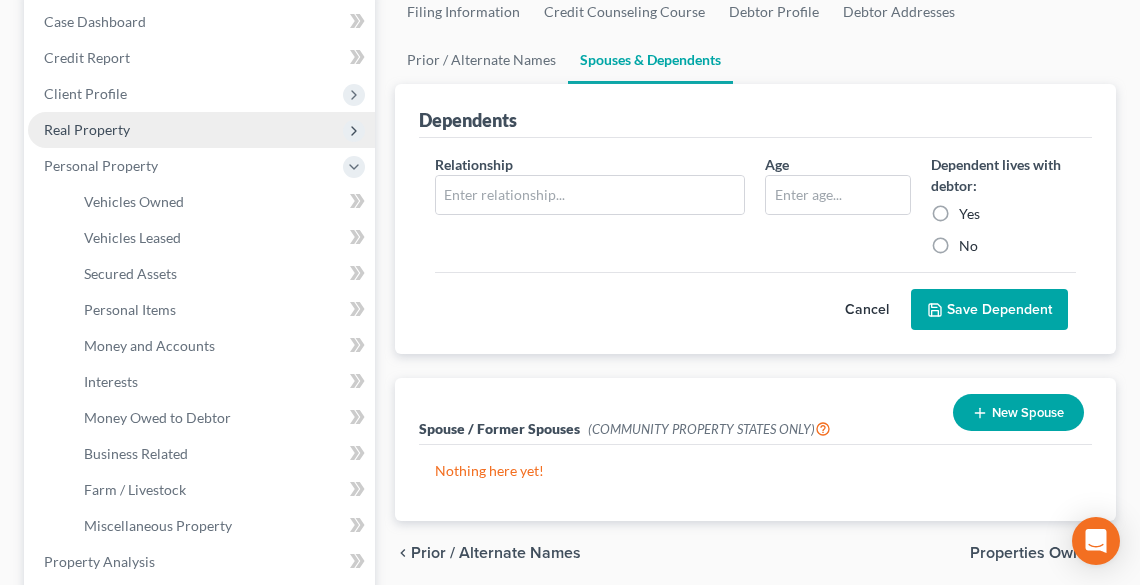 click on "Real Property" at bounding box center (201, 130) 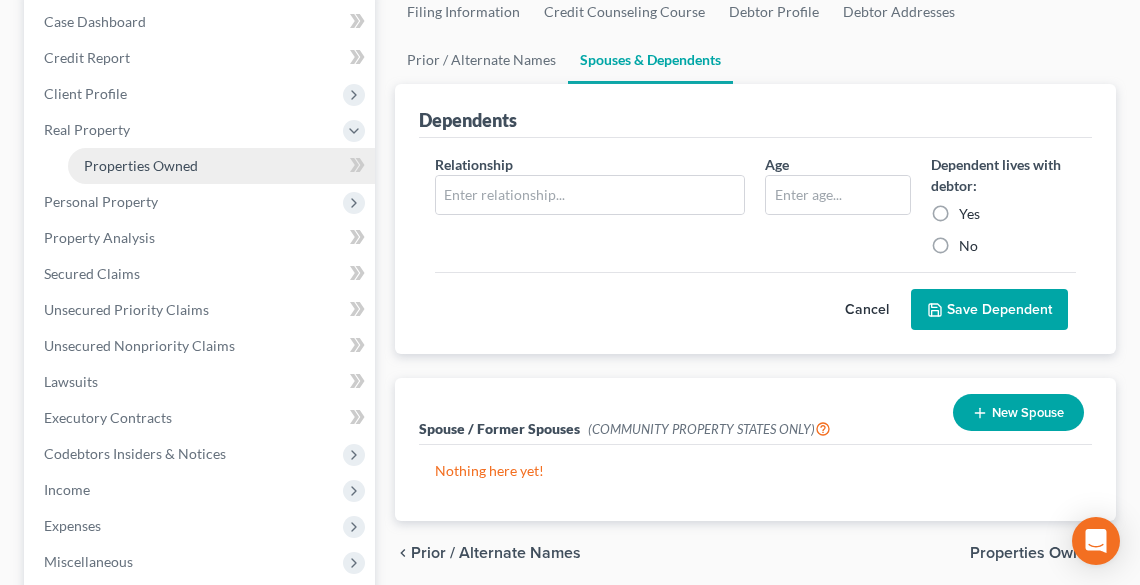 click on "Properties Owned" at bounding box center [221, 166] 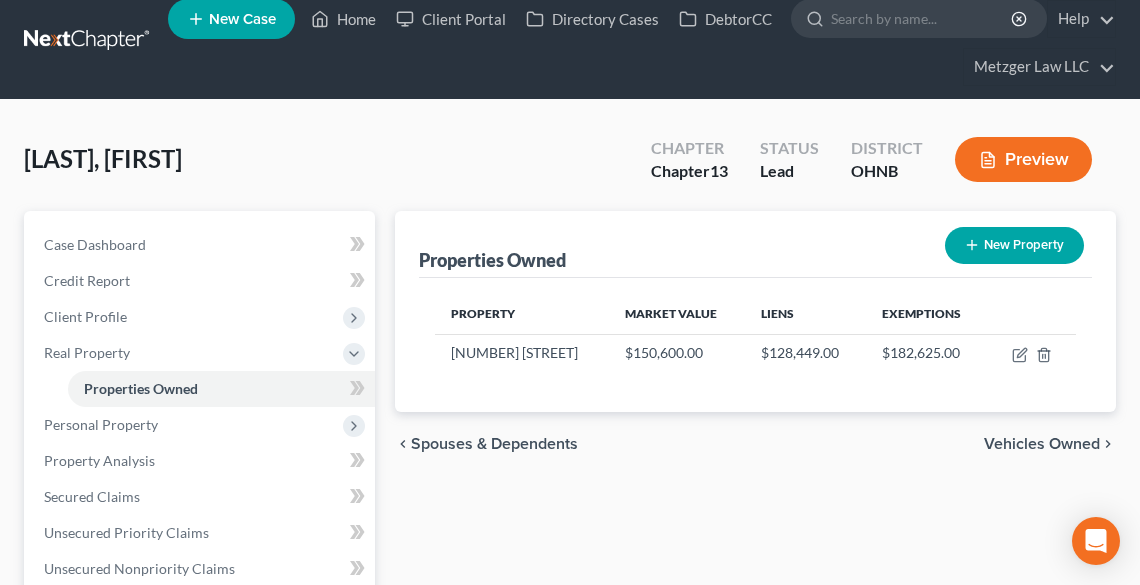 scroll, scrollTop: 0, scrollLeft: 0, axis: both 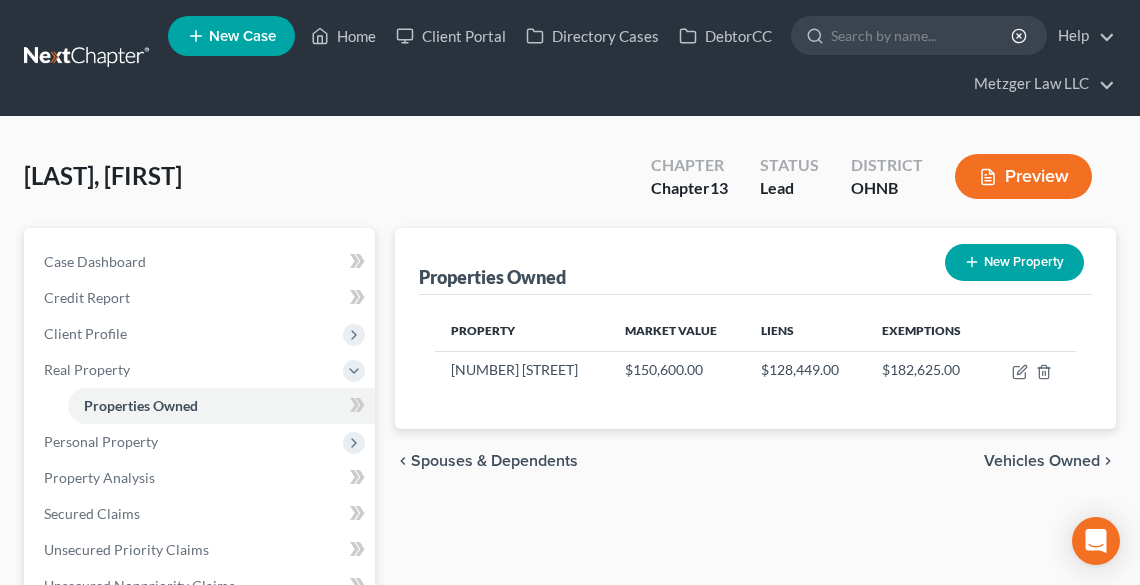 click on "Vehicles Owned" at bounding box center [1042, 461] 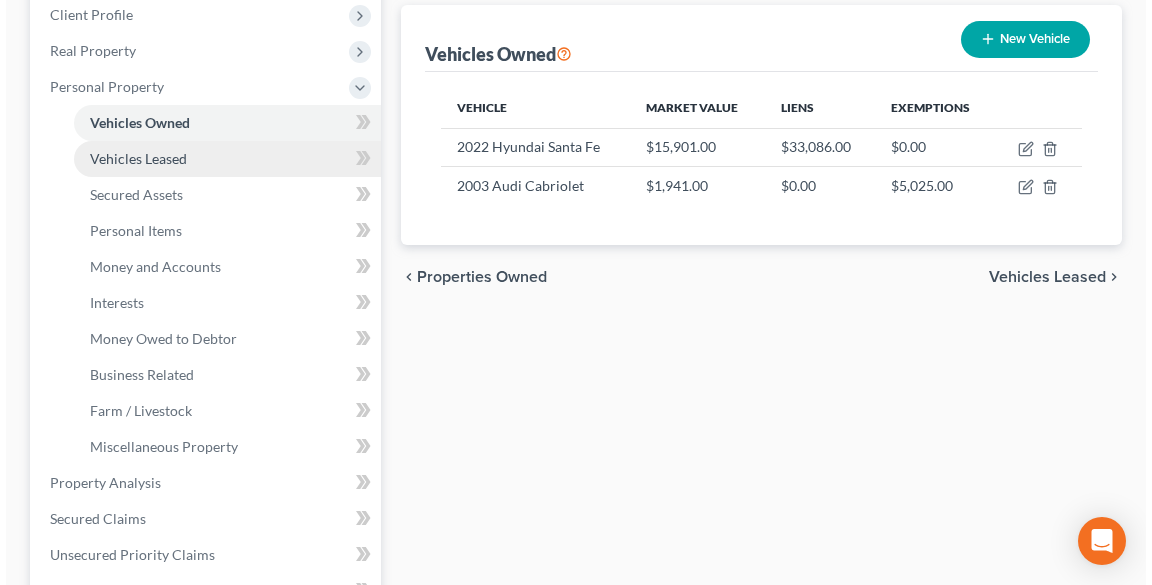 scroll, scrollTop: 320, scrollLeft: 0, axis: vertical 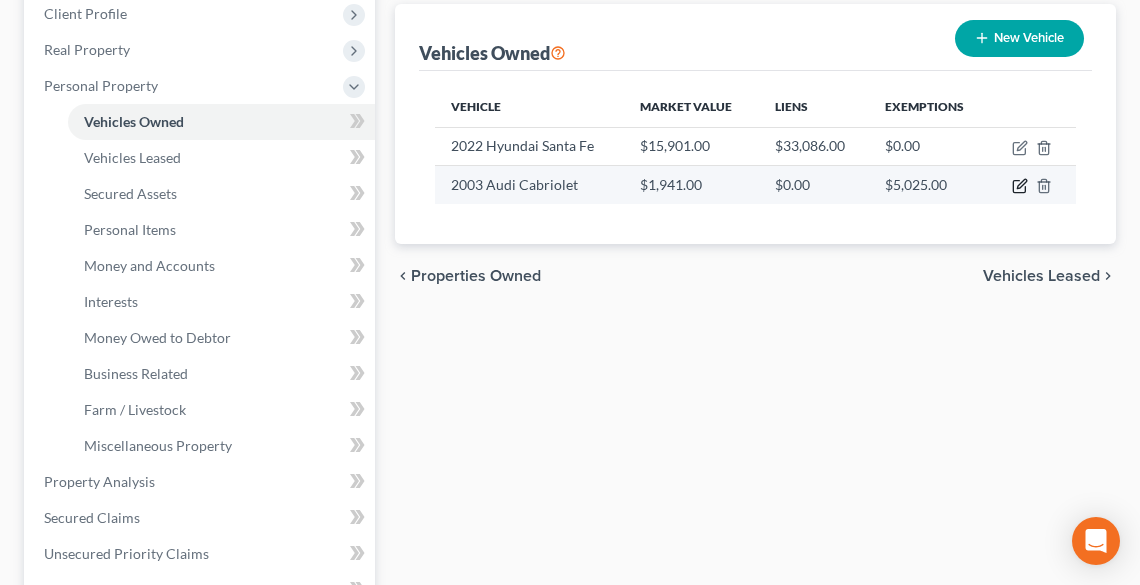 click 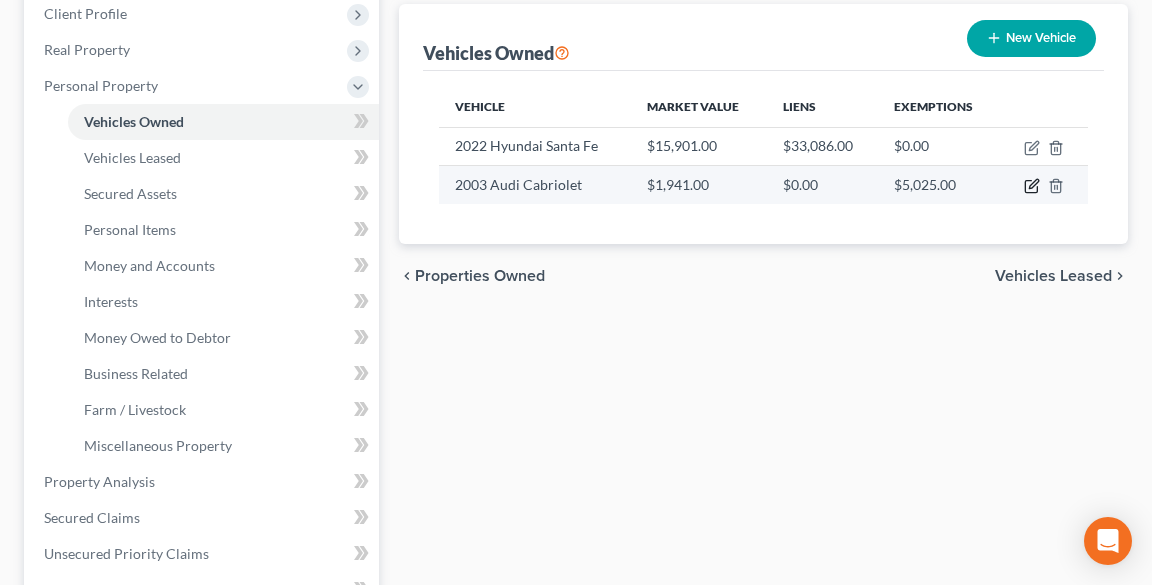 select on "0" 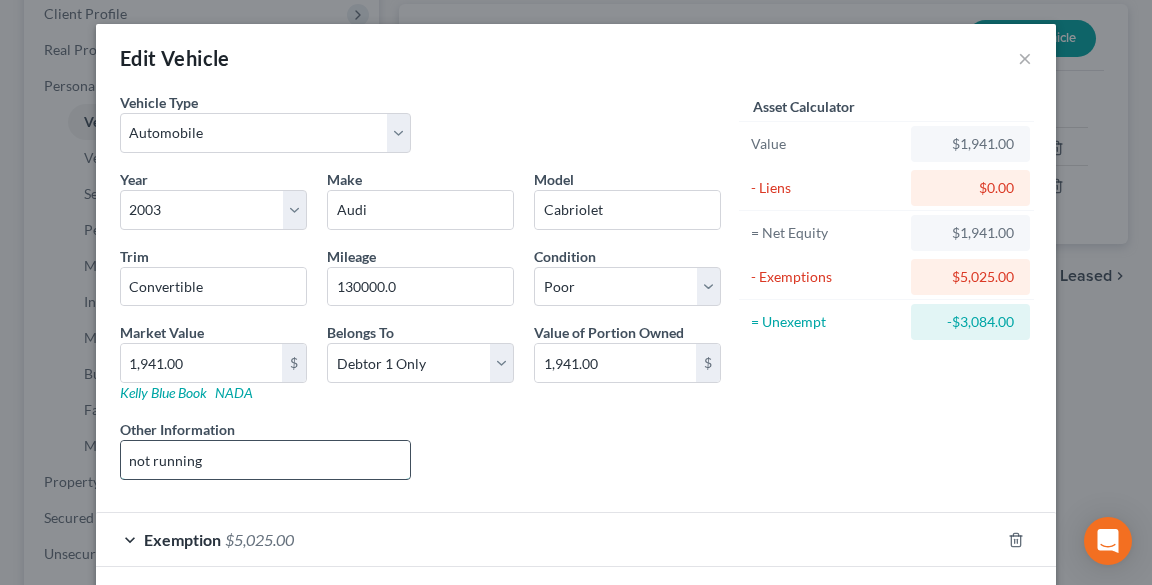 click on "not running" at bounding box center [265, 460] 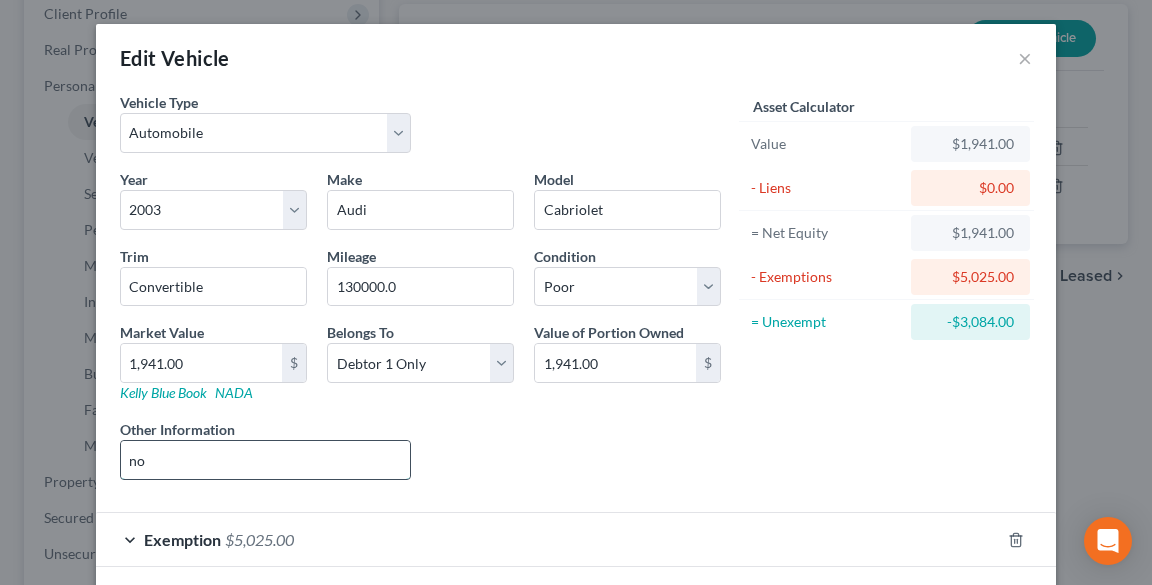 type on "n" 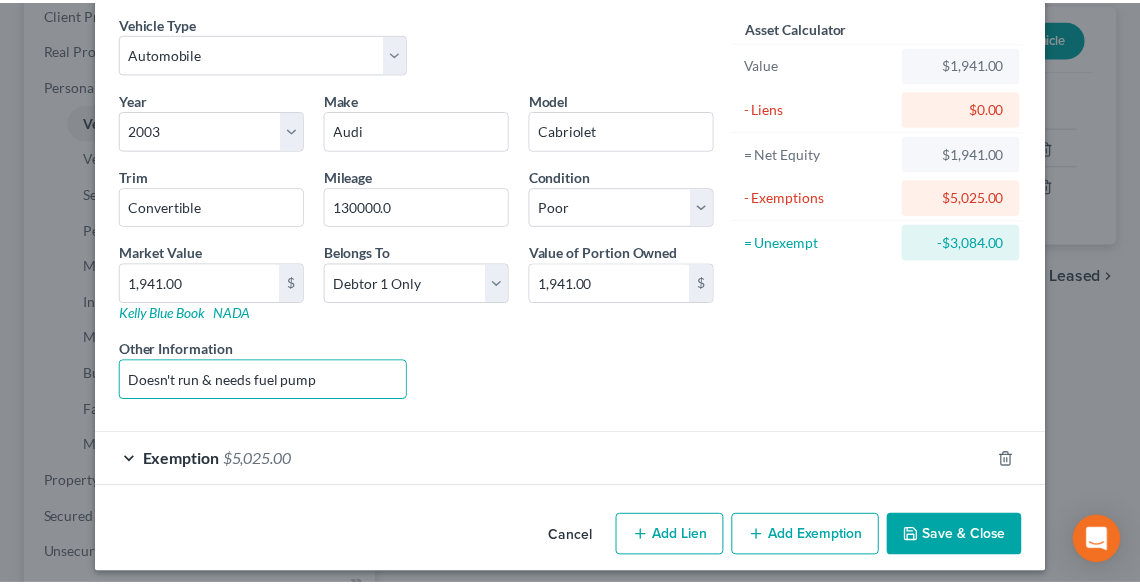 scroll, scrollTop: 89, scrollLeft: 0, axis: vertical 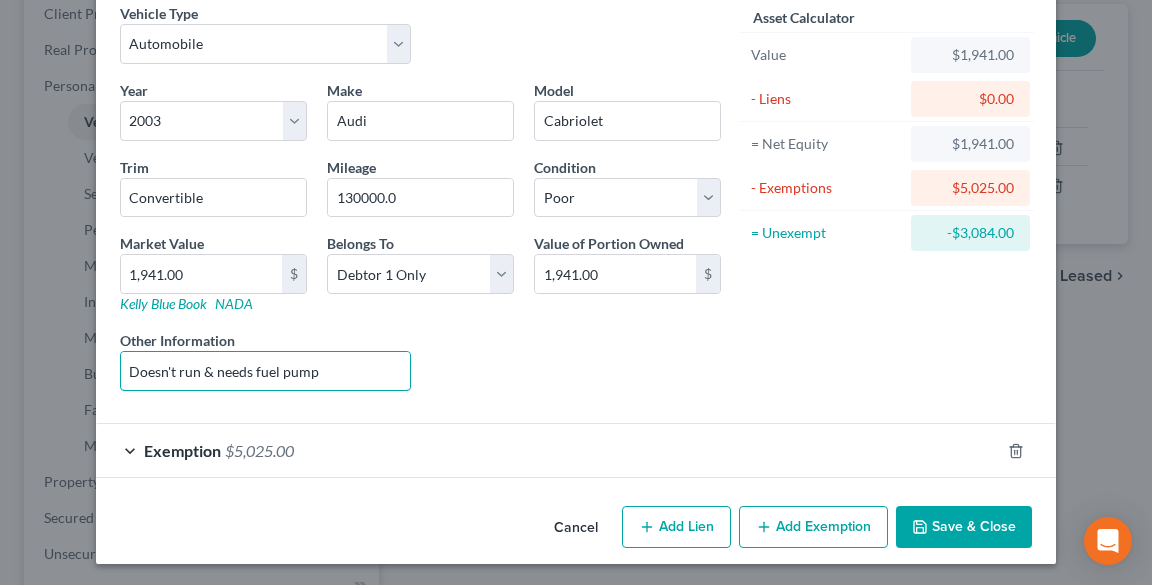type on "Doesn't run & needs fuel pump" 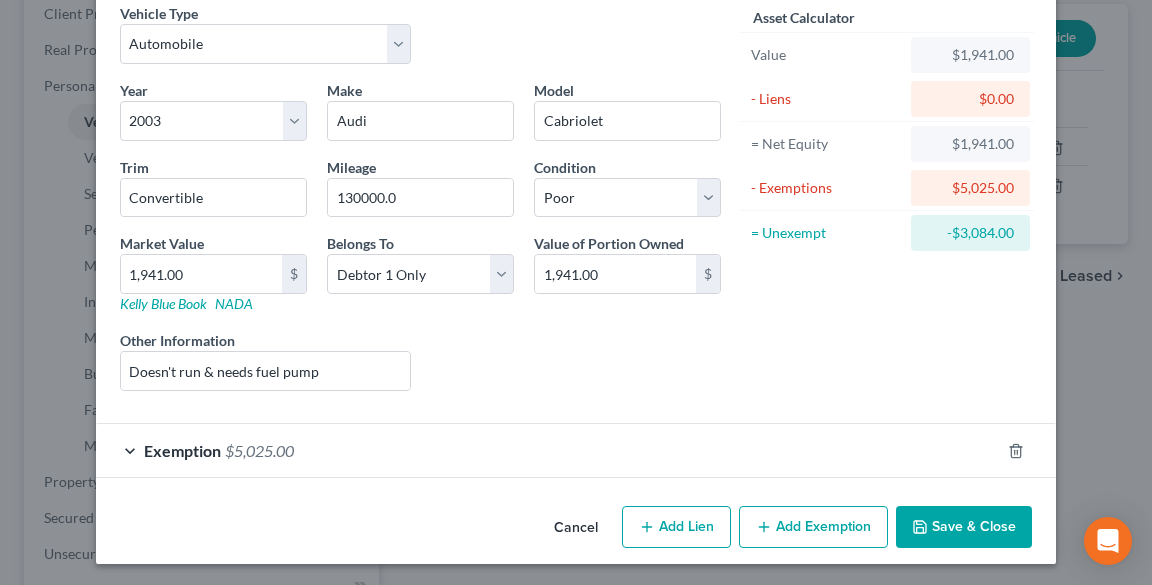 click on "Save & Close" at bounding box center [964, 527] 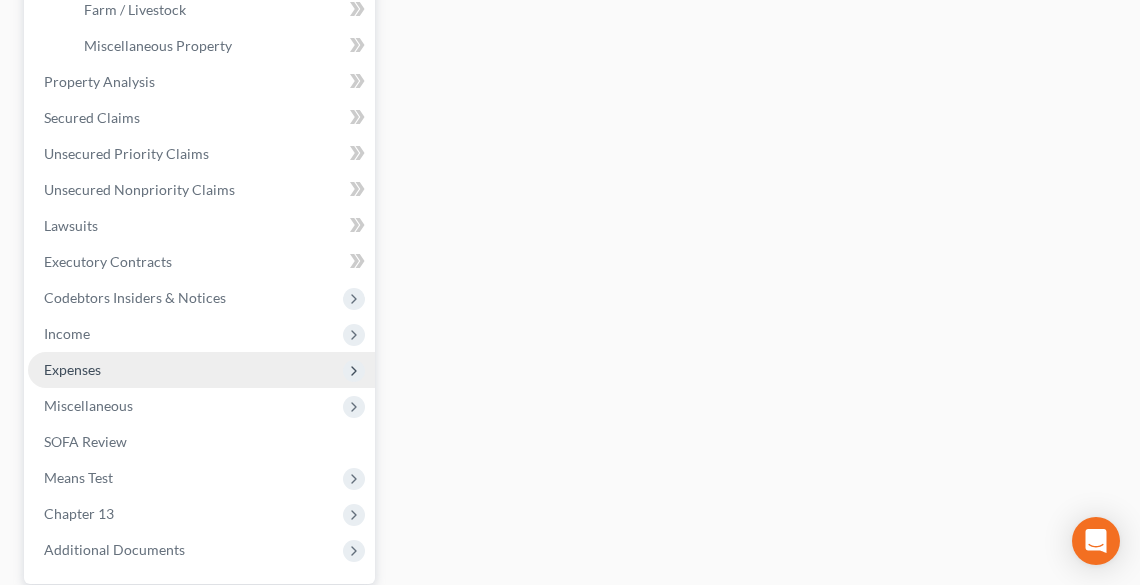 scroll, scrollTop: 880, scrollLeft: 0, axis: vertical 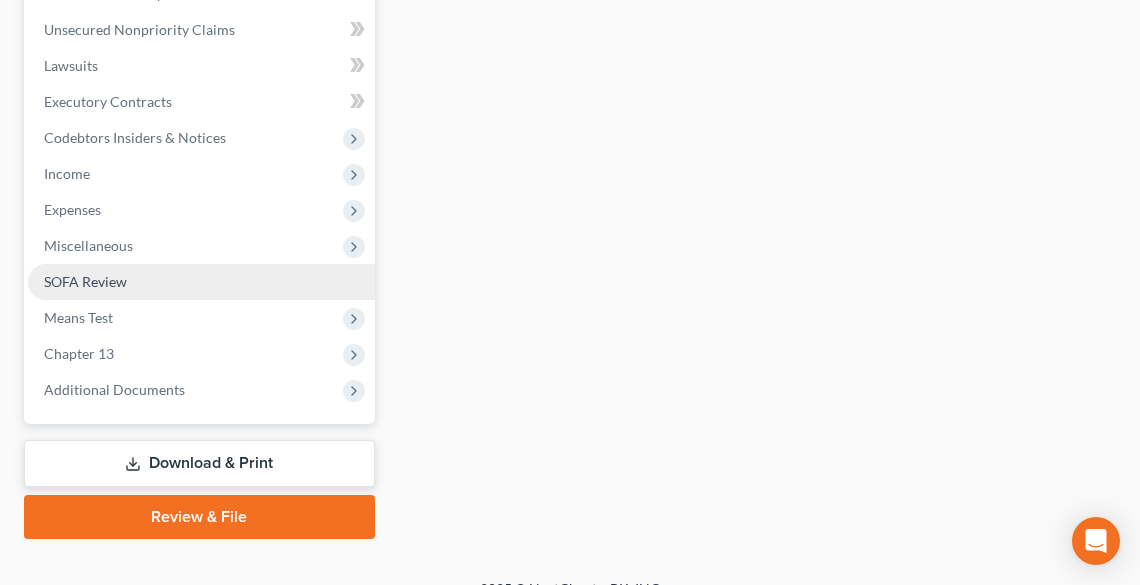 click on "SOFA Review" at bounding box center (85, 281) 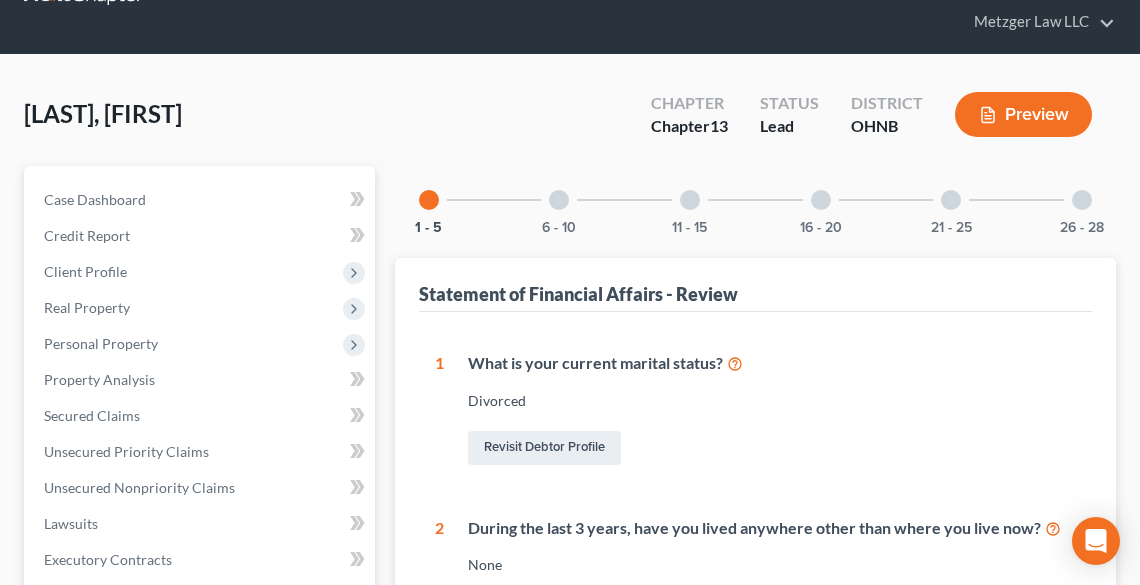 scroll, scrollTop: 61, scrollLeft: 0, axis: vertical 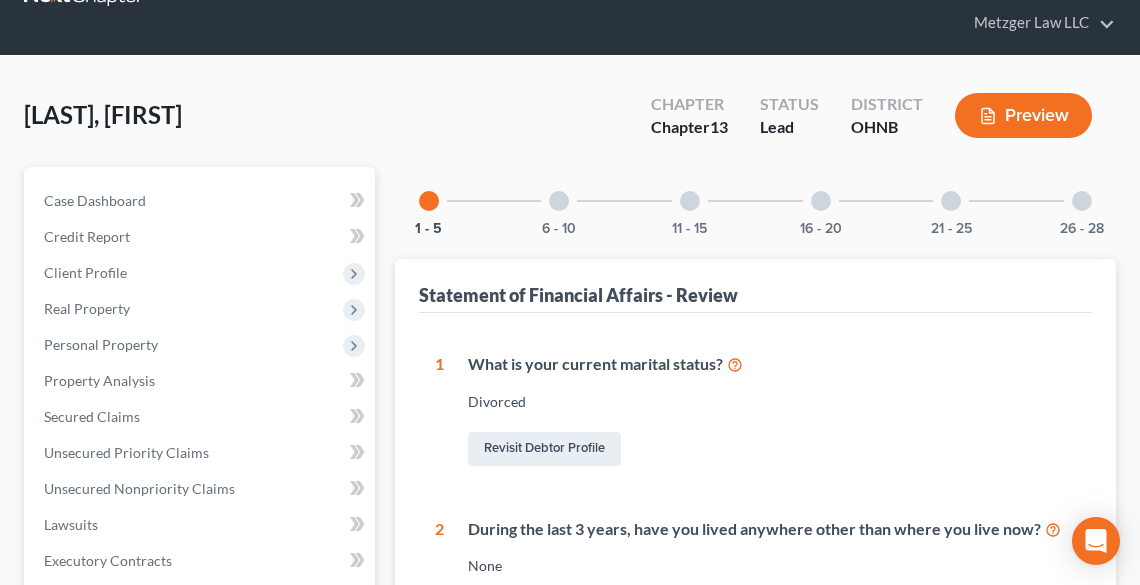click on "6 - 10" at bounding box center [559, 201] 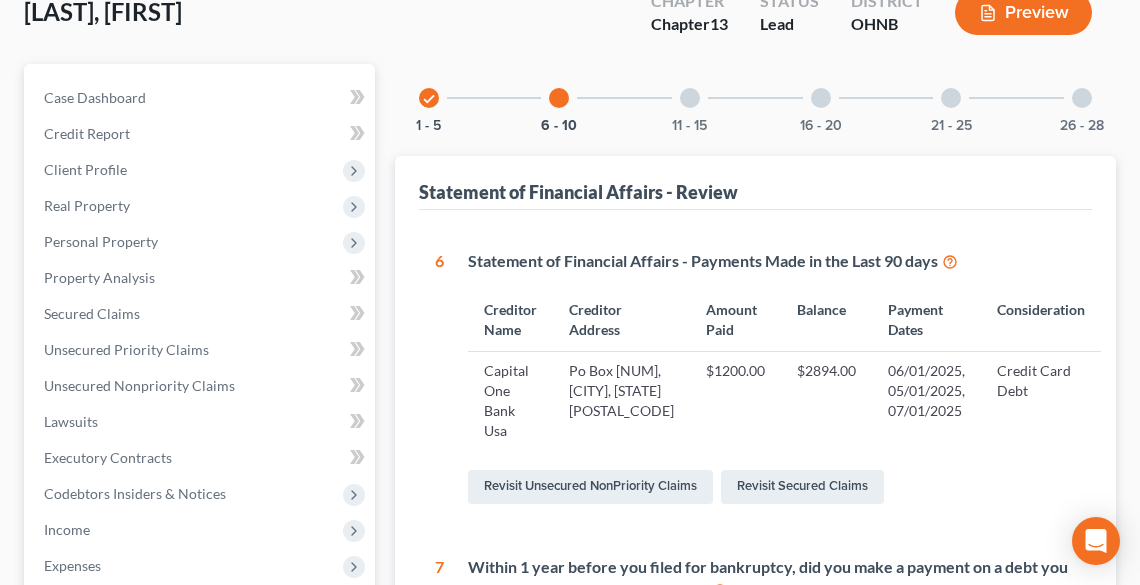 scroll, scrollTop: 301, scrollLeft: 0, axis: vertical 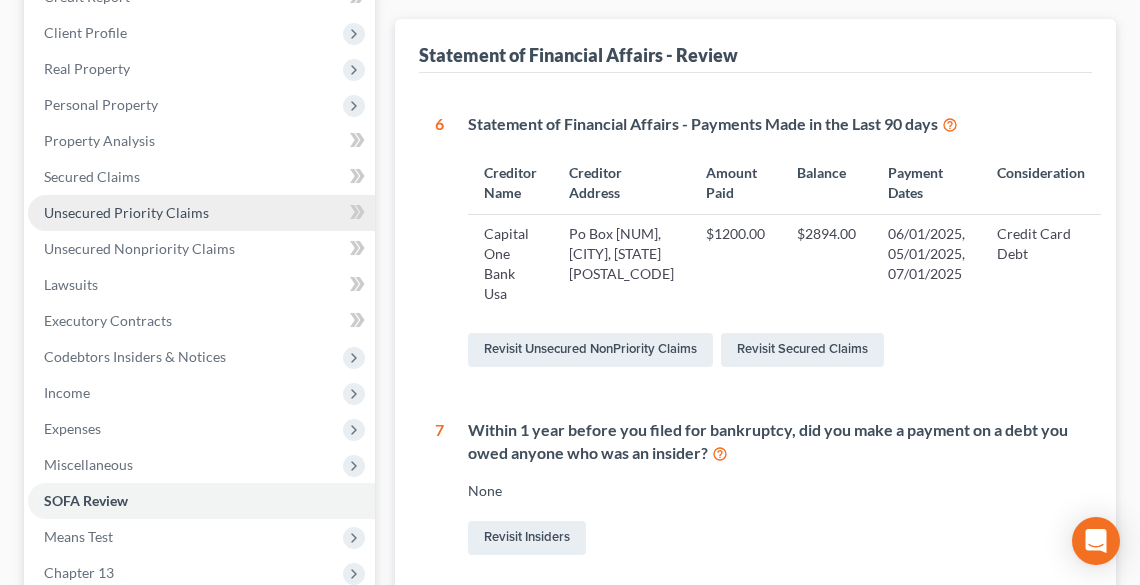 click on "Unsecured Priority Claims" at bounding box center [126, 212] 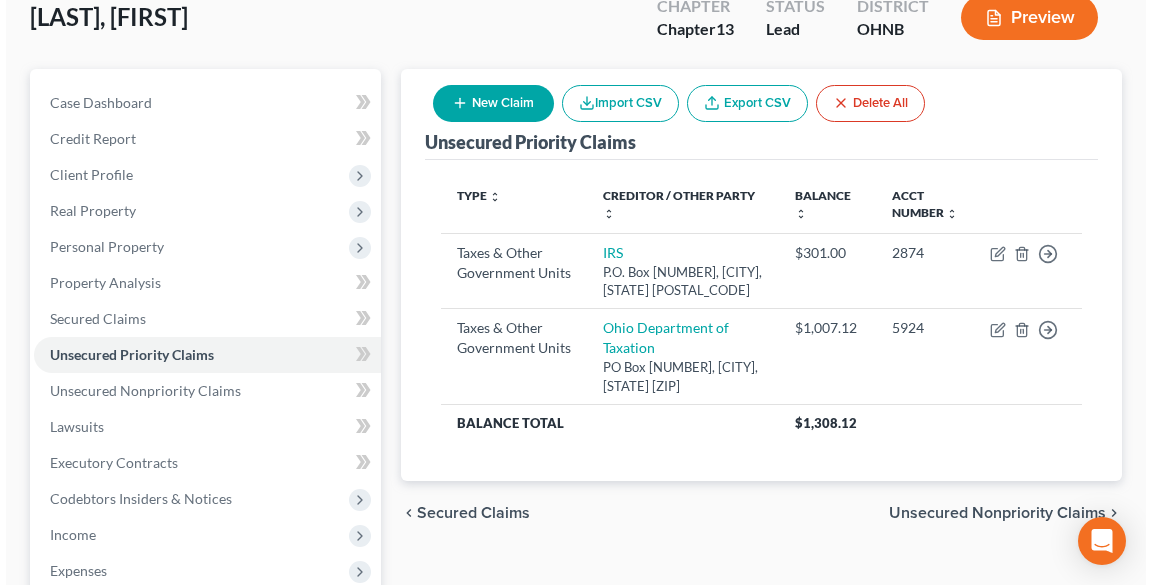 scroll, scrollTop: 160, scrollLeft: 0, axis: vertical 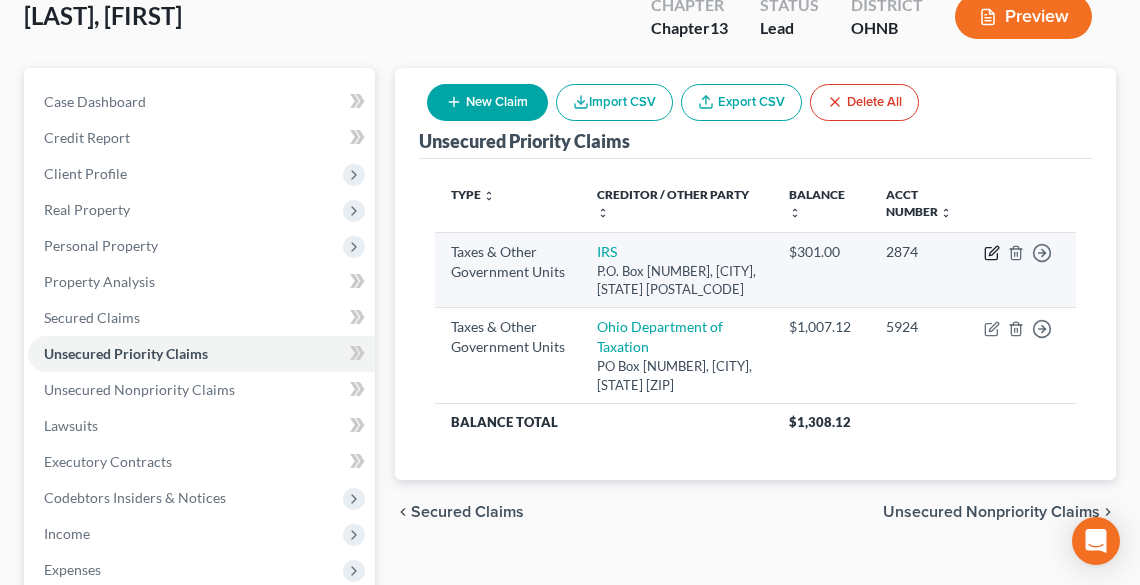 click 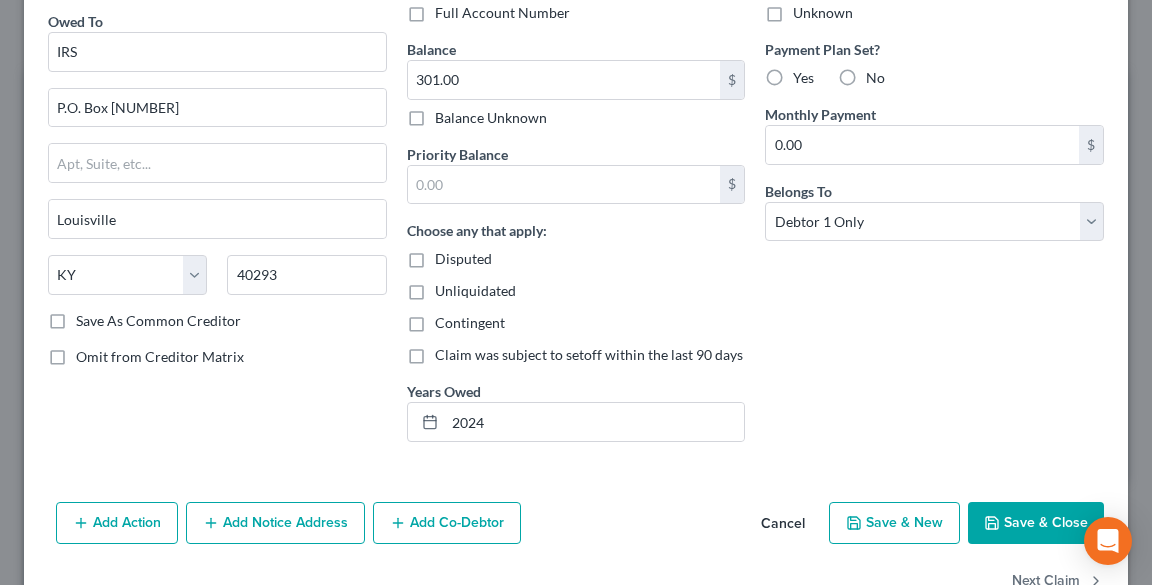 scroll, scrollTop: 160, scrollLeft: 0, axis: vertical 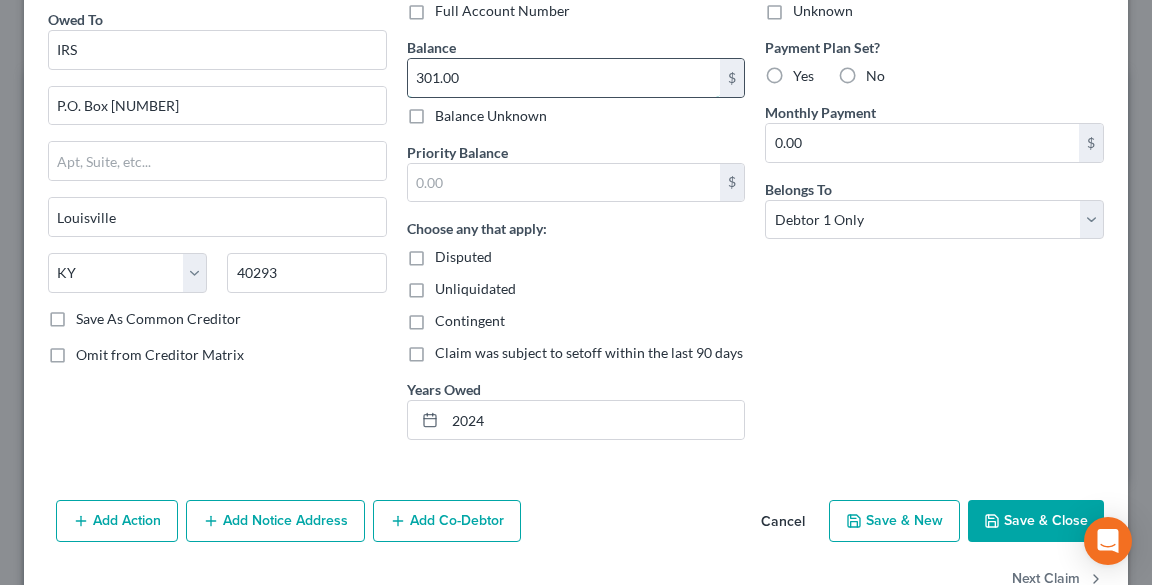 click on "301.00" at bounding box center [564, 78] 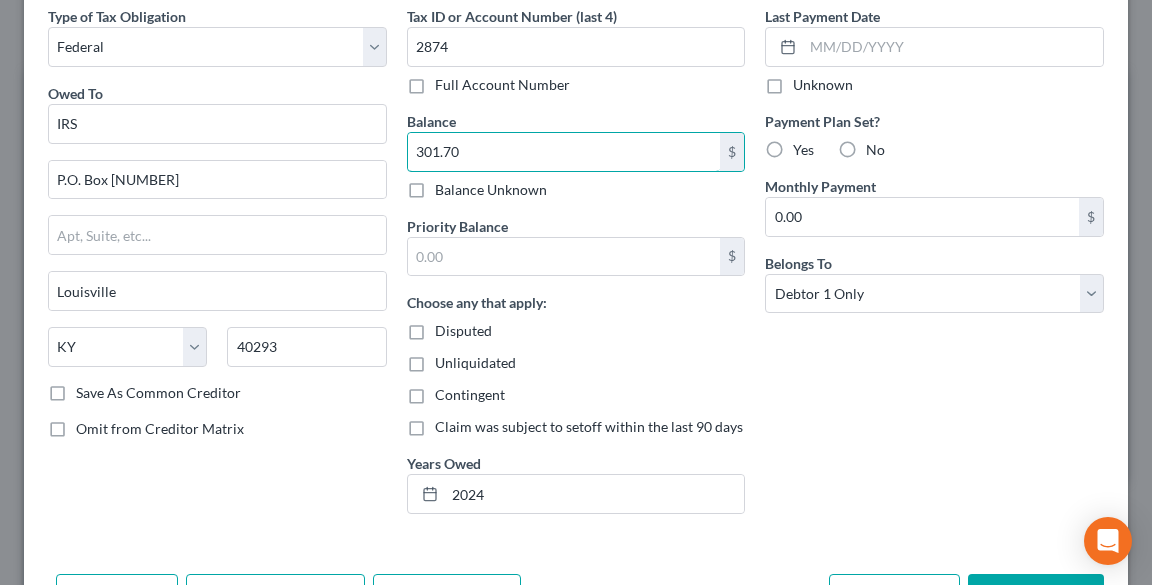 scroll, scrollTop: 0, scrollLeft: 0, axis: both 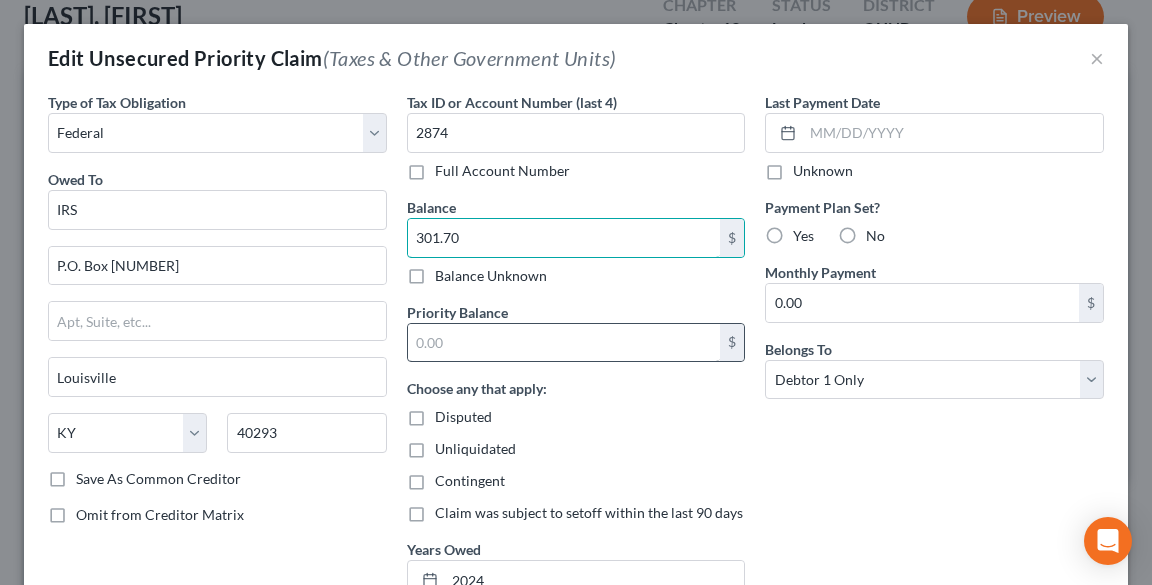 type on "301.70" 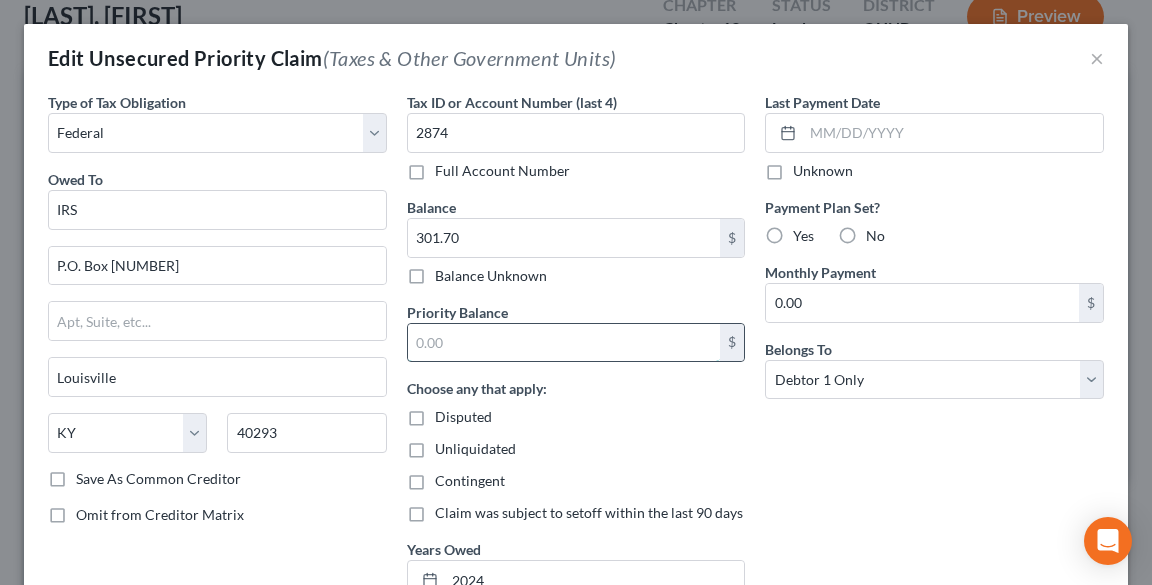 click at bounding box center [564, 343] 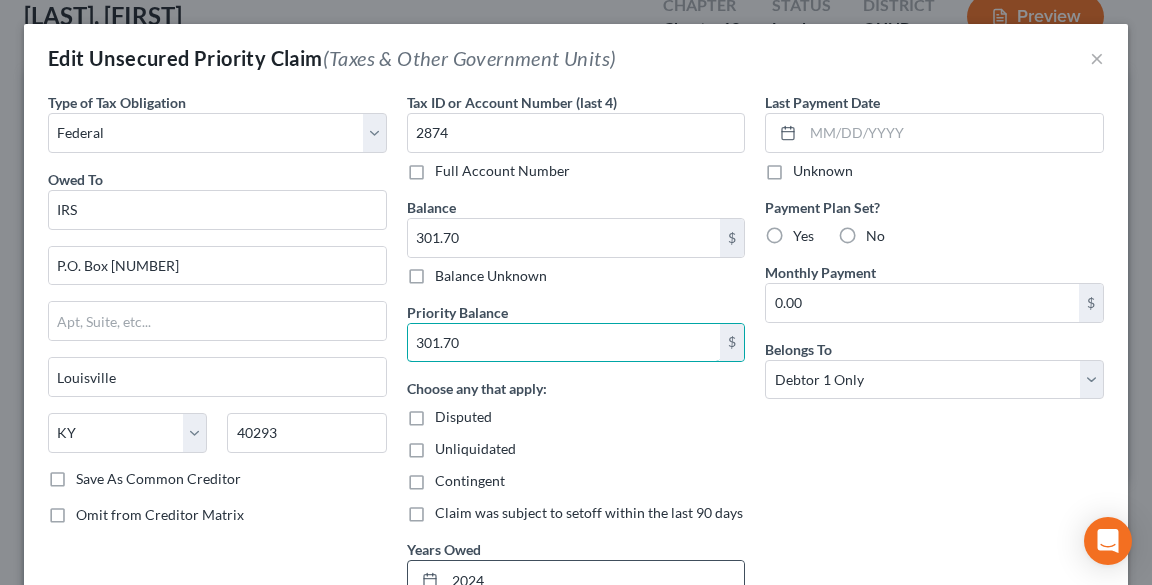 scroll, scrollTop: 212, scrollLeft: 0, axis: vertical 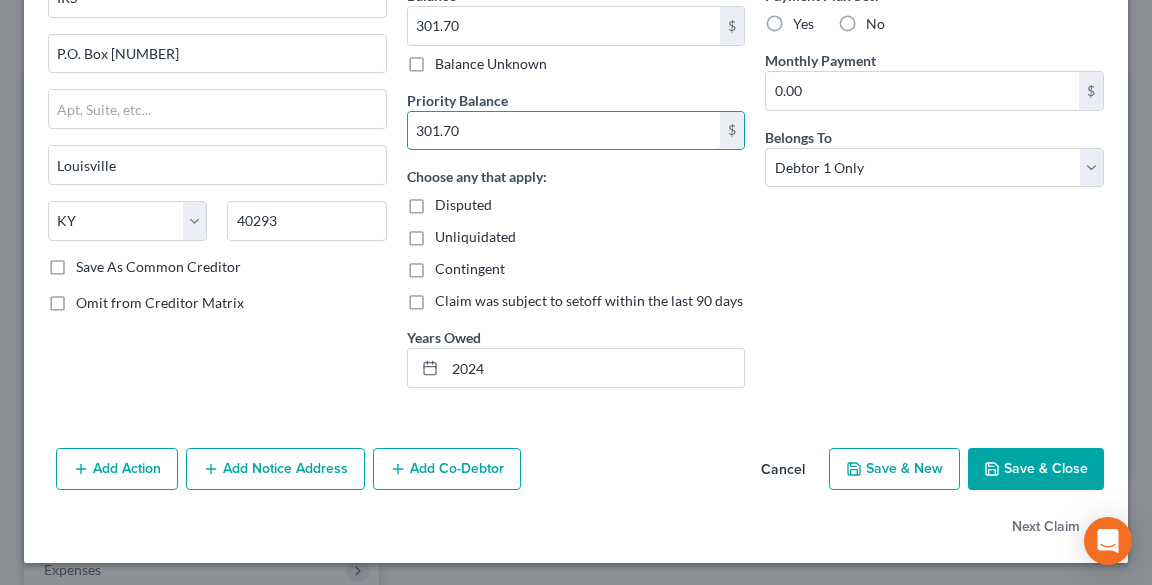 type on "301.70" 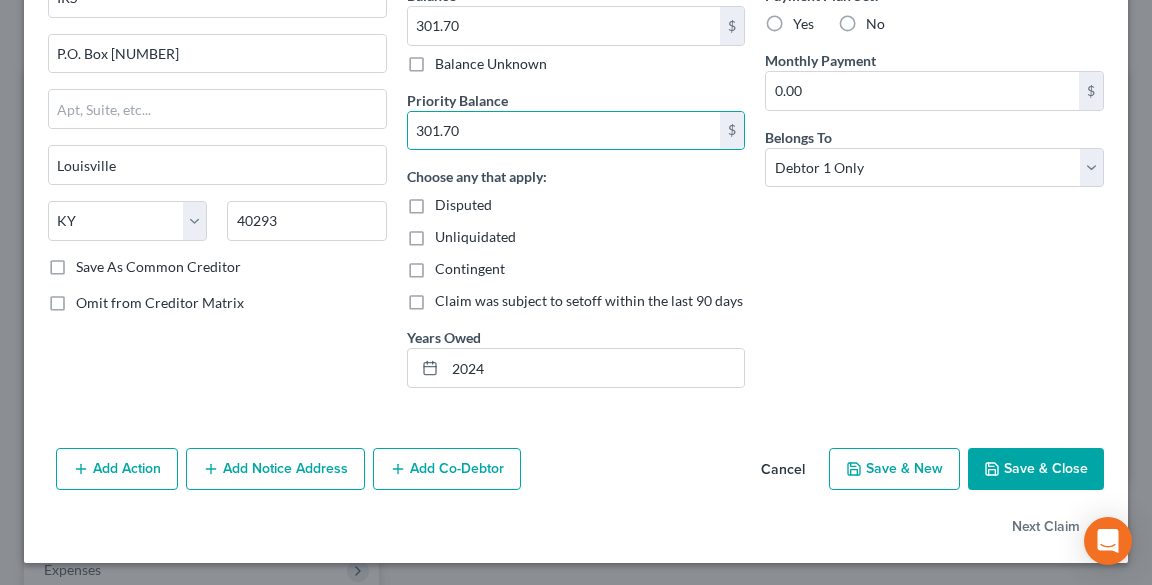click on "Save & Close" at bounding box center [1036, 469] 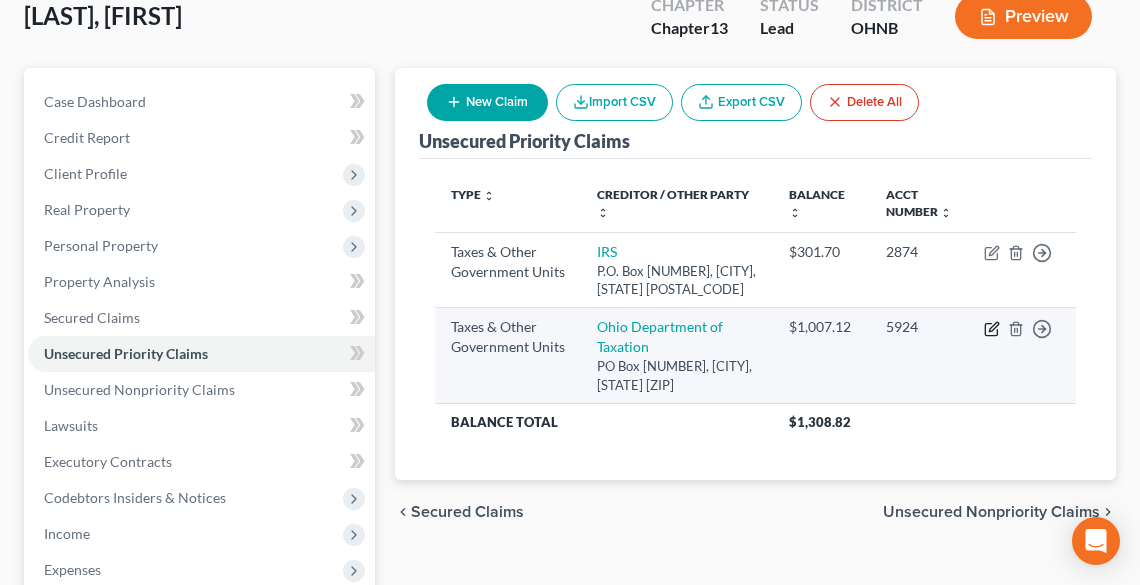 click 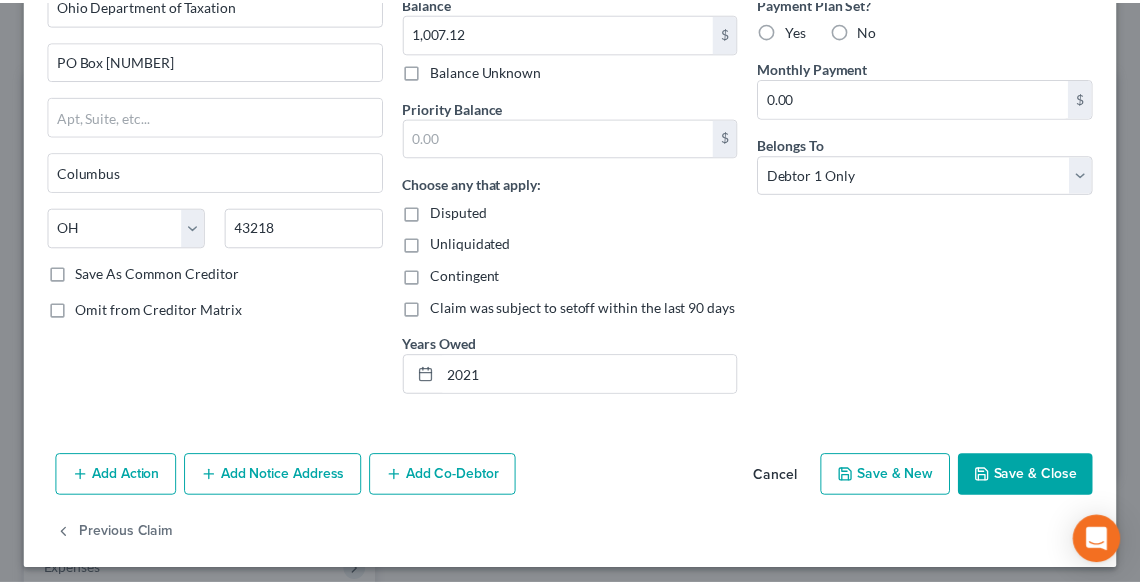 scroll, scrollTop: 212, scrollLeft: 0, axis: vertical 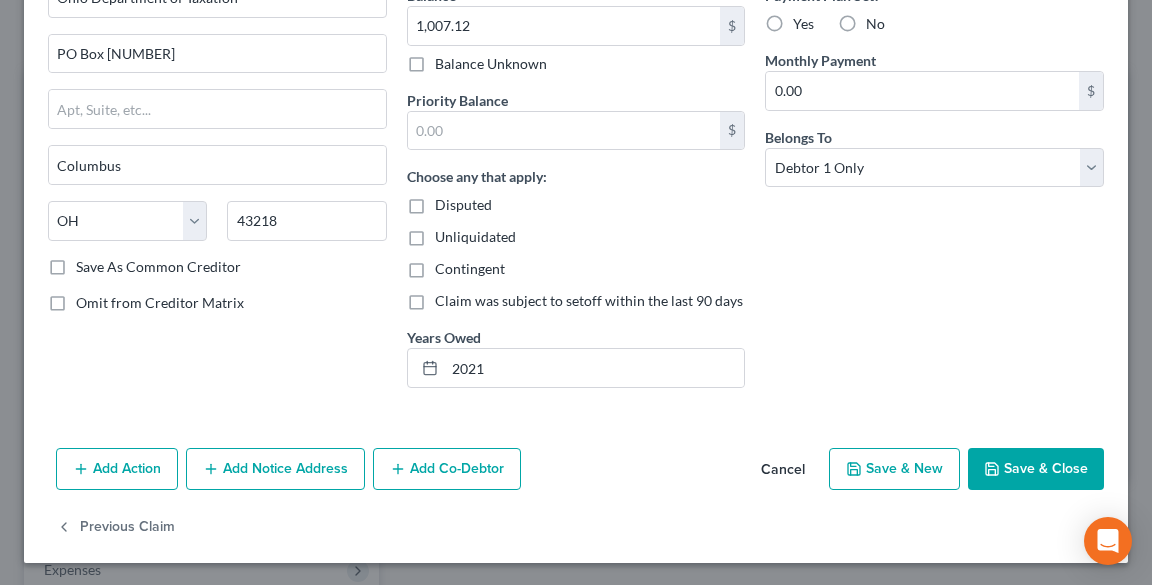 click on "Save & Close" at bounding box center (1036, 469) 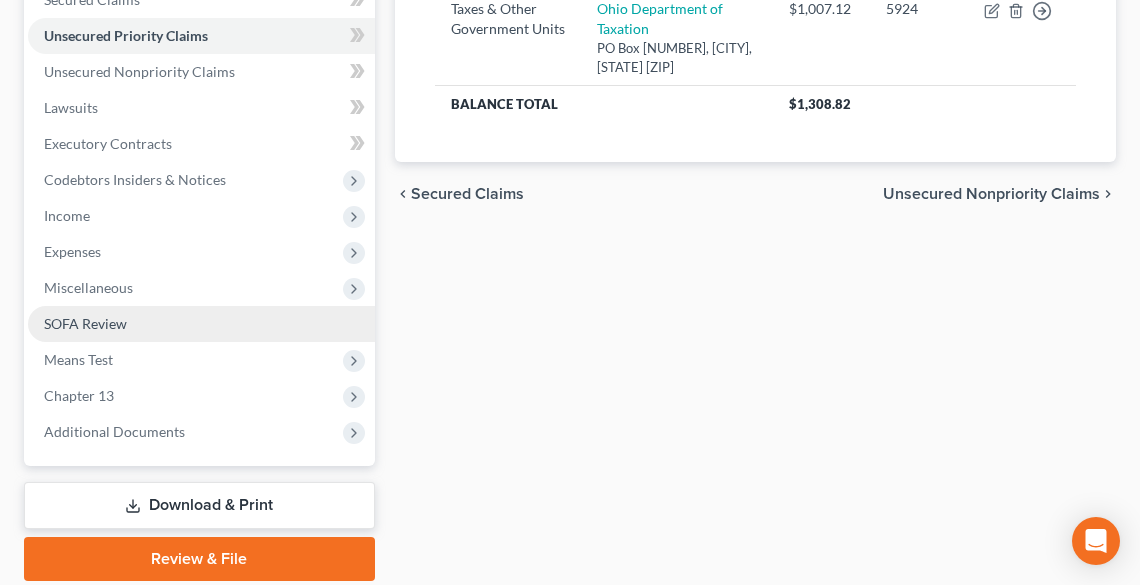 scroll, scrollTop: 480, scrollLeft: 0, axis: vertical 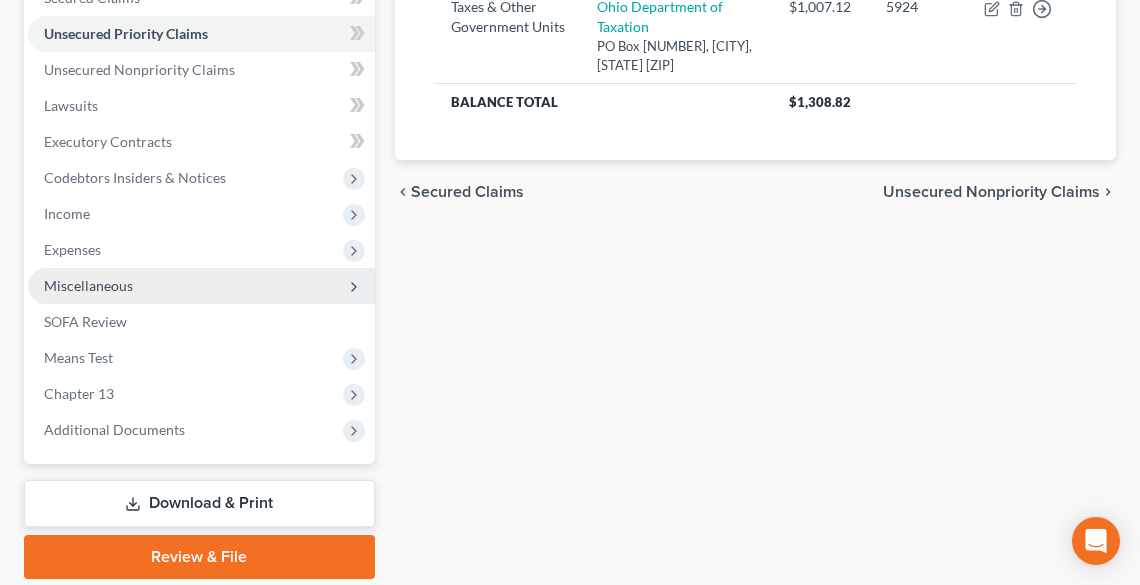 click on "Miscellaneous" at bounding box center (88, 285) 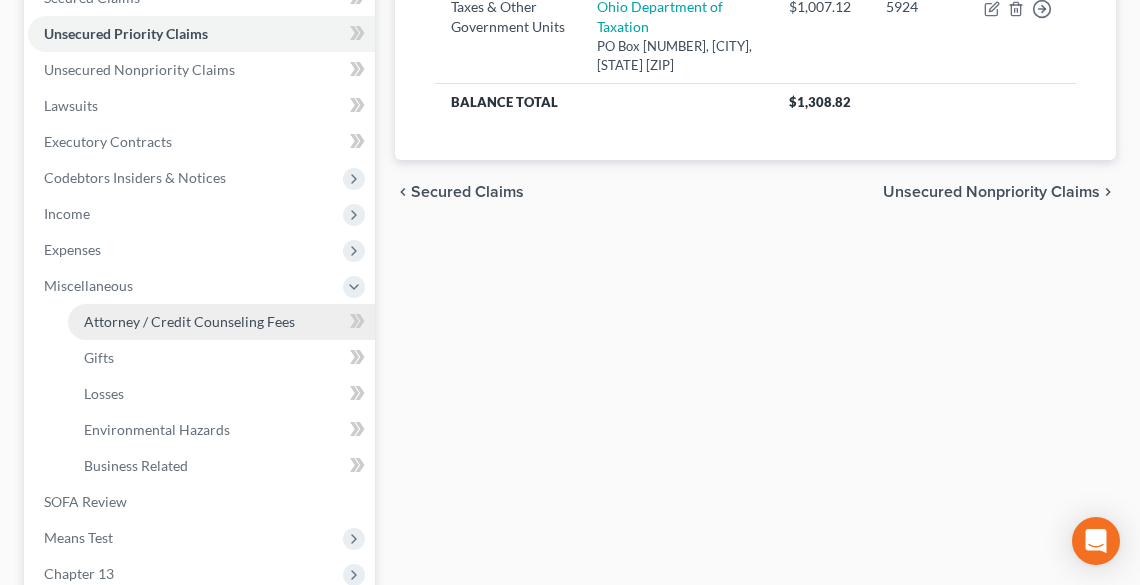 click on "Attorney / Credit Counseling Fees" at bounding box center [189, 321] 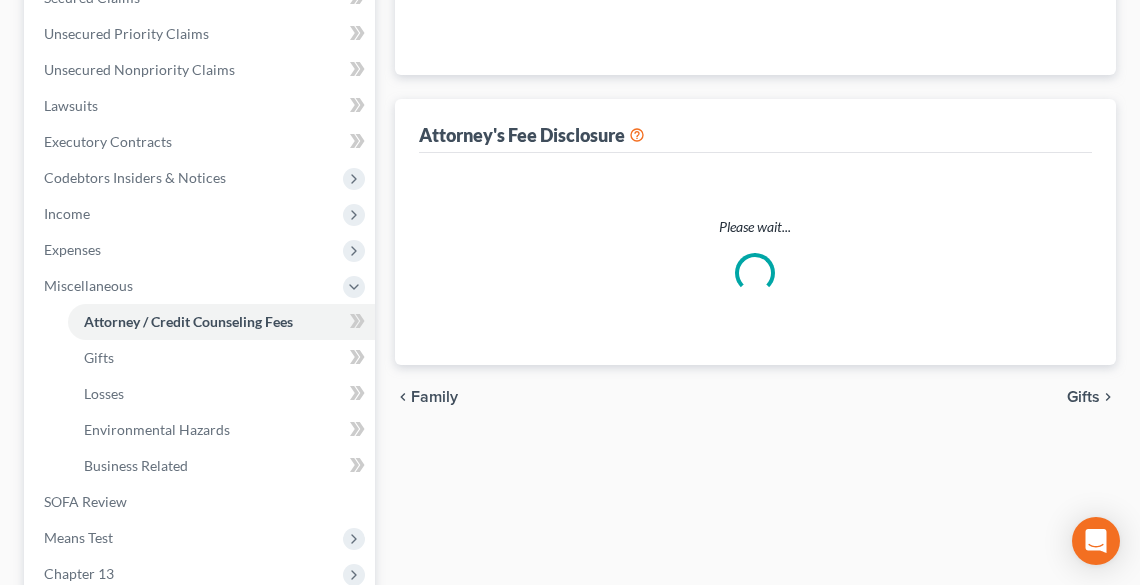 scroll, scrollTop: 248, scrollLeft: 0, axis: vertical 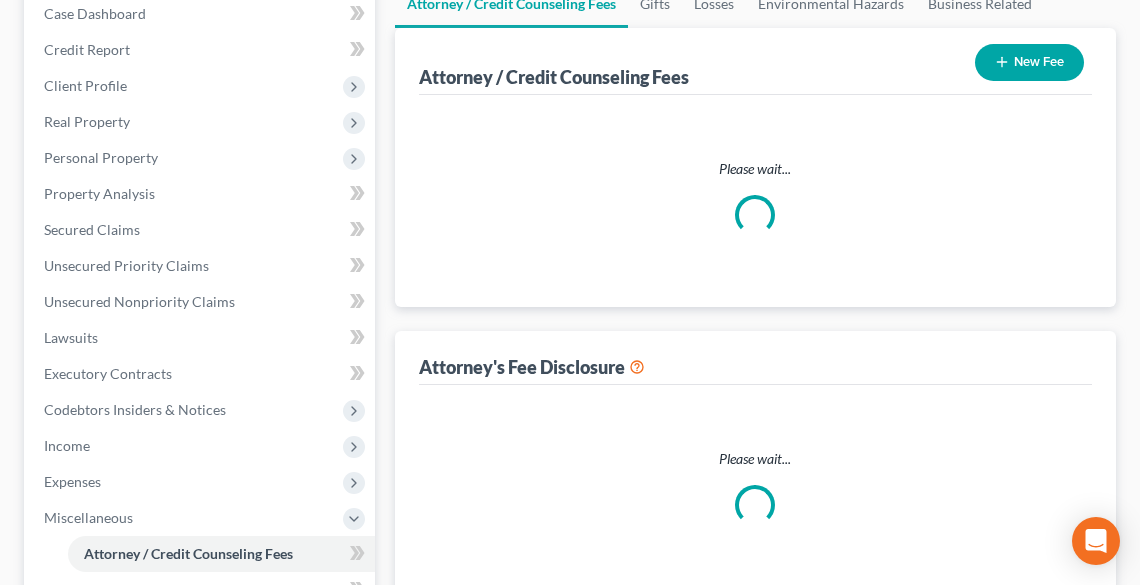 select on "0" 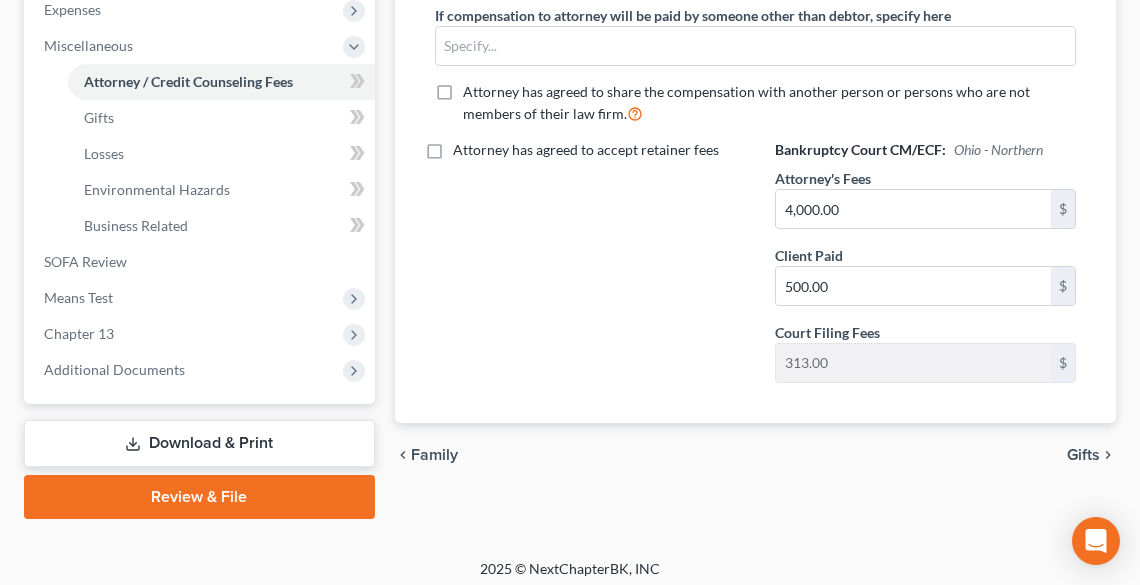 scroll, scrollTop: 728, scrollLeft: 0, axis: vertical 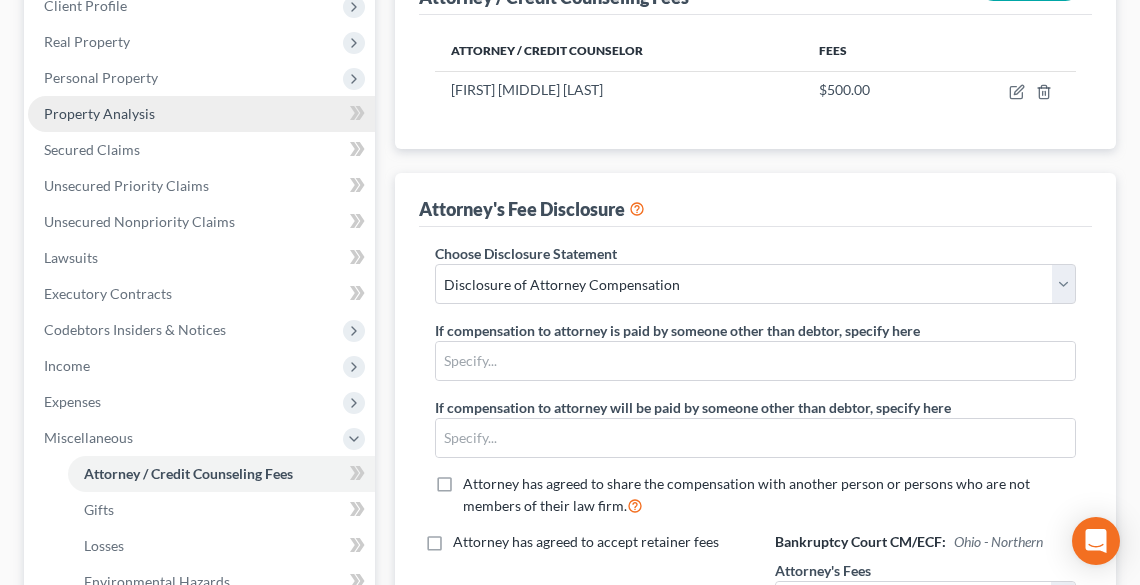 click on "Property Analysis" at bounding box center [99, 113] 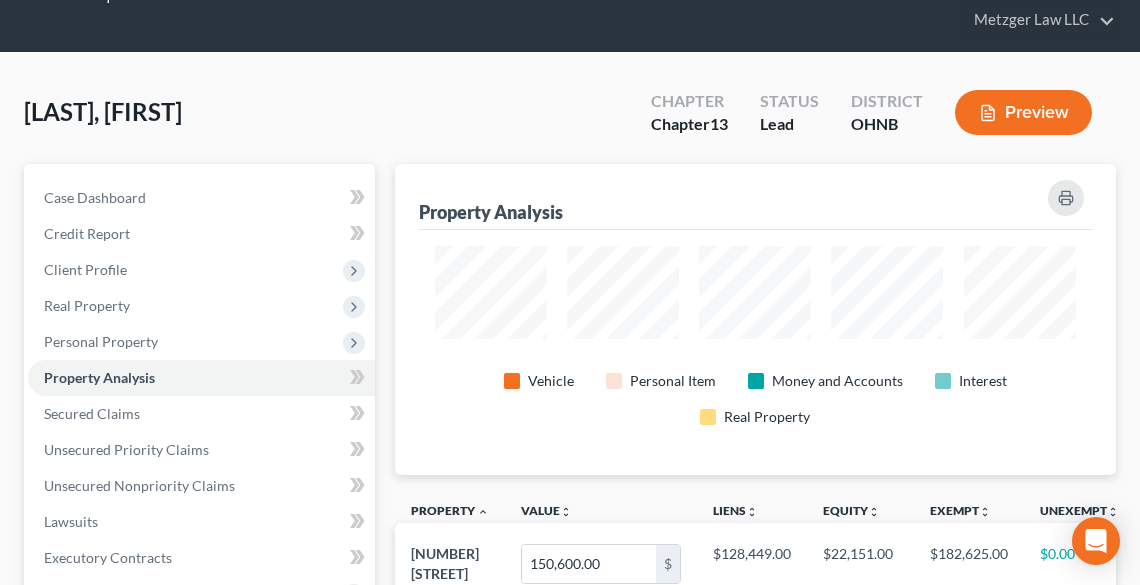 scroll, scrollTop: 0, scrollLeft: 0, axis: both 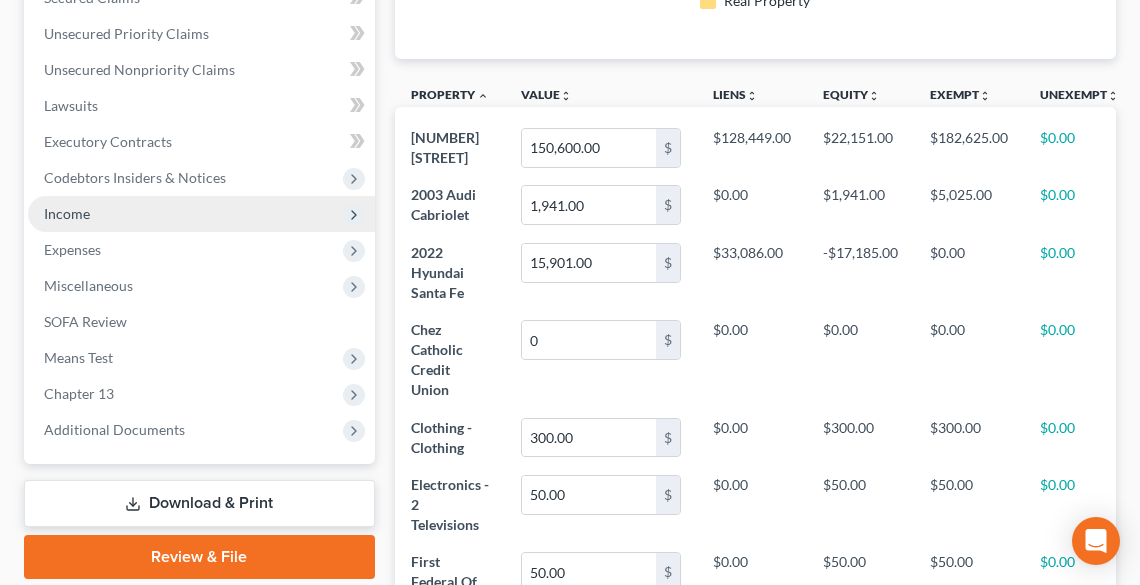 click on "Income" at bounding box center [67, 213] 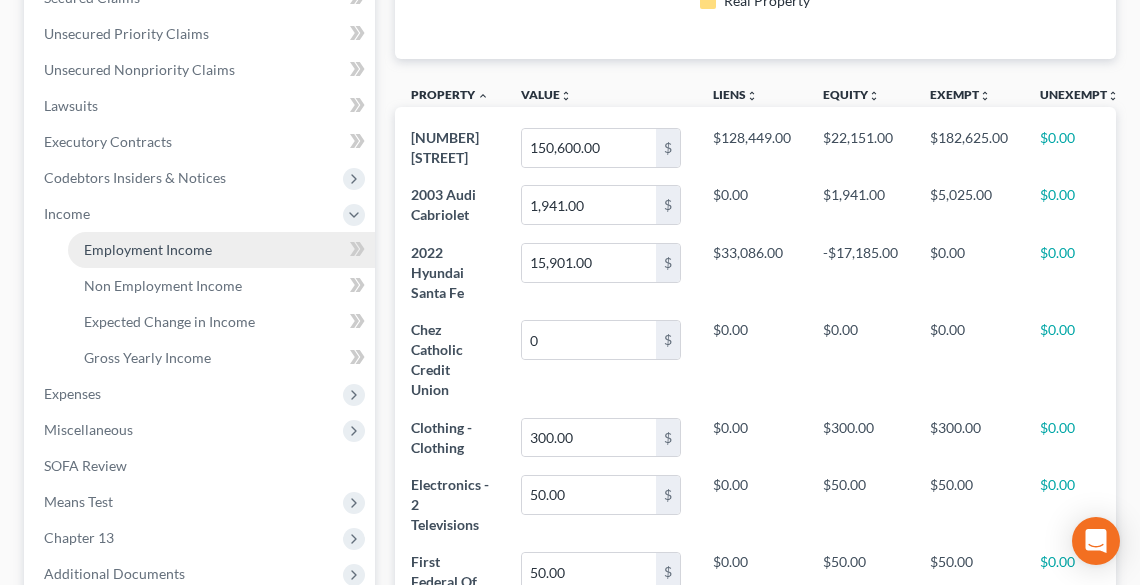 click on "Employment Income" at bounding box center [221, 250] 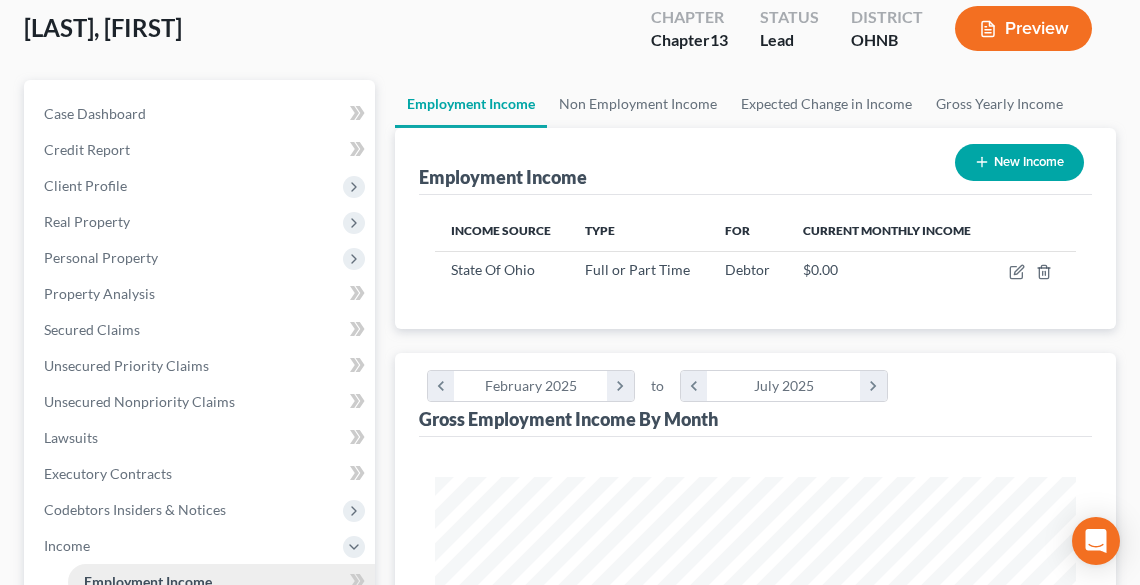scroll, scrollTop: 9, scrollLeft: 0, axis: vertical 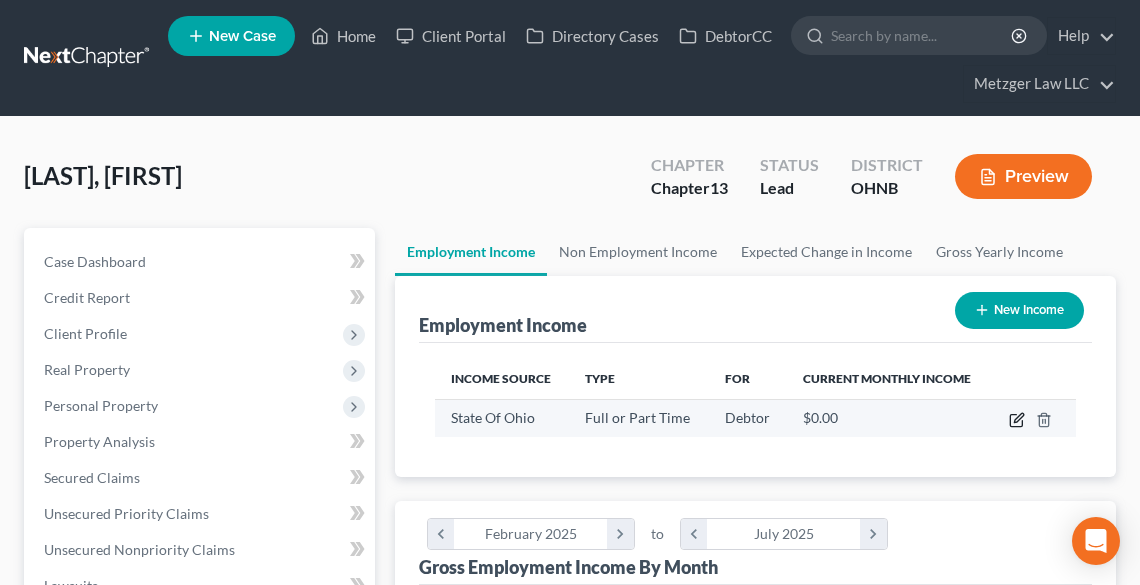click 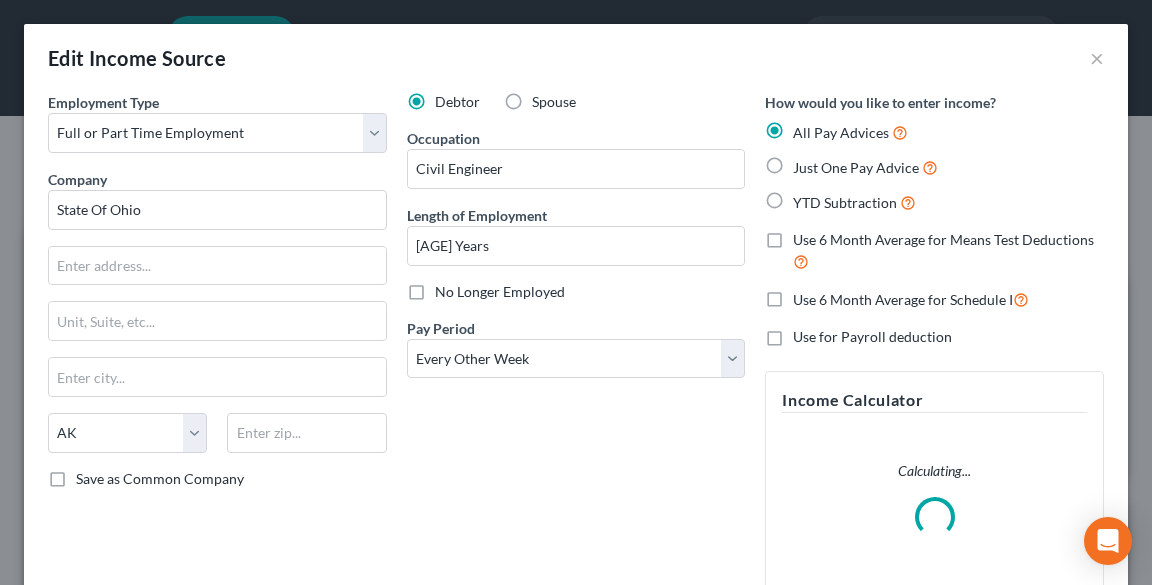 scroll, scrollTop: 999676, scrollLeft: 999310, axis: both 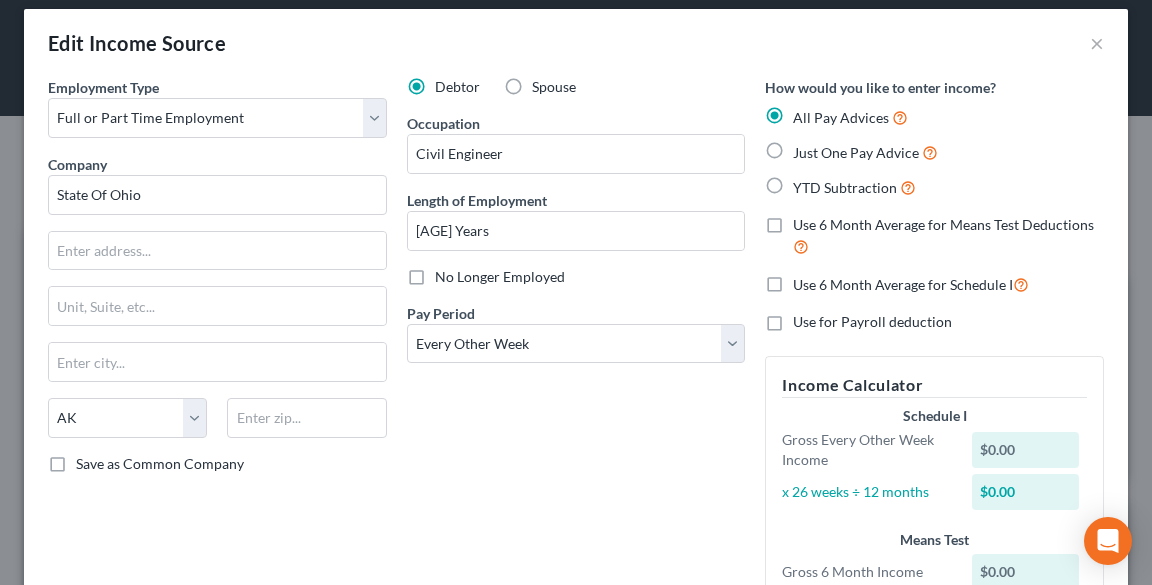 click on "Just One Pay Advice" at bounding box center [865, 152] 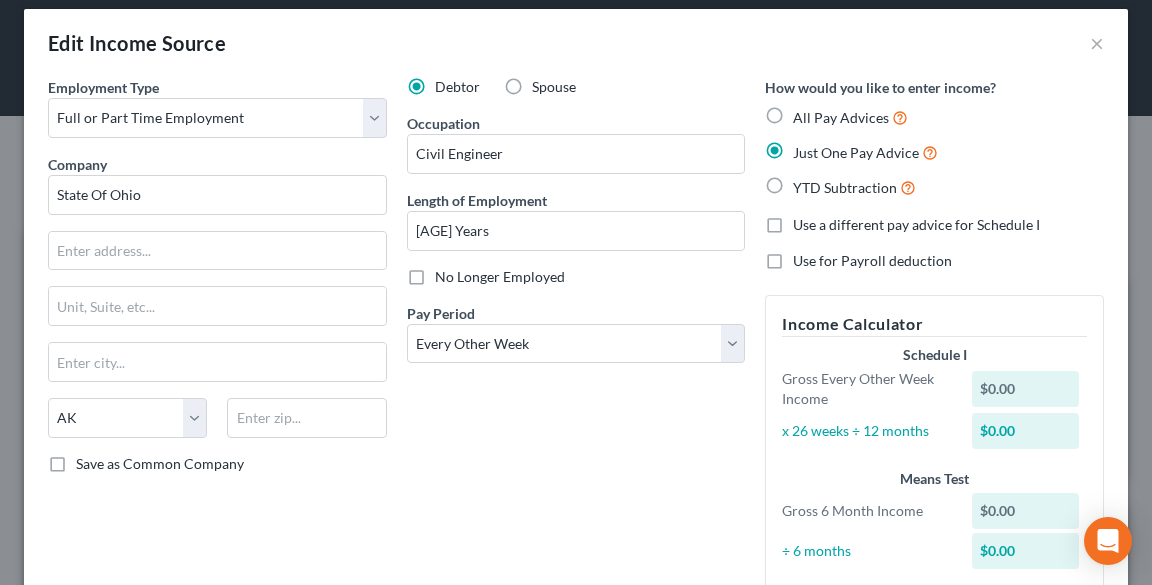 click on "Use for Payroll deduction" at bounding box center (872, 260) 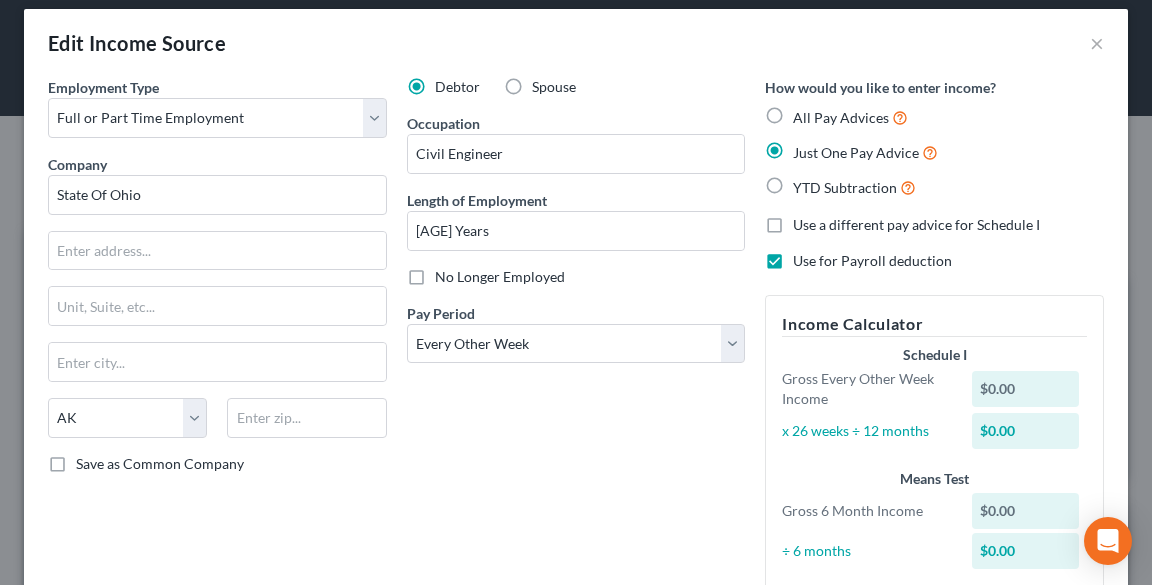 scroll, scrollTop: 177, scrollLeft: 0, axis: vertical 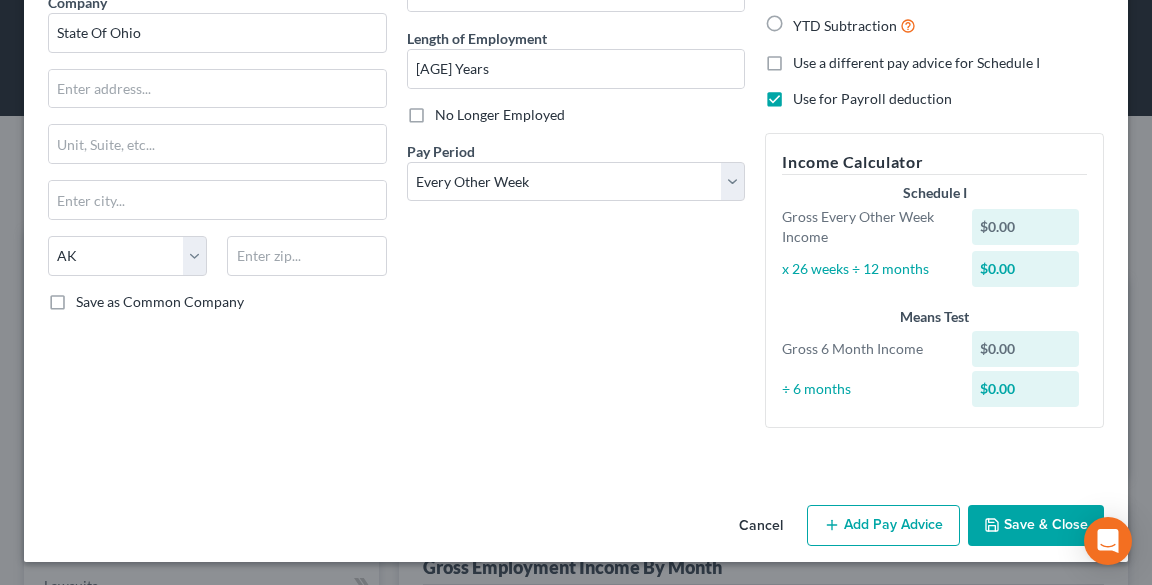 click on "Add Pay Advice" at bounding box center [883, 526] 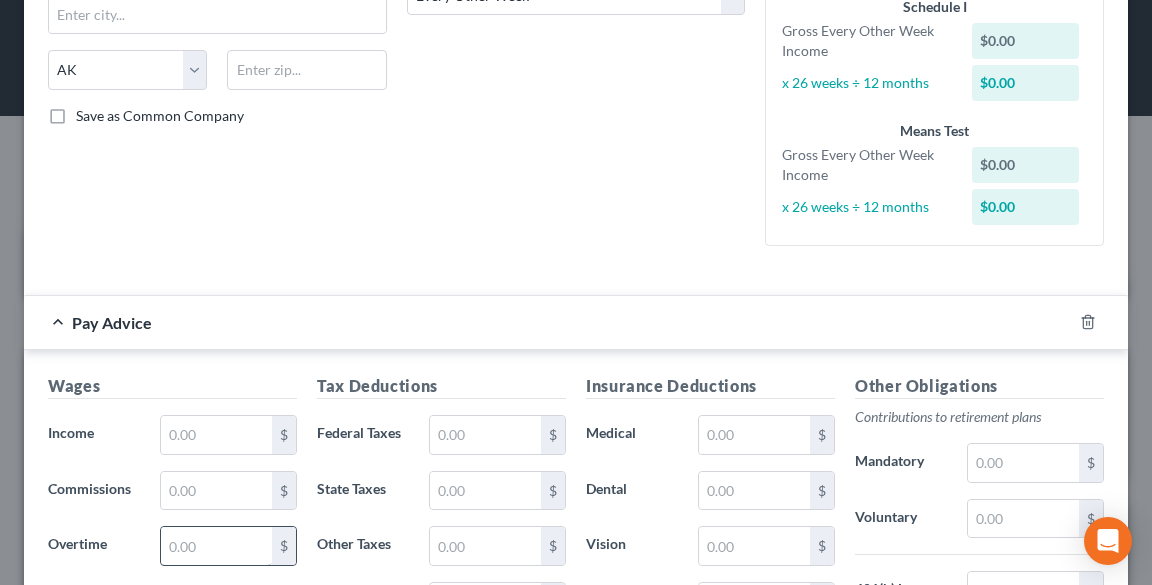 scroll, scrollTop: 497, scrollLeft: 0, axis: vertical 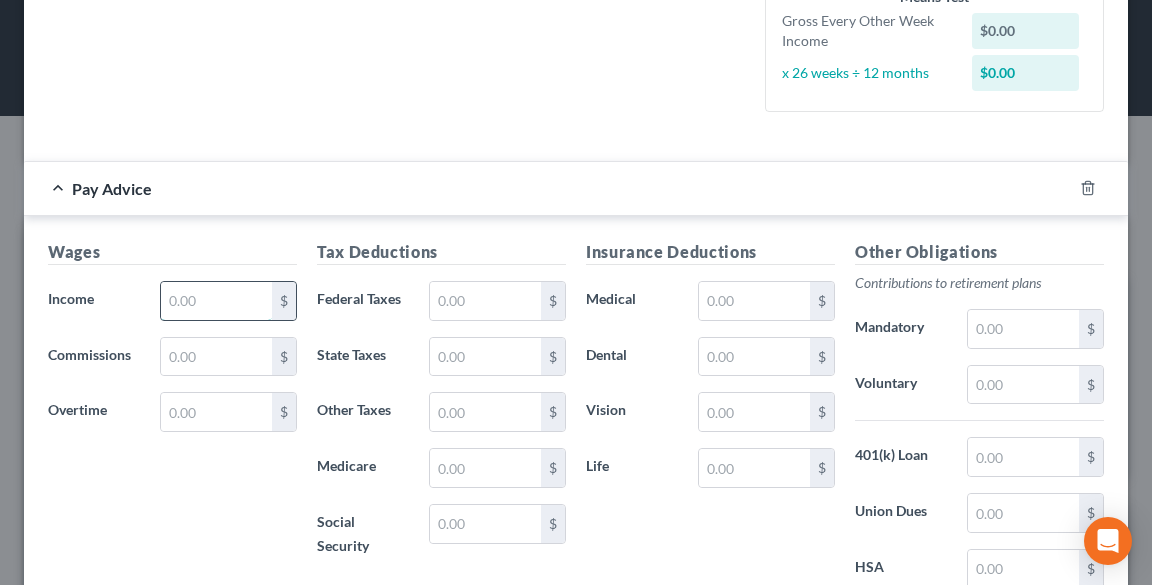 click at bounding box center [216, 301] 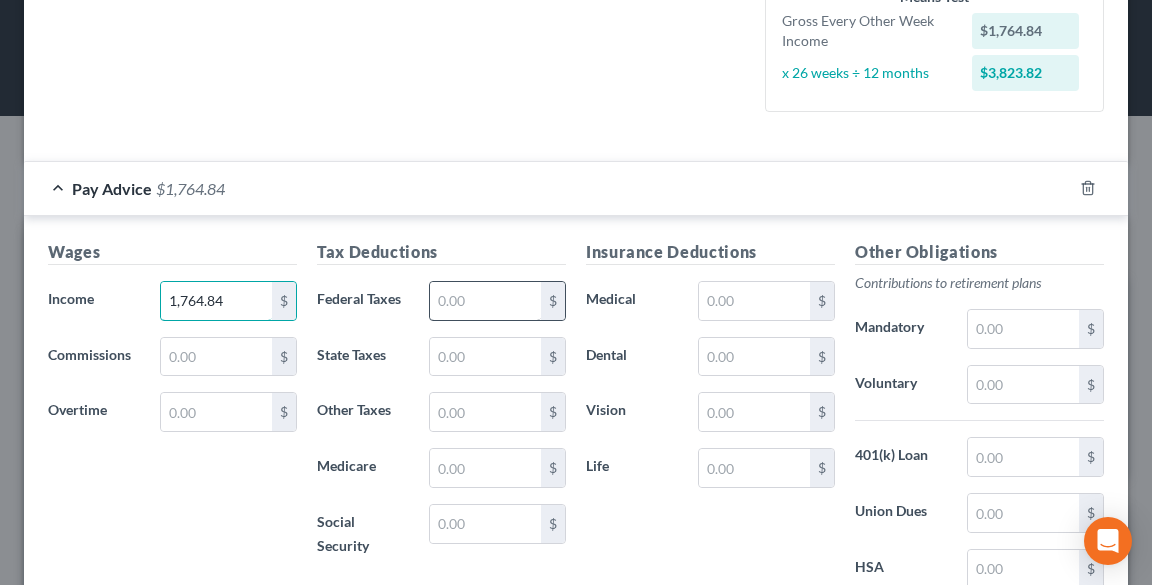 type on "1,764.84" 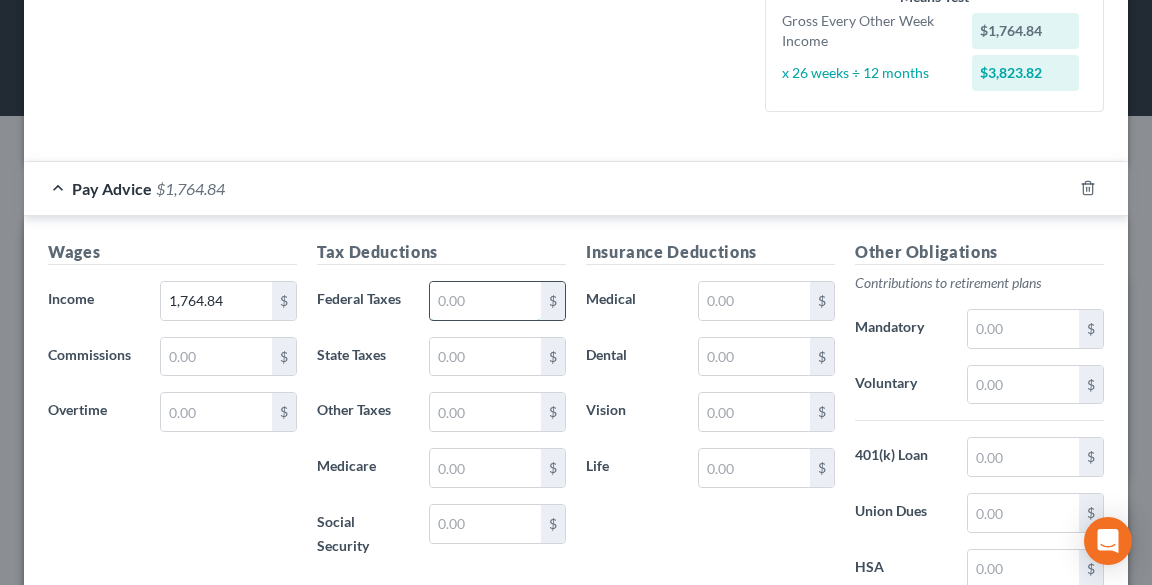 click at bounding box center [485, 301] 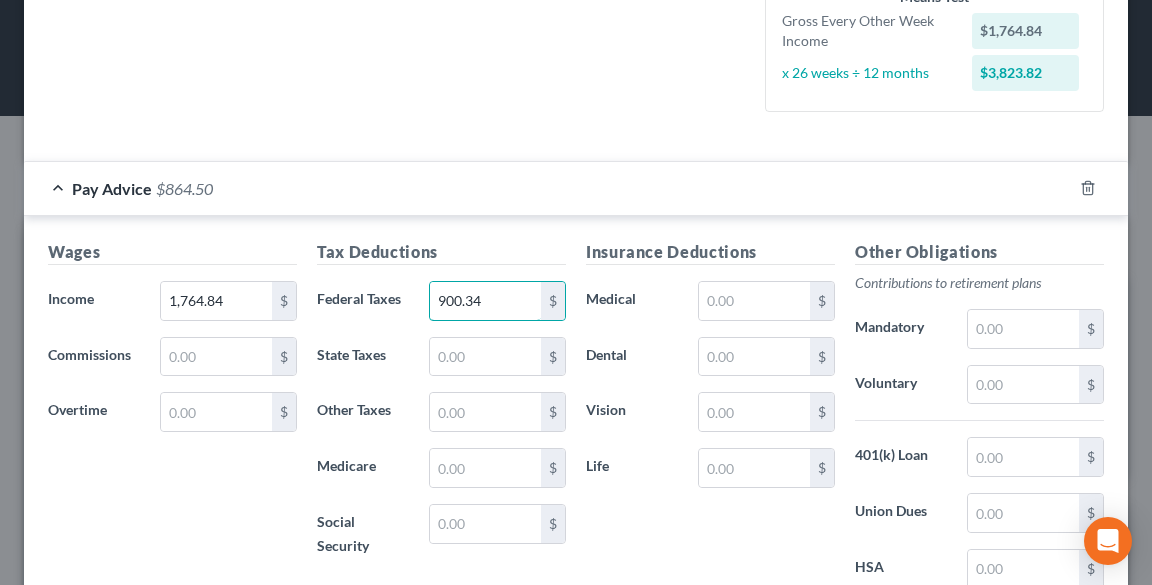 type on "900.34" 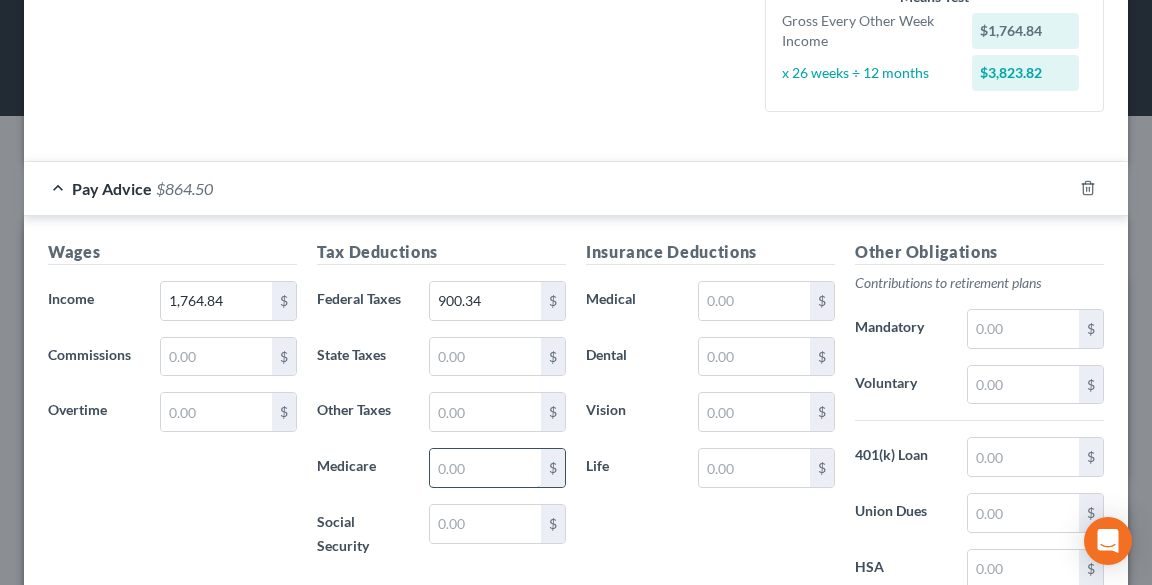 click at bounding box center (485, 468) 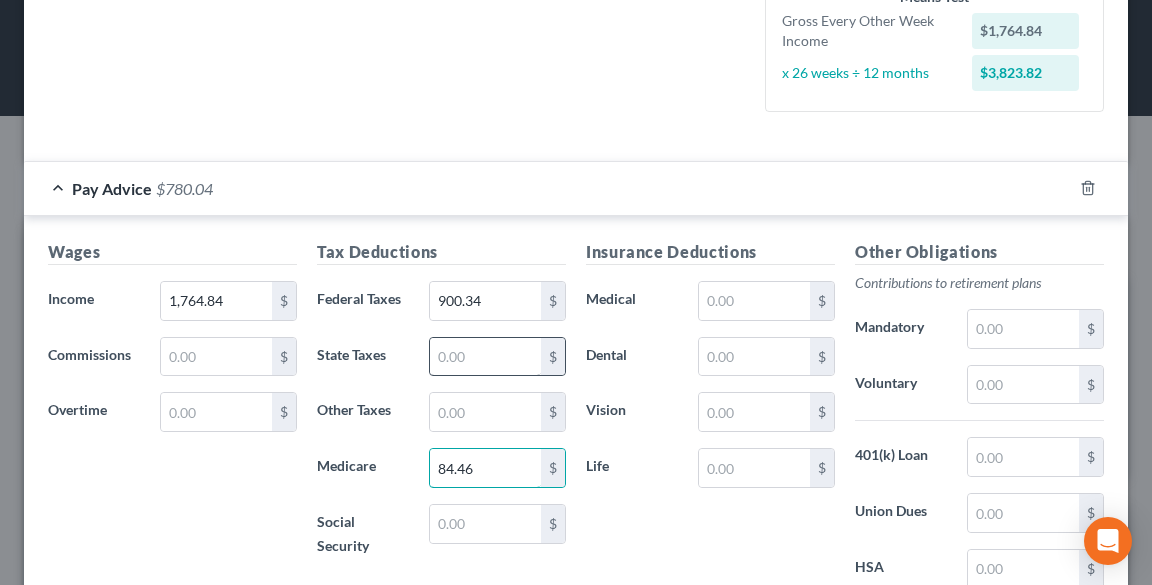 type on "84.46" 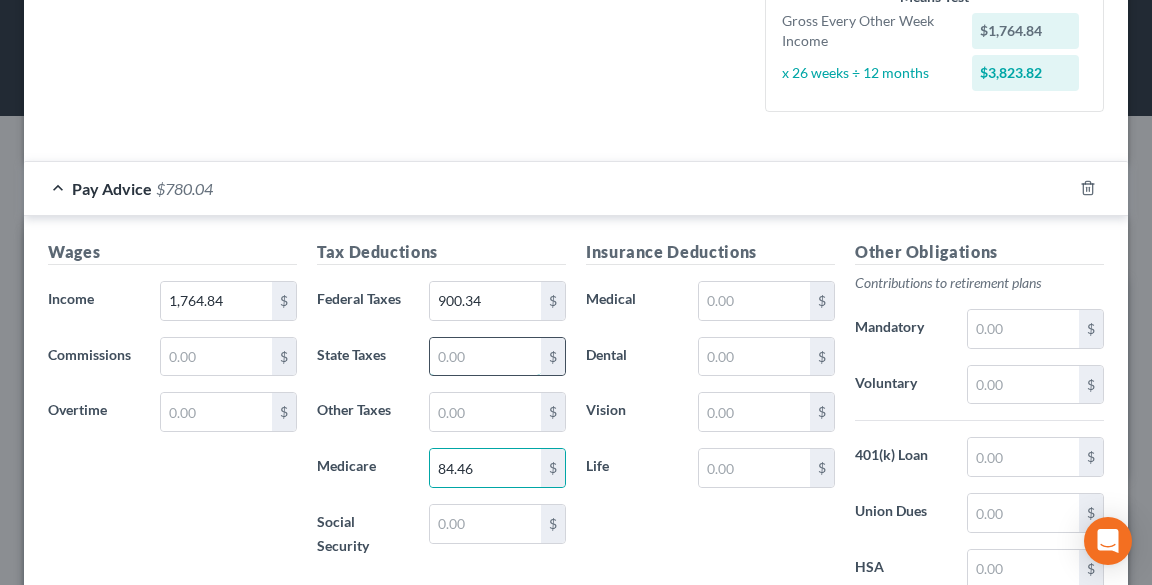 click at bounding box center [485, 357] 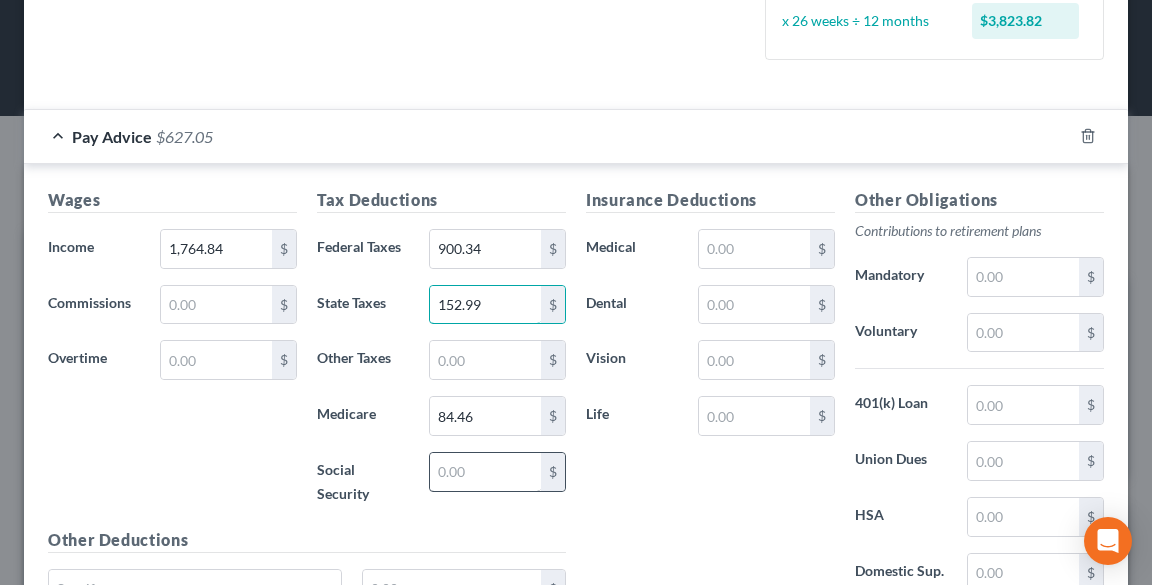 scroll, scrollTop: 577, scrollLeft: 0, axis: vertical 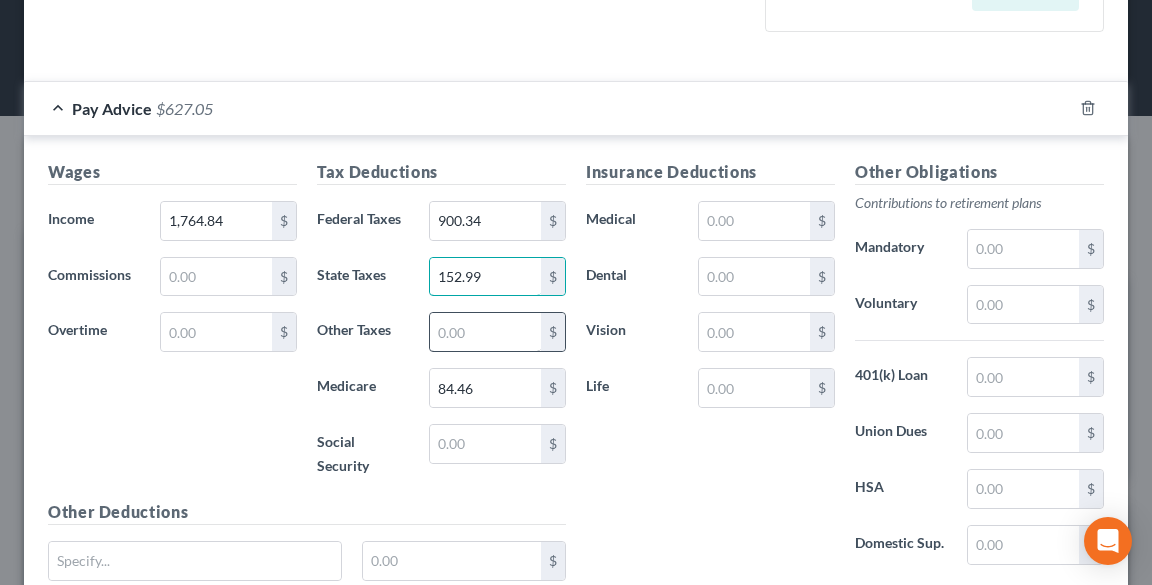 type on "152.99" 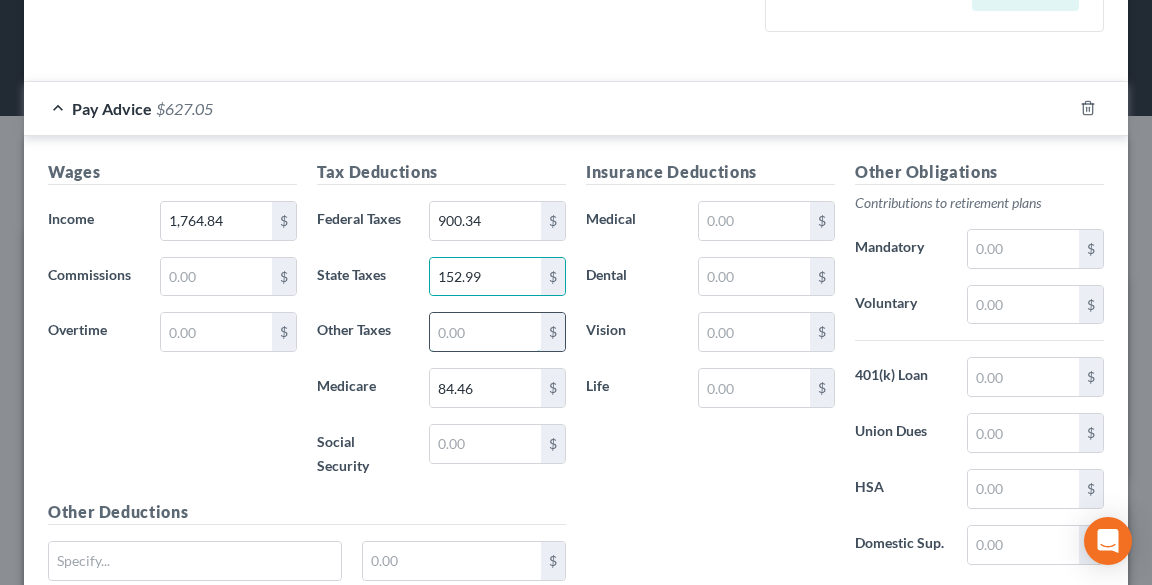 click at bounding box center [485, 332] 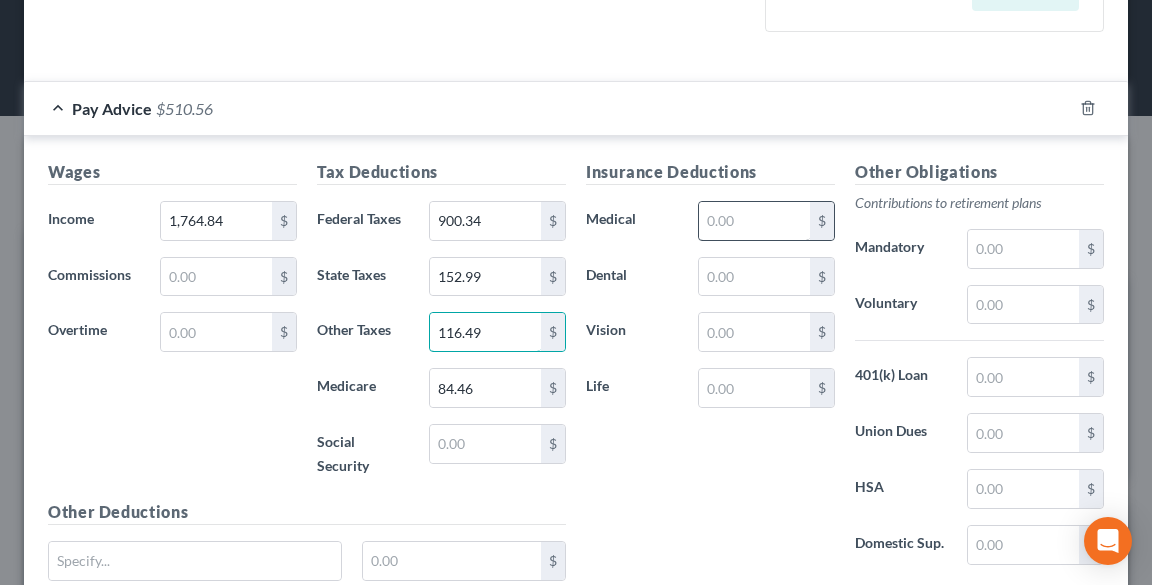 type on "116.49" 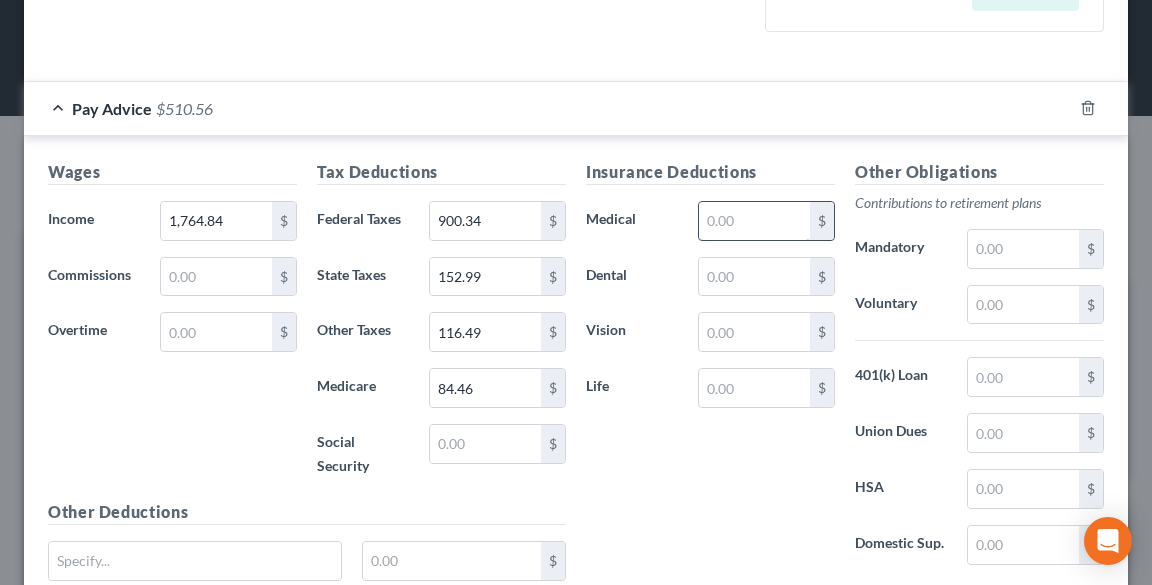 click at bounding box center (754, 221) 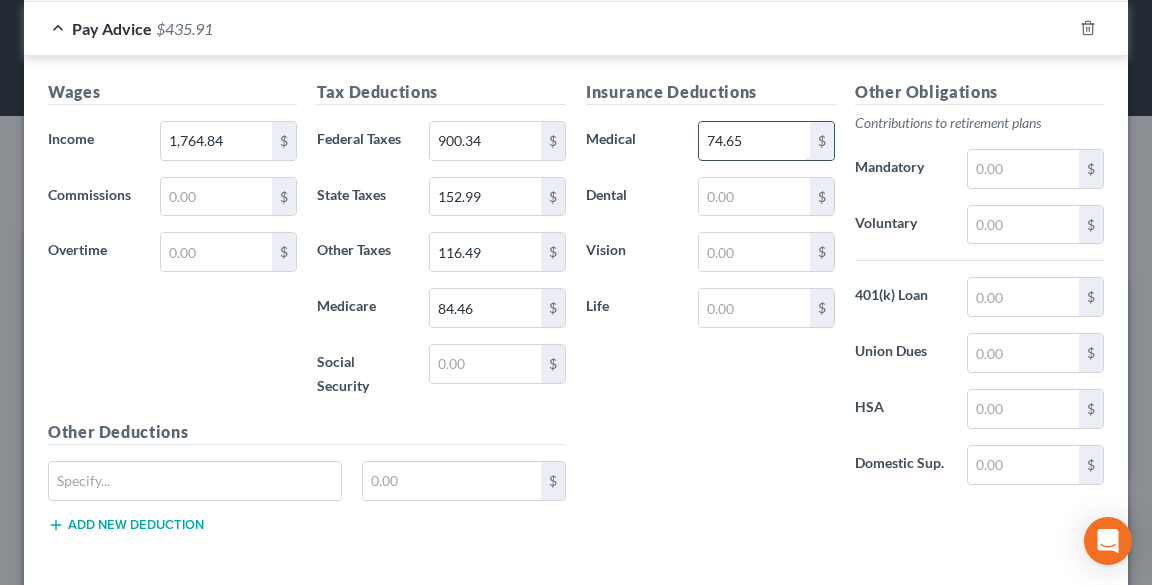 scroll, scrollTop: 737, scrollLeft: 0, axis: vertical 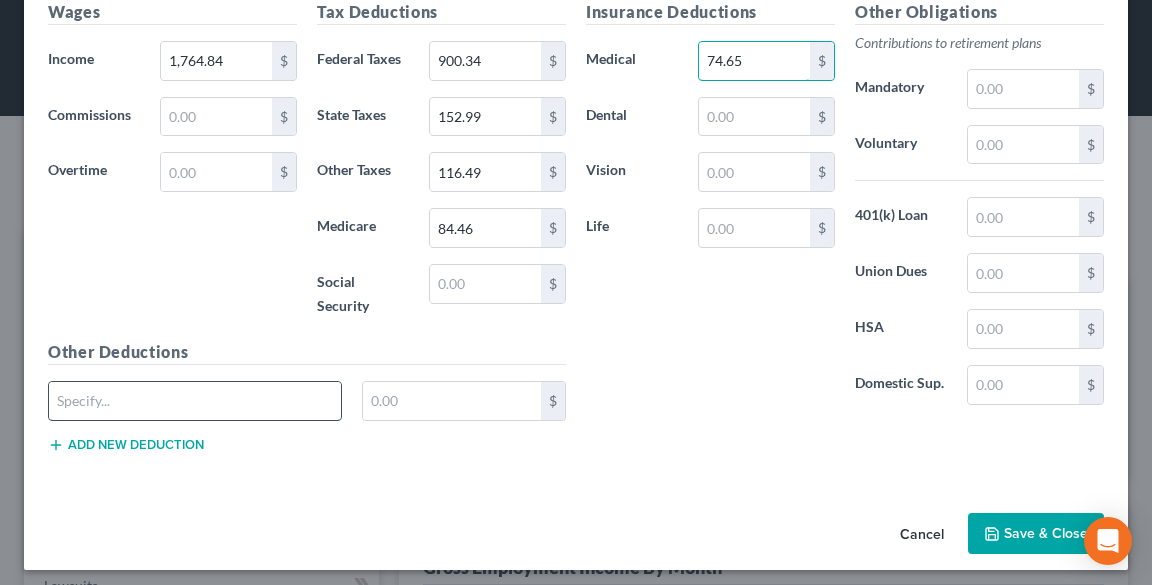 type on "74.65" 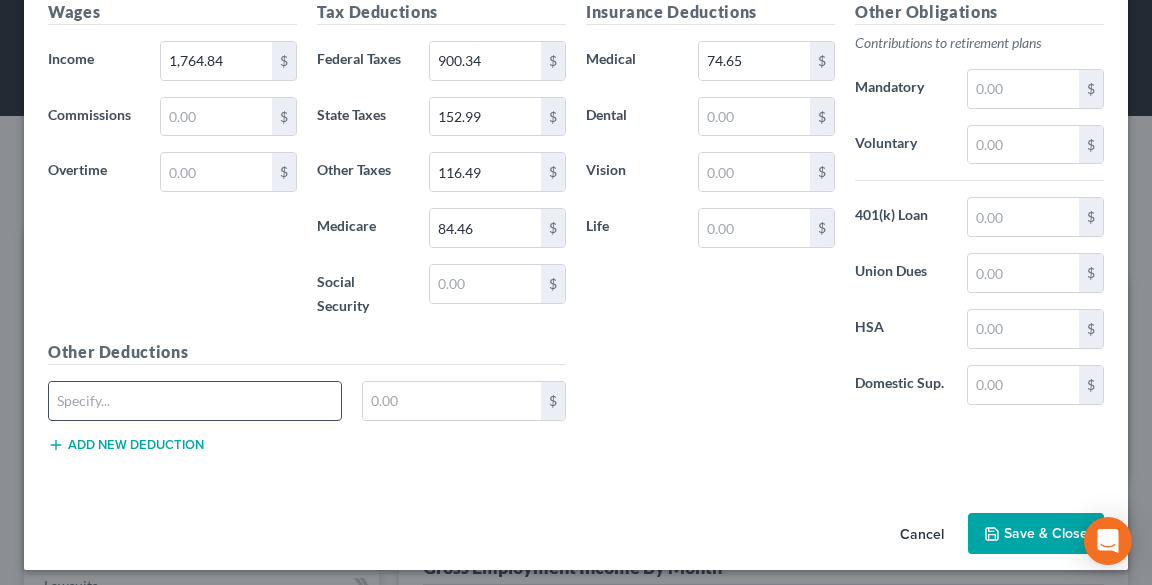 click at bounding box center (195, 401) 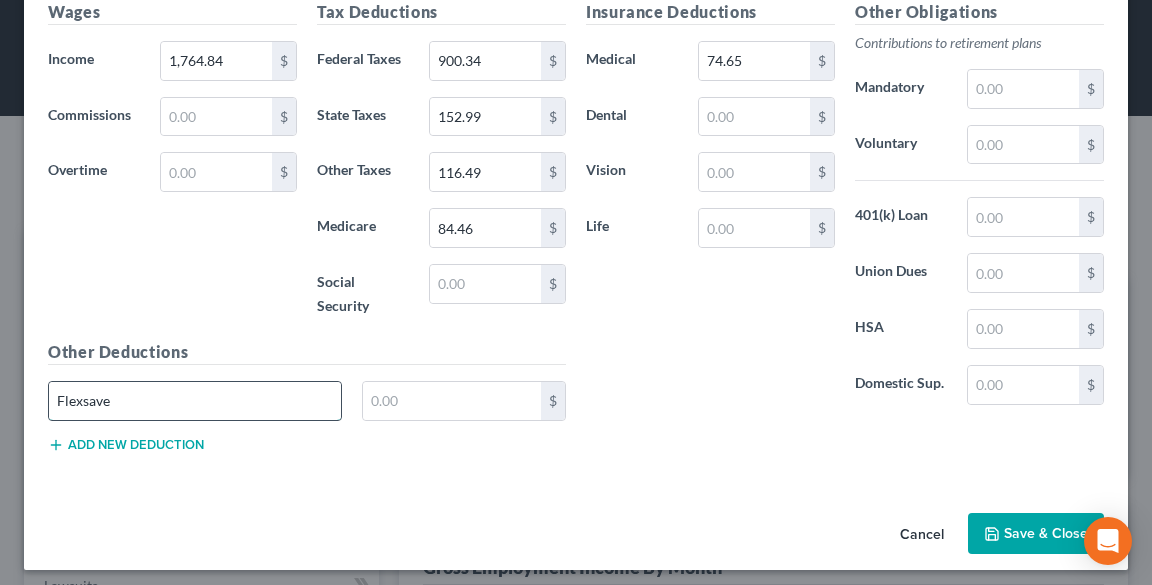 type on "Flexsave" 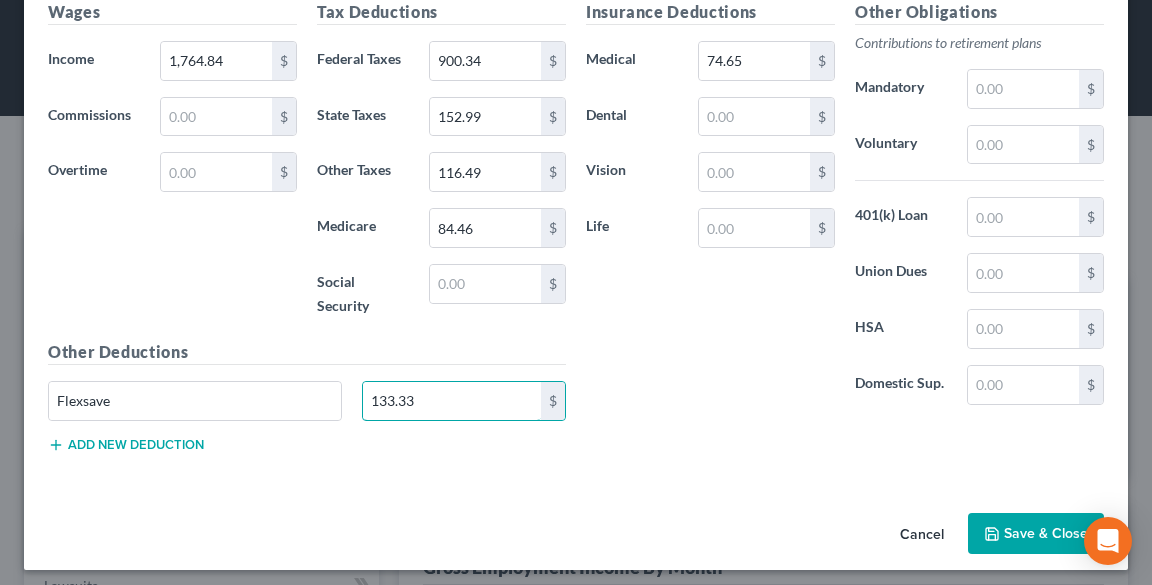 type on "133.33" 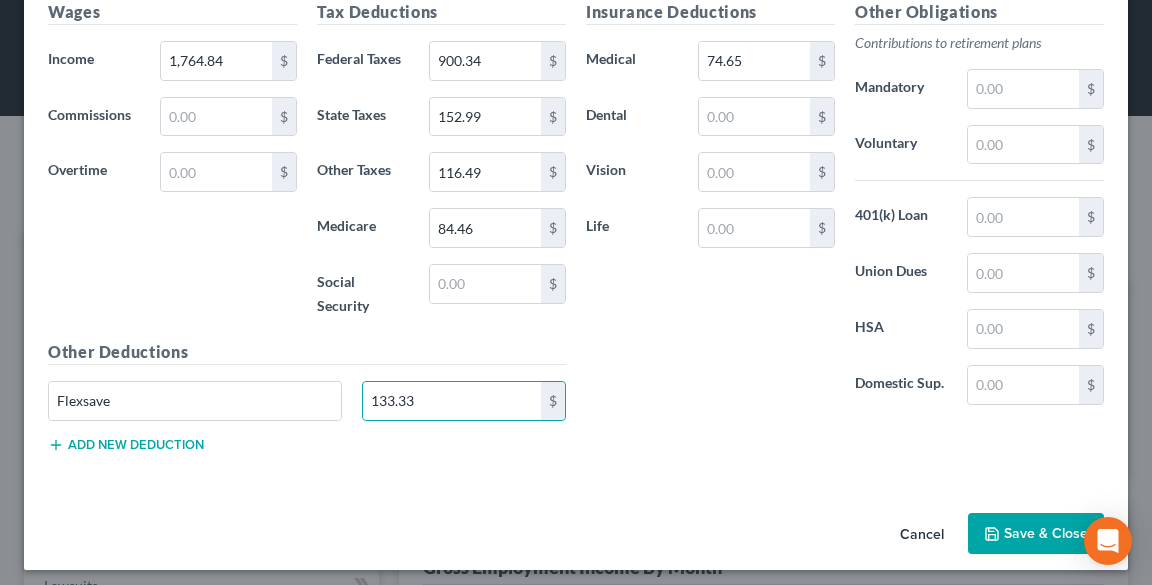 click on "Add new deduction" at bounding box center [126, 445] 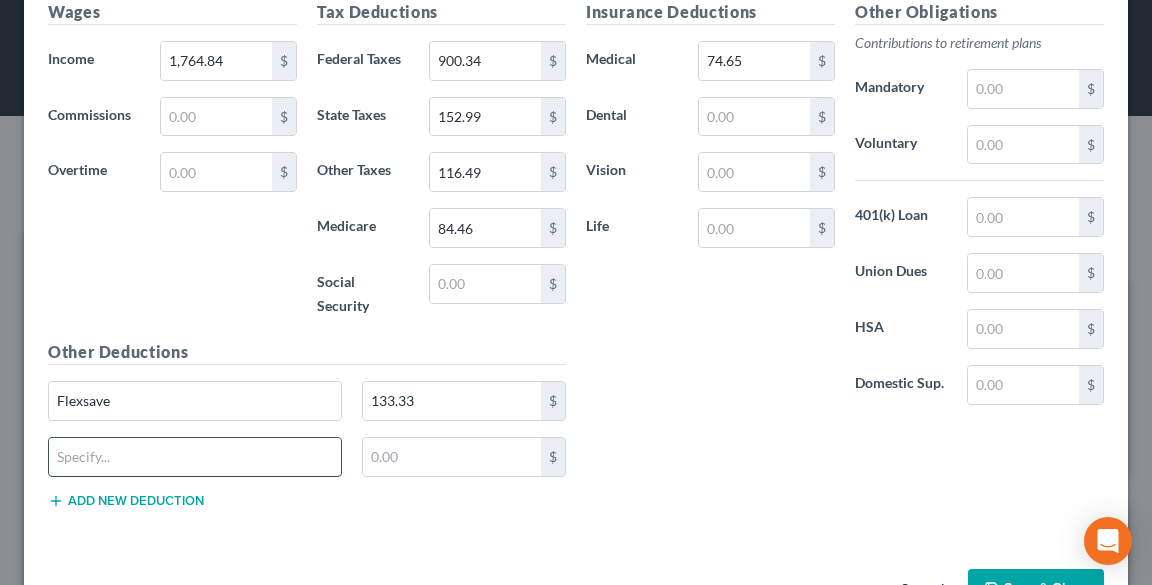 drag, startPoint x: 160, startPoint y: 455, endPoint x: 150, endPoint y: 448, distance: 12.206555 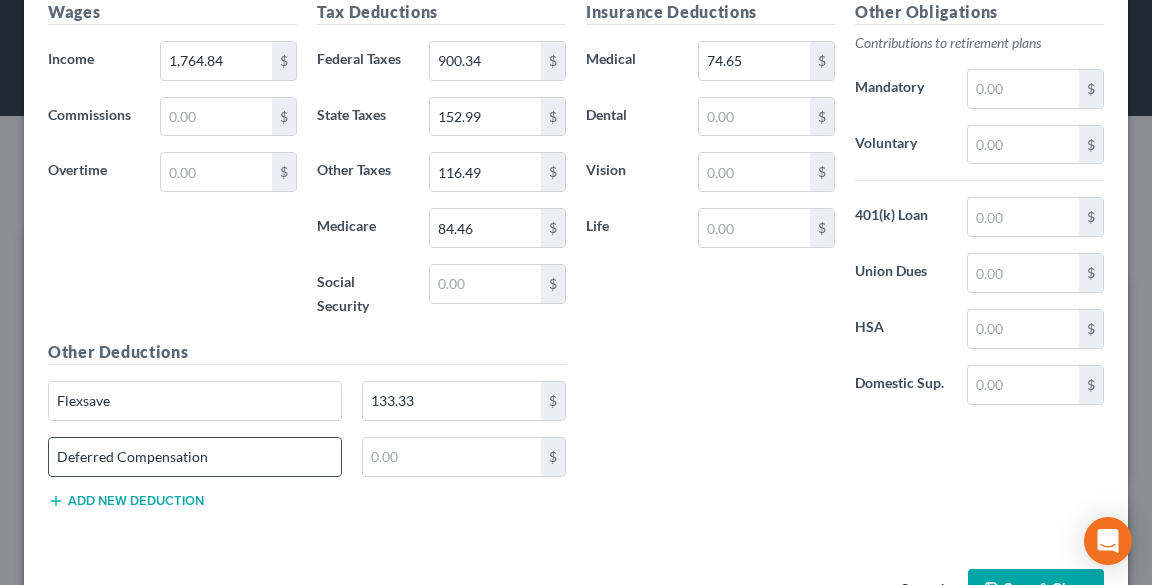 type on "Deferred Compensation" 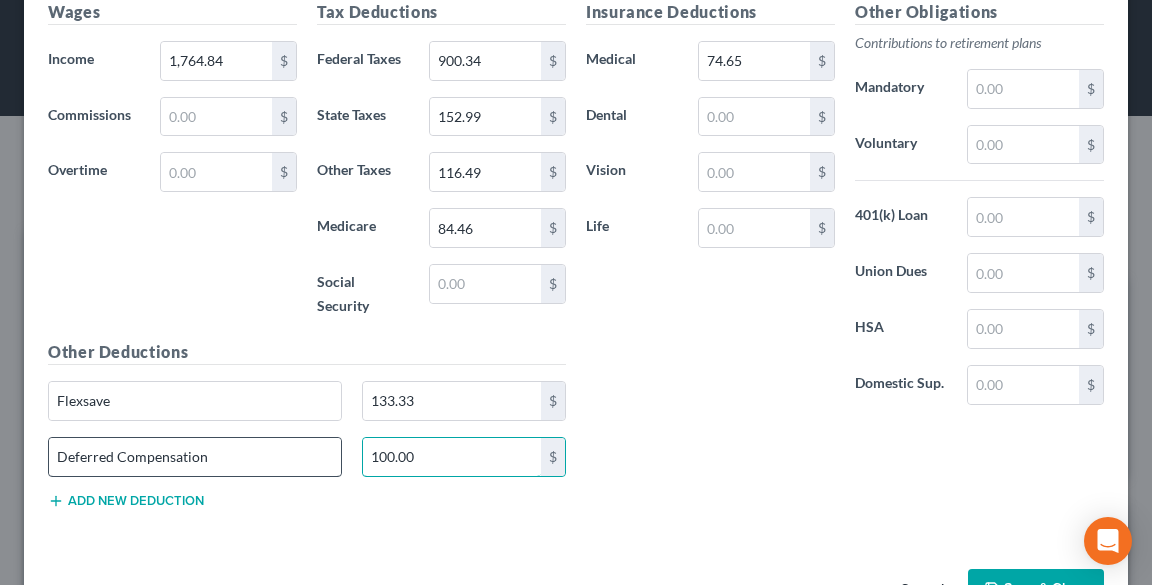 scroll, scrollTop: 324, scrollLeft: 688, axis: both 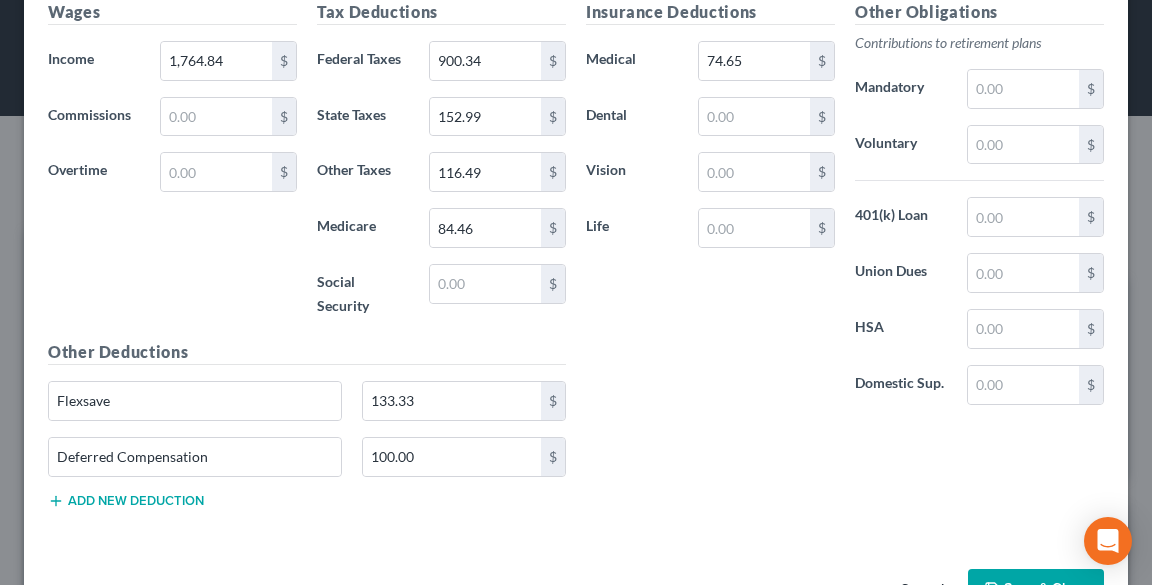 click on "Add new deduction" at bounding box center [126, 501] 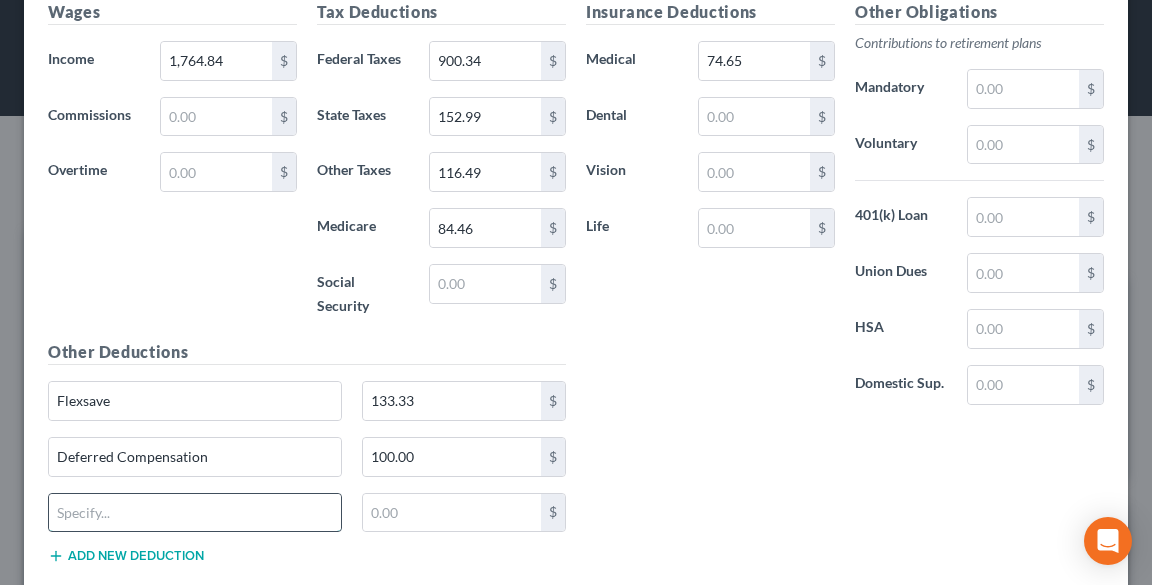 click at bounding box center (195, 513) 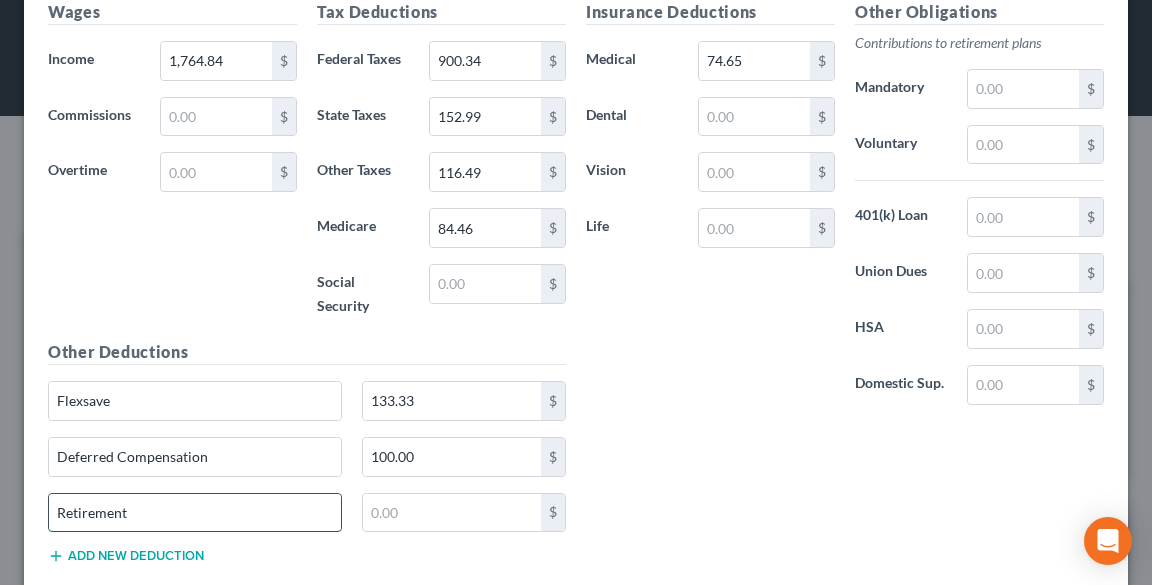 type on "Retirement" 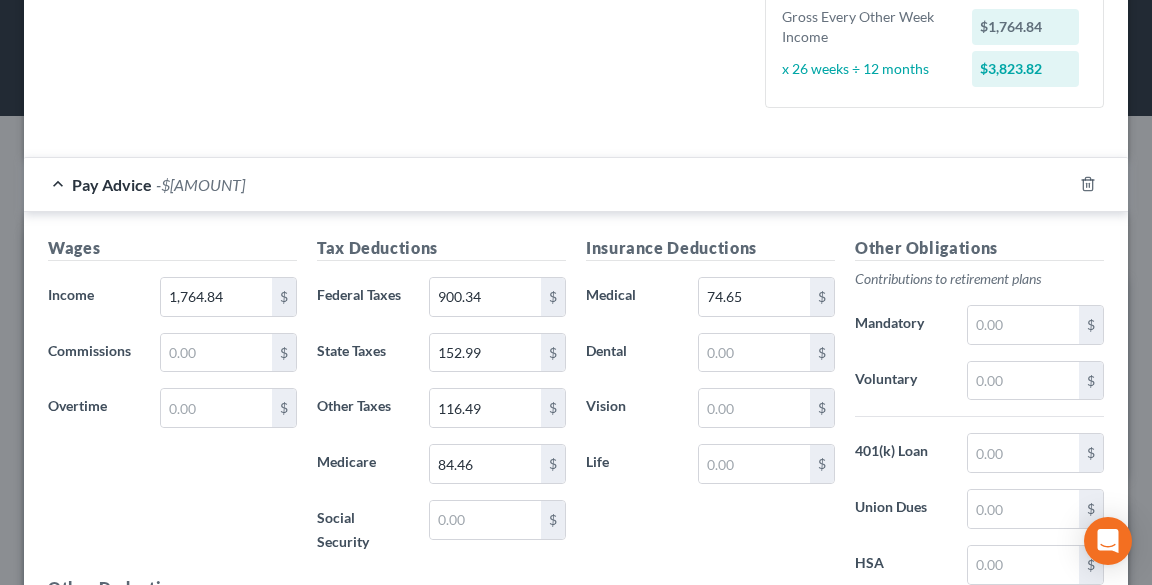 scroll, scrollTop: 497, scrollLeft: 0, axis: vertical 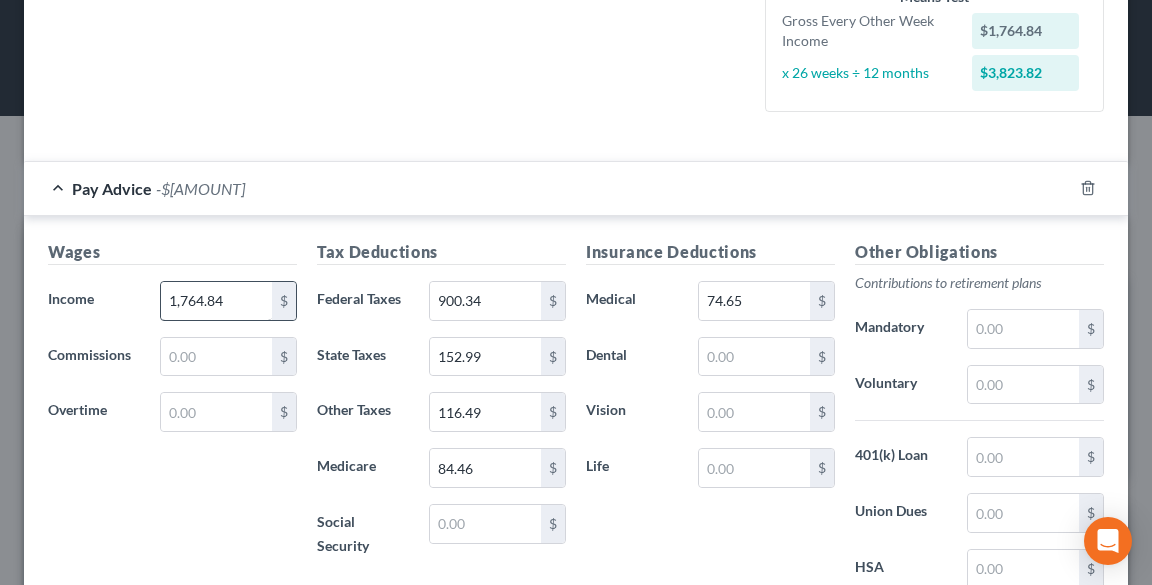type on "526.99" 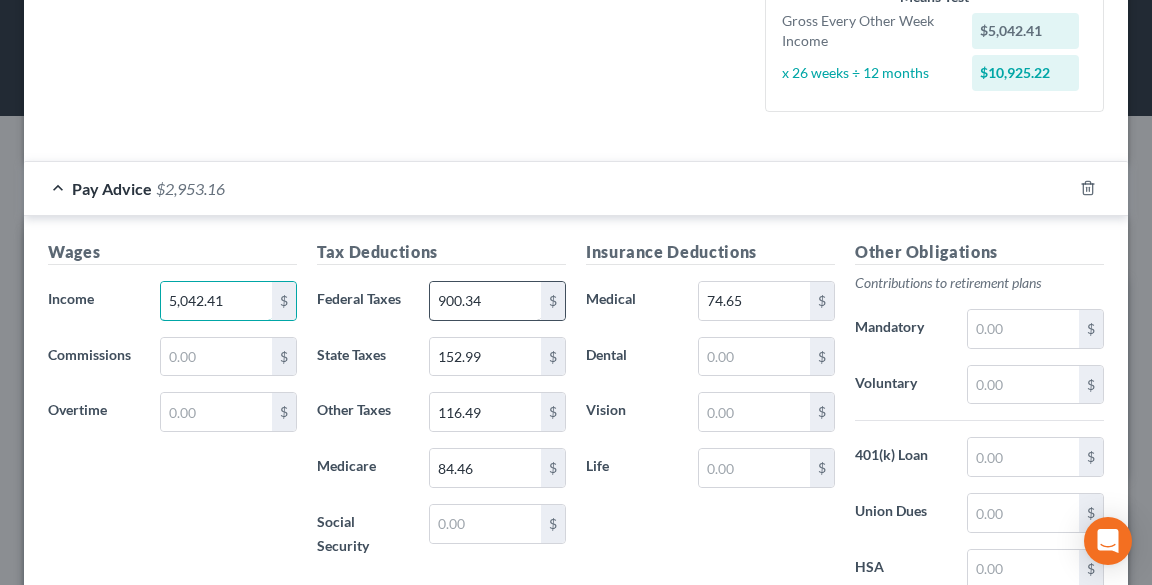 type on "5,042.41" 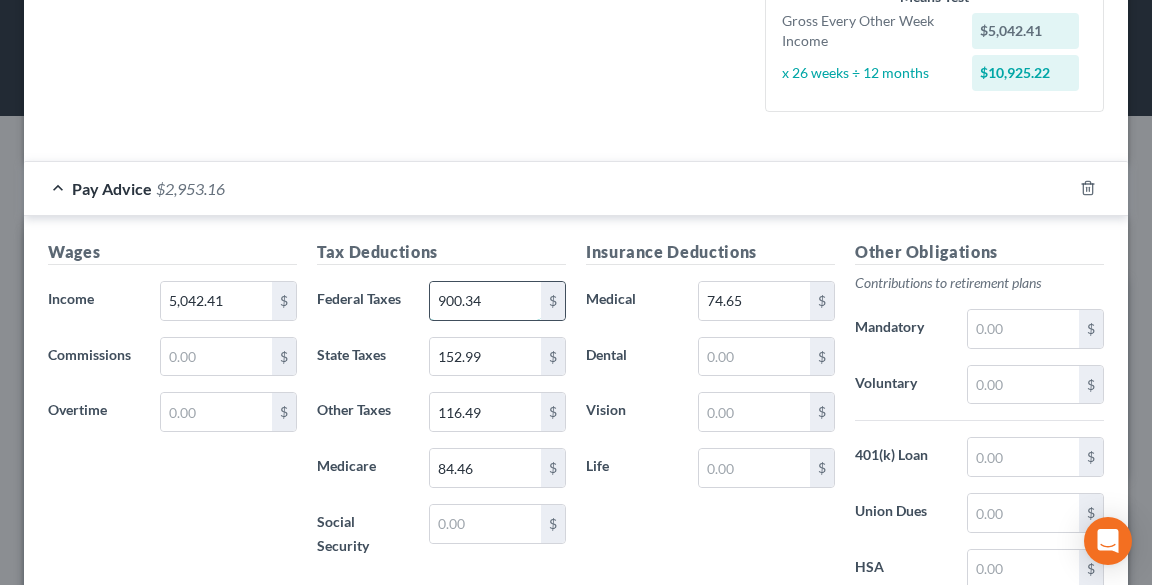 click on "900.34" at bounding box center [485, 301] 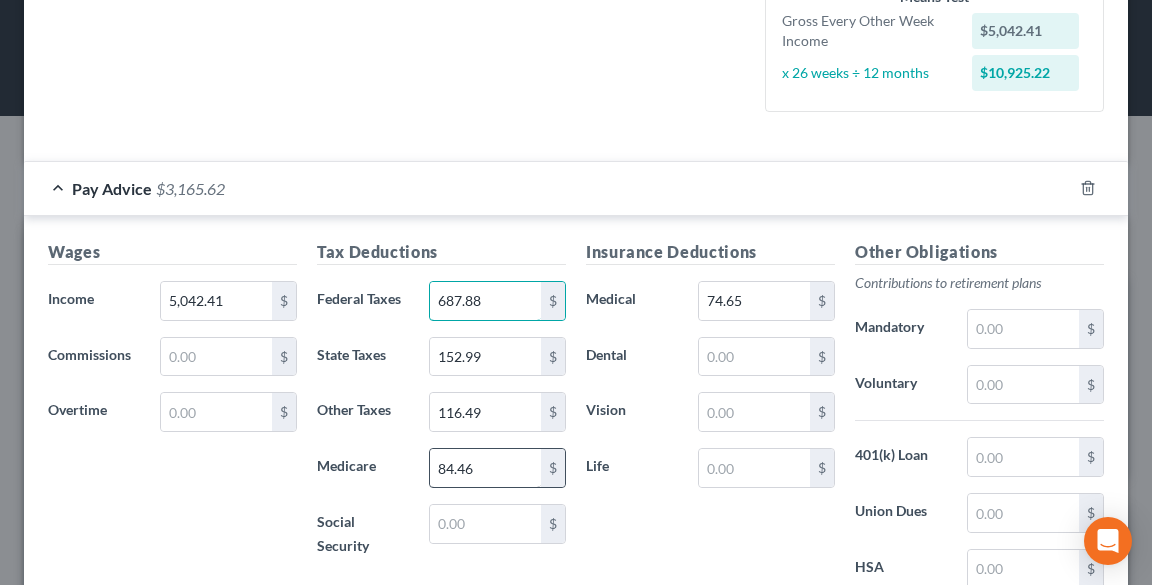 type on "687.88" 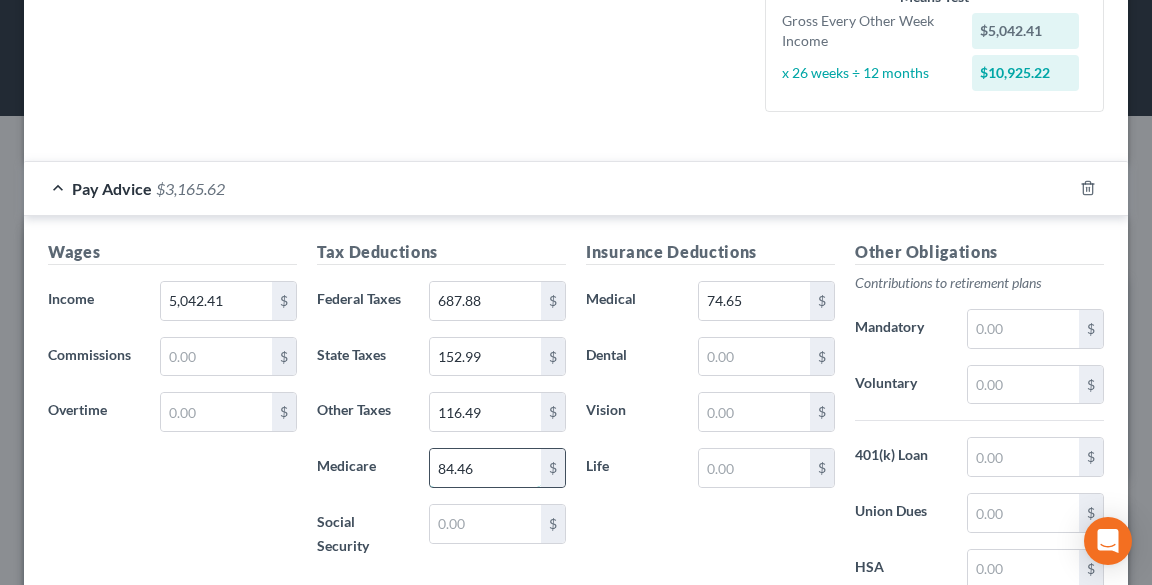 click on "84.46" at bounding box center (485, 468) 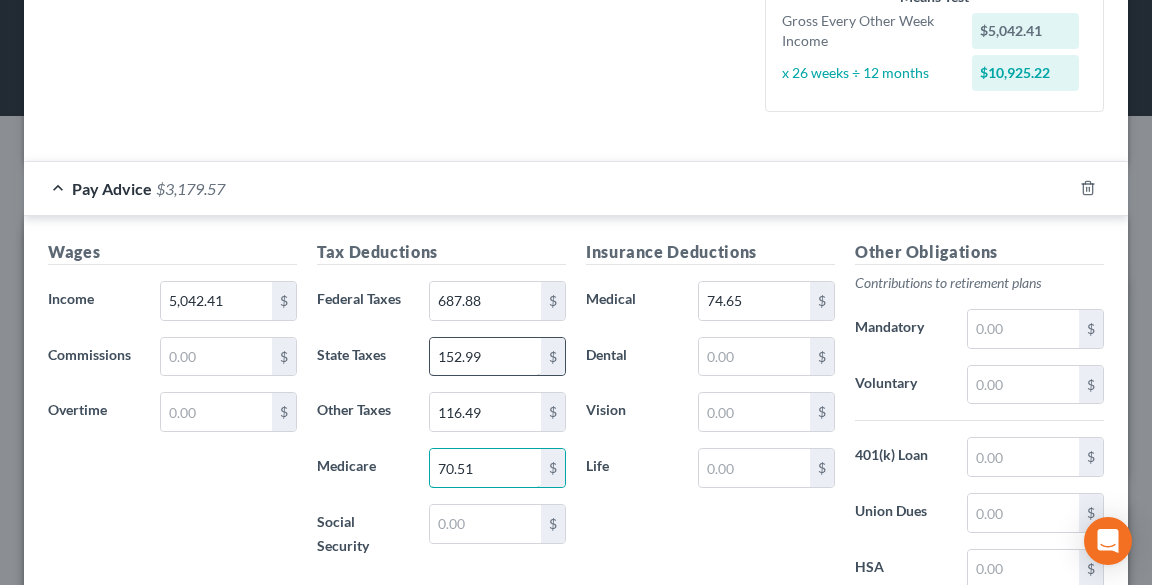 type on "70.51" 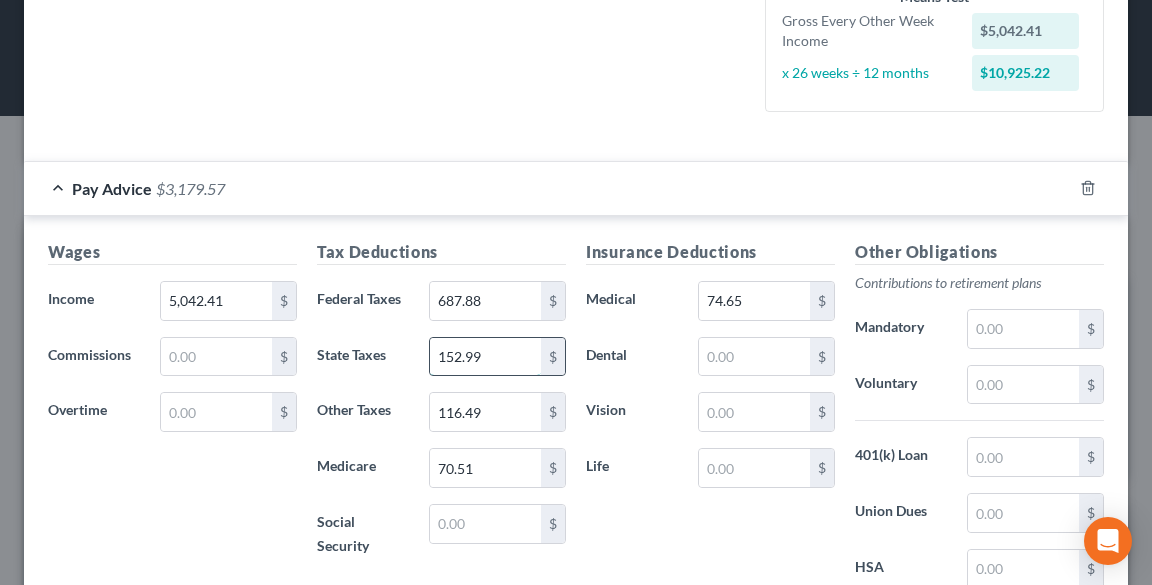 click on "152.99" at bounding box center (485, 357) 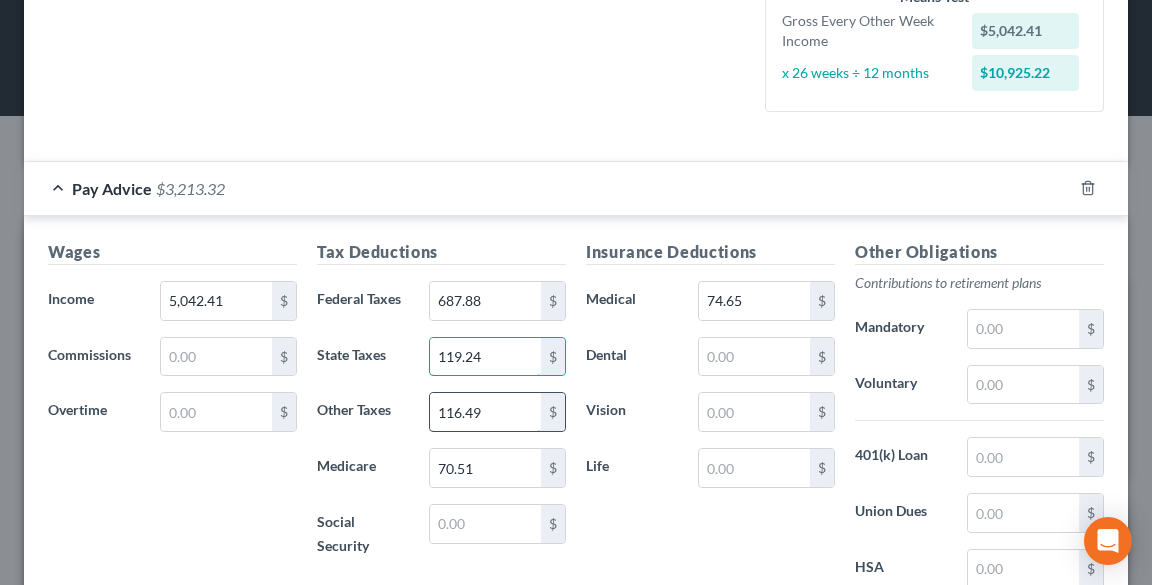 type on "119.24" 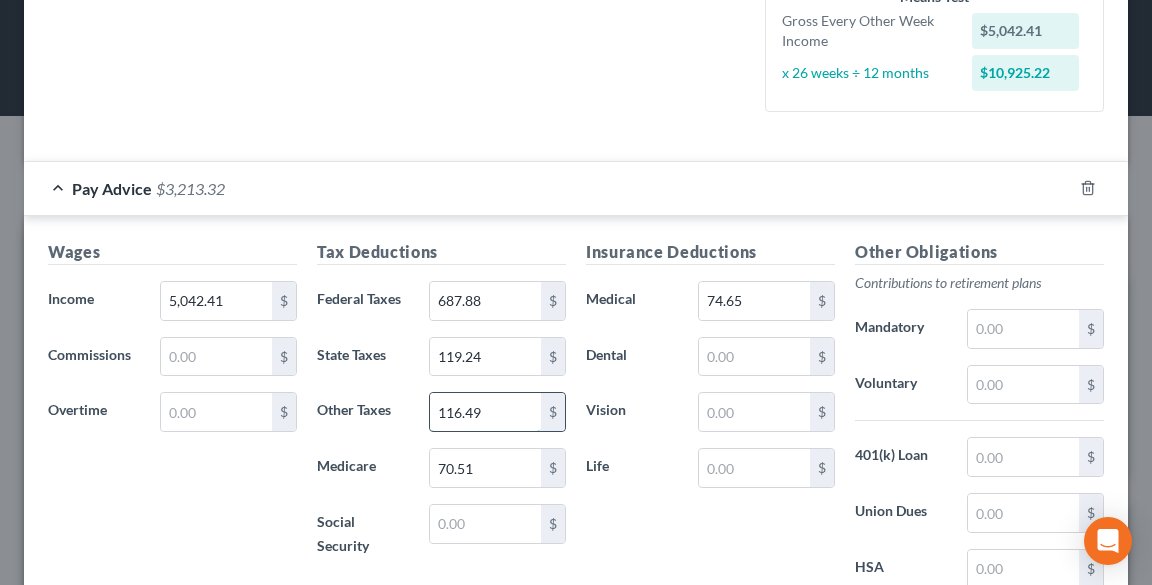 click on "116.49" at bounding box center (485, 412) 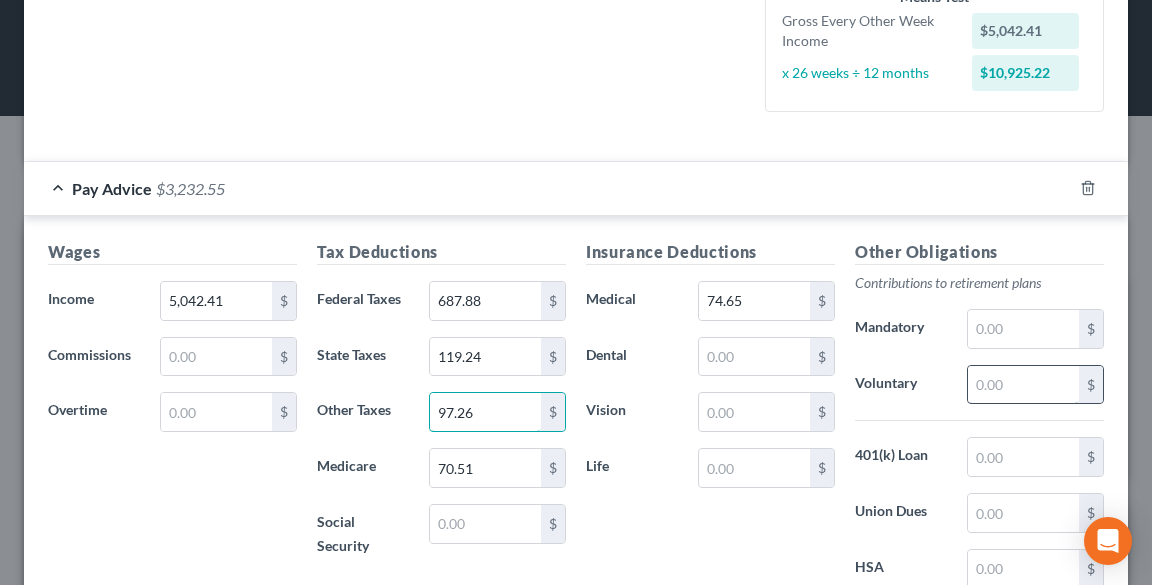type on "97.26" 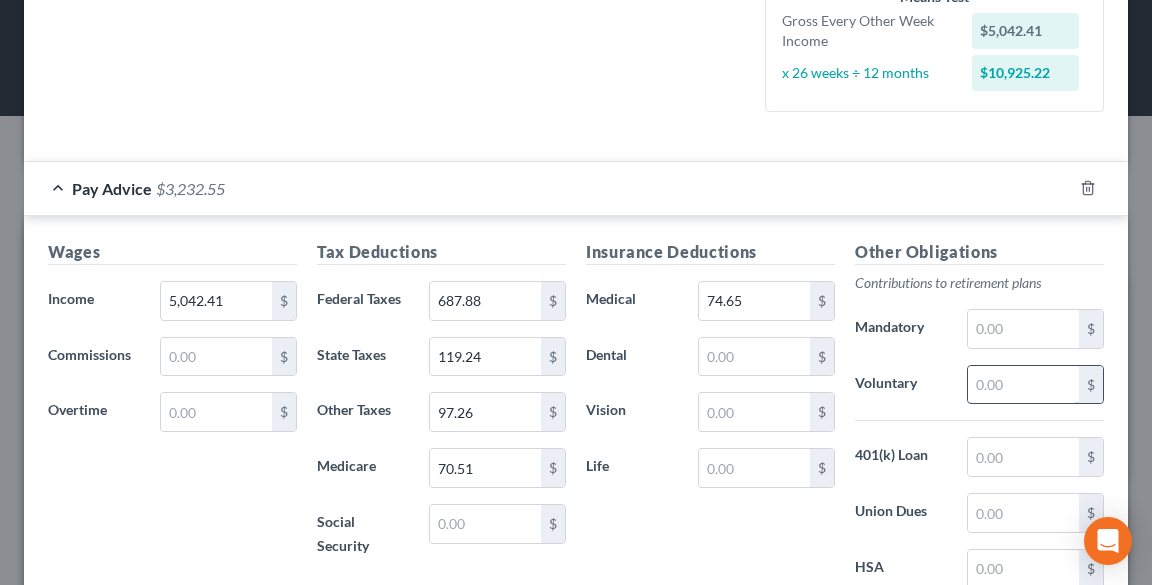 click at bounding box center (1023, 385) 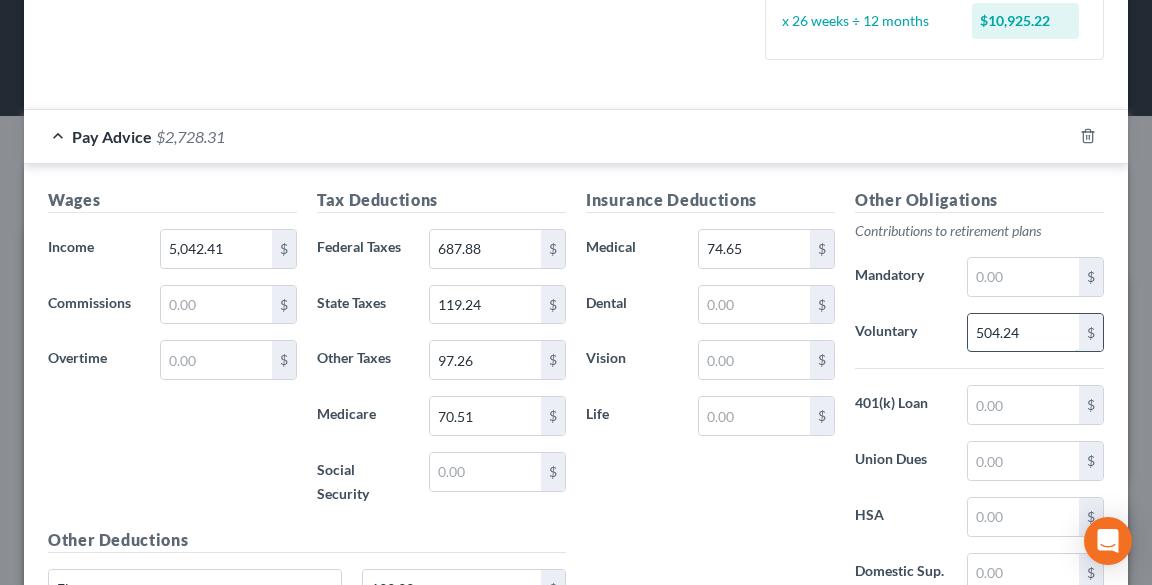 scroll, scrollTop: 577, scrollLeft: 0, axis: vertical 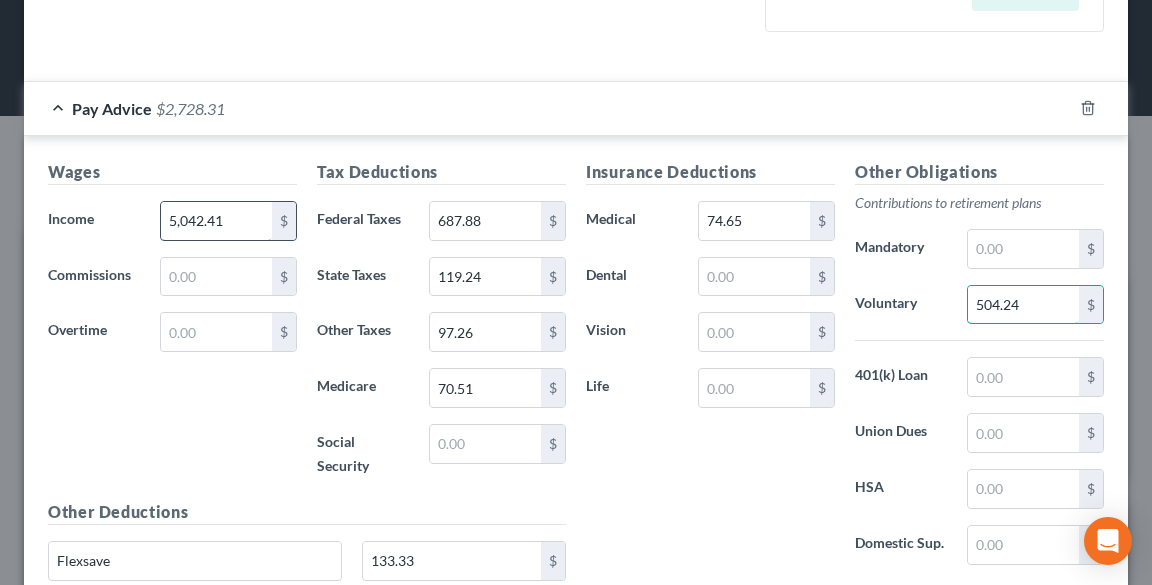 type on "504.24" 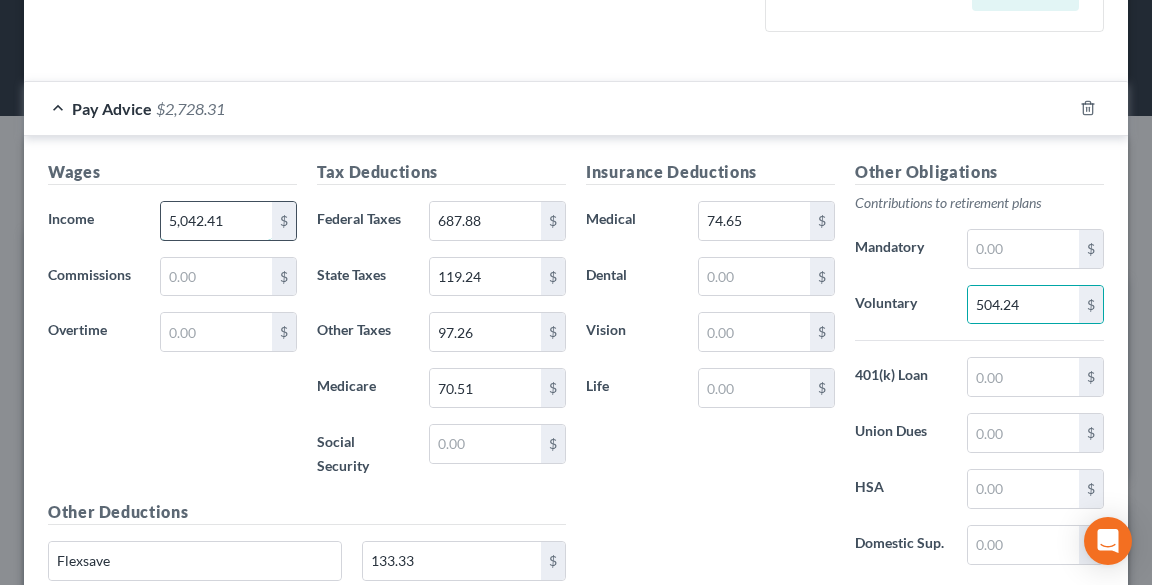 click on "5,042.41" at bounding box center (216, 221) 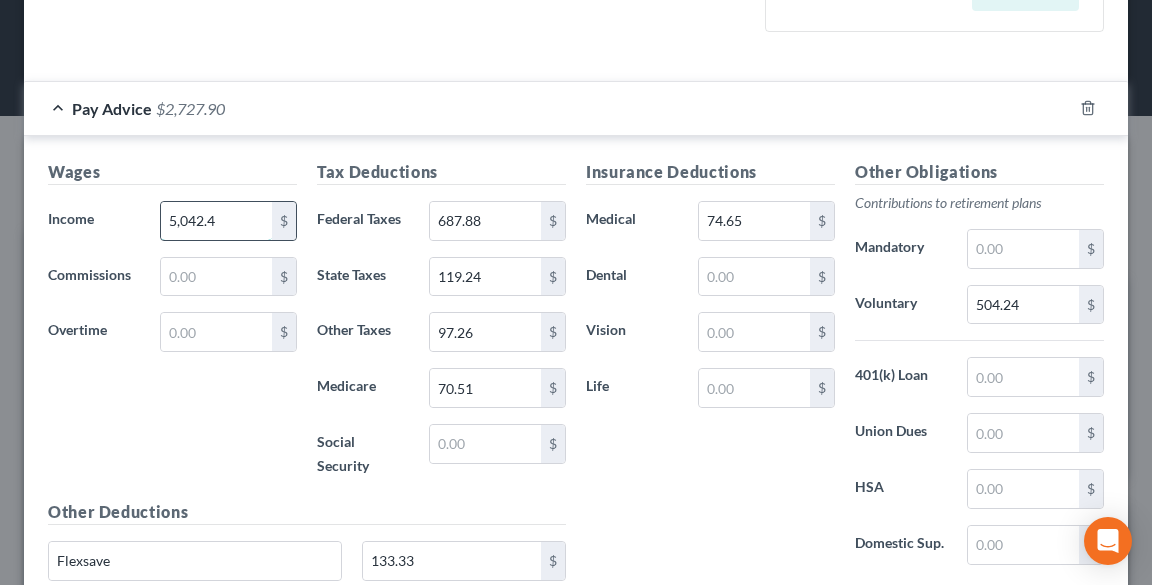 type on "5,042.41" 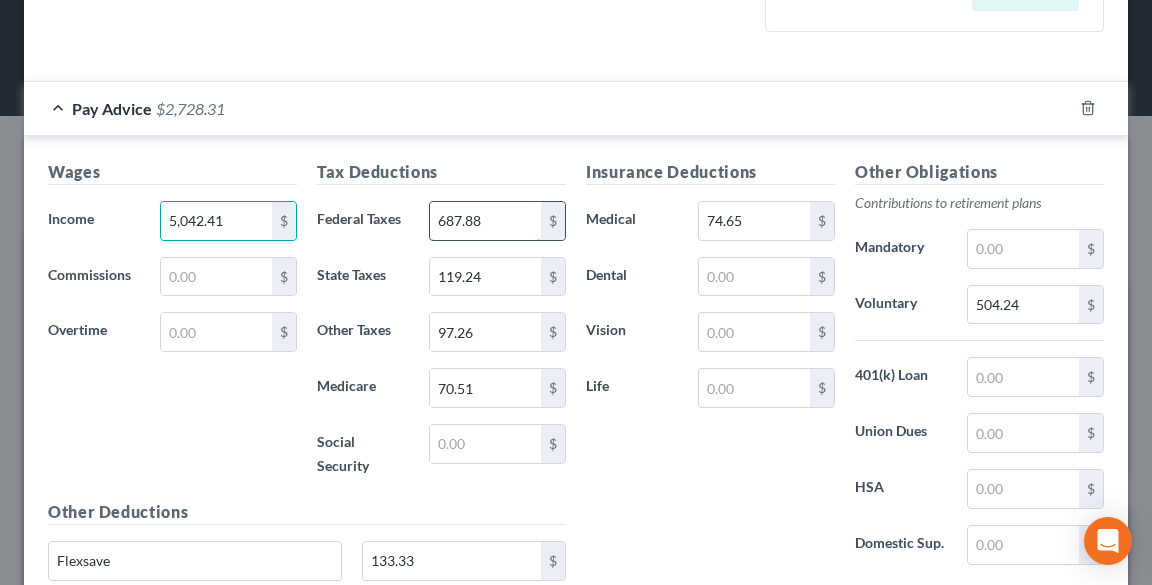 click on "687.88" at bounding box center (485, 221) 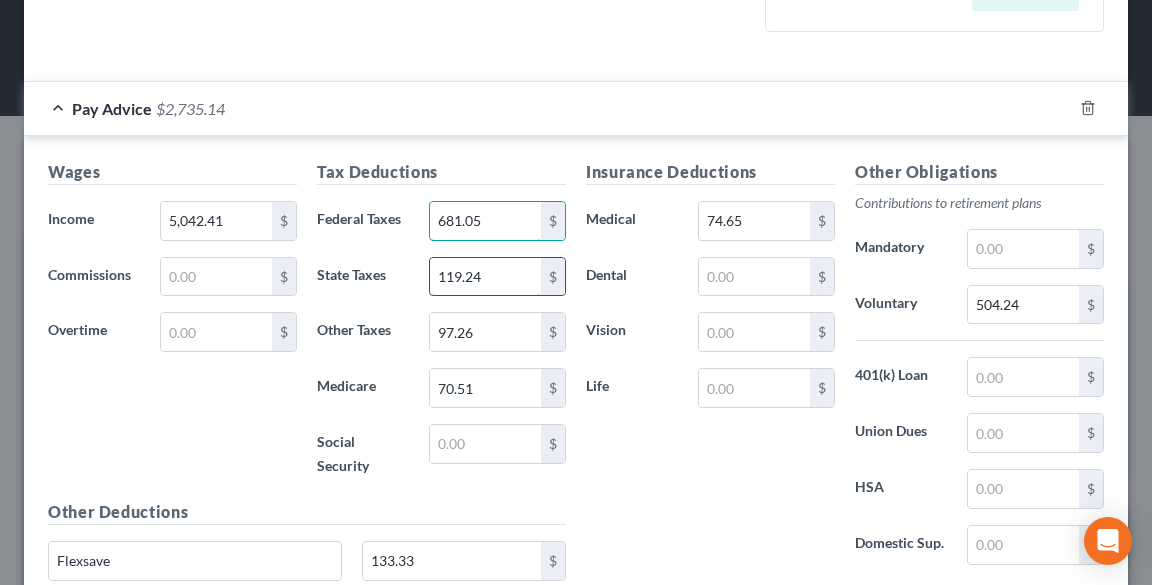 type on "681.05" 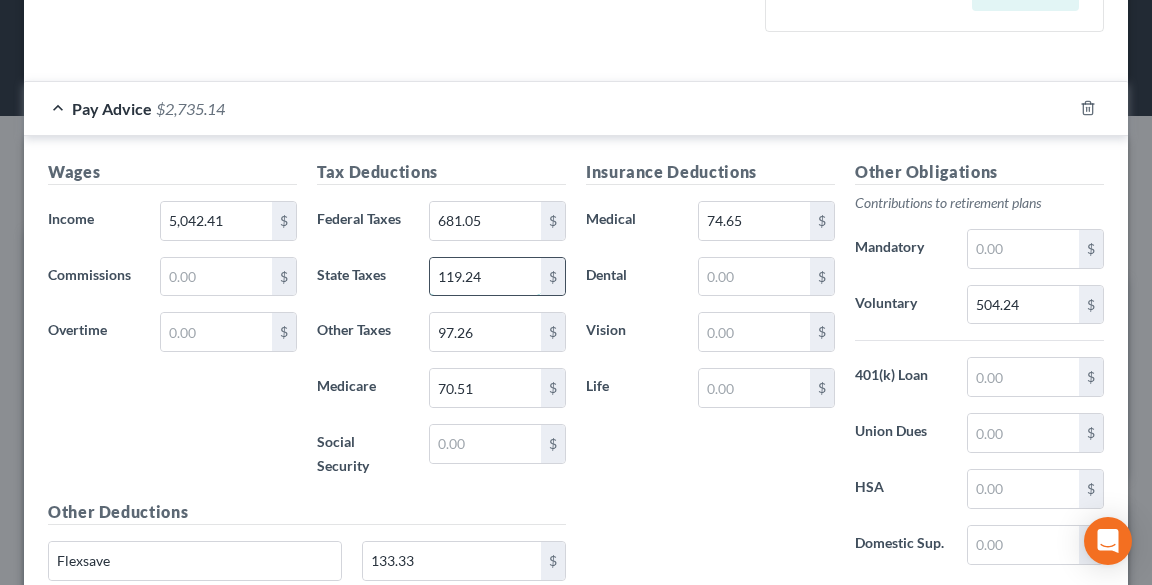 click on "119.24" at bounding box center [485, 277] 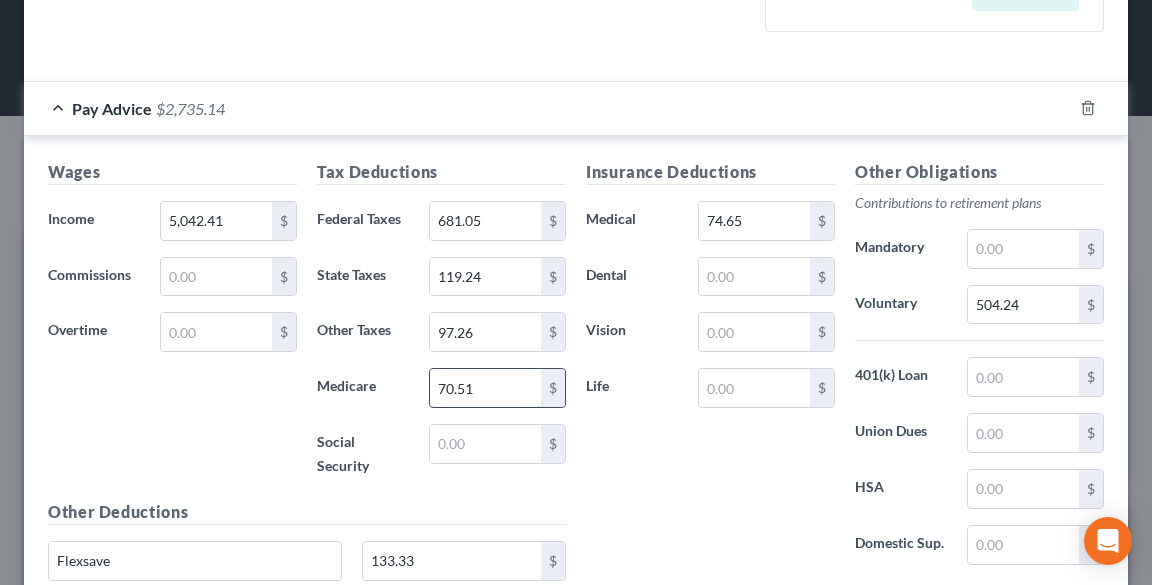 click on "70.51" at bounding box center [485, 388] 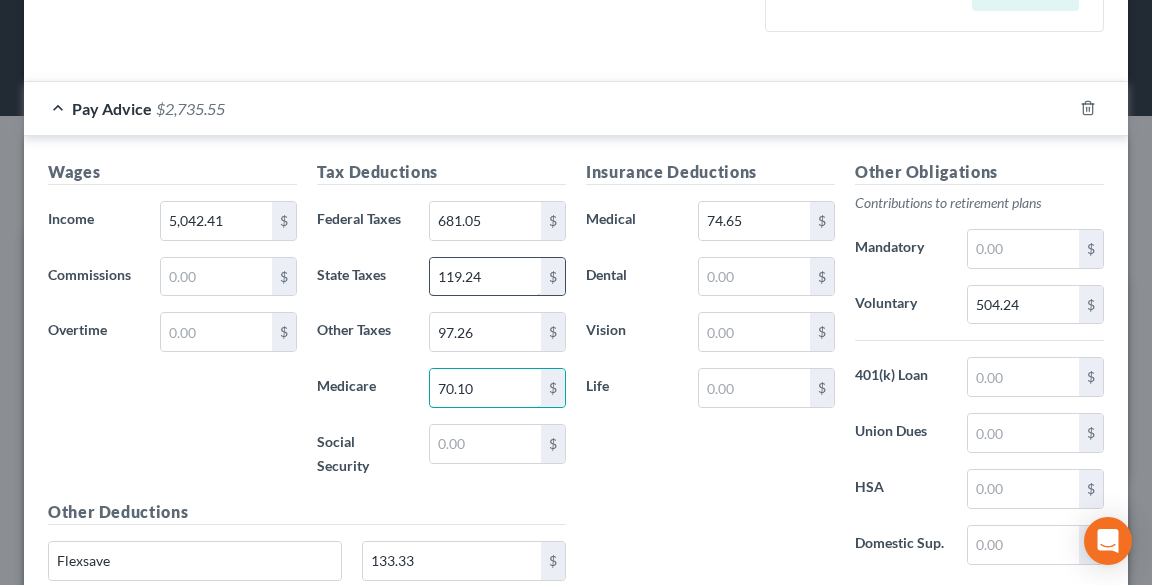 type on "70.10" 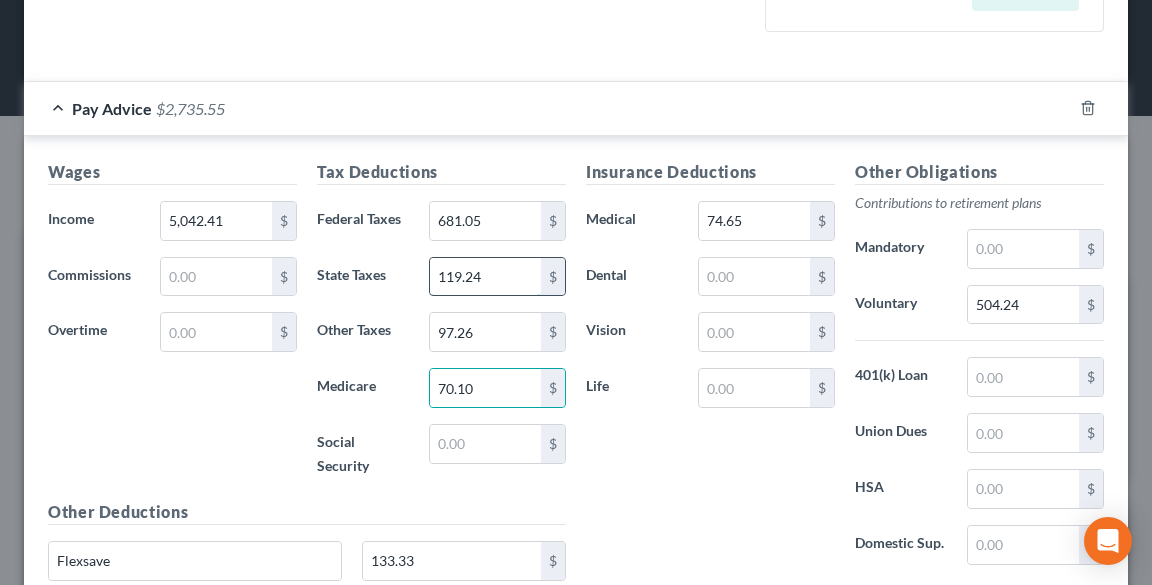 click on "119.24" at bounding box center [485, 277] 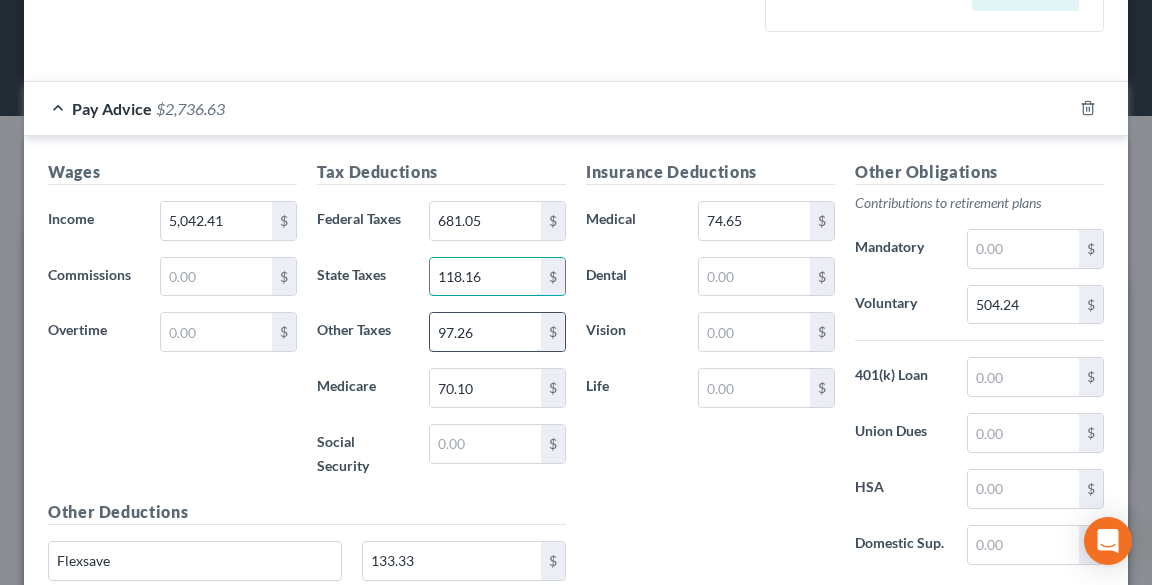 type on "118.16" 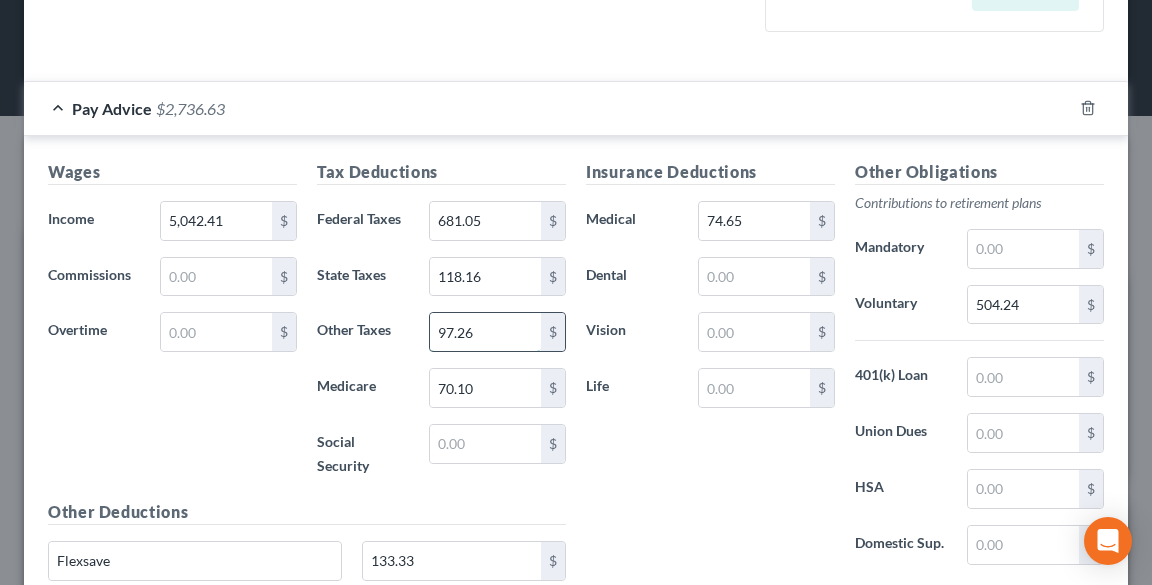 click on "97.26" at bounding box center (485, 332) 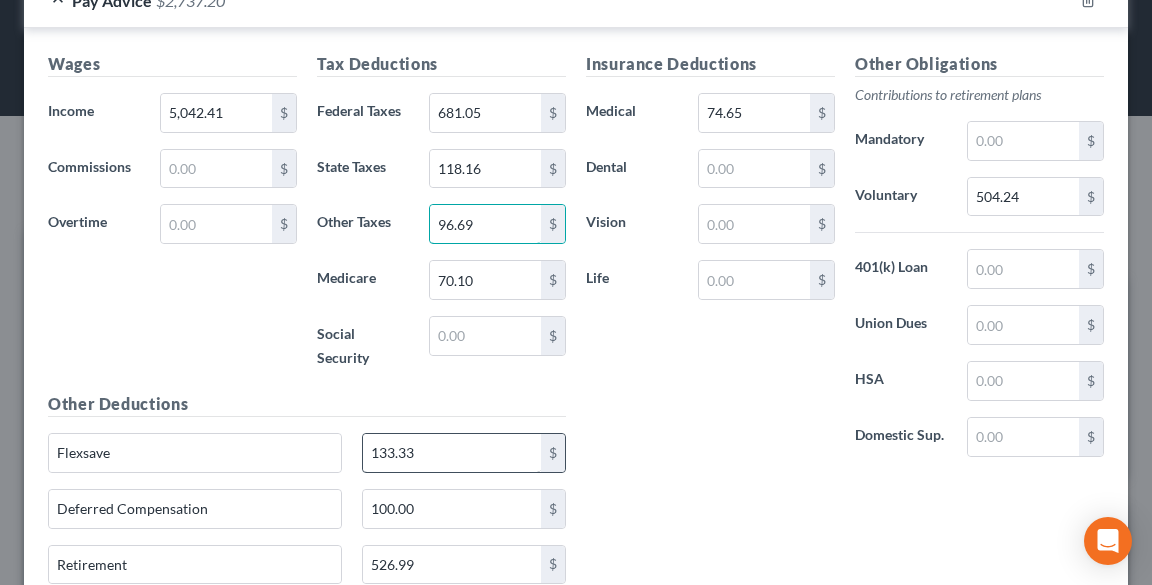 scroll, scrollTop: 737, scrollLeft: 0, axis: vertical 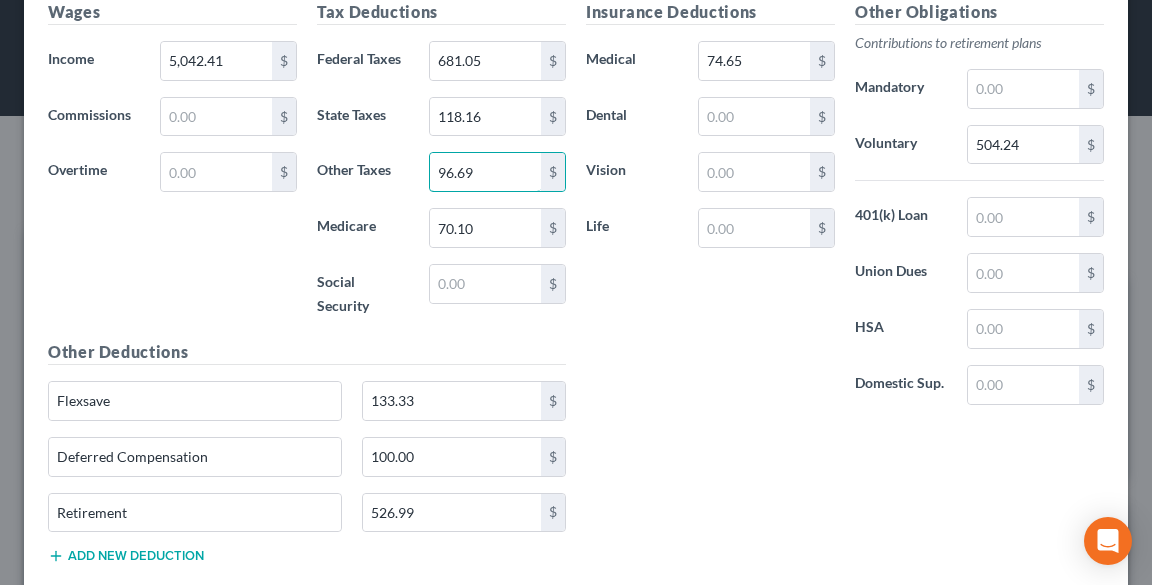type on "96.69" 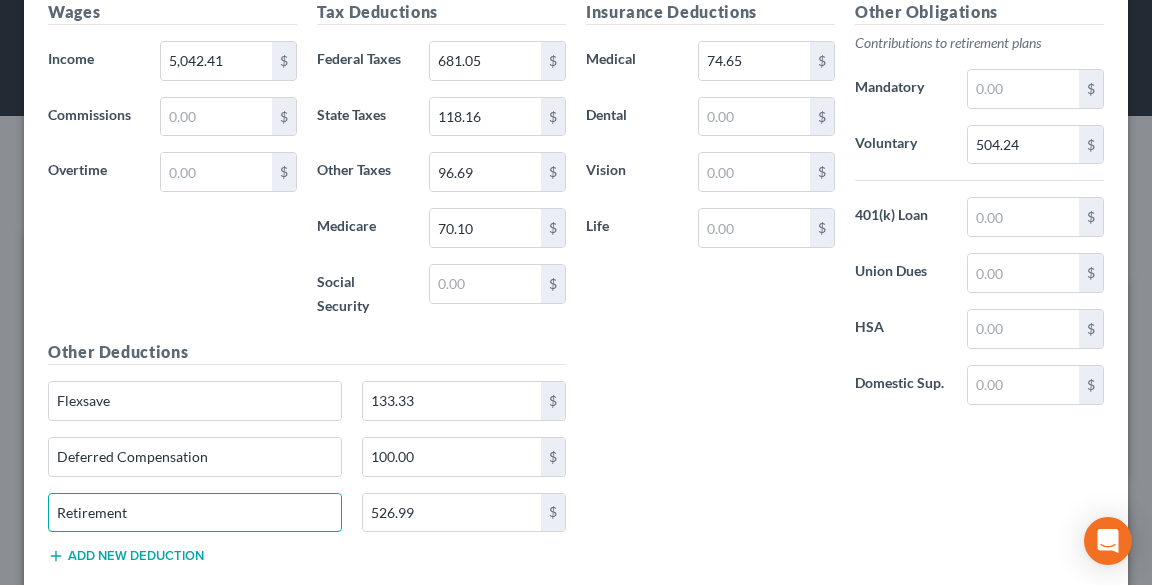 drag, startPoint x: 55, startPoint y: 533, endPoint x: 0, endPoint y: 542, distance: 55.7315 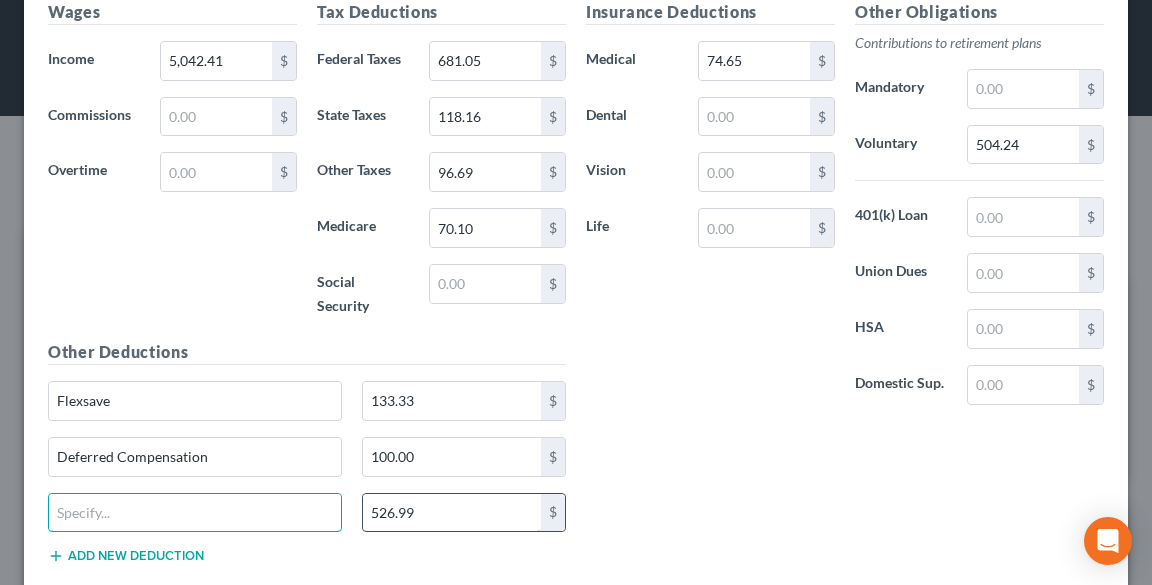 type 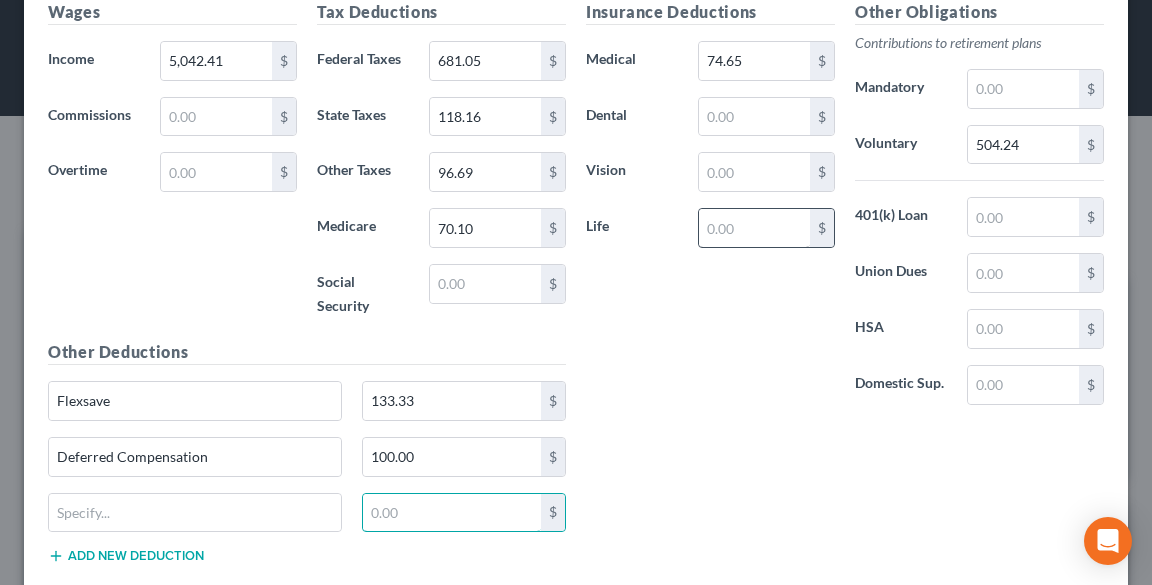 type 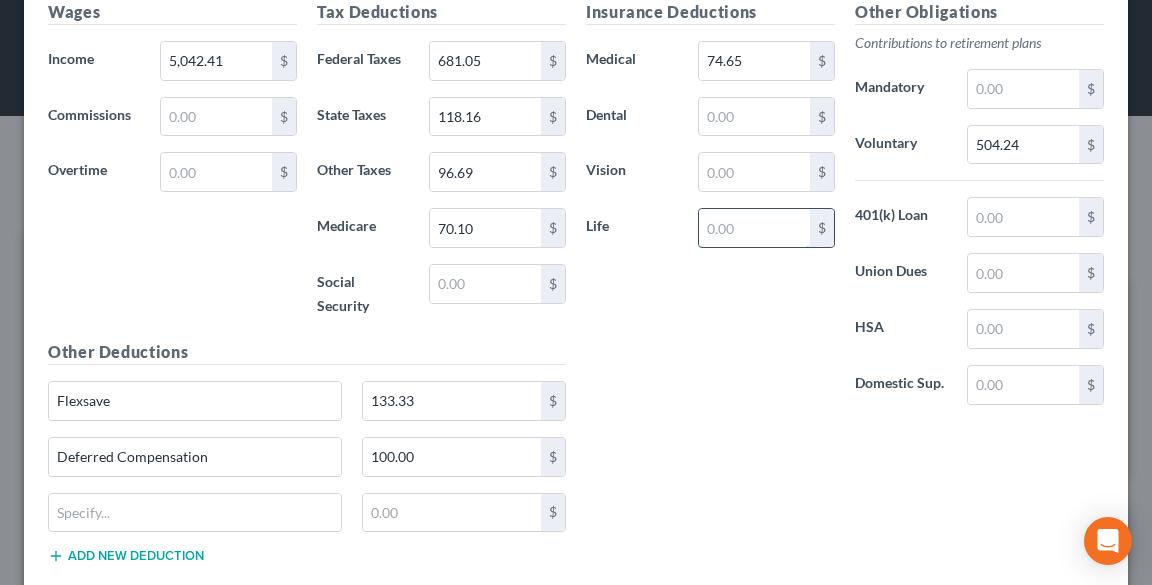 click at bounding box center (754, 228) 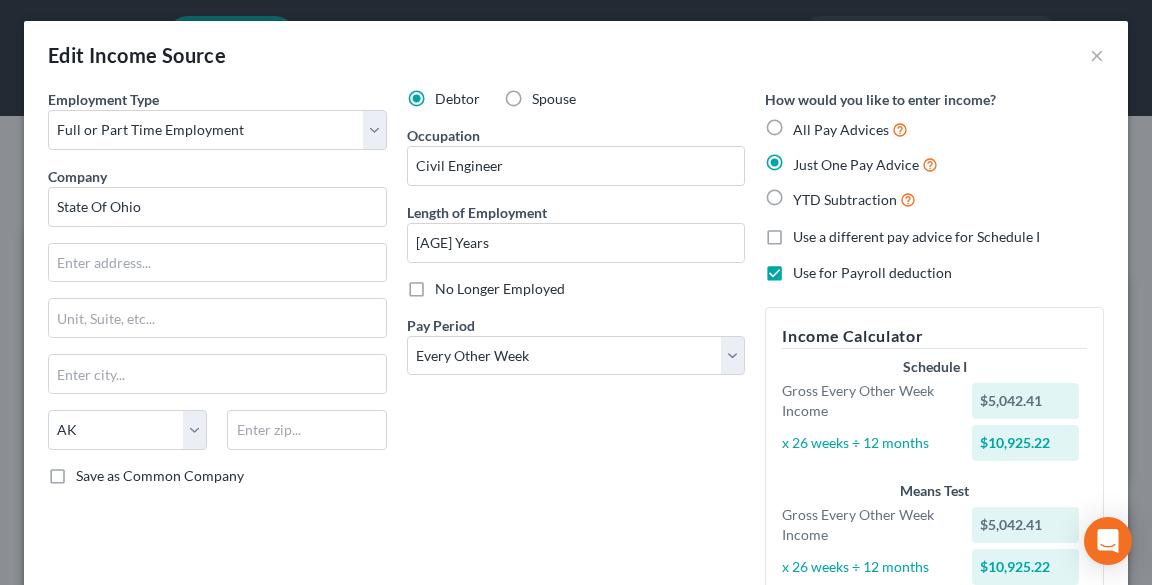 scroll, scrollTop: 0, scrollLeft: 0, axis: both 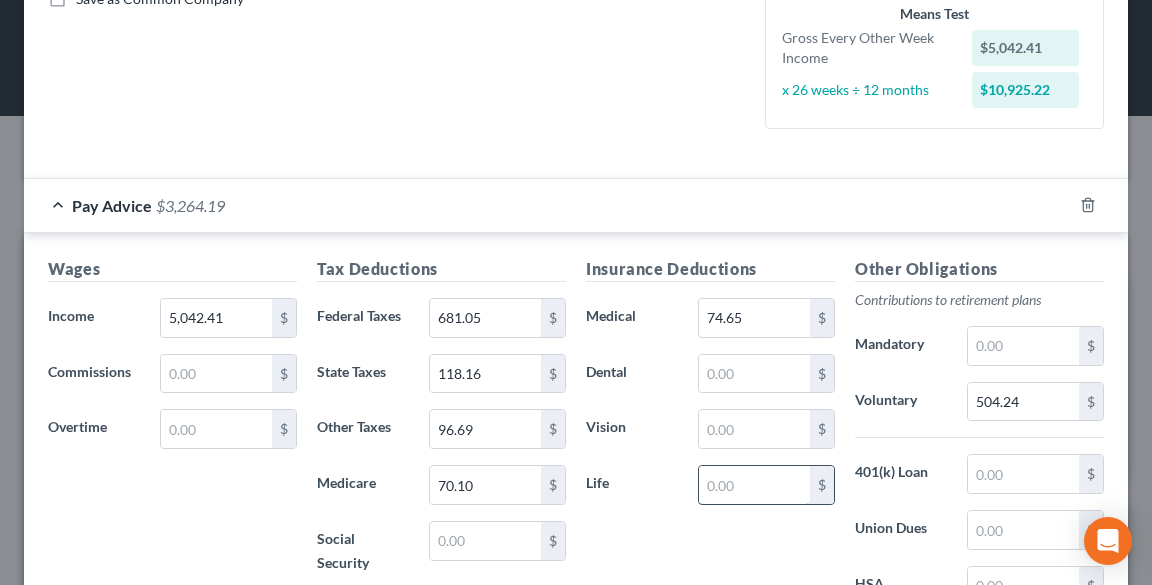 click at bounding box center (754, 485) 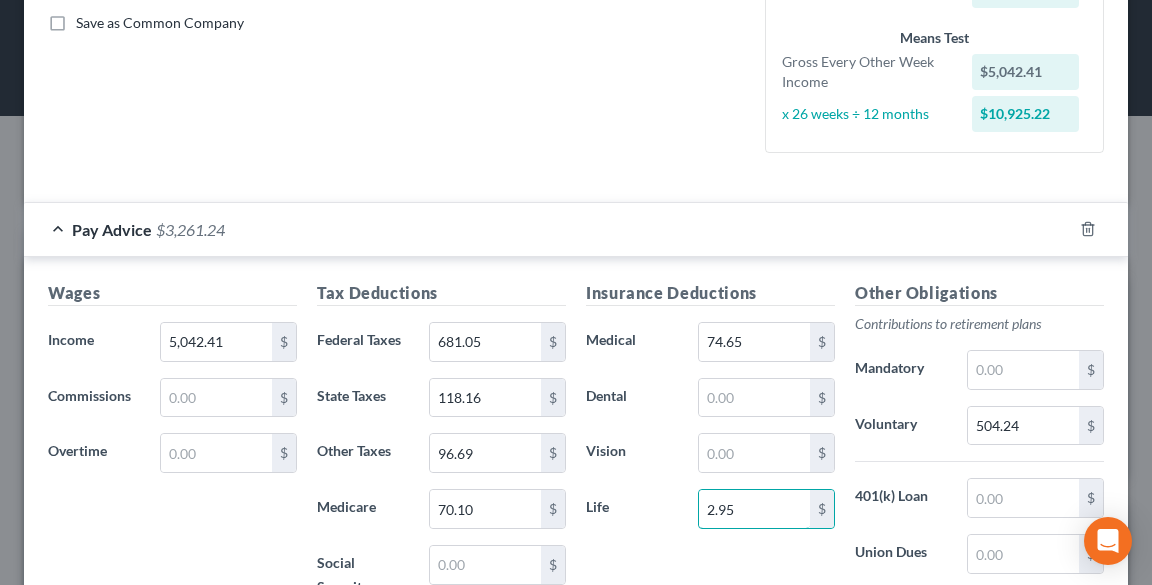 scroll, scrollTop: 454, scrollLeft: 0, axis: vertical 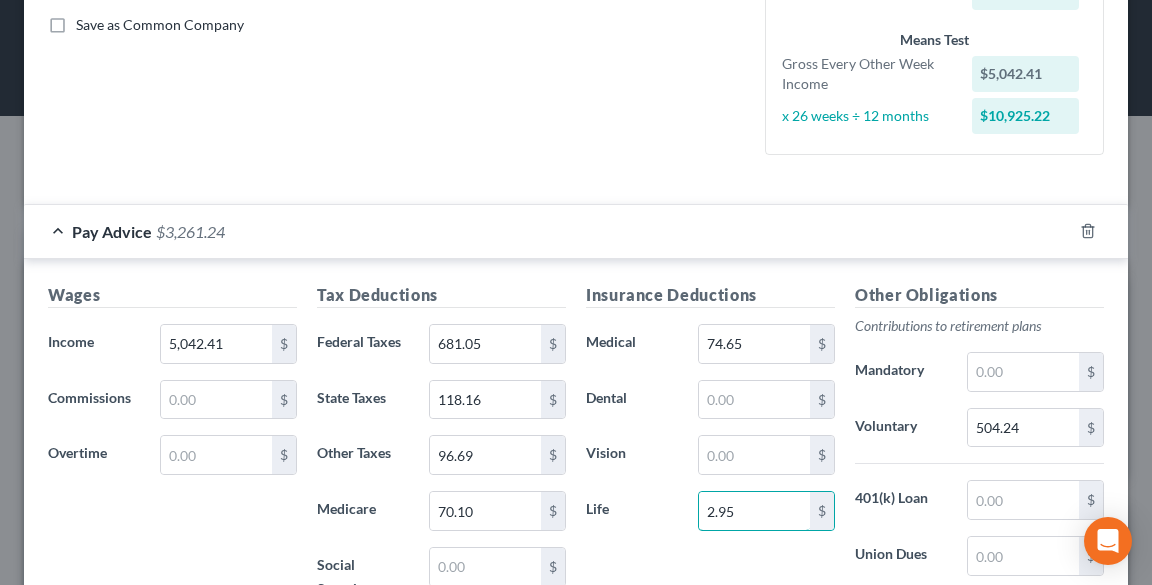 type on "2.95" 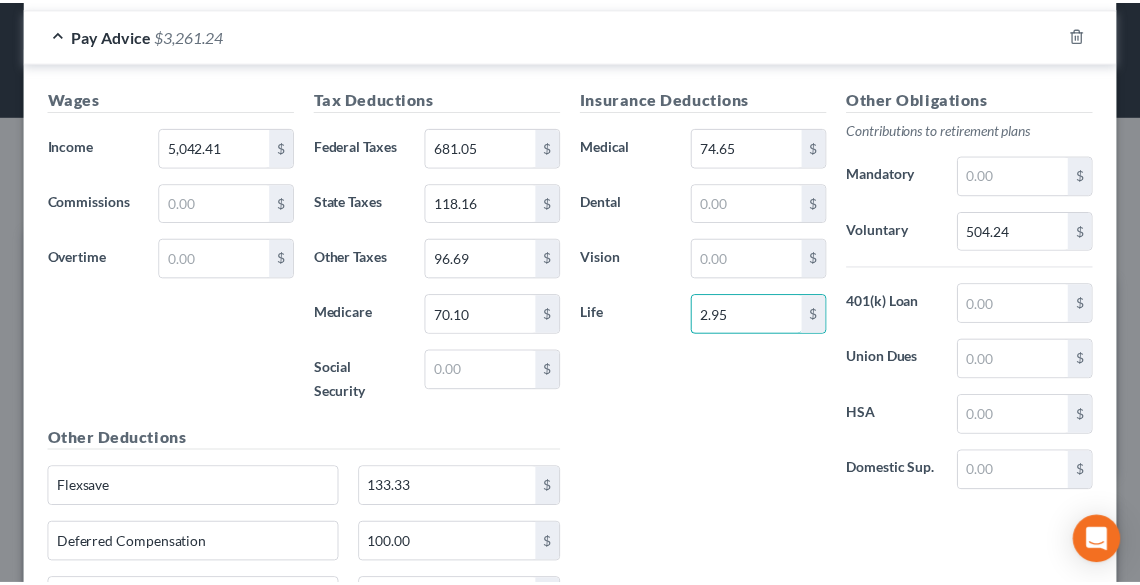 scroll, scrollTop: 854, scrollLeft: 0, axis: vertical 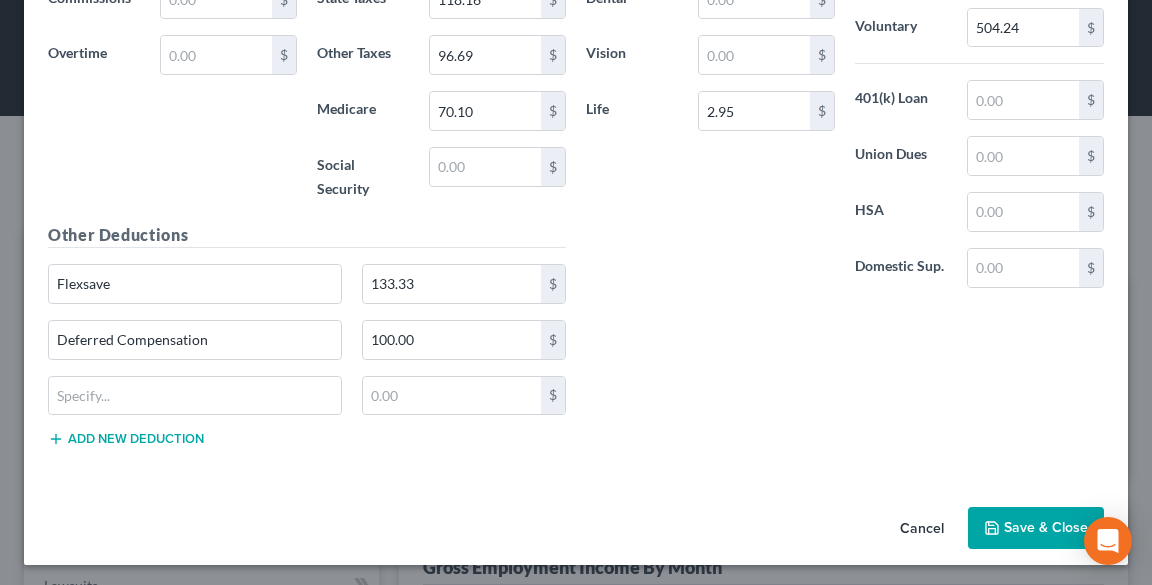 click on "Save & Close" at bounding box center [1036, 528] 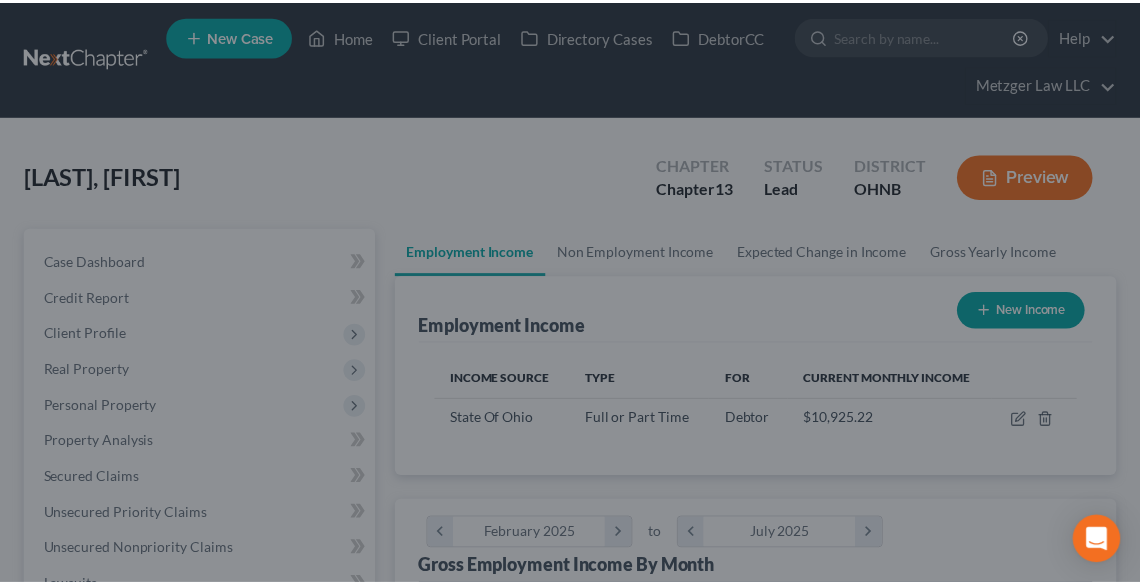 scroll, scrollTop: 320, scrollLeft: 680, axis: both 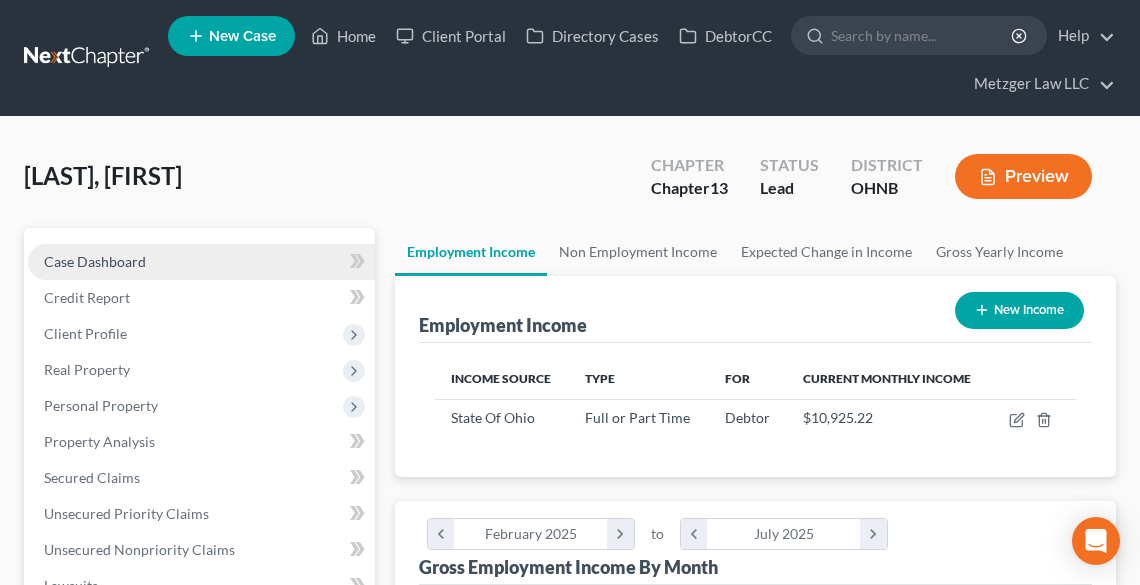 click on "Case Dashboard" at bounding box center (95, 261) 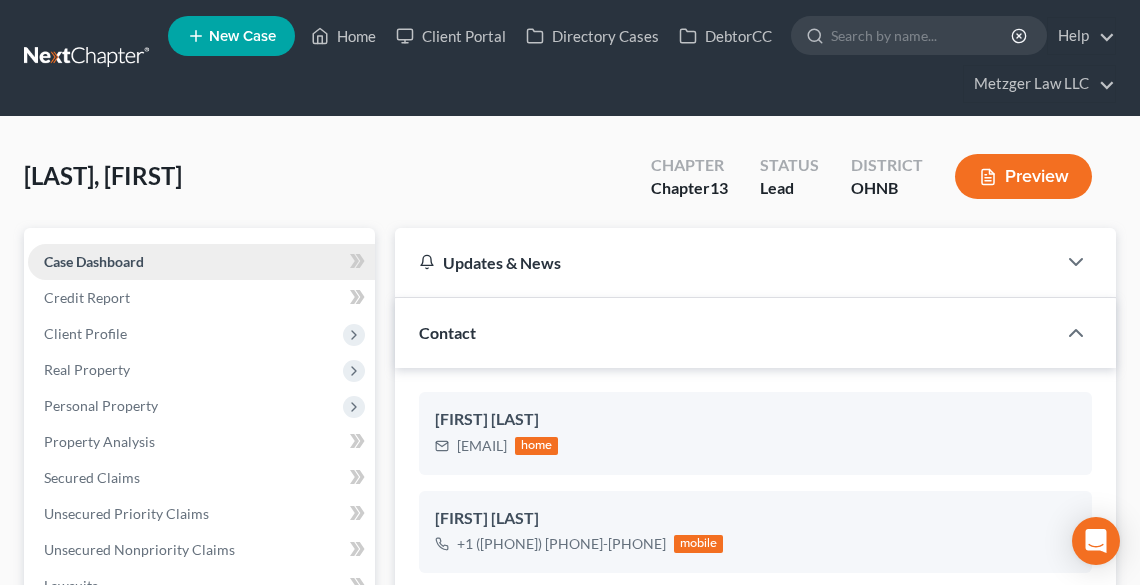 scroll, scrollTop: 416, scrollLeft: 0, axis: vertical 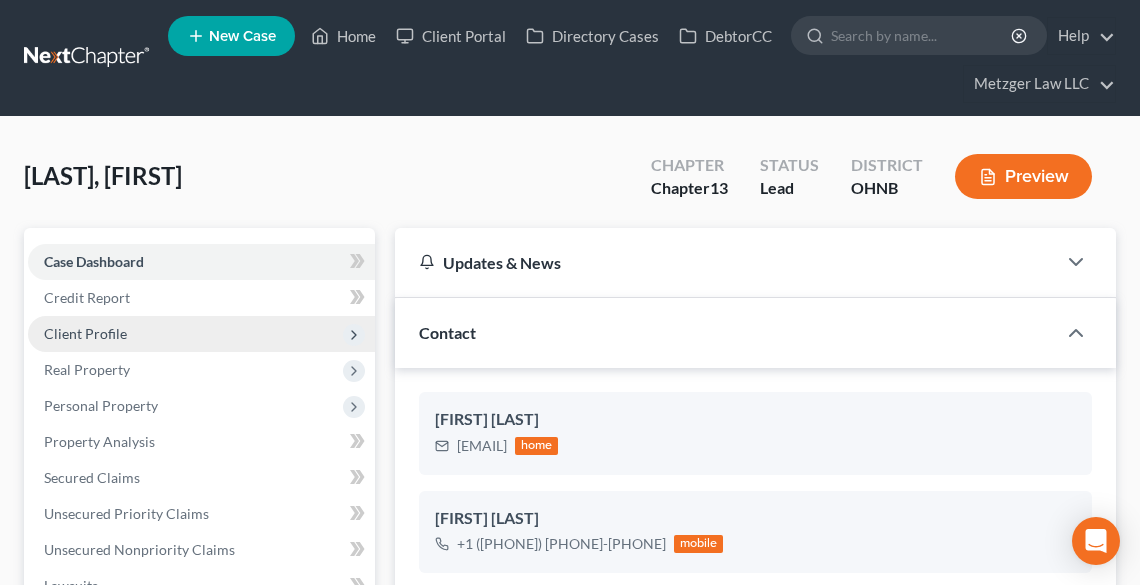 click on "Client Profile" at bounding box center [85, 333] 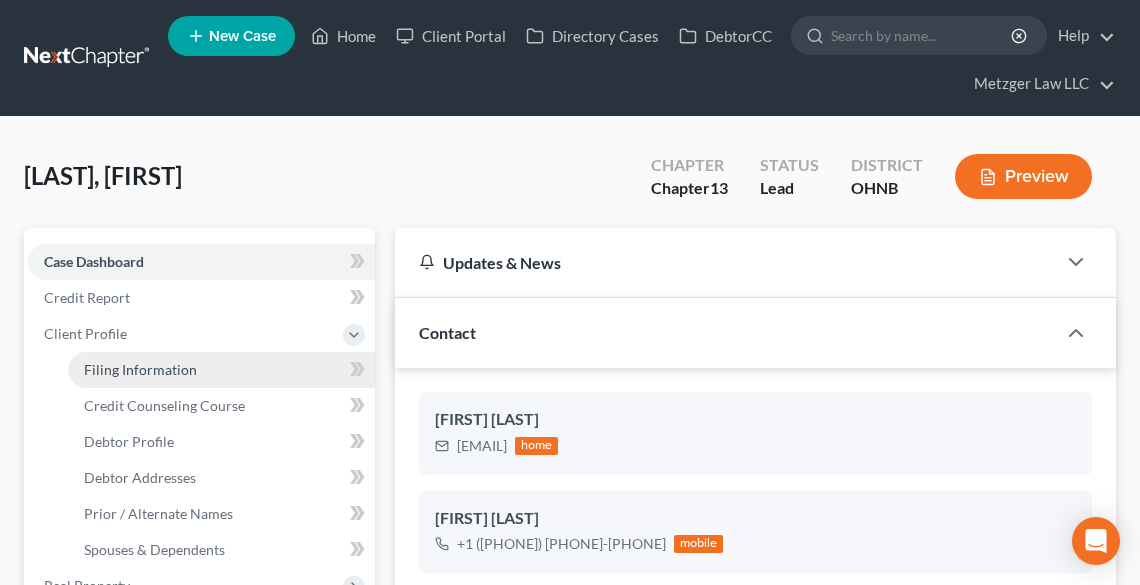 click on "Filing Information" at bounding box center (140, 369) 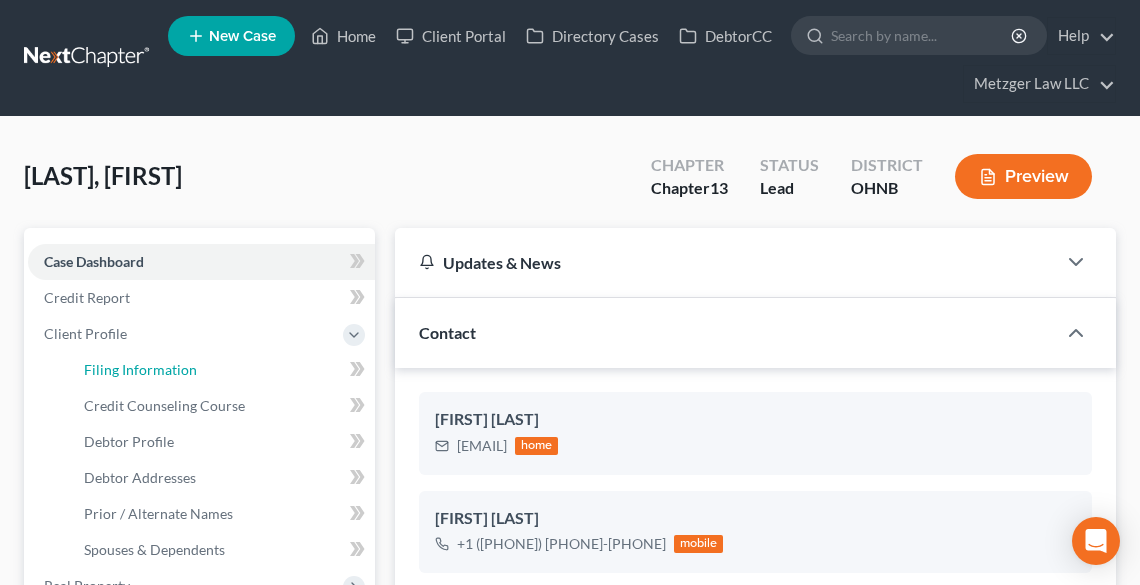 select on "1" 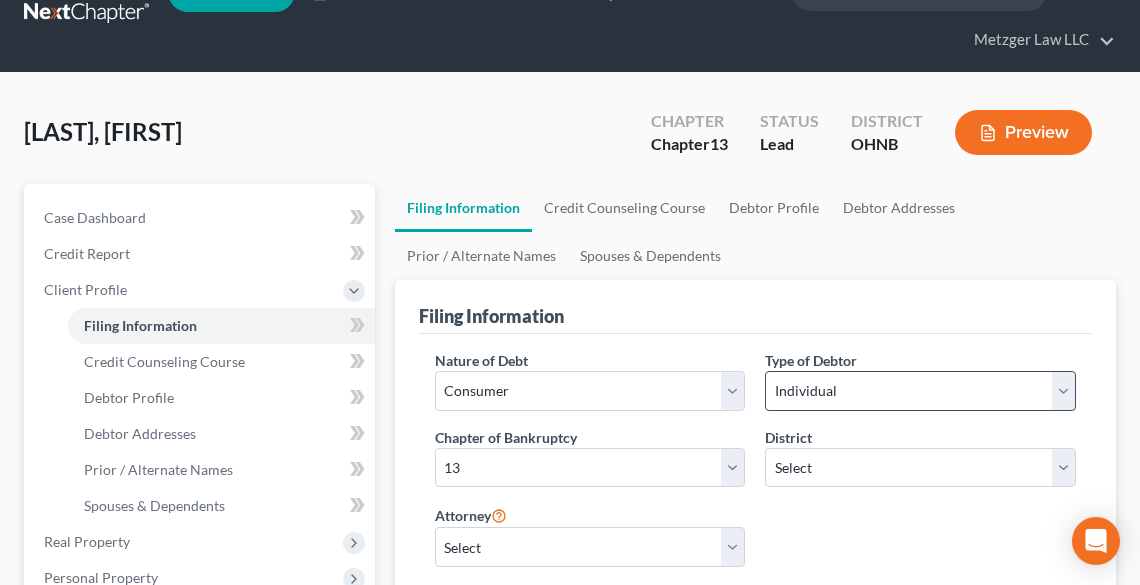scroll, scrollTop: 80, scrollLeft: 0, axis: vertical 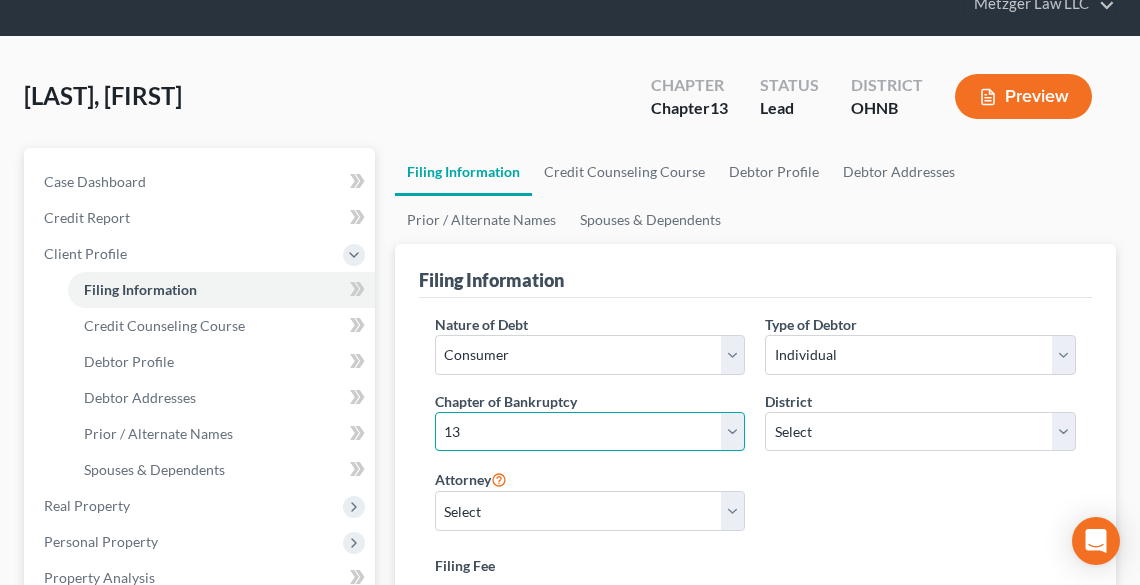 click on "Select 7 11 12 13" at bounding box center (590, 432) 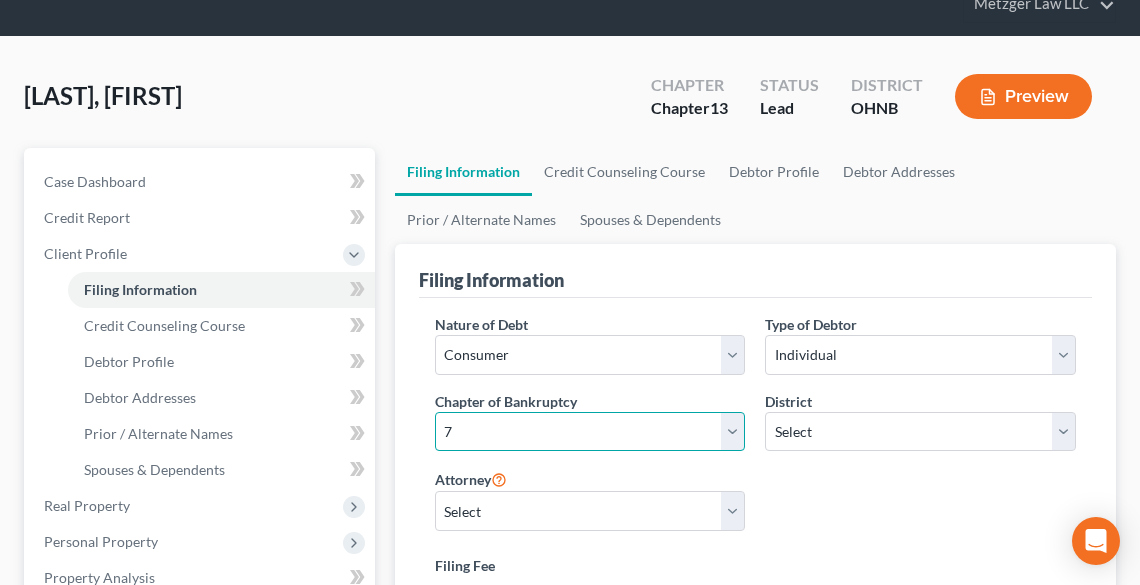 click on "Select 7 11 12 13" at bounding box center [590, 432] 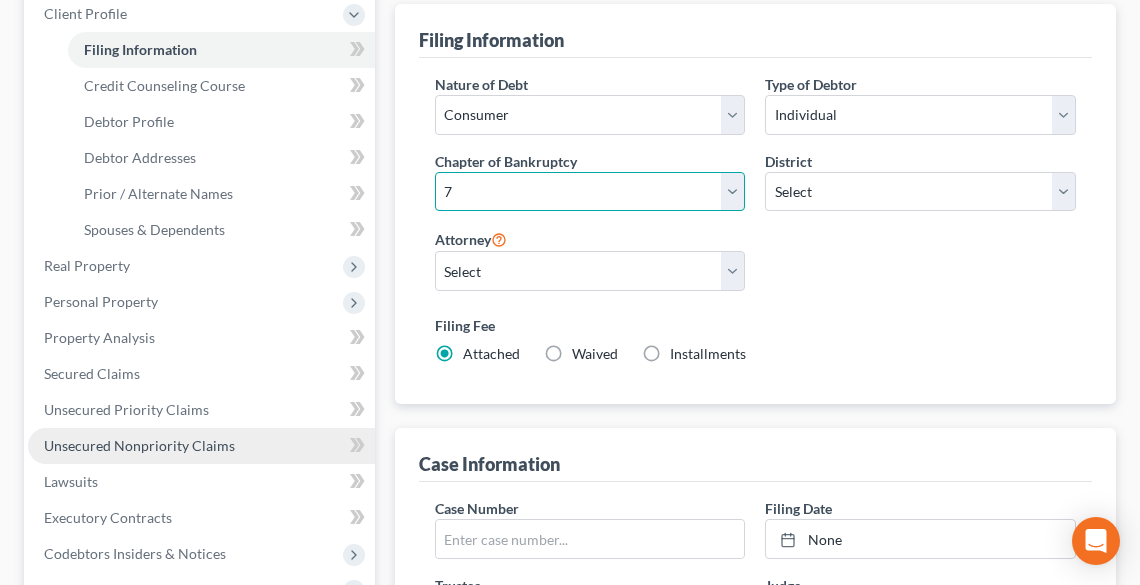 scroll, scrollTop: 480, scrollLeft: 0, axis: vertical 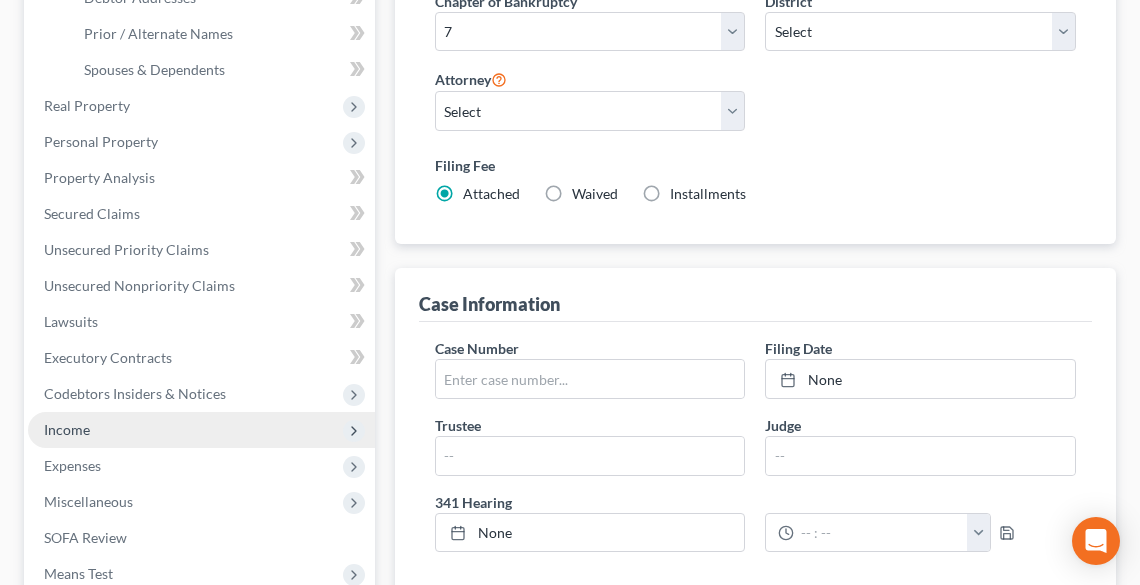 click on "Income" at bounding box center [67, 429] 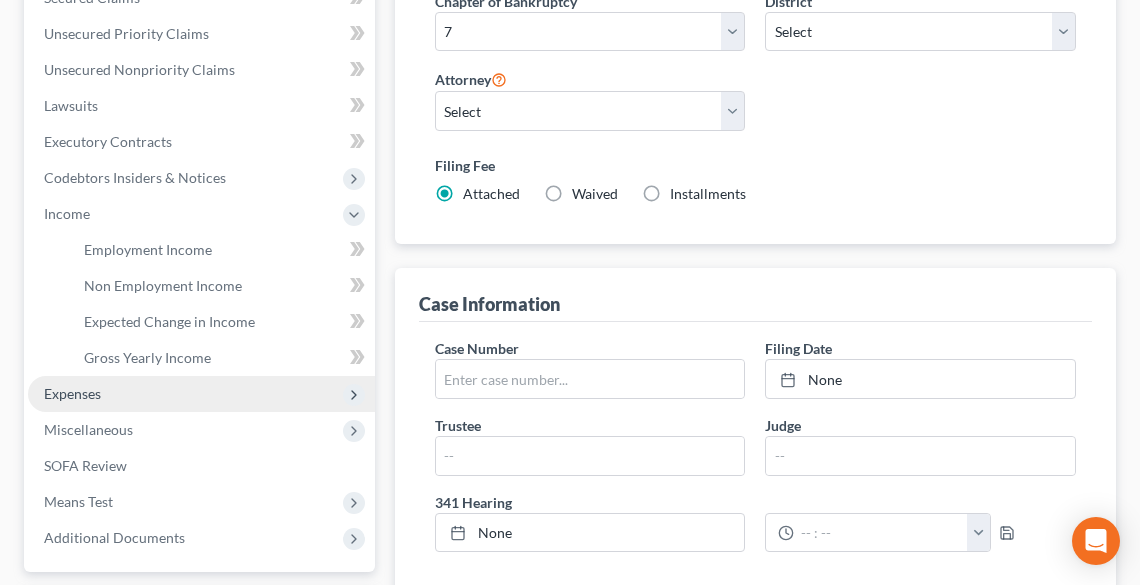click on "Expenses" at bounding box center [72, 393] 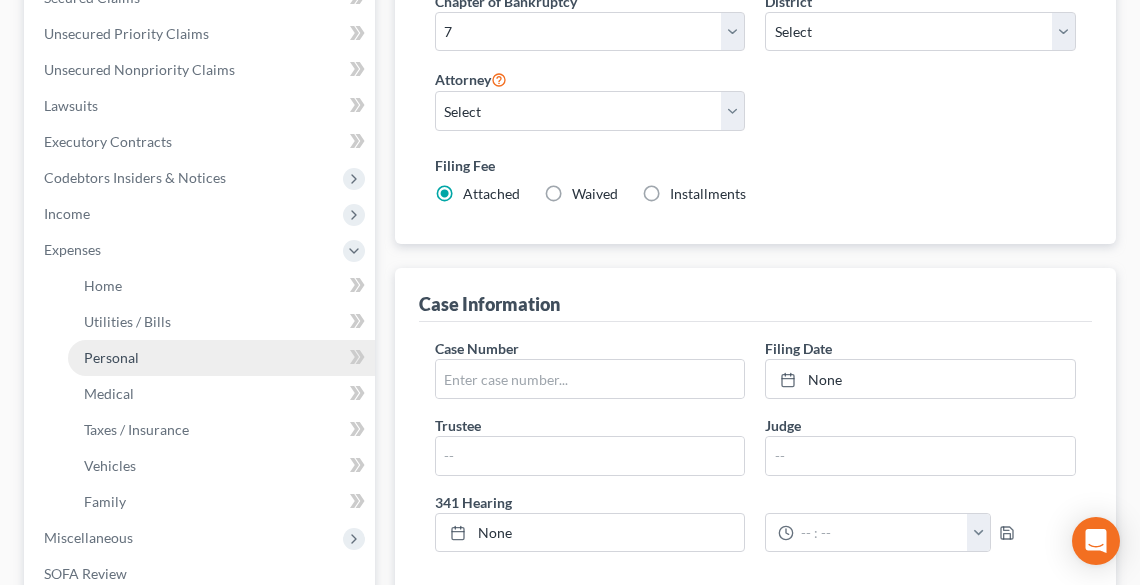 click on "Personal" at bounding box center (111, 357) 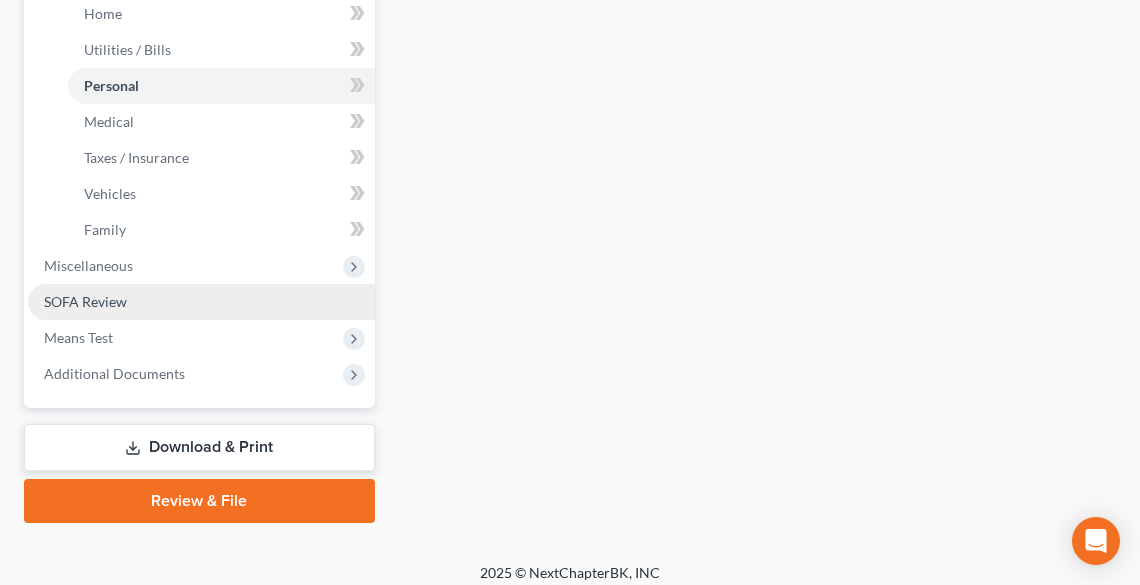 scroll, scrollTop: 764, scrollLeft: 0, axis: vertical 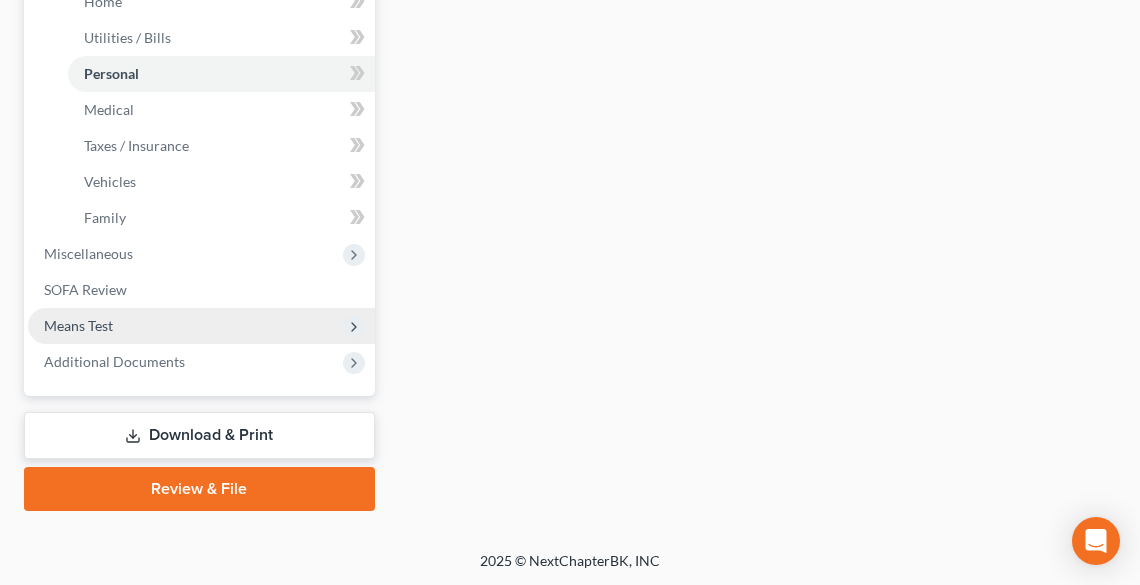 click on "Means Test" at bounding box center [78, 325] 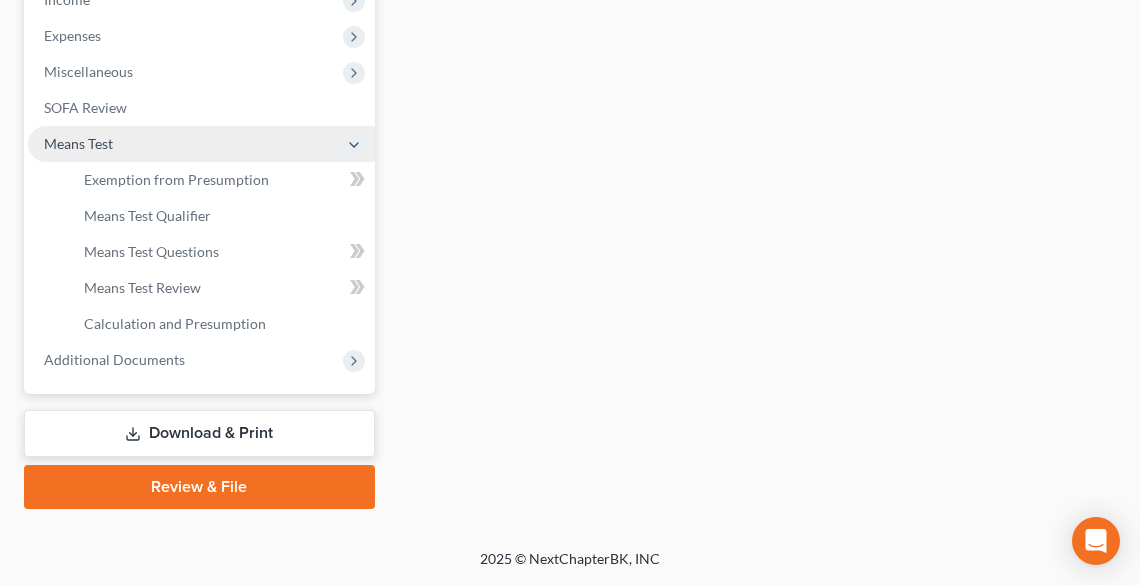 scroll, scrollTop: 692, scrollLeft: 0, axis: vertical 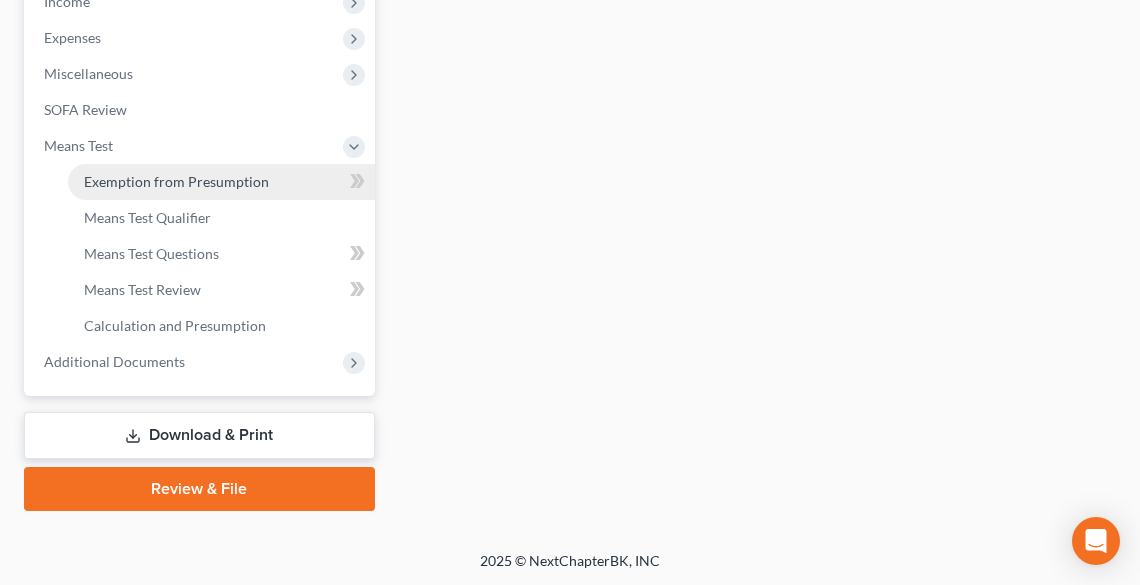 click on "Exemption from Presumption" at bounding box center [176, 181] 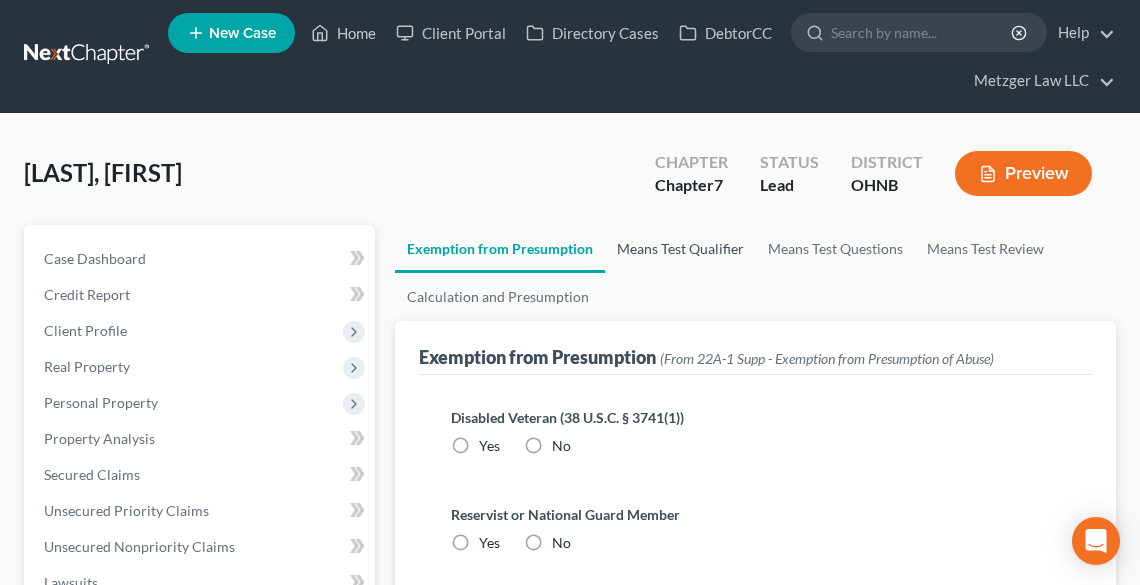 scroll, scrollTop: 0, scrollLeft: 0, axis: both 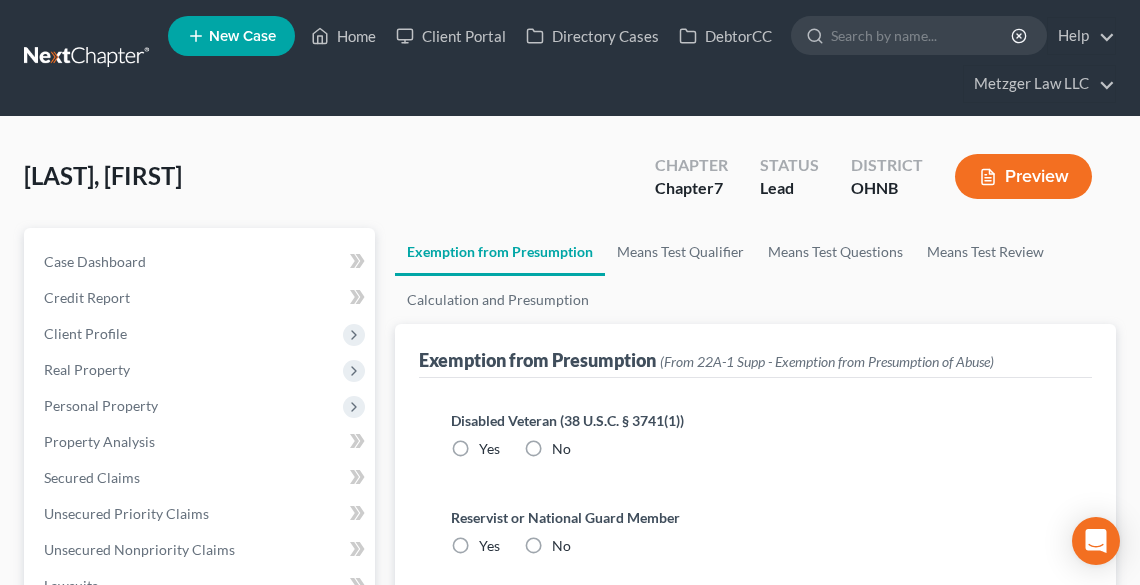 click on "No" at bounding box center [561, 449] 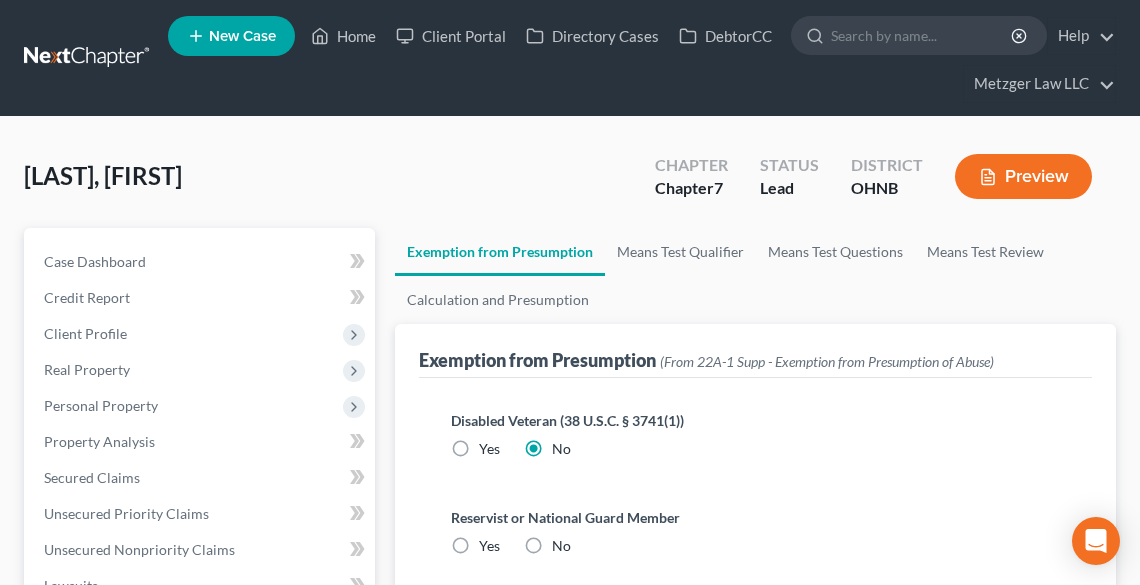 click on "No" at bounding box center (561, 546) 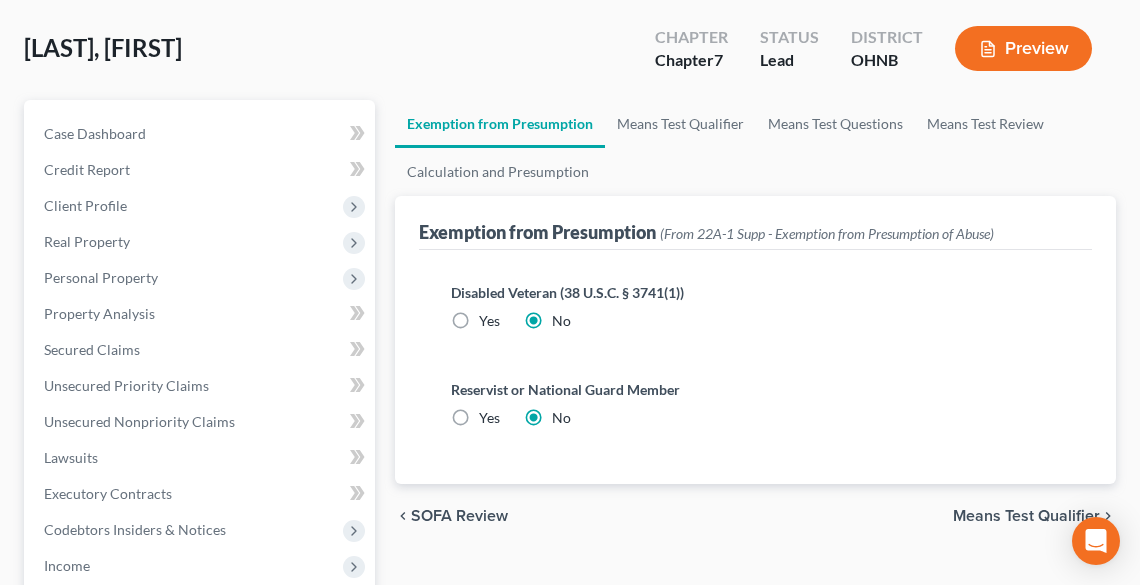 scroll, scrollTop: 320, scrollLeft: 0, axis: vertical 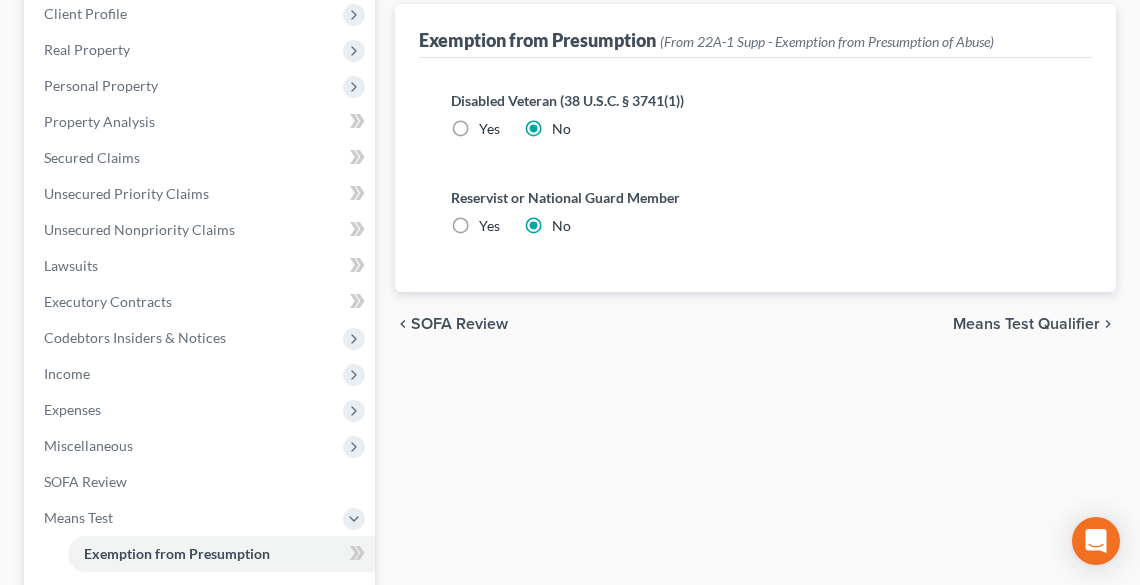 click on "Means Test Qualifier" at bounding box center [1026, 324] 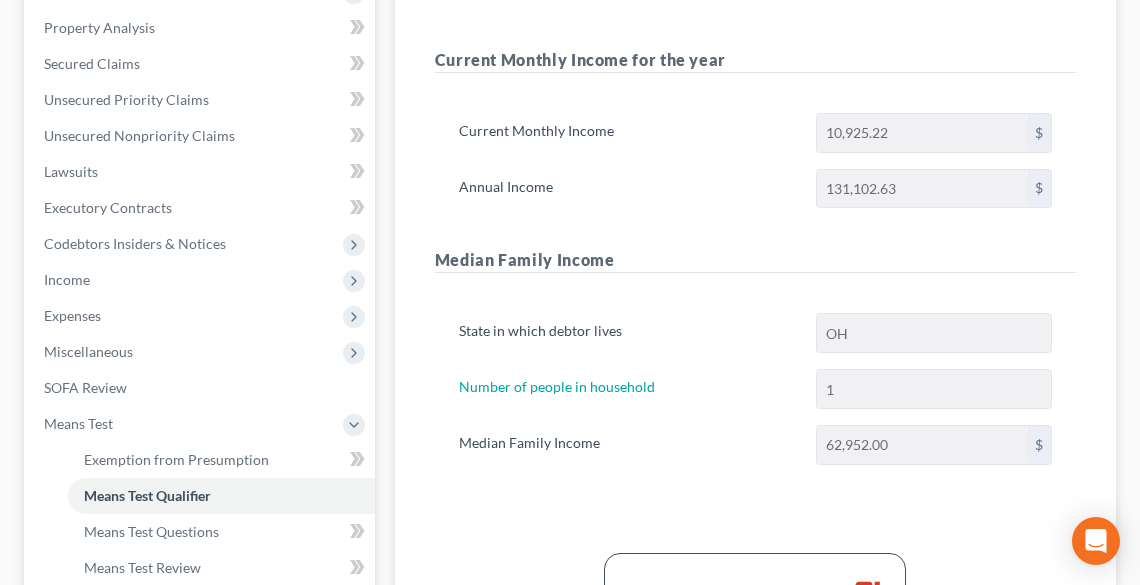 scroll, scrollTop: 560, scrollLeft: 0, axis: vertical 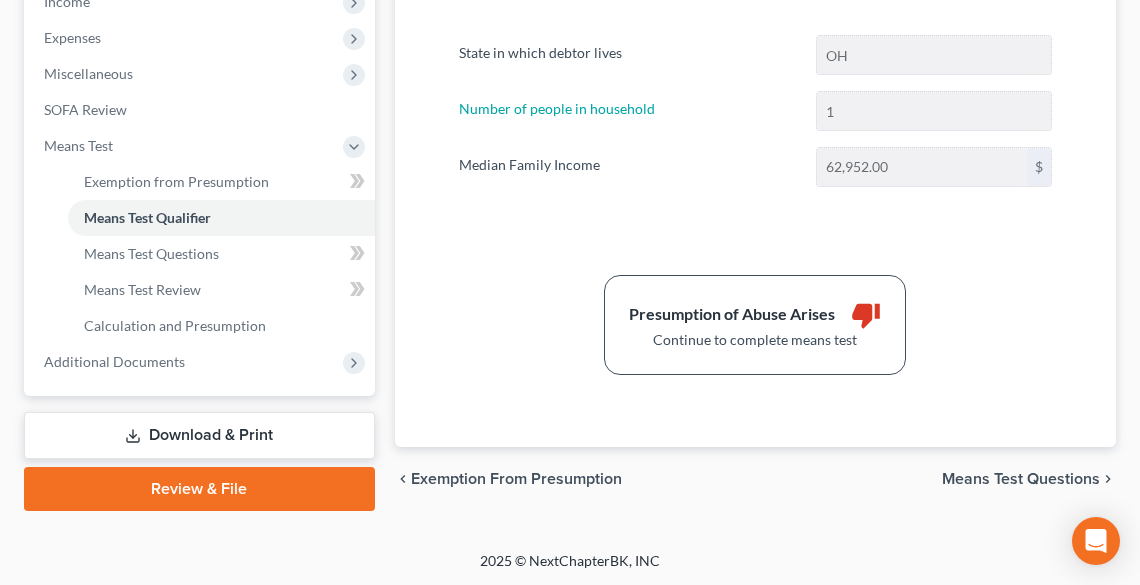 click on "Means Test Questions" at bounding box center (1021, 479) 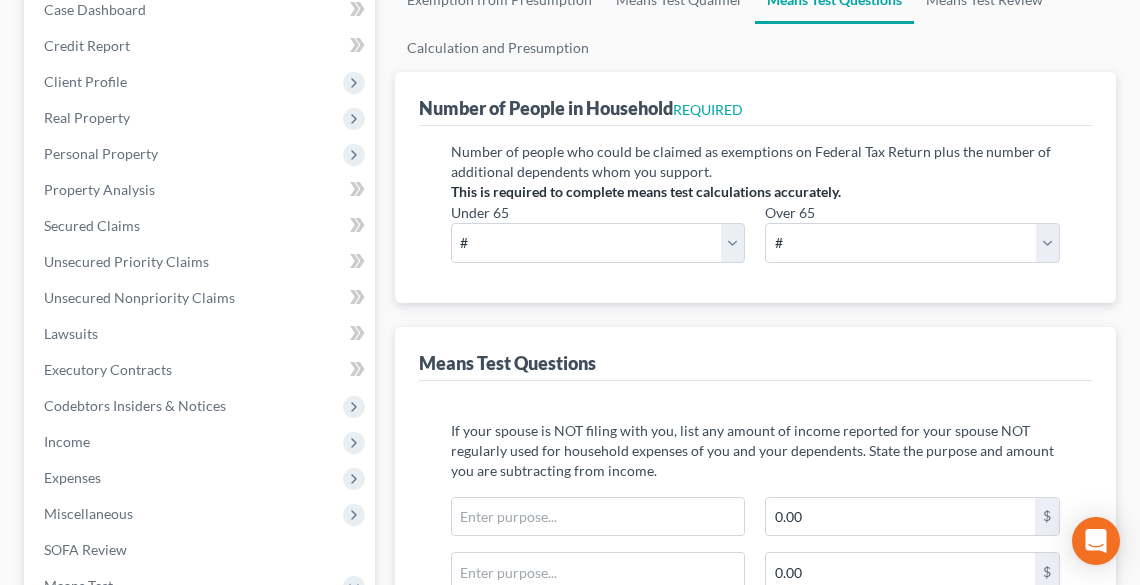 scroll, scrollTop: 0, scrollLeft: 0, axis: both 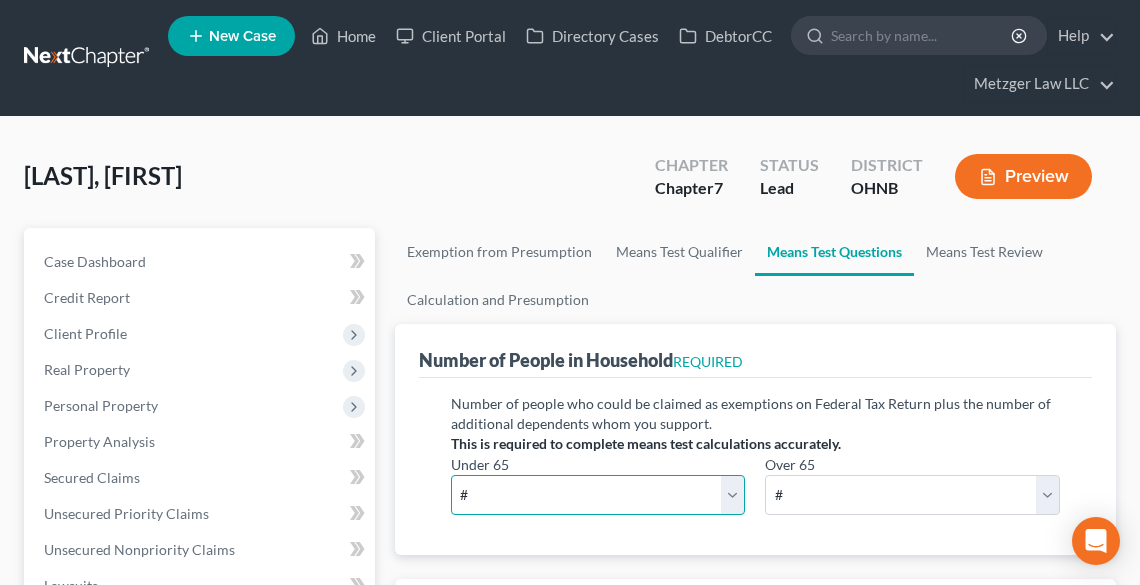 click on "# 0 1 2 3 4 5 6 7 8 9 10" at bounding box center [598, 495] 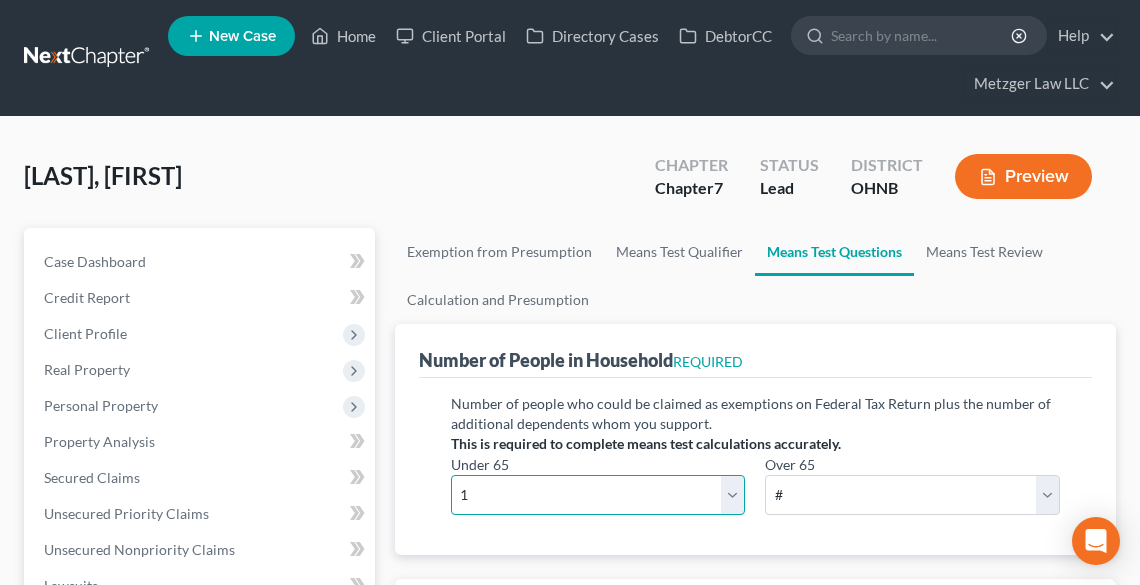 click on "# 0 1 2 3 4 5 6 7 8 9 10" at bounding box center (598, 495) 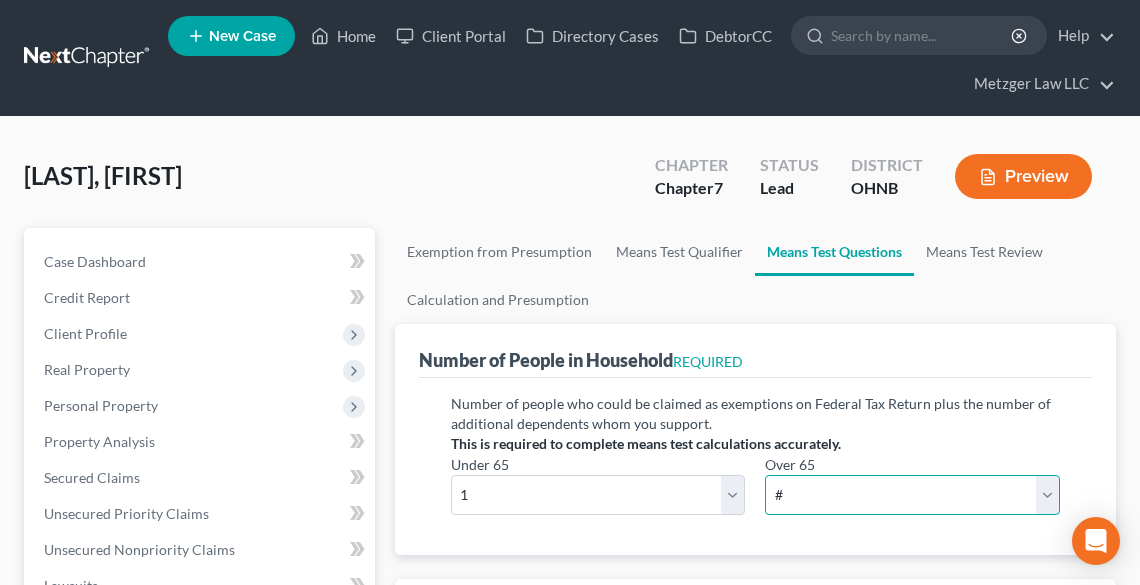 click on "# 0 1 2 3 4 5 6 7 8 9 10" at bounding box center (912, 495) 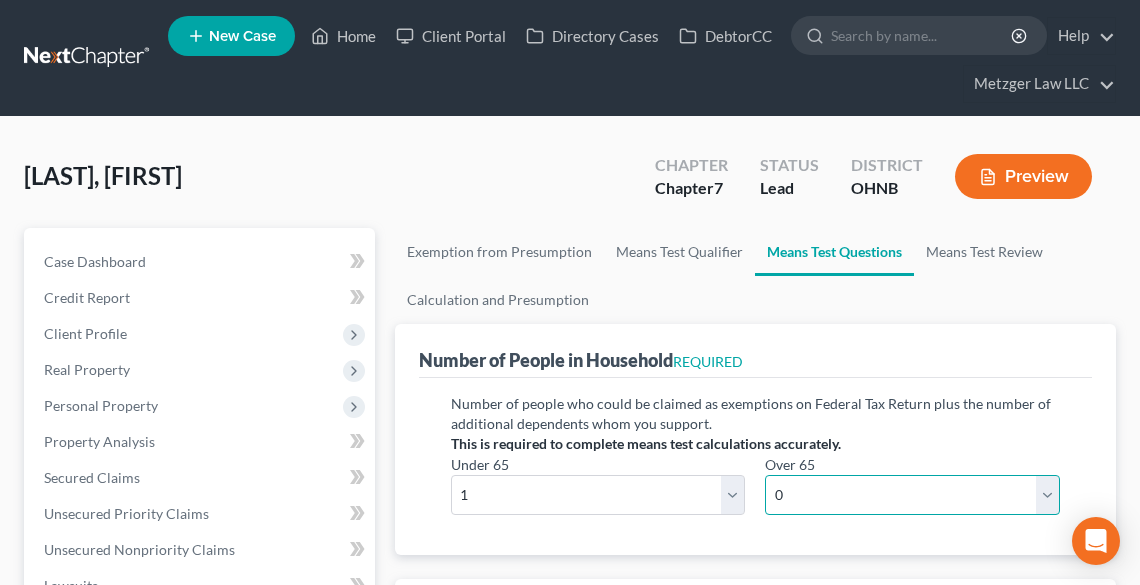 click on "# 0 1 2 3 4 5 6 7 8 9 10" at bounding box center [912, 495] 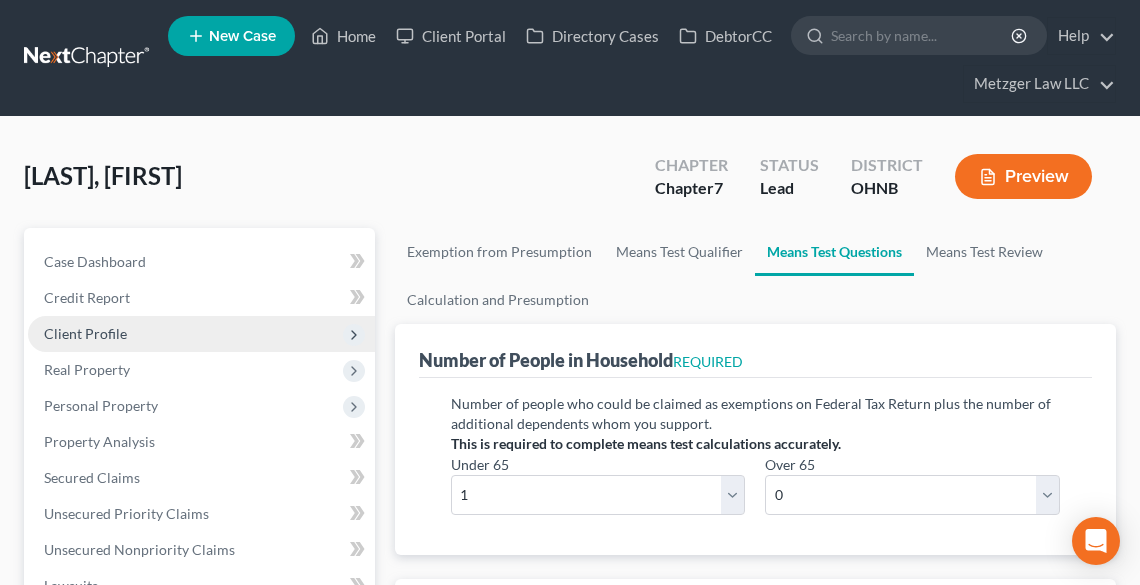 click on "Client Profile" at bounding box center (85, 333) 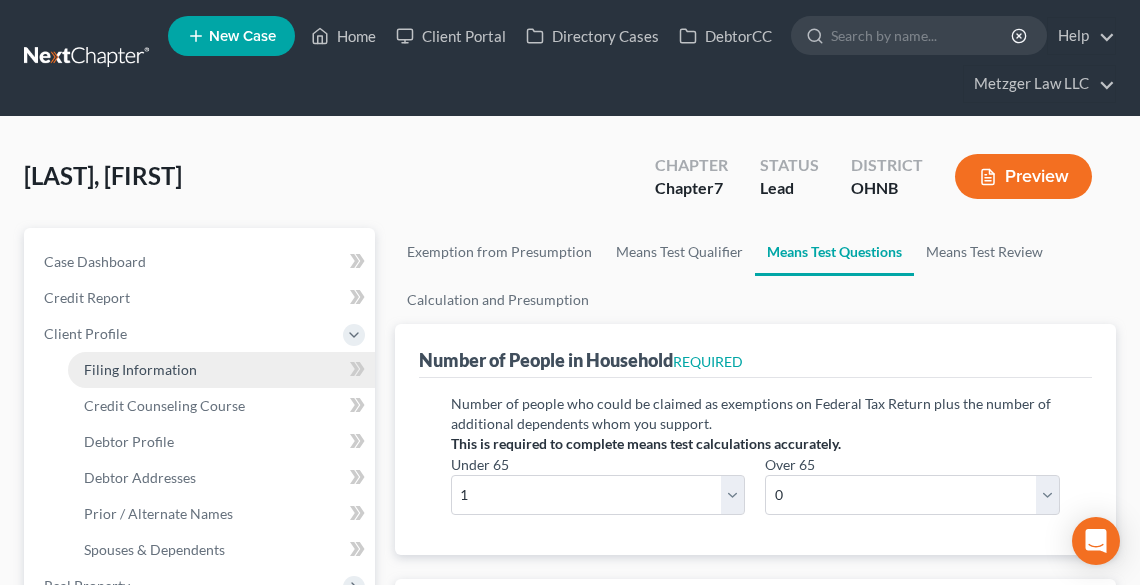 click on "Filing Information" at bounding box center (140, 369) 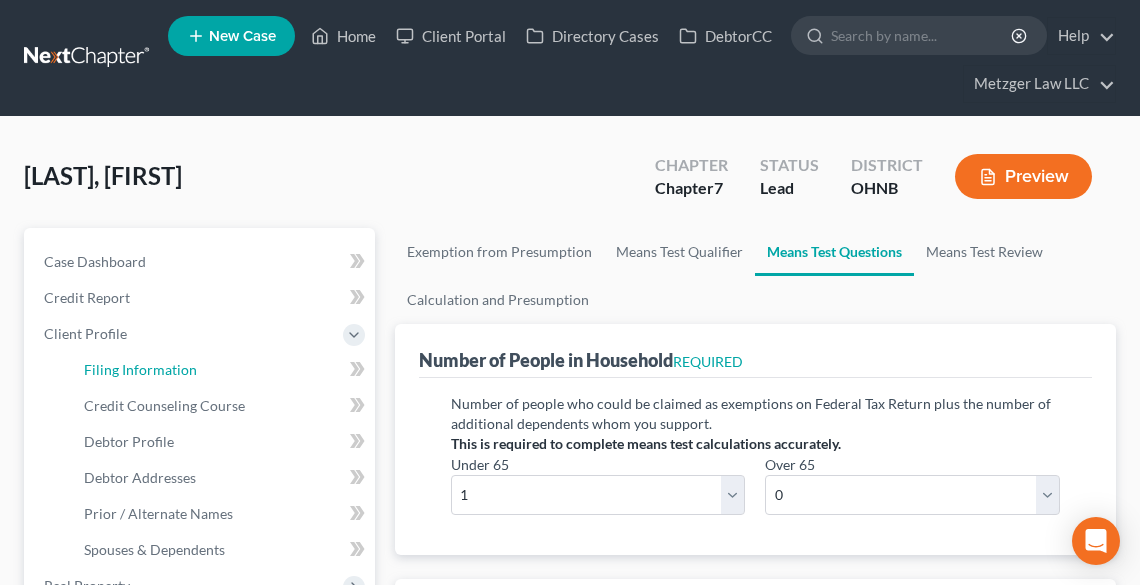 select on "1" 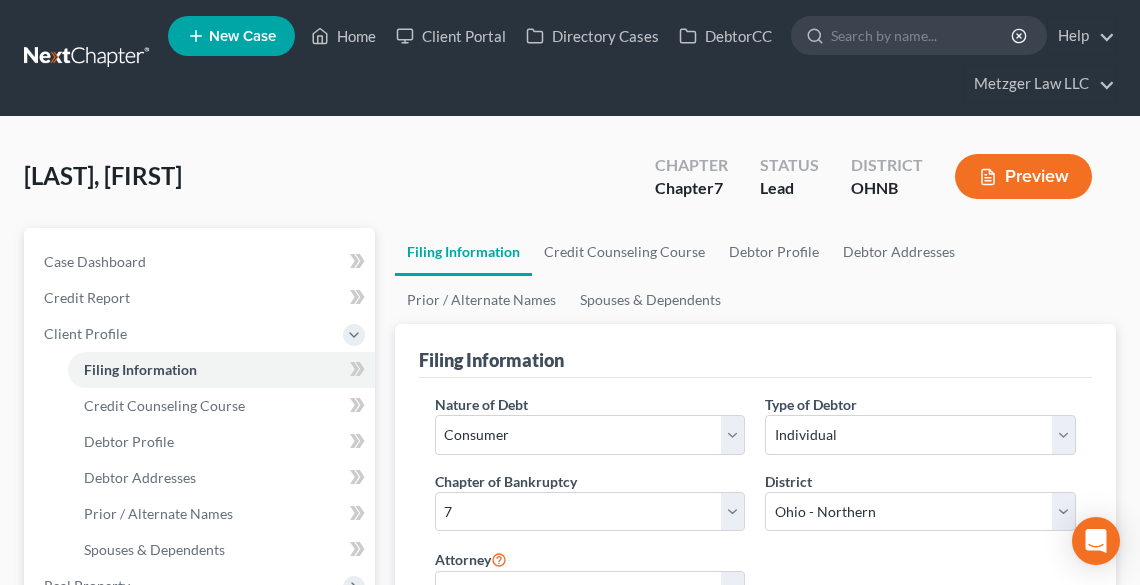 click on "Chapter of Bankruptcy" at bounding box center [506, 481] 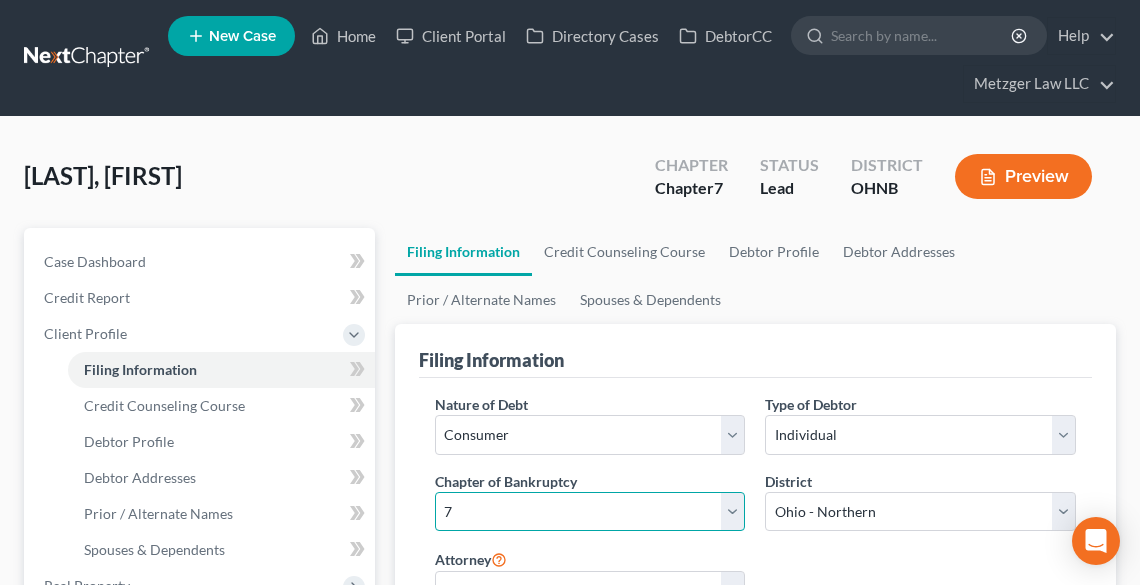 click on "Select 7 11 12 13" at bounding box center [590, 512] 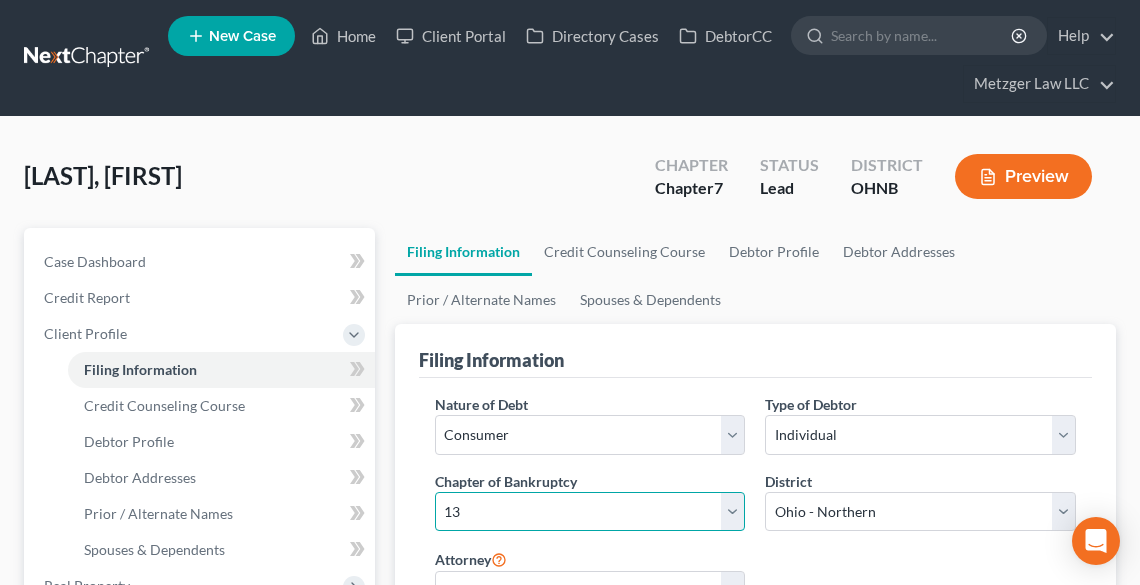click on "Select 7 11 12 13" at bounding box center [590, 512] 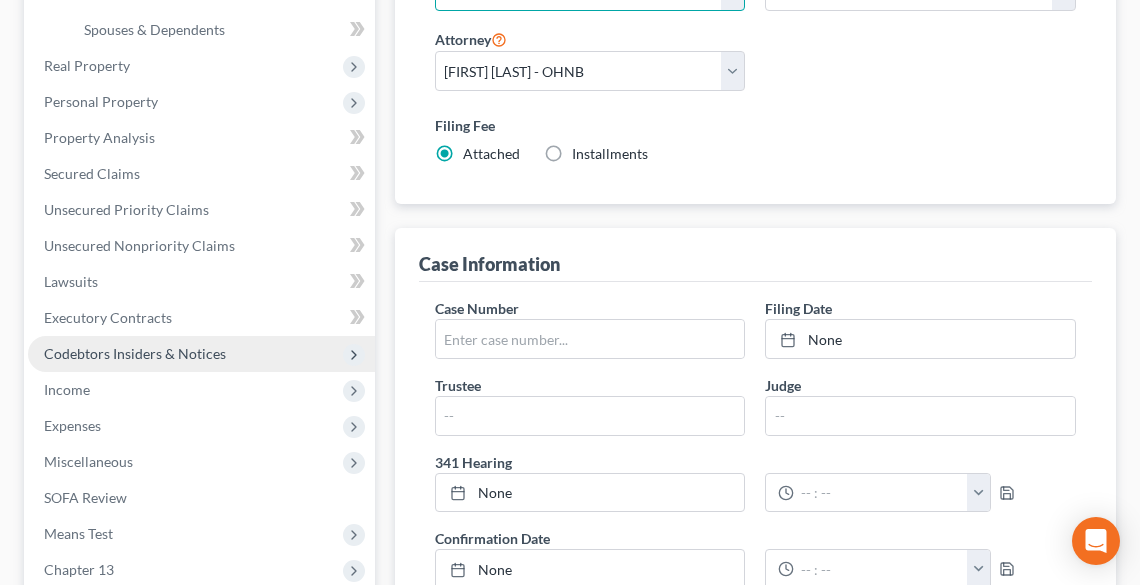 scroll, scrollTop: 640, scrollLeft: 0, axis: vertical 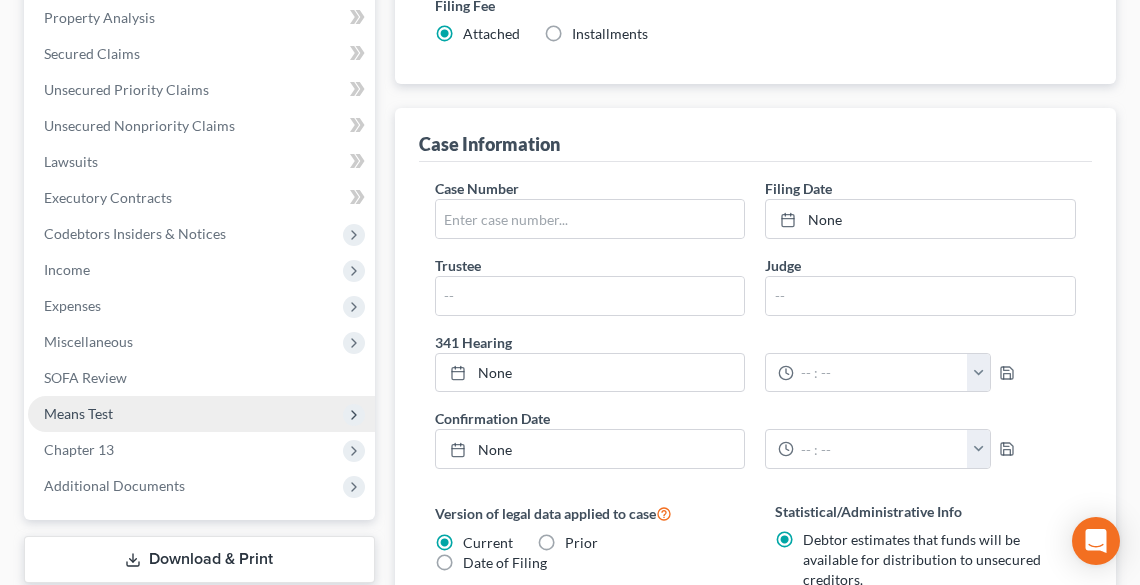 click on "Means Test" at bounding box center [78, 413] 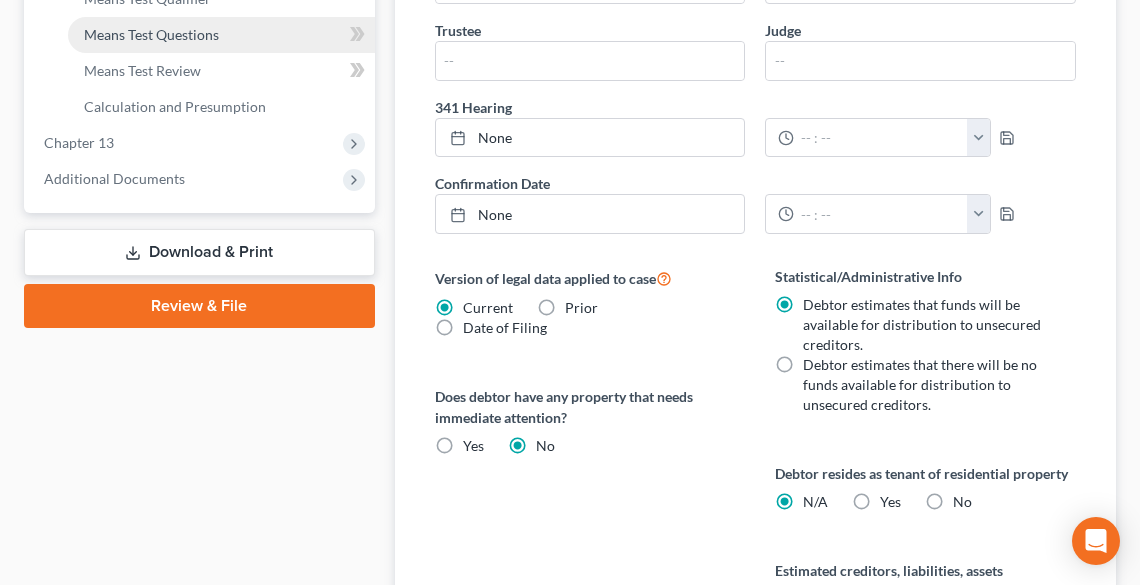 scroll, scrollTop: 733, scrollLeft: 0, axis: vertical 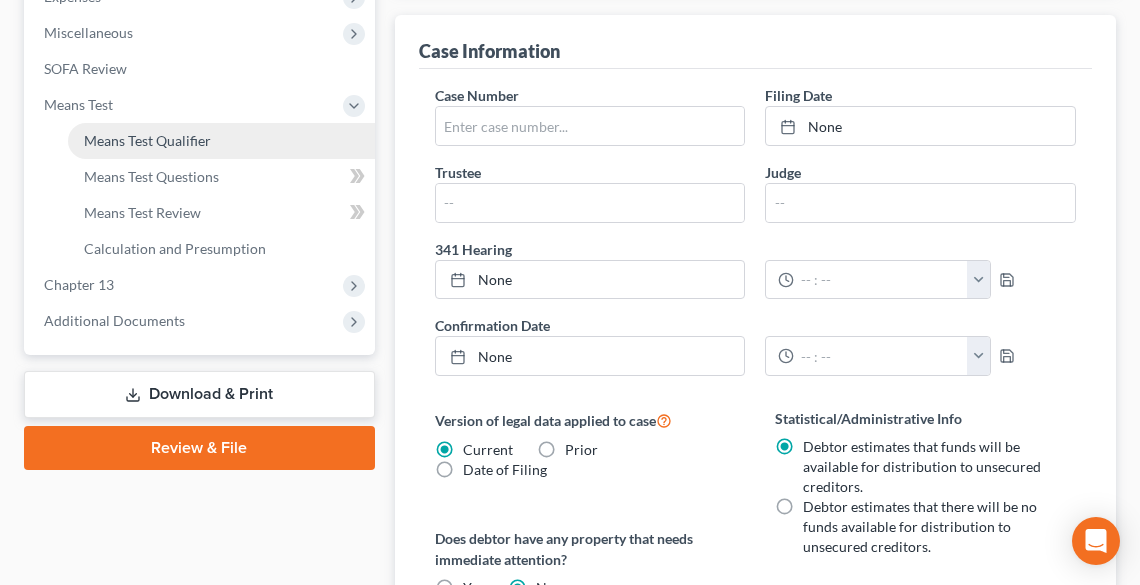 click on "Means Test Qualifier" at bounding box center [221, 141] 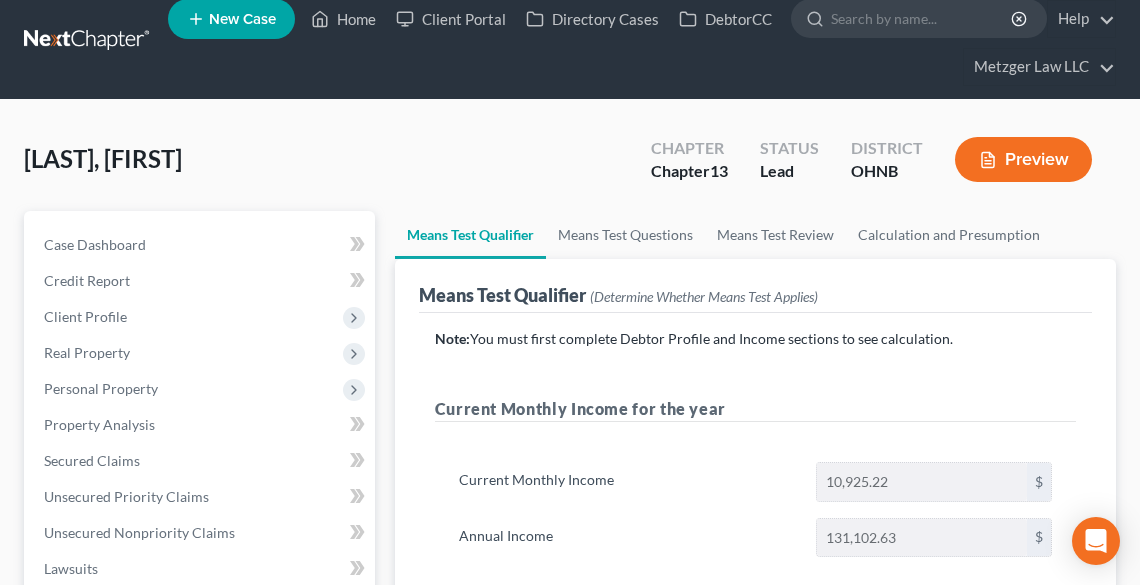 scroll, scrollTop: 0, scrollLeft: 0, axis: both 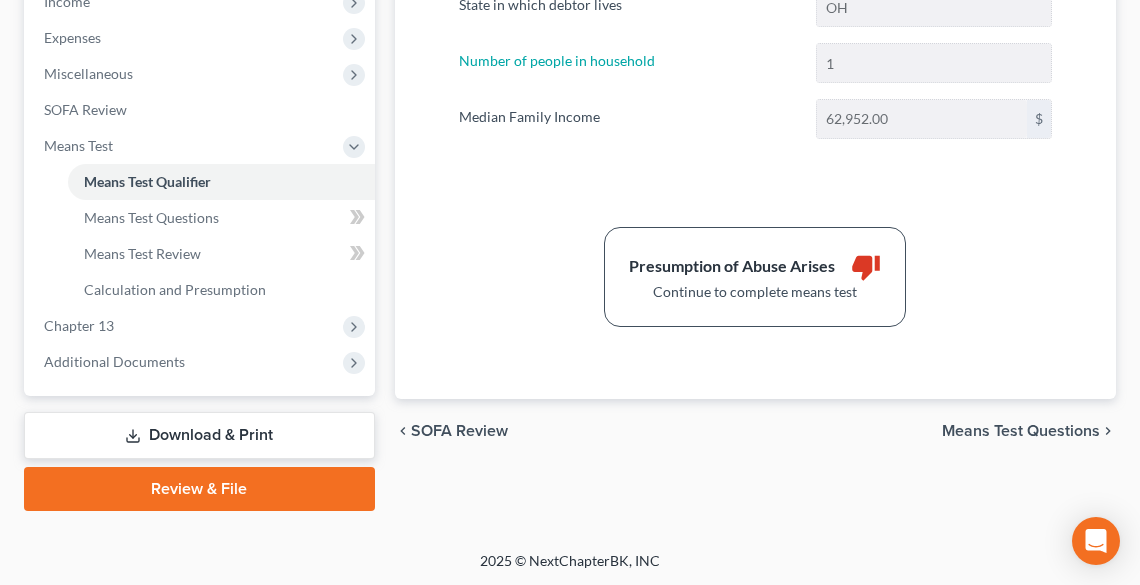 click on "Means Test Questions" at bounding box center [1021, 431] 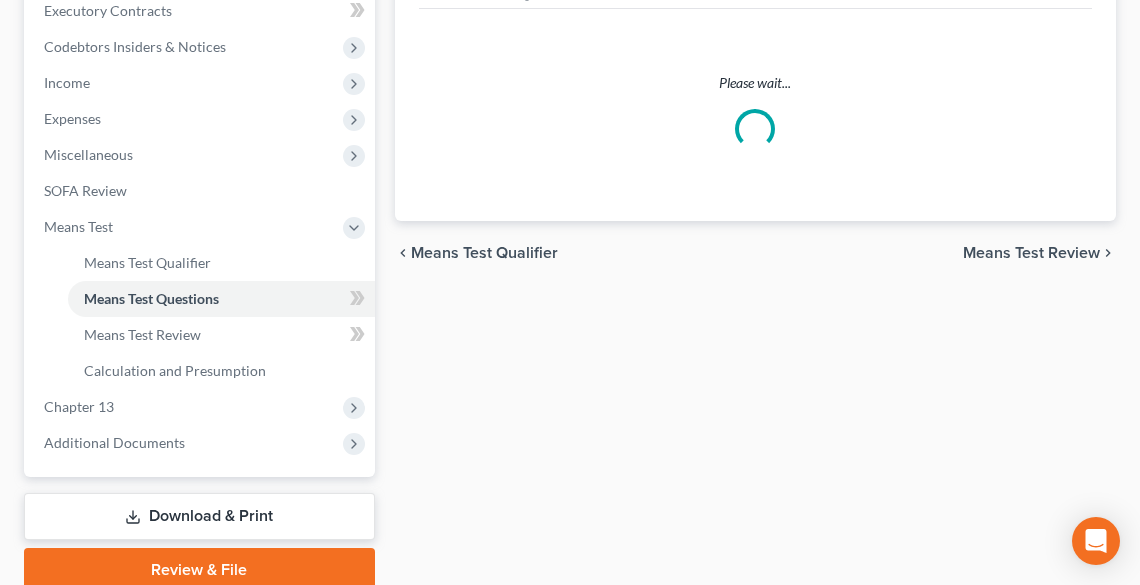 select on "0" 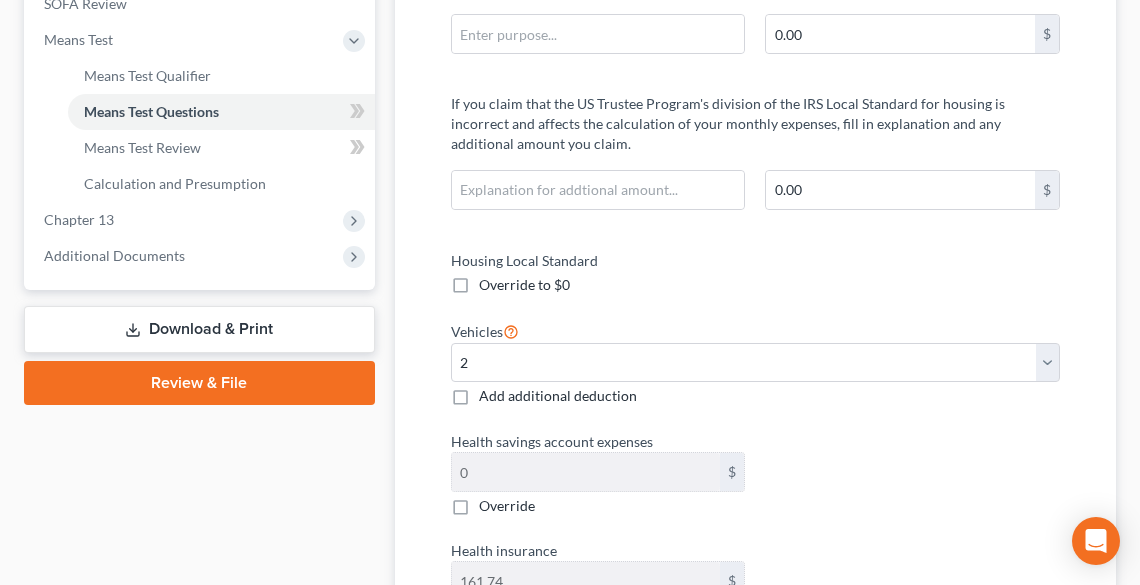 scroll, scrollTop: 800, scrollLeft: 0, axis: vertical 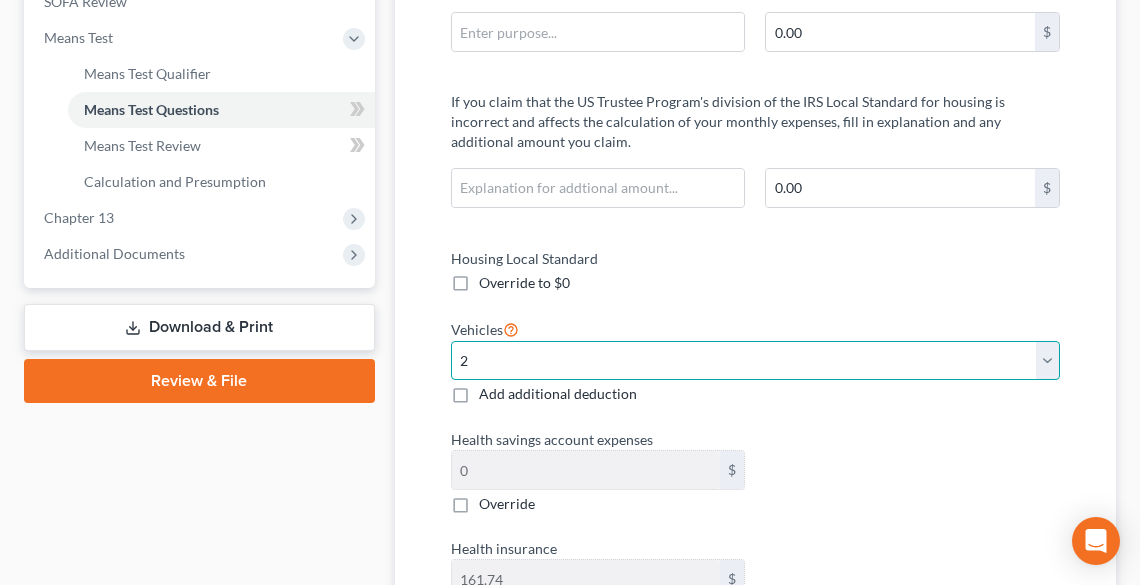 click on "Select 0 1 2 3 4 5" at bounding box center [755, 361] 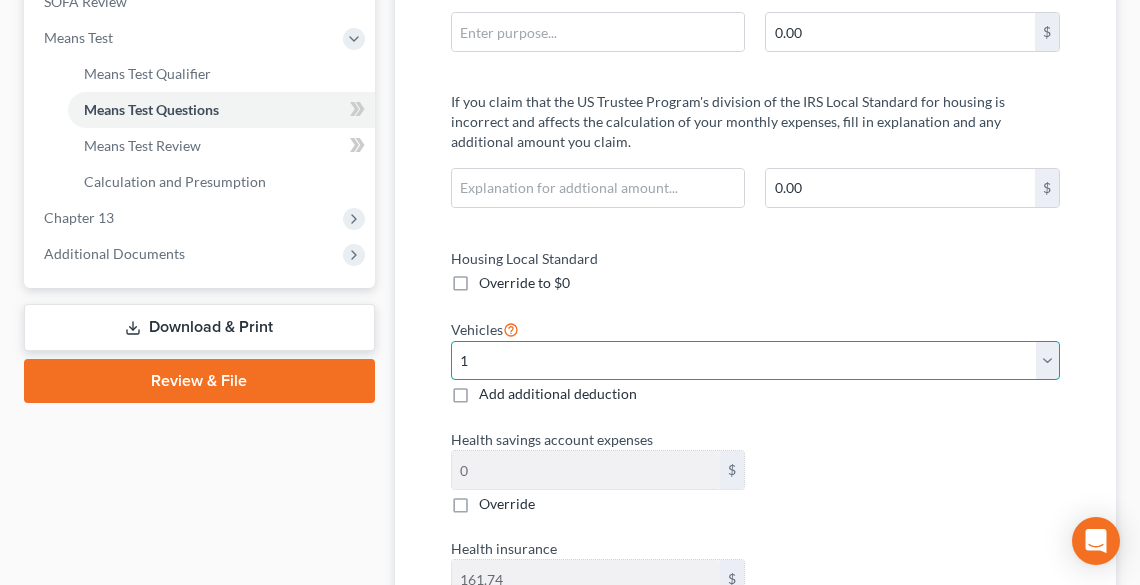click on "Select 0 1 2 3 4 5" at bounding box center [755, 361] 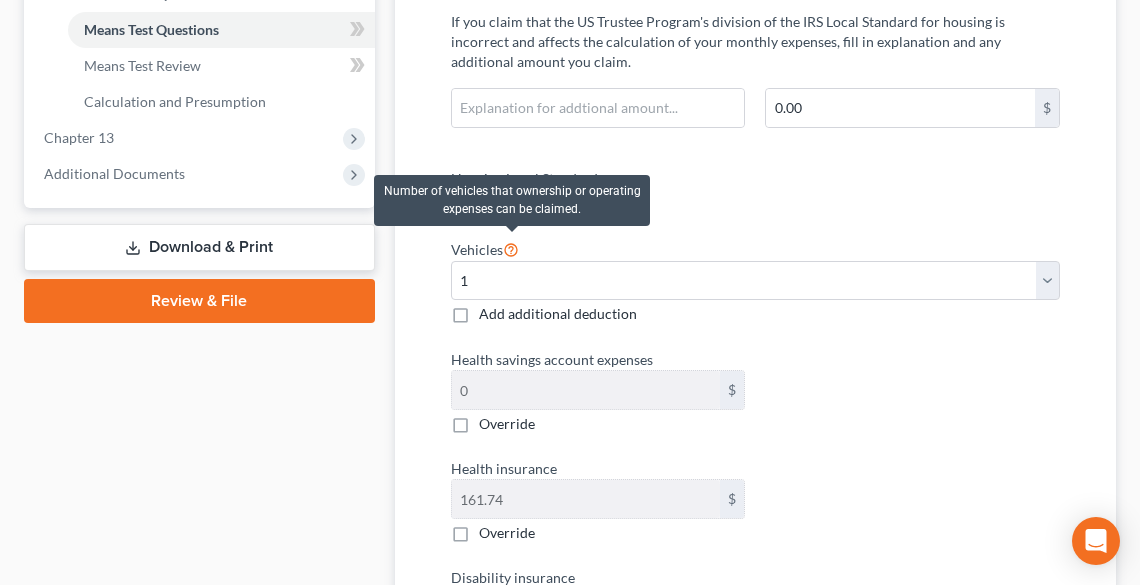 click at bounding box center [511, 248] 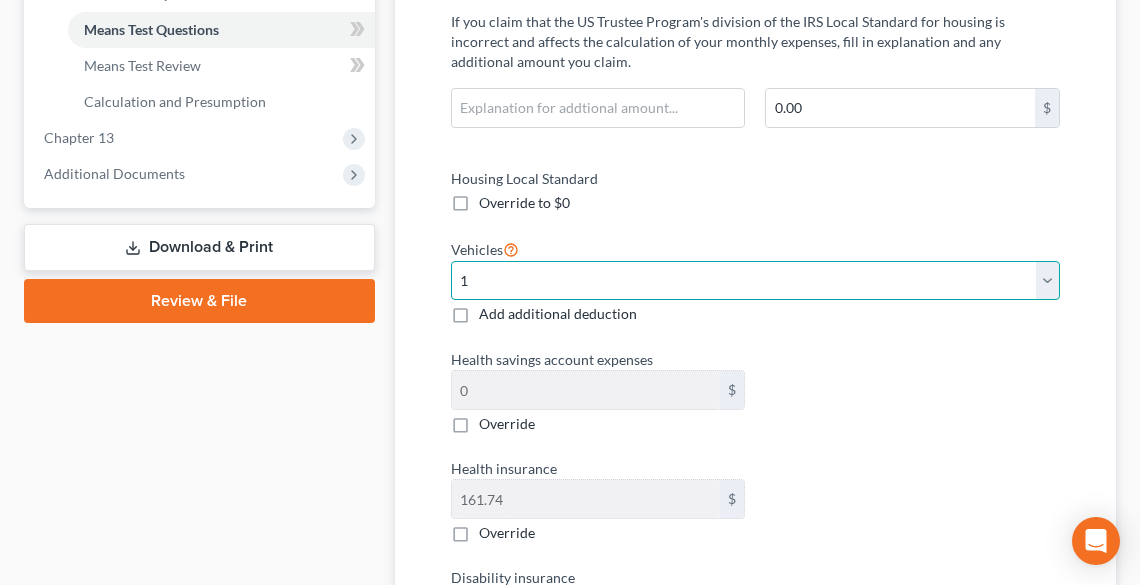 click on "Select 0 1 2 3 4 5" at bounding box center [755, 281] 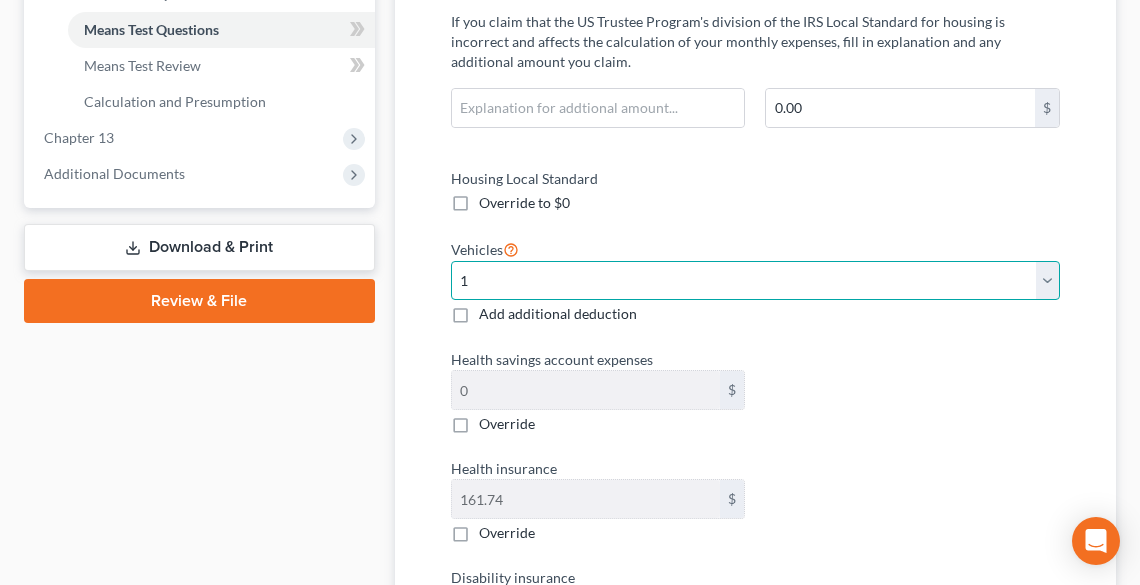 select on "2" 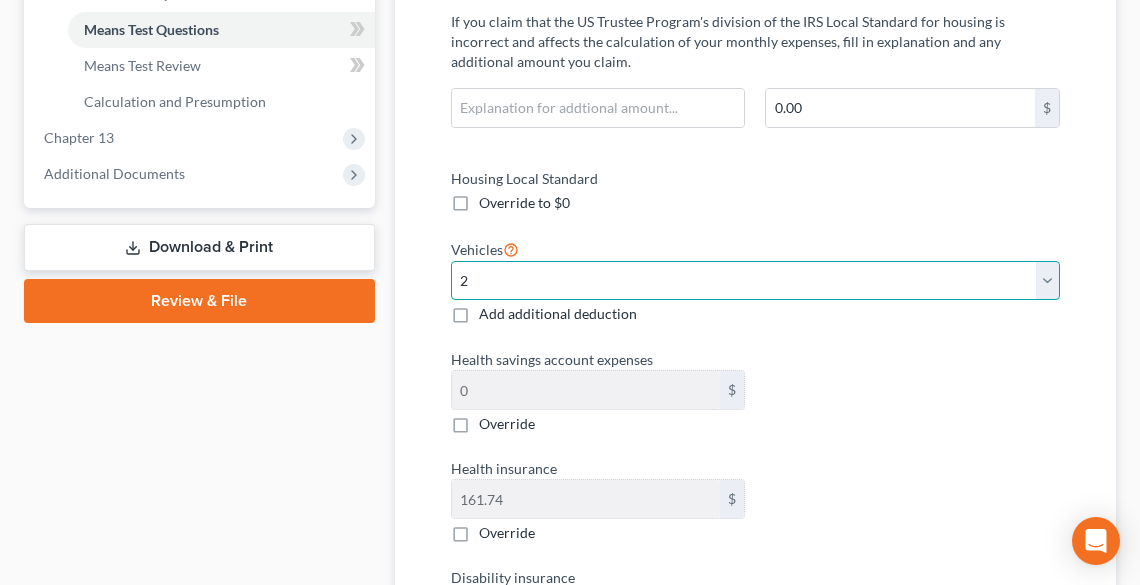 click on "Select 0 1 2 3 4 5" at bounding box center [755, 281] 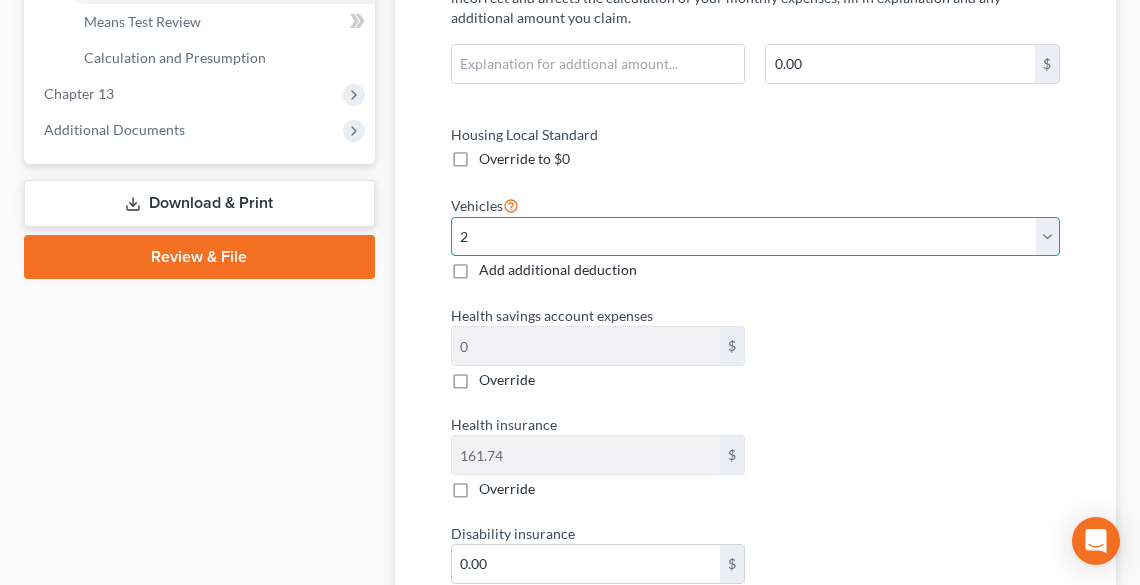 scroll, scrollTop: 960, scrollLeft: 0, axis: vertical 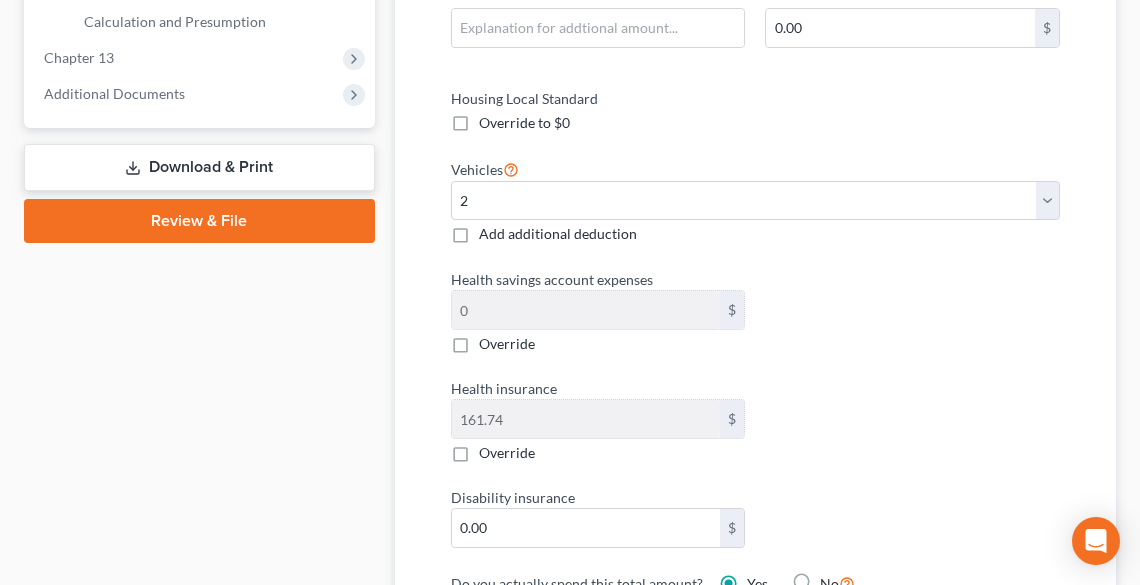click on "0 $ Override" at bounding box center (598, 322) 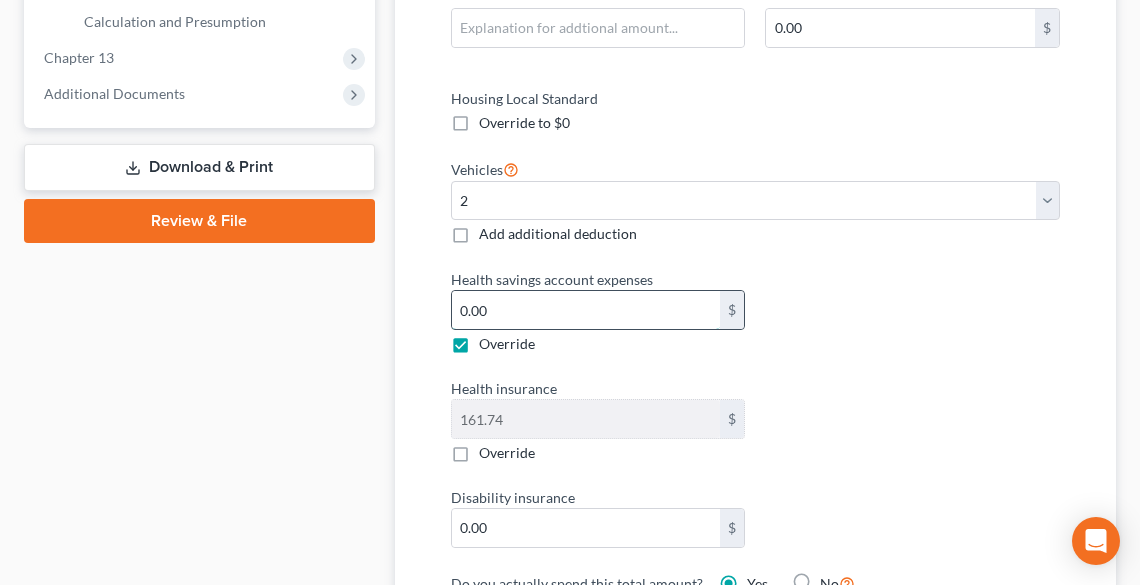 click on "0.00" at bounding box center (586, 310) 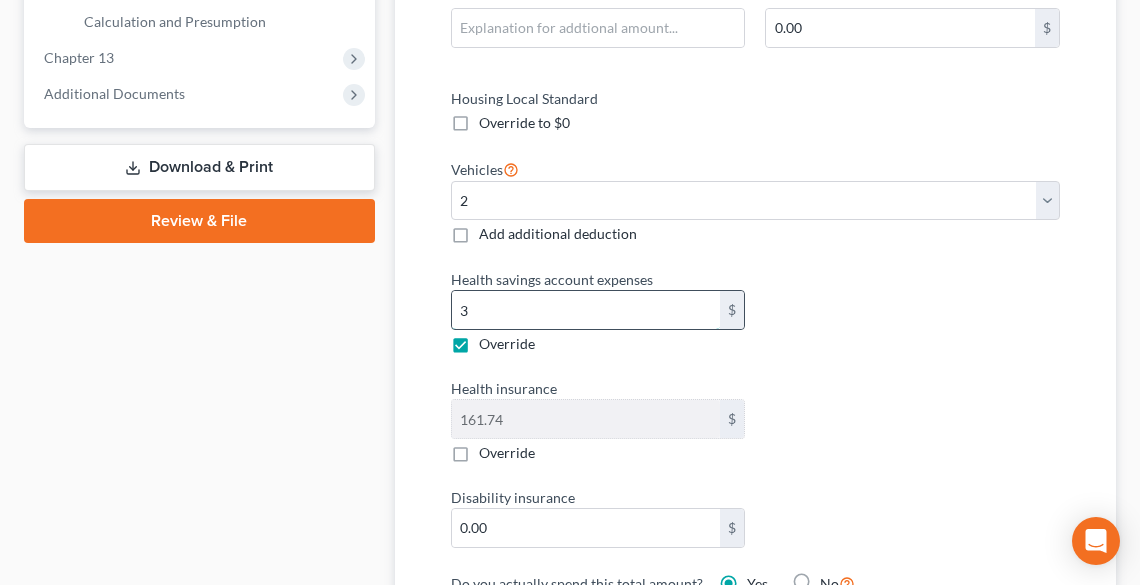 type on "192.74" 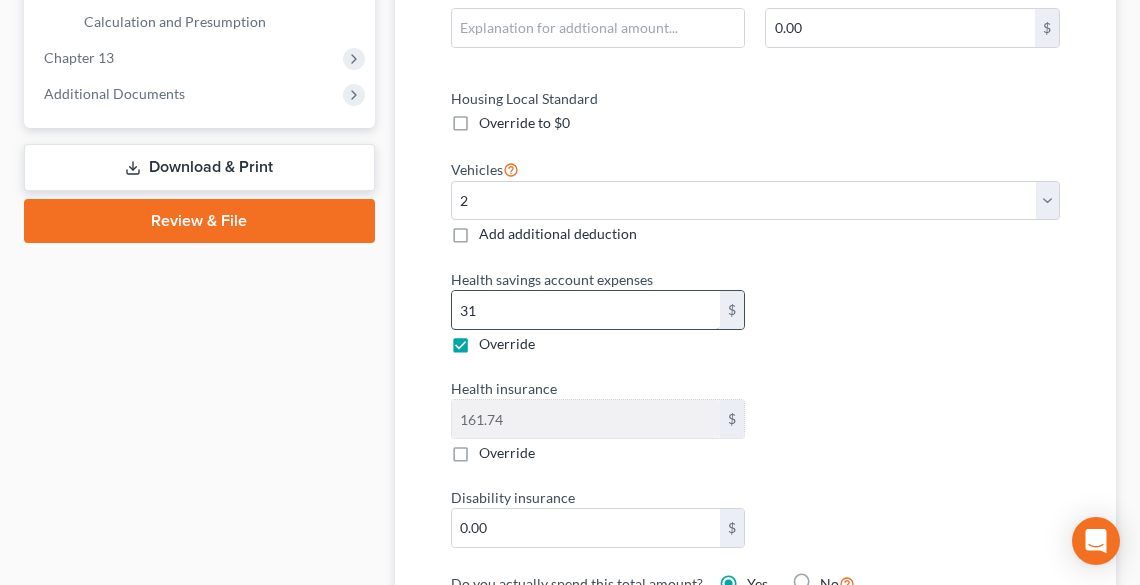 type on "472.74" 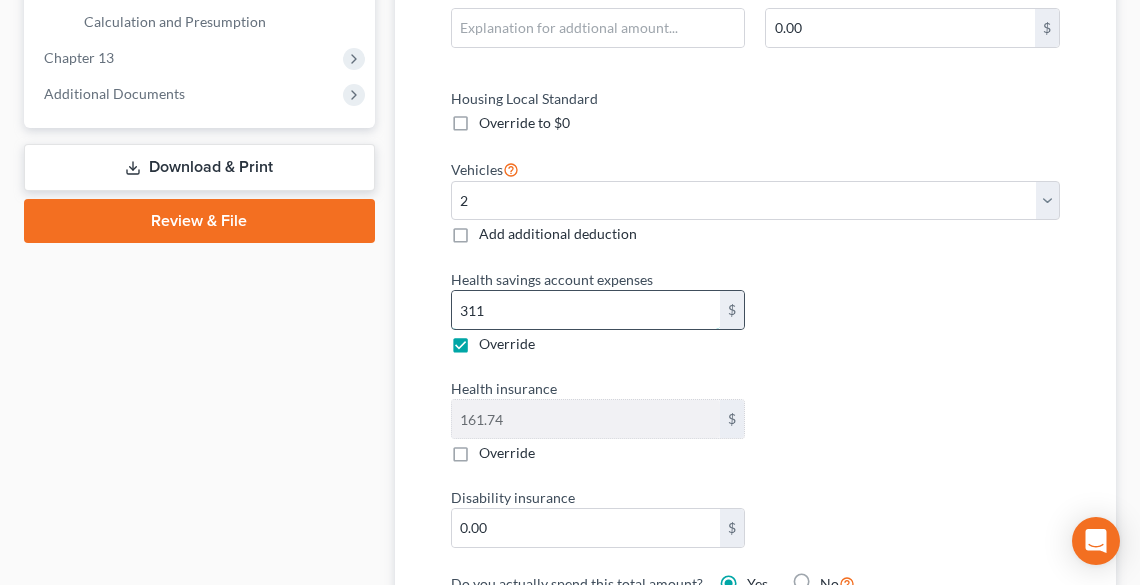type on "311." 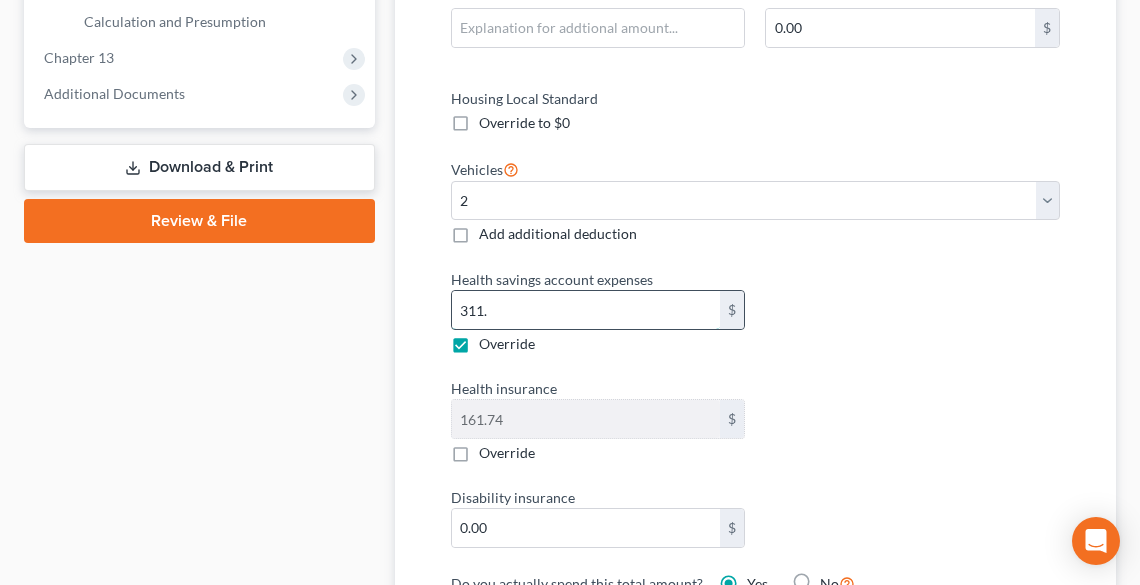 type on "472.84" 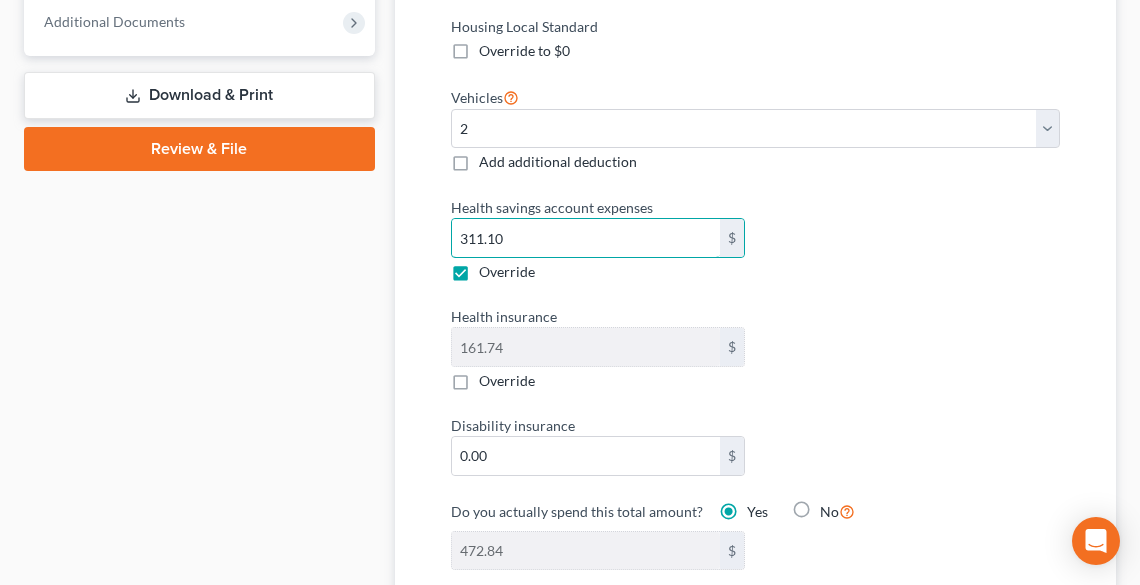 scroll, scrollTop: 1040, scrollLeft: 0, axis: vertical 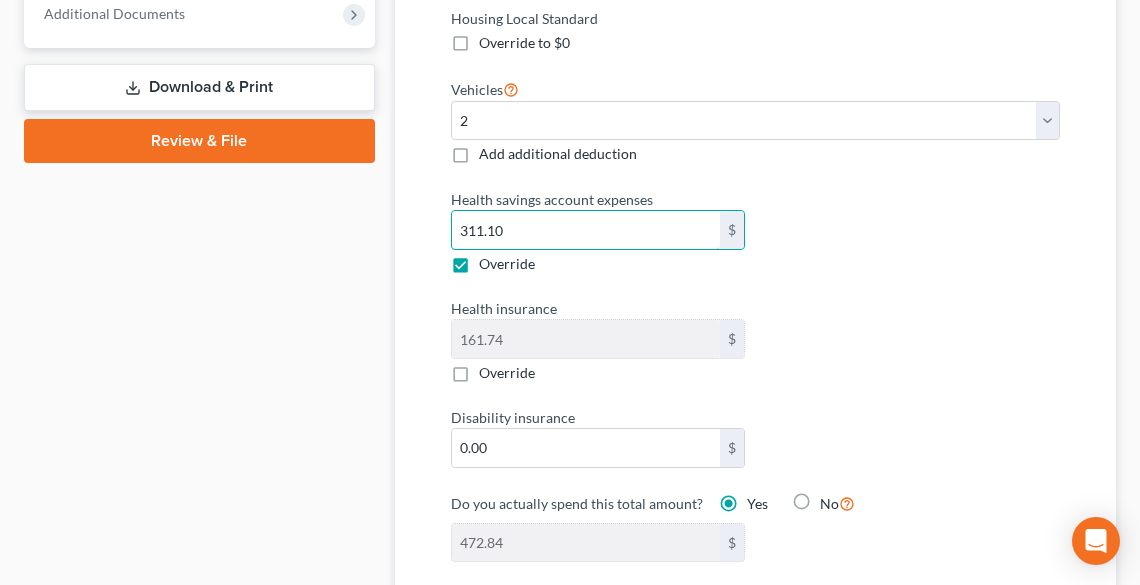 type on "311.10" 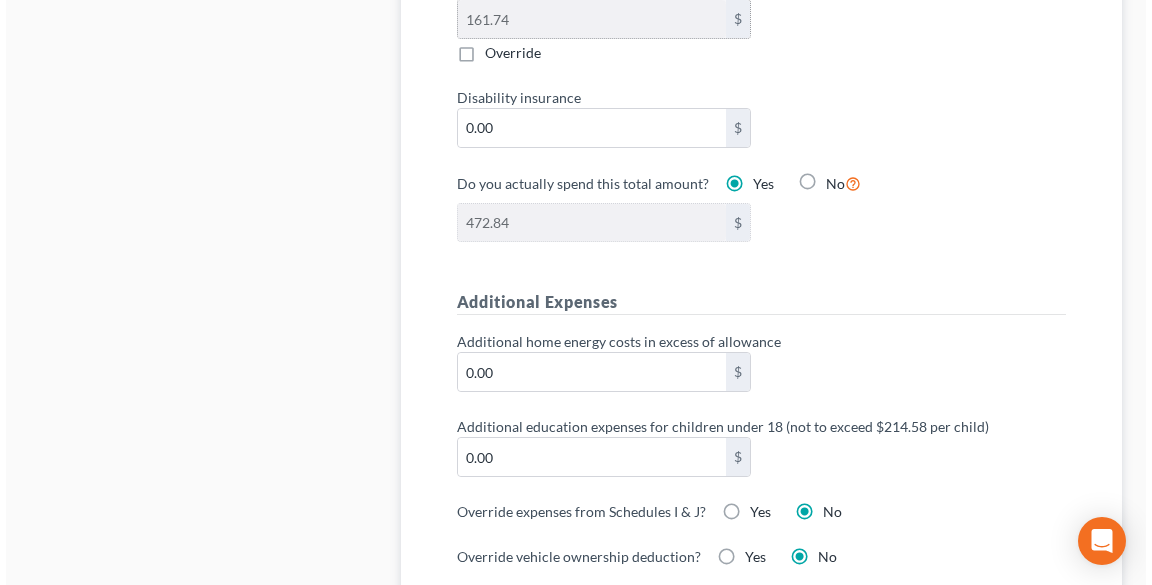 scroll, scrollTop: 1440, scrollLeft: 0, axis: vertical 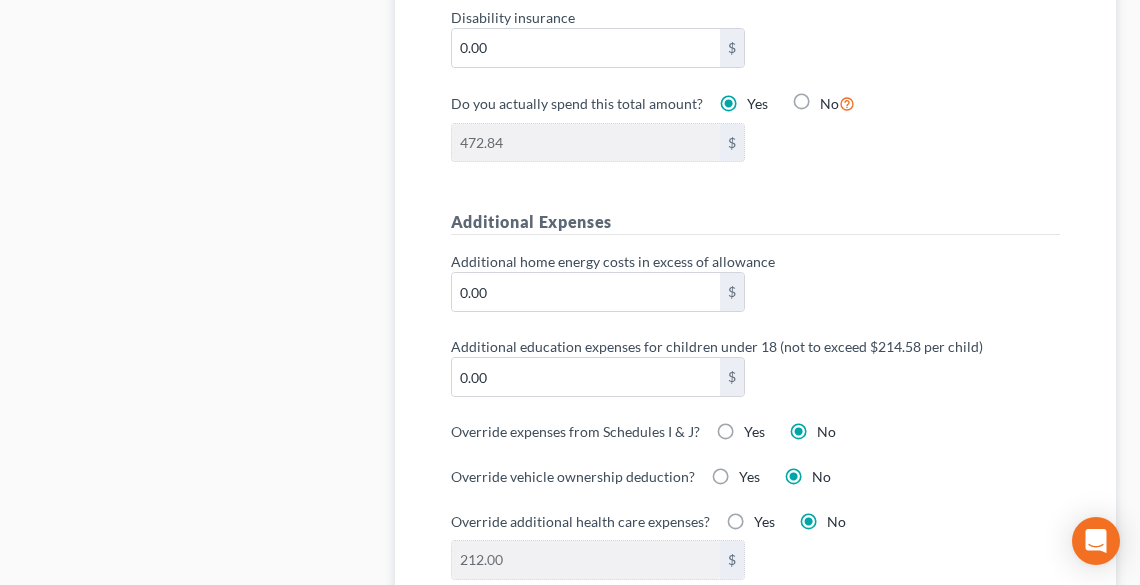 click on "Yes" at bounding box center (754, 432) 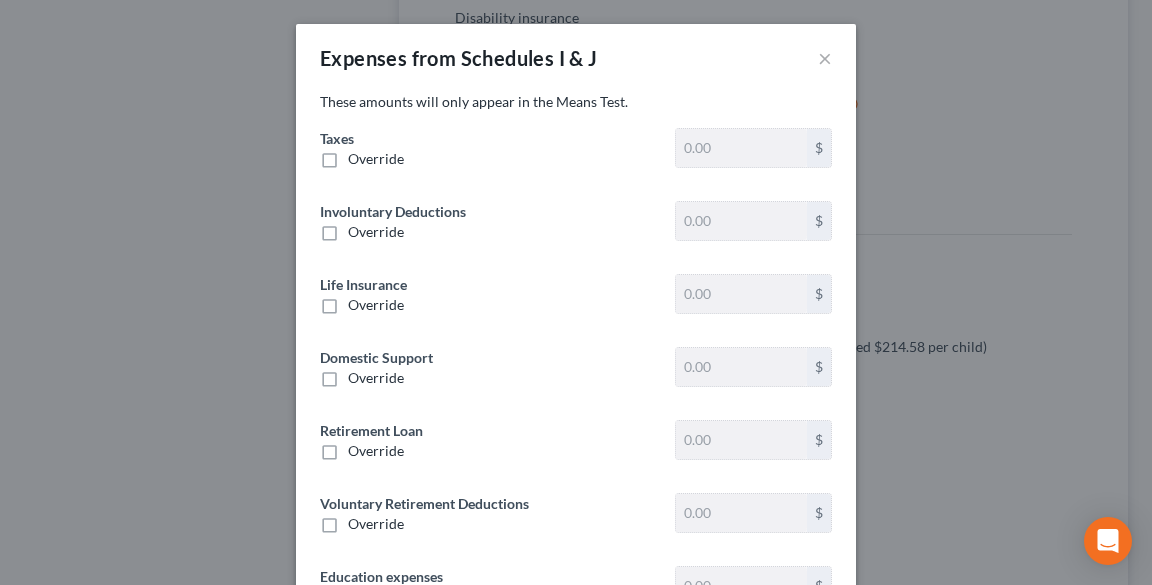 type on "2,093.00" 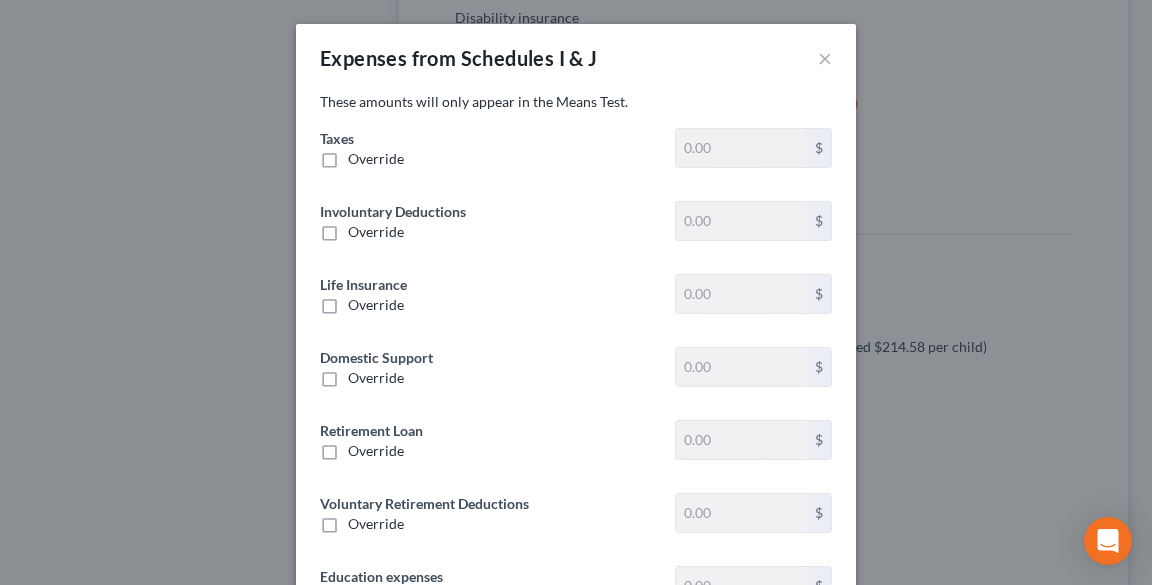type on "0" 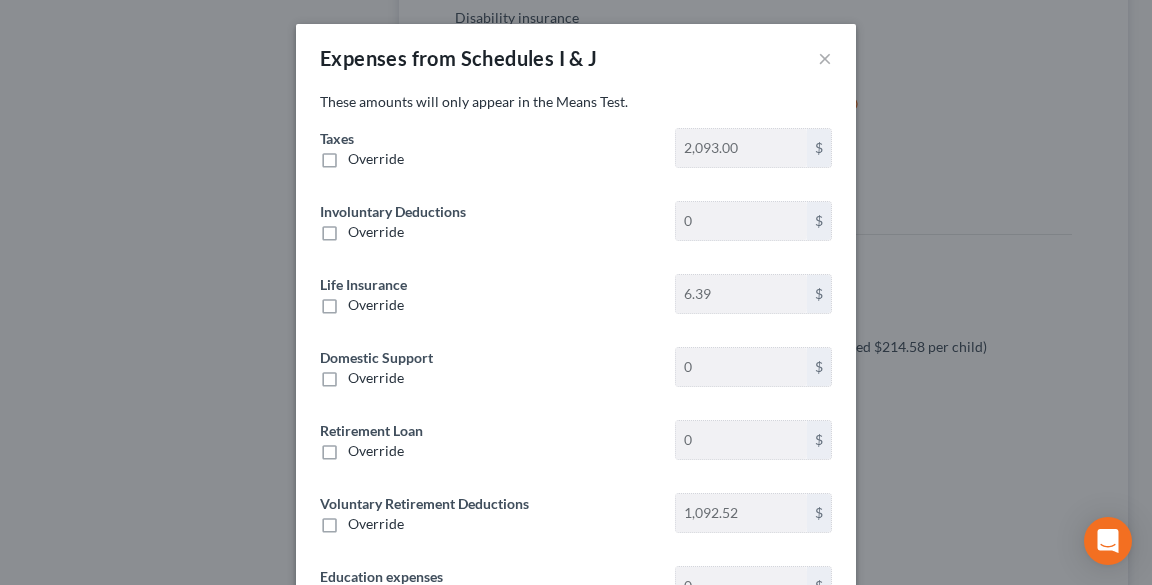 click on "Override" at bounding box center (376, 158) 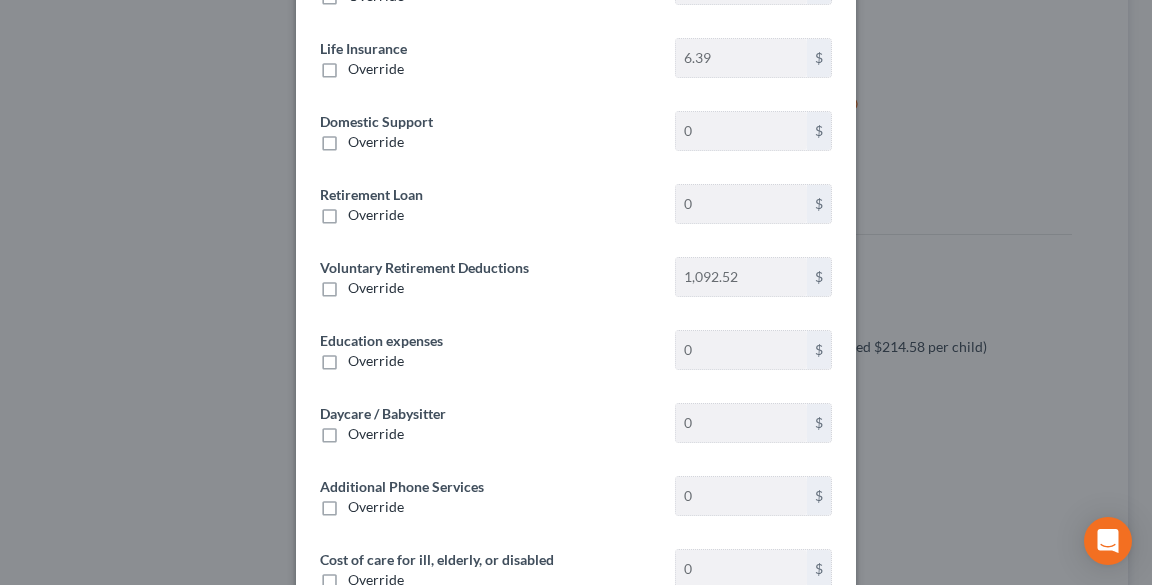 scroll, scrollTop: 240, scrollLeft: 0, axis: vertical 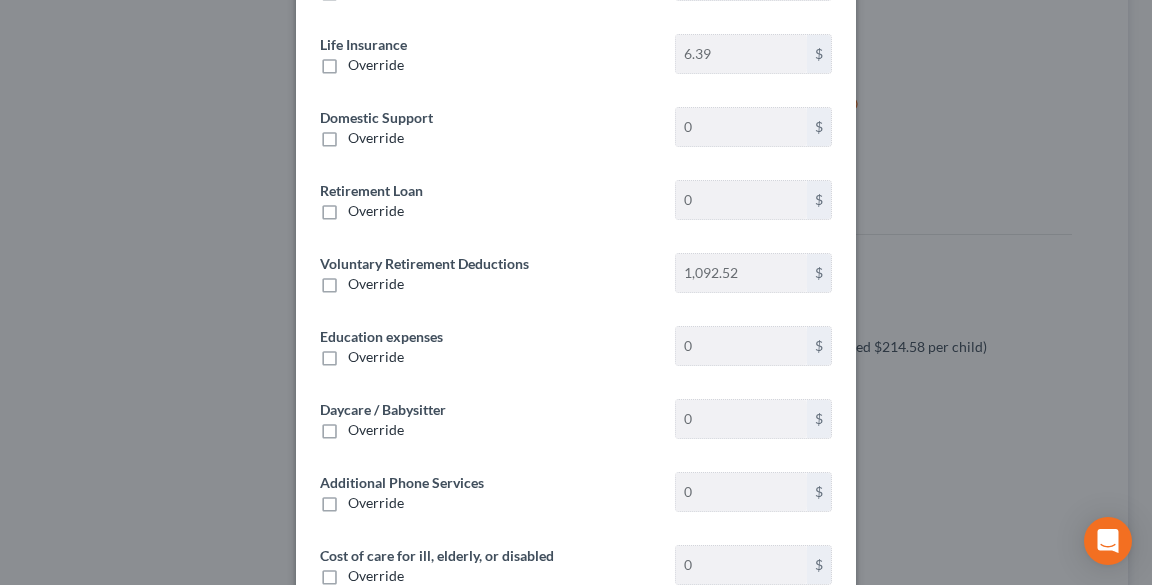 type on "2,289.12" 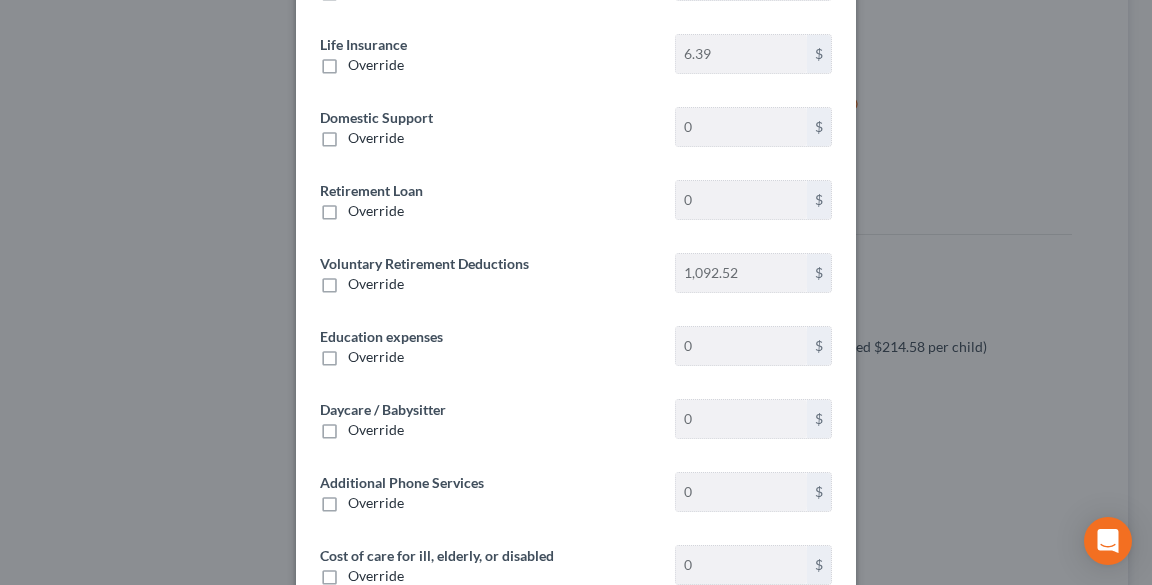 click on "Override" at bounding box center [376, 283] 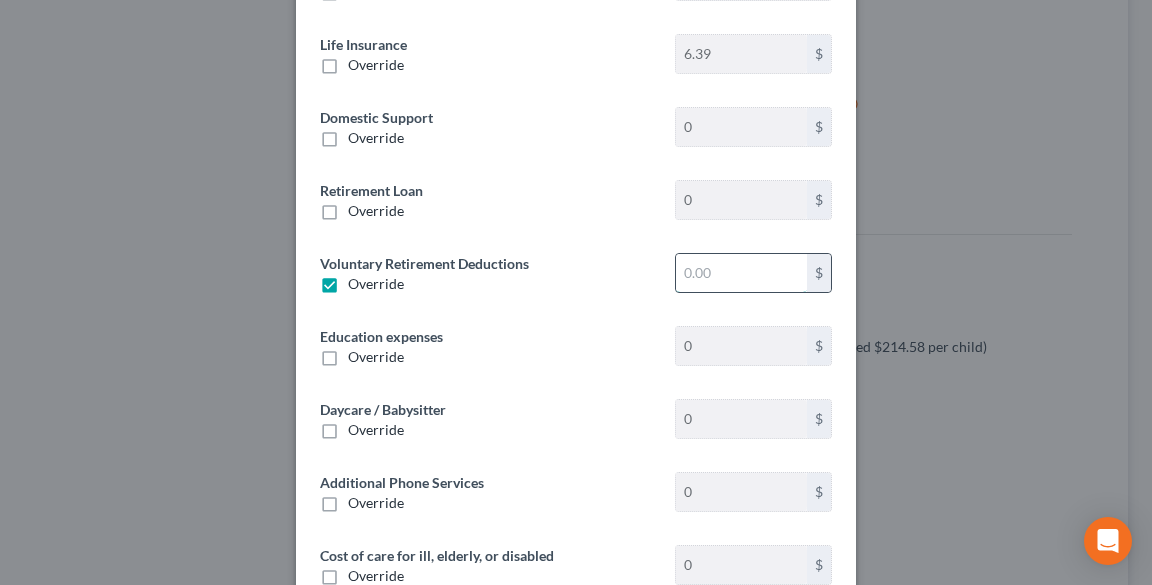 click at bounding box center [741, 273] 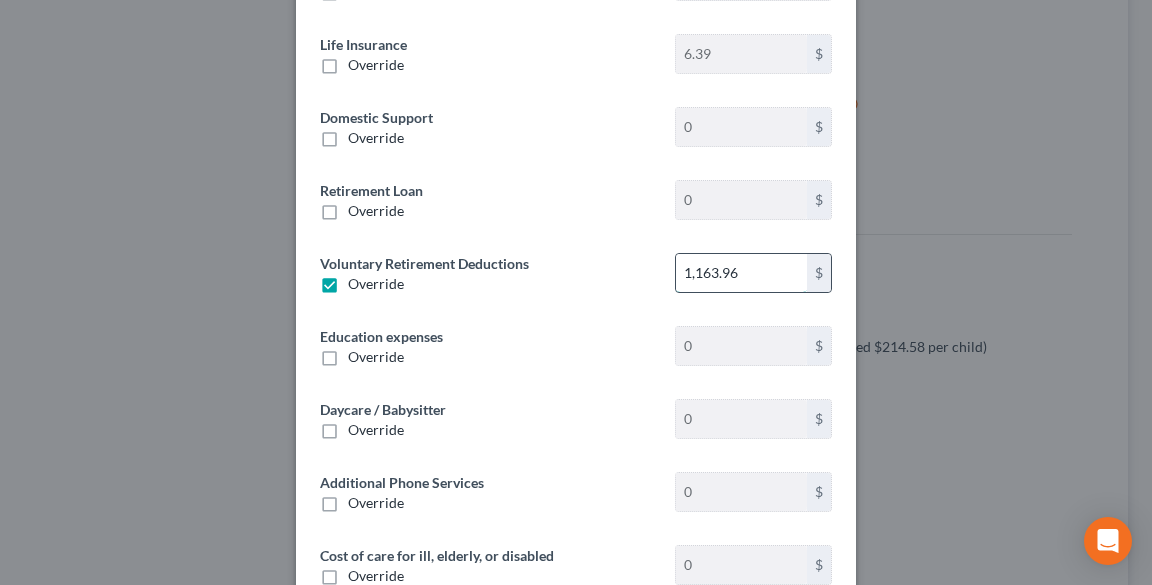 click on "1,163.96" at bounding box center [741, 273] 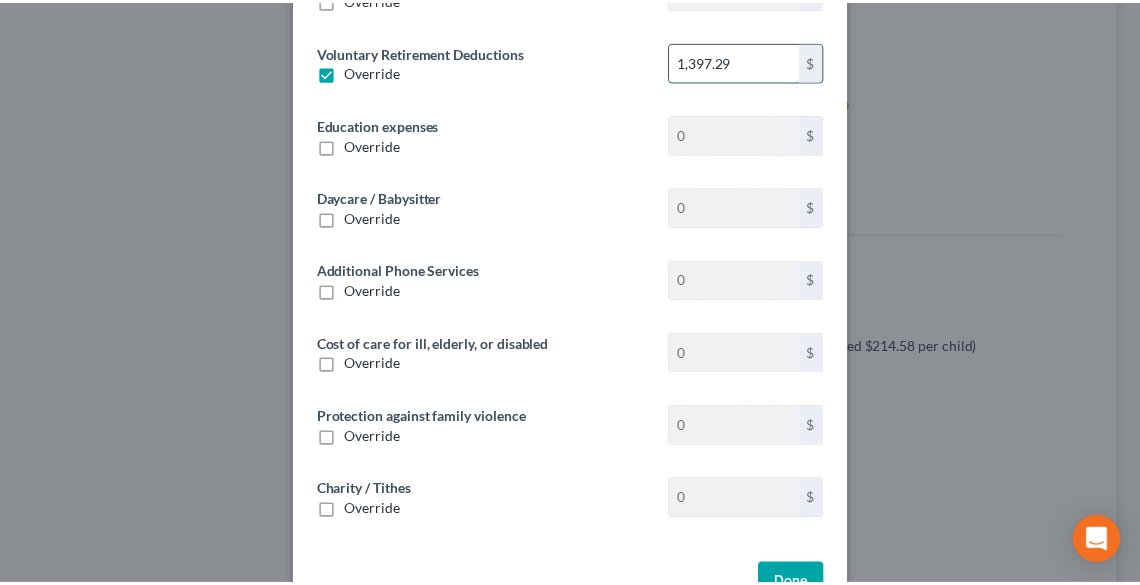 scroll, scrollTop: 480, scrollLeft: 0, axis: vertical 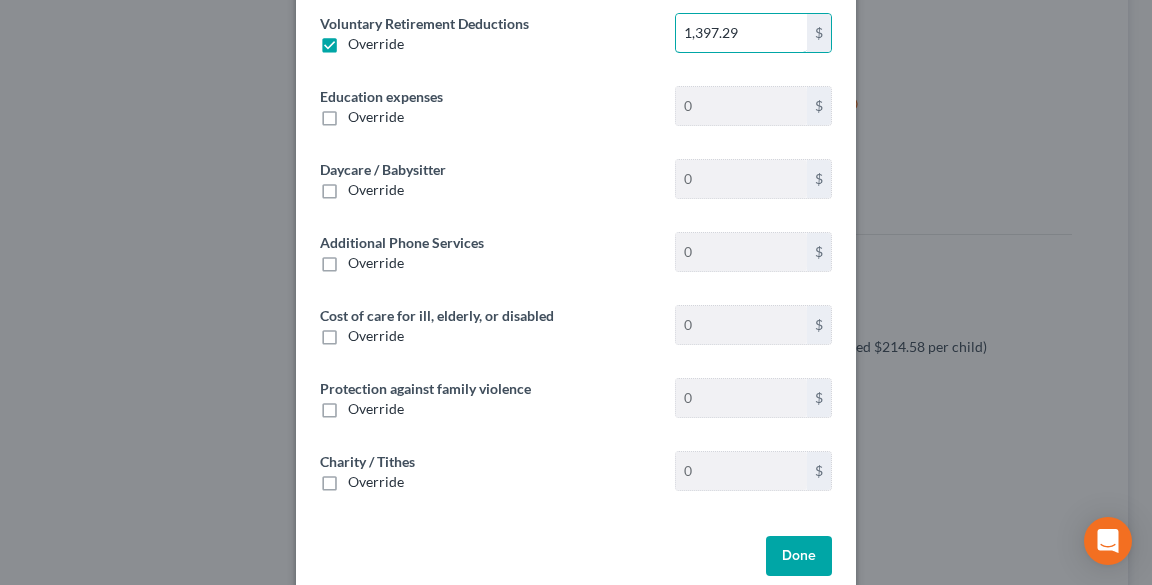 type on "1,397.29" 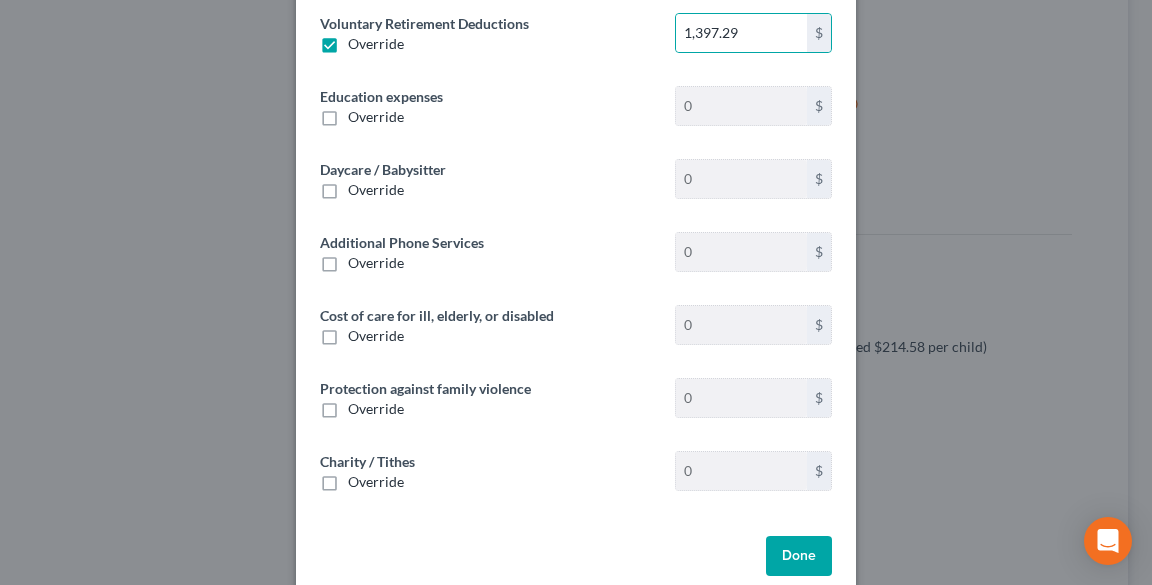click on "Done" at bounding box center [799, 556] 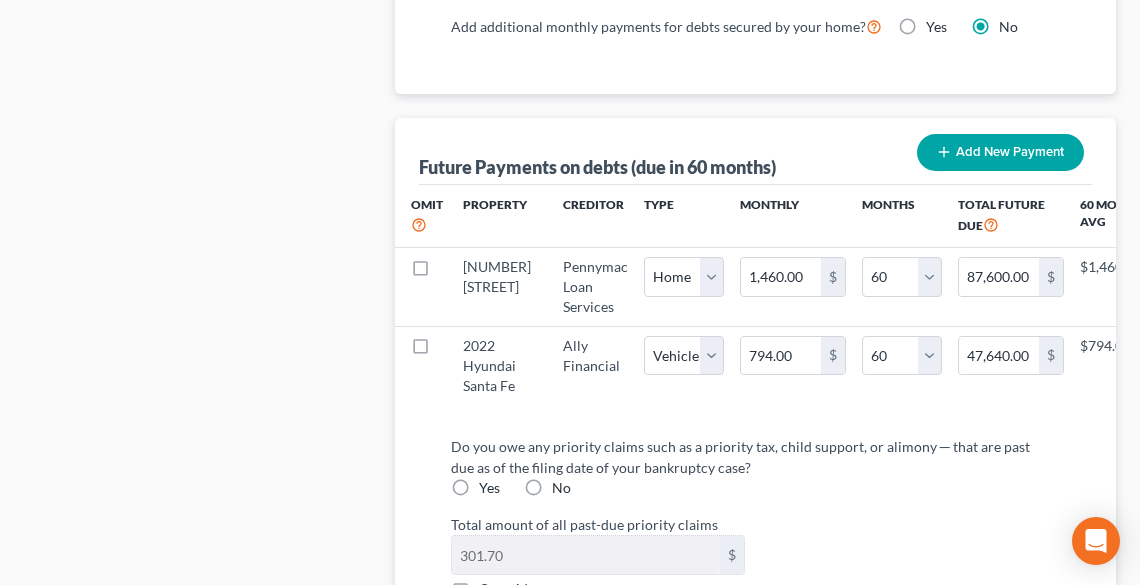scroll, scrollTop: 2480, scrollLeft: 0, axis: vertical 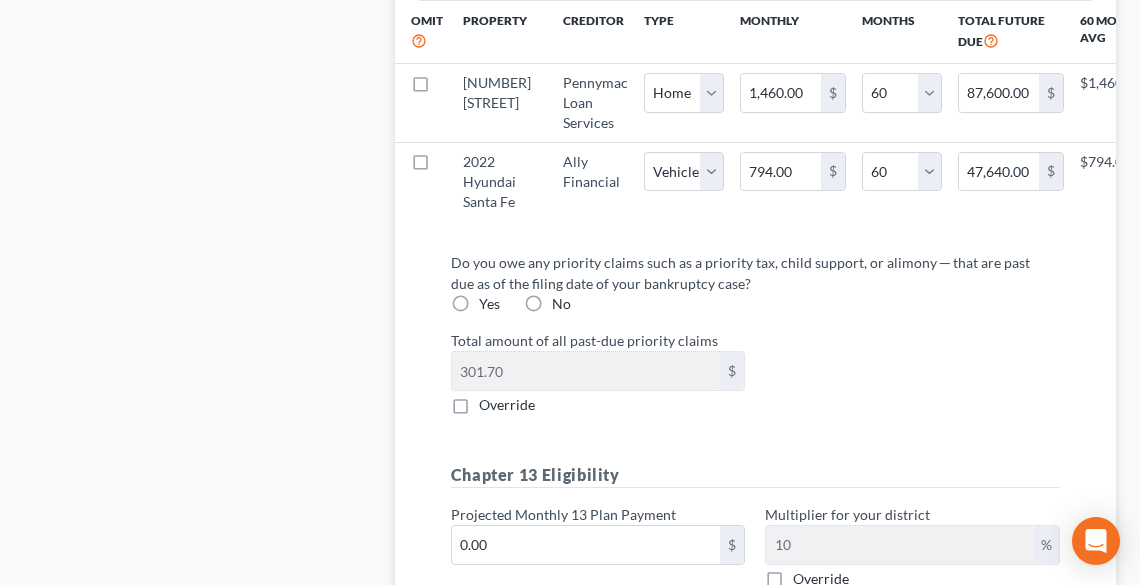 click on "No" at bounding box center (561, 304) 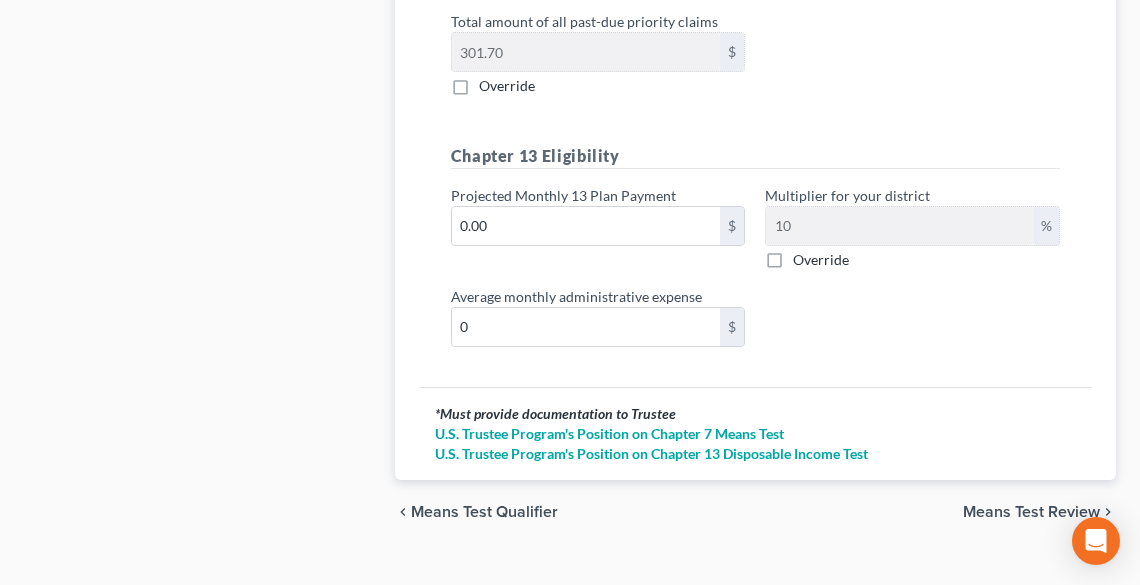scroll, scrollTop: 2800, scrollLeft: 0, axis: vertical 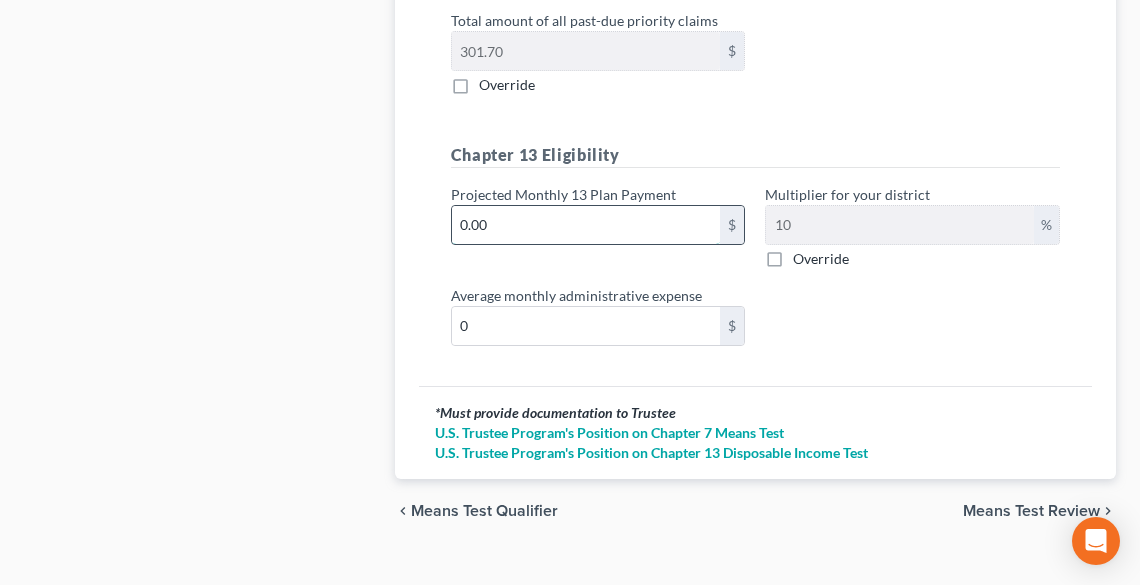 click on "0.00" at bounding box center (586, 225) 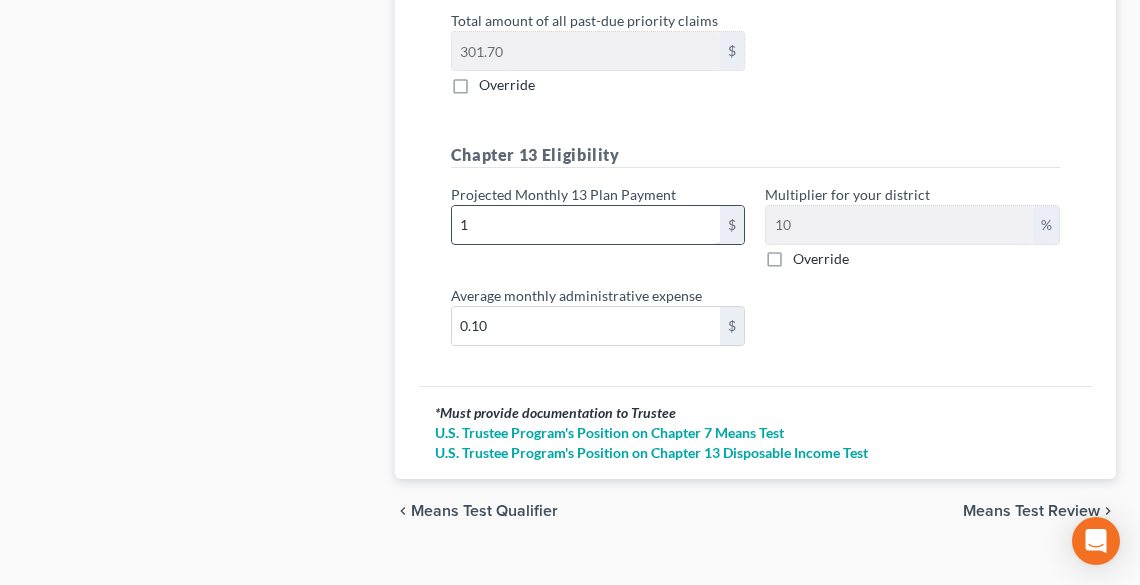 type on "10" 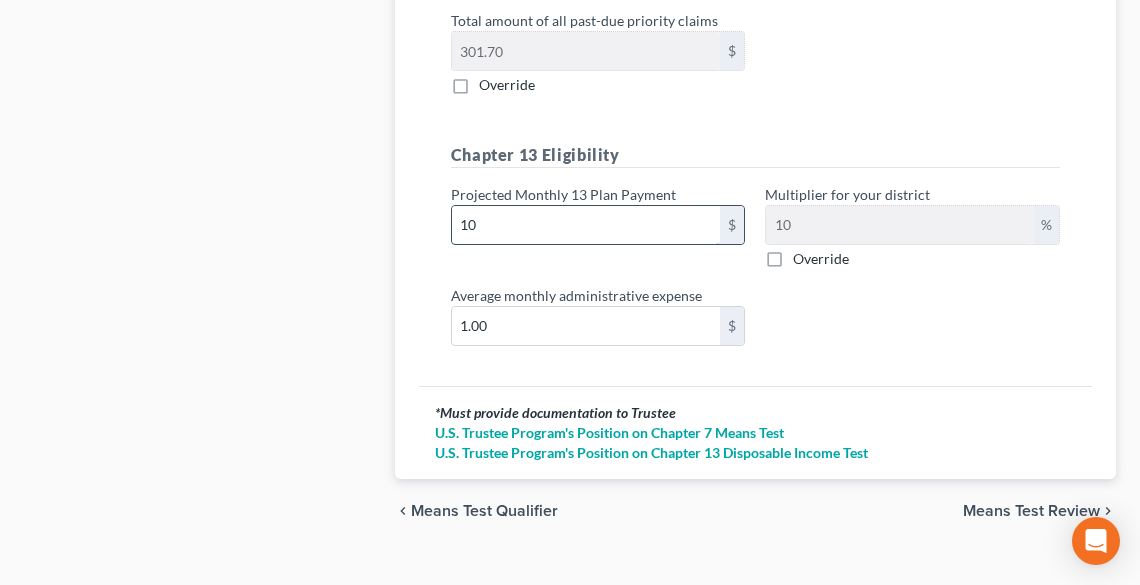 type on "100" 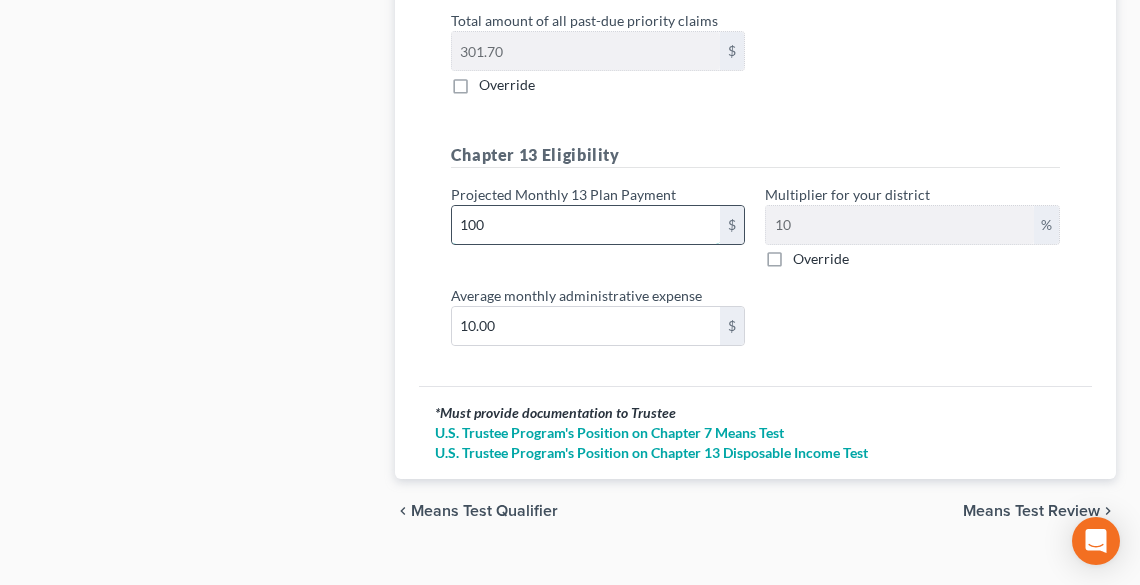 type on "1000" 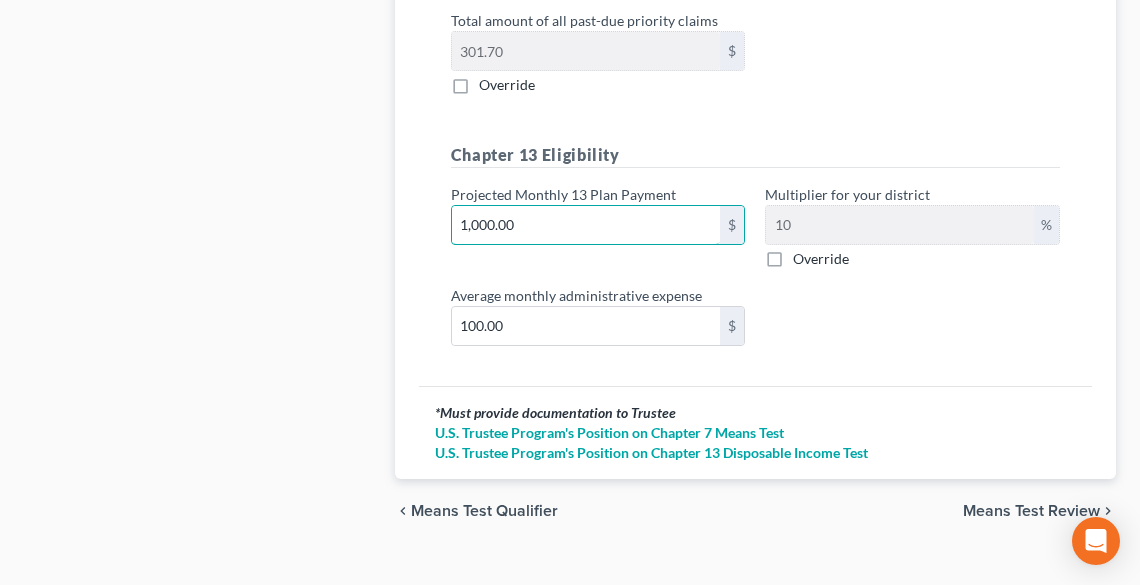 type on "1,000.00" 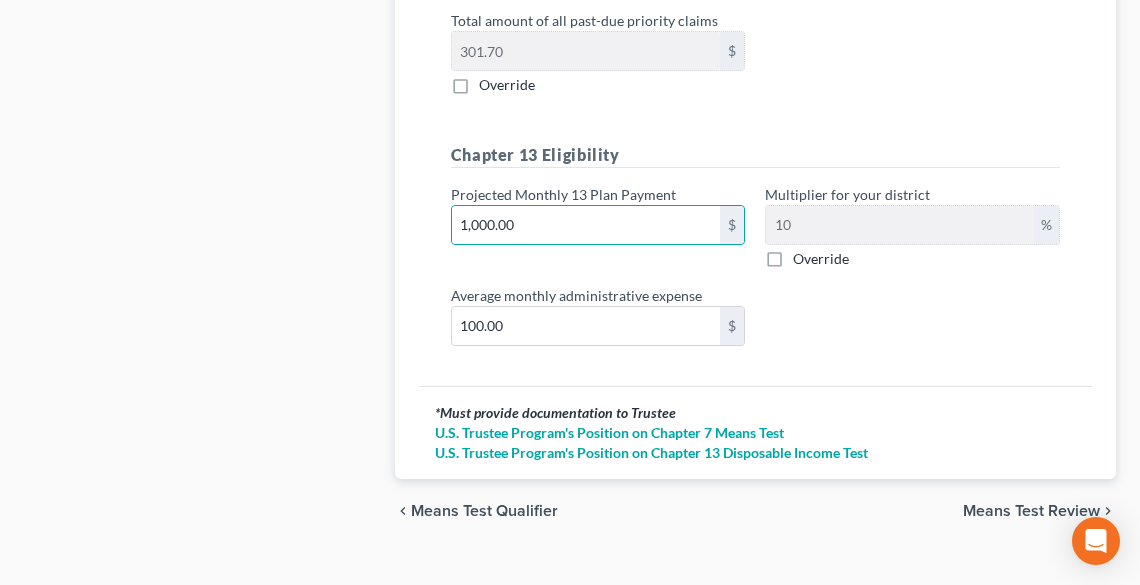 click on "Means Test Review" at bounding box center (1031, 511) 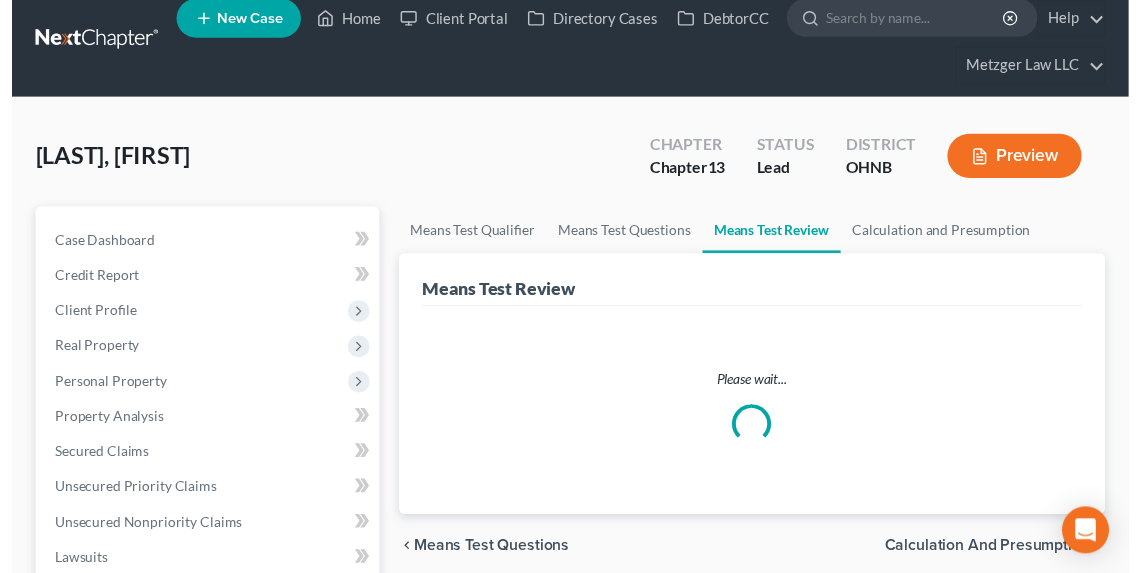 scroll, scrollTop: 0, scrollLeft: 0, axis: both 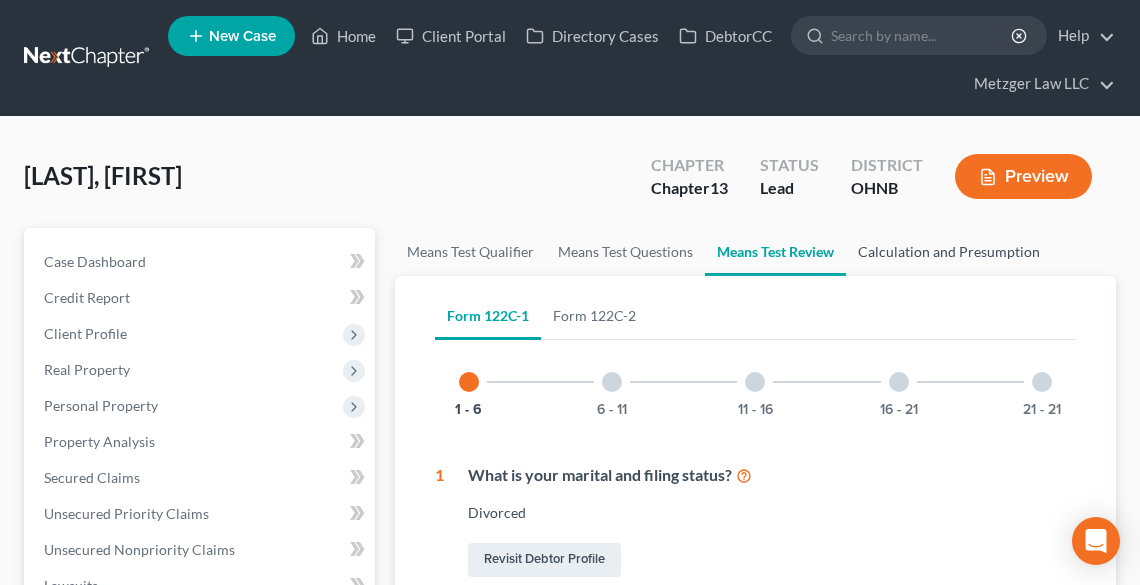 click on "Calculation and Presumption" at bounding box center [949, 252] 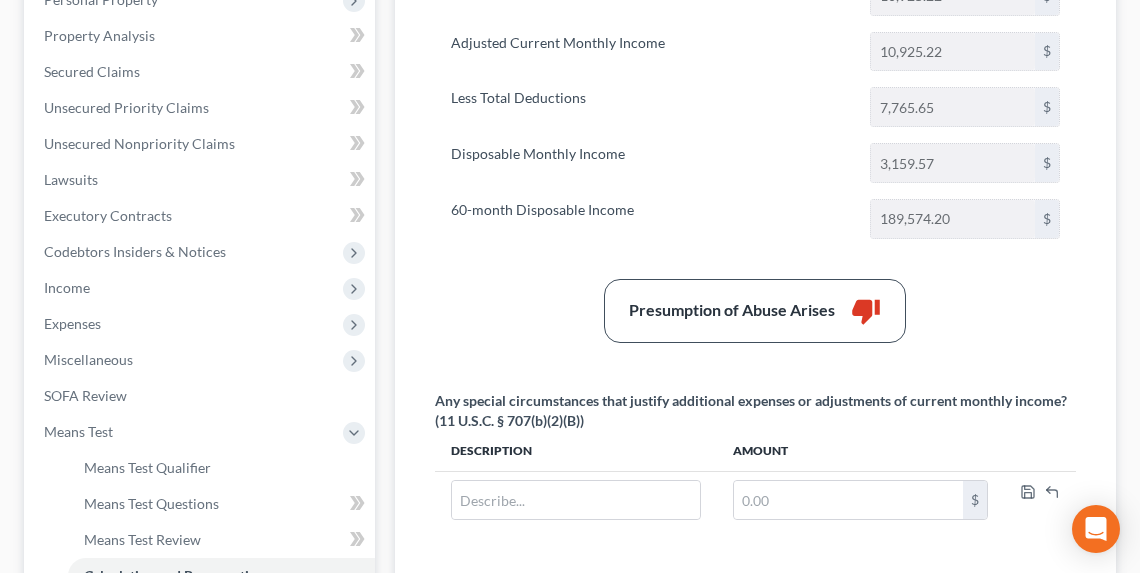 scroll, scrollTop: 320, scrollLeft: 0, axis: vertical 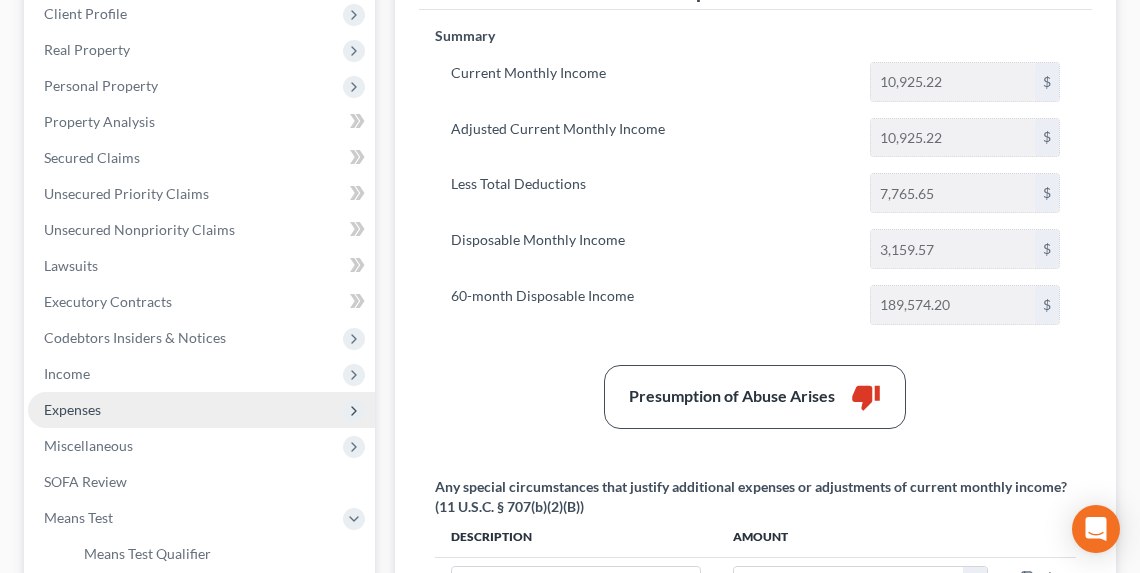 click on "Expenses" at bounding box center (201, 410) 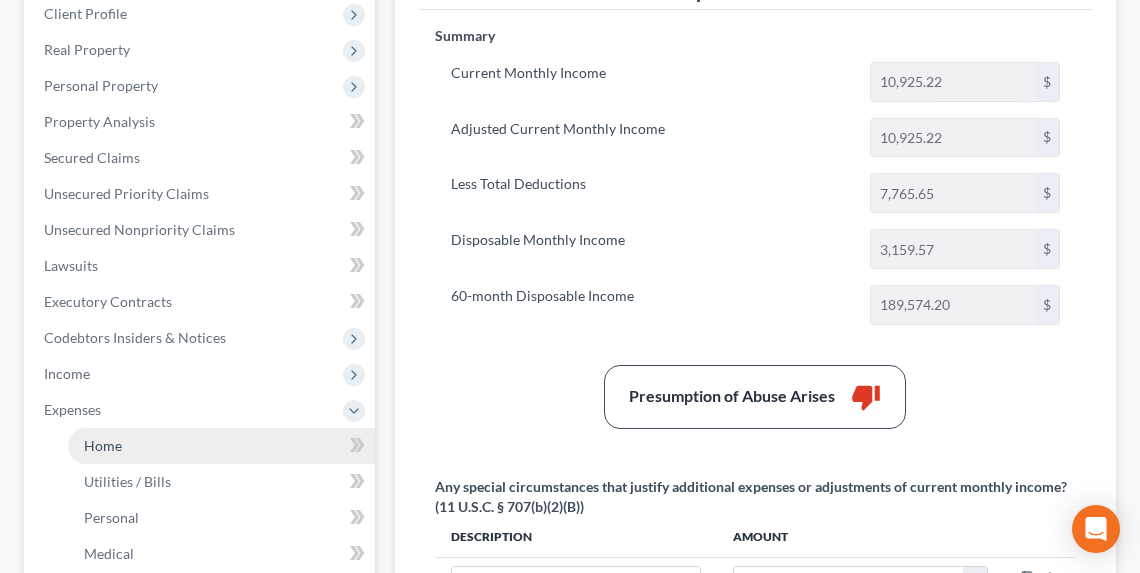 click on "Home" at bounding box center [221, 446] 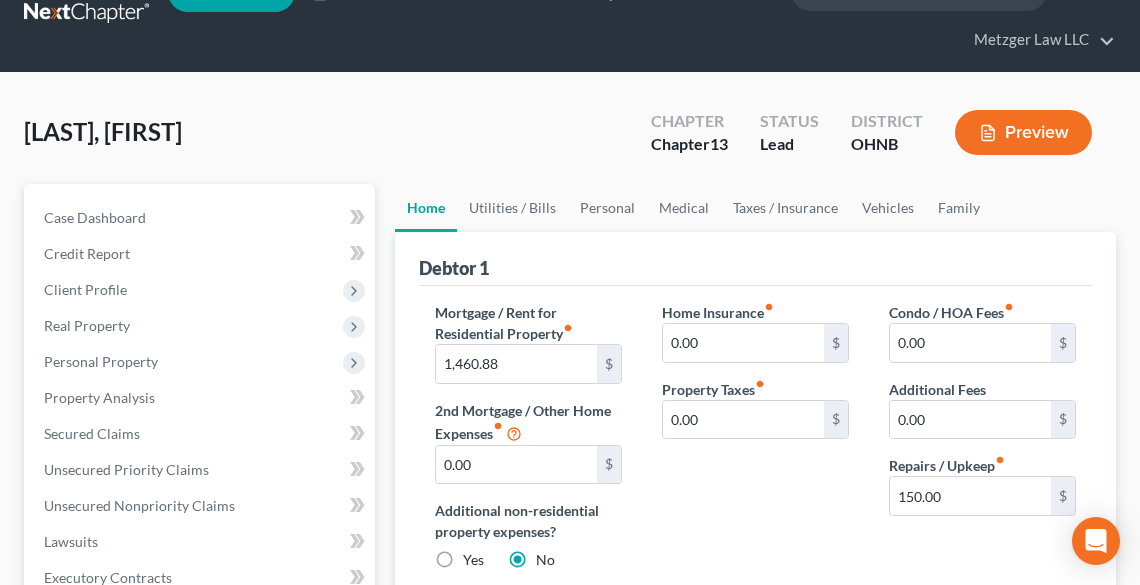 scroll, scrollTop: 80, scrollLeft: 0, axis: vertical 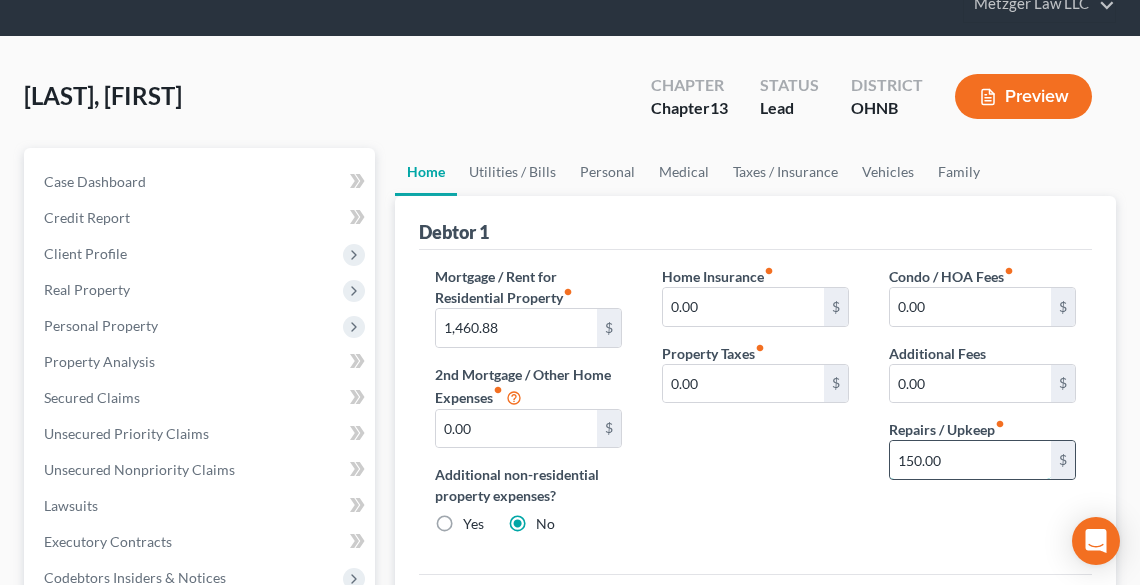 click on "150.00" at bounding box center [970, 460] 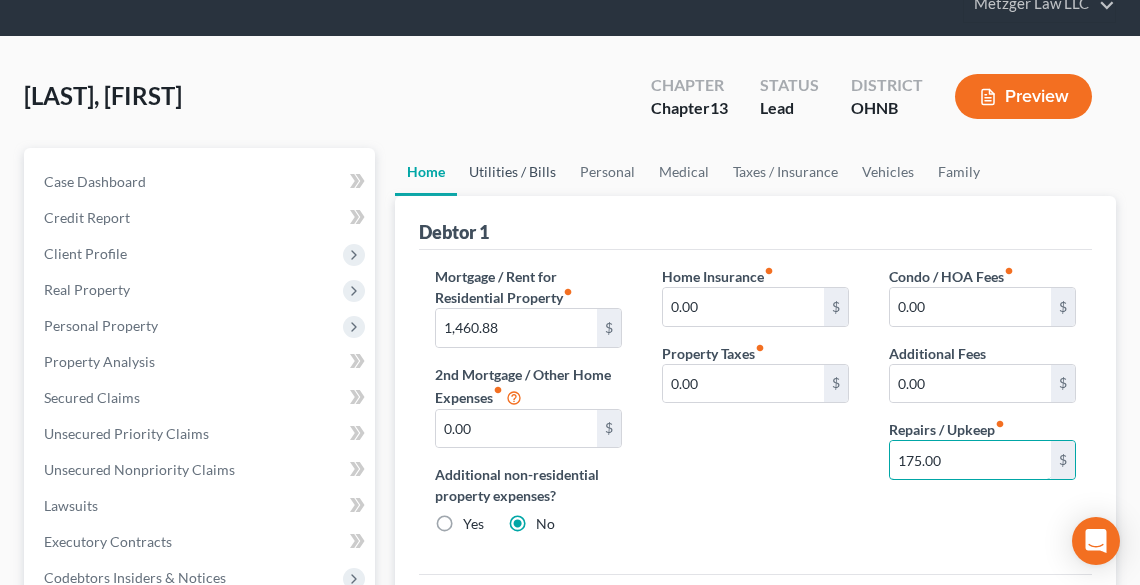type on "175.00" 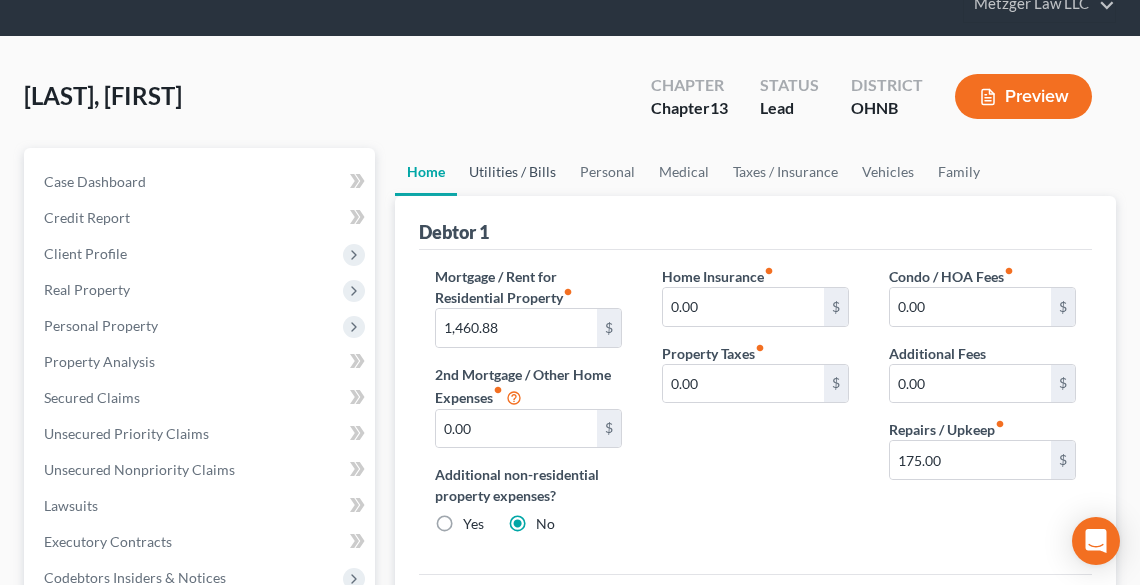 click on "Utilities / Bills" at bounding box center (512, 172) 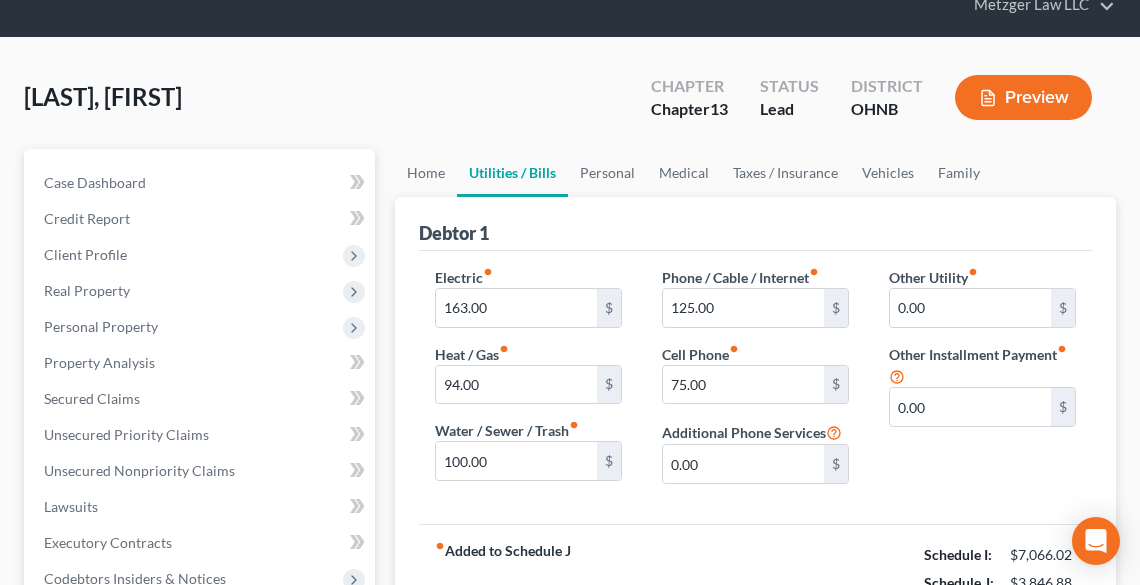 scroll, scrollTop: 80, scrollLeft: 0, axis: vertical 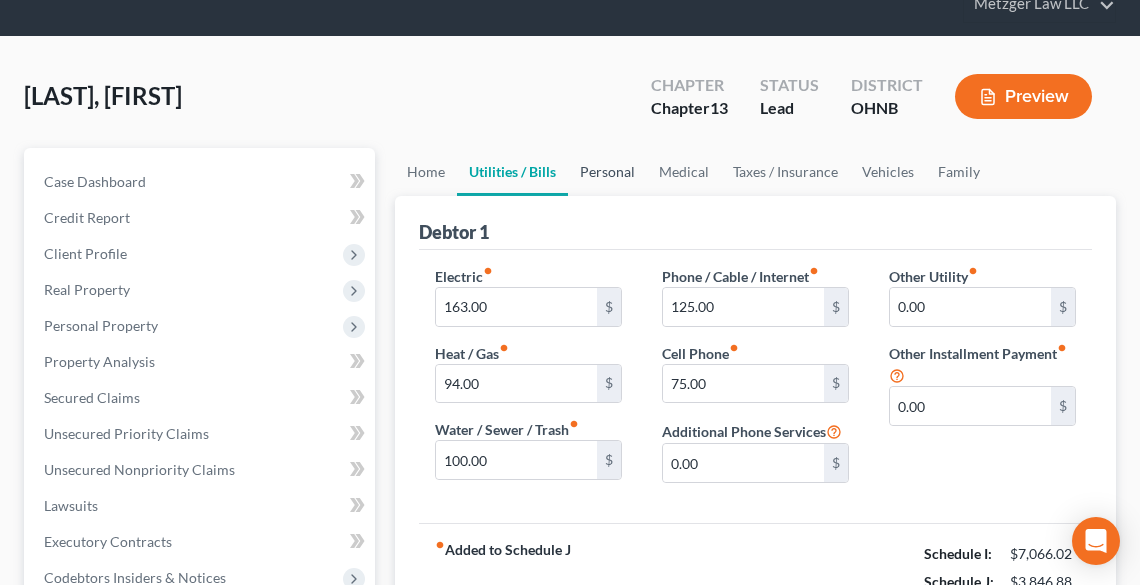 click on "Personal" at bounding box center [607, 172] 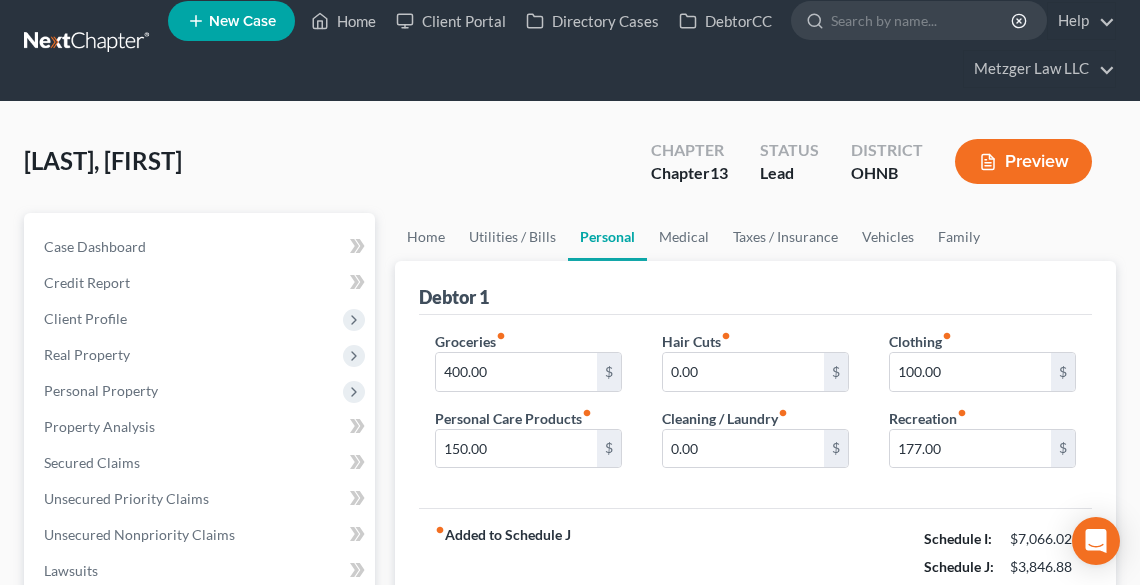 scroll, scrollTop: 0, scrollLeft: 0, axis: both 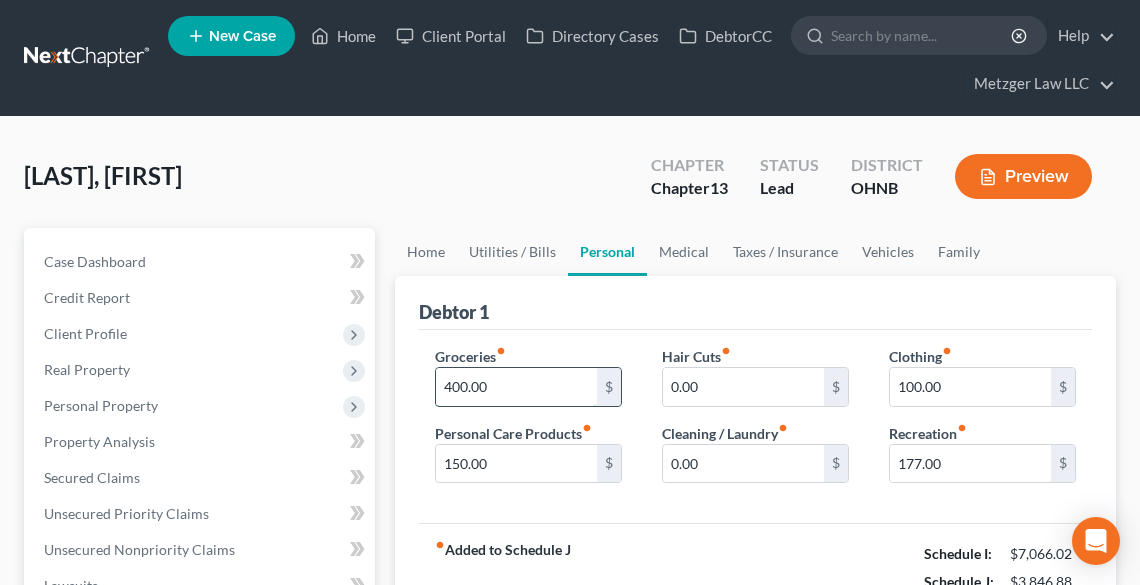 click on "400.00" at bounding box center [516, 387] 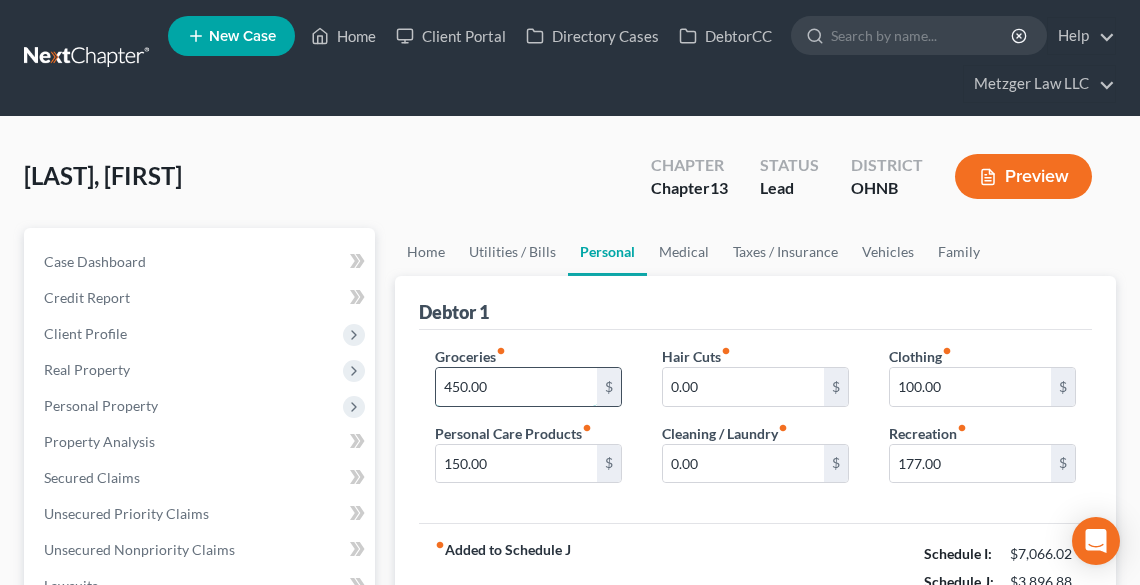 type on "450.00" 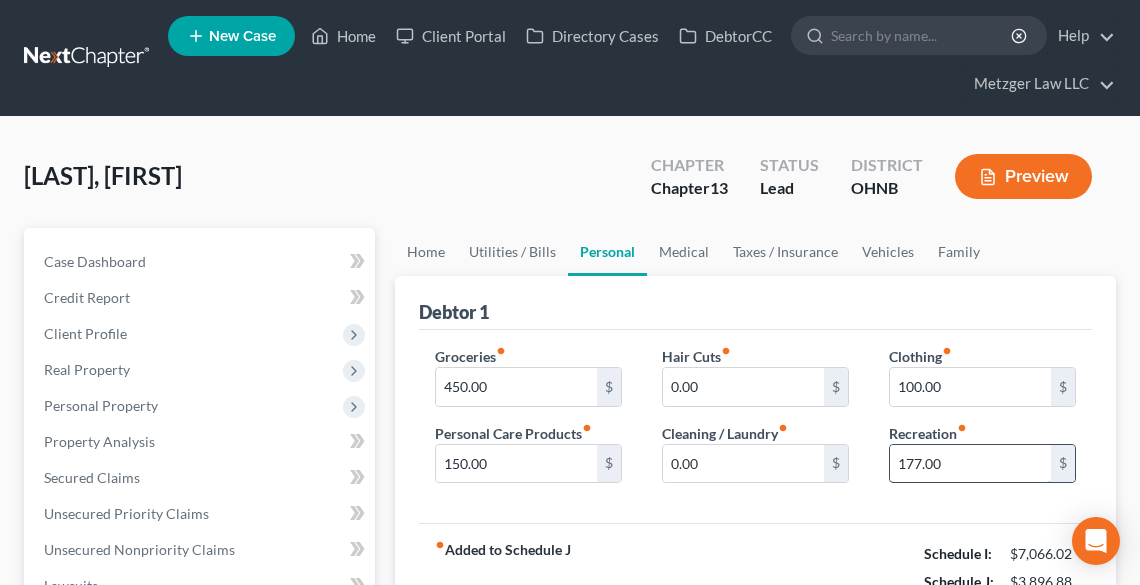 click on "177.00" at bounding box center [970, 464] 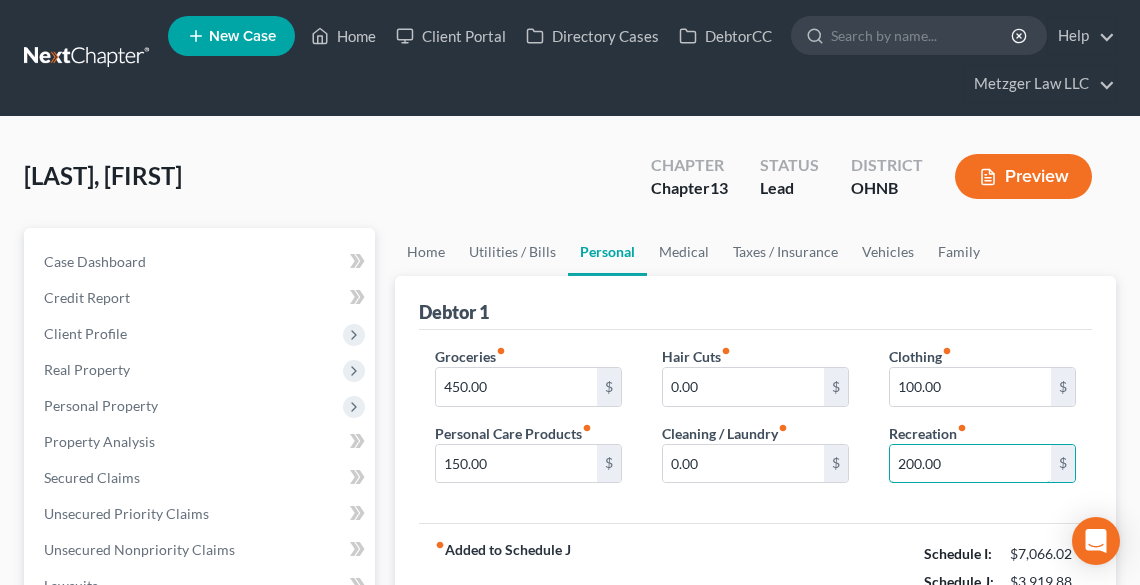 drag, startPoint x: 957, startPoint y: 459, endPoint x: 885, endPoint y: 472, distance: 73.1642 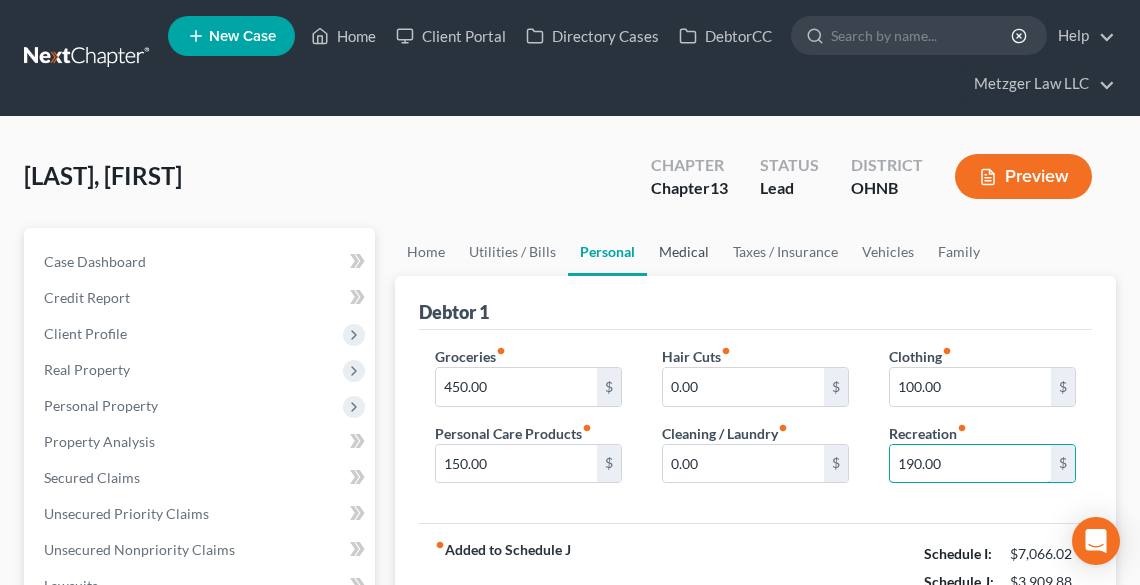 type on "190.00" 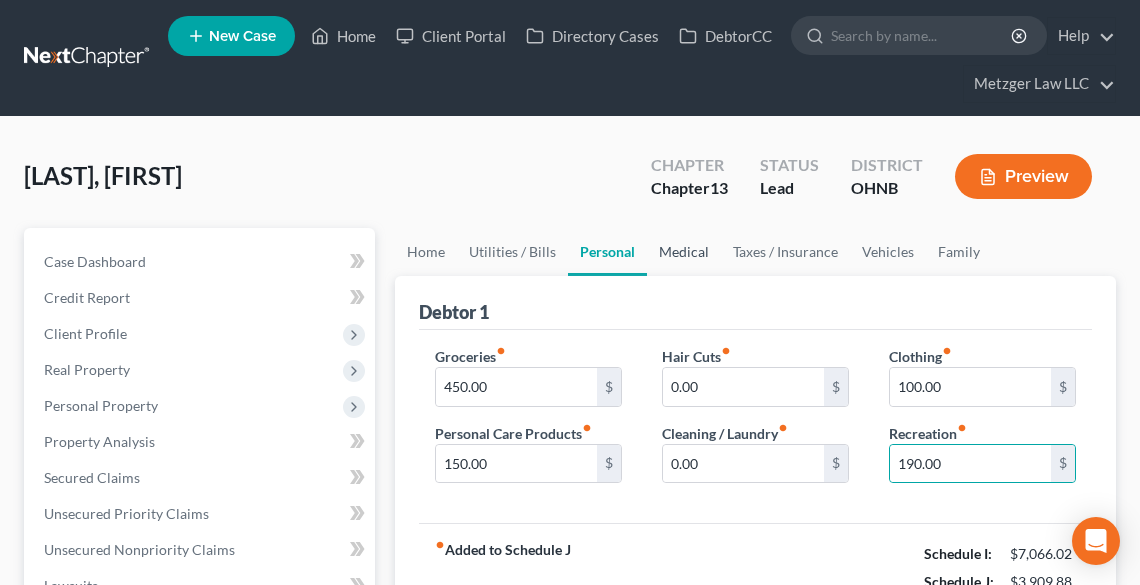 click on "Medical" at bounding box center (684, 252) 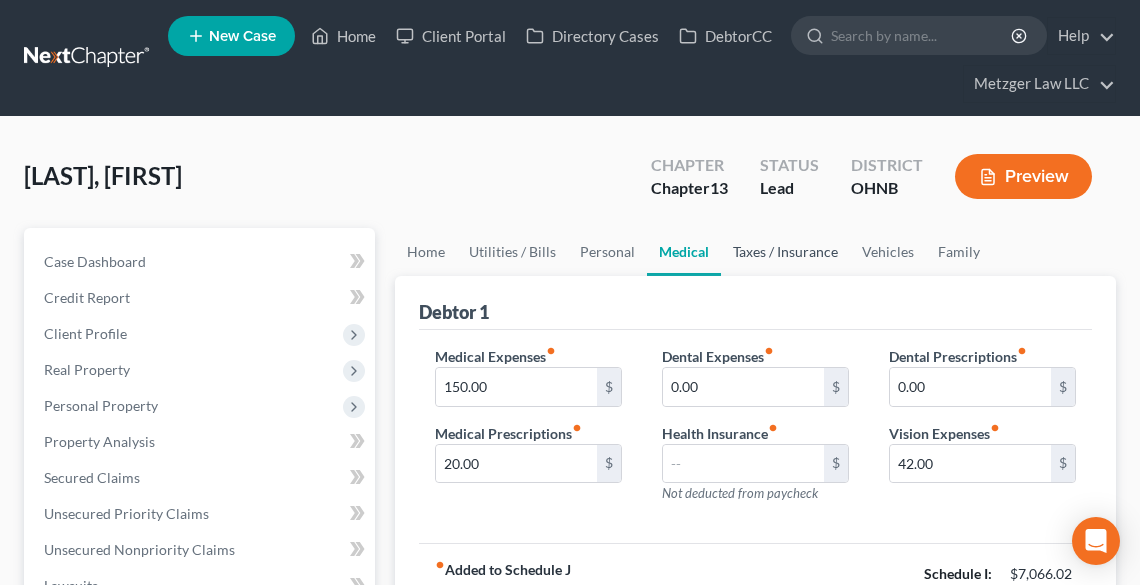 click on "Taxes / Insurance" at bounding box center [785, 252] 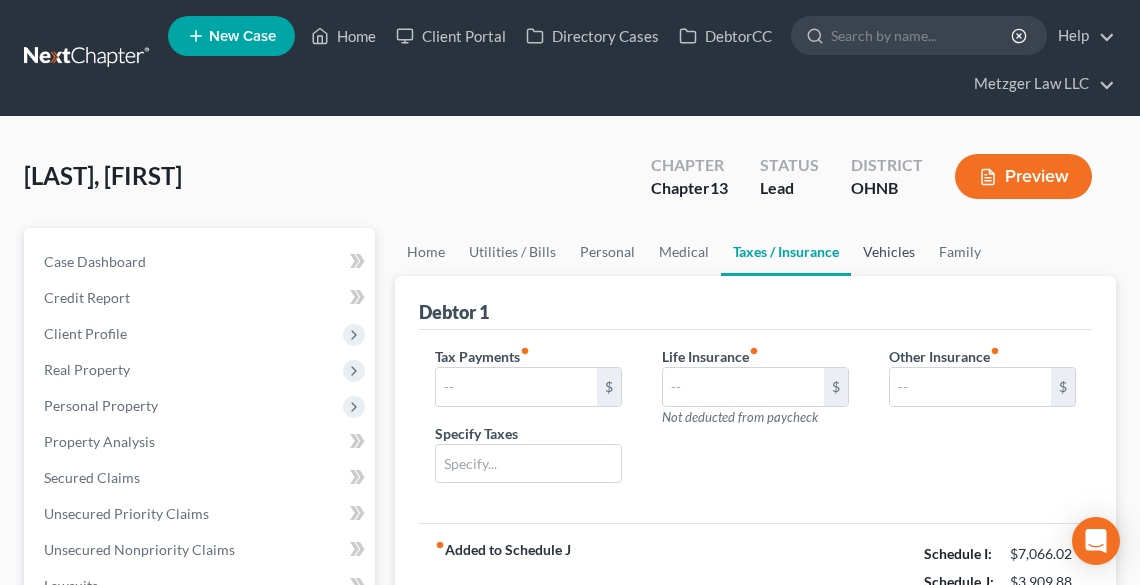 click on "Vehicles" at bounding box center (889, 252) 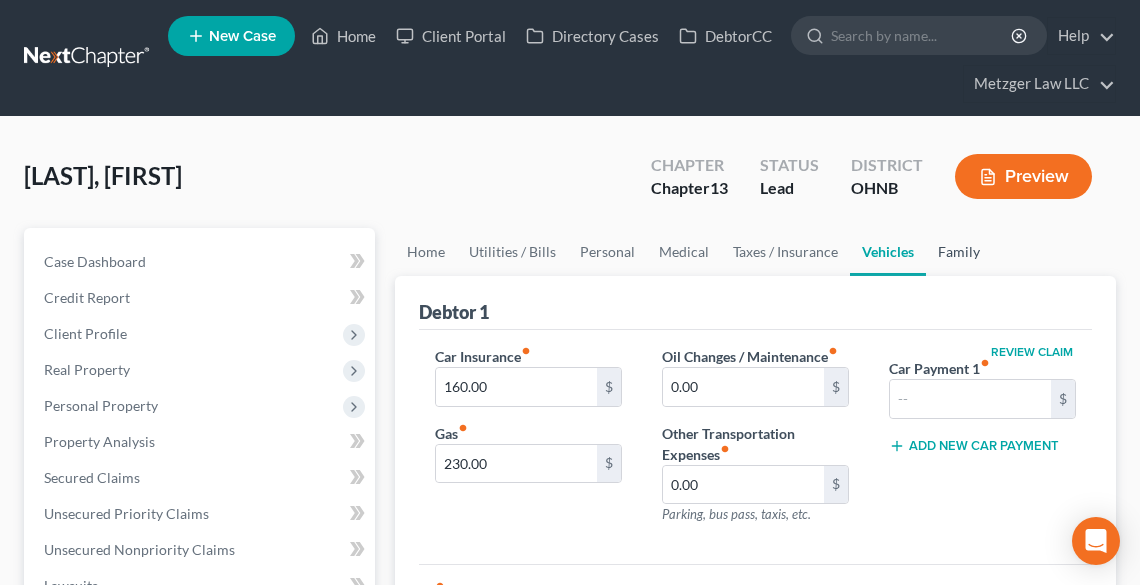 click on "Family" at bounding box center [959, 252] 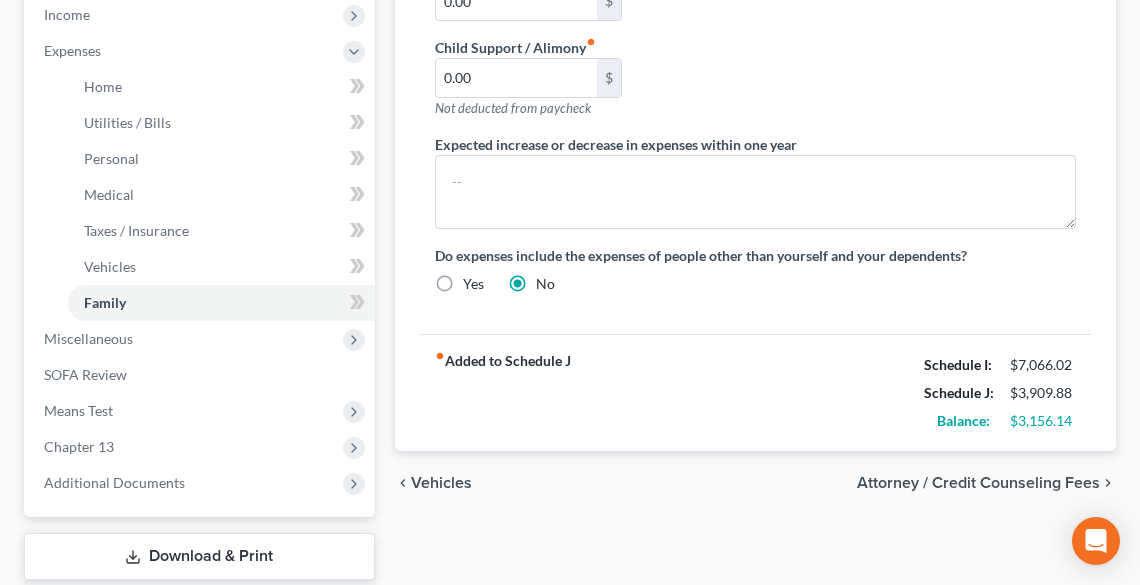 scroll, scrollTop: 800, scrollLeft: 0, axis: vertical 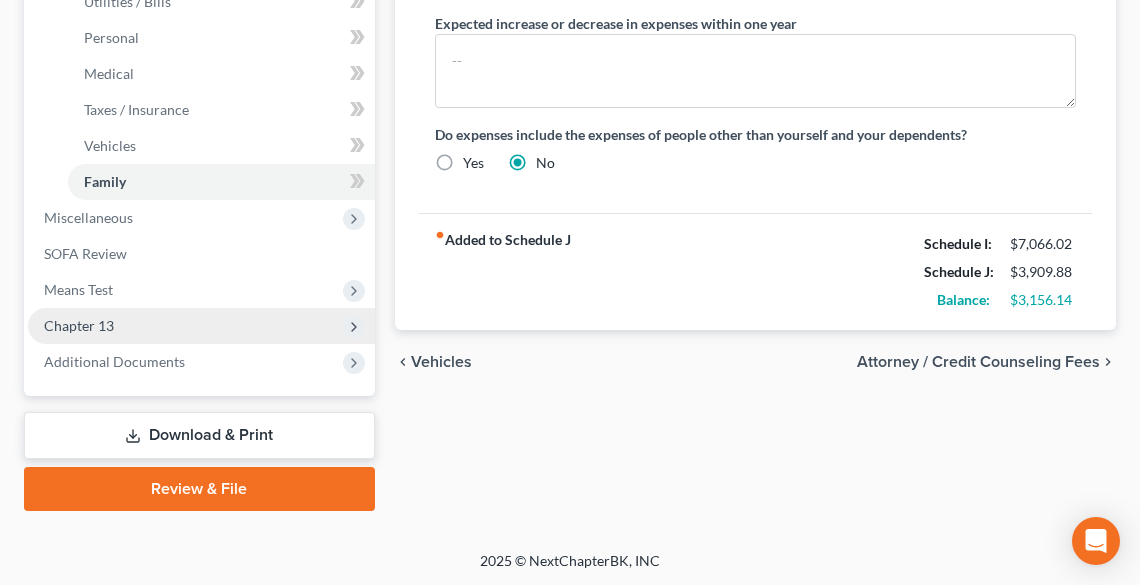 click on "Chapter 13" at bounding box center (79, 325) 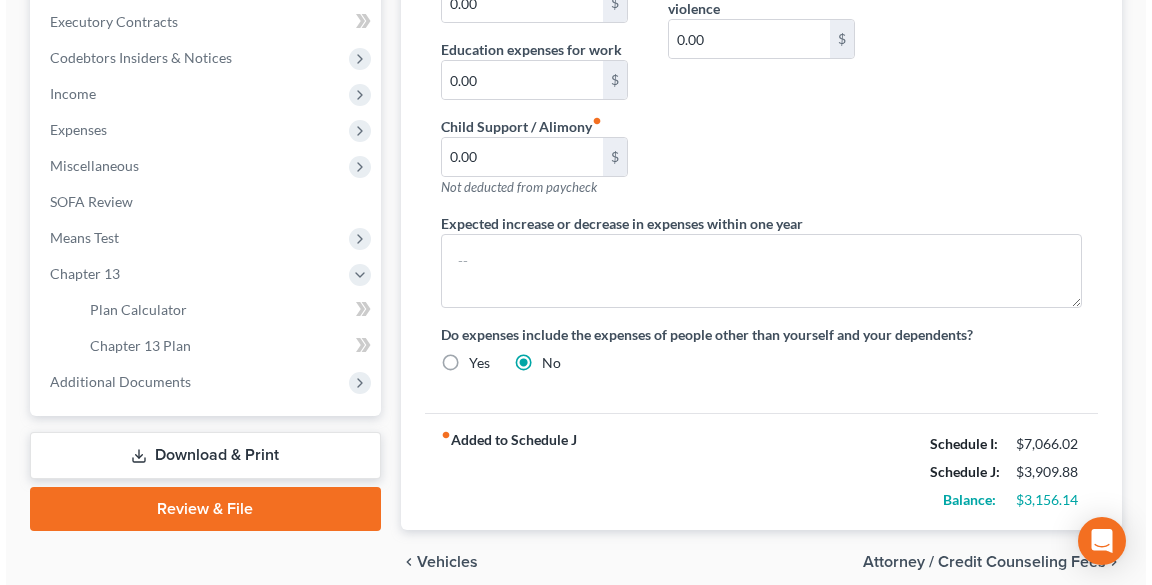 scroll, scrollTop: 600, scrollLeft: 0, axis: vertical 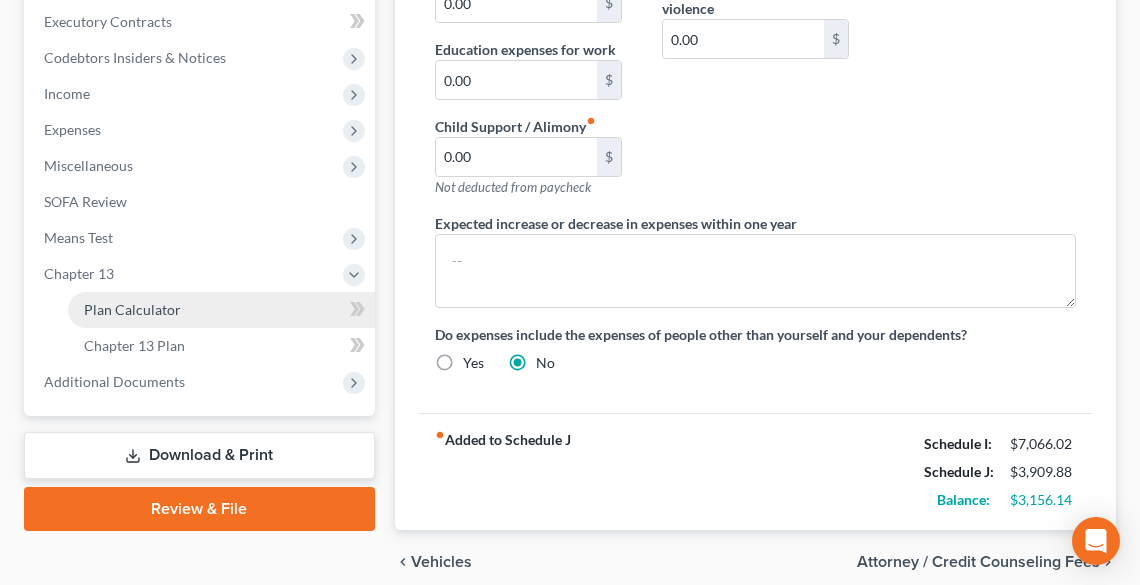 click on "Plan Calculator" at bounding box center [132, 309] 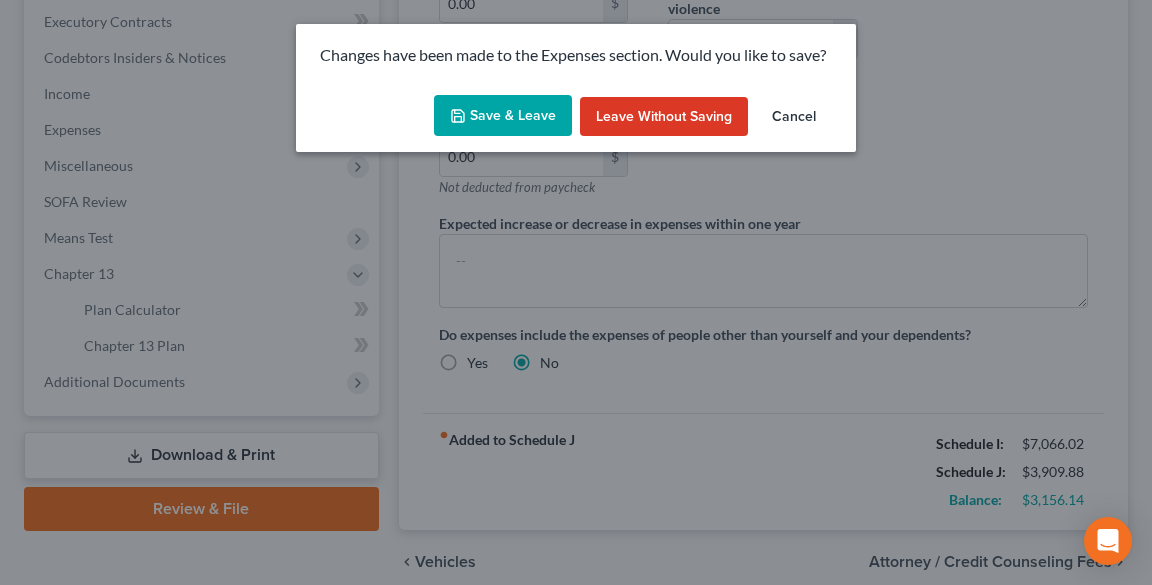 click on "Save & Leave" at bounding box center (503, 116) 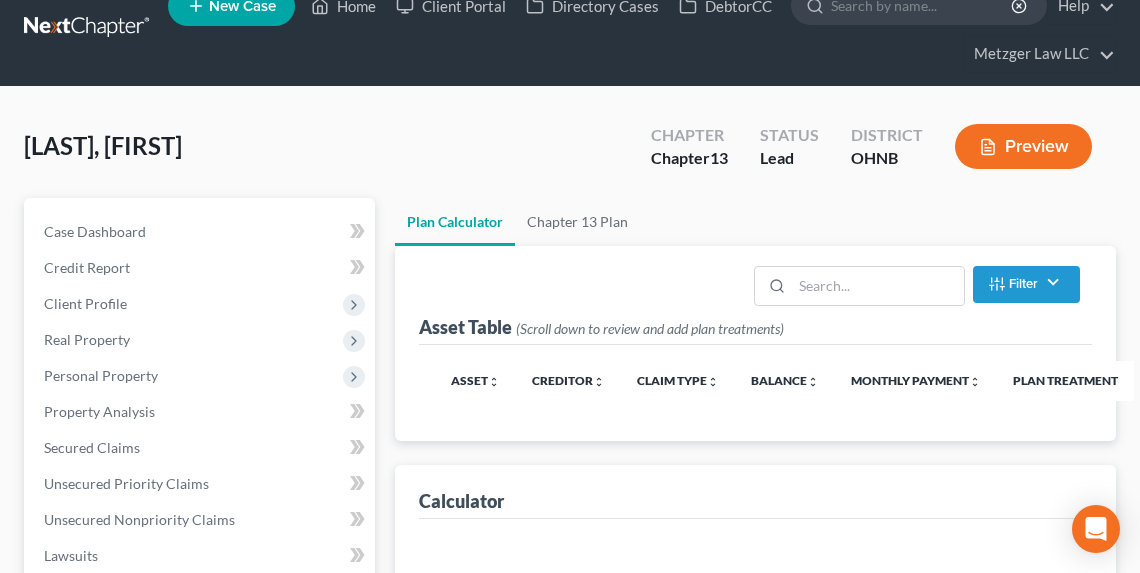 scroll, scrollTop: 0, scrollLeft: 0, axis: both 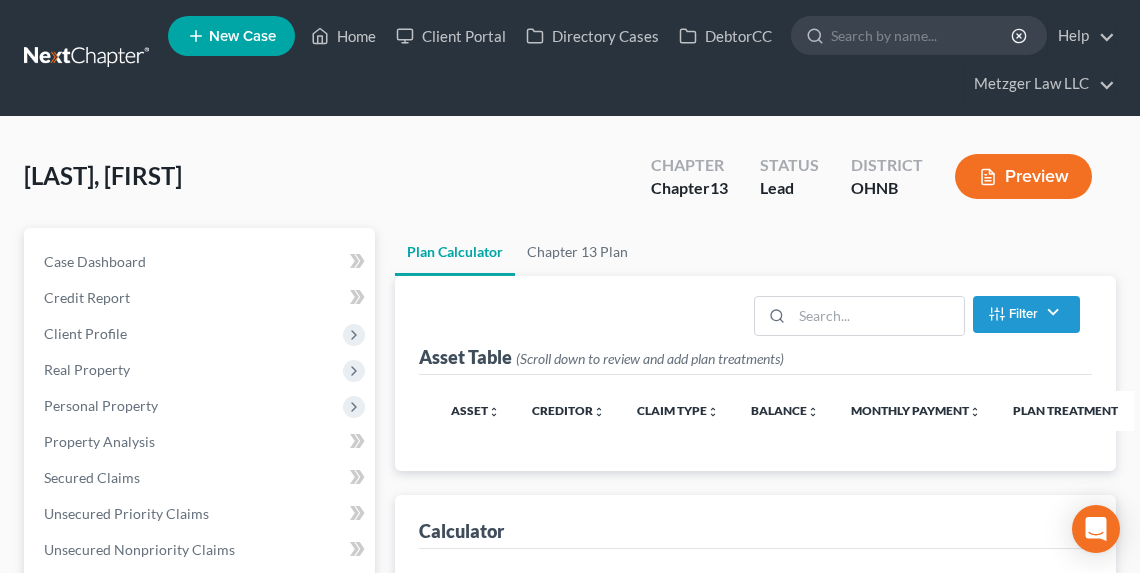 select on "59" 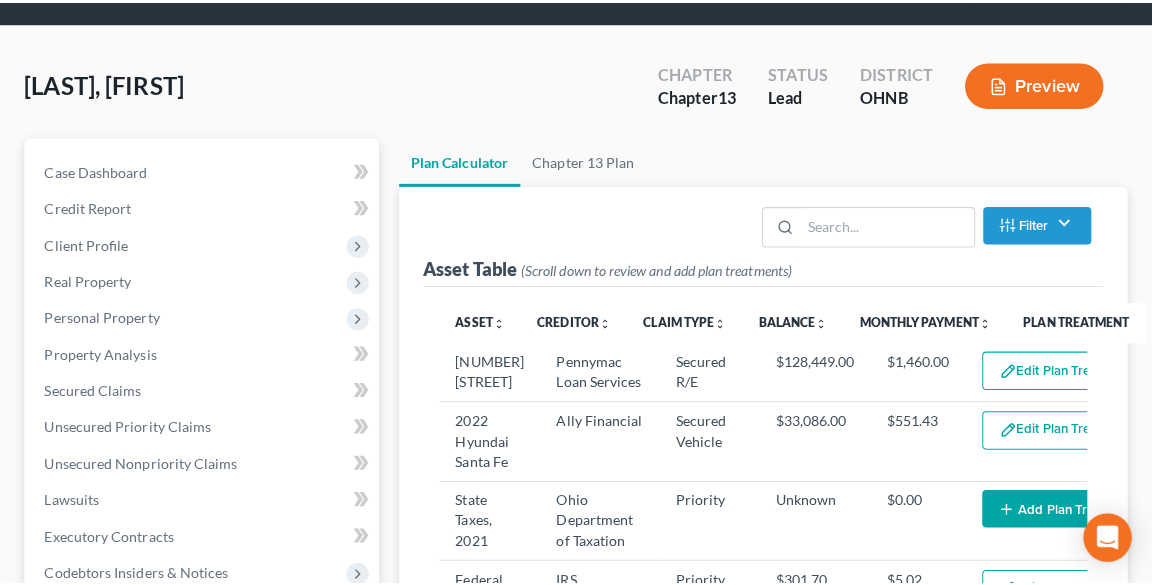 scroll, scrollTop: 240, scrollLeft: 0, axis: vertical 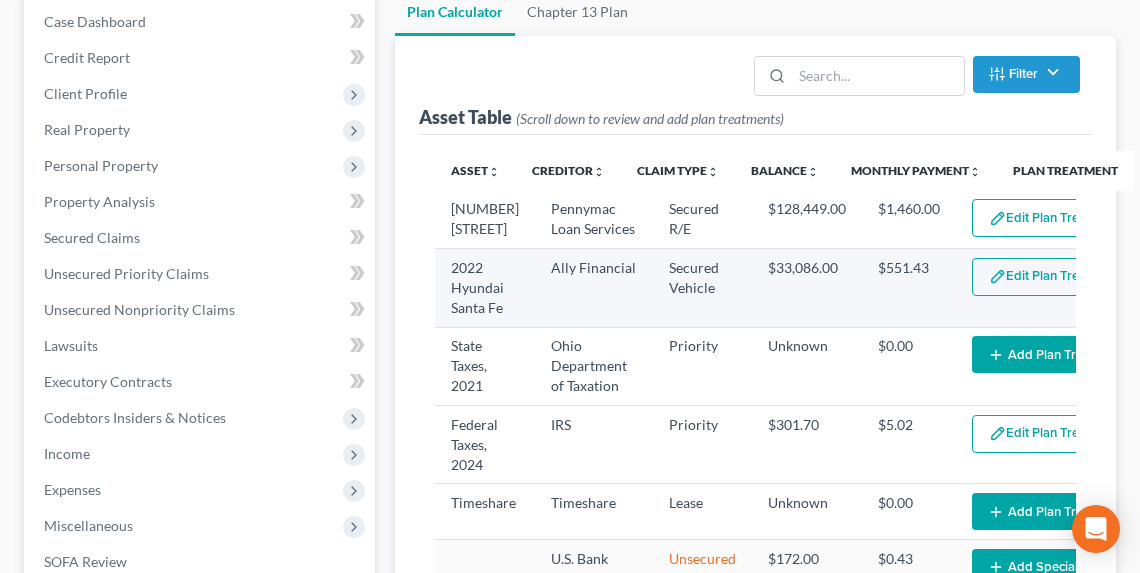 click on "Edit Plan Treatment" at bounding box center (1054, 277) 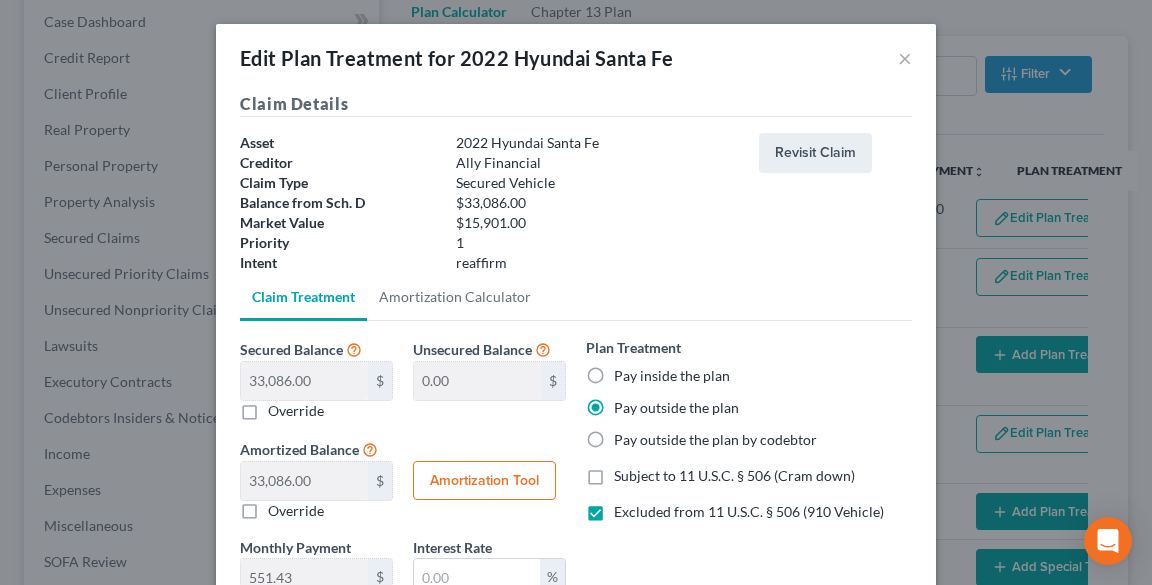 click on "Pay inside the plan" at bounding box center (672, 376) 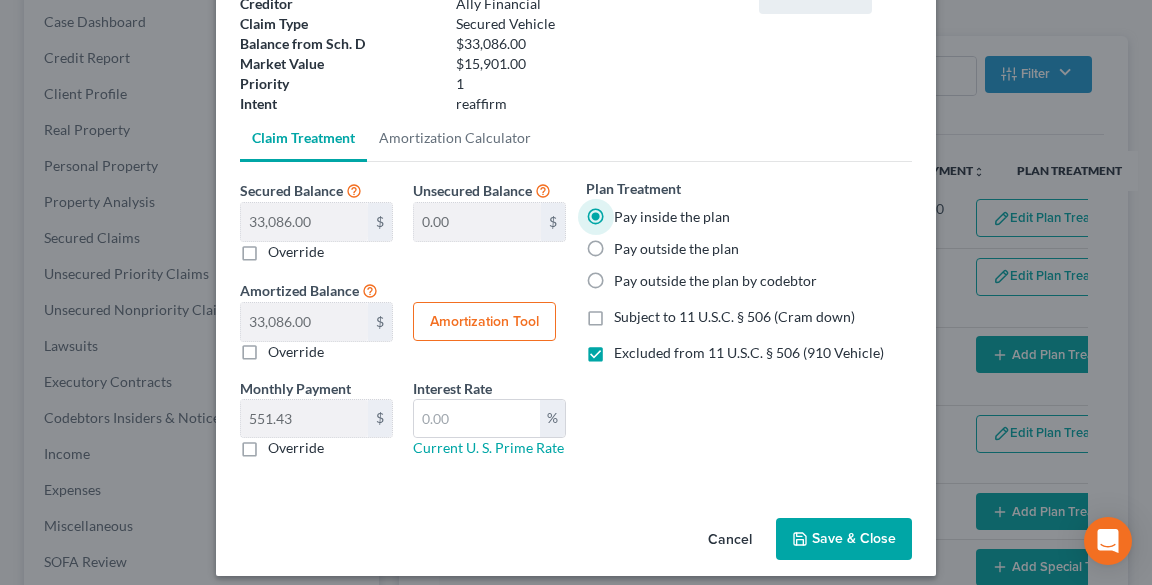 scroll, scrollTop: 160, scrollLeft: 0, axis: vertical 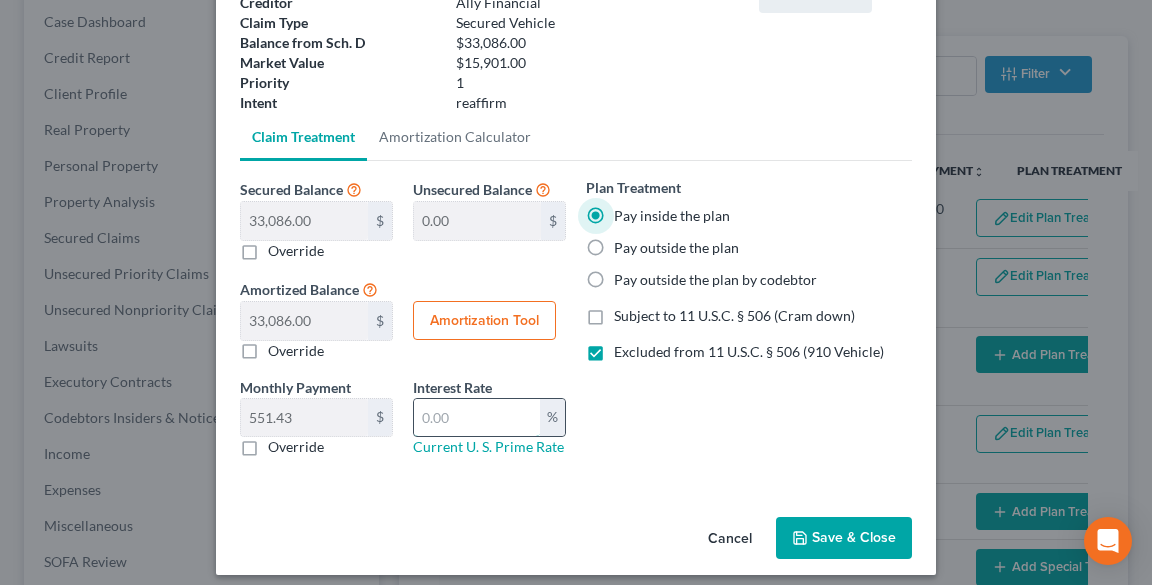 click at bounding box center (477, 418) 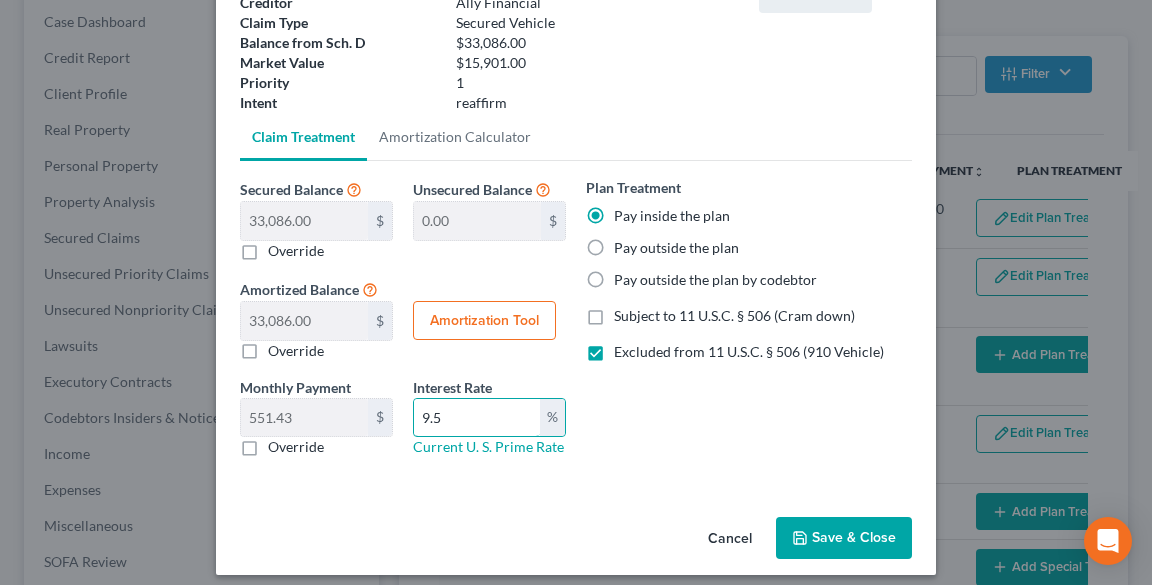 type on "9.5" 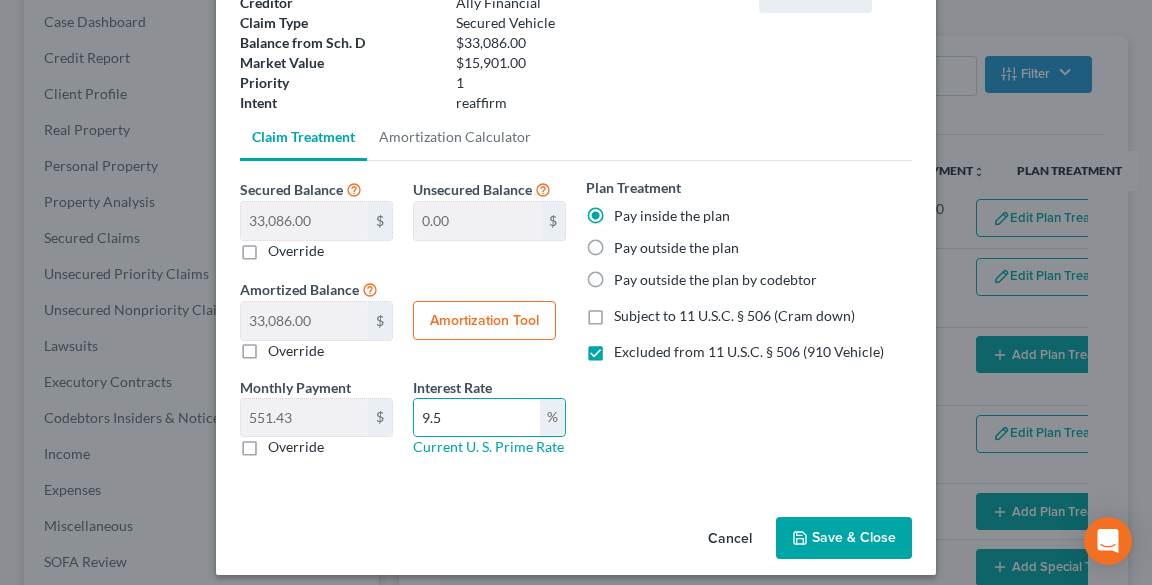 click on "Amortization Tool" at bounding box center (484, 321) 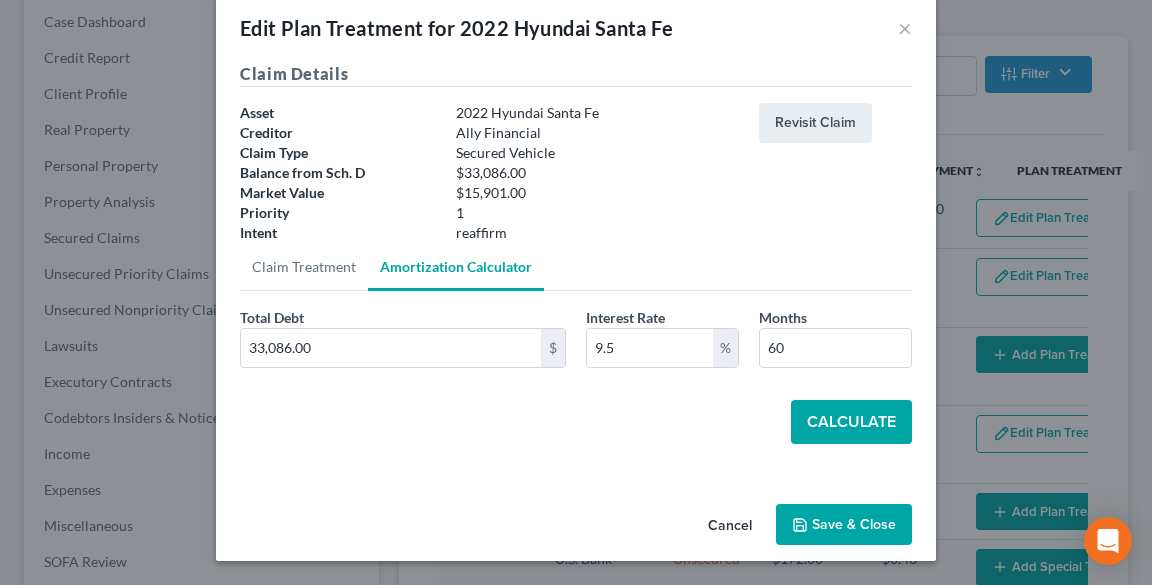 scroll, scrollTop: 30, scrollLeft: 0, axis: vertical 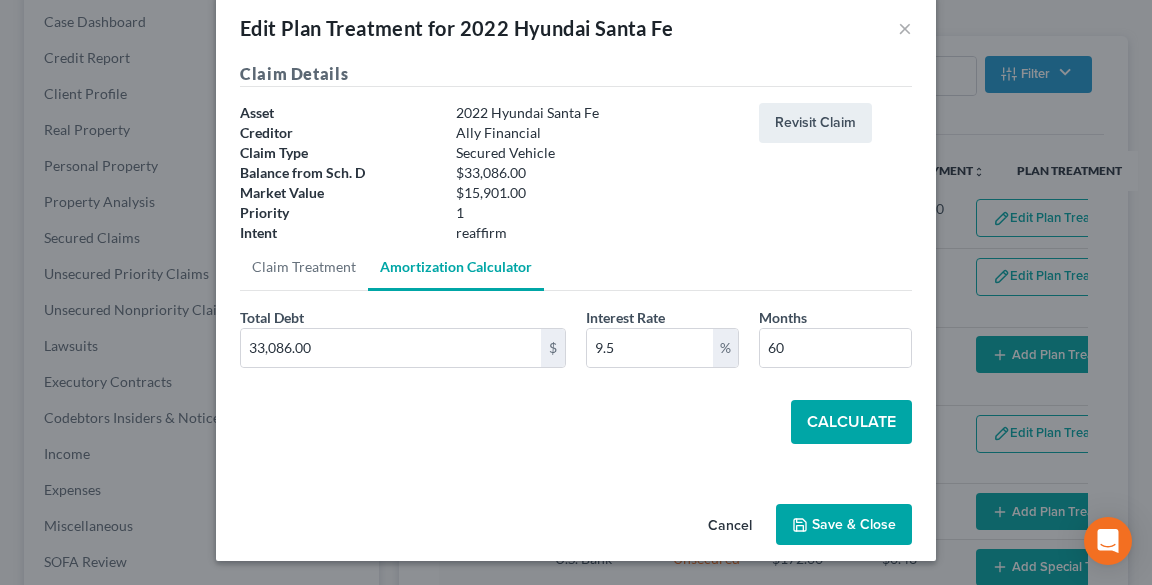 click on "Calculate" at bounding box center (851, 422) 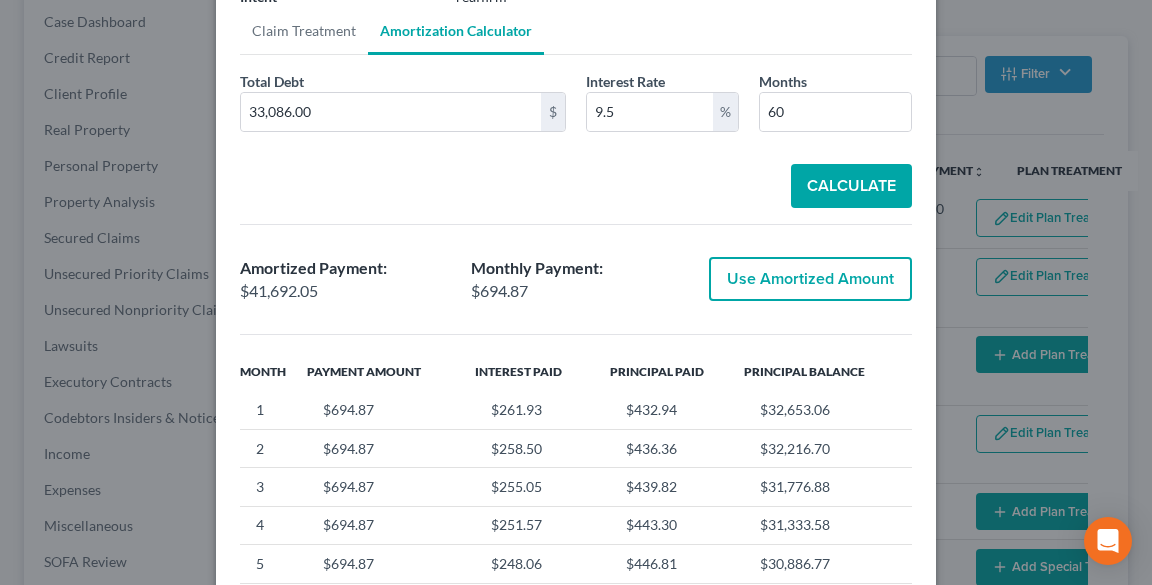 scroll, scrollTop: 270, scrollLeft: 0, axis: vertical 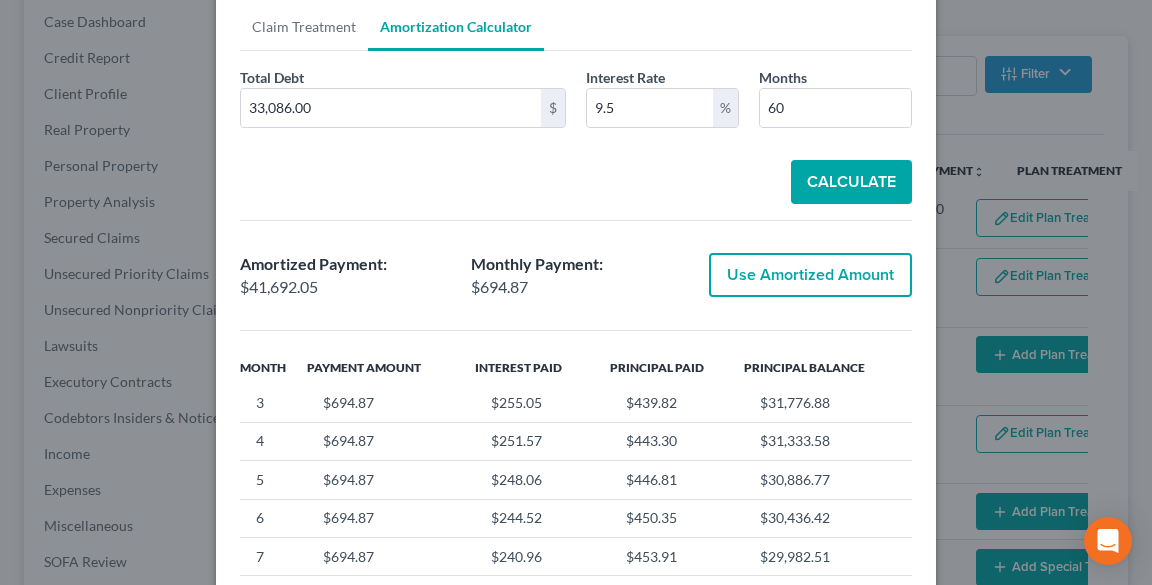 click on "Use Amortized Amount" at bounding box center (810, 275) 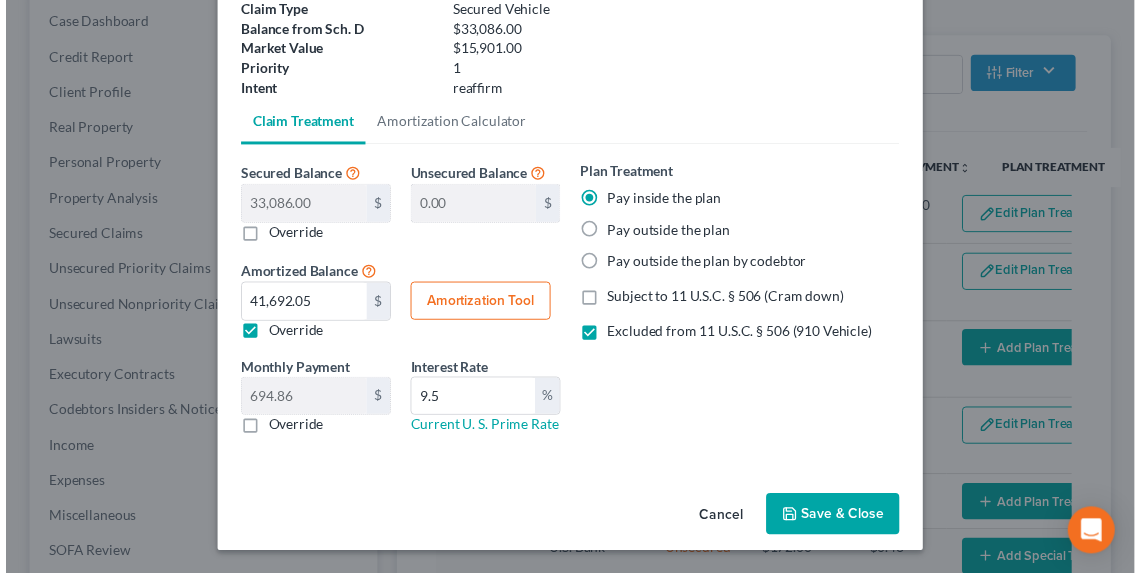 scroll, scrollTop: 173, scrollLeft: 0, axis: vertical 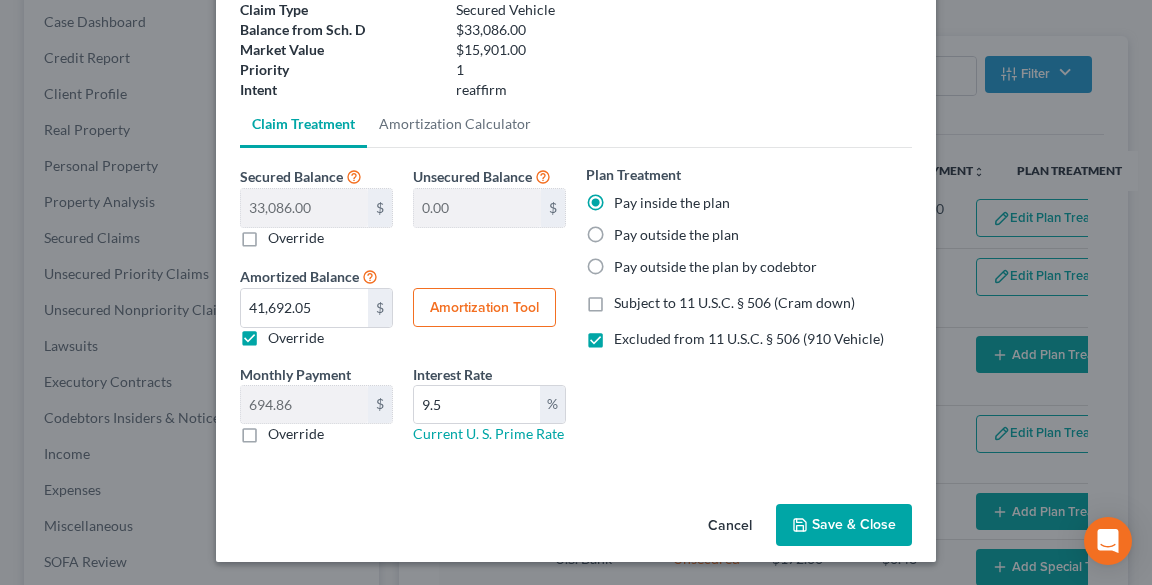 click on "Save & Close" at bounding box center (844, 525) 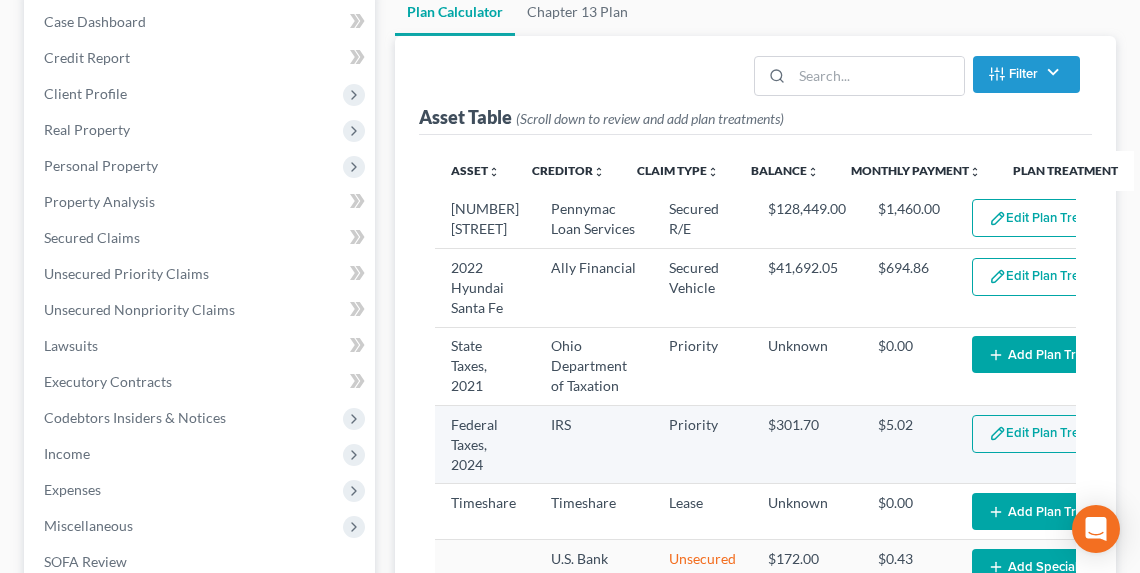 select on "59" 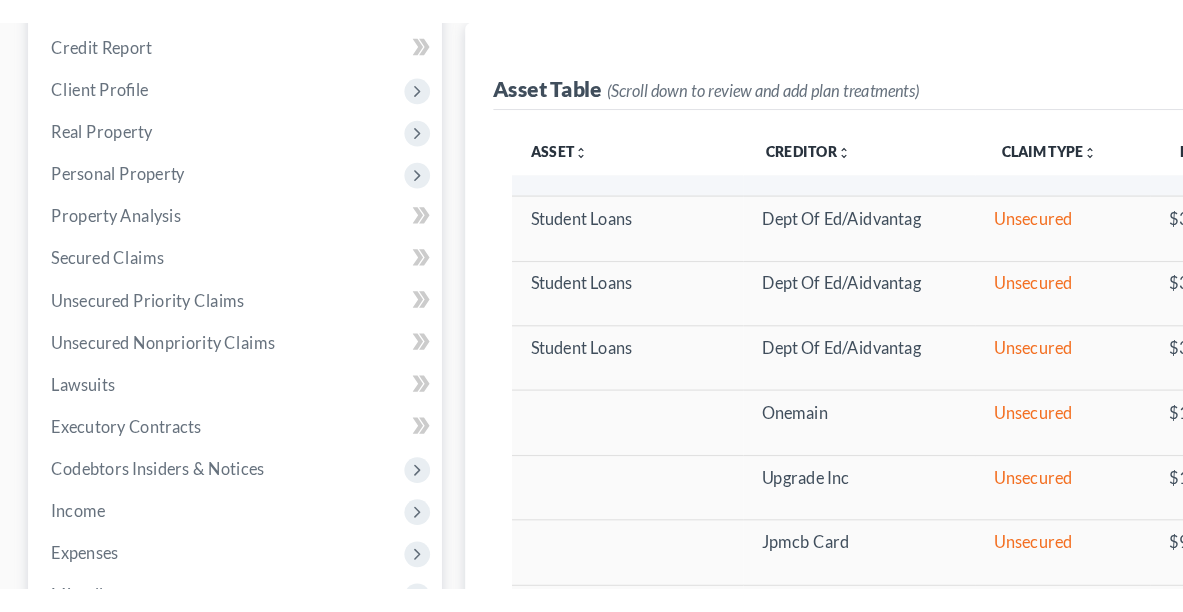 scroll, scrollTop: 322, scrollLeft: 0, axis: vertical 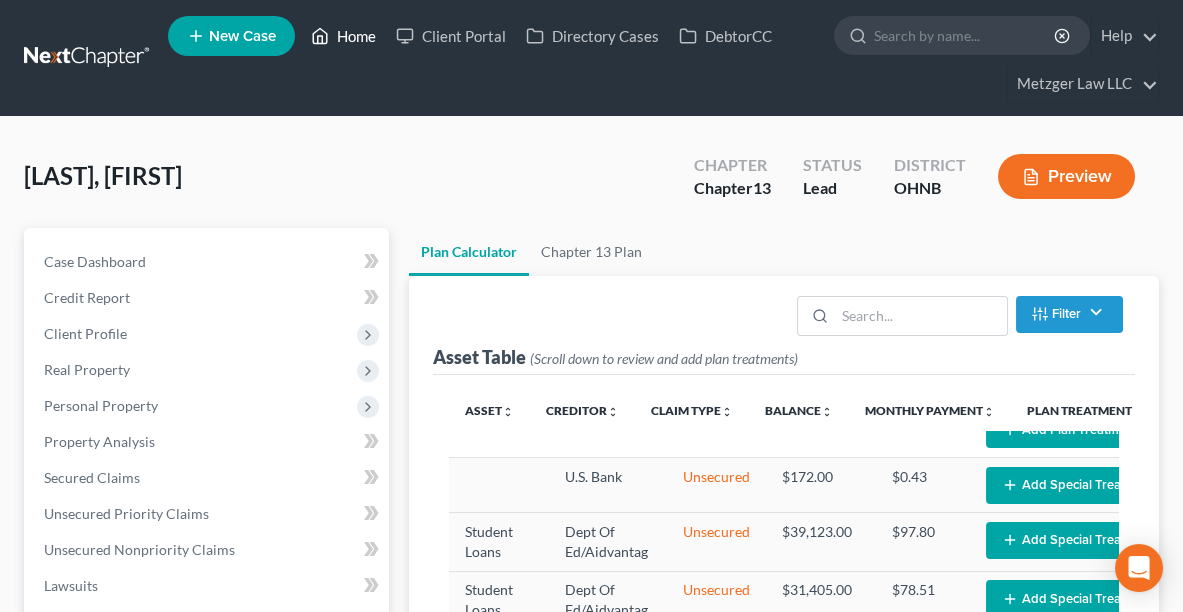 click on "Home" at bounding box center [343, 36] 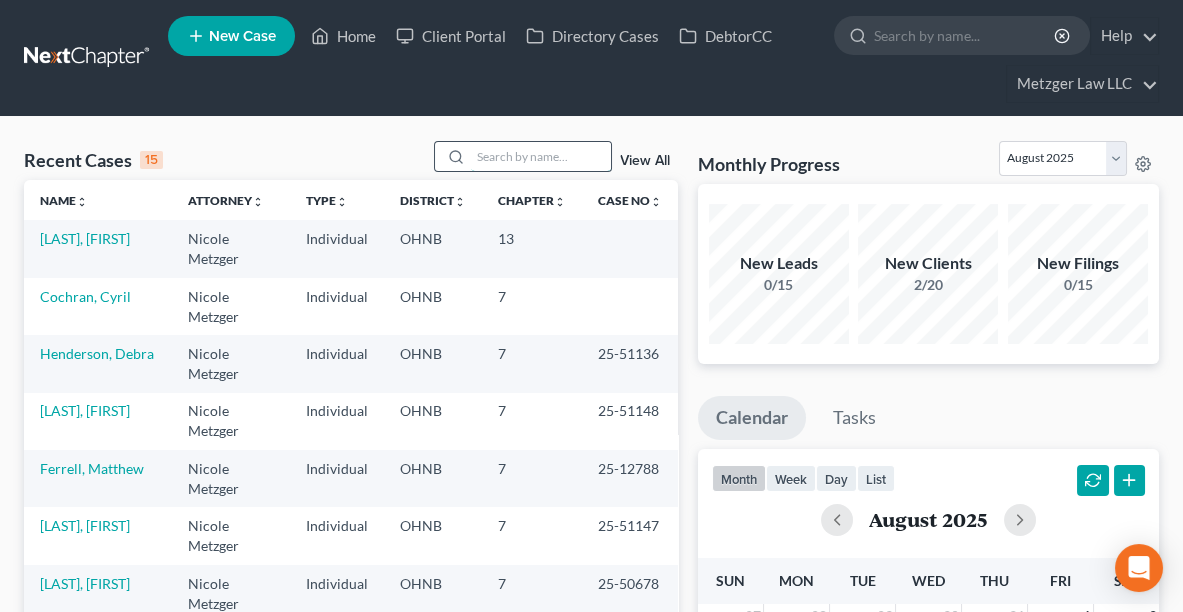 click at bounding box center [541, 156] 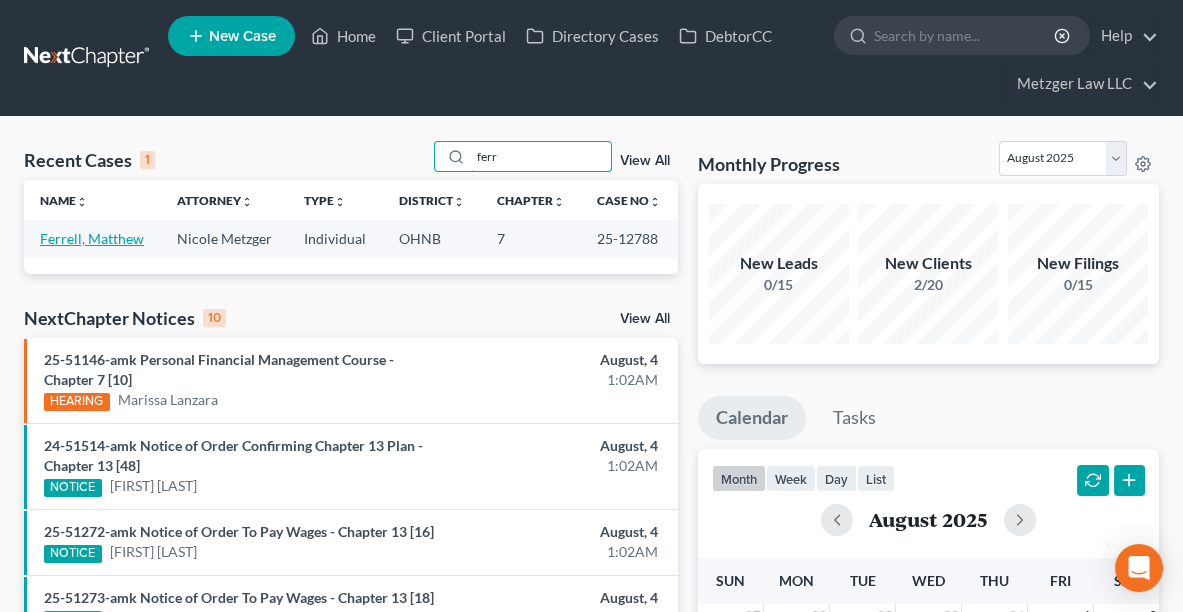 type on "ferr" 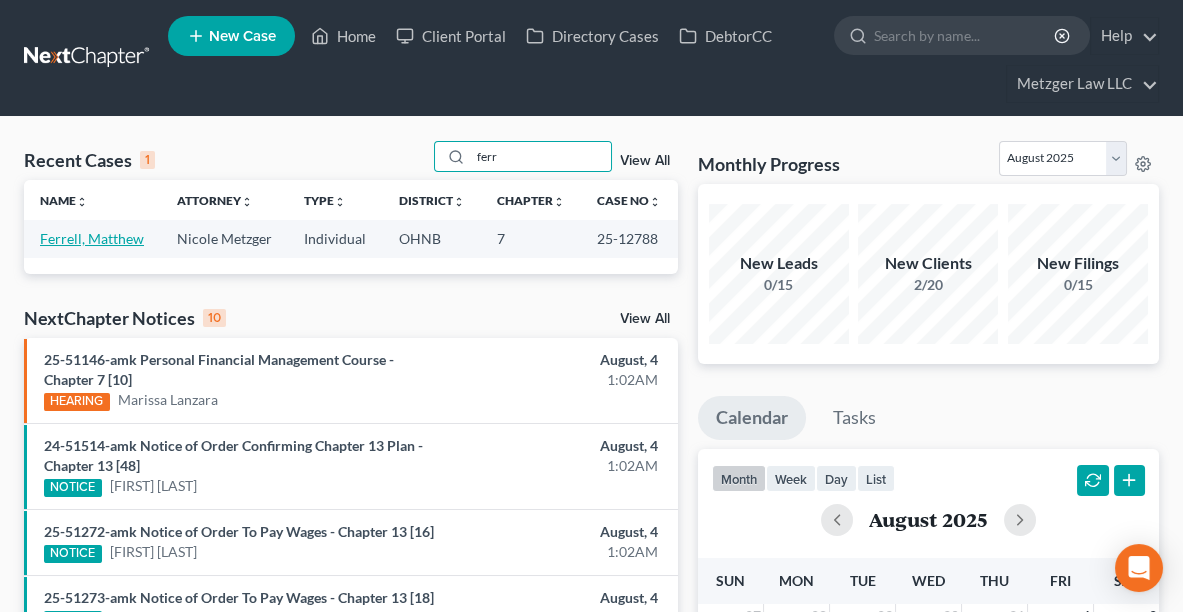 click on "Ferrell, Matthew" at bounding box center [92, 238] 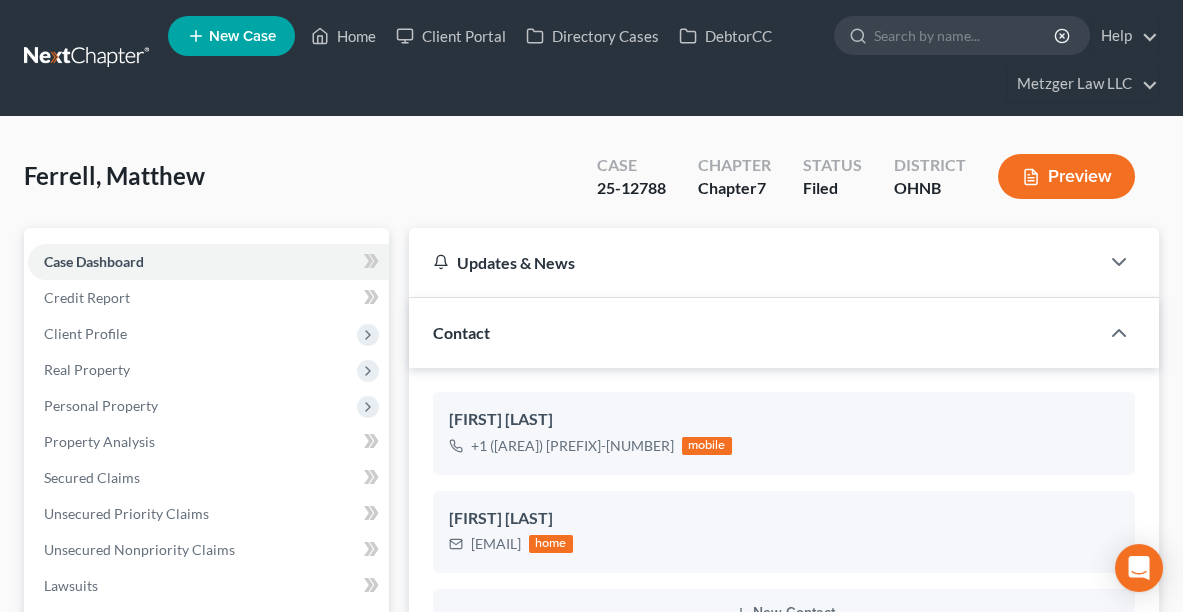 scroll, scrollTop: 486, scrollLeft: 0, axis: vertical 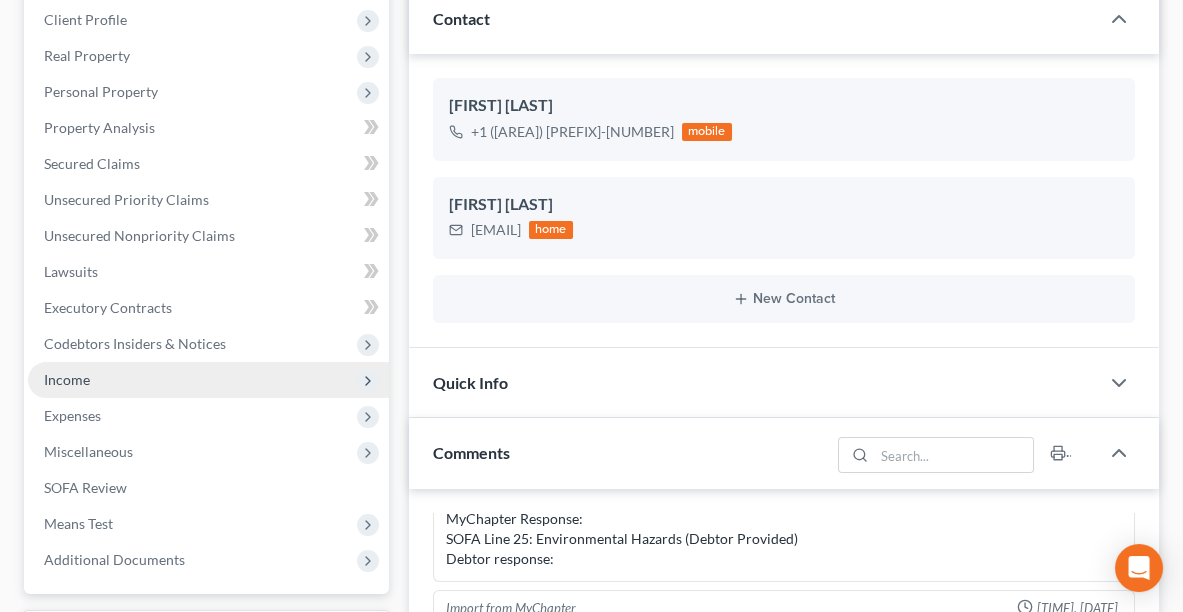 click on "Income" at bounding box center (67, 379) 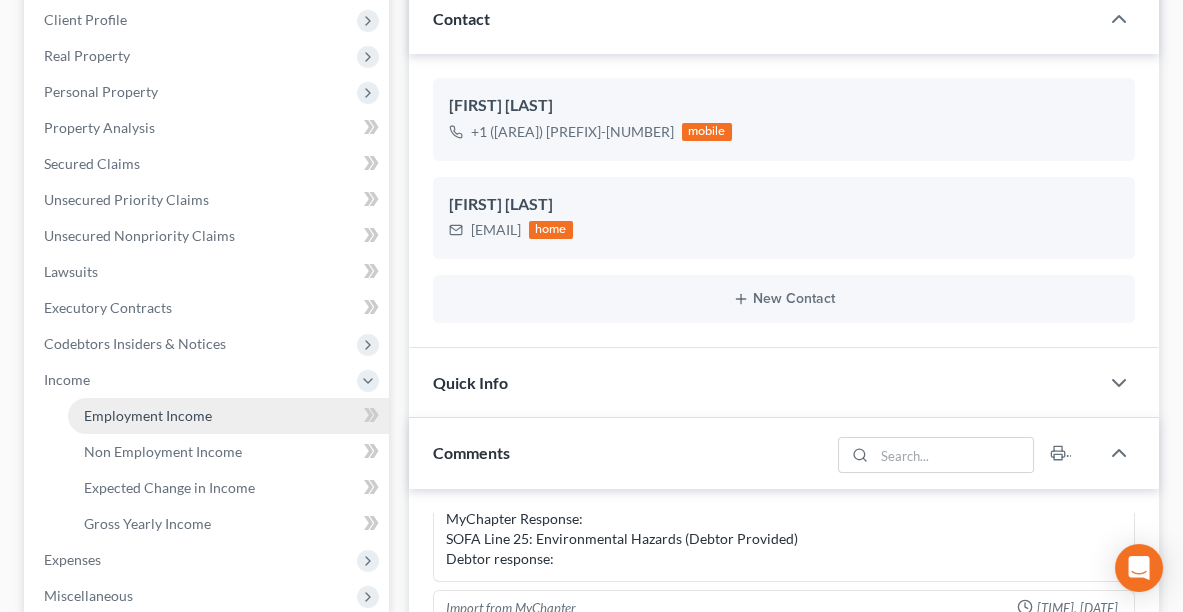 click on "Employment Income" at bounding box center (228, 416) 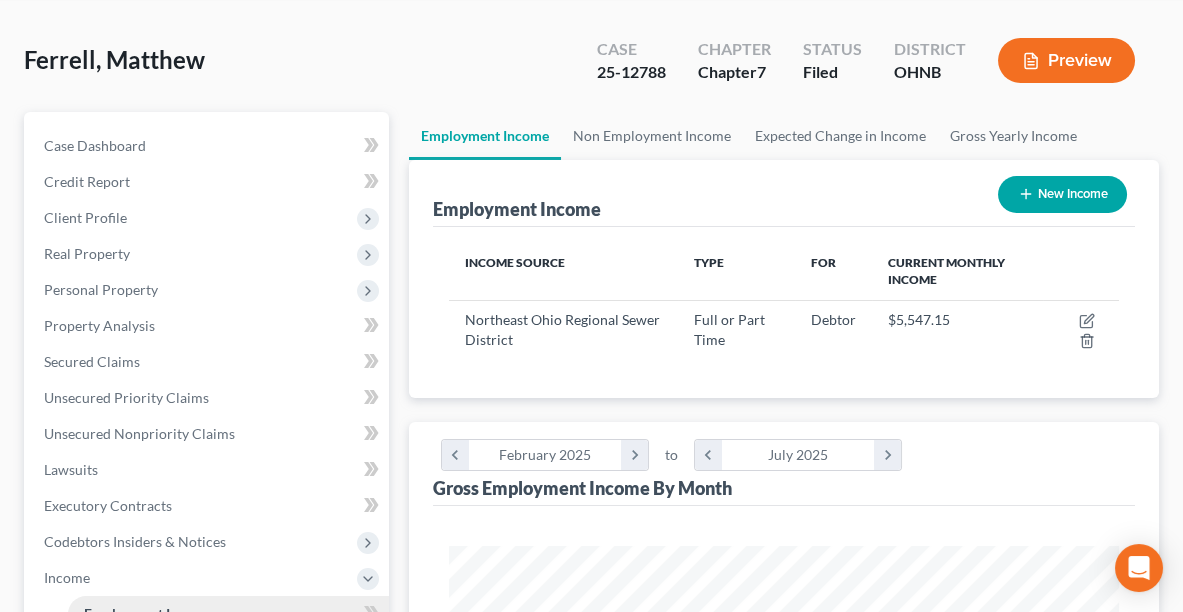 scroll, scrollTop: 0, scrollLeft: 0, axis: both 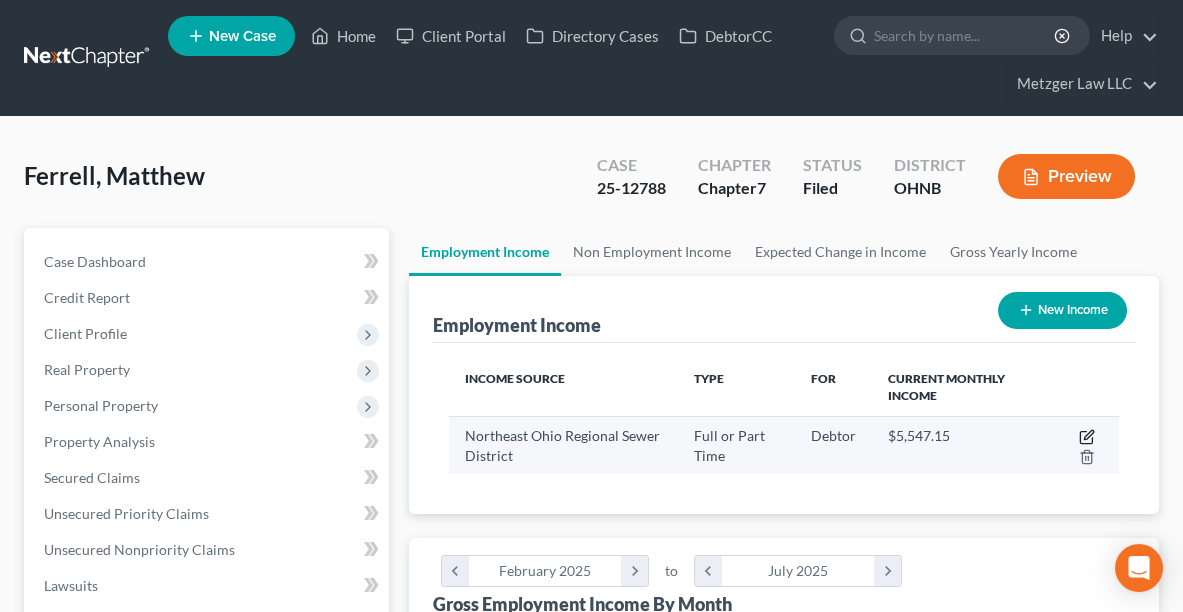 click 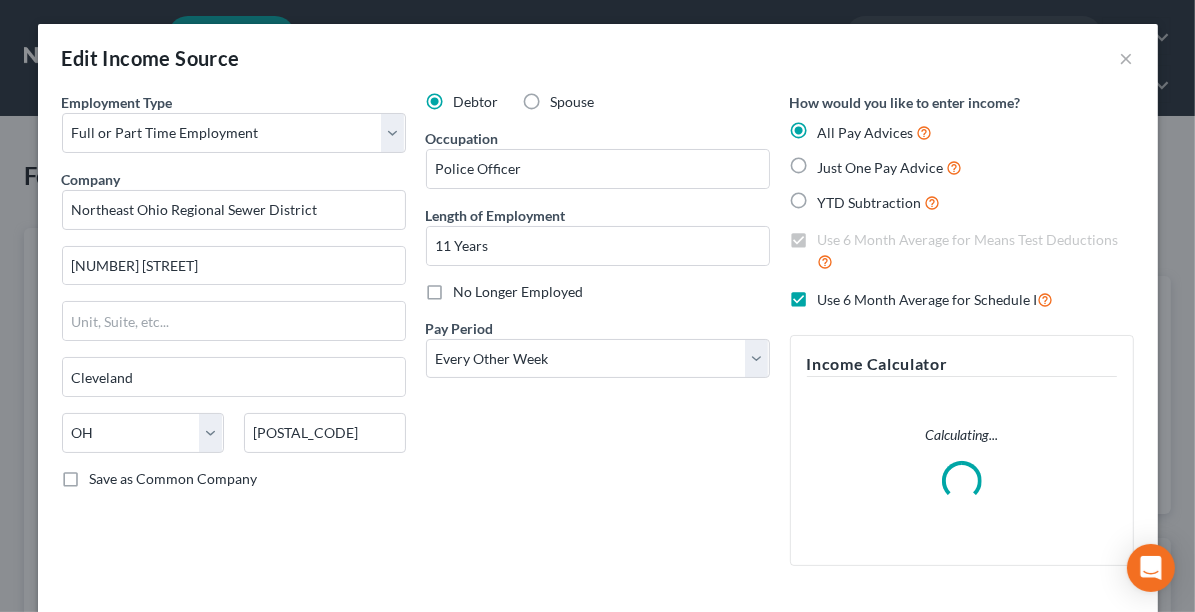scroll, scrollTop: 999660, scrollLeft: 999281, axis: both 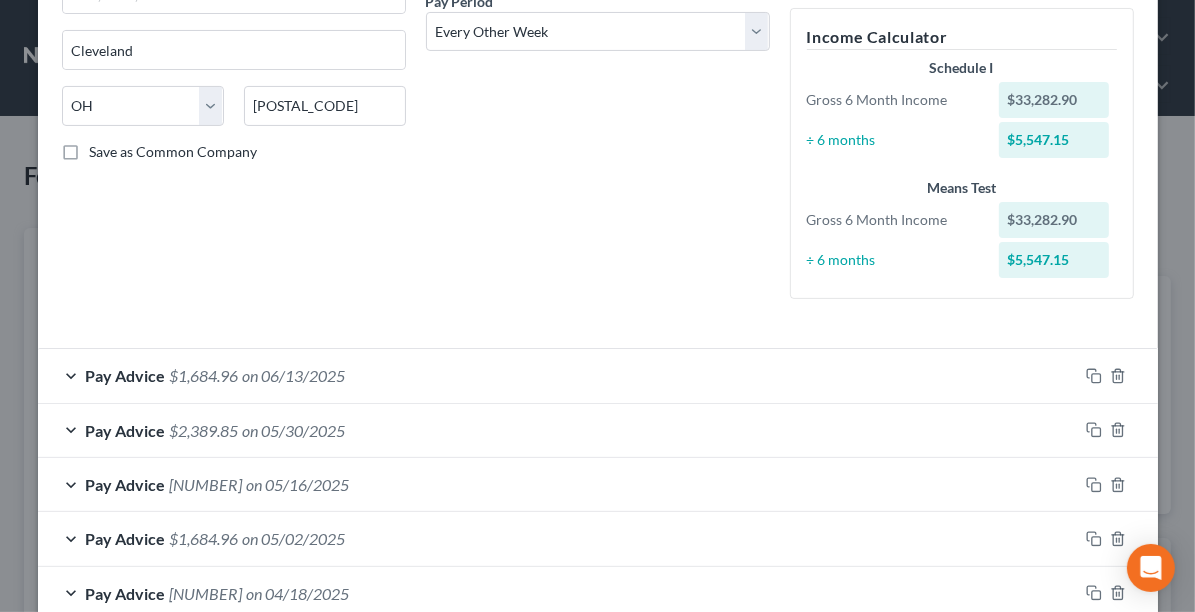 click on "Pay Advice" at bounding box center [126, 375] 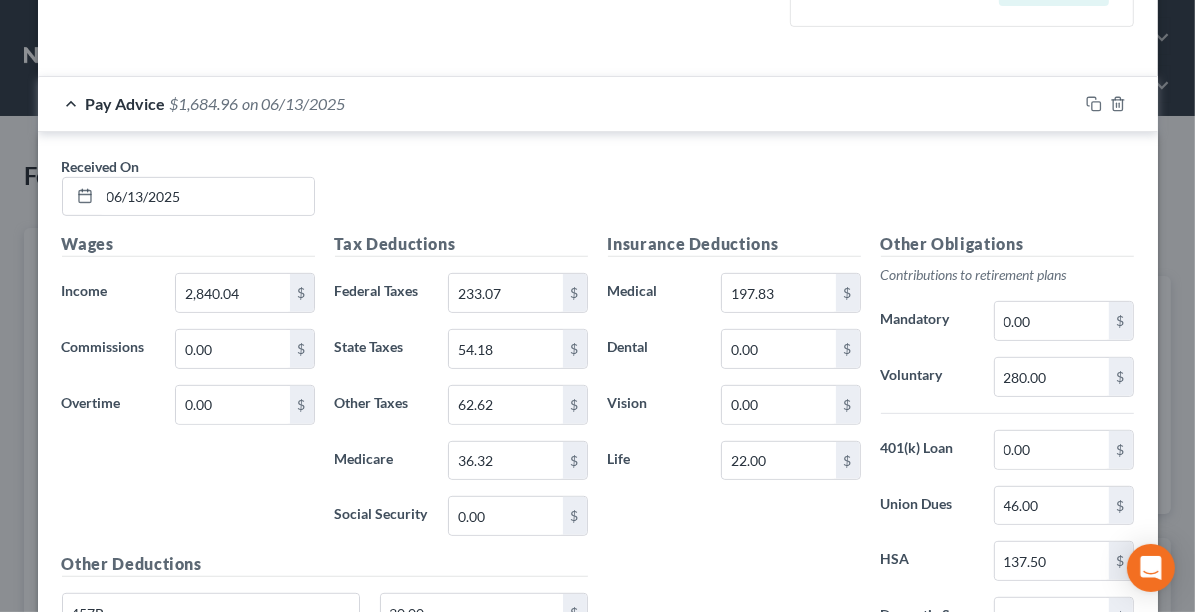 scroll, scrollTop: 408, scrollLeft: 0, axis: vertical 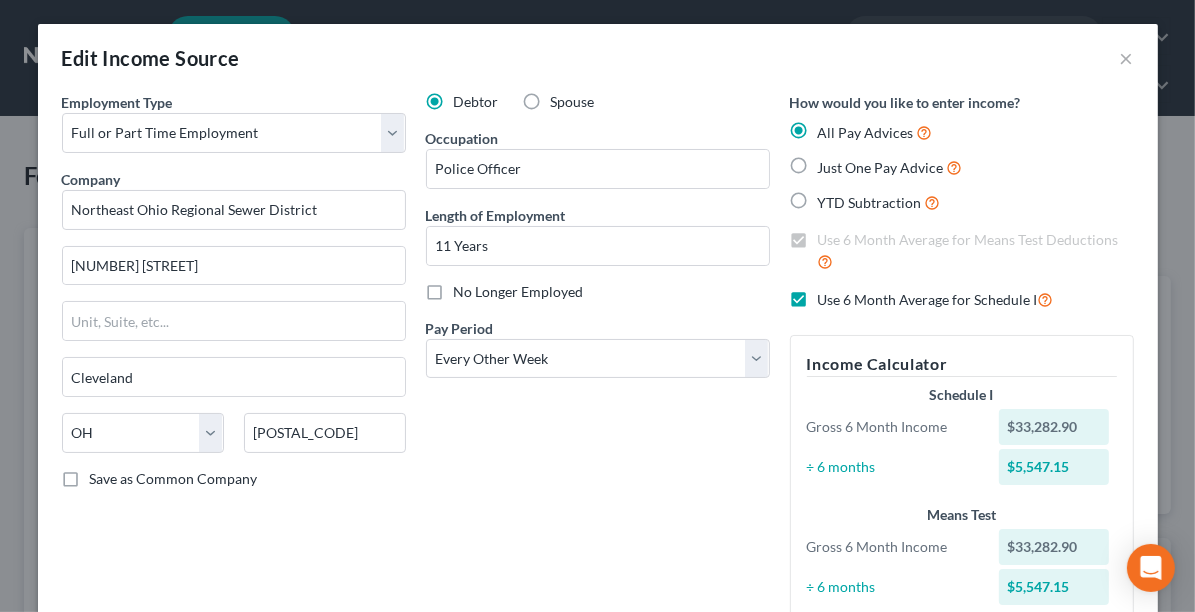 click on "Edit Income Source ×" at bounding box center [598, 58] 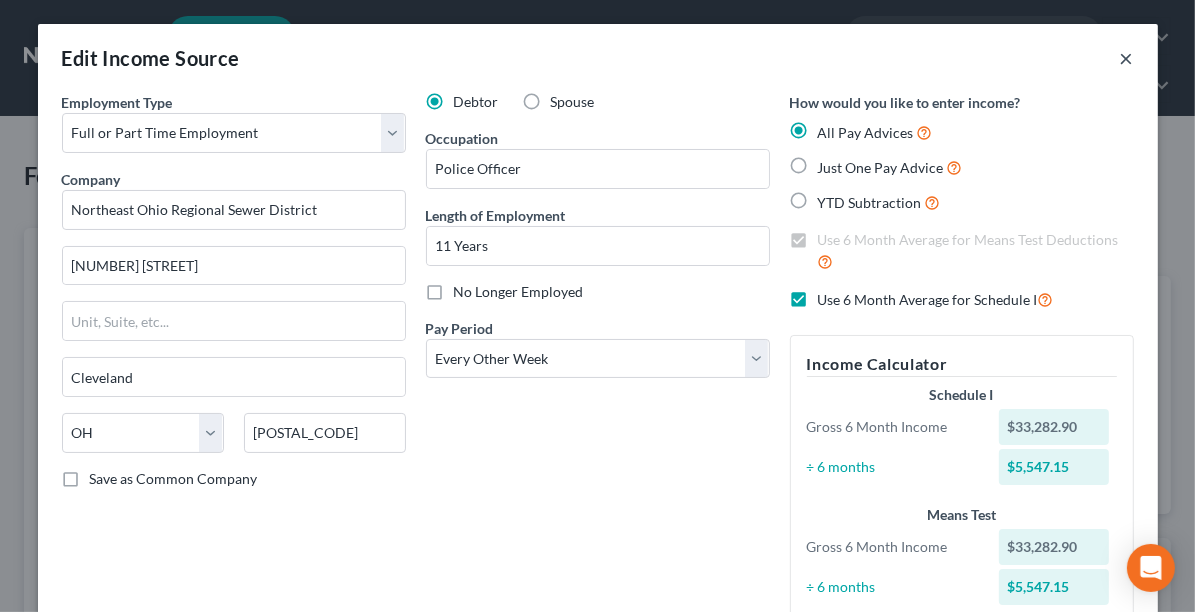 click on "×" at bounding box center (1127, 58) 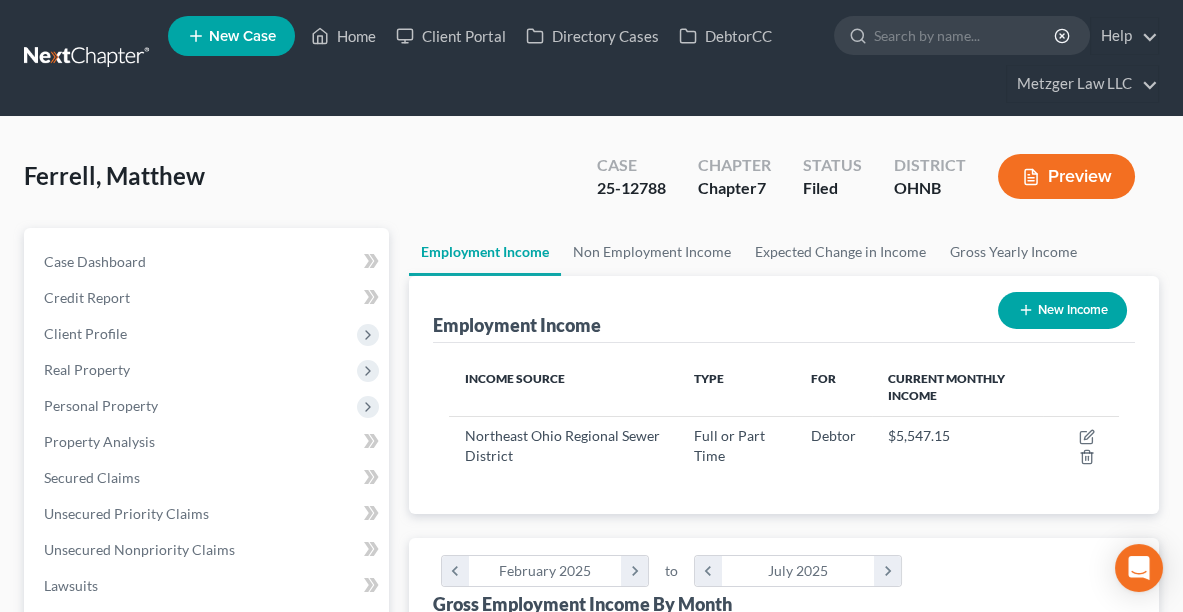 scroll, scrollTop: 334, scrollLeft: 709, axis: both 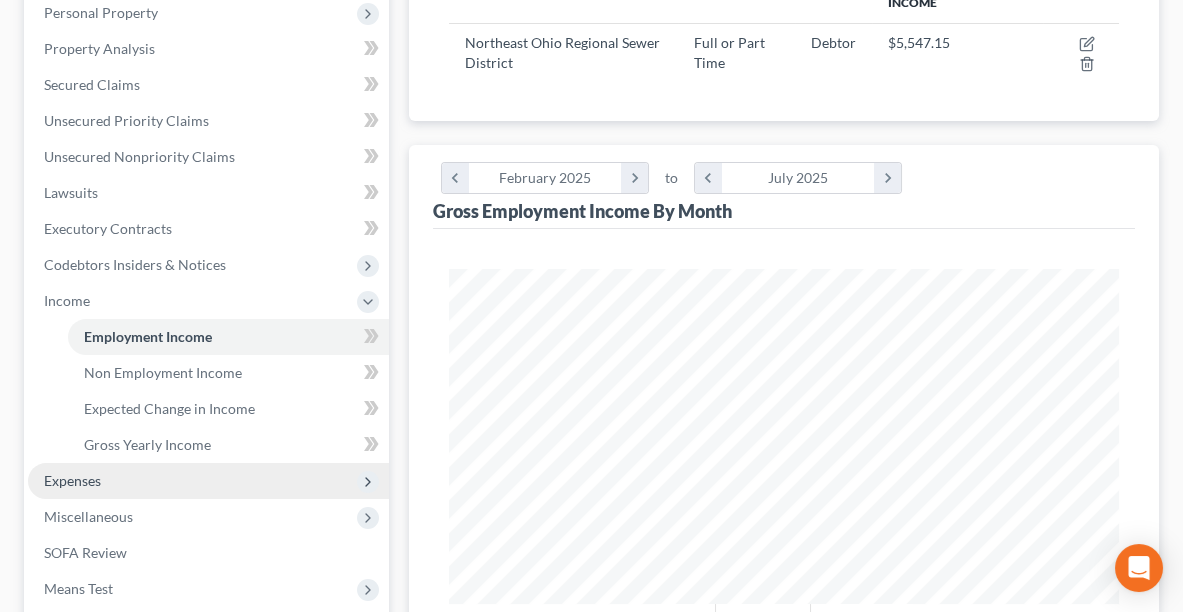 click on "Expenses" at bounding box center [72, 480] 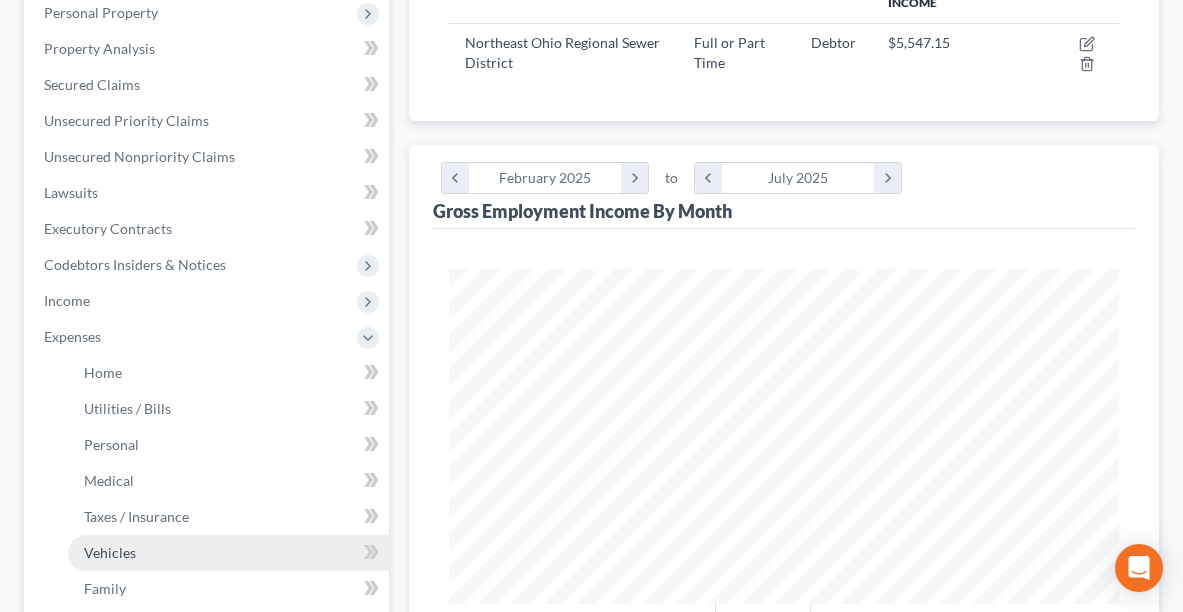 click on "Vehicles" at bounding box center [110, 552] 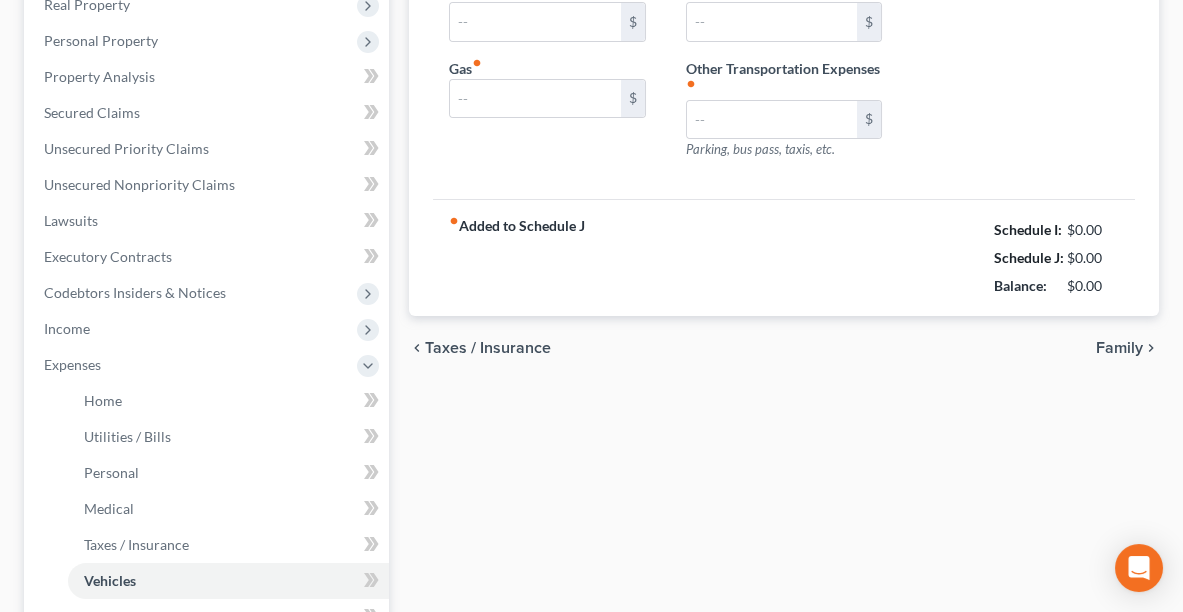 type on "330.00" 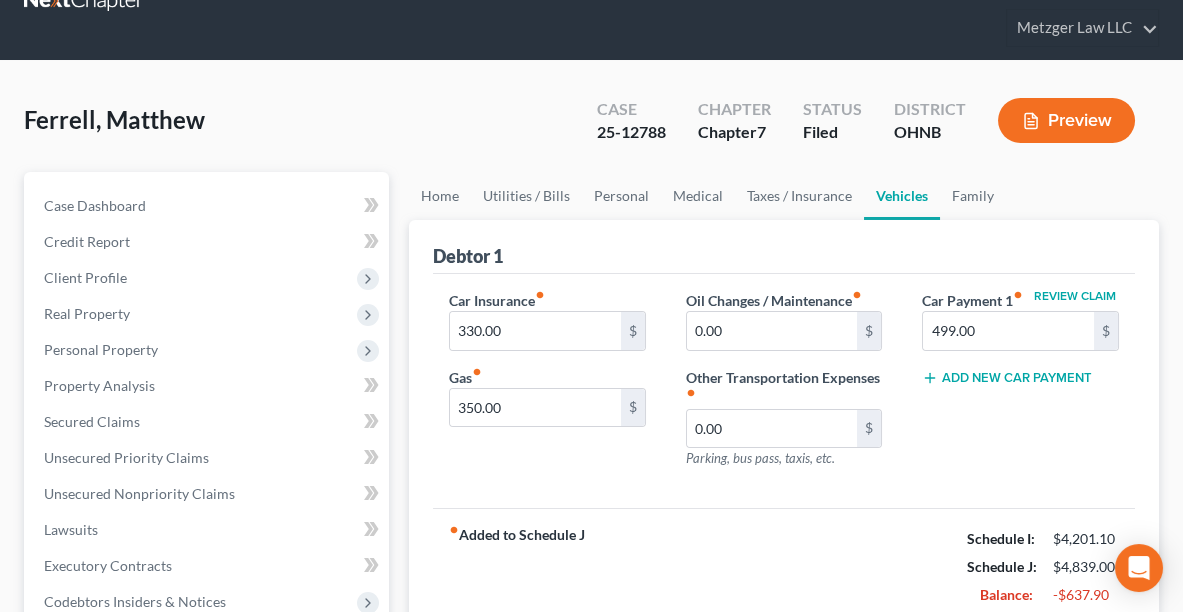 scroll, scrollTop: 0, scrollLeft: 0, axis: both 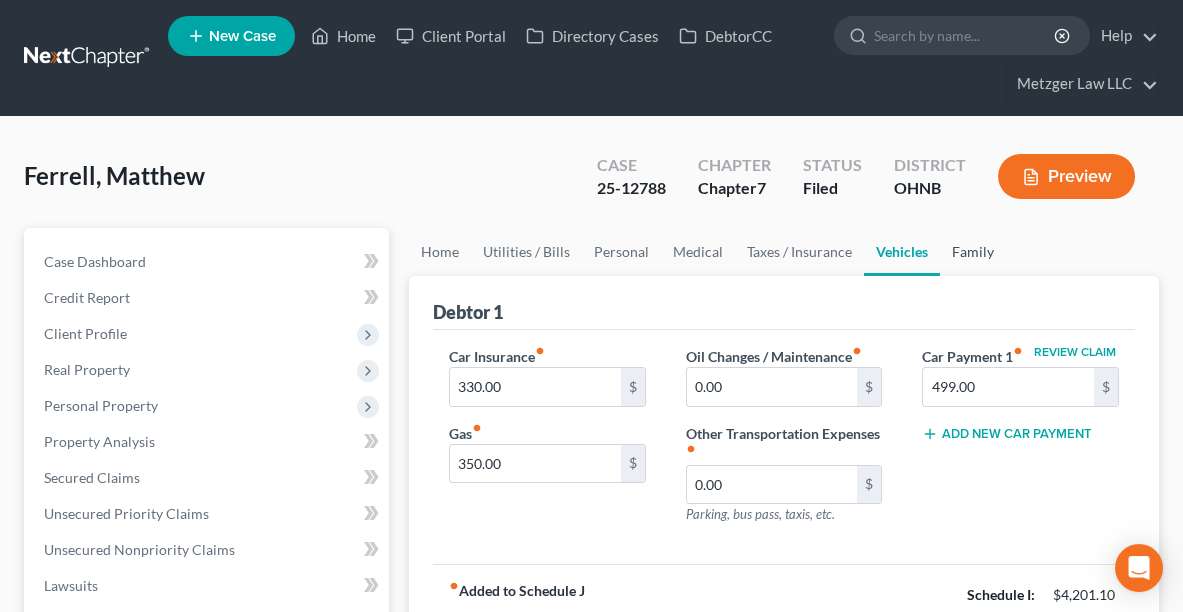click on "Family" at bounding box center (973, 252) 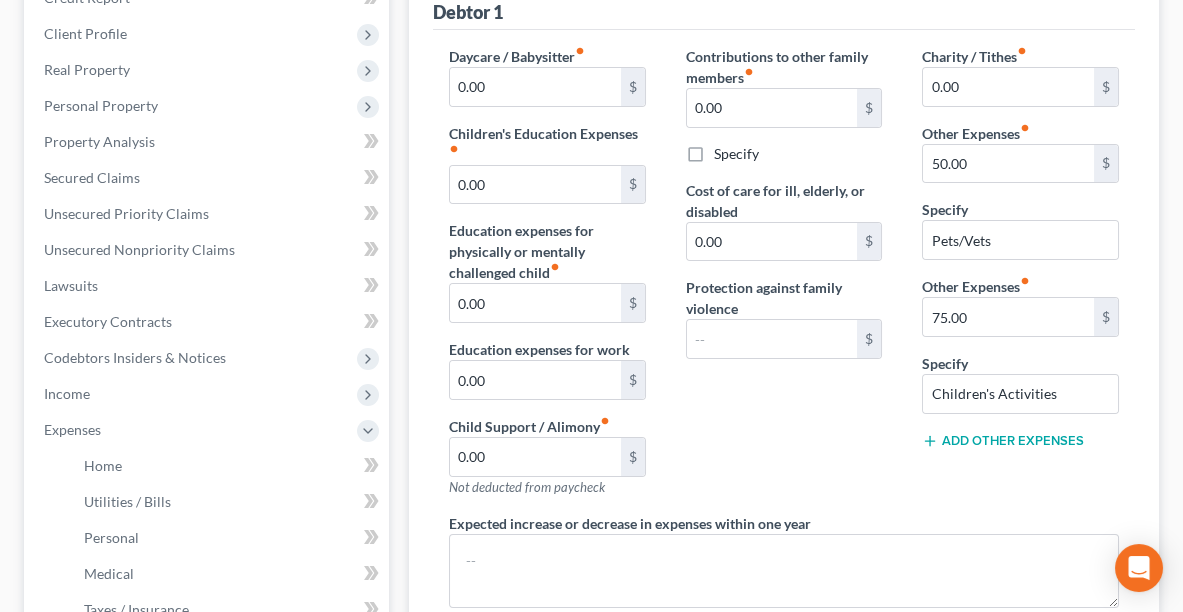 scroll, scrollTop: 299, scrollLeft: 0, axis: vertical 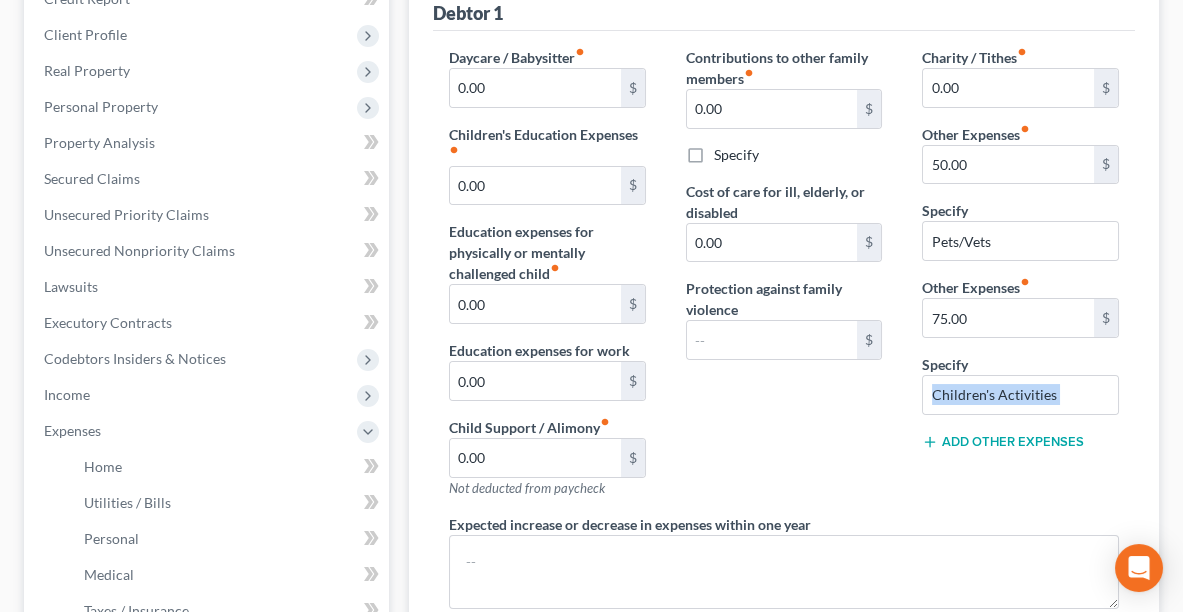 drag, startPoint x: 1182, startPoint y: 377, endPoint x: 1194, endPoint y: 454, distance: 77.92946 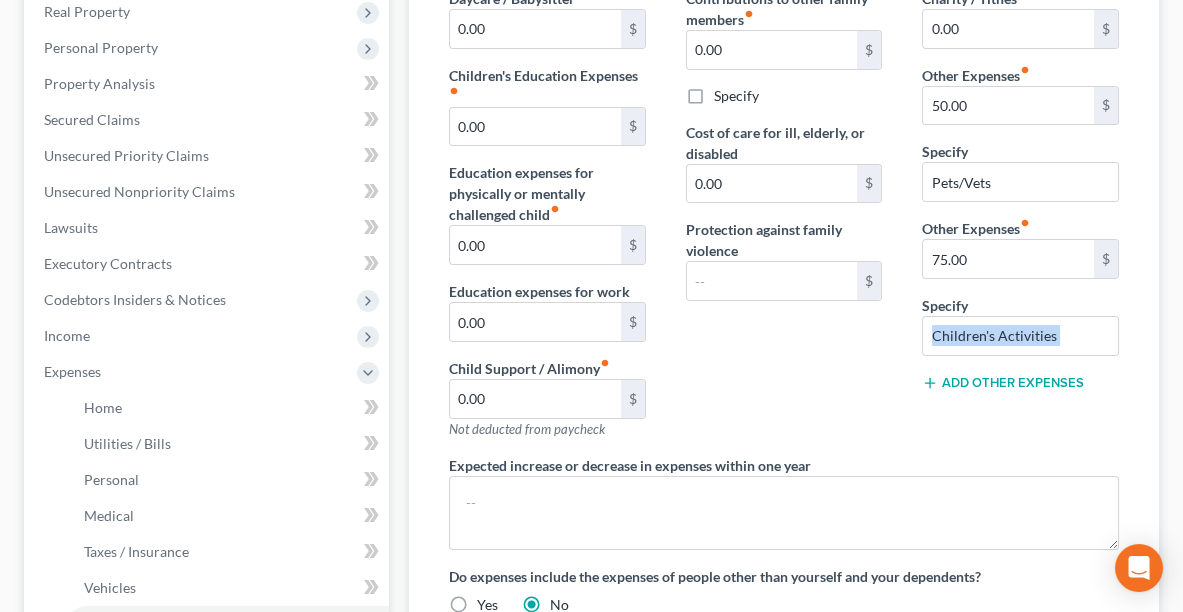 scroll, scrollTop: 355, scrollLeft: 0, axis: vertical 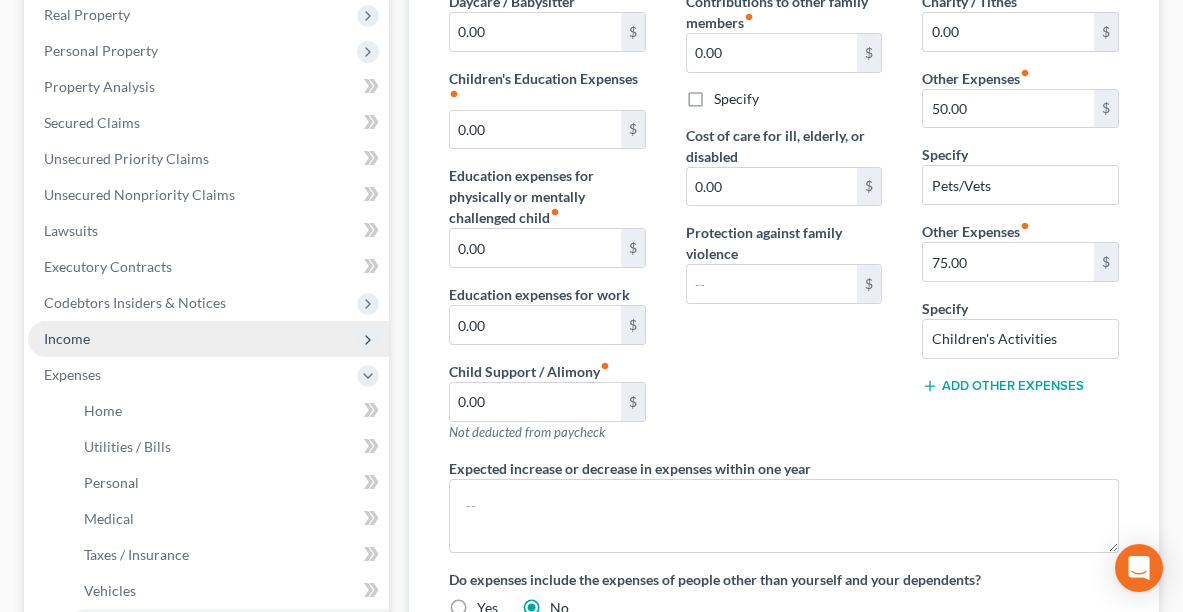 click on "Income" at bounding box center (67, 338) 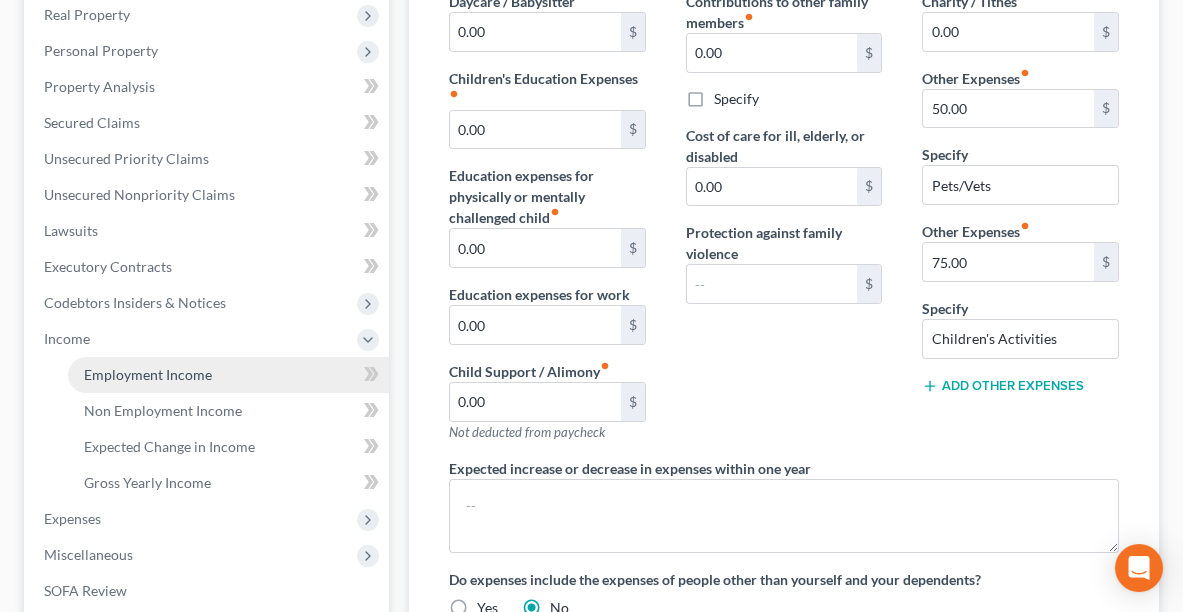 click on "Employment Income" at bounding box center (148, 374) 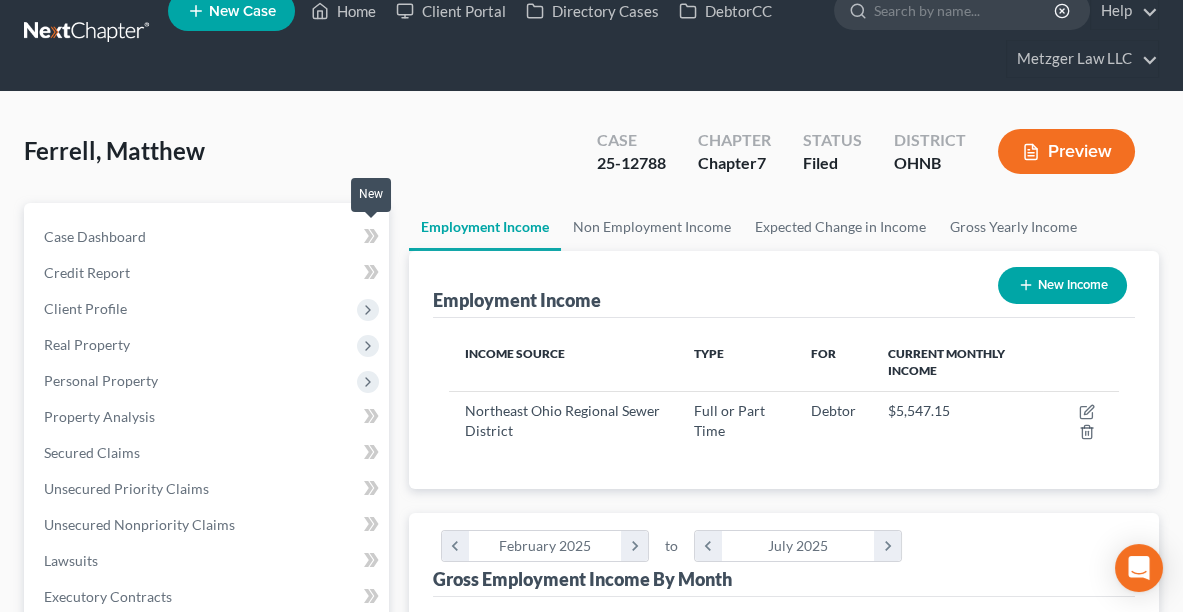 scroll, scrollTop: 0, scrollLeft: 0, axis: both 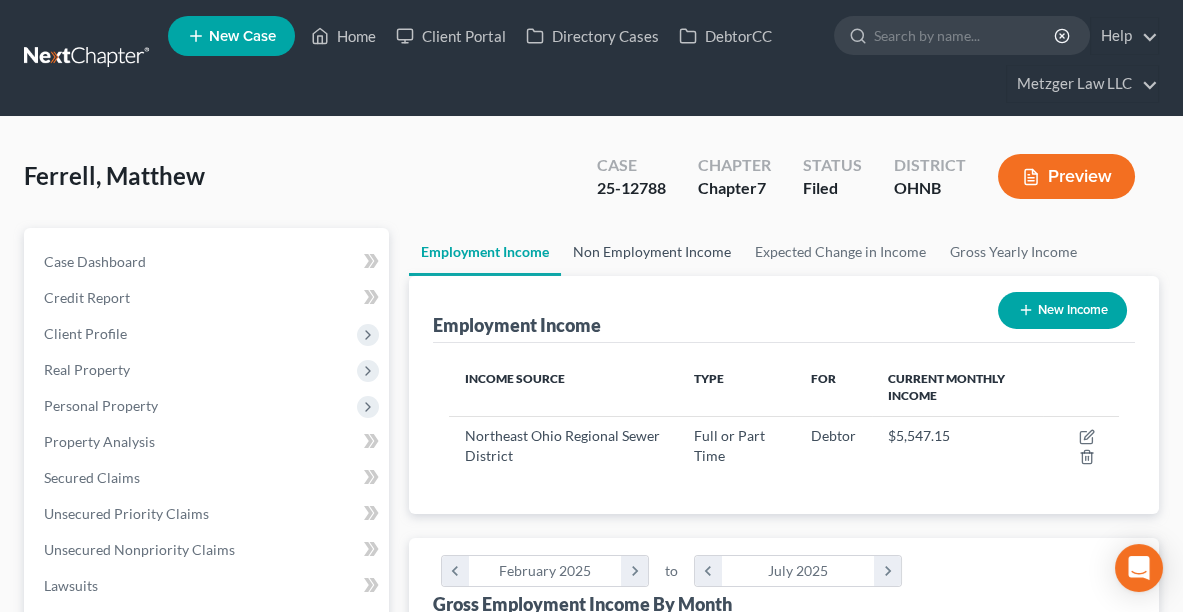 click on "Non Employment Income" at bounding box center (652, 252) 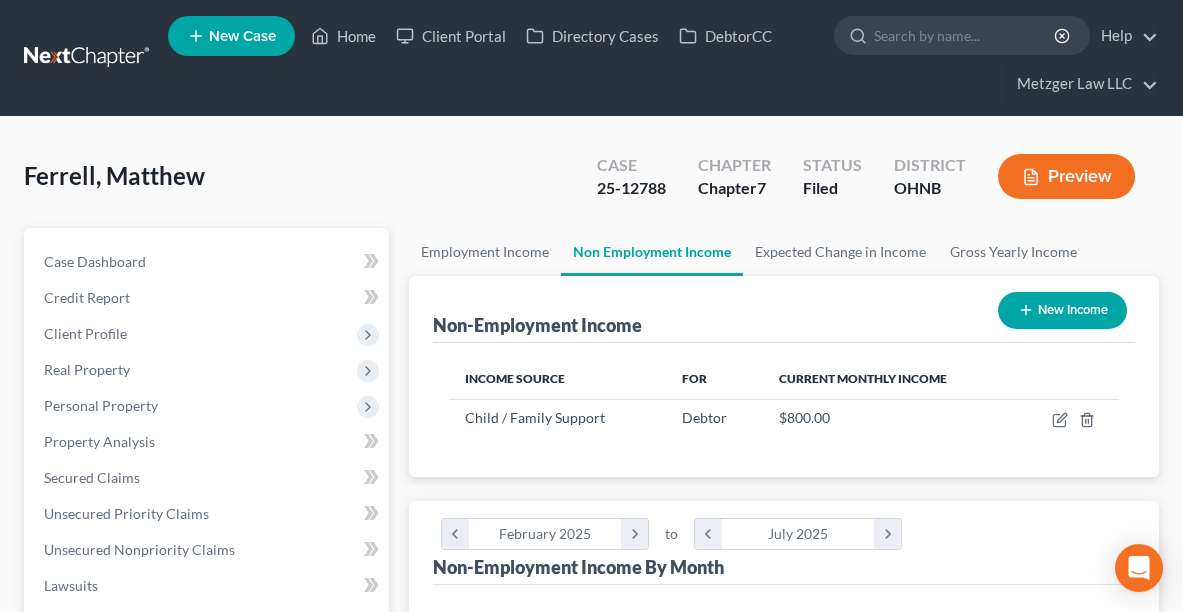 scroll, scrollTop: 999665, scrollLeft: 999290, axis: both 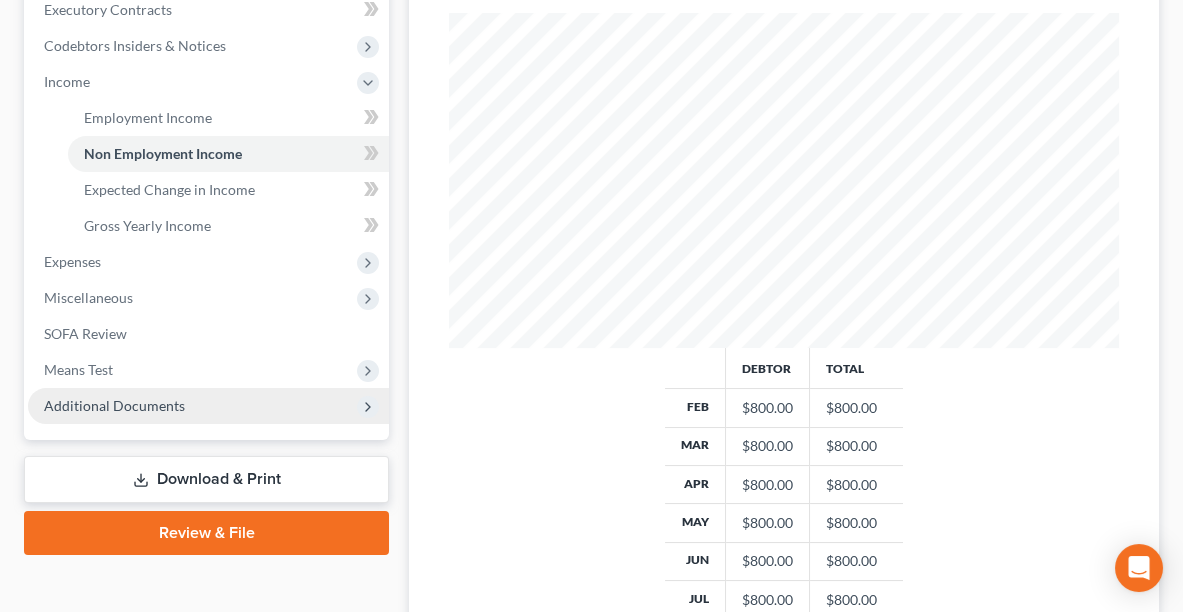 click on "Additional Documents" at bounding box center (114, 405) 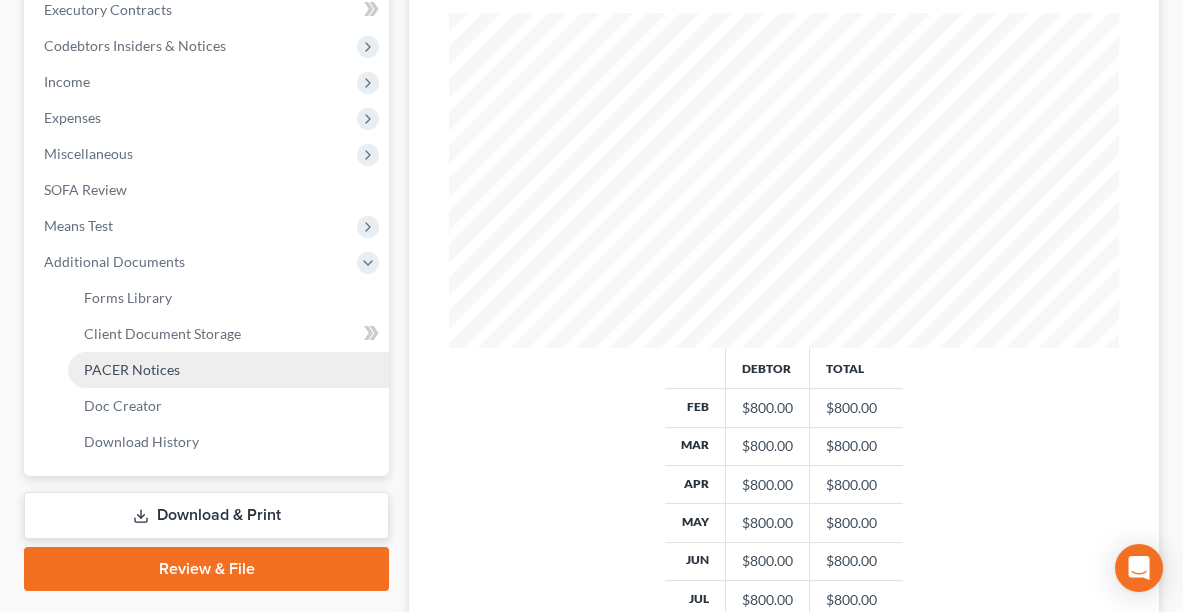 click on "PACER Notices" at bounding box center (132, 369) 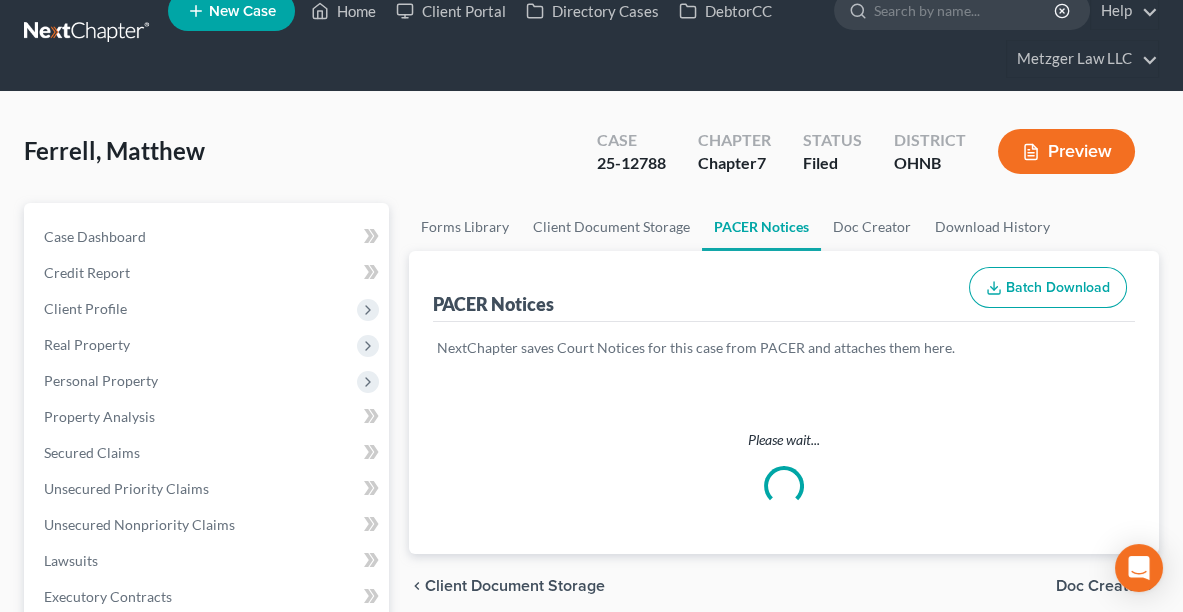 scroll, scrollTop: 0, scrollLeft: 0, axis: both 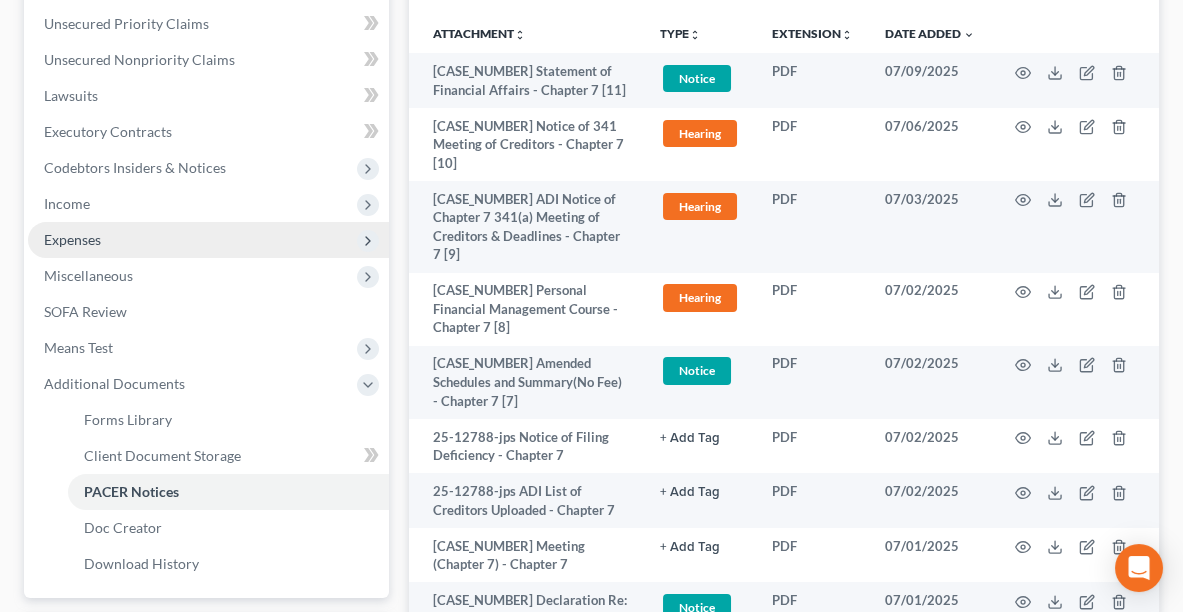 click on "Expenses" at bounding box center (72, 239) 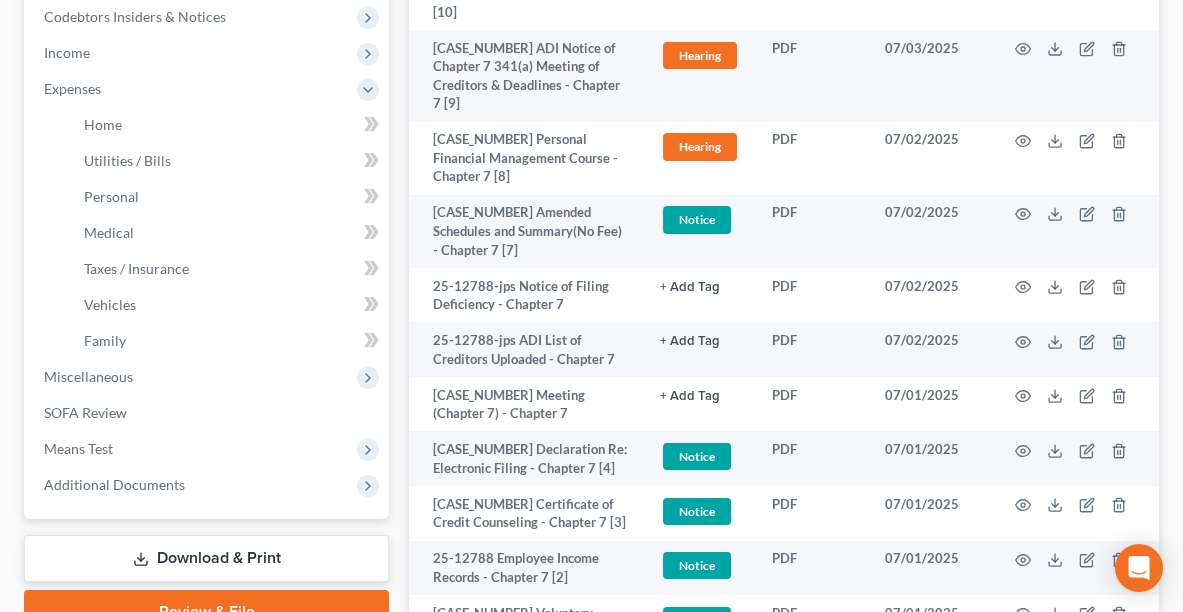 scroll, scrollTop: 643, scrollLeft: 0, axis: vertical 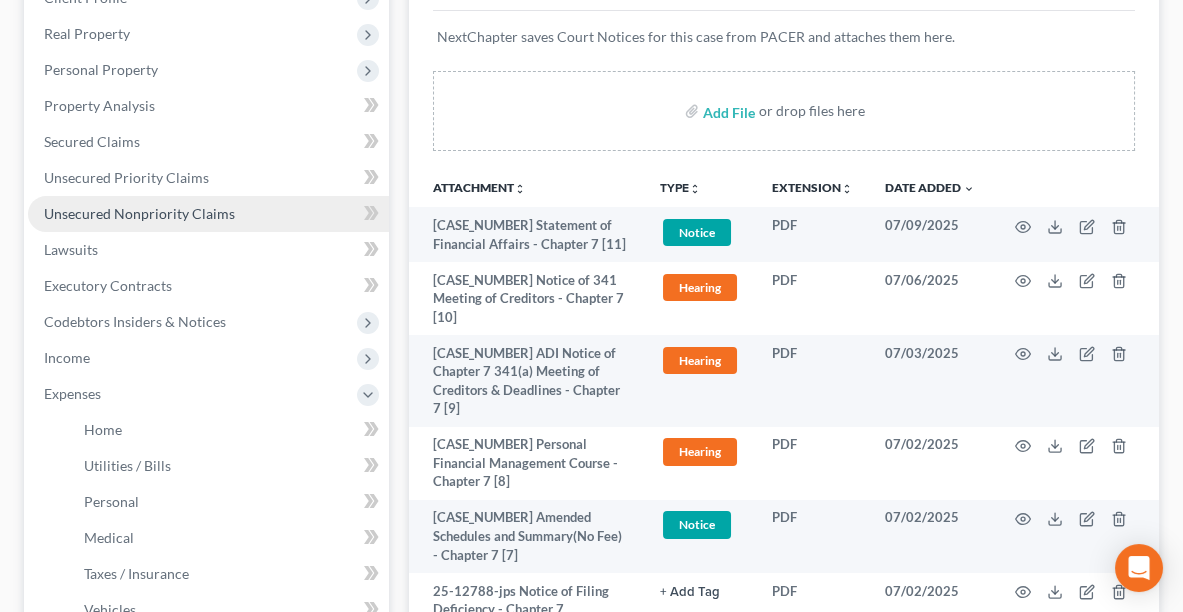 click on "Unsecured Nonpriority Claims" at bounding box center (139, 213) 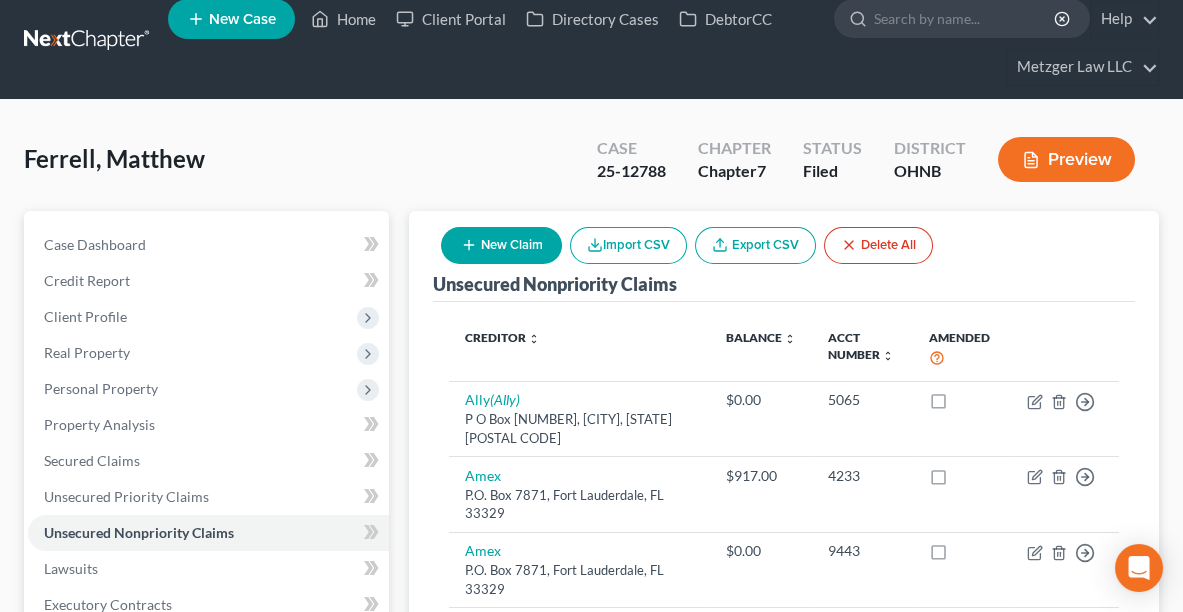 scroll, scrollTop: 0, scrollLeft: 0, axis: both 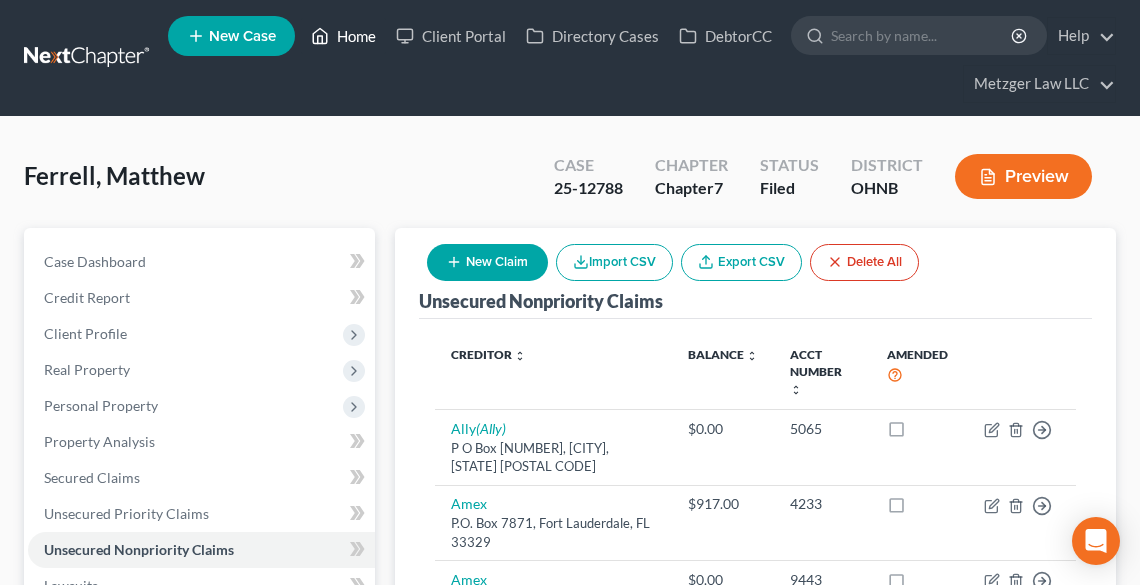 click on "Home" at bounding box center [343, 36] 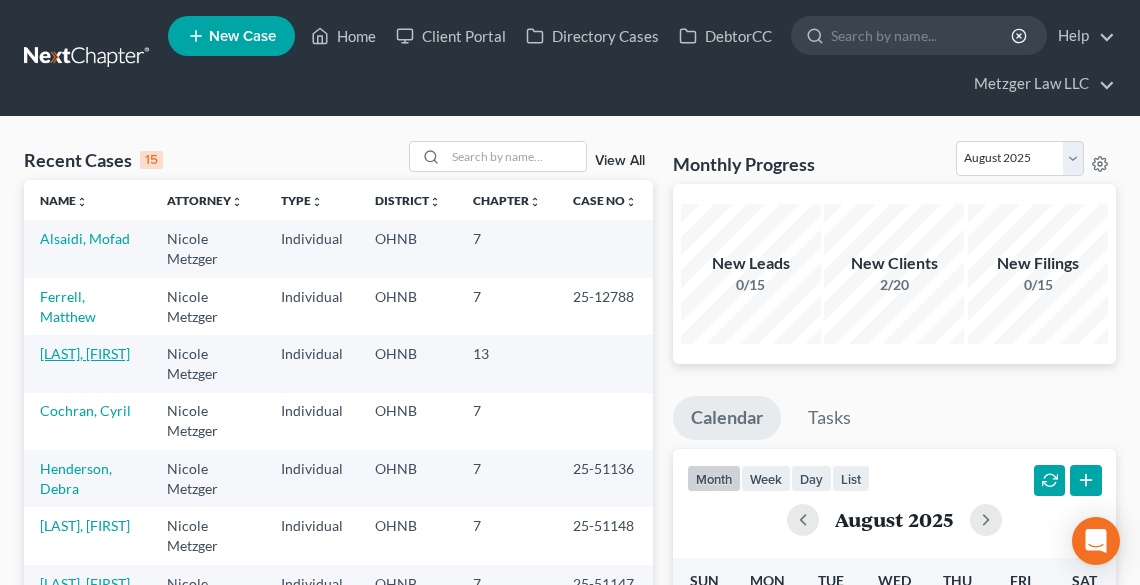 click on "[LAST], [FIRST]" at bounding box center [85, 353] 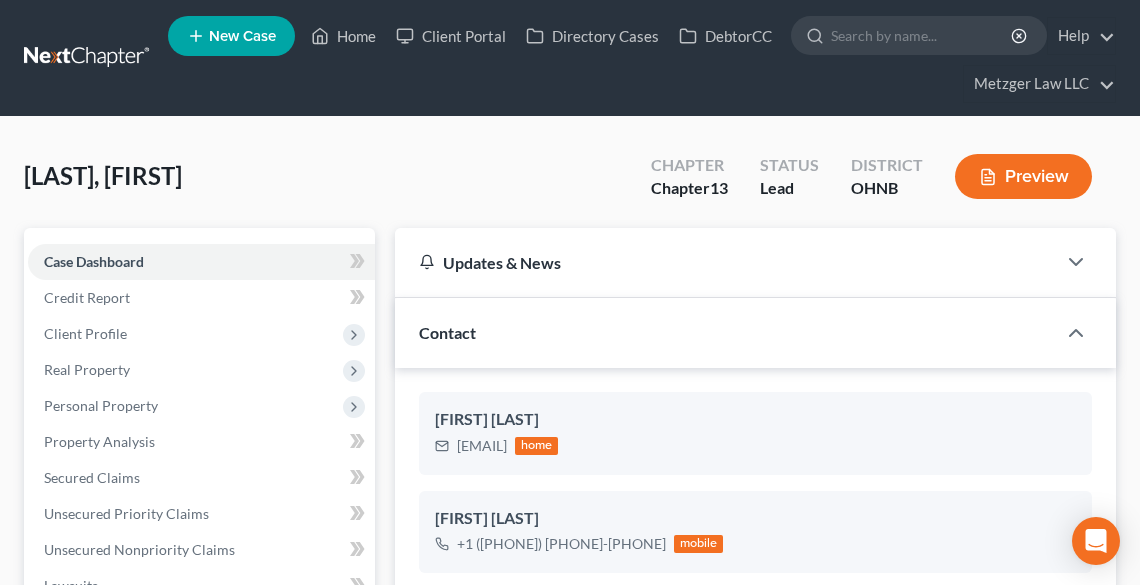scroll, scrollTop: 416, scrollLeft: 0, axis: vertical 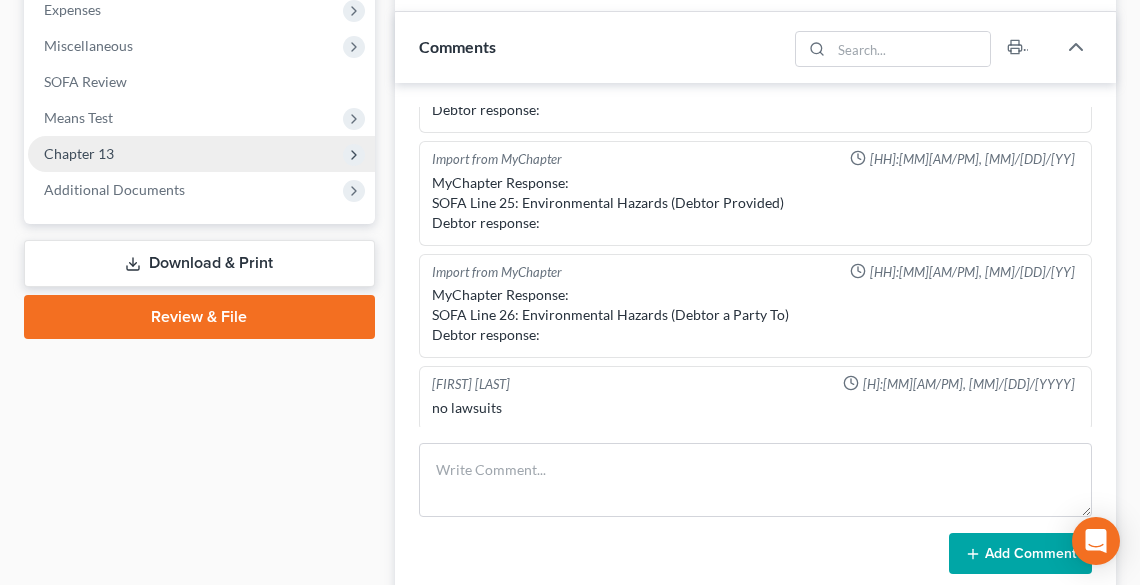click on "Chapter 13" at bounding box center [79, 153] 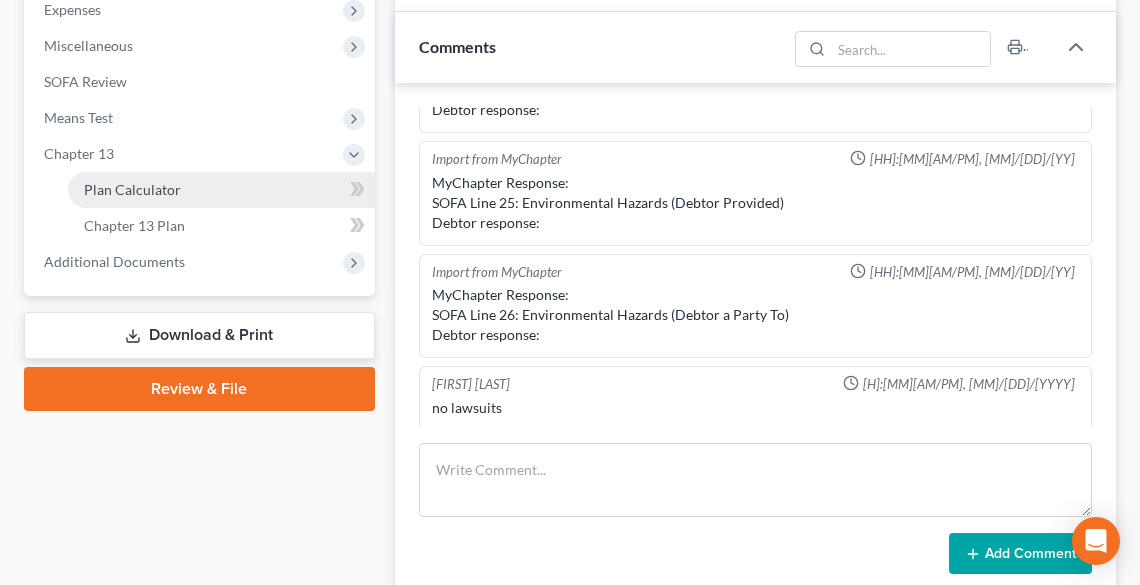 click on "Plan Calculator" at bounding box center [132, 189] 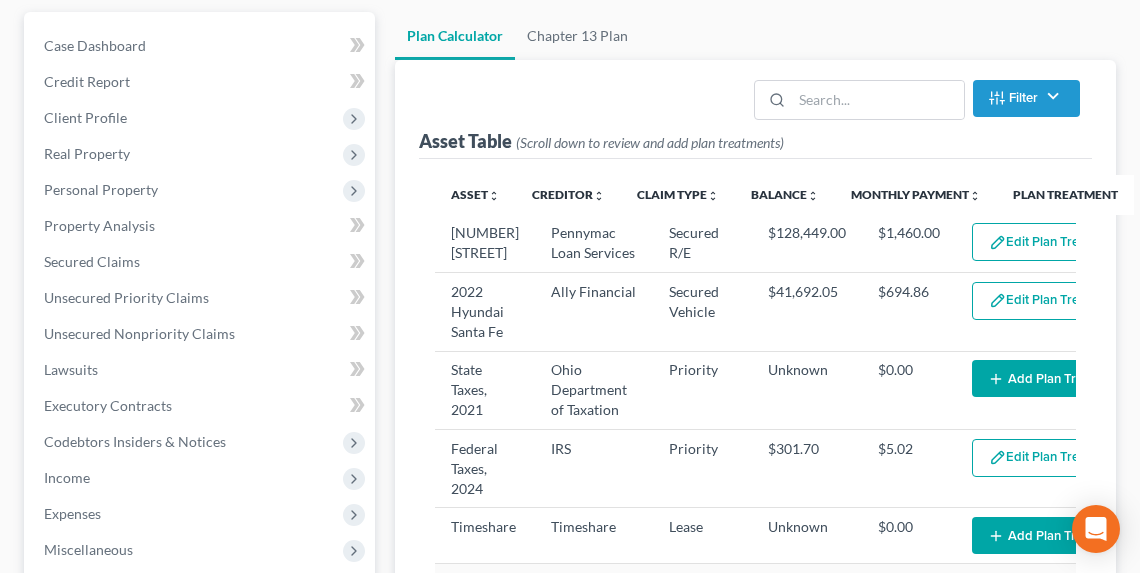 scroll, scrollTop: 400, scrollLeft: 0, axis: vertical 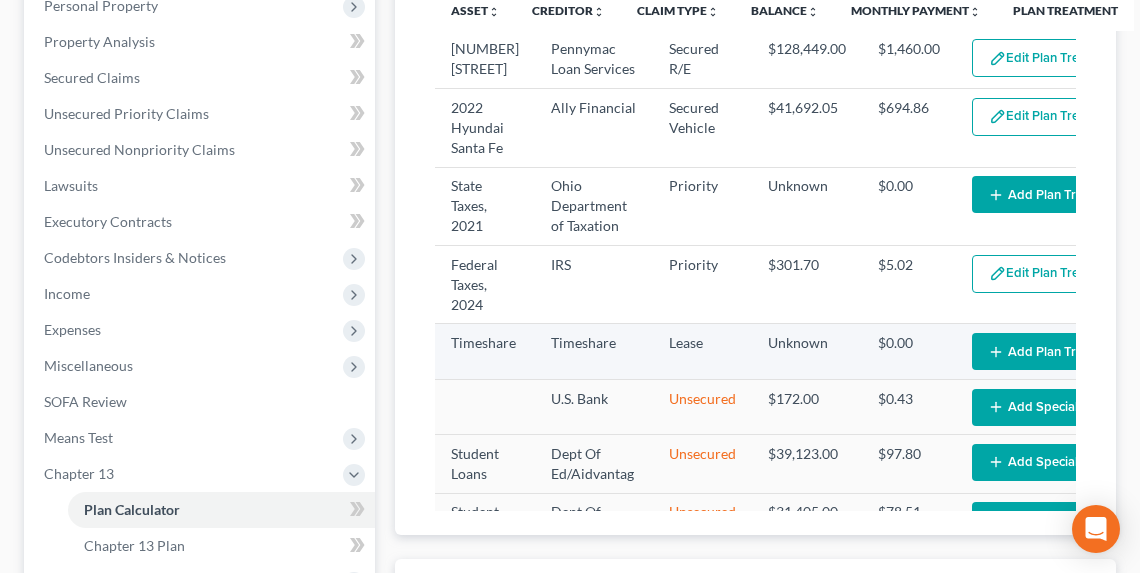 select on "59" 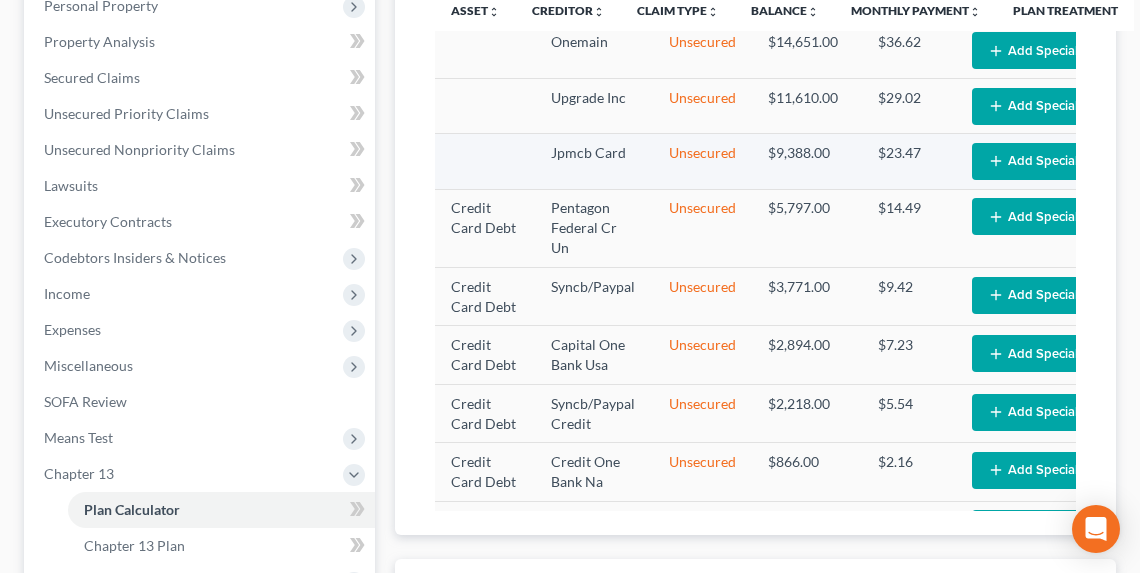 scroll, scrollTop: 854, scrollLeft: 0, axis: vertical 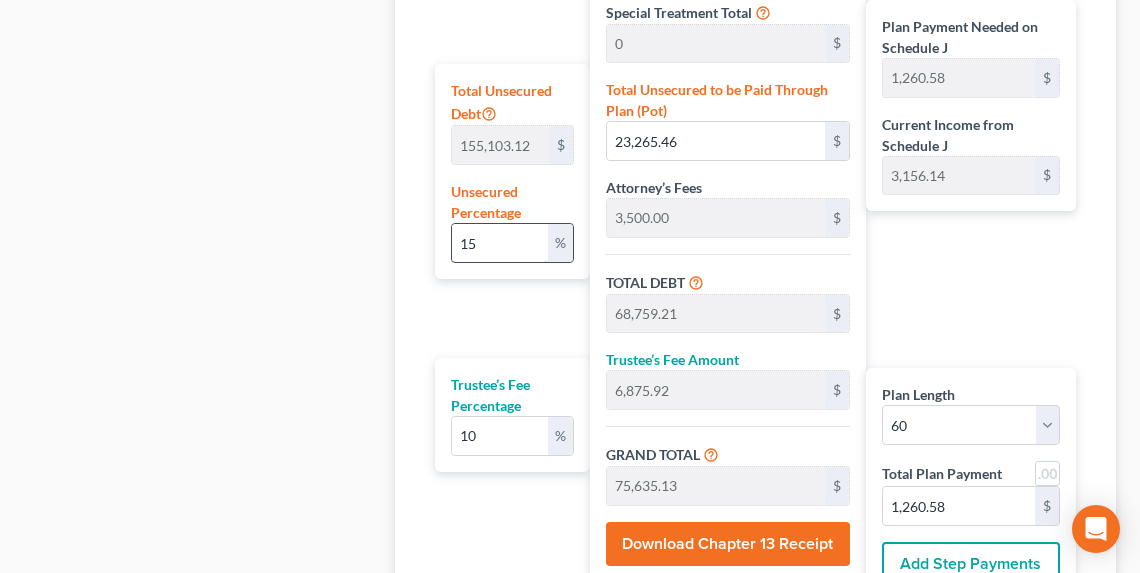 click on "15" at bounding box center (500, 243) 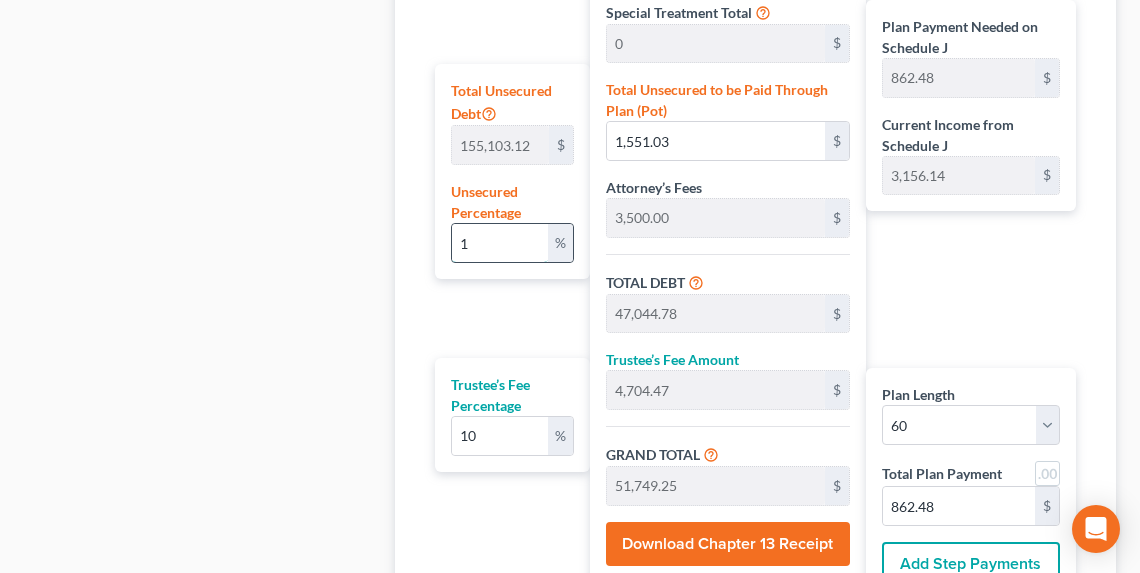 type 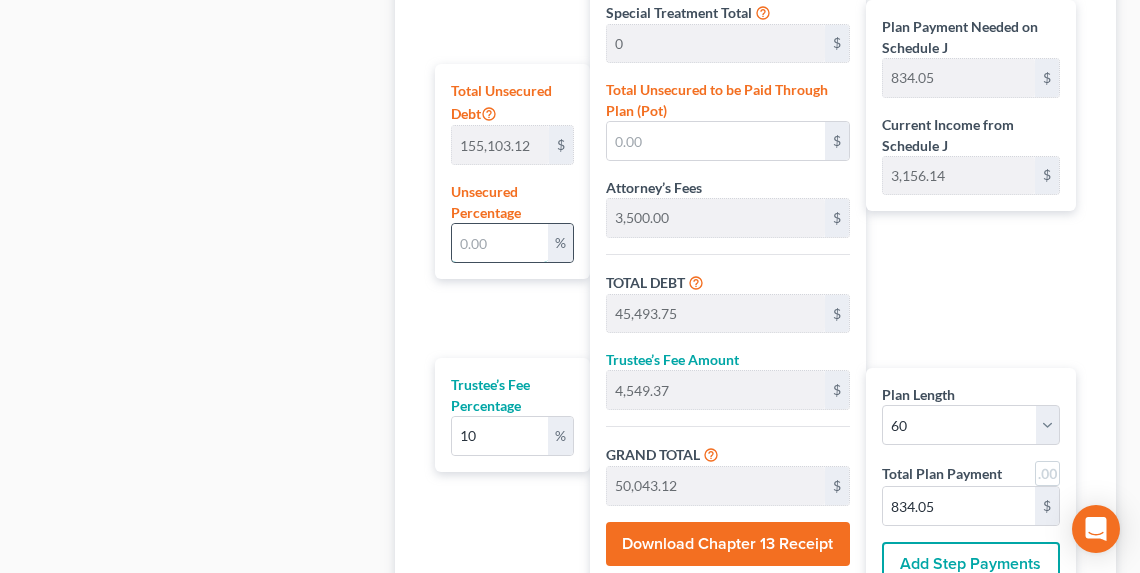type on "1" 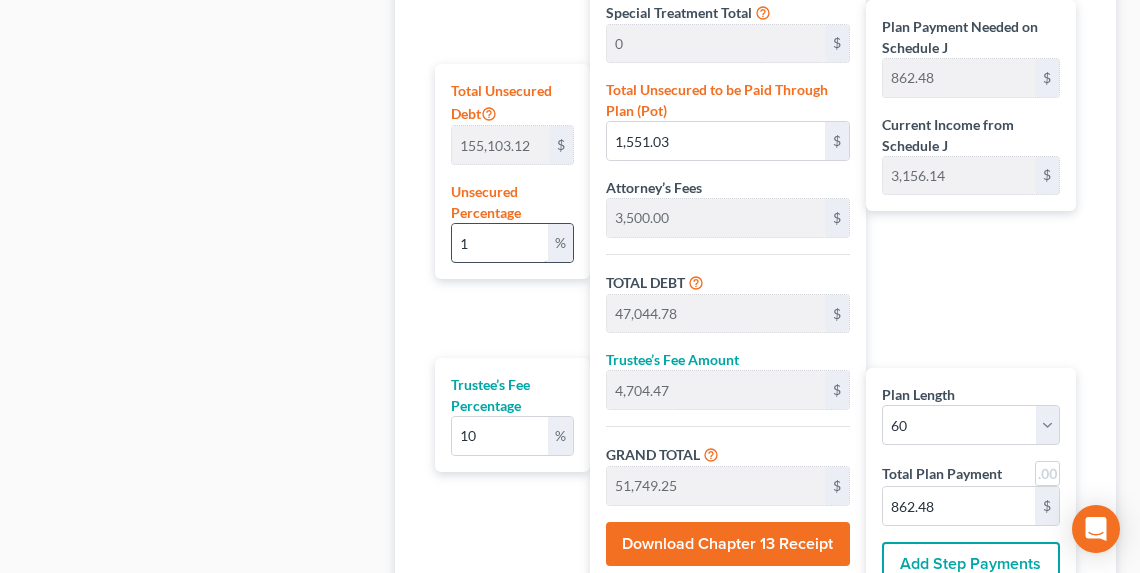 type on "10" 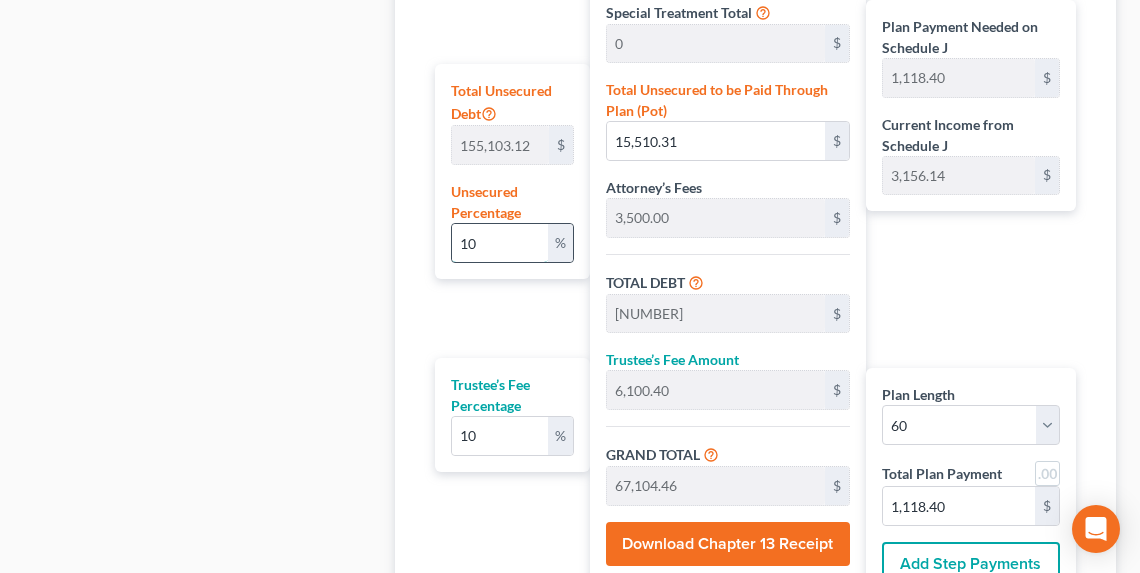 type on "100" 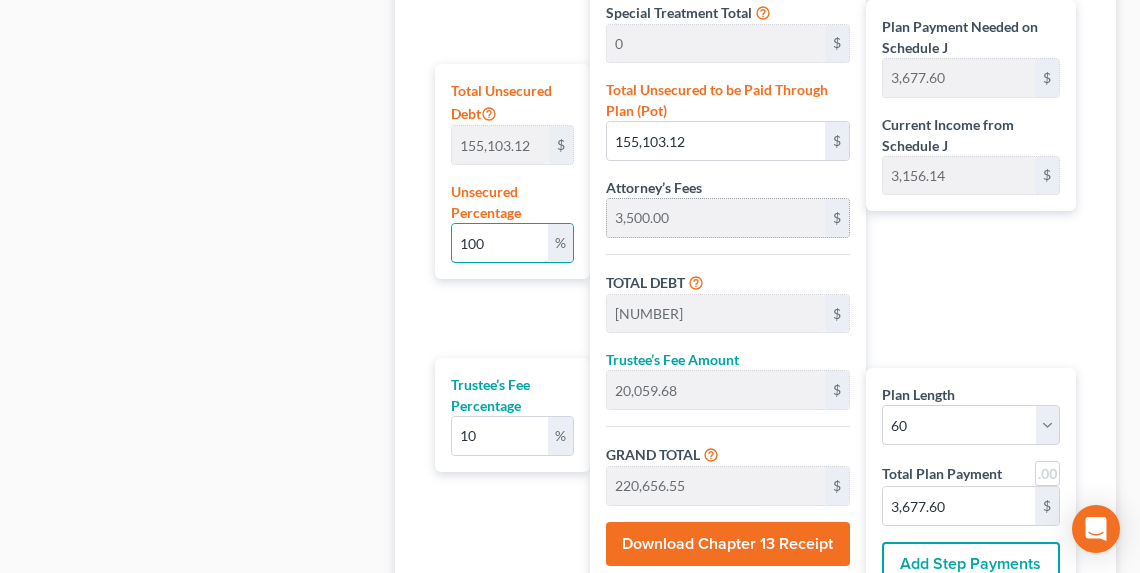 type on "10" 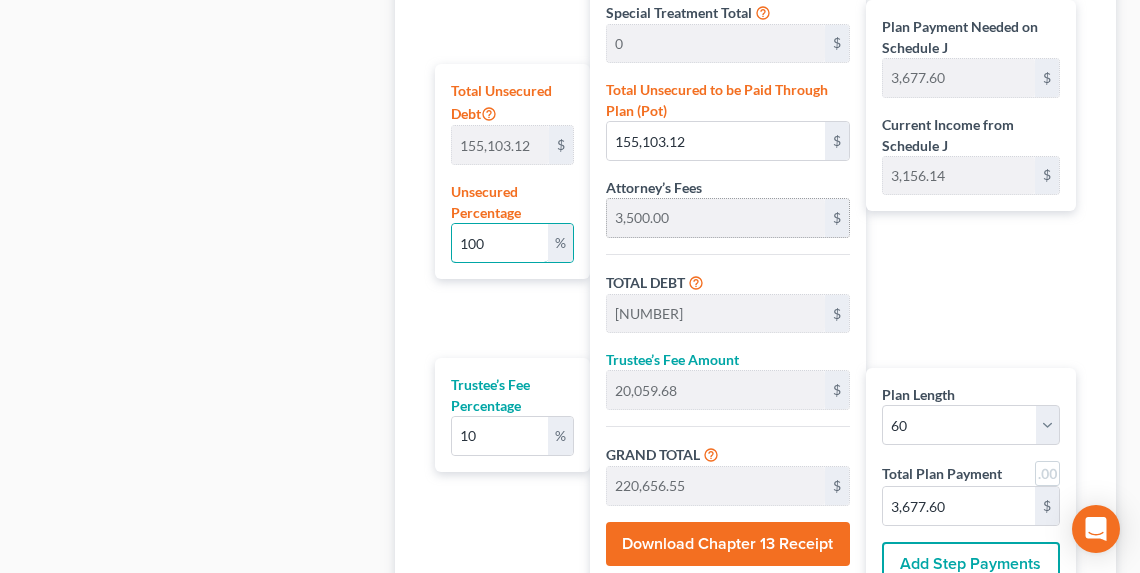 type on "15,510.31" 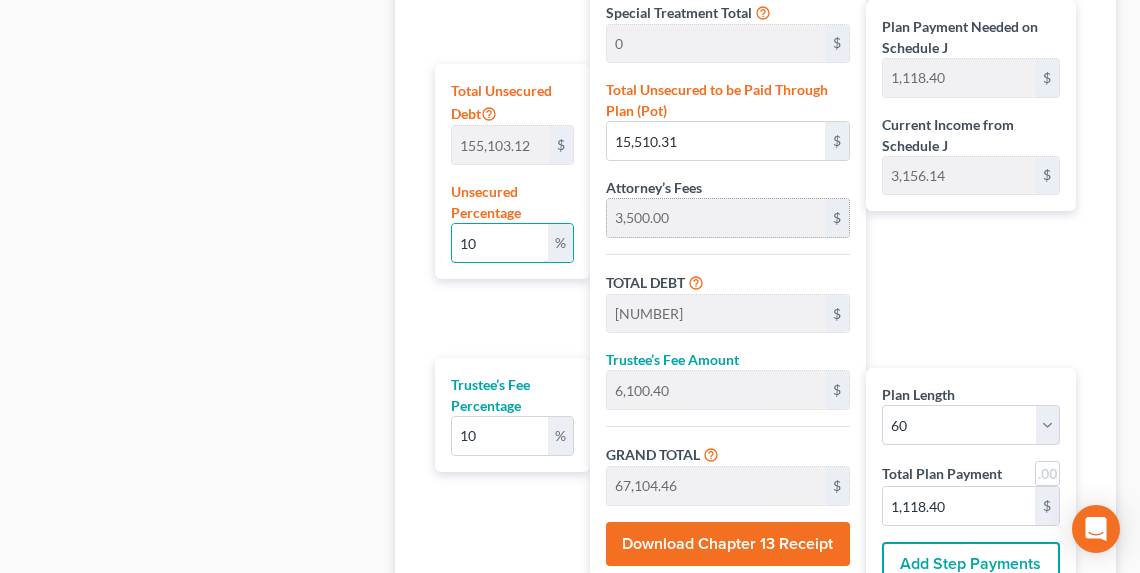 type on "1" 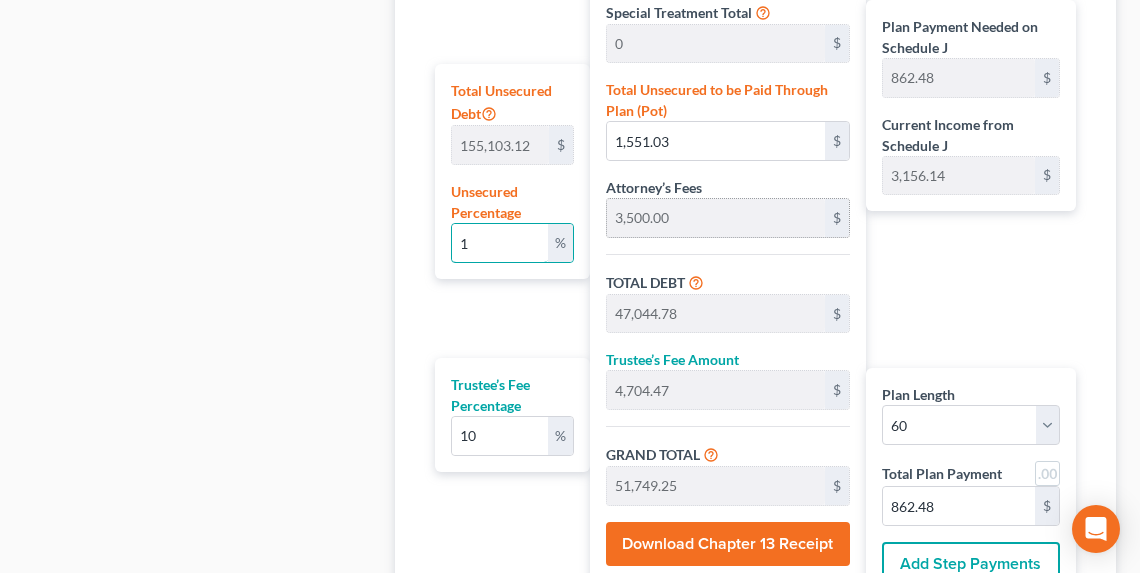 type 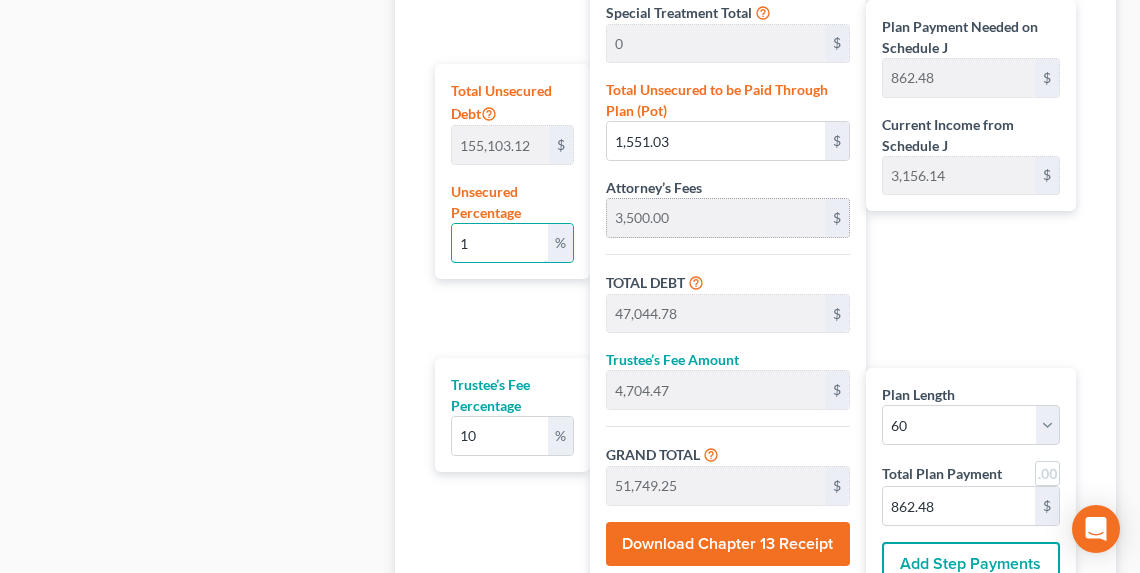type 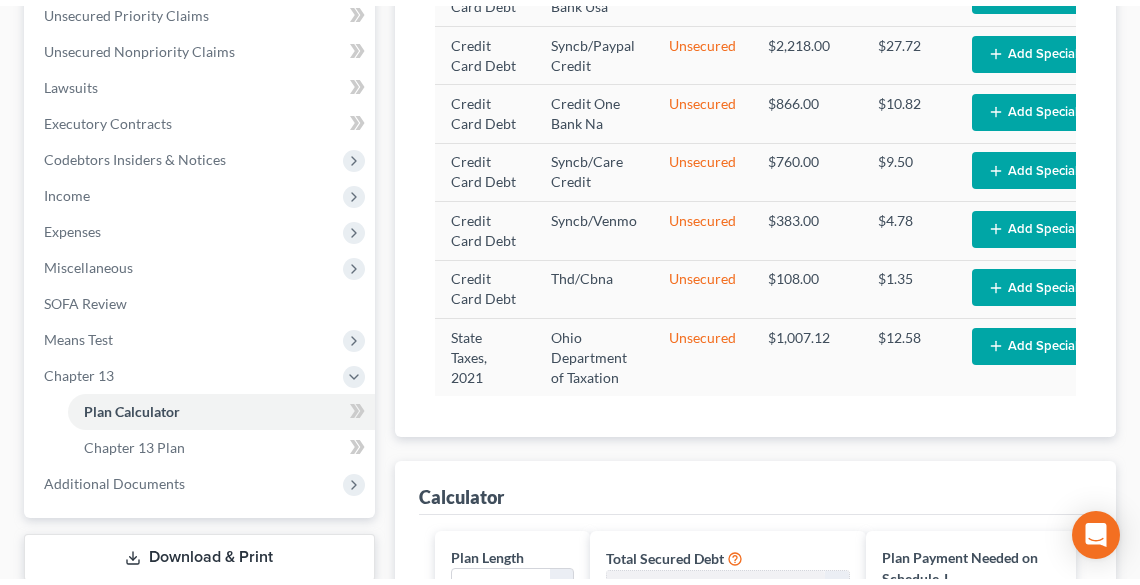 scroll, scrollTop: 480, scrollLeft: 0, axis: vertical 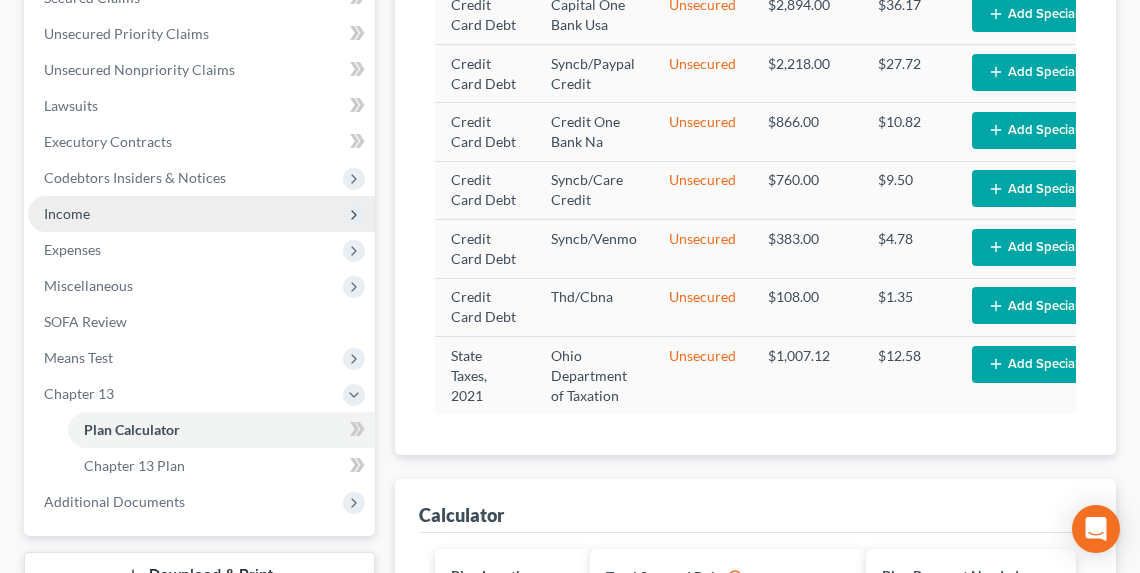 click on "Income" at bounding box center [67, 213] 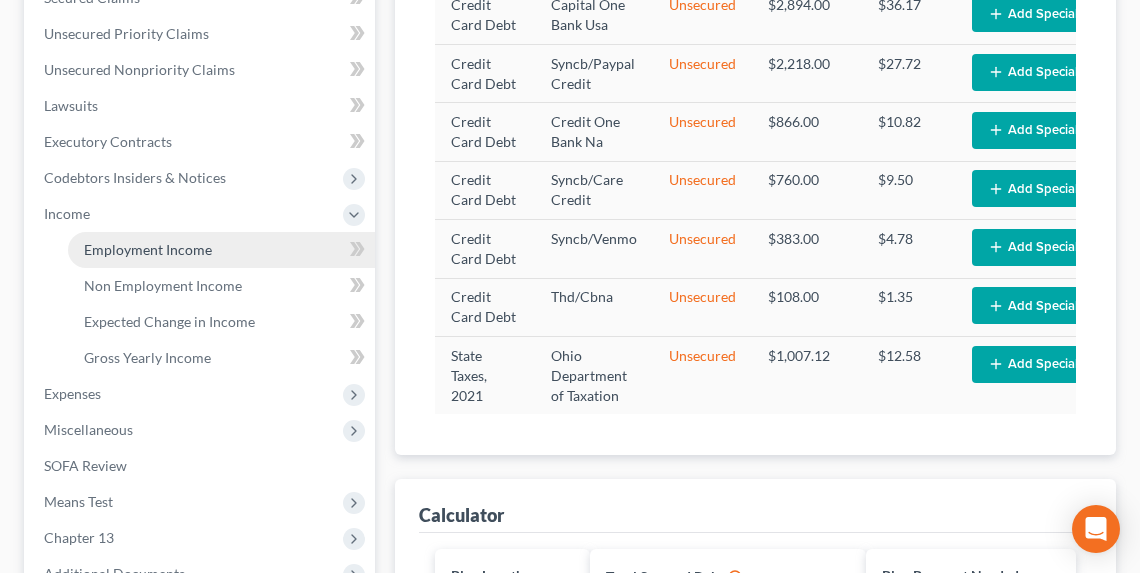 click on "Employment Income" at bounding box center (148, 249) 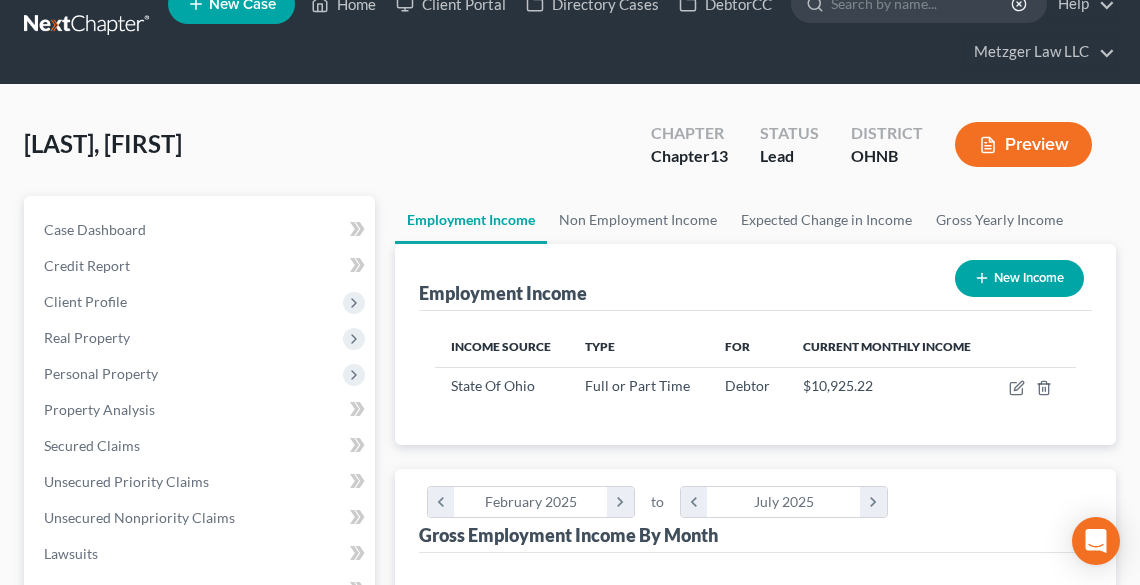 scroll, scrollTop: 0, scrollLeft: 0, axis: both 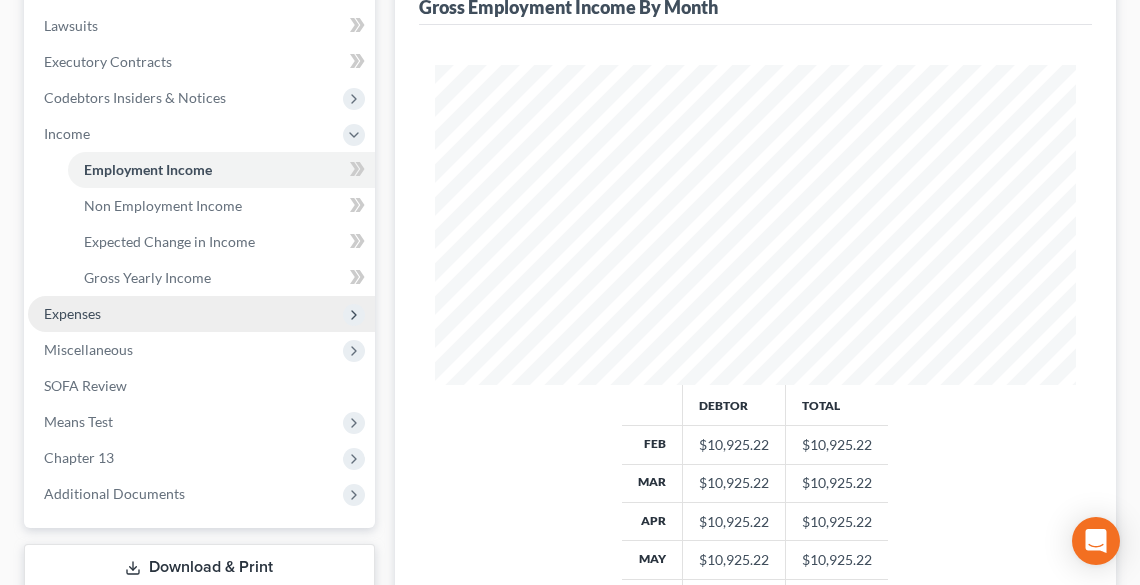 click on "Expenses" at bounding box center [72, 313] 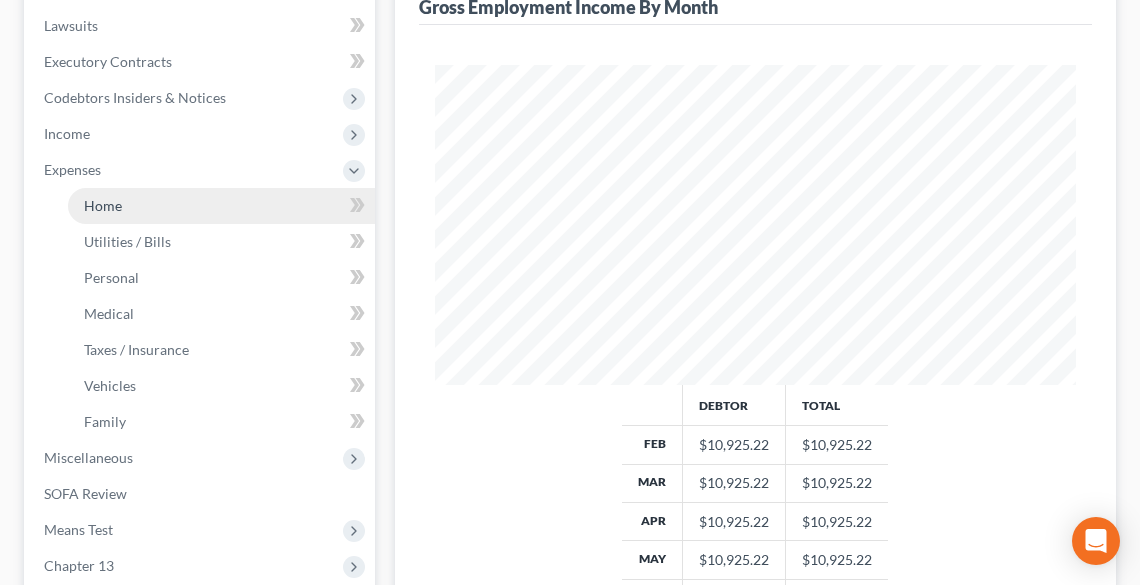 click on "Home" at bounding box center (103, 205) 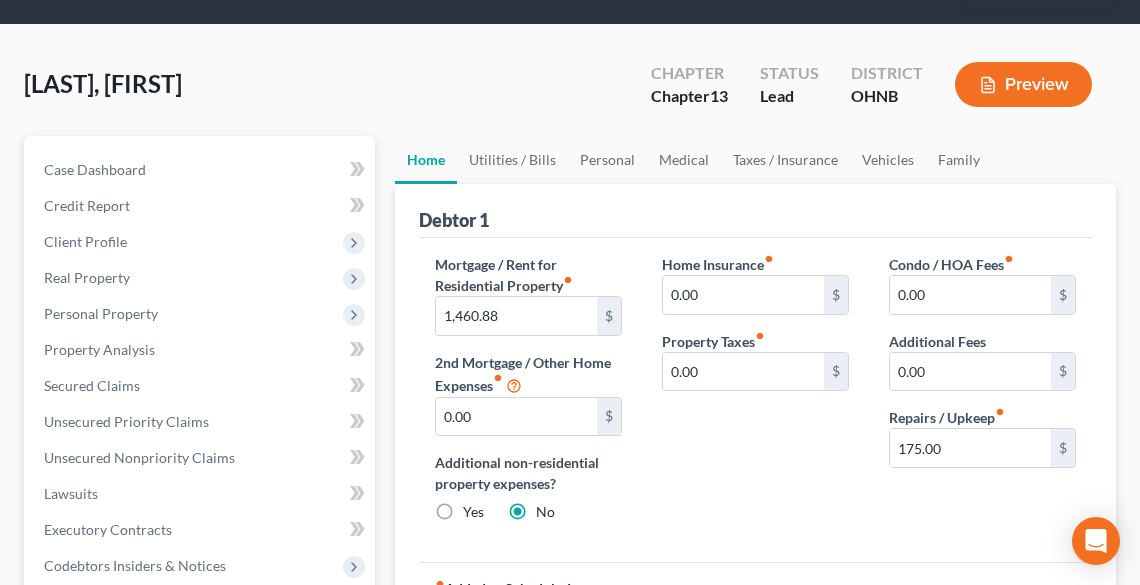 scroll, scrollTop: 80, scrollLeft: 0, axis: vertical 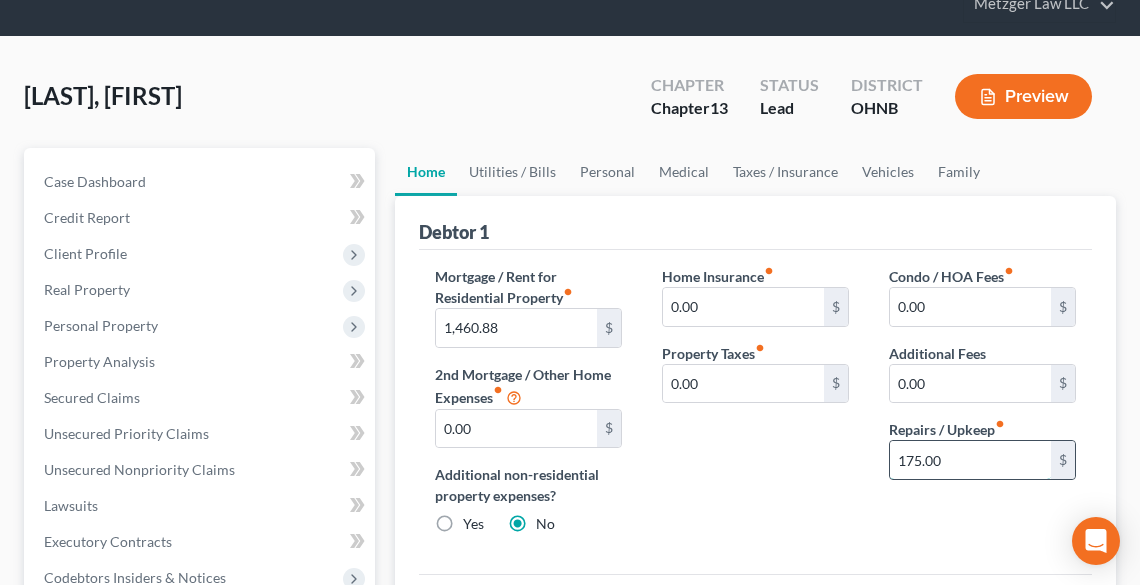 click on "175.00" at bounding box center (970, 460) 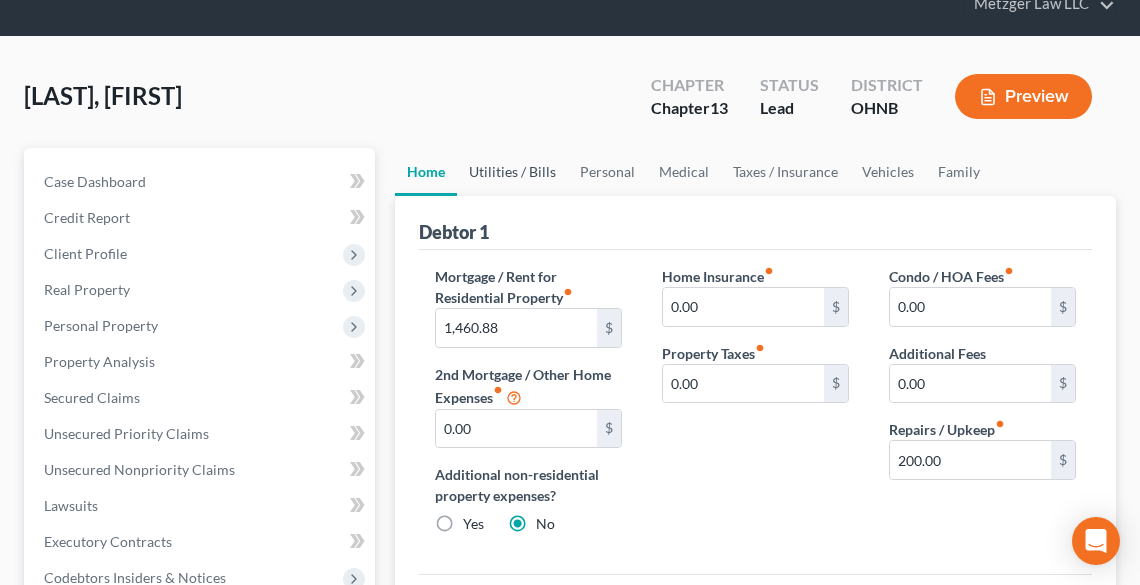 click on "Utilities / Bills" at bounding box center [512, 172] 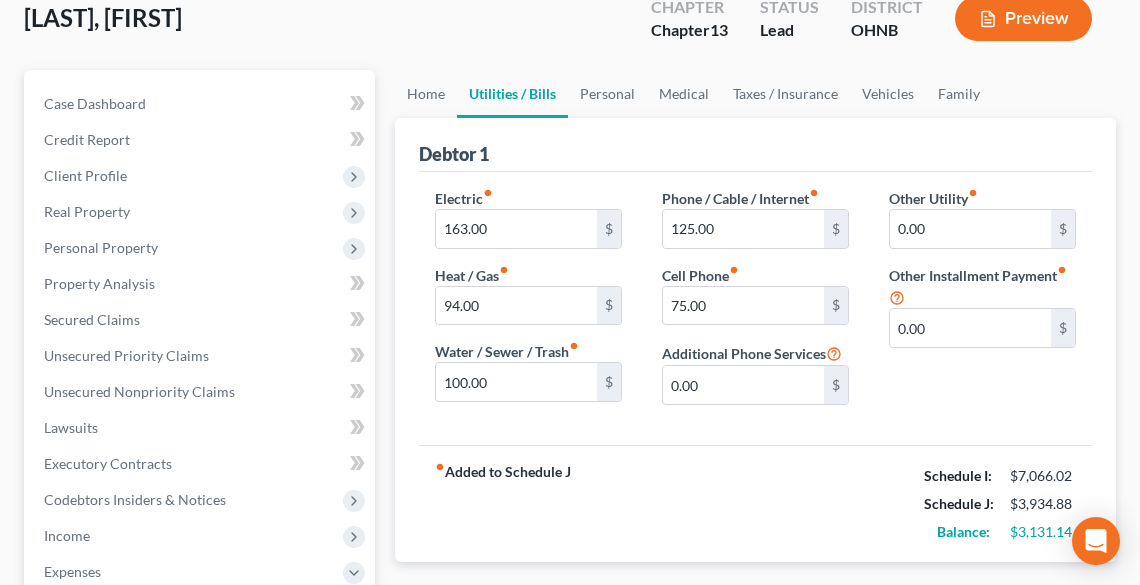 scroll, scrollTop: 160, scrollLeft: 0, axis: vertical 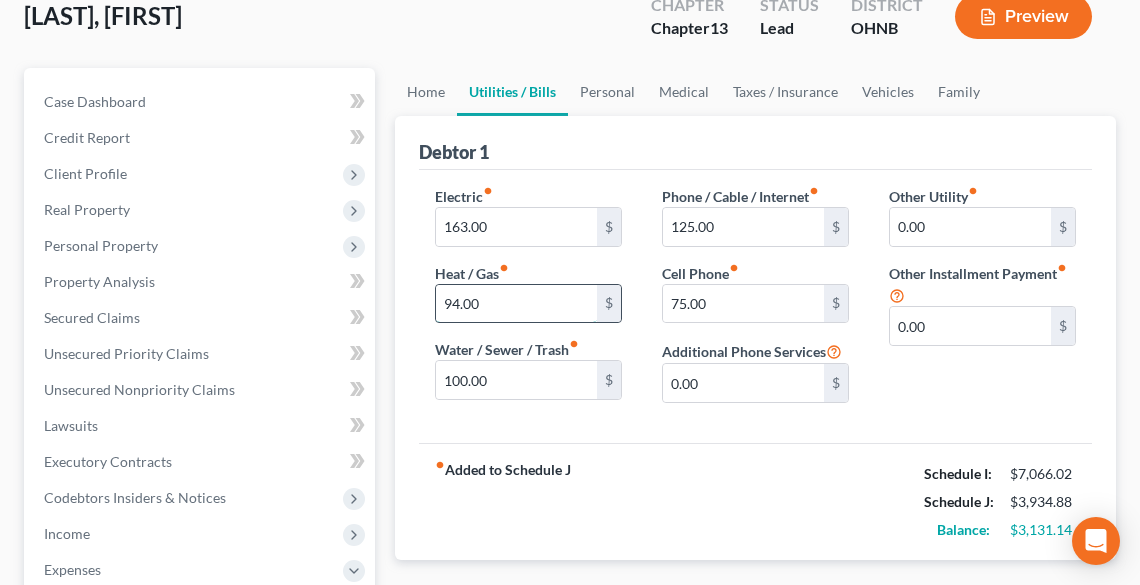 click on "94.00" at bounding box center (516, 304) 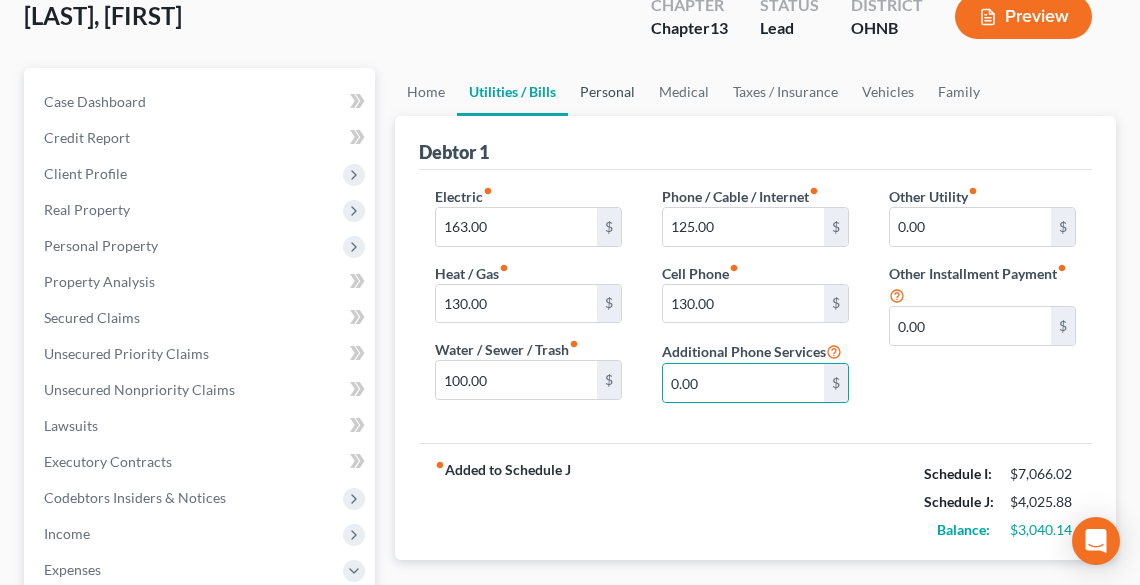 click on "Personal" at bounding box center [607, 92] 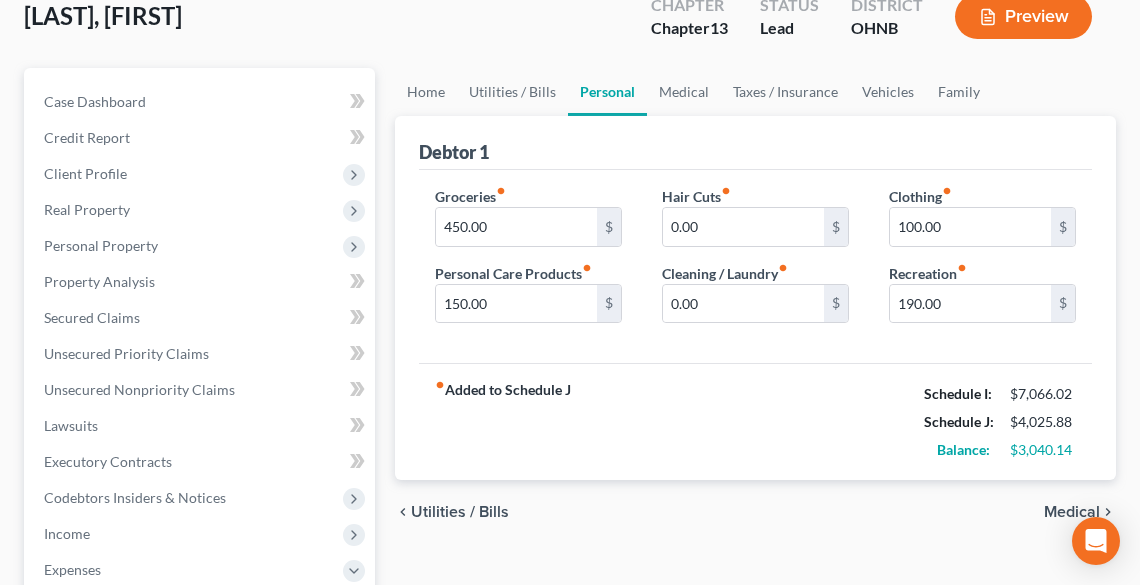 scroll, scrollTop: 0, scrollLeft: 0, axis: both 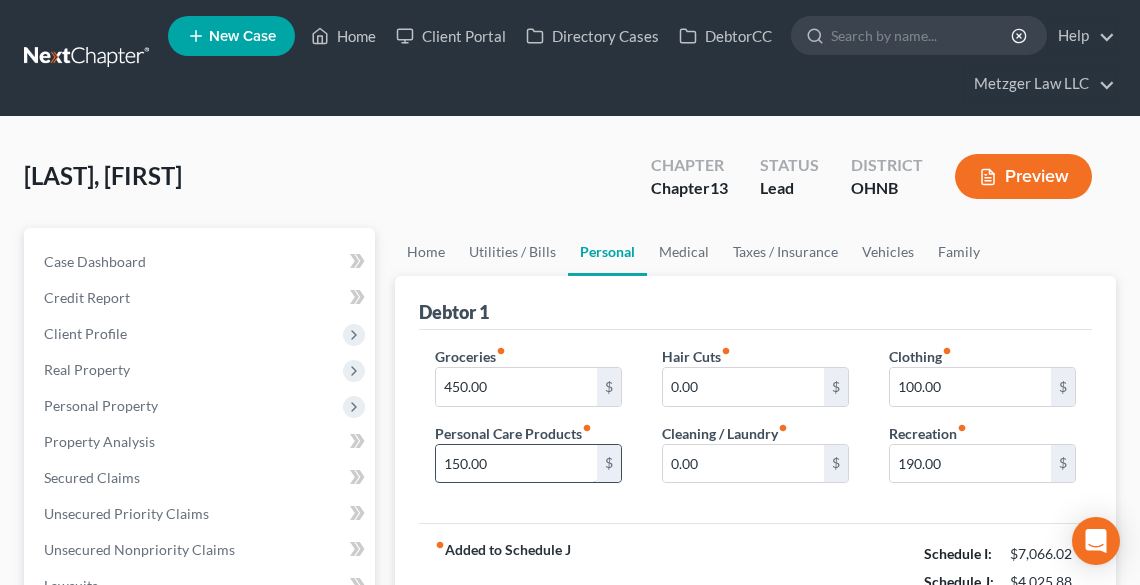 click on "150.00" at bounding box center (516, 464) 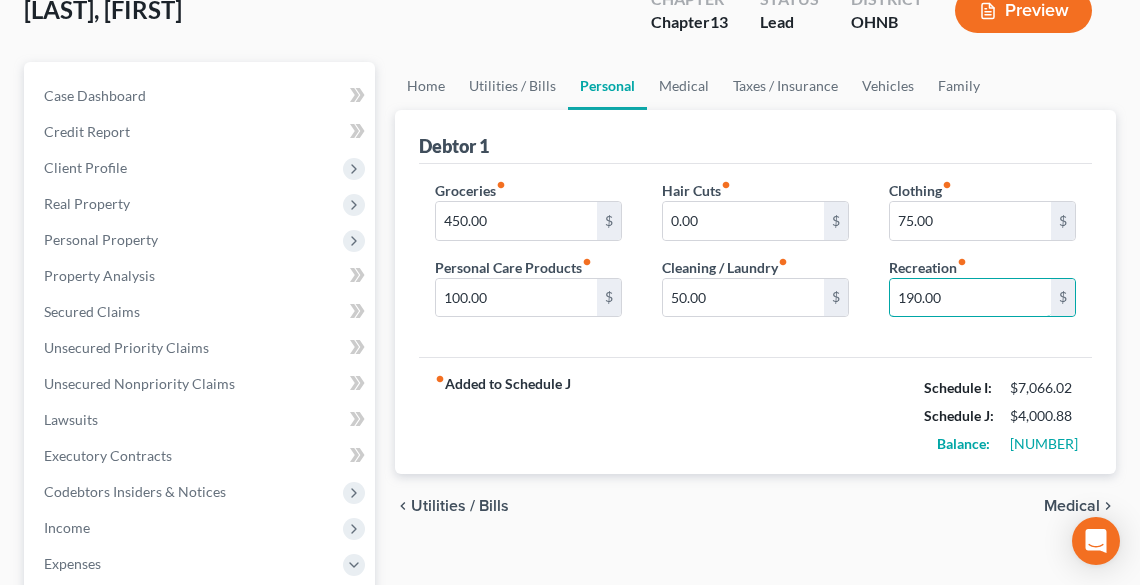 scroll, scrollTop: 160, scrollLeft: 0, axis: vertical 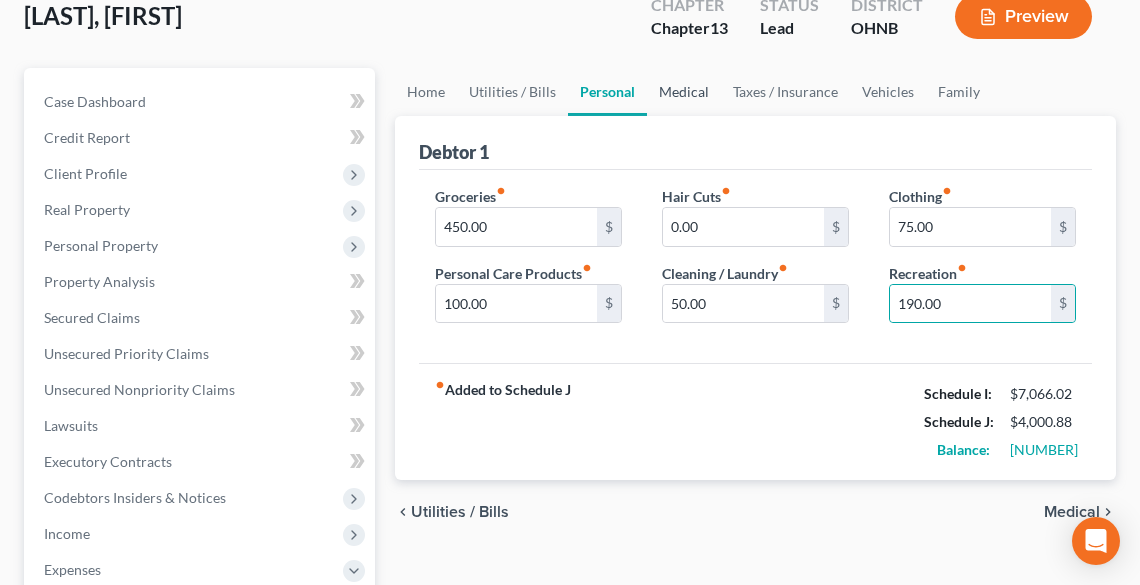 click on "Medical" at bounding box center (684, 92) 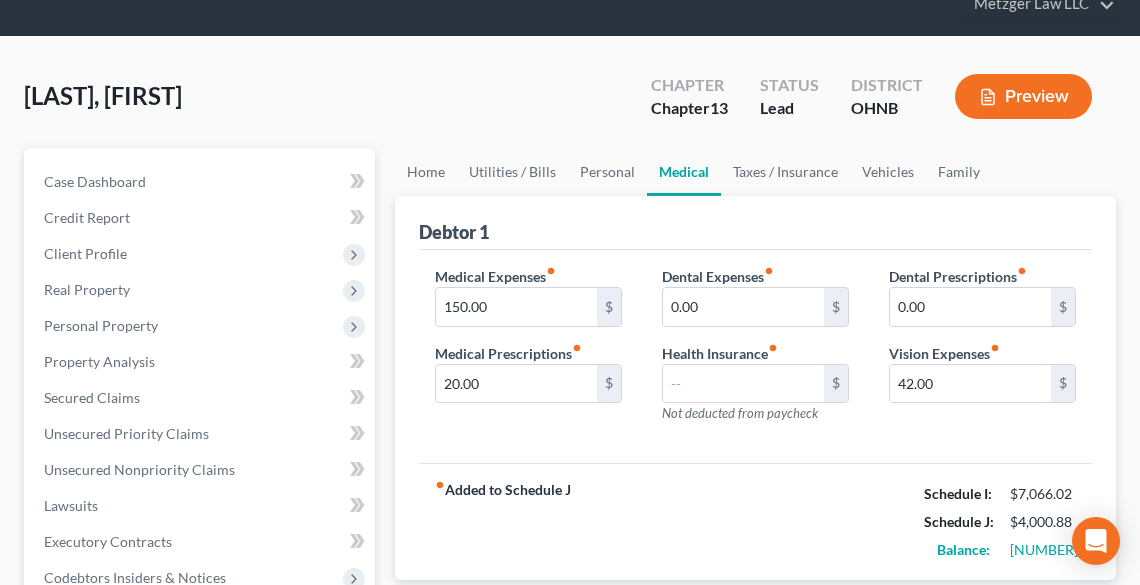 scroll, scrollTop: 0, scrollLeft: 0, axis: both 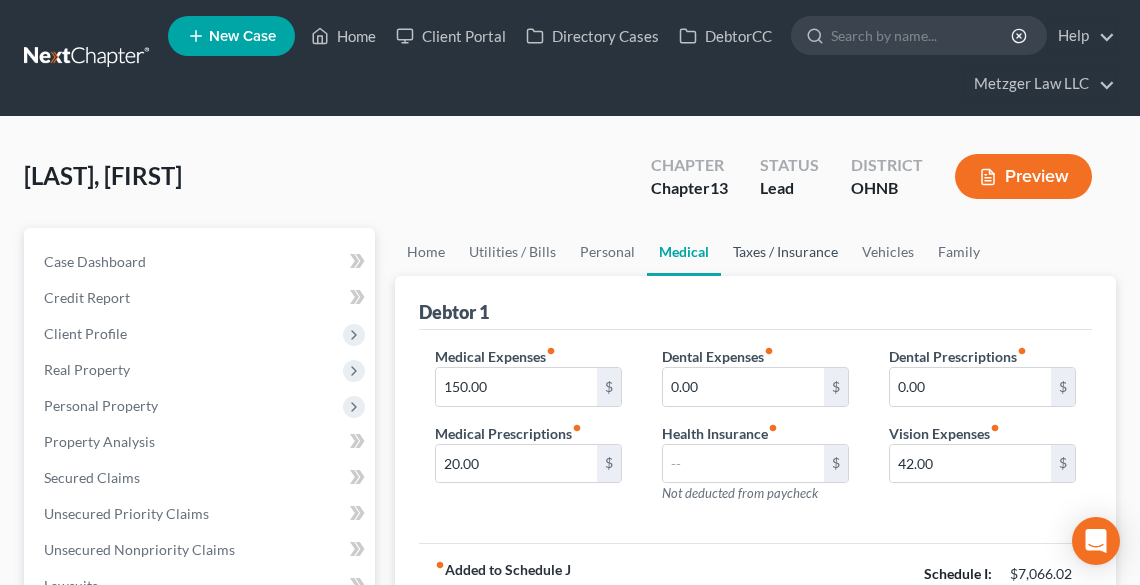 click on "Taxes / Insurance" at bounding box center [785, 252] 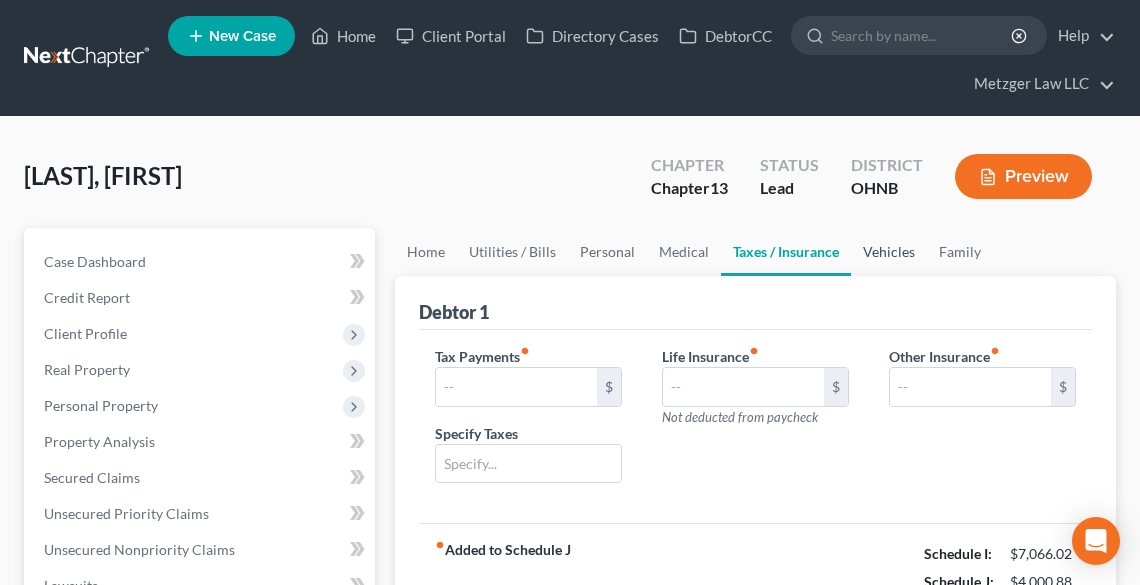 click on "Vehicles" at bounding box center (889, 252) 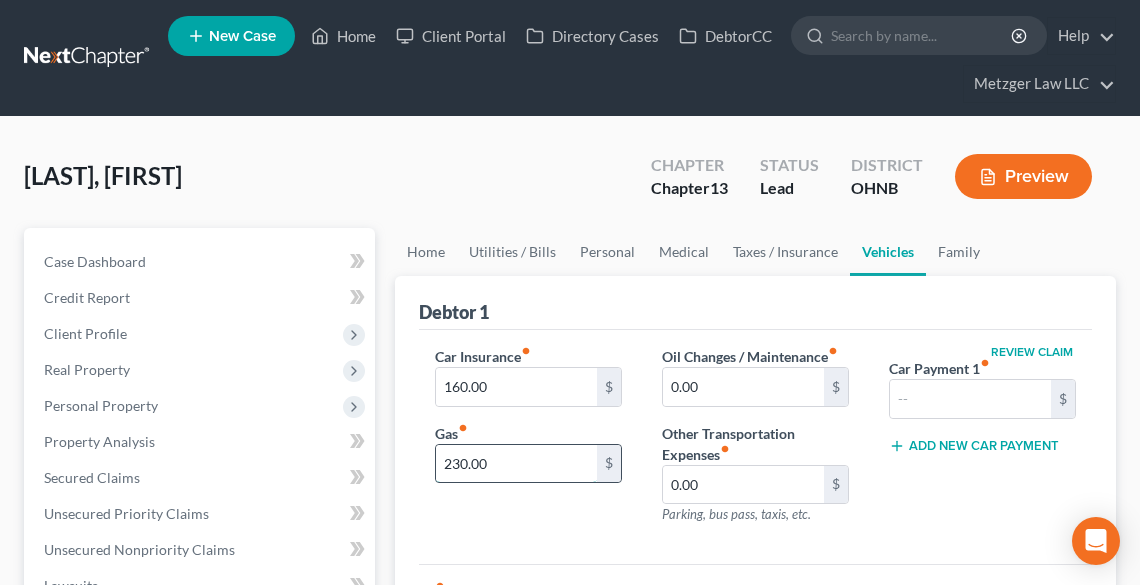 click on "230.00" at bounding box center (516, 464) 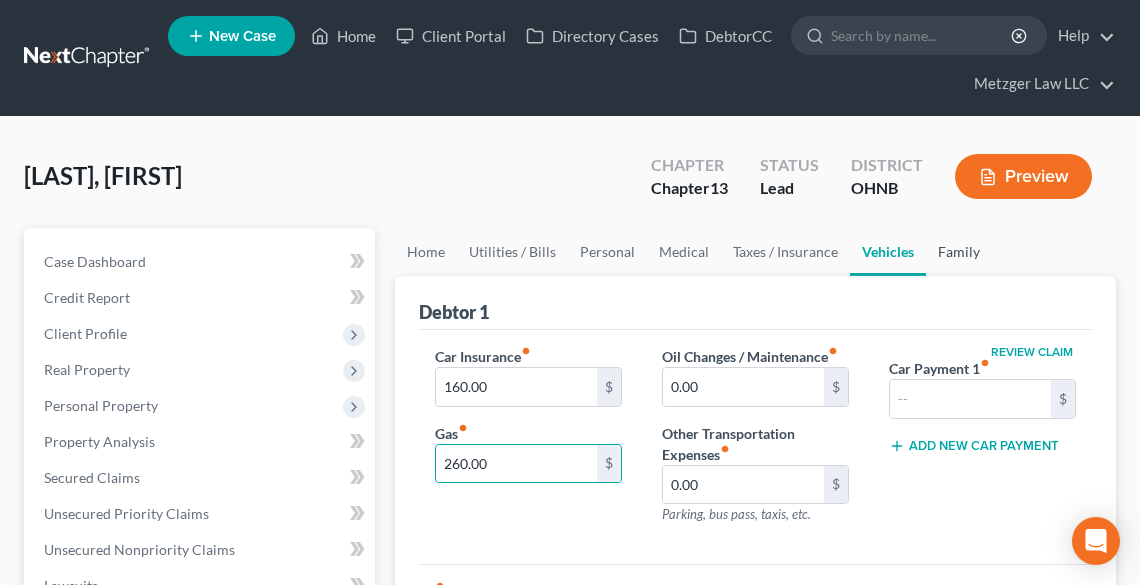 click on "Family" at bounding box center [959, 252] 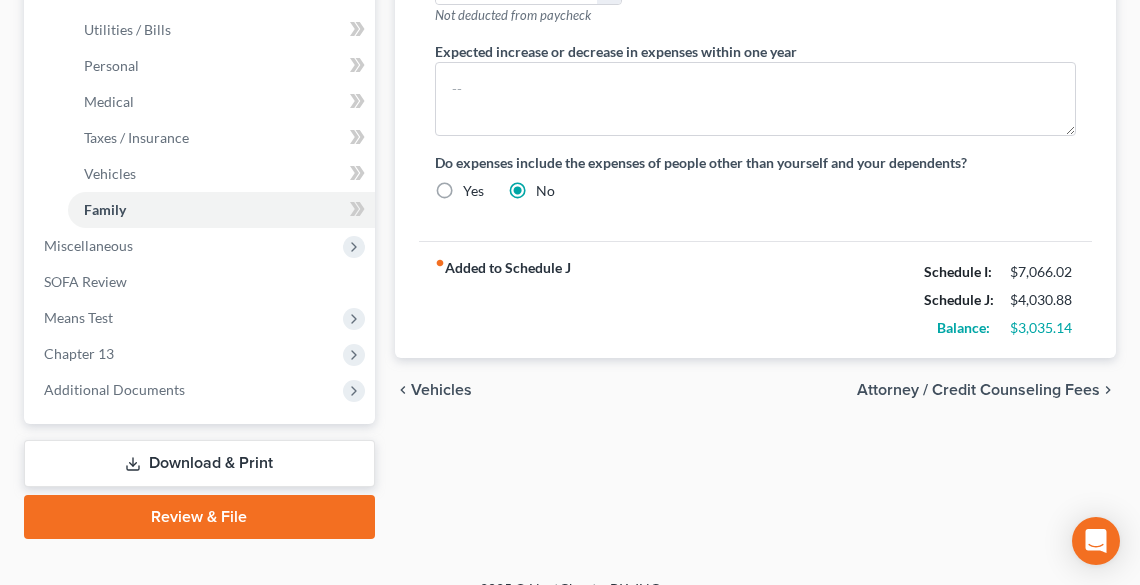 scroll, scrollTop: 800, scrollLeft: 0, axis: vertical 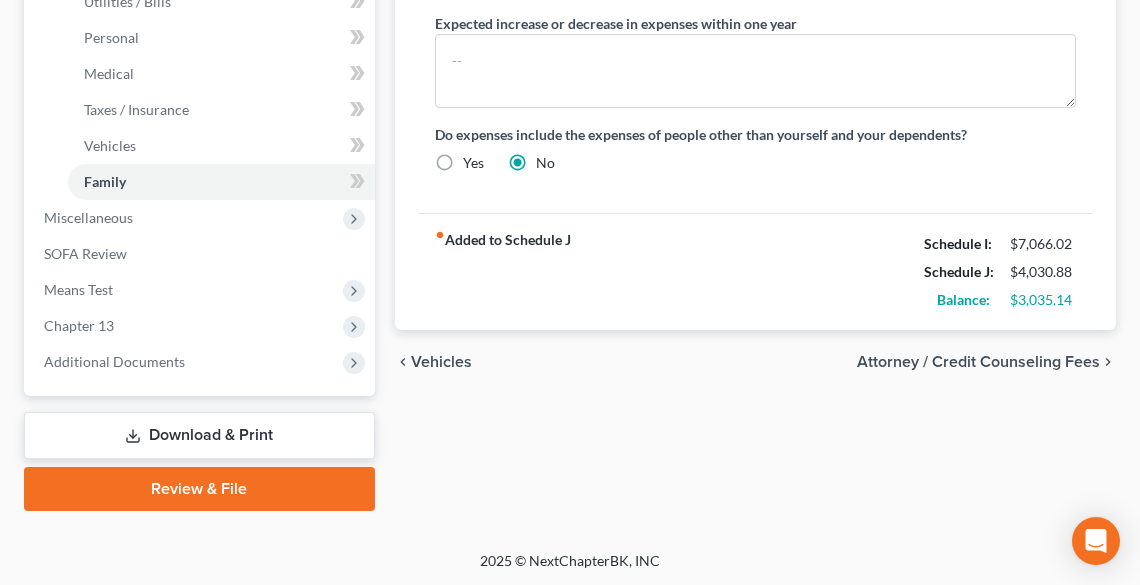 drag, startPoint x: 593, startPoint y: 343, endPoint x: 512, endPoint y: 436, distance: 123.32883 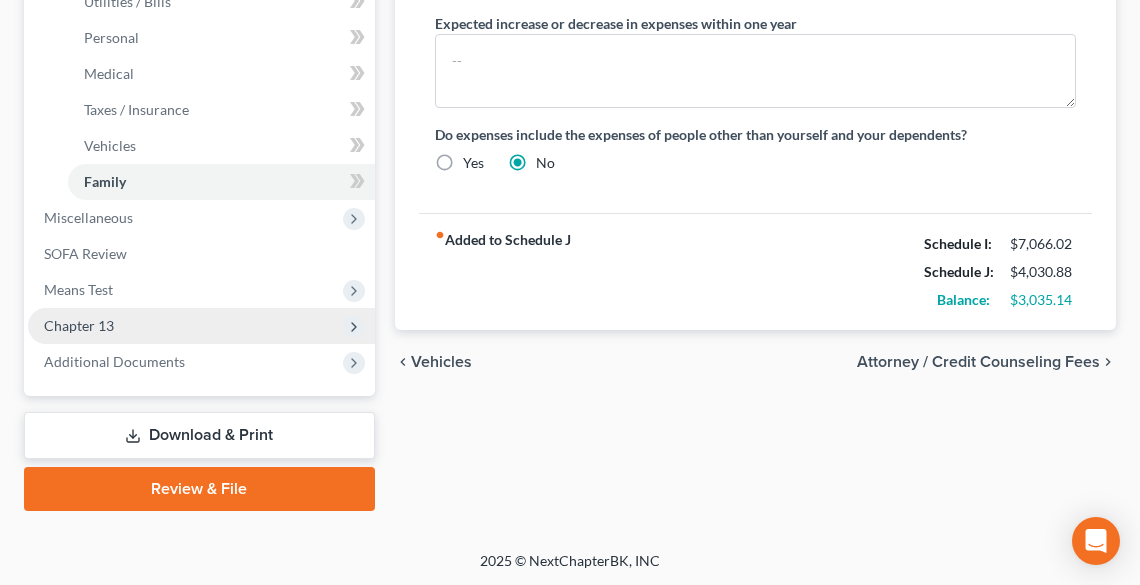 click on "Chapter 13" at bounding box center [79, 325] 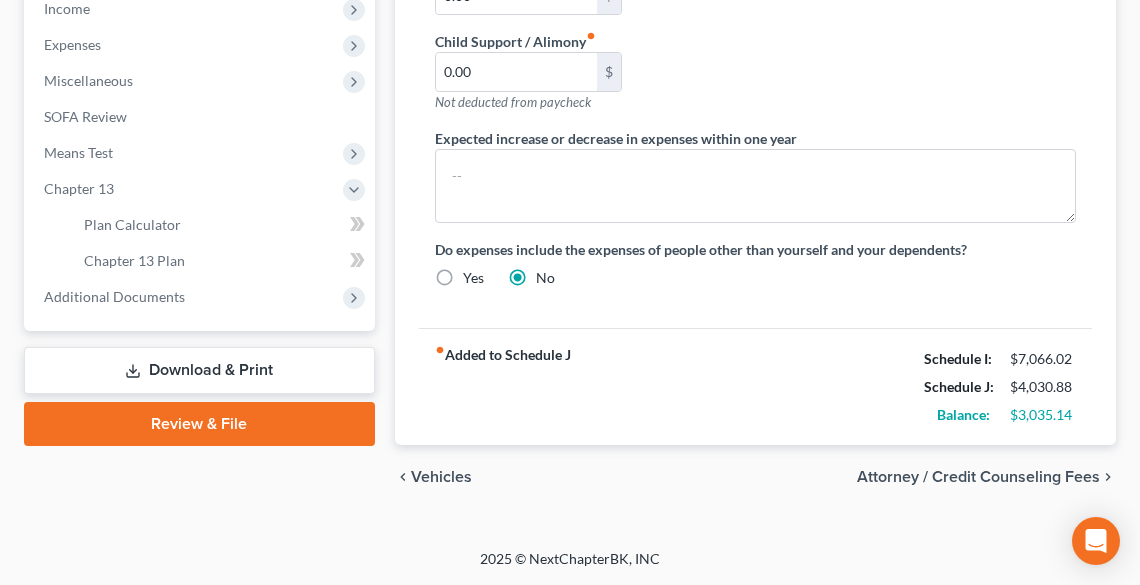 scroll, scrollTop: 680, scrollLeft: 0, axis: vertical 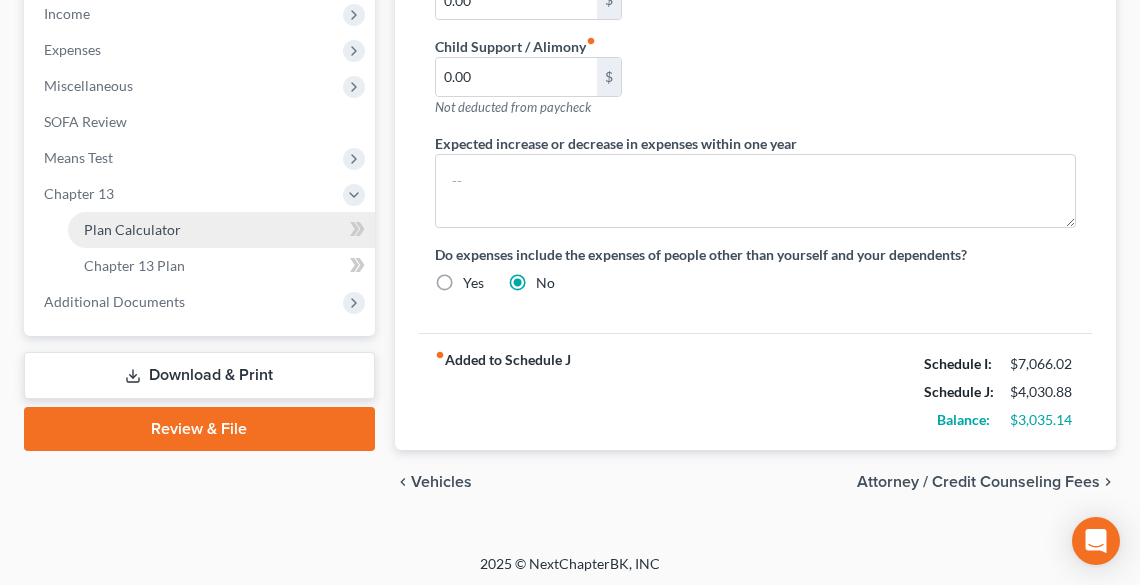 click on "Plan Calculator" at bounding box center [221, 230] 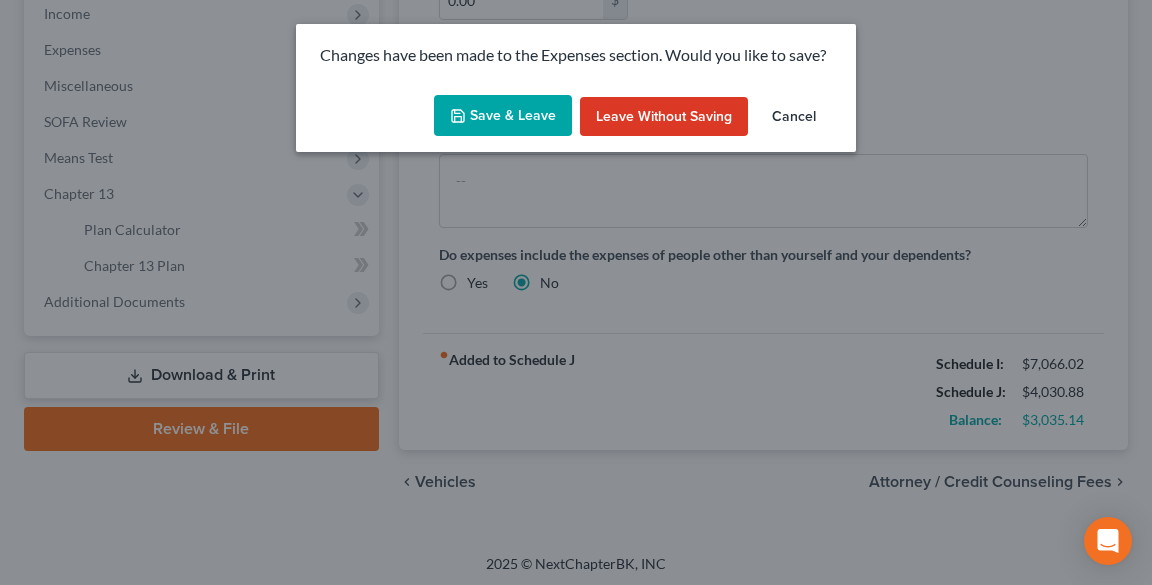 click on "Save & Leave" at bounding box center [503, 116] 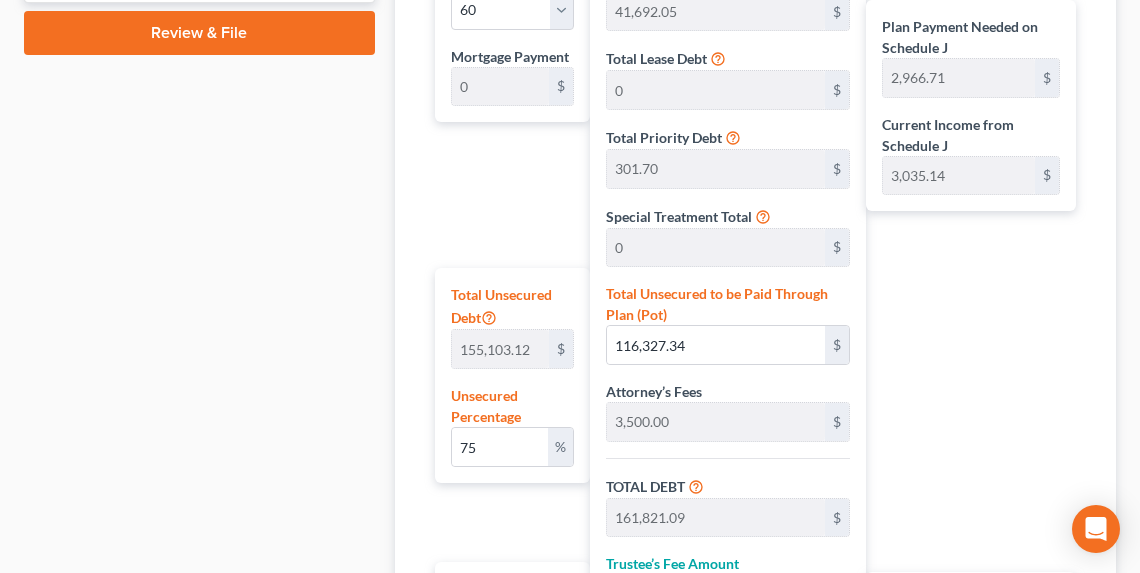 scroll, scrollTop: 1120, scrollLeft: 0, axis: vertical 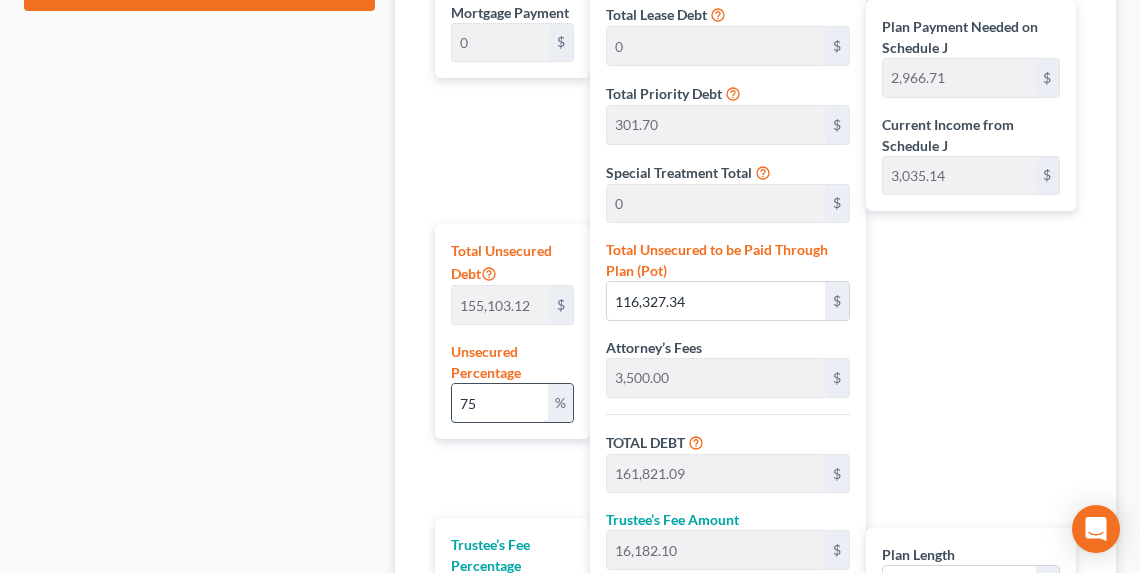 click on "75" at bounding box center (500, 403) 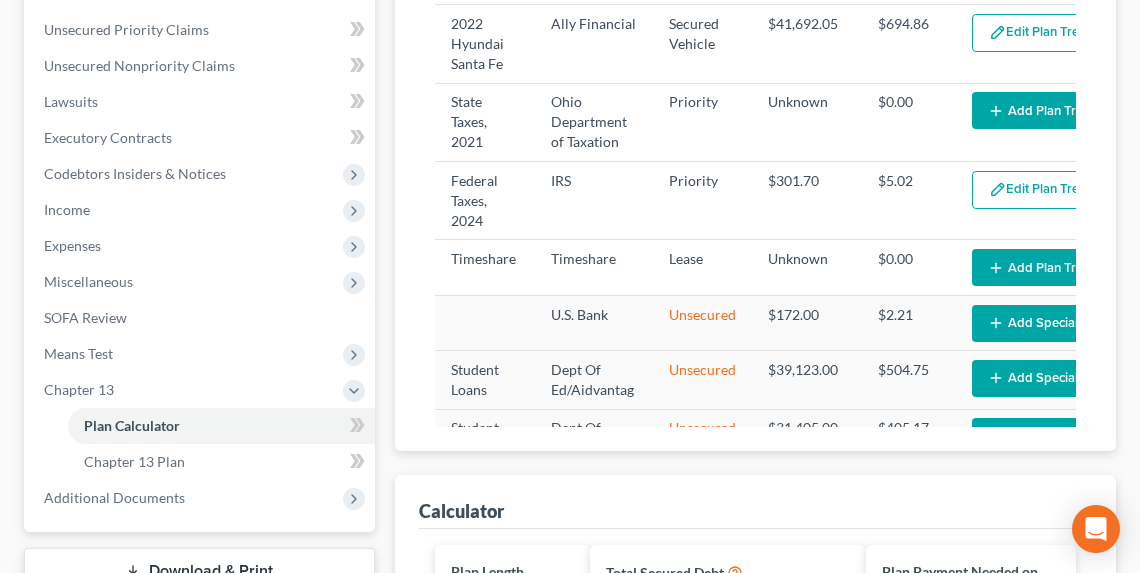 scroll, scrollTop: 480, scrollLeft: 0, axis: vertical 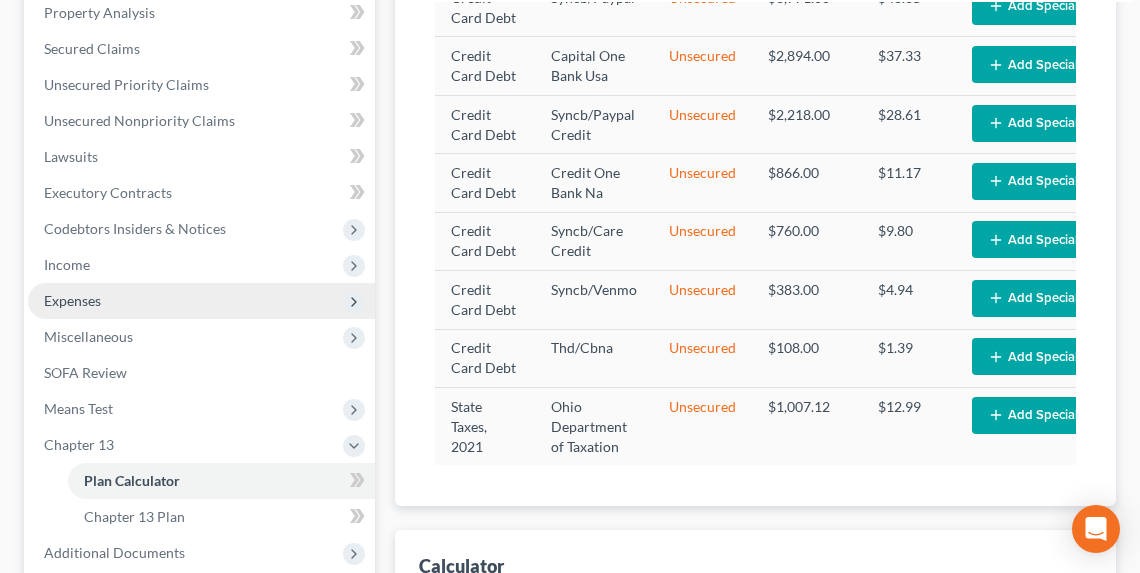click on "Expenses" at bounding box center [201, 301] 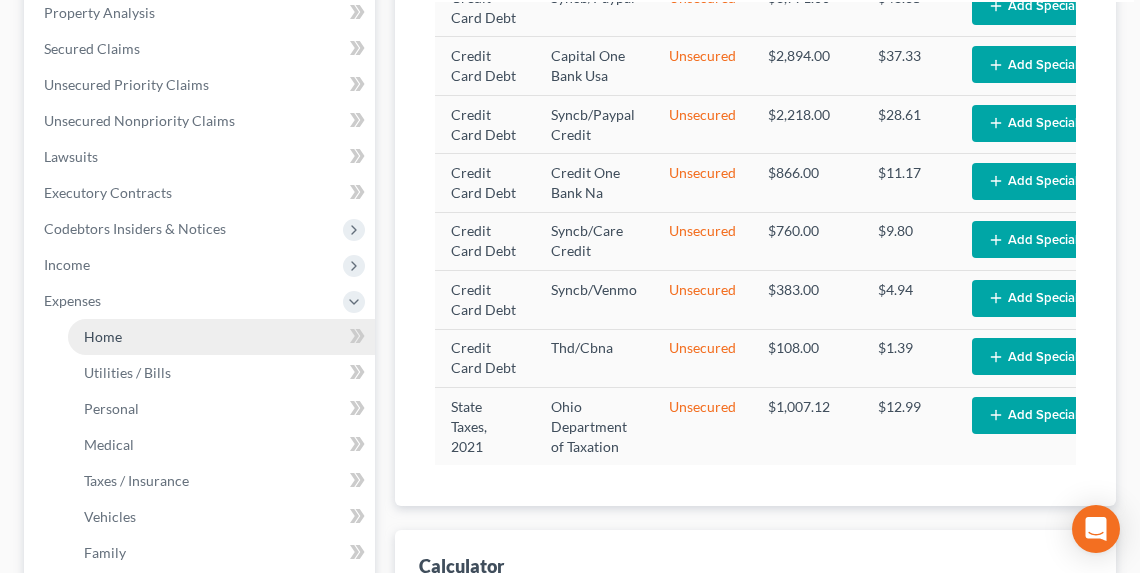 click on "Home" at bounding box center (103, 336) 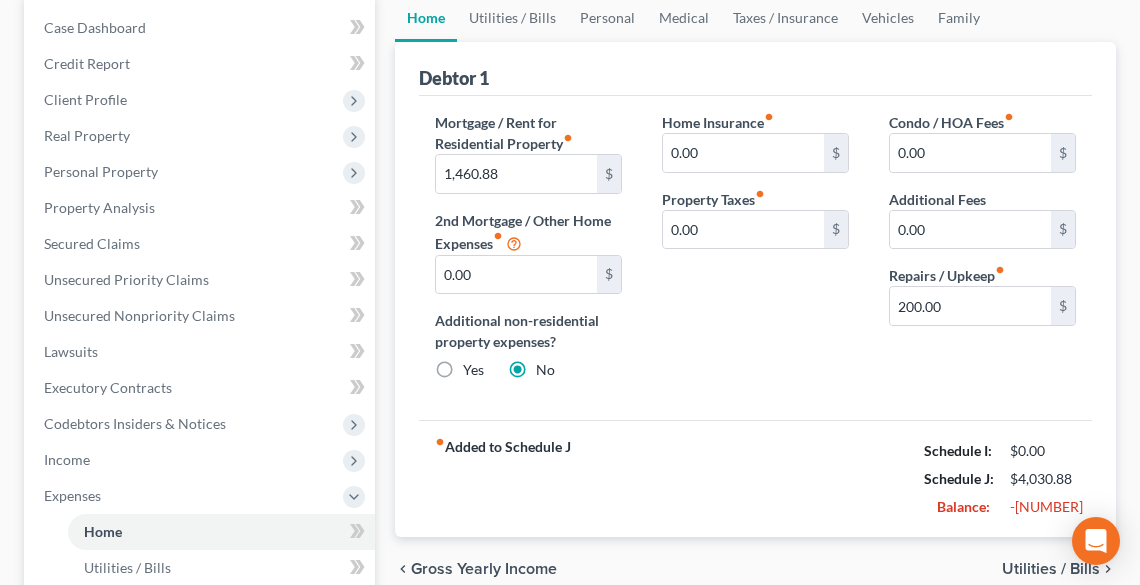 scroll, scrollTop: 240, scrollLeft: 0, axis: vertical 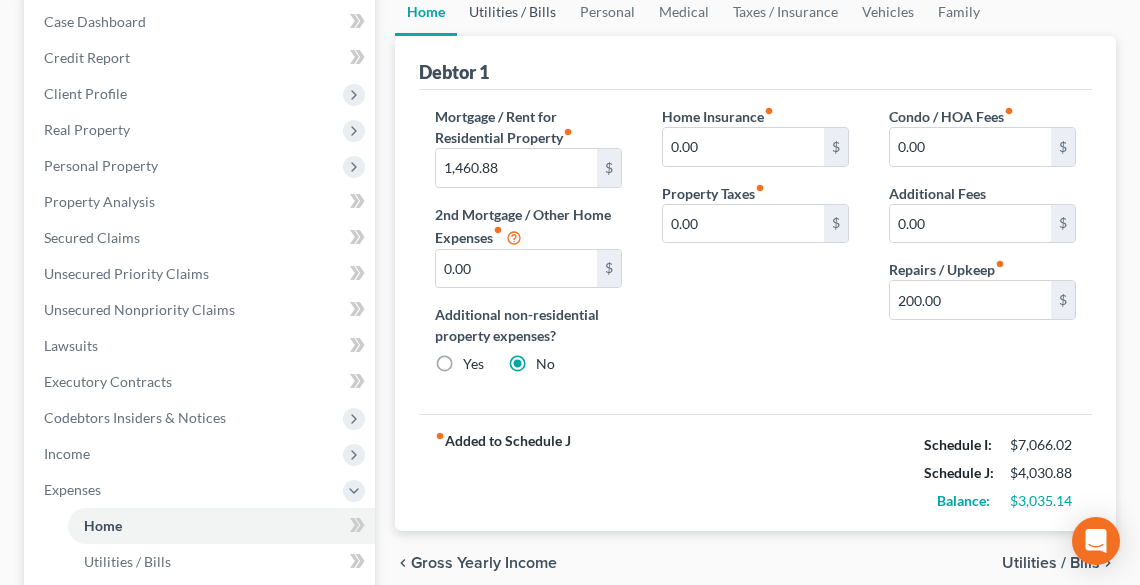 click on "Utilities / Bills" at bounding box center (512, 12) 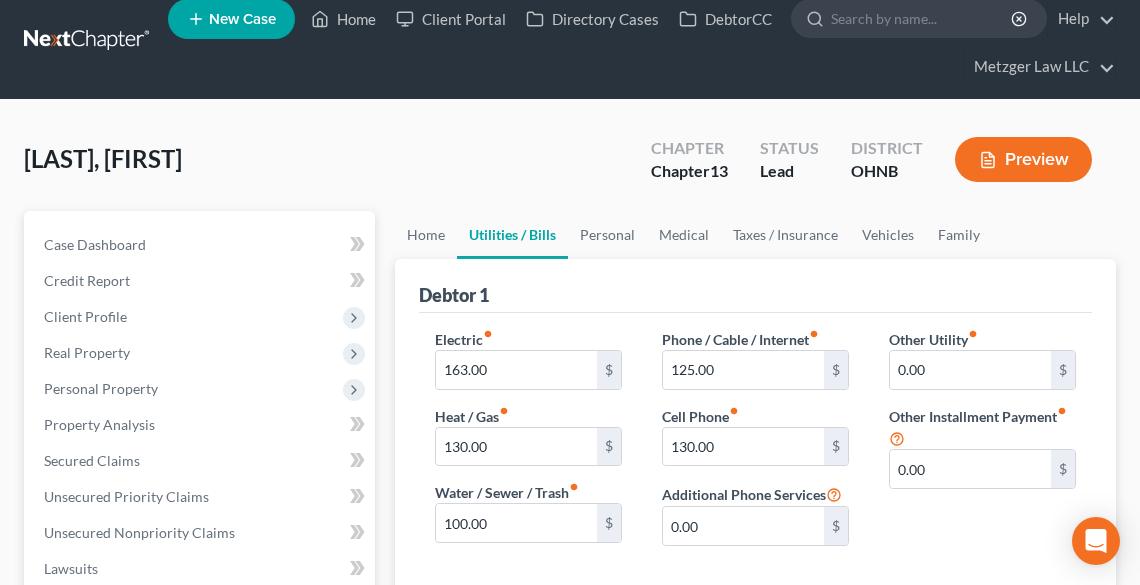 scroll, scrollTop: 0, scrollLeft: 0, axis: both 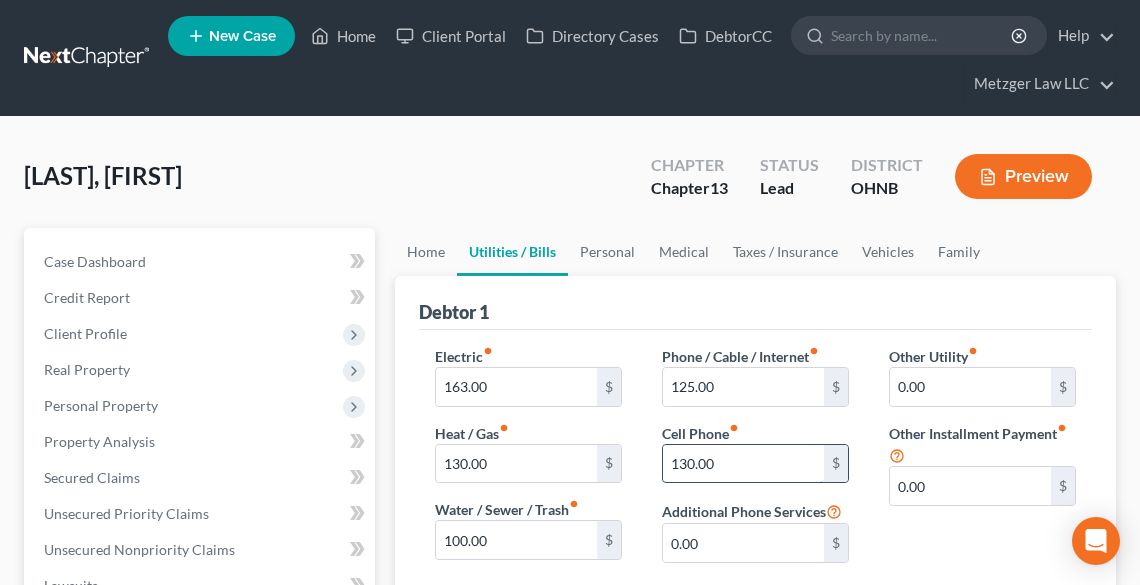 click on "130.00" at bounding box center (743, 464) 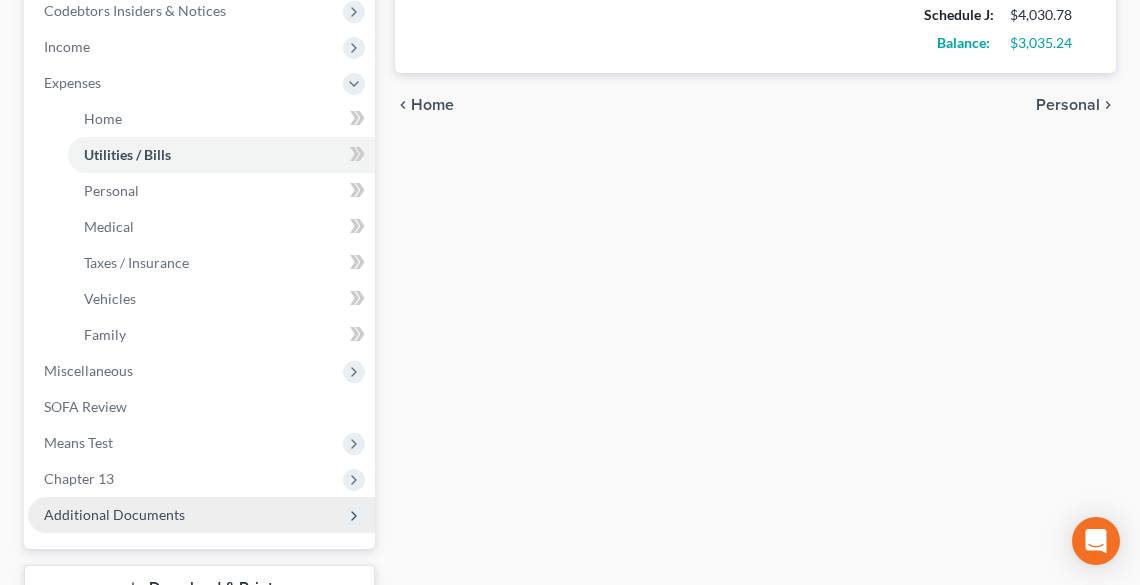 scroll, scrollTop: 800, scrollLeft: 0, axis: vertical 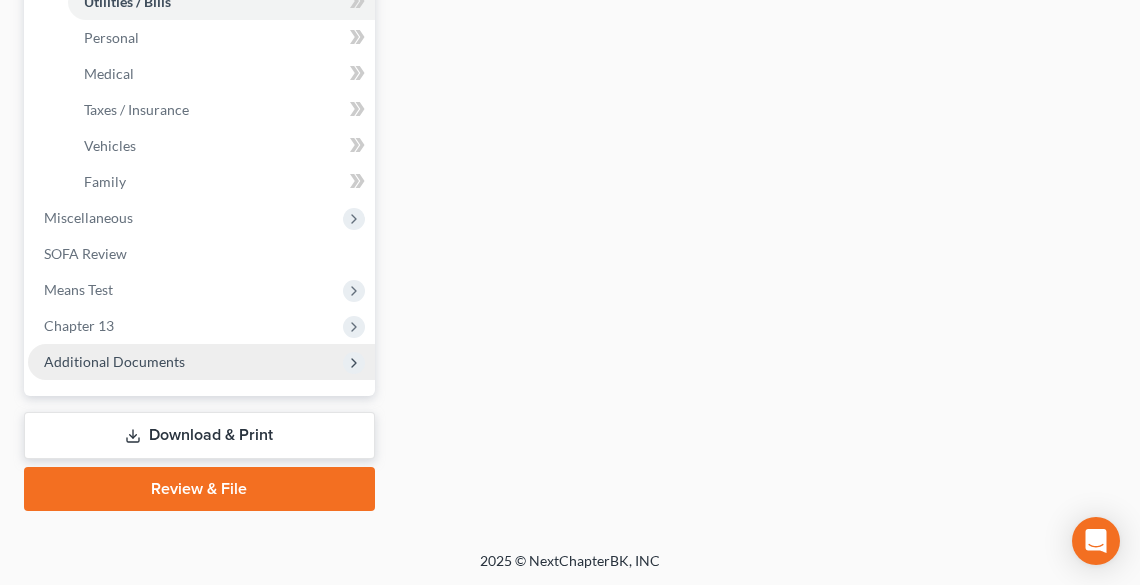 click on "Additional Documents" at bounding box center [114, 361] 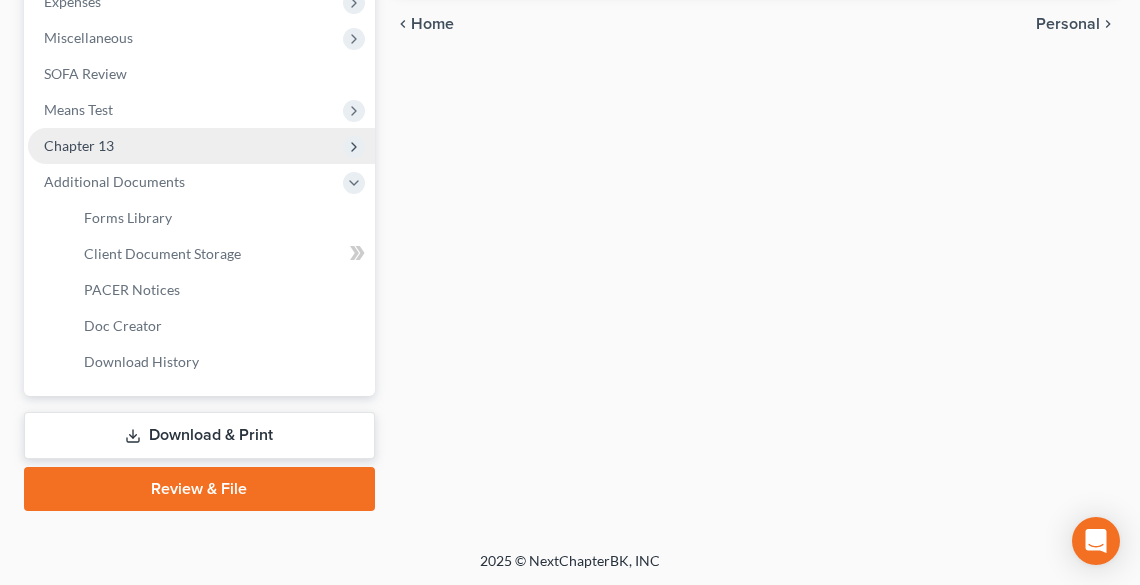 click on "Chapter 13" at bounding box center (79, 145) 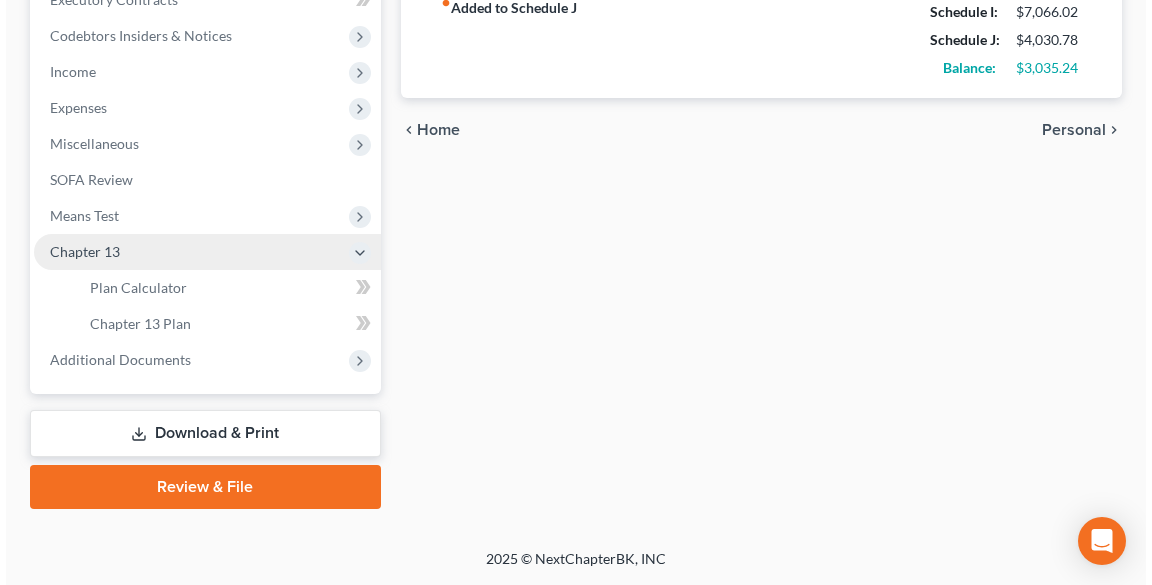 scroll, scrollTop: 620, scrollLeft: 0, axis: vertical 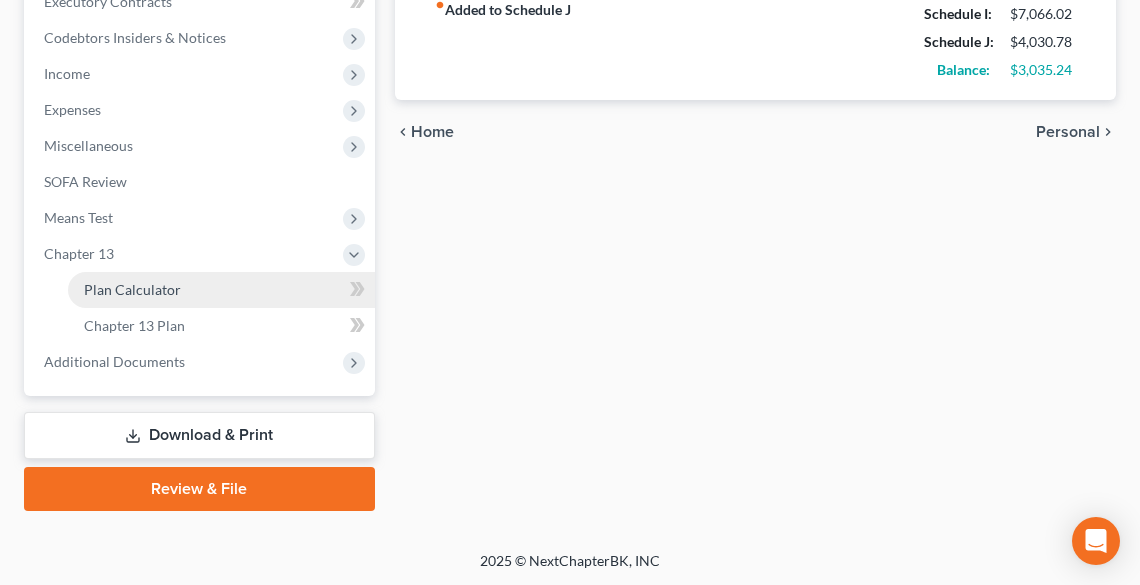 click on "Plan Calculator" at bounding box center [221, 290] 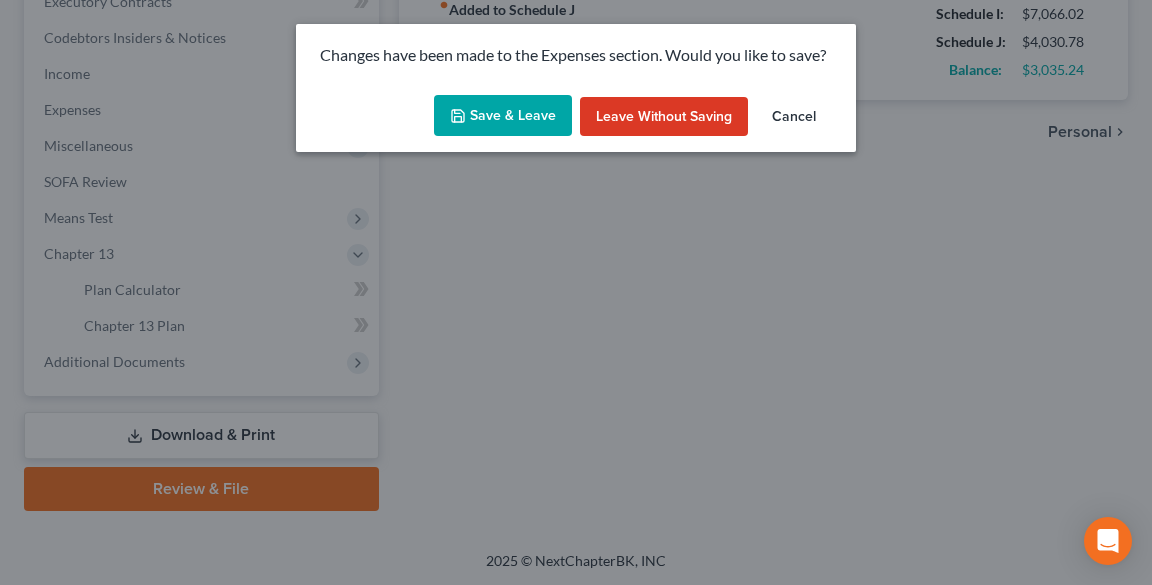 click on "Save & Leave" at bounding box center [503, 116] 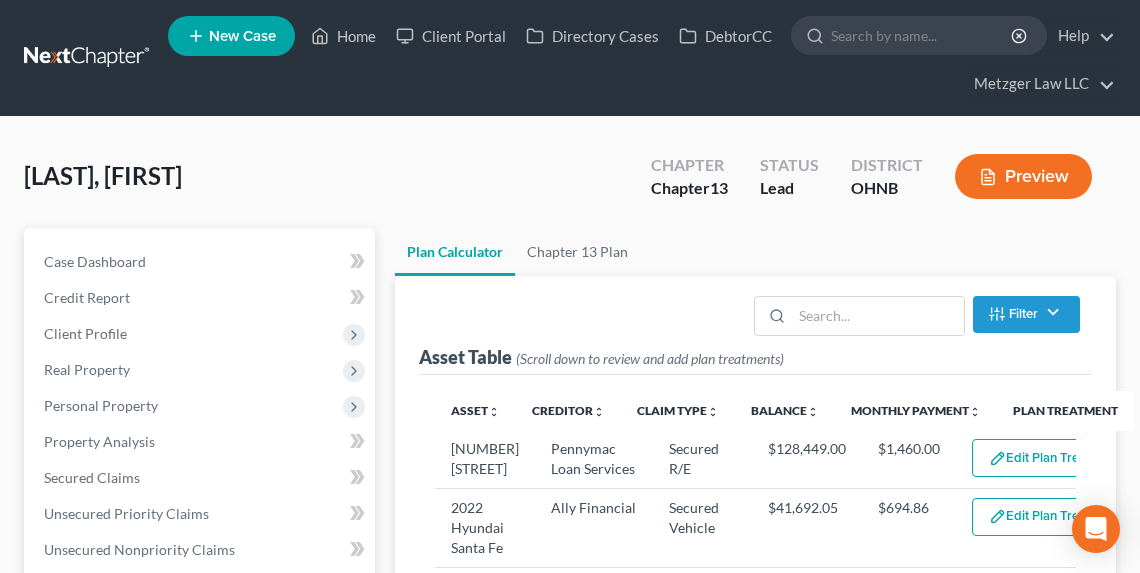 scroll, scrollTop: 480, scrollLeft: 0, axis: vertical 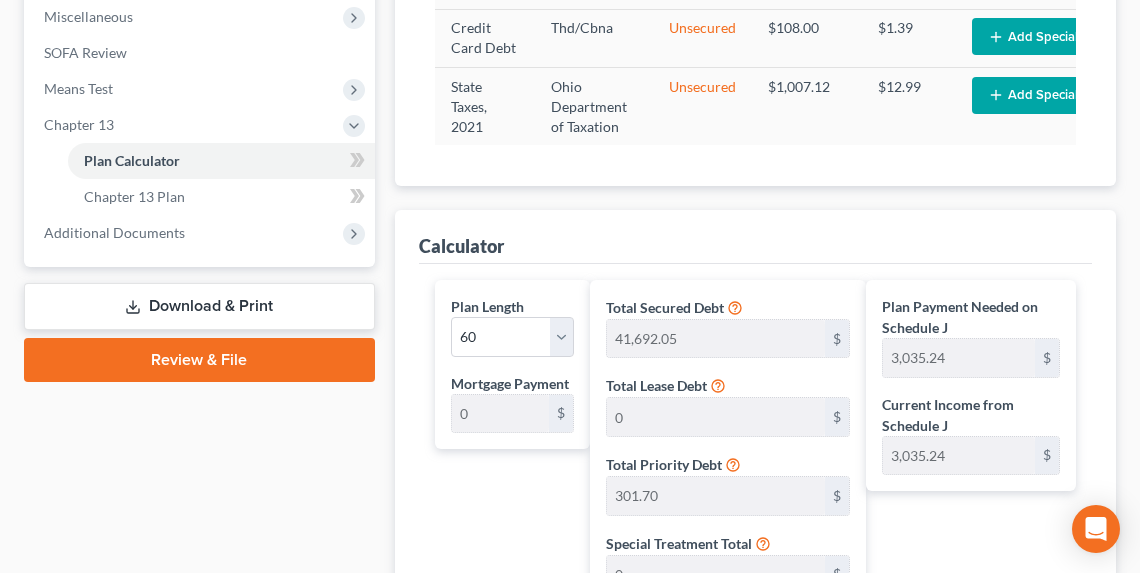 click on "Download & Print" at bounding box center (199, 306) 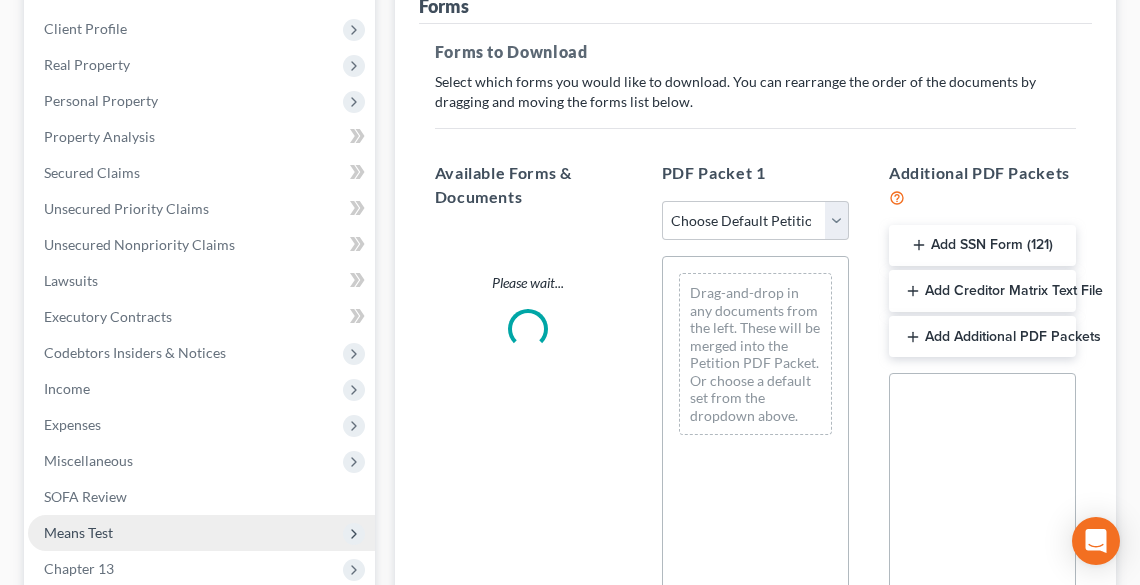 scroll, scrollTop: 480, scrollLeft: 0, axis: vertical 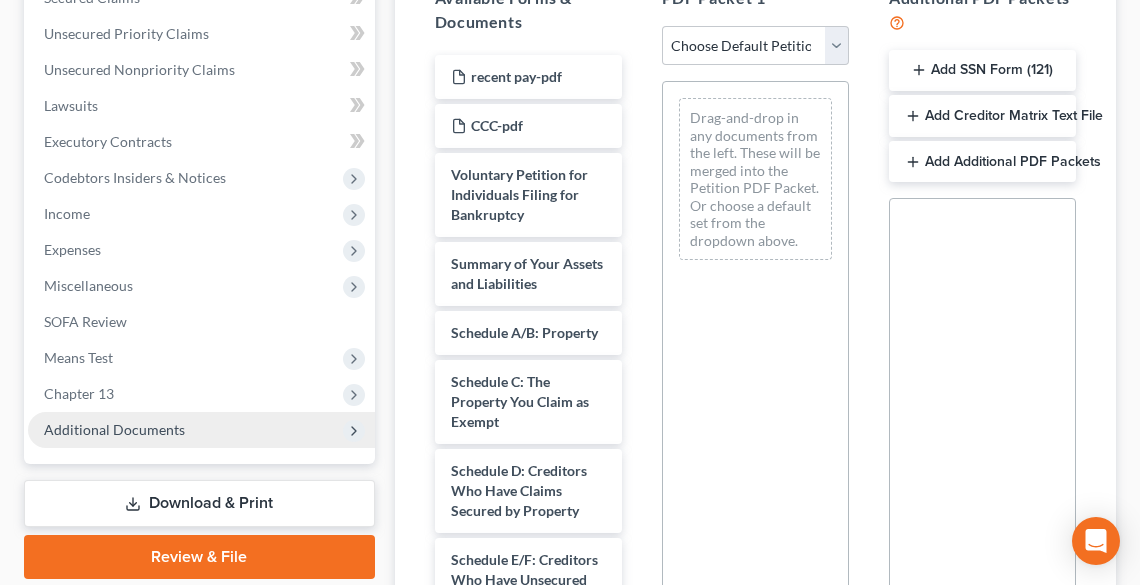 click on "Additional Documents" at bounding box center (114, 429) 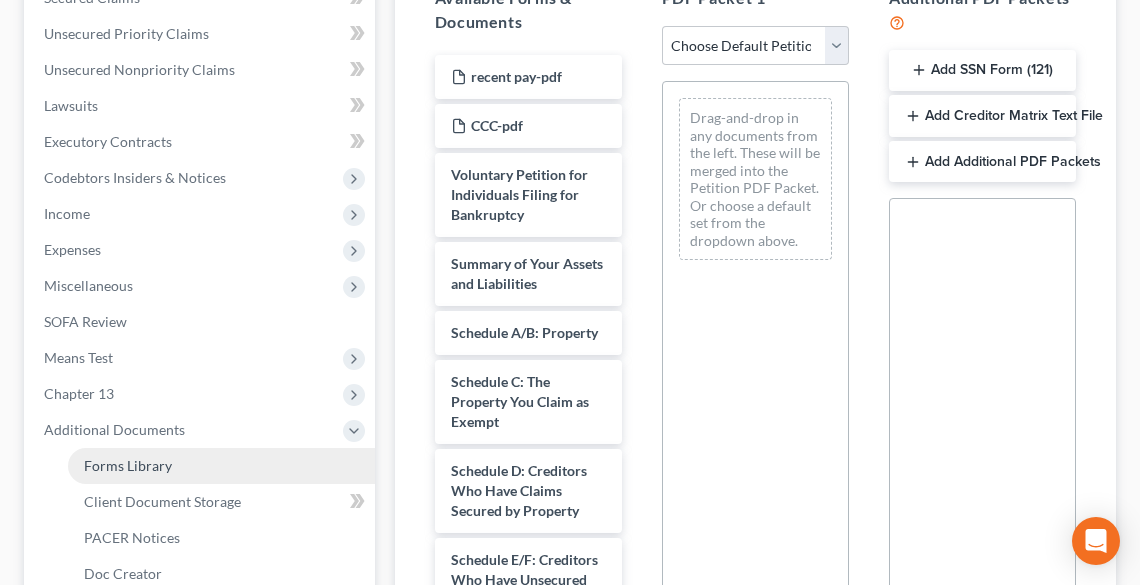 click on "Forms Library" at bounding box center (128, 465) 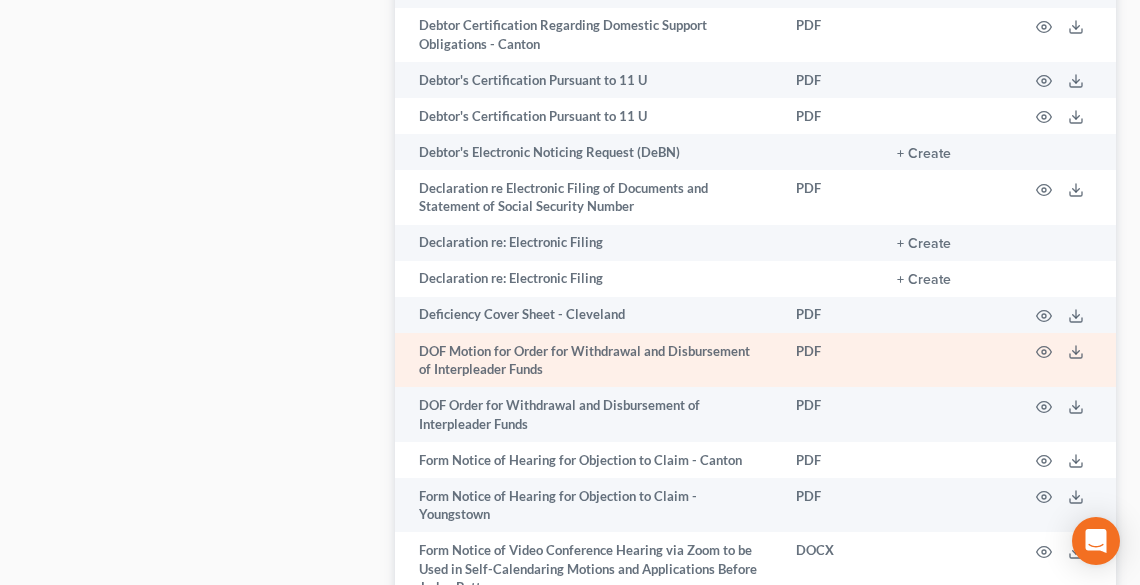 scroll, scrollTop: 1608, scrollLeft: 0, axis: vertical 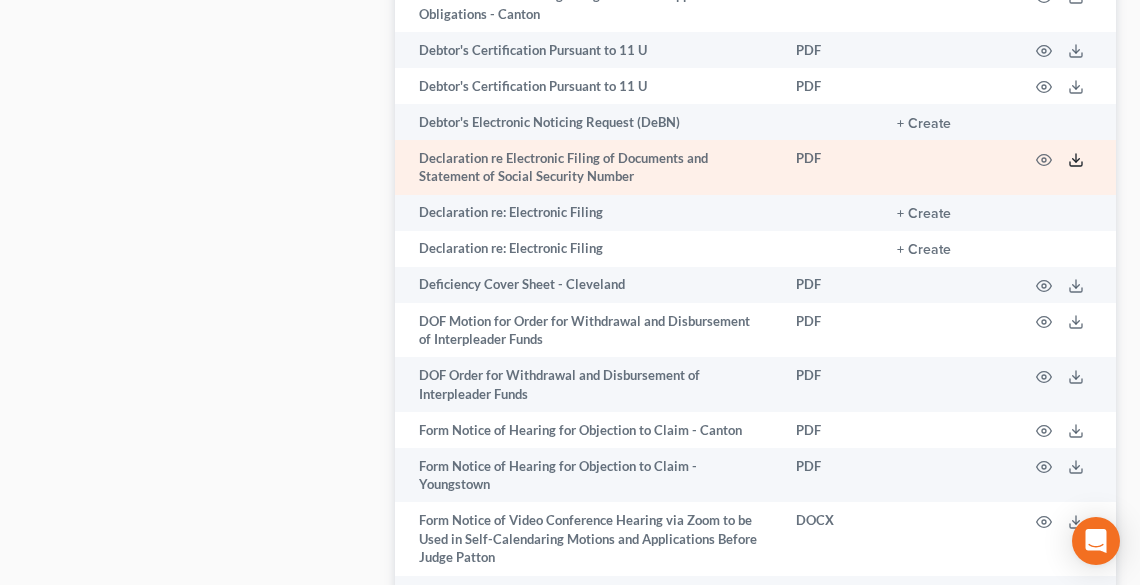 click 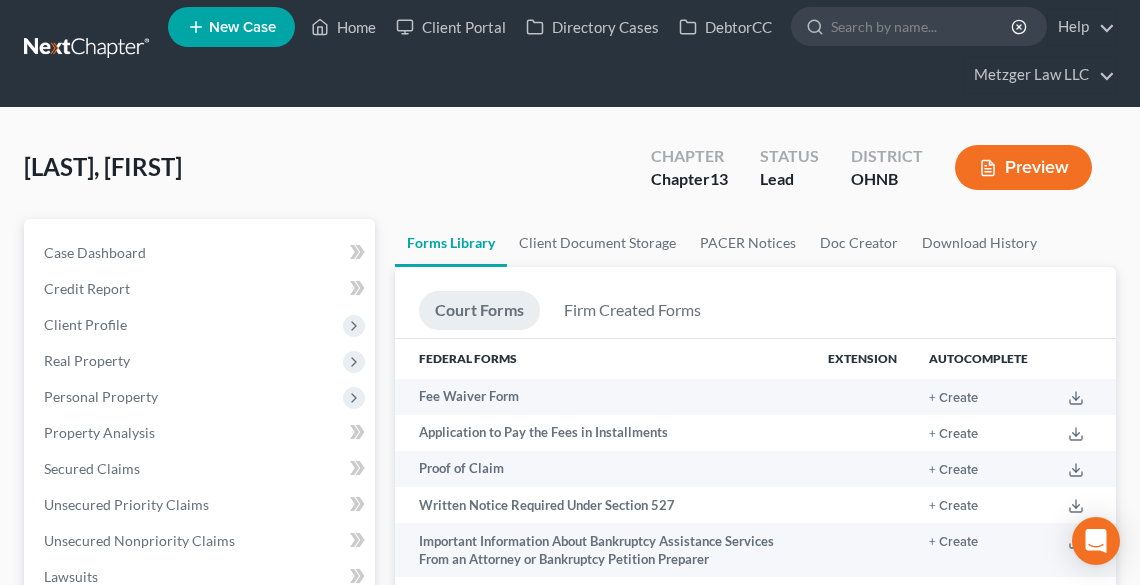 scroll, scrollTop: 0, scrollLeft: 0, axis: both 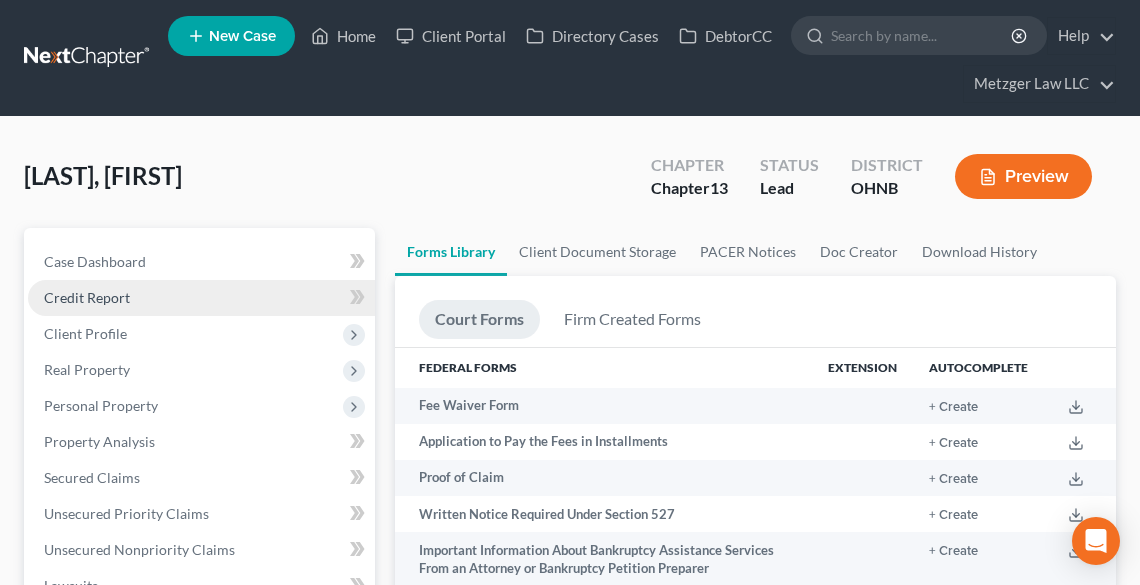 click on "Credit Report" at bounding box center [87, 297] 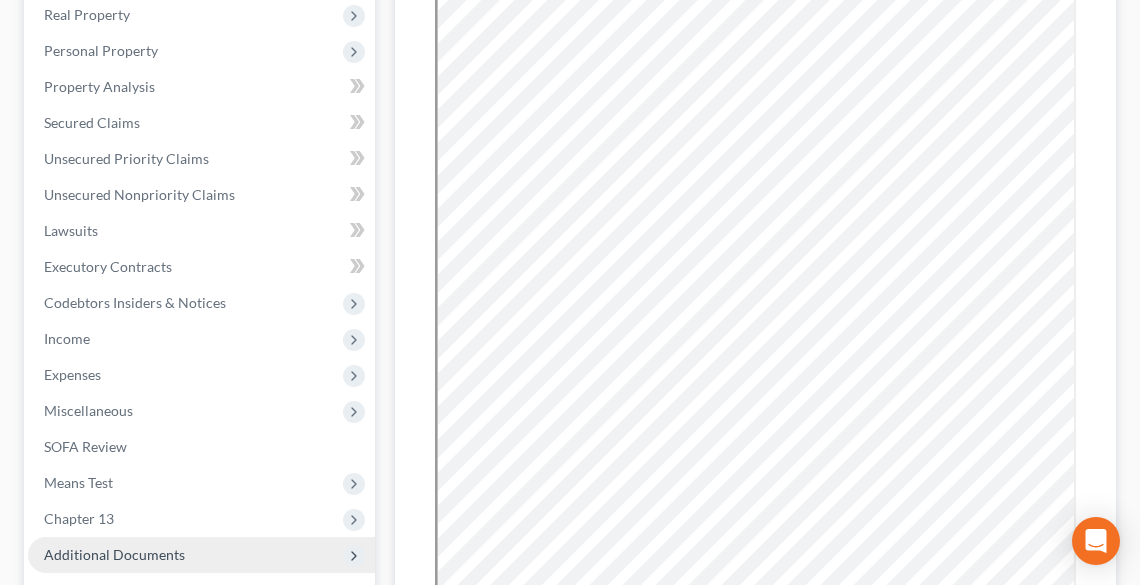 scroll, scrollTop: 560, scrollLeft: 0, axis: vertical 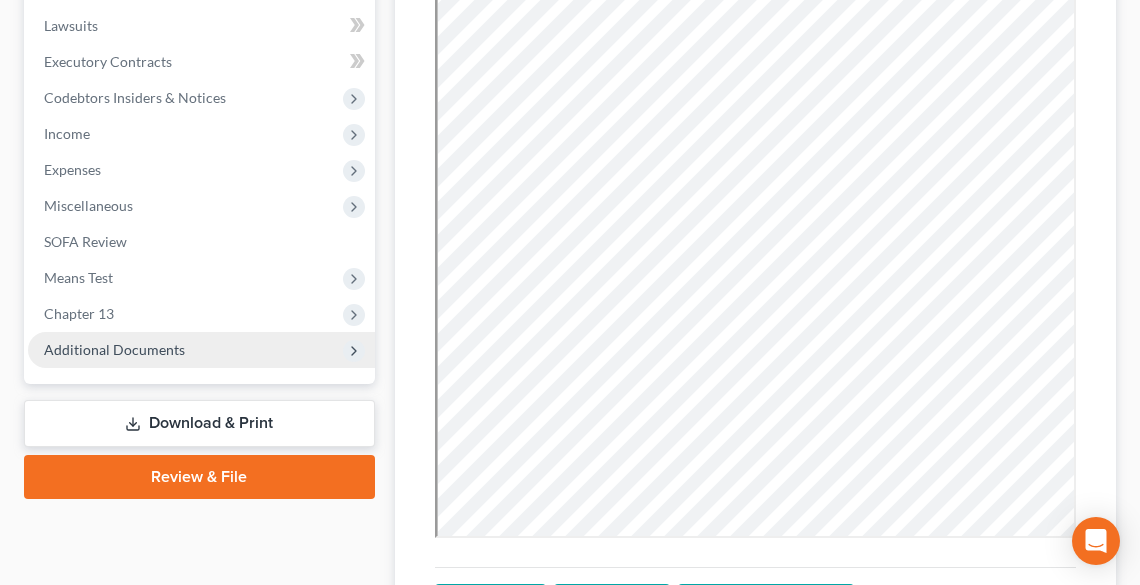 click on "Additional Documents" at bounding box center [114, 349] 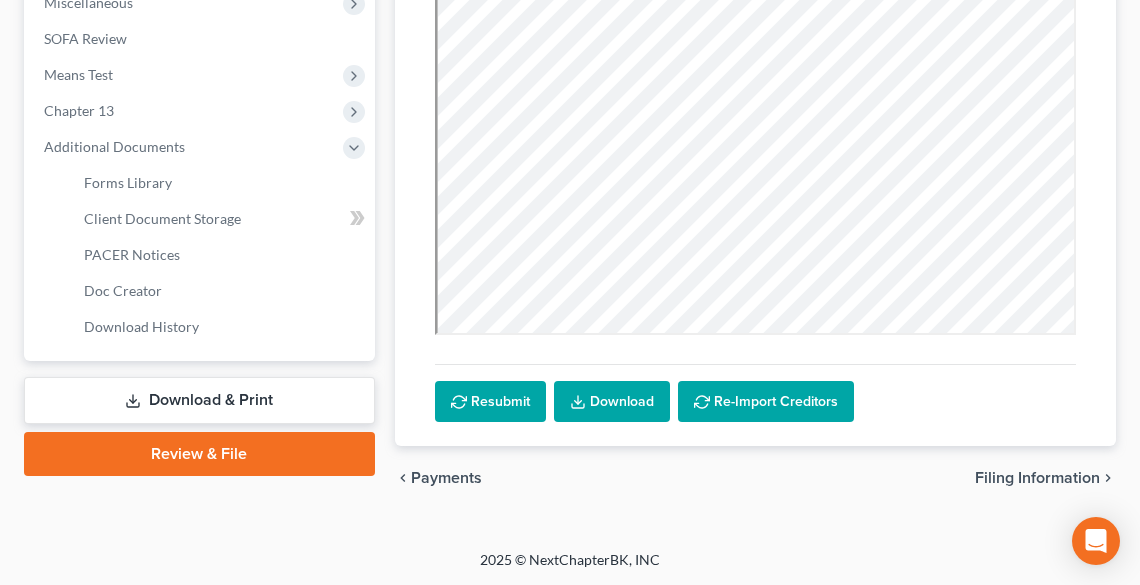 click on "Download & Print" at bounding box center (199, 400) 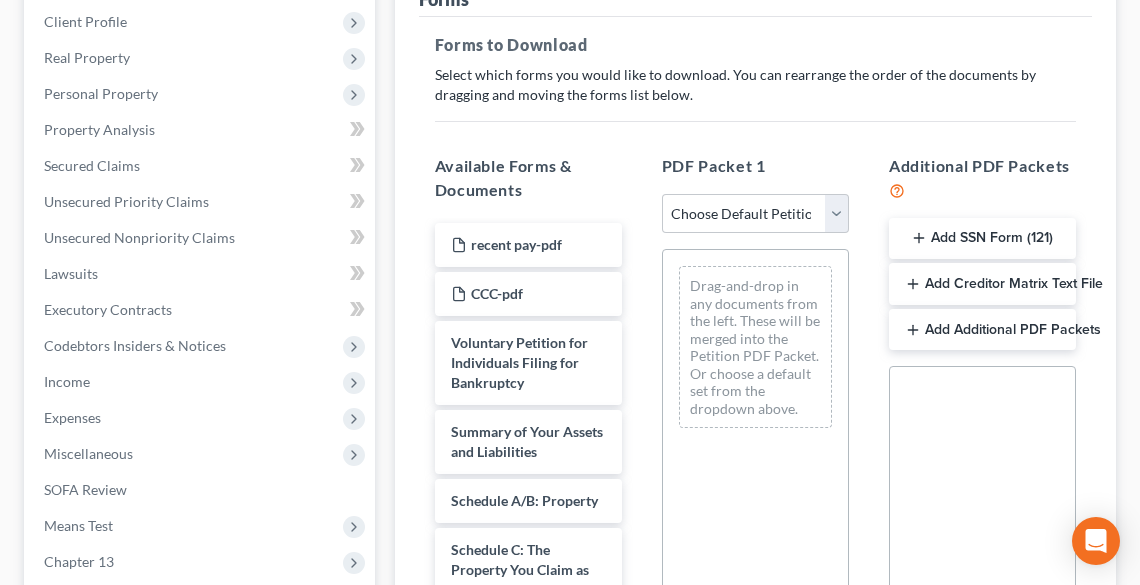 scroll, scrollTop: 320, scrollLeft: 0, axis: vertical 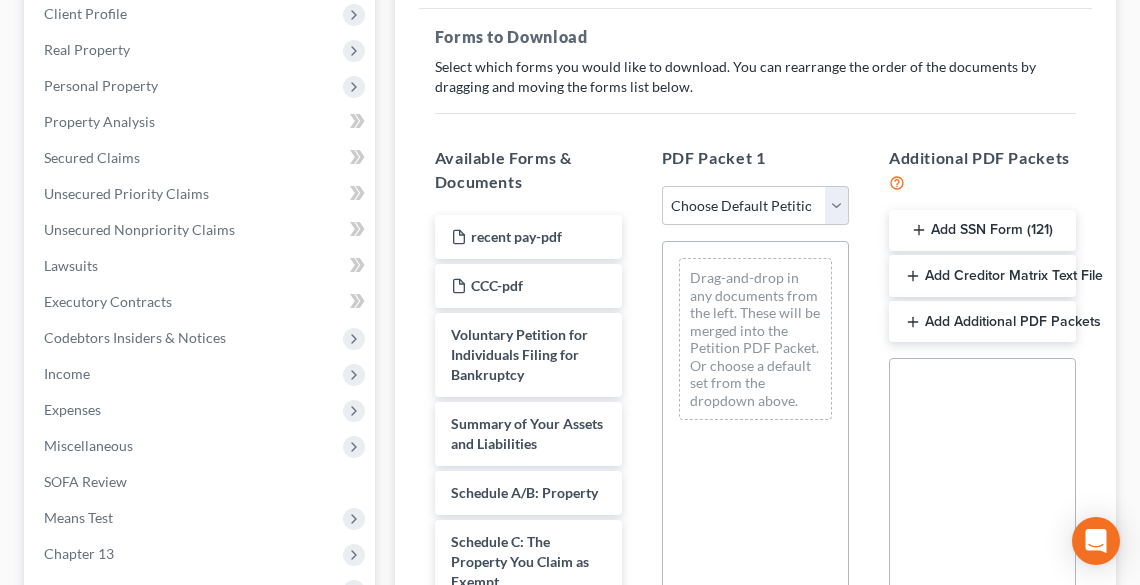 drag, startPoint x: 976, startPoint y: 226, endPoint x: 981, endPoint y: 236, distance: 11.18034 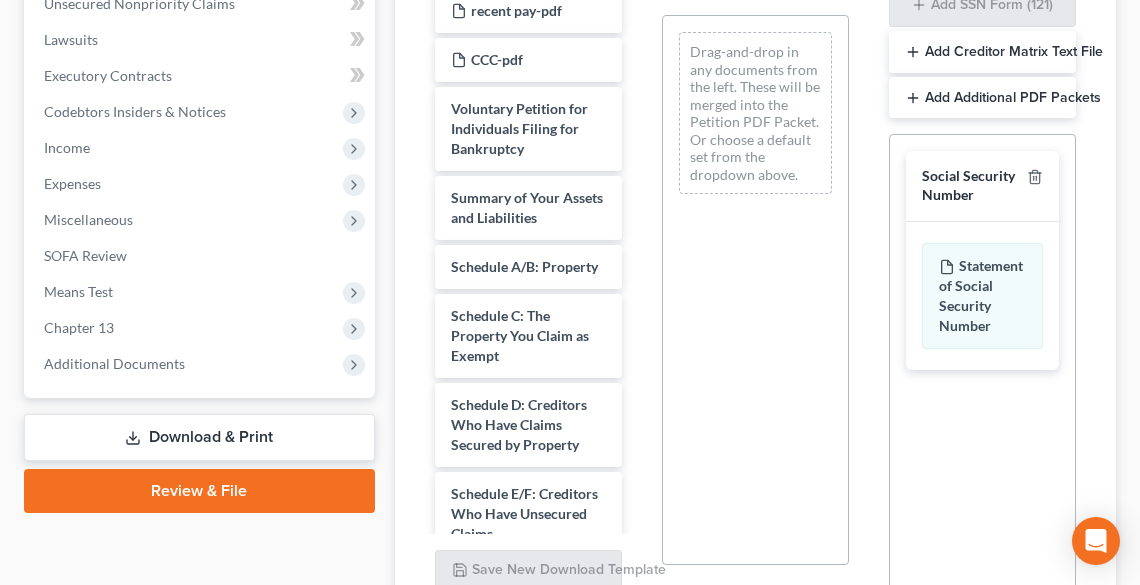 scroll, scrollTop: 720, scrollLeft: 0, axis: vertical 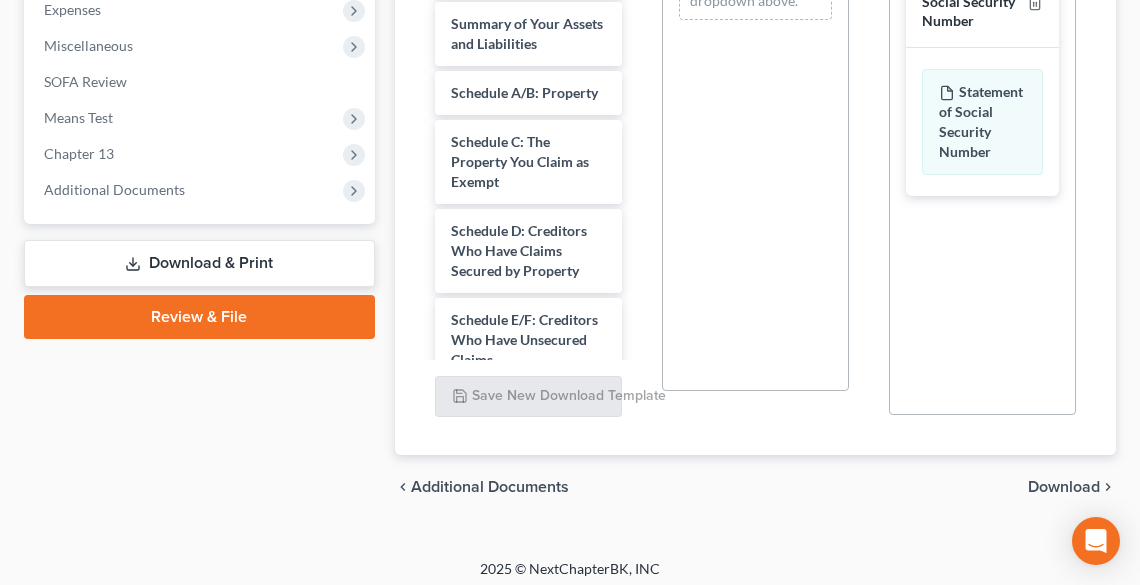 click on "Download" at bounding box center [1064, 487] 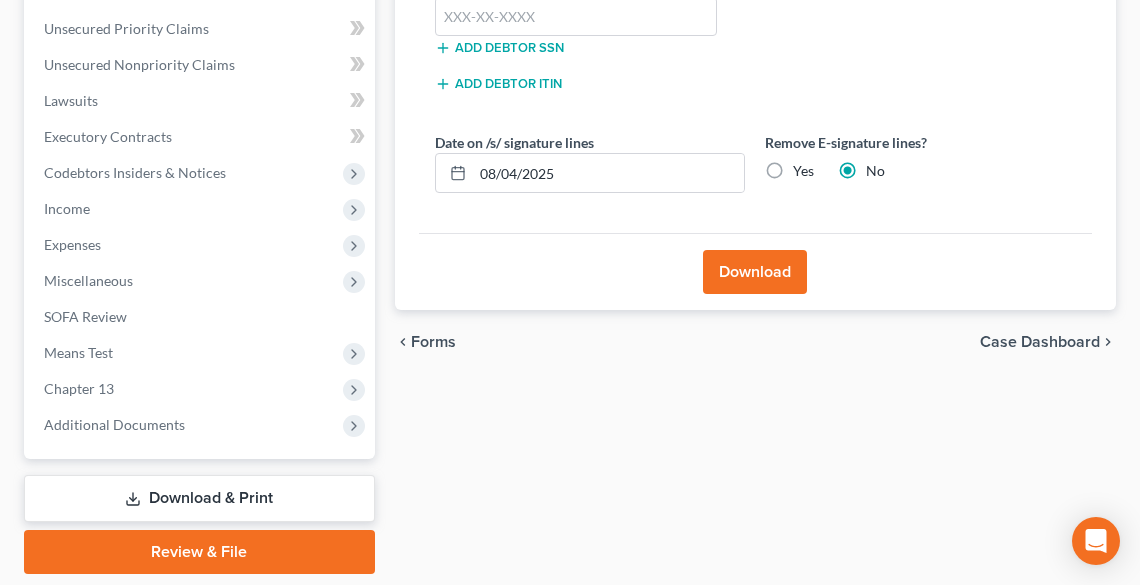 scroll, scrollTop: 388, scrollLeft: 0, axis: vertical 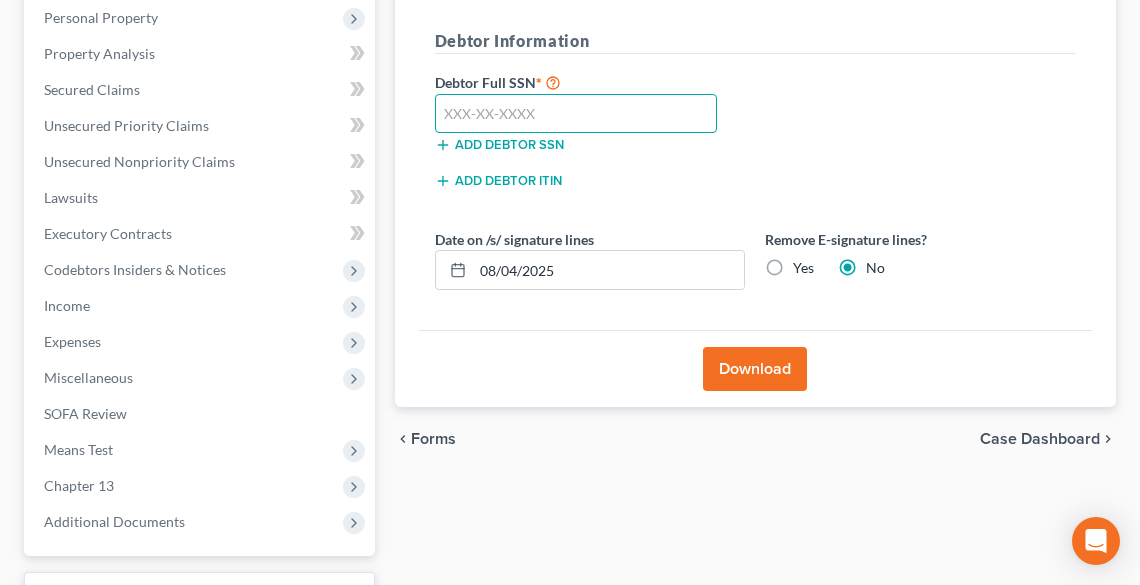 click at bounding box center (576, 114) 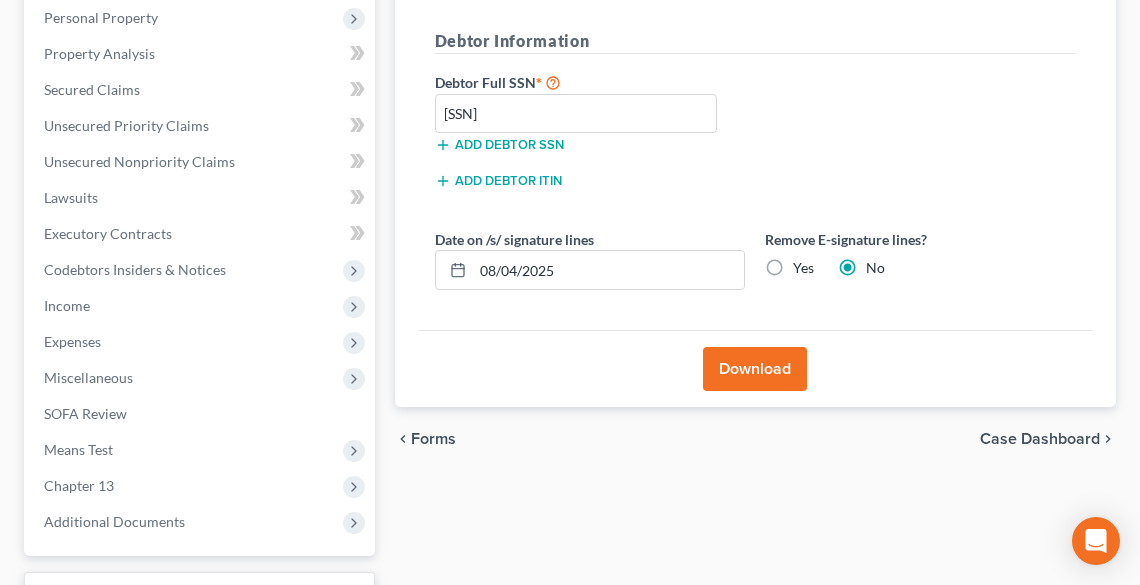 click on "Yes" at bounding box center [803, 268] 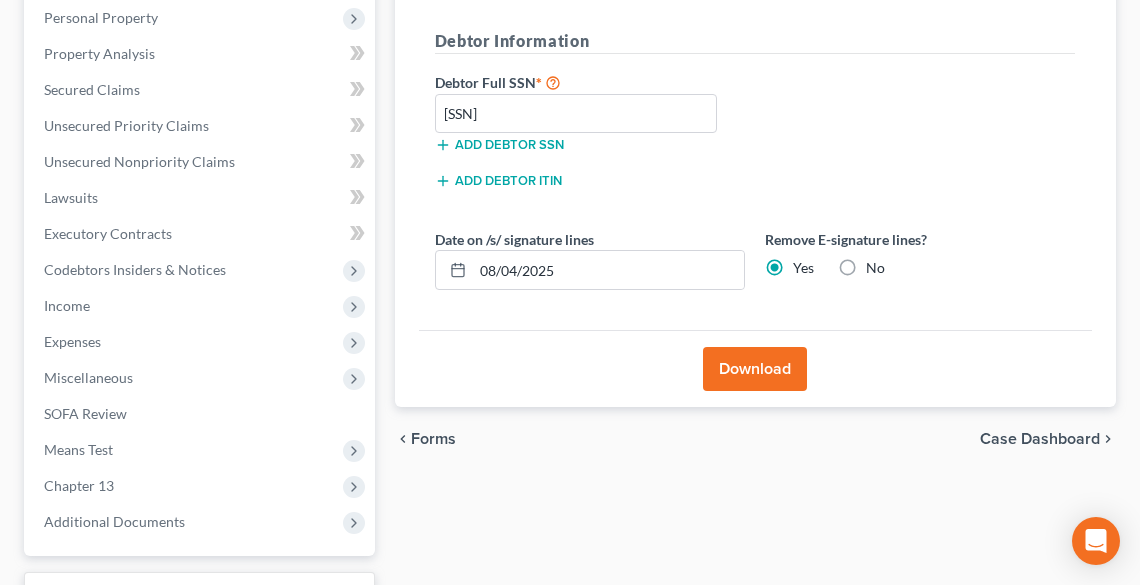 click on "Download" at bounding box center (755, 369) 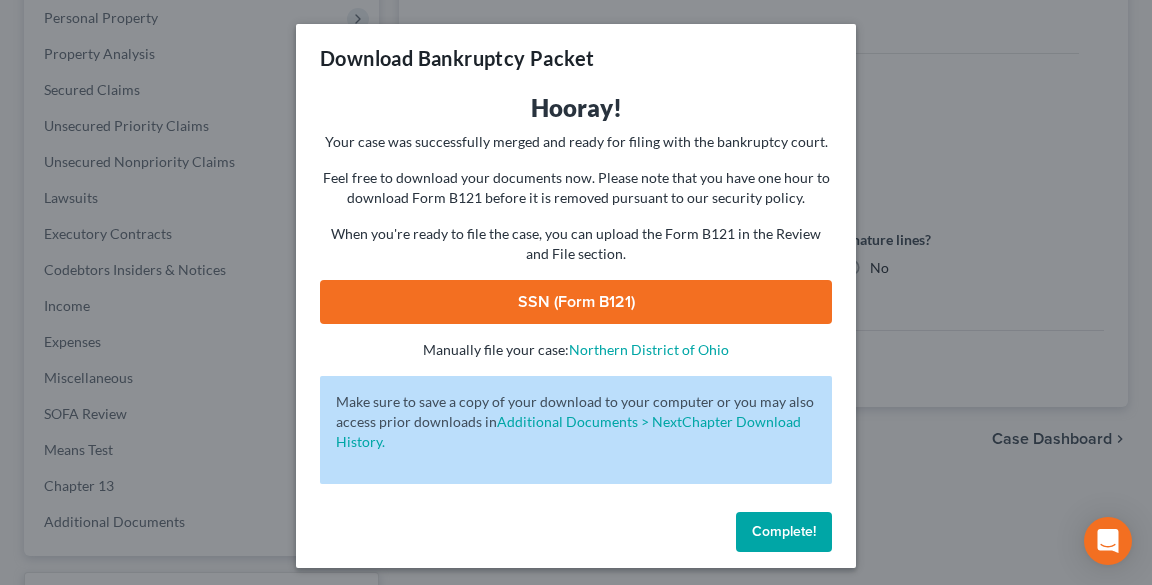 click on "SSN (Form B121)" at bounding box center [576, 302] 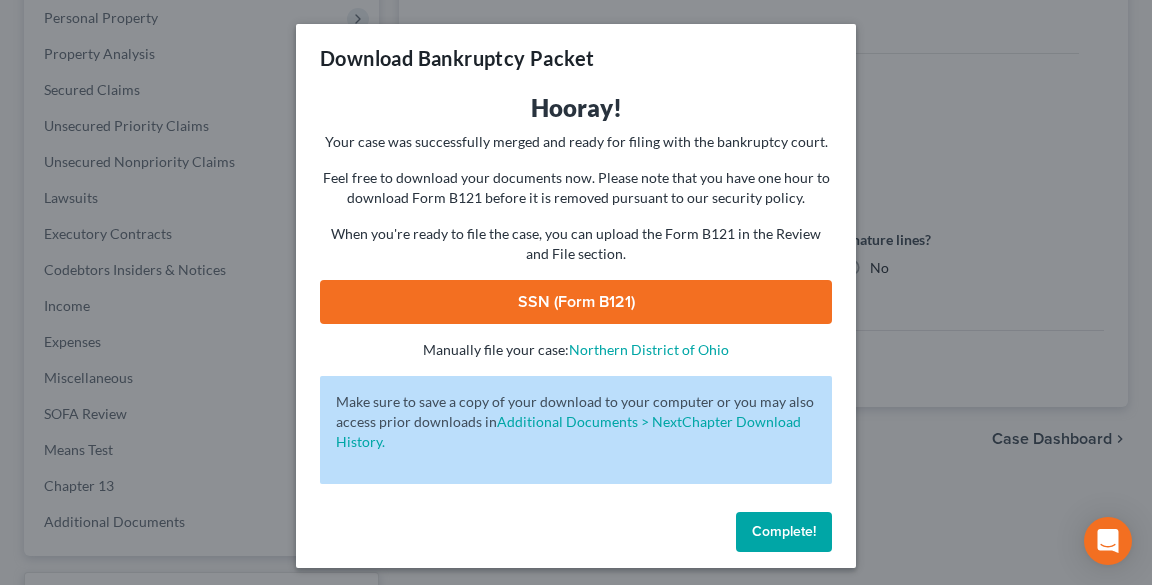 click on "Complete!" at bounding box center (784, 531) 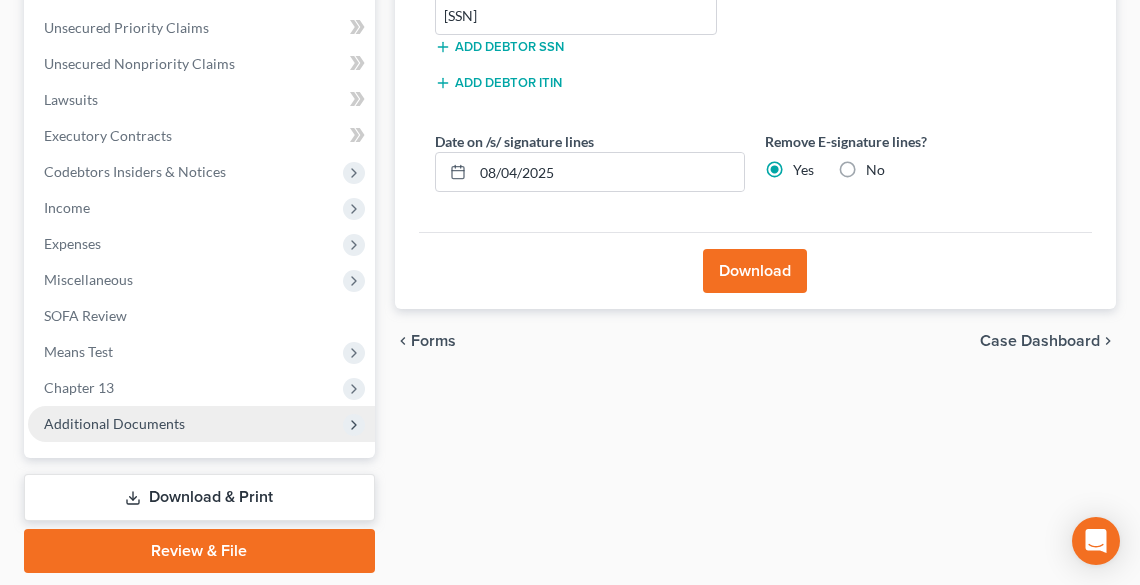 scroll, scrollTop: 548, scrollLeft: 0, axis: vertical 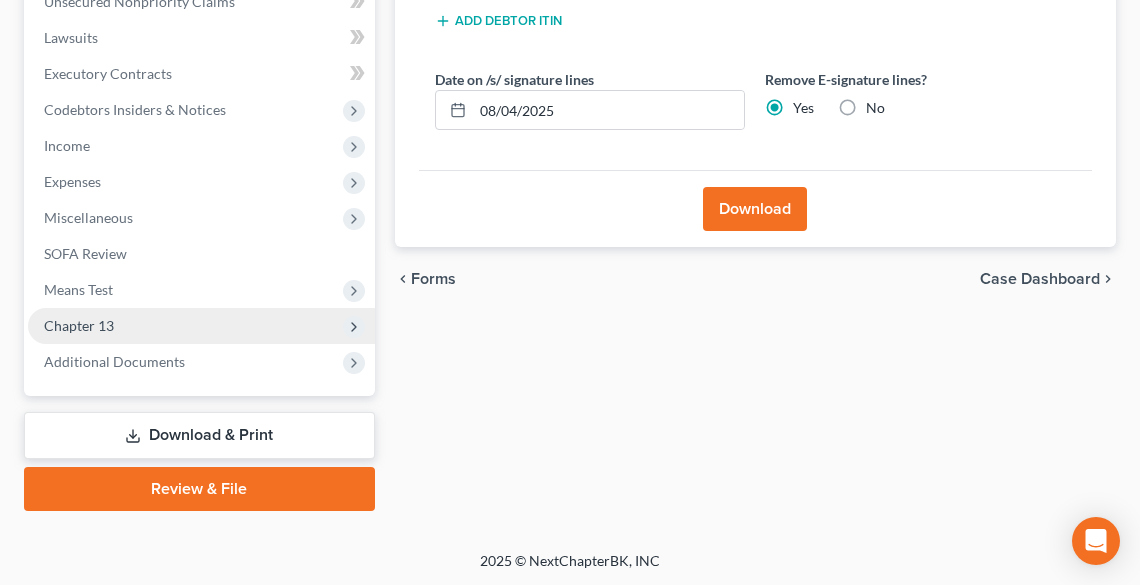 click on "Chapter 13" at bounding box center [79, 325] 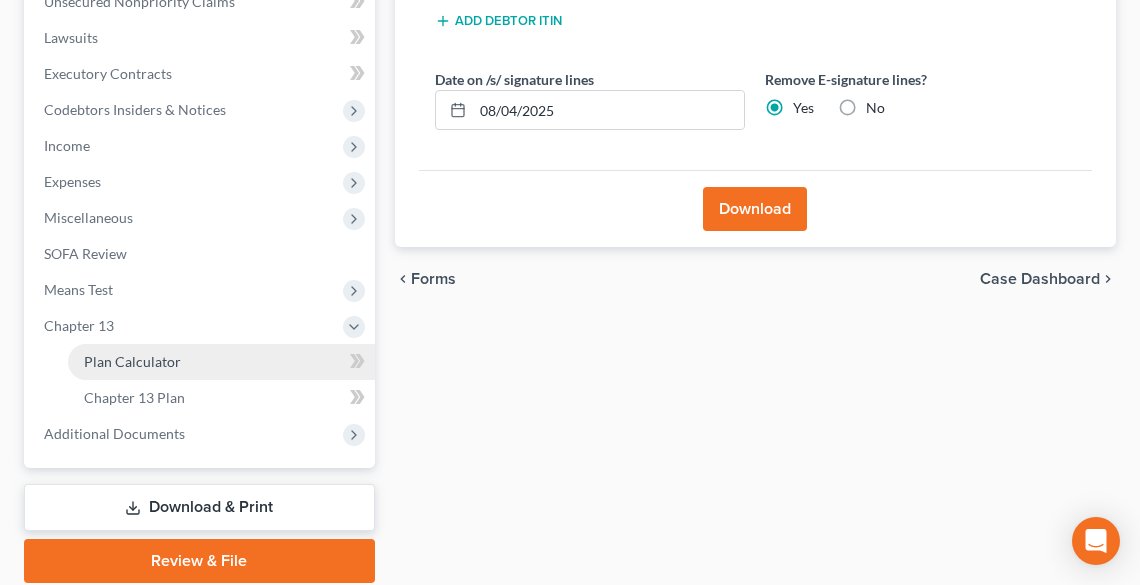 click on "Plan Calculator" at bounding box center [132, 361] 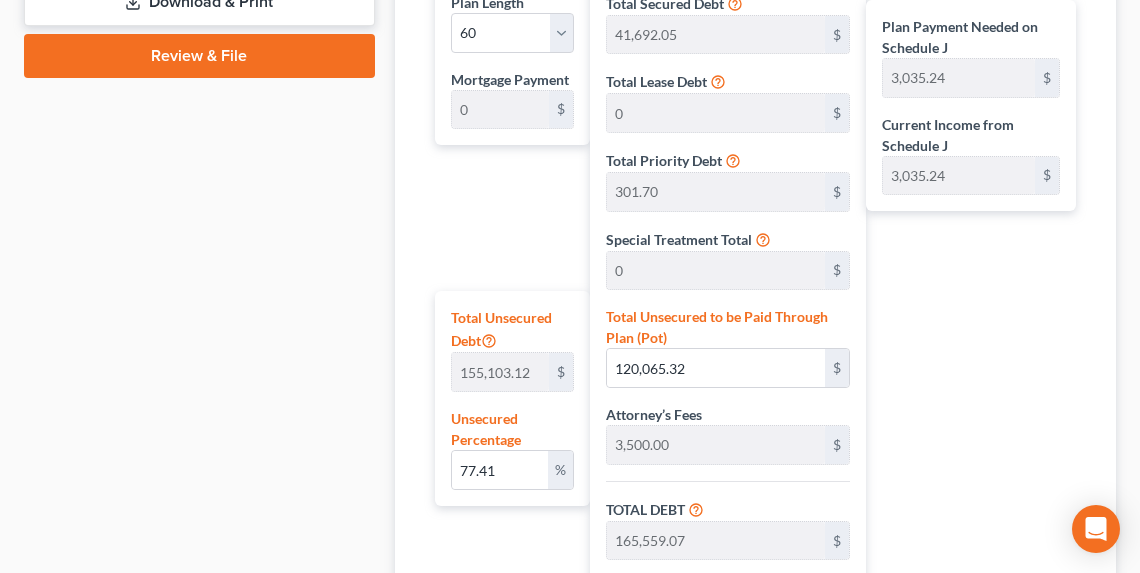 scroll, scrollTop: 1350, scrollLeft: 0, axis: vertical 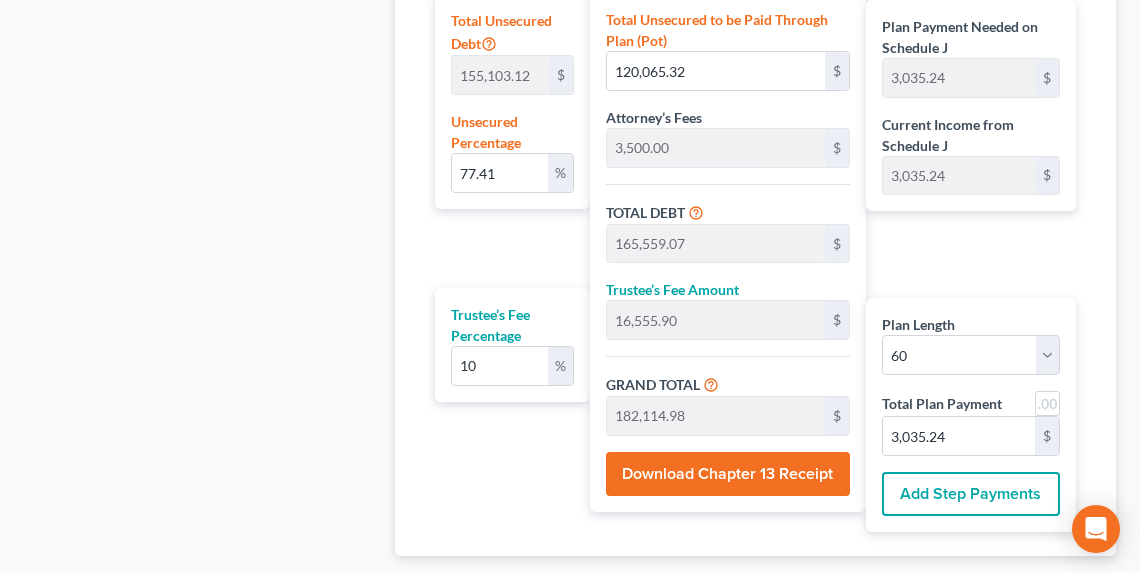 click on "Download Chapter 13 Receipt" at bounding box center [728, 474] 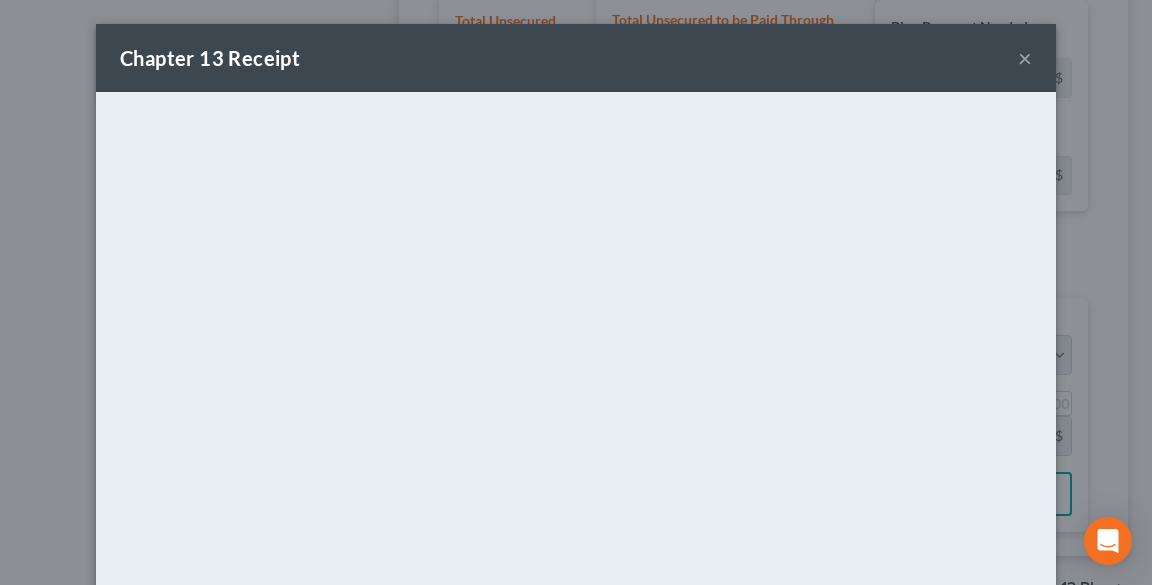 click on "×" at bounding box center [1025, 58] 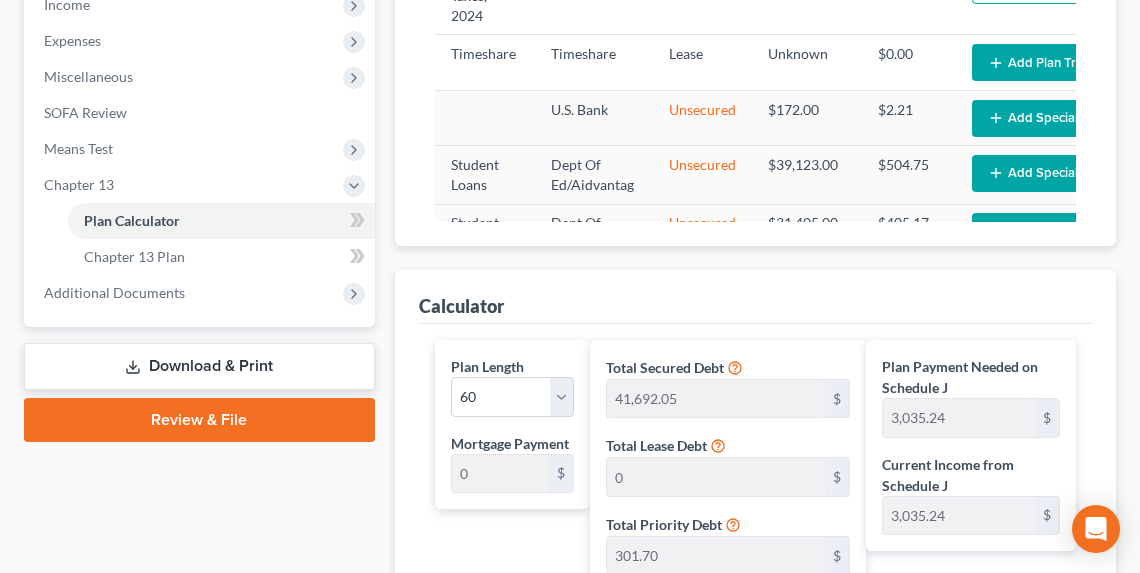 scroll, scrollTop: 630, scrollLeft: 0, axis: vertical 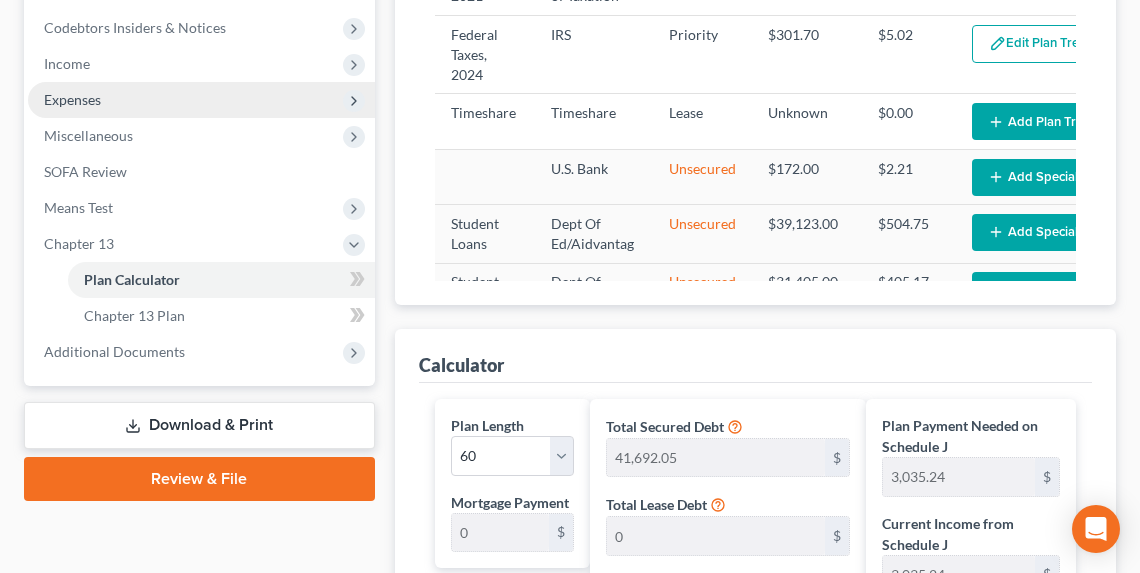 click on "Expenses" at bounding box center [72, 99] 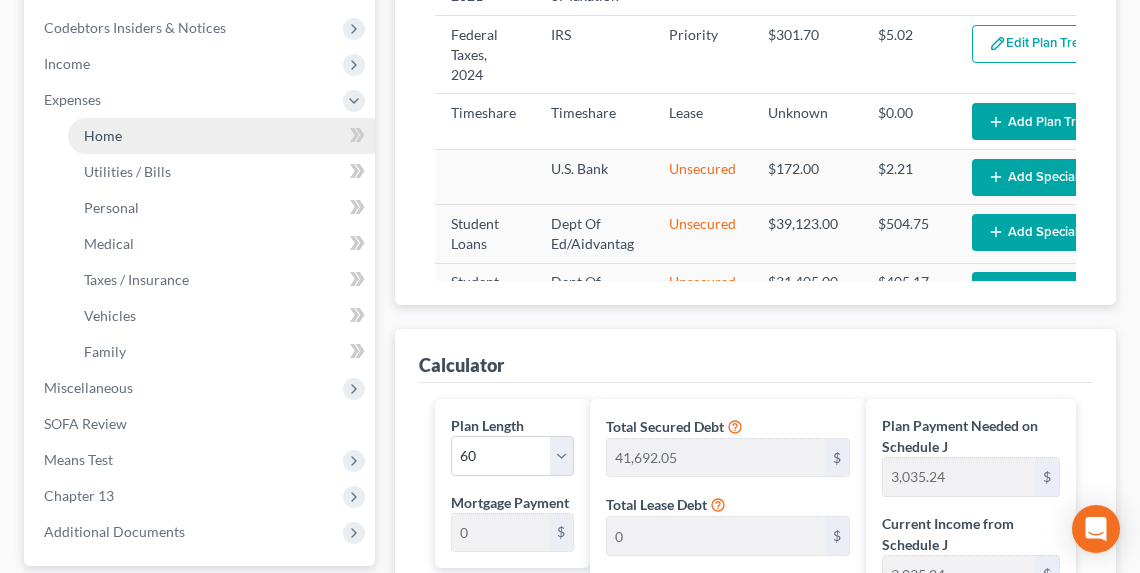 click on "Home" at bounding box center (103, 135) 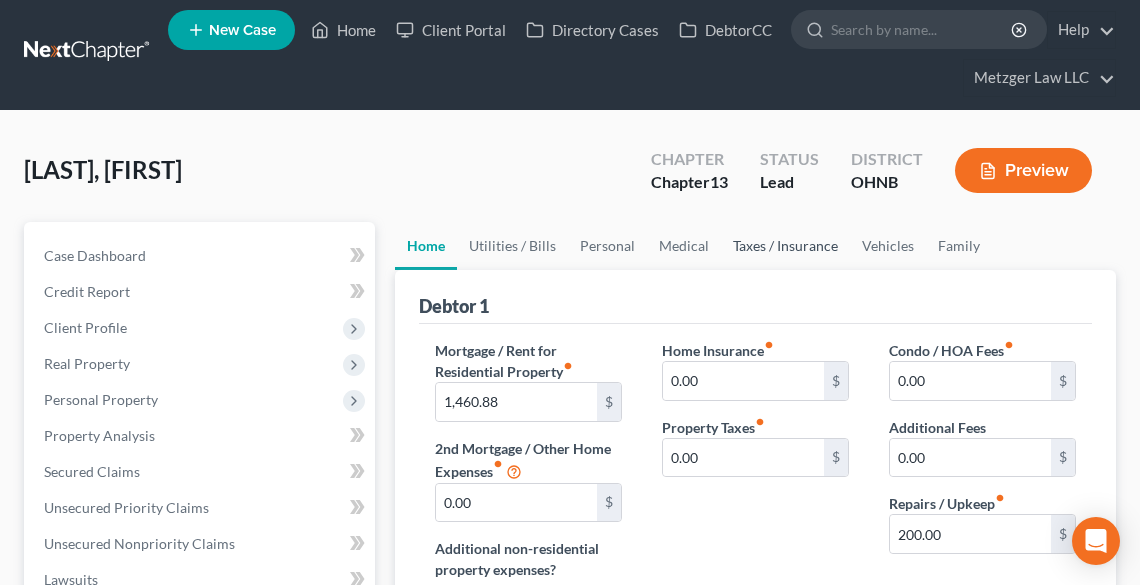 scroll, scrollTop: 0, scrollLeft: 0, axis: both 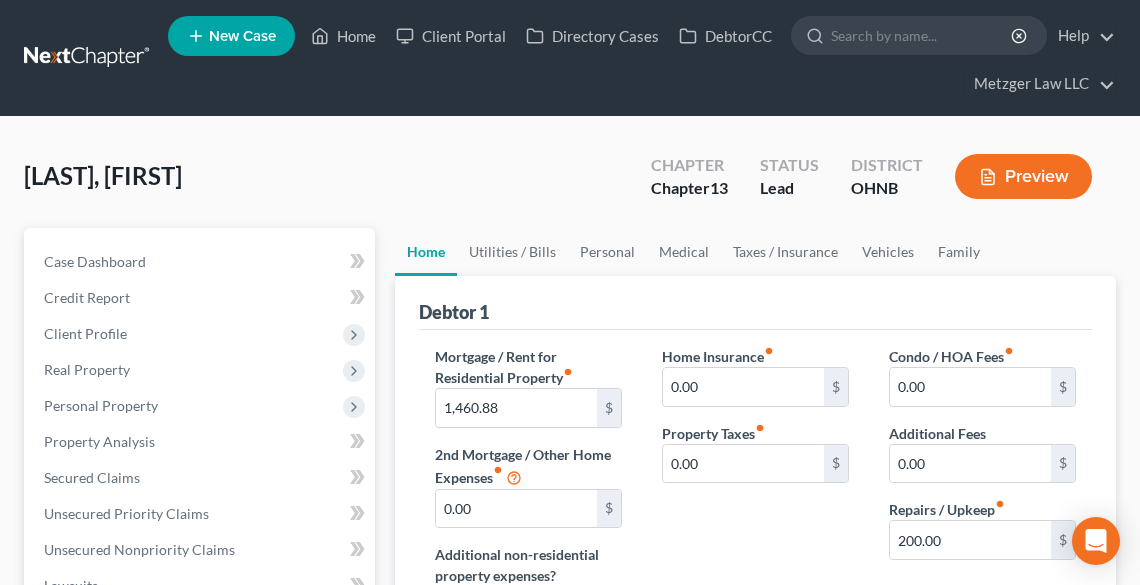 click on "Preview" at bounding box center [1023, 176] 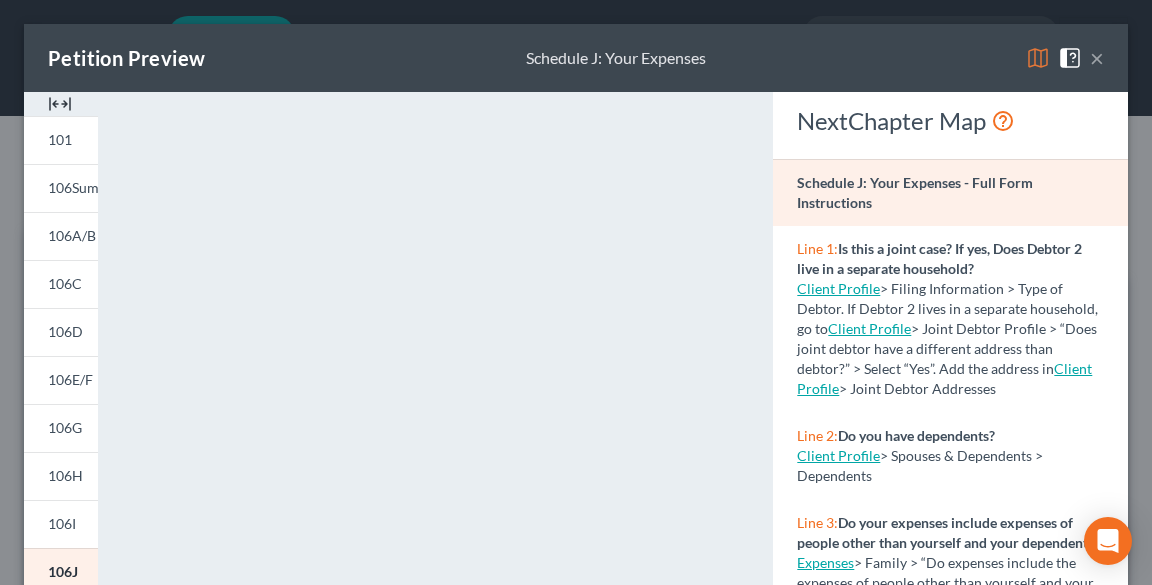 click on "×" at bounding box center (1097, 58) 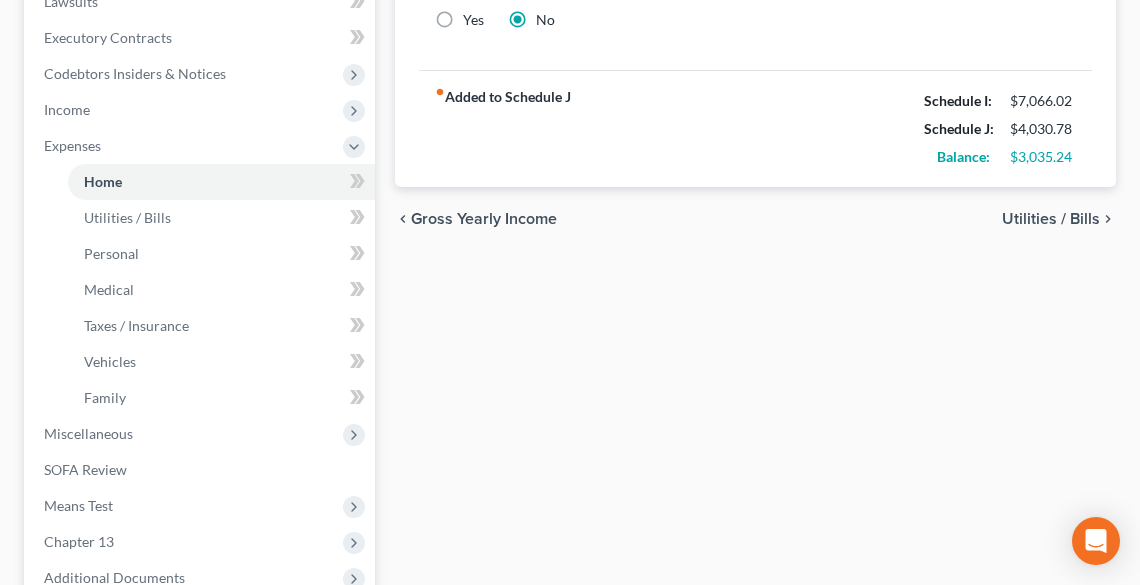 scroll, scrollTop: 800, scrollLeft: 0, axis: vertical 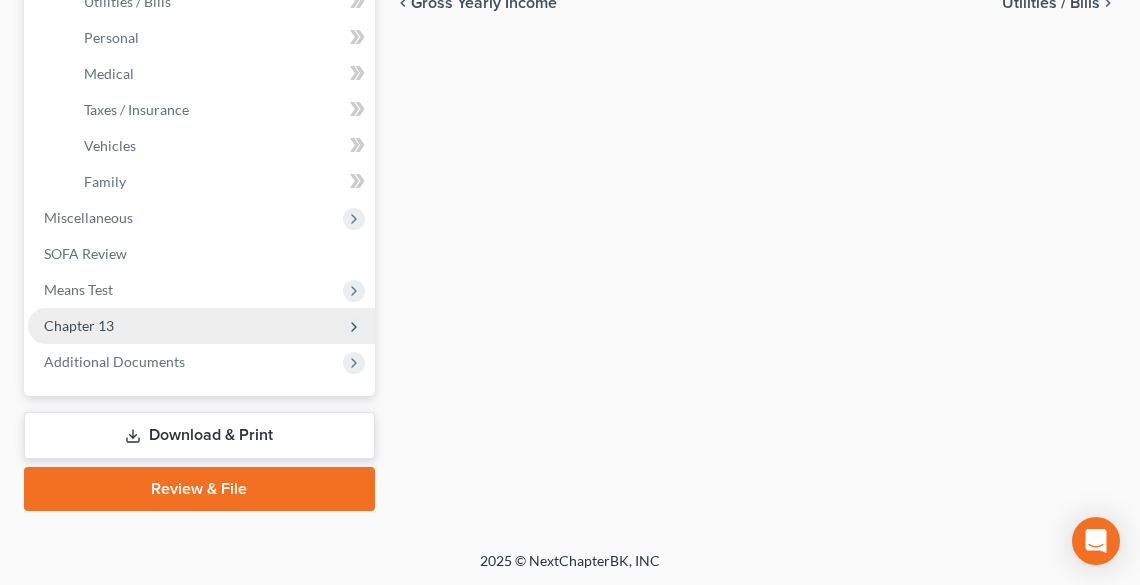 click on "Chapter 13" at bounding box center (201, 326) 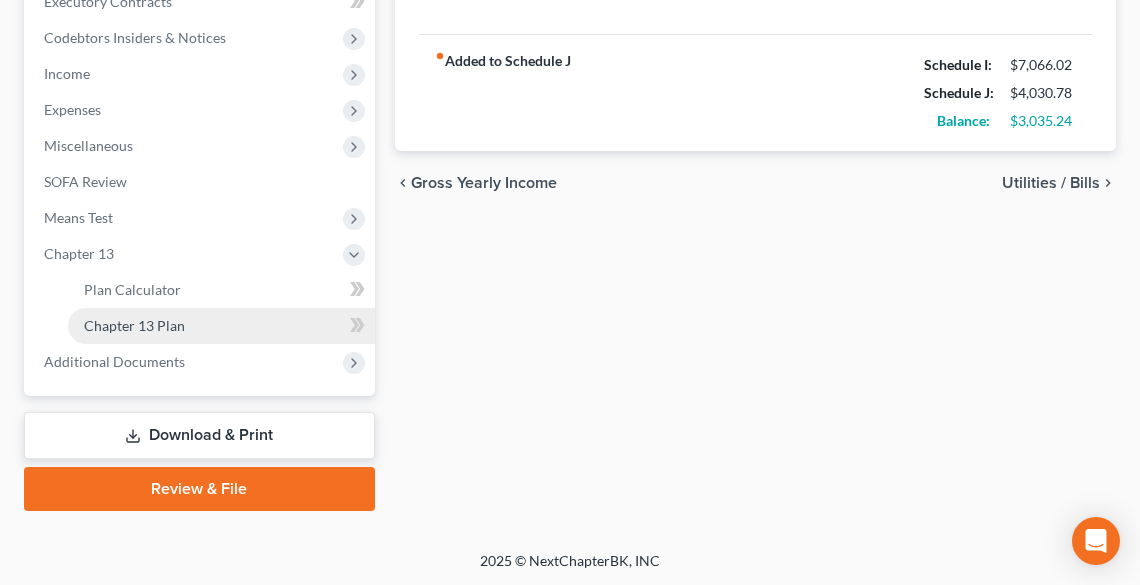 click on "Chapter 13 Plan" at bounding box center (134, 325) 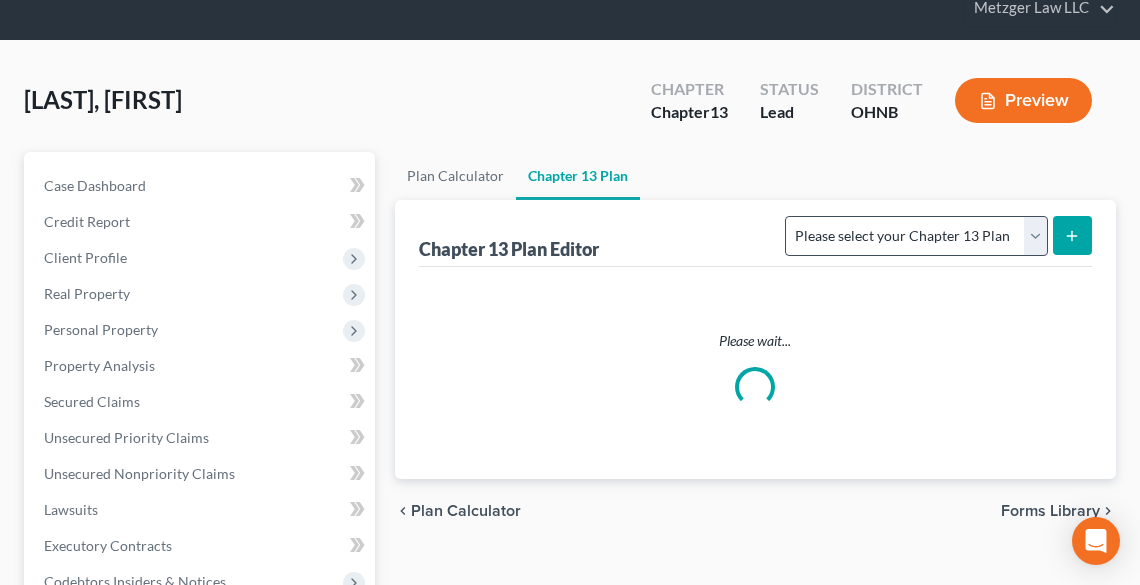 scroll, scrollTop: 0, scrollLeft: 0, axis: both 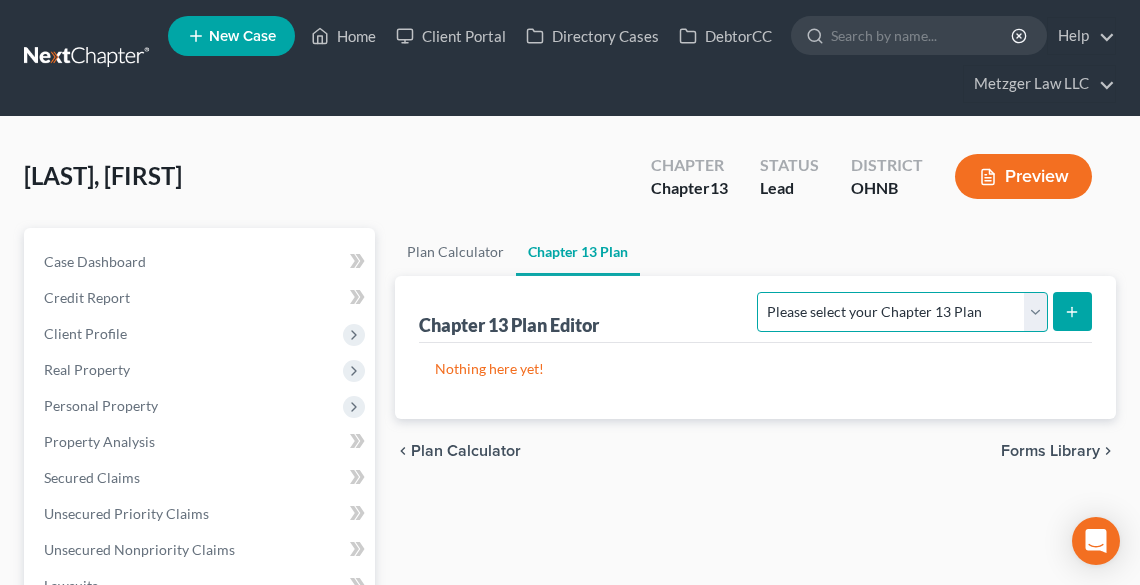 click on "Please select your Chapter 13 Plan National Form Plan - Official Form 113 Northern District of Ohio (Cleveland)" at bounding box center [902, 312] 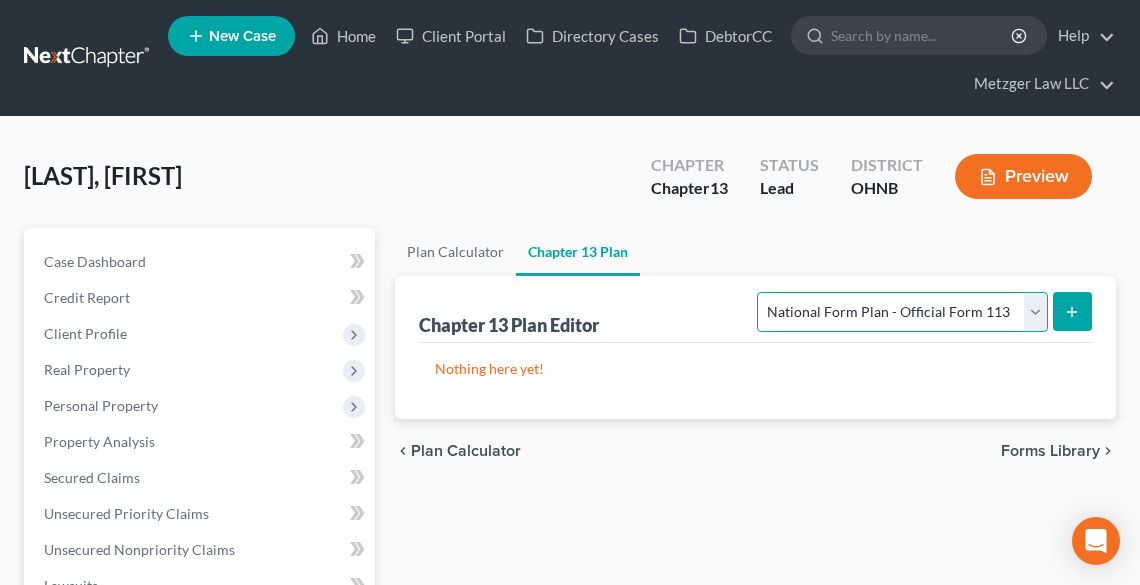 click on "Please select your Chapter 13 Plan National Form Plan - Official Form 113 Northern District of Ohio (Cleveland)" at bounding box center (902, 312) 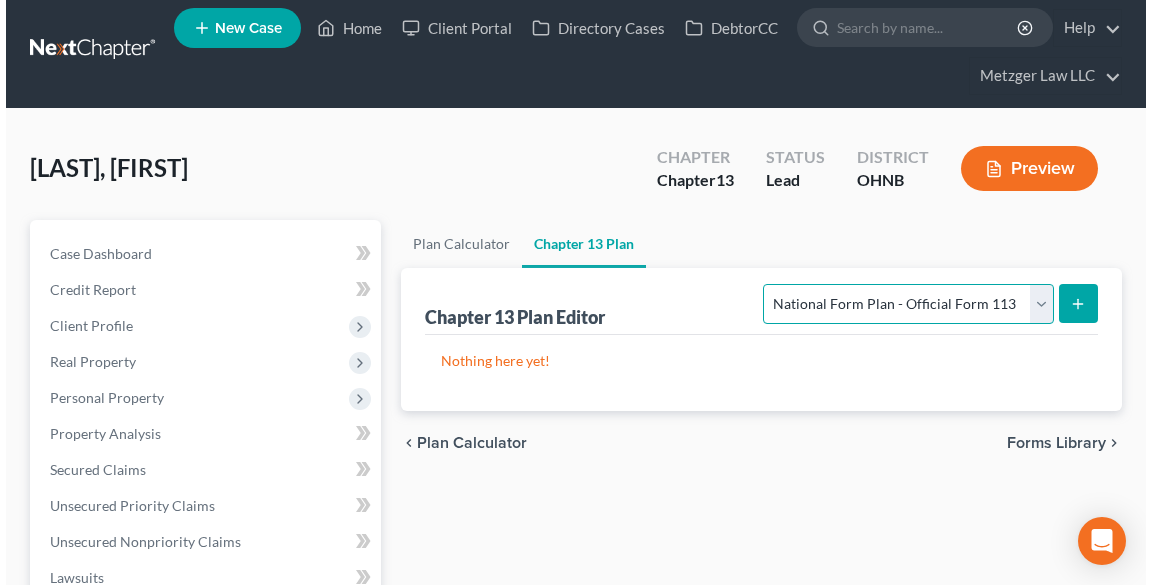 scroll, scrollTop: 0, scrollLeft: 0, axis: both 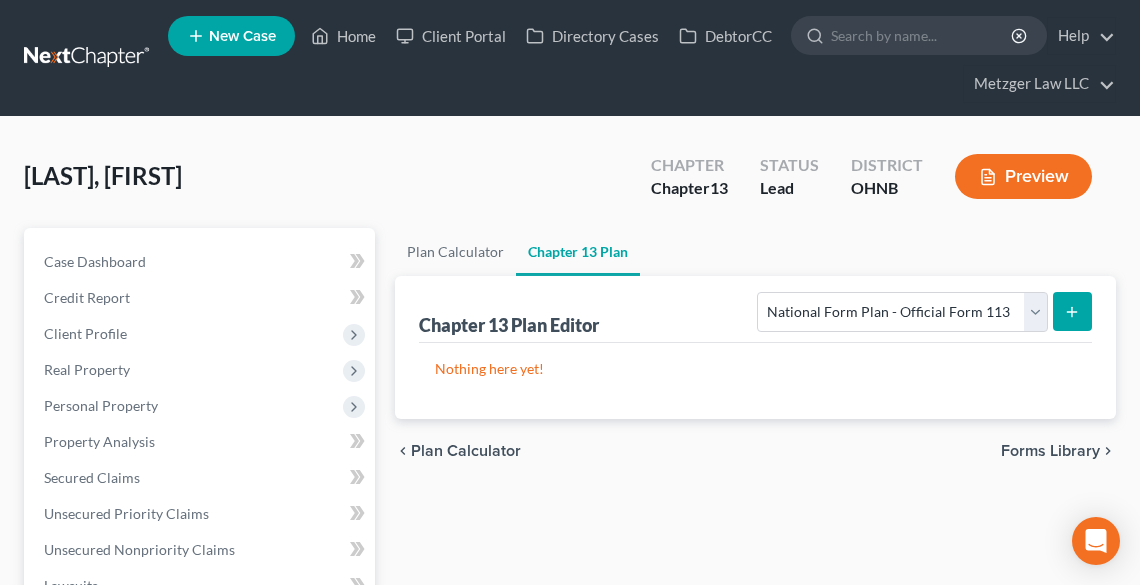 click 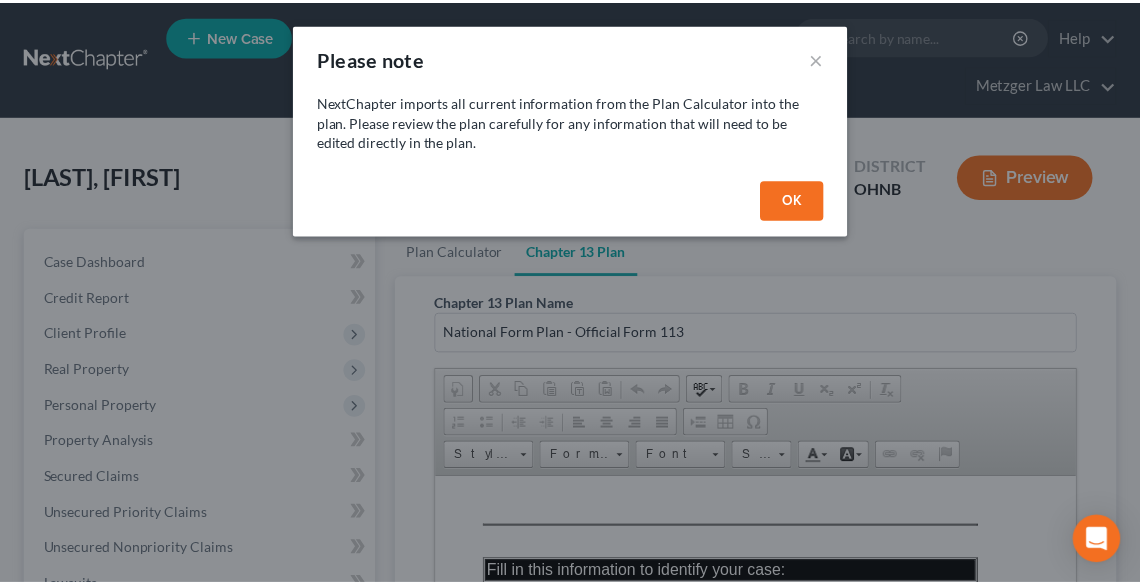 scroll, scrollTop: 0, scrollLeft: 0, axis: both 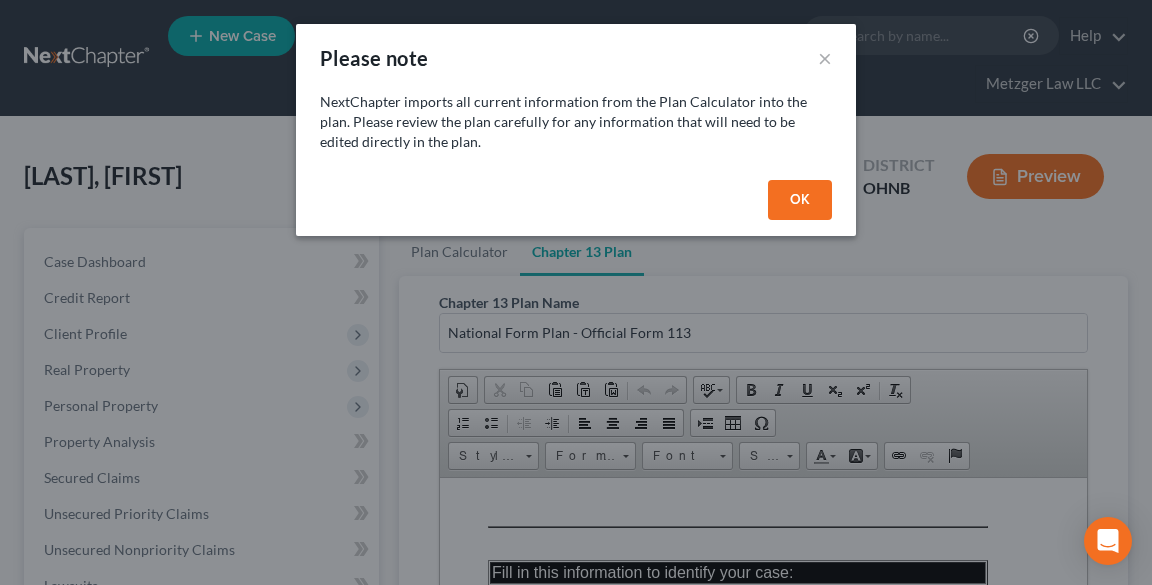 click on "OK" at bounding box center [800, 200] 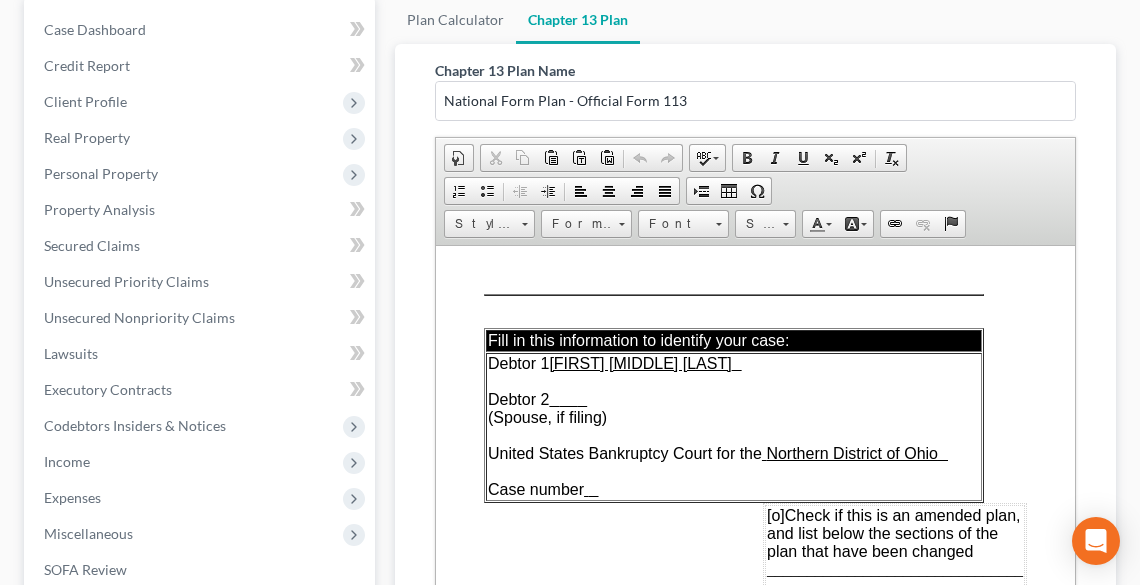 scroll, scrollTop: 240, scrollLeft: 0, axis: vertical 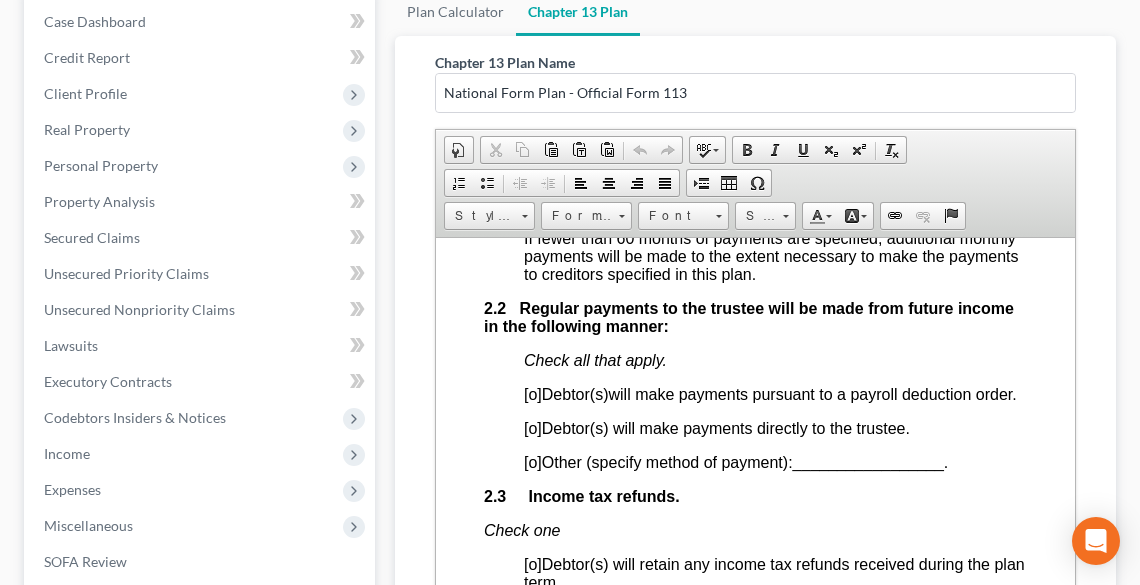 click on "[o]" at bounding box center (532, 393) 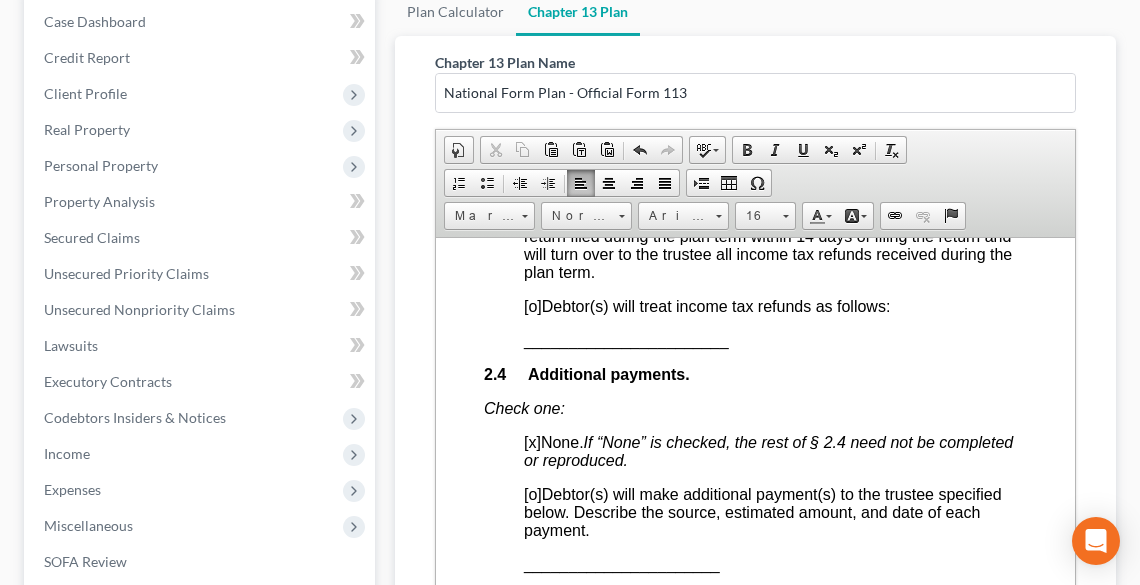 scroll, scrollTop: 2000, scrollLeft: 0, axis: vertical 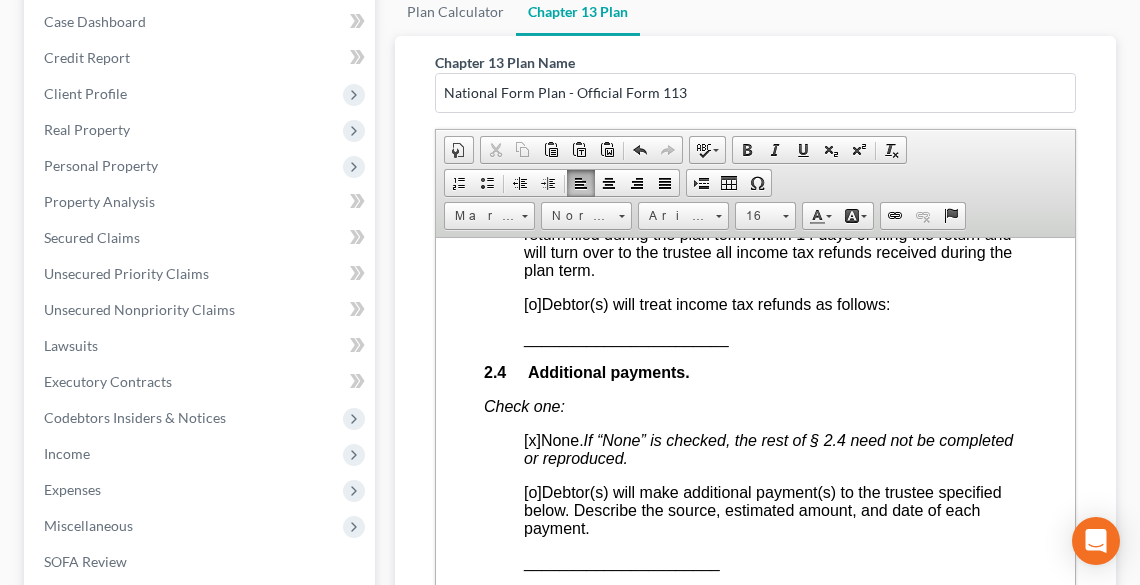 click on "[o]" at bounding box center [532, 303] 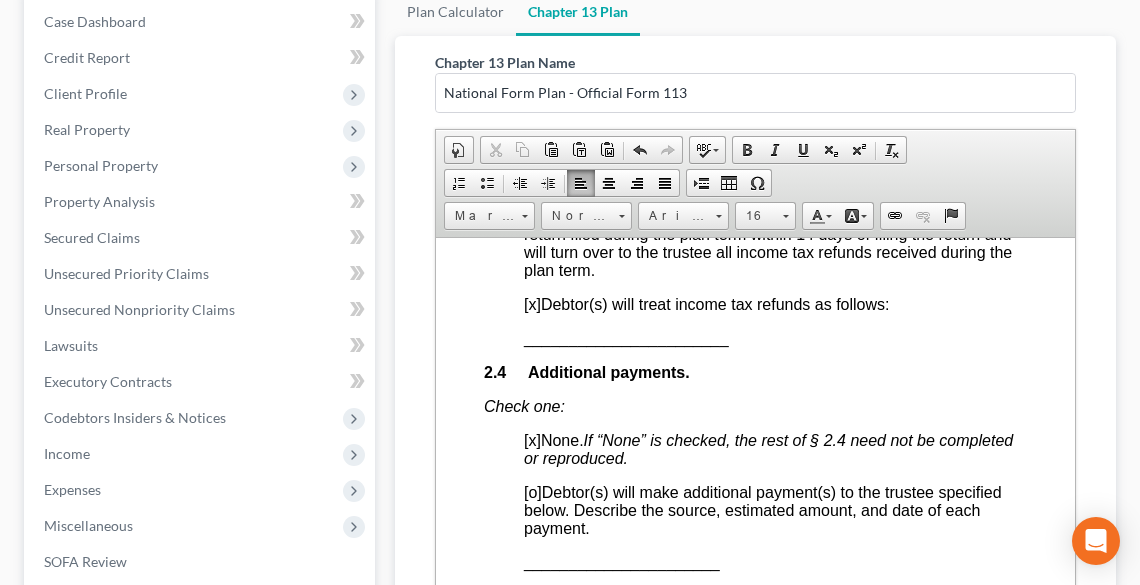 click on "_______________________" at bounding box center [625, 337] 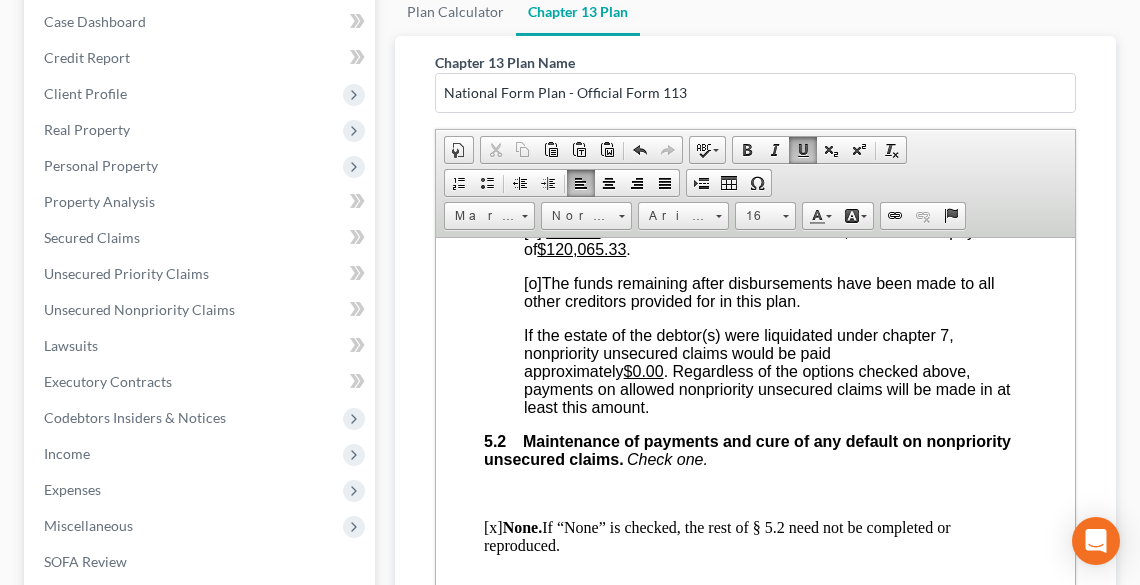 scroll, scrollTop: 5680, scrollLeft: 0, axis: vertical 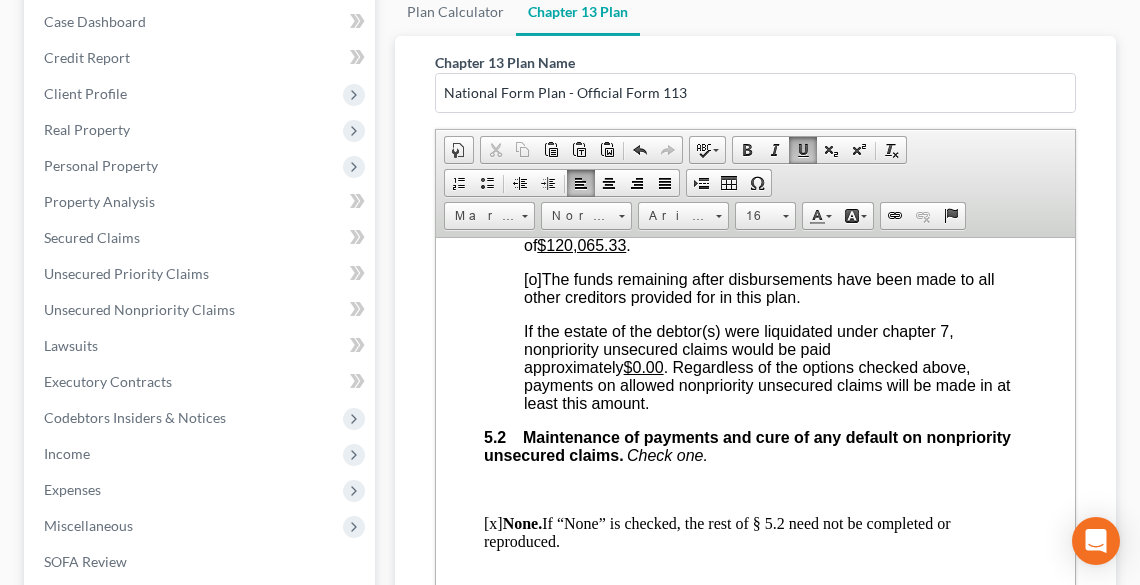 click on "[o]" at bounding box center (532, 278) 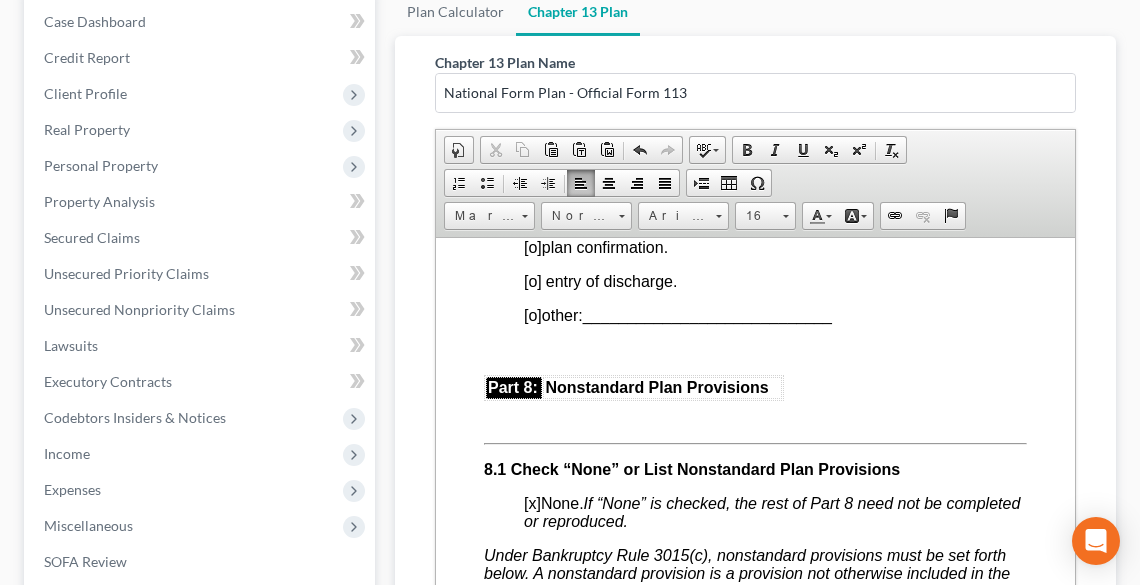 scroll, scrollTop: 6720, scrollLeft: 0, axis: vertical 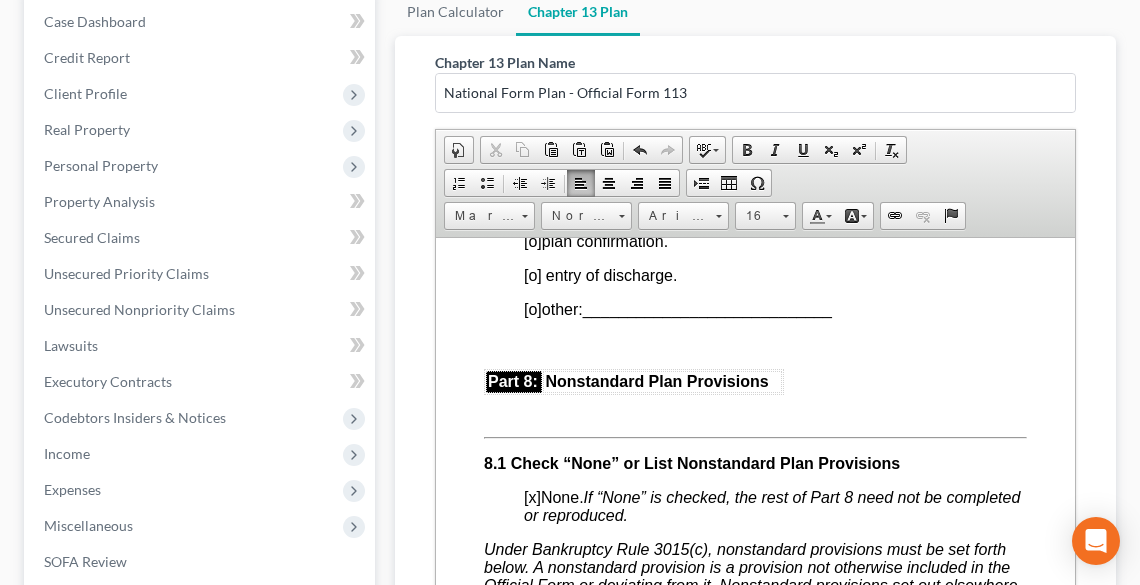 click on "[o]" at bounding box center (532, 240) 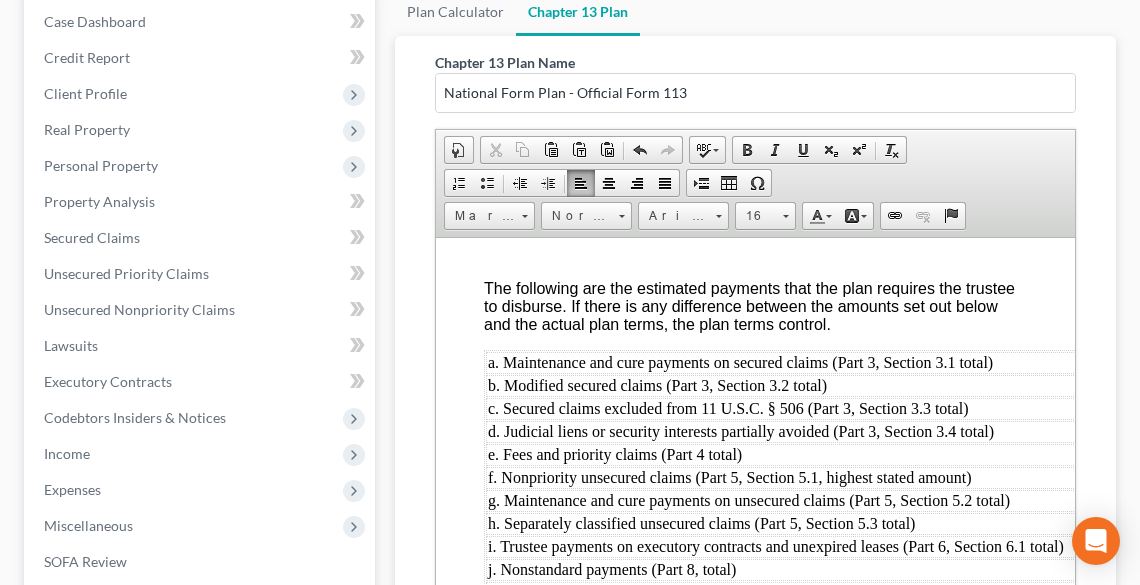scroll, scrollTop: 8130, scrollLeft: 0, axis: vertical 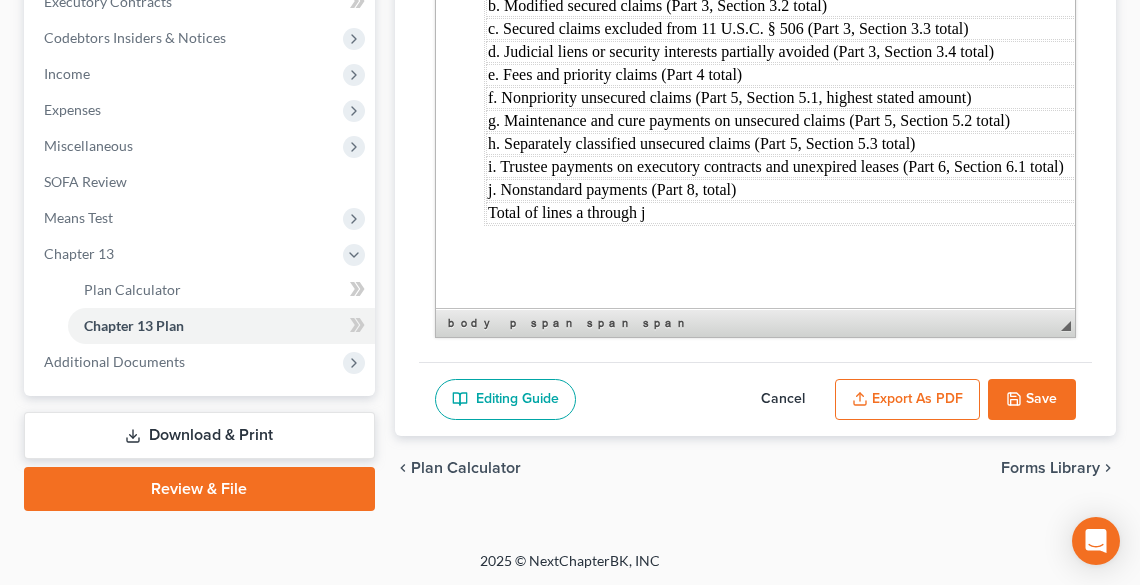 click on "Export as PDF" at bounding box center (907, 400) 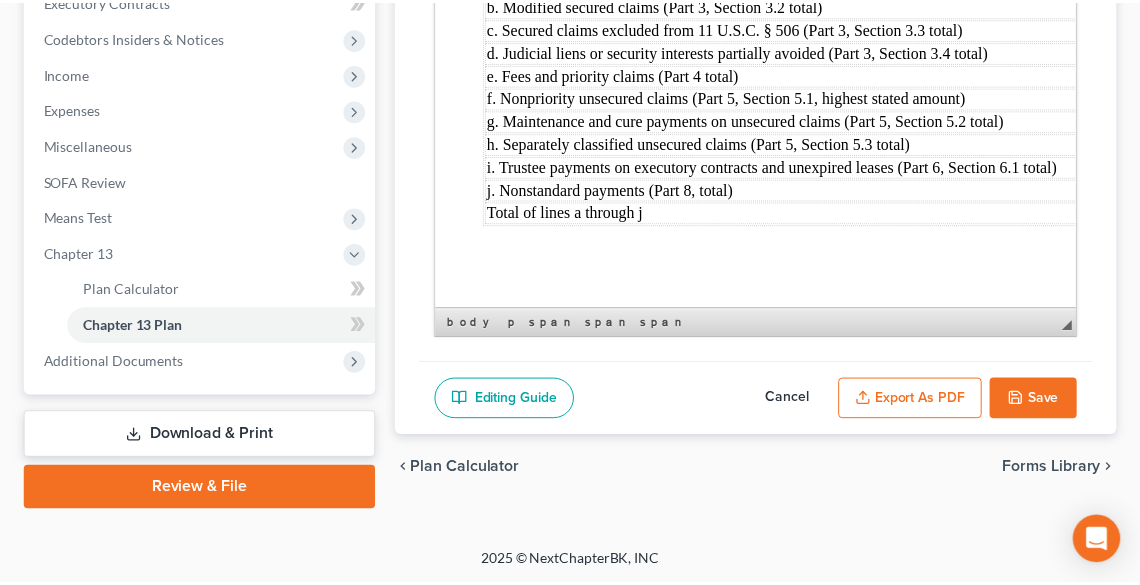 scroll, scrollTop: 8093, scrollLeft: 0, axis: vertical 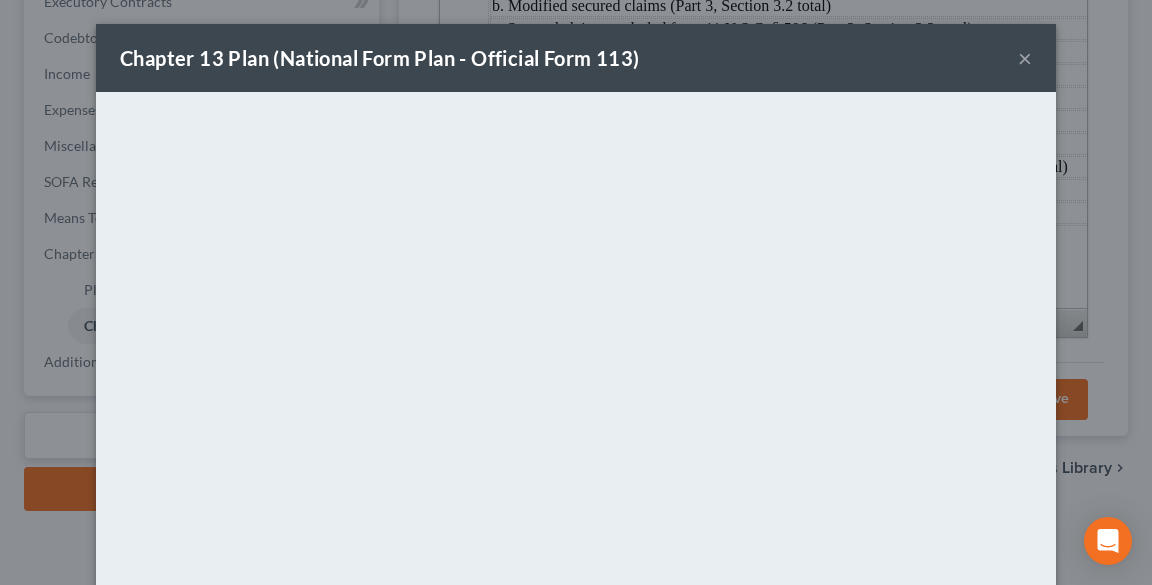 click on "×" at bounding box center [1025, 58] 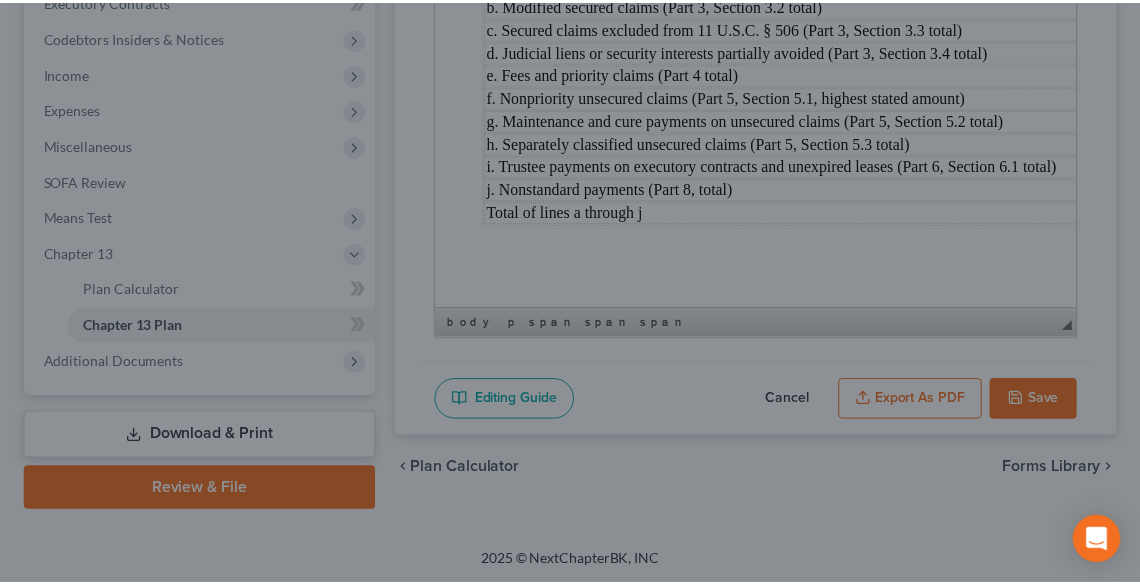 scroll, scrollTop: 8130, scrollLeft: 0, axis: vertical 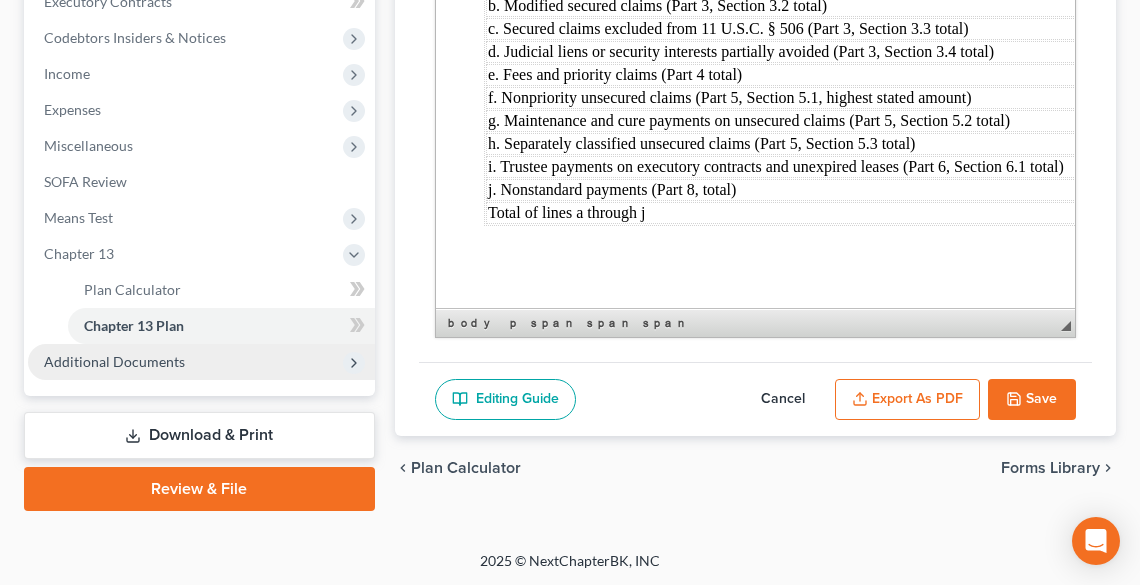 click on "Additional Documents" at bounding box center [114, 361] 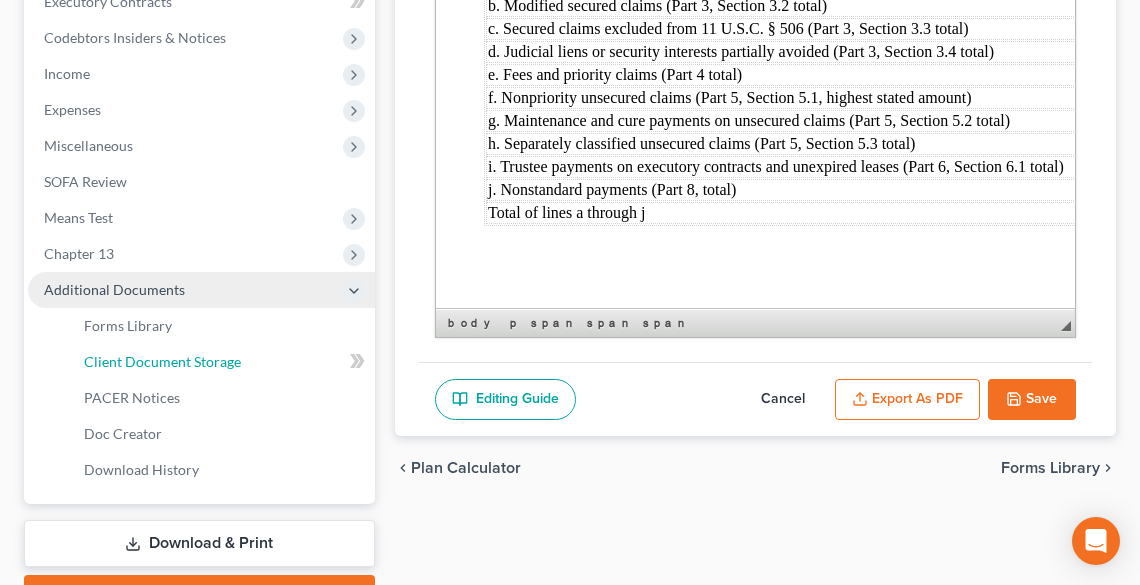 click on "Client Document Storage" at bounding box center (162, 361) 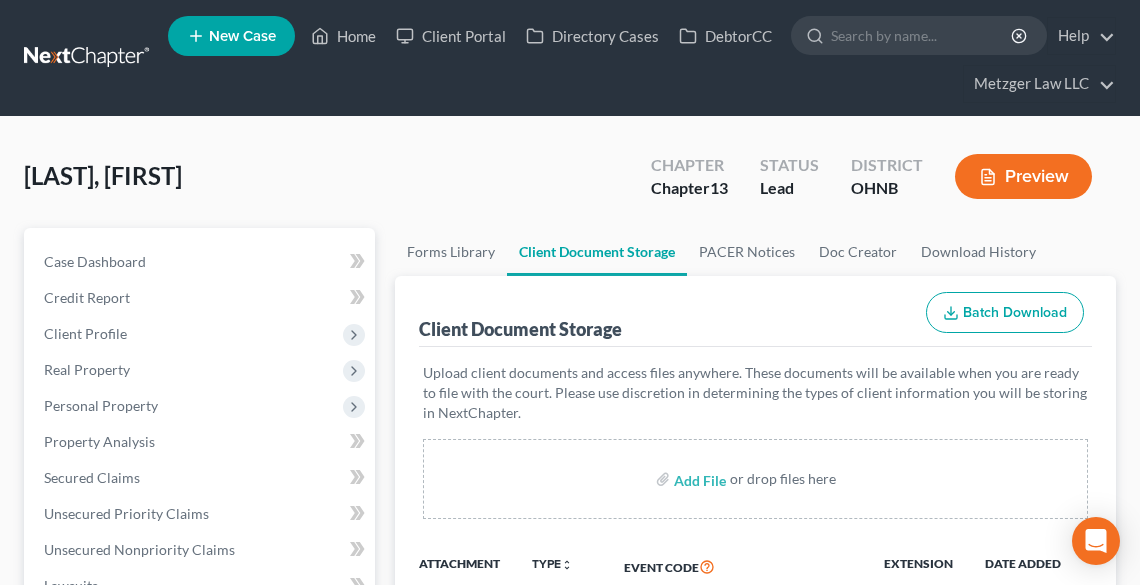 scroll, scrollTop: 320, scrollLeft: 0, axis: vertical 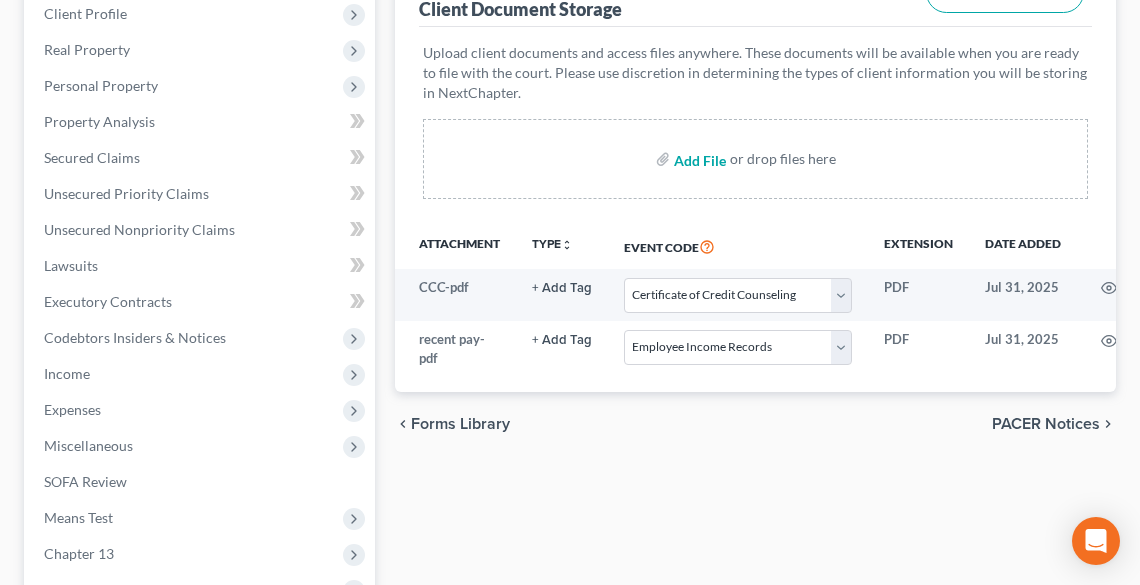 click at bounding box center [698, 159] 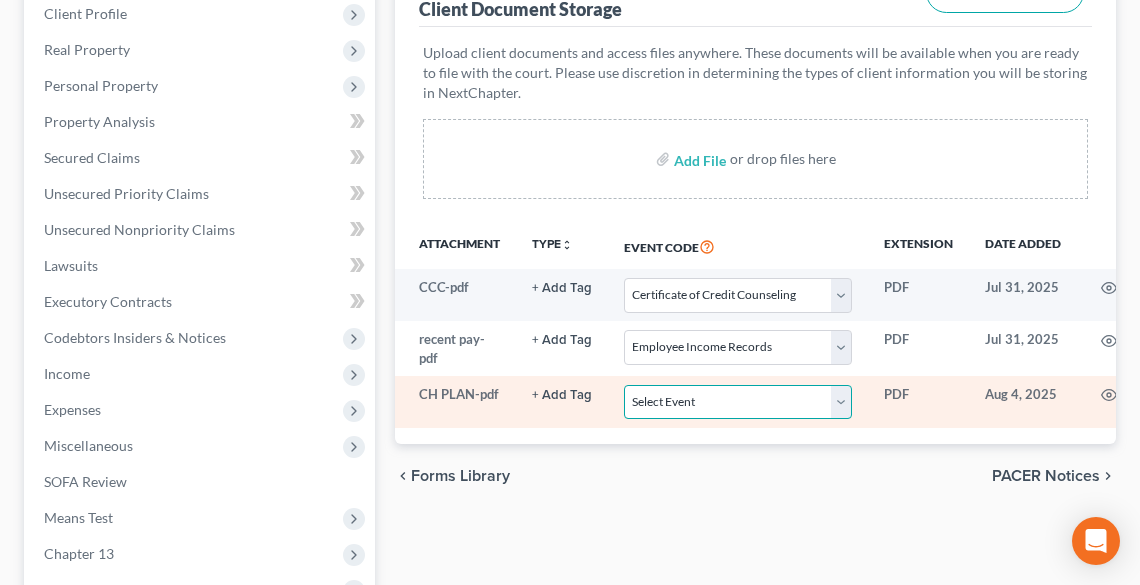 click on "Select Event 20 Largest Unsecured Creditors Amended List of Creditors (Fee) Amended Schedules and Summary (Fee) Amended Schedules and Summary (No Fee) Application to Have Chapter 7 Filing Fee Waived Certificate of Credit Counseling Certificate of Service Chapter 11 Monthly operating Report UST Form 11-MOR Chapter 11 Post-Confirmation Report Chapter 11 Statement of Current Monthly Income - Form 122B Chapter 13 Calculation of Disposable Income 122C-2 Chapter 13 Plan Chapter 13 Statement of Monthly Income 122C-1 Chapter 7 Means Test Calculation 122A-2 Chapter 7 Statements - Monthly Income (122A-1) / Exemption Presumption of Abuse (122A-1Supp) (12/15) Debtor Electronic Noticing (DeBN) Declaration Re: Electronic Filing Declaration Under Penalty of Perjury Disclosure of Compensation of Attorney for Debtor Domestic Support Obligations Employee Income Records Financial Management Course (Form 423) Legal Description Operating Report Pay Filing Fee in Installments Reaffirmation Agreement Rights and Responsibilities" at bounding box center (738, 402) 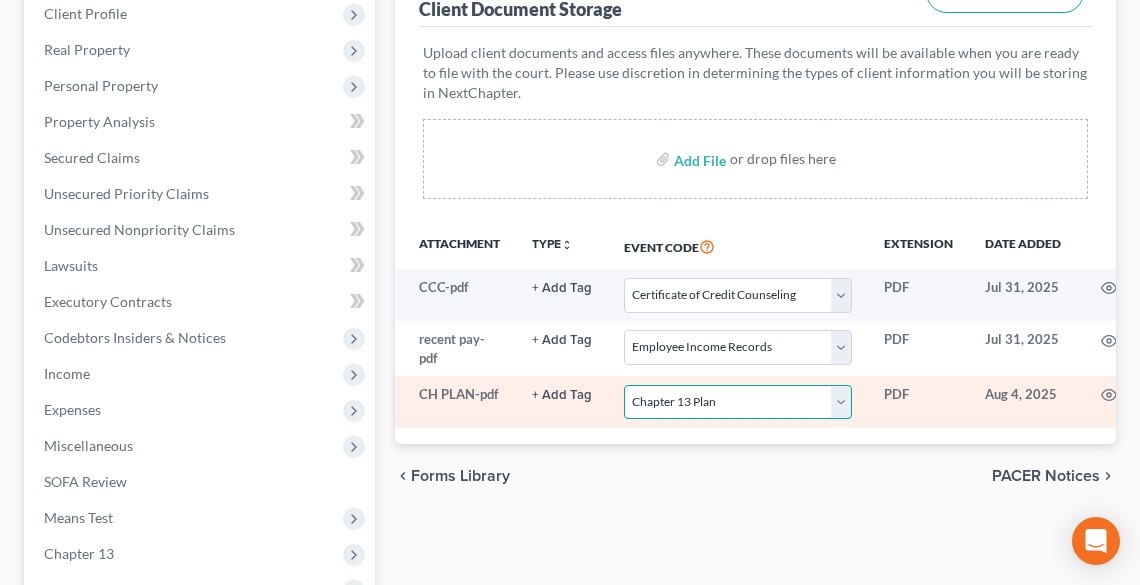 click on "Select Event 20 Largest Unsecured Creditors Amended List of Creditors (Fee) Amended Schedules and Summary (Fee) Amended Schedules and Summary (No Fee) Application to Have Chapter 7 Filing Fee Waived Certificate of Credit Counseling Certificate of Service Chapter 11 Monthly operating Report UST Form 11-MOR Chapter 11 Post-Confirmation Report Chapter 11 Statement of Current Monthly Income - Form 122B Chapter 13 Calculation of Disposable Income 122C-2 Chapter 13 Plan Chapter 13 Statement of Monthly Income 122C-1 Chapter 7 Means Test Calculation 122A-2 Chapter 7 Statements - Monthly Income (122A-1) / Exemption Presumption of Abuse (122A-1Supp) (12/15) Debtor Electronic Noticing (DeBN) Declaration Re: Electronic Filing Declaration Under Penalty of Perjury Disclosure of Compensation of Attorney for Debtor Domestic Support Obligations Employee Income Records Financial Management Course (Form 423) Legal Description Operating Report Pay Filing Fee in Installments Reaffirmation Agreement Rights and Responsibilities" at bounding box center [738, 402] 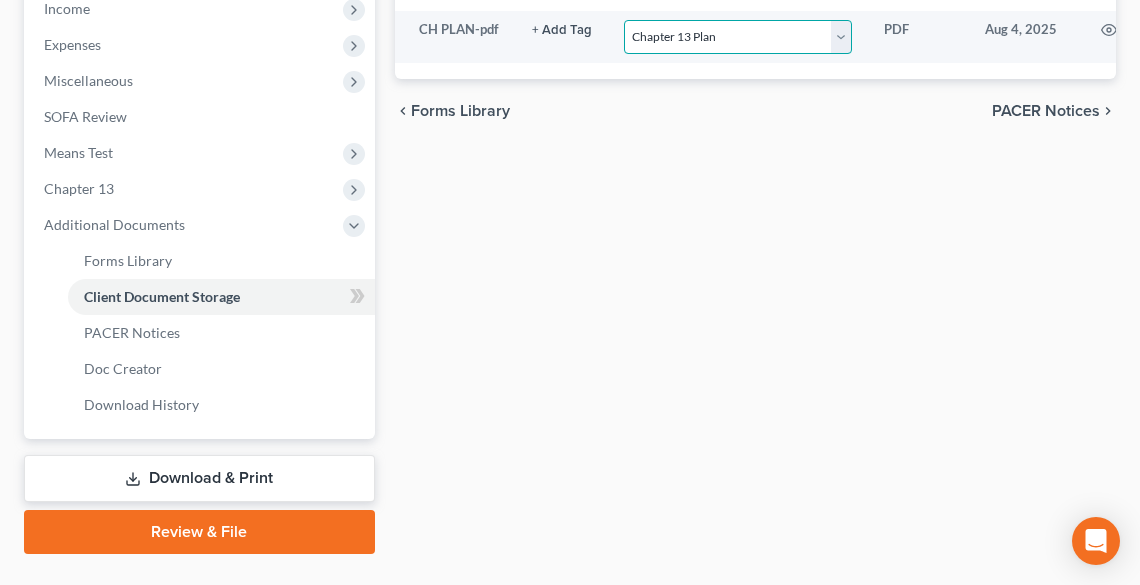 scroll, scrollTop: 728, scrollLeft: 0, axis: vertical 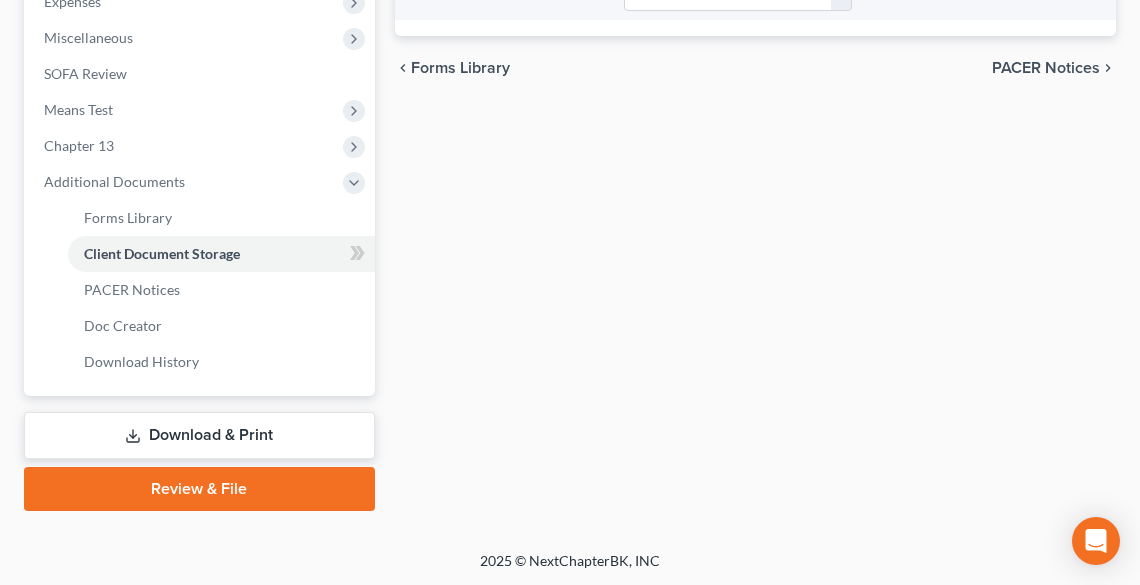 click on "Download & Print" at bounding box center (199, 435) 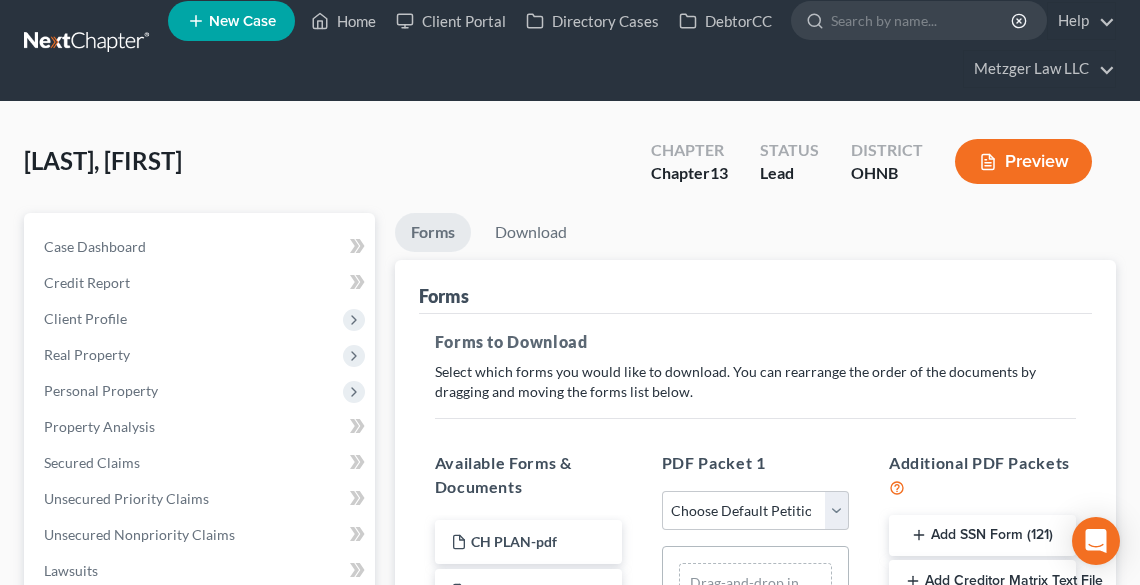 scroll, scrollTop: 0, scrollLeft: 0, axis: both 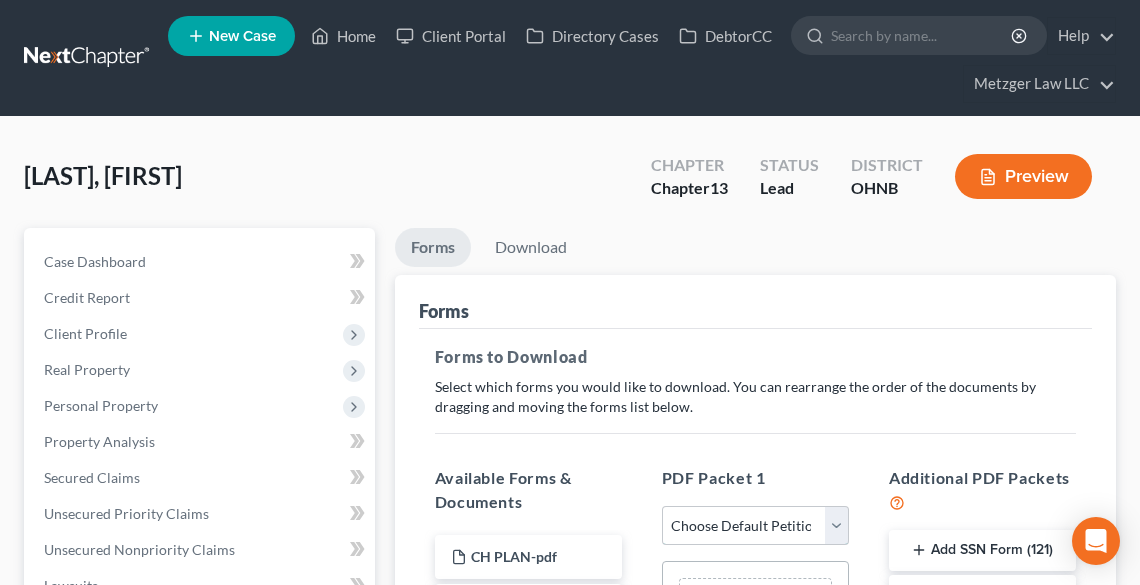 click on "Choose Default Petition PDF Packet Complete Bankruptcy Petition (all forms and schedules) Emergency Filing Forms (Petition and Creditor List Only) Amended Forms Signature Pages Only Supplemental Post Petition (Sch. I & J) Supplemental Post Petition (Sch. I) Supplemental Post Petition (Sch. J)" at bounding box center [755, 526] 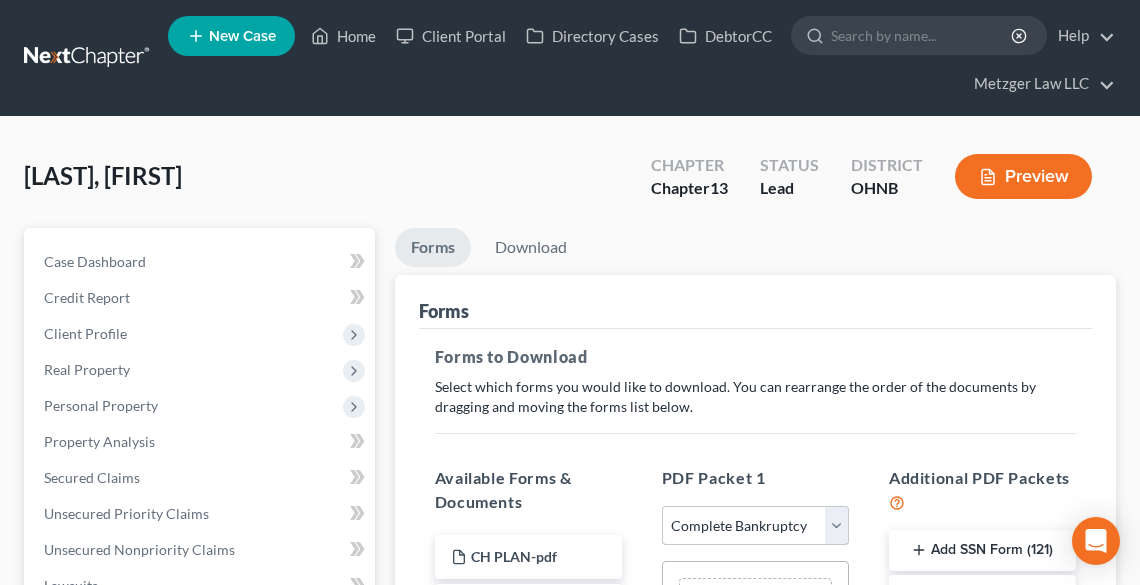 click on "Choose Default Petition PDF Packet Complete Bankruptcy Petition (all forms and schedules) Emergency Filing Forms (Petition and Creditor List Only) Amended Forms Signature Pages Only Supplemental Post Petition (Sch. I & J) Supplemental Post Petition (Sch. I) Supplemental Post Petition (Sch. J)" at bounding box center [755, 526] 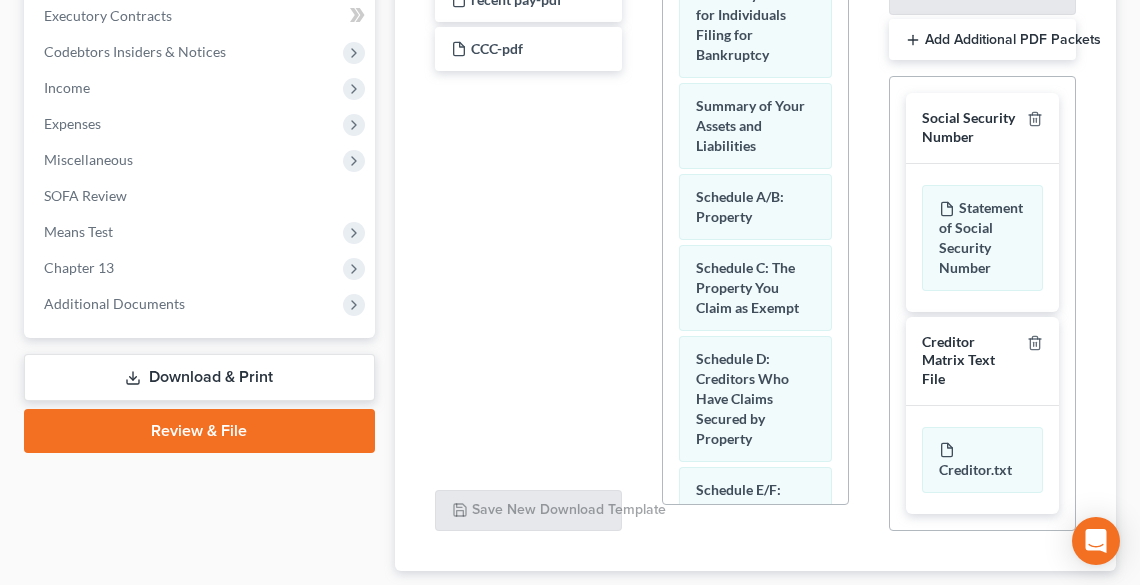 scroll, scrollTop: 730, scrollLeft: 0, axis: vertical 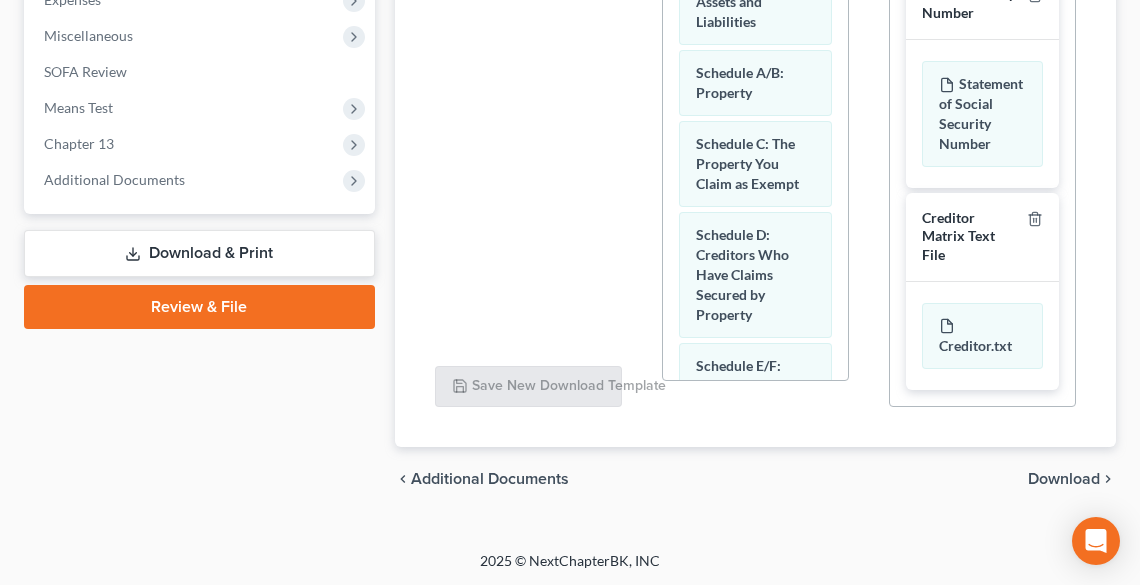 click on "Download" at bounding box center (1064, 479) 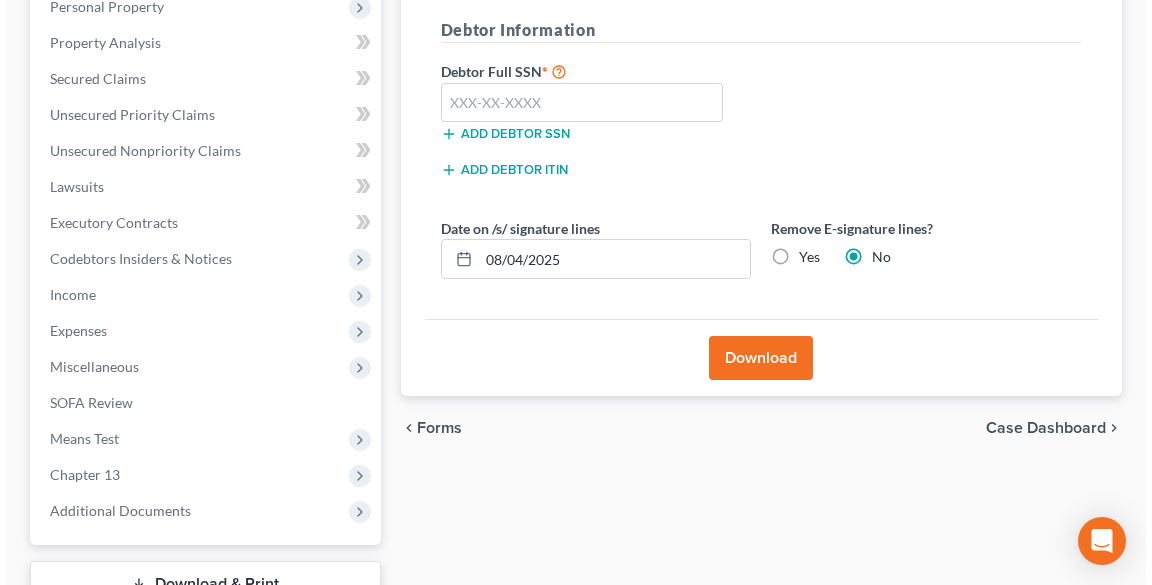 scroll, scrollTop: 388, scrollLeft: 0, axis: vertical 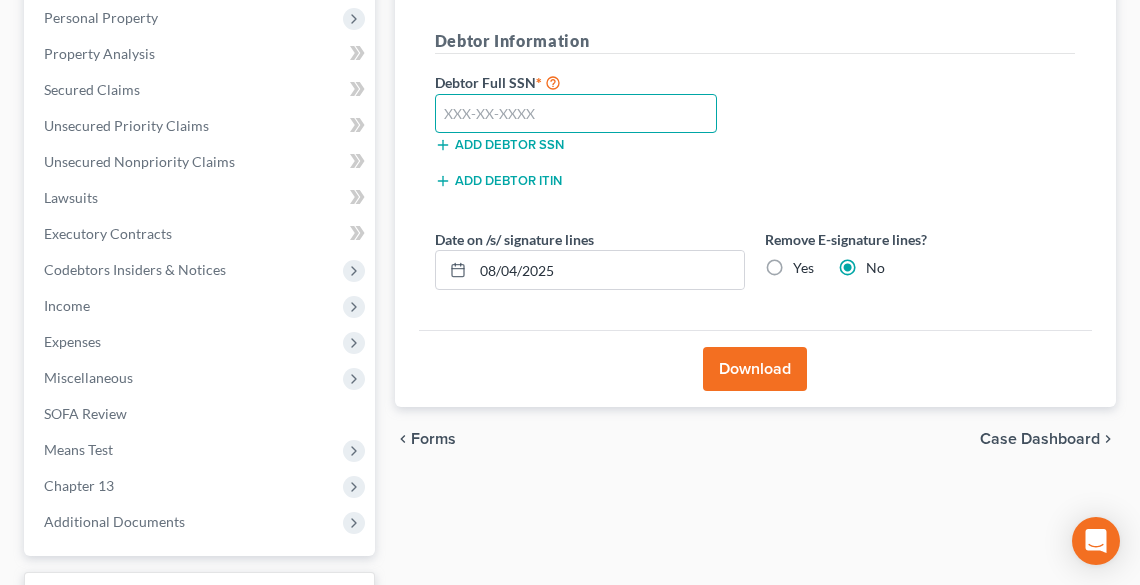 click at bounding box center (576, 114) 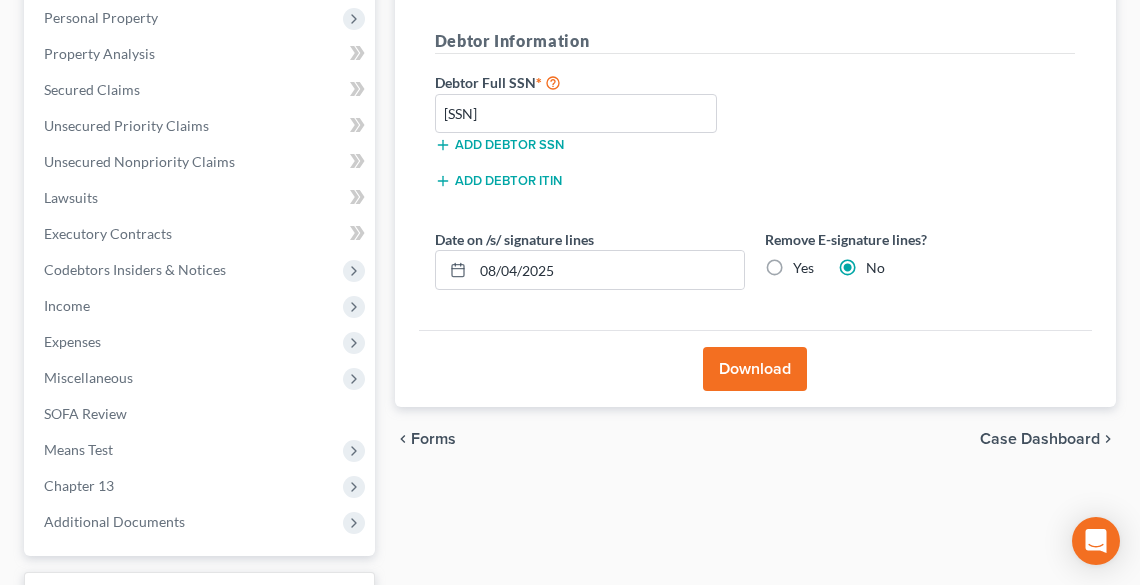 click on "Download" at bounding box center [755, 369] 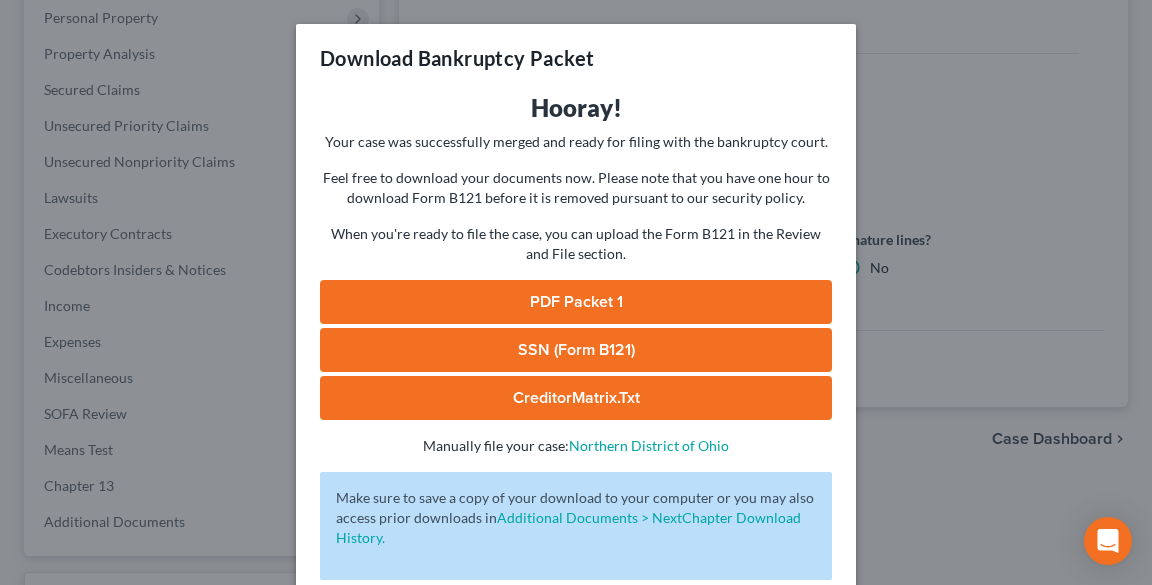 click on "PDF Packet 1" at bounding box center [576, 302] 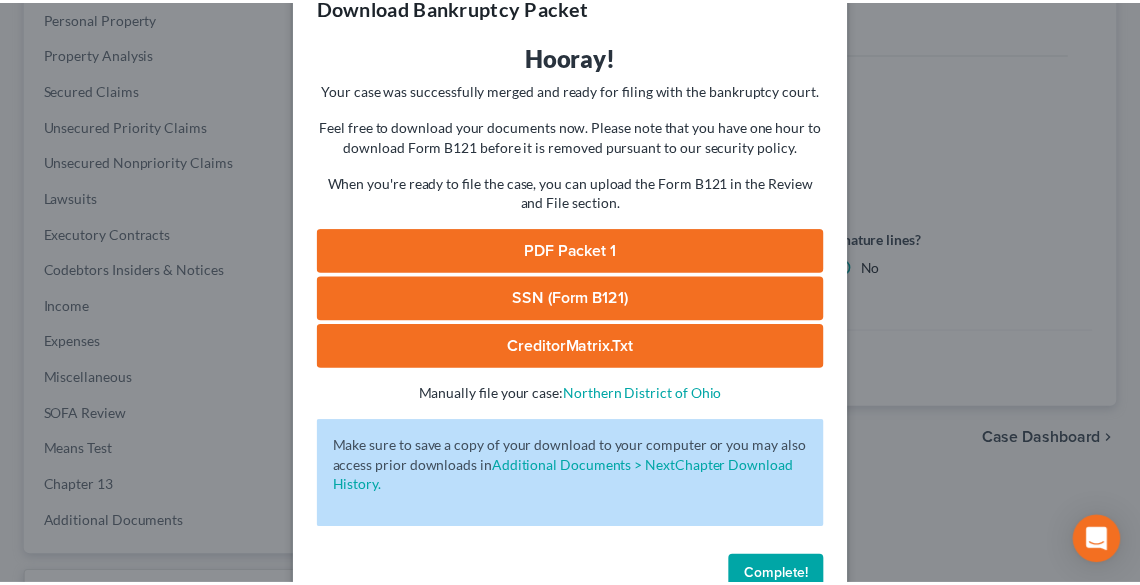scroll, scrollTop: 103, scrollLeft: 0, axis: vertical 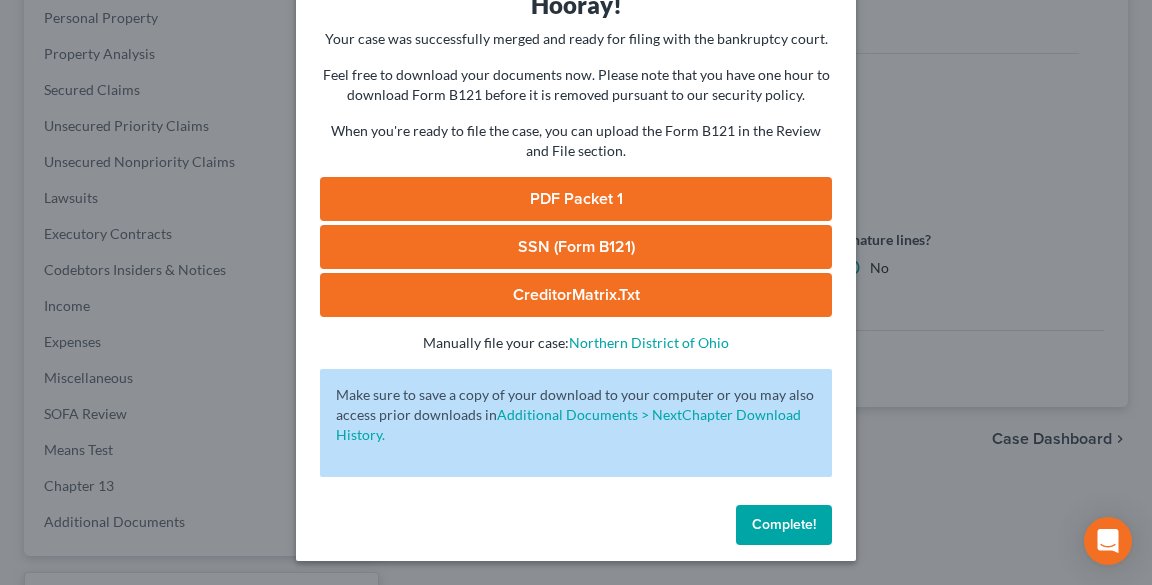 click on "Complete!" at bounding box center (784, 525) 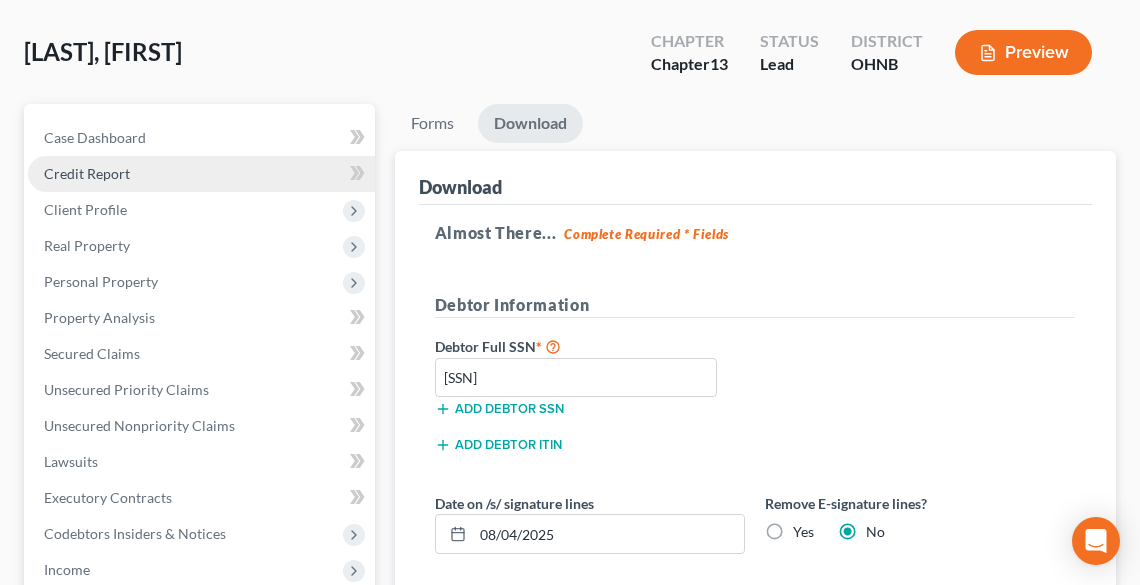 scroll, scrollTop: 0, scrollLeft: 0, axis: both 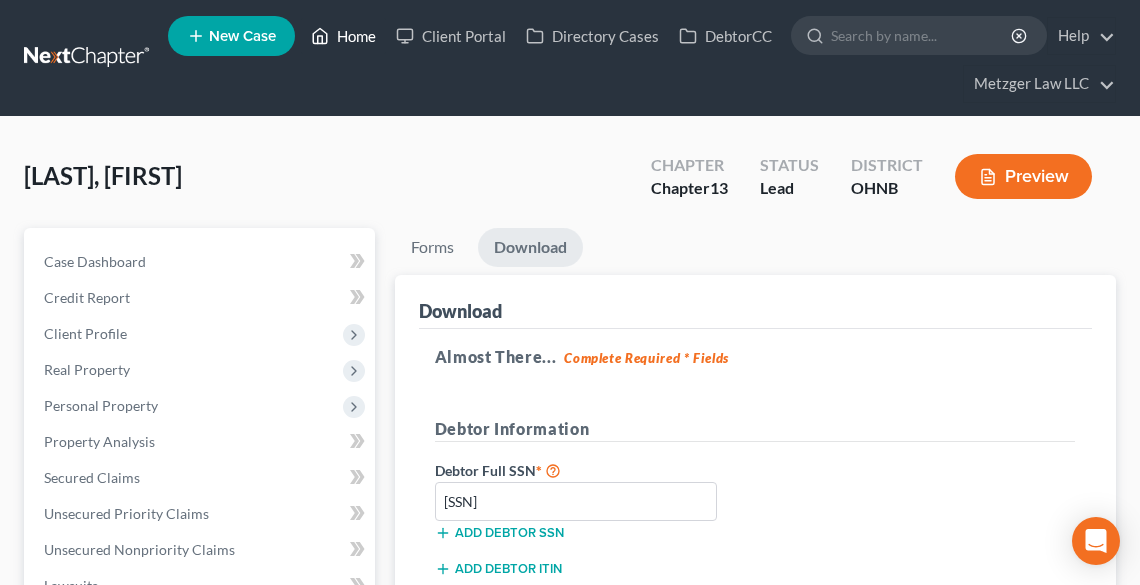 click on "Home" at bounding box center (343, 36) 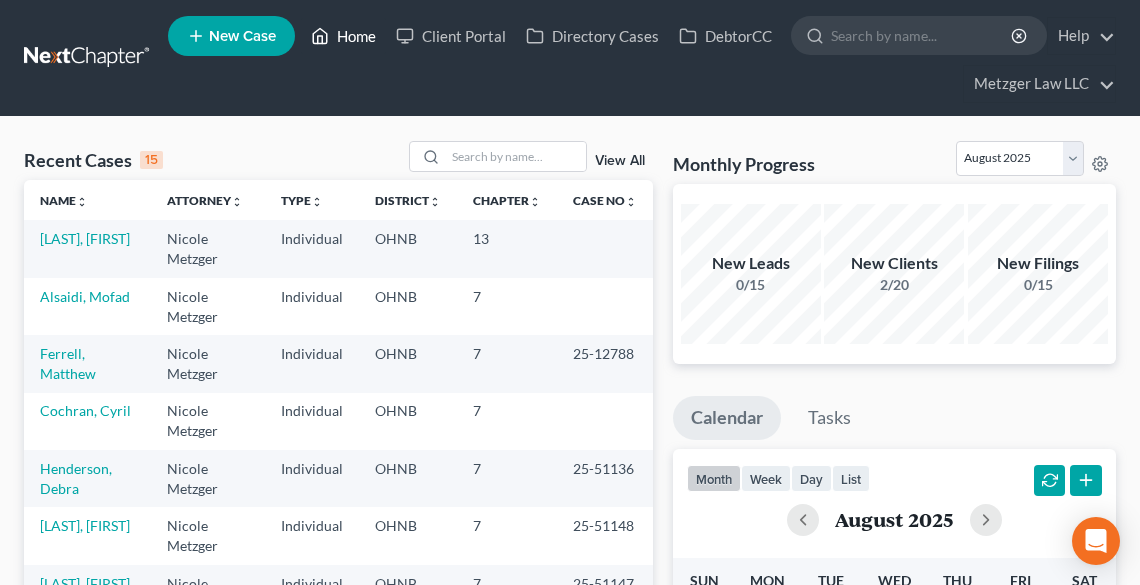 click on "Home" at bounding box center (343, 36) 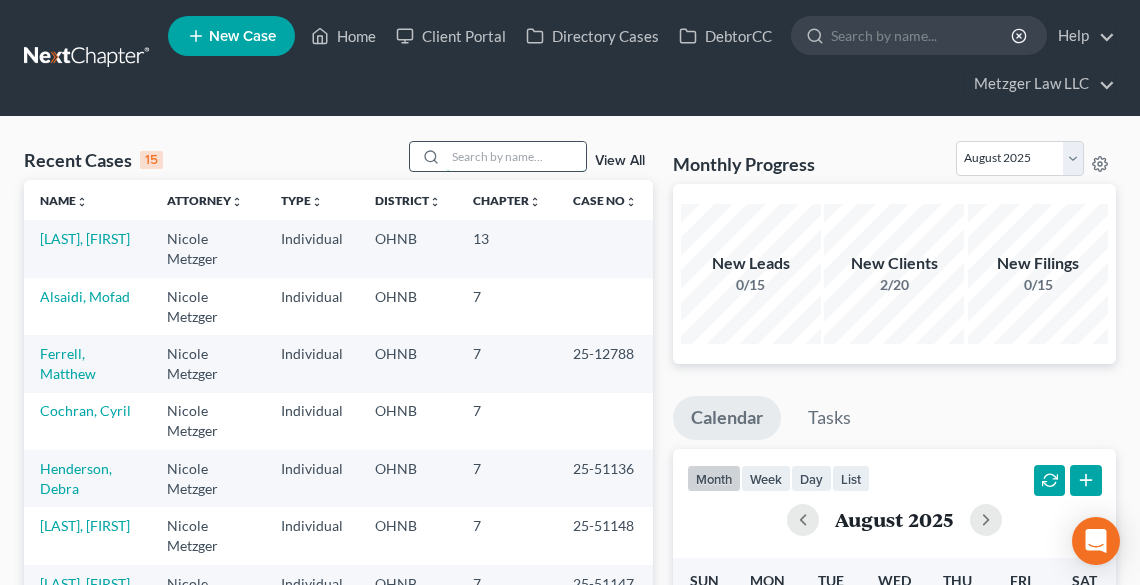 click at bounding box center (516, 156) 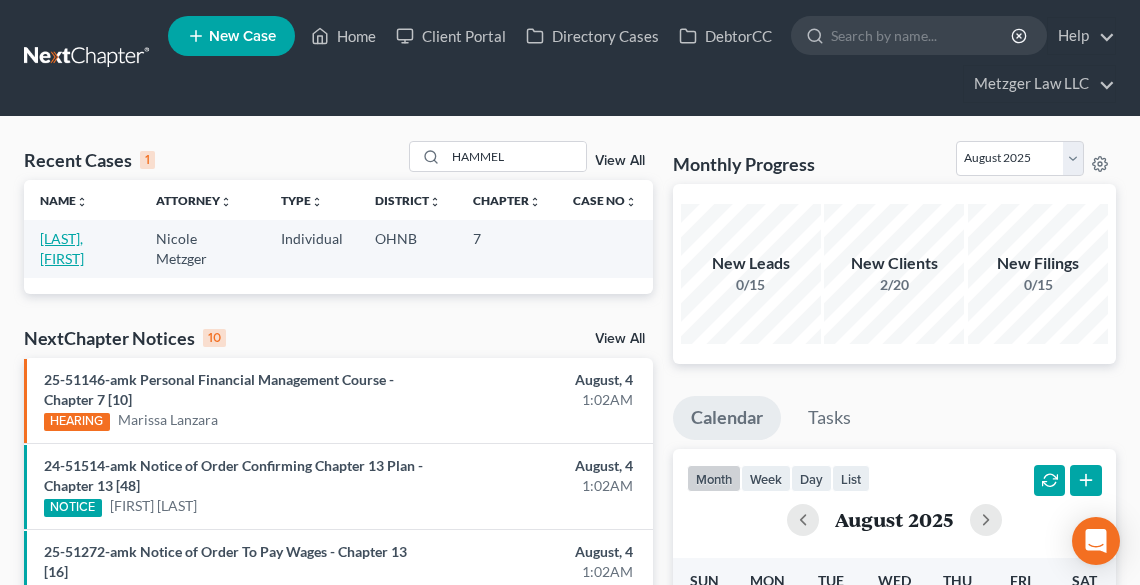 click on "Hammel, Jeremy" at bounding box center [62, 248] 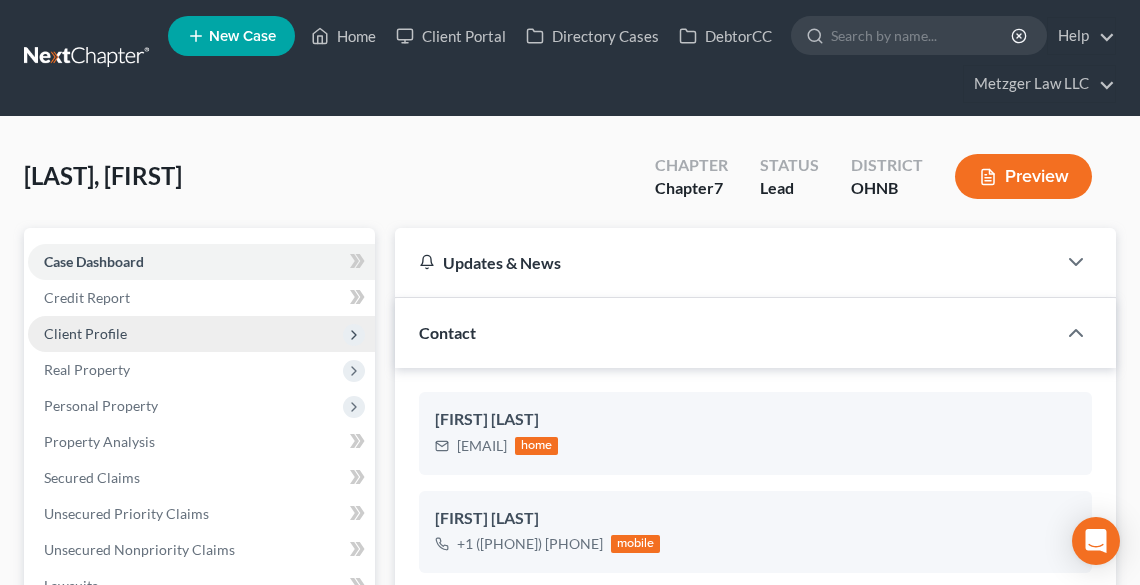 click on "Client Profile" at bounding box center (85, 333) 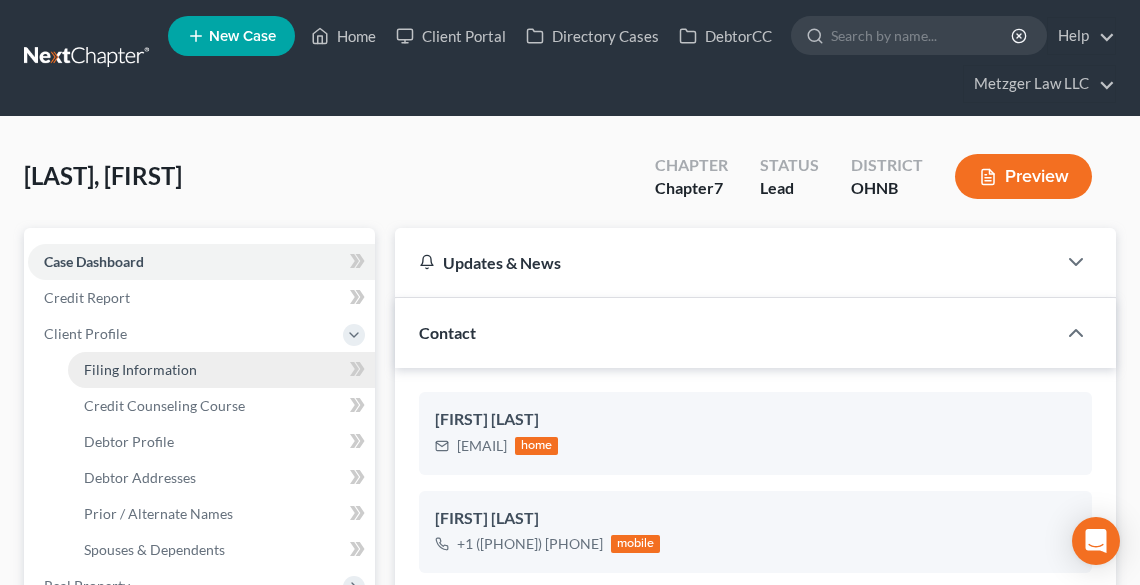 click on "Filing Information" at bounding box center (140, 369) 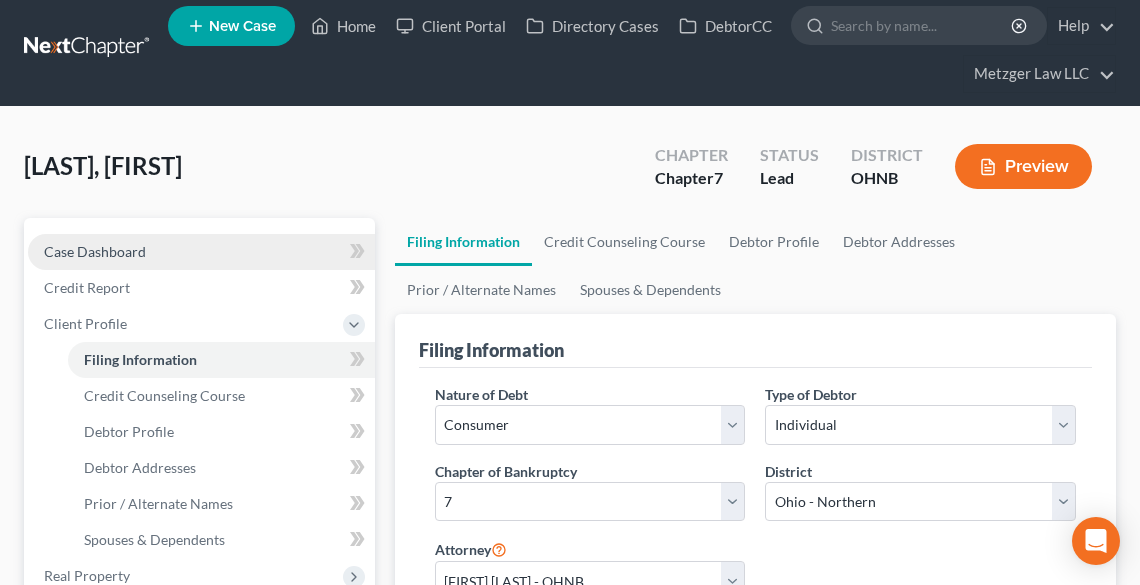 scroll, scrollTop: 0, scrollLeft: 0, axis: both 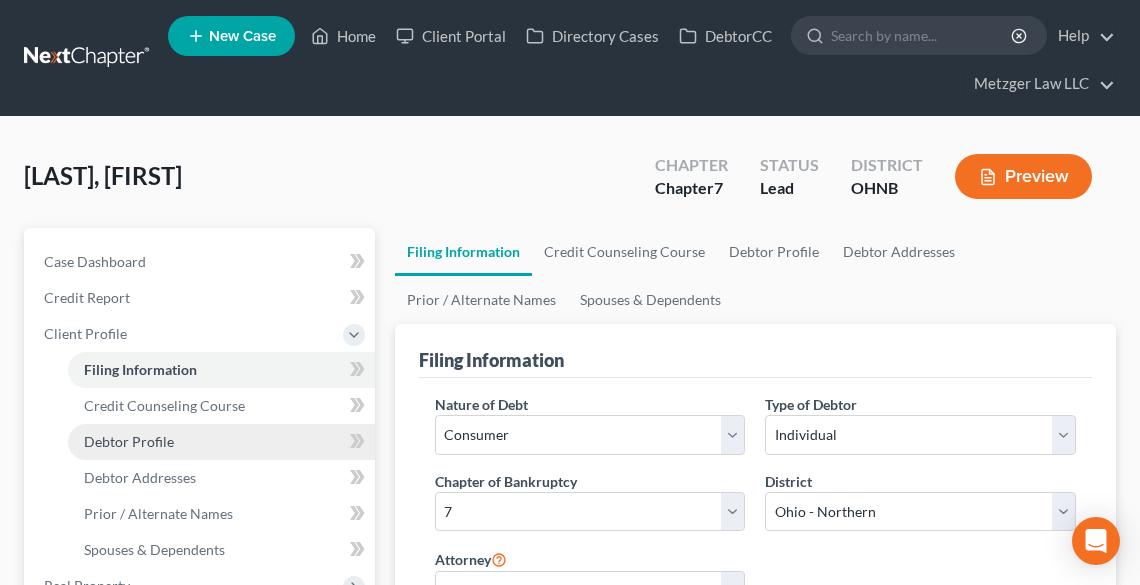 click on "Debtor Profile" at bounding box center (129, 441) 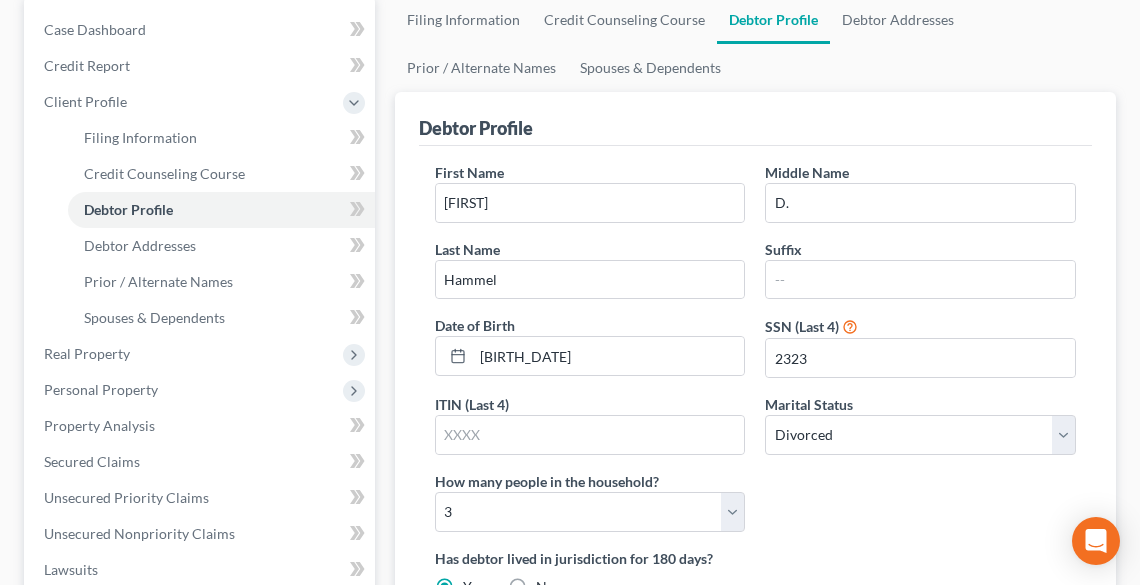 scroll, scrollTop: 240, scrollLeft: 0, axis: vertical 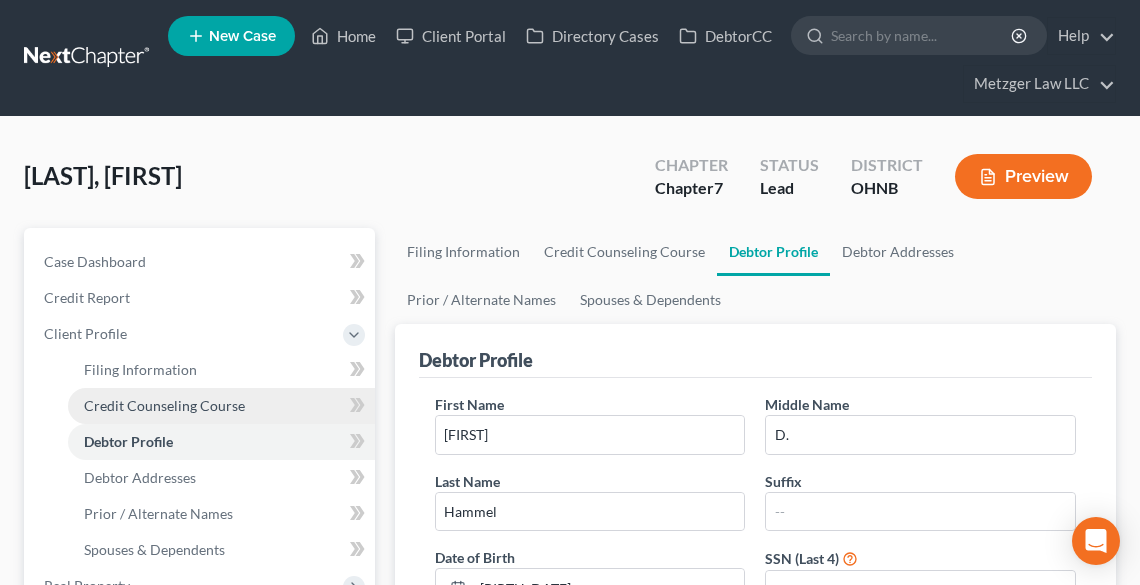 click on "Credit Counseling Course" at bounding box center [164, 405] 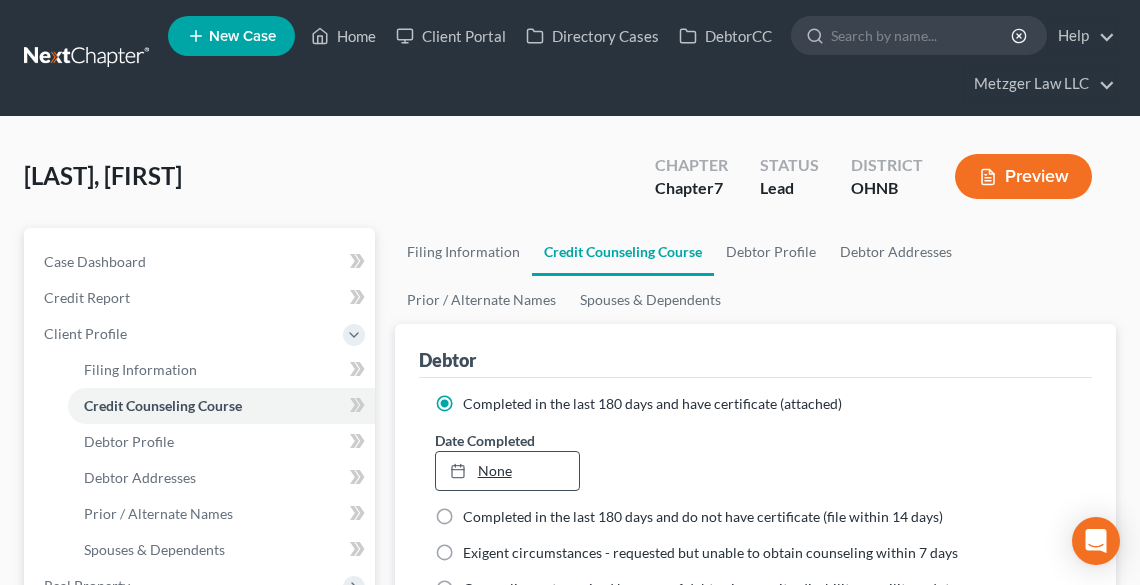 click on "None" at bounding box center (507, 471) 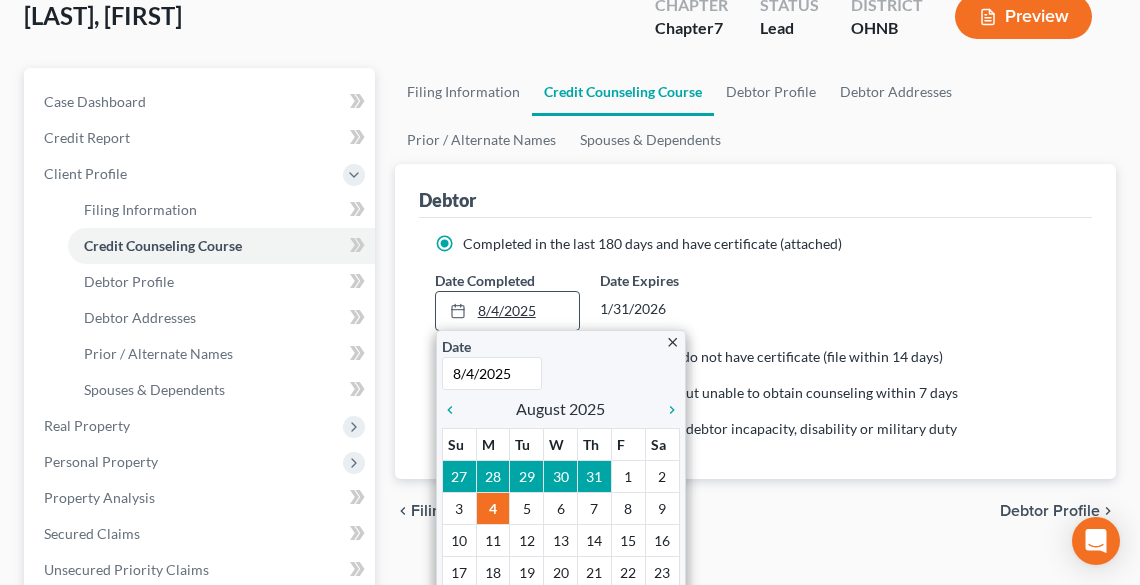 scroll, scrollTop: 240, scrollLeft: 0, axis: vertical 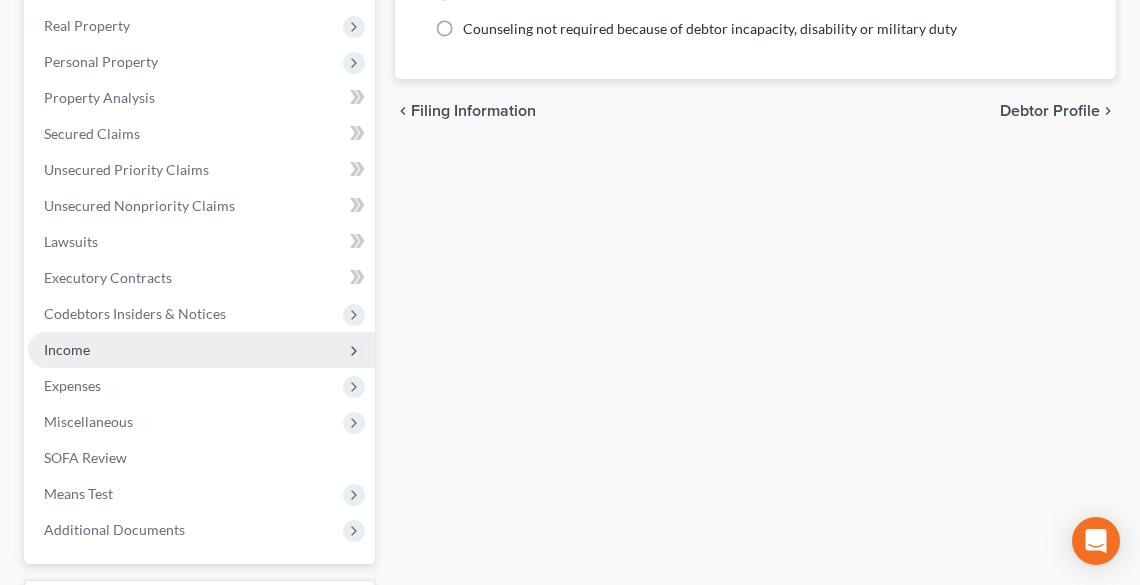 click on "Income" at bounding box center [67, 349] 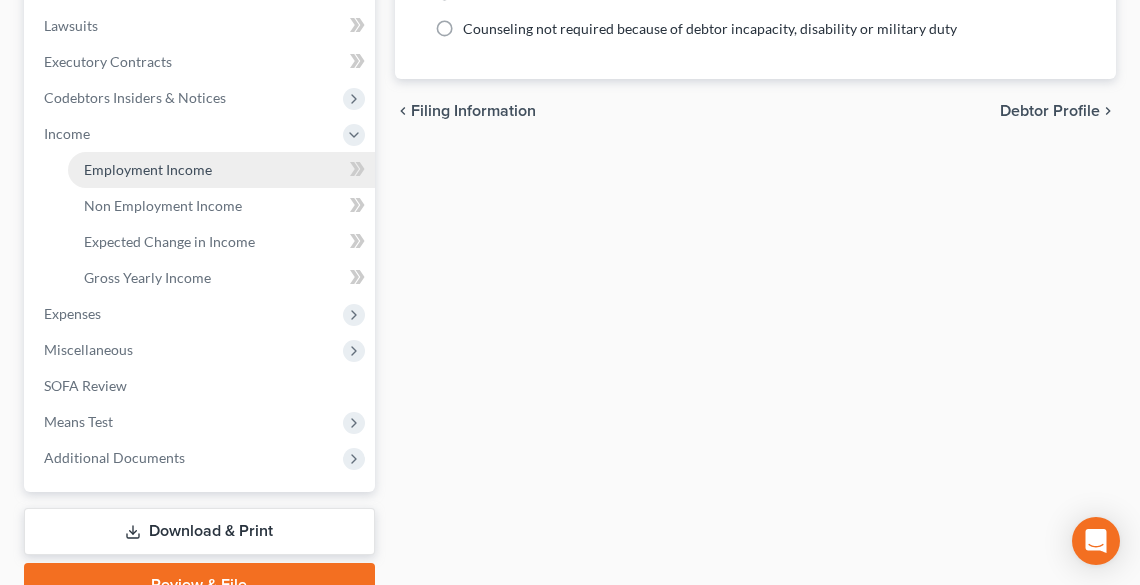 click on "Employment Income" at bounding box center (148, 169) 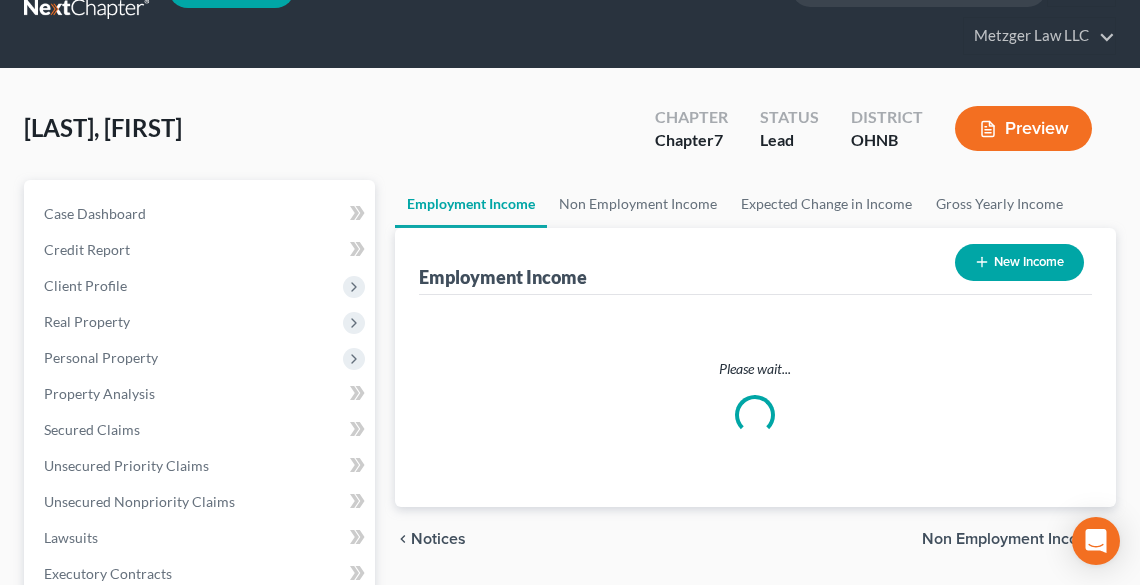 scroll, scrollTop: 0, scrollLeft: 0, axis: both 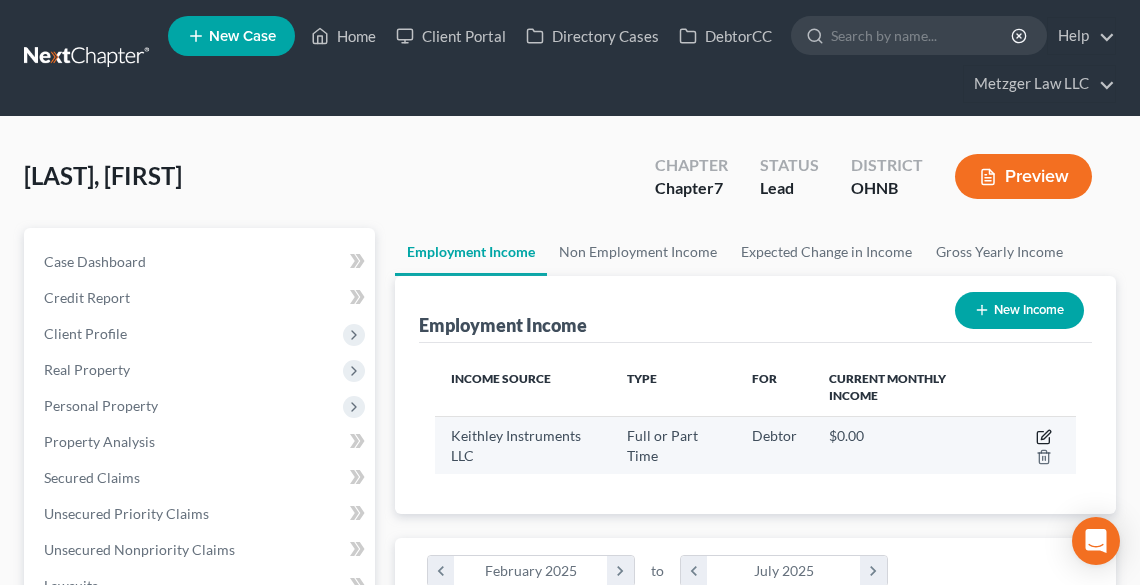 click 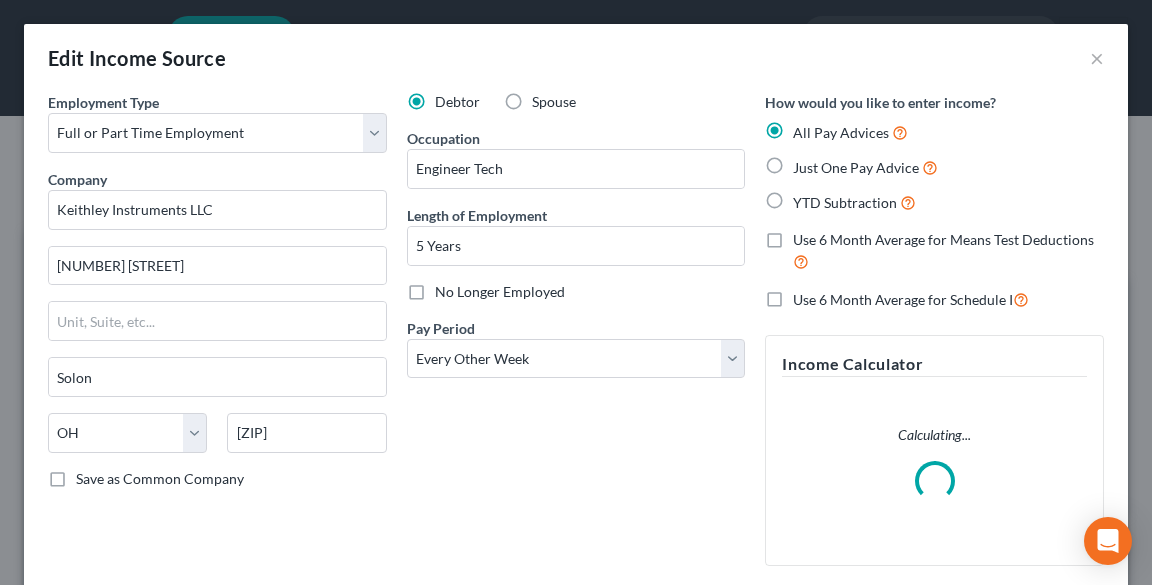 scroll, scrollTop: 999676, scrollLeft: 999310, axis: both 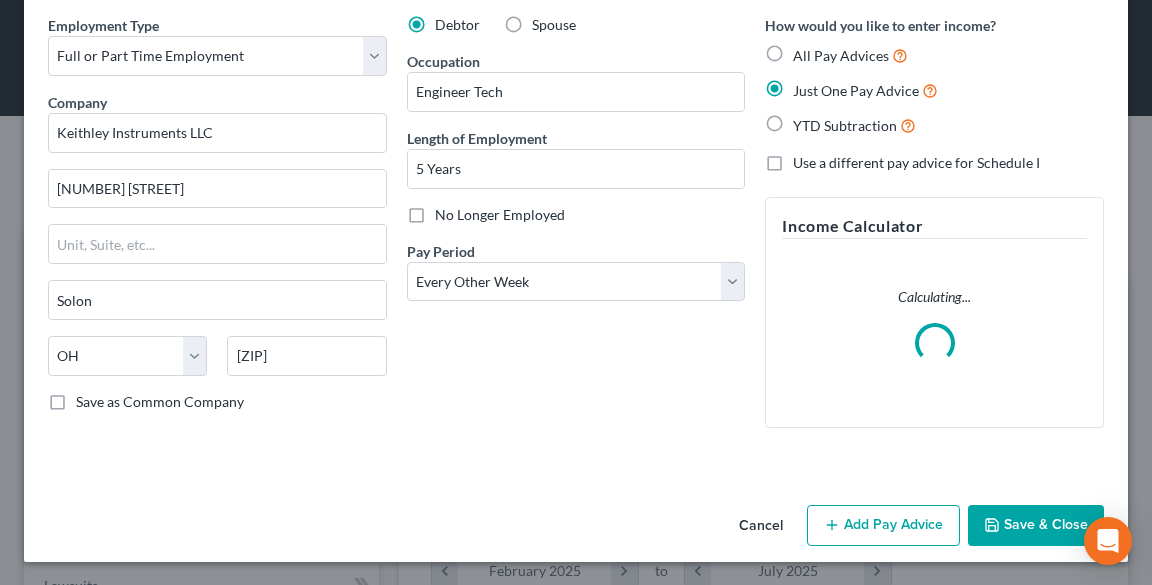 click on "Add Pay Advice" at bounding box center (883, 526) 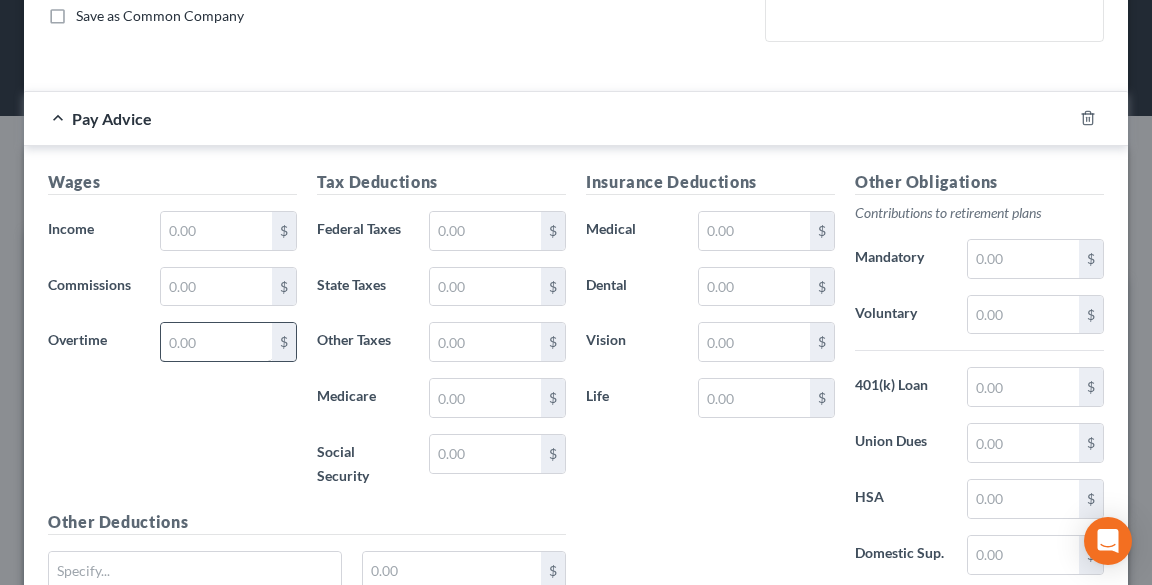 scroll, scrollTop: 477, scrollLeft: 0, axis: vertical 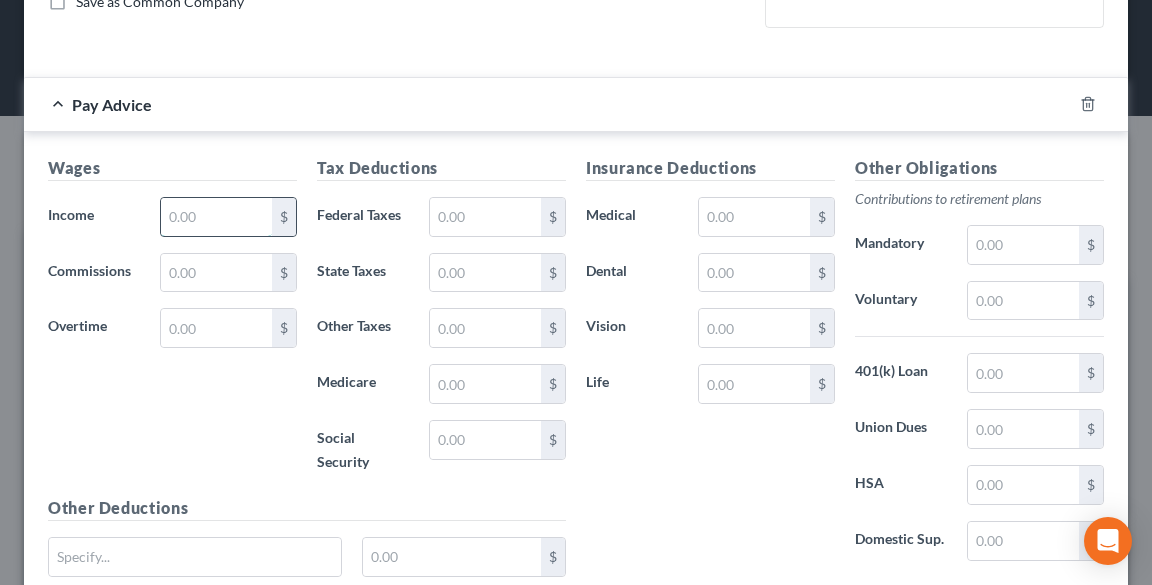 click at bounding box center (216, 217) 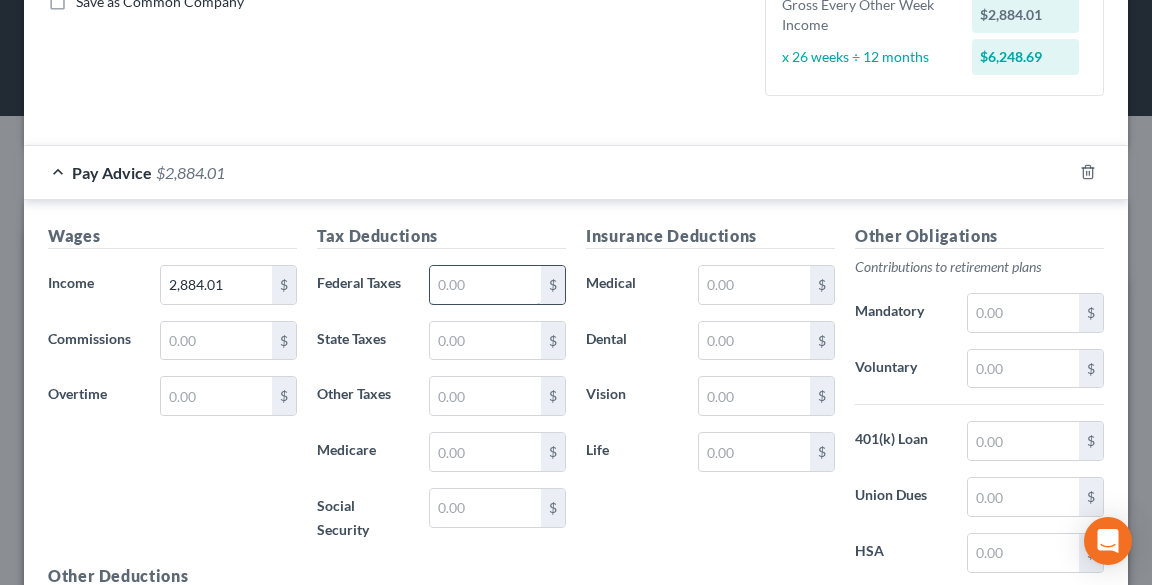 click at bounding box center [485, 285] 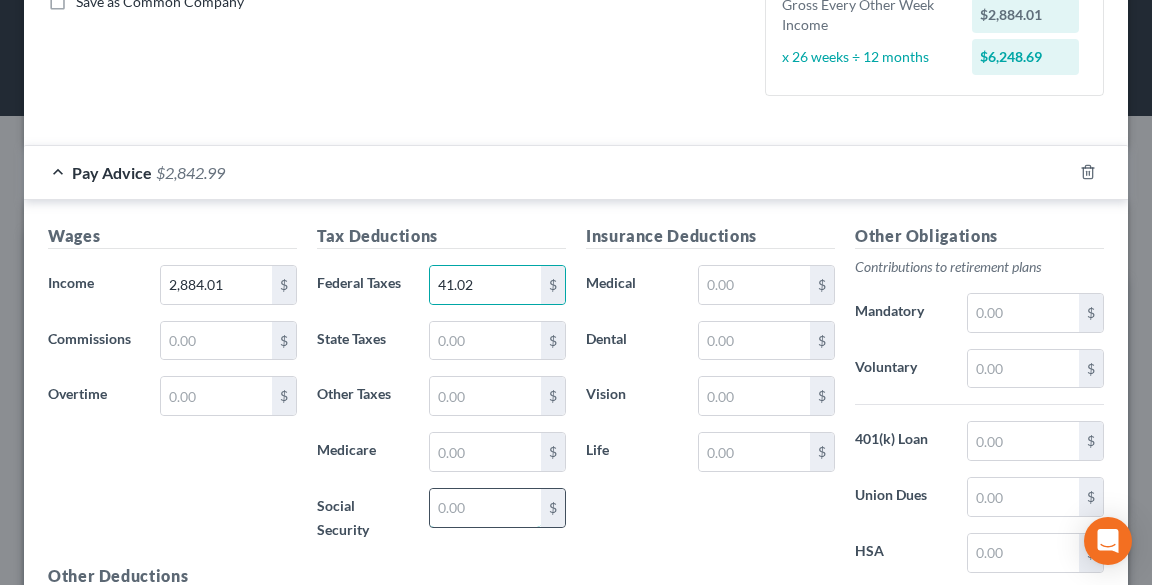 drag, startPoint x: 495, startPoint y: 505, endPoint x: 471, endPoint y: 489, distance: 28.84441 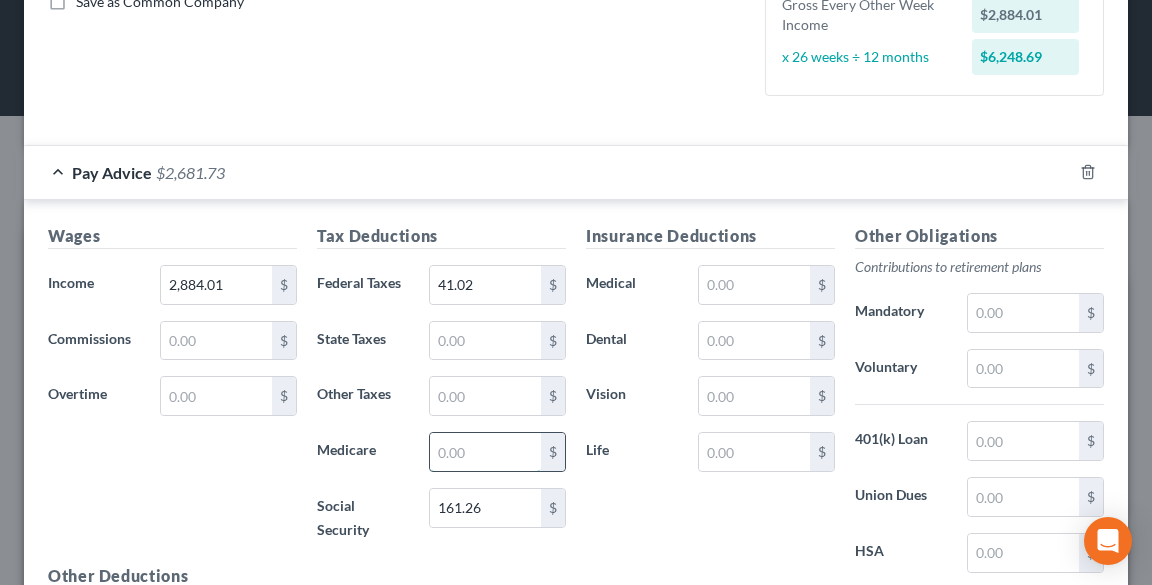 click at bounding box center (485, 452) 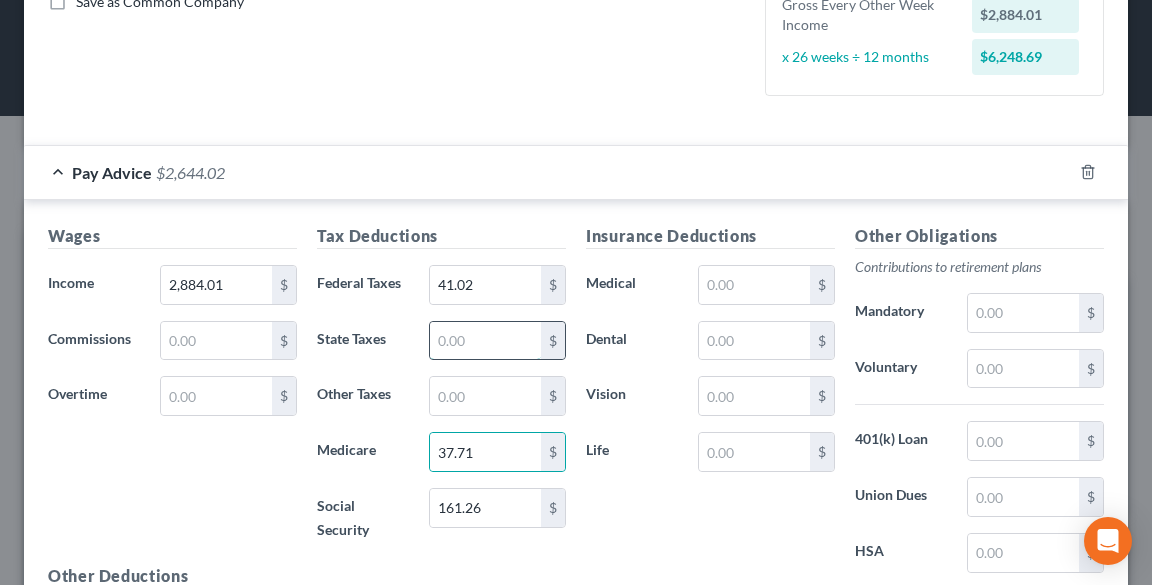 click at bounding box center [485, 341] 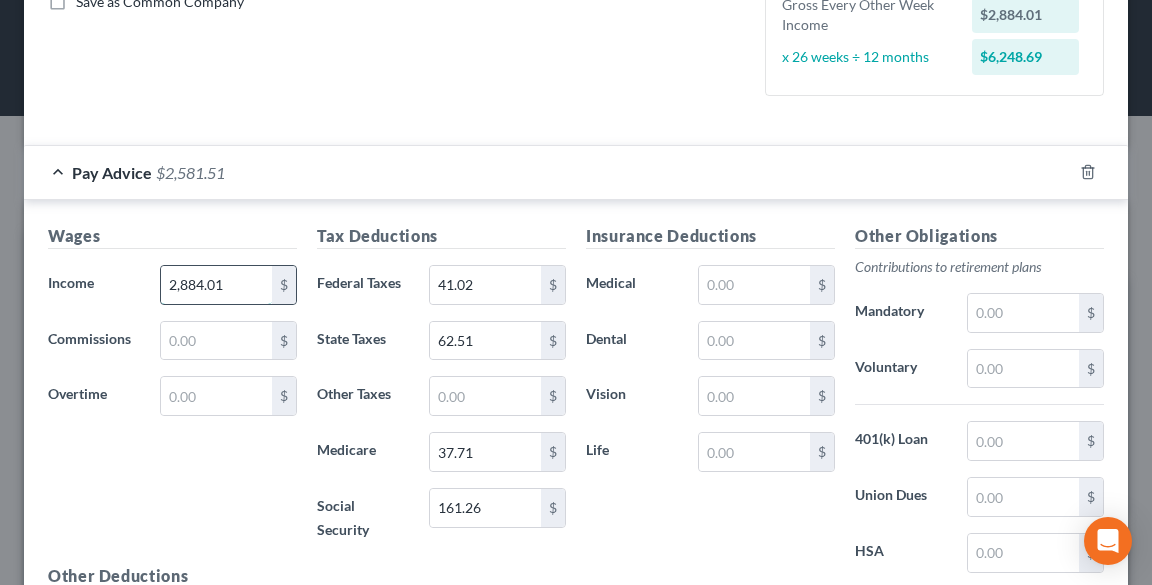 click on "2,884.01" at bounding box center [216, 285] 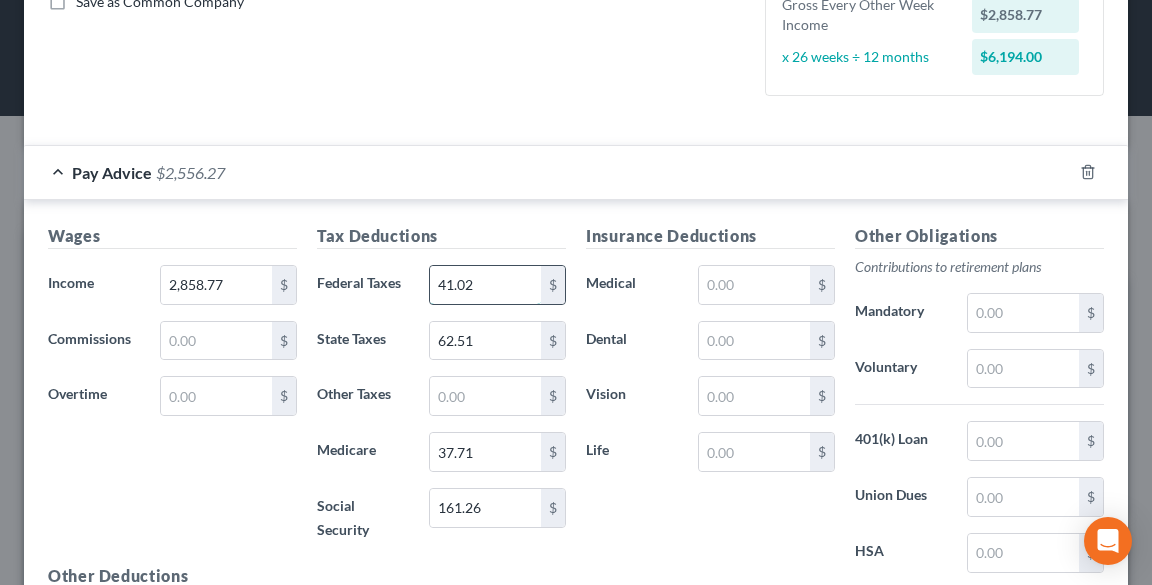 click on "41.02" at bounding box center (485, 285) 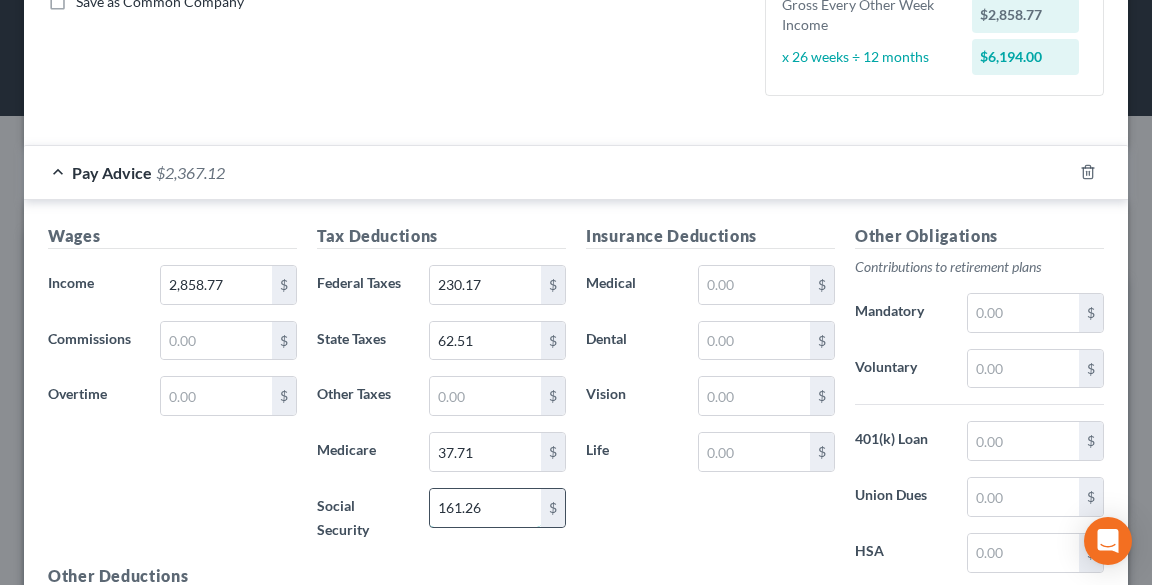 click on "161.26" at bounding box center (485, 508) 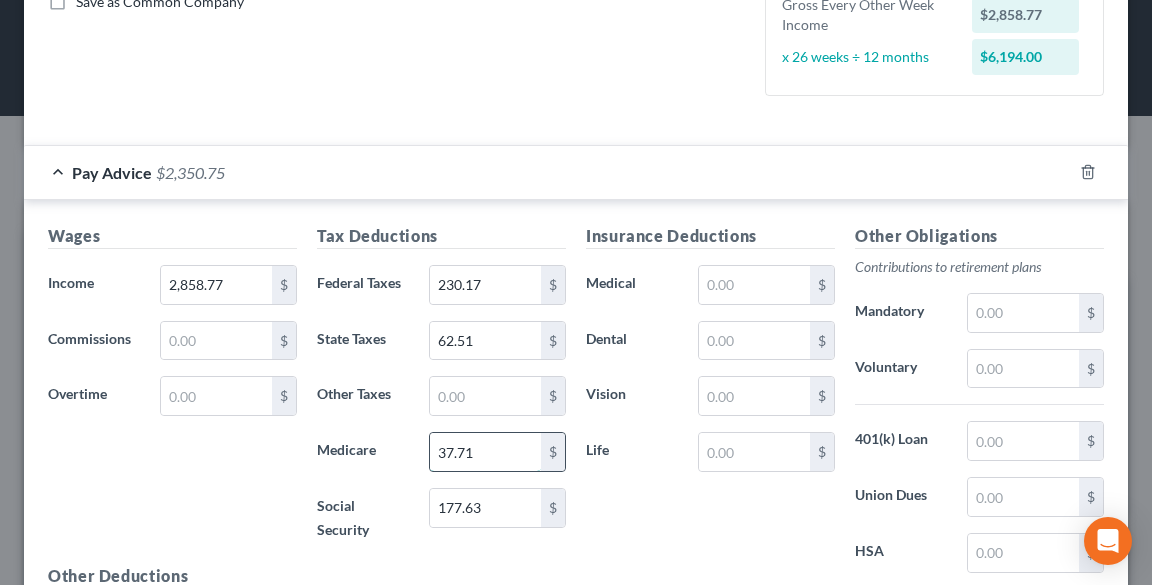 click on "37.71" at bounding box center [485, 452] 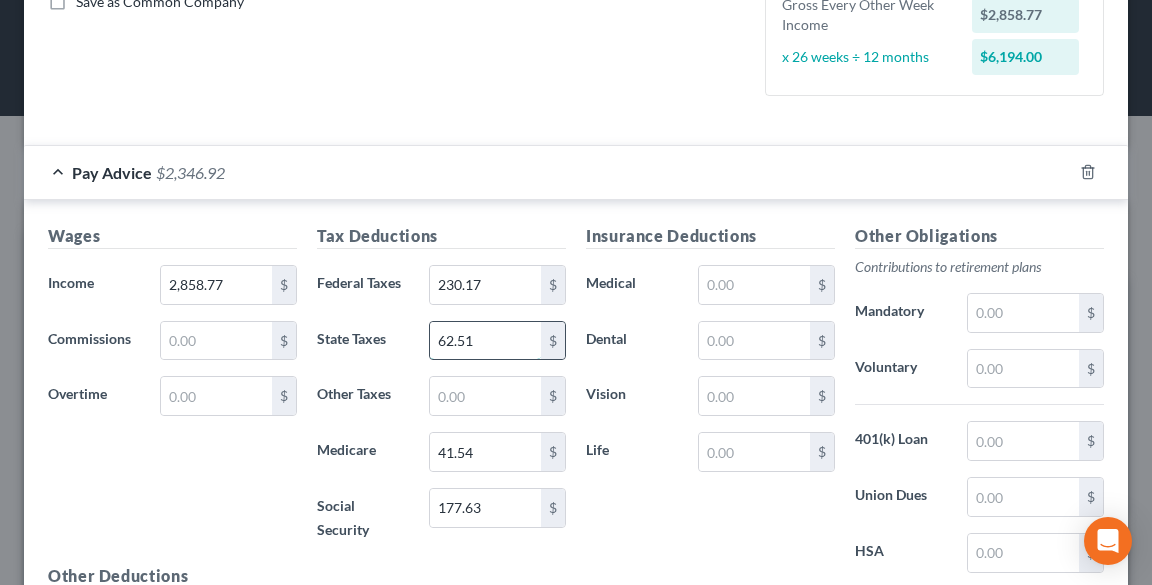 click on "62.51" at bounding box center [485, 341] 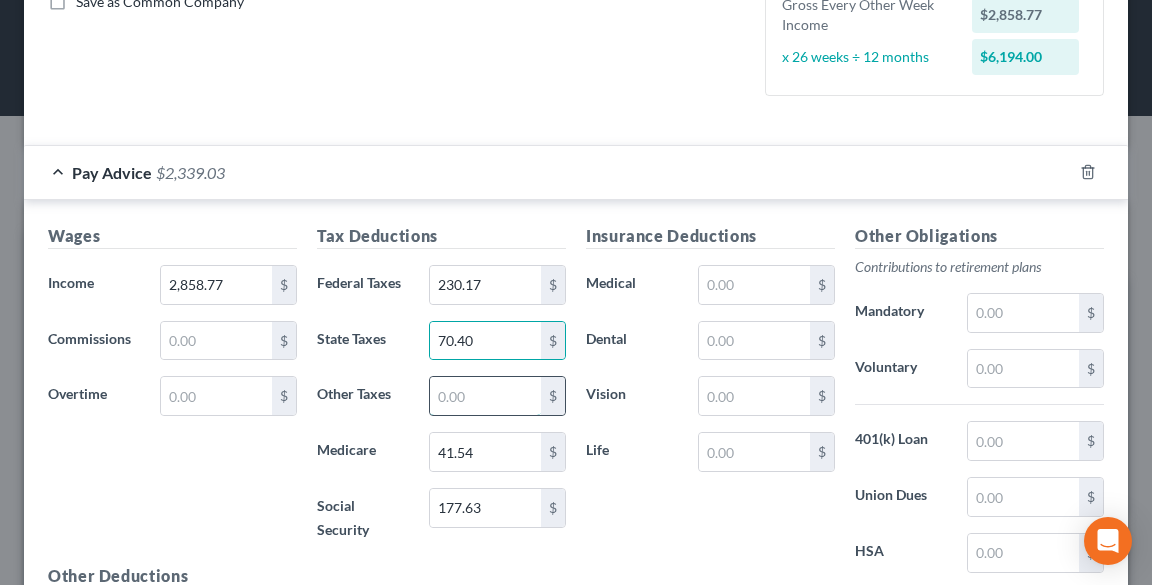 click at bounding box center (485, 396) 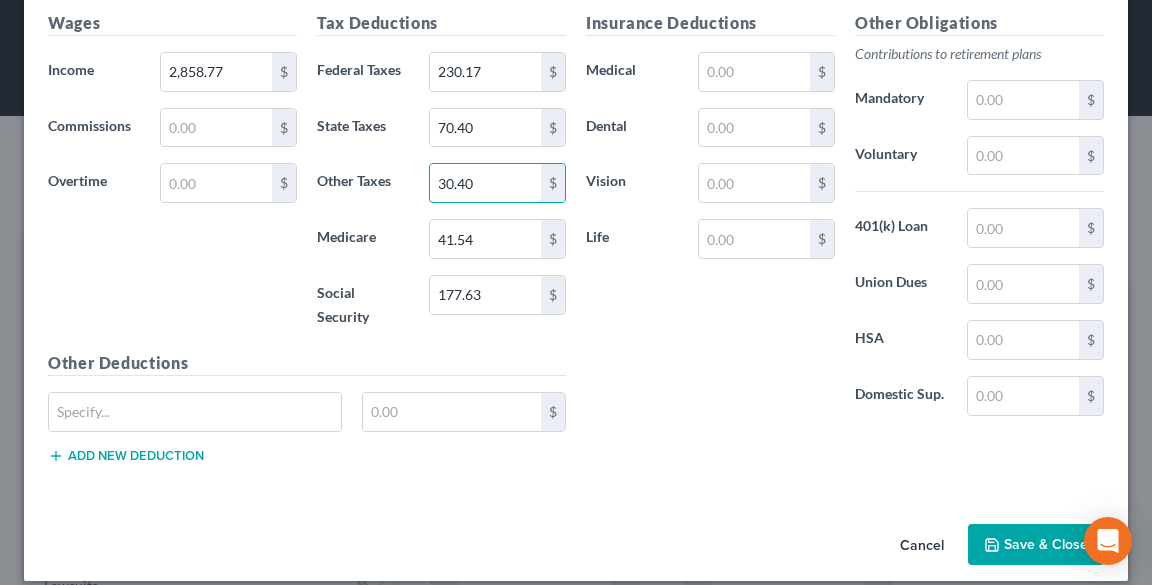 scroll, scrollTop: 707, scrollLeft: 0, axis: vertical 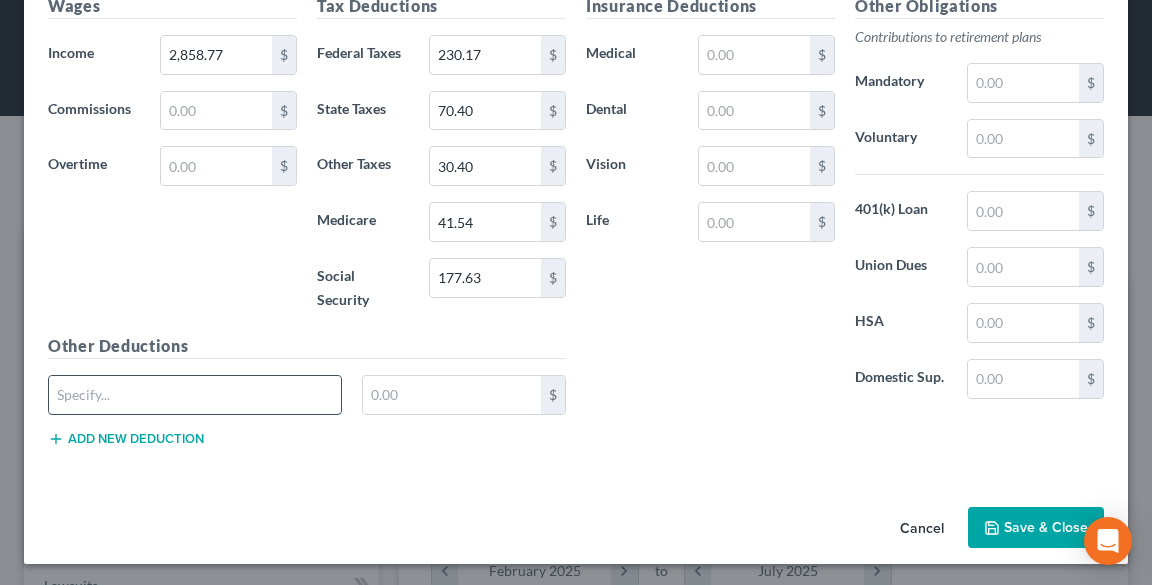 click at bounding box center (195, 395) 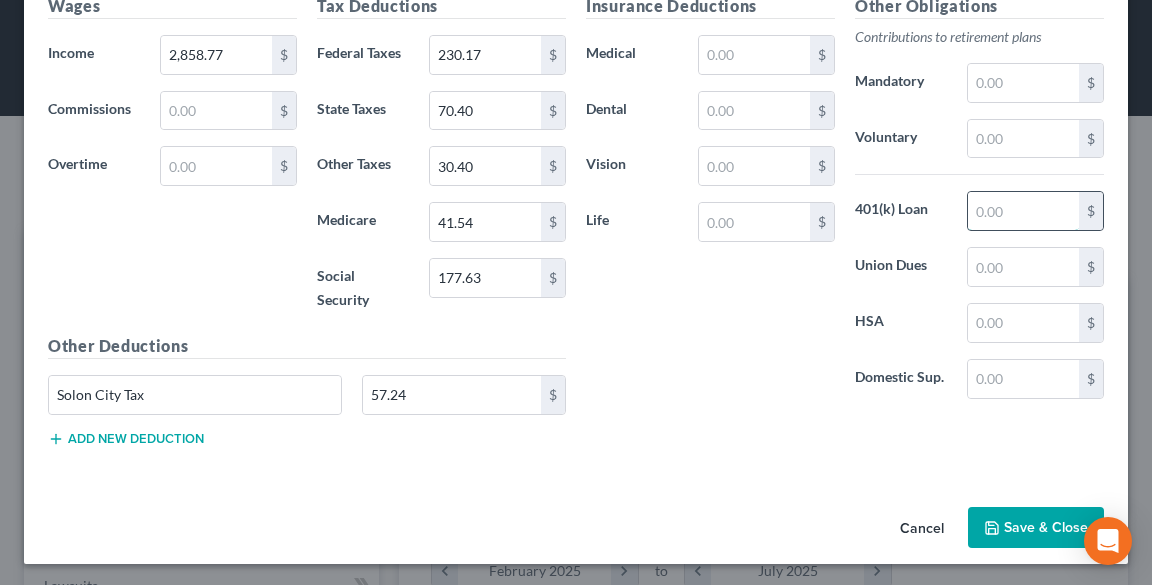 click at bounding box center [1023, 211] 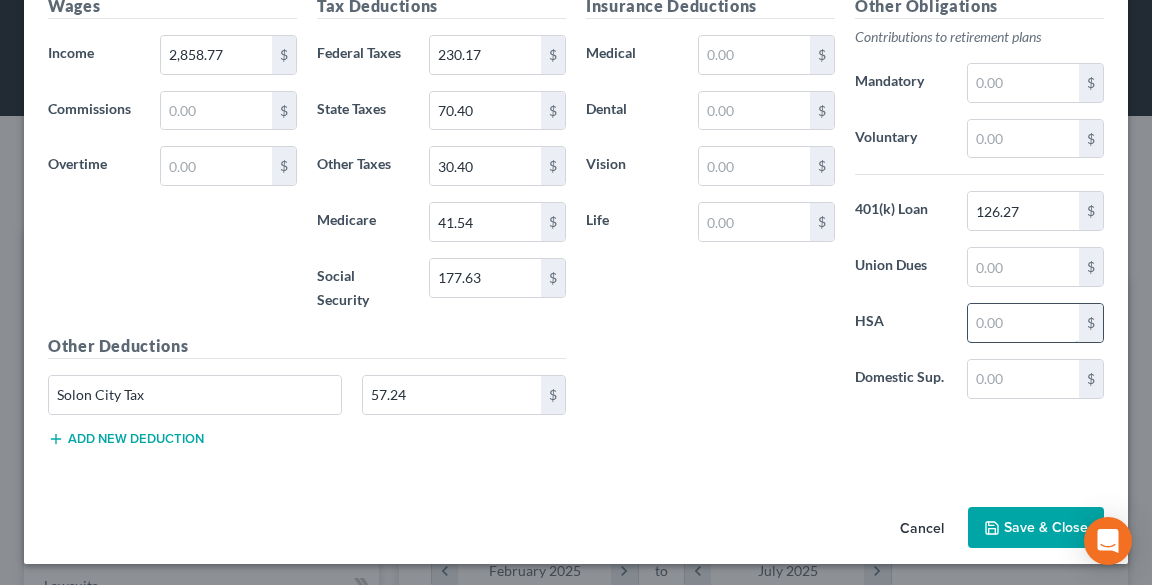 click at bounding box center [1023, 323] 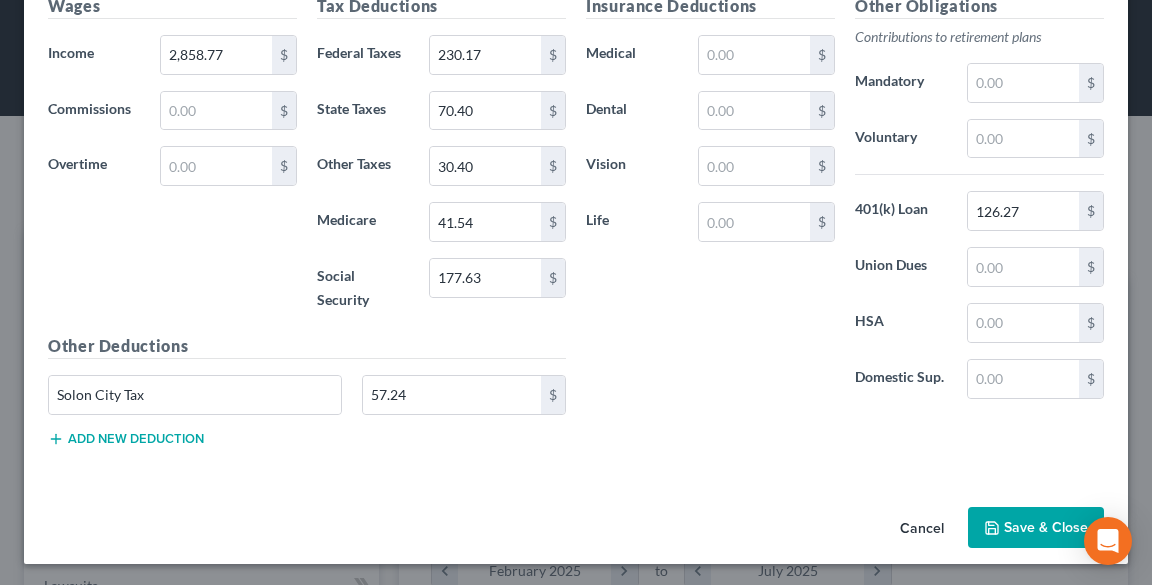 click on "Add new deduction" at bounding box center [126, 439] 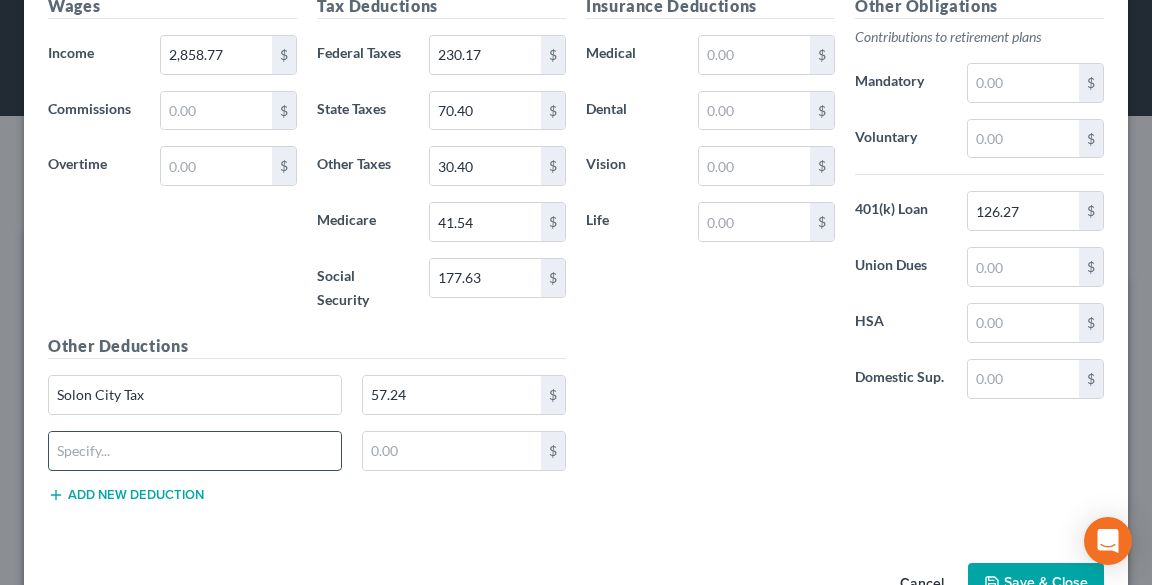 click at bounding box center [195, 451] 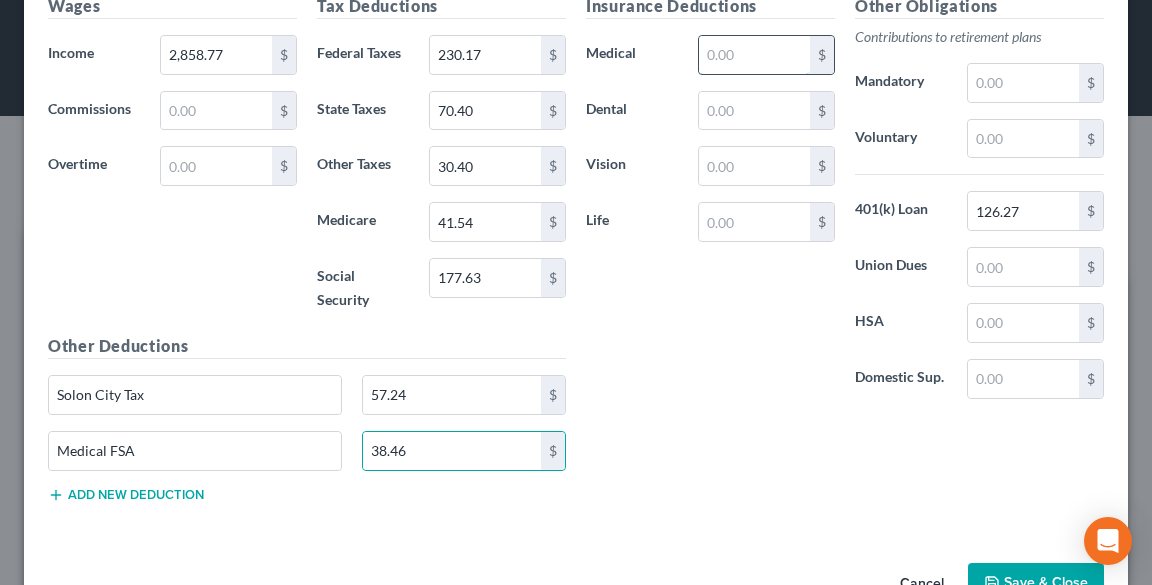 click at bounding box center (754, 55) 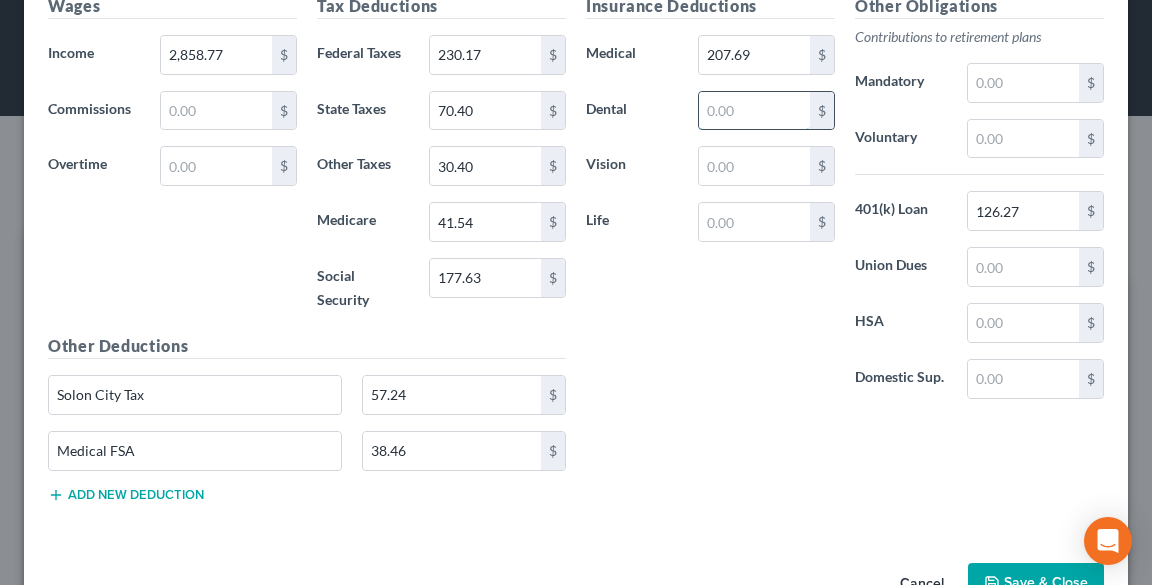 click at bounding box center [754, 111] 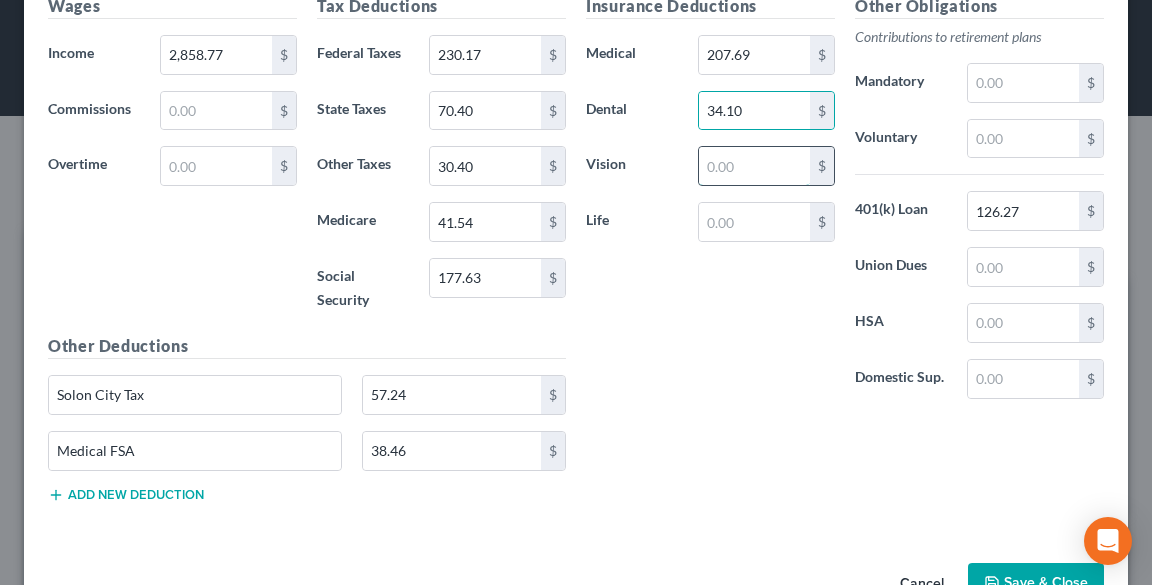 click at bounding box center (754, 166) 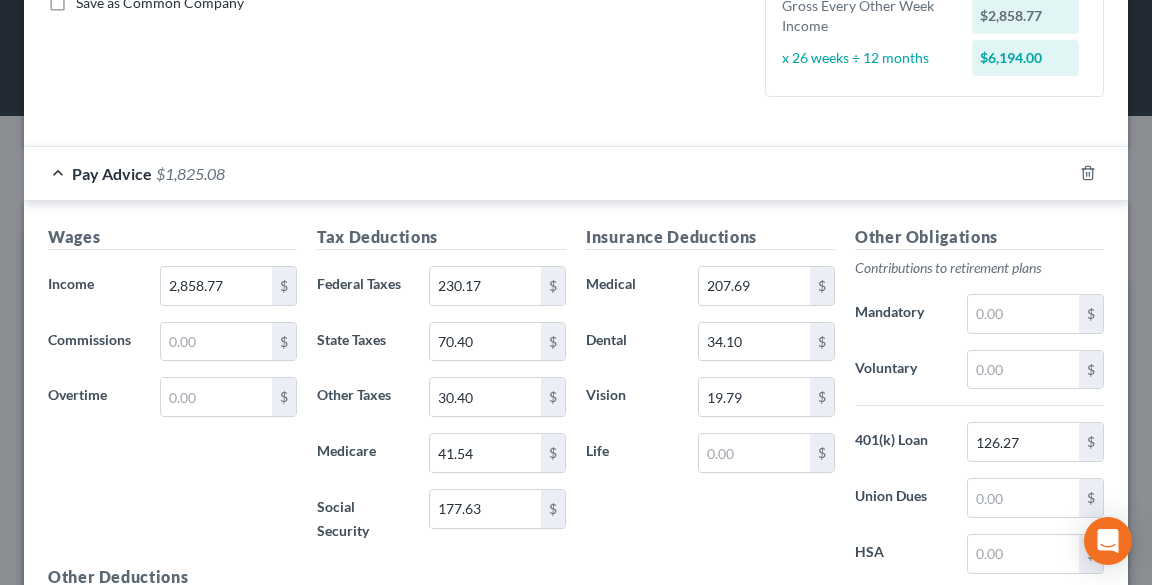 scroll, scrollTop: 442, scrollLeft: 0, axis: vertical 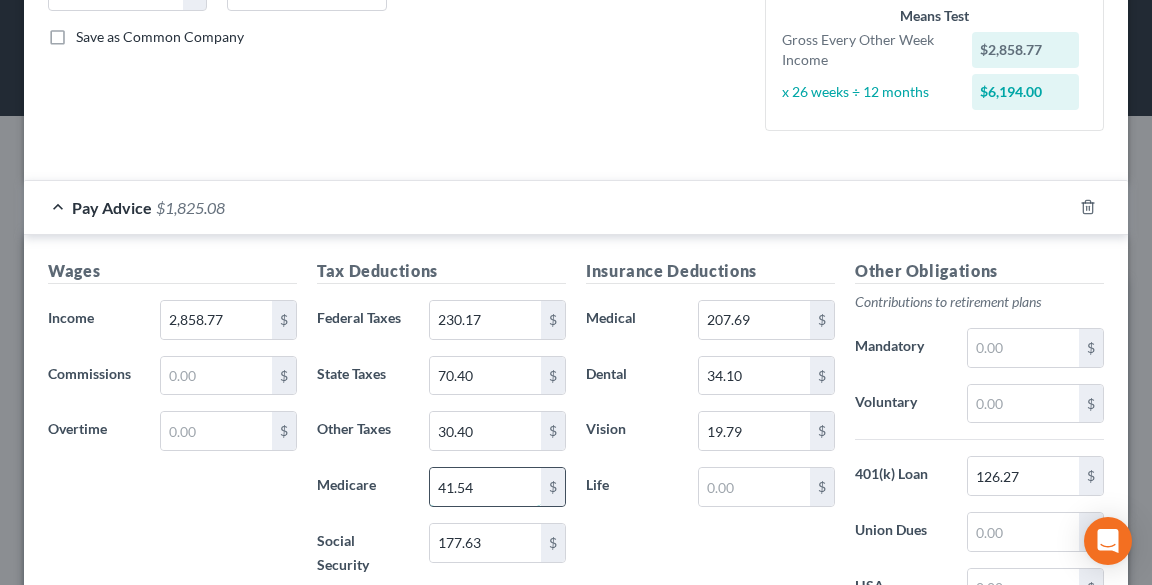 click on "41.54" at bounding box center [485, 487] 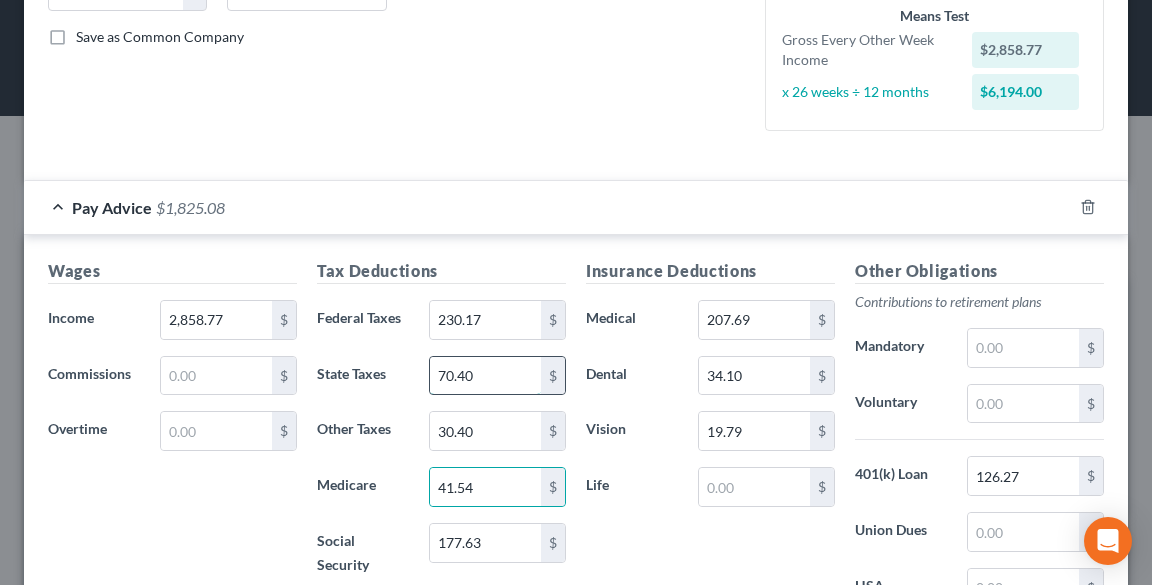 click on "70.40" at bounding box center (485, 376) 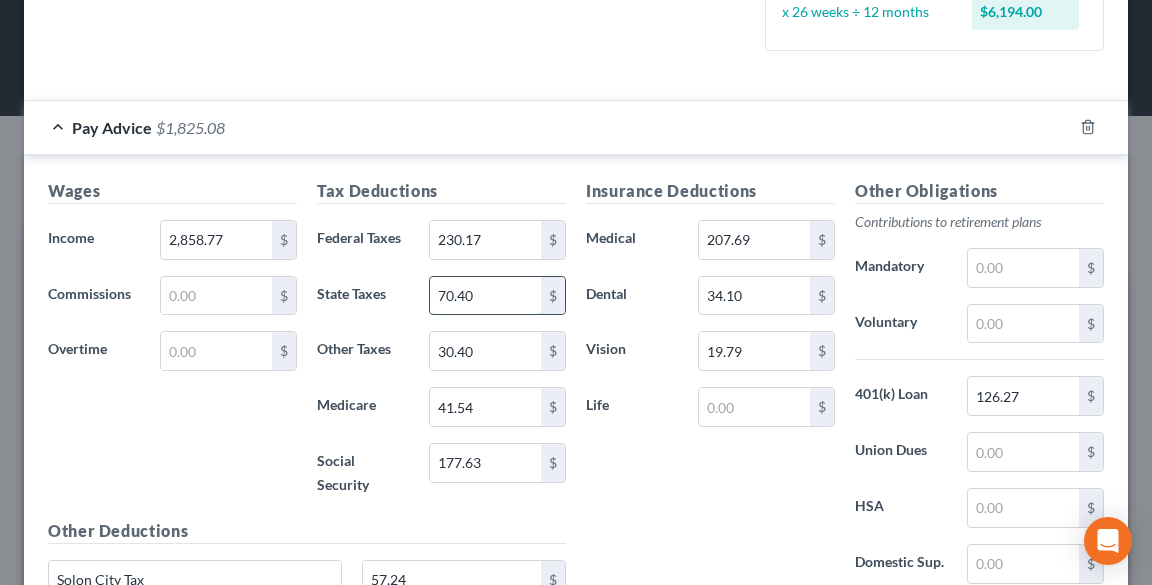 scroll, scrollTop: 682, scrollLeft: 0, axis: vertical 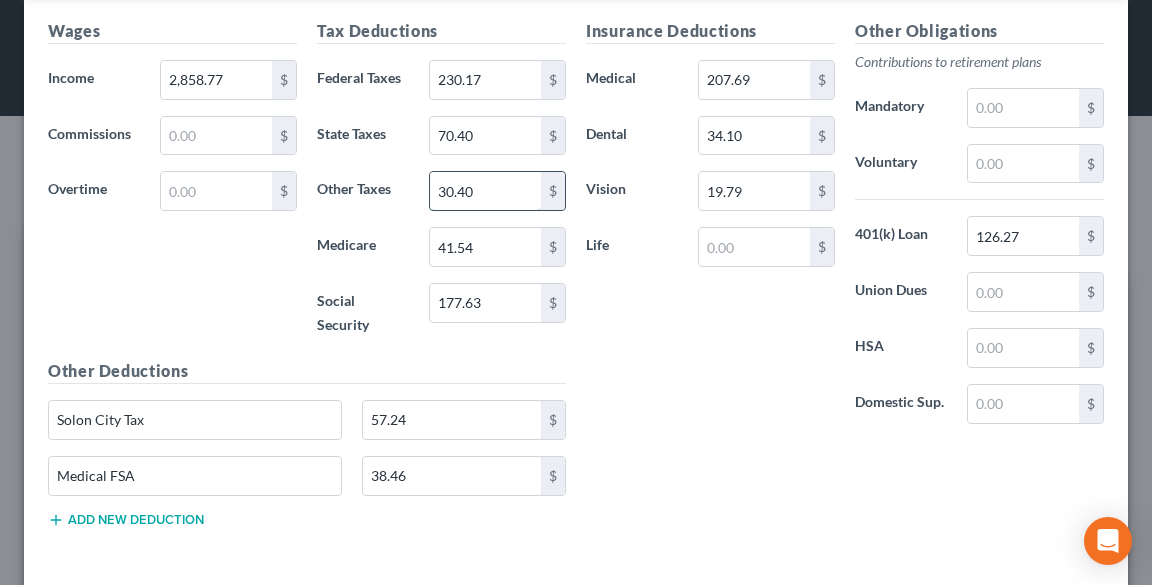 click on "30.40" at bounding box center (485, 191) 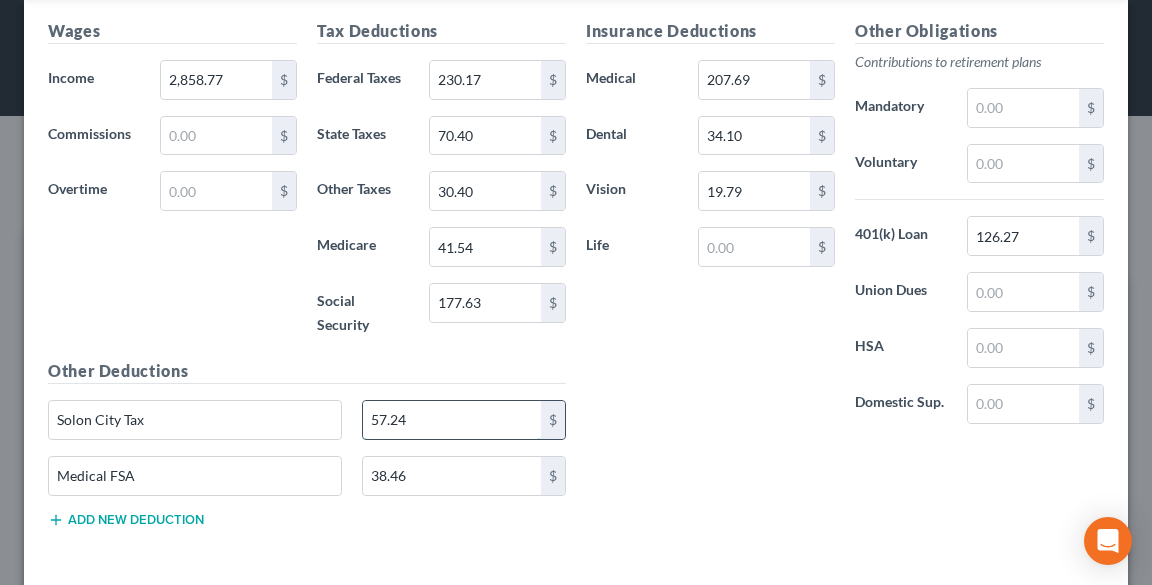 click on "57.24" at bounding box center (452, 420) 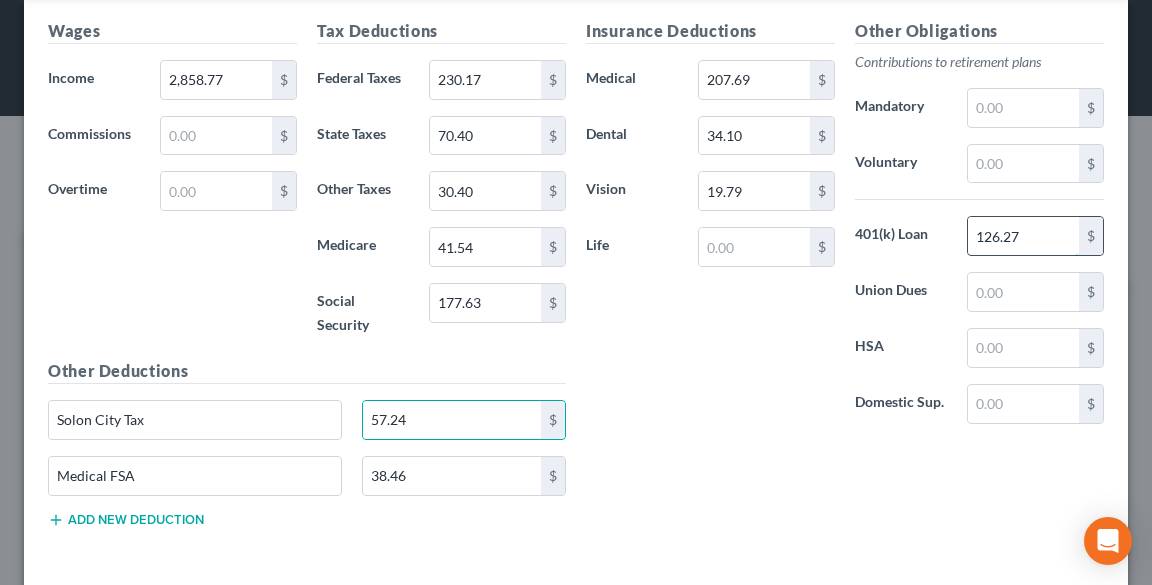 click on "126.27" at bounding box center (1023, 236) 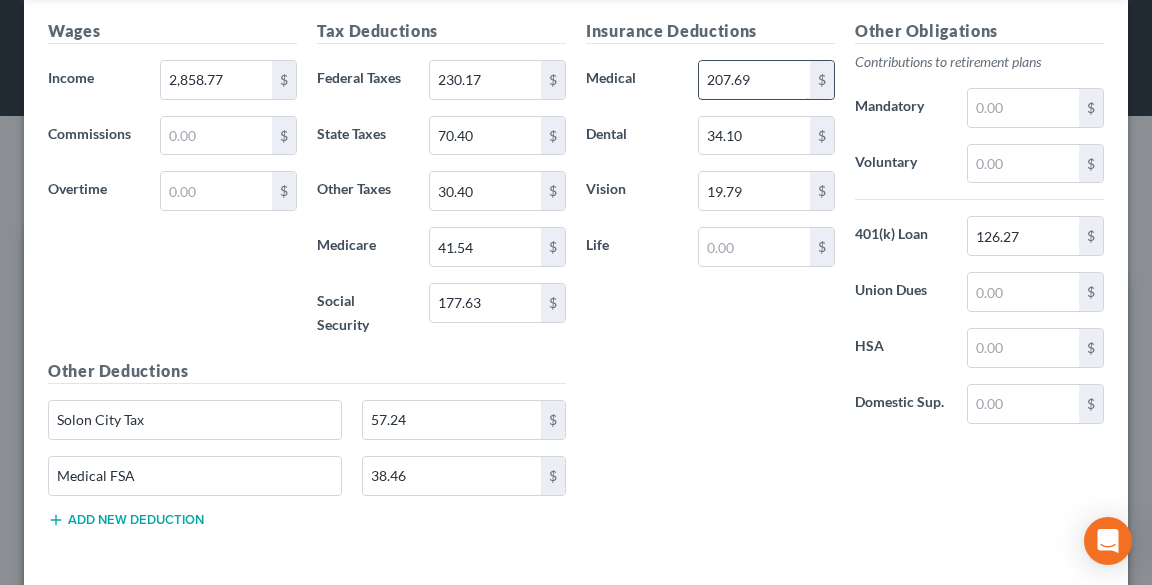 click on "207.69" at bounding box center [754, 80] 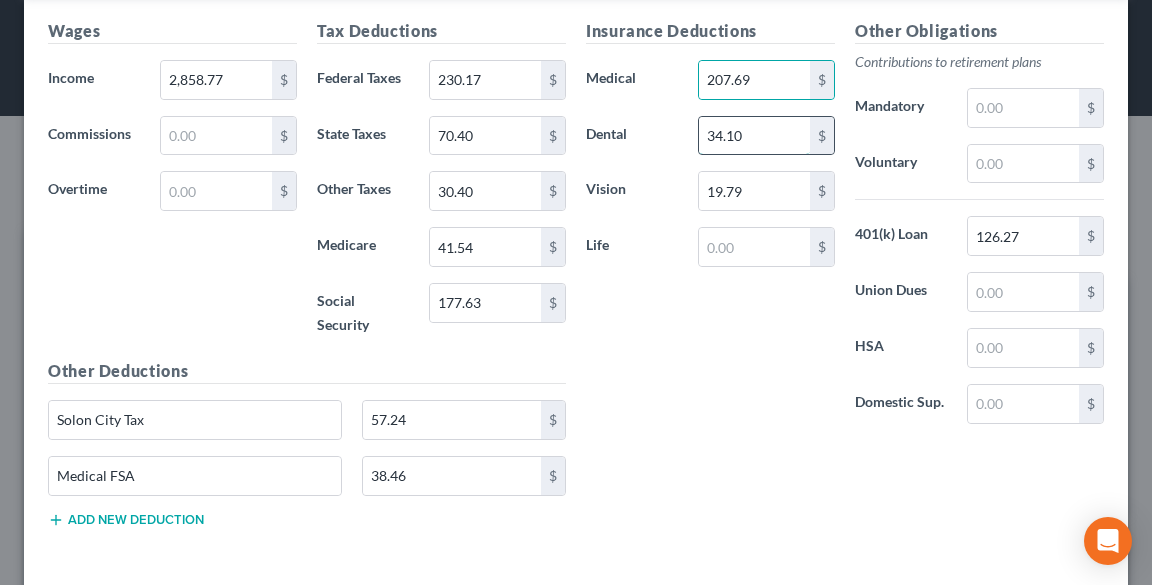 click on "34.10" at bounding box center (754, 136) 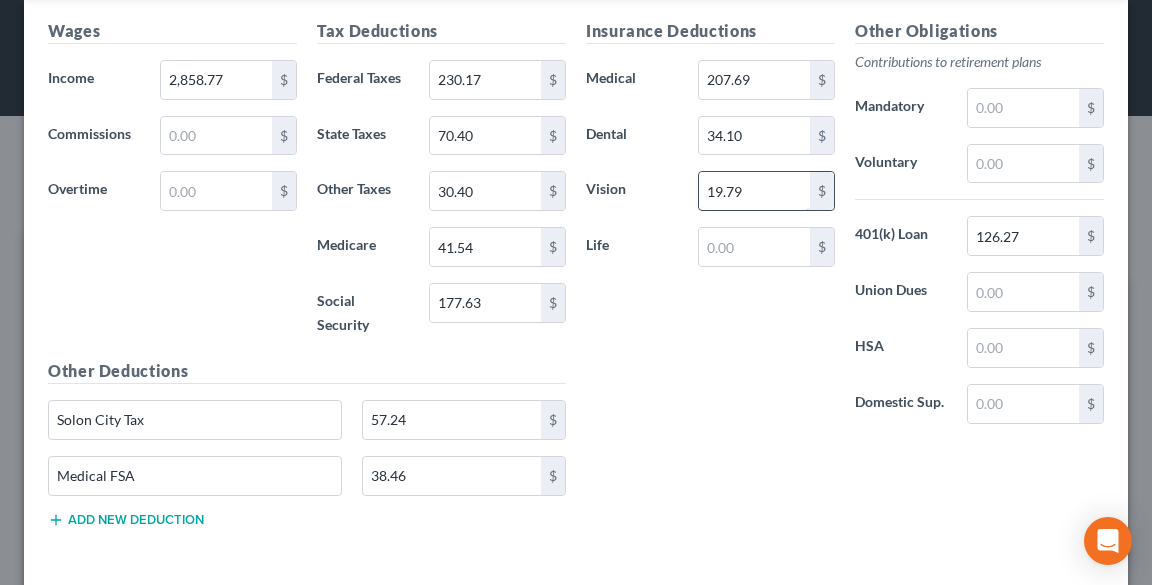 click on "19.79" at bounding box center [754, 191] 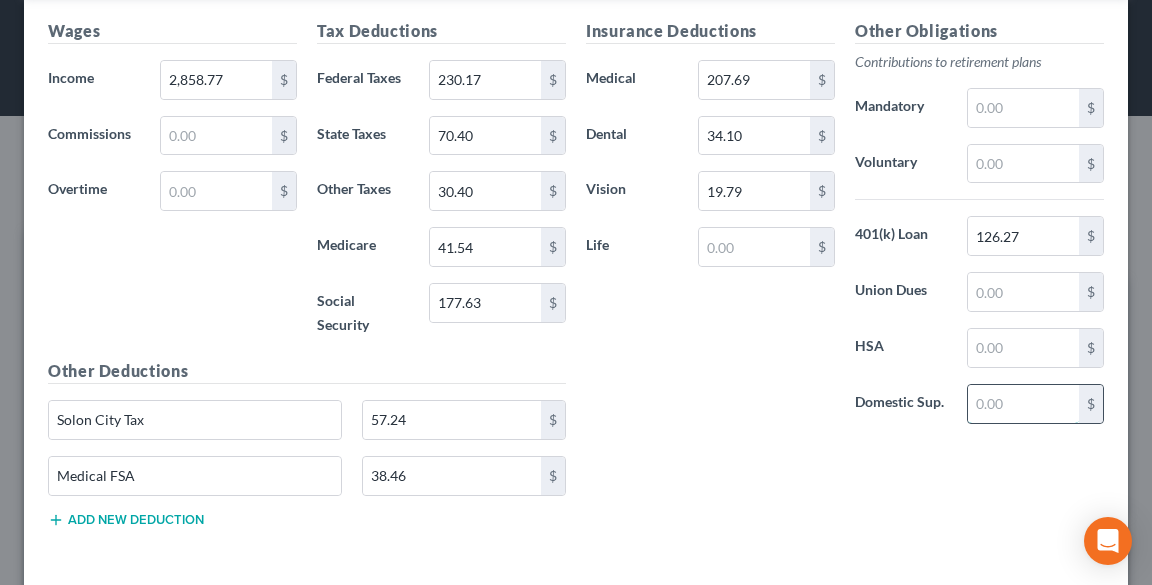 click at bounding box center [1023, 404] 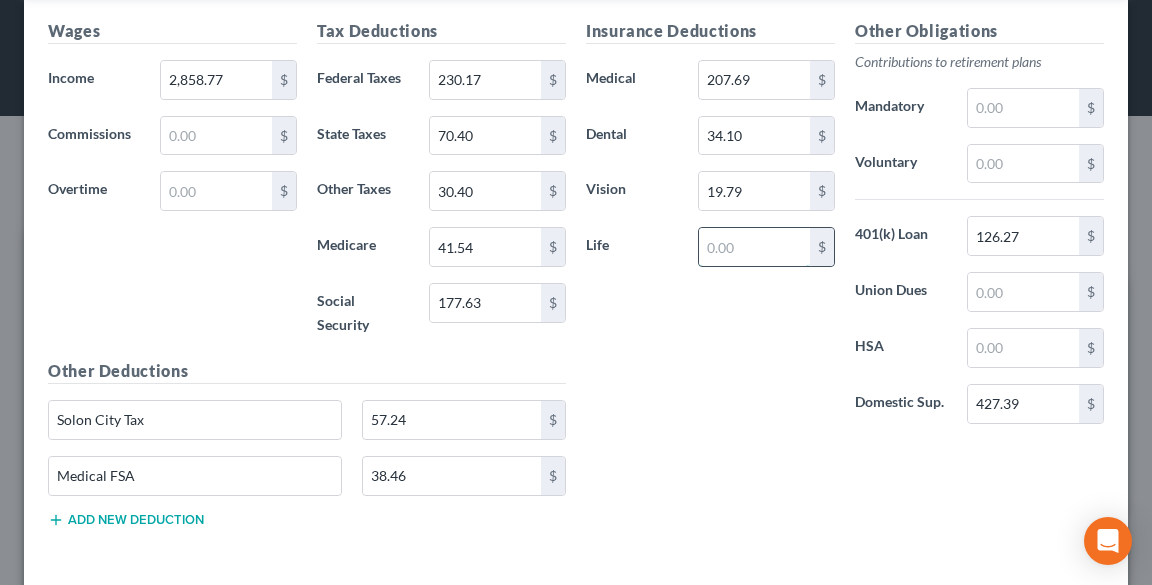 click at bounding box center [754, 247] 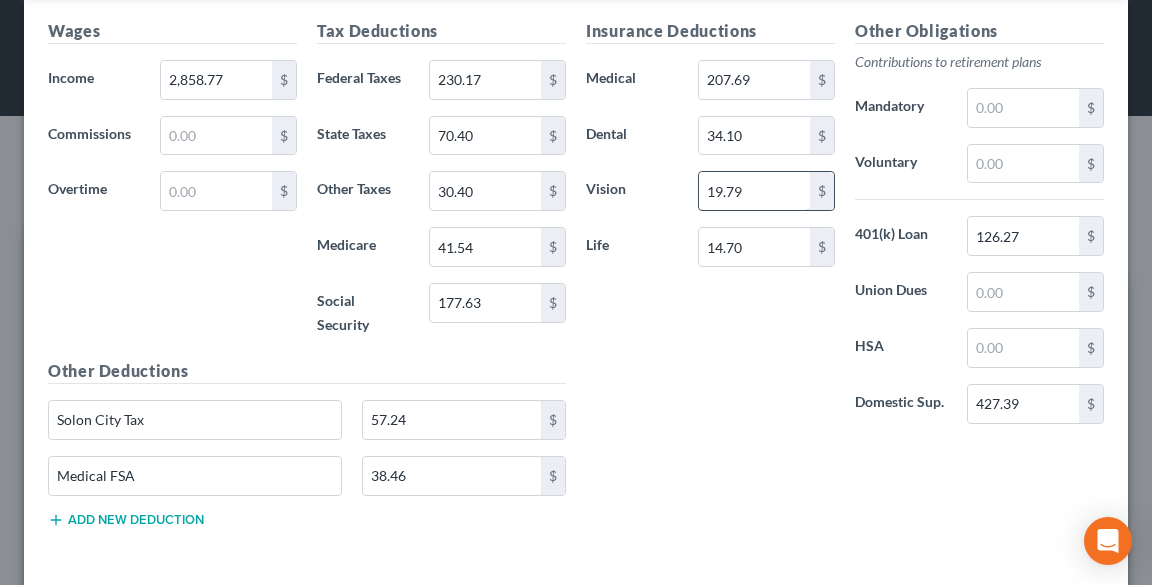 click on "19.79" at bounding box center (754, 191) 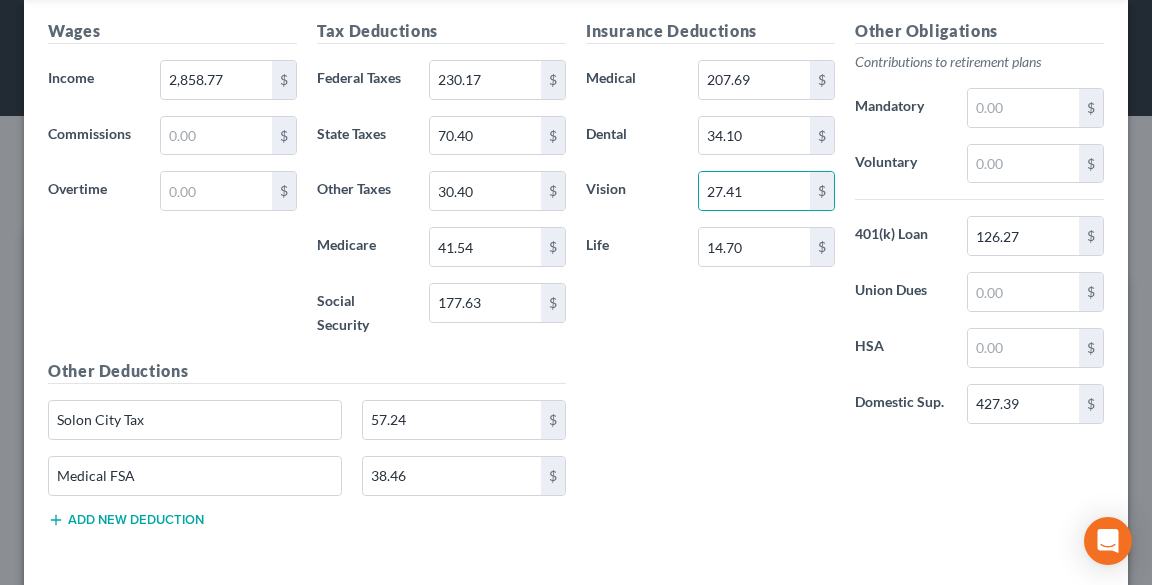 click on "Add new deduction" at bounding box center (126, 520) 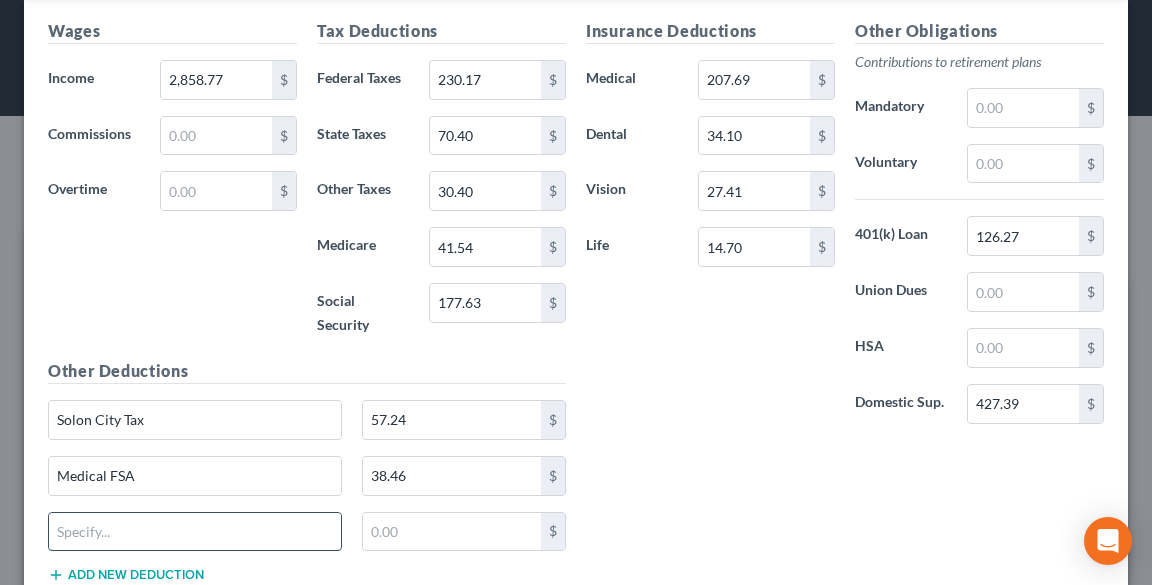 click at bounding box center [195, 532] 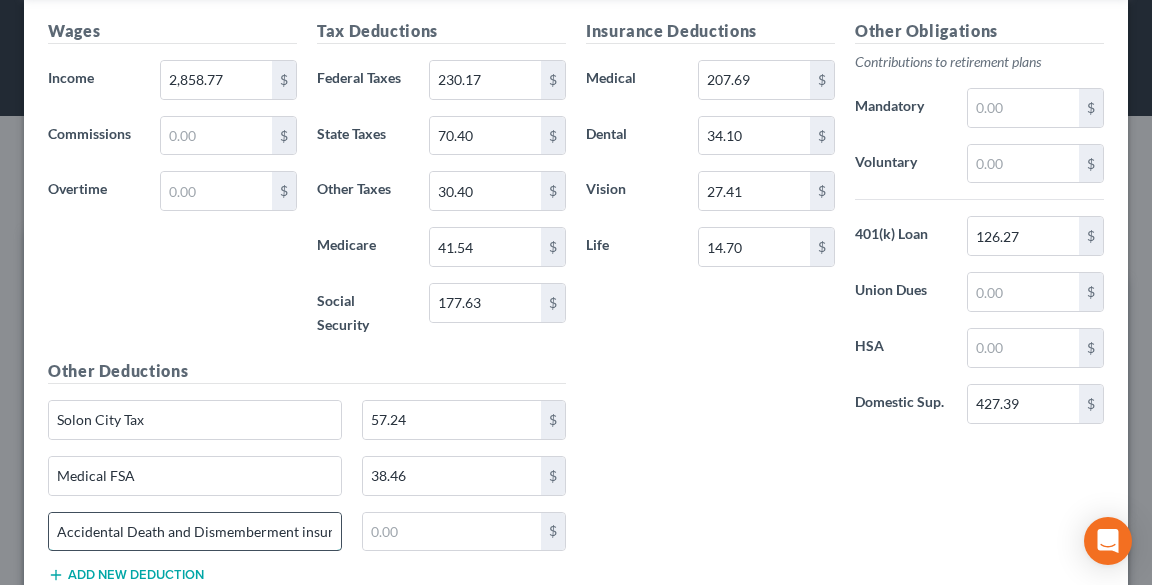 scroll, scrollTop: 0, scrollLeft: 27, axis: horizontal 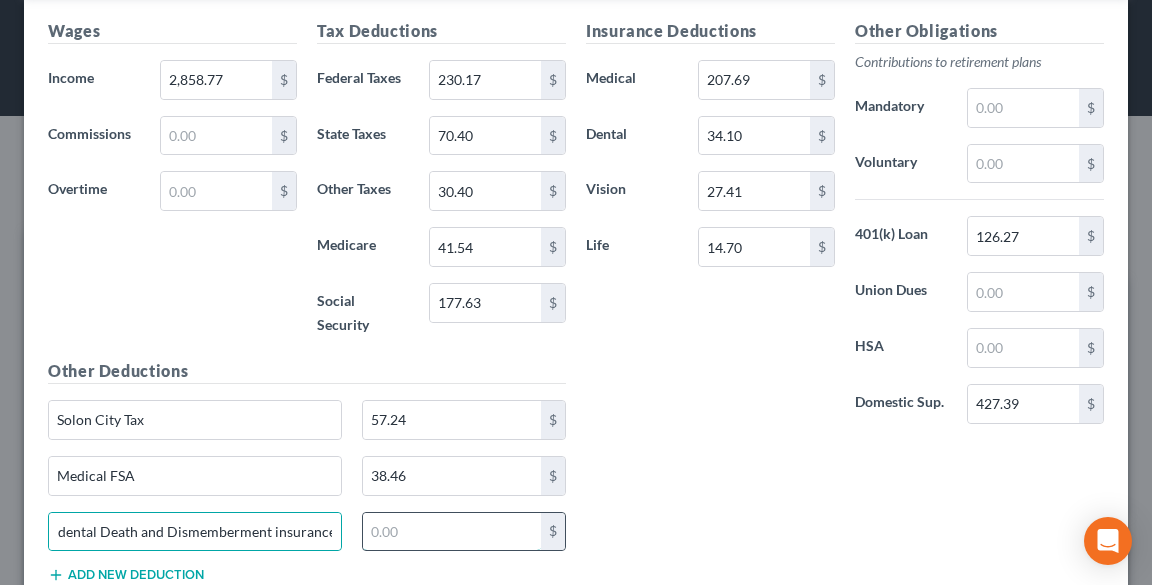 click at bounding box center (452, 532) 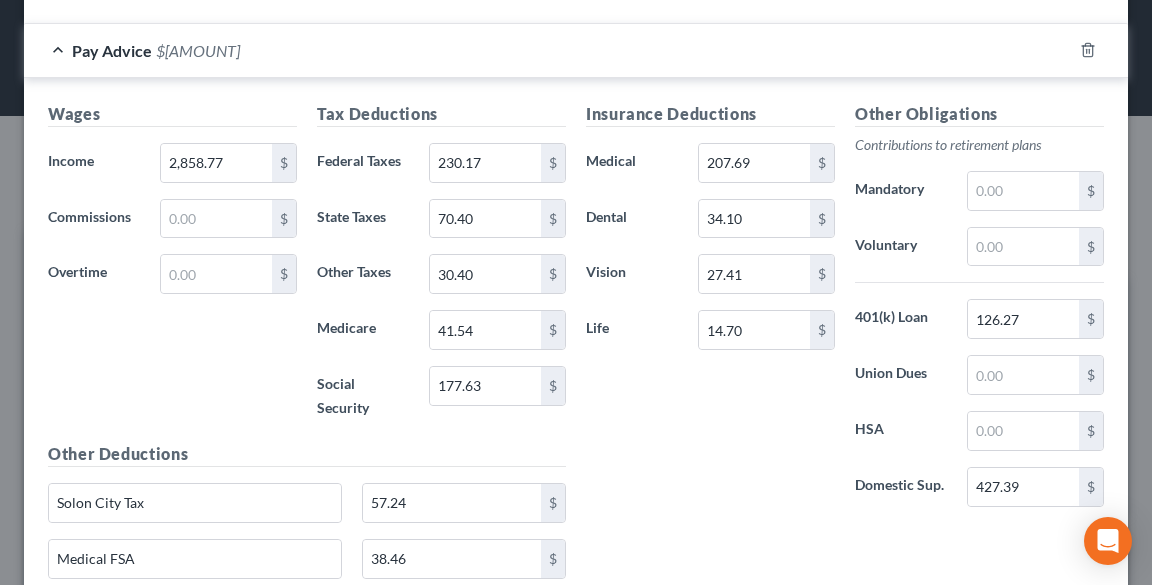 scroll, scrollTop: 442, scrollLeft: 0, axis: vertical 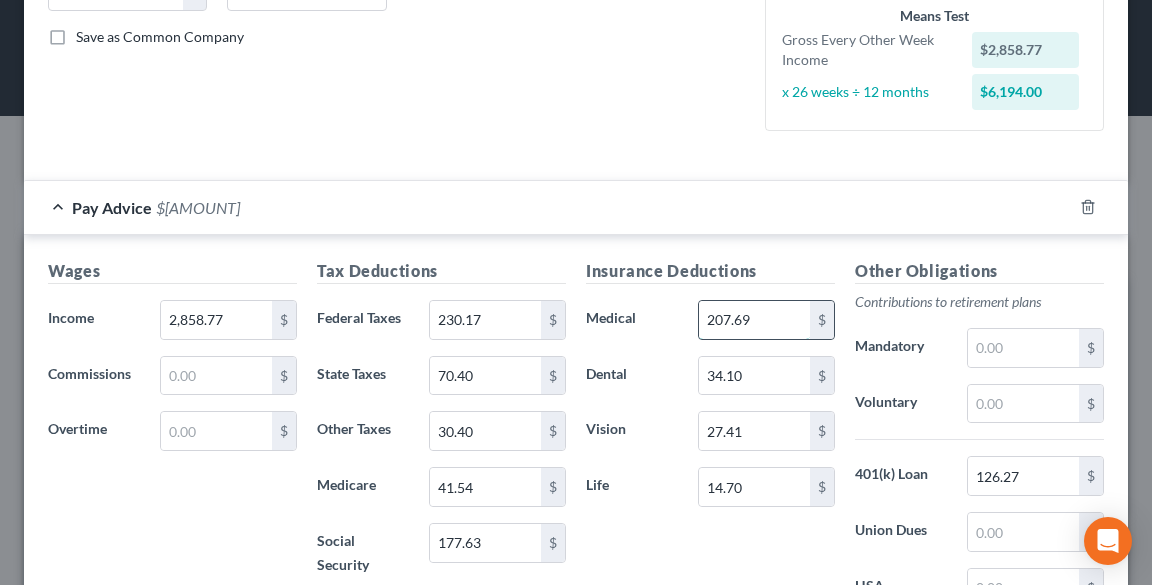 click on "207.69" at bounding box center (754, 320) 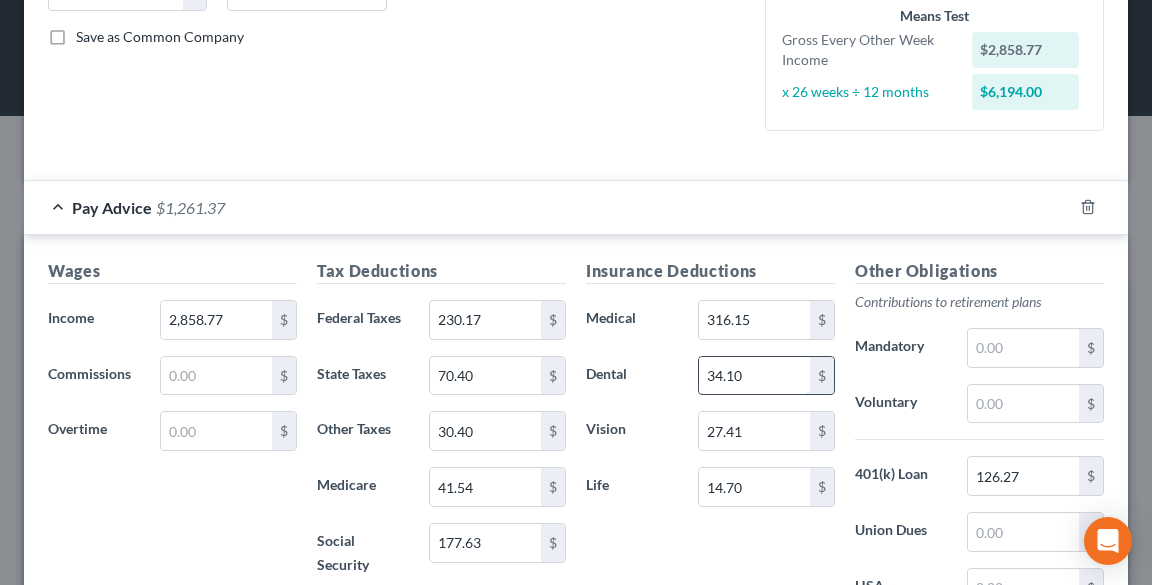 click on "34.10" at bounding box center [754, 376] 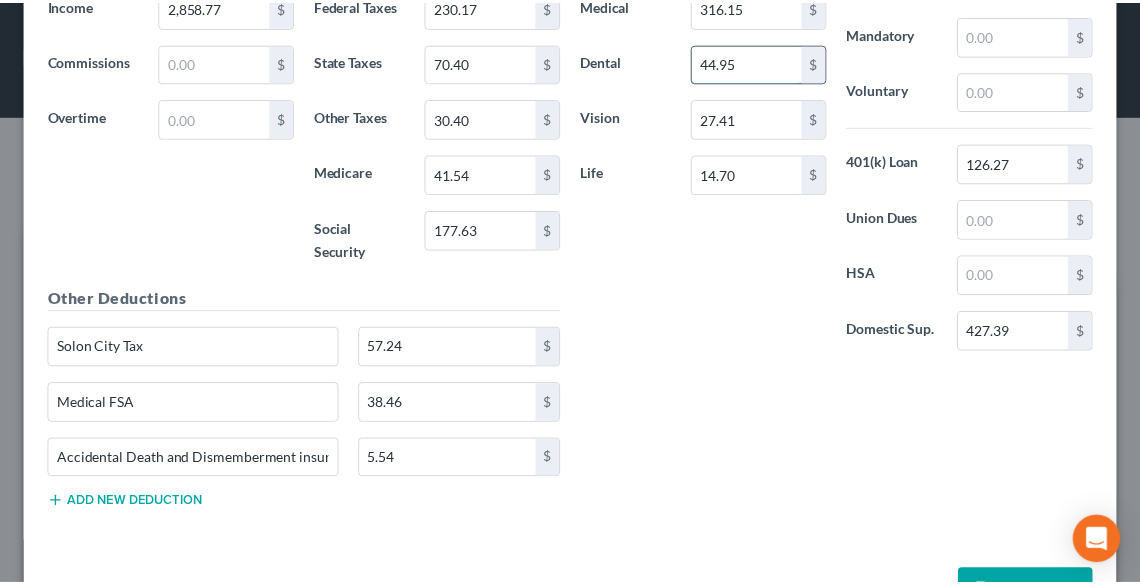 scroll, scrollTop: 818, scrollLeft: 0, axis: vertical 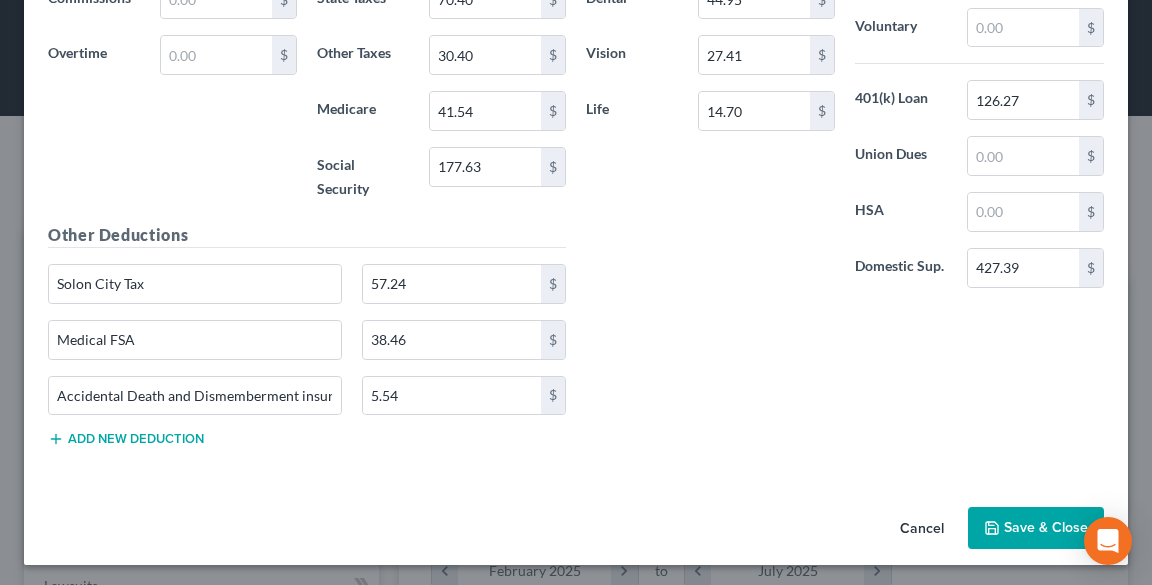 click on "Save & Close" at bounding box center [1036, 528] 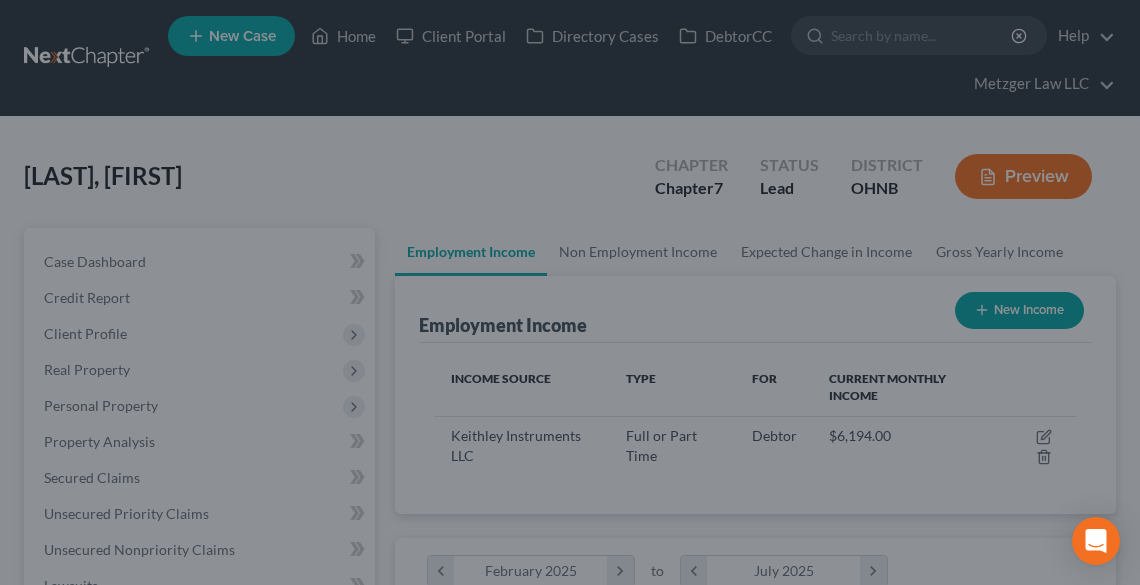 scroll, scrollTop: 320, scrollLeft: 680, axis: both 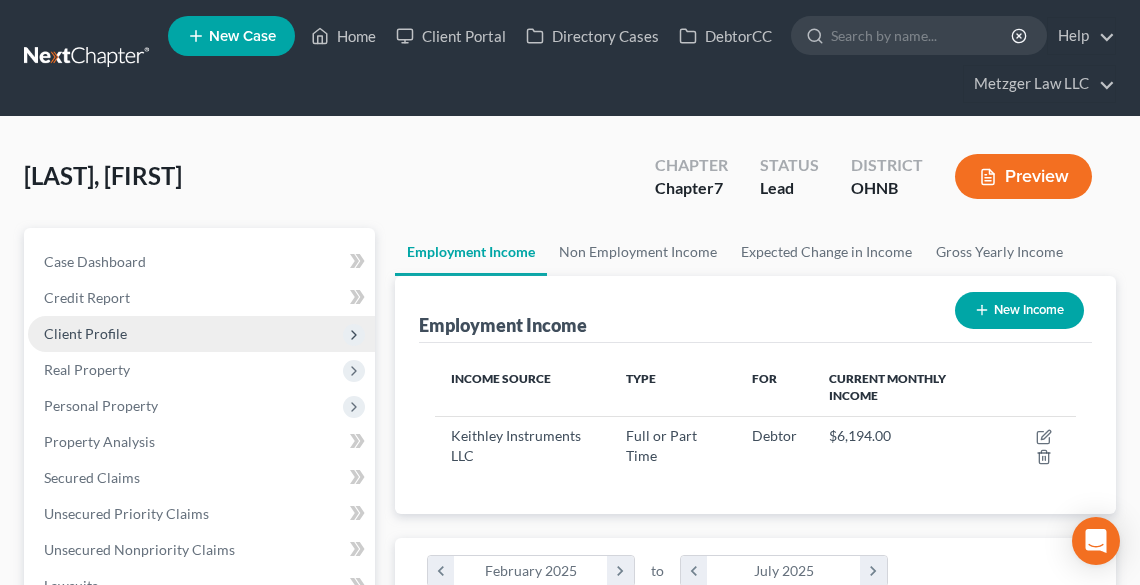 click on "Client Profile" at bounding box center (85, 333) 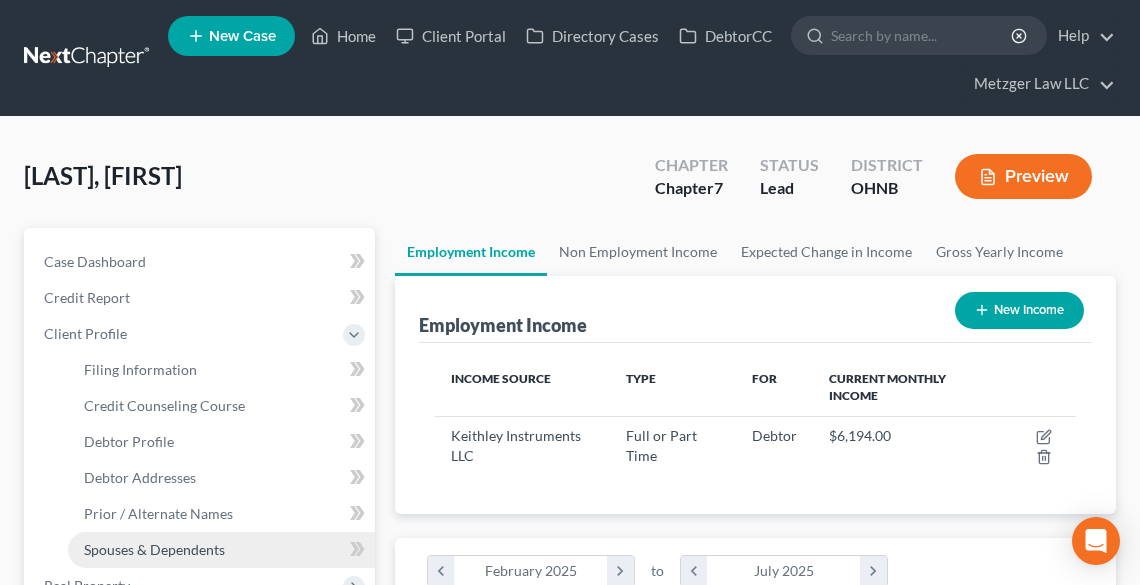 click on "Spouses & Dependents" at bounding box center (154, 549) 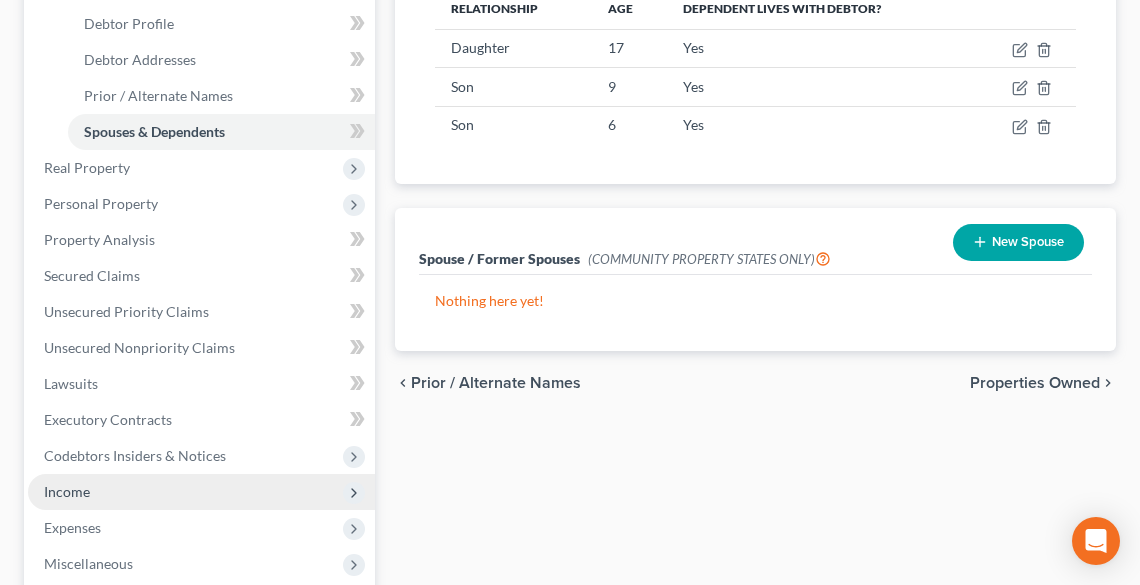 scroll, scrollTop: 480, scrollLeft: 0, axis: vertical 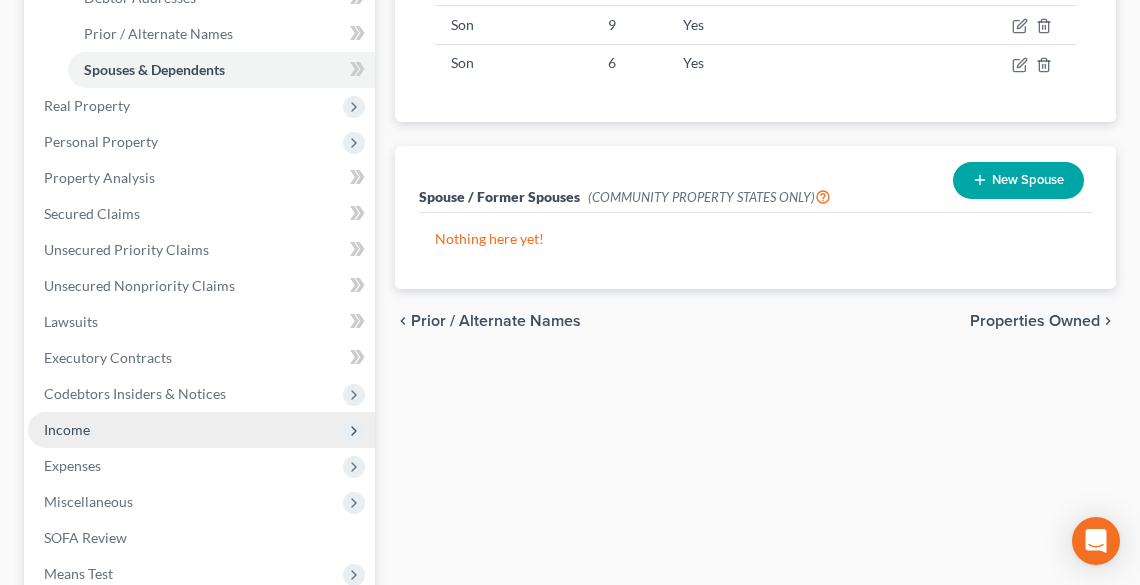 click on "Income" at bounding box center (67, 429) 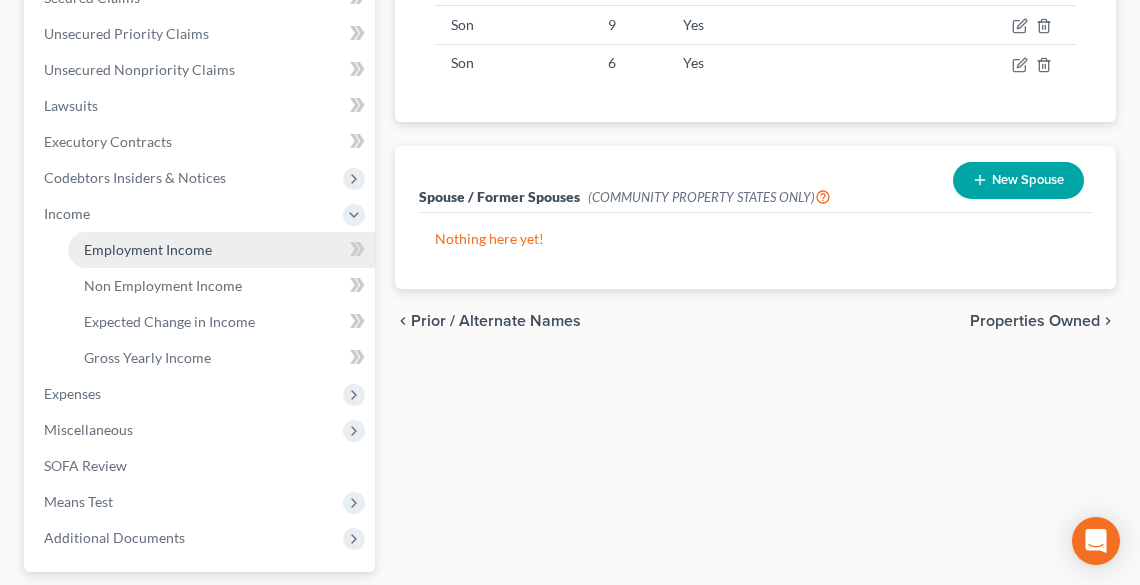 click on "Employment Income" at bounding box center (148, 249) 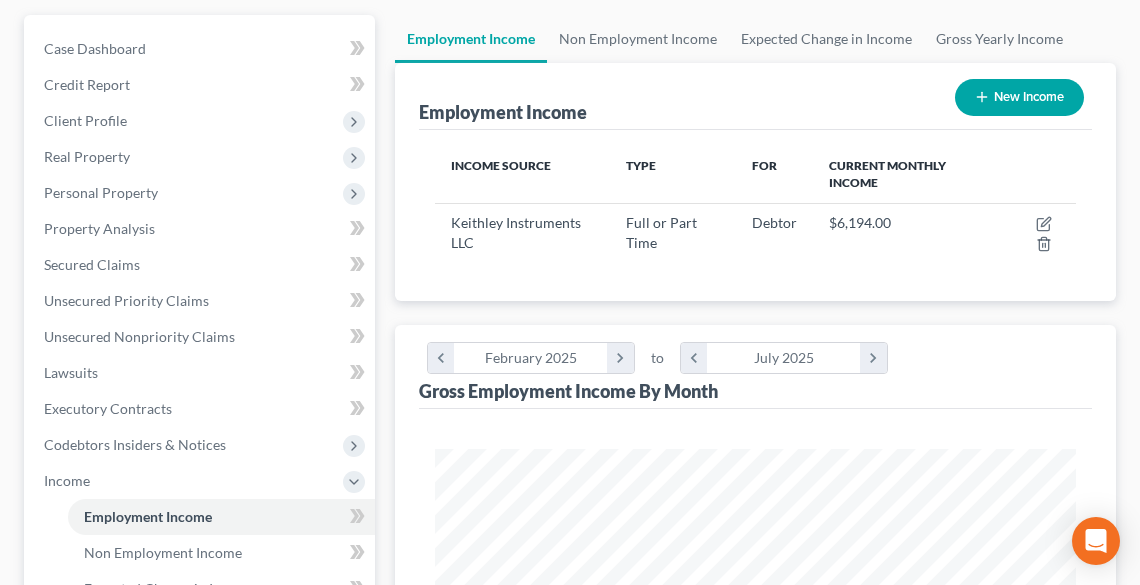 scroll, scrollTop: 0, scrollLeft: 0, axis: both 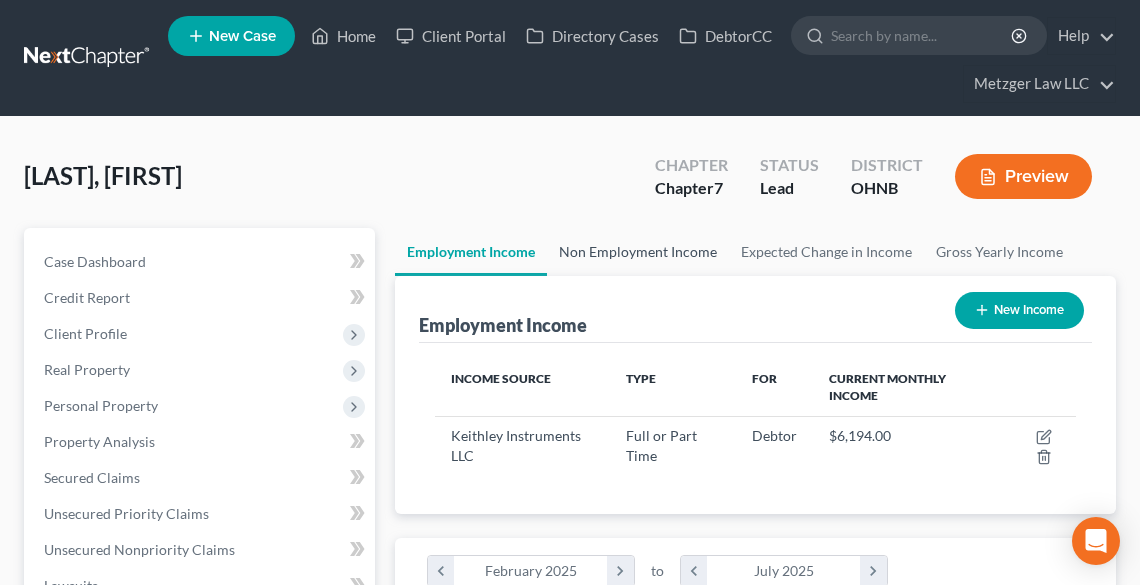click on "Non Employment Income" at bounding box center (638, 252) 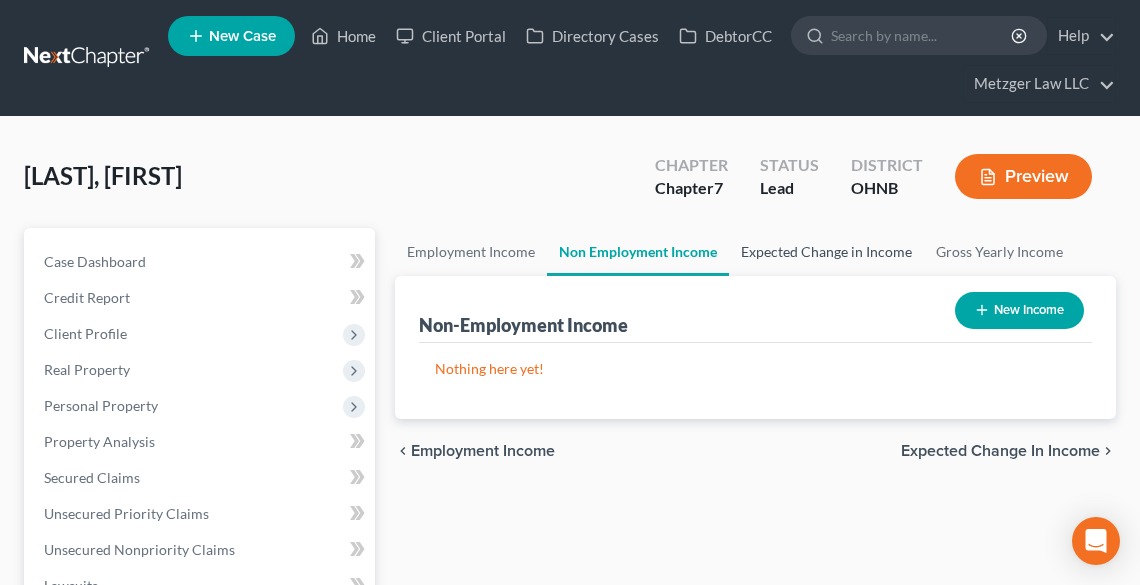 click on "Expected Change in Income" at bounding box center [826, 252] 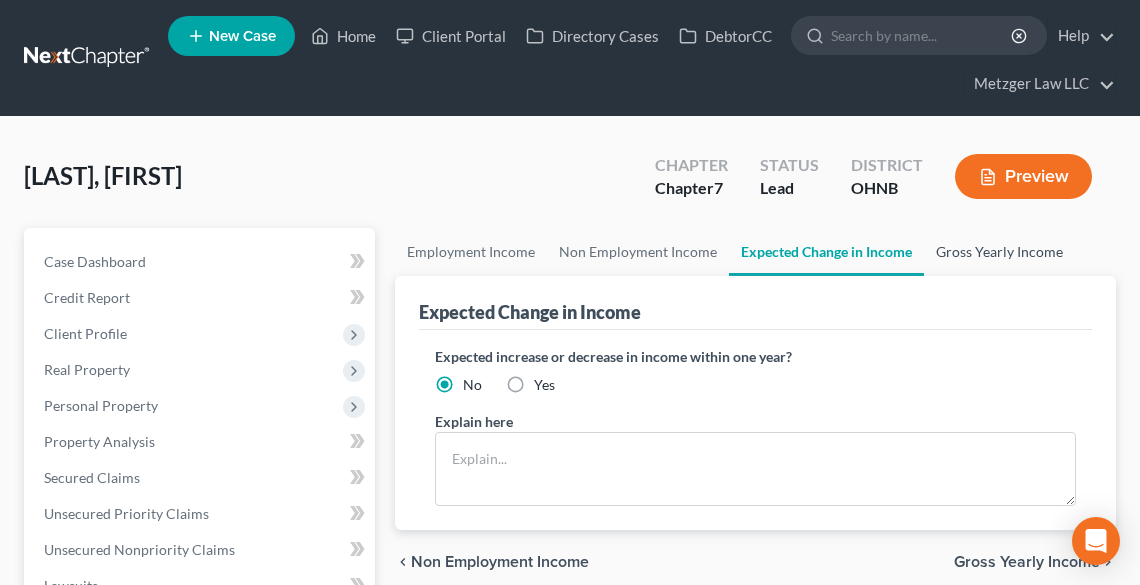 click on "Gross Yearly Income" at bounding box center [999, 252] 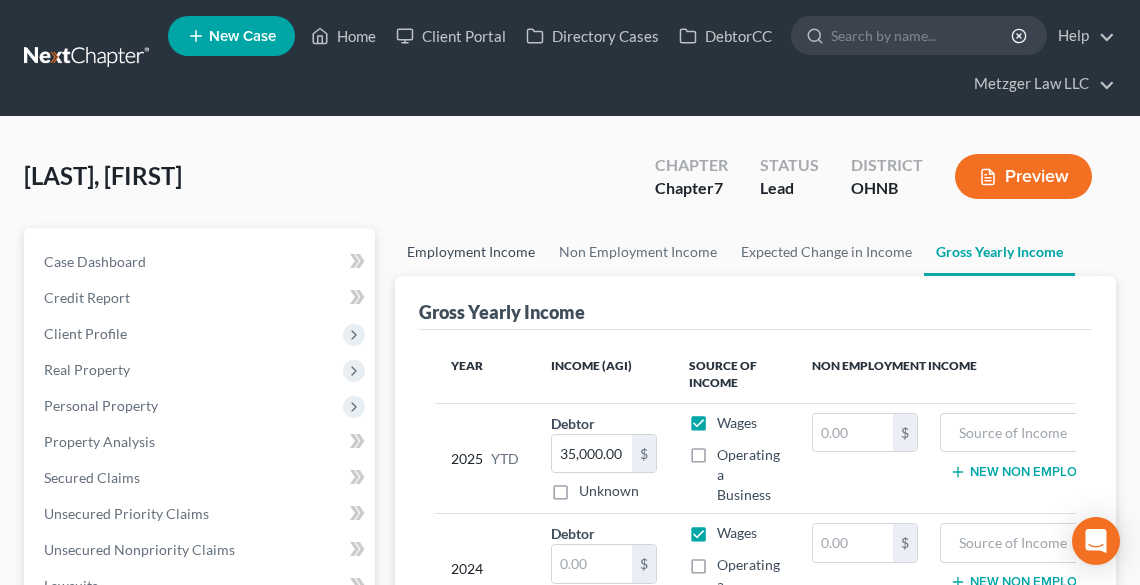 click on "Employment Income" at bounding box center [471, 252] 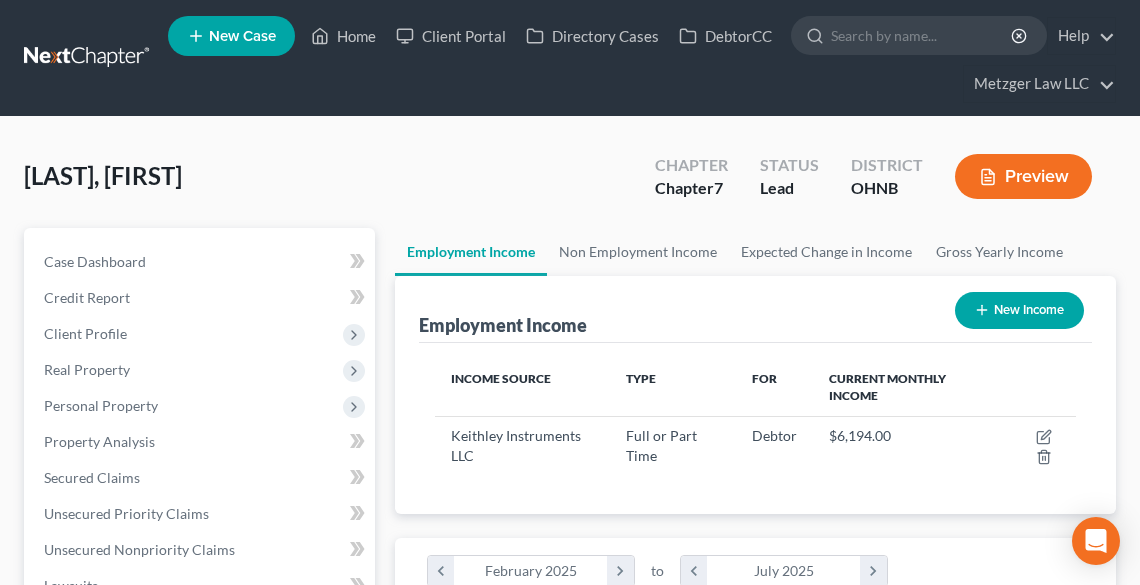 scroll, scrollTop: 999680, scrollLeft: 999318, axis: both 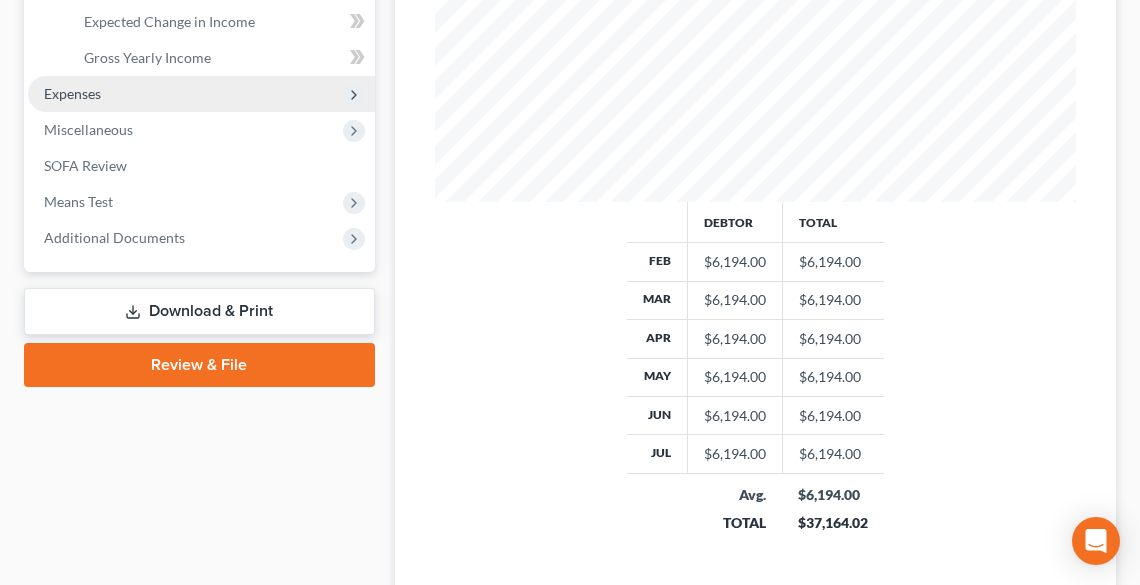 click on "Expenses" at bounding box center [72, 93] 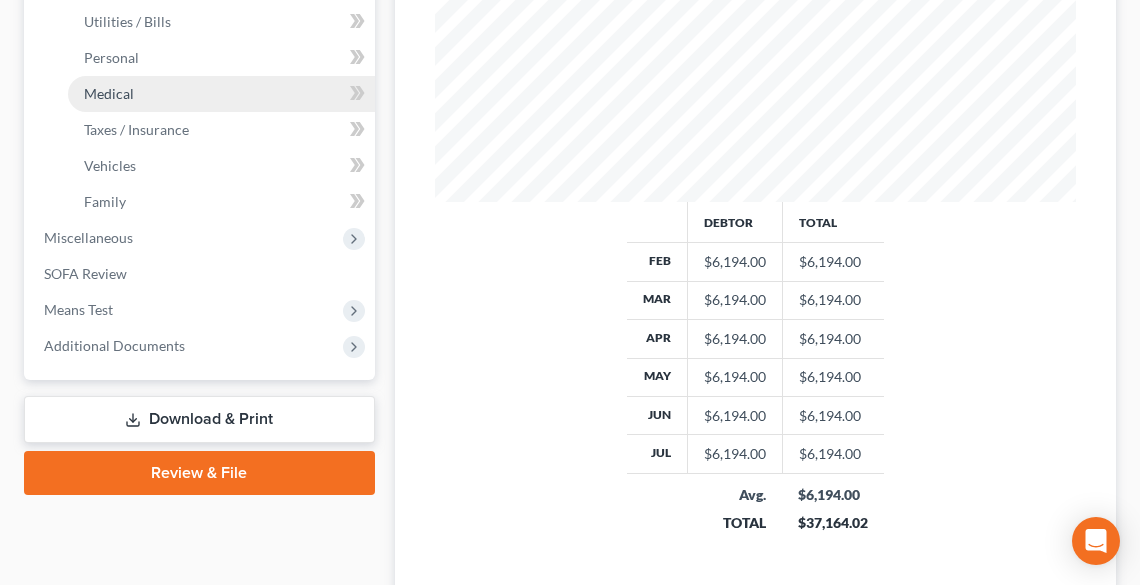 click on "Medical" at bounding box center (109, 93) 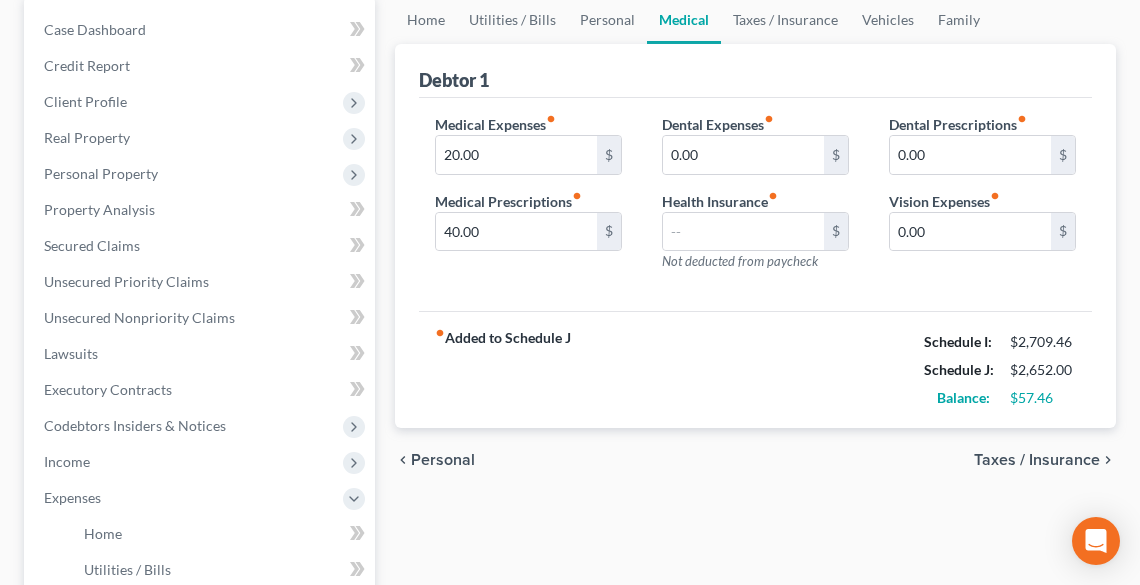 scroll, scrollTop: 240, scrollLeft: 0, axis: vertical 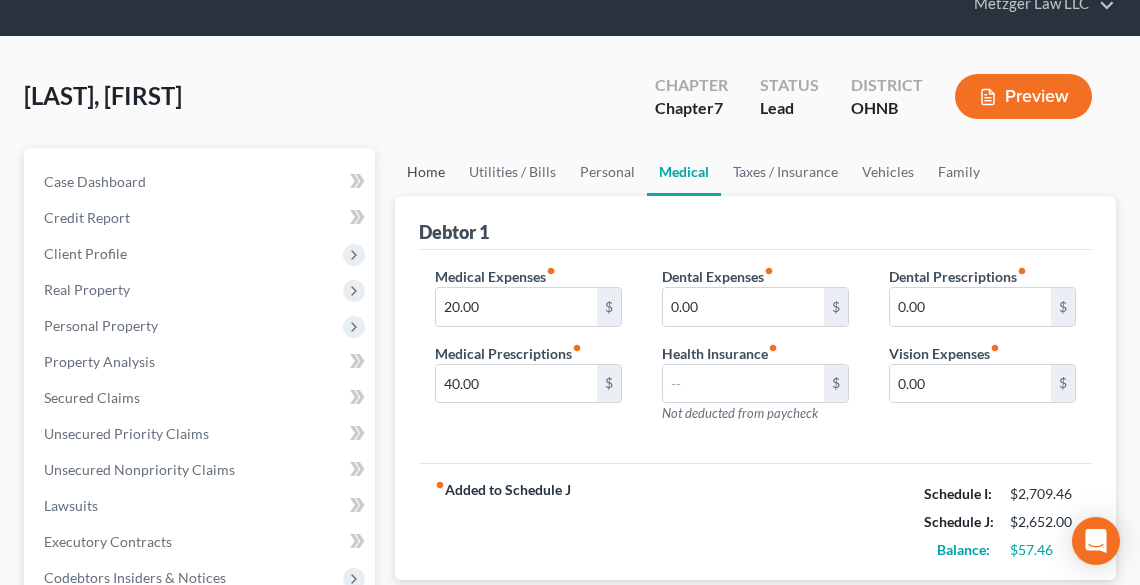 click on "Home" at bounding box center (426, 172) 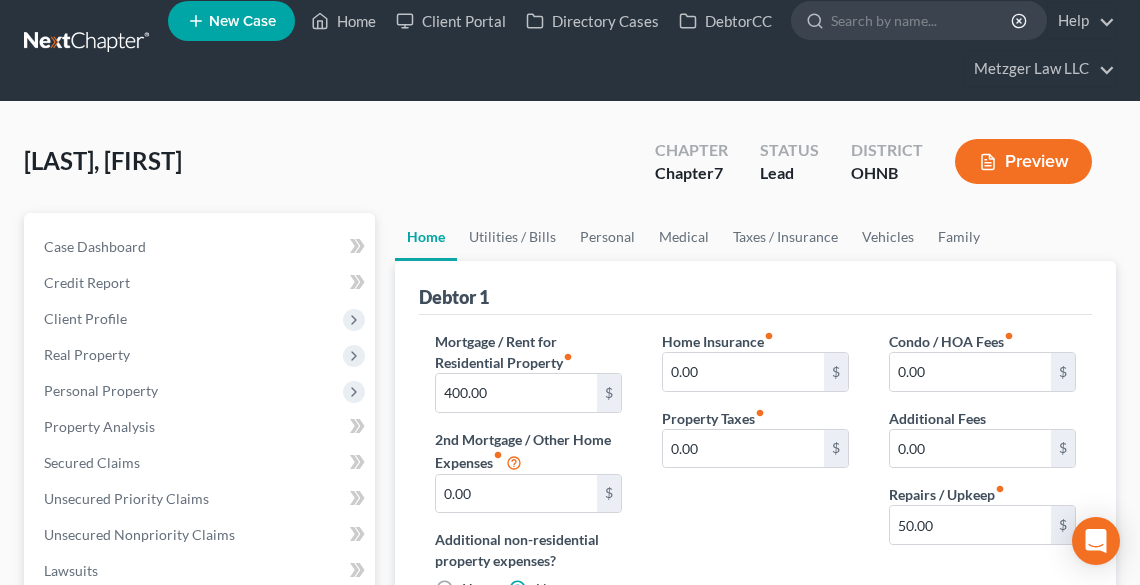 scroll, scrollTop: 0, scrollLeft: 0, axis: both 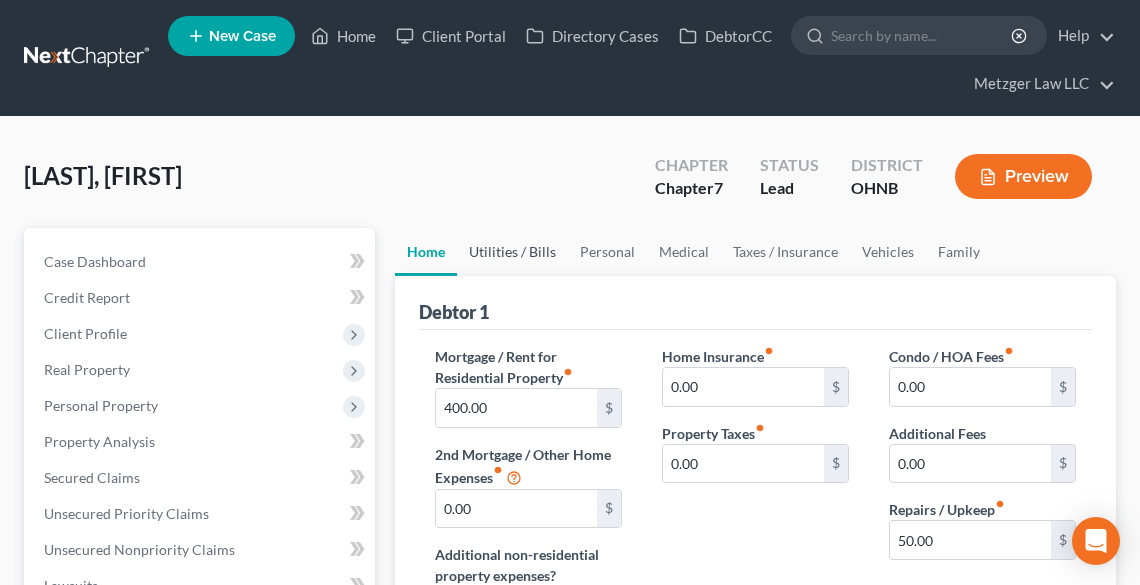 click on "Utilities / Bills" at bounding box center [512, 252] 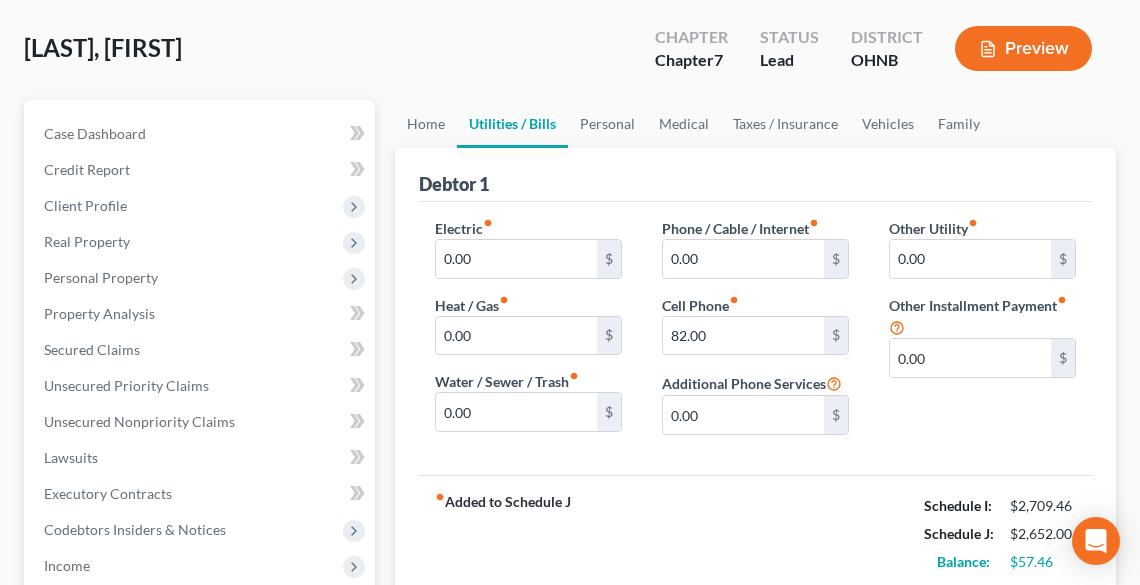 scroll, scrollTop: 160, scrollLeft: 0, axis: vertical 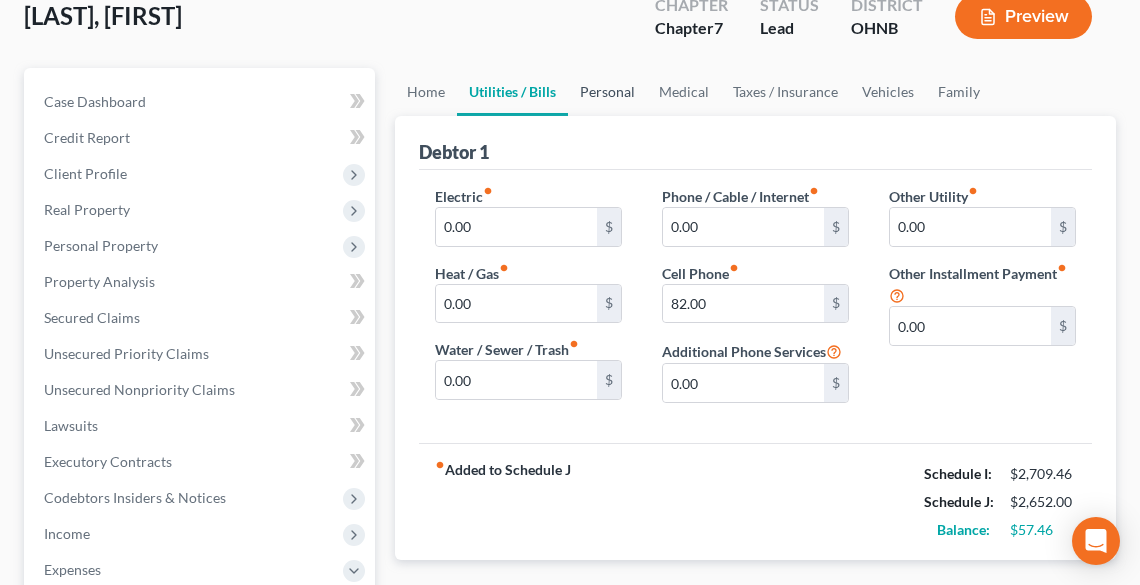 click on "Personal" at bounding box center [607, 92] 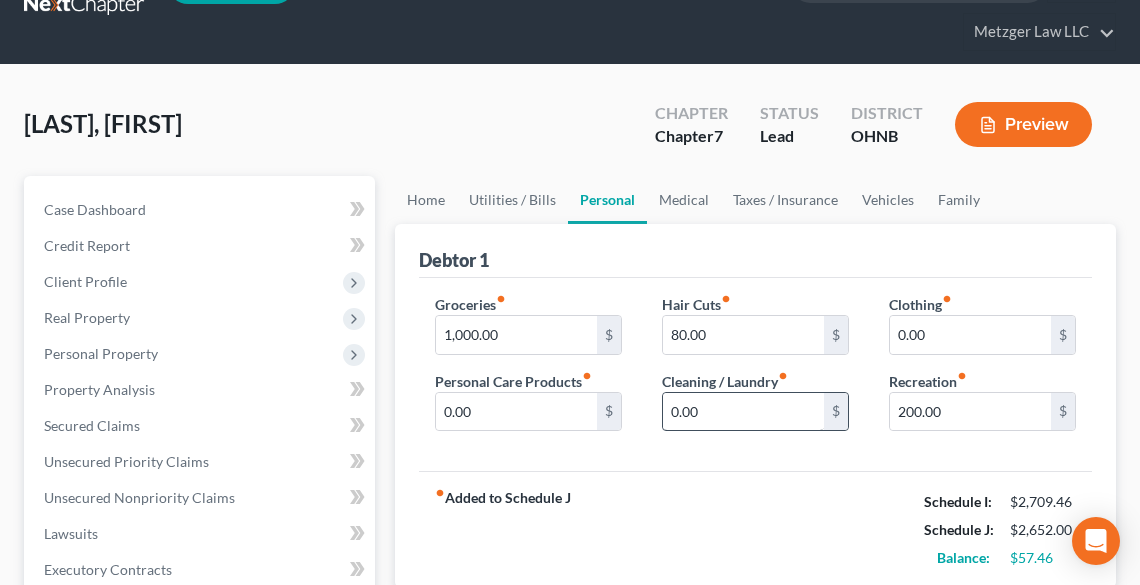 scroll, scrollTop: 80, scrollLeft: 0, axis: vertical 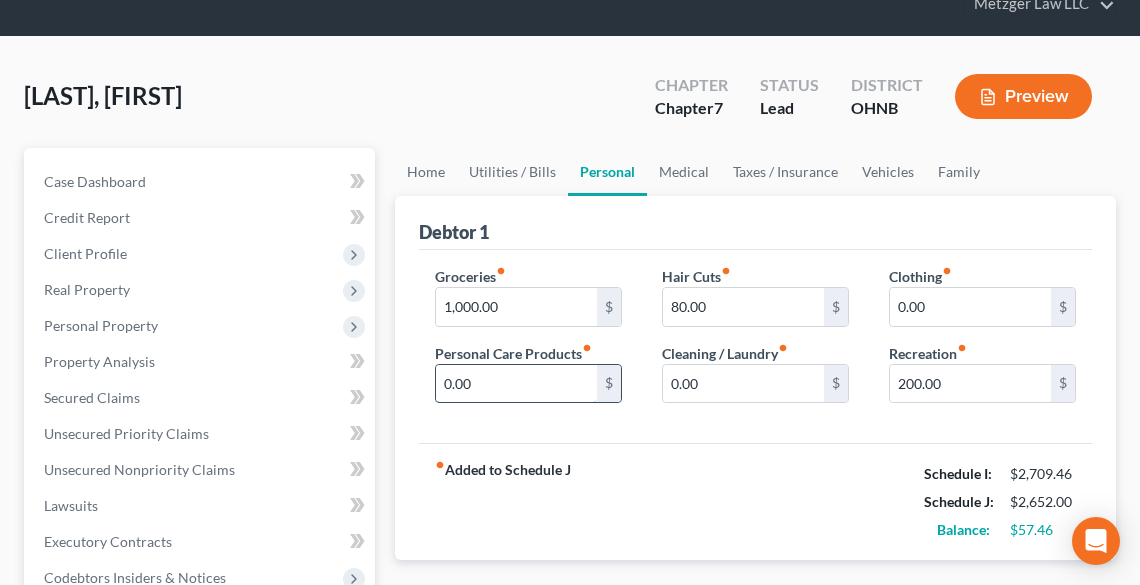 click on "0.00" at bounding box center [516, 384] 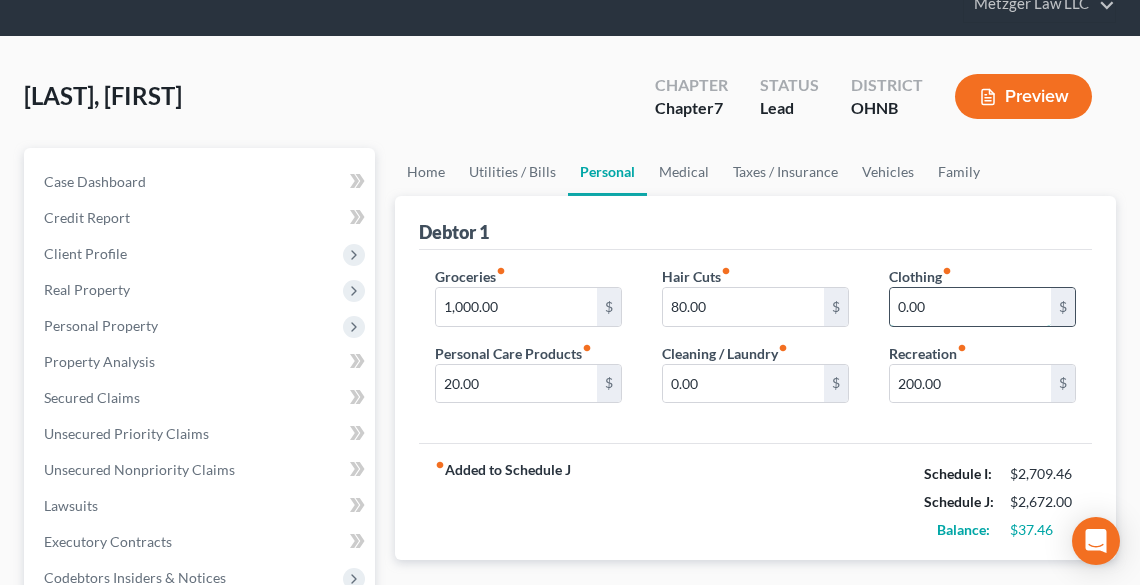 click on "0.00" at bounding box center [970, 307] 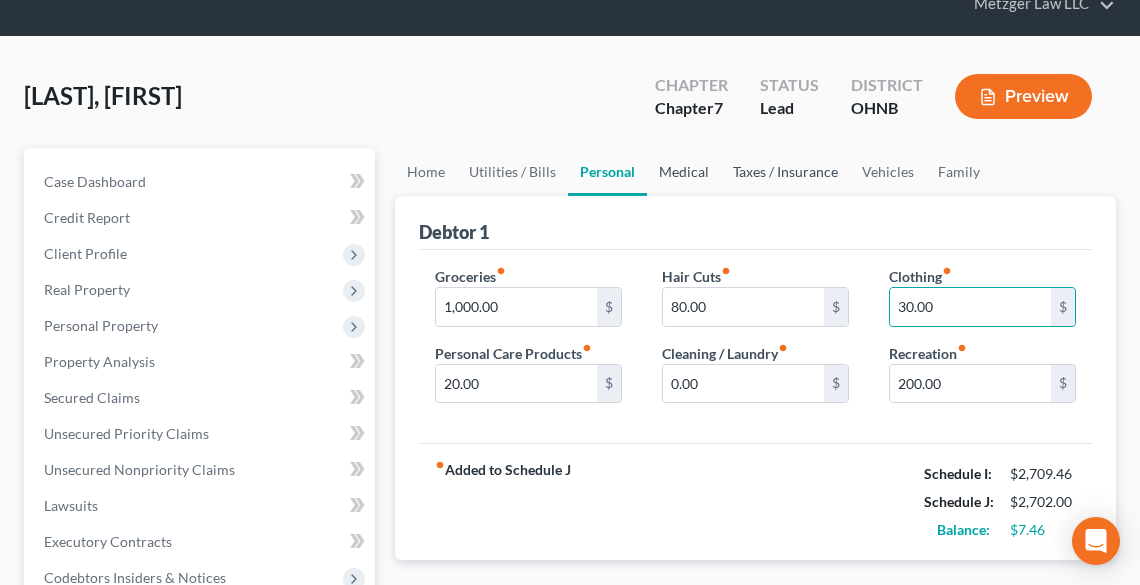 click on "Medical" at bounding box center (684, 172) 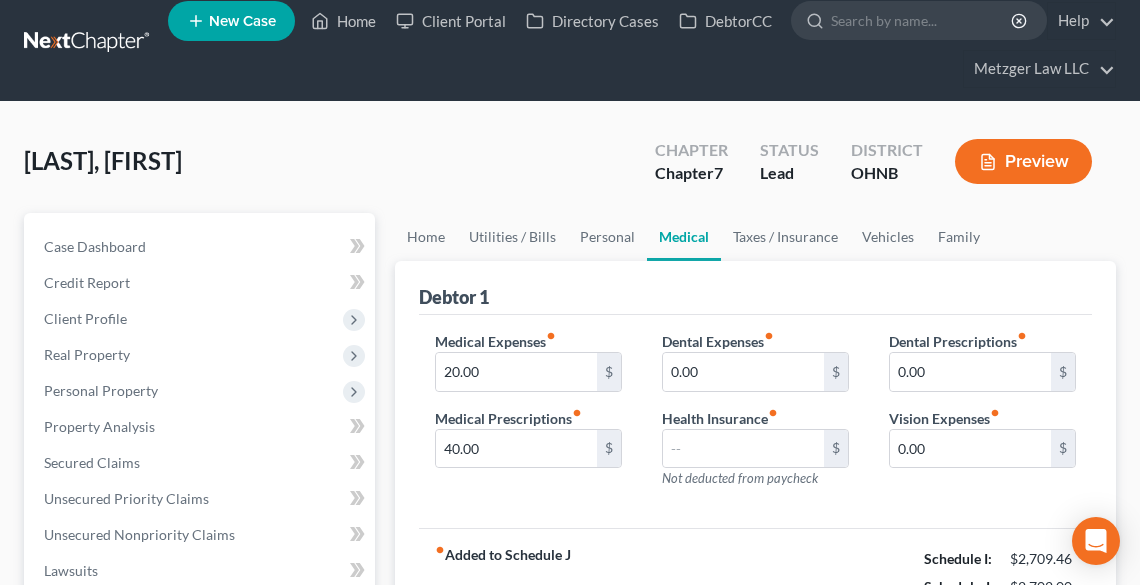 scroll, scrollTop: 0, scrollLeft: 0, axis: both 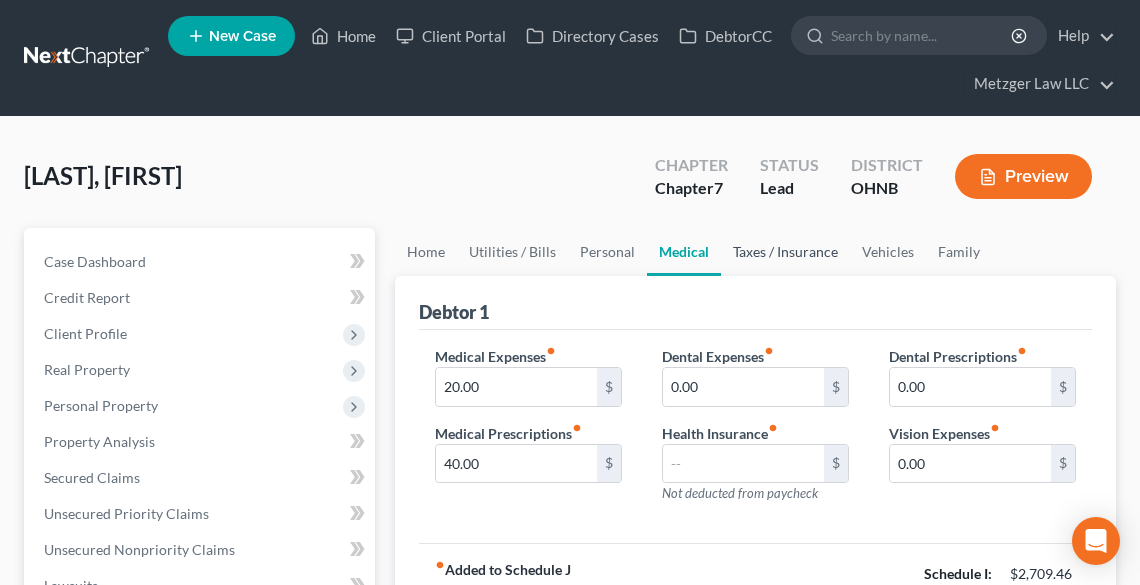 click on "Taxes / Insurance" at bounding box center (785, 252) 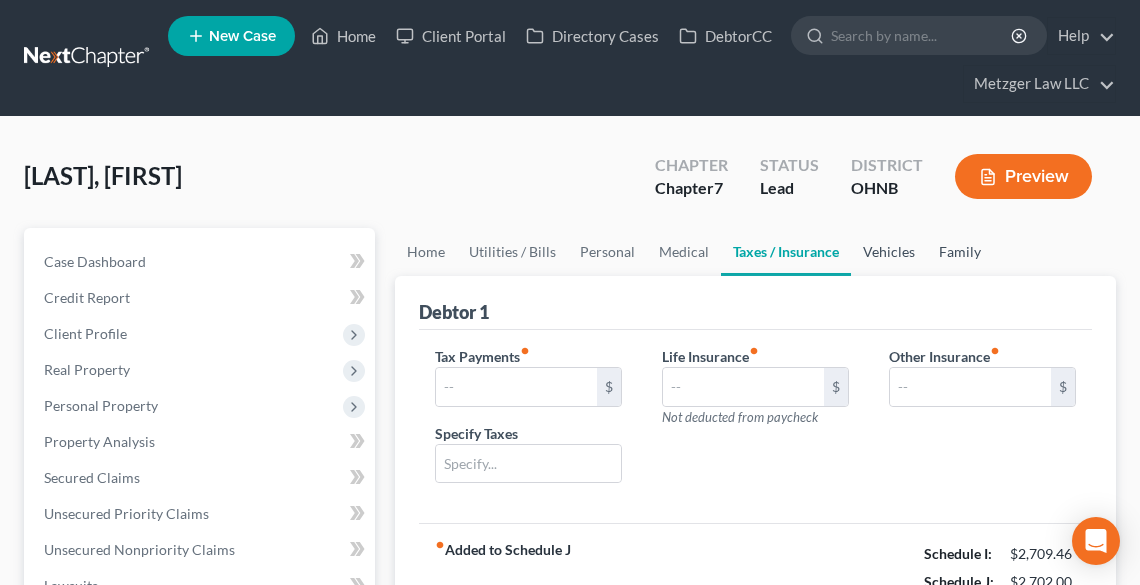 drag, startPoint x: 884, startPoint y: 245, endPoint x: 928, endPoint y: 252, distance: 44.553337 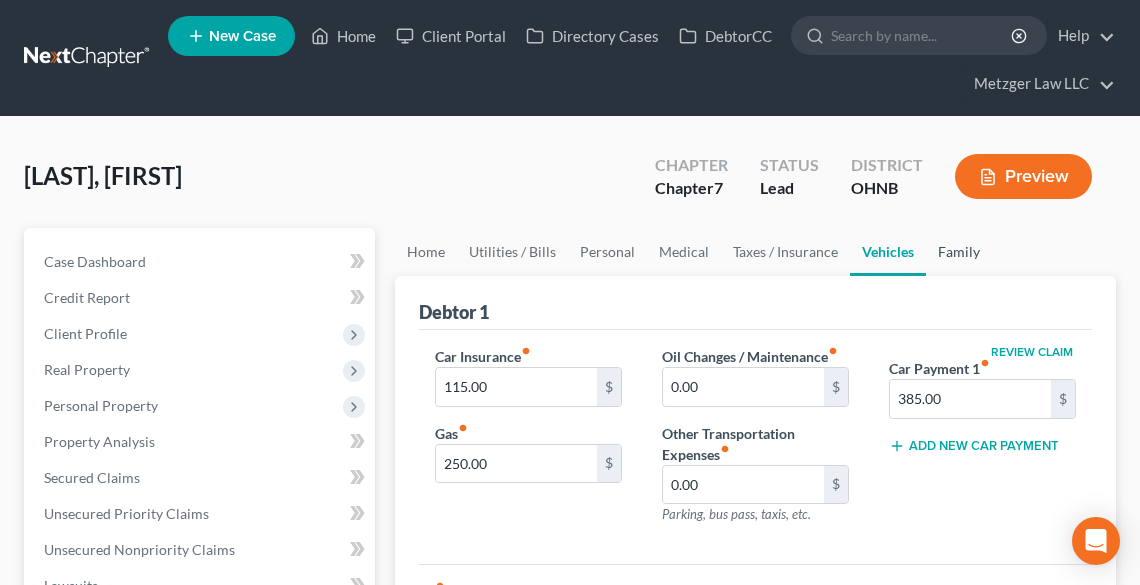 click on "Family" at bounding box center (959, 252) 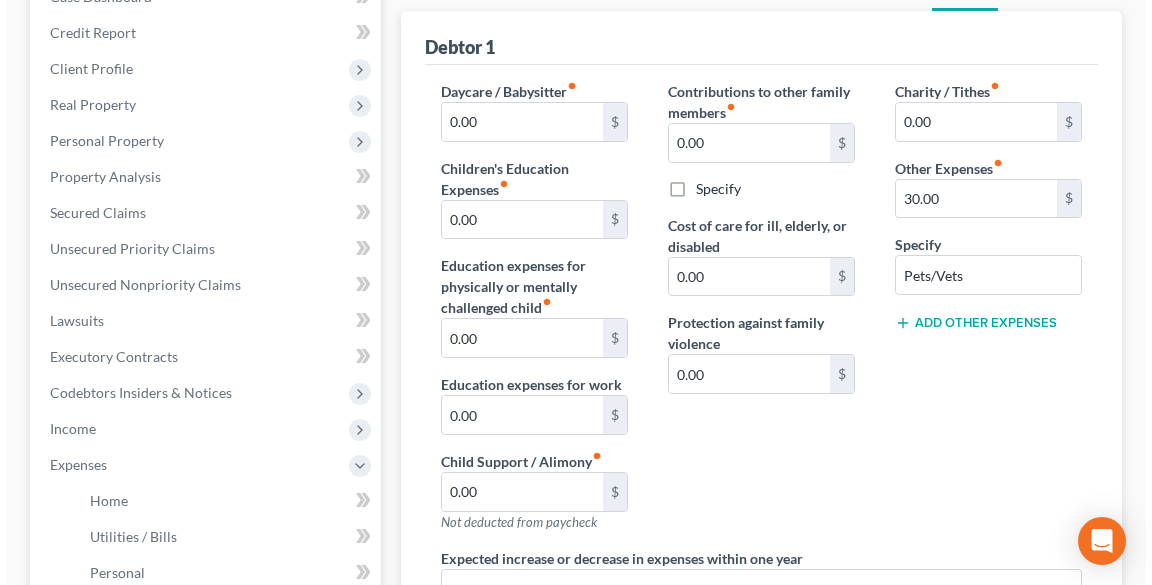 scroll, scrollTop: 640, scrollLeft: 0, axis: vertical 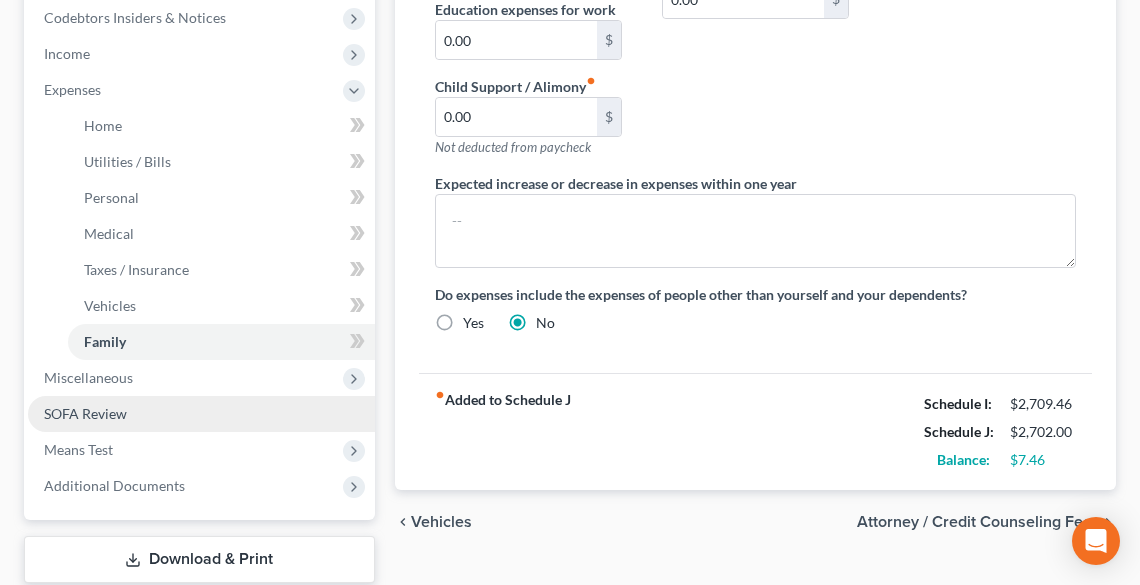 click on "SOFA Review" at bounding box center [85, 413] 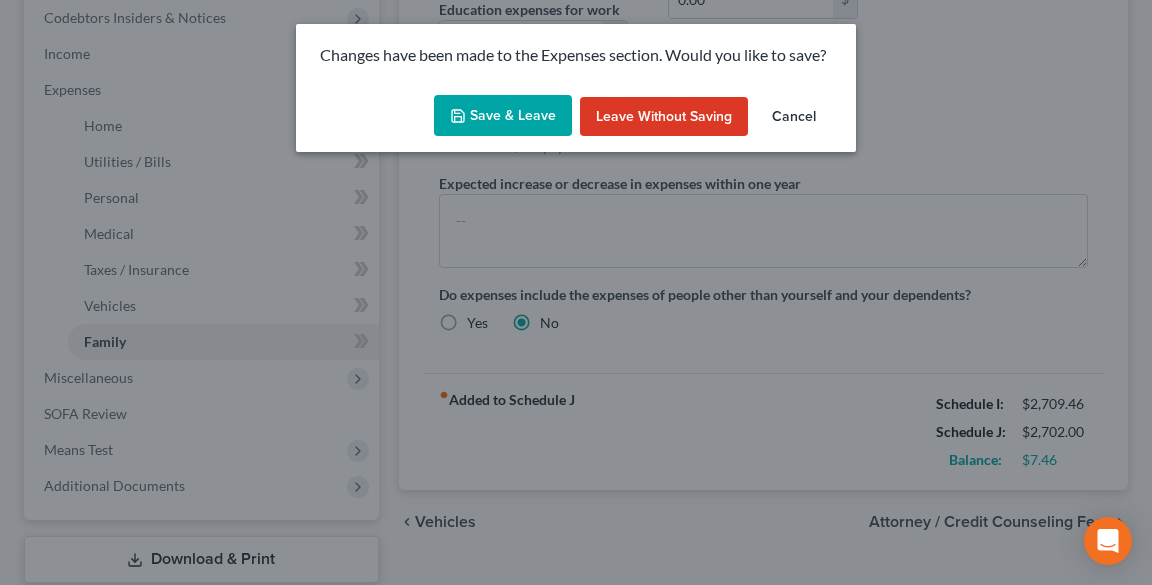 click on "Save & Leave" at bounding box center [503, 116] 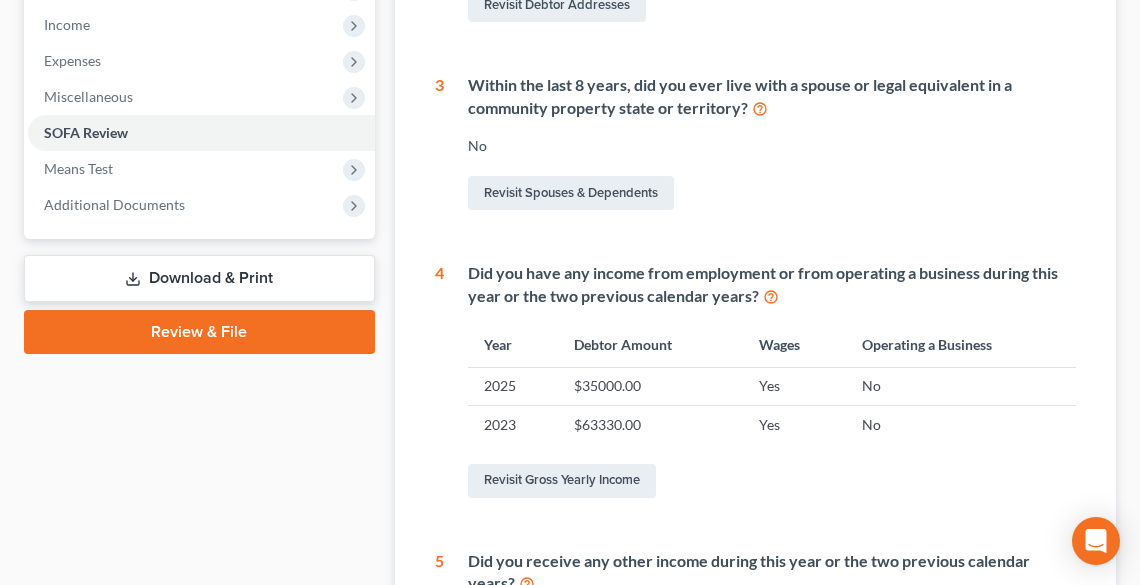scroll, scrollTop: 664, scrollLeft: 0, axis: vertical 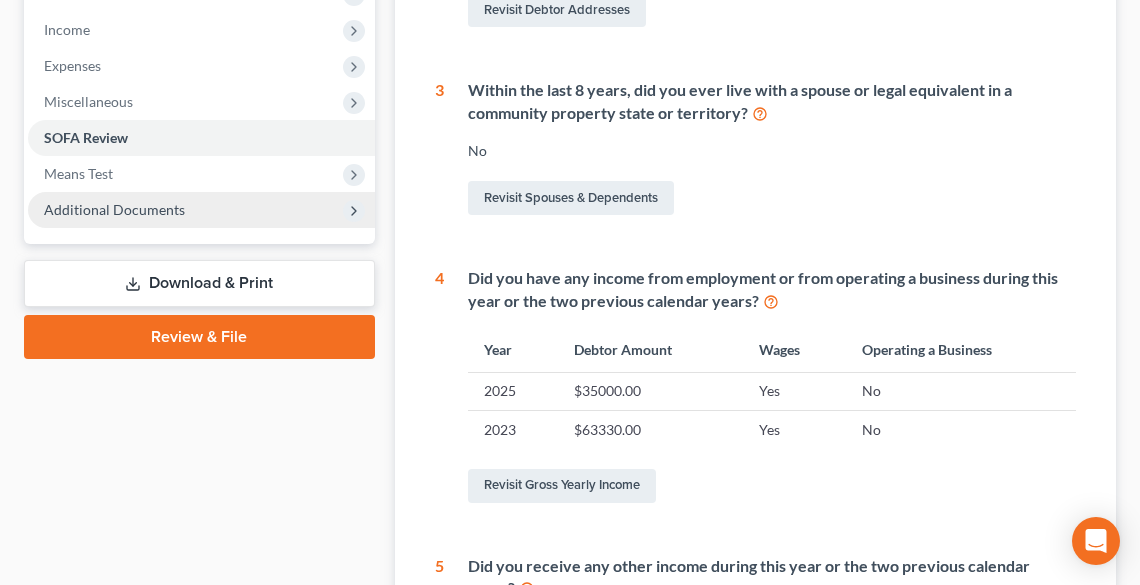 click on "Additional Documents" at bounding box center (201, 210) 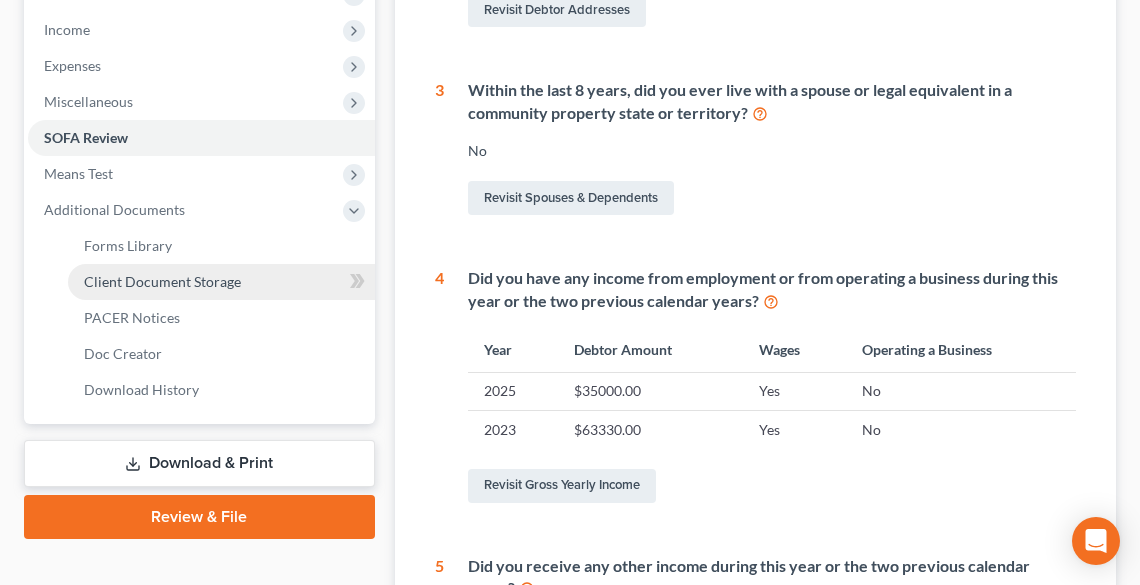 click on "Client Document Storage" at bounding box center [162, 281] 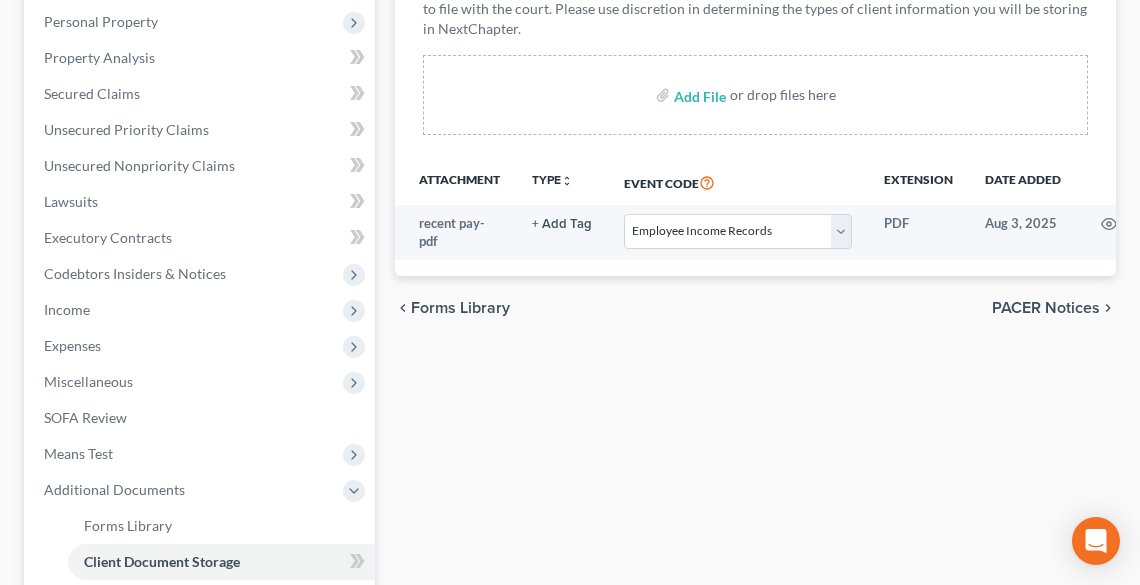 scroll, scrollTop: 400, scrollLeft: 0, axis: vertical 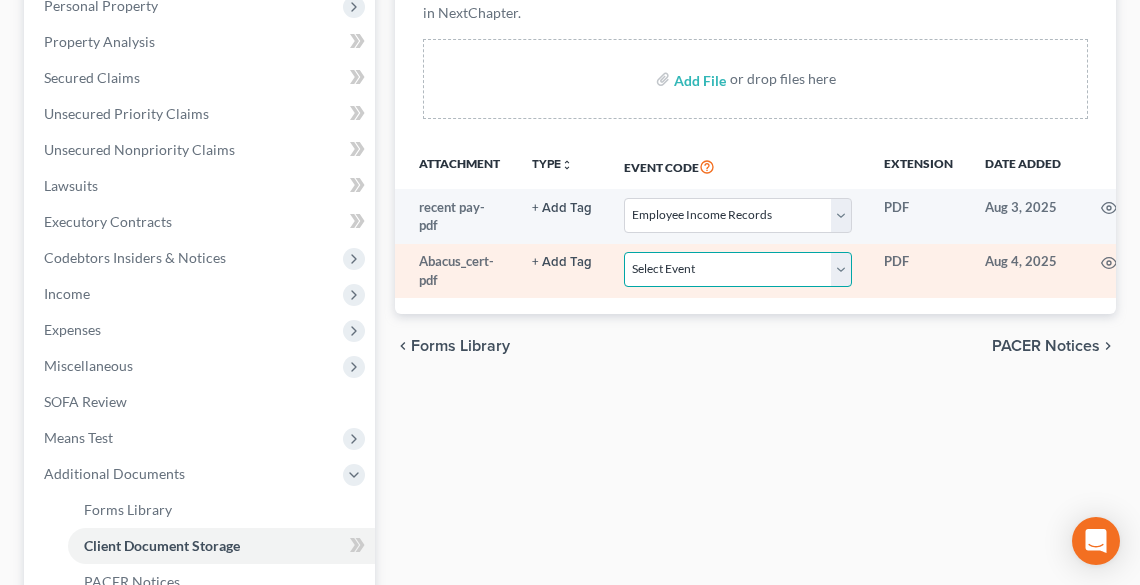 click on "Select Event 20 Largest Unsecured Creditors Amended List of Creditors (Fee) Amended Schedules and Summary (Fee) Amended Schedules and Summary (No Fee) Application to Have Chapter 7 Filing Fee Waived Certificate of Credit Counseling Certificate of Service Chapter 11 Monthly operating Report UST Form 11-MOR Chapter 11 Post-Confirmation Report Chapter 11 Statement of Current Monthly Income - Form 122B Chapter 13 Calculation of Disposable Income 122C-2 Chapter 13 Plan Chapter 13 Statement of Monthly Income 122C-1 Chapter 7 Means Test Calculation 122A-2 Chapter 7 Statements - Monthly Income (122A-1) / Exemption Presumption of Abuse (122A-1Supp) (12/15) Debtor Electronic Noticing (DeBN) Declaration Re: Electronic Filing Declaration Under Penalty of Perjury Disclosure of Compensation of Attorney for Debtor Domestic Support Obligations Employee Income Records Financial Management Course (Form 423) Legal Description Operating Report Pay Filing Fee in Installments Reaffirmation Agreement Rights and Responsibilities" at bounding box center (738, 269) 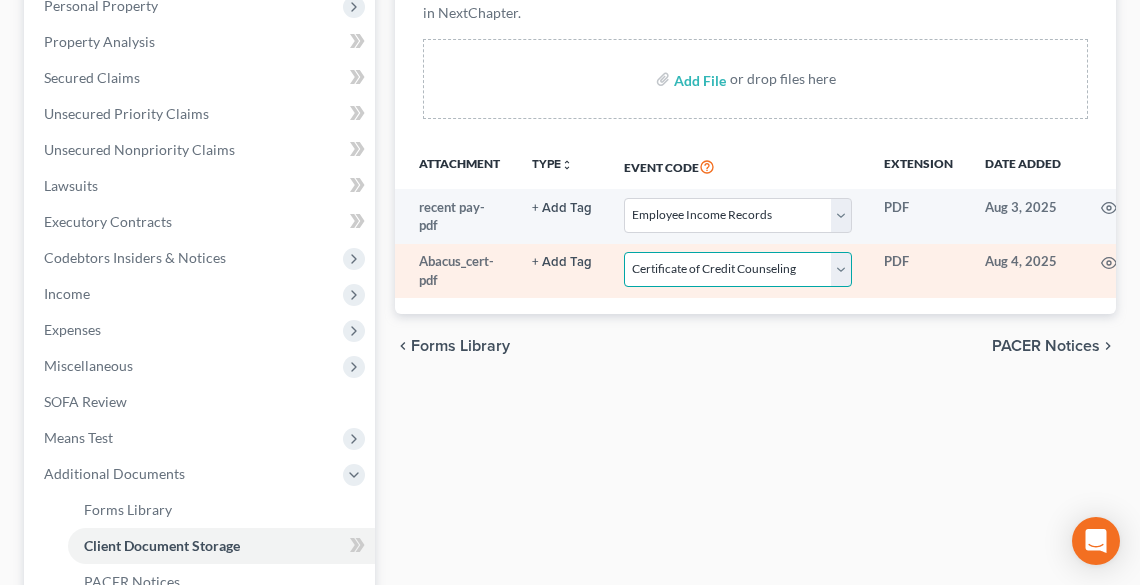 click on "Select Event 20 Largest Unsecured Creditors Amended List of Creditors (Fee) Amended Schedules and Summary (Fee) Amended Schedules and Summary (No Fee) Application to Have Chapter 7 Filing Fee Waived Certificate of Credit Counseling Certificate of Service Chapter 11 Monthly operating Report UST Form 11-MOR Chapter 11 Post-Confirmation Report Chapter 11 Statement of Current Monthly Income - Form 122B Chapter 13 Calculation of Disposable Income 122C-2 Chapter 13 Plan Chapter 13 Statement of Monthly Income 122C-1 Chapter 7 Means Test Calculation 122A-2 Chapter 7 Statements - Monthly Income (122A-1) / Exemption Presumption of Abuse (122A-1Supp) (12/15) Debtor Electronic Noticing (DeBN) Declaration Re: Electronic Filing Declaration Under Penalty of Perjury Disclosure of Compensation of Attorney for Debtor Domestic Support Obligations Employee Income Records Financial Management Course (Form 423) Legal Description Operating Report Pay Filing Fee in Installments Reaffirmation Agreement Rights and Responsibilities" at bounding box center (738, 269) 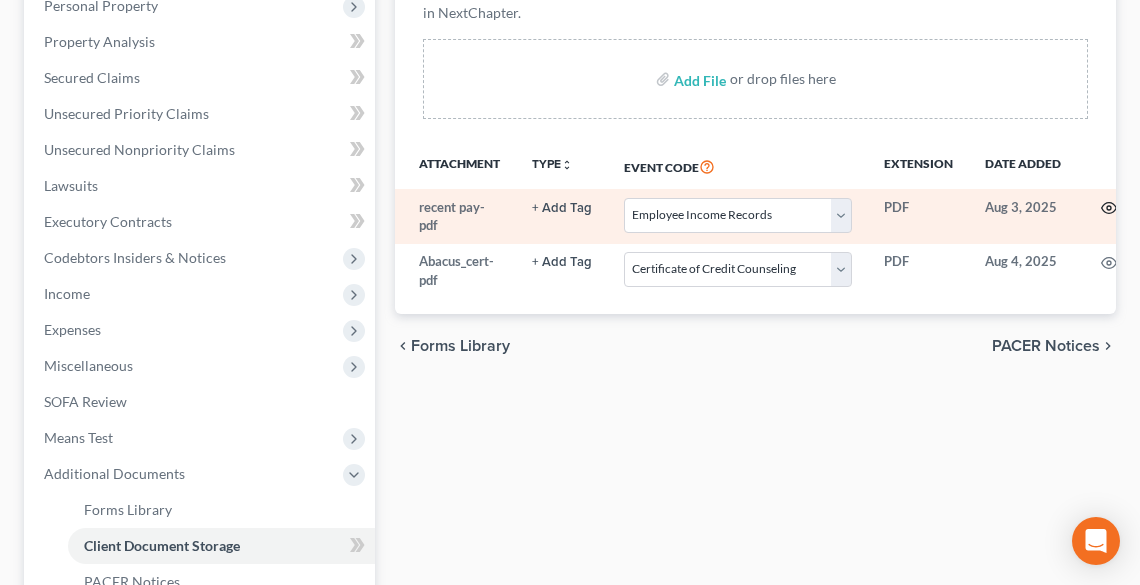 click 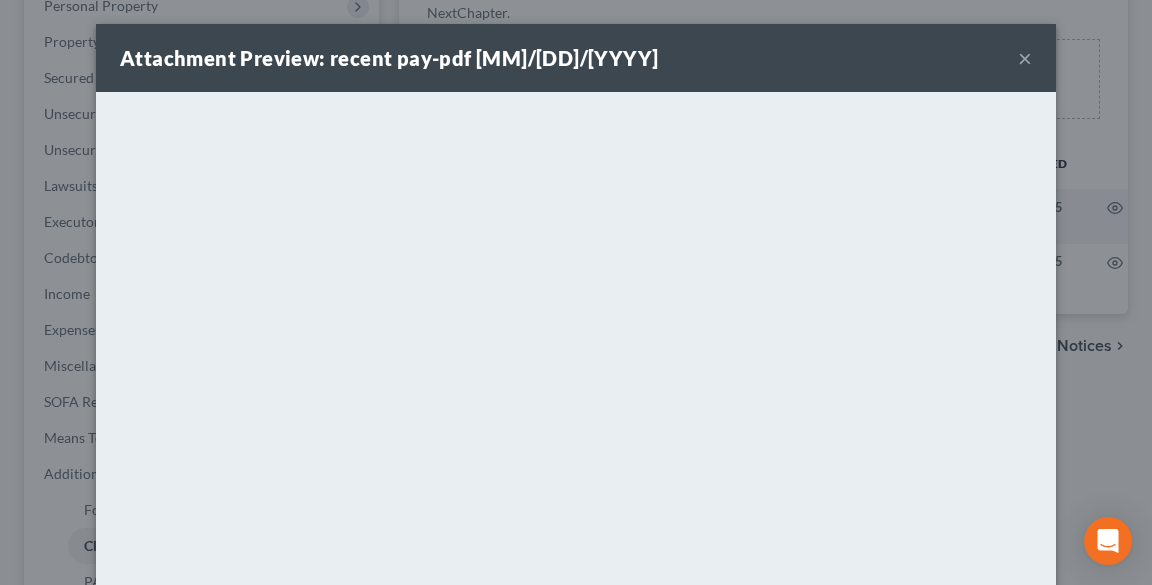 click on "×" at bounding box center (1025, 58) 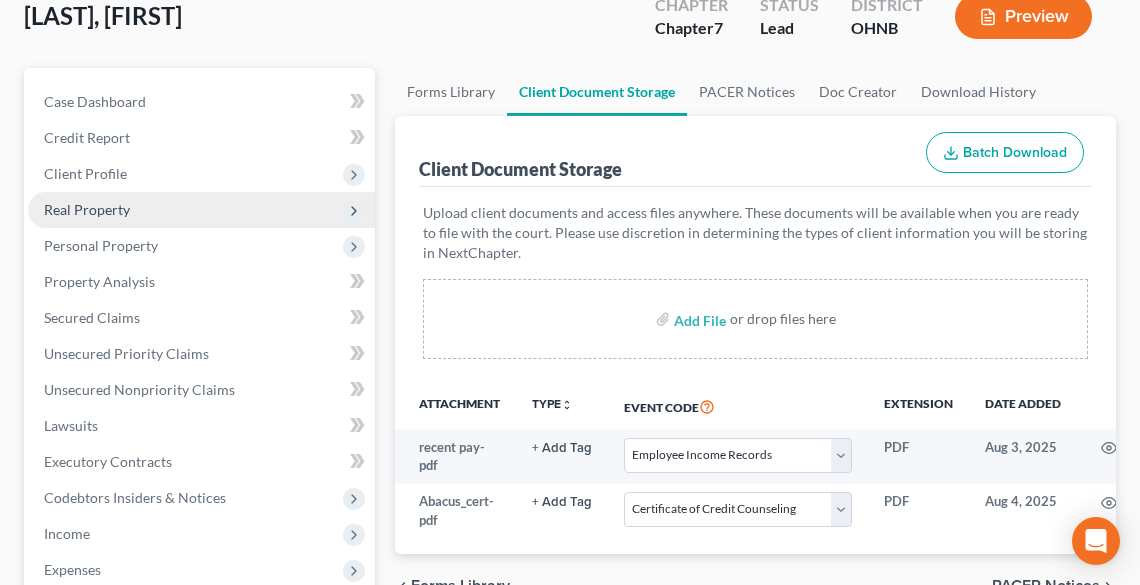 scroll, scrollTop: 400, scrollLeft: 0, axis: vertical 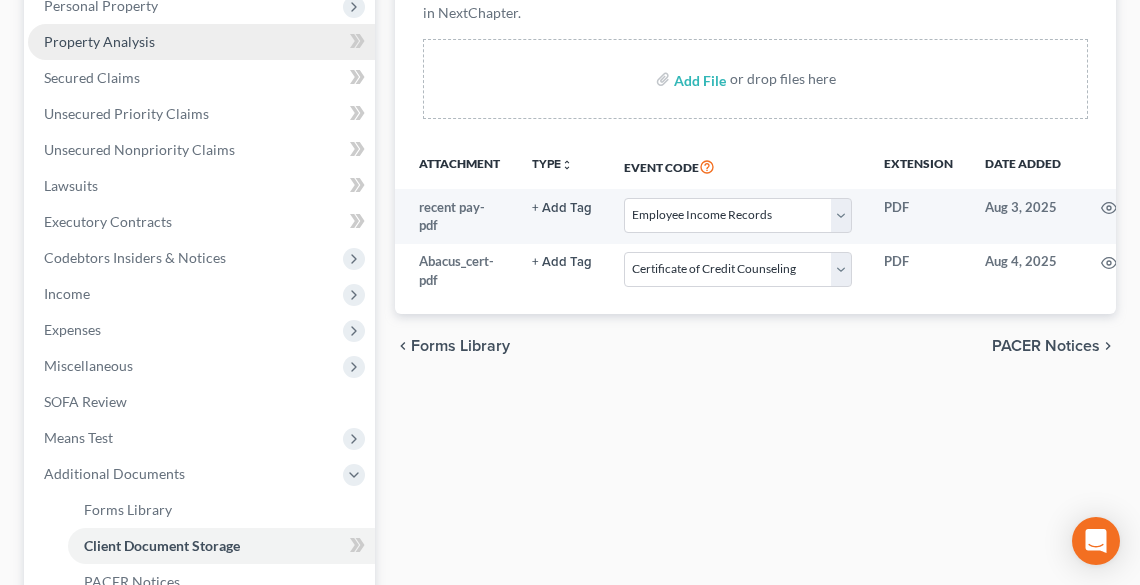 click on "Property Analysis" at bounding box center [201, 42] 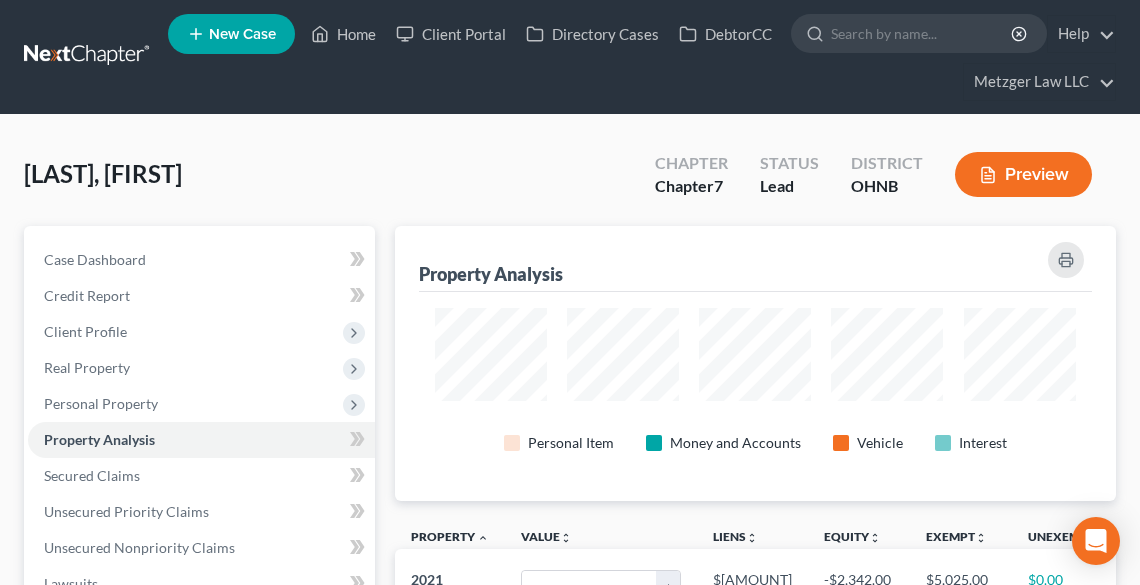 scroll, scrollTop: 0, scrollLeft: 0, axis: both 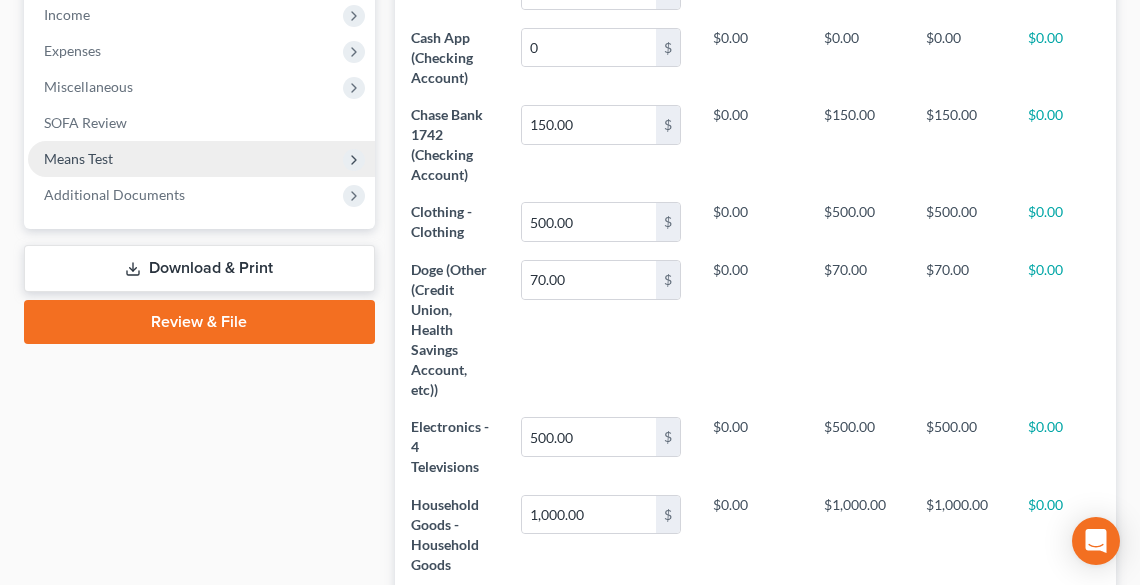 click on "Means Test" at bounding box center [78, 158] 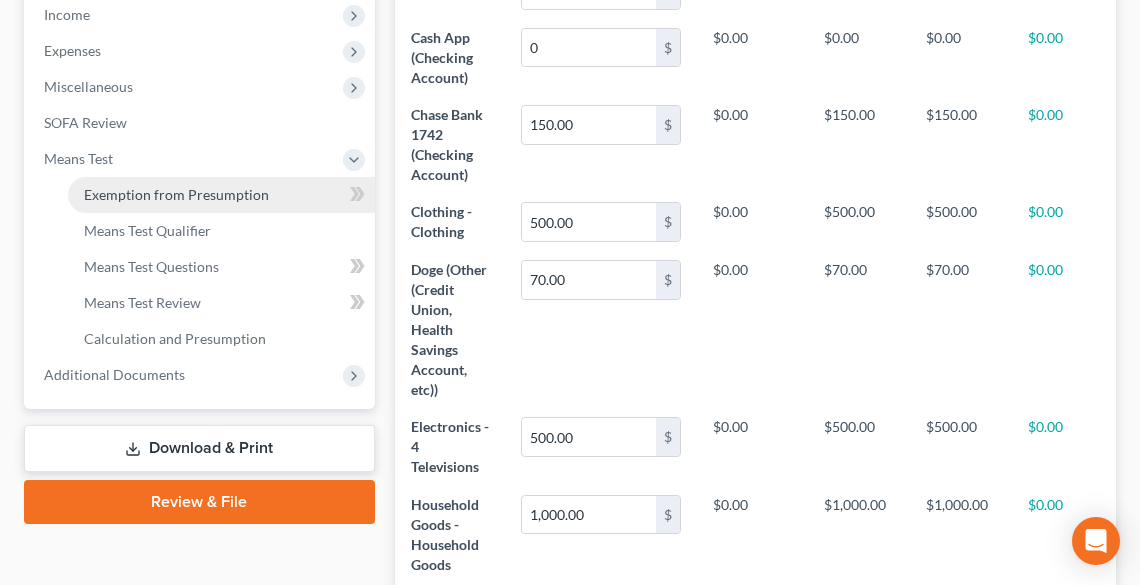 click on "Exemption from Presumption" at bounding box center (176, 194) 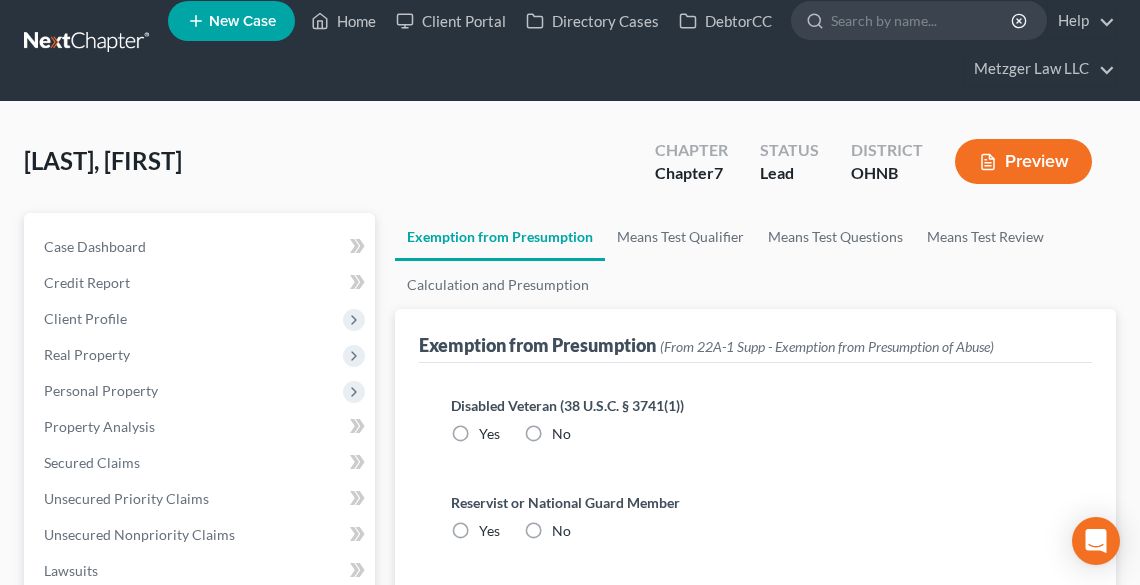scroll, scrollTop: 0, scrollLeft: 0, axis: both 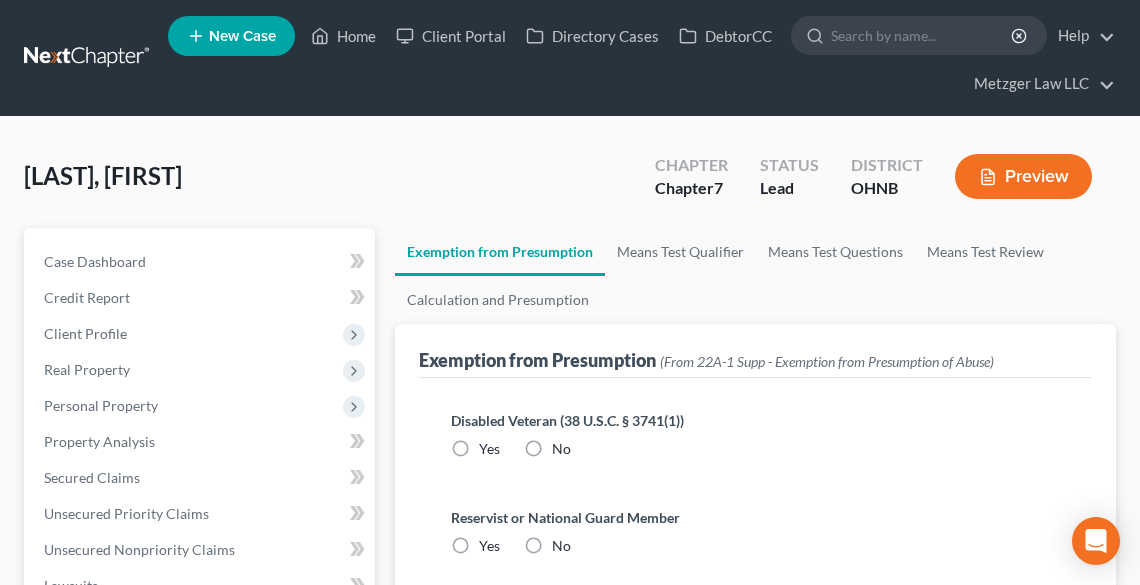 click on "No" at bounding box center [561, 449] 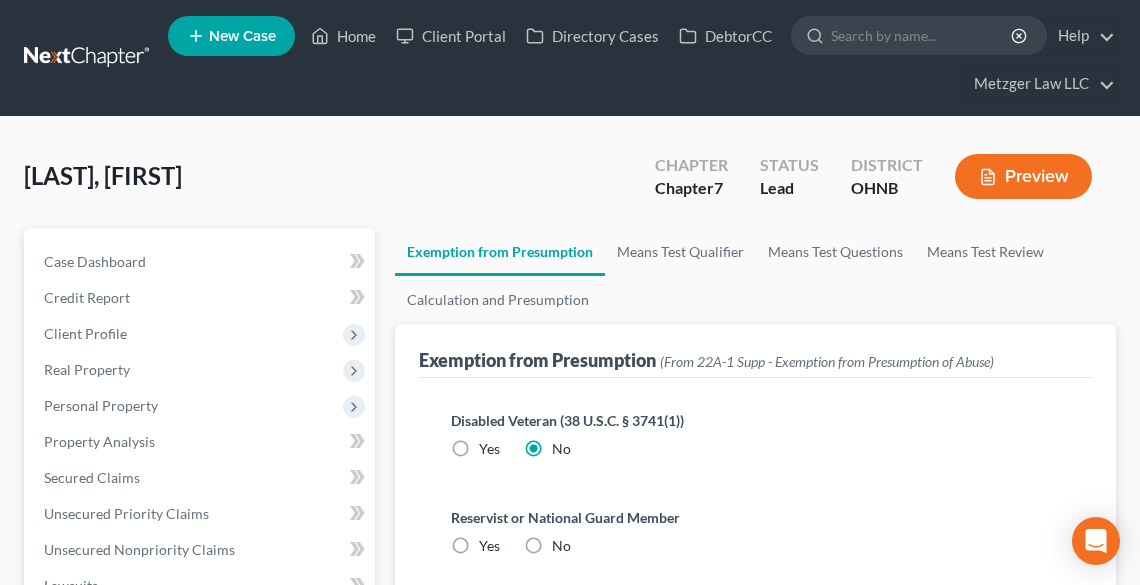 click on "No" at bounding box center (561, 546) 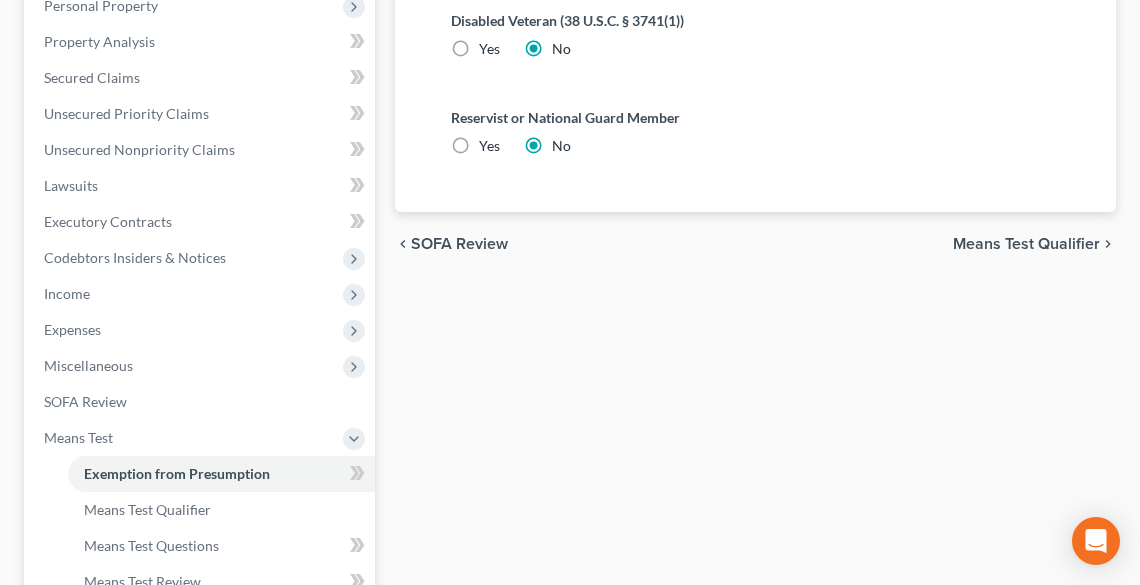 click on "Means Test Qualifier" at bounding box center (1026, 244) 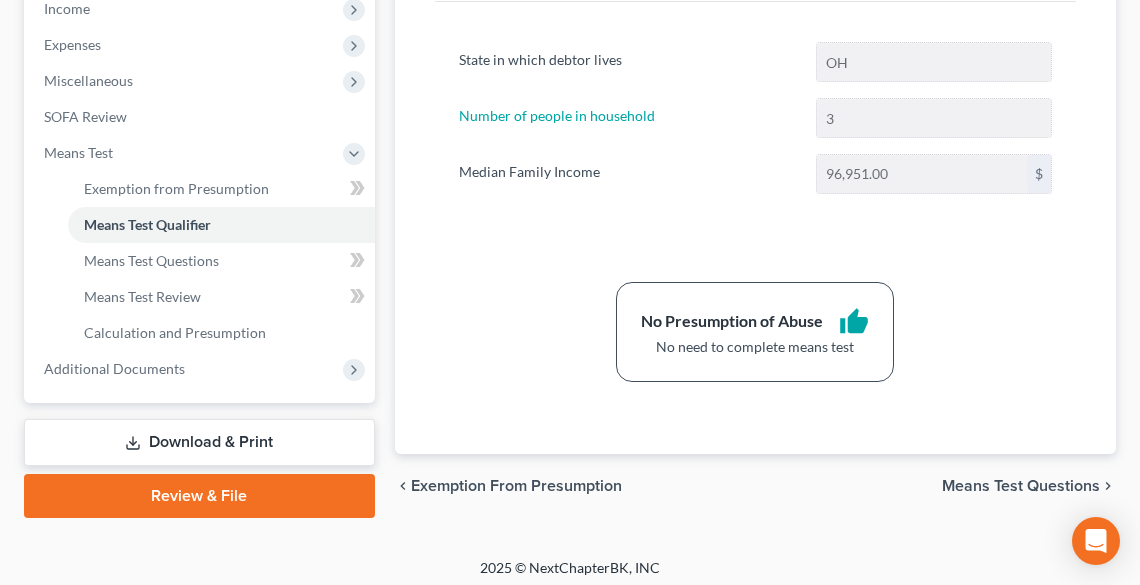 scroll, scrollTop: 692, scrollLeft: 0, axis: vertical 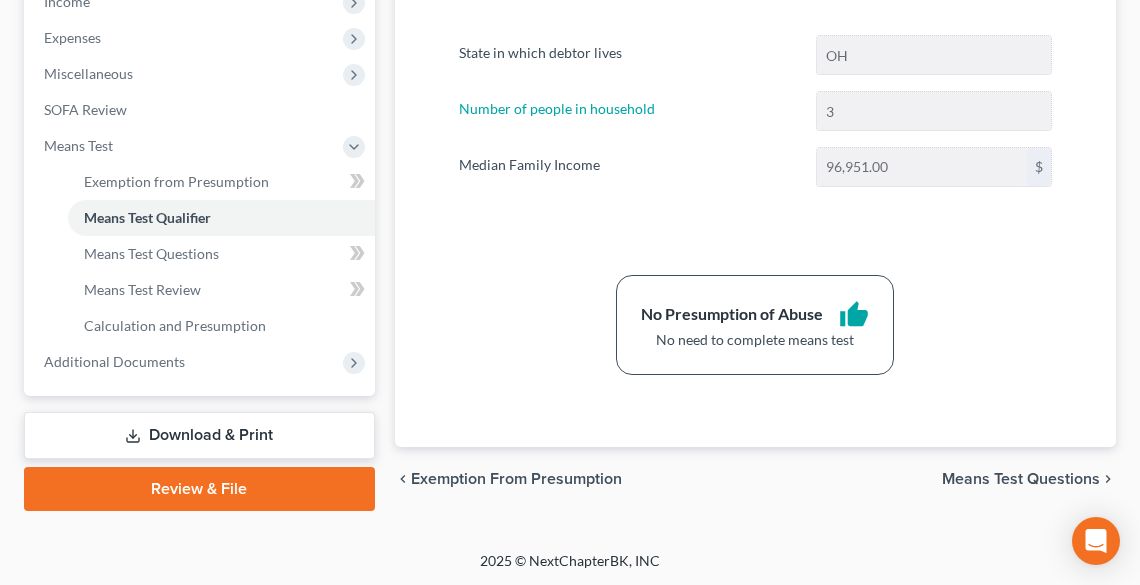 click on "Means Test Questions" at bounding box center (1021, 479) 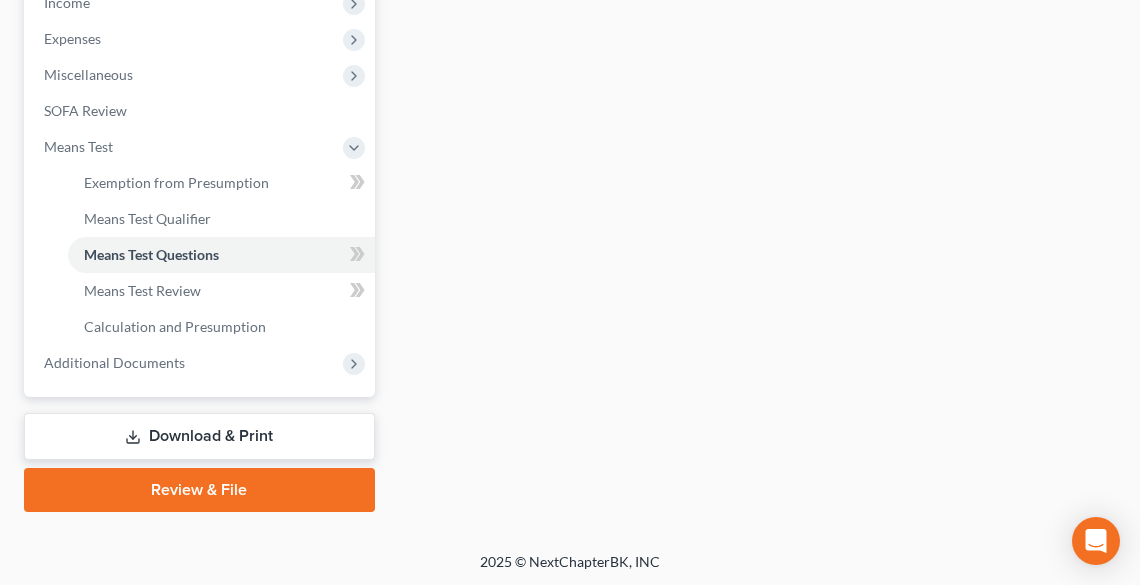 scroll, scrollTop: 692, scrollLeft: 0, axis: vertical 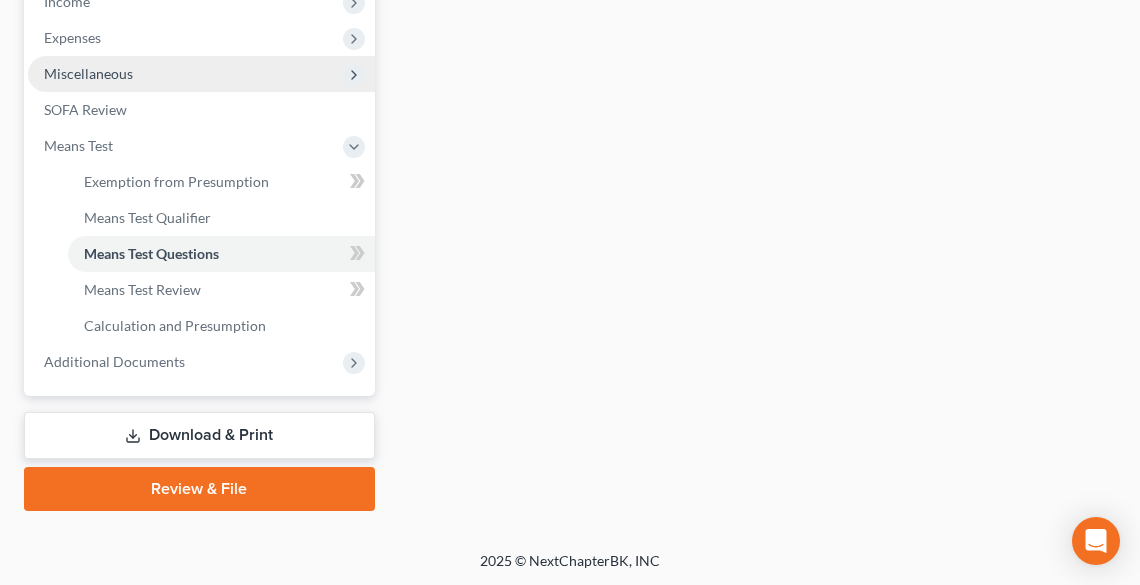click on "Miscellaneous" at bounding box center [88, 73] 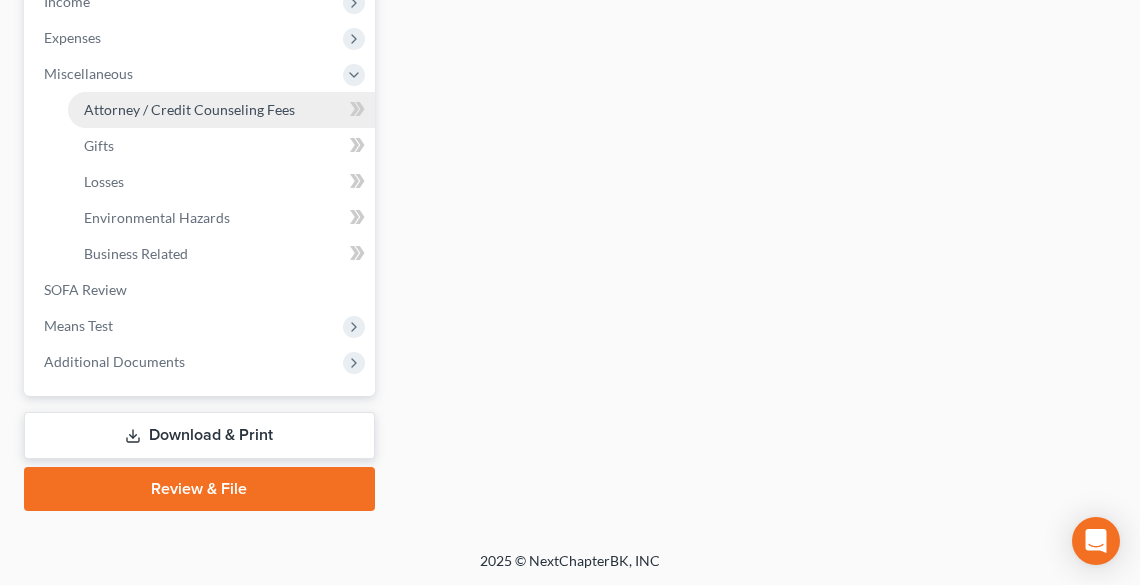 click on "Attorney / Credit Counseling Fees" at bounding box center (189, 109) 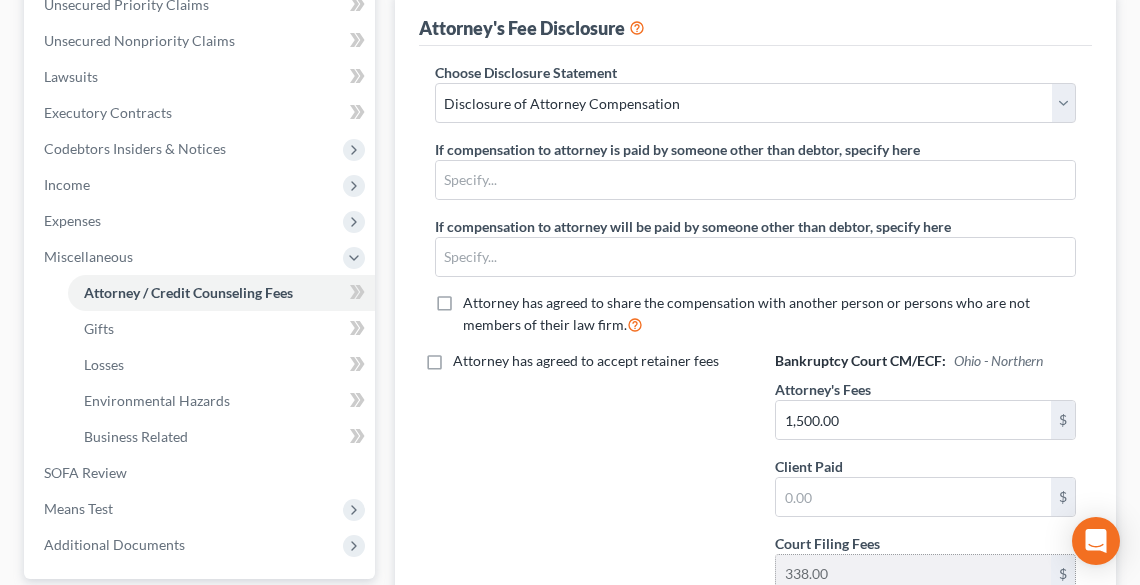 scroll, scrollTop: 613, scrollLeft: 0, axis: vertical 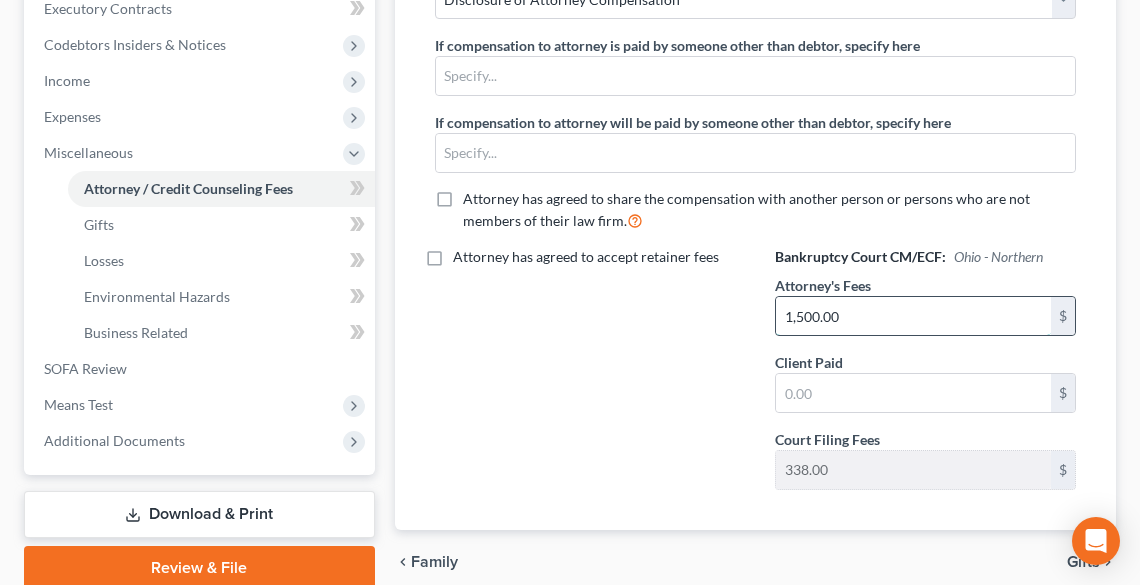 click on "1,500.00" at bounding box center [913, 316] 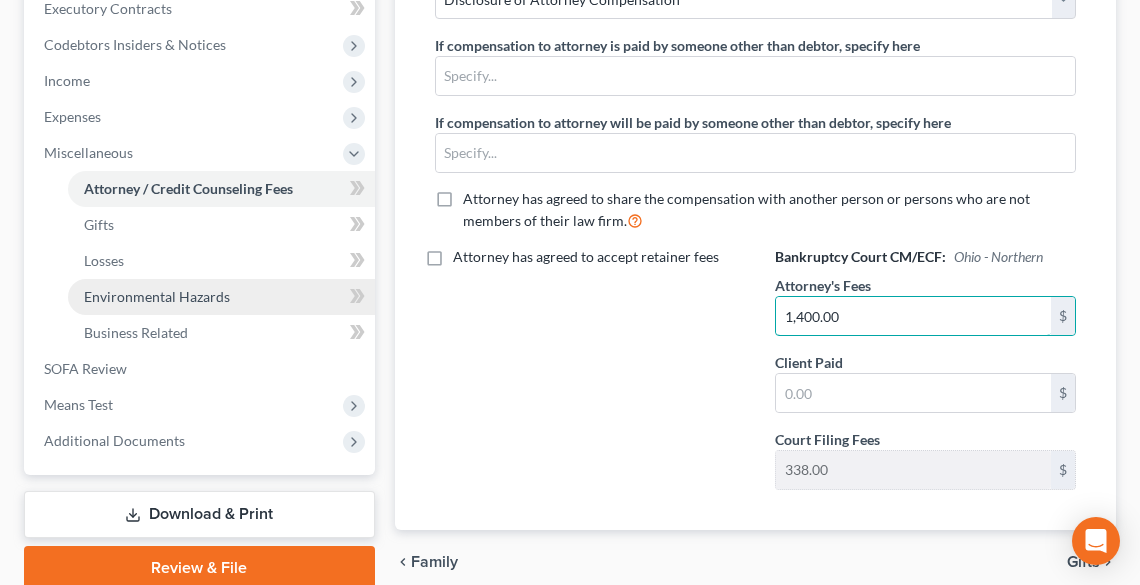 scroll, scrollTop: 693, scrollLeft: 0, axis: vertical 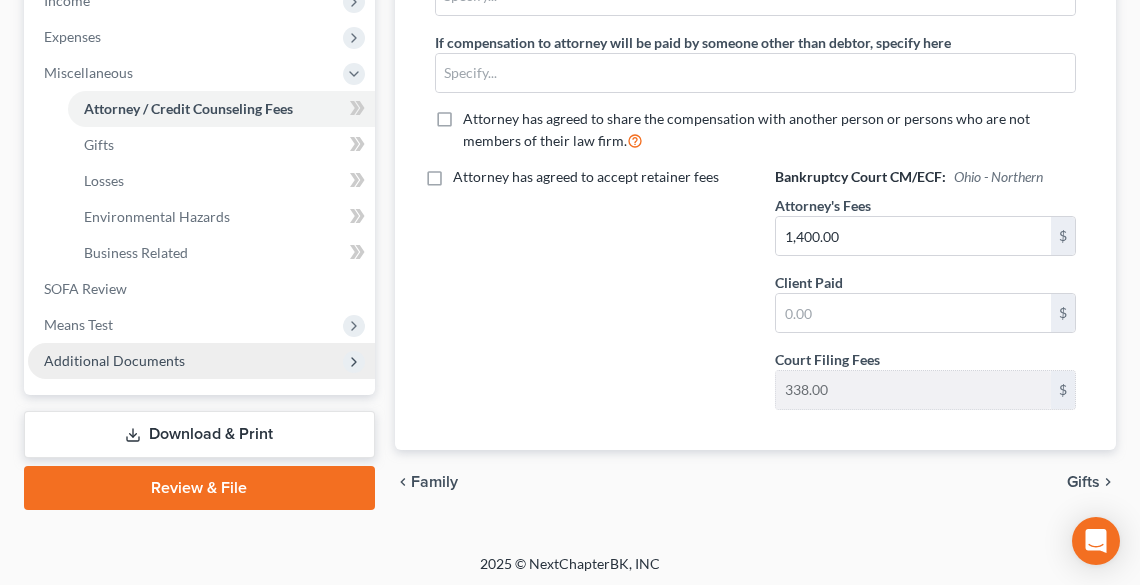 click on "Additional Documents" at bounding box center (201, 361) 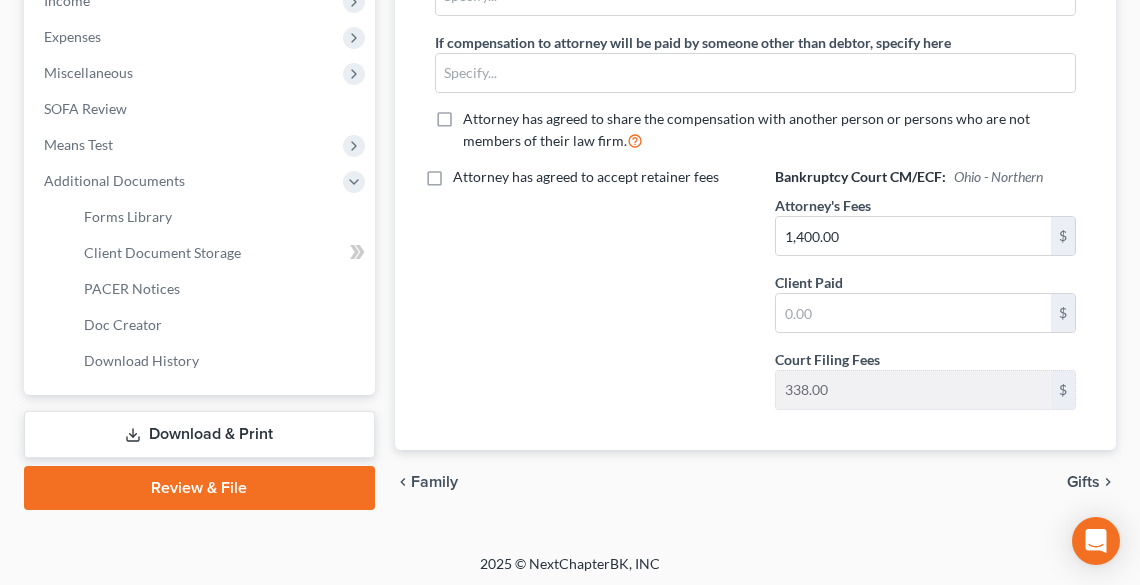 click on "Download & Print" at bounding box center (199, 434) 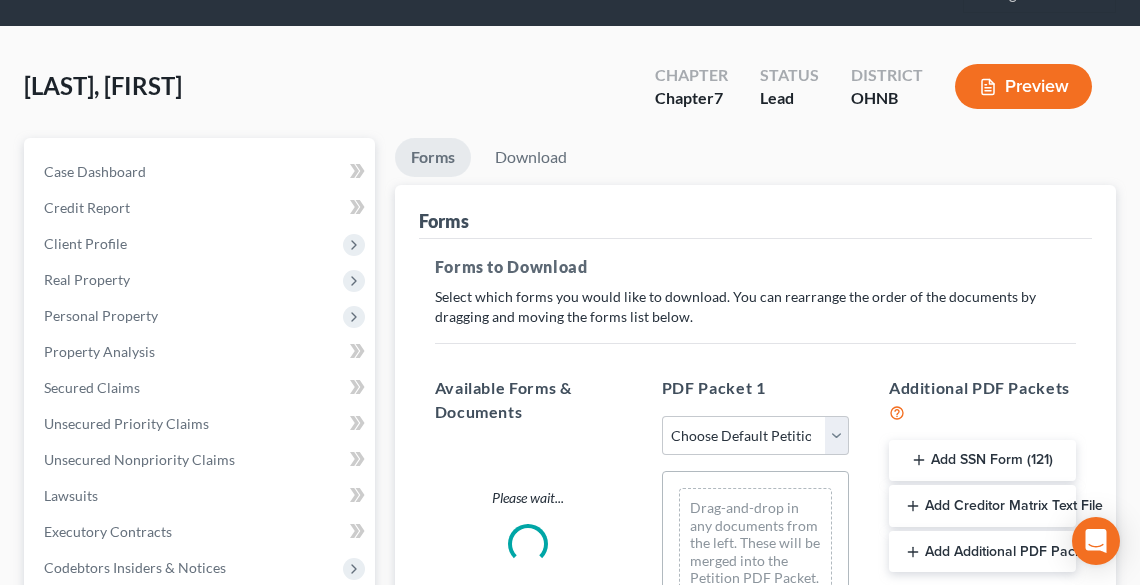 scroll, scrollTop: 0, scrollLeft: 0, axis: both 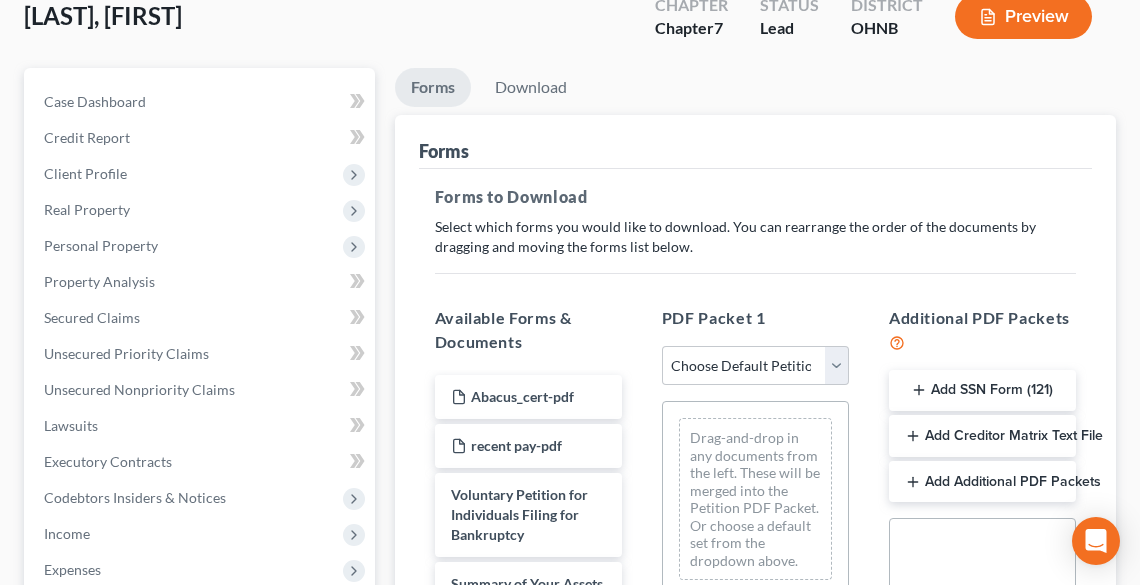 click on "Add SSN Form (121)" at bounding box center (982, 391) 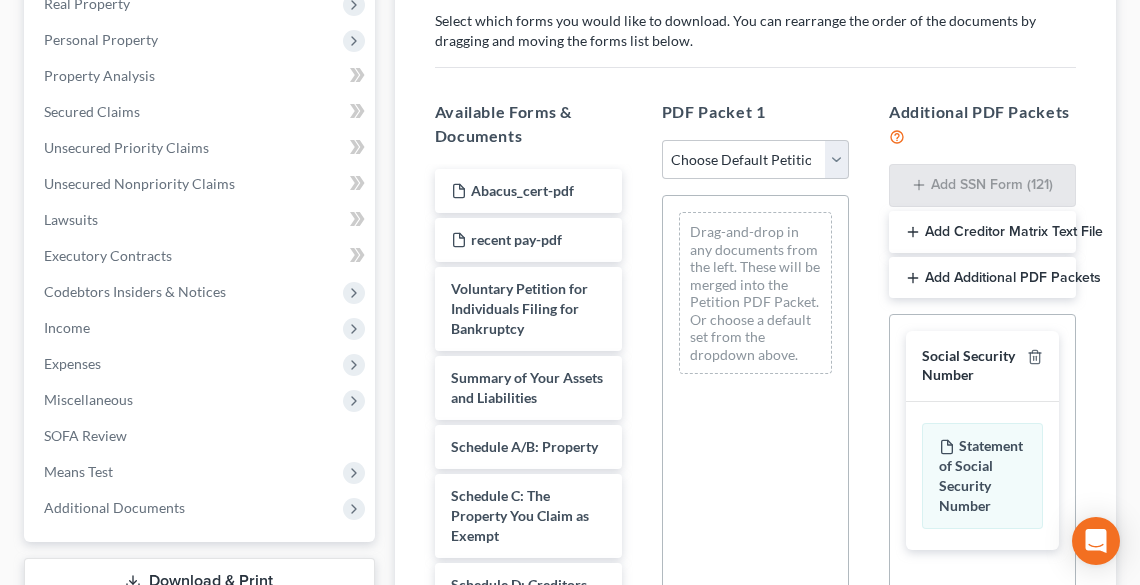 scroll, scrollTop: 720, scrollLeft: 0, axis: vertical 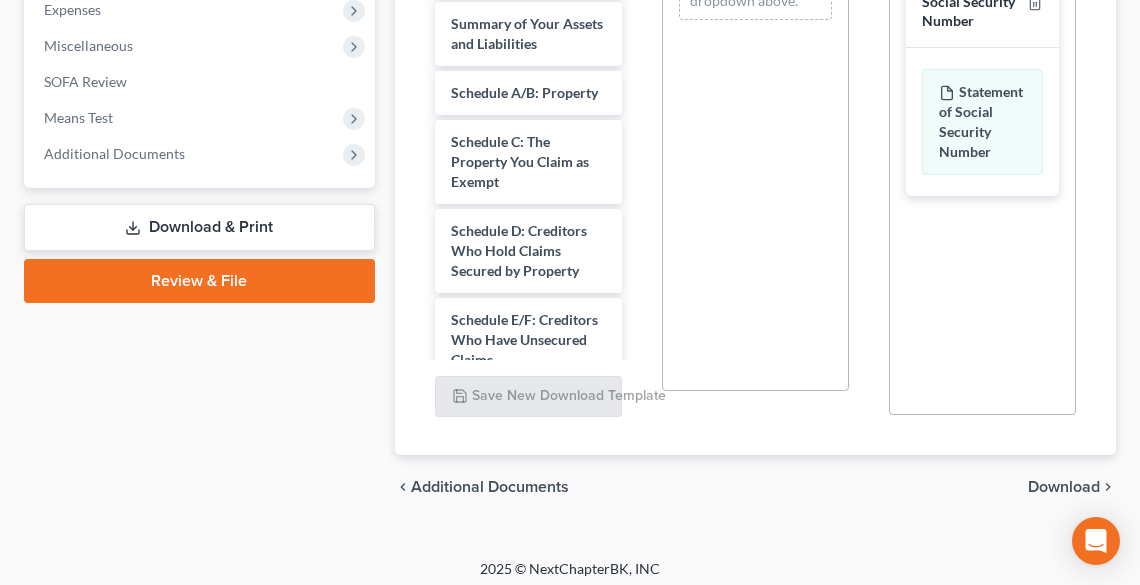 click on "Download" at bounding box center (1064, 487) 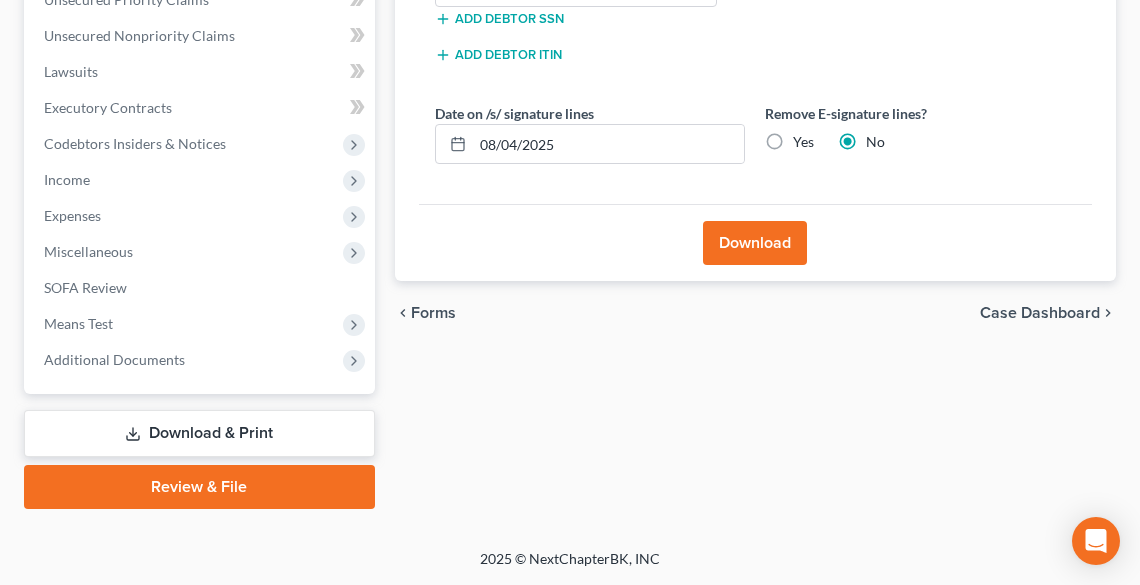 scroll, scrollTop: 512, scrollLeft: 0, axis: vertical 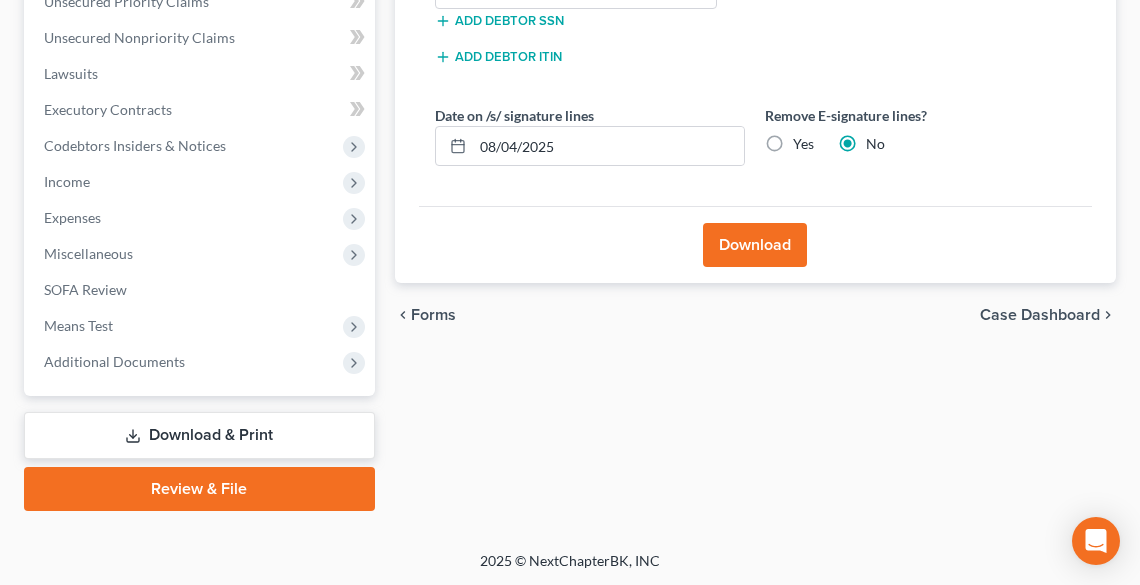 click on "Yes" at bounding box center [803, 144] 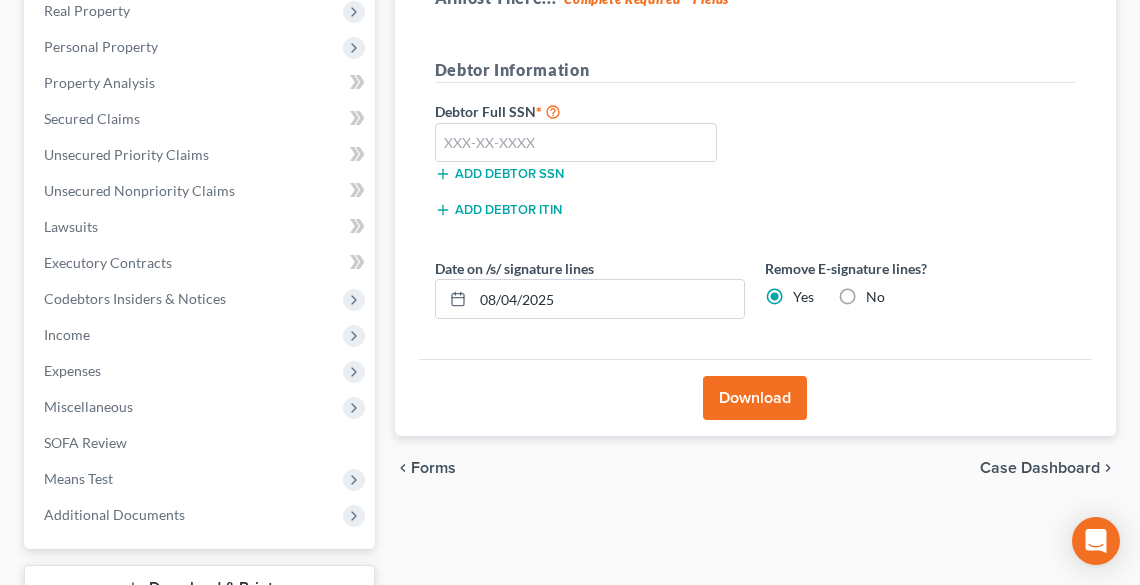 scroll, scrollTop: 352, scrollLeft: 0, axis: vertical 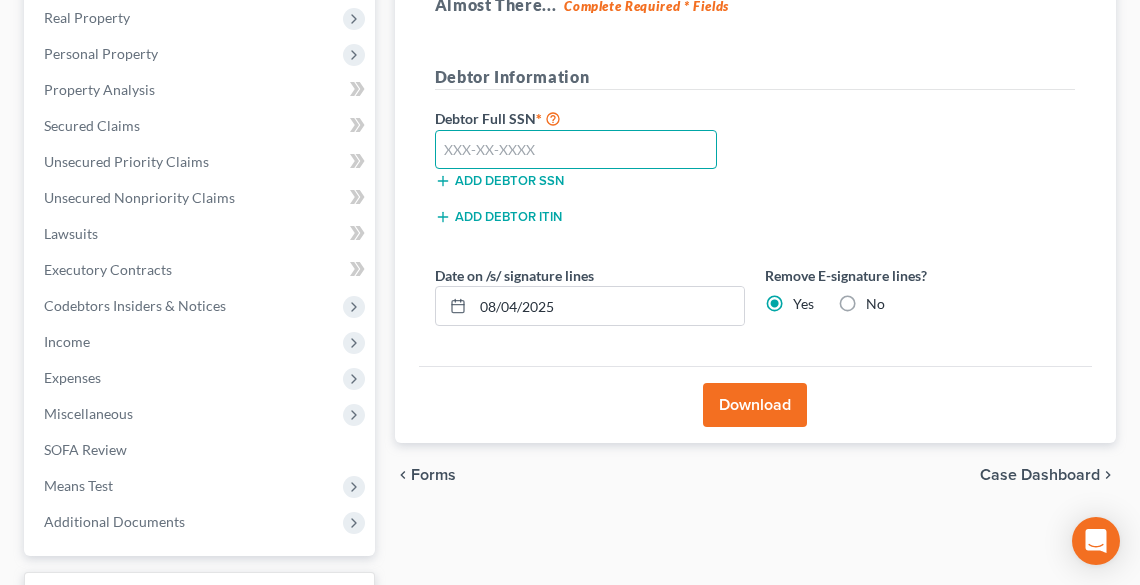 click at bounding box center (576, 150) 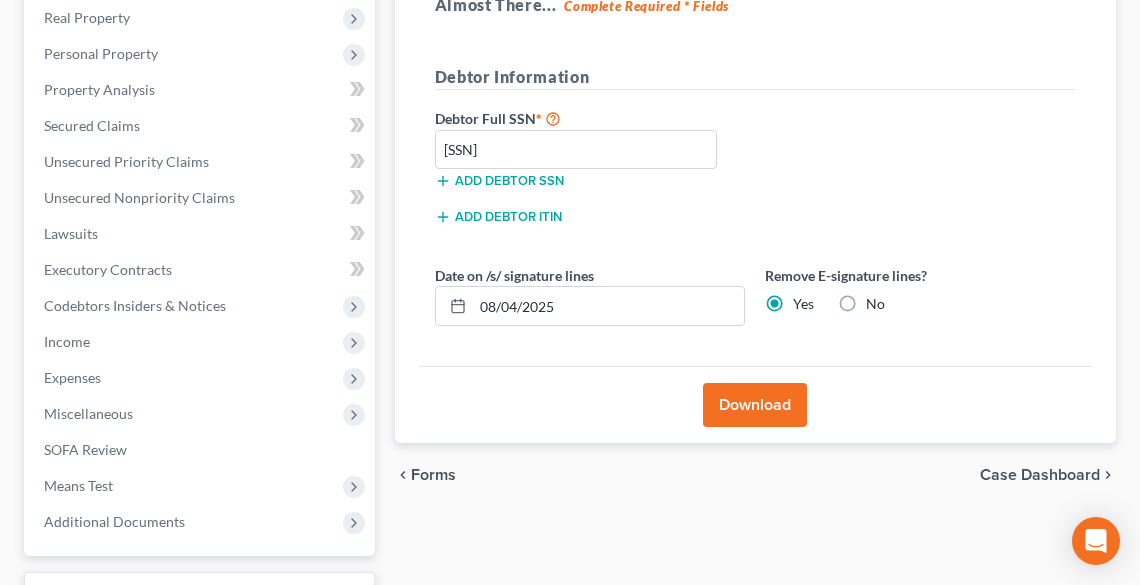 click on "Download" at bounding box center [755, 405] 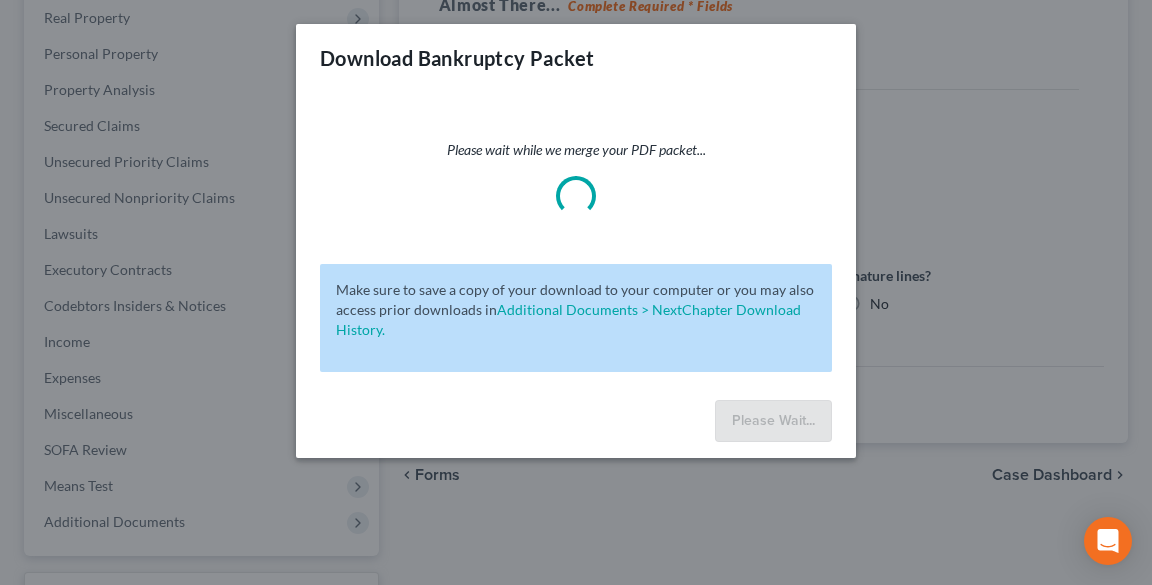 drag, startPoint x: 783, startPoint y: 480, endPoint x: 798, endPoint y: 532, distance: 54.120235 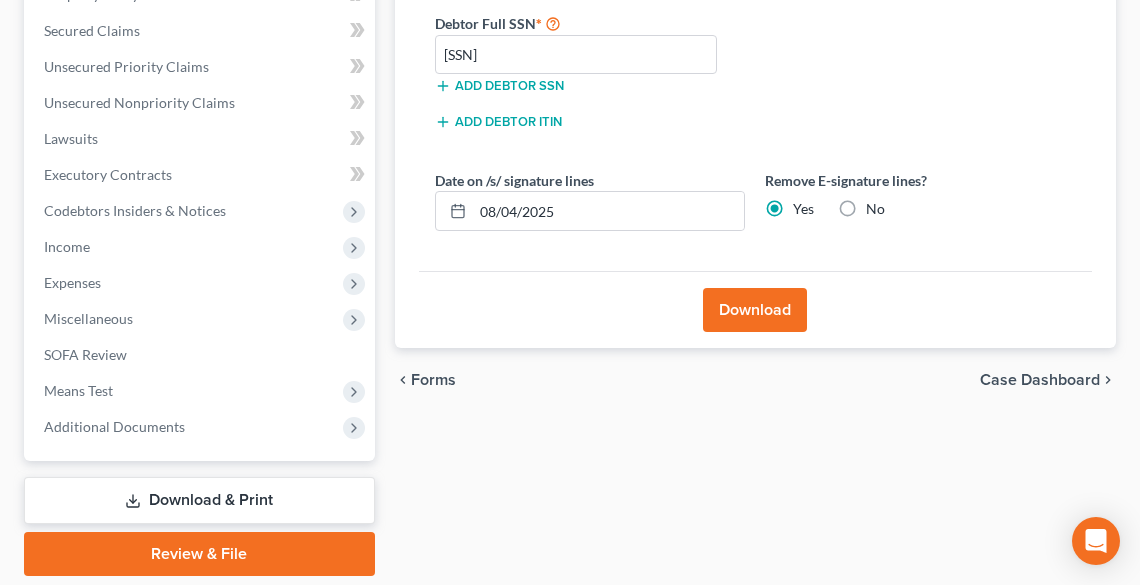 scroll, scrollTop: 512, scrollLeft: 0, axis: vertical 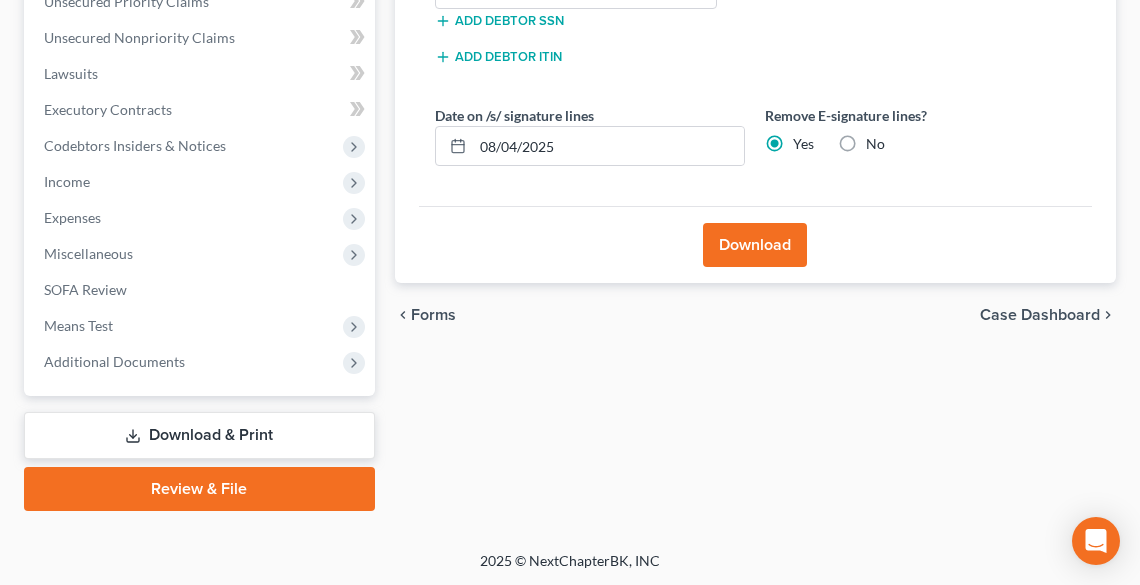 click on "Download & Print" at bounding box center [199, 435] 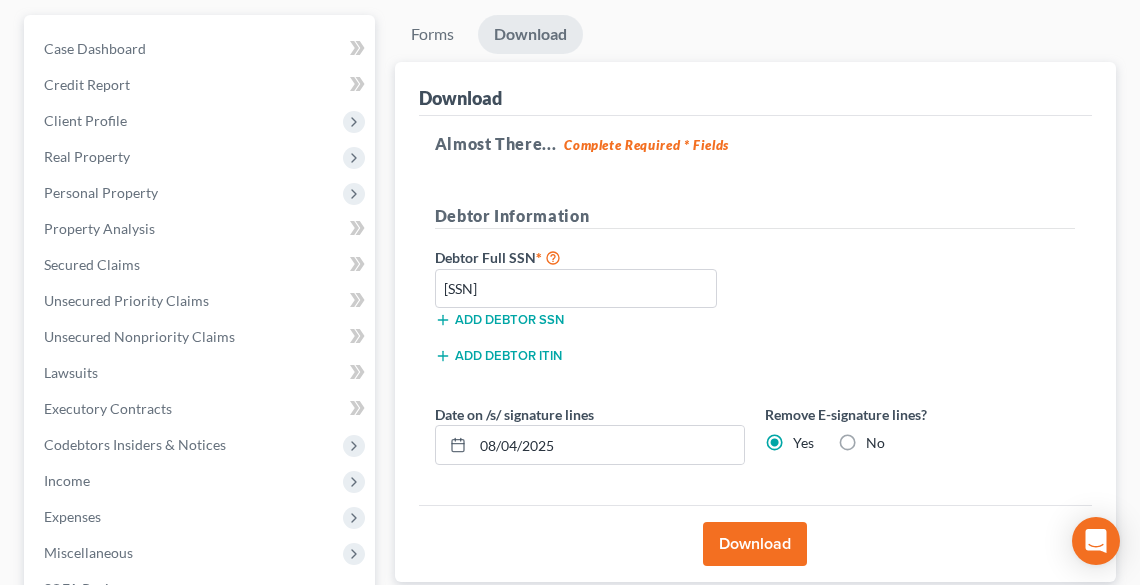 scroll, scrollTop: 192, scrollLeft: 0, axis: vertical 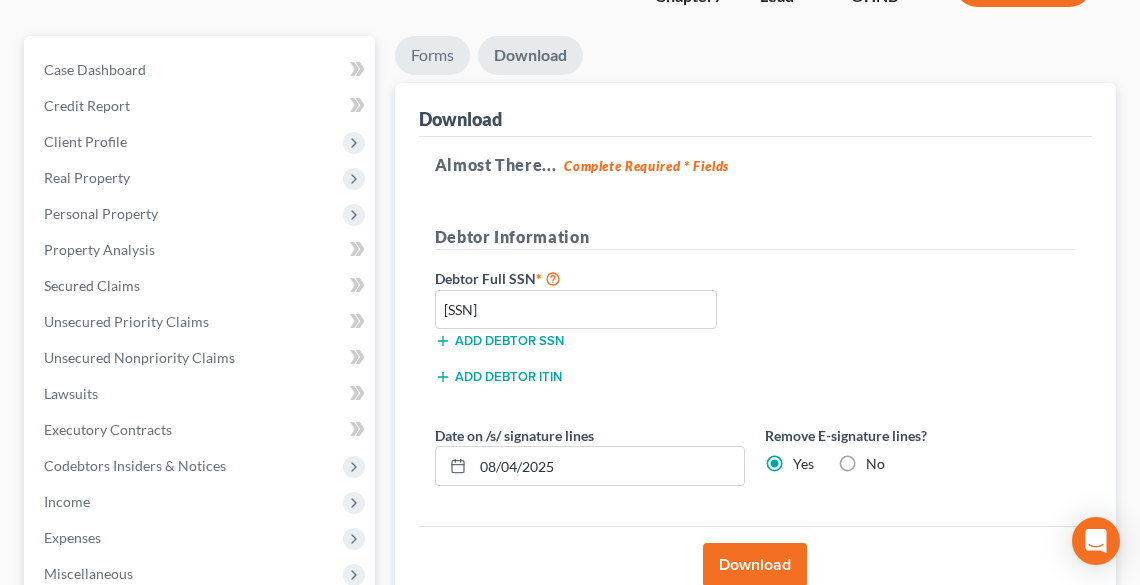 click on "Forms" at bounding box center [432, 55] 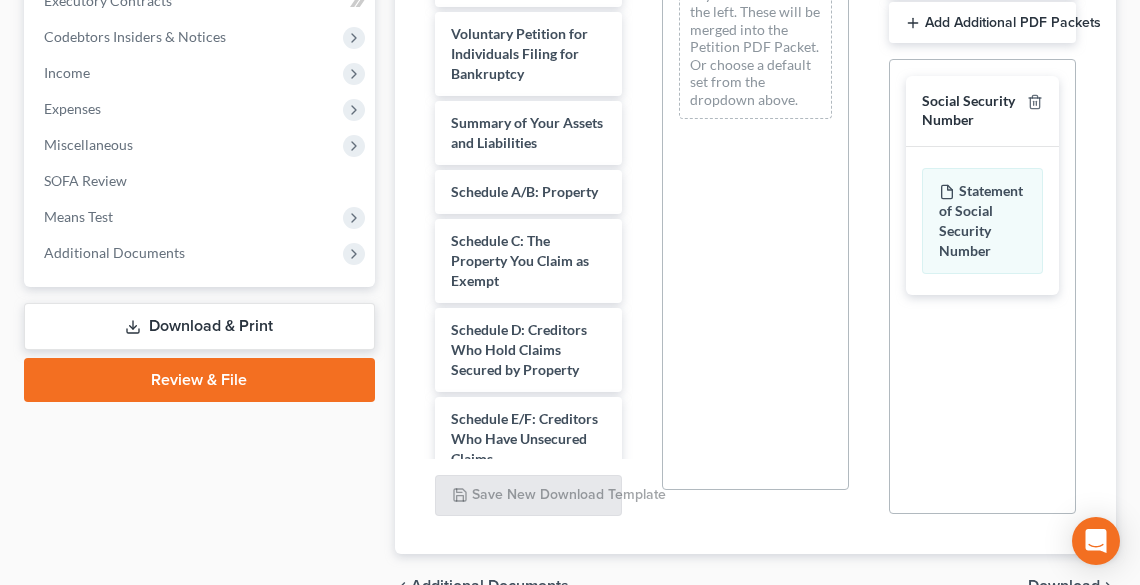scroll, scrollTop: 728, scrollLeft: 0, axis: vertical 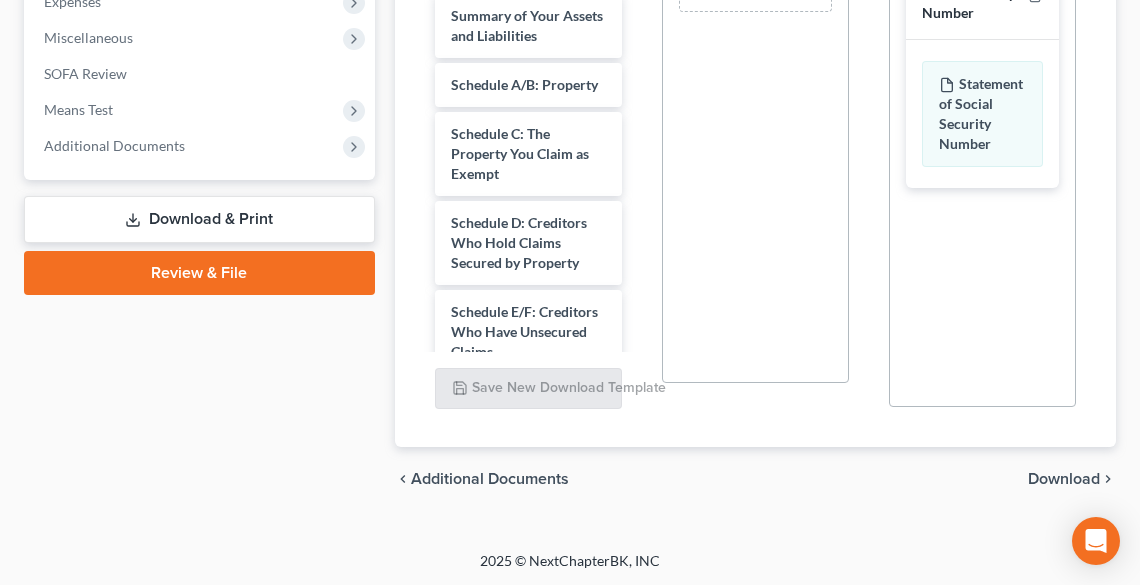 click on "chevron_left   Additional Documents Download   chevron_right" at bounding box center [755, 479] 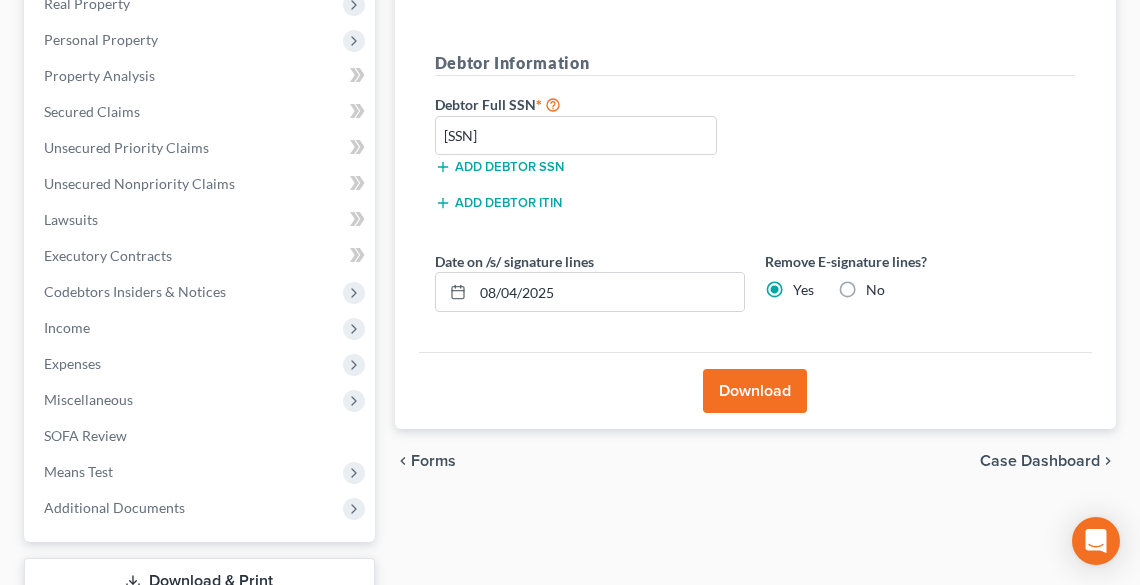 scroll, scrollTop: 272, scrollLeft: 0, axis: vertical 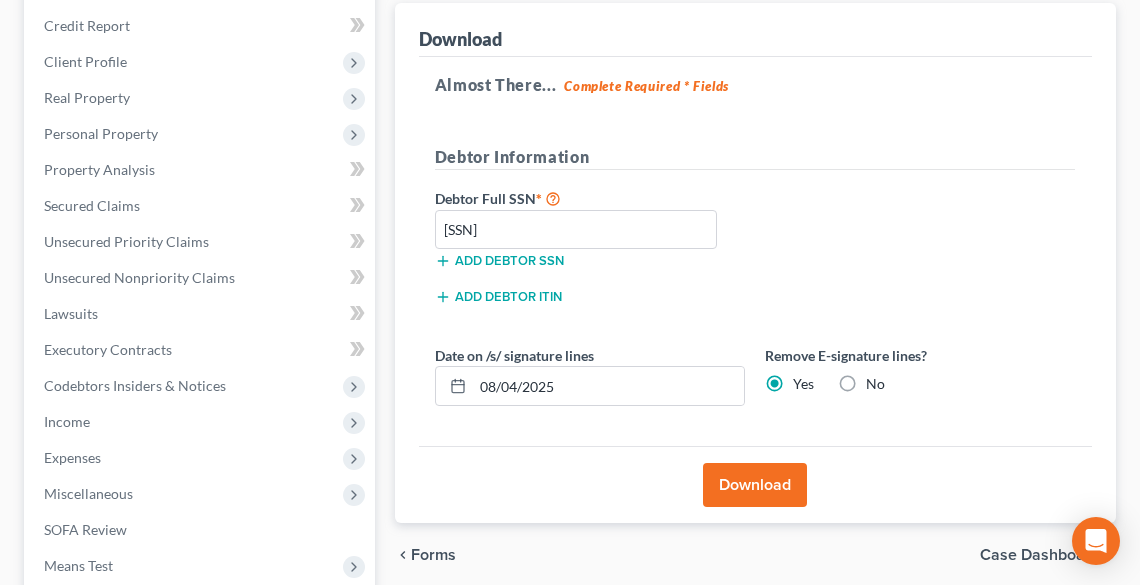 click on "Download" at bounding box center [755, 485] 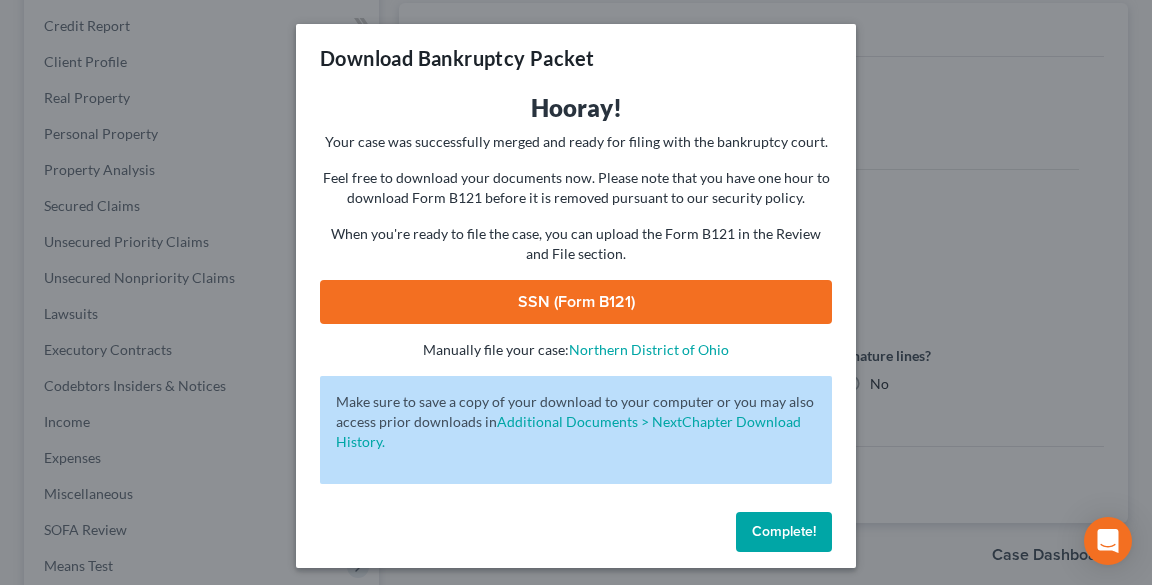 click on "SSN (Form B121)" at bounding box center [576, 302] 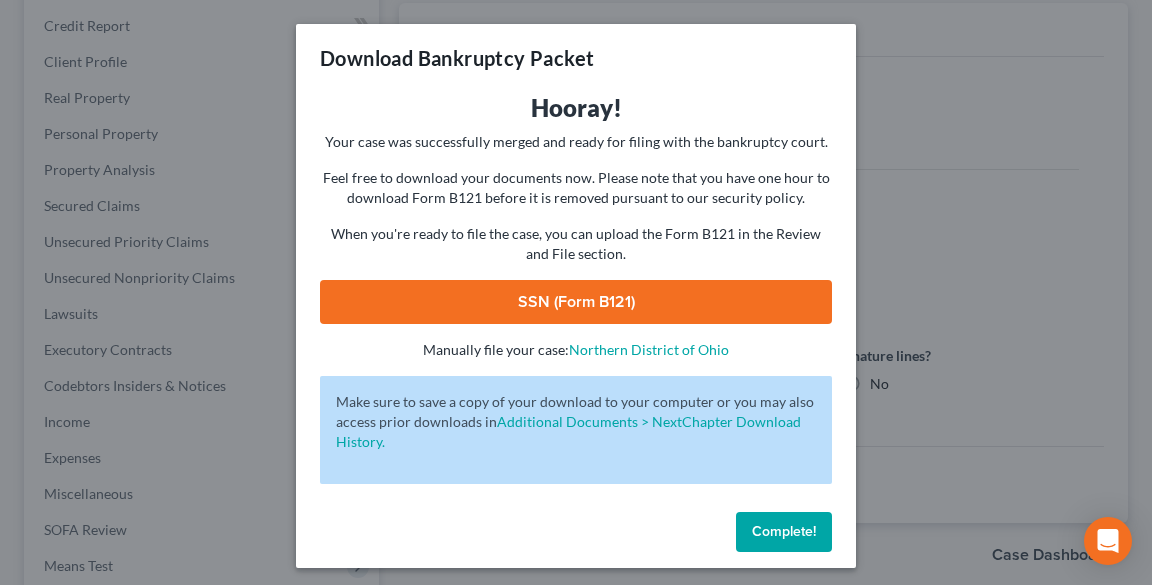 click on "Complete!" at bounding box center [784, 532] 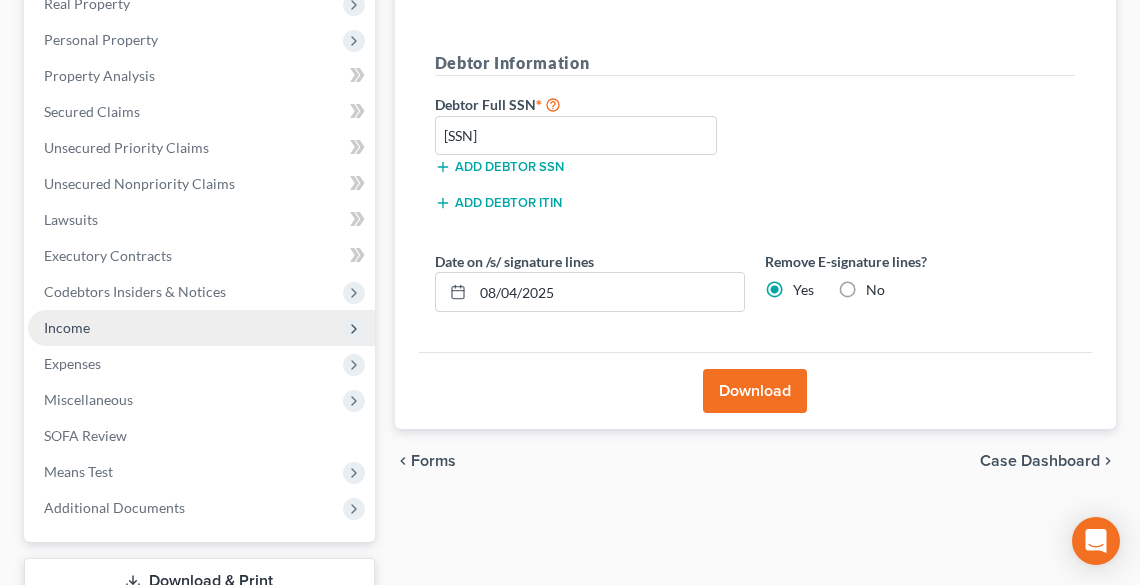 scroll, scrollTop: 512, scrollLeft: 0, axis: vertical 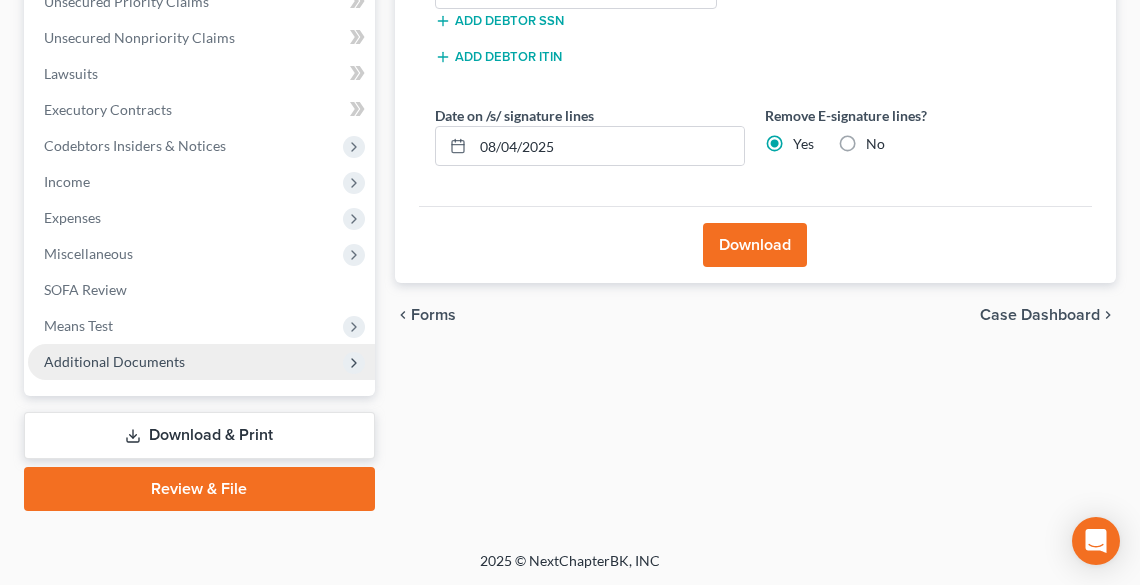 click on "Additional Documents" at bounding box center (114, 361) 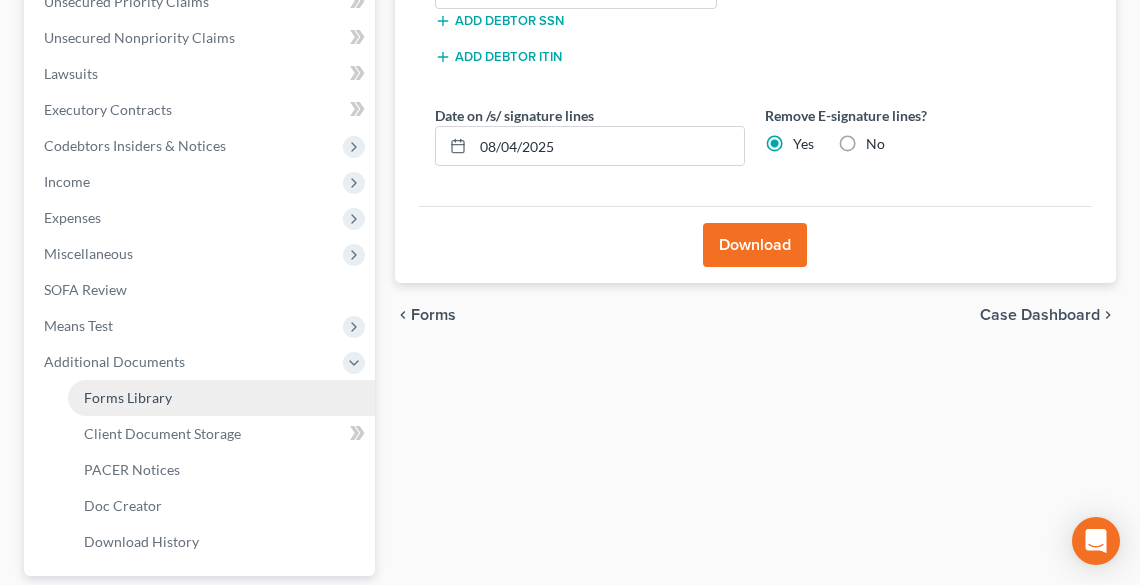 click on "Forms Library" at bounding box center [128, 397] 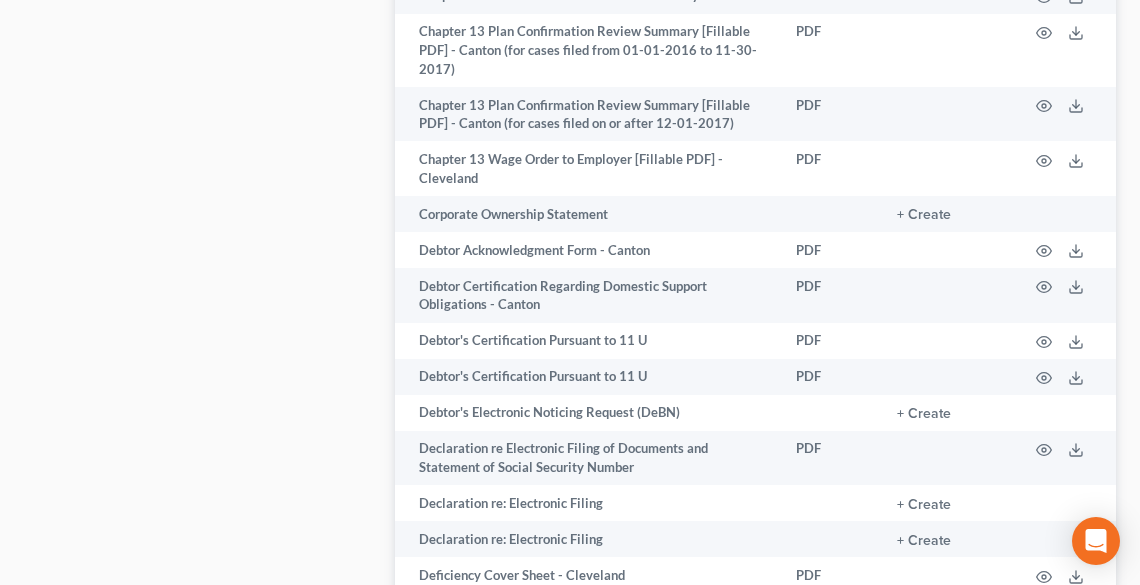 scroll, scrollTop: 1360, scrollLeft: 0, axis: vertical 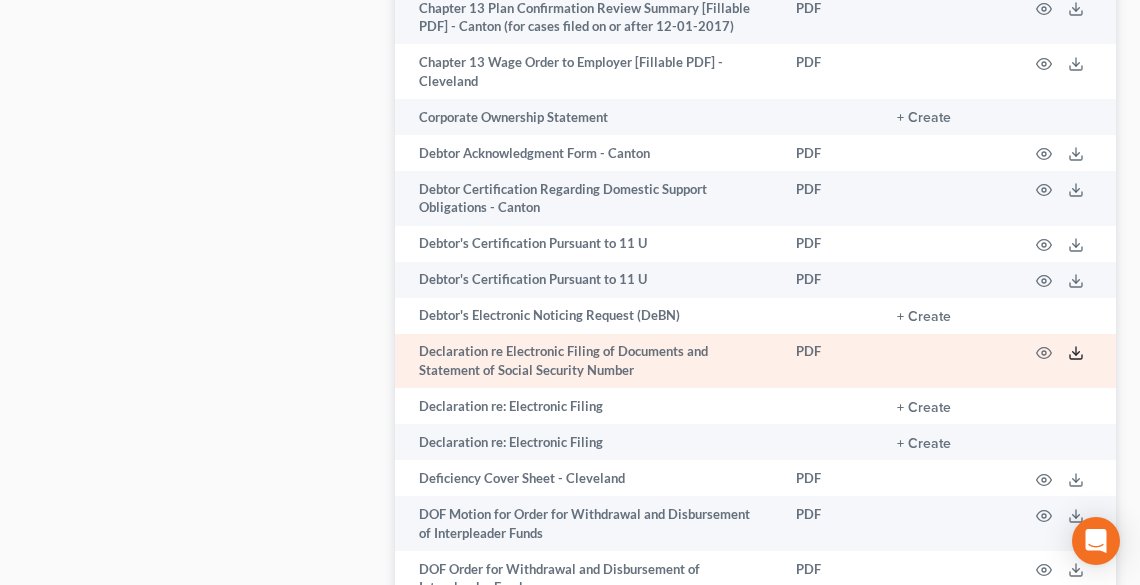 click 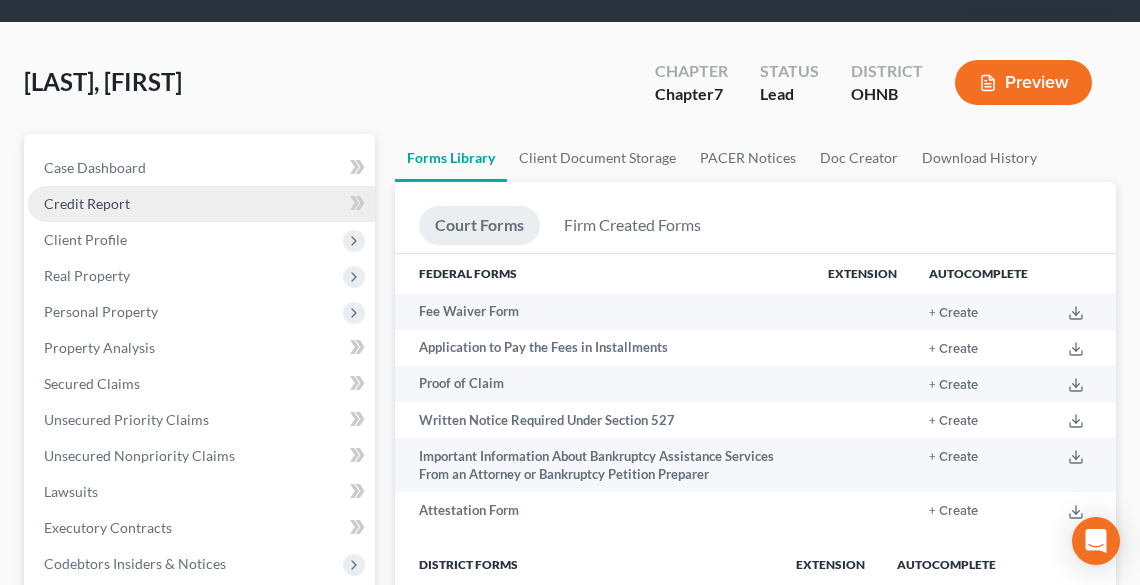 scroll, scrollTop: 80, scrollLeft: 0, axis: vertical 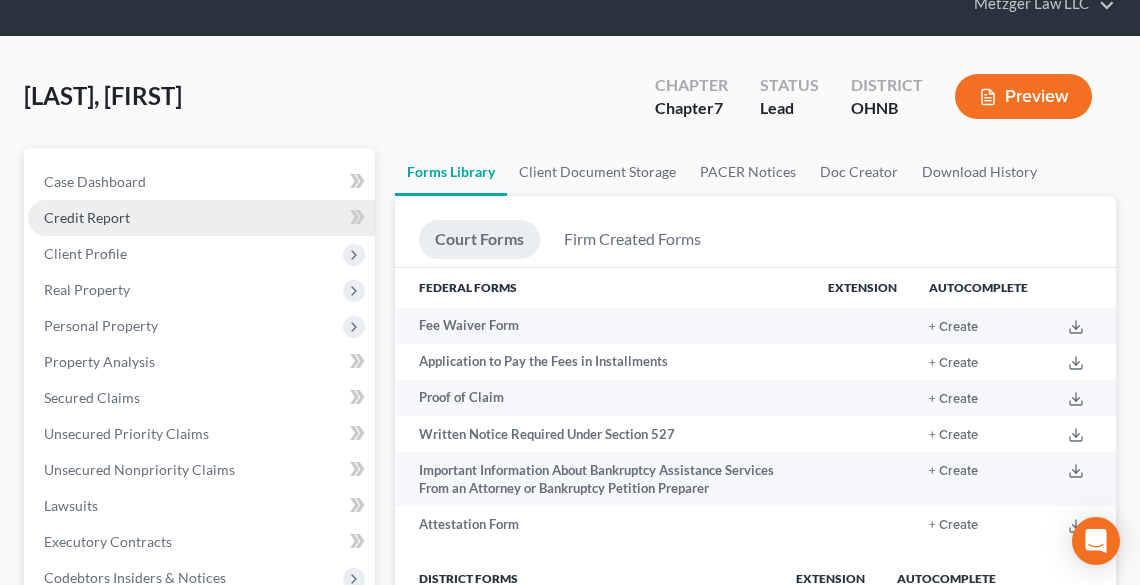 click on "Credit Report" at bounding box center [201, 218] 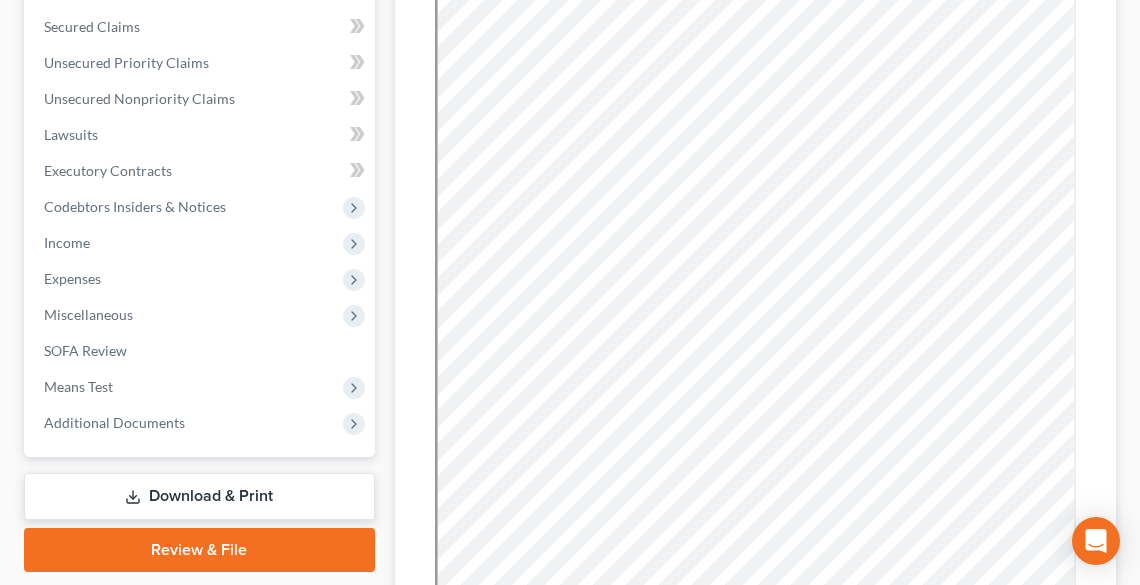 scroll, scrollTop: 480, scrollLeft: 0, axis: vertical 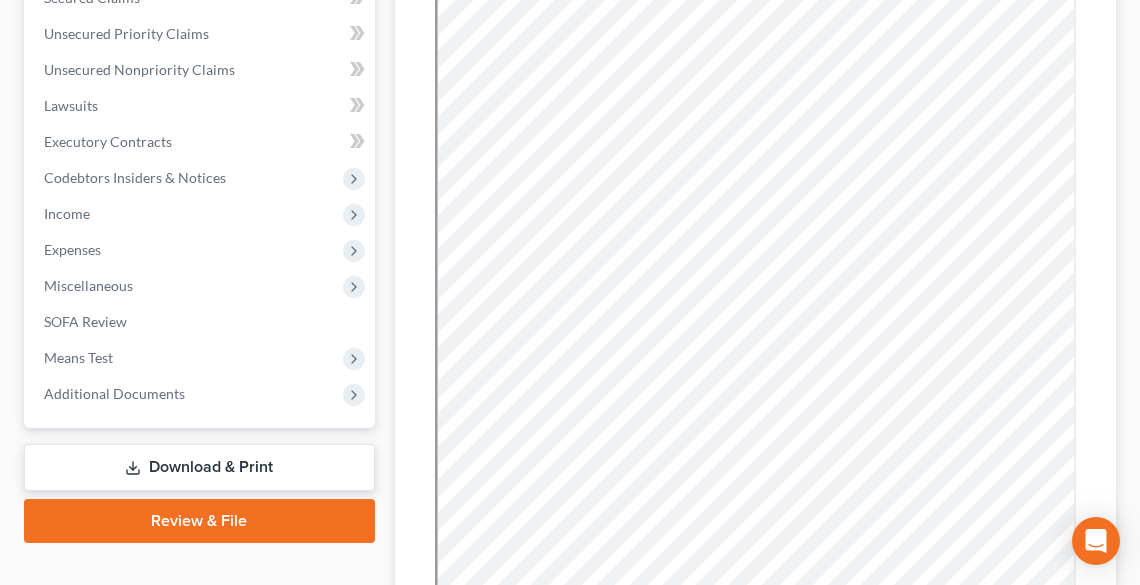 click on "Download & Print" at bounding box center [199, 467] 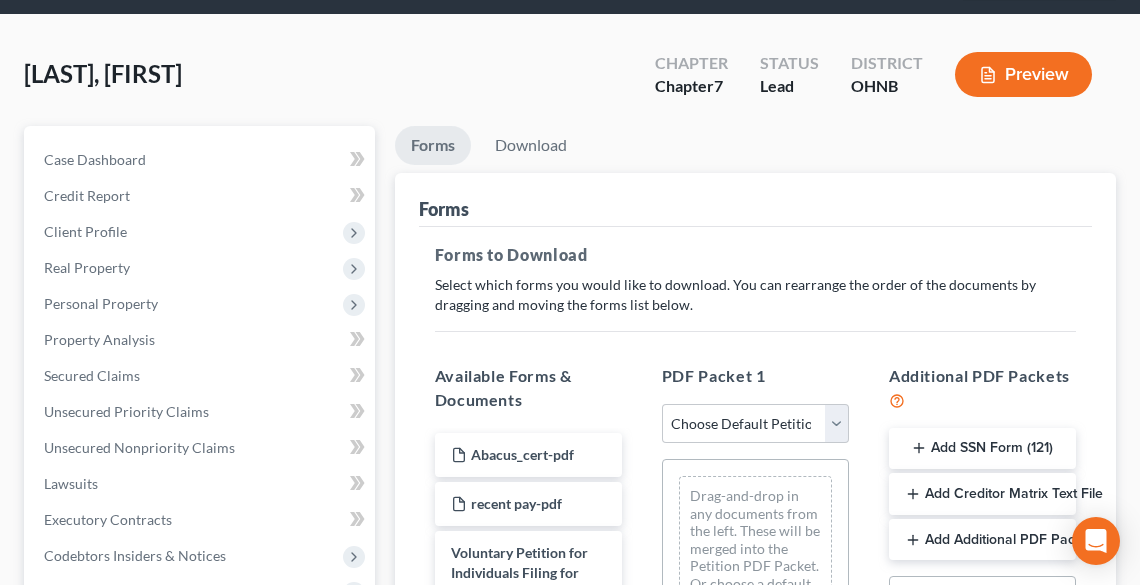 scroll, scrollTop: 320, scrollLeft: 0, axis: vertical 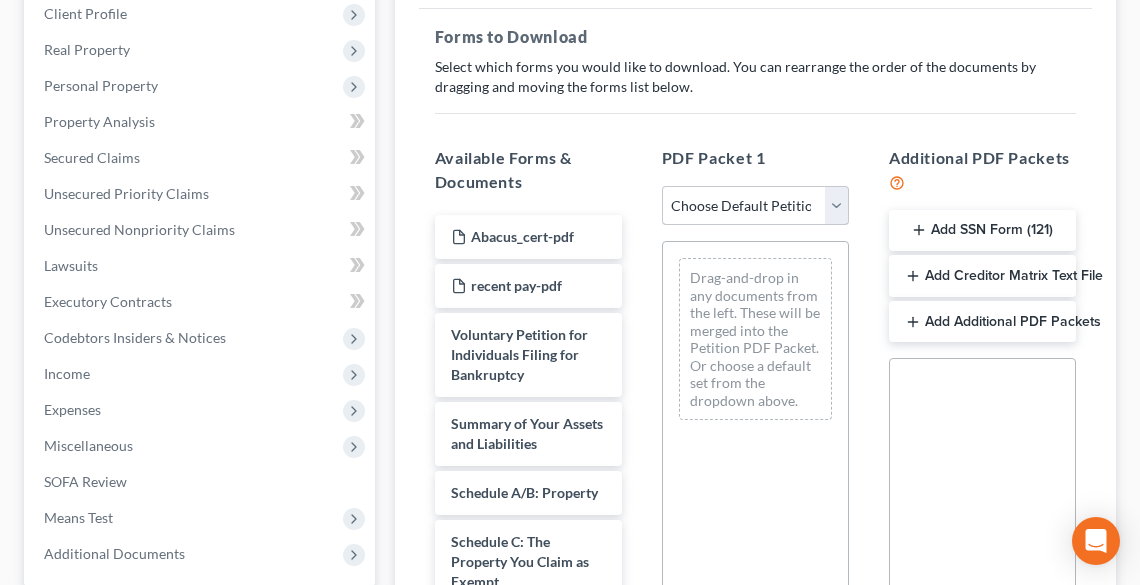 click on "Choose Default Petition PDF Packet Complete Bankruptcy Petition (all forms and schedules) Emergency Filing Forms (Petition and Creditor List Only) Amended Forms Signature Pages Only Petition for Siddens" at bounding box center (755, 206) 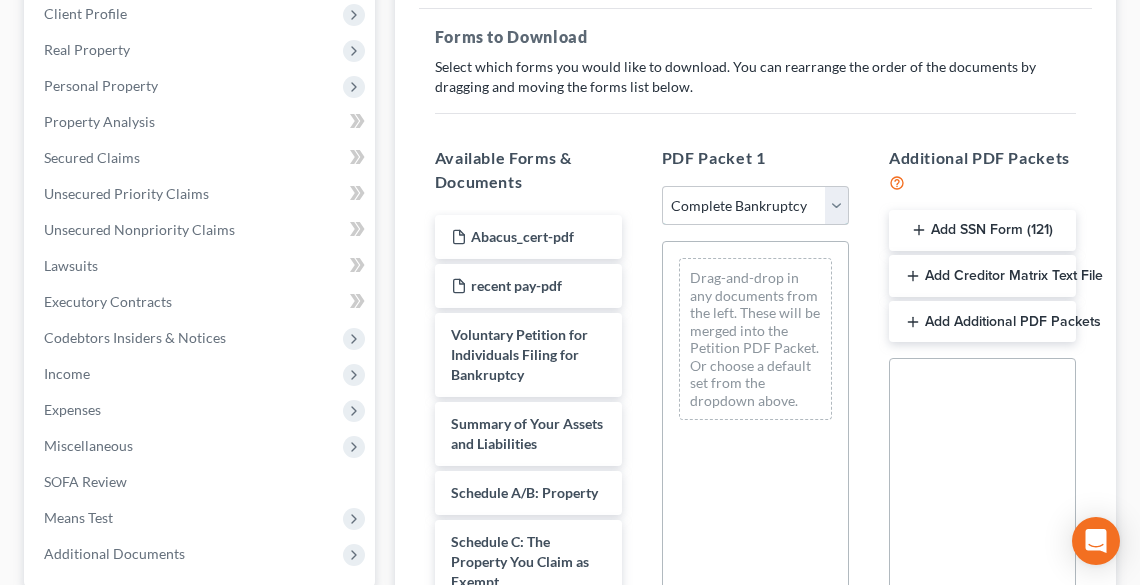 click on "Choose Default Petition PDF Packet Complete Bankruptcy Petition (all forms and schedules) Emergency Filing Forms (Petition and Creditor List Only) Amended Forms Signature Pages Only Petition for Siddens" at bounding box center (755, 206) 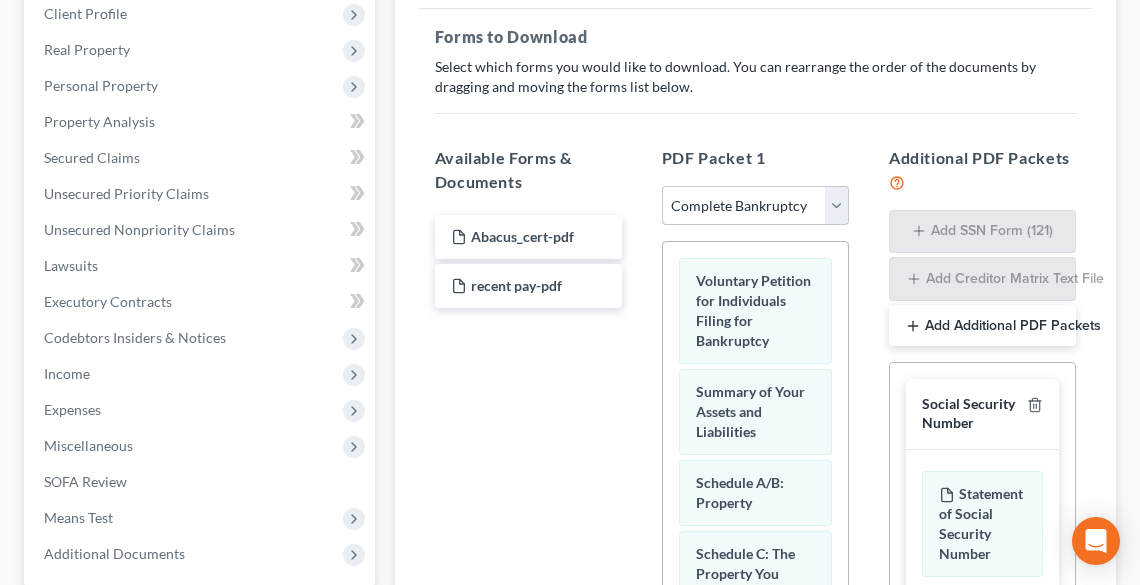 scroll, scrollTop: 730, scrollLeft: 0, axis: vertical 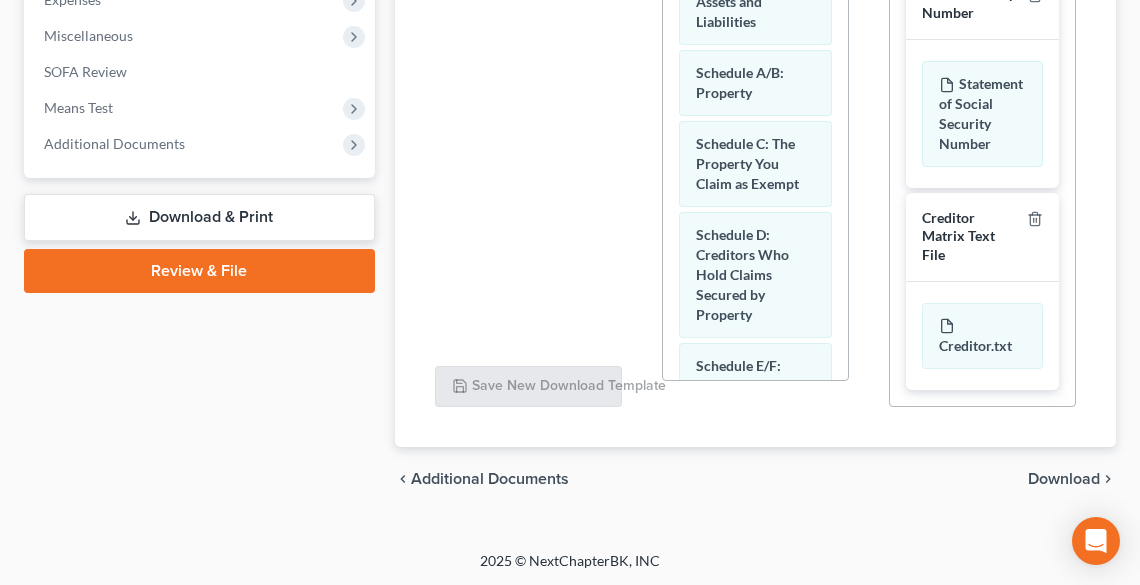 click on "Download" at bounding box center (1064, 479) 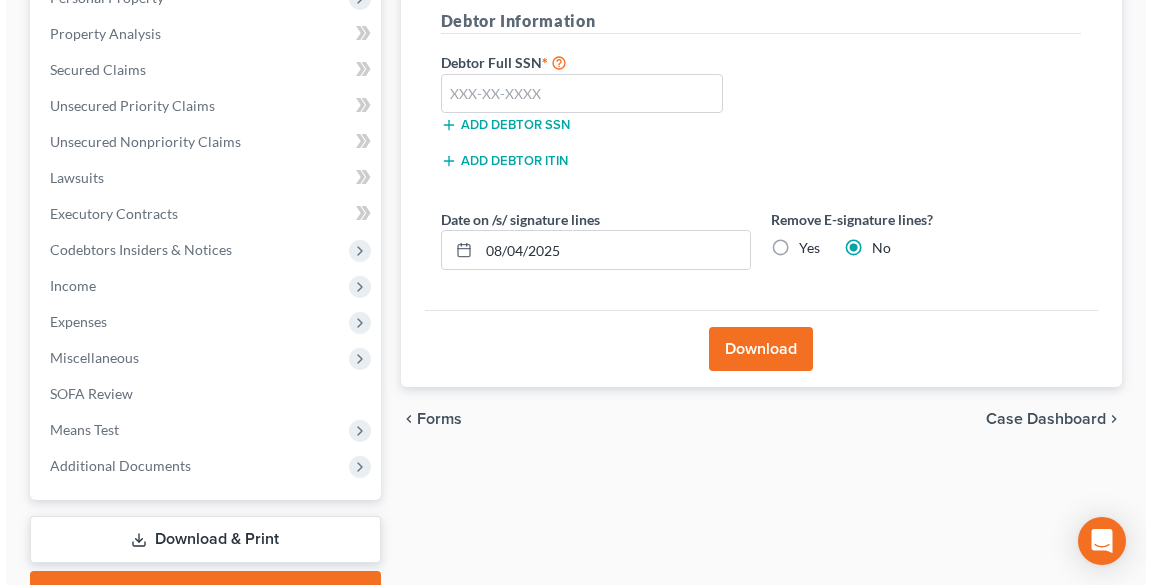scroll, scrollTop: 272, scrollLeft: 0, axis: vertical 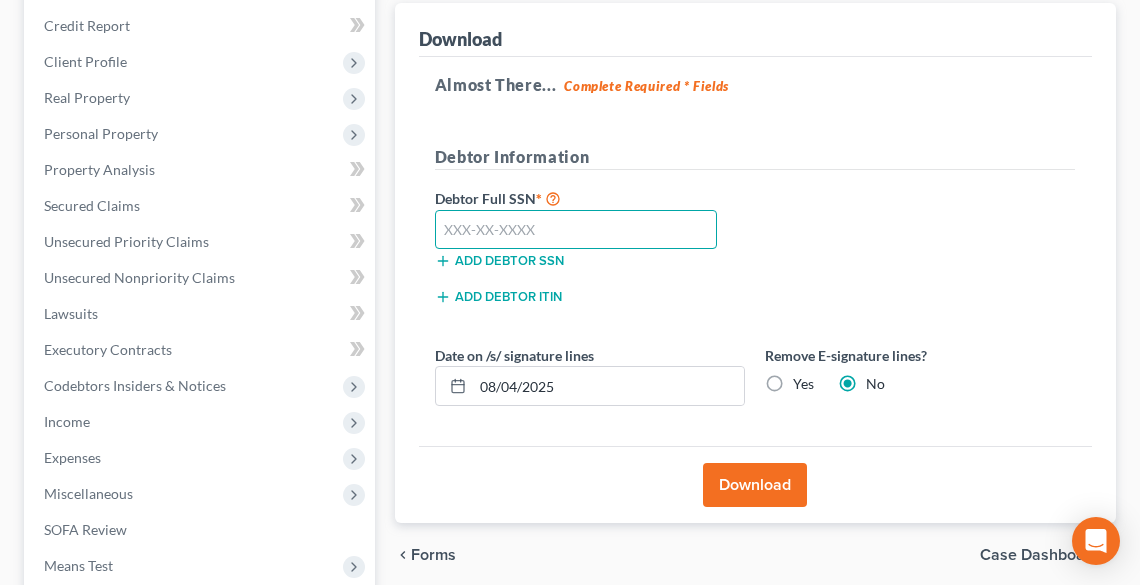 click at bounding box center (576, 230) 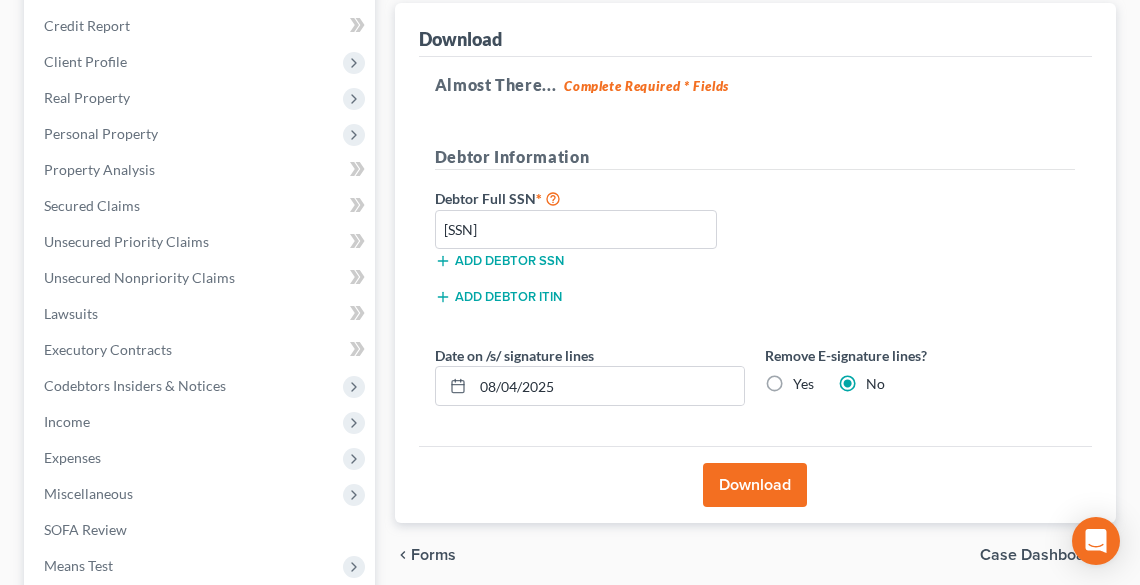 click on "Download" at bounding box center [755, 485] 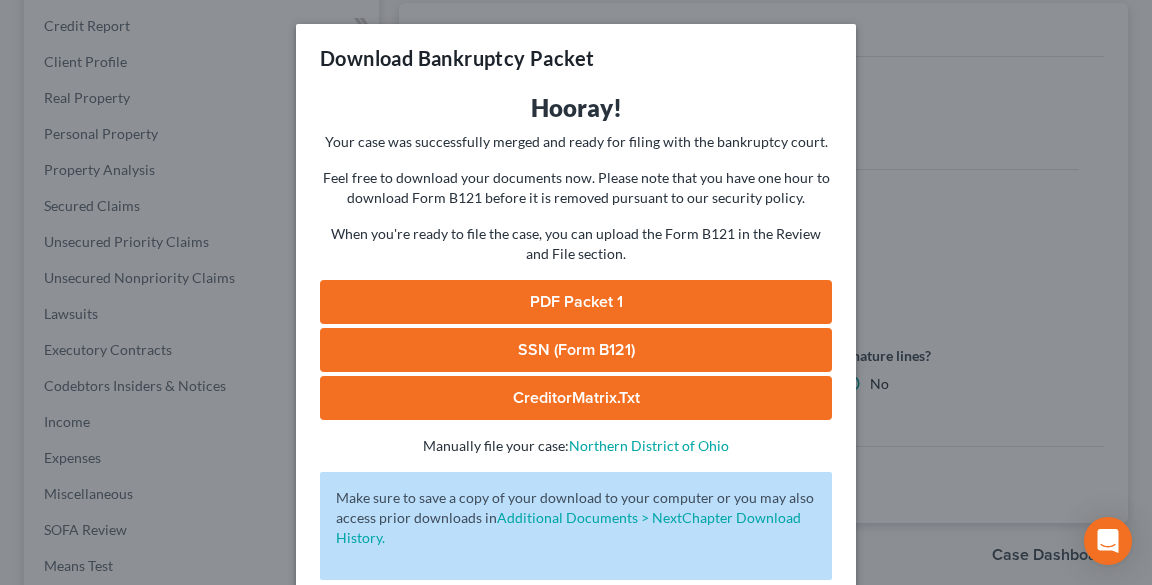click on "PDF Packet 1" at bounding box center (576, 302) 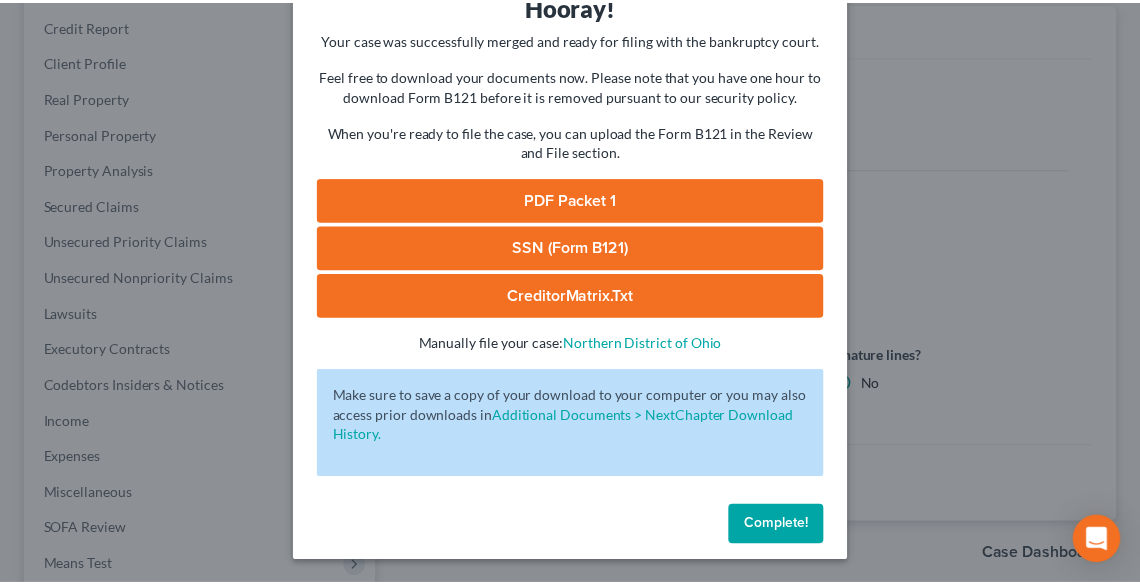 scroll, scrollTop: 103, scrollLeft: 0, axis: vertical 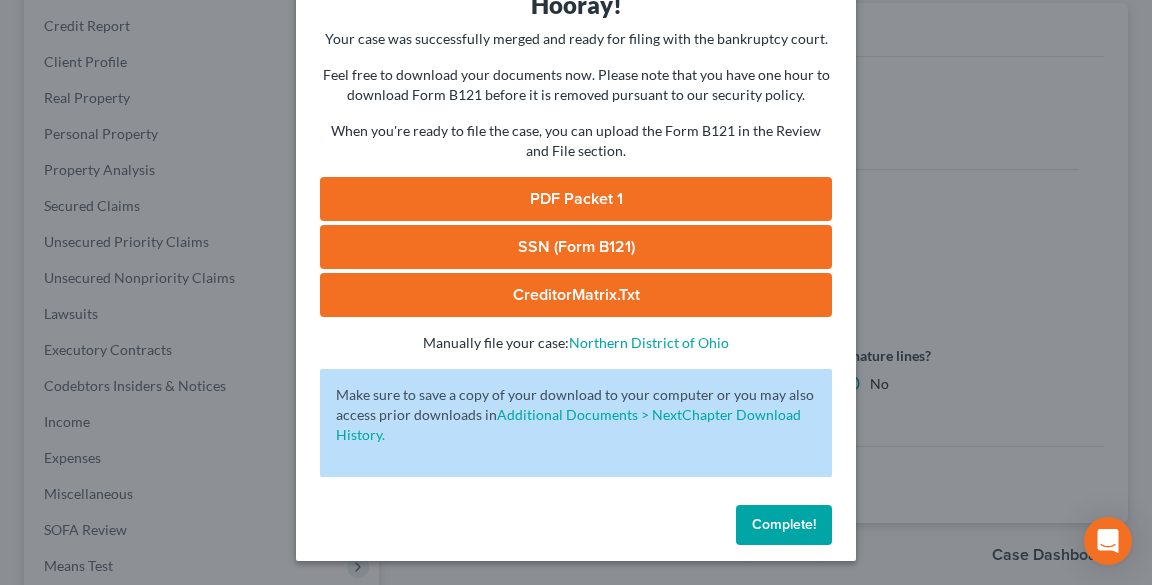click on "Complete!" at bounding box center (784, 524) 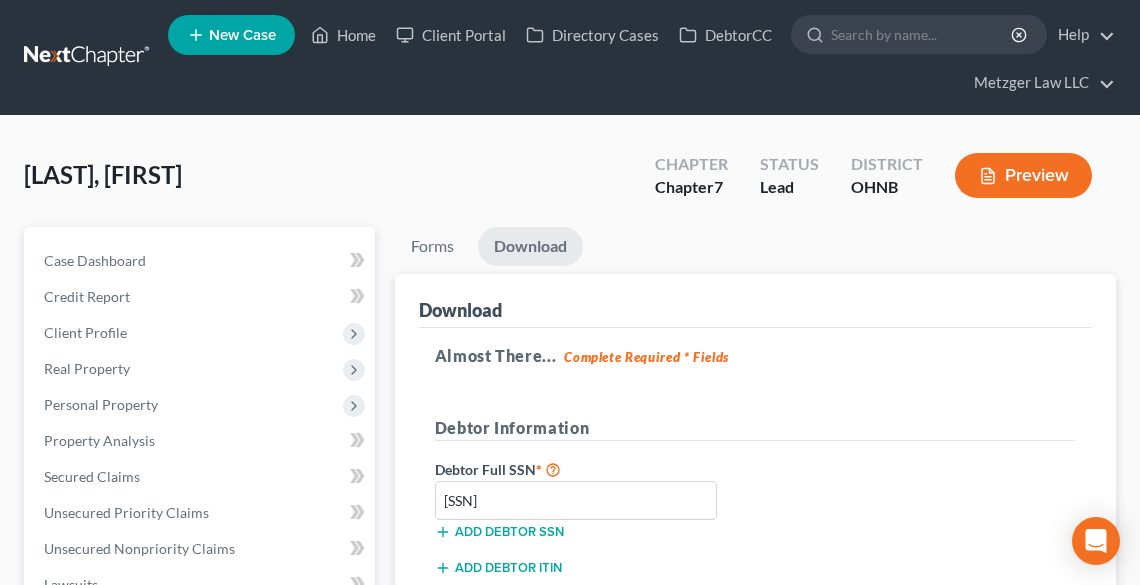 scroll, scrollTop: 0, scrollLeft: 0, axis: both 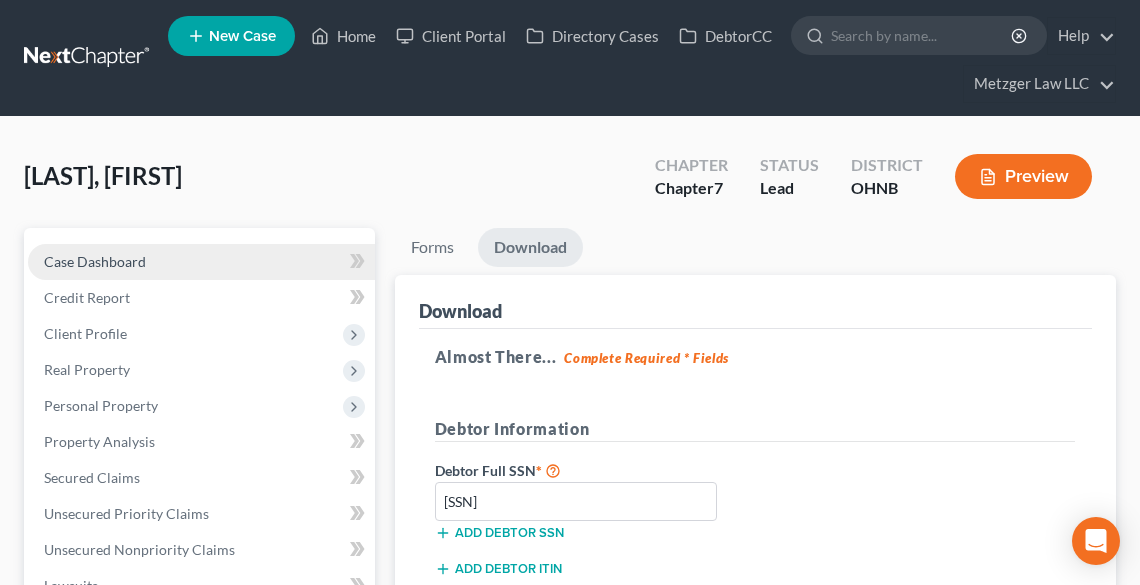 click on "Case Dashboard" at bounding box center [95, 261] 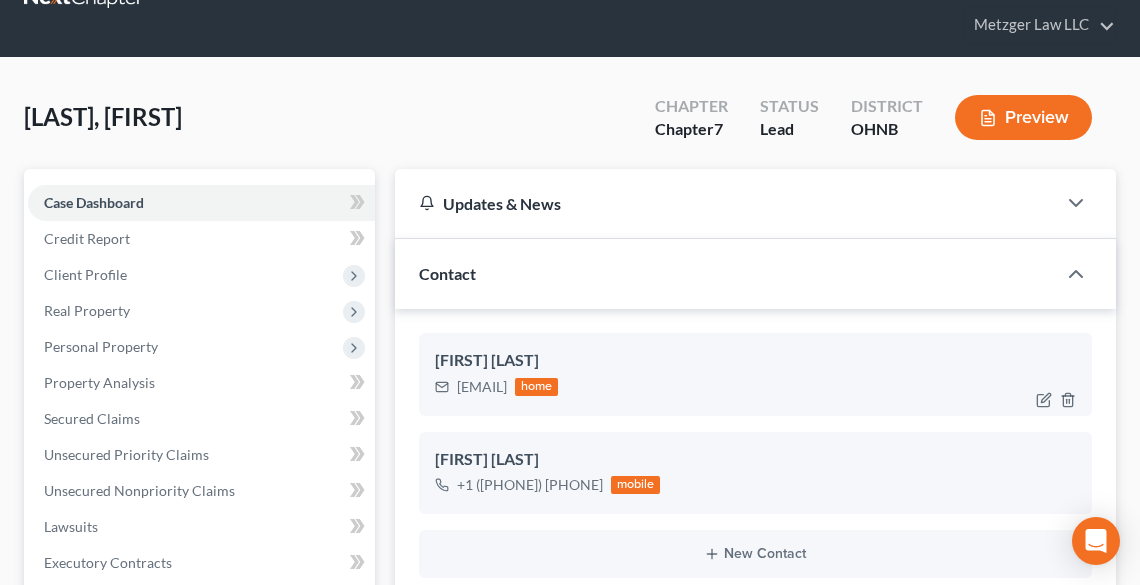 scroll, scrollTop: 160, scrollLeft: 0, axis: vertical 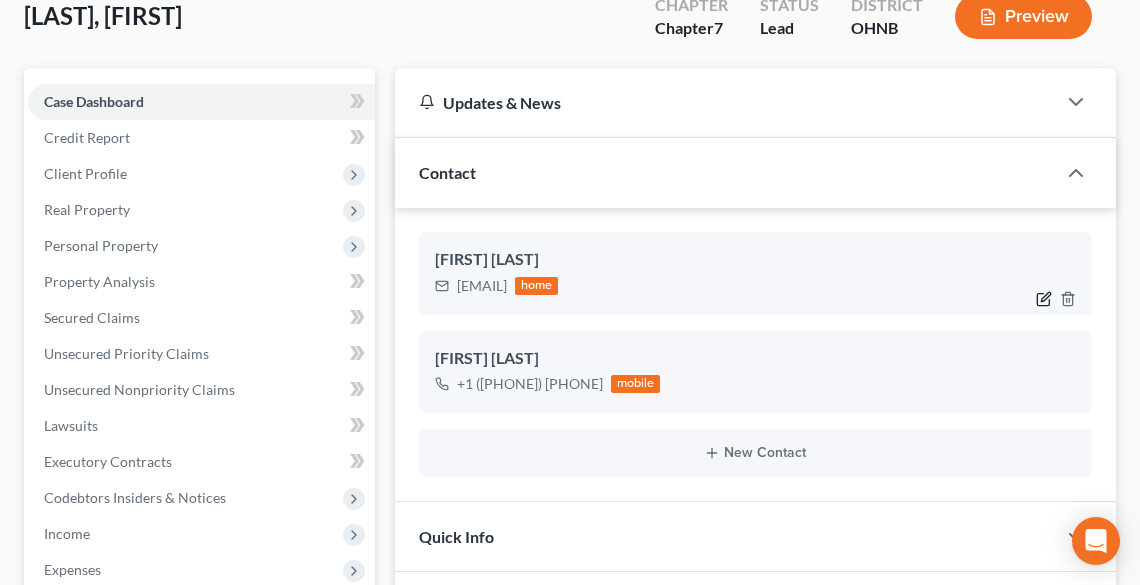 click 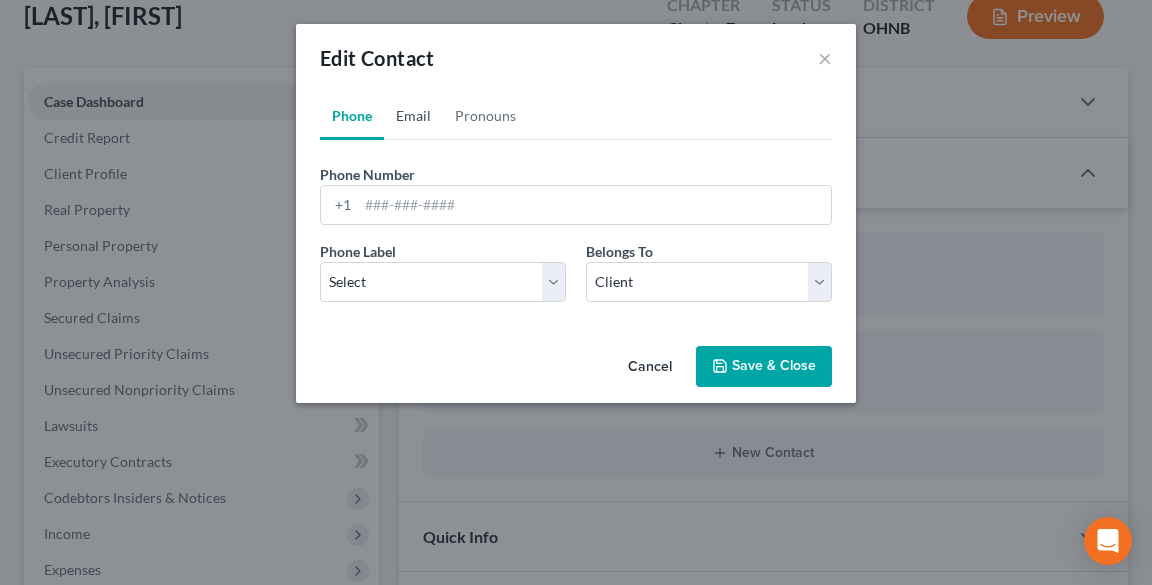 click on "Email" at bounding box center (413, 116) 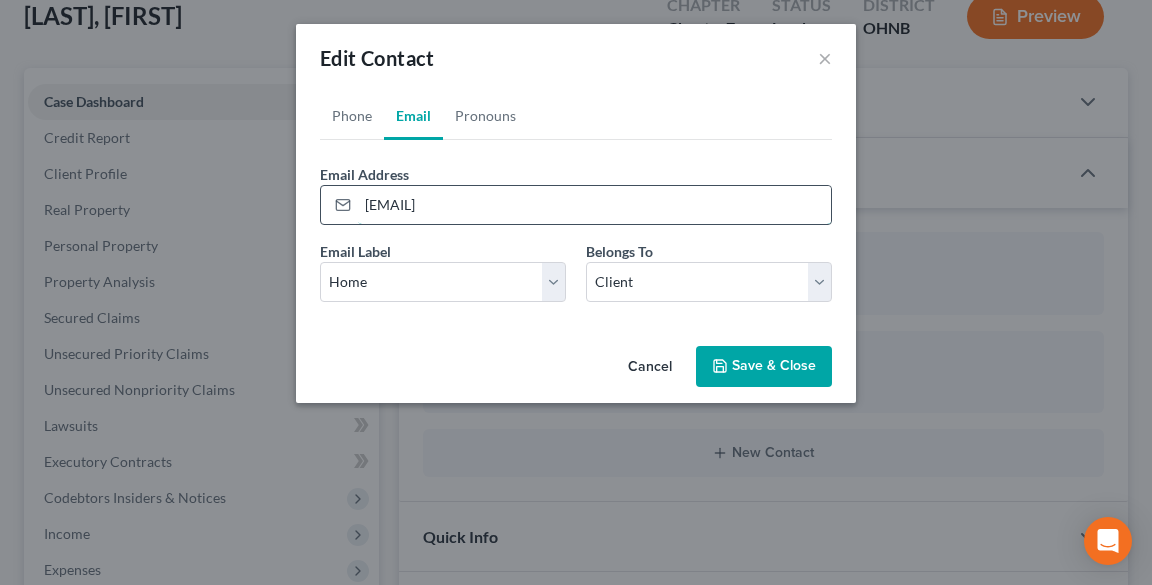 click on "Jhammel006@gmail.com" at bounding box center [594, 205] 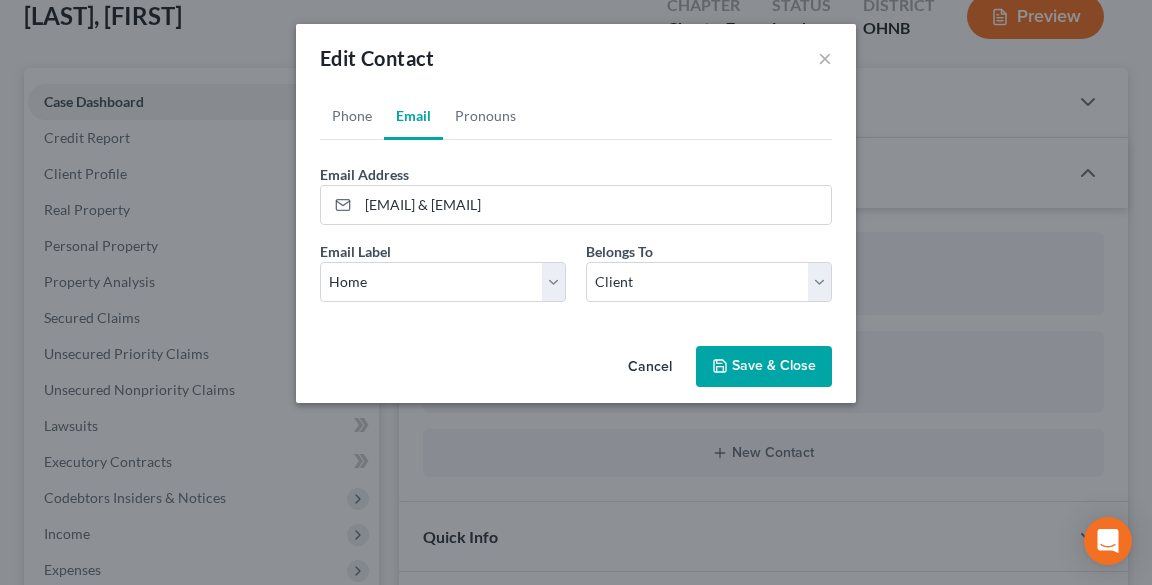 click on "Save & Close" at bounding box center [764, 367] 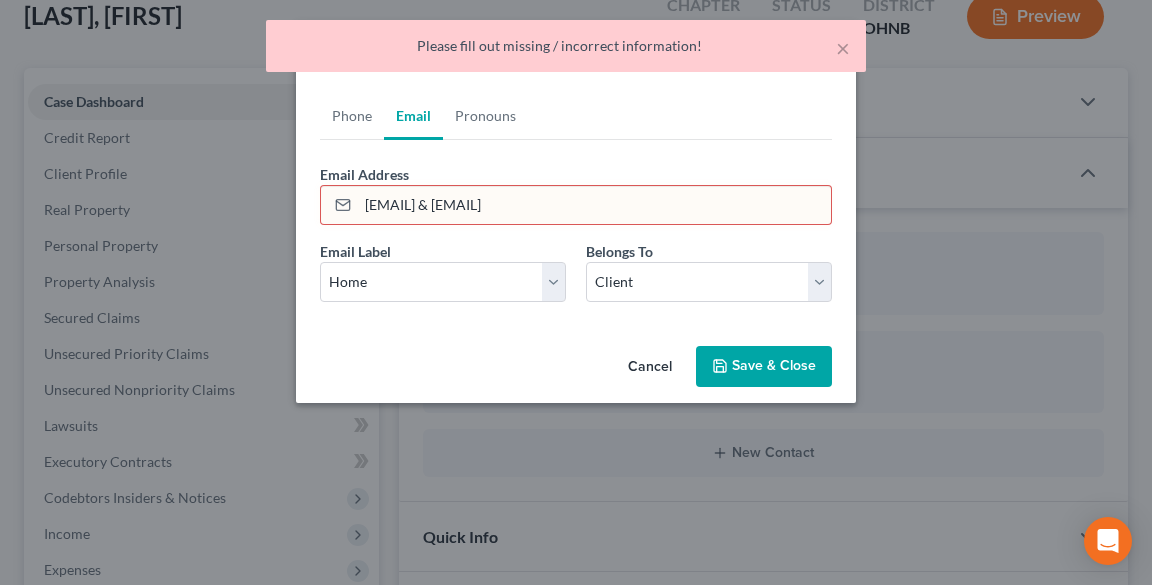 click on "Jhammel006@gmail.com & durling443@yahoo.com" at bounding box center [594, 205] 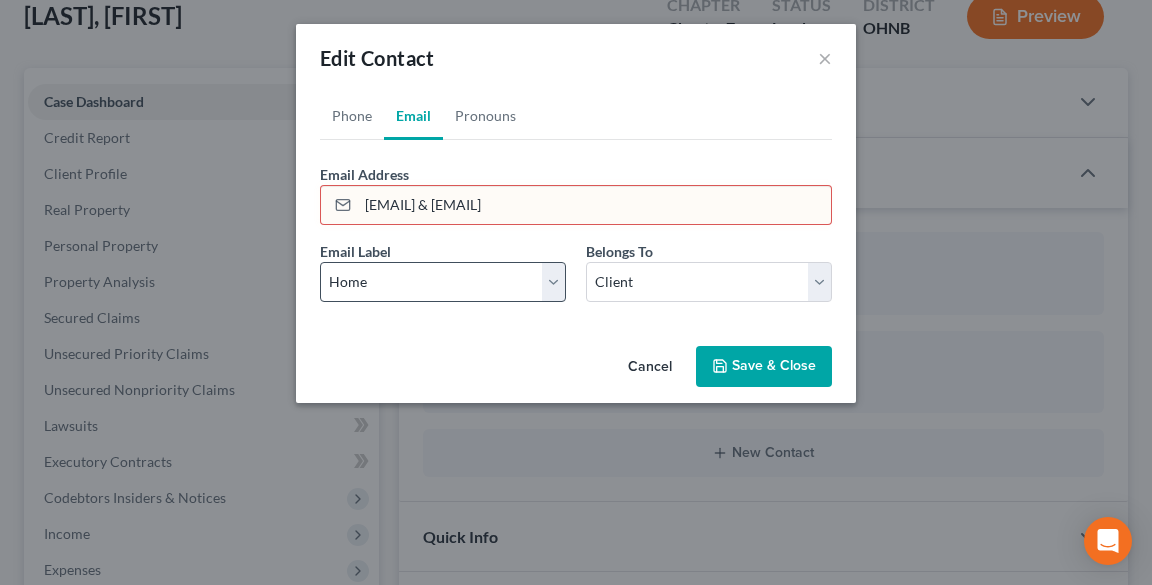 click on "Jhammel006@gmail.com & durling443@yahoo.com" at bounding box center [594, 205] 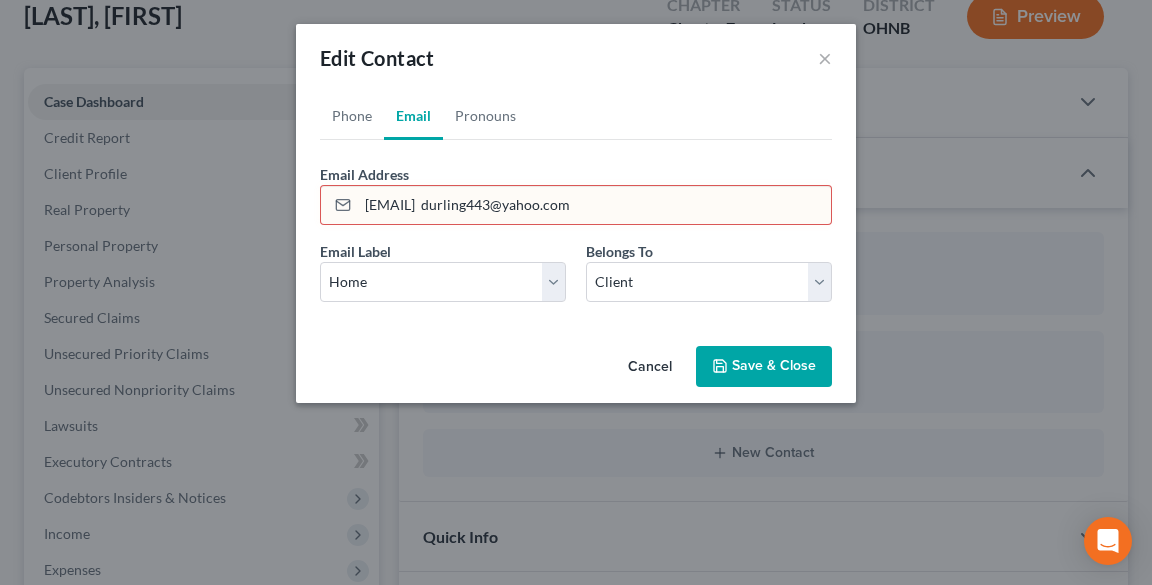 click on "Save & Close" at bounding box center [764, 367] 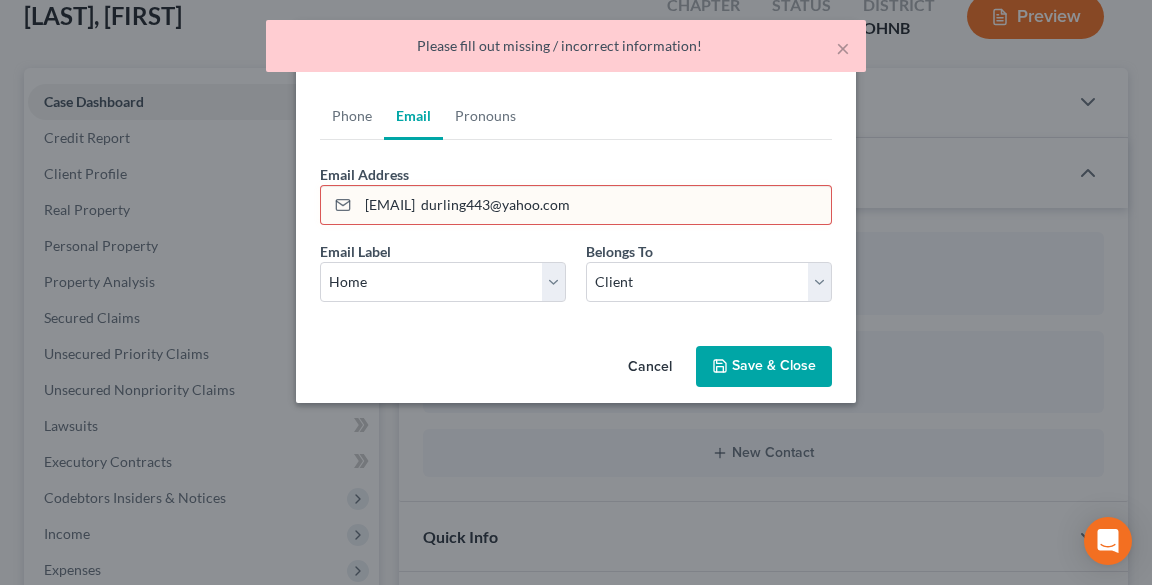 drag, startPoint x: 698, startPoint y: 199, endPoint x: 523, endPoint y: 210, distance: 175.34537 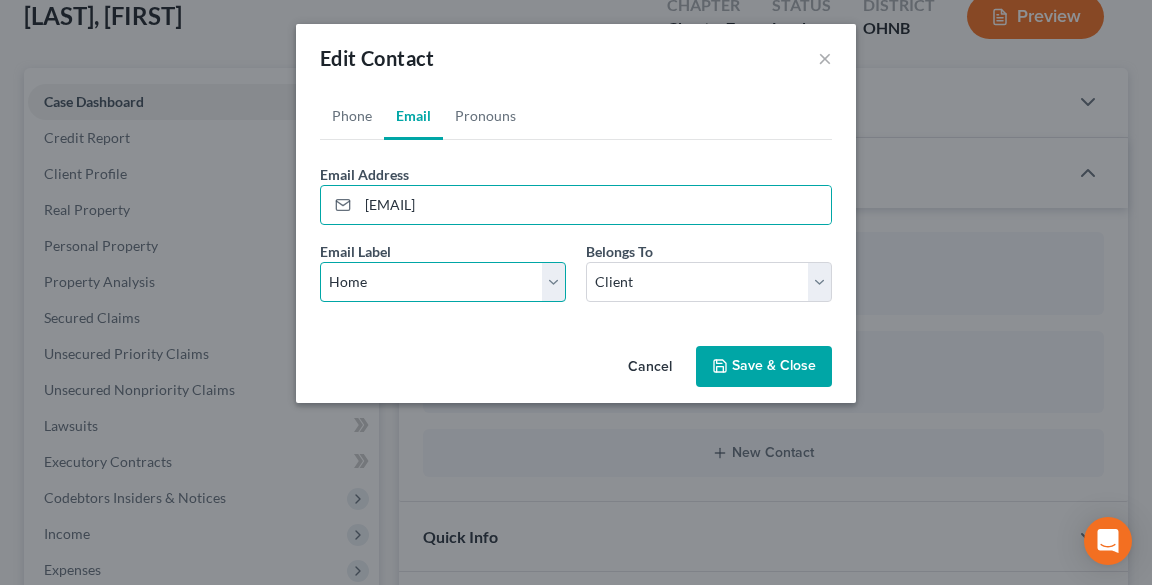 click on "Select Home Work Other" at bounding box center (443, 282) 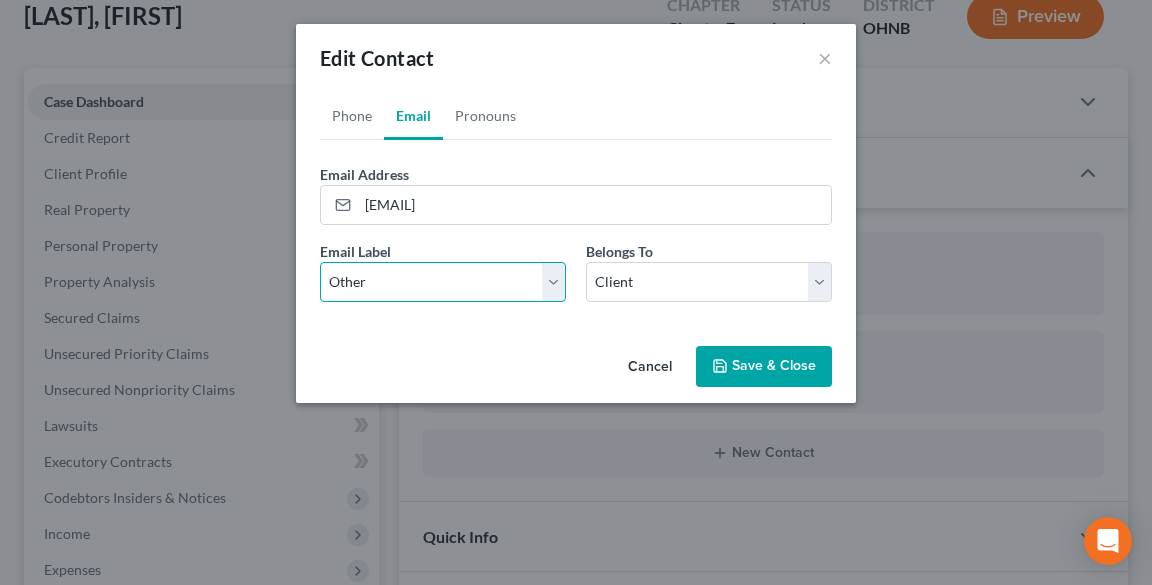 click on "Select Home Work Other" at bounding box center [443, 282] 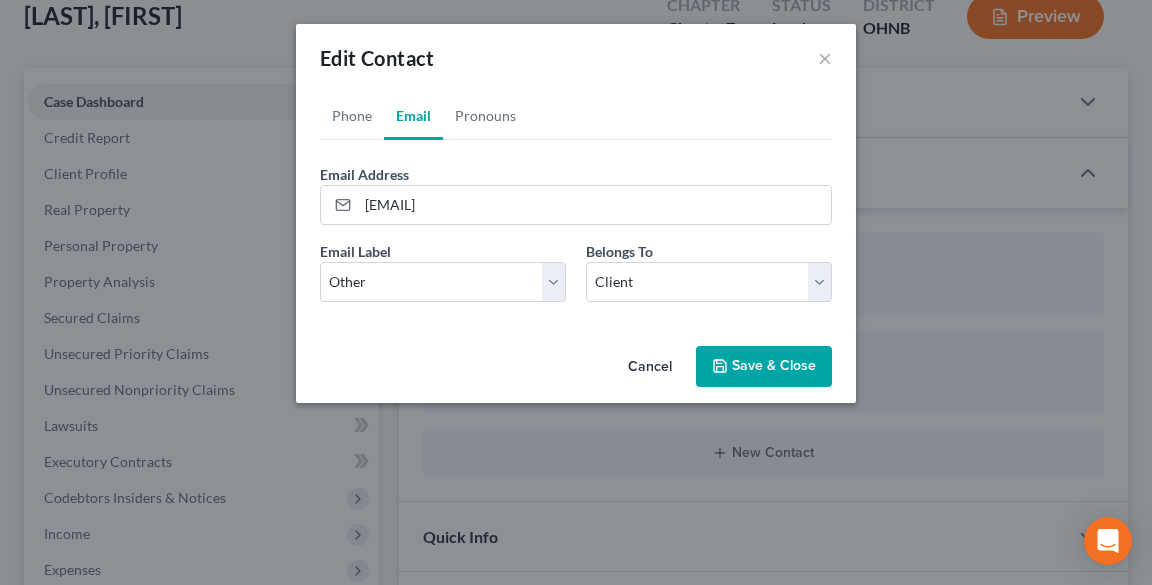 click on "Save & Close" at bounding box center (764, 367) 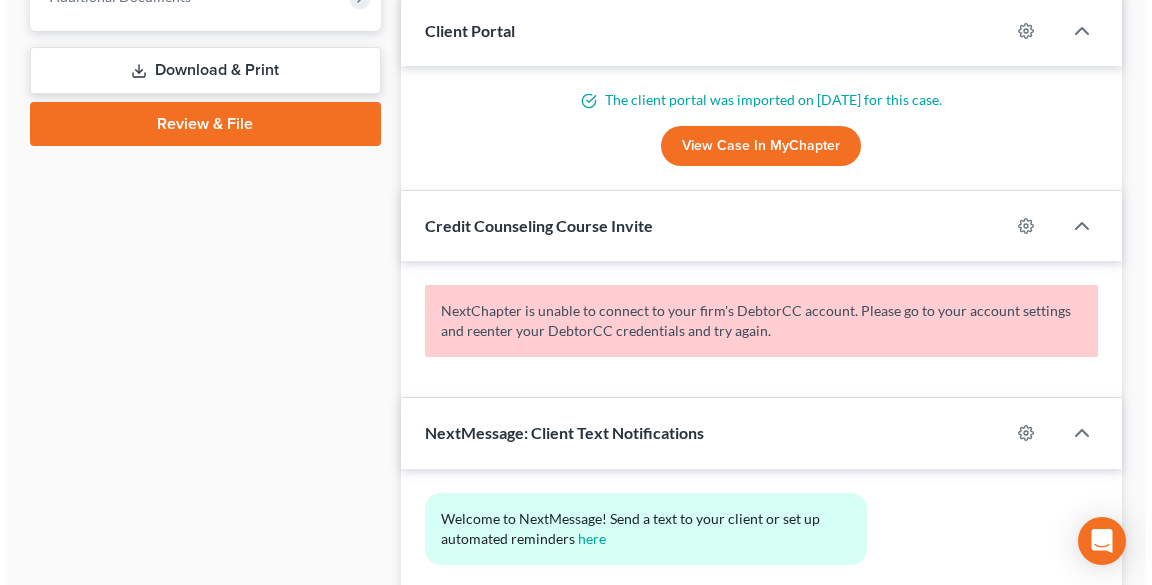 scroll, scrollTop: 880, scrollLeft: 0, axis: vertical 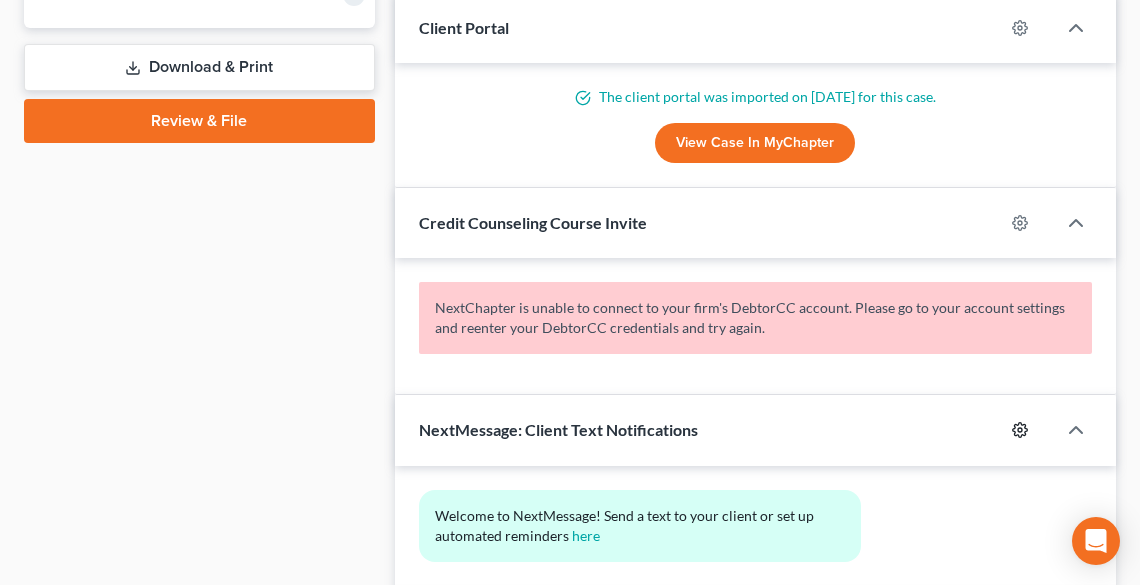 click 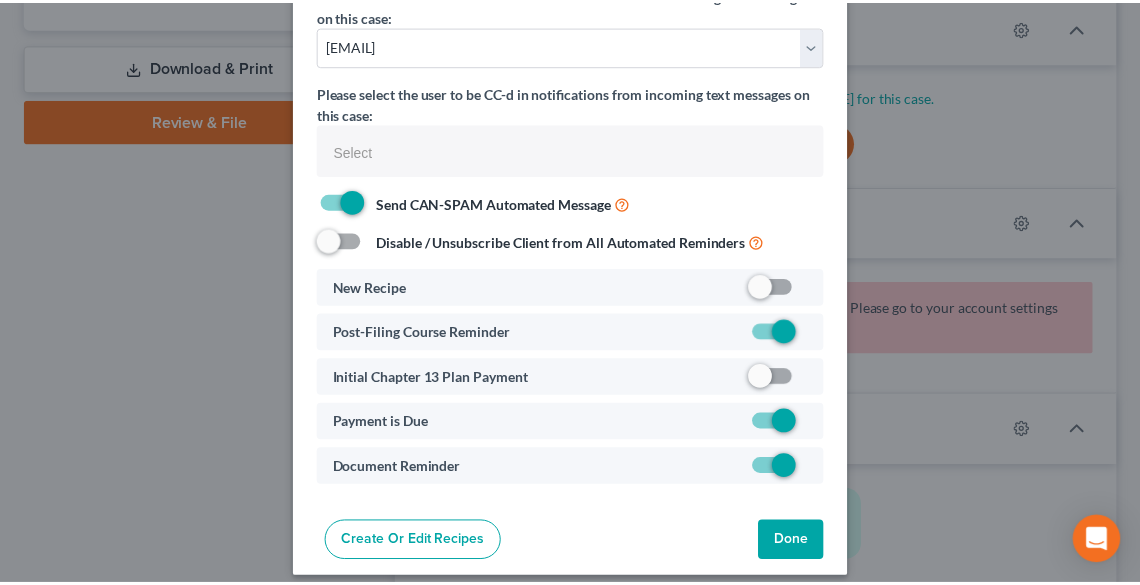 scroll, scrollTop: 124, scrollLeft: 0, axis: vertical 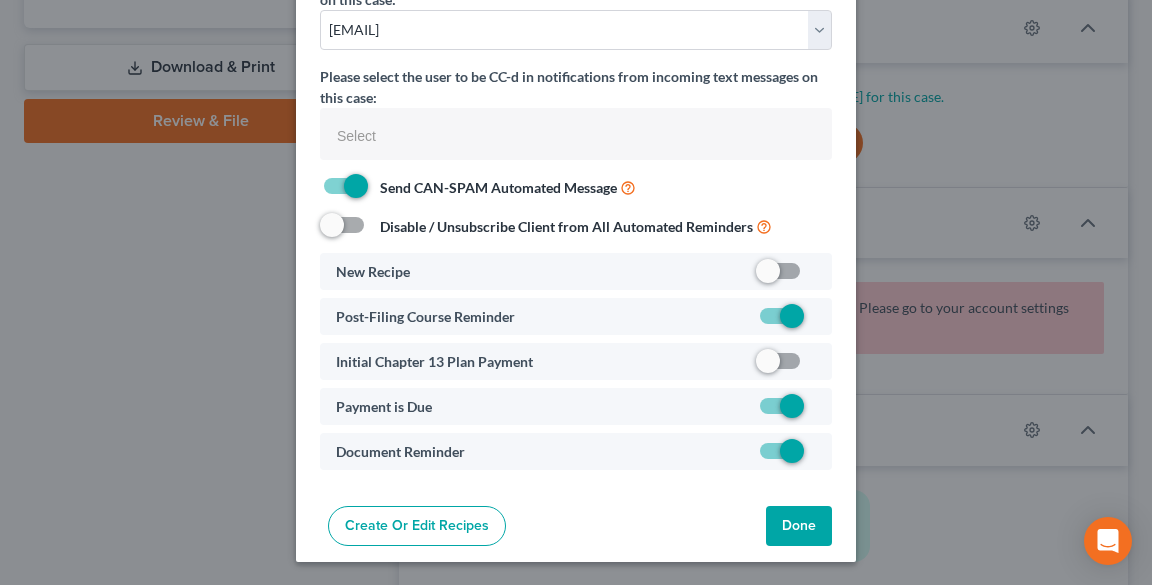 click on "Done" at bounding box center [799, 526] 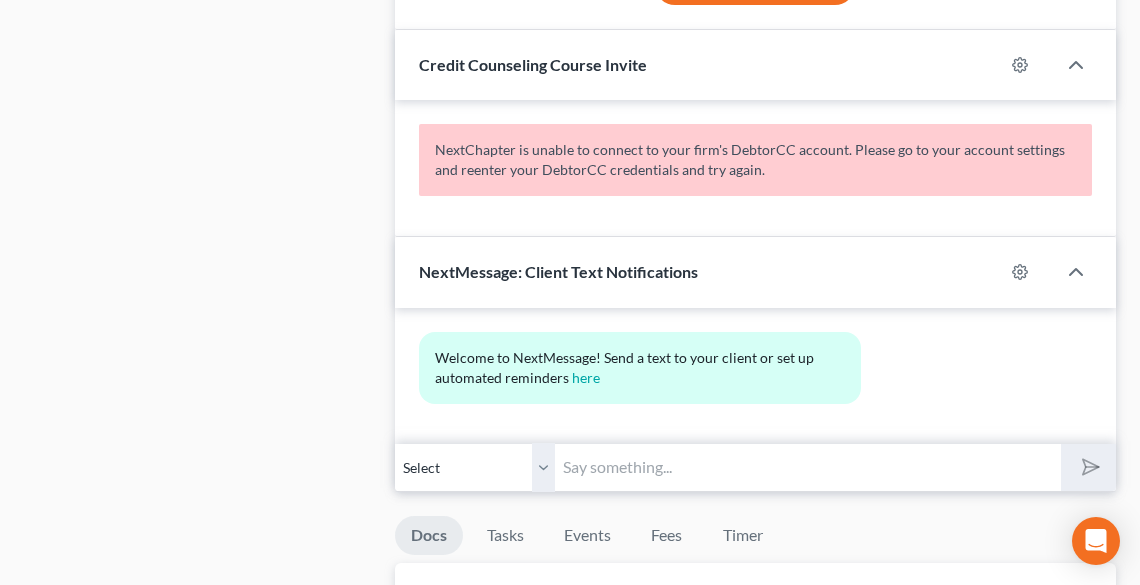 scroll, scrollTop: 1040, scrollLeft: 0, axis: vertical 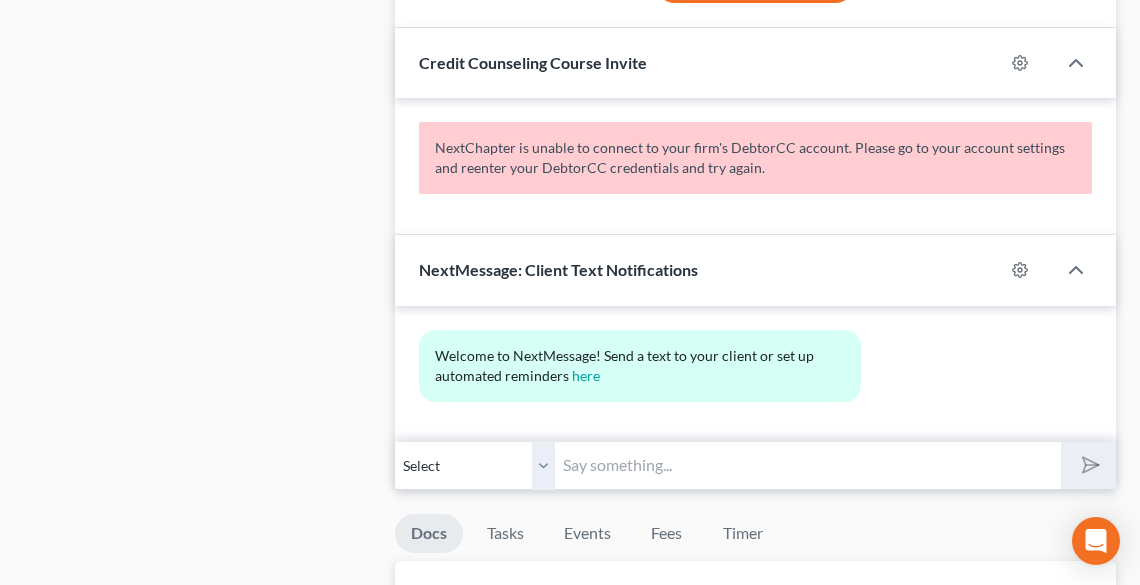 click at bounding box center (808, 465) 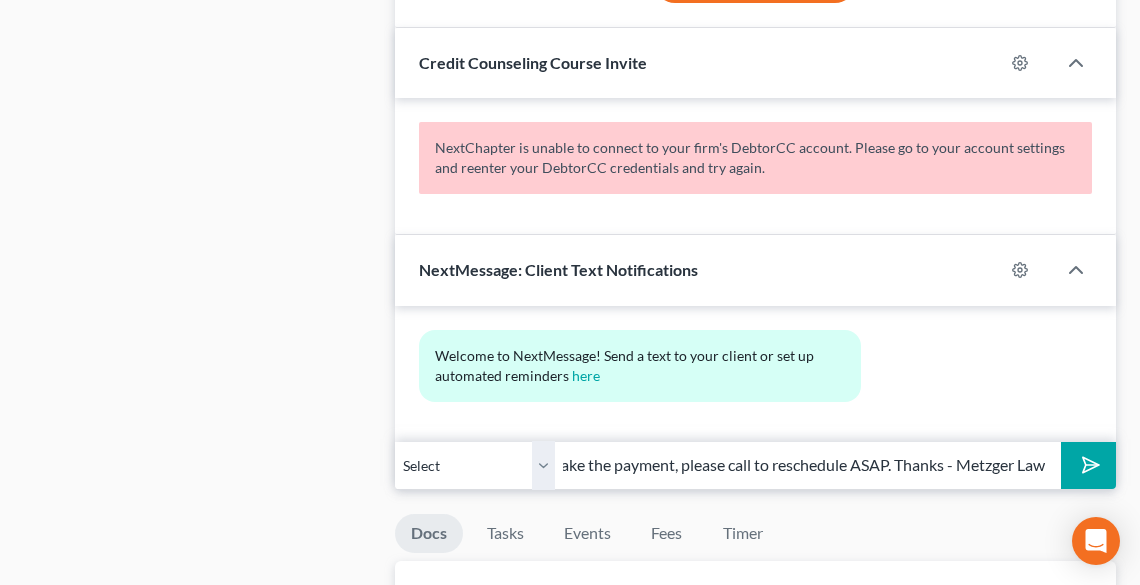 scroll, scrollTop: 0, scrollLeft: 479, axis: horizontal 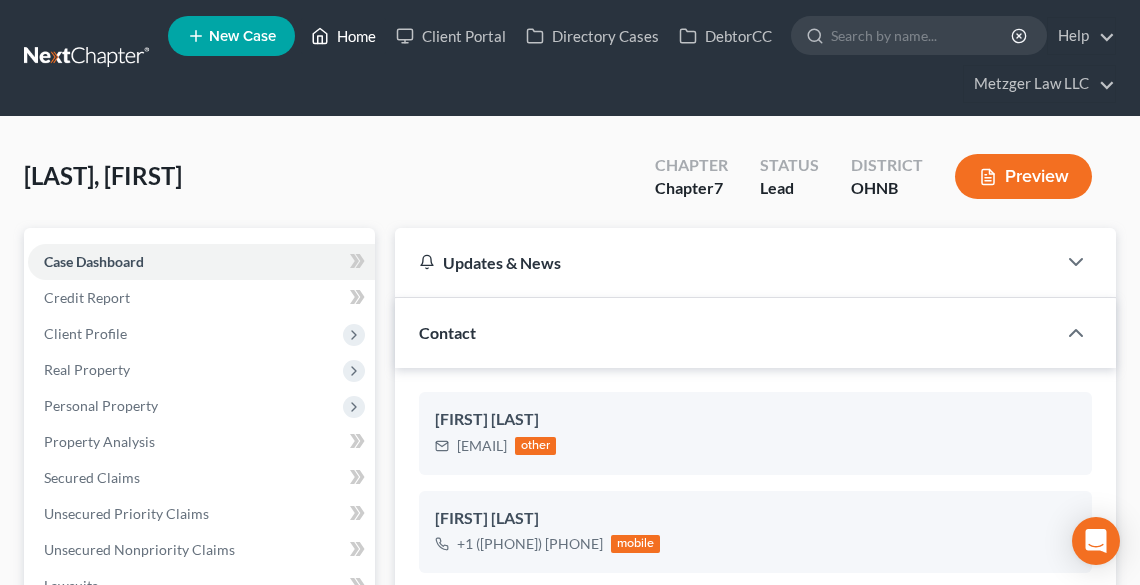 click on "Home" at bounding box center (343, 36) 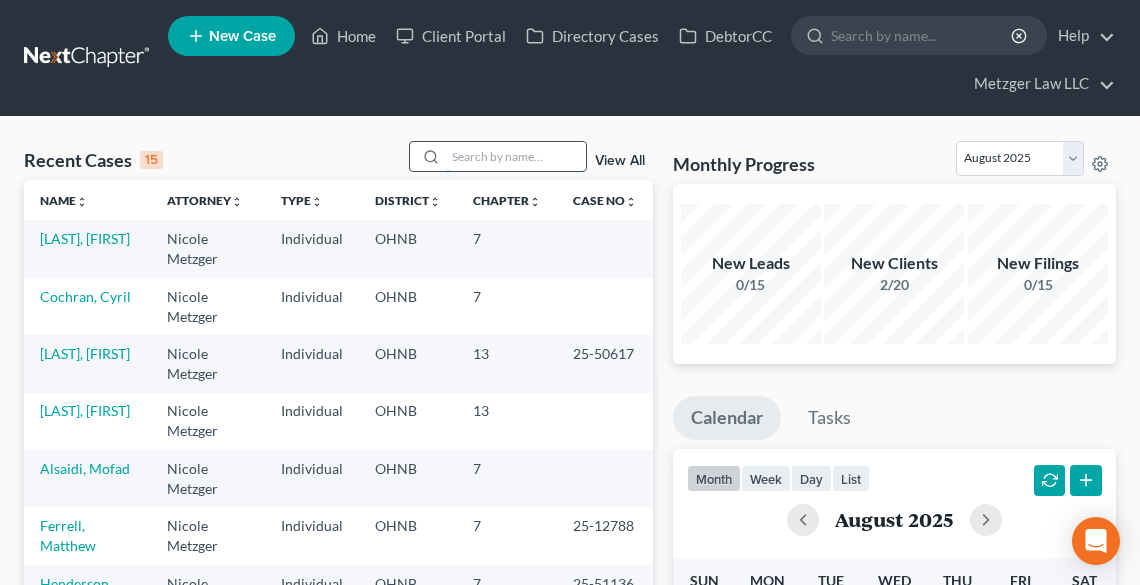 click at bounding box center [516, 156] 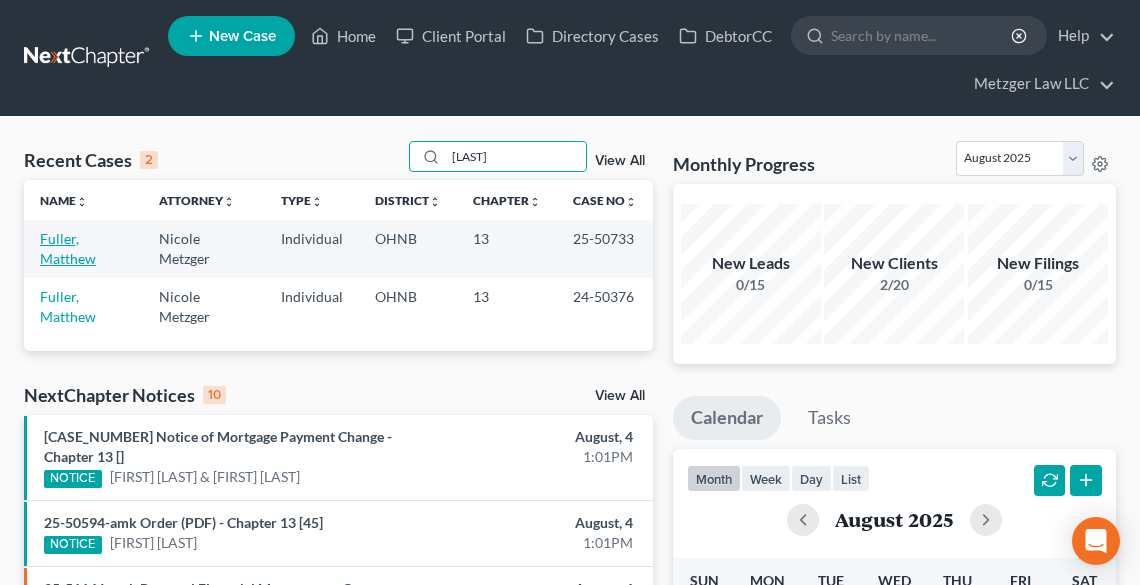click on "Fuller, Matthew" at bounding box center (68, 248) 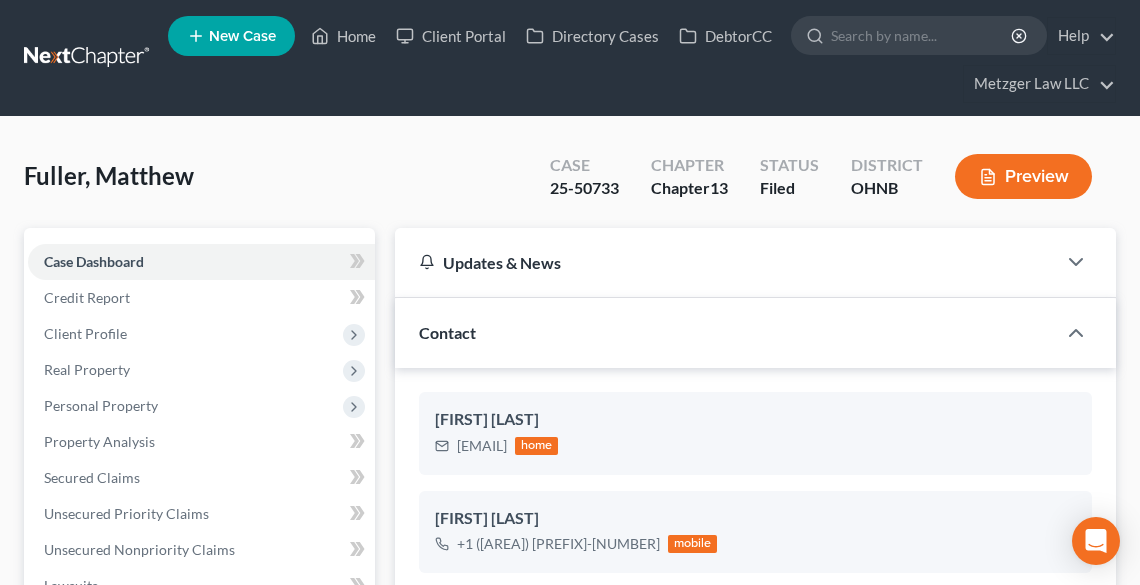 scroll, scrollTop: 1272, scrollLeft: 0, axis: vertical 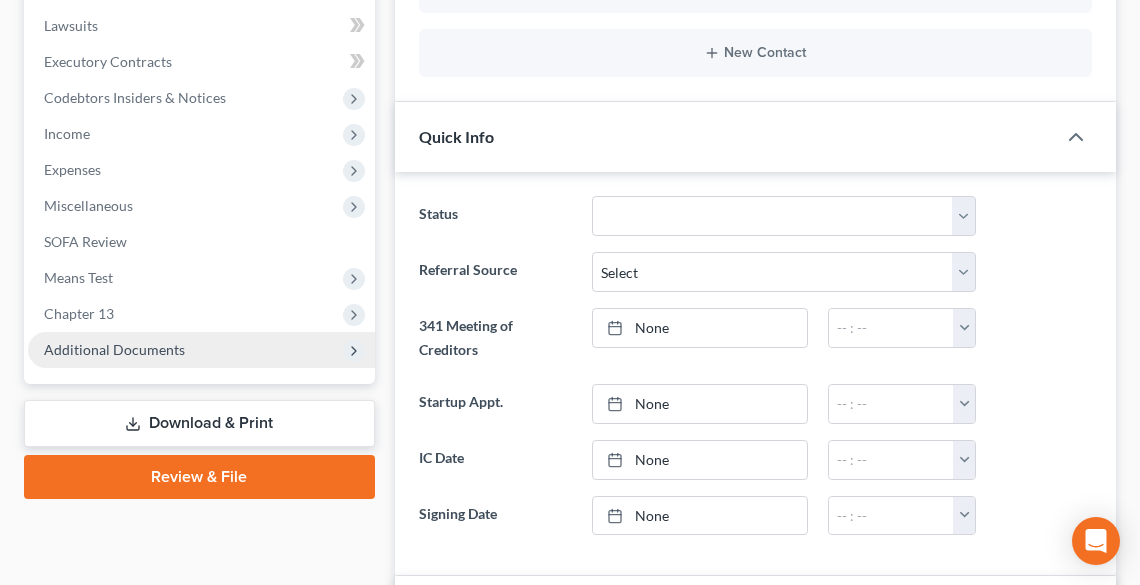 click on "Additional Documents" at bounding box center (114, 349) 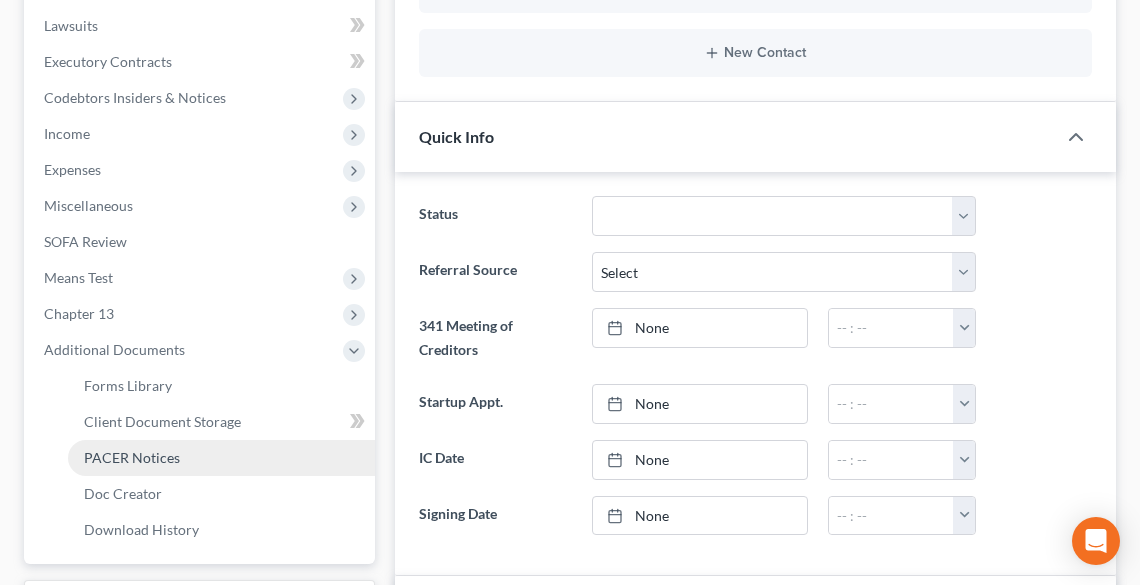 click on "PACER Notices" at bounding box center [132, 457] 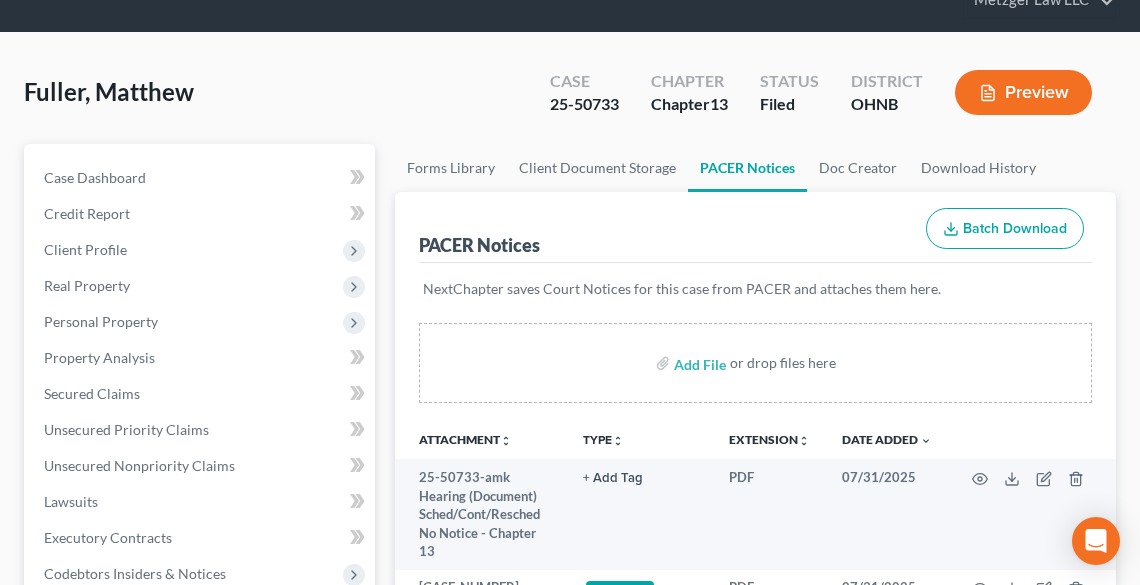 scroll, scrollTop: 240, scrollLeft: 0, axis: vertical 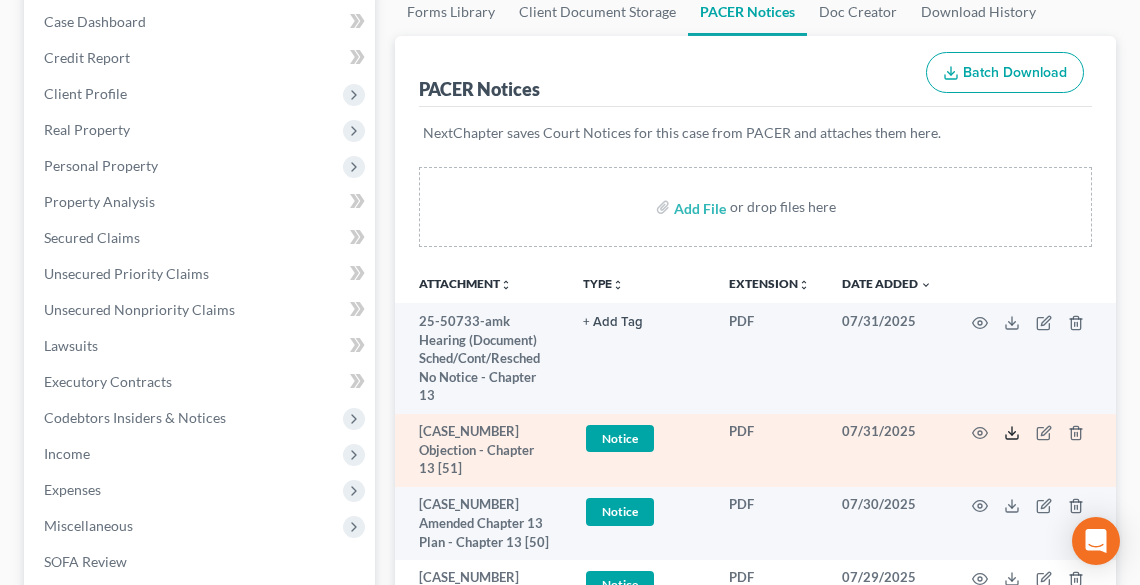 click 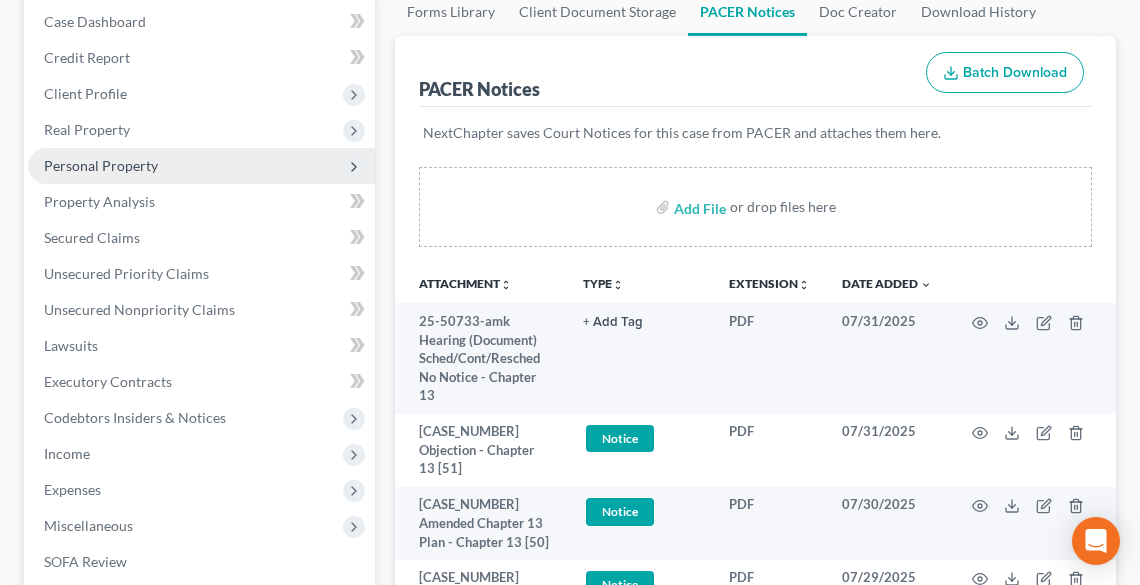 scroll, scrollTop: 0, scrollLeft: 0, axis: both 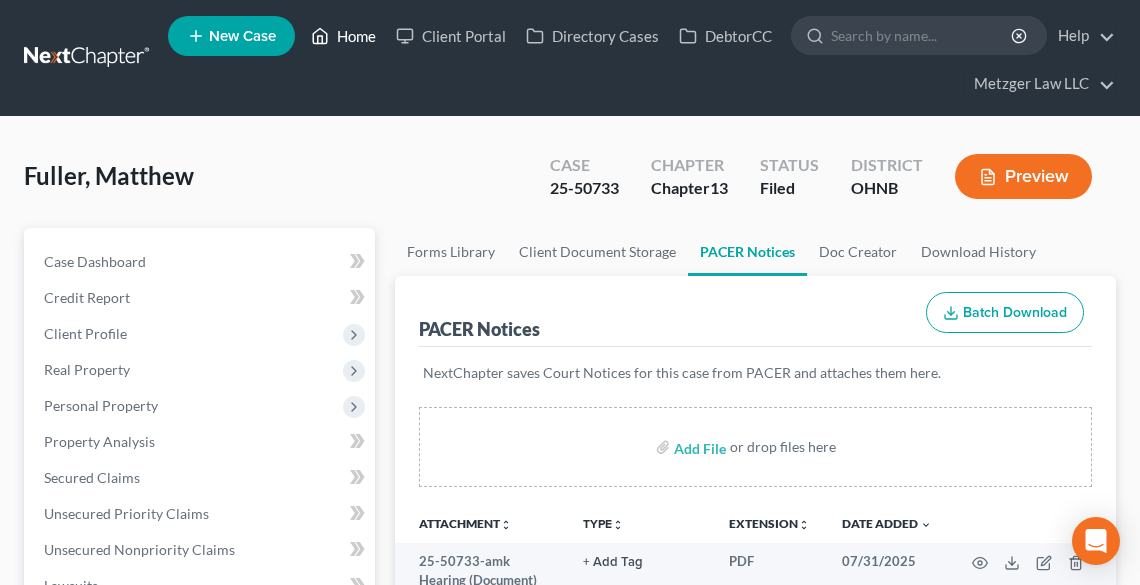 click on "Home" at bounding box center (343, 36) 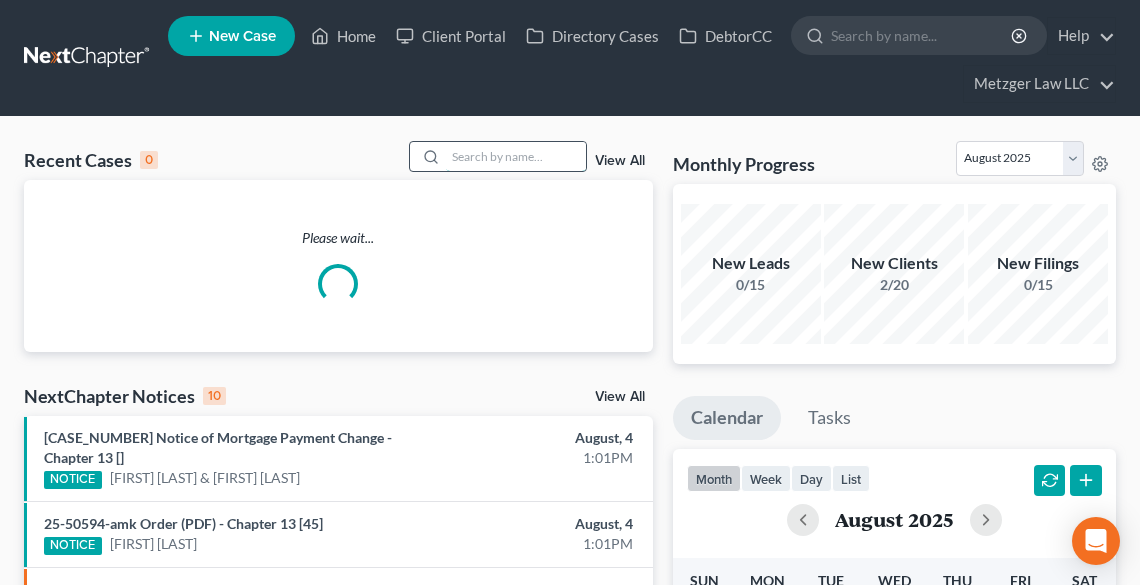 click at bounding box center (516, 156) 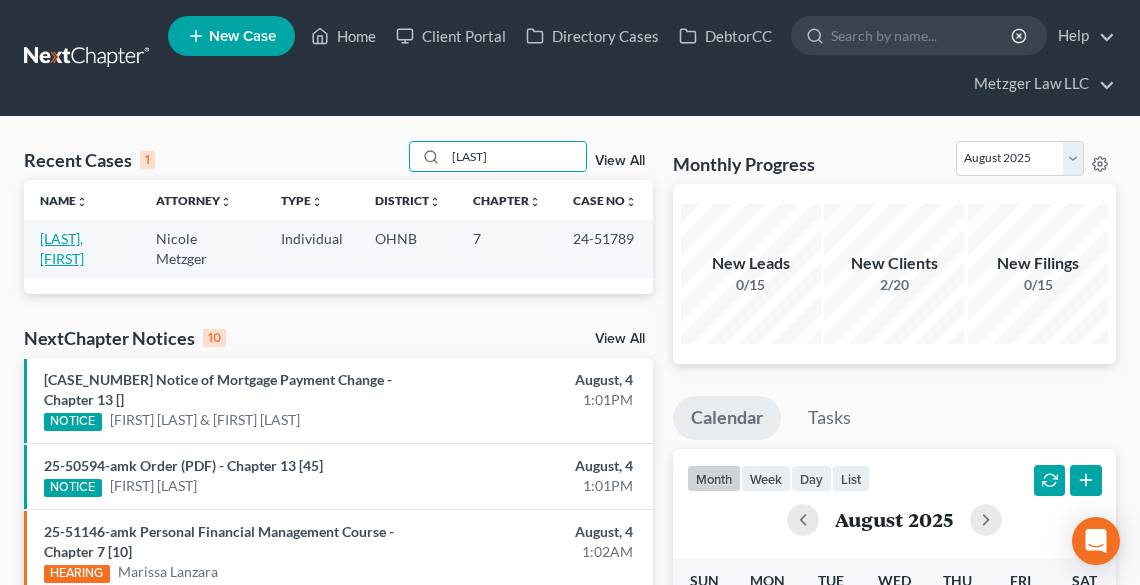 click on "[LAST], [FIRST]" at bounding box center [62, 248] 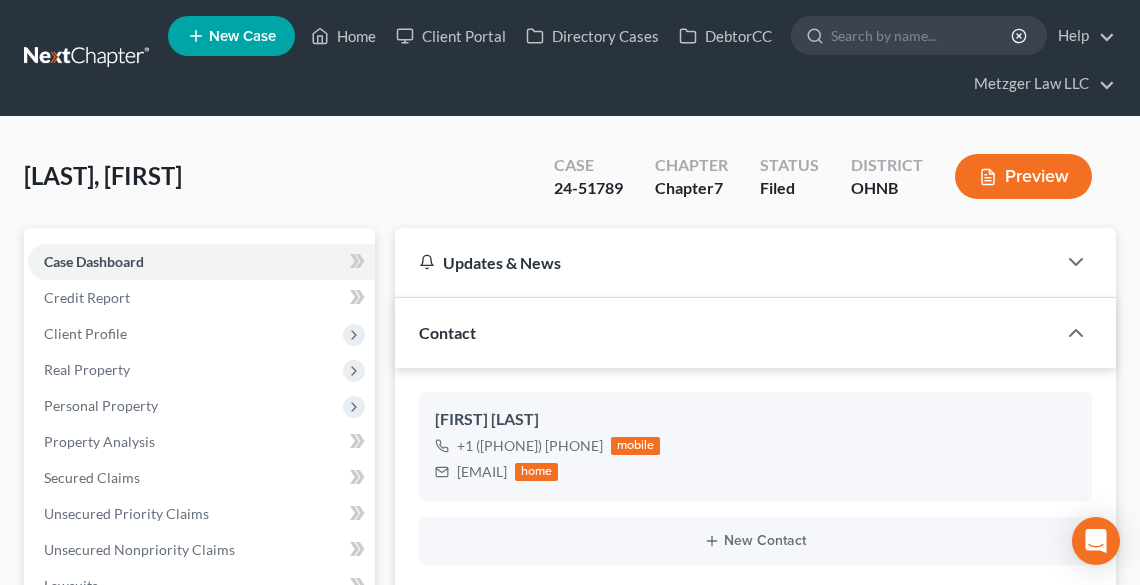 scroll, scrollTop: 2133, scrollLeft: 0, axis: vertical 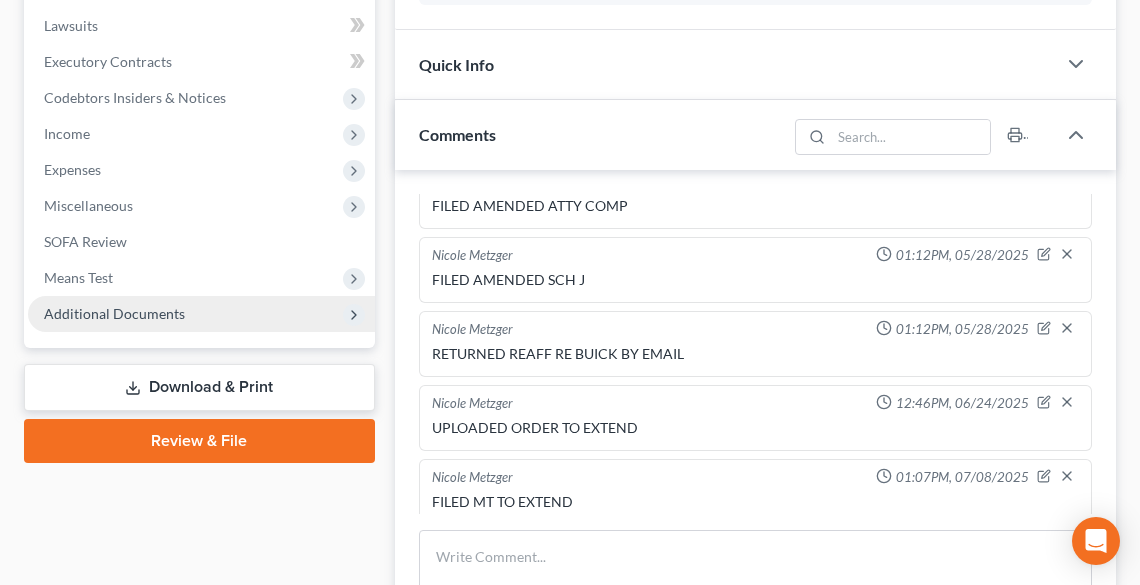 click on "Additional Documents" at bounding box center [114, 313] 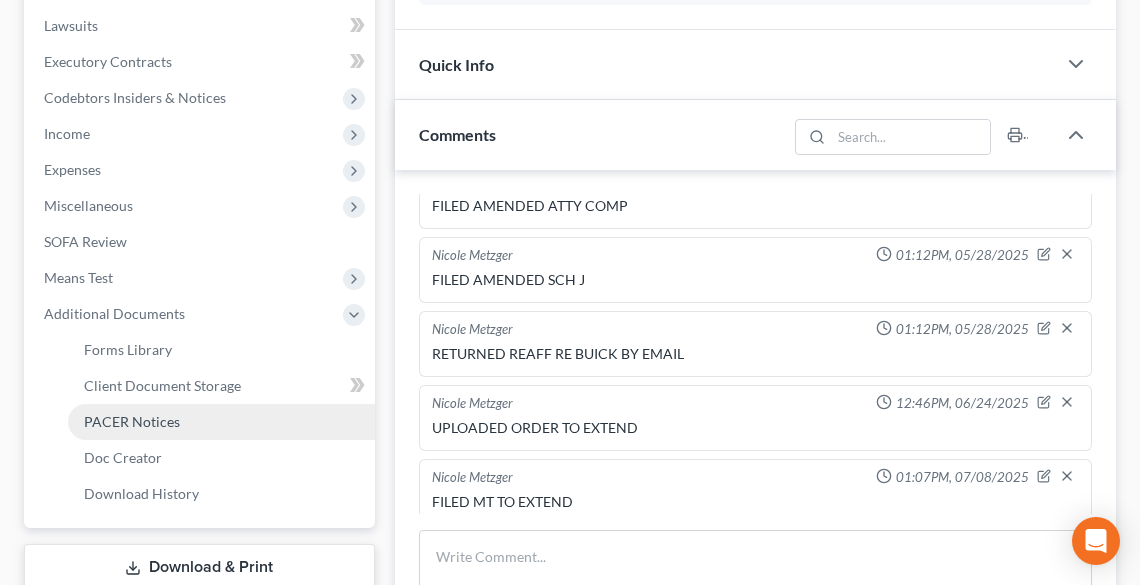 click on "PACER Notices" at bounding box center [132, 421] 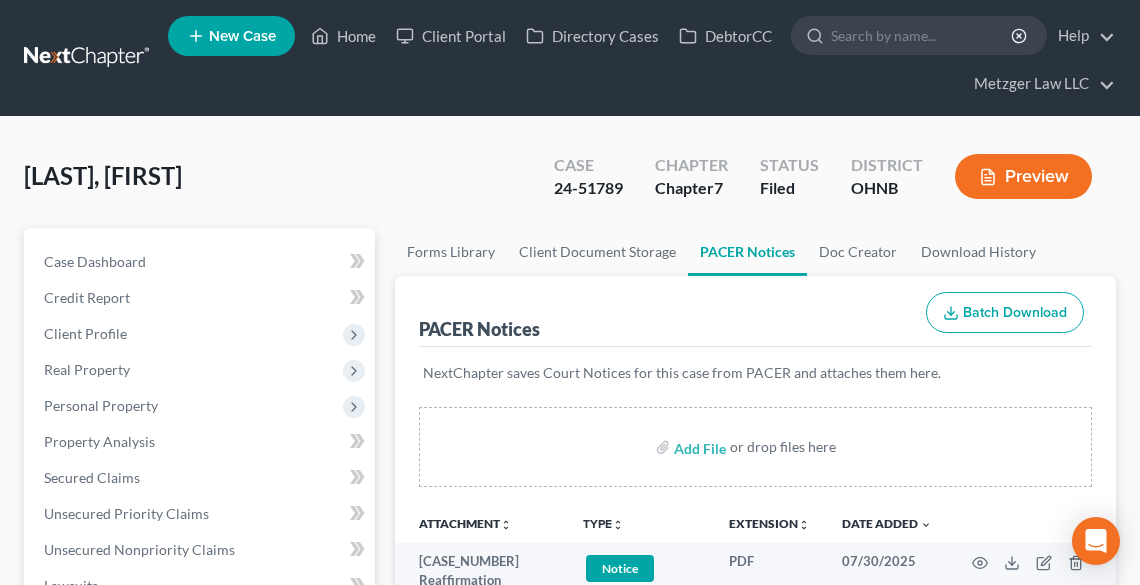 scroll, scrollTop: 80, scrollLeft: 0, axis: vertical 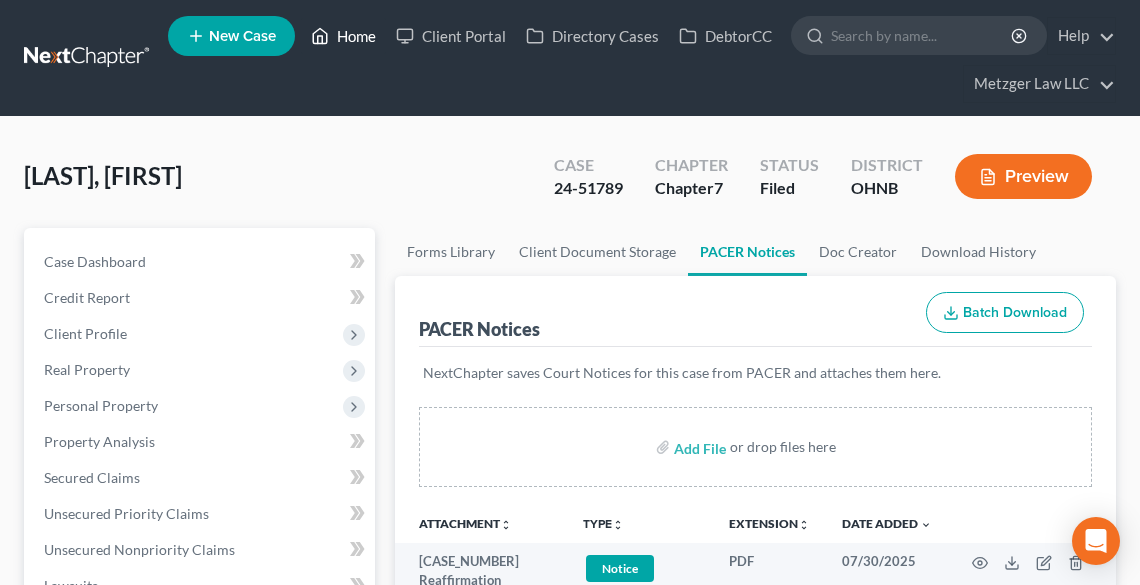 click on "Home" at bounding box center [343, 36] 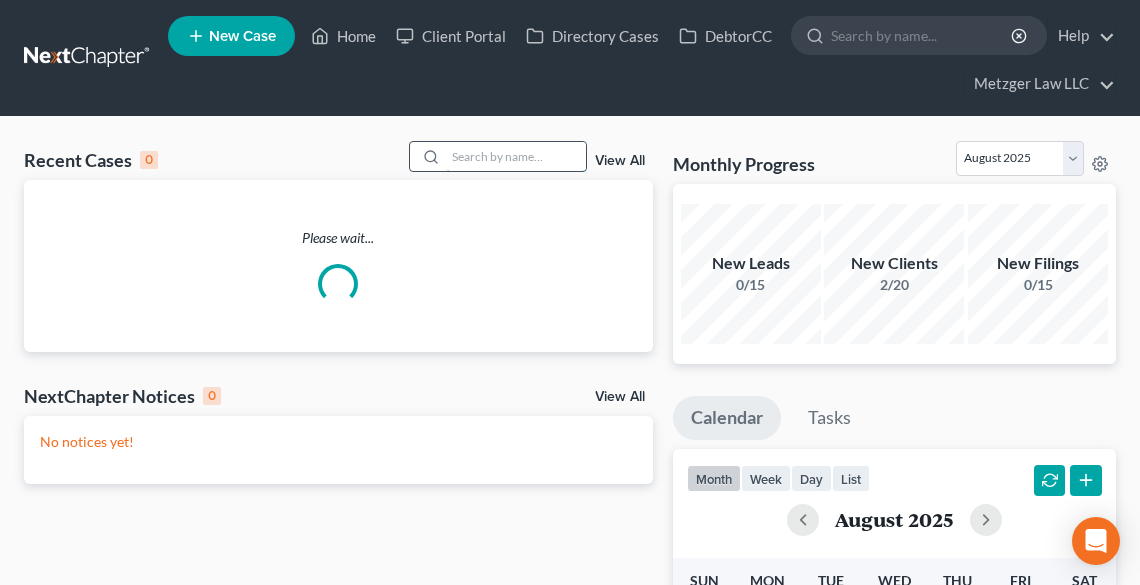 click at bounding box center [516, 156] 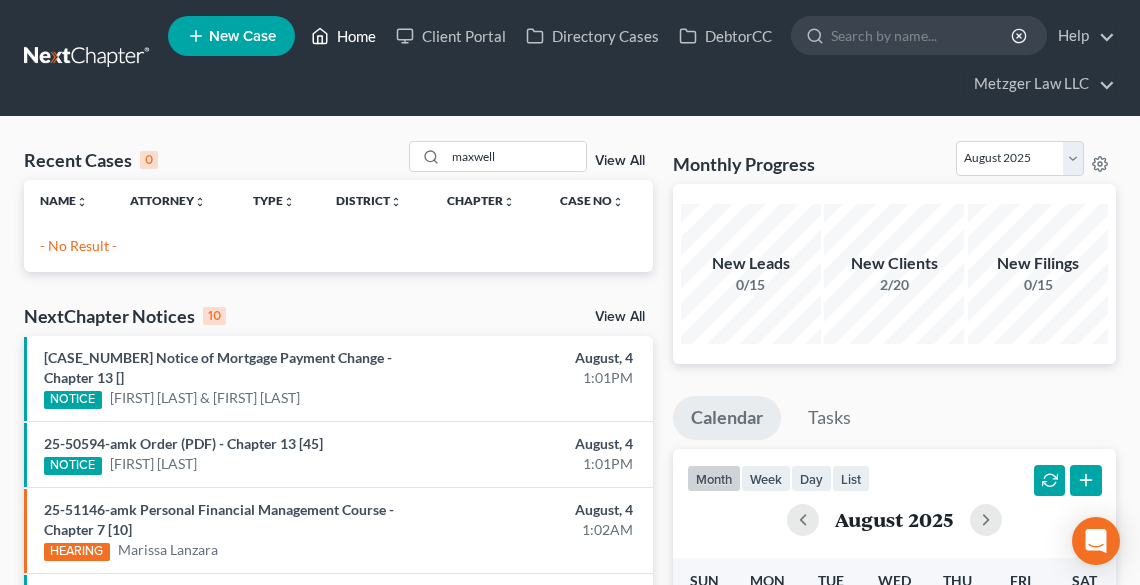 click on "Home" at bounding box center [343, 36] 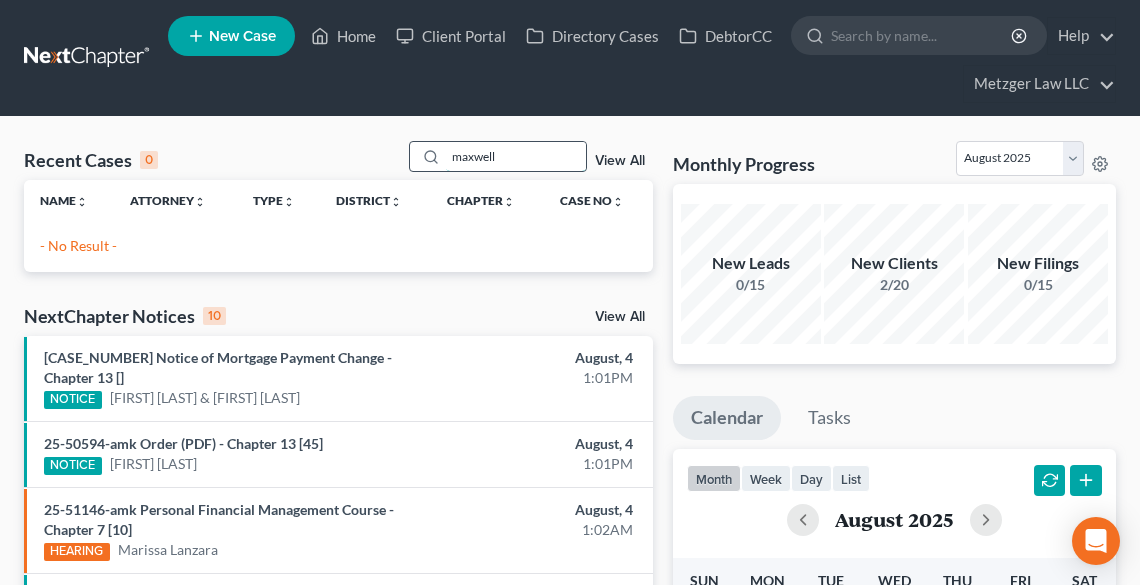 drag, startPoint x: 528, startPoint y: 161, endPoint x: 432, endPoint y: 160, distance: 96.00521 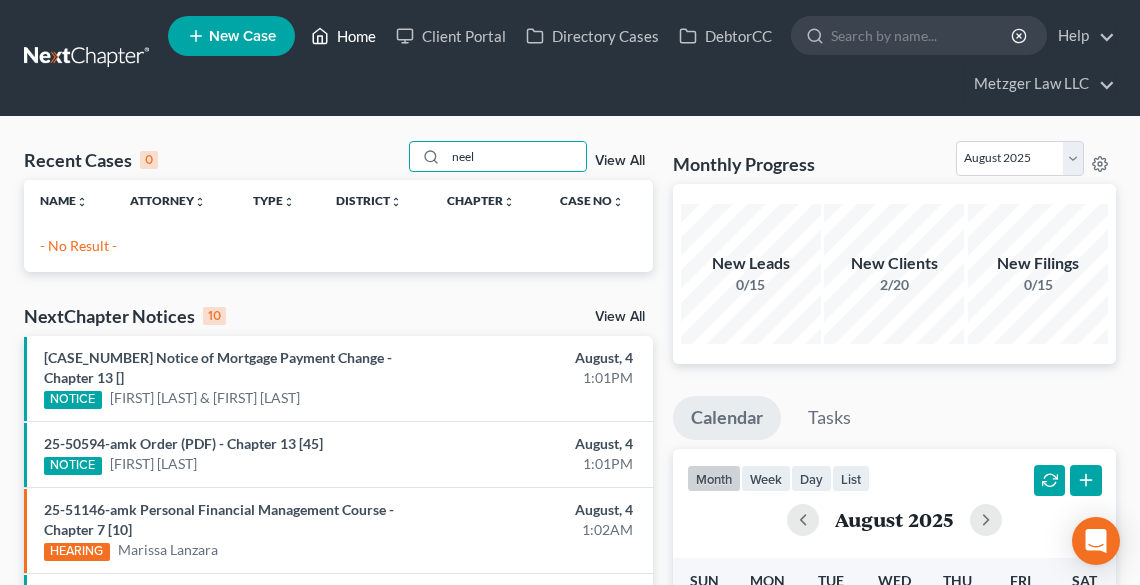 click on "Home" at bounding box center (343, 36) 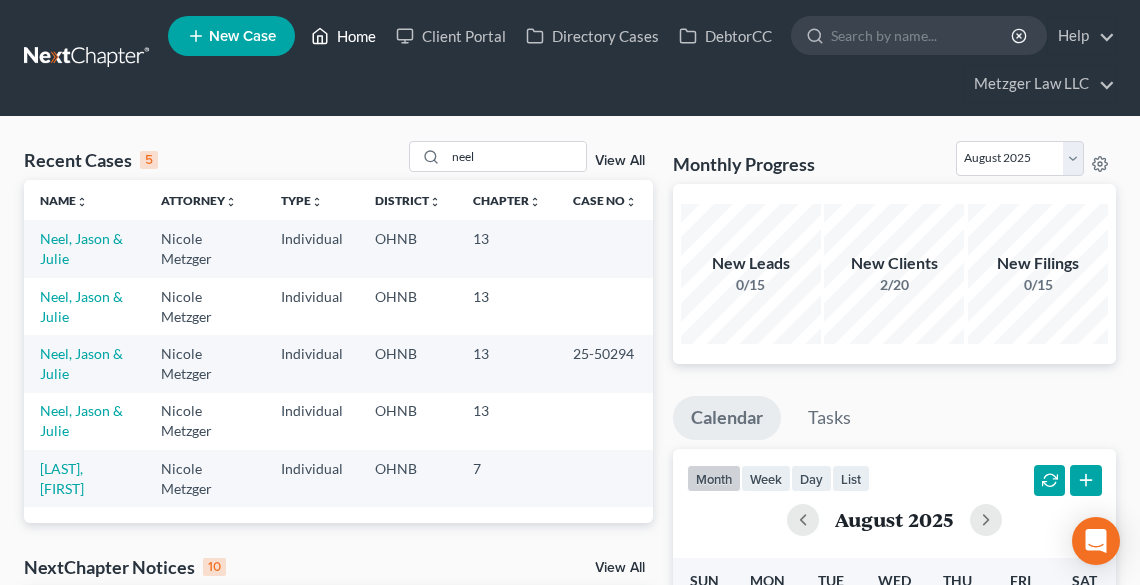 click on "Home" at bounding box center [343, 36] 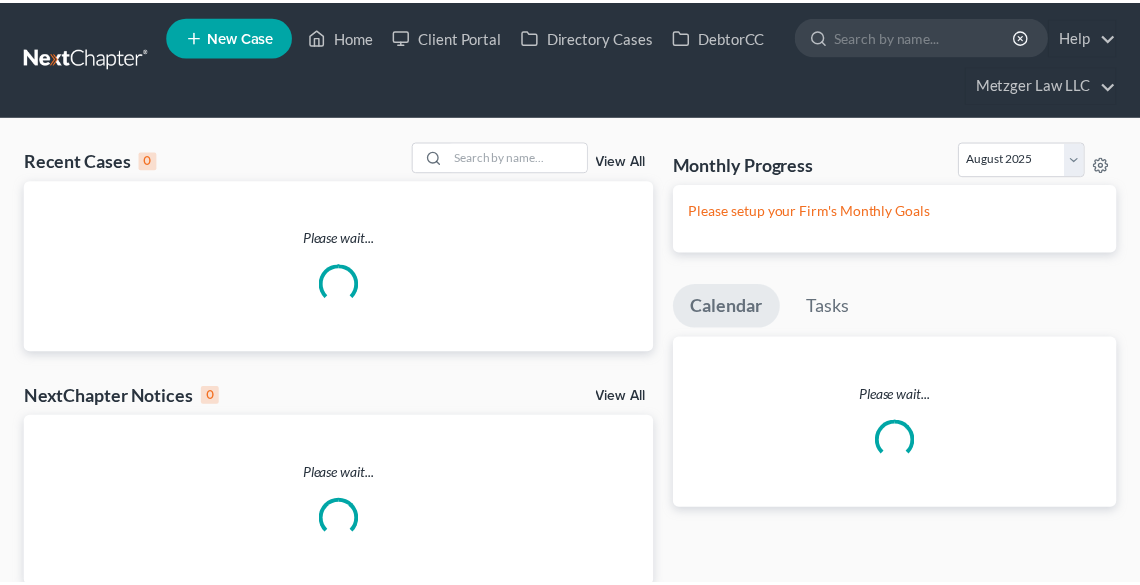scroll, scrollTop: 0, scrollLeft: 0, axis: both 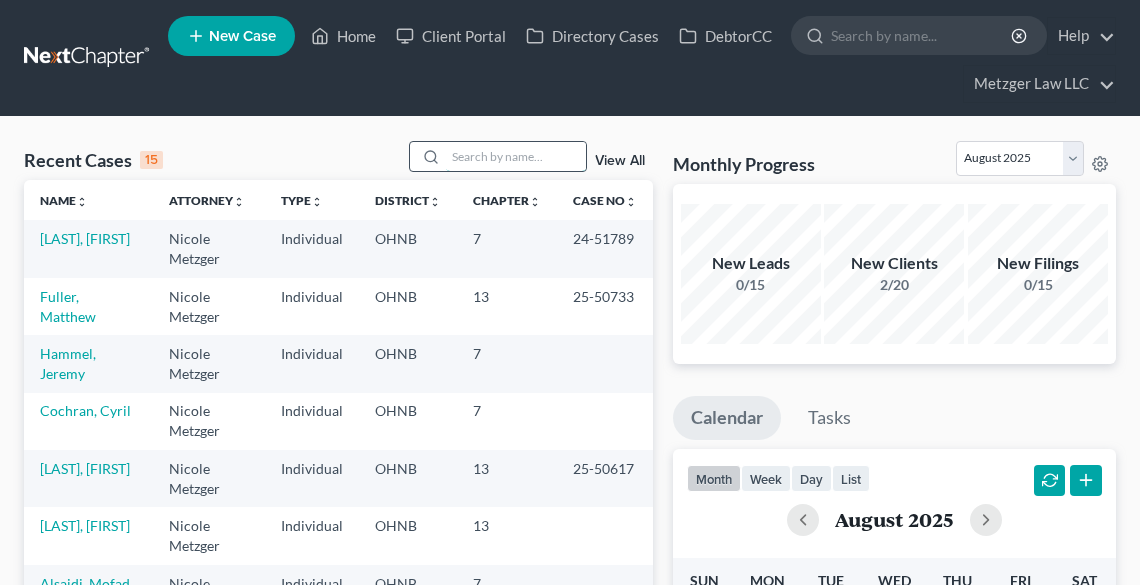 click at bounding box center [516, 156] 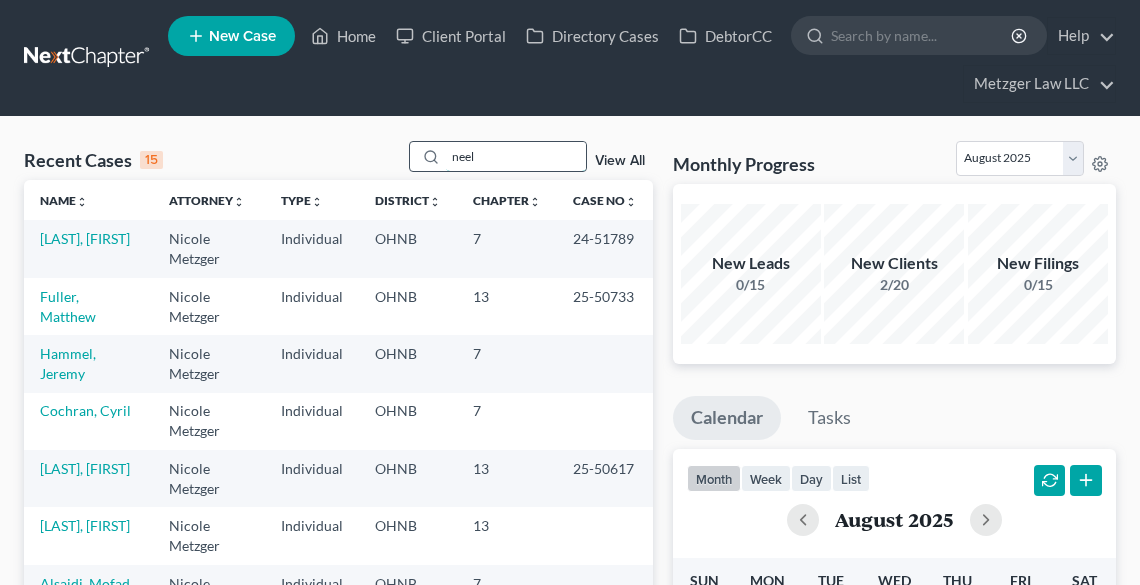 type on "neel" 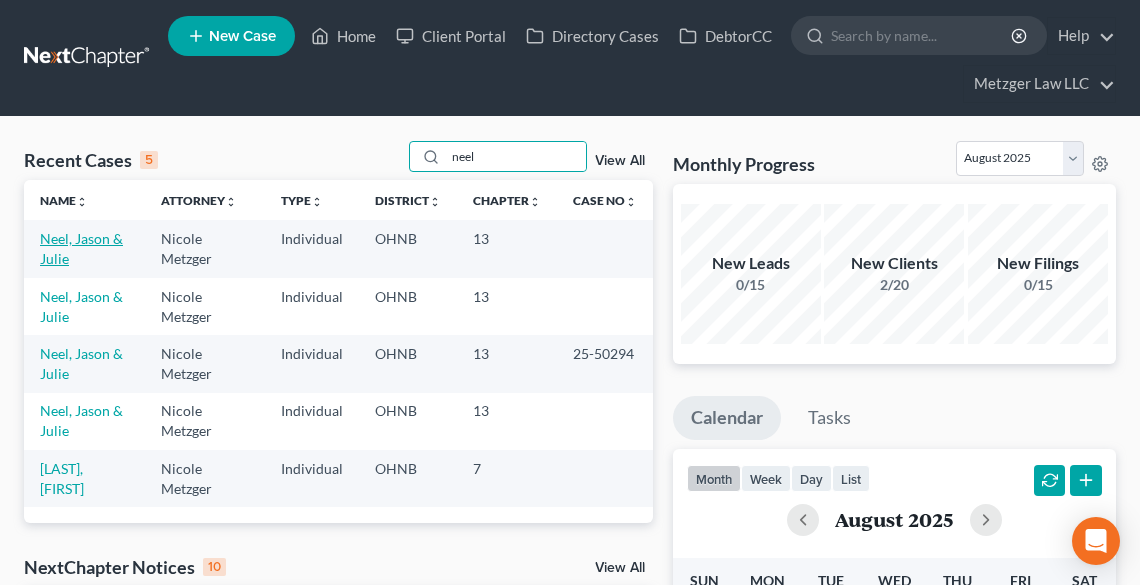 click on "Neel, Jason & Julie" at bounding box center (81, 248) 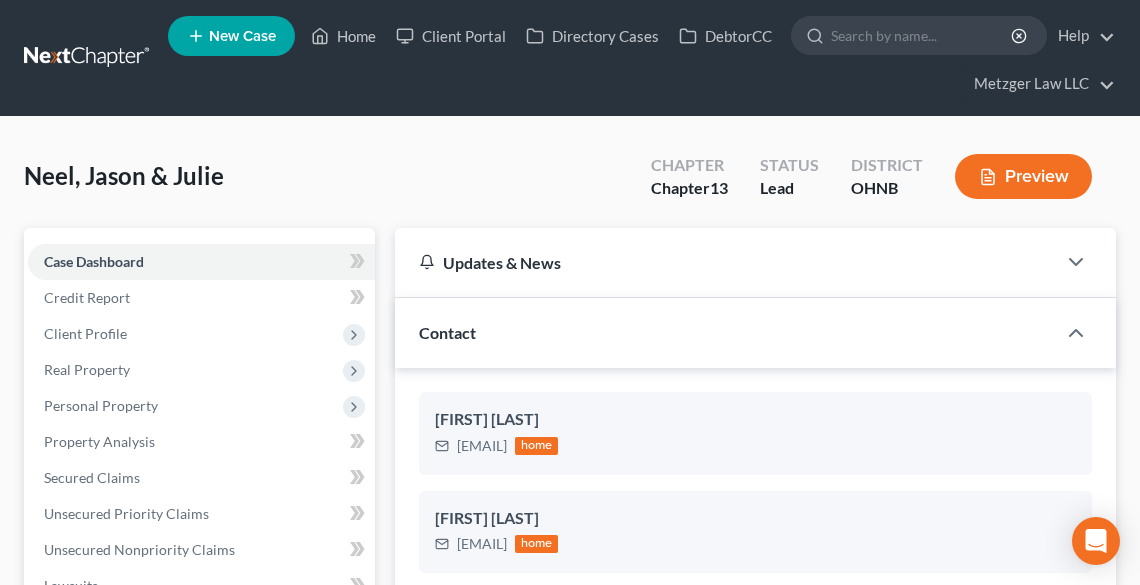 scroll, scrollTop: 2323, scrollLeft: 0, axis: vertical 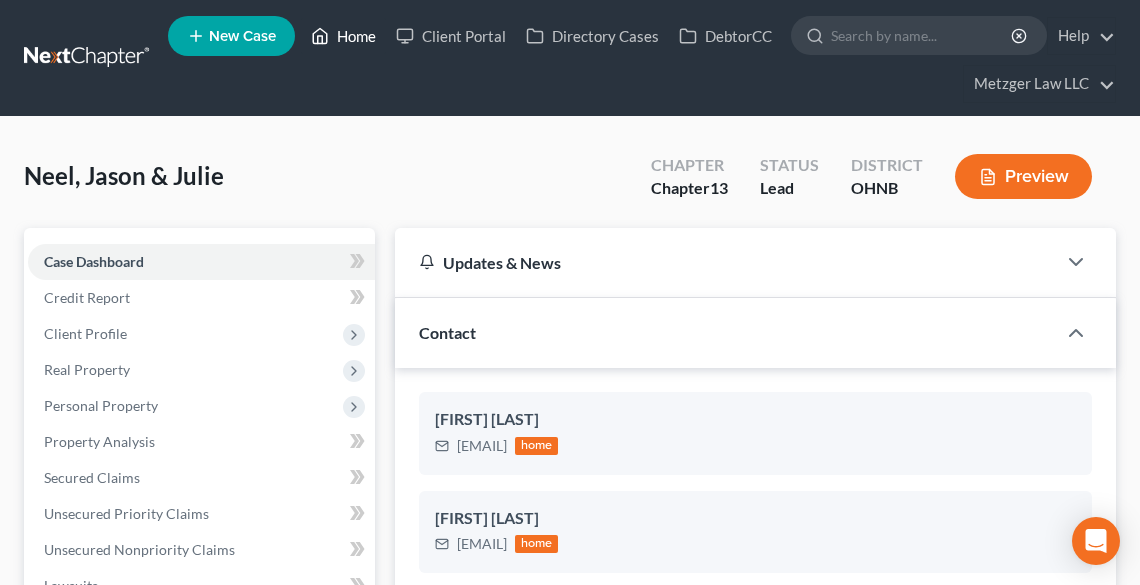 click on "Home" at bounding box center [343, 36] 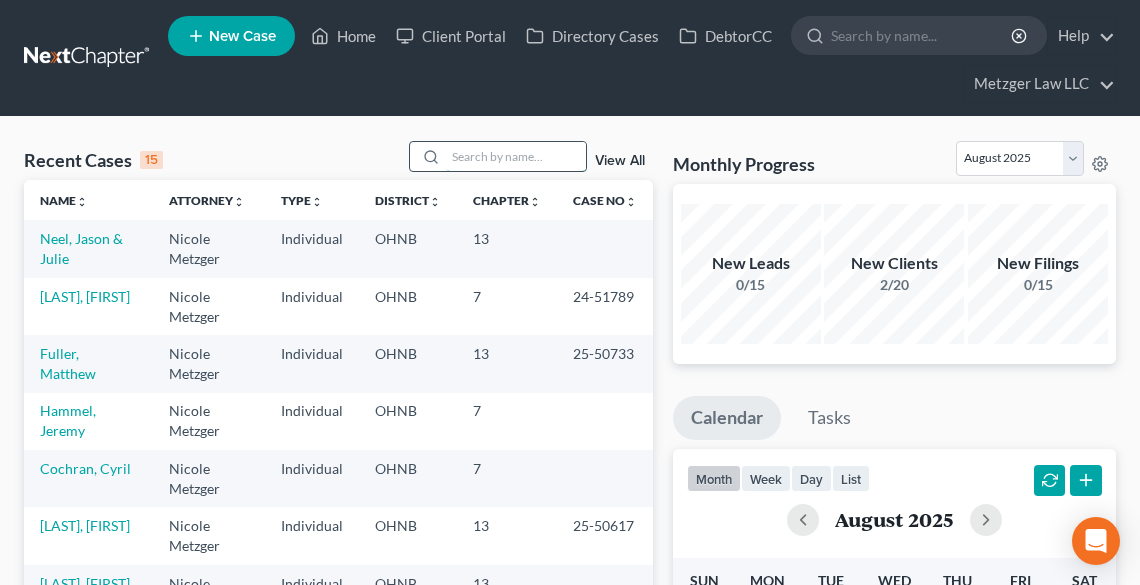 click at bounding box center [516, 156] 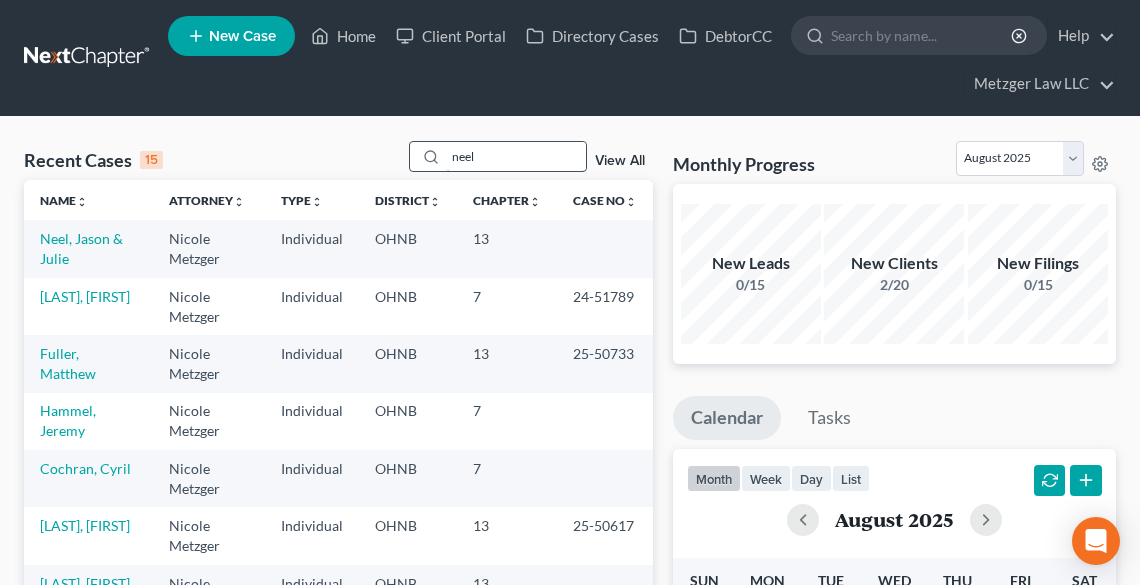 type on "neel" 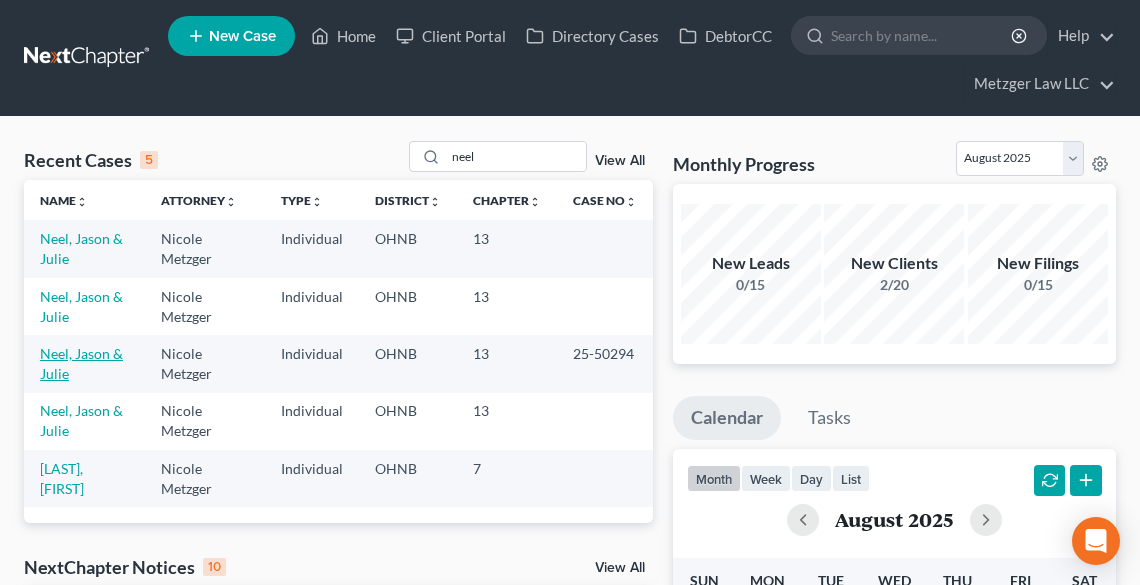 click on "Neel, Jason & Julie" at bounding box center [81, 363] 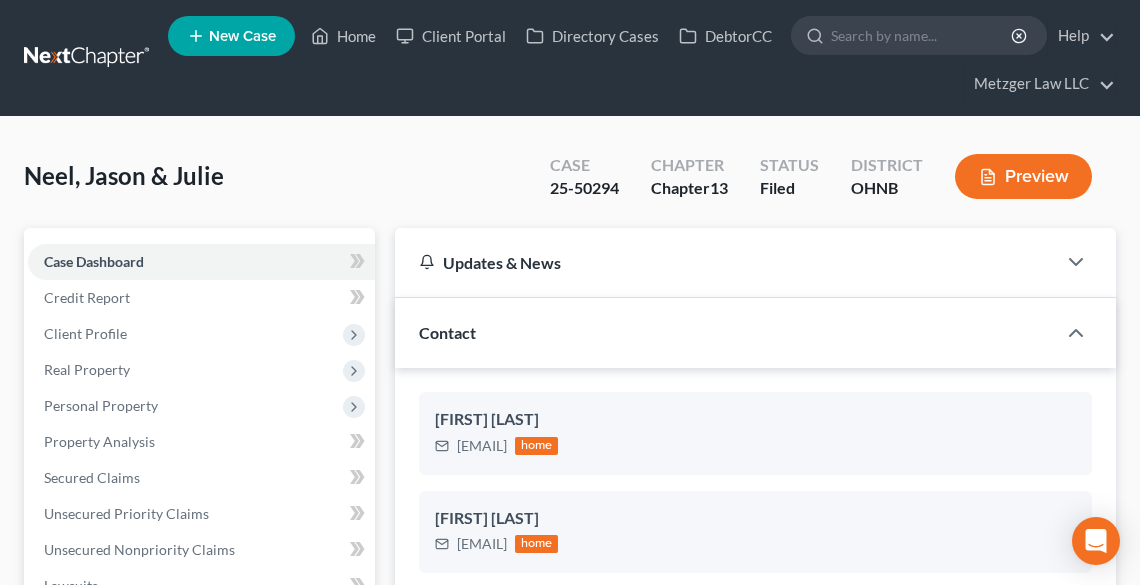 scroll, scrollTop: 2314, scrollLeft: 0, axis: vertical 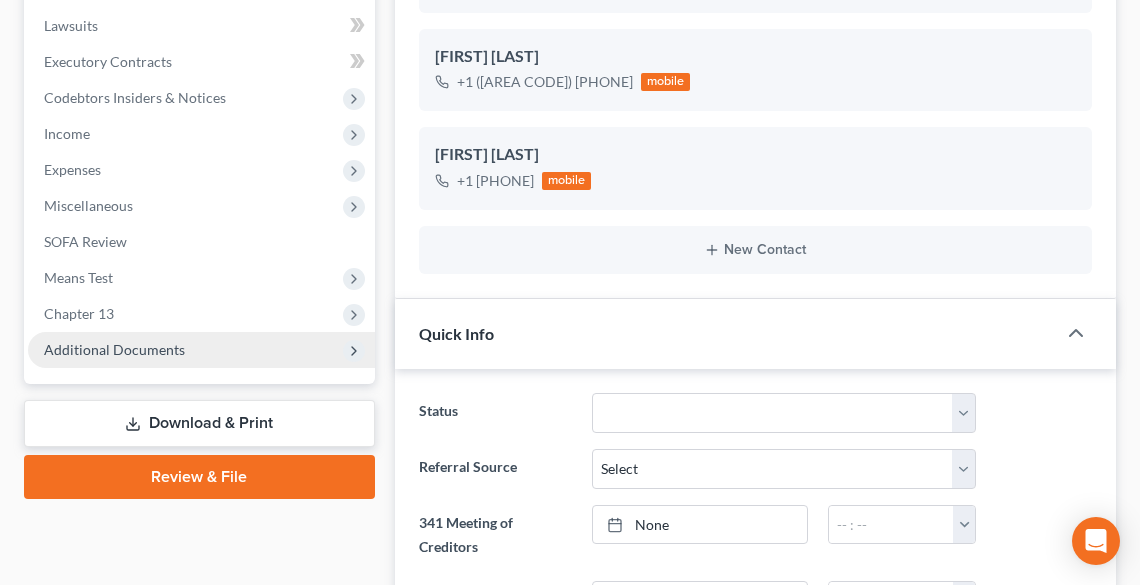 click on "Additional Documents" at bounding box center [114, 349] 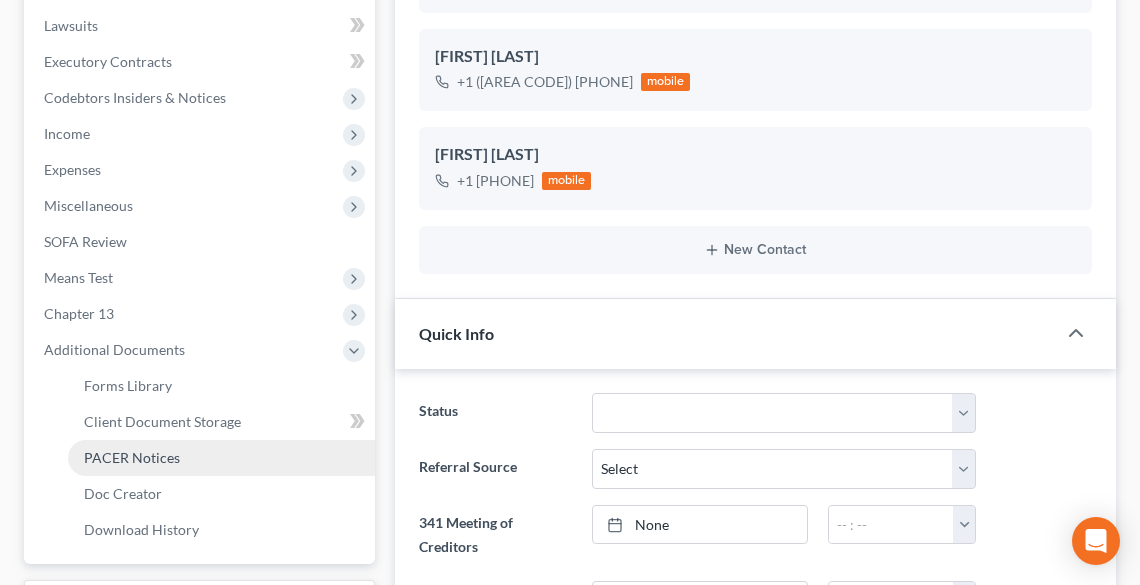 click on "PACER Notices" at bounding box center [221, 458] 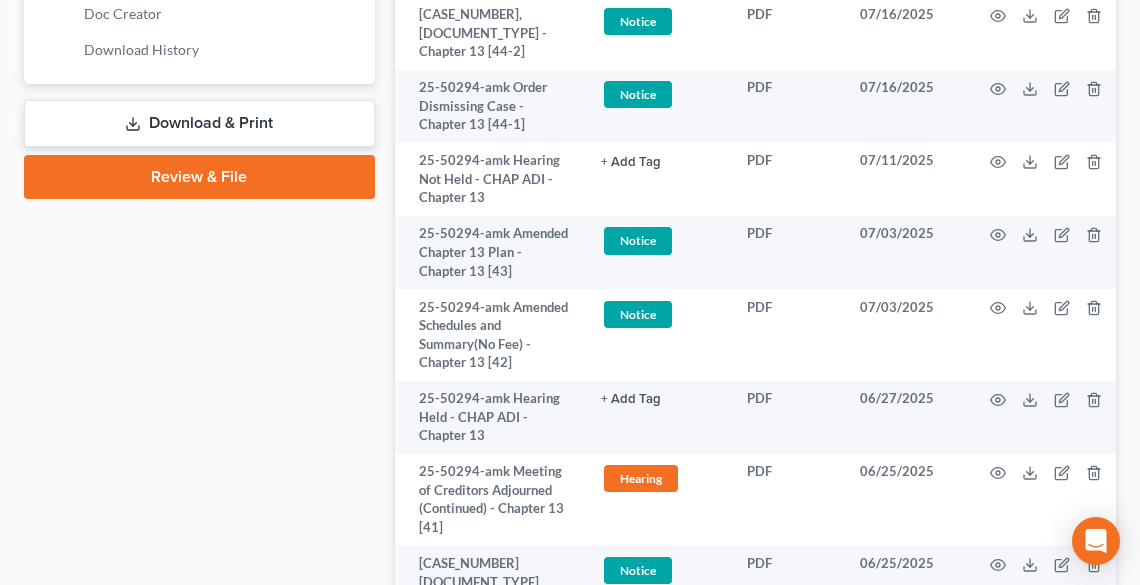 scroll, scrollTop: 1120, scrollLeft: 0, axis: vertical 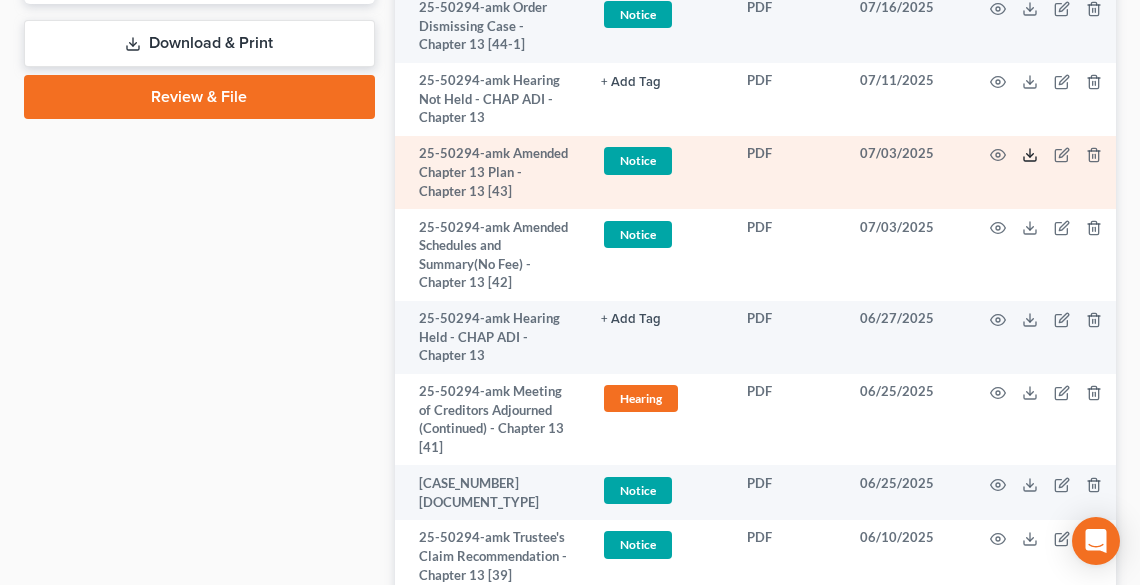 click 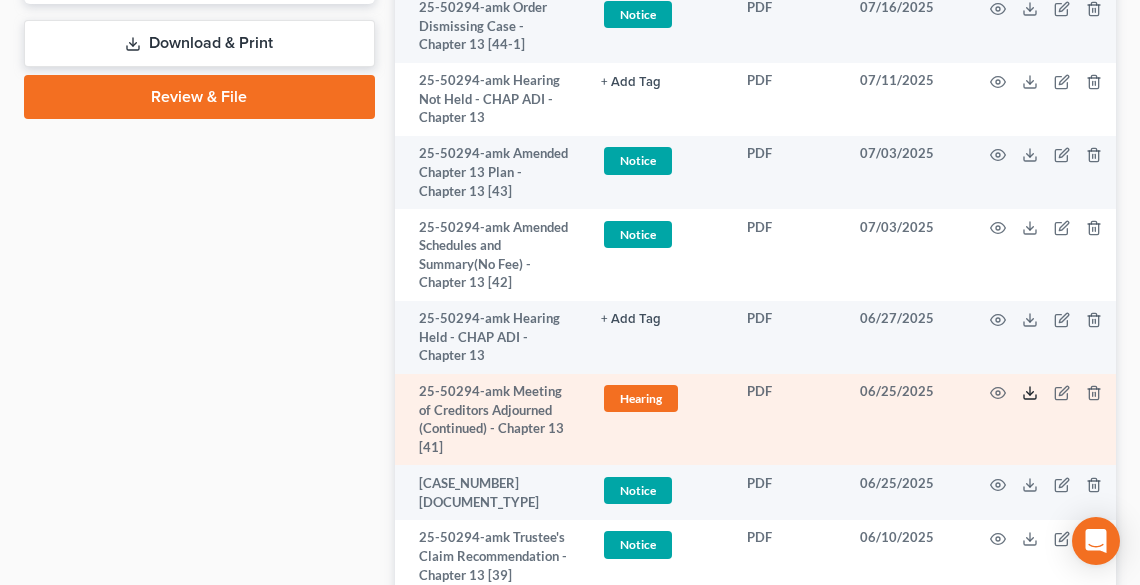 click 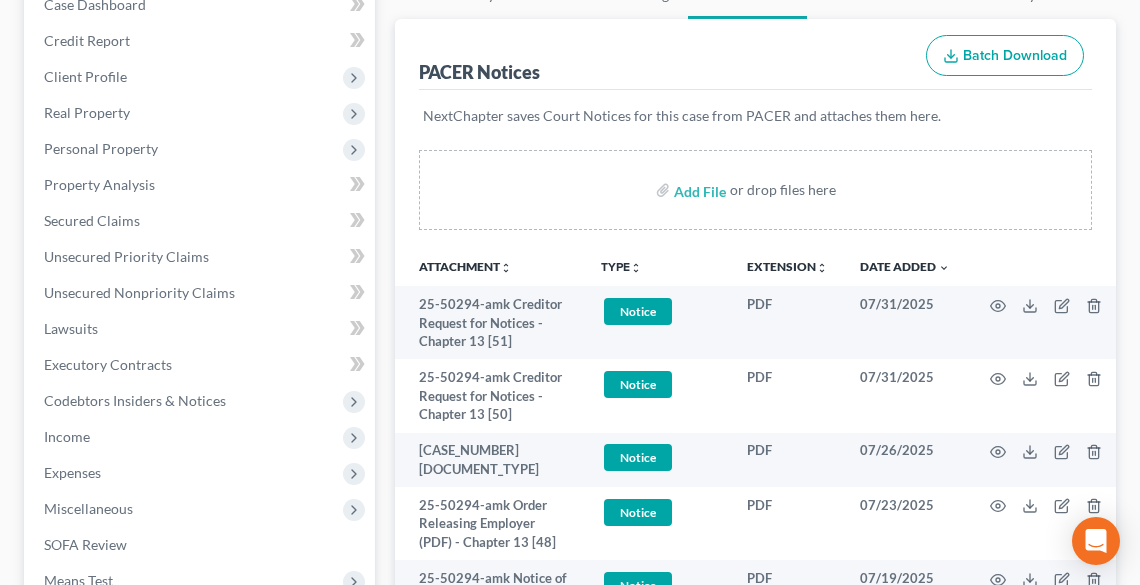 scroll, scrollTop: 0, scrollLeft: 0, axis: both 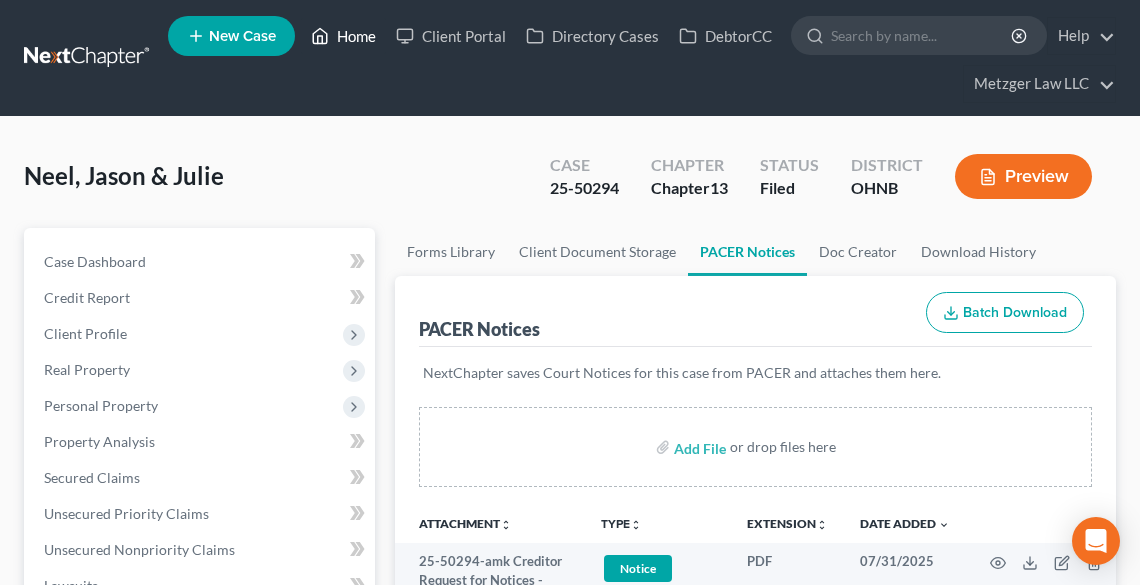 click on "Home" at bounding box center [343, 36] 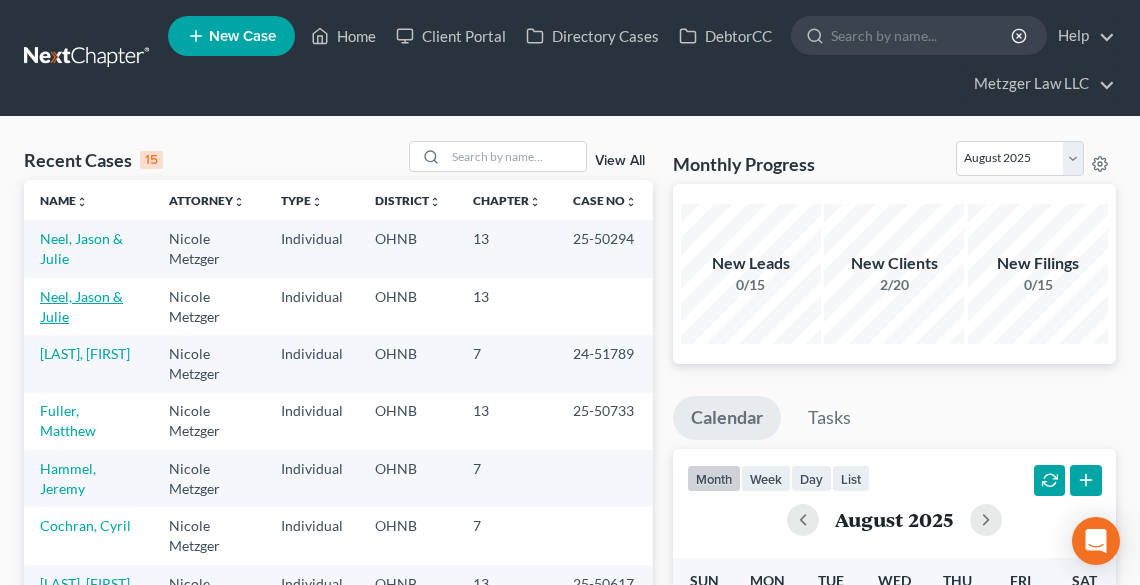 click on "Neel, Jason & Julie" at bounding box center [81, 306] 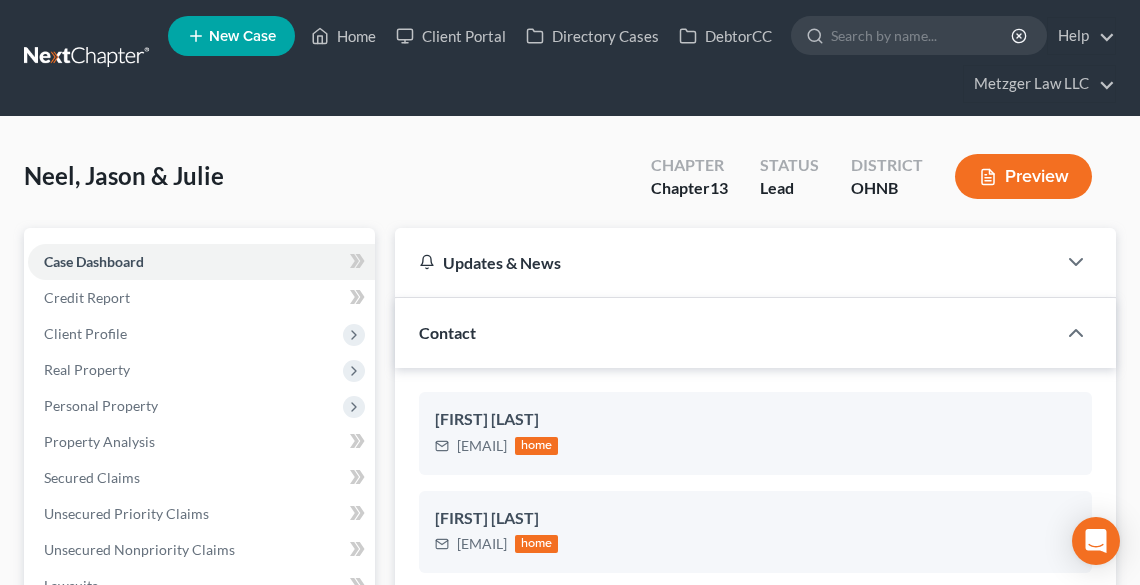 scroll, scrollTop: 2323, scrollLeft: 0, axis: vertical 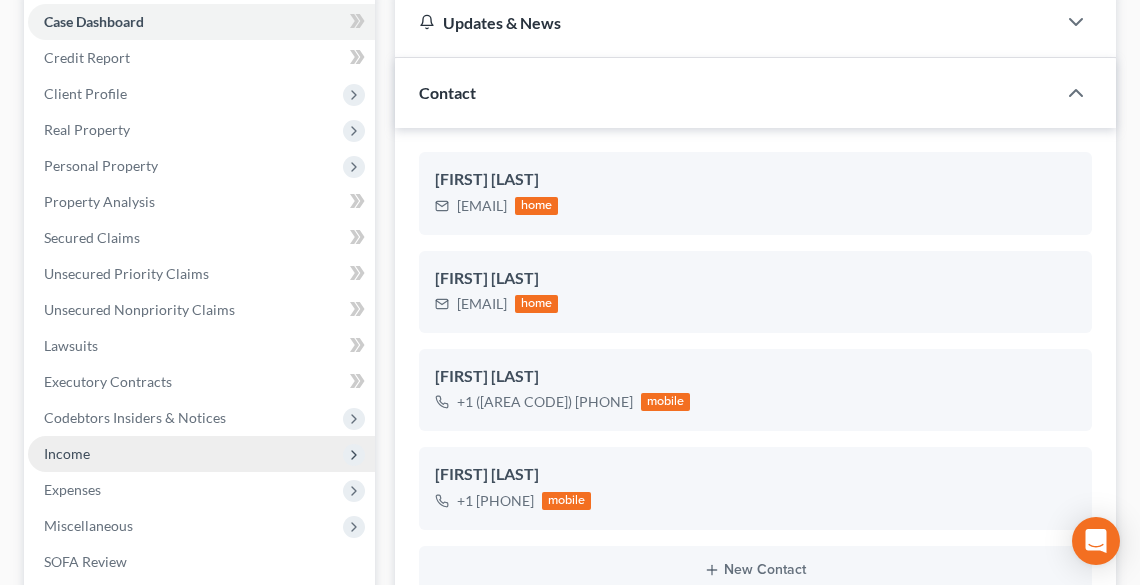 click on "Income" at bounding box center (201, 454) 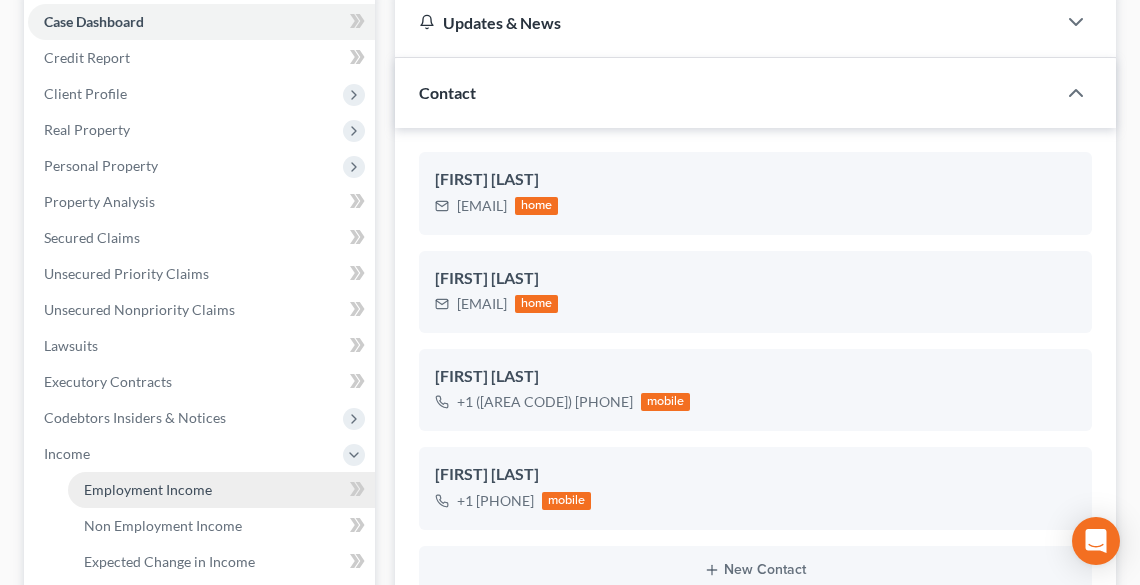 click on "Employment Income" at bounding box center [148, 489] 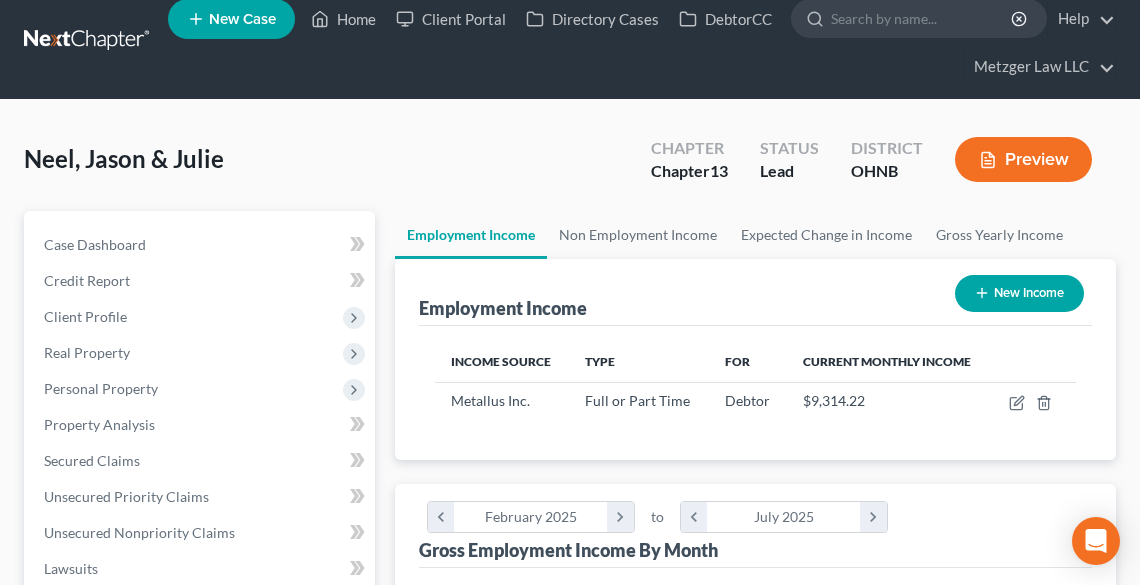 scroll, scrollTop: 0, scrollLeft: 0, axis: both 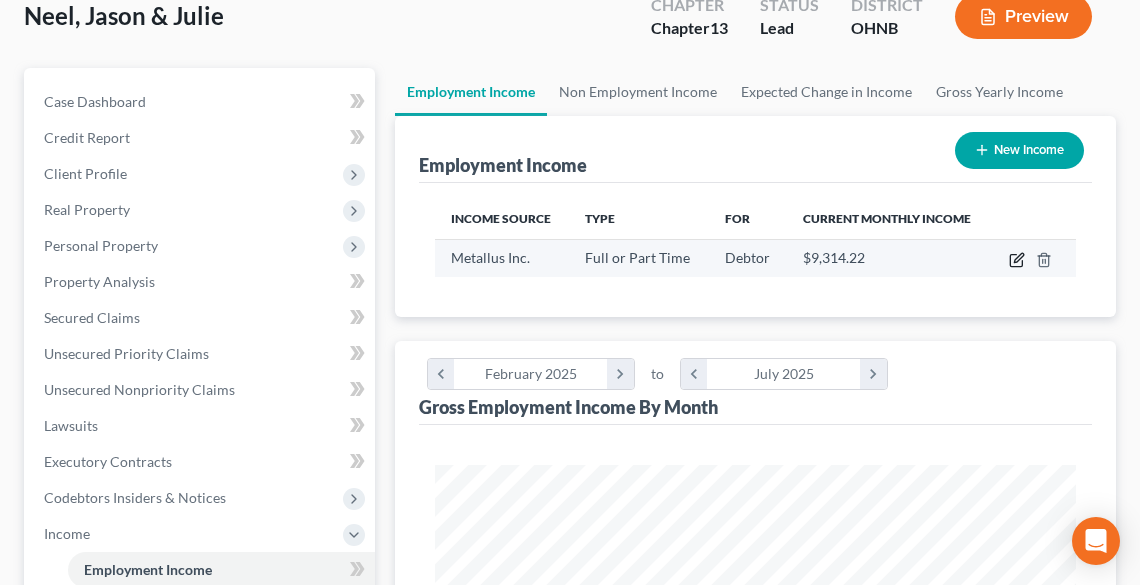 click 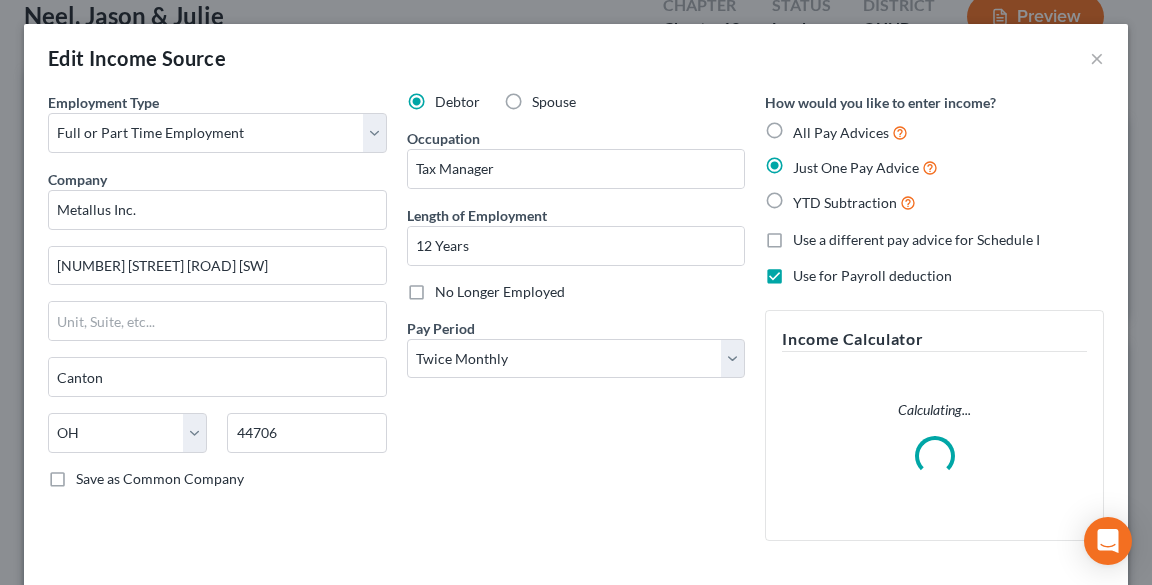 scroll, scrollTop: 999676, scrollLeft: 999310, axis: both 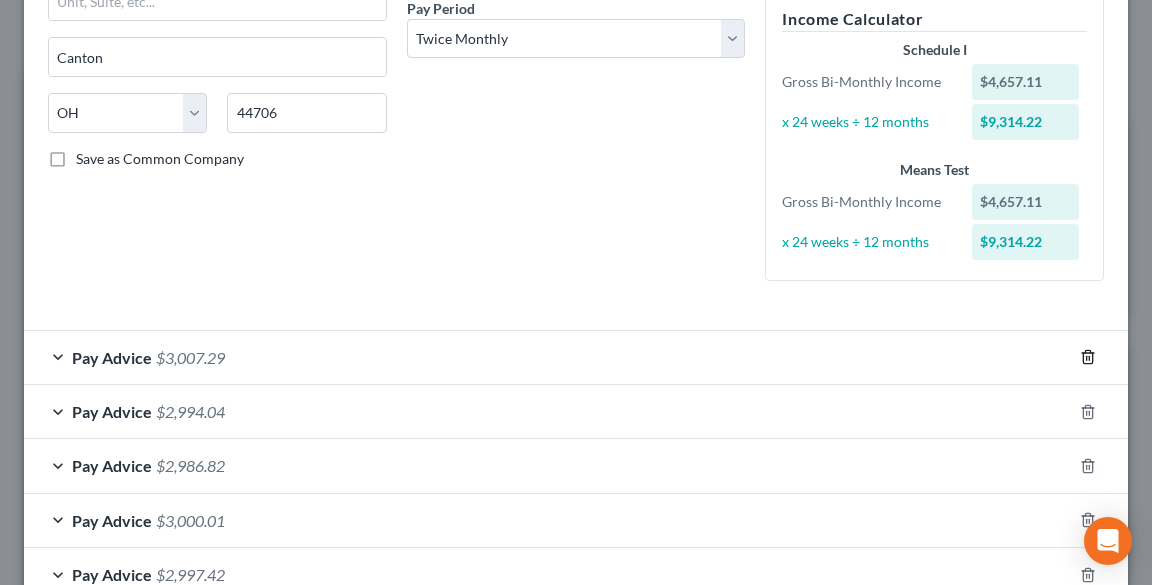 click 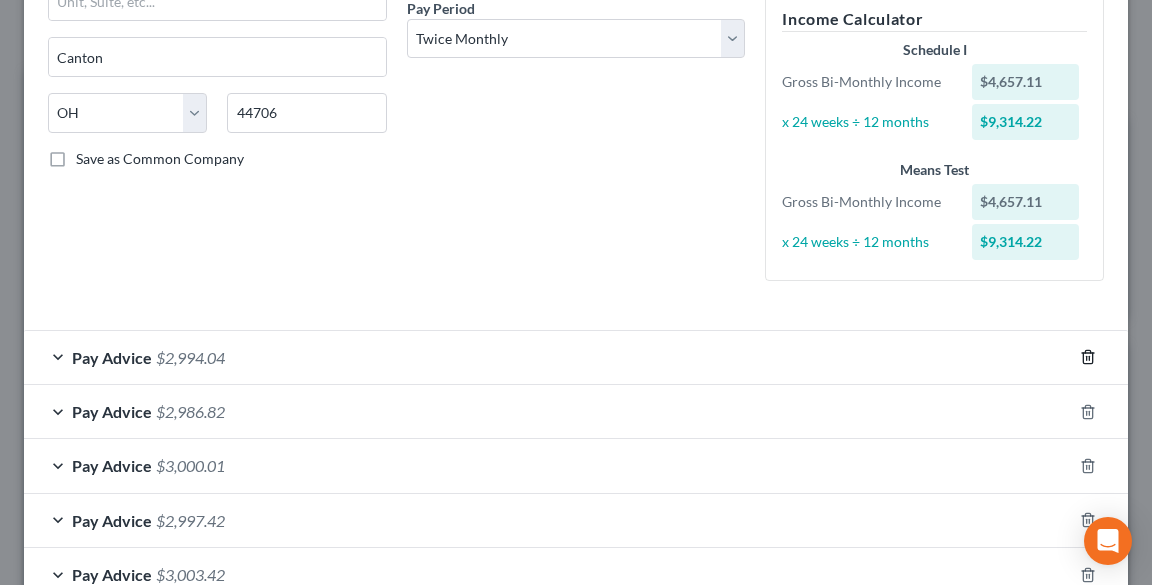 click 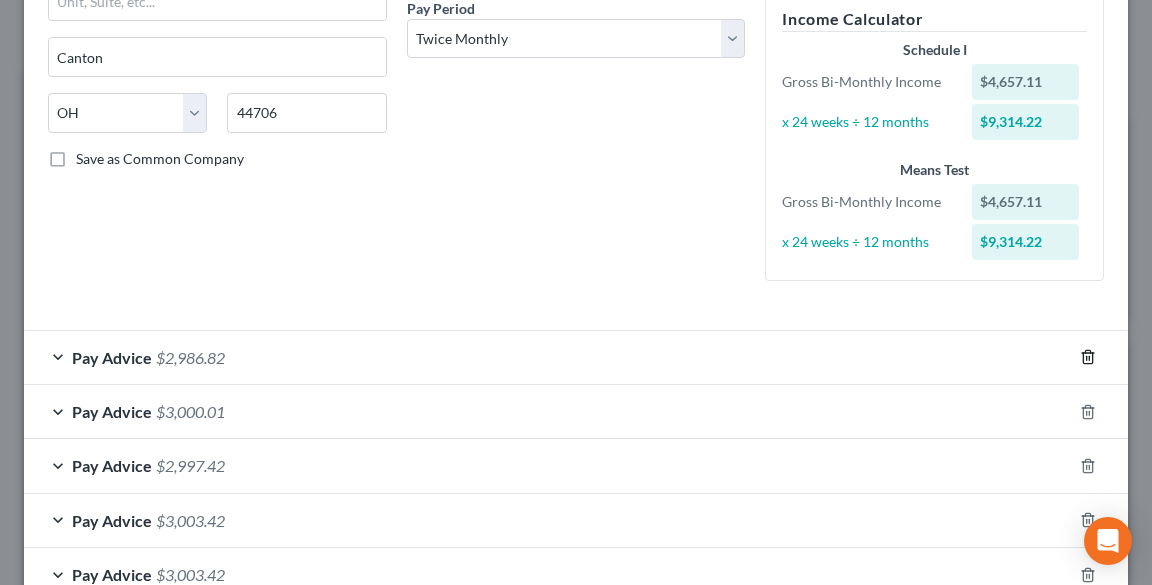 click 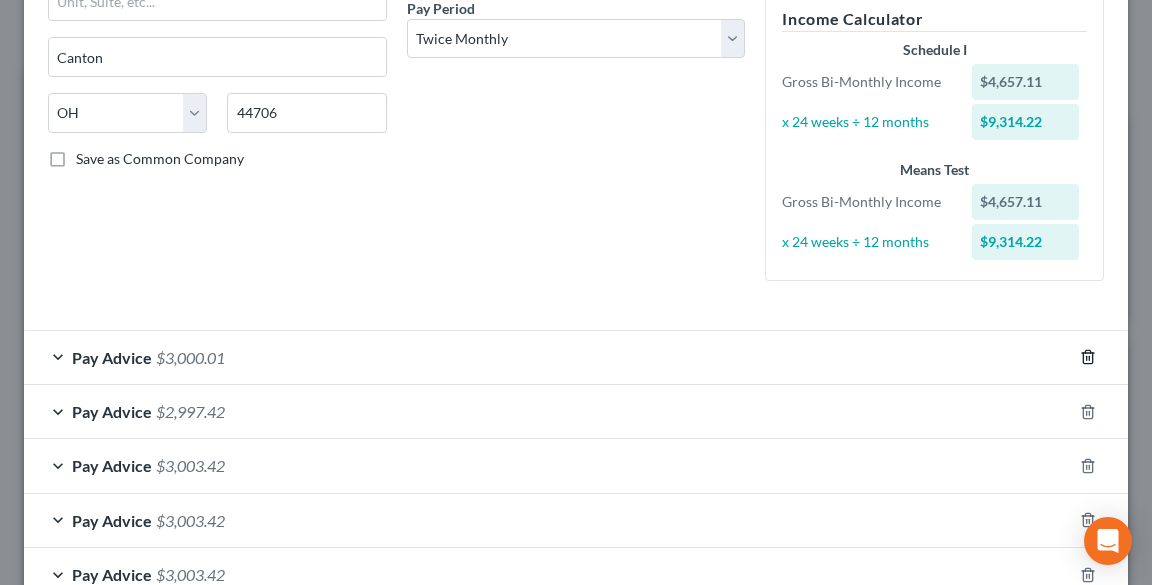 click 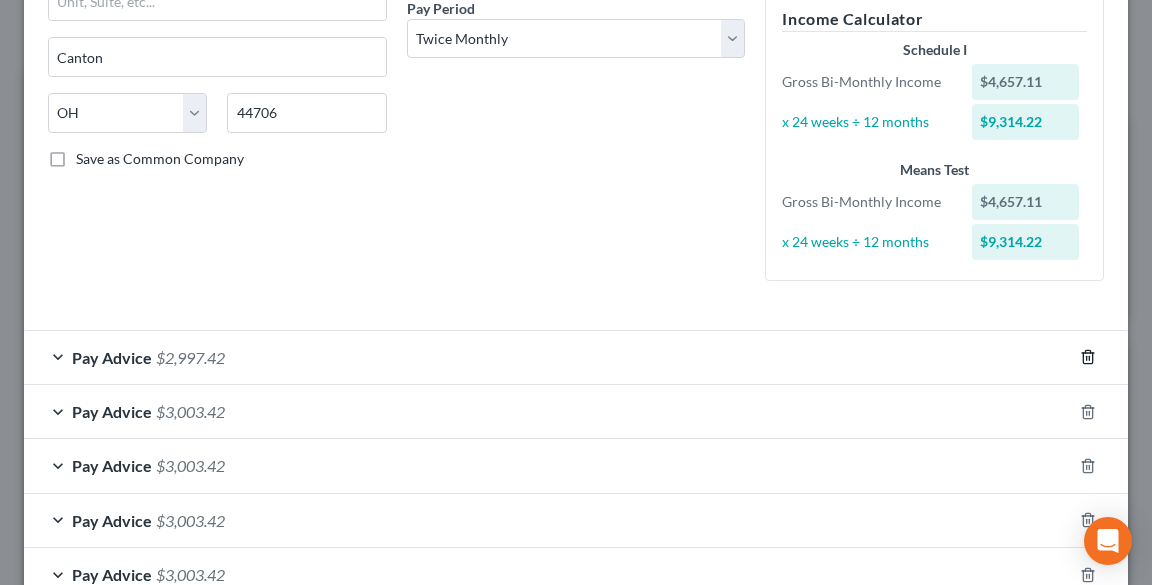 click 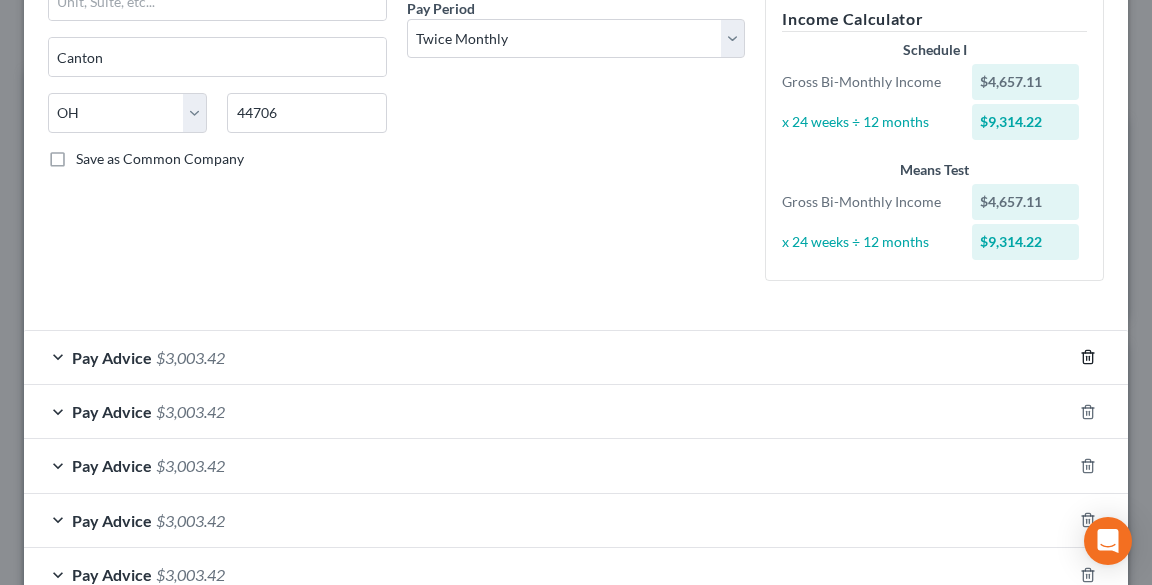 click 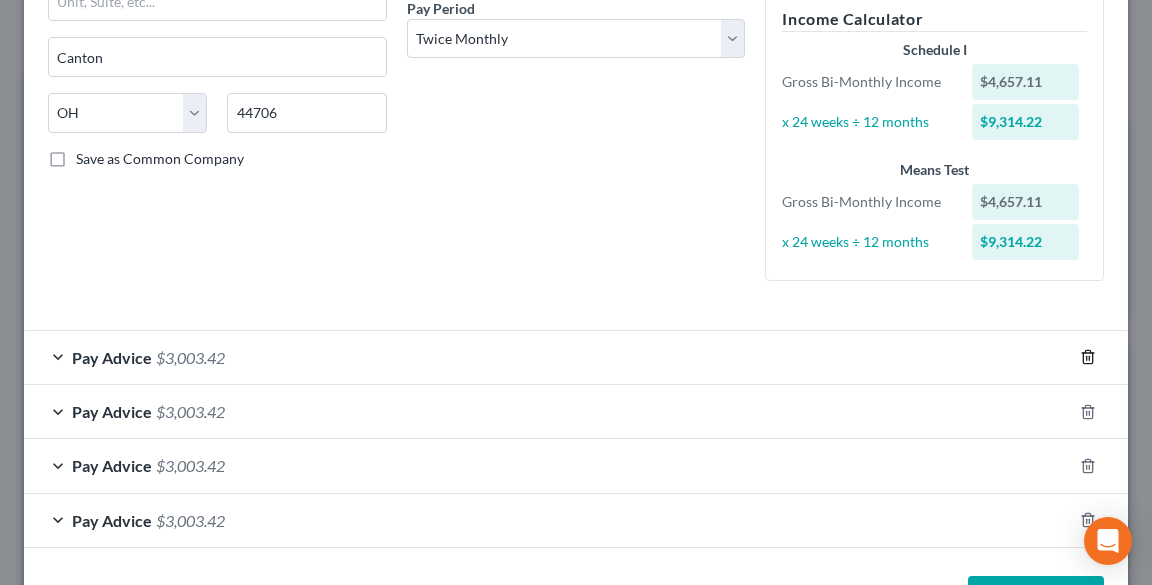 click 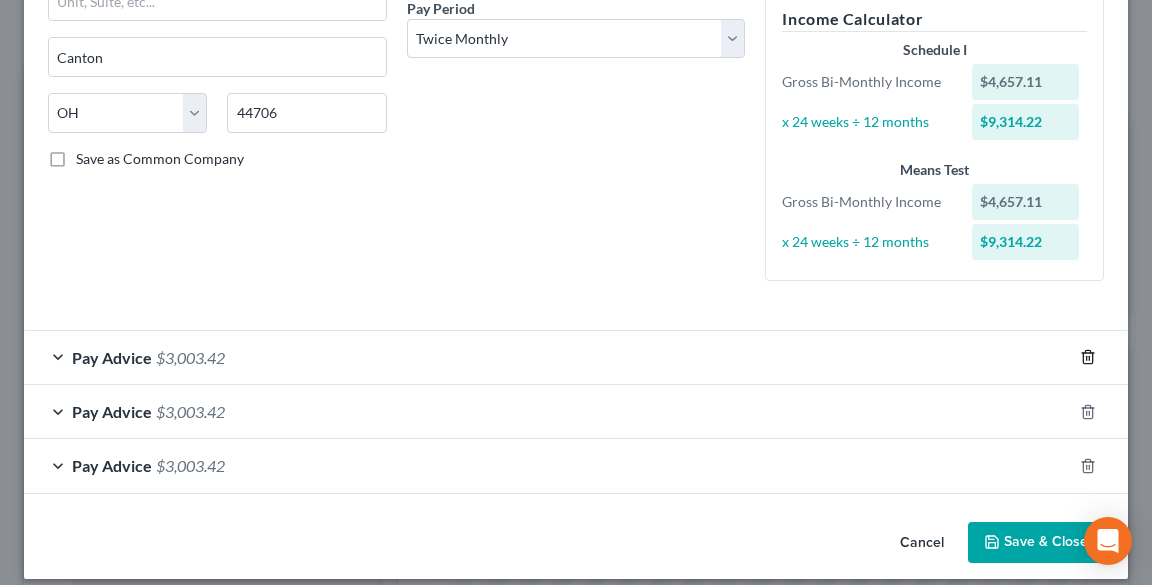 click 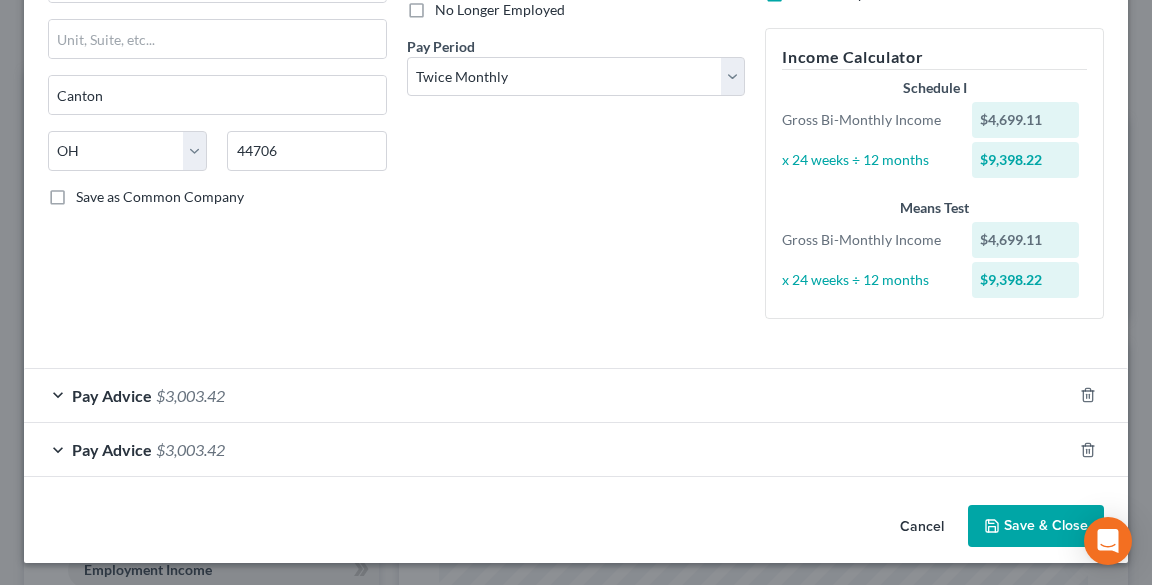 scroll, scrollTop: 283, scrollLeft: 0, axis: vertical 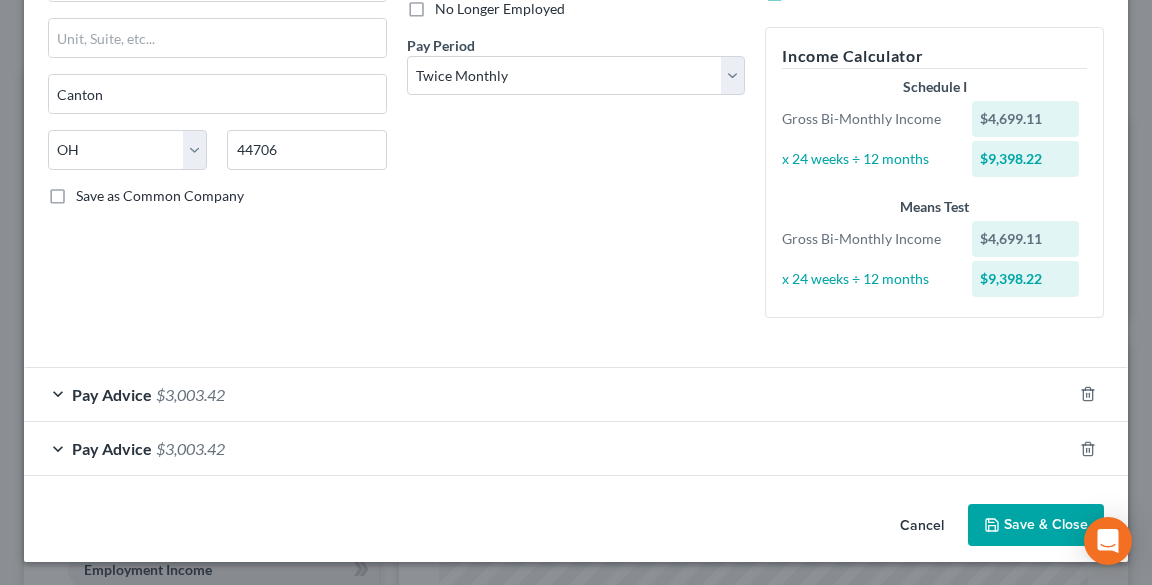 click on "Pay Advice" at bounding box center [112, 394] 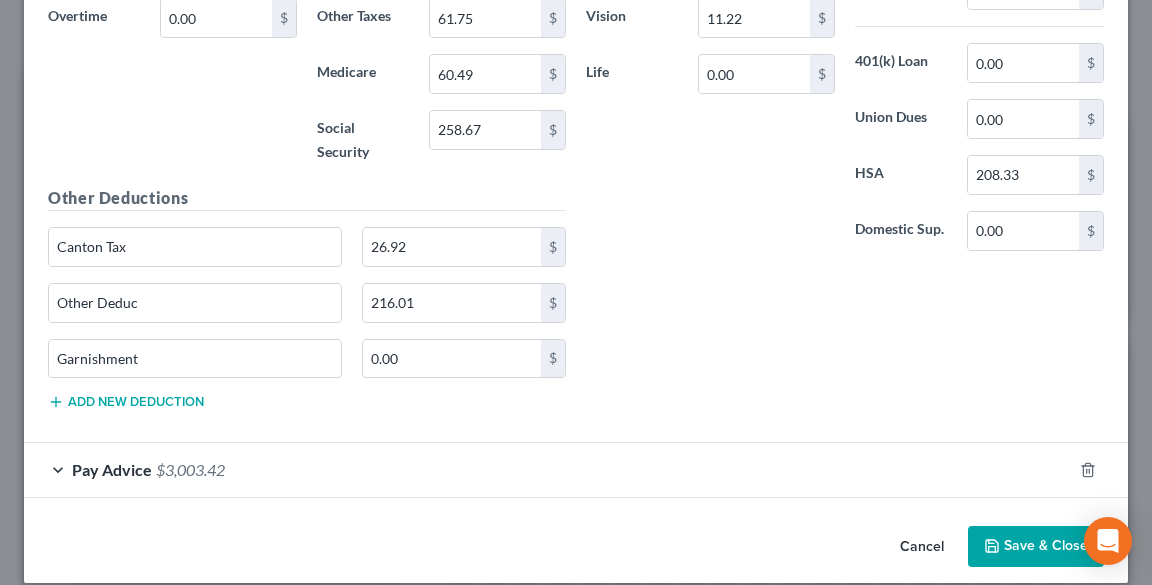 scroll, scrollTop: 900, scrollLeft: 0, axis: vertical 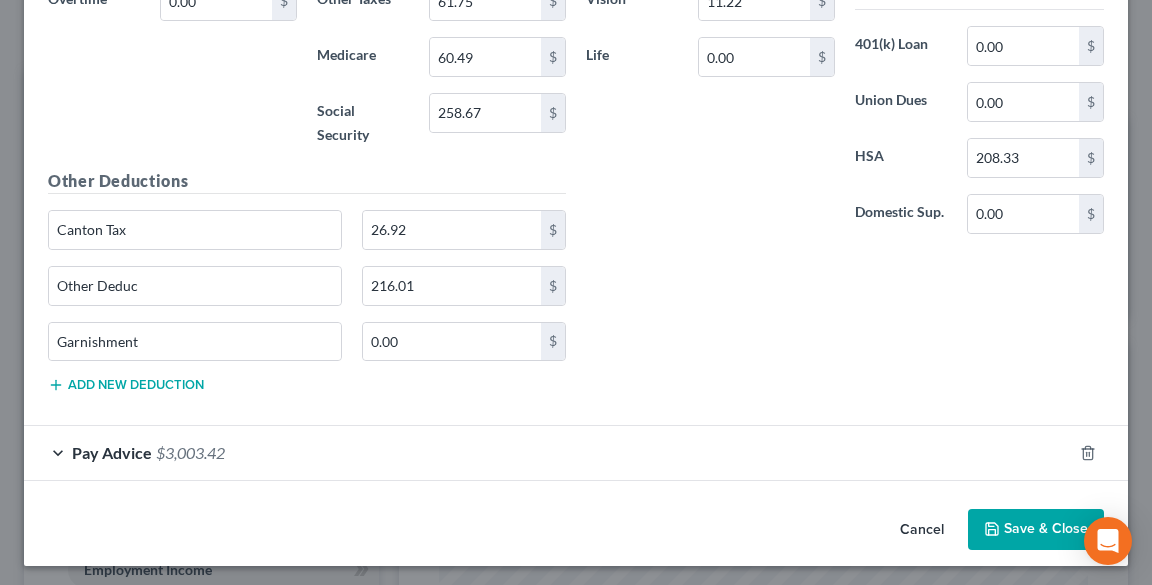 click on "Pay Advice" at bounding box center [112, 452] 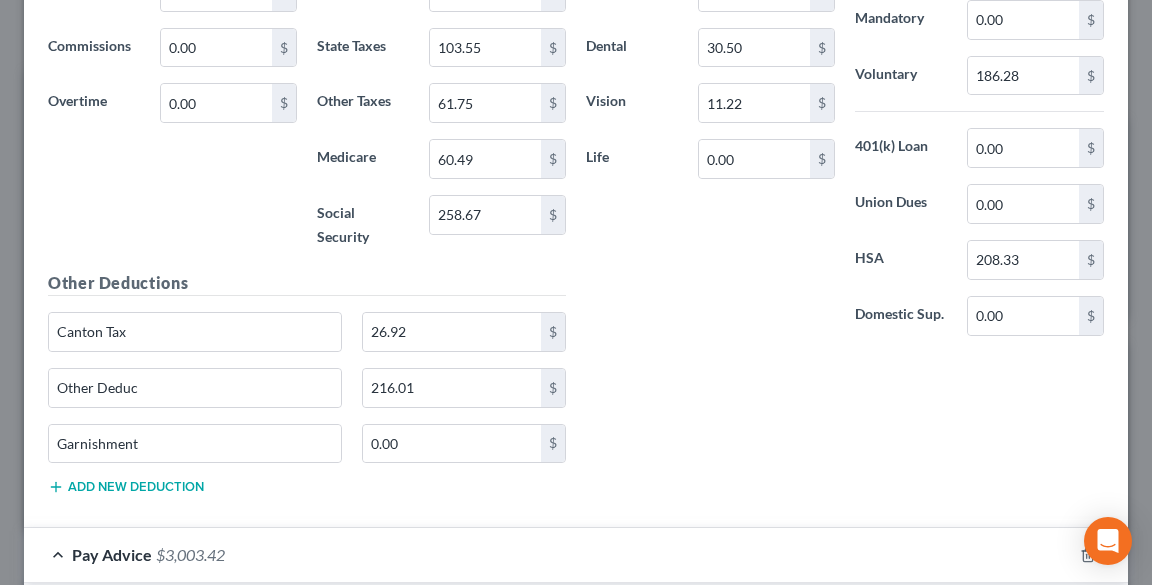 scroll, scrollTop: 580, scrollLeft: 0, axis: vertical 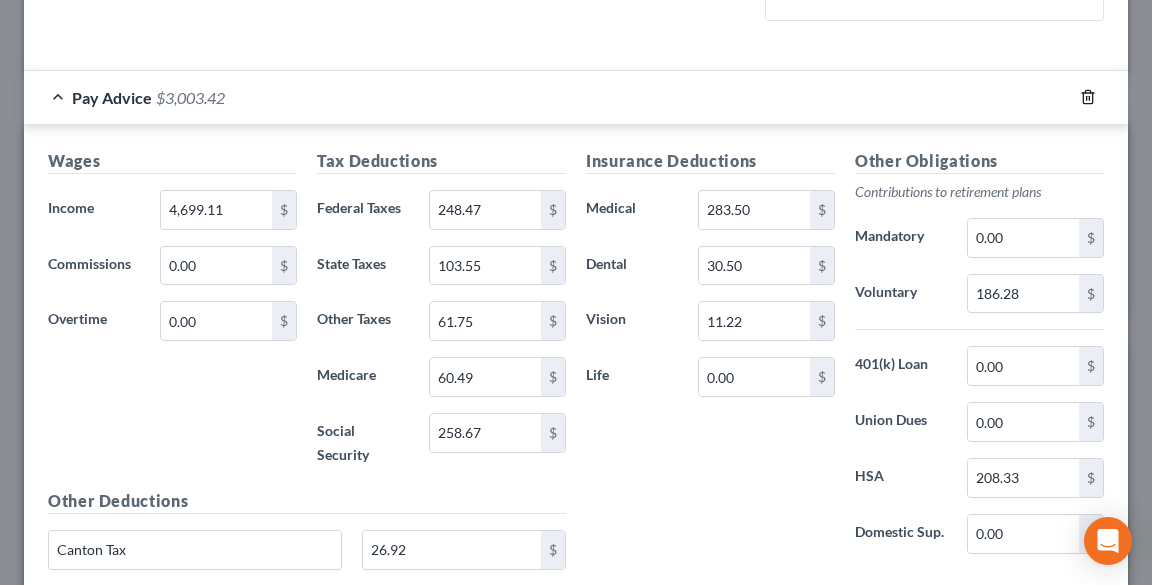 click 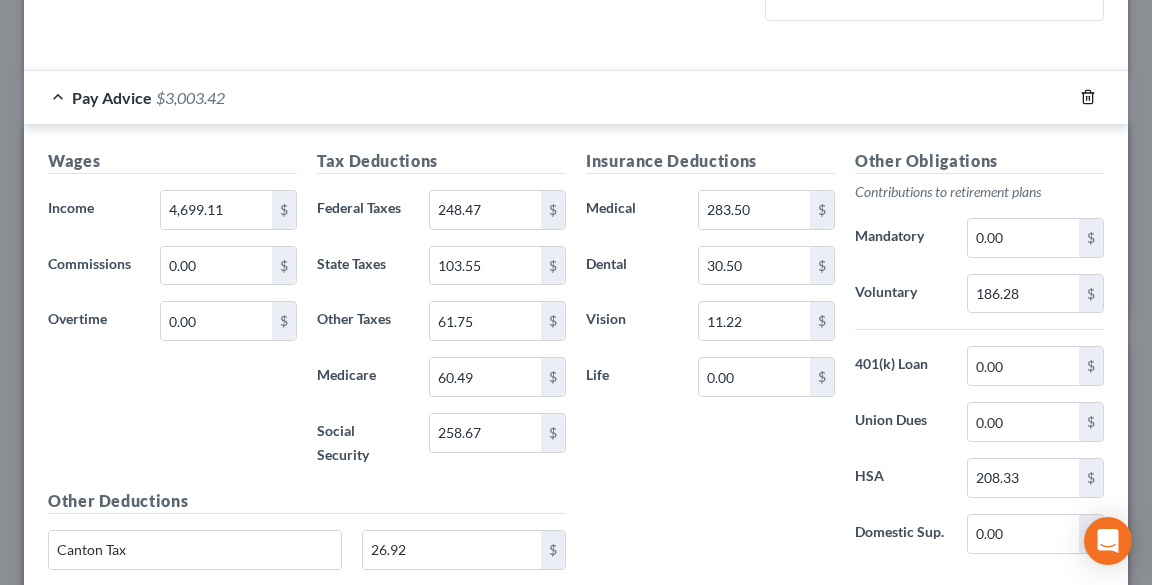 click 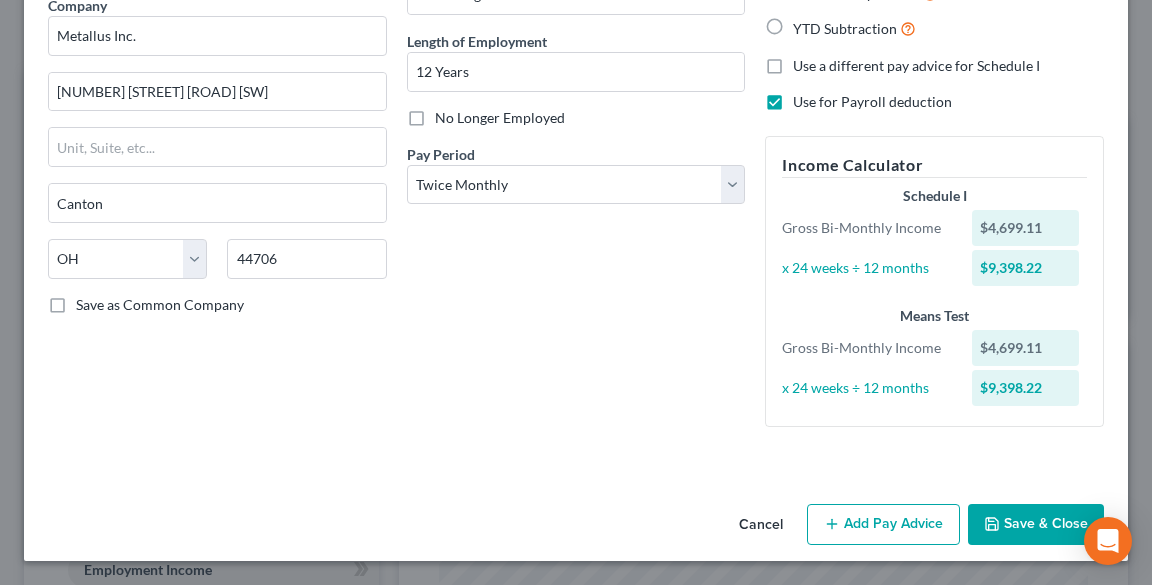 scroll, scrollTop: 173, scrollLeft: 0, axis: vertical 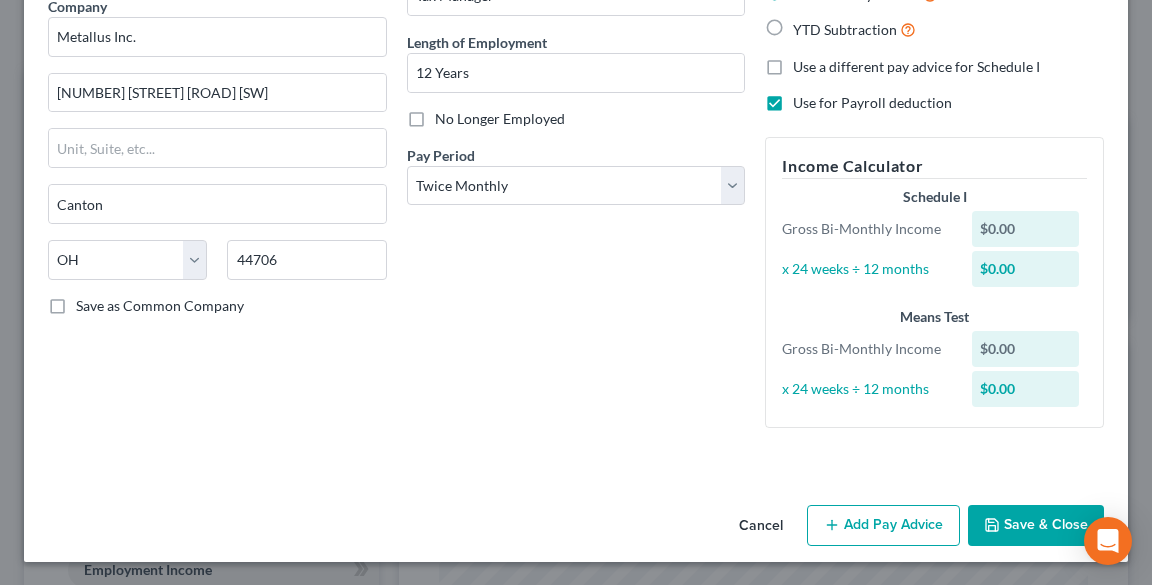 click on "Add Pay Advice" at bounding box center (883, 526) 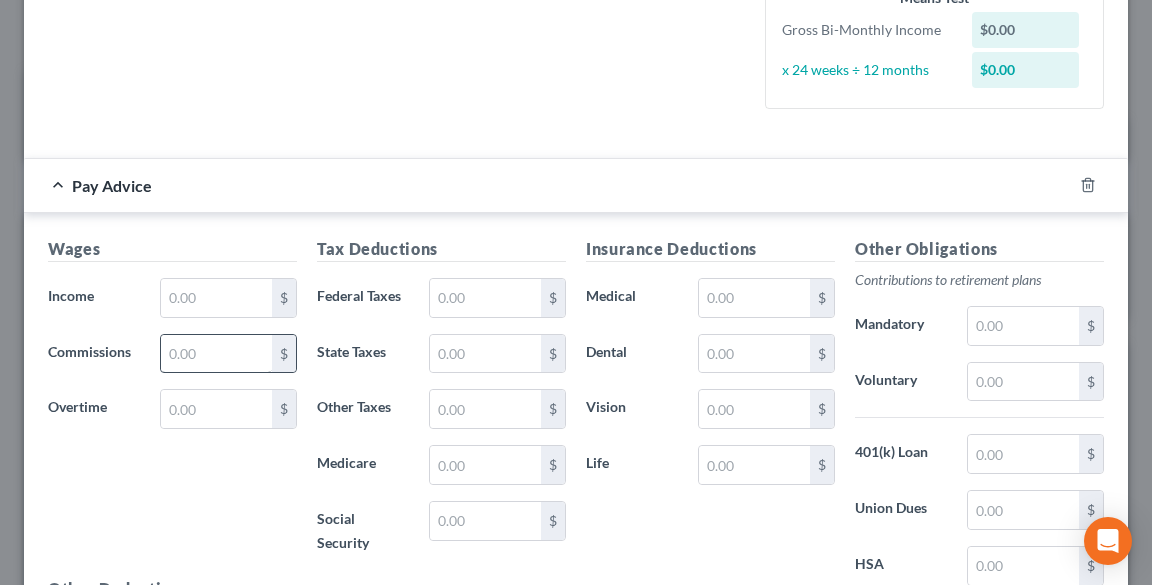 scroll, scrollTop: 493, scrollLeft: 0, axis: vertical 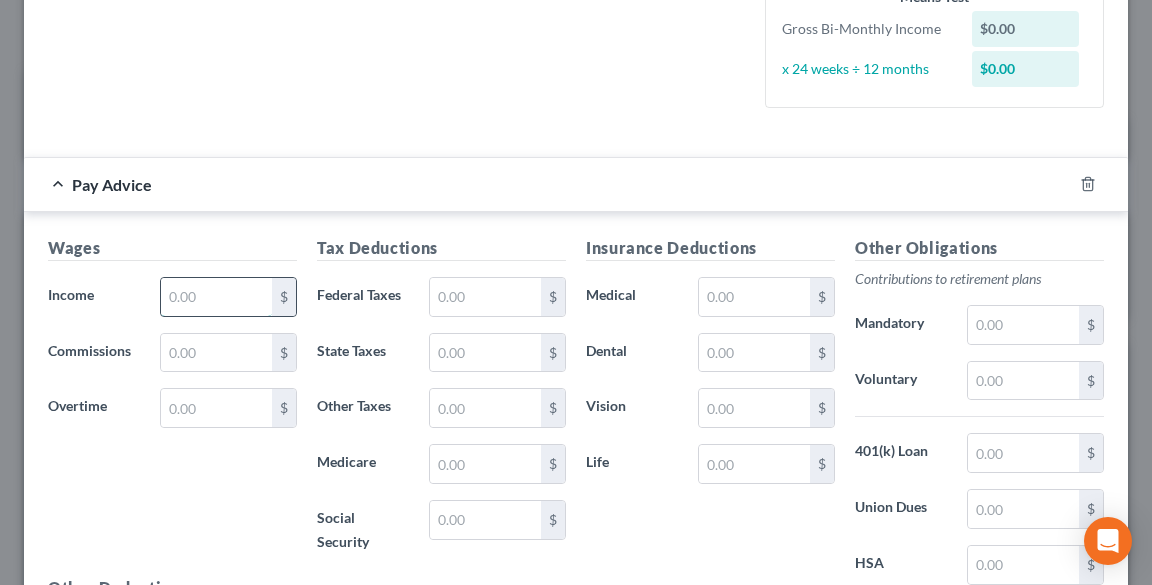 click at bounding box center (216, 297) 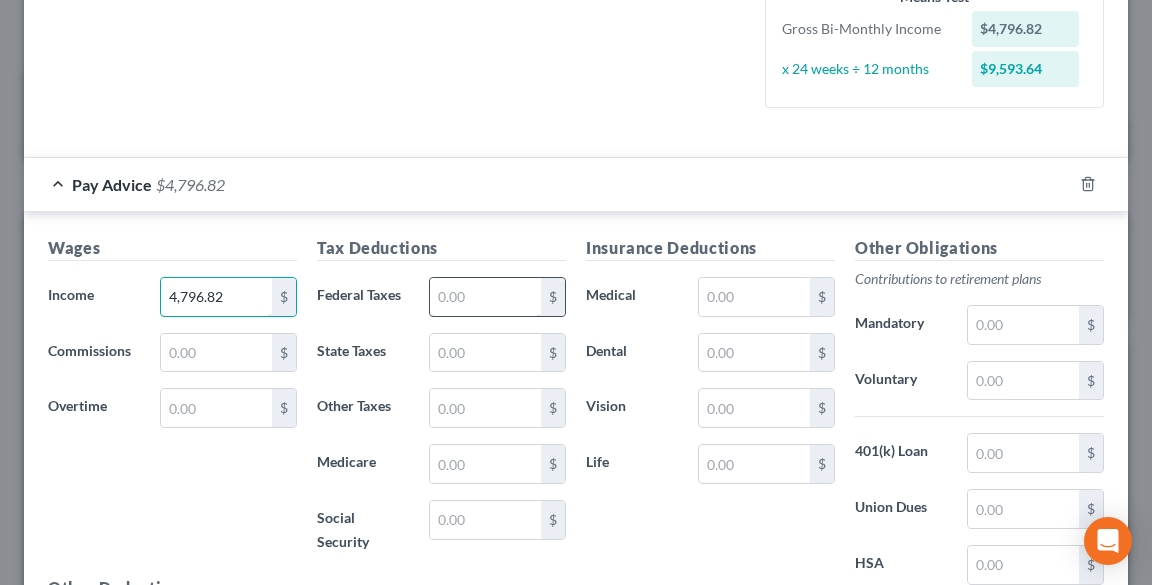 type on "4,796.82" 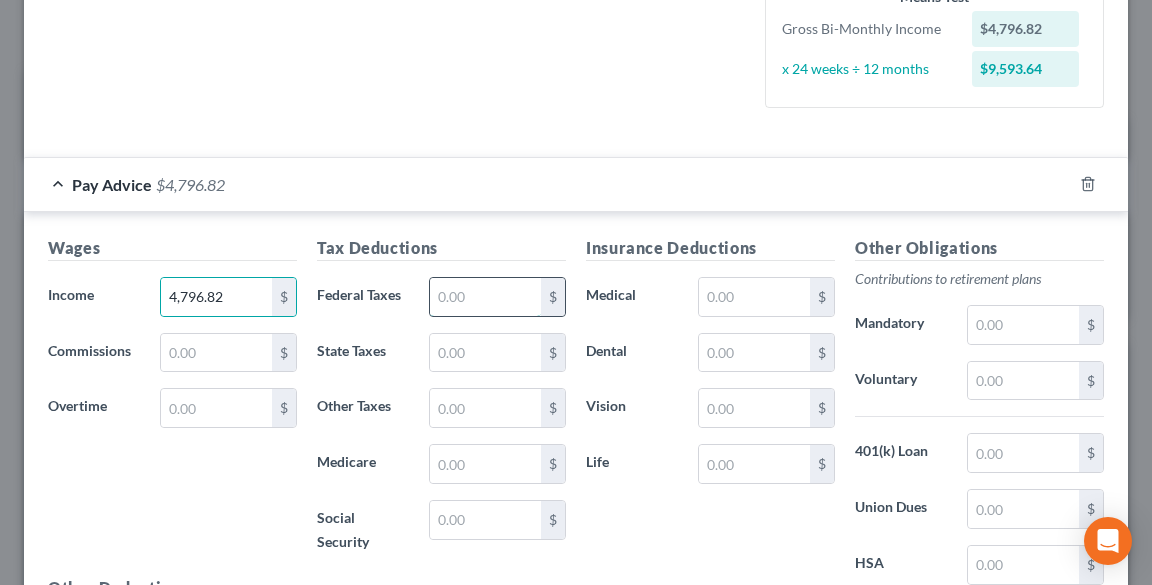 click at bounding box center (485, 297) 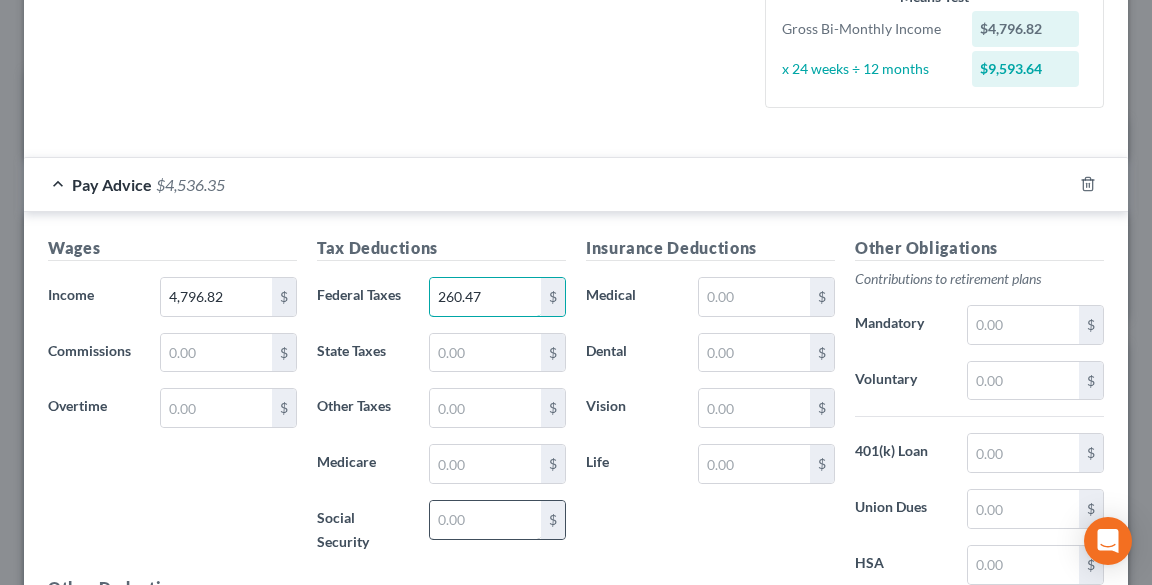 type on "260.47" 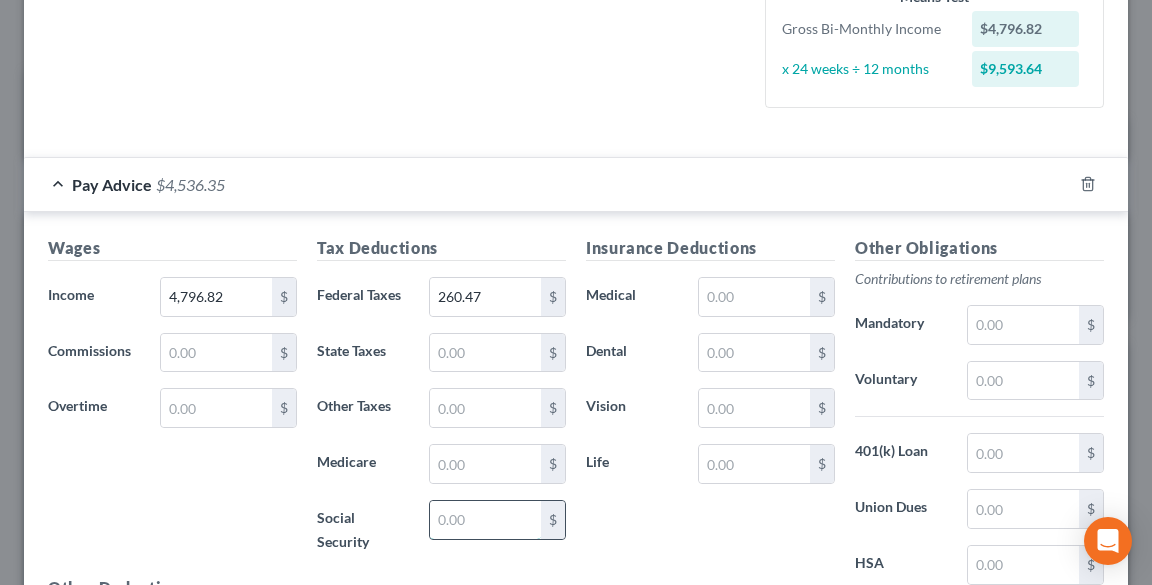 click at bounding box center (485, 520) 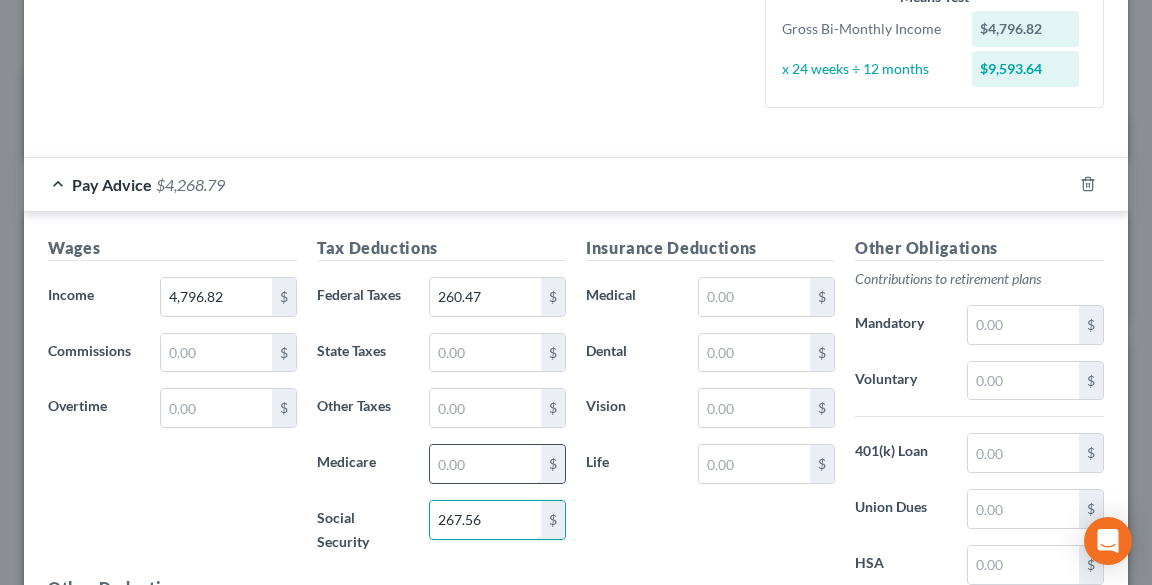 type on "267.56" 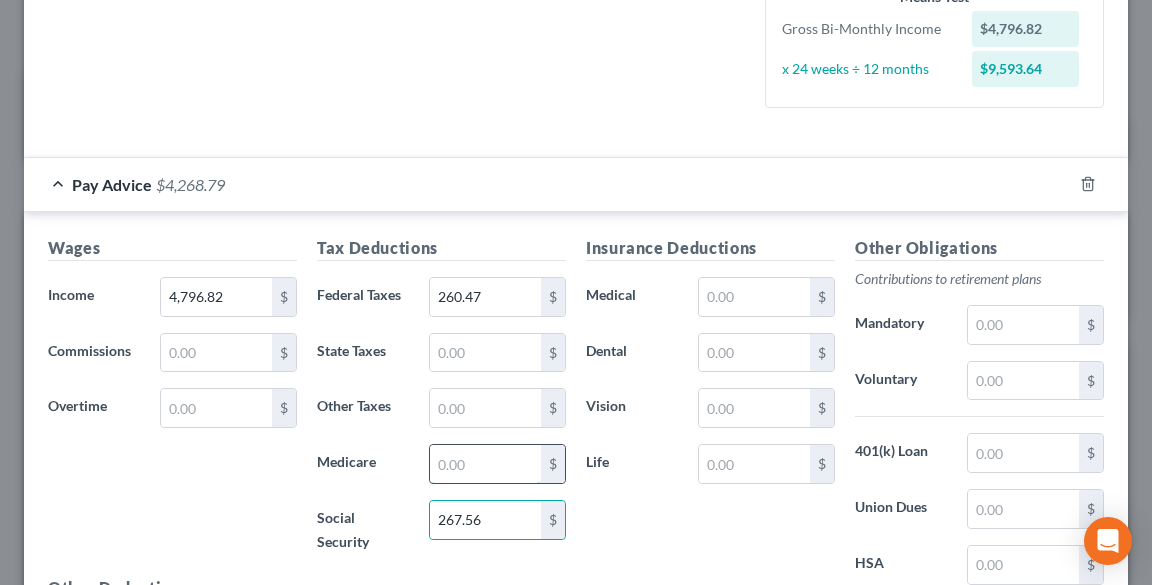 click at bounding box center (485, 464) 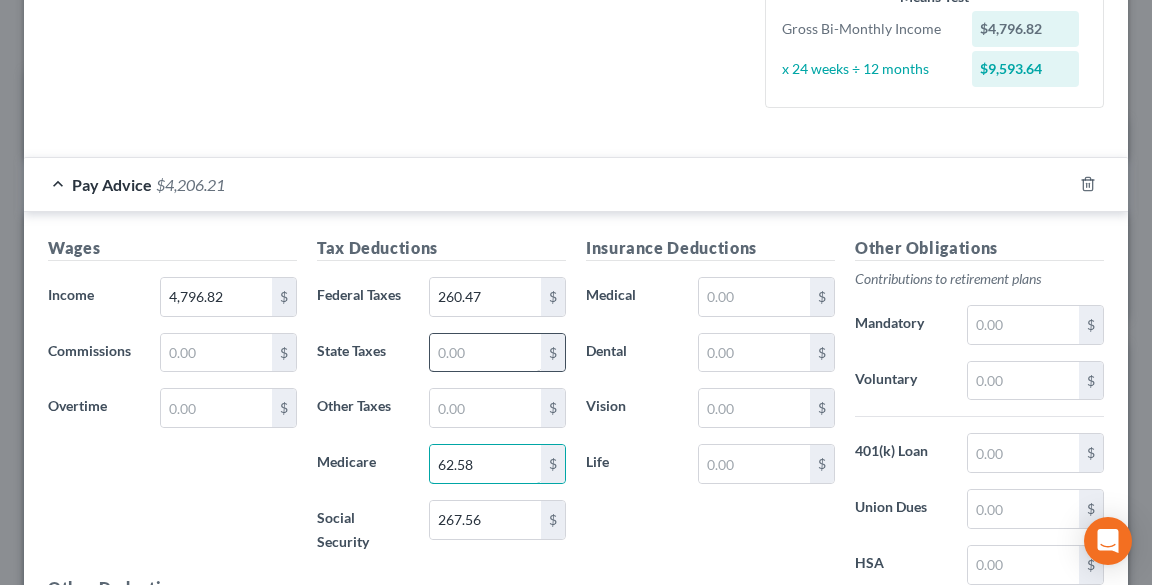 type on "62.58" 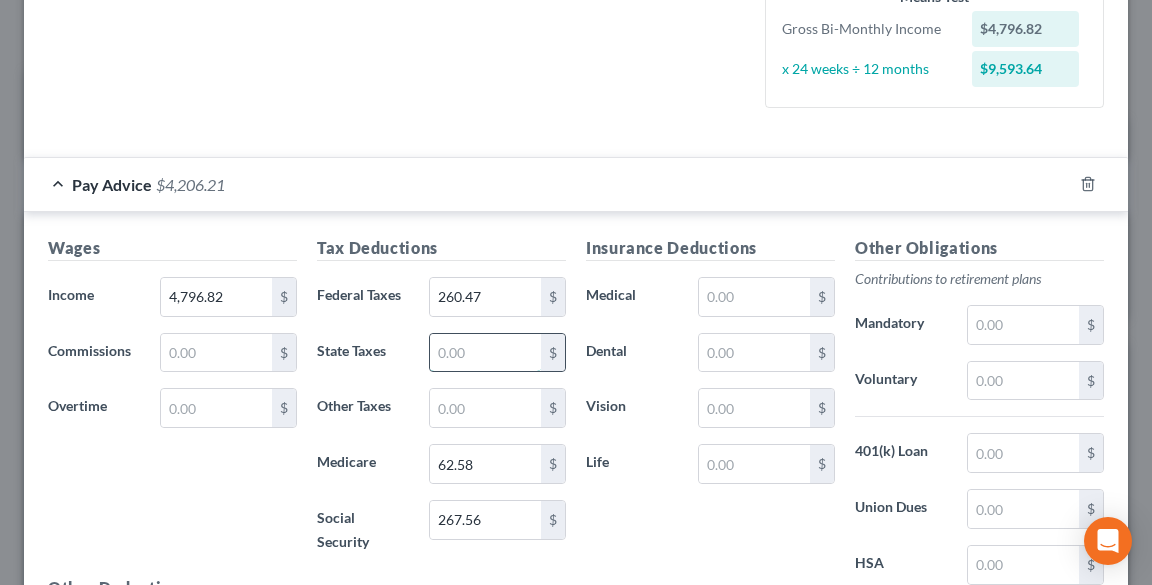 click at bounding box center (485, 353) 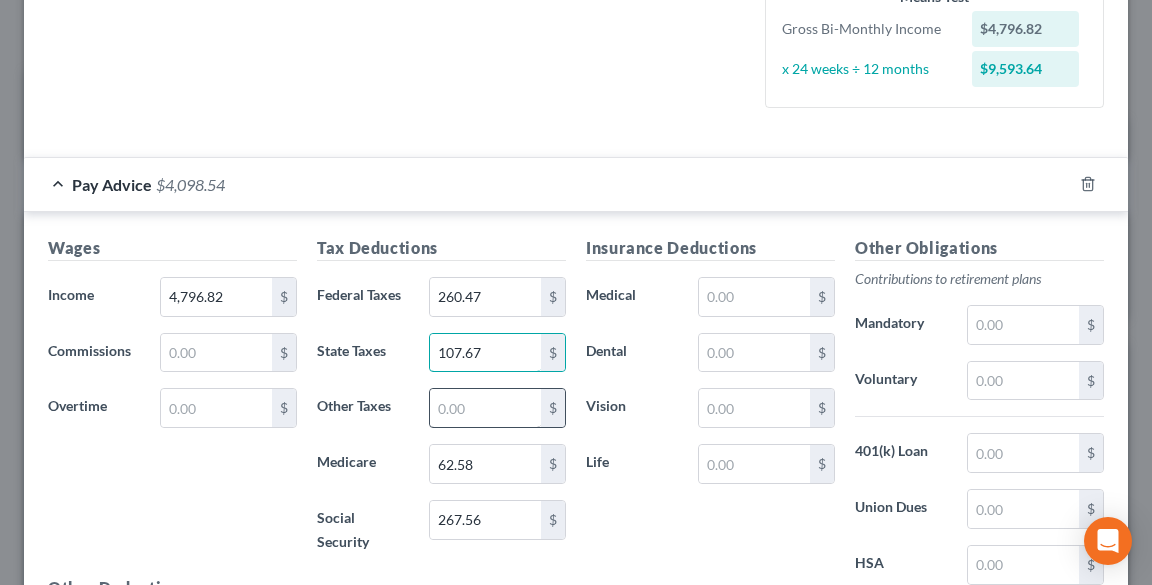 type on "107.67" 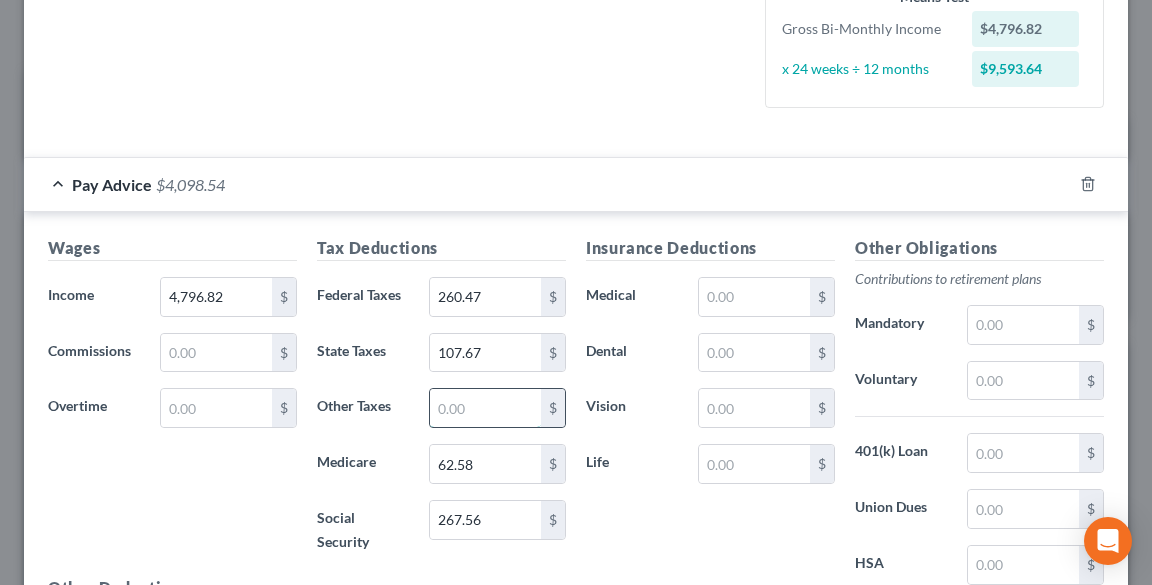 click at bounding box center (485, 408) 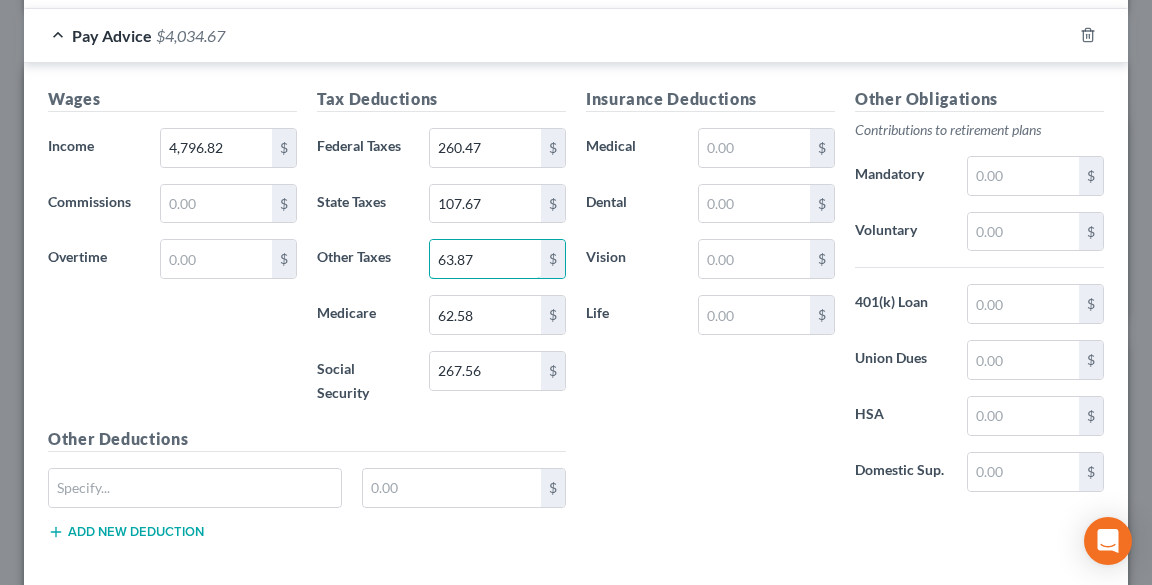 scroll, scrollTop: 653, scrollLeft: 0, axis: vertical 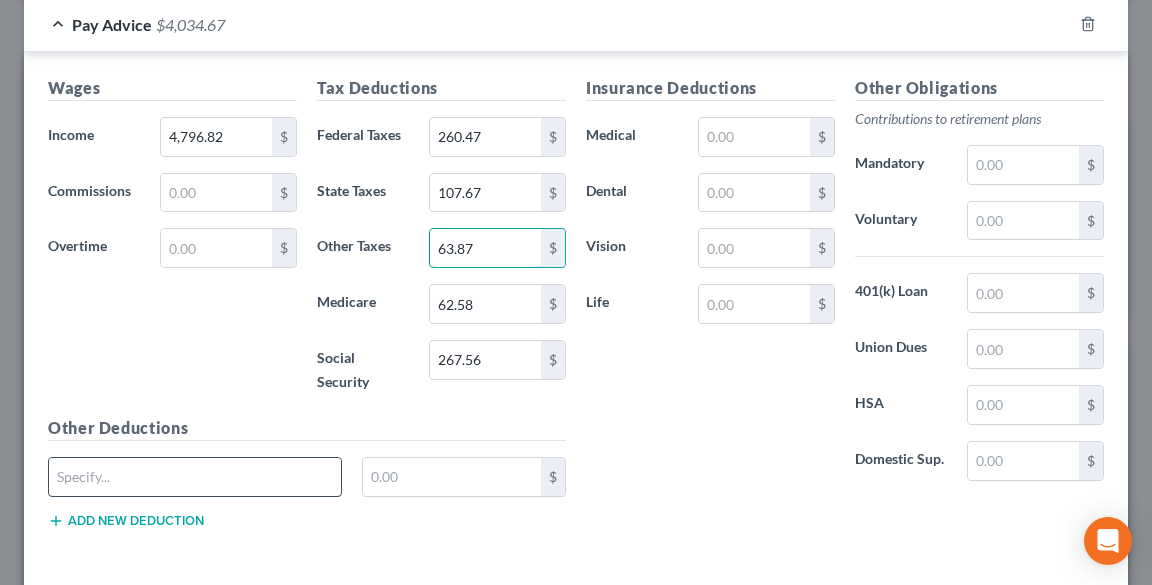 type on "63.87" 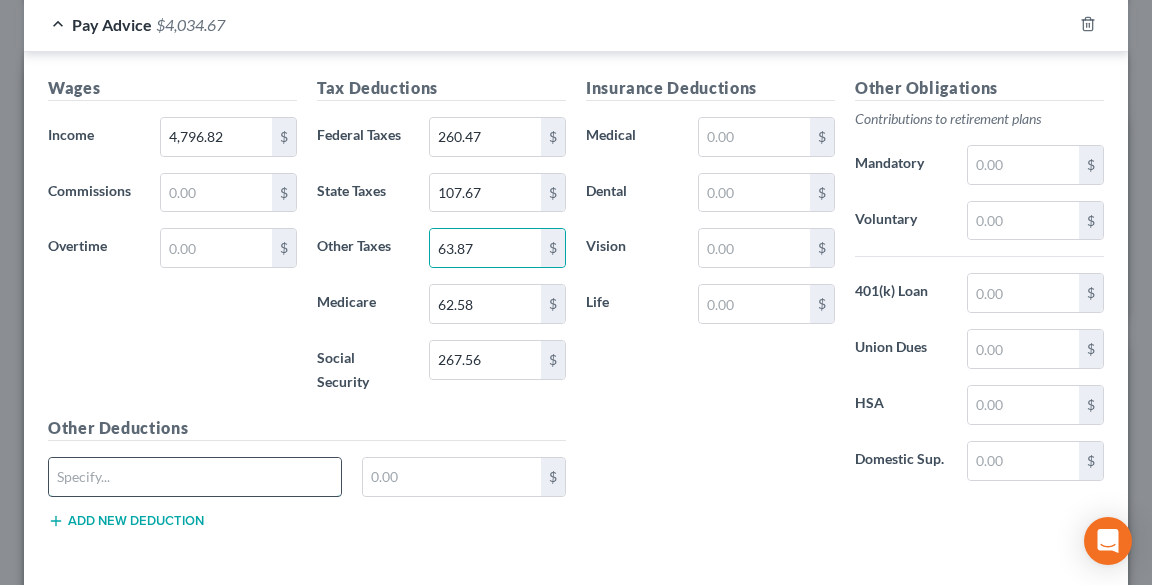 click at bounding box center [195, 477] 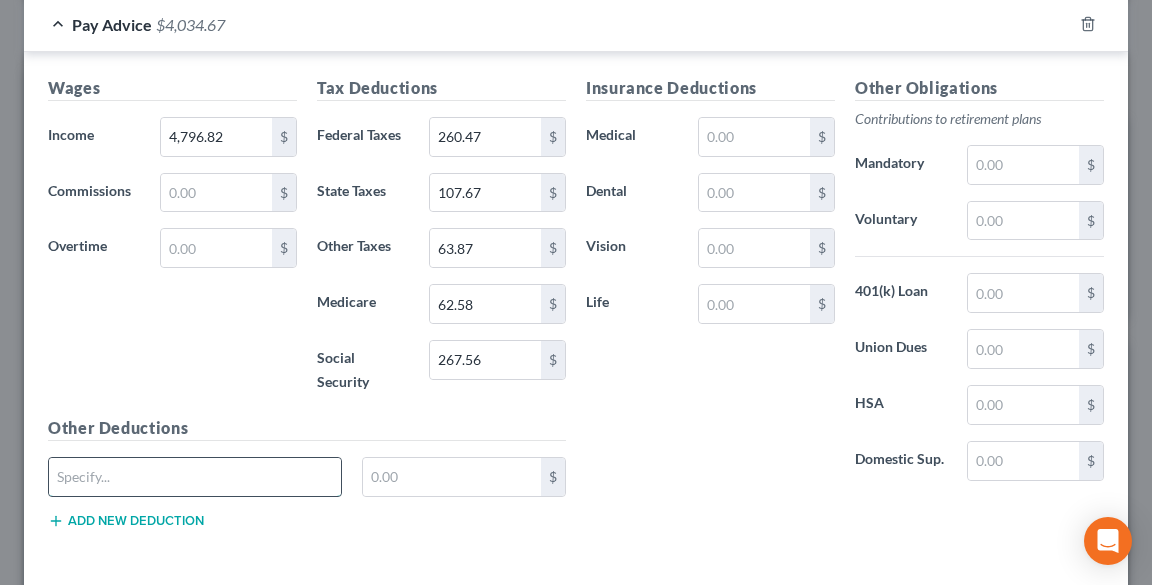 type on "f" 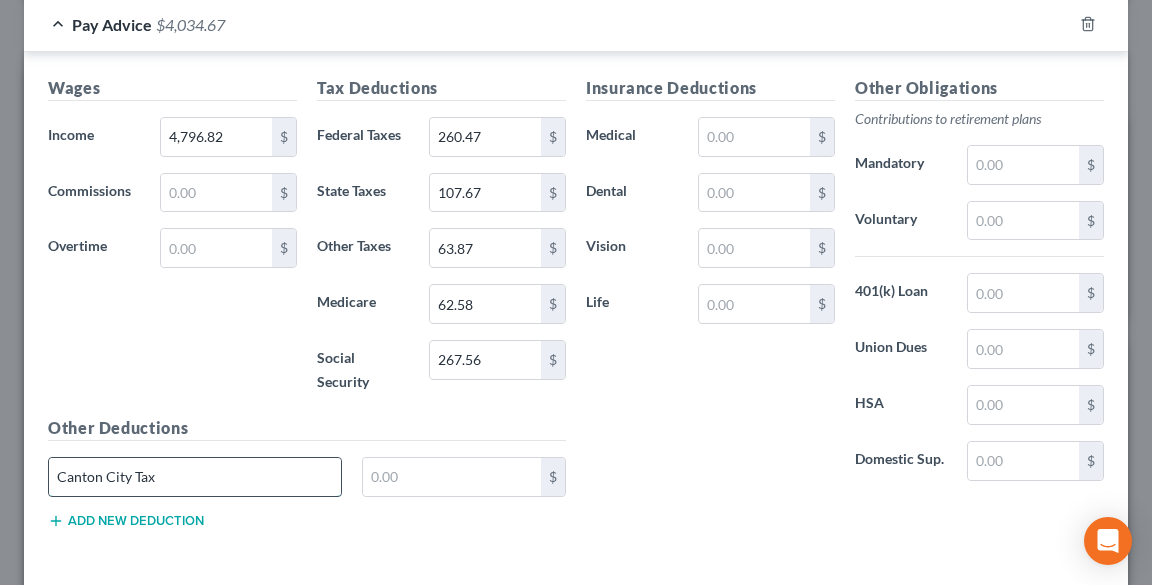 type on "Canton City Tax" 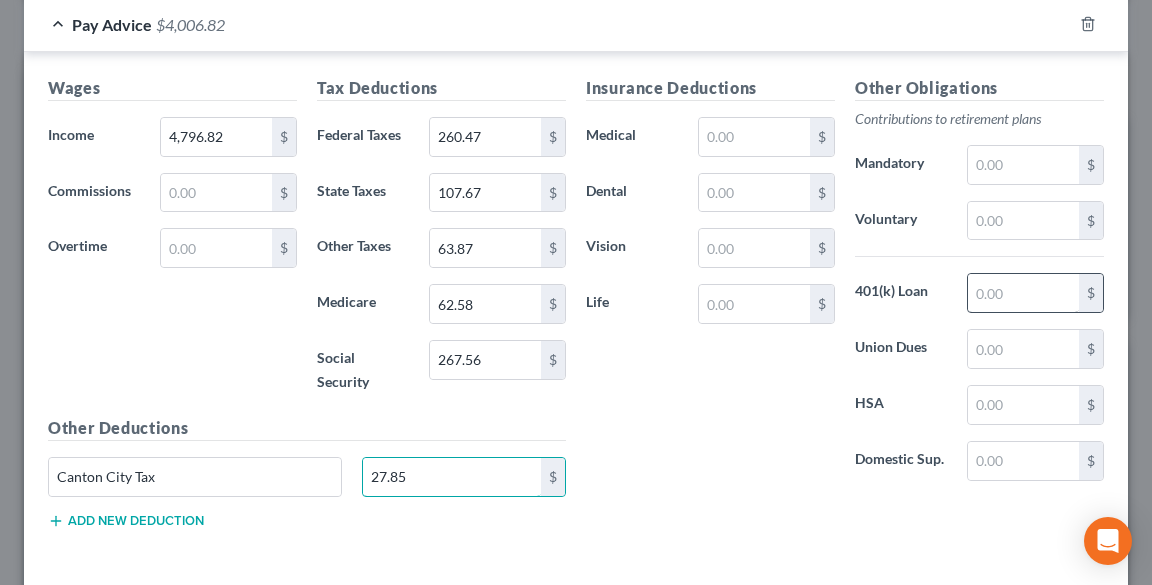 type on "27.85" 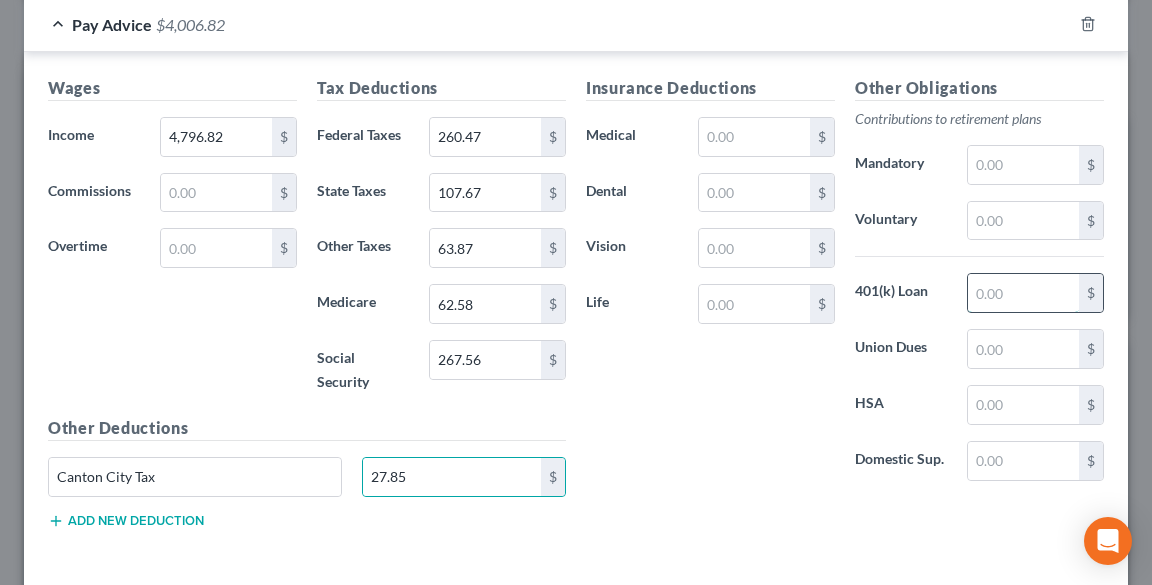 click at bounding box center (1023, 293) 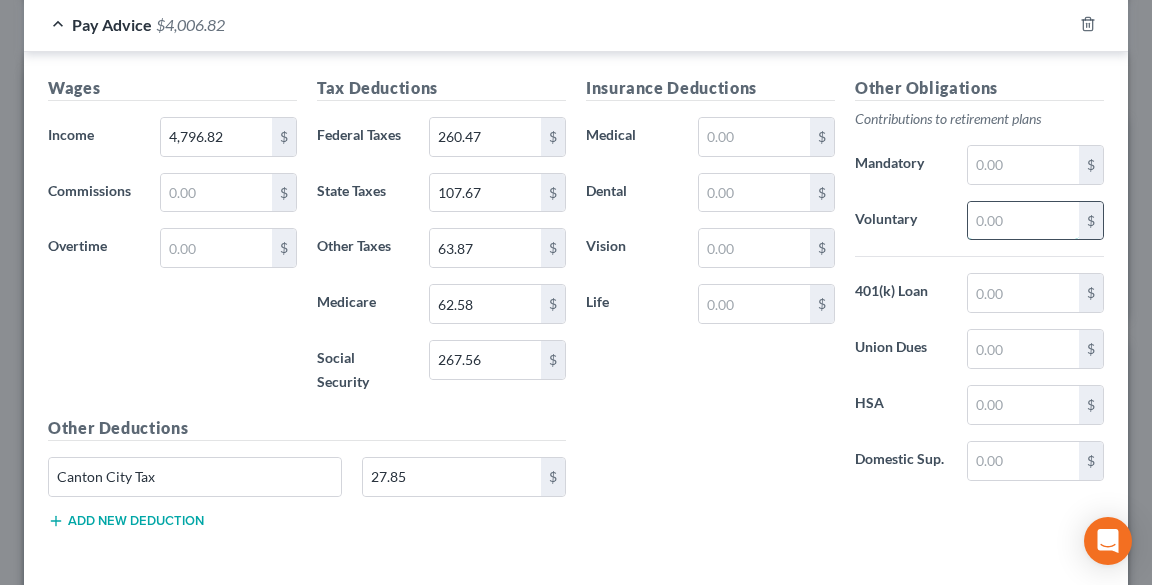 click at bounding box center (1023, 221) 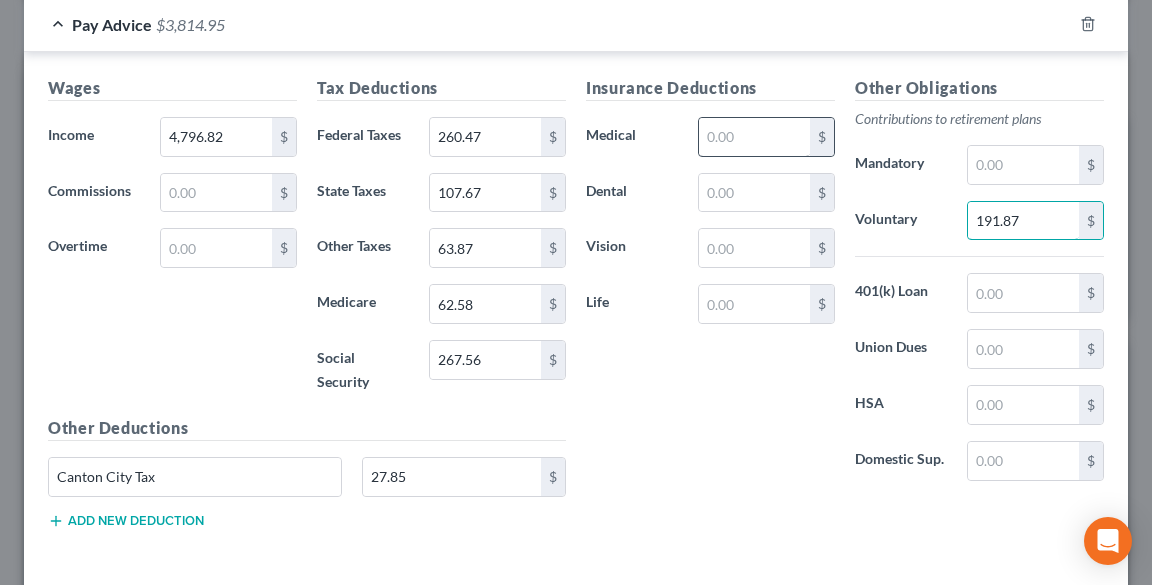 type on "191.87" 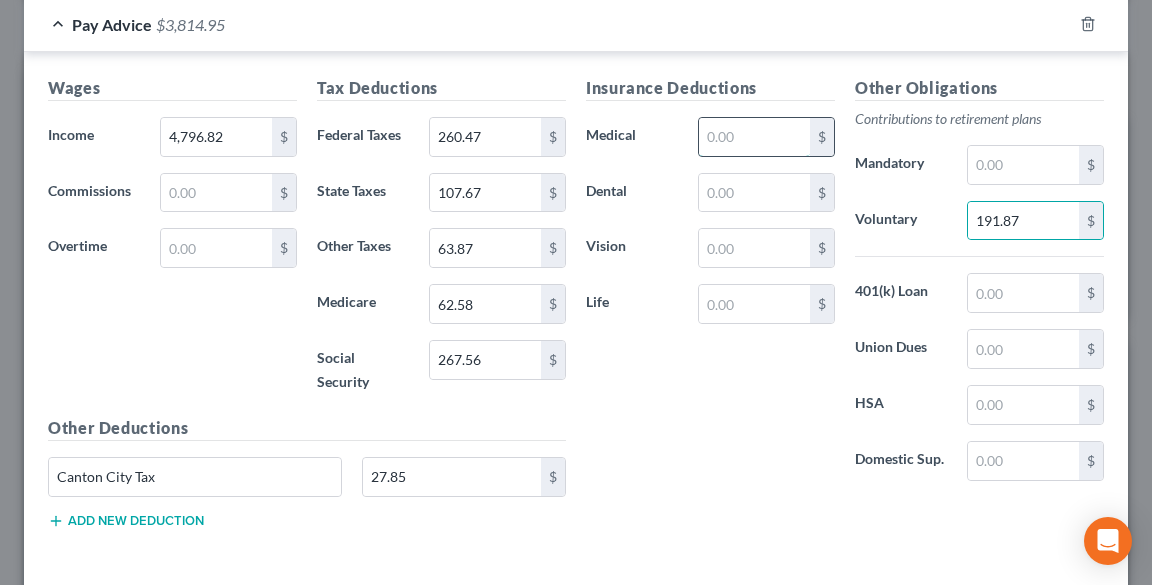click at bounding box center (754, 137) 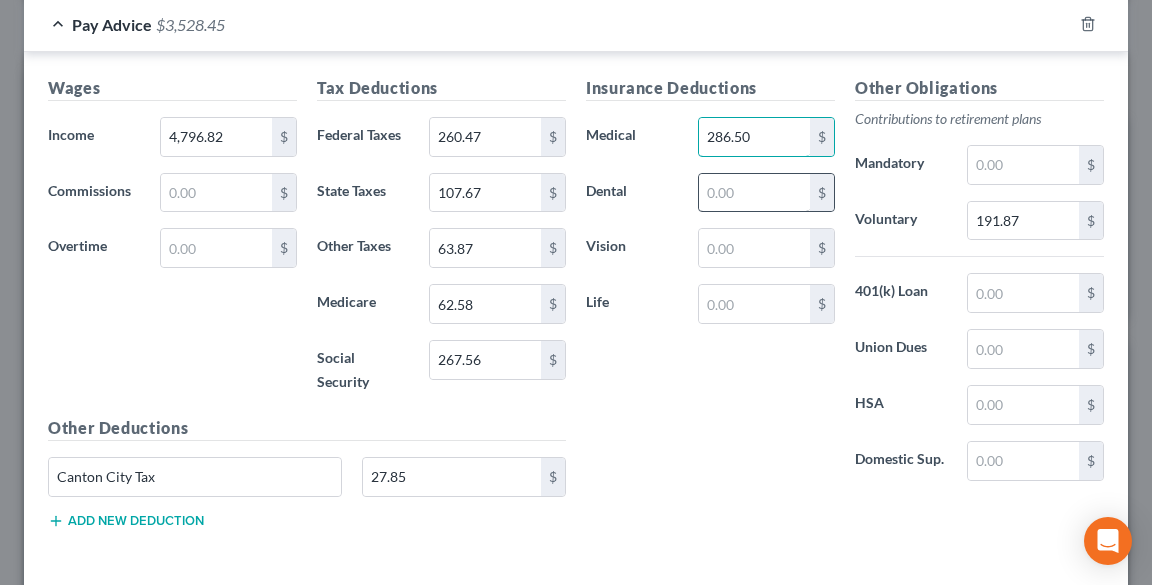 type on "286.50" 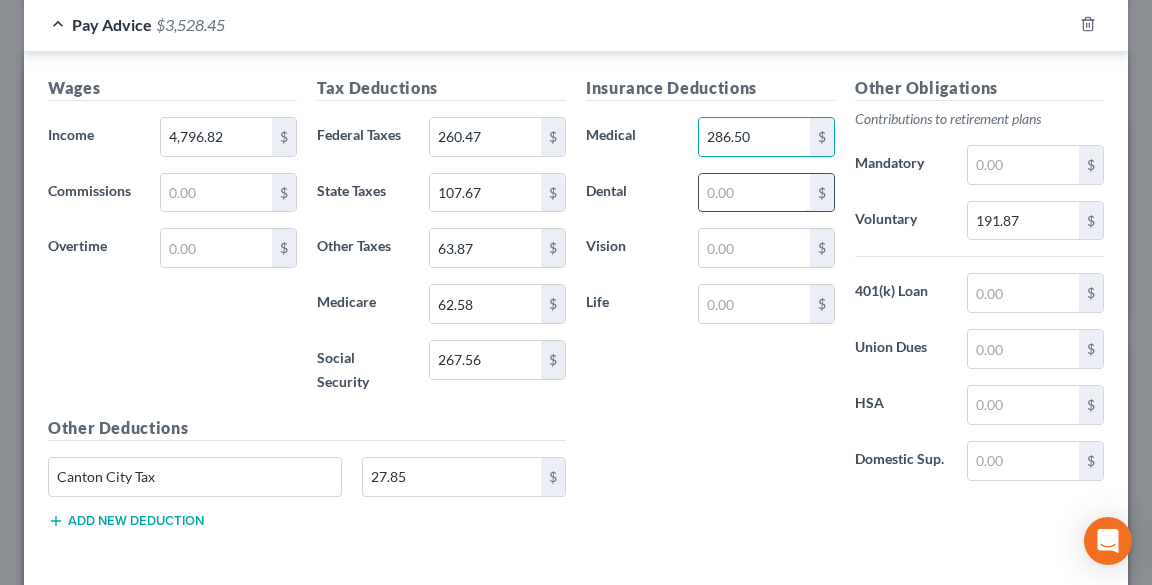 click at bounding box center (754, 193) 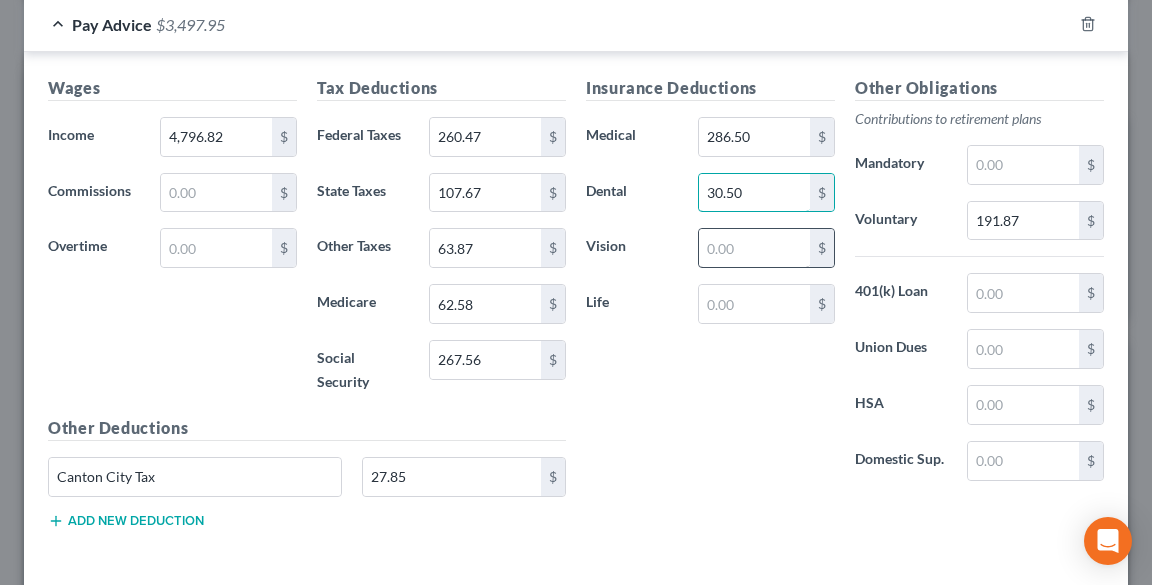 type on "30.50" 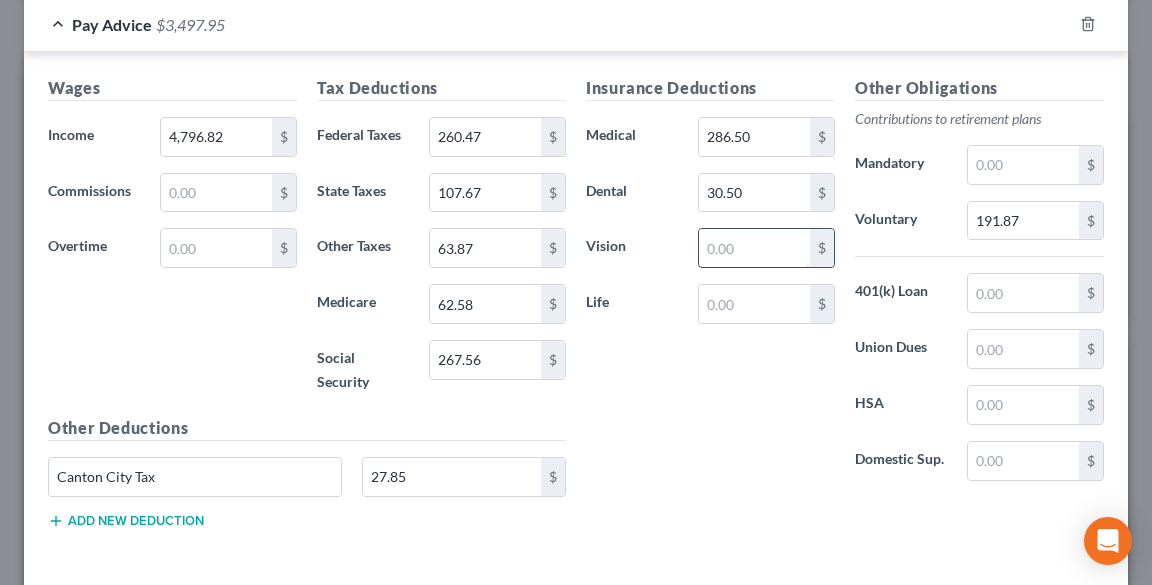 click at bounding box center [754, 248] 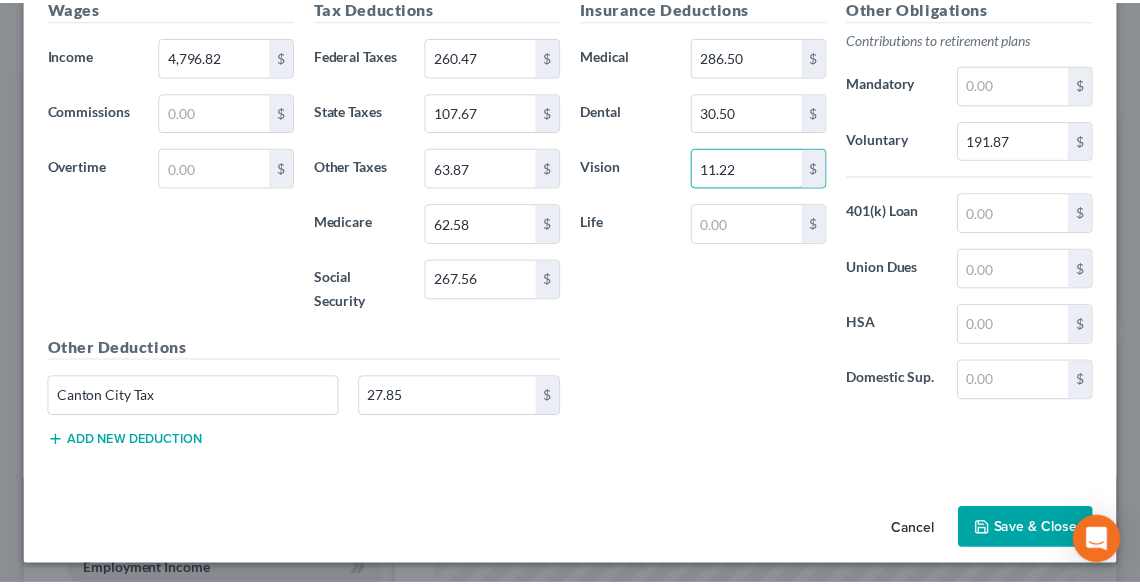 scroll, scrollTop: 735, scrollLeft: 0, axis: vertical 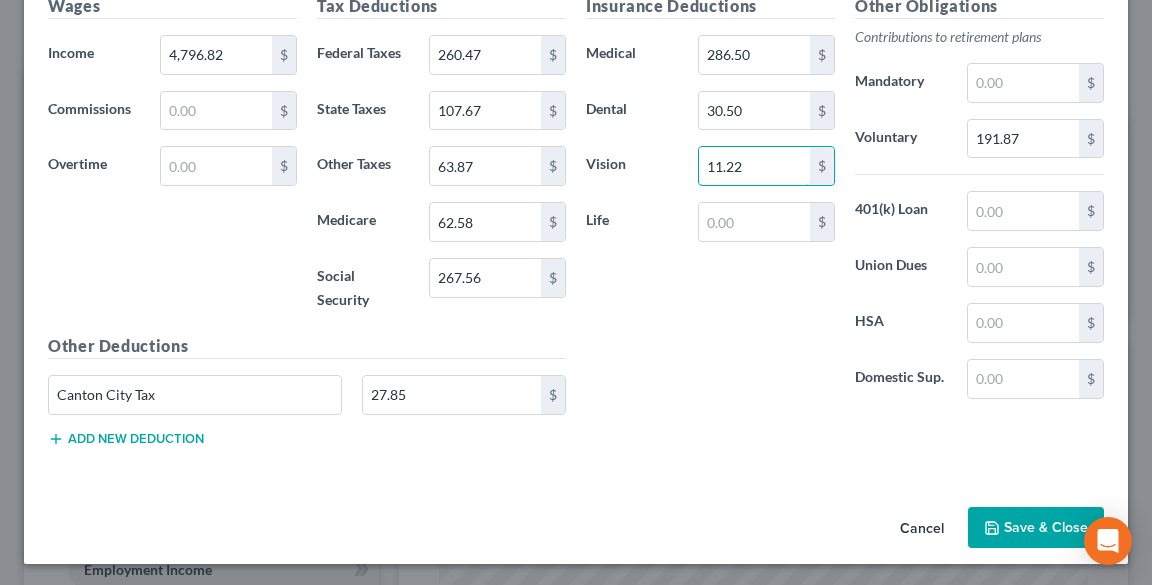 type on "11.22" 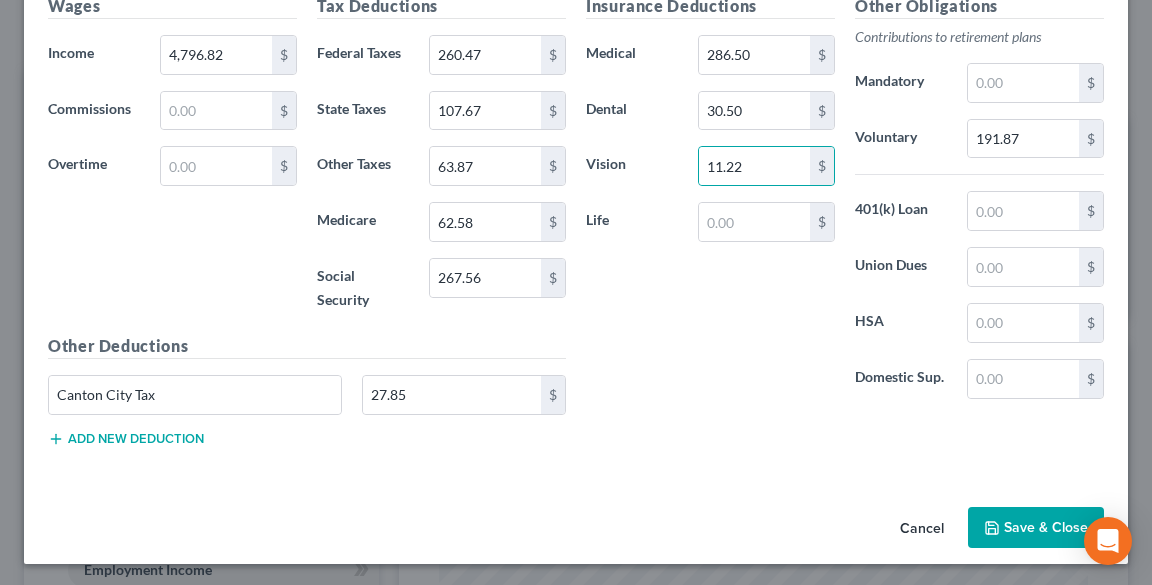 click on "Add new deduction" at bounding box center [126, 439] 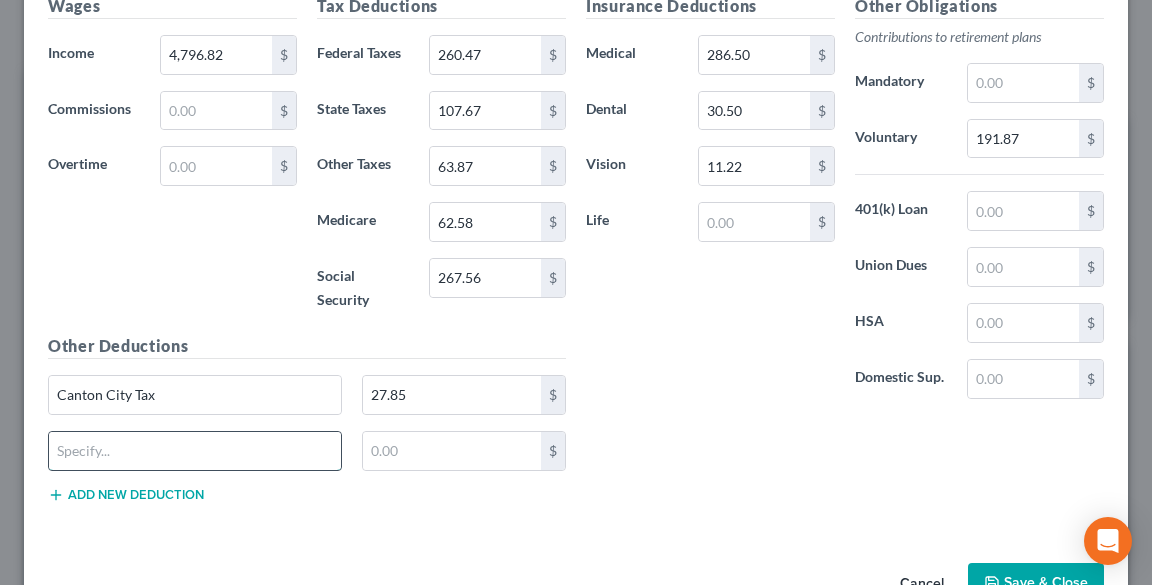 click at bounding box center (195, 451) 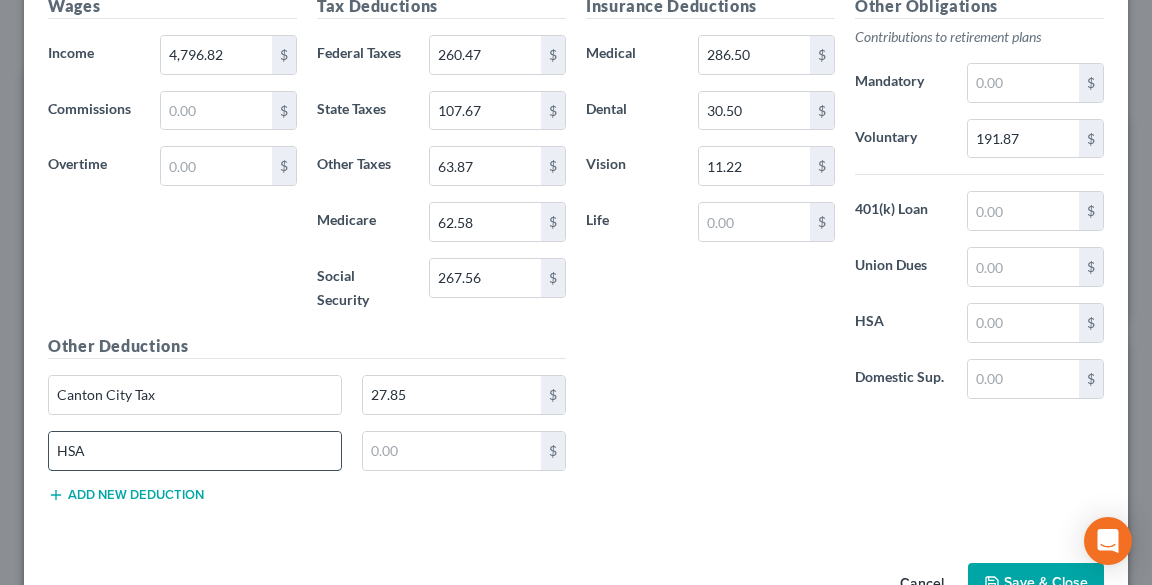 type on "HSA" 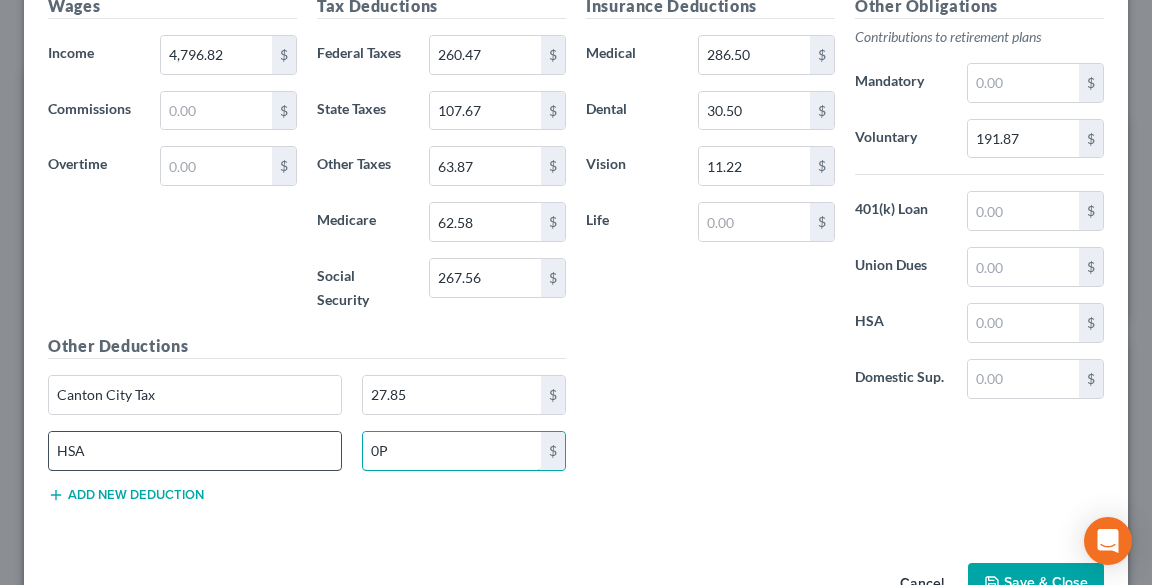 type on "0" 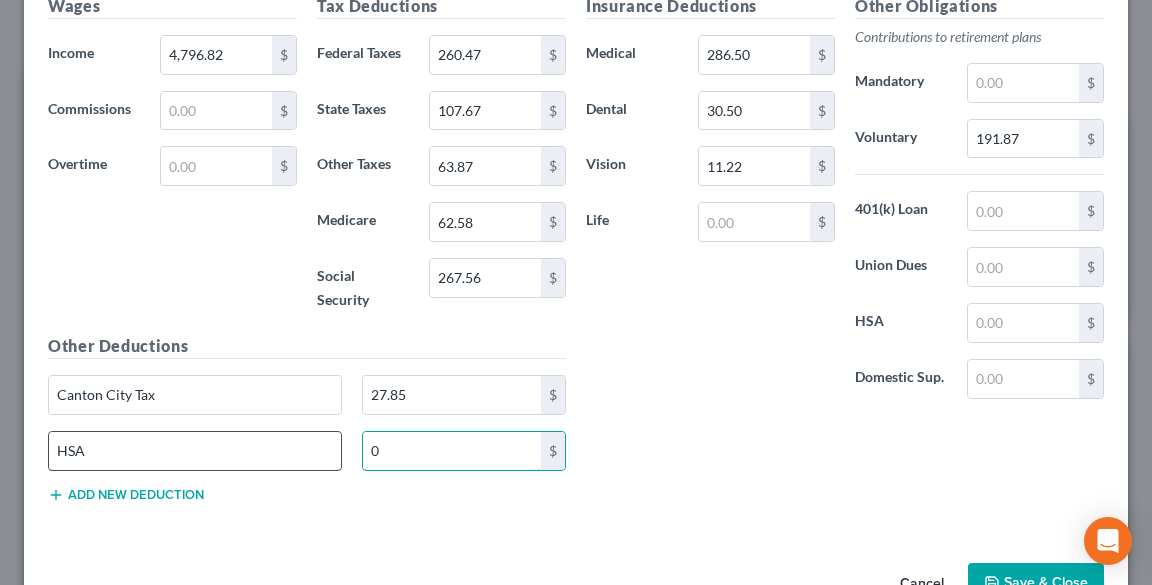 type 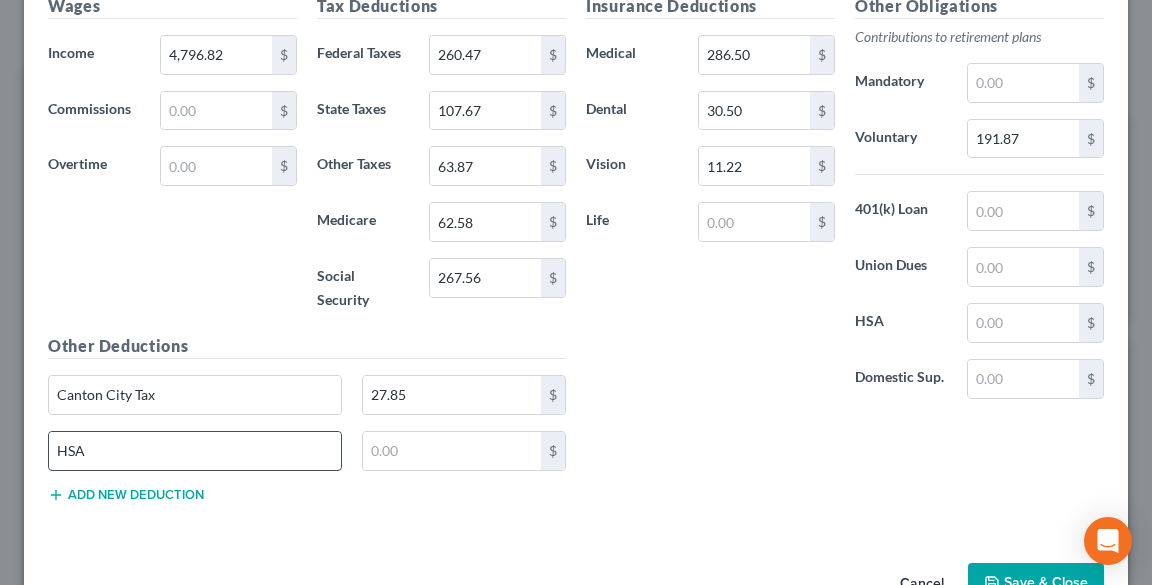 click on "HSA" at bounding box center [195, 451] 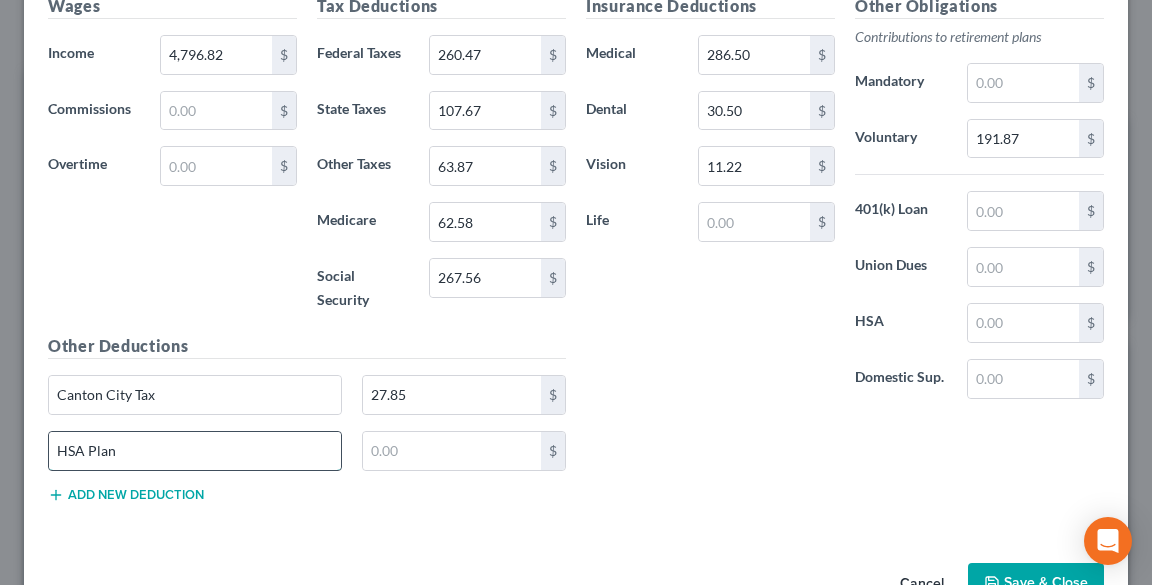 type on "HSA Plan" 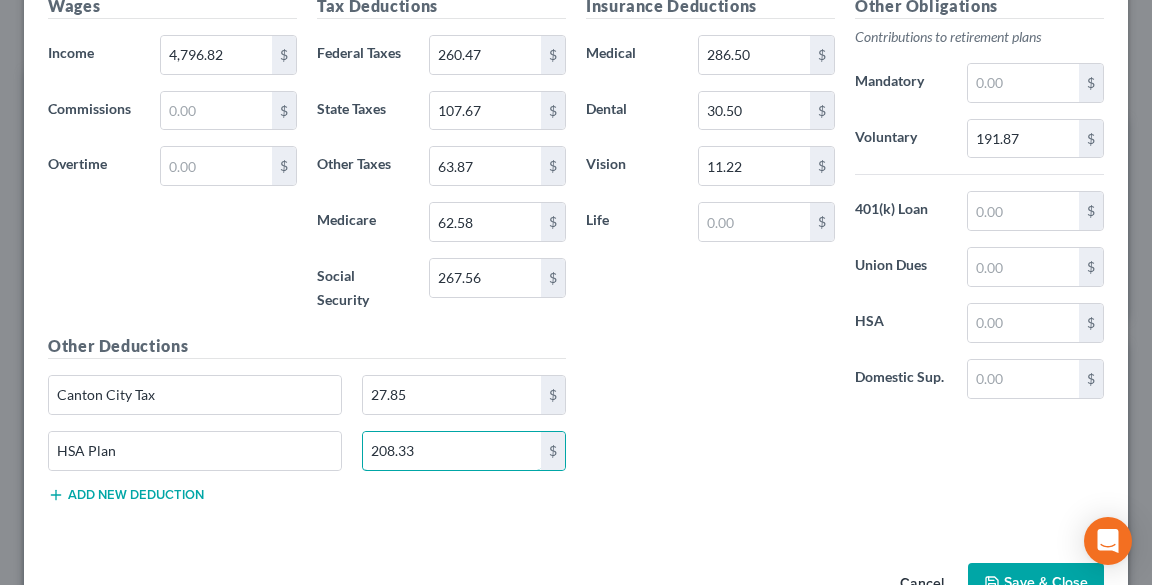 type on "208.33" 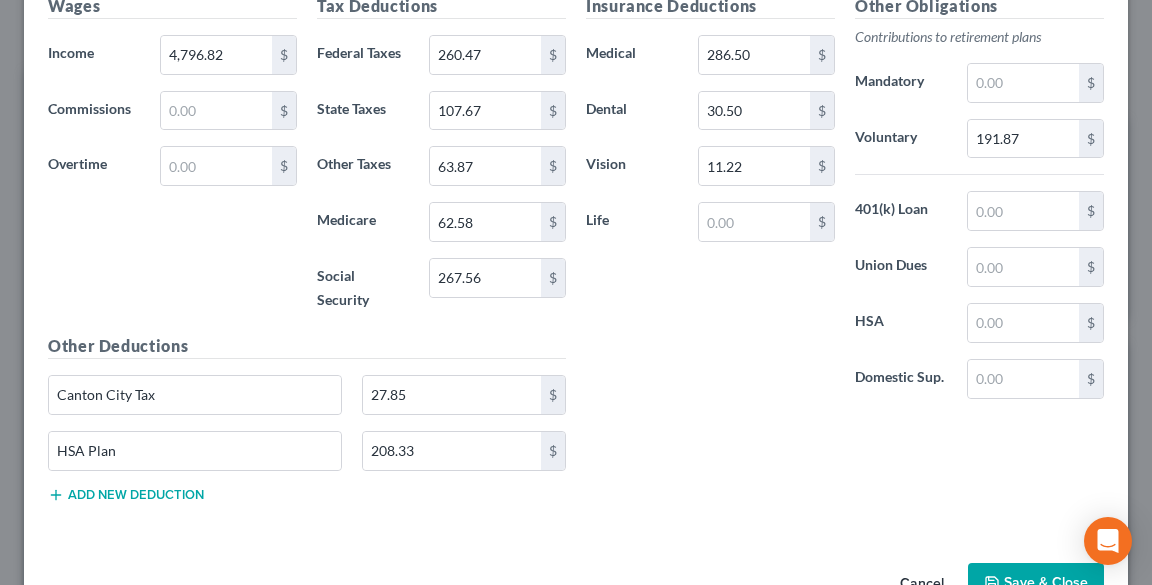 click on "Save & Close" at bounding box center (1036, 584) 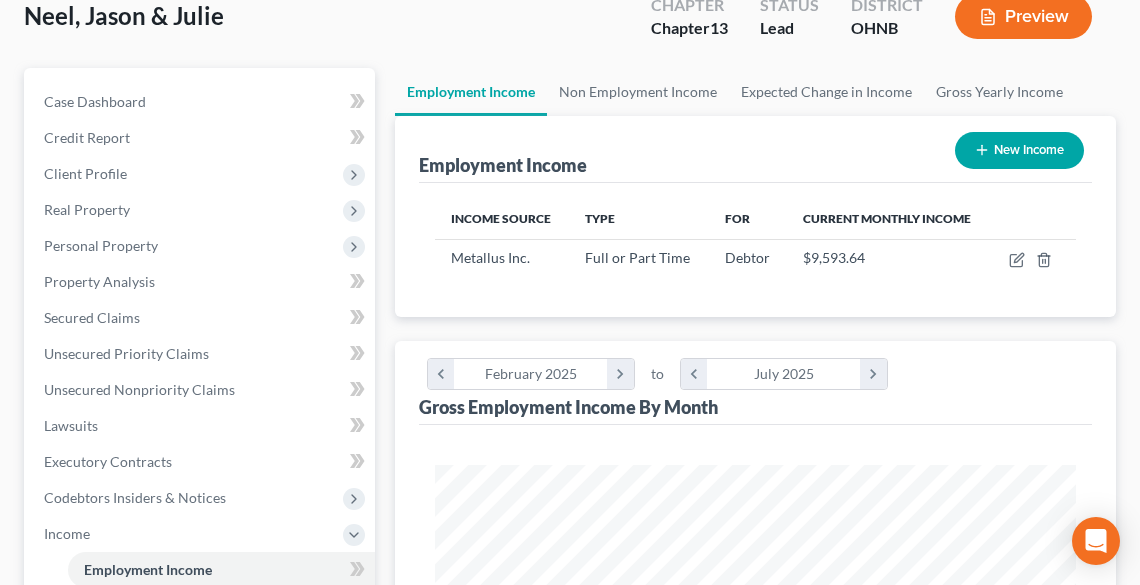 scroll, scrollTop: 320, scrollLeft: 680, axis: both 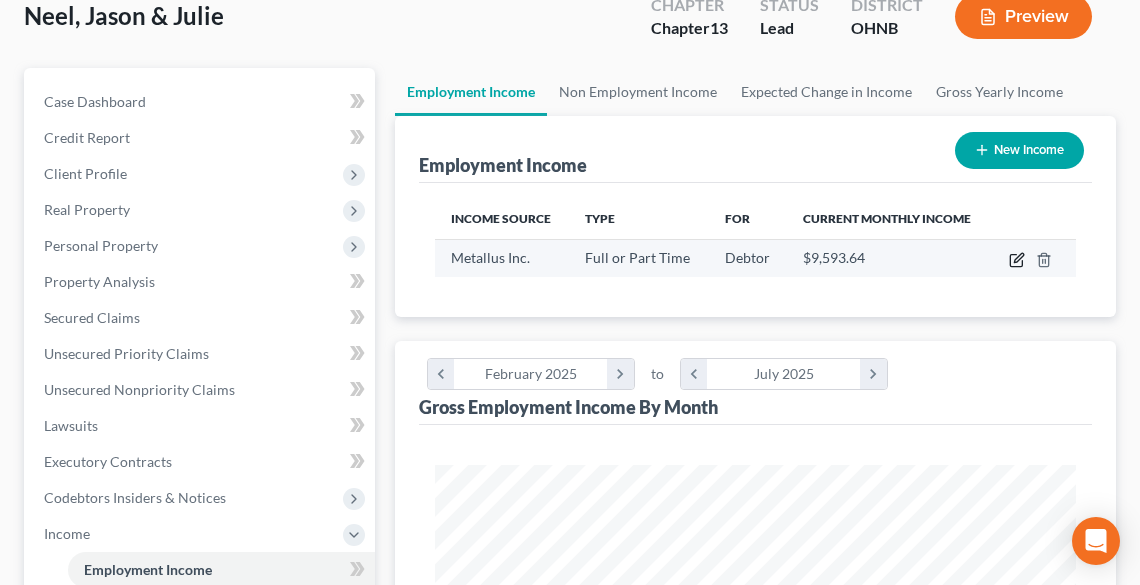 click 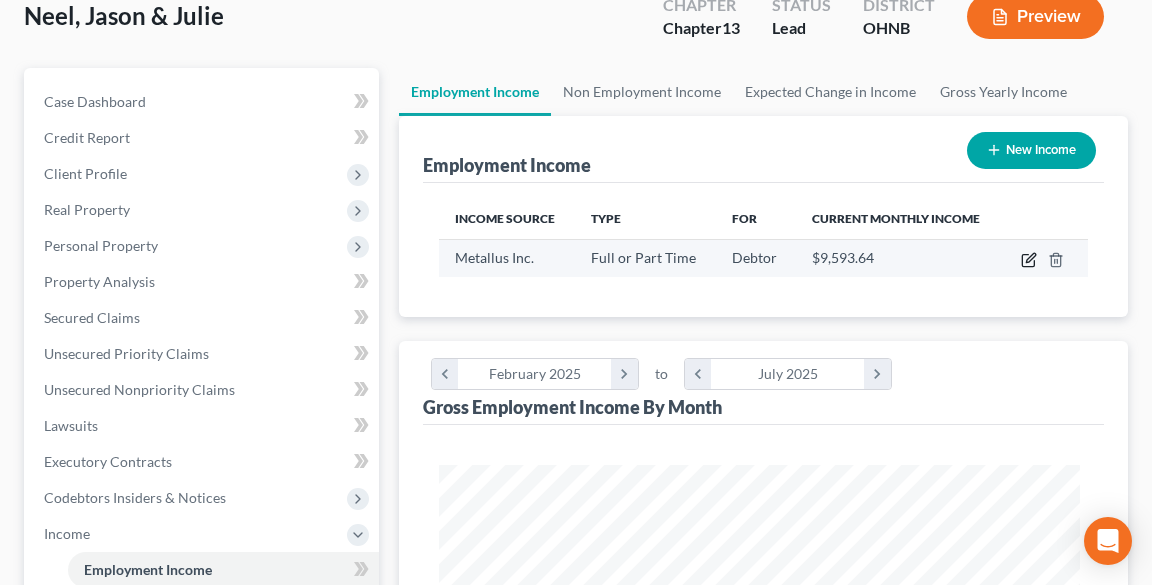 scroll, scrollTop: 999676, scrollLeft: 999310, axis: both 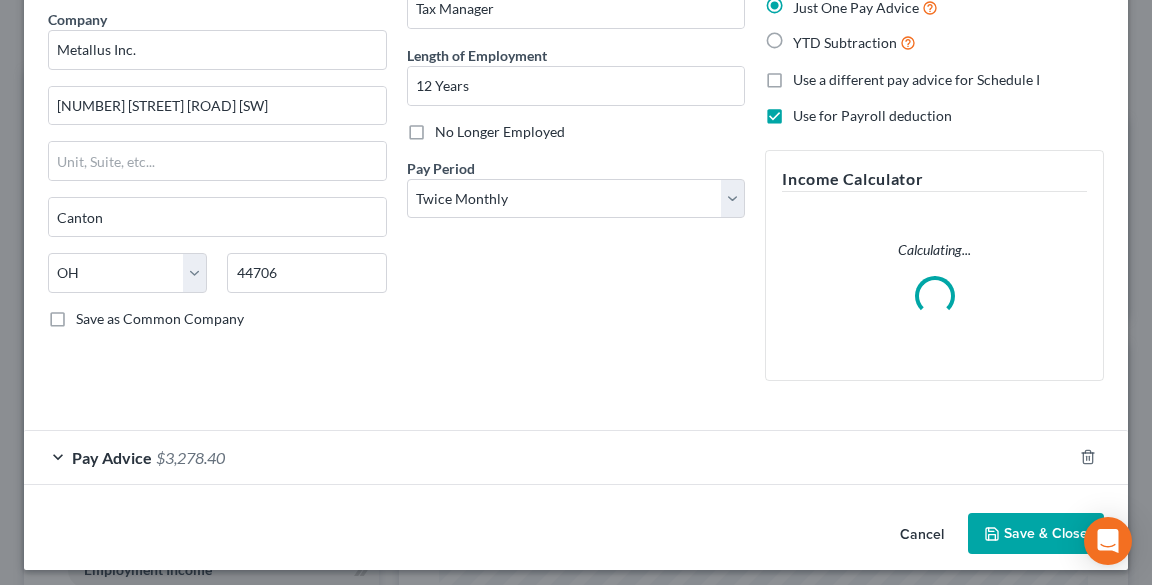 click on "Pay Advice $3,278.40" at bounding box center (548, 457) 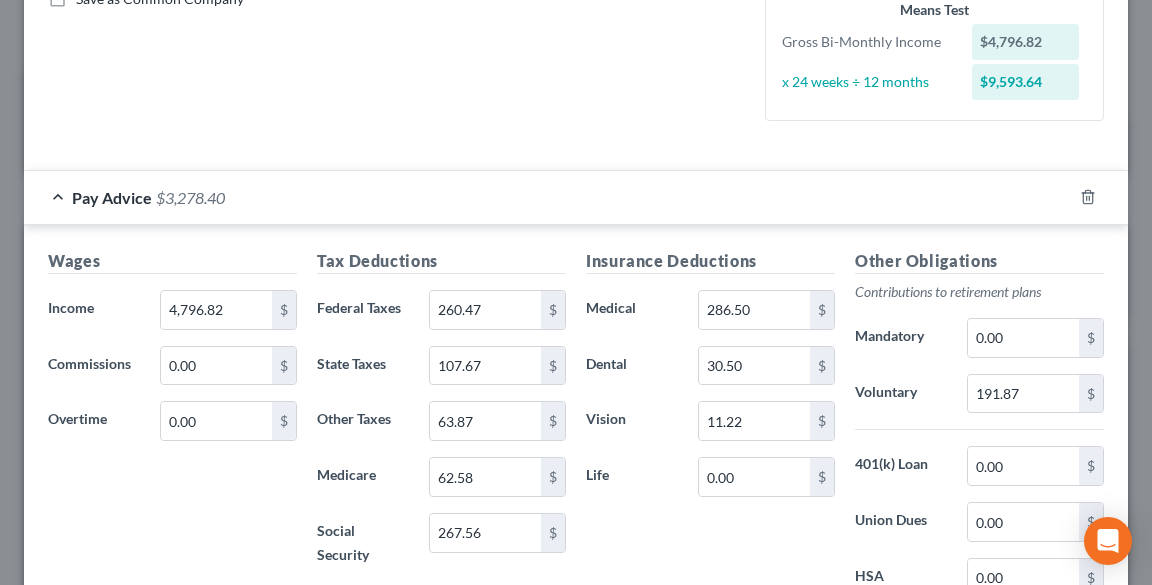 scroll, scrollTop: 720, scrollLeft: 0, axis: vertical 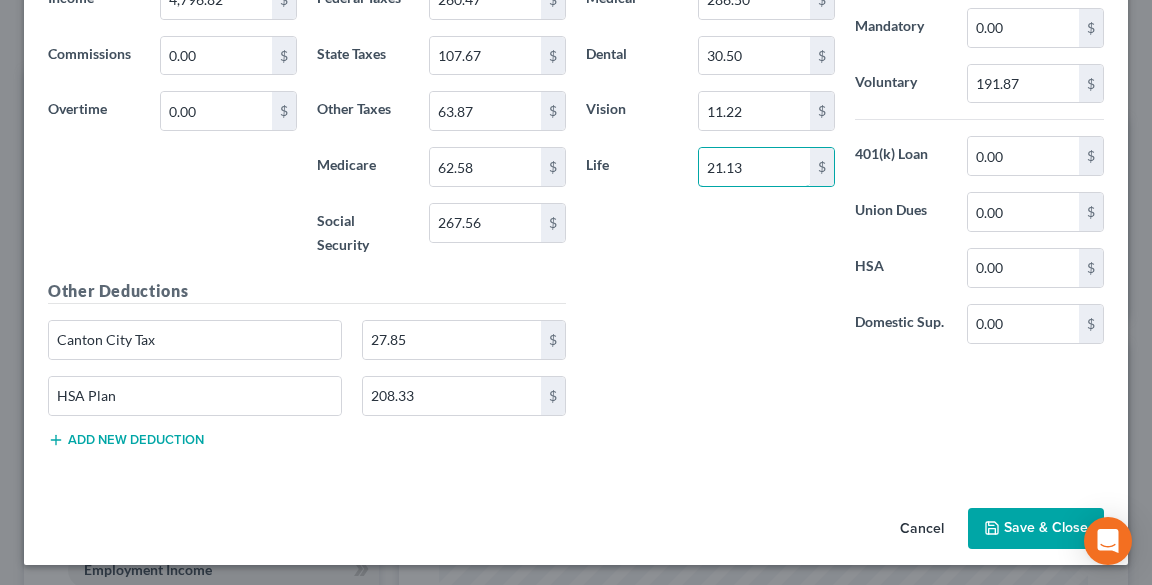 type on "21.13" 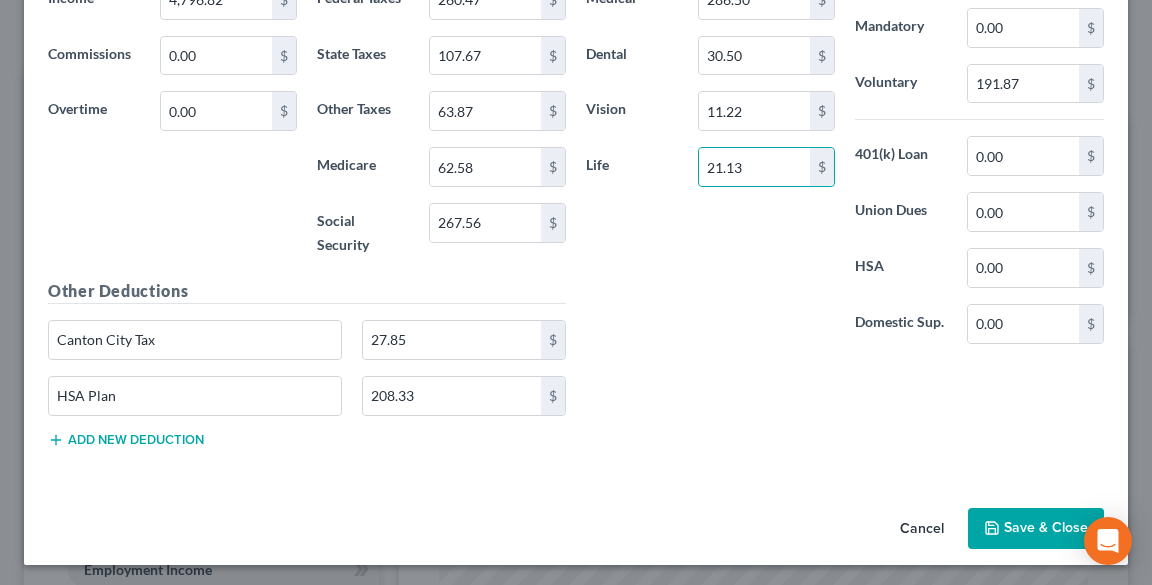 click on "Add new deduction" at bounding box center [126, 440] 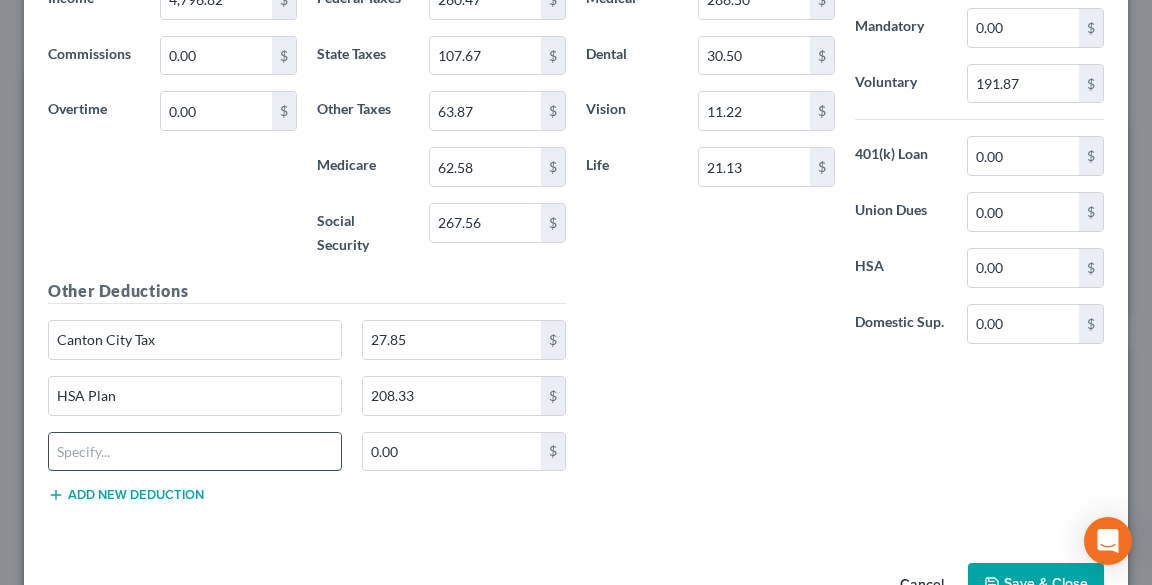 click at bounding box center (195, 452) 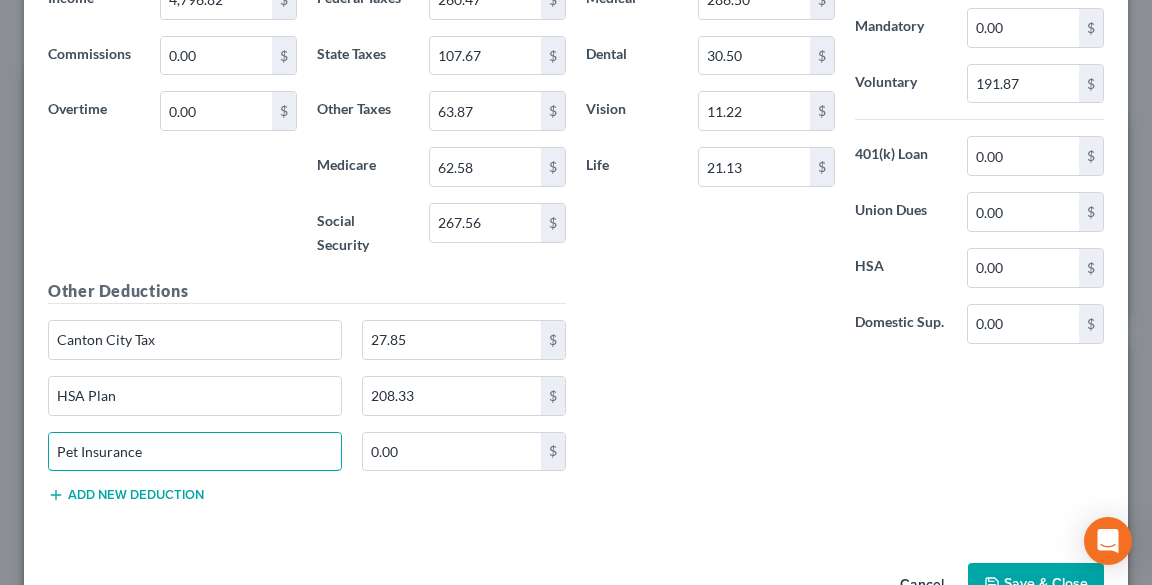 type on "Pet Insurance" 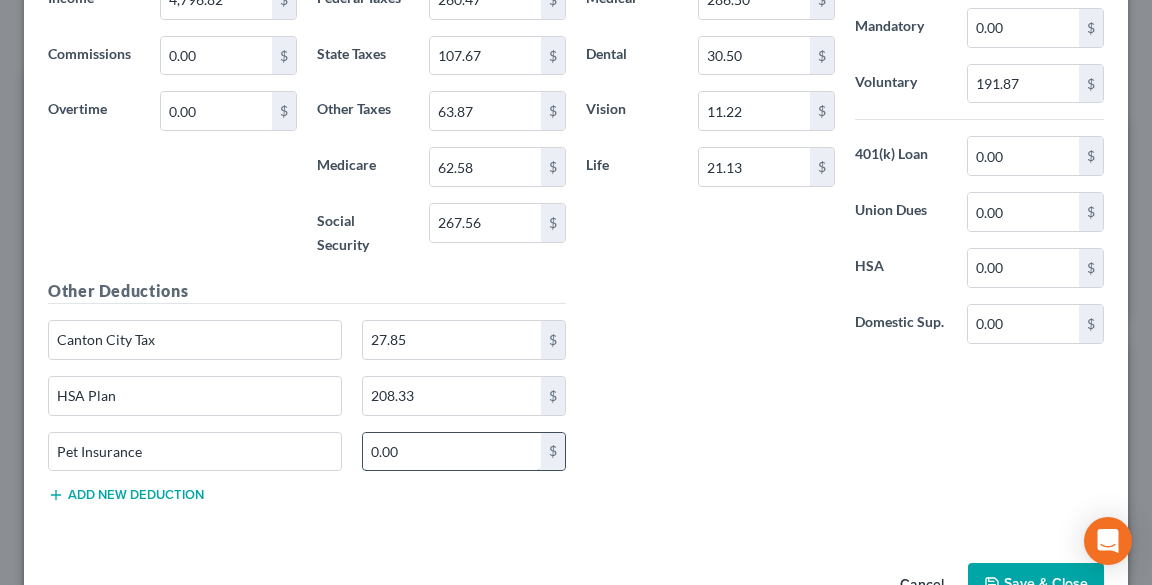 click on "0.00" at bounding box center (452, 452) 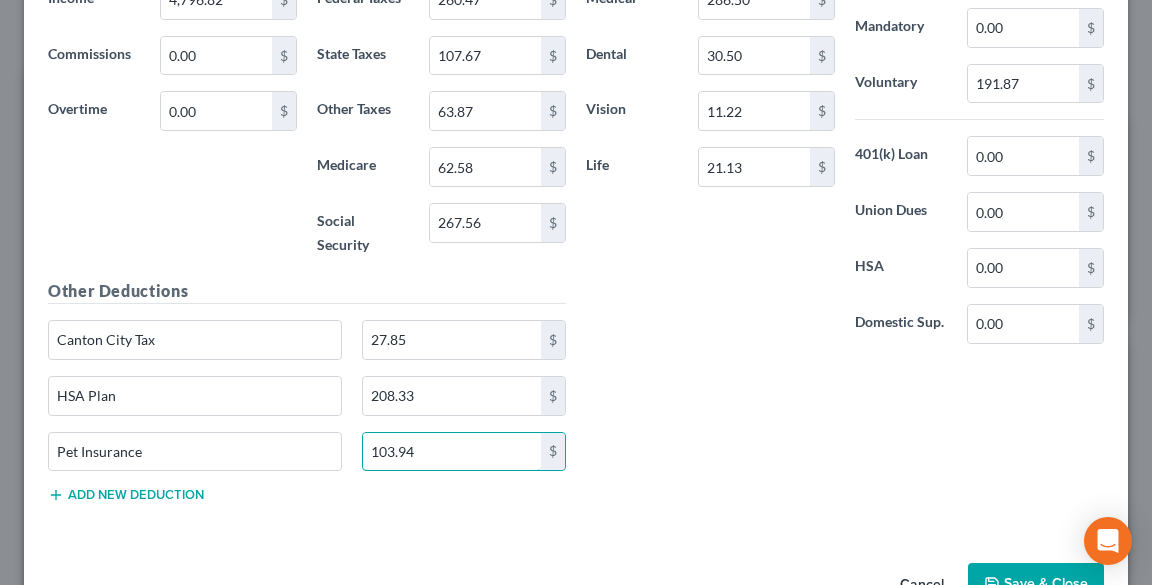 type on "103.94" 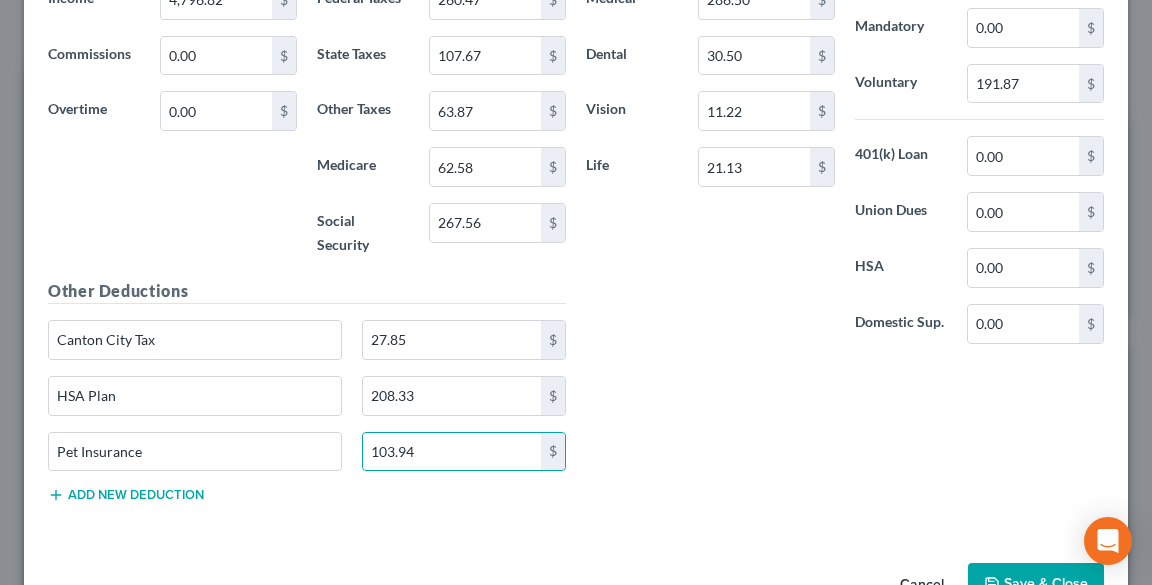 click on "Add new deduction" at bounding box center (126, 495) 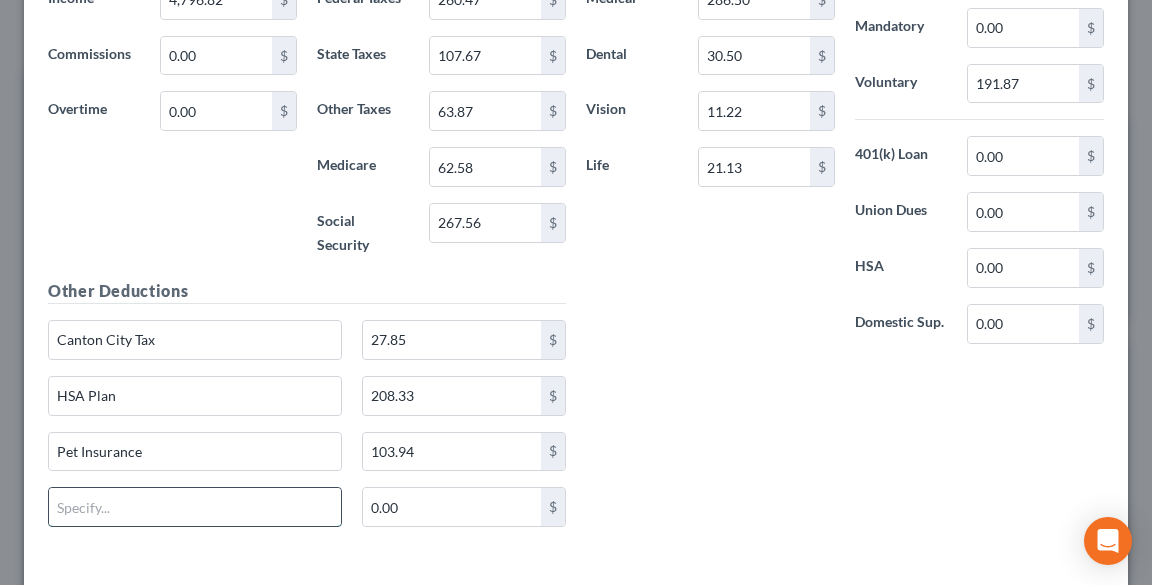 click at bounding box center [195, 507] 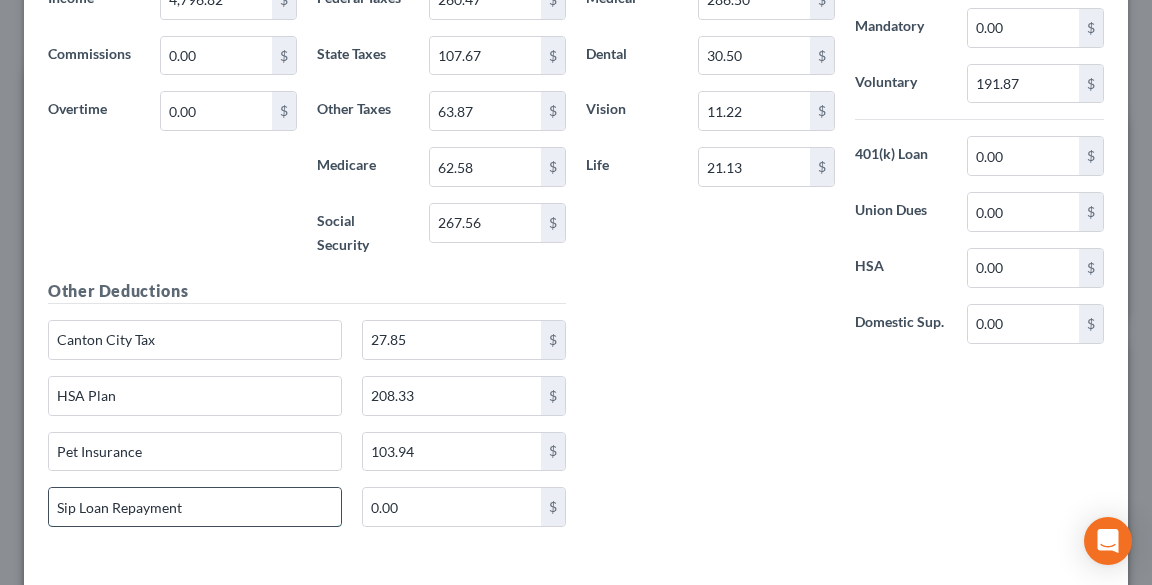 type on "Sip Loan Repayment" 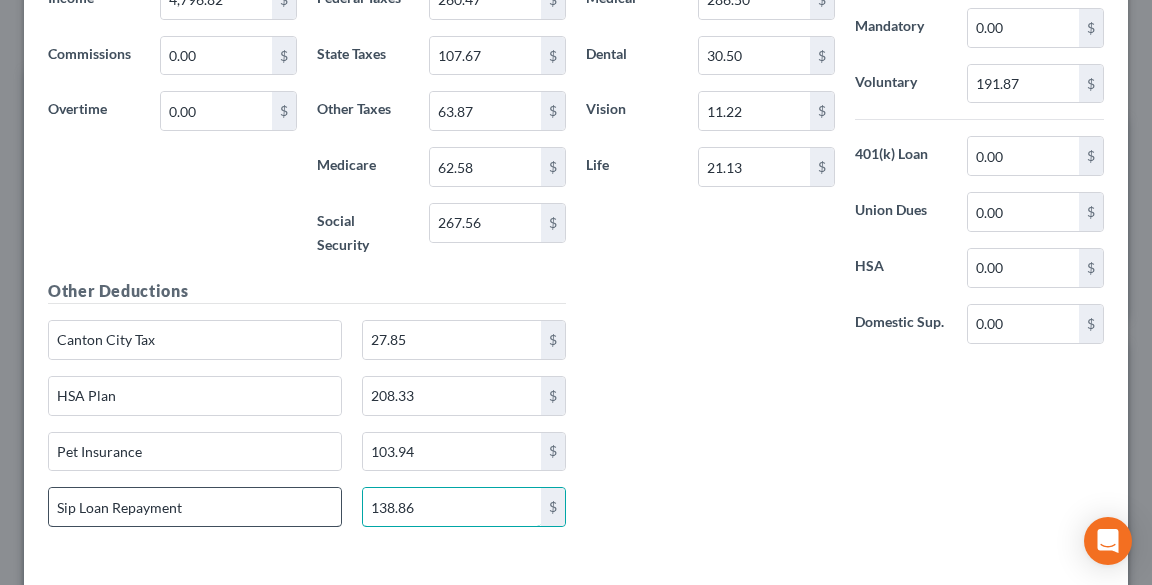 type on "138.86" 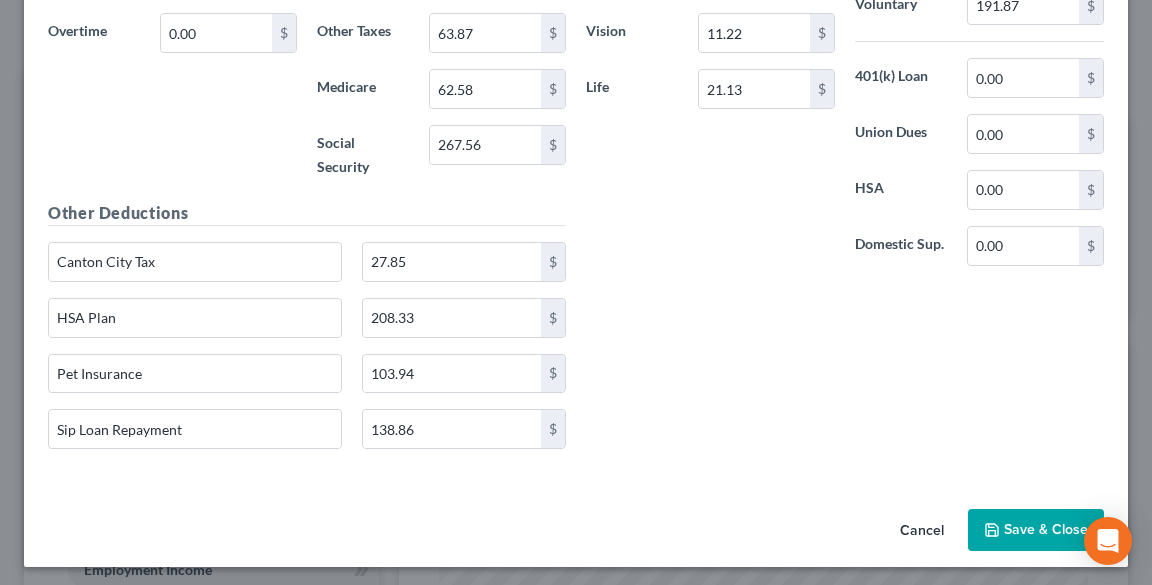 scroll, scrollTop: 869, scrollLeft: 0, axis: vertical 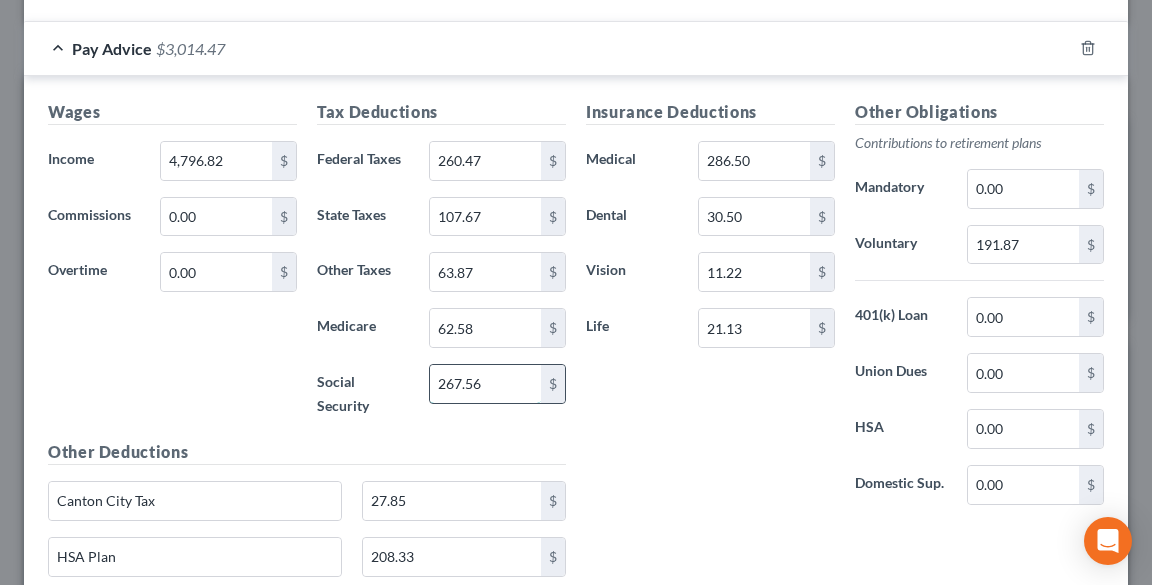 click on "267.56" at bounding box center [485, 384] 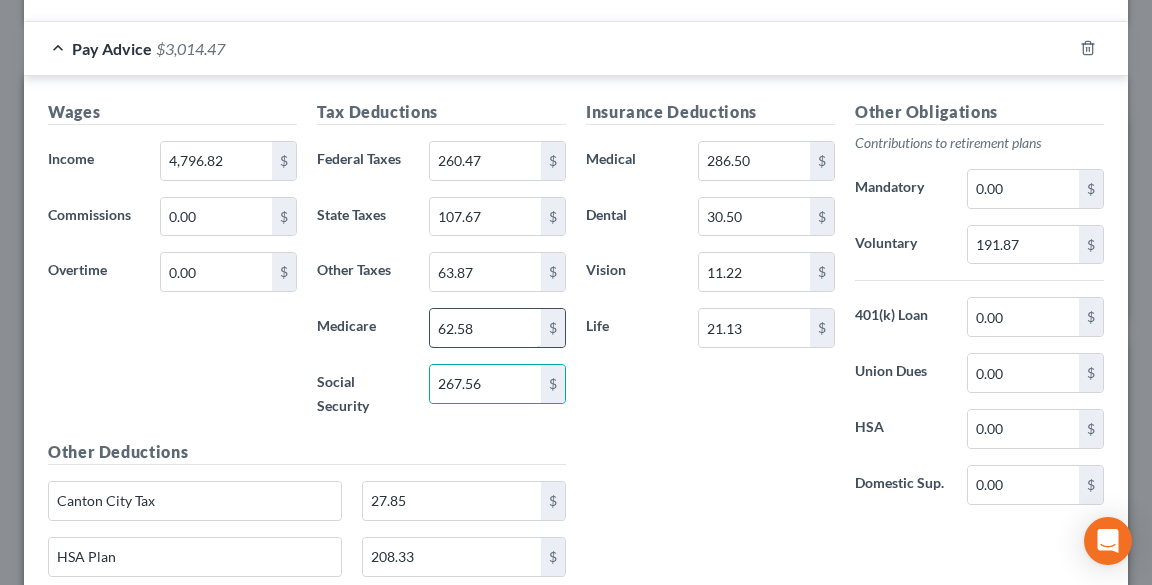 click on "62.58" at bounding box center [485, 328] 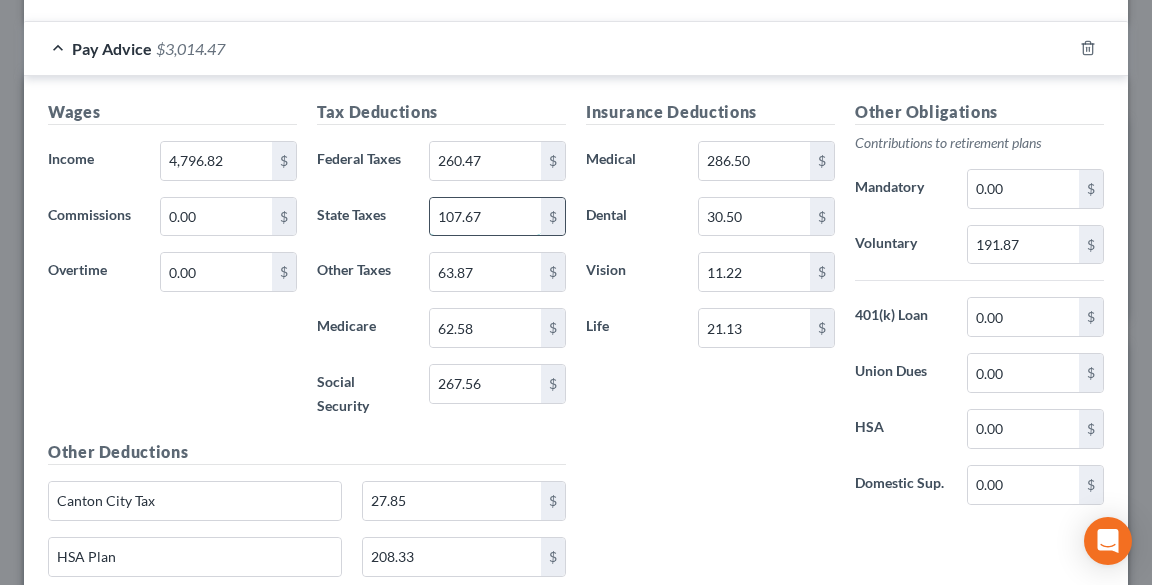 click on "107.67" at bounding box center [485, 217] 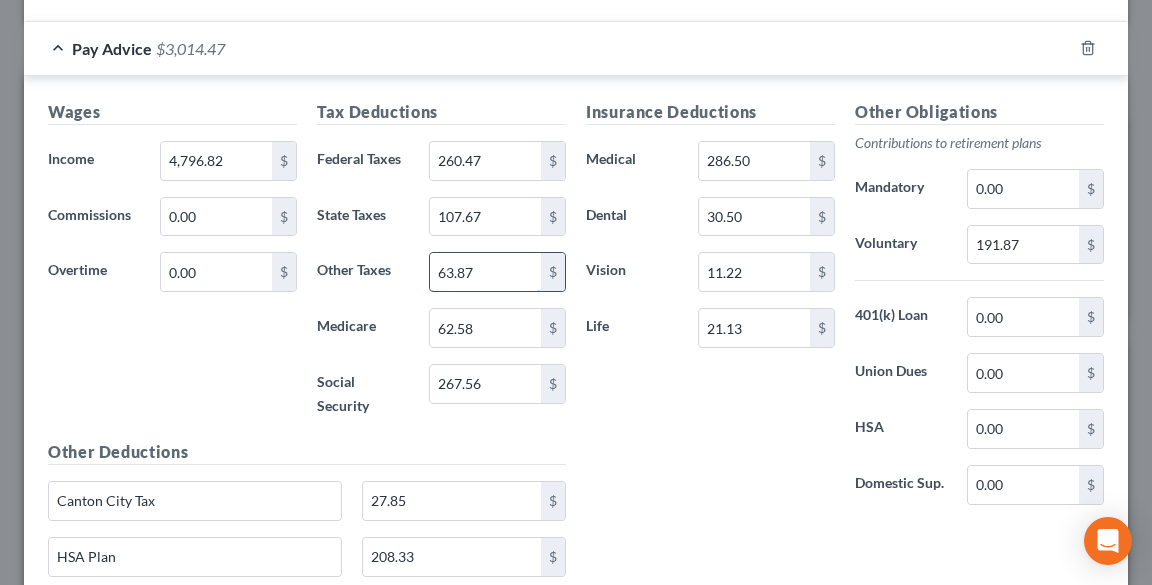 click on "63.87" at bounding box center [485, 272] 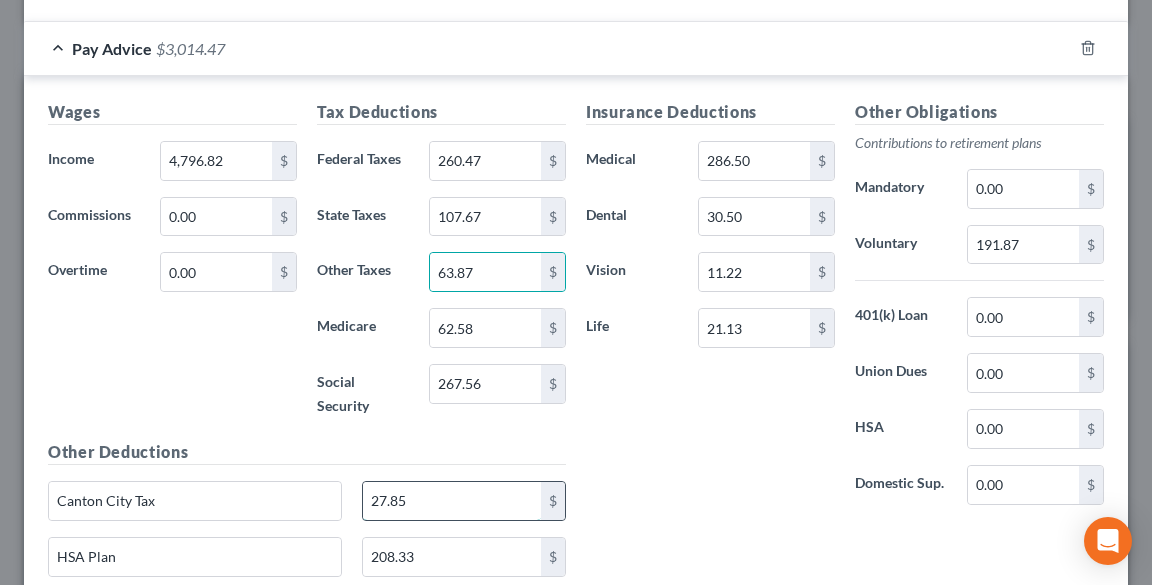 click on "27.85" at bounding box center [452, 501] 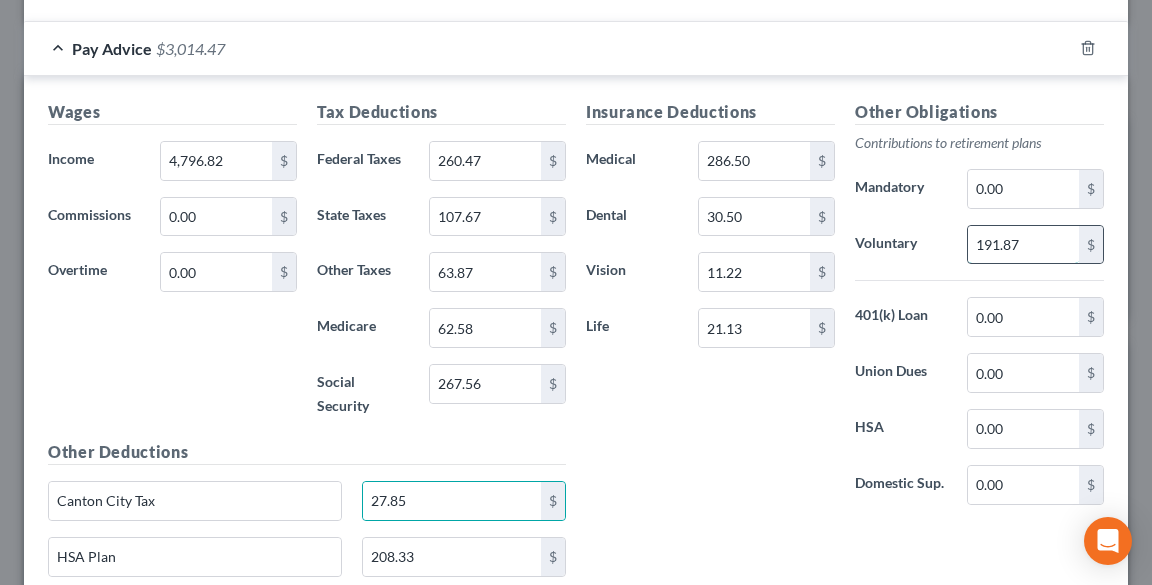 click on "191.87" at bounding box center [1023, 245] 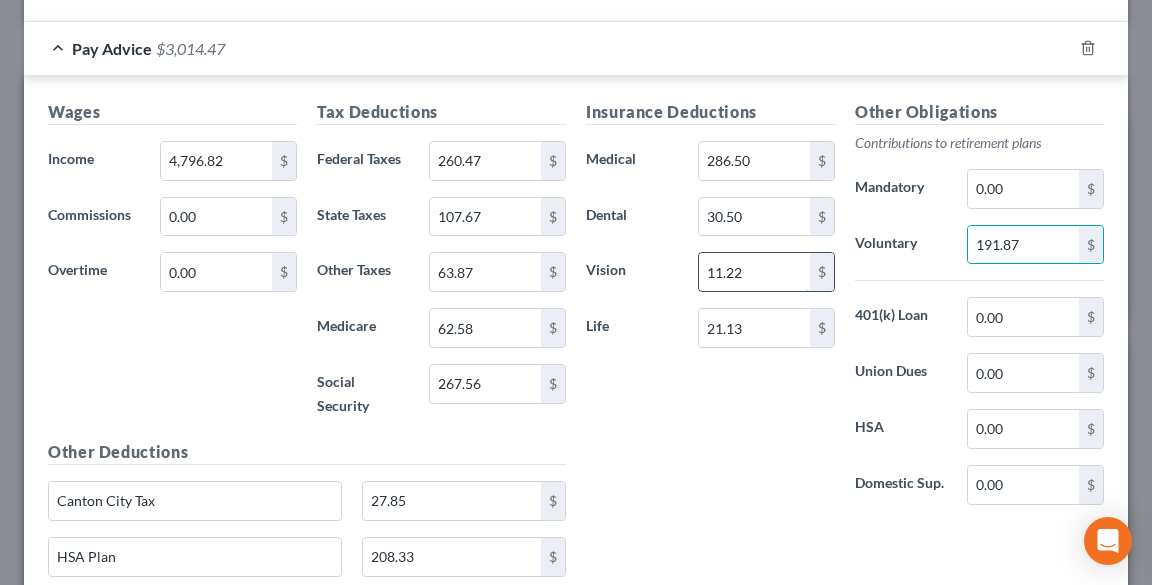 click on "11.22" at bounding box center (754, 272) 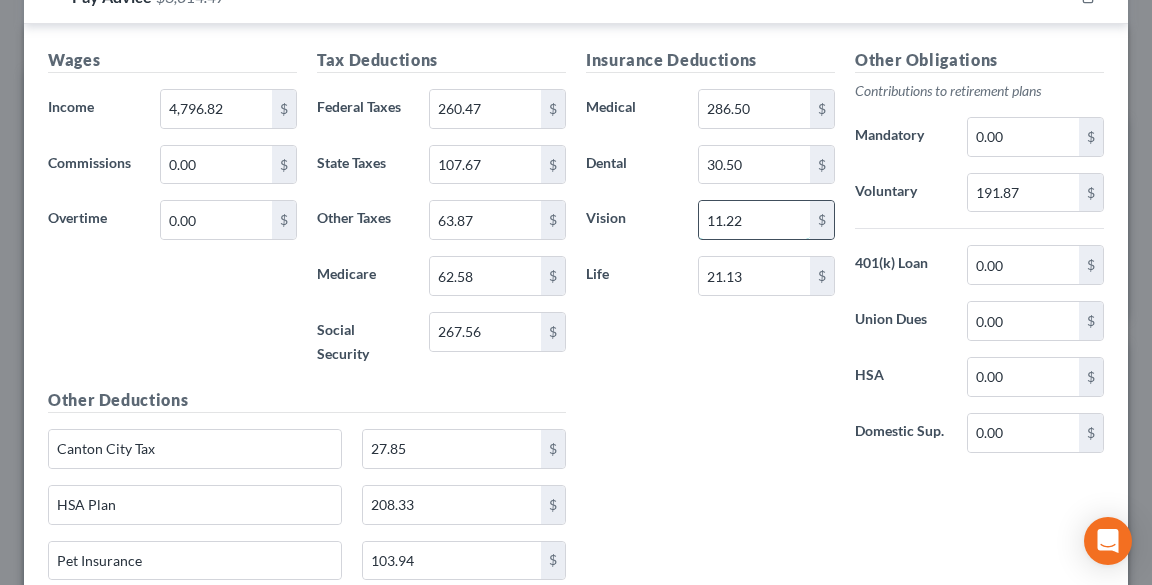 scroll, scrollTop: 709, scrollLeft: 0, axis: vertical 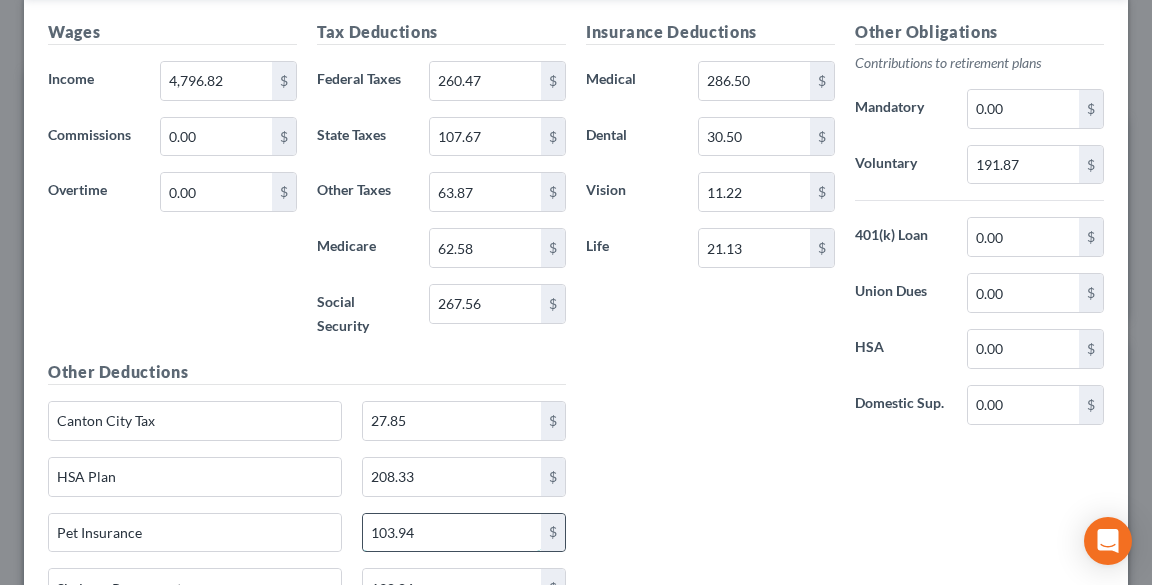 click on "103.94" at bounding box center (452, 533) 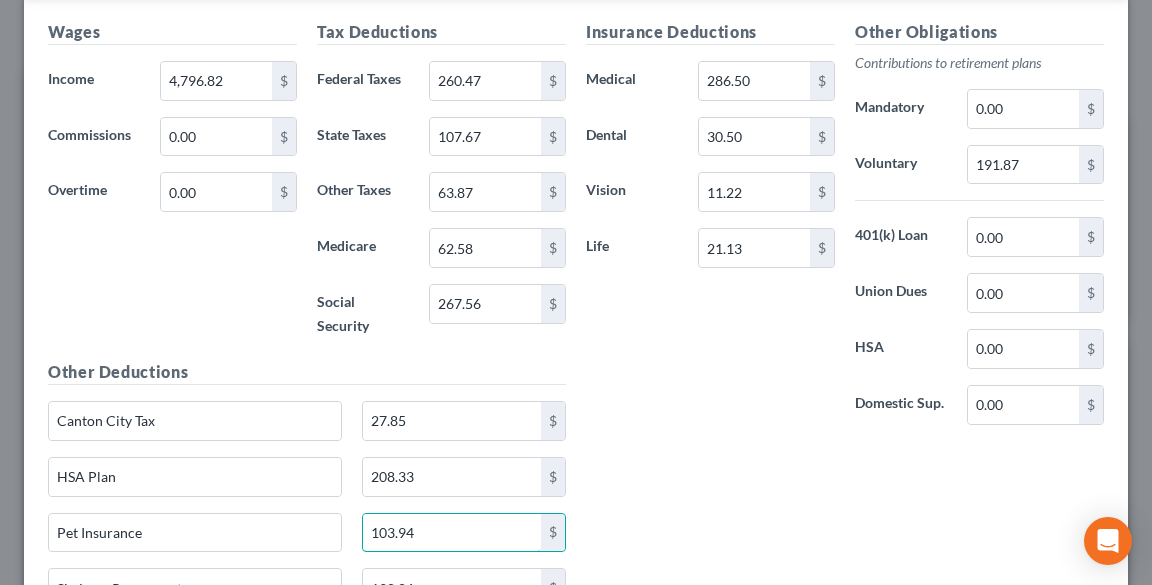 scroll, scrollTop: 789, scrollLeft: 0, axis: vertical 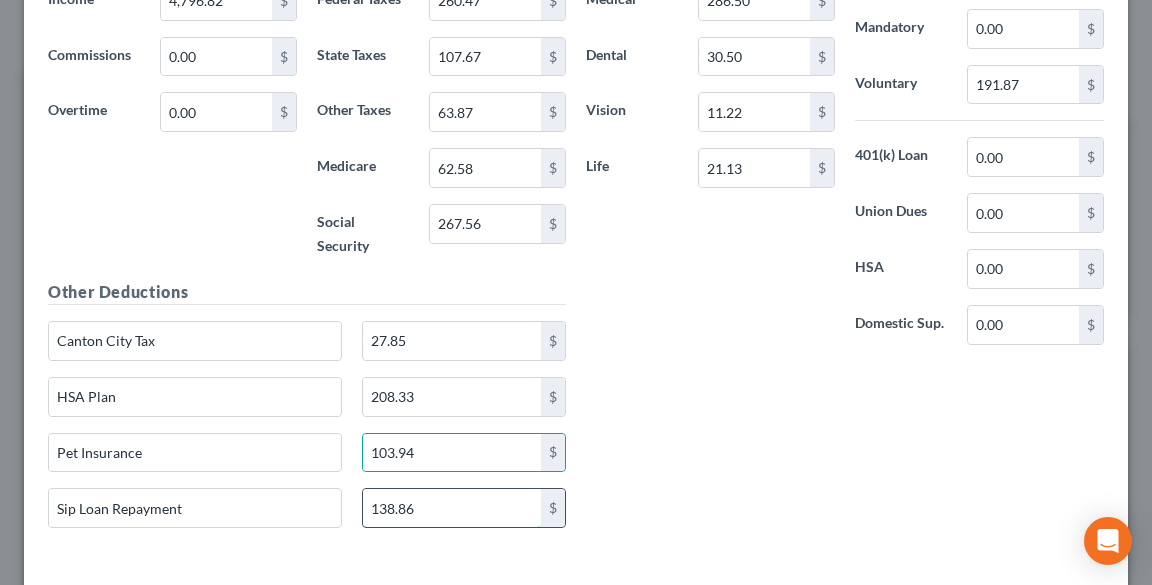 click on "138.86" at bounding box center (452, 508) 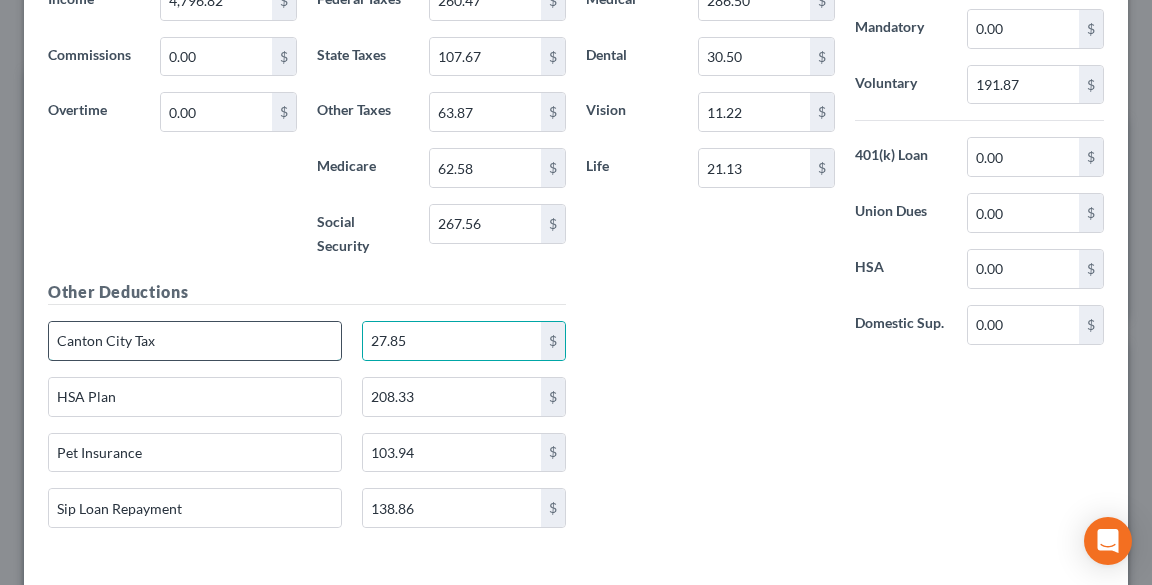 click on "Canton City Tax" at bounding box center (195, 341) 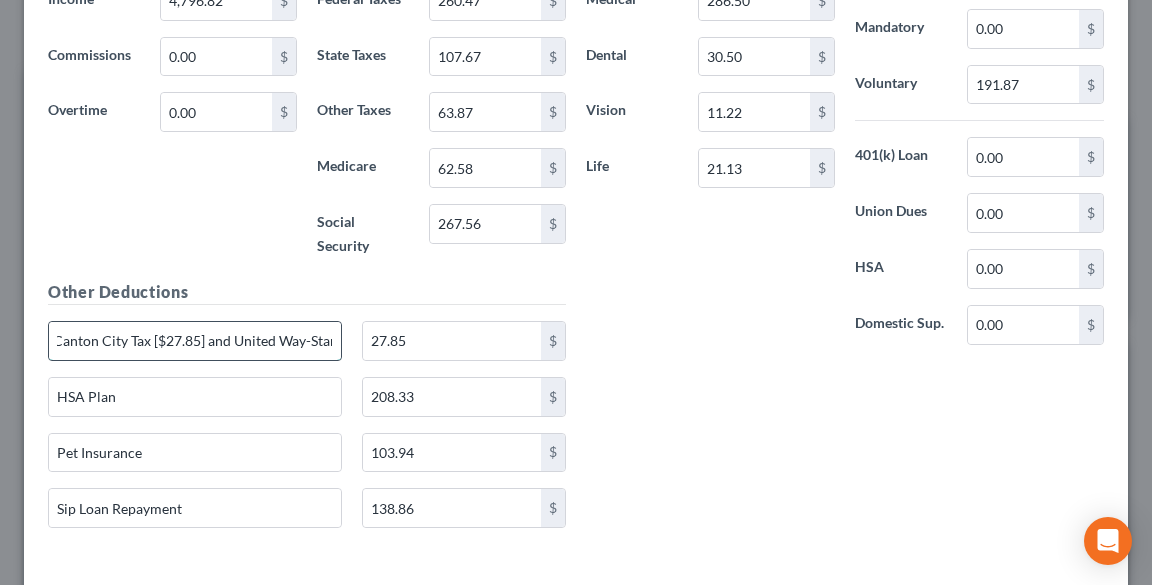 scroll, scrollTop: 0, scrollLeft: 7, axis: horizontal 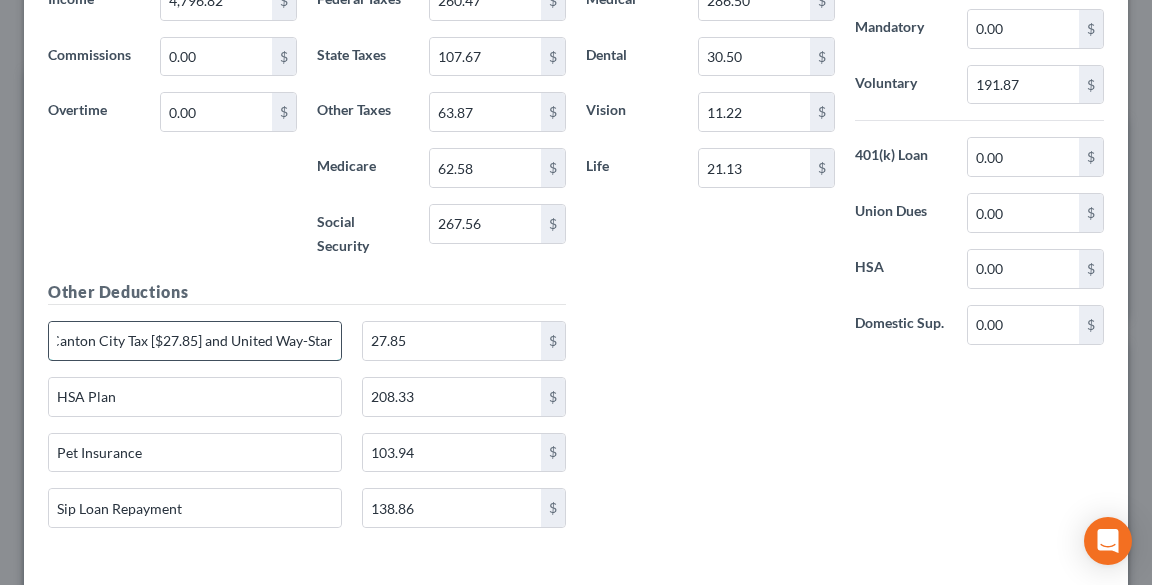 click on "Canton City Tax [$27.85] and United Way-Stark" at bounding box center (195, 341) 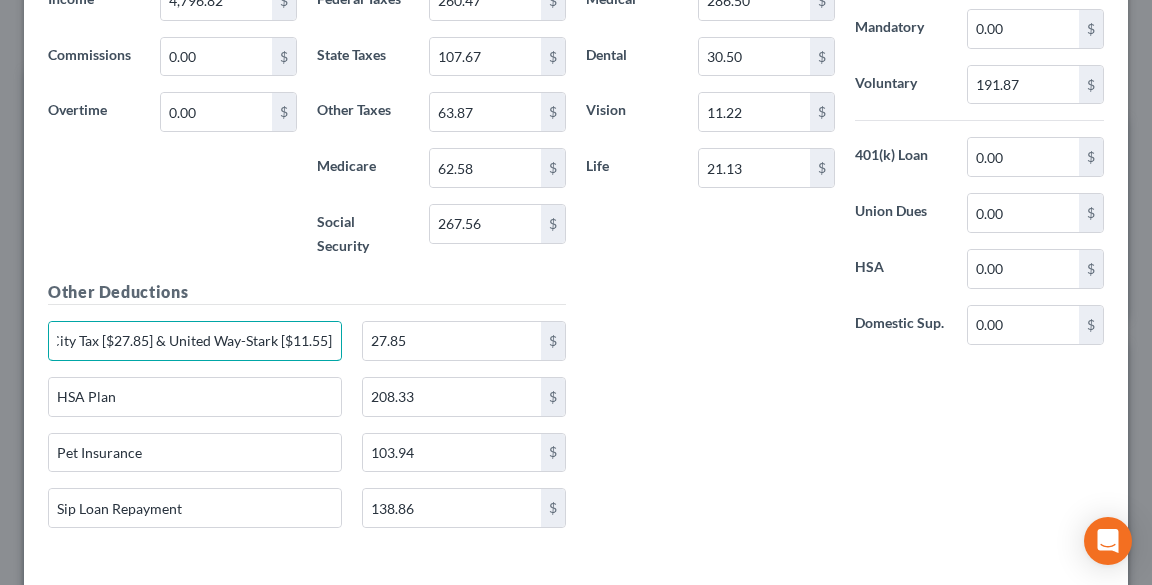 scroll, scrollTop: 0, scrollLeft: 60, axis: horizontal 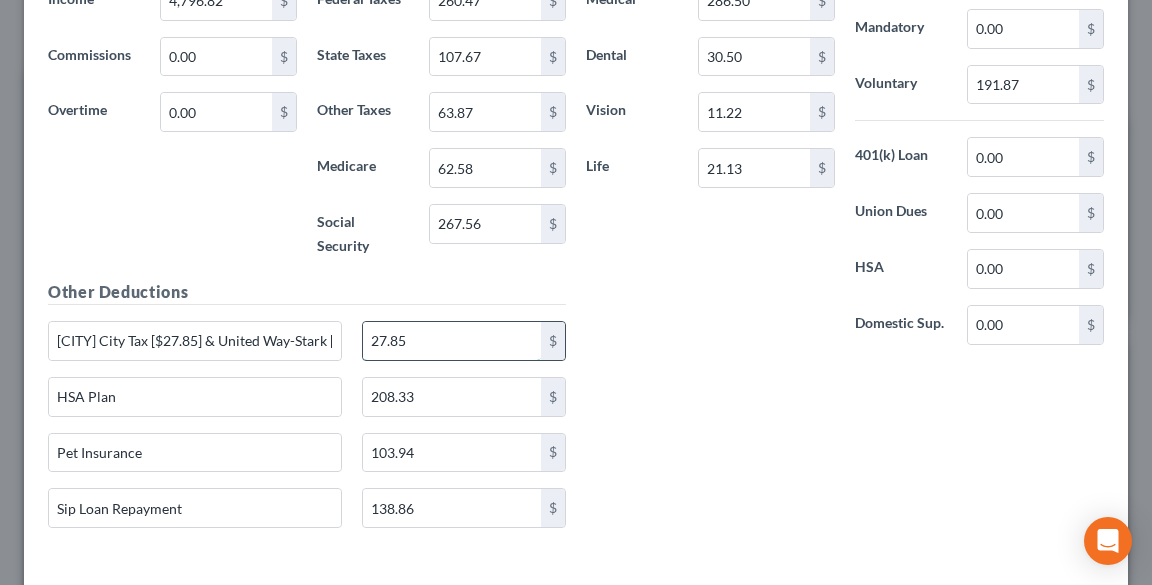 click on "27.85" at bounding box center (452, 341) 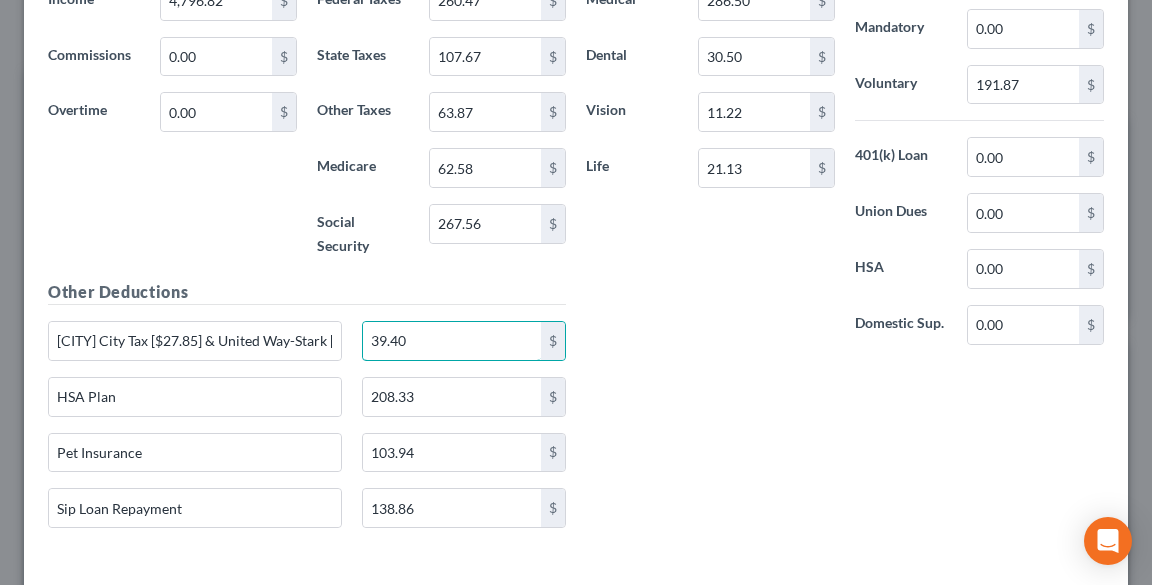 type on "39.40" 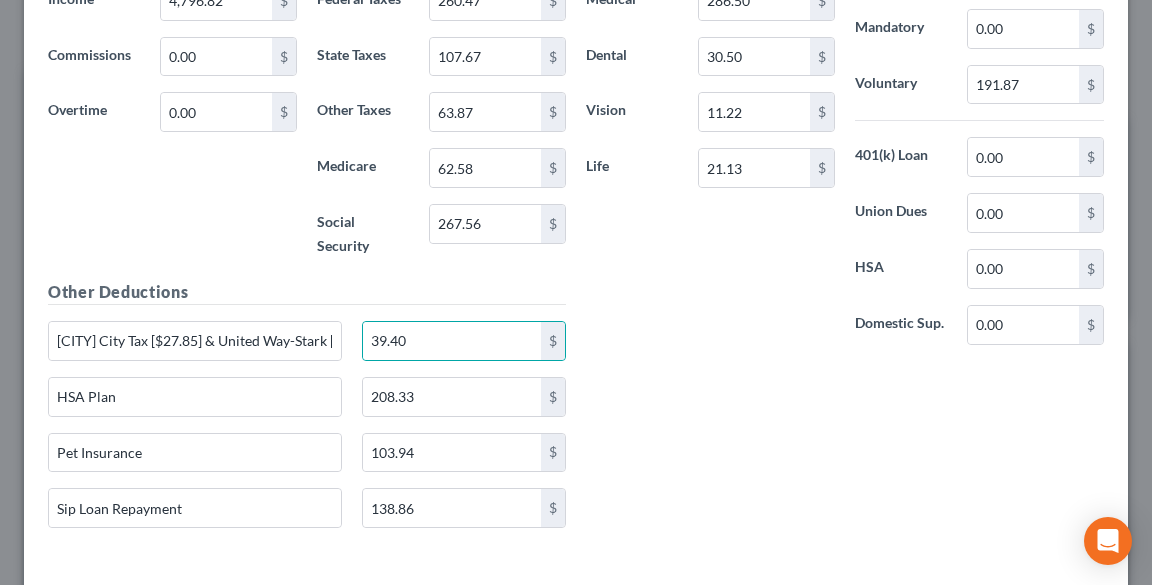 click on "Insurance Deductions Medical [AMOUNT] $ Dental [AMOUNT] $ Vision [AMOUNT] $ Life [AMOUNT] $ Other Obligations Contributions to retirement plans Mandatory [AMOUNT] $ Voluntary [AMOUNT] $ 401(k) Loan [AMOUNT] $ Union Dues [AMOUNT] $ HSA [AMOUNT] $ Domestic Sup. [AMOUNT] $" at bounding box center [845, 242] 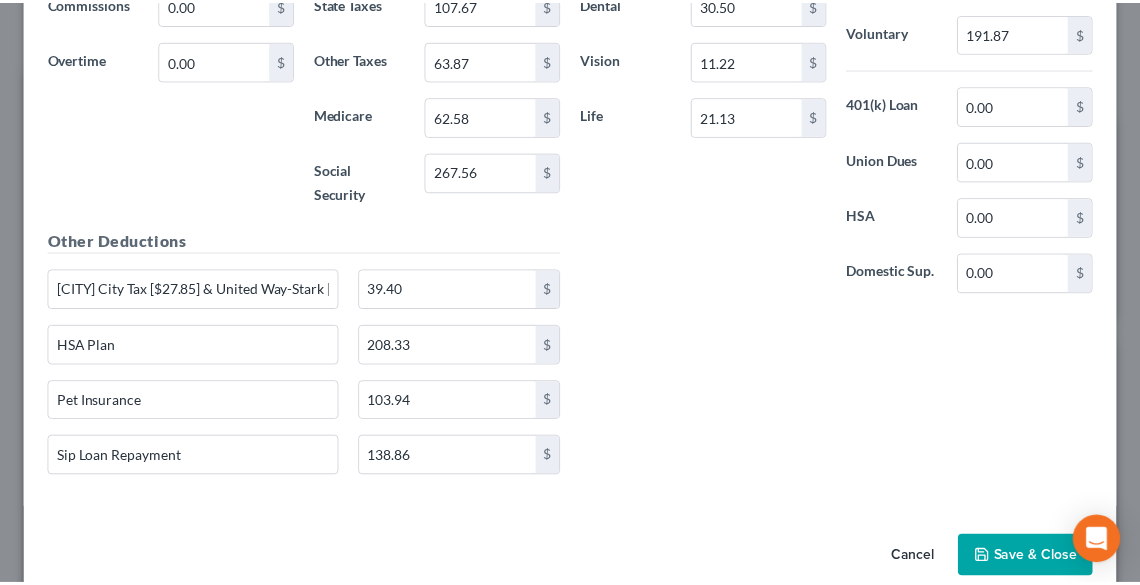 scroll, scrollTop: 869, scrollLeft: 0, axis: vertical 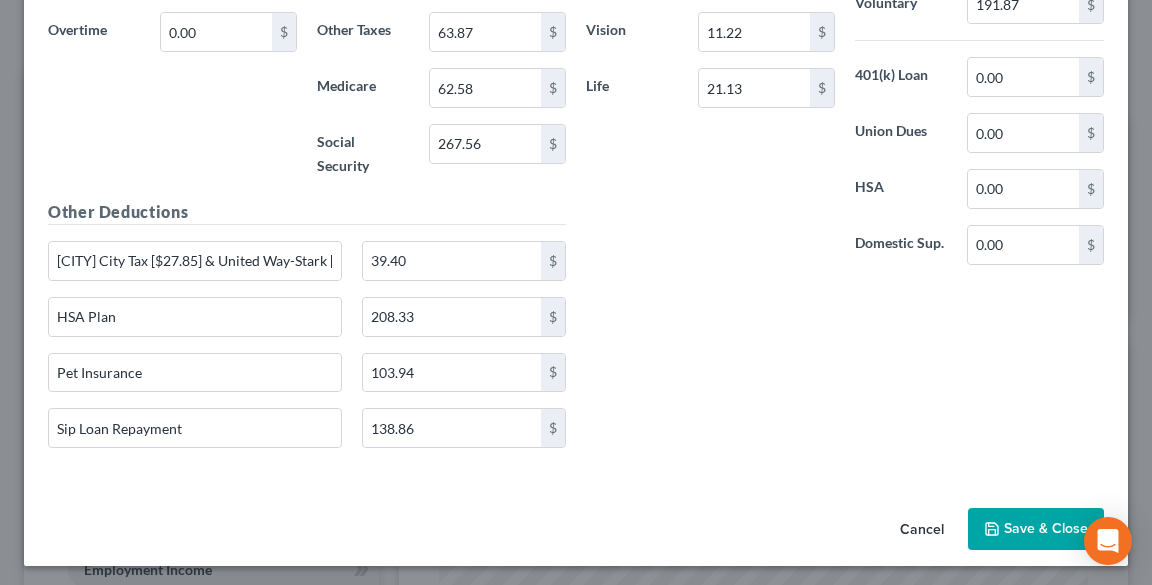 click on "Save & Close" at bounding box center (1036, 529) 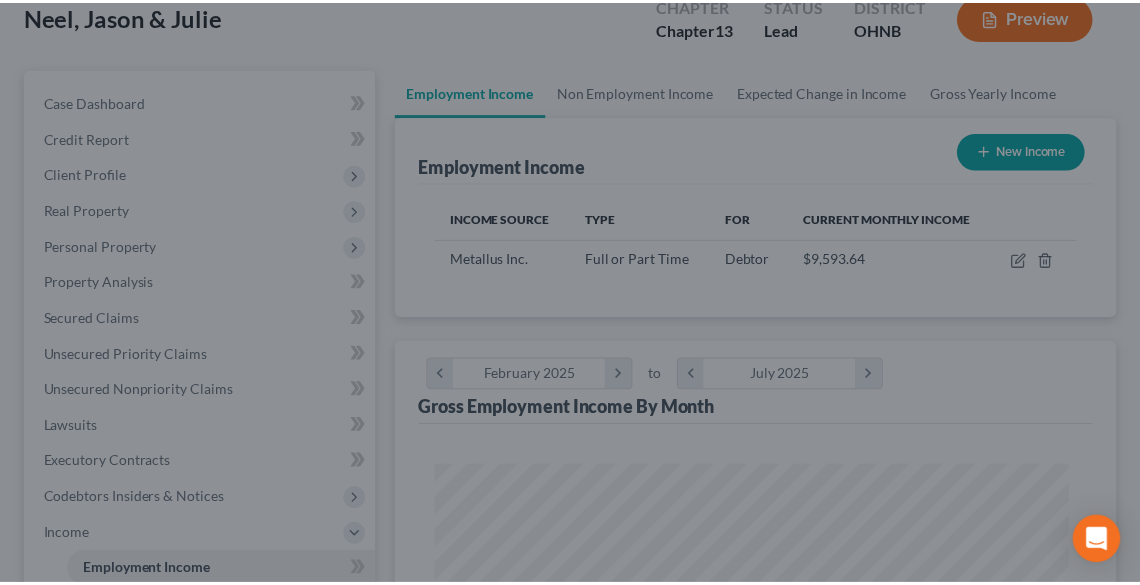 scroll, scrollTop: 320, scrollLeft: 680, axis: both 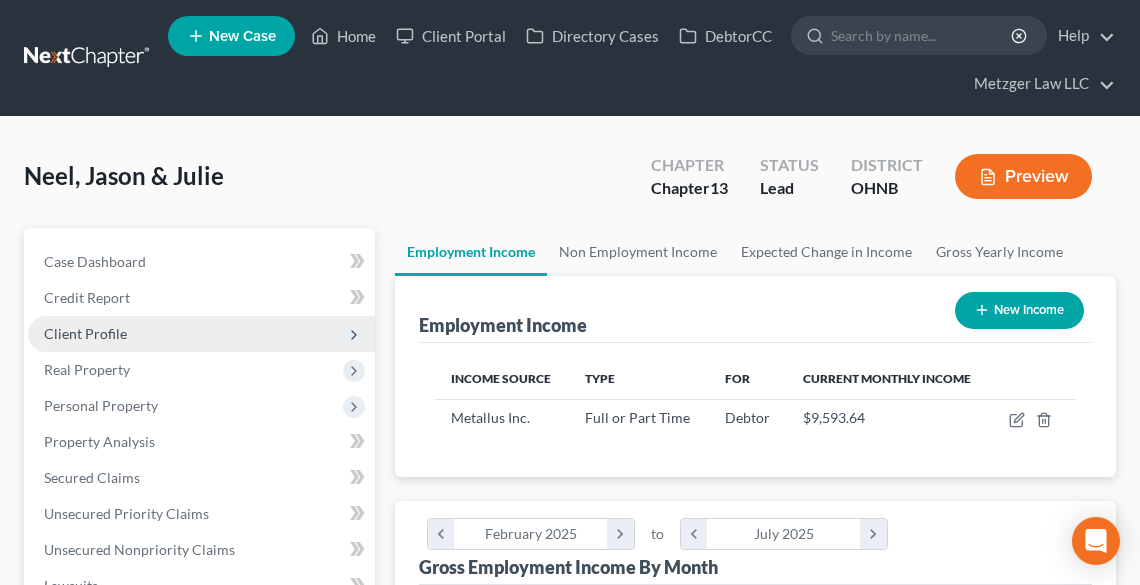 click on "Client Profile" at bounding box center (201, 334) 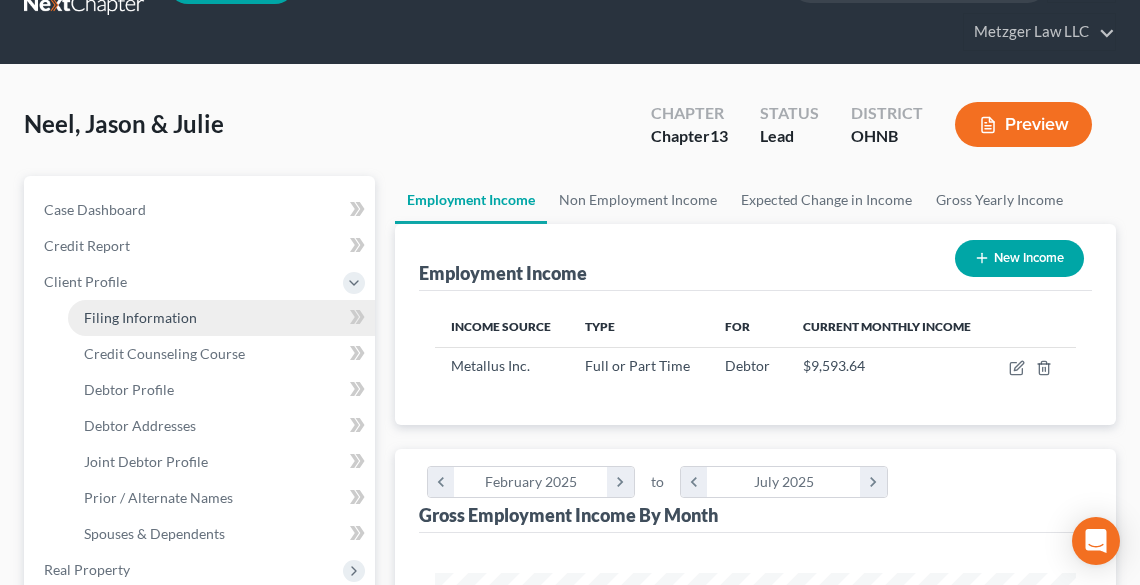 scroll, scrollTop: 80, scrollLeft: 0, axis: vertical 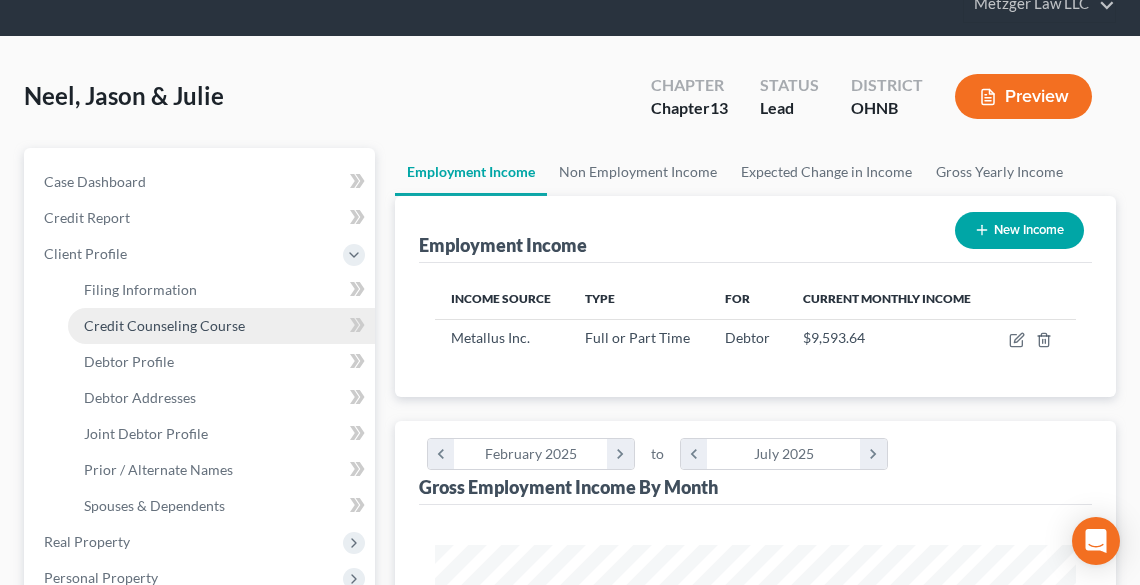 click on "Credit Counseling Course" at bounding box center (164, 325) 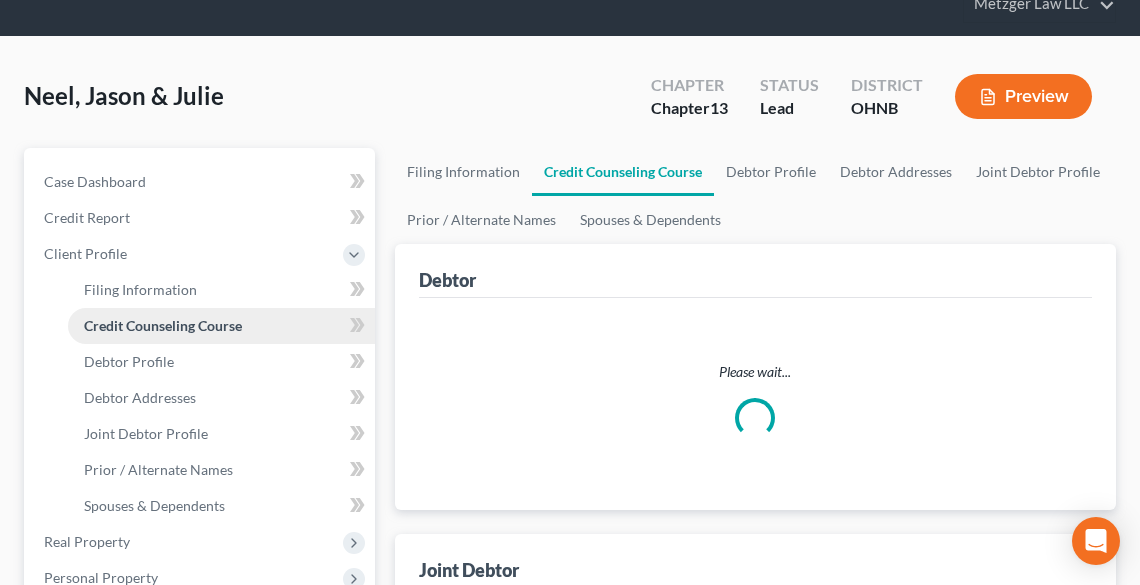 scroll, scrollTop: 0, scrollLeft: 0, axis: both 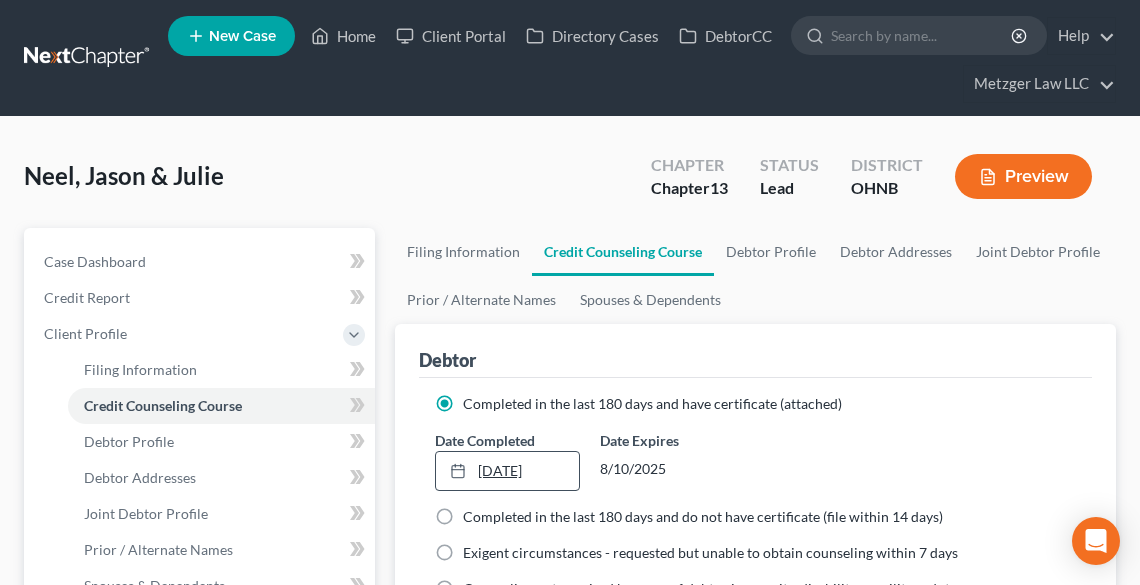 click on "[DATE]" at bounding box center (507, 471) 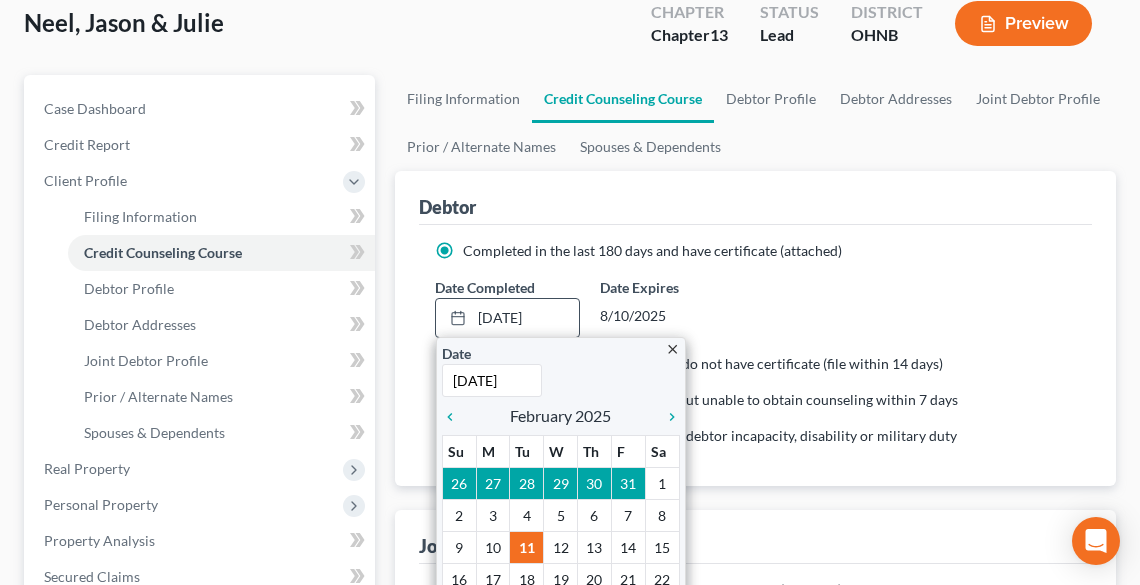 scroll, scrollTop: 160, scrollLeft: 0, axis: vertical 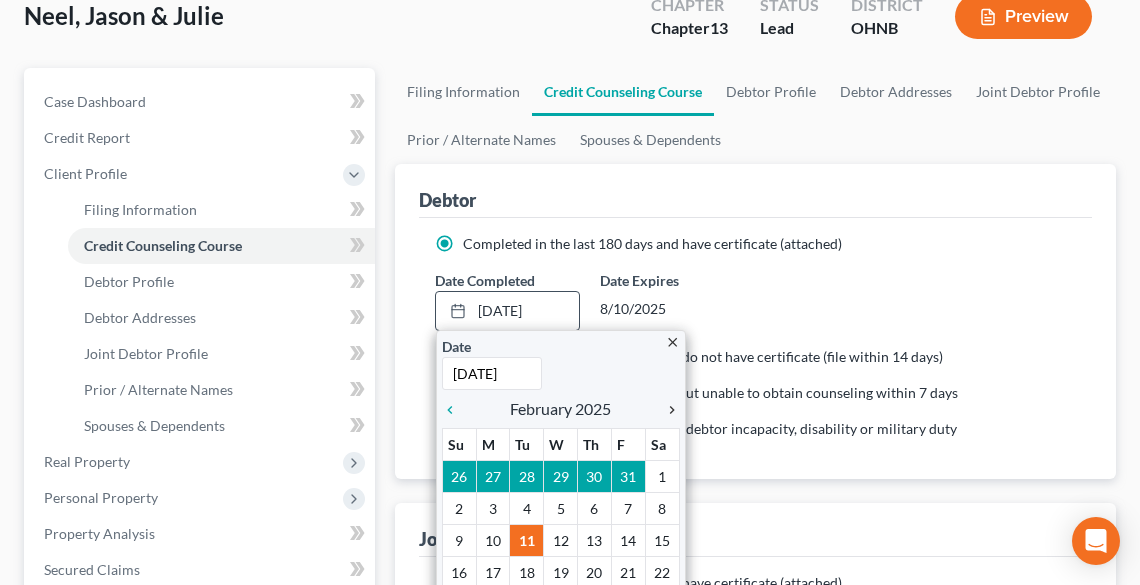 click on "chevron_right" at bounding box center [667, 410] 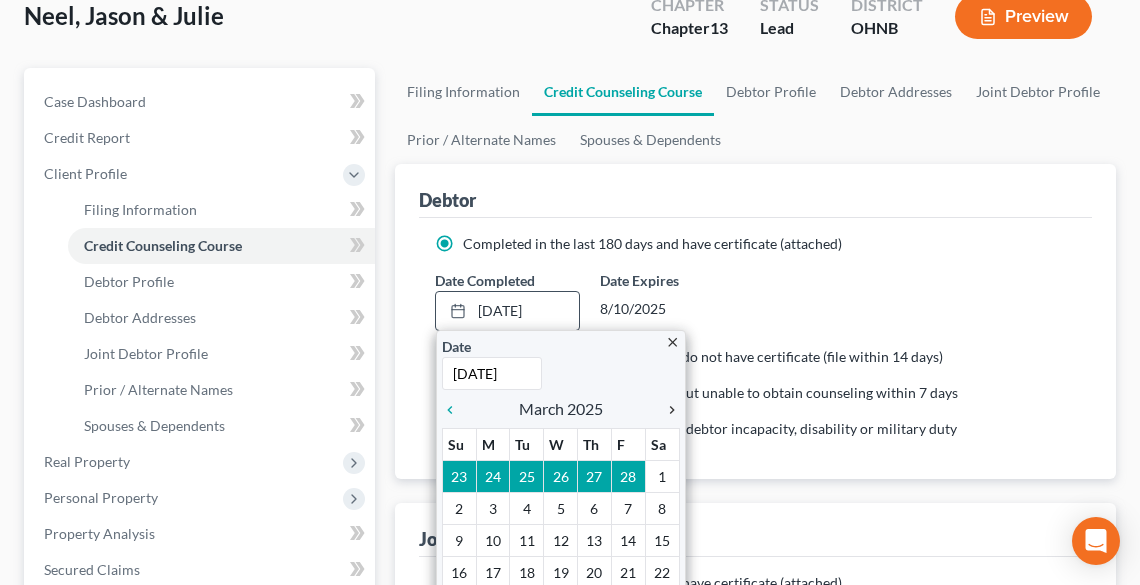 click on "chevron_right" at bounding box center [667, 410] 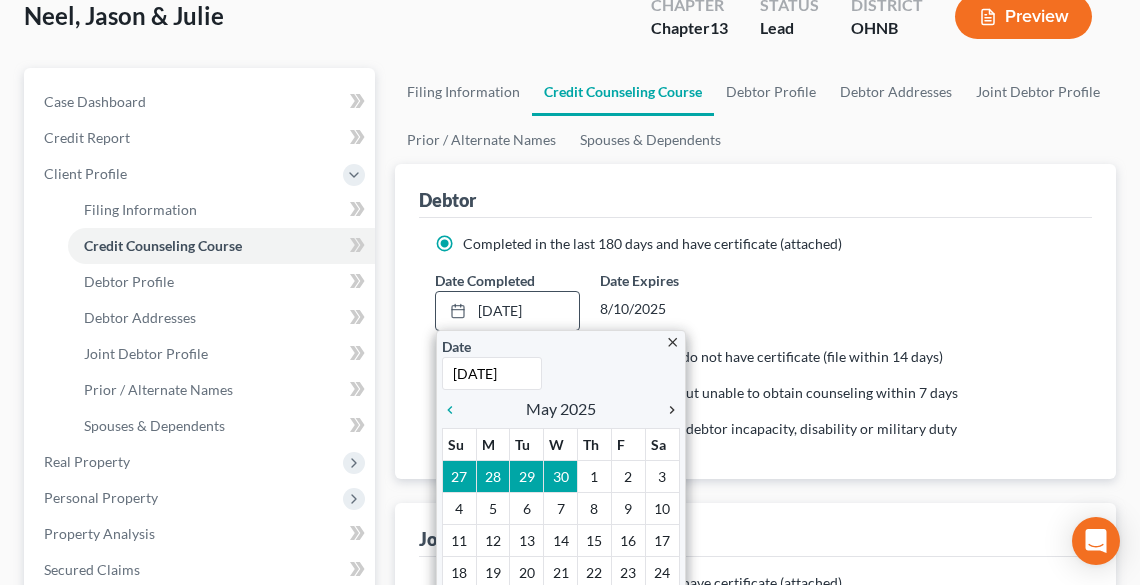 click on "chevron_right" at bounding box center (667, 410) 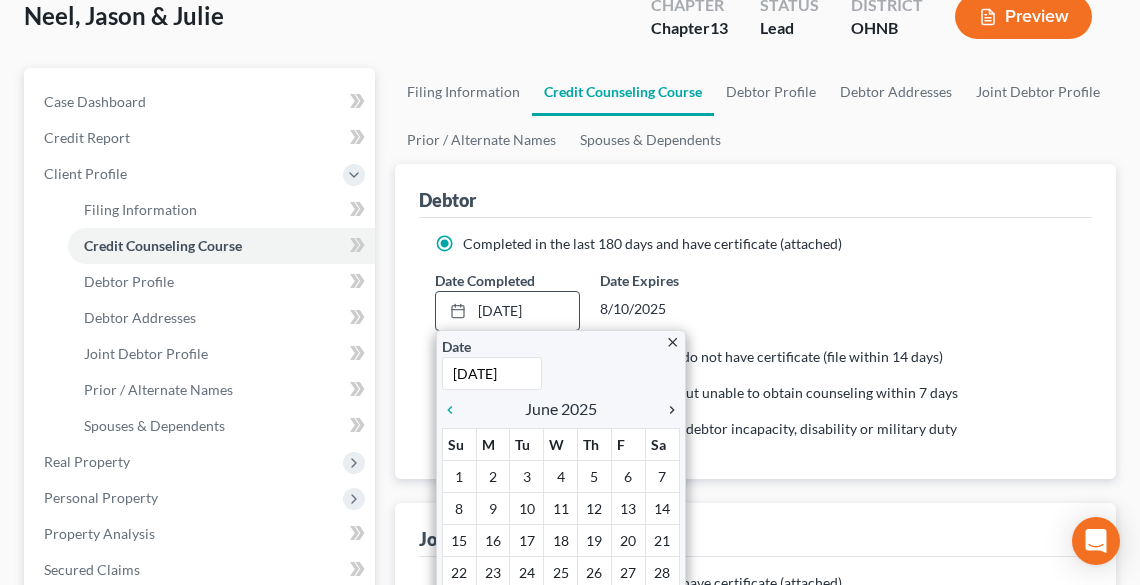 click on "chevron_right" at bounding box center [667, 410] 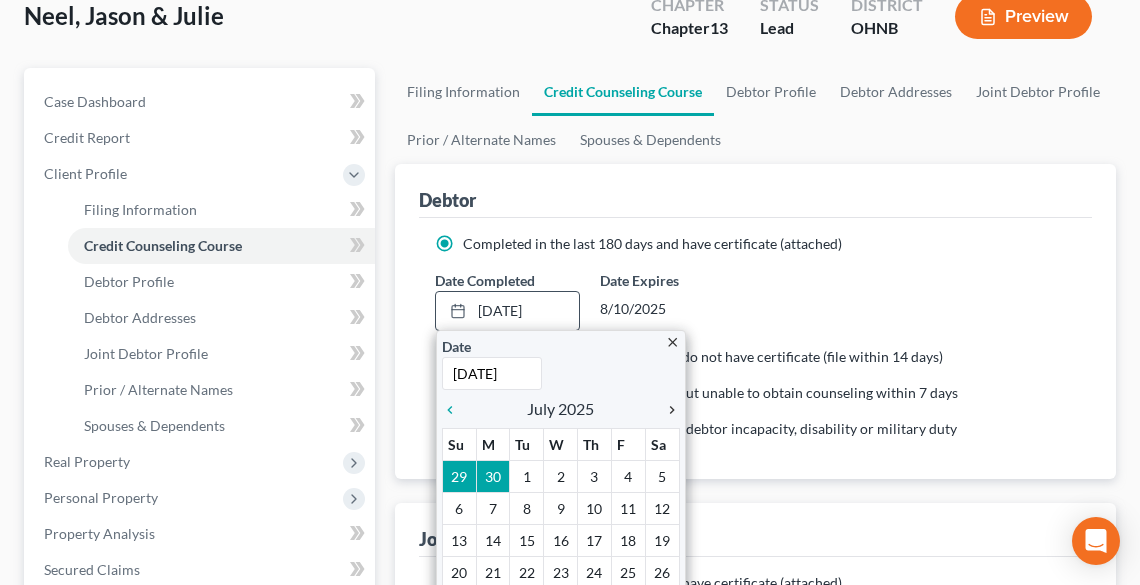 click on "chevron_right" at bounding box center [667, 410] 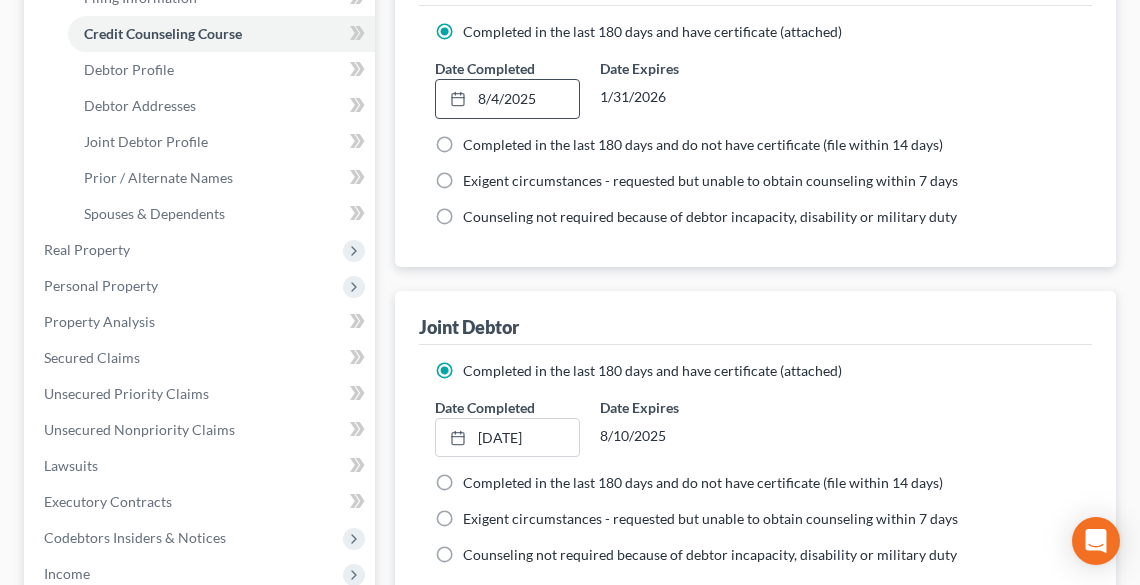 scroll, scrollTop: 480, scrollLeft: 0, axis: vertical 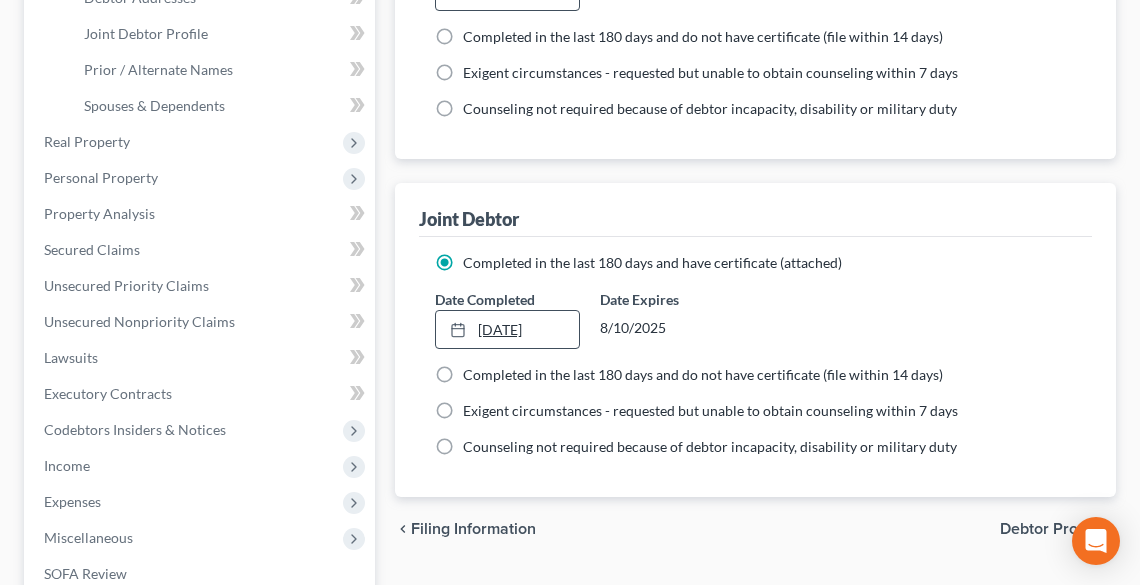 click on "[DATE]" at bounding box center [507, 330] 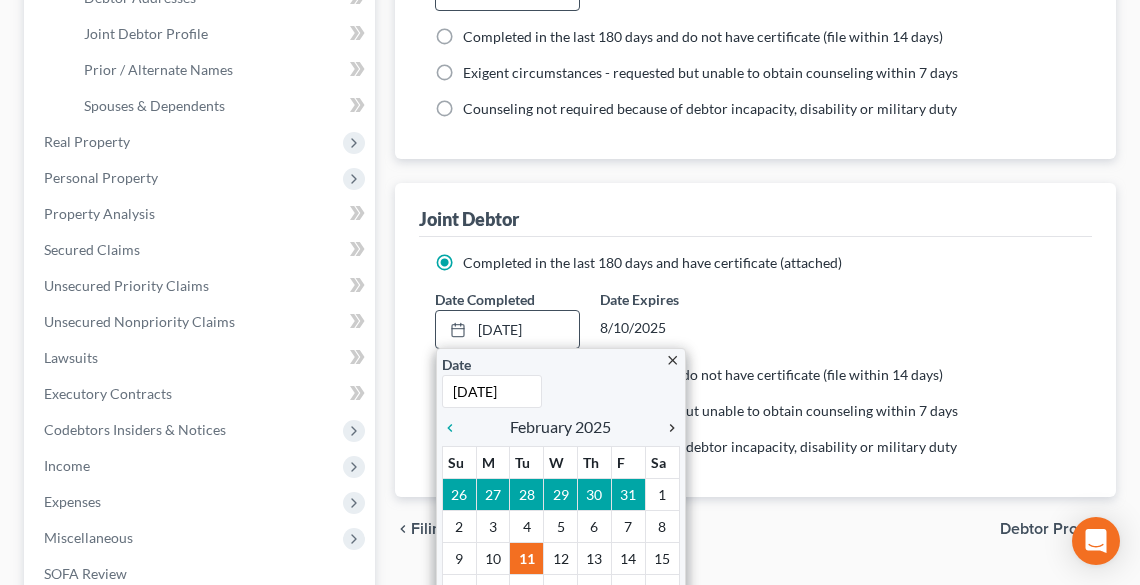 click on "chevron_right" at bounding box center (667, 428) 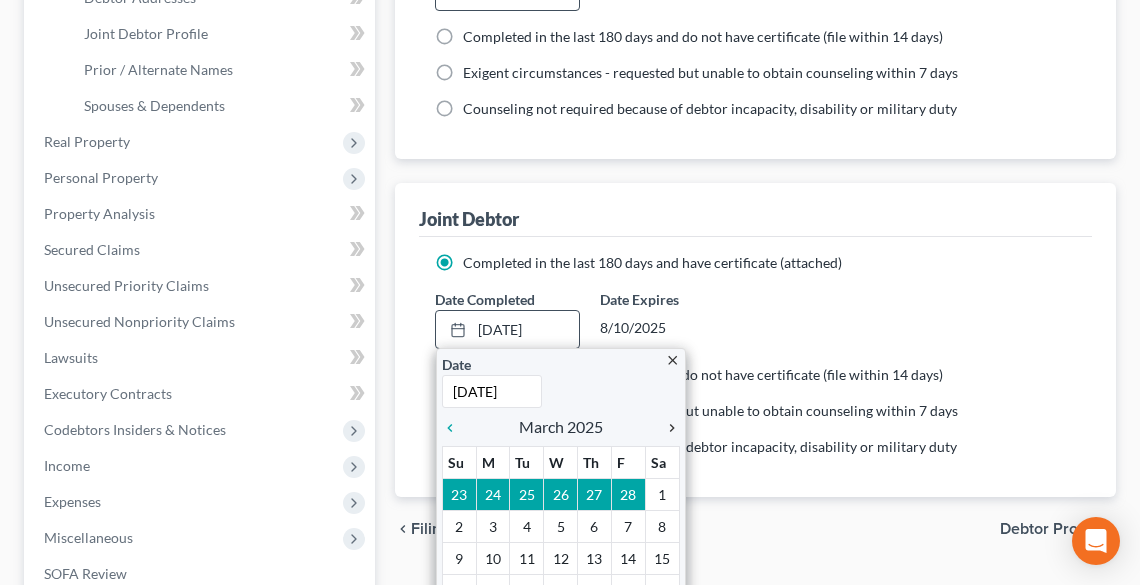 click on "chevron_right" at bounding box center [667, 428] 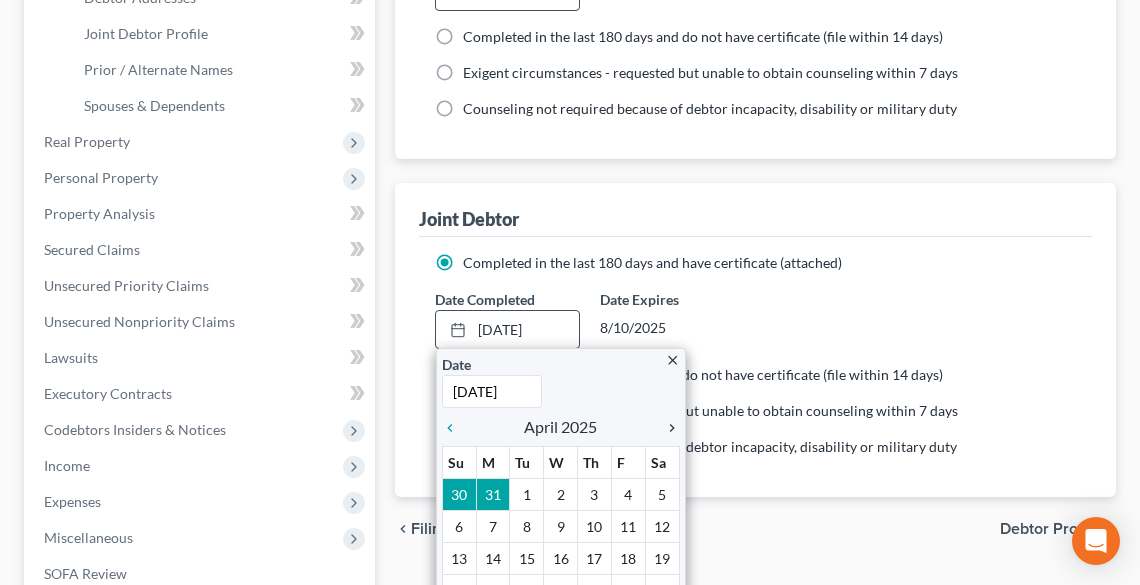 click on "chevron_right" at bounding box center [667, 428] 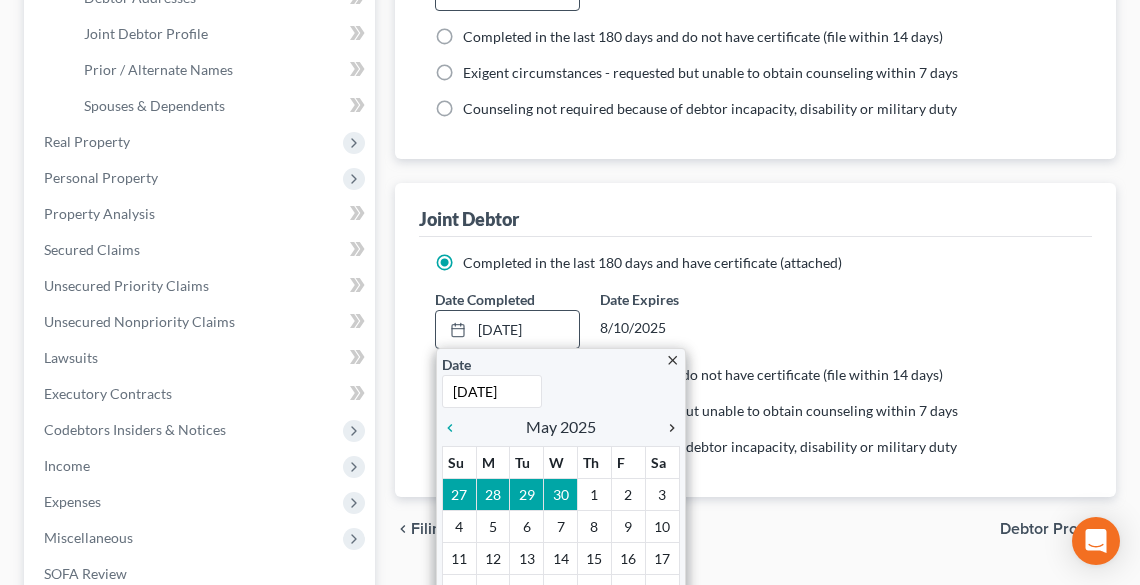 click on "chevron_right" at bounding box center [667, 428] 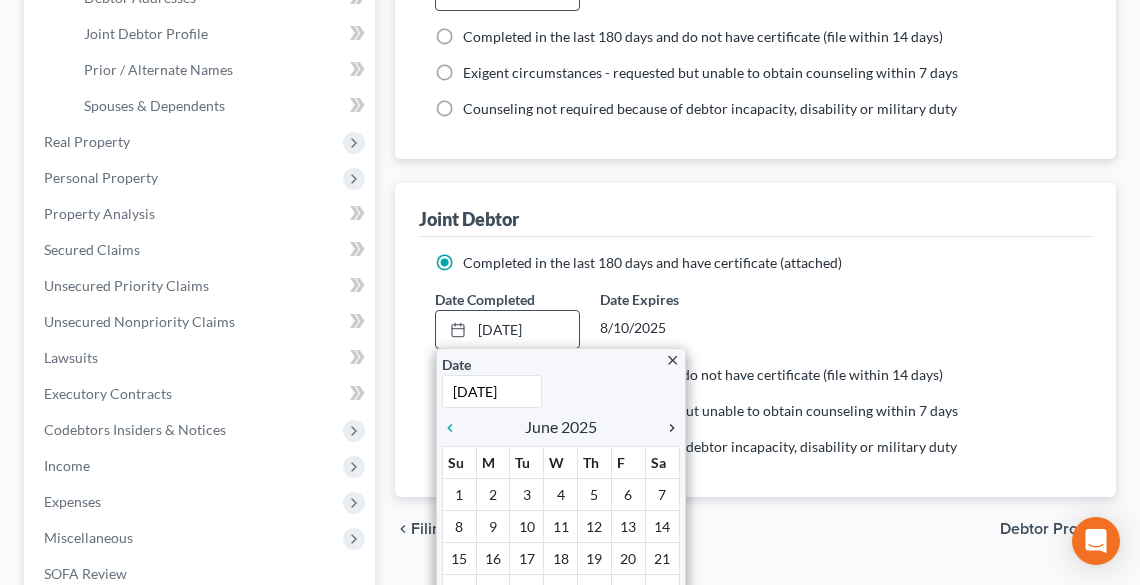 click on "chevron_right" at bounding box center [667, 428] 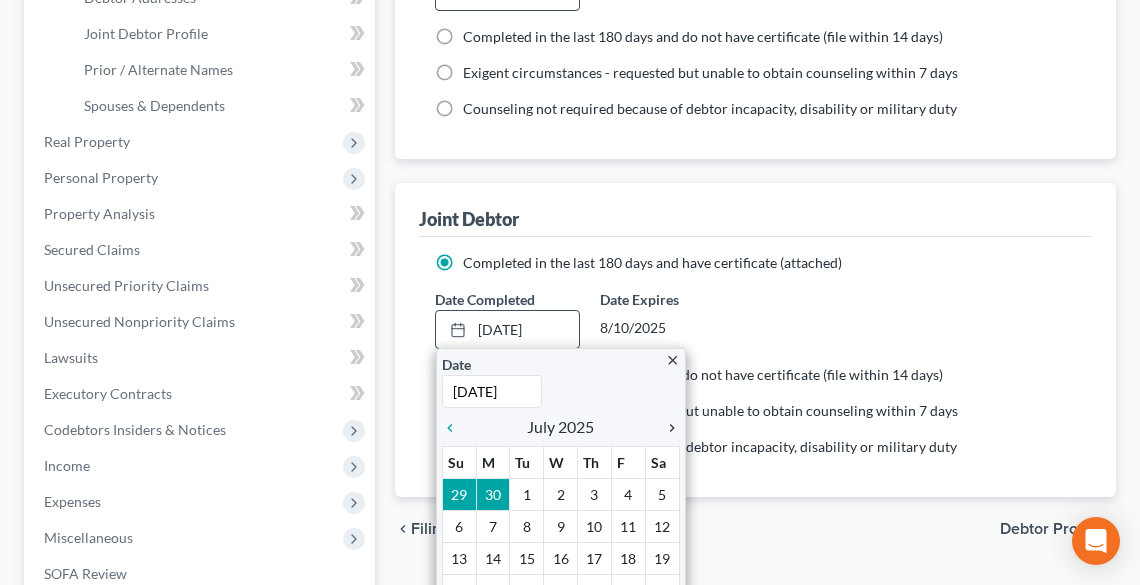 click on "chevron_right" at bounding box center (667, 428) 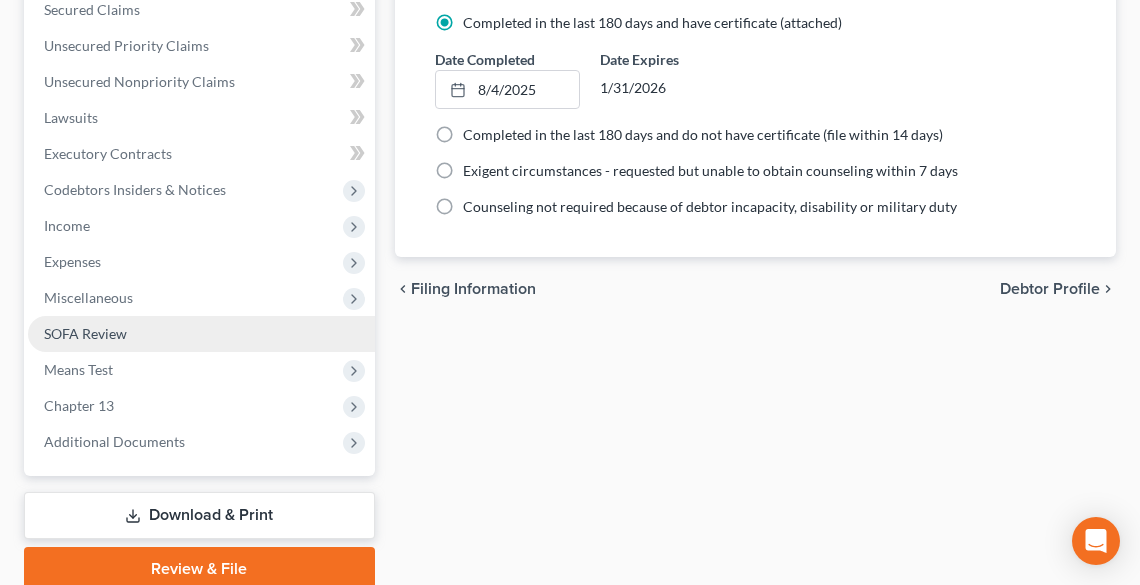 scroll, scrollTop: 800, scrollLeft: 0, axis: vertical 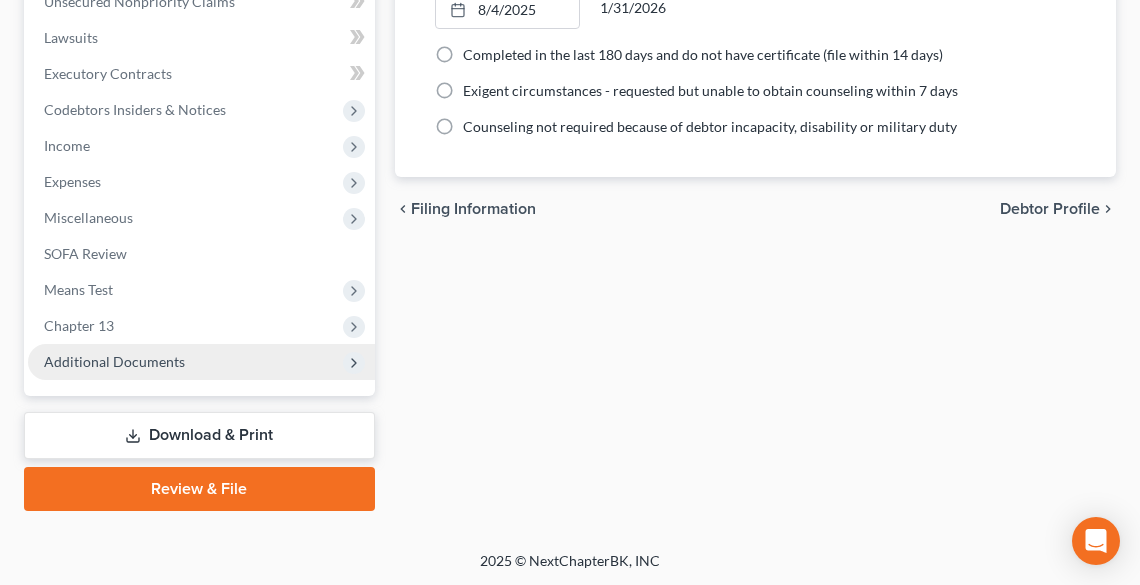 click on "Additional Documents" at bounding box center [114, 361] 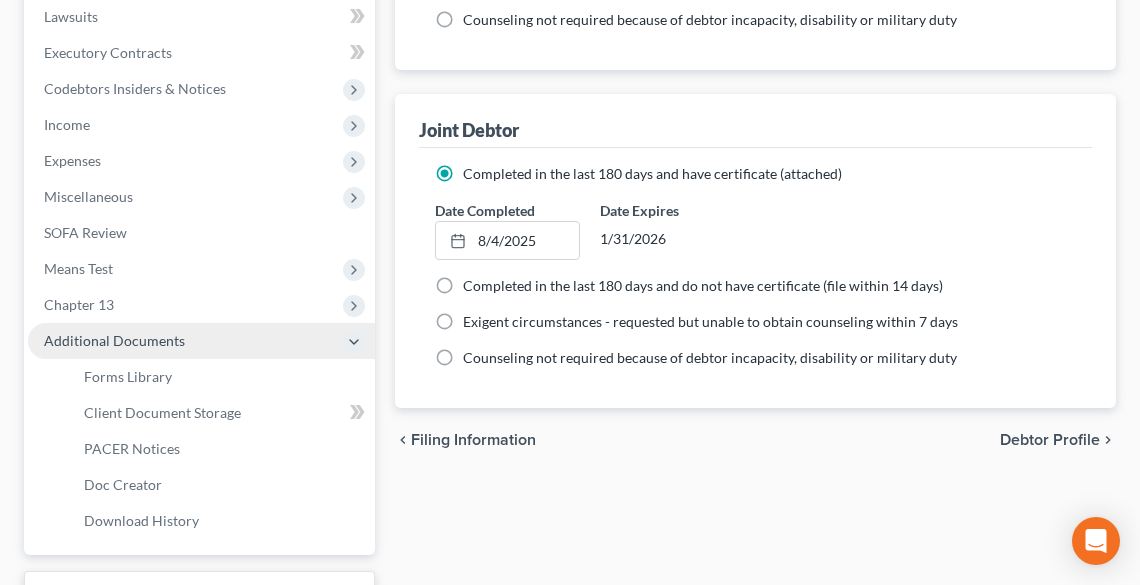 scroll, scrollTop: 548, scrollLeft: 0, axis: vertical 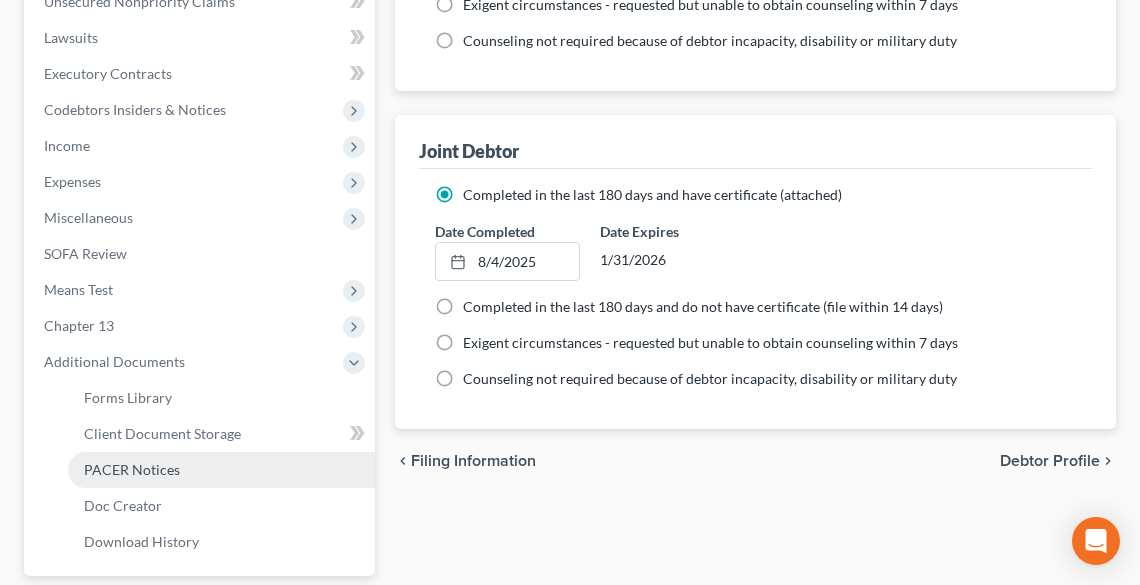 click on "PACER Notices" at bounding box center (221, 470) 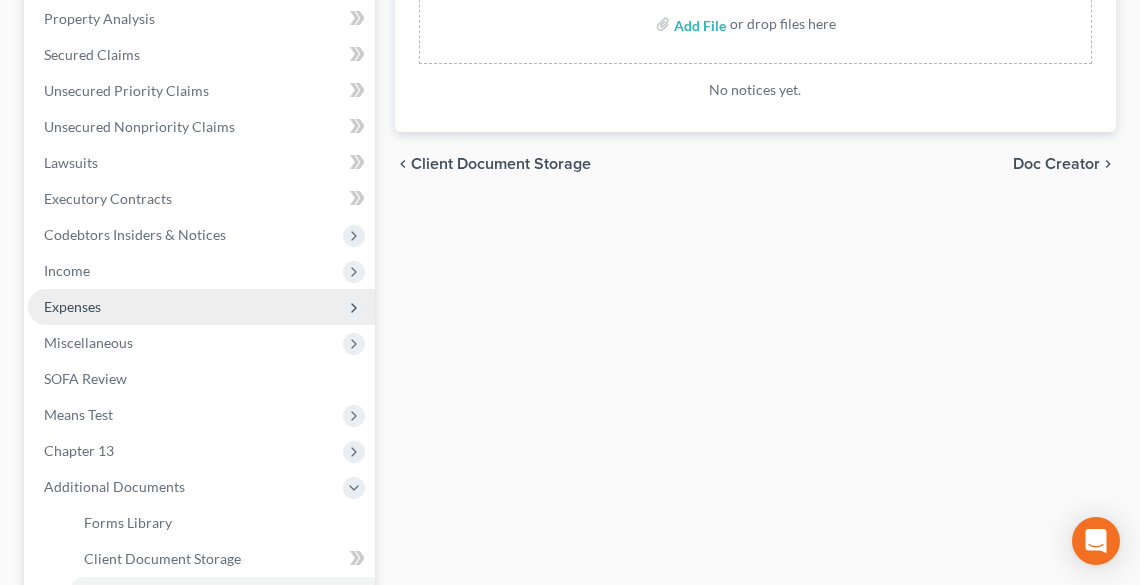 scroll, scrollTop: 640, scrollLeft: 0, axis: vertical 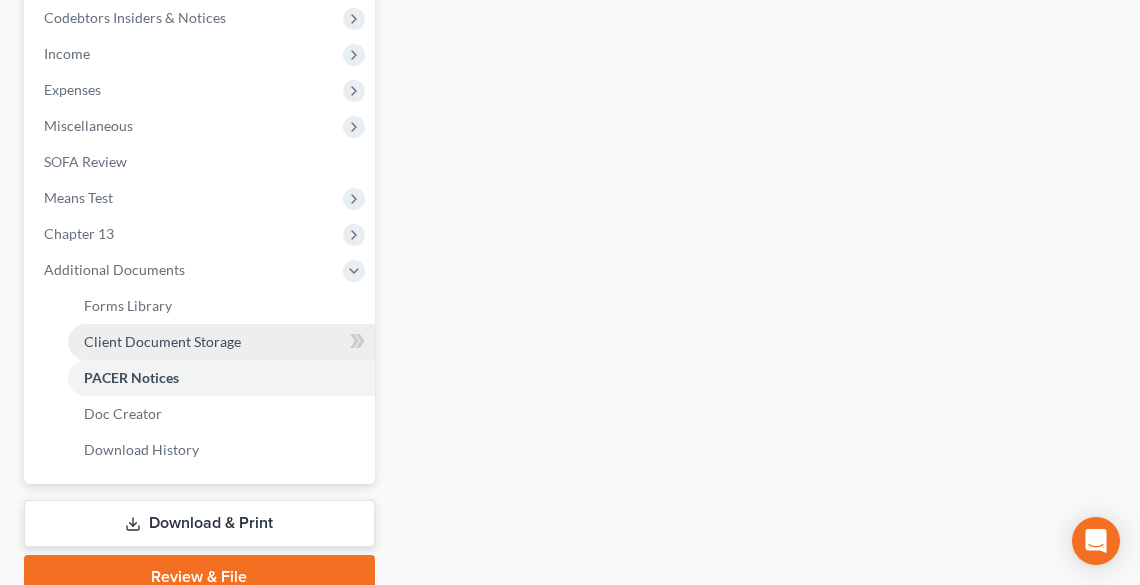 click on "Client Document Storage" at bounding box center (162, 341) 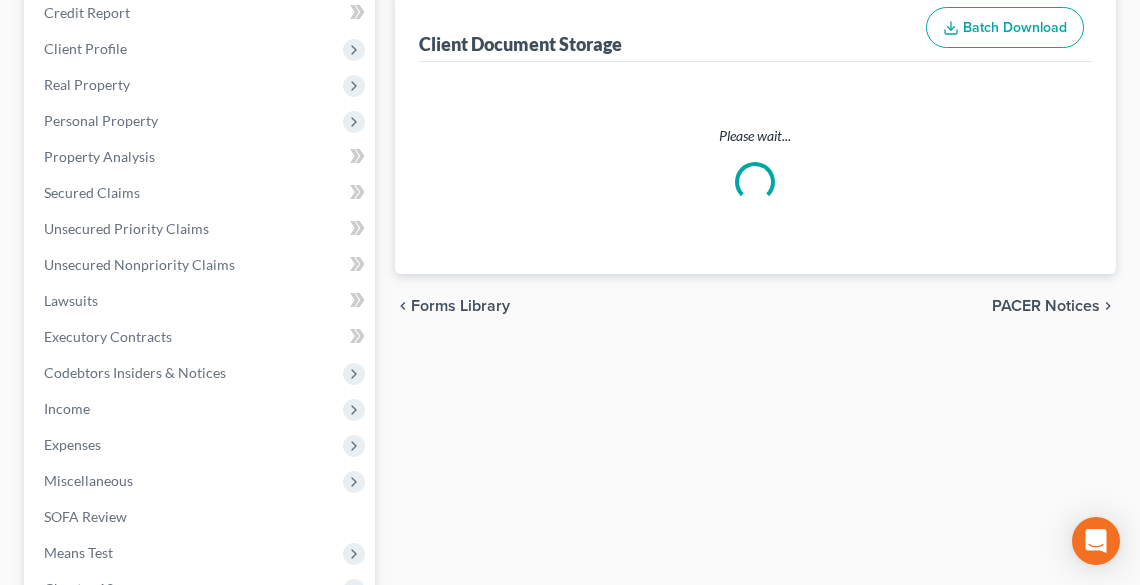 select on "3" 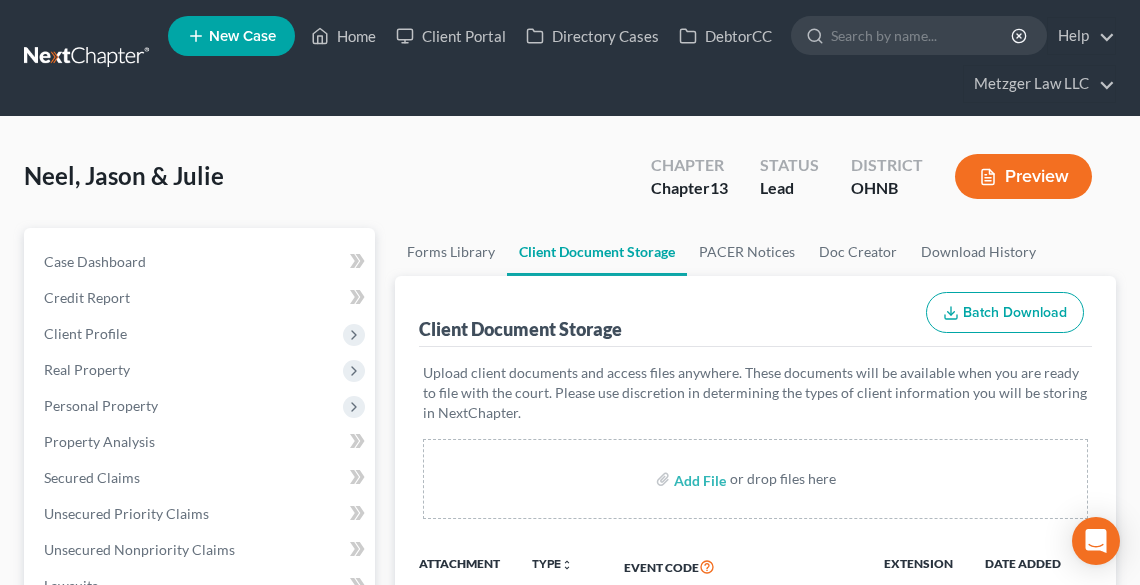 scroll, scrollTop: 480, scrollLeft: 0, axis: vertical 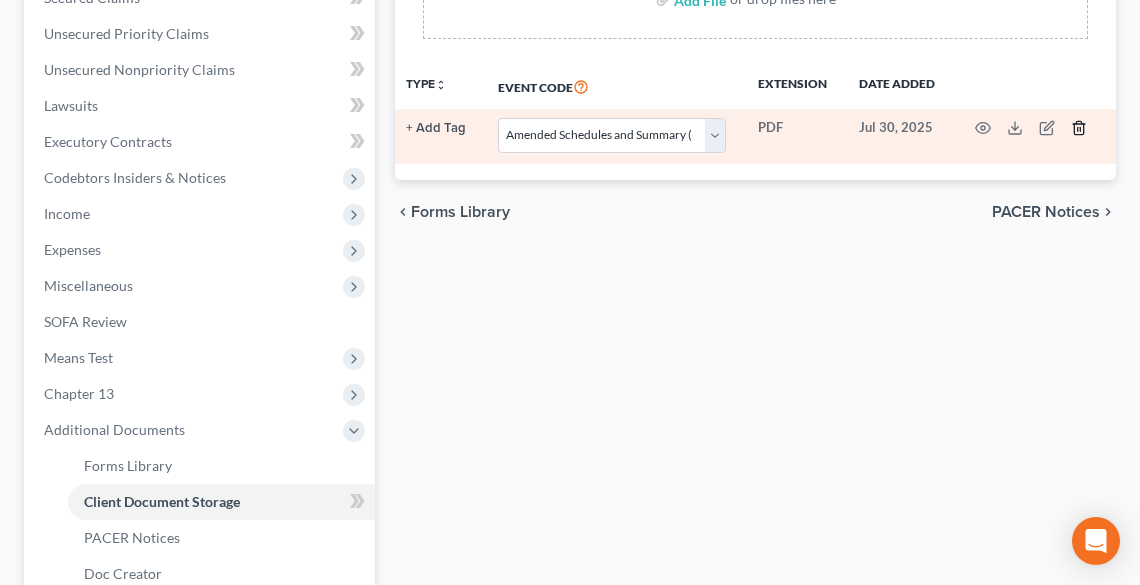click 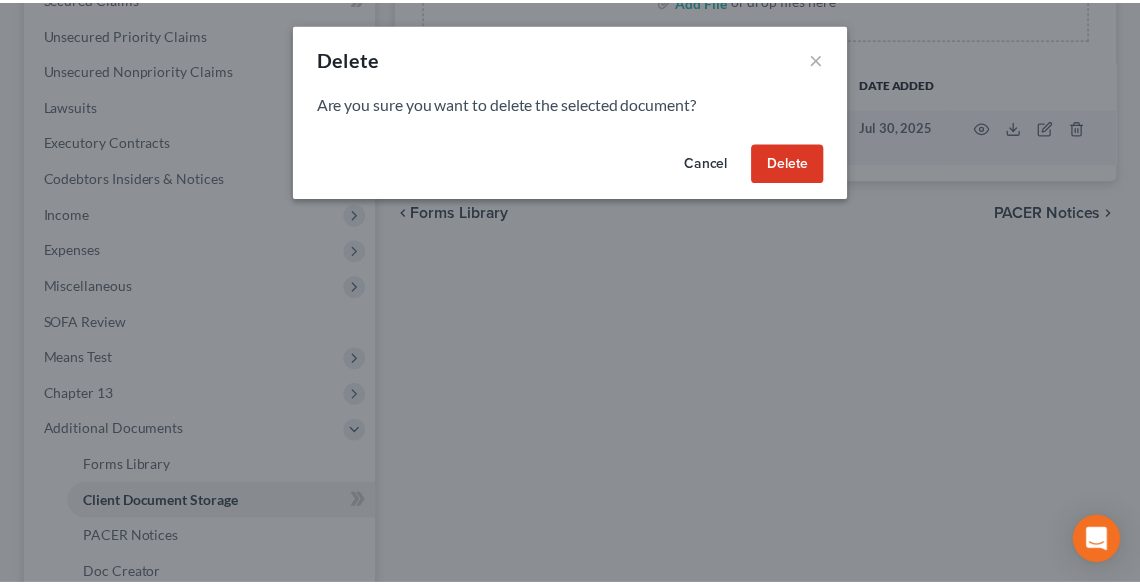 scroll, scrollTop: 0, scrollLeft: 118, axis: horizontal 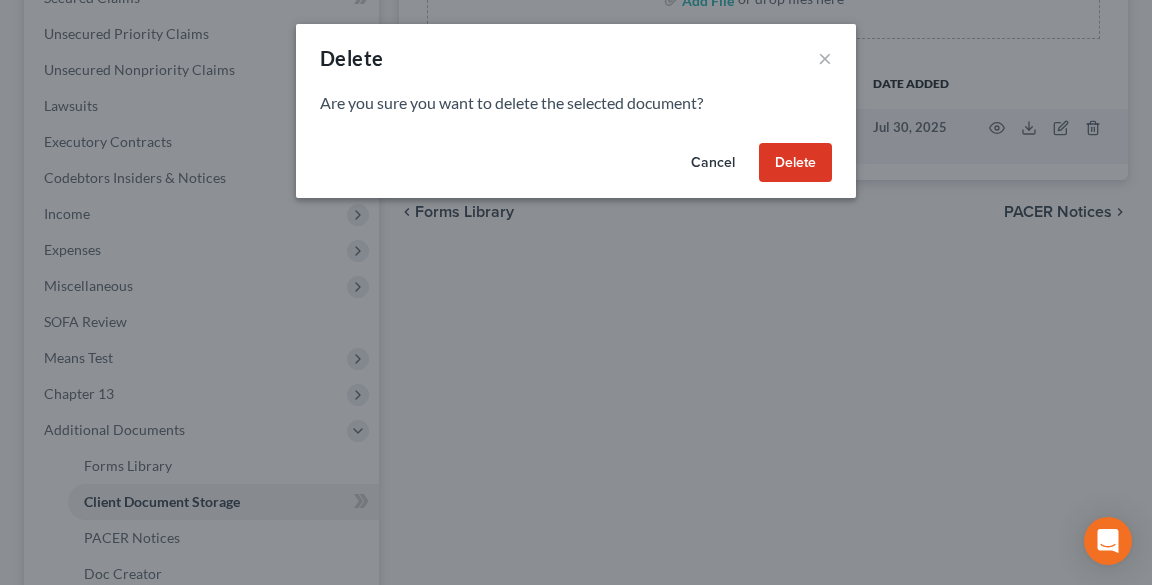 click on "Delete" at bounding box center [795, 163] 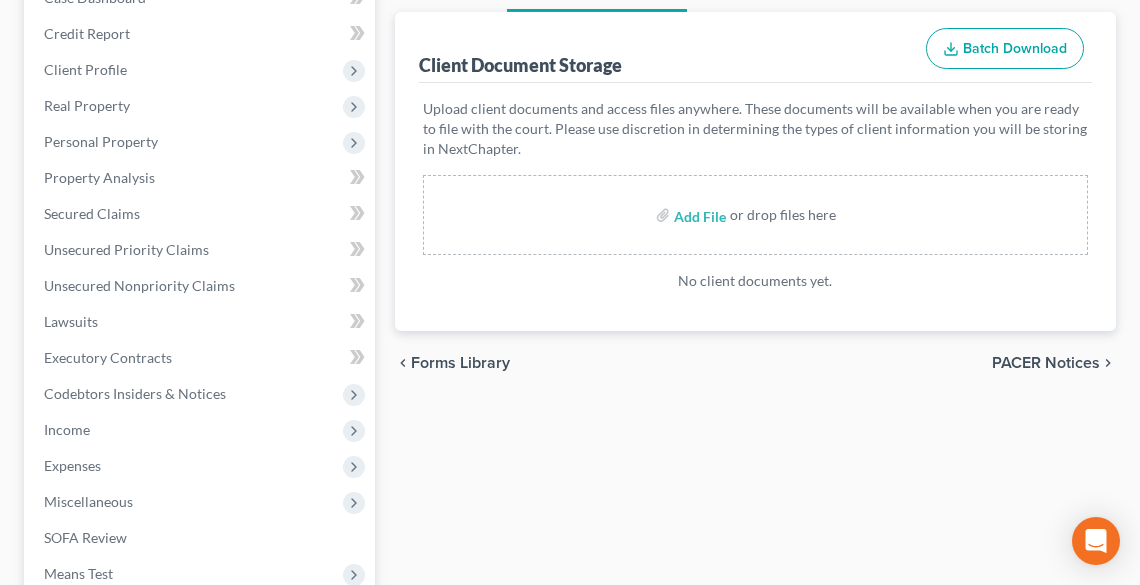 scroll, scrollTop: 240, scrollLeft: 0, axis: vertical 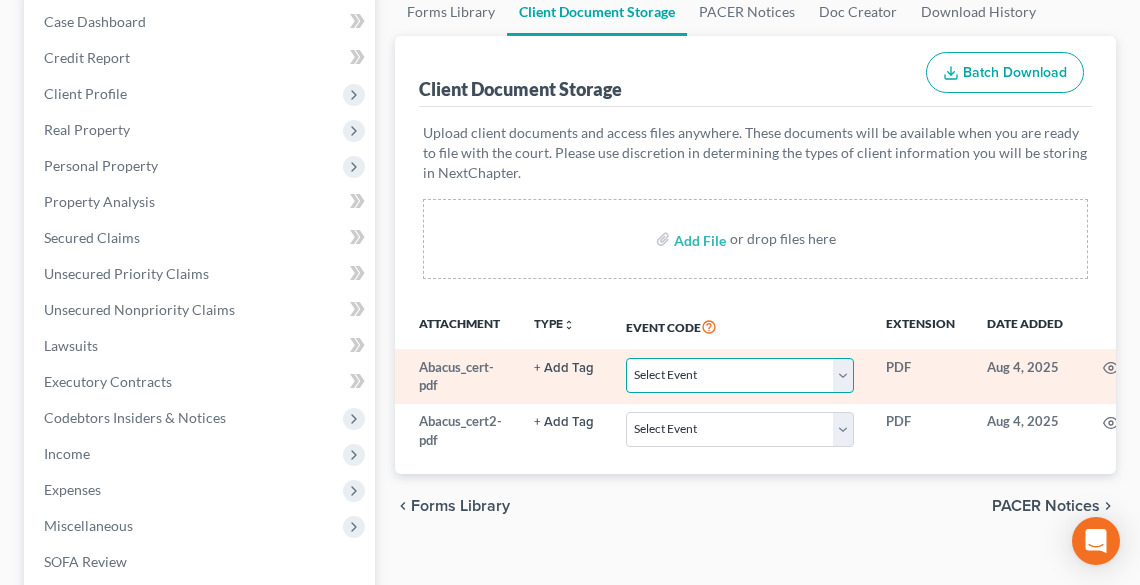 click on "Select Event 20 Largest Unsecured Creditors Amended List of Creditors (Fee) Amended Schedules and Summary (Fee) Amended Schedules and Summary (No Fee) Application to Have Chapter 7 Filing Fee Waived Certificate of Credit Counseling Certificate of Service Chapter 11 Monthly operating Report UST Form 11-MOR Chapter 11 Post-Confirmation Report Chapter 11 Statement of Current Monthly Income - Form 122B Chapter 13 Calculation of Disposable Income 122C-2 Chapter 13 Plan Chapter 13 Statement of Monthly Income 122C-1 Chapter 7 Means Test Calculation 122A-2 Chapter 7 Statements - Monthly Income (122A-1) / Exemption Presumption of Abuse (122A-1Supp) (12/15) Debtor Electronic Noticing (DeBN) Declaration Re: Electronic Filing Declaration Under Penalty of Perjury Disclosure of Compensation of Attorney for Debtor Domestic Support Obligations Employee Income Records Financial Management Course (Form 423) Legal Description Operating Report Pay Filing Fee in Installments Reaffirmation Agreement Rights and Responsibilities" at bounding box center (740, 375) 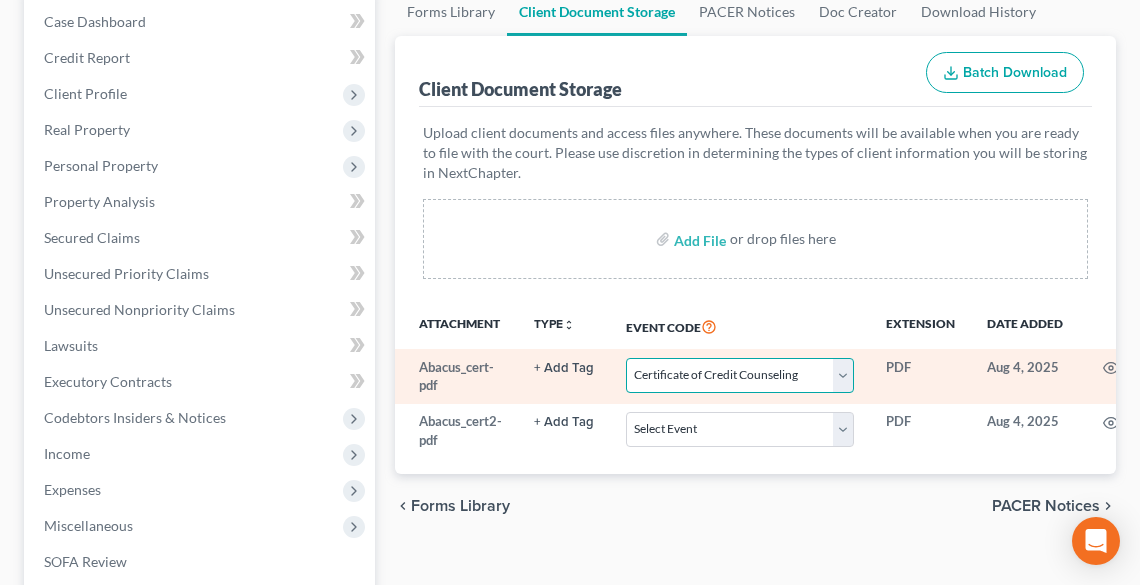 click on "Select Event 20 Largest Unsecured Creditors Amended List of Creditors (Fee) Amended Schedules and Summary (Fee) Amended Schedules and Summary (No Fee) Application to Have Chapter 7 Filing Fee Waived Certificate of Credit Counseling Certificate of Service Chapter 11 Monthly operating Report UST Form 11-MOR Chapter 11 Post-Confirmation Report Chapter 11 Statement of Current Monthly Income - Form 122B Chapter 13 Calculation of Disposable Income 122C-2 Chapter 13 Plan Chapter 13 Statement of Monthly Income 122C-1 Chapter 7 Means Test Calculation 122A-2 Chapter 7 Statements - Monthly Income (122A-1) / Exemption Presumption of Abuse (122A-1Supp) (12/15) Debtor Electronic Noticing (DeBN) Declaration Re: Electronic Filing Declaration Under Penalty of Perjury Disclosure of Compensation of Attorney for Debtor Domestic Support Obligations Employee Income Records Financial Management Course (Form 423) Legal Description Operating Report Pay Filing Fee in Installments Reaffirmation Agreement Rights and Responsibilities" at bounding box center [740, 375] 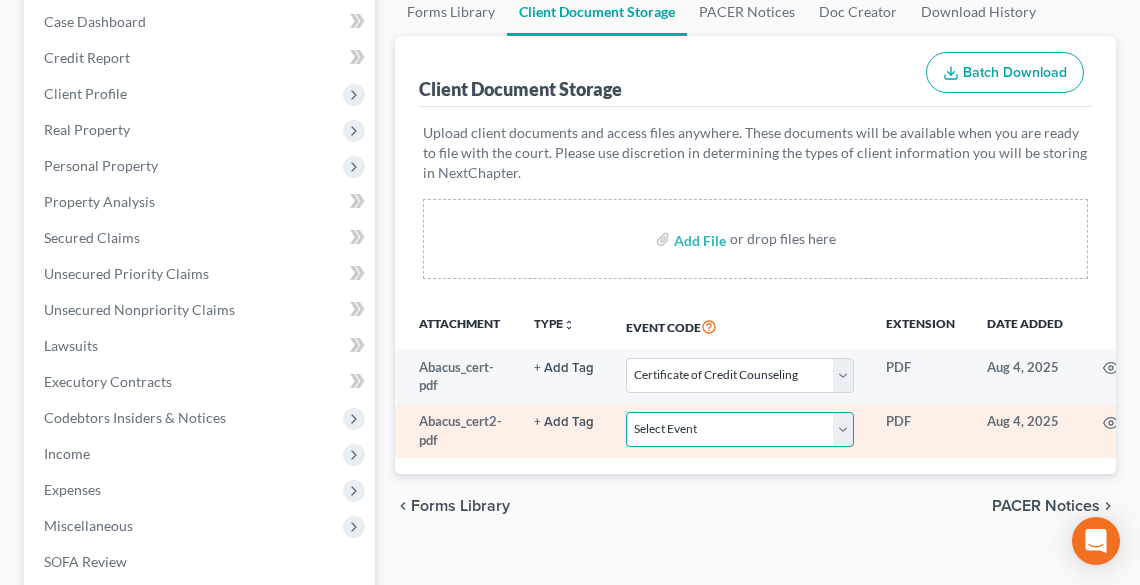 click on "Select Event 20 Largest Unsecured Creditors Amended List of Creditors (Fee) Amended Schedules and Summary (Fee) Amended Schedules and Summary (No Fee) Application to Have Chapter 7 Filing Fee Waived Certificate of Credit Counseling Certificate of Service Chapter 11 Monthly operating Report UST Form 11-MOR Chapter 11 Post-Confirmation Report Chapter 11 Statement of Current Monthly Income - Form 122B Chapter 13 Calculation of Disposable Income 122C-2 Chapter 13 Plan Chapter 13 Statement of Monthly Income 122C-1 Chapter 7 Means Test Calculation 122A-2 Chapter 7 Statements - Monthly Income (122A-1) / Exemption Presumption of Abuse (122A-1Supp) (12/15) Debtor Electronic Noticing (DeBN) Declaration Re: Electronic Filing Declaration Under Penalty of Perjury Disclosure of Compensation of Attorney for Debtor Domestic Support Obligations Employee Income Records Financial Management Course (Form 423) Legal Description Operating Report Pay Filing Fee in Installments Reaffirmation Agreement Rights and Responsibilities" at bounding box center [740, 429] 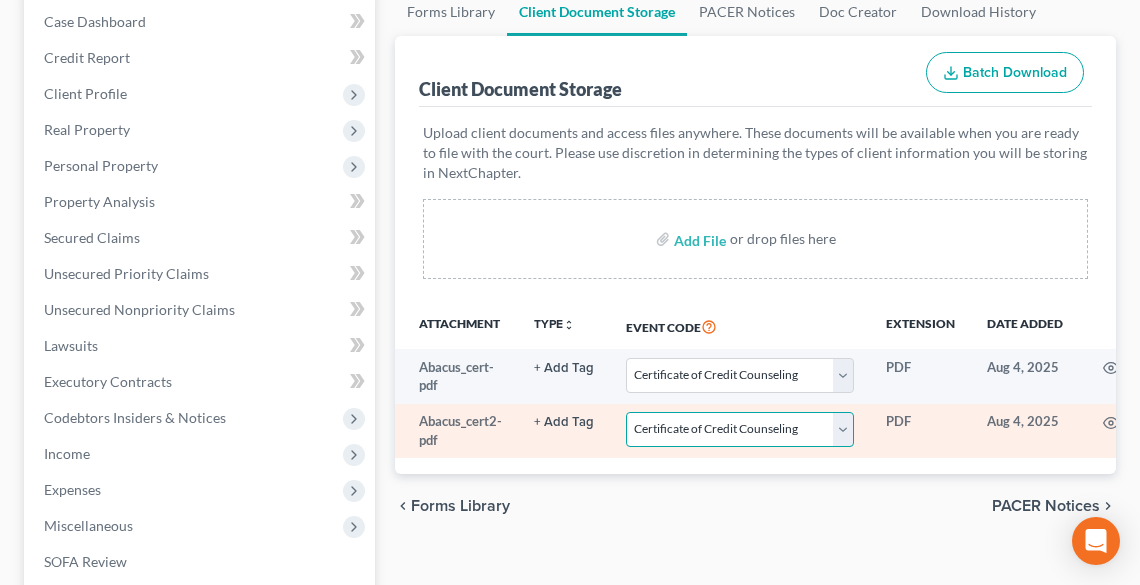 click on "Select Event 20 Largest Unsecured Creditors Amended List of Creditors (Fee) Amended Schedules and Summary (Fee) Amended Schedules and Summary (No Fee) Application to Have Chapter 7 Filing Fee Waived Certificate of Credit Counseling Certificate of Service Chapter 11 Monthly operating Report UST Form 11-MOR Chapter 11 Post-Confirmation Report Chapter 11 Statement of Current Monthly Income - Form 122B Chapter 13 Calculation of Disposable Income 122C-2 Chapter 13 Plan Chapter 13 Statement of Monthly Income 122C-1 Chapter 7 Means Test Calculation 122A-2 Chapter 7 Statements - Monthly Income (122A-1) / Exemption Presumption of Abuse (122A-1Supp) (12/15) Debtor Electronic Noticing (DeBN) Declaration Re: Electronic Filing Declaration Under Penalty of Perjury Disclosure of Compensation of Attorney for Debtor Domestic Support Obligations Employee Income Records Financial Management Course (Form 423) Legal Description Operating Report Pay Filing Fee in Installments Reaffirmation Agreement Rights and Responsibilities" at bounding box center (740, 429) 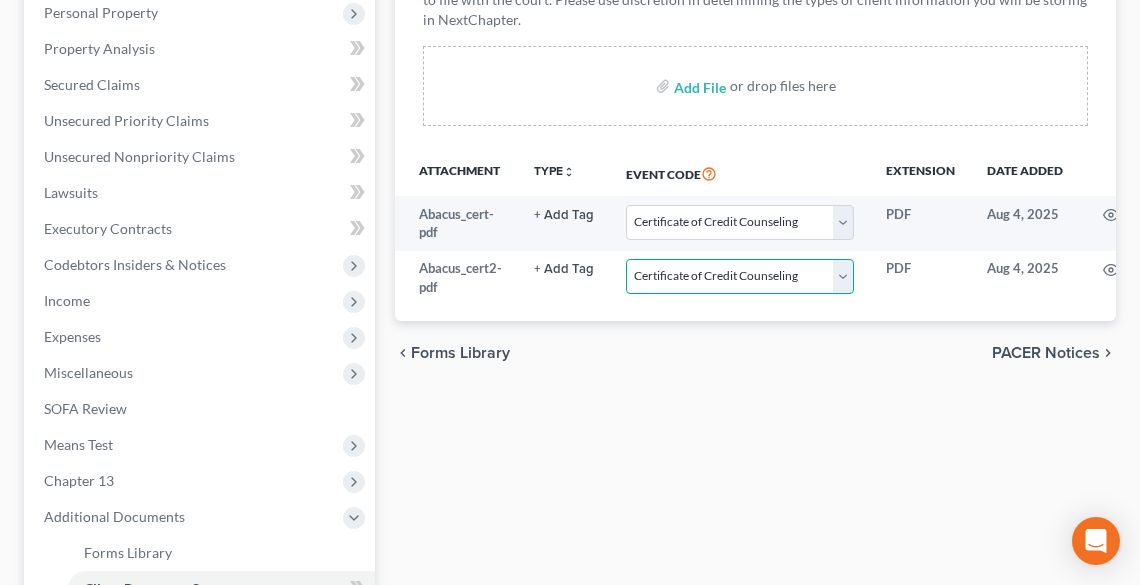 scroll, scrollTop: 400, scrollLeft: 0, axis: vertical 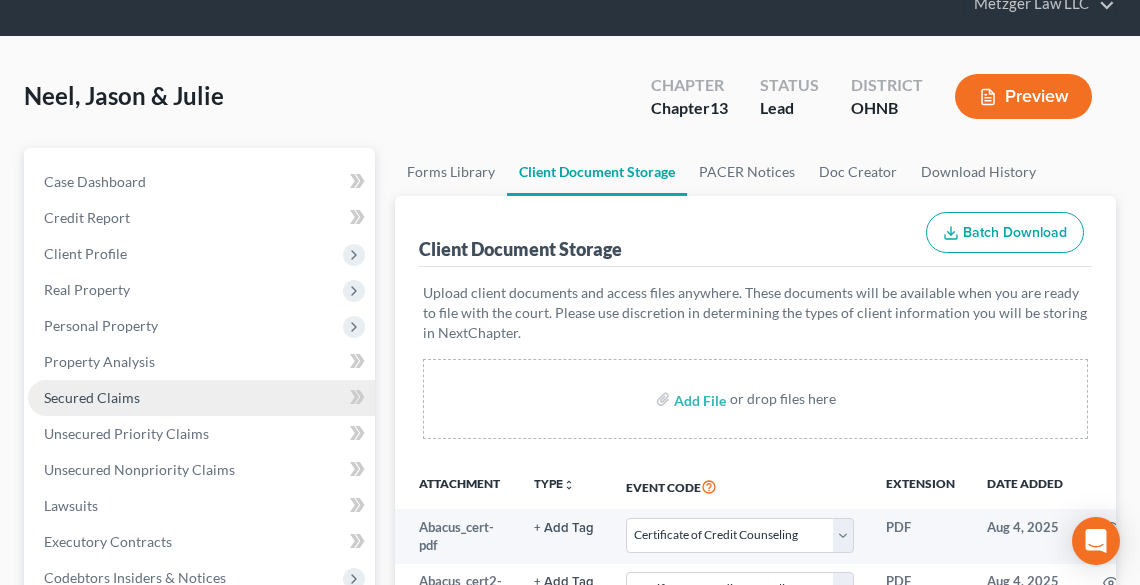 click on "Secured Claims" at bounding box center [201, 398] 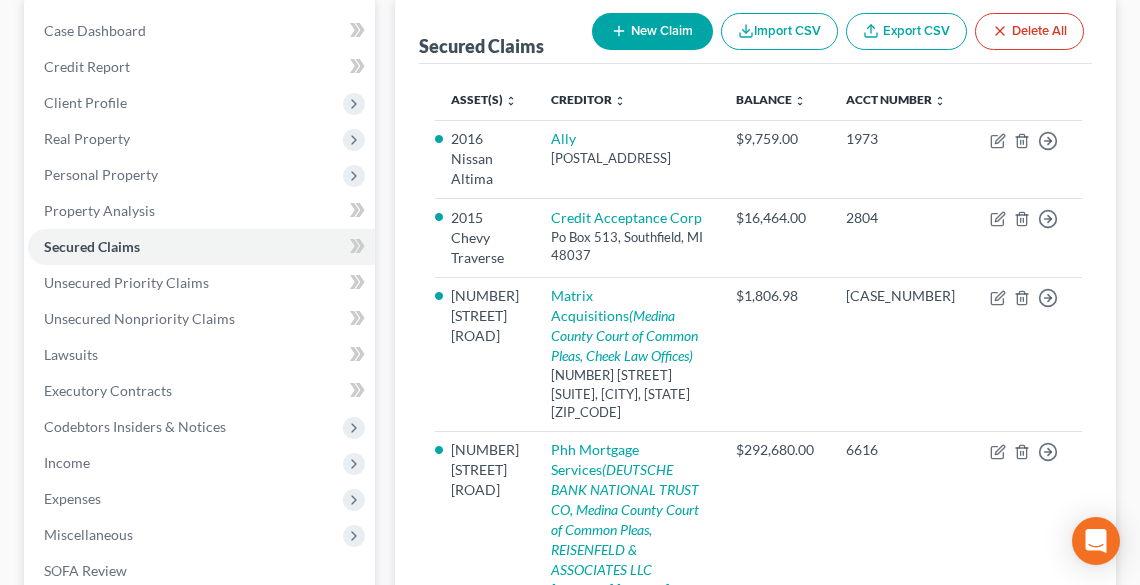 scroll, scrollTop: 240, scrollLeft: 0, axis: vertical 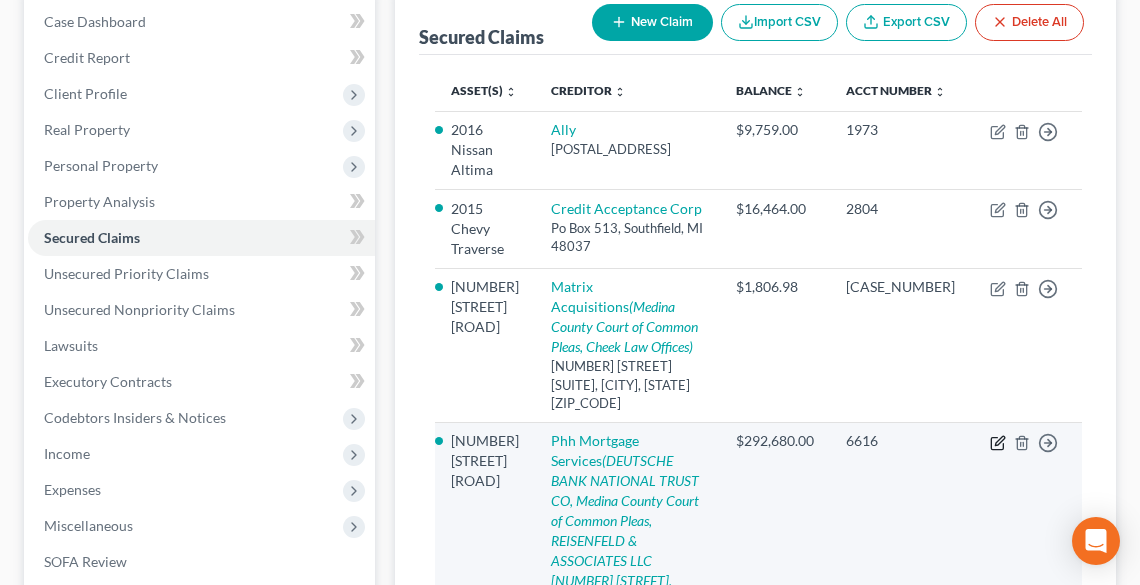 click 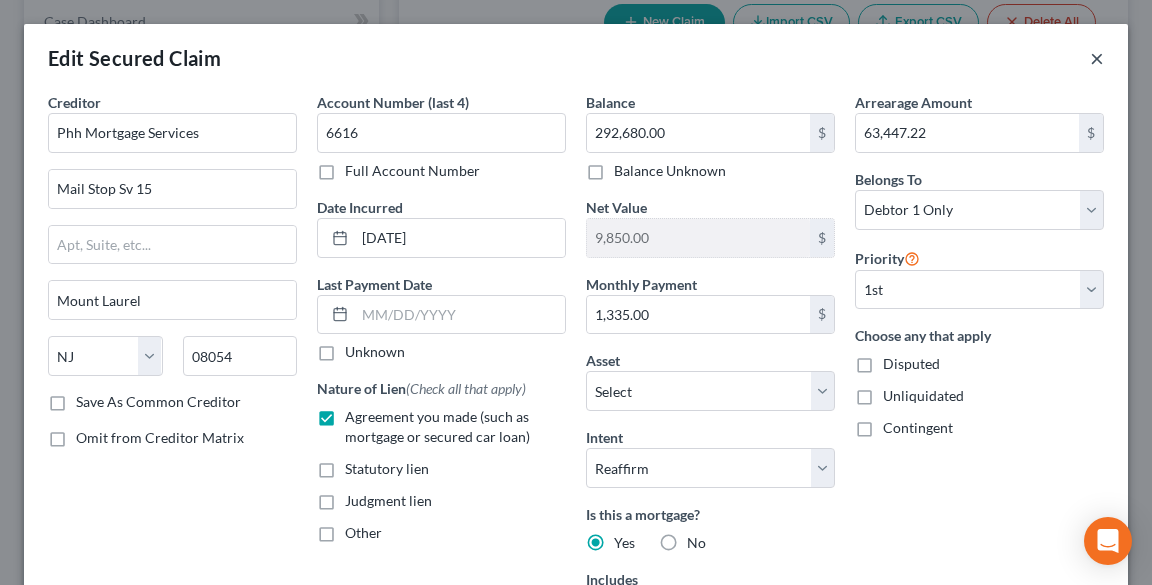 click on "×" at bounding box center [1097, 58] 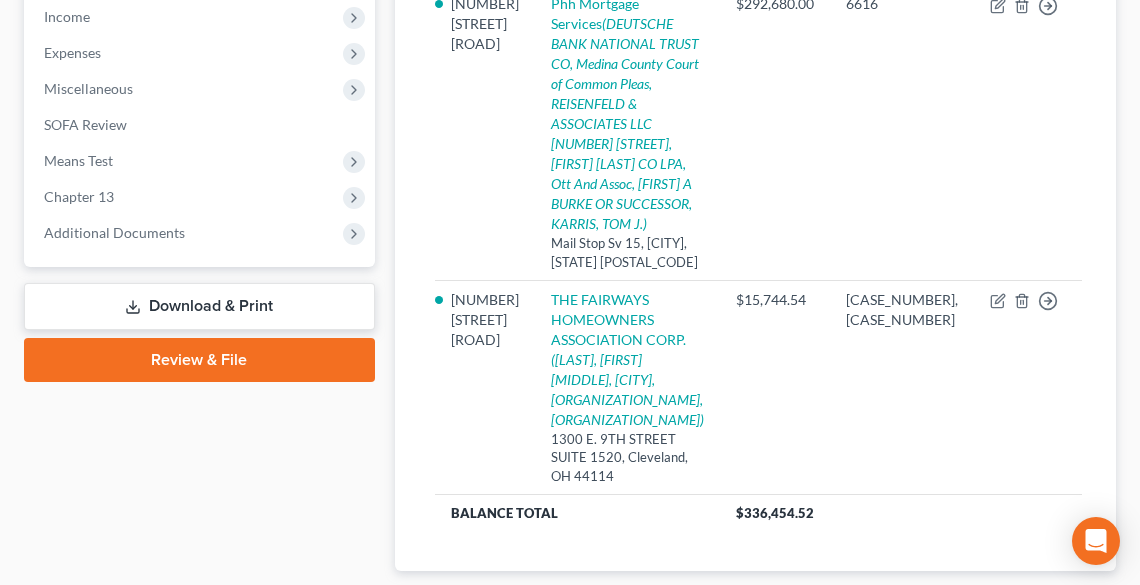 scroll, scrollTop: 580, scrollLeft: 0, axis: vertical 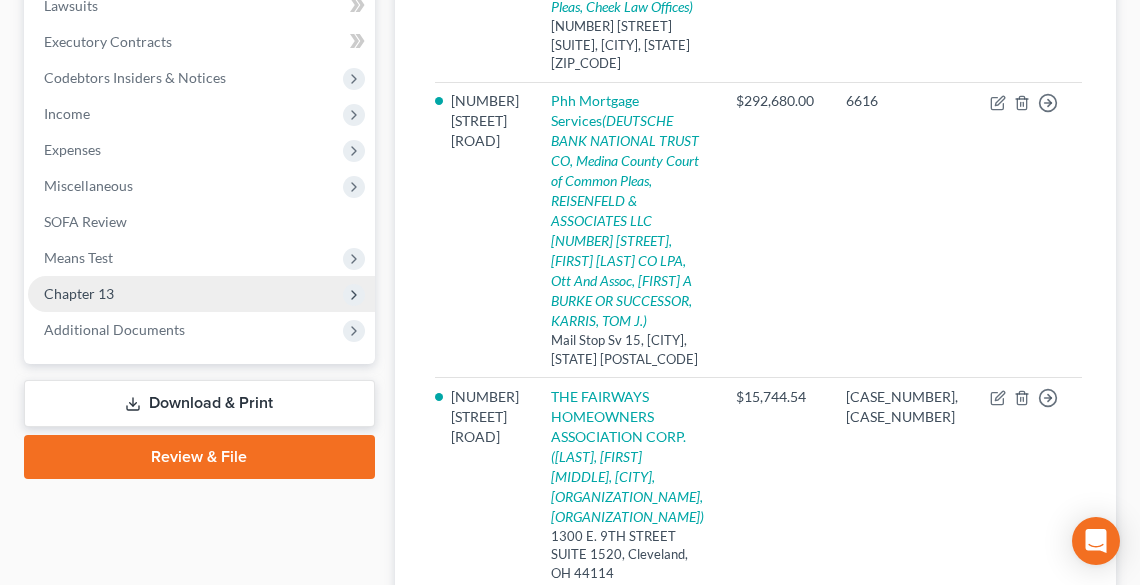 click on "Chapter 13" at bounding box center (201, 294) 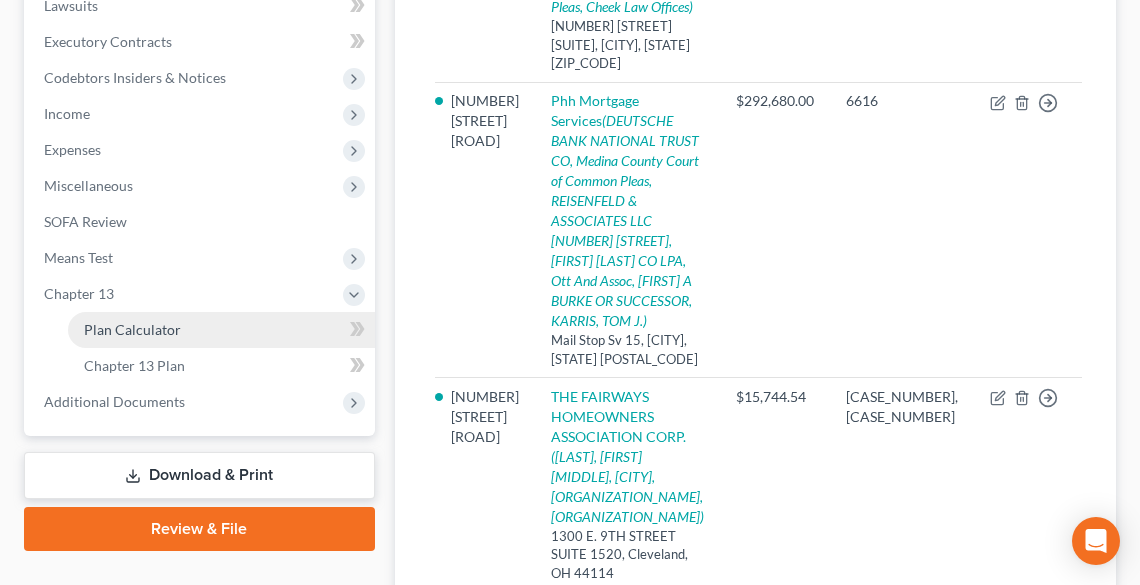 click on "Plan Calculator" at bounding box center [132, 329] 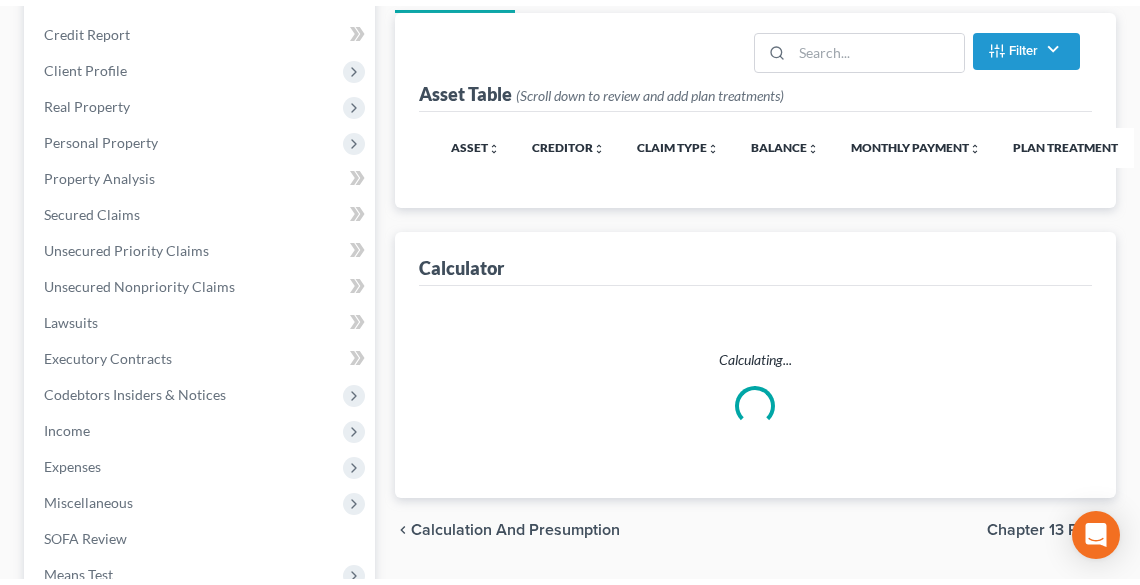 scroll, scrollTop: 0, scrollLeft: 0, axis: both 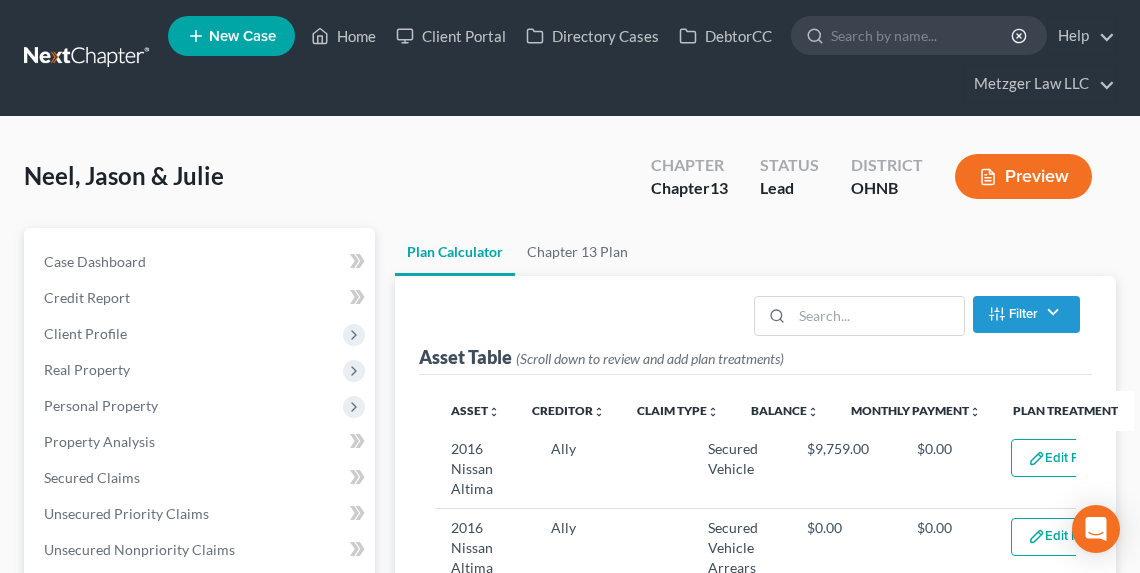 select on "59" 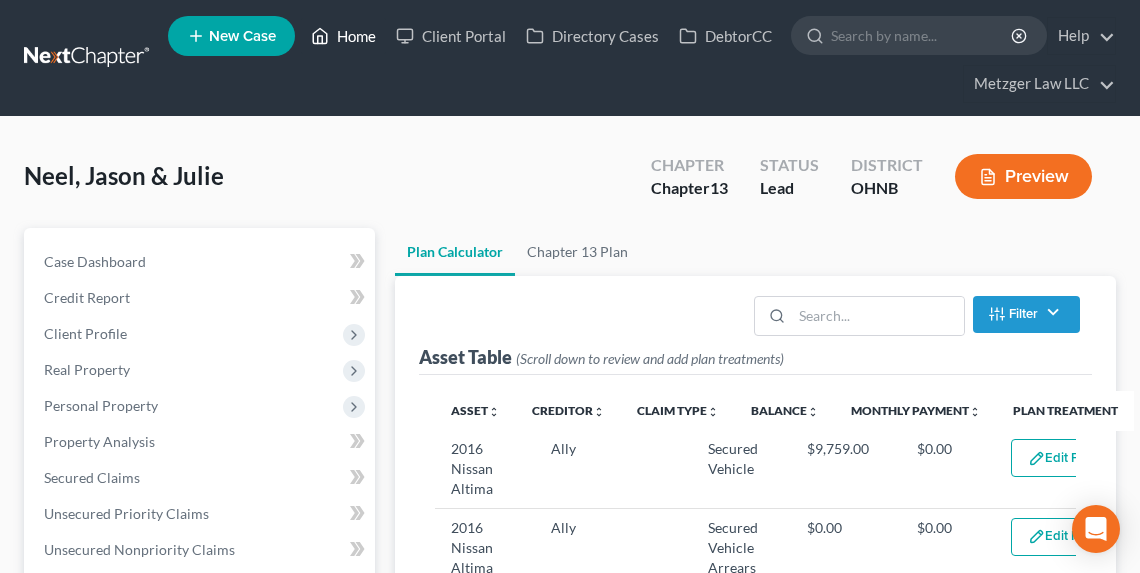 click on "Home" at bounding box center [343, 36] 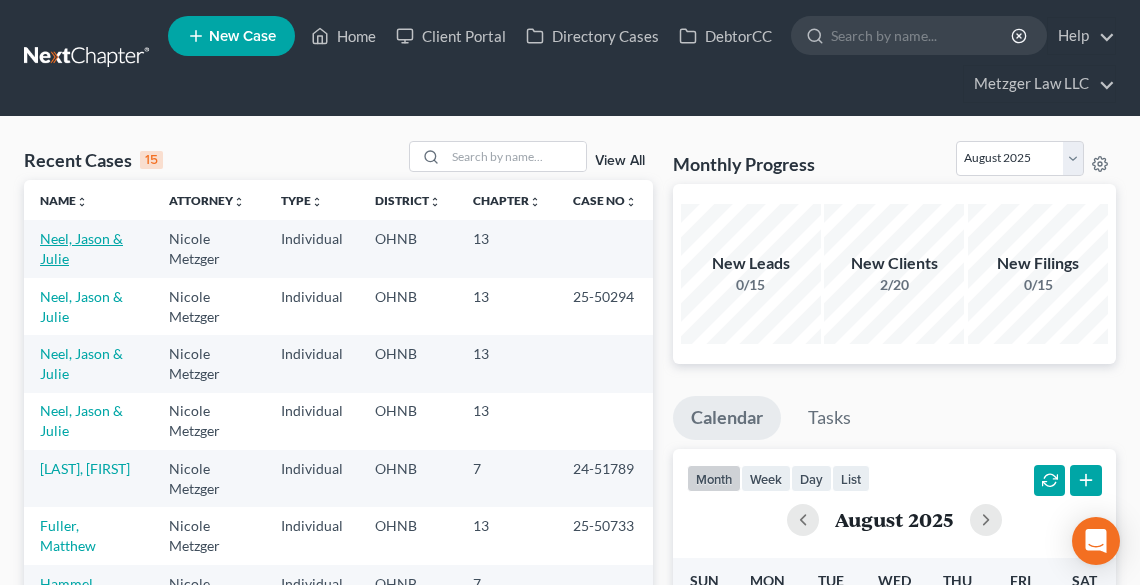 click on "Neel, Jason & Julie" at bounding box center (81, 248) 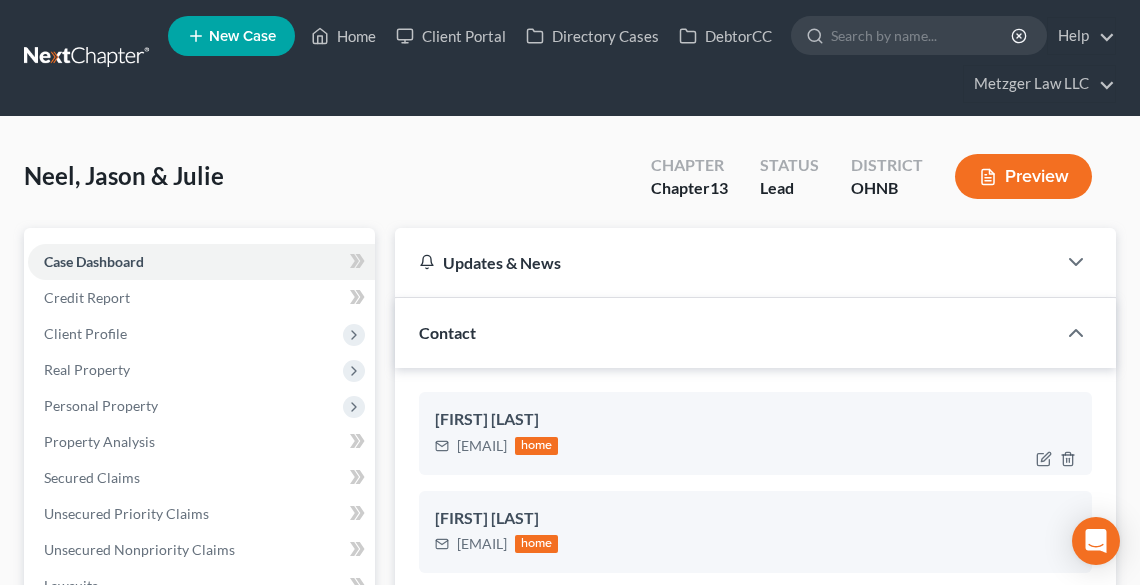 scroll, scrollTop: 2323, scrollLeft: 0, axis: vertical 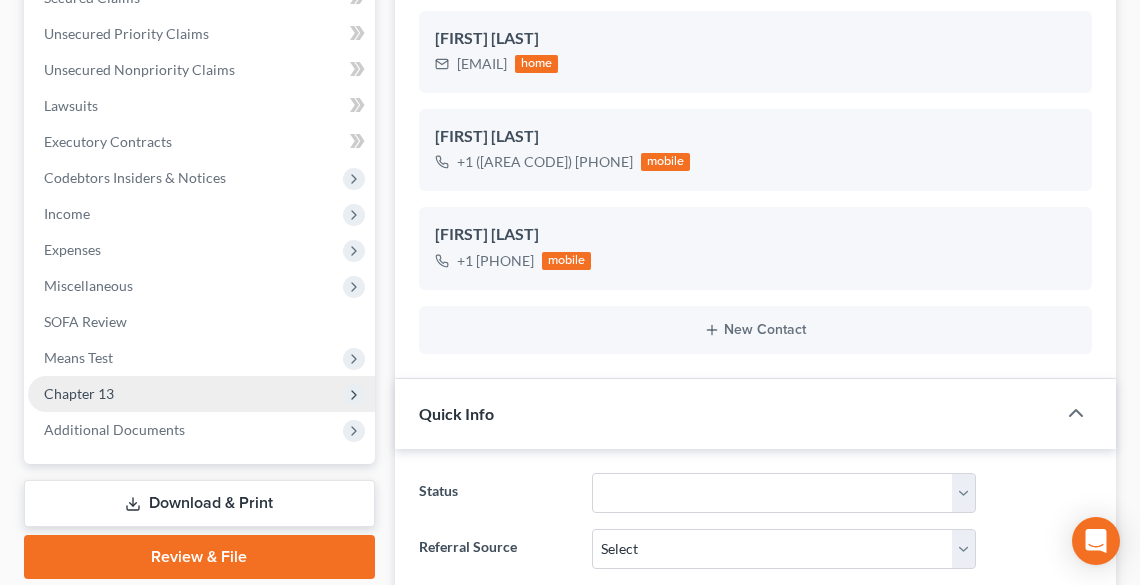click on "Chapter 13" at bounding box center (79, 393) 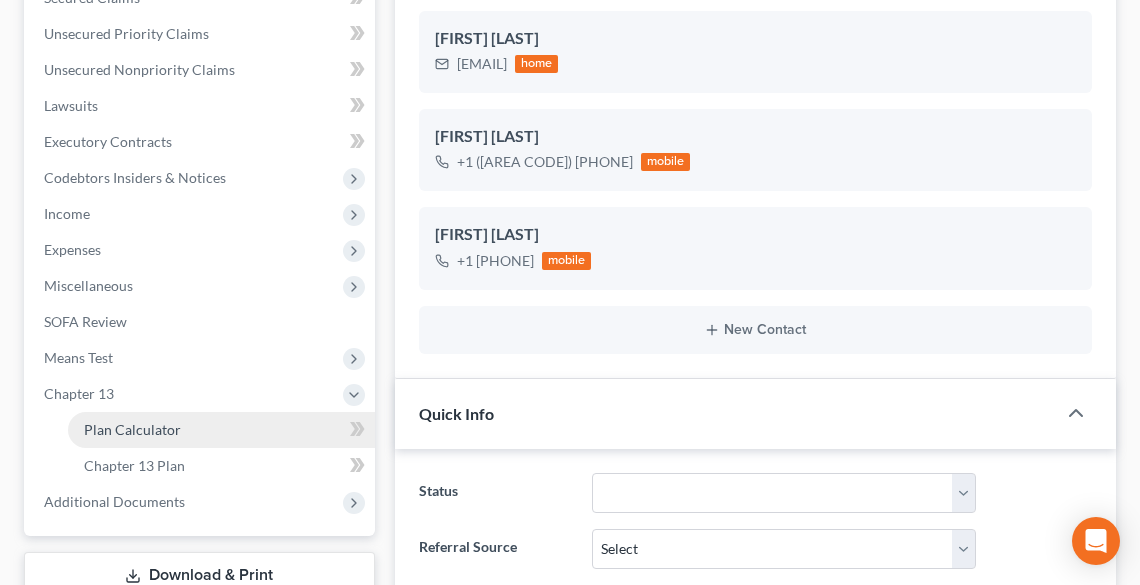 click on "Plan Calculator" at bounding box center [132, 429] 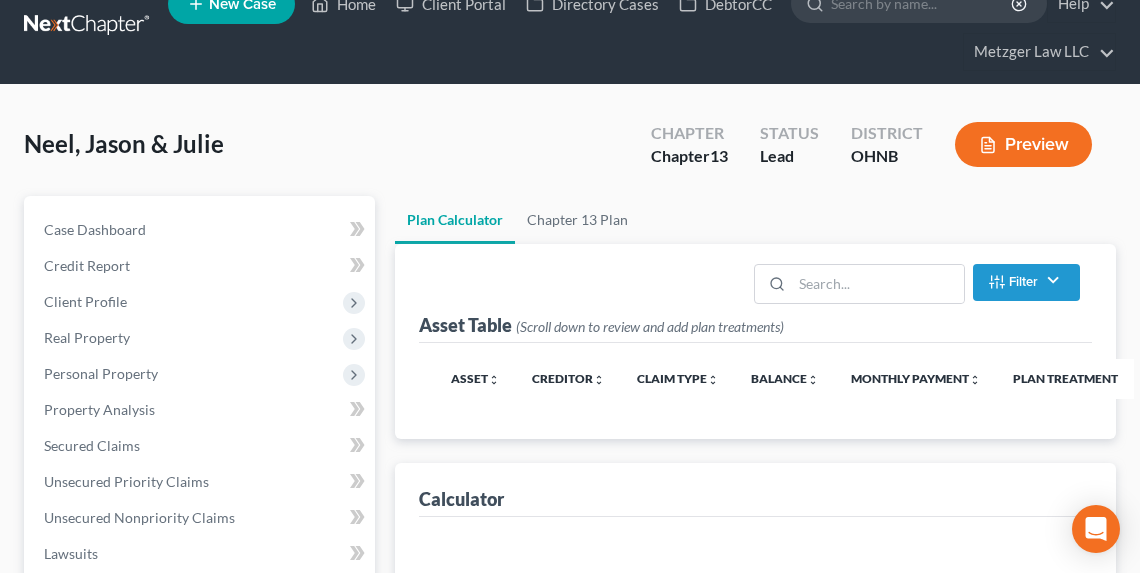 scroll, scrollTop: 0, scrollLeft: 0, axis: both 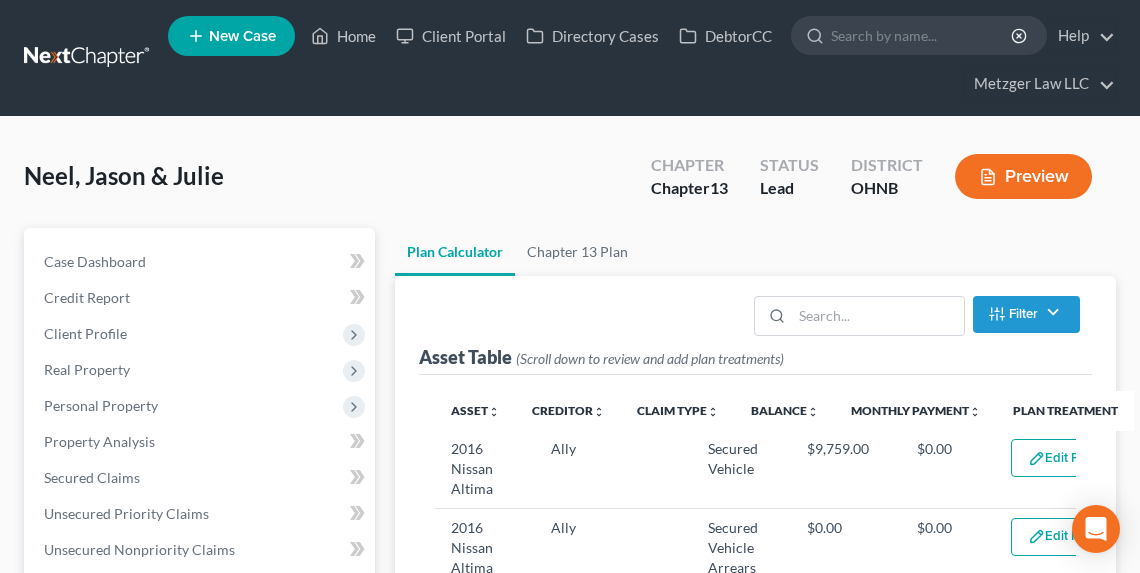 select on "59" 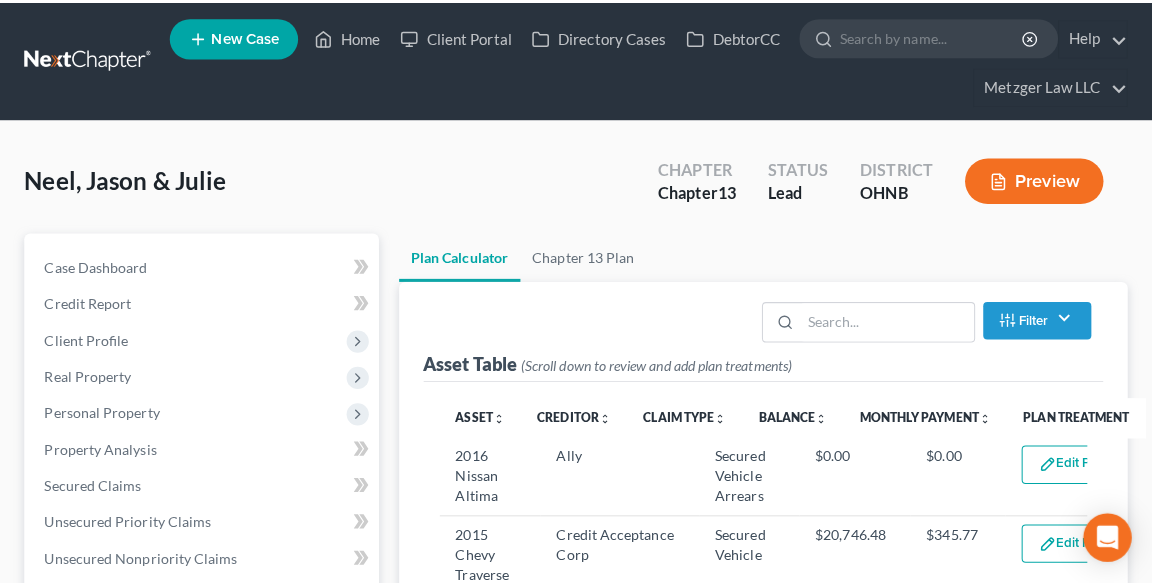 scroll, scrollTop: 0, scrollLeft: 0, axis: both 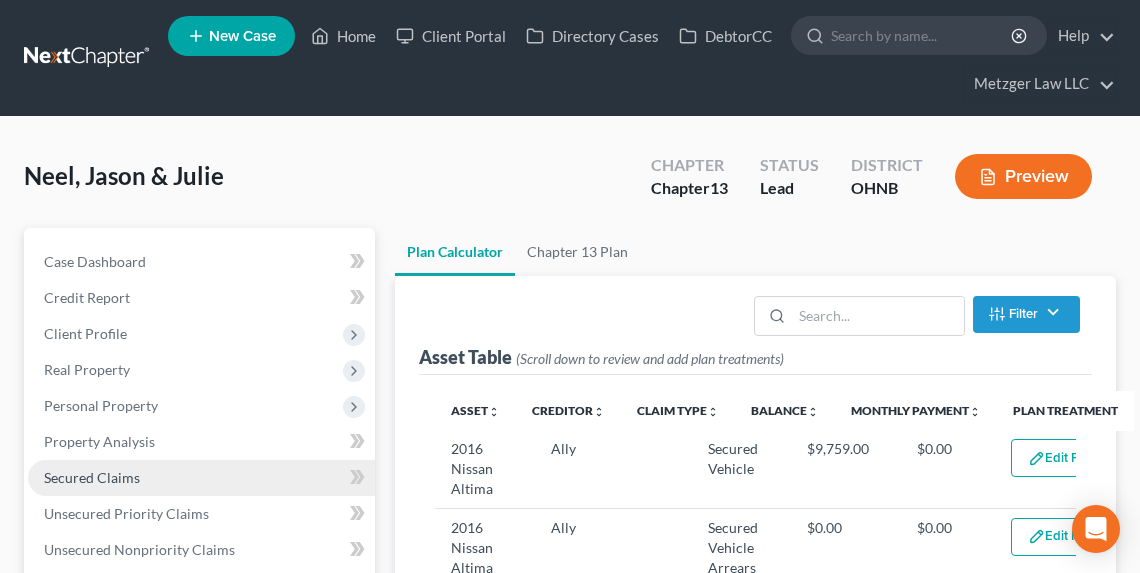 click on "Secured Claims" at bounding box center (92, 477) 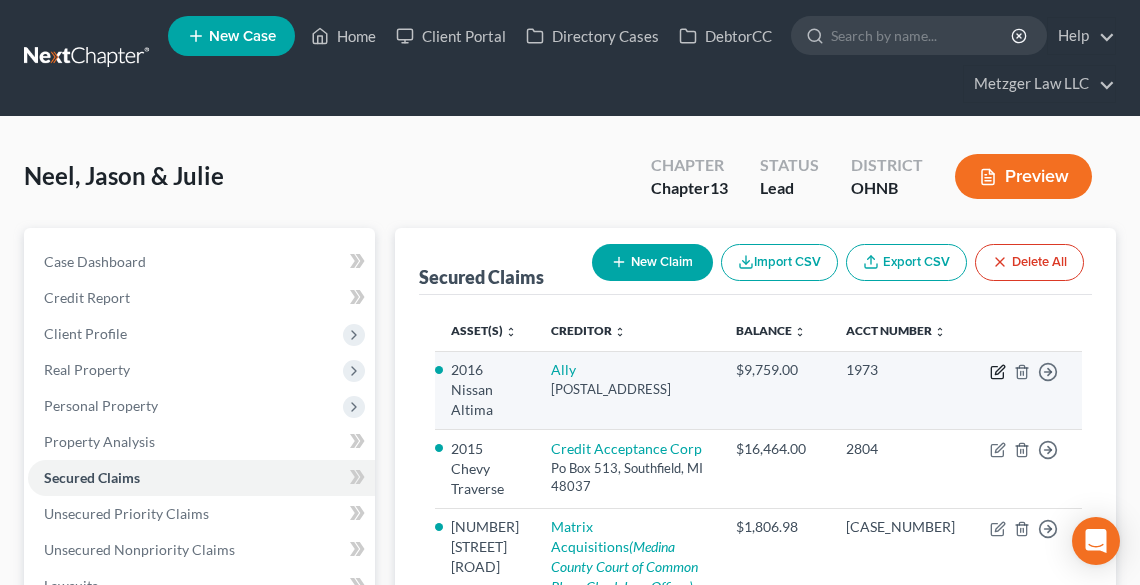 click 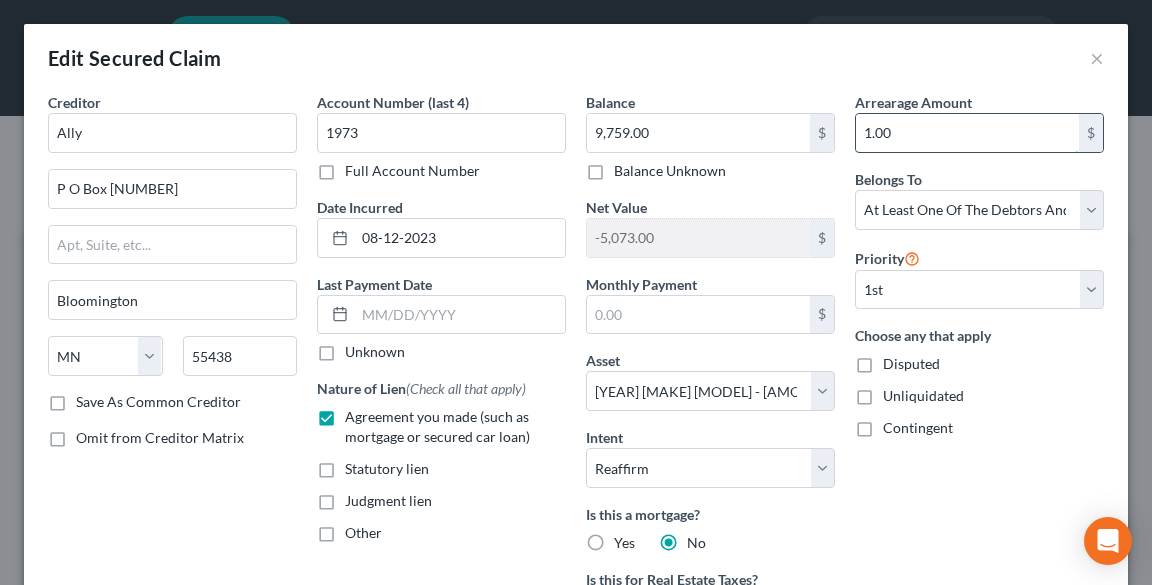 click on "1.00" at bounding box center (967, 133) 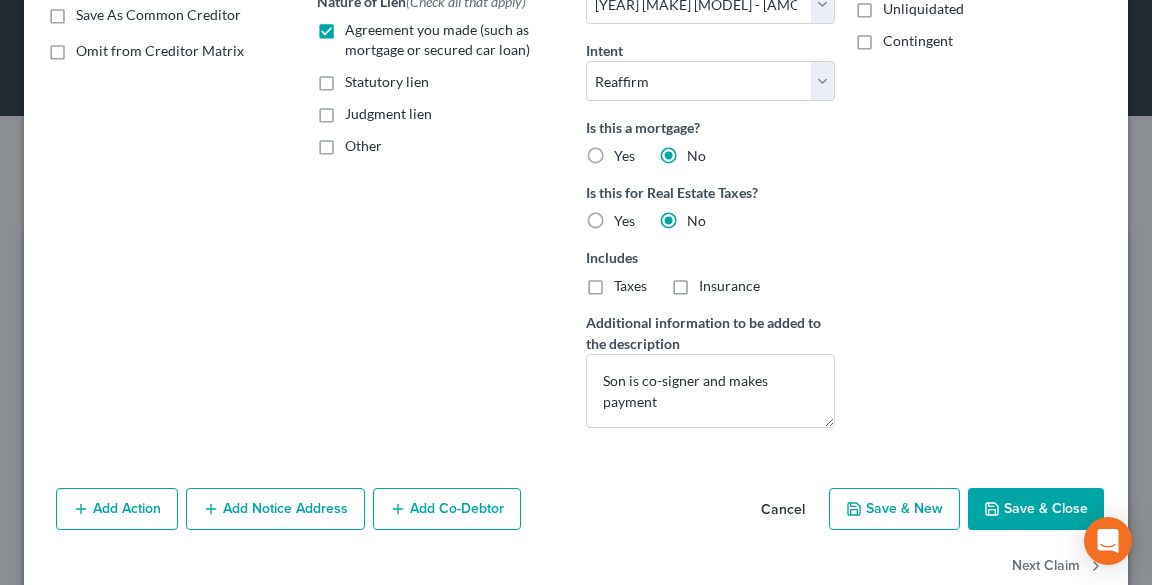 scroll, scrollTop: 427, scrollLeft: 0, axis: vertical 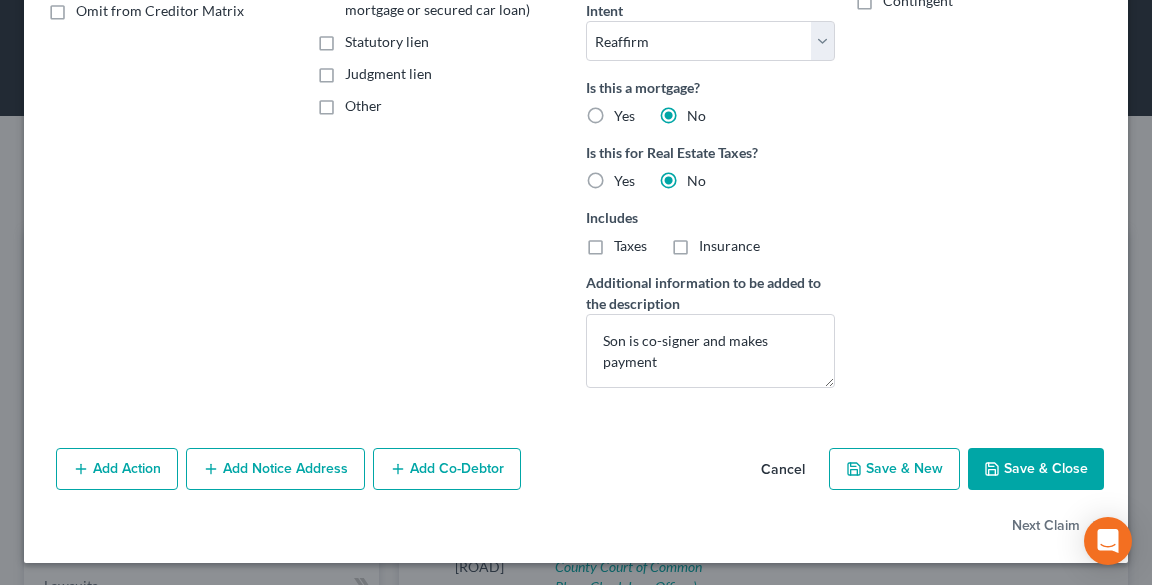 type 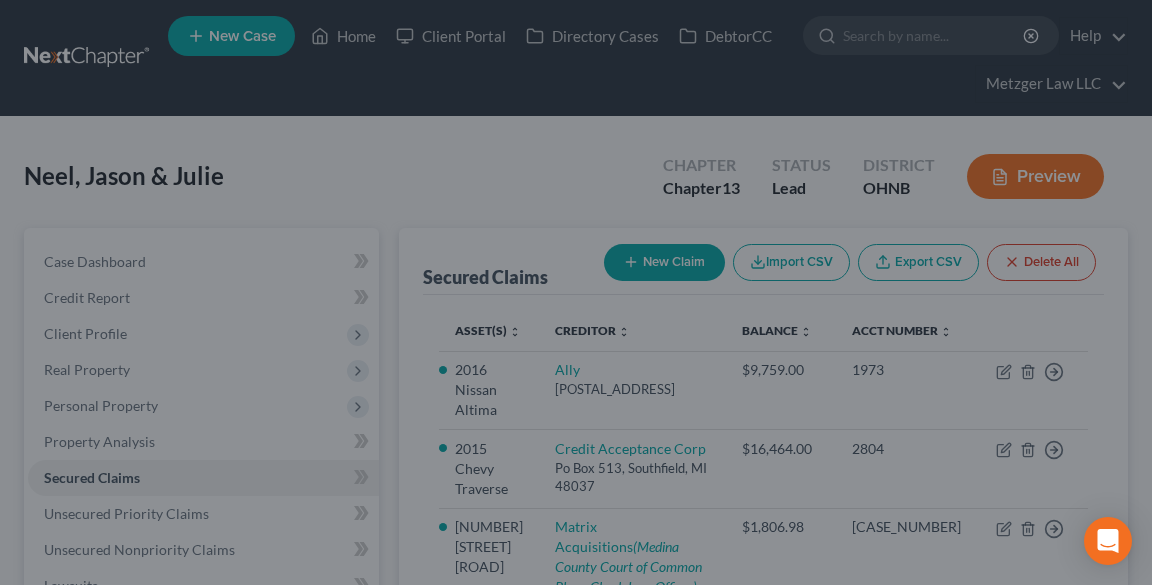 select on "2" 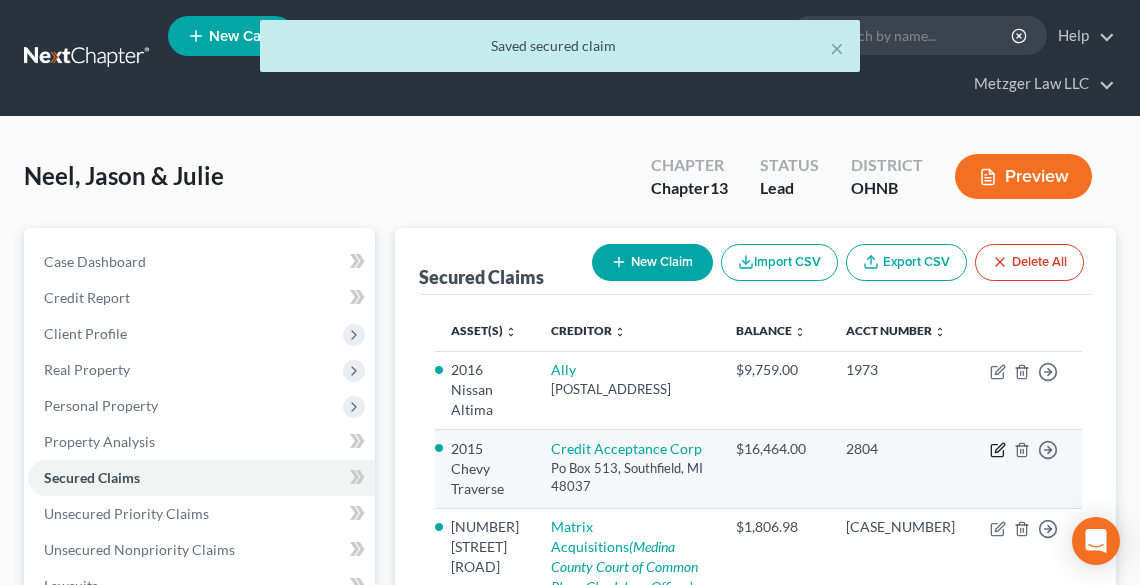 click 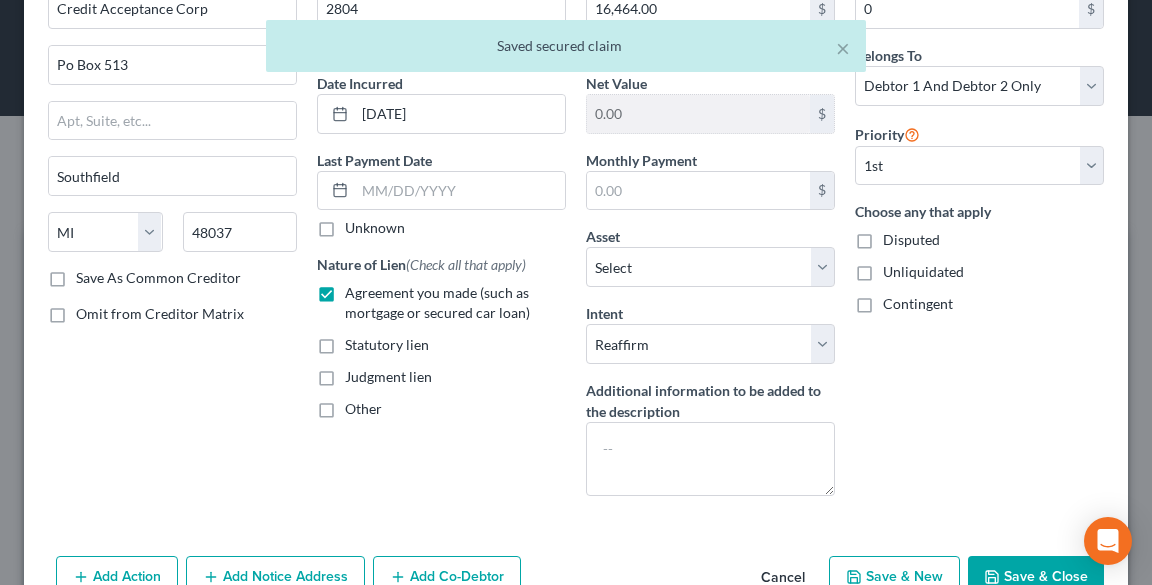 scroll, scrollTop: 232, scrollLeft: 0, axis: vertical 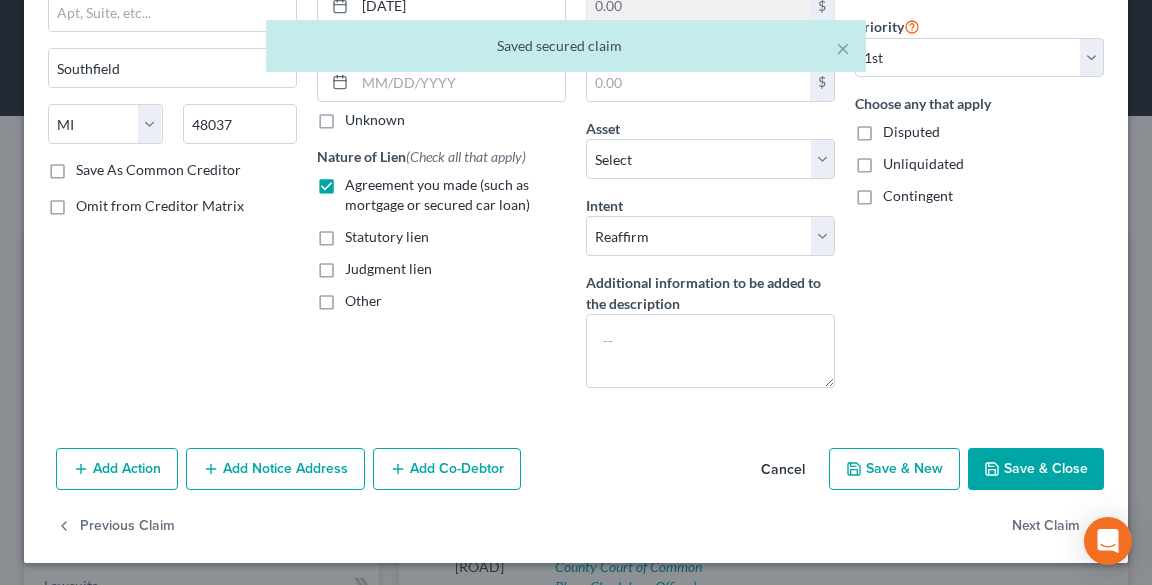 click on "Save & Close" at bounding box center [1036, 469] 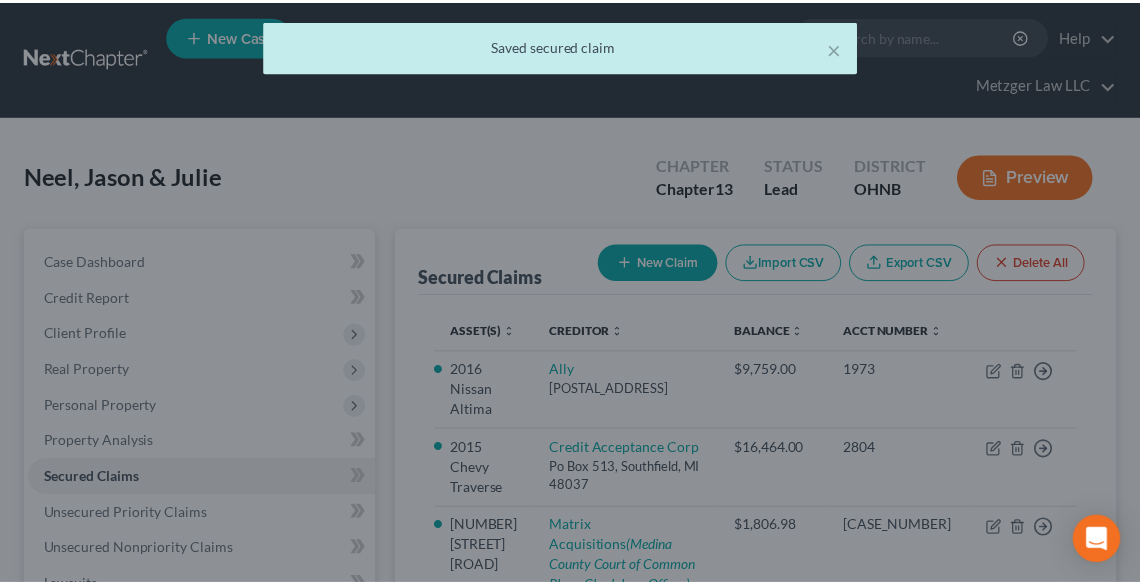 scroll, scrollTop: 0, scrollLeft: 0, axis: both 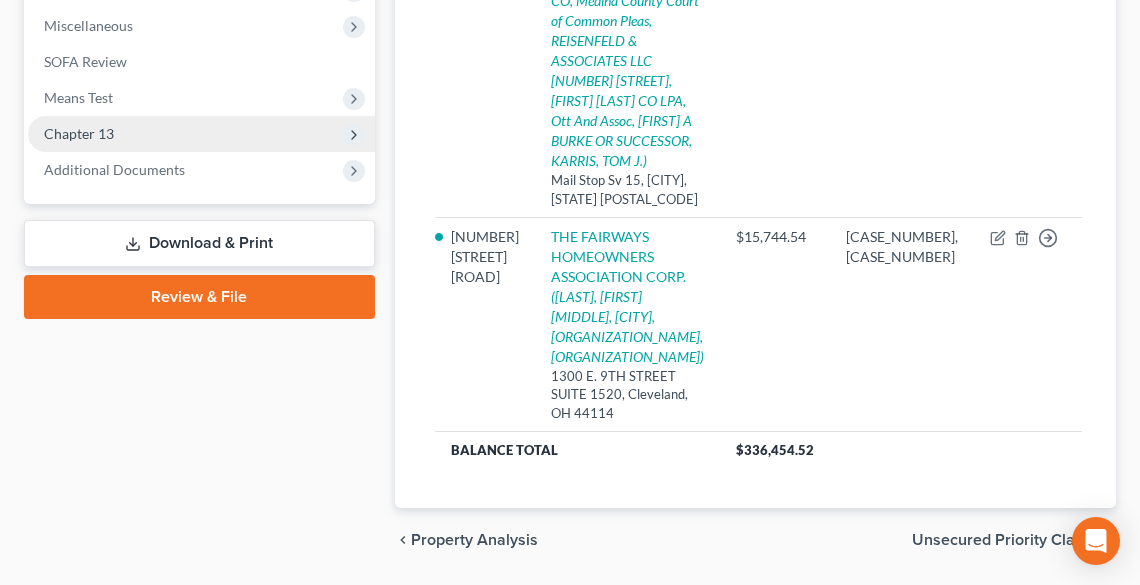 click on "Chapter 13" at bounding box center [201, 134] 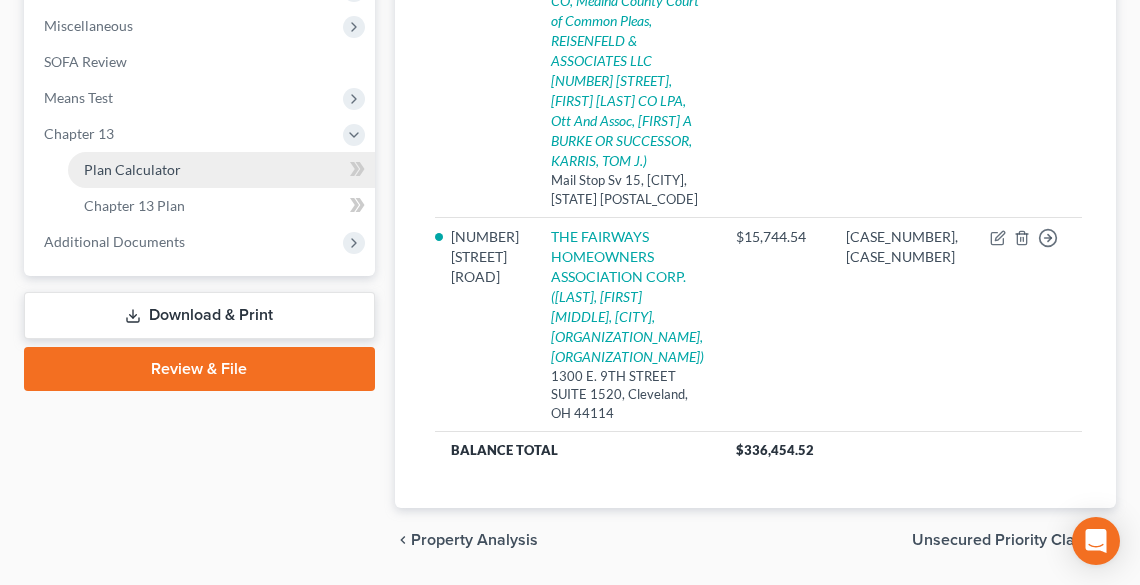click on "Plan Calculator" at bounding box center [132, 169] 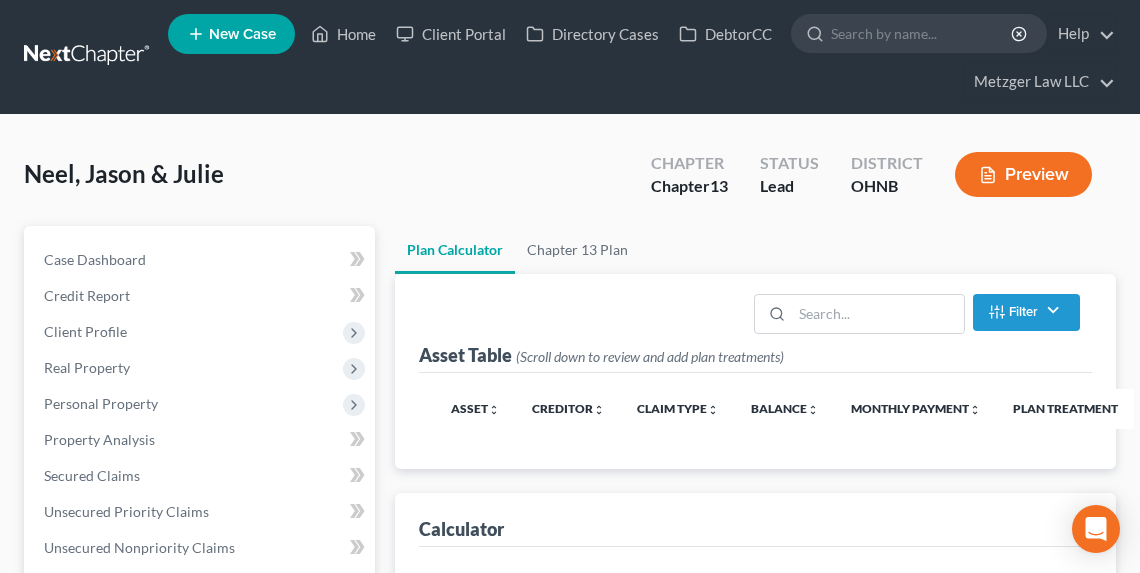 scroll, scrollTop: 0, scrollLeft: 0, axis: both 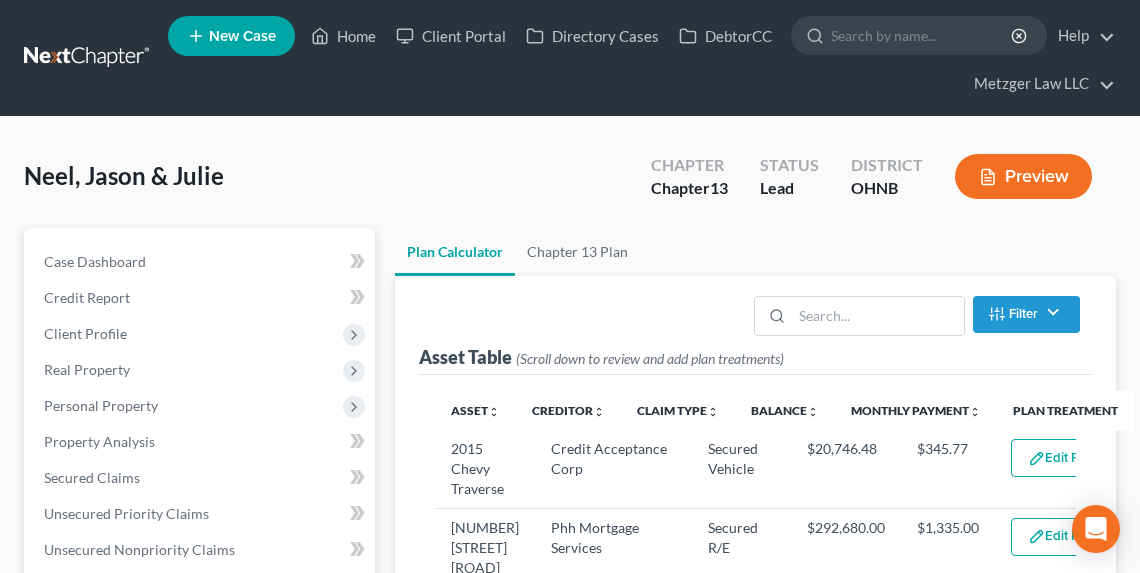 select on "59" 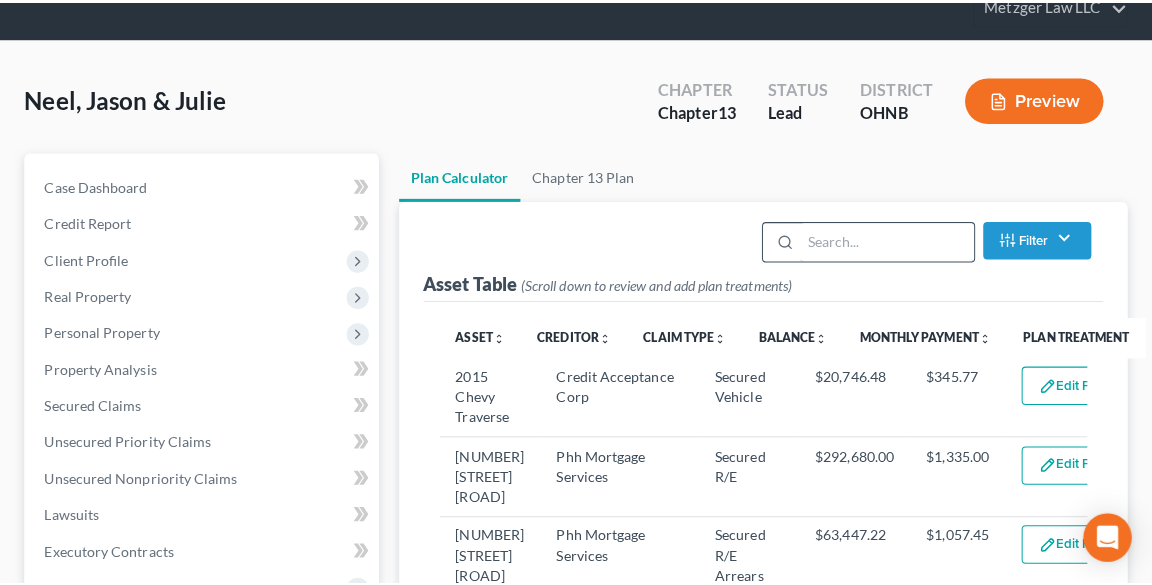 scroll, scrollTop: 80, scrollLeft: 0, axis: vertical 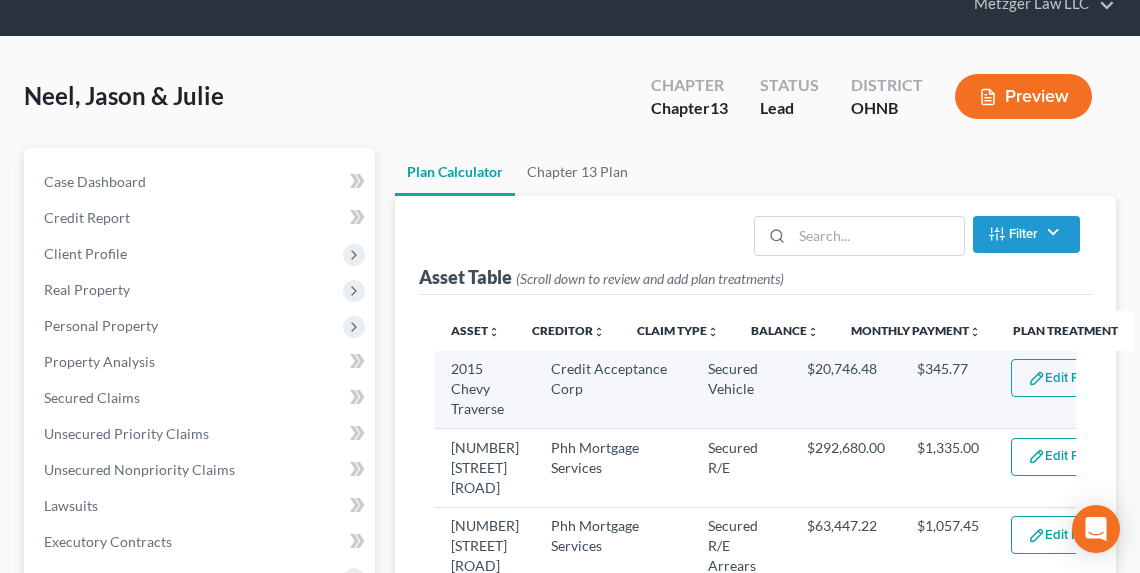 click on "Edit Plan Treatment" at bounding box center [1093, 378] 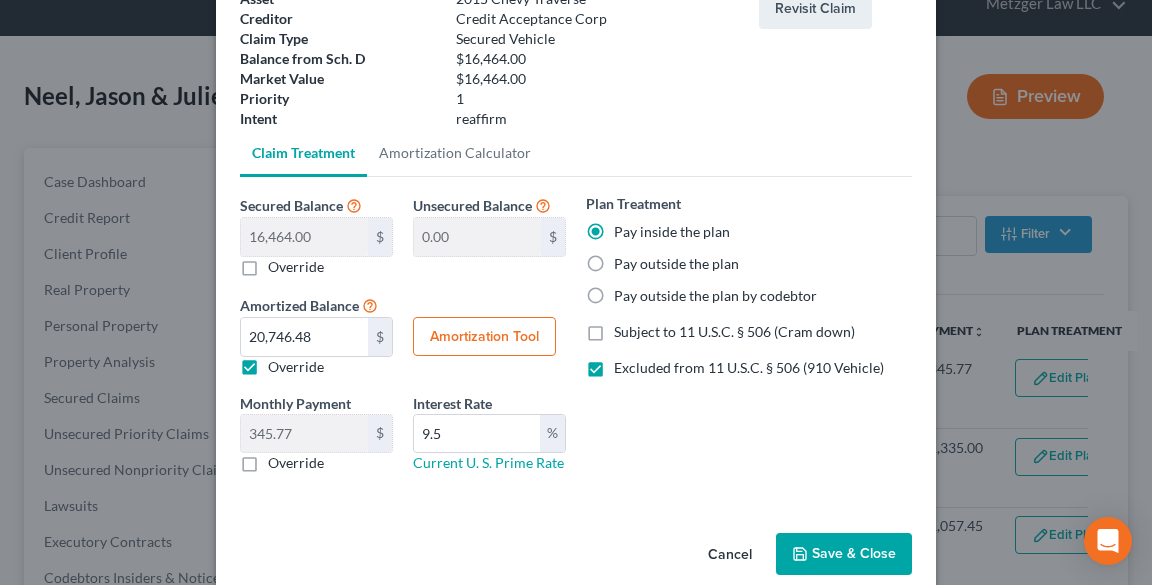 scroll, scrollTop: 160, scrollLeft: 0, axis: vertical 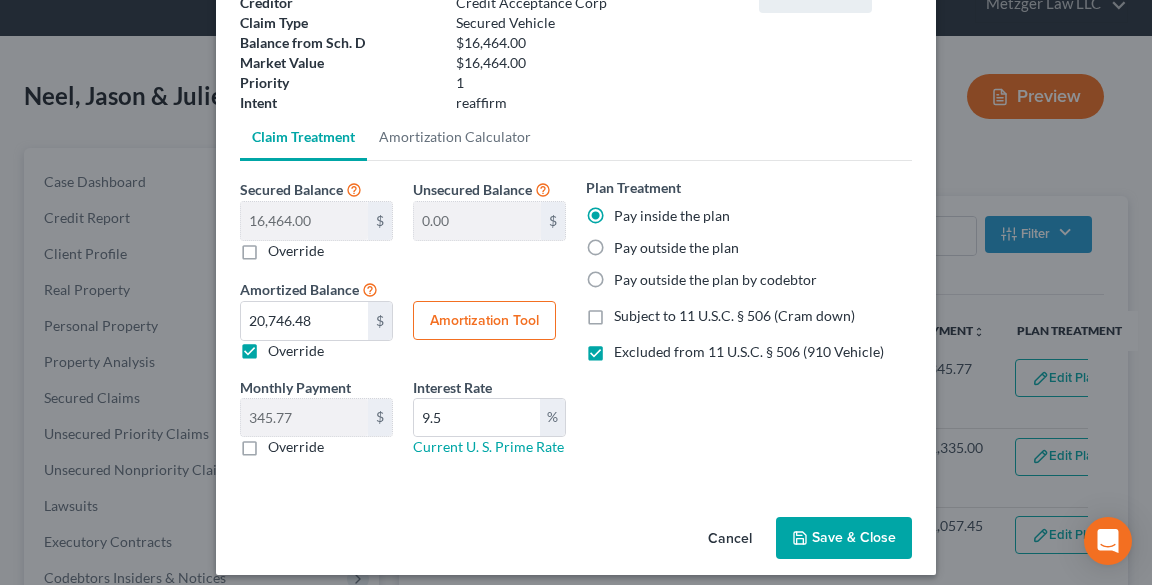 click on "Amortization Tool" at bounding box center (484, 321) 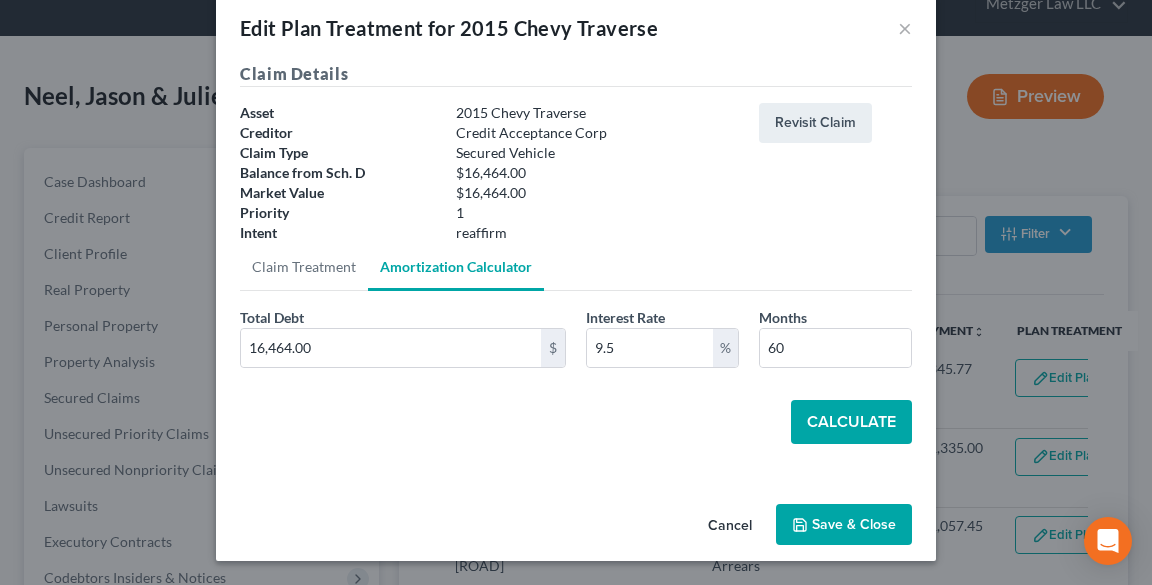 scroll, scrollTop: 30, scrollLeft: 0, axis: vertical 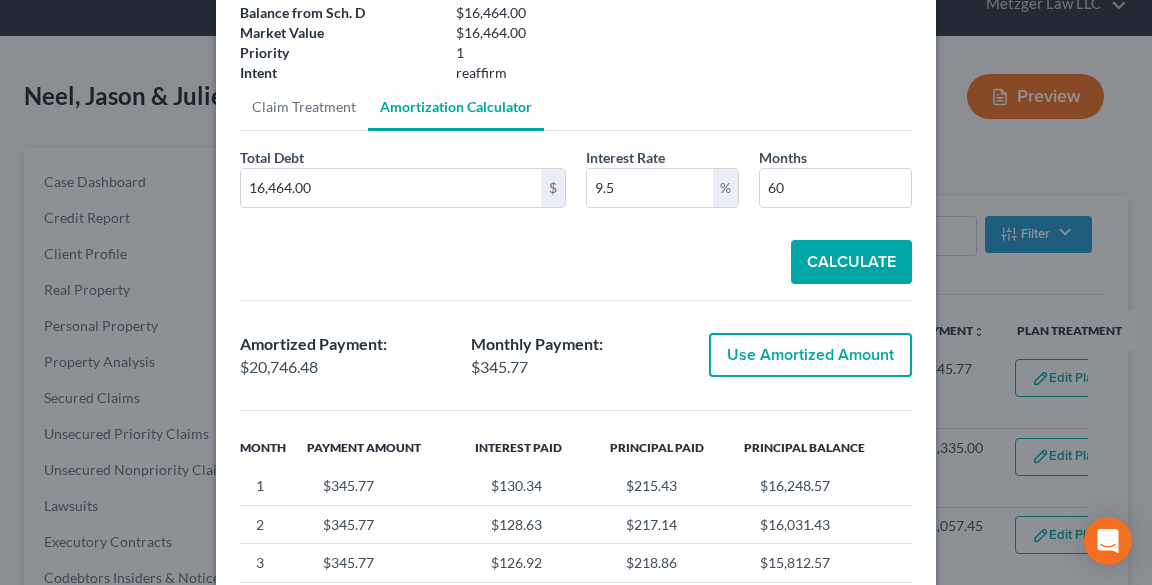 click on "Use Amortized Amount" at bounding box center (810, 355) 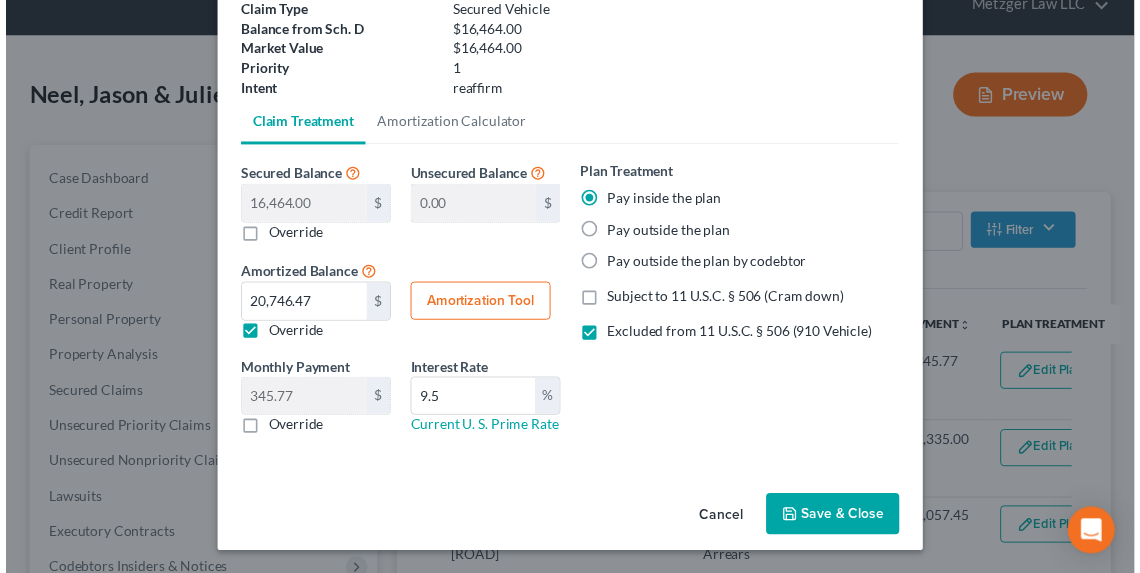 scroll, scrollTop: 173, scrollLeft: 0, axis: vertical 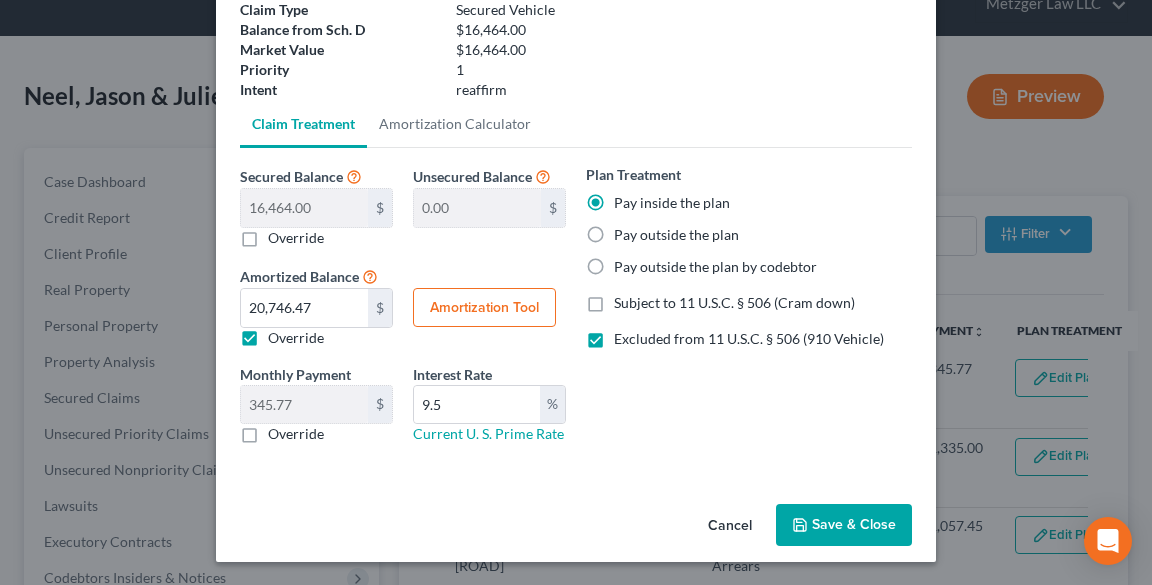 click on "Save & Close" at bounding box center (844, 525) 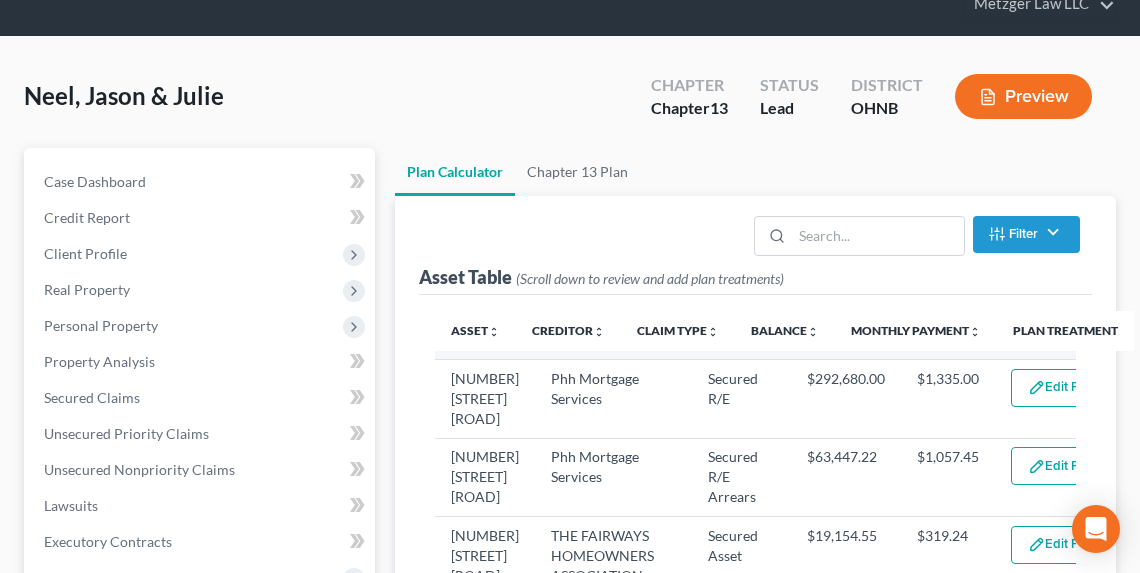 select on "59" 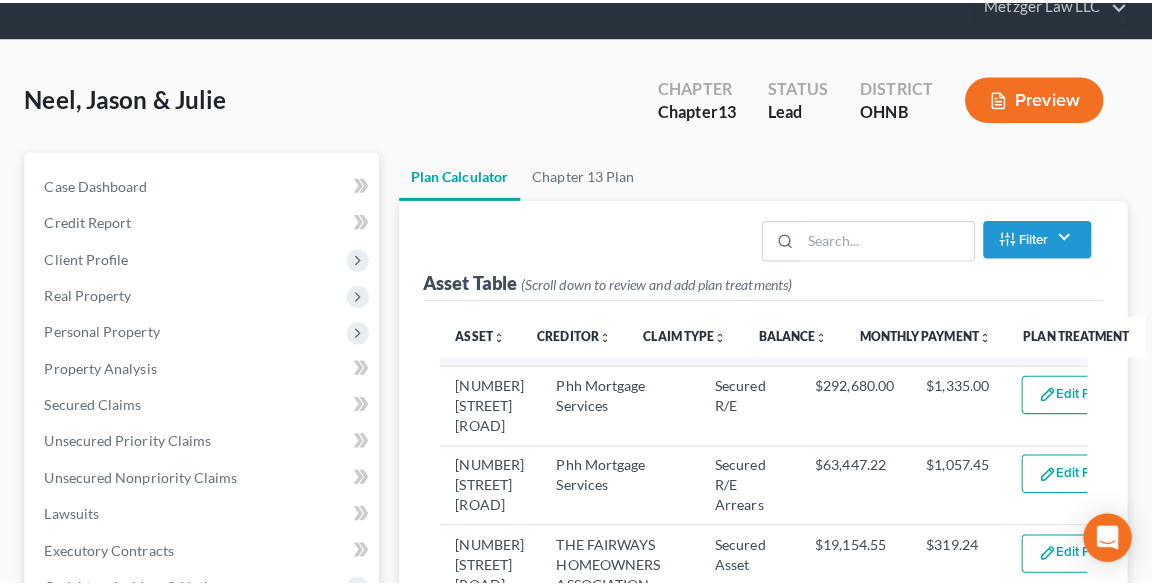 scroll, scrollTop: 80, scrollLeft: 0, axis: vertical 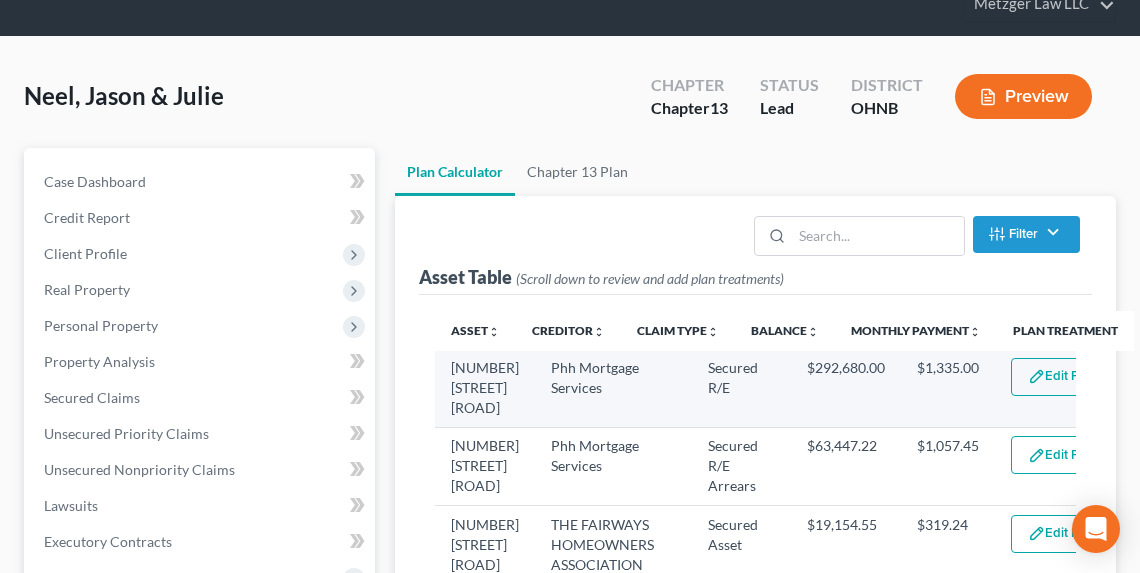 click at bounding box center (1036, 376) 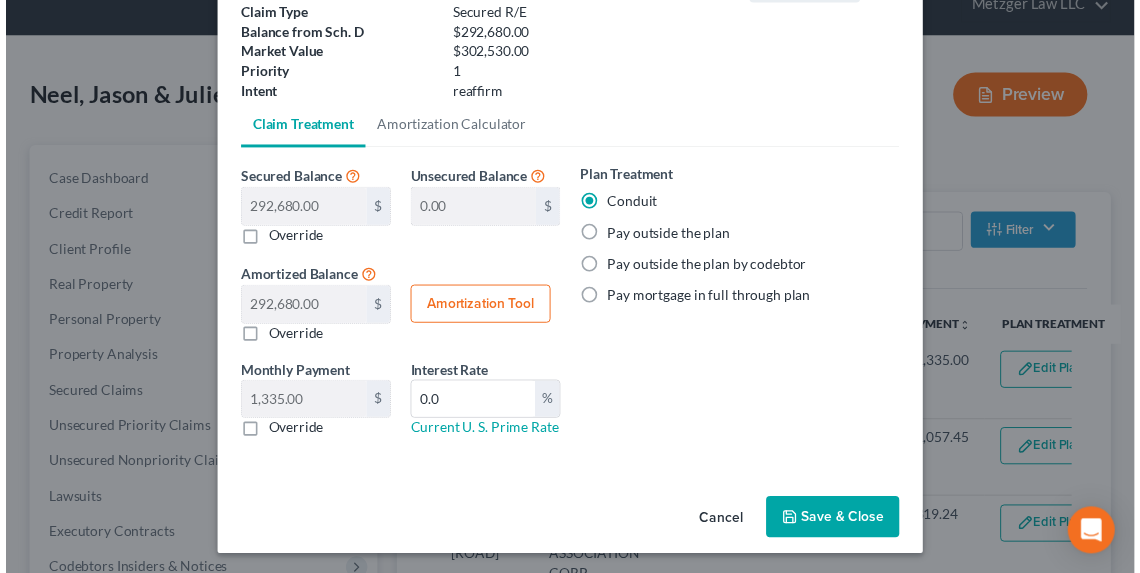 scroll, scrollTop: 173, scrollLeft: 0, axis: vertical 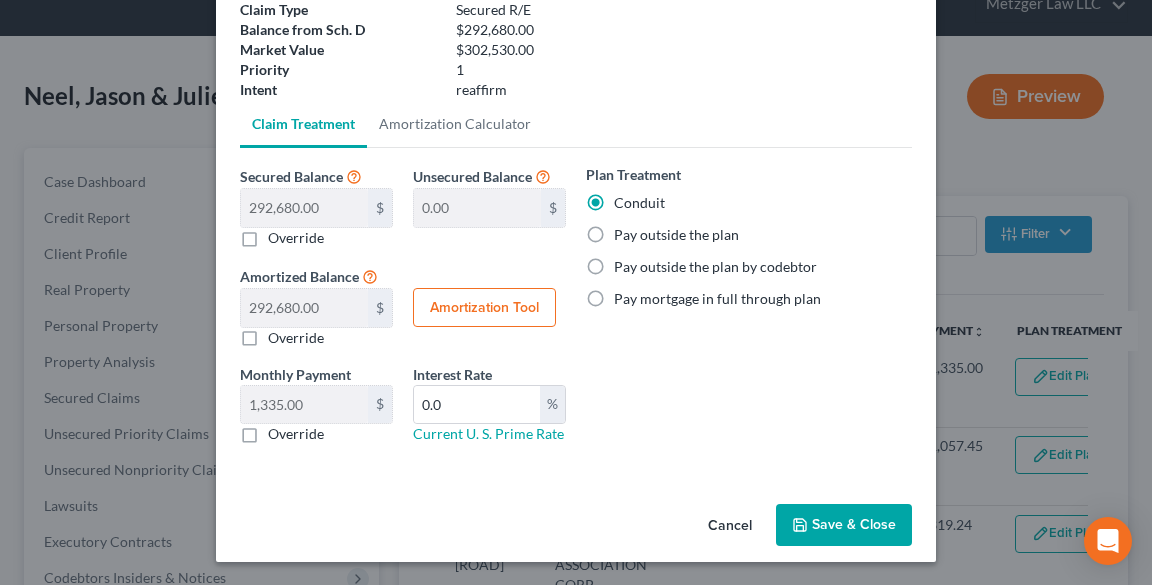 click on "Save & Close" at bounding box center [844, 525] 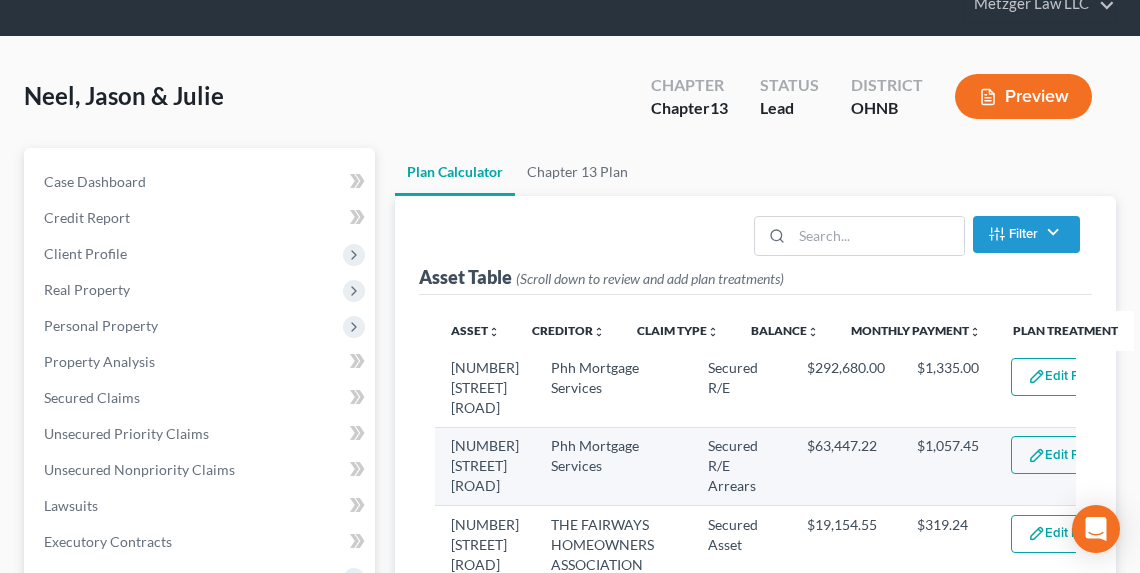 select on "59" 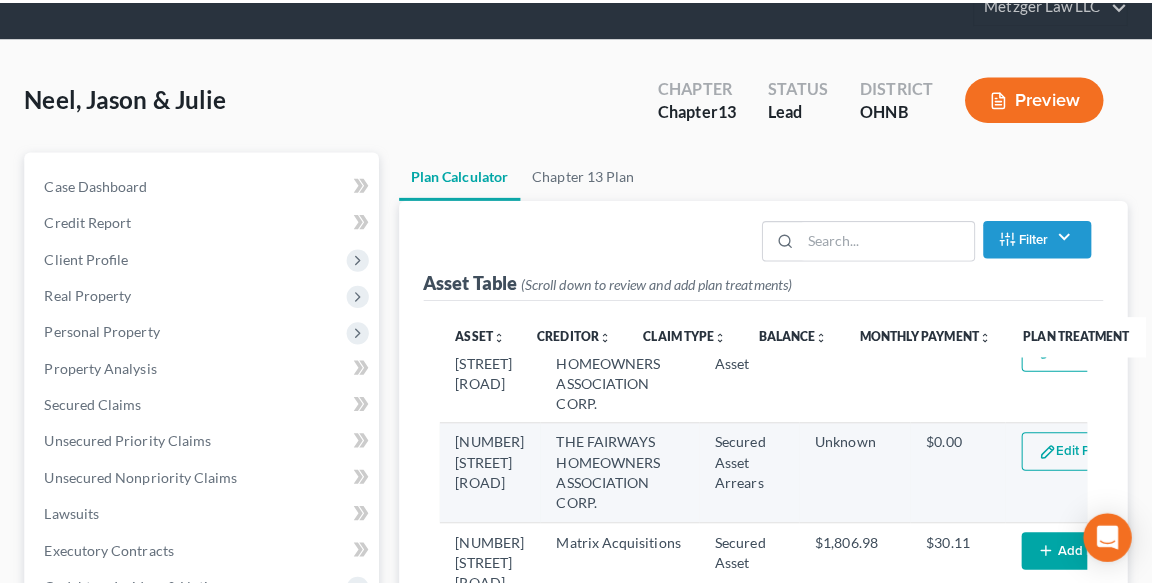 scroll, scrollTop: 240, scrollLeft: 0, axis: vertical 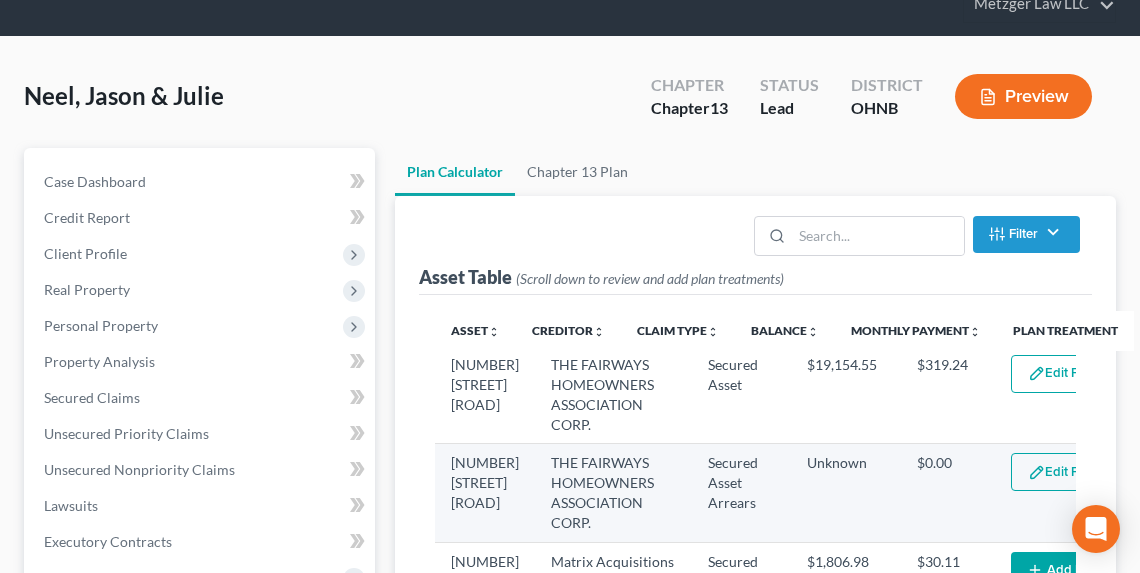 click on "Edit Plan Treatment" at bounding box center [1093, 472] 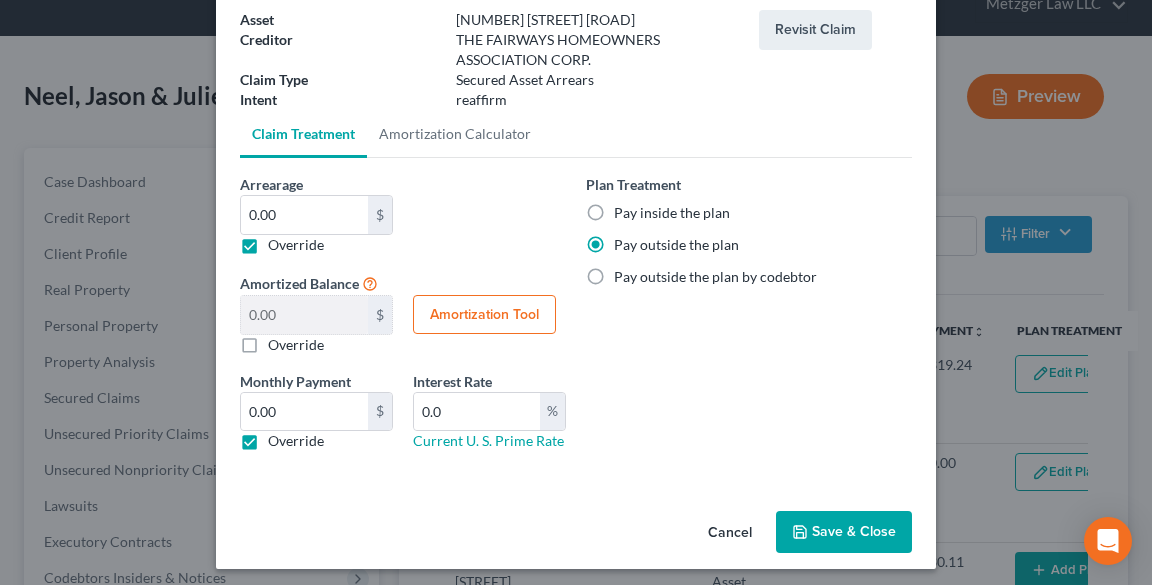 scroll, scrollTop: 130, scrollLeft: 0, axis: vertical 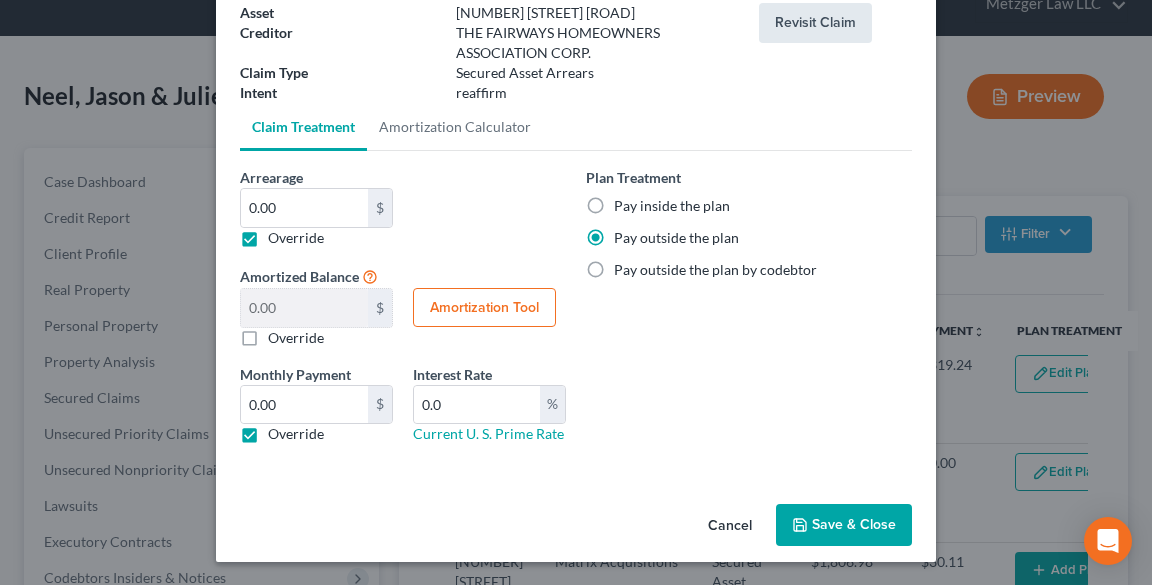 click on "Revisit Claim" at bounding box center (815, 23) 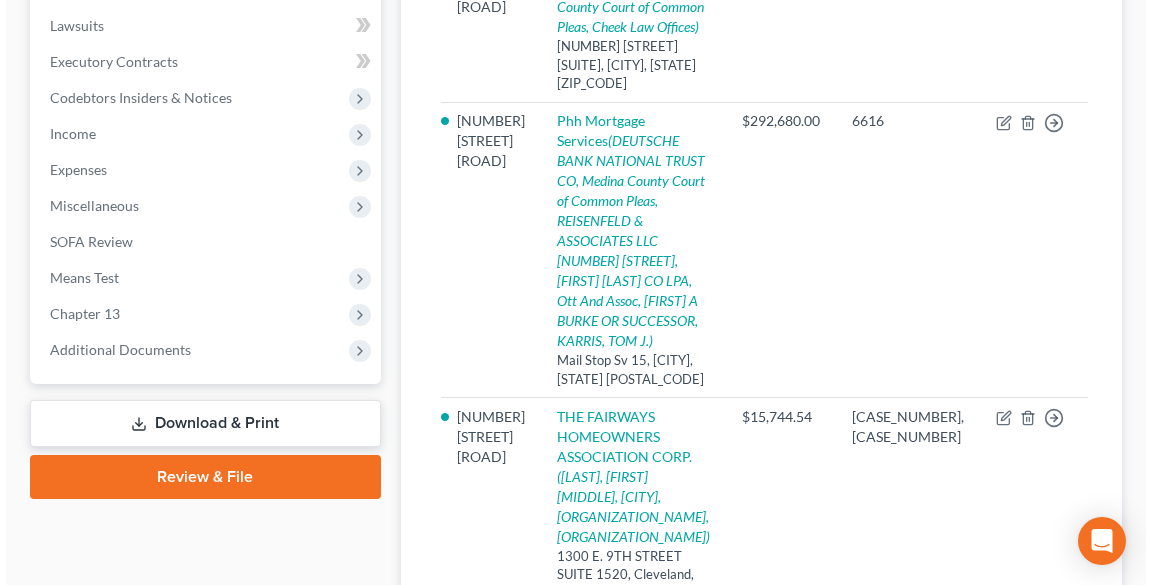 scroll, scrollTop: 640, scrollLeft: 0, axis: vertical 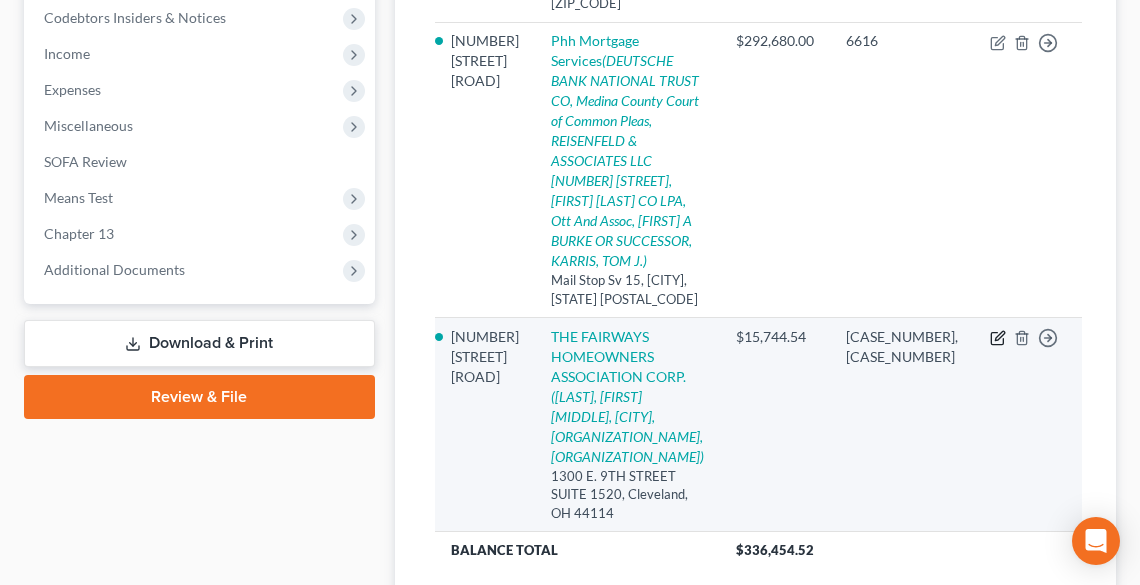 click 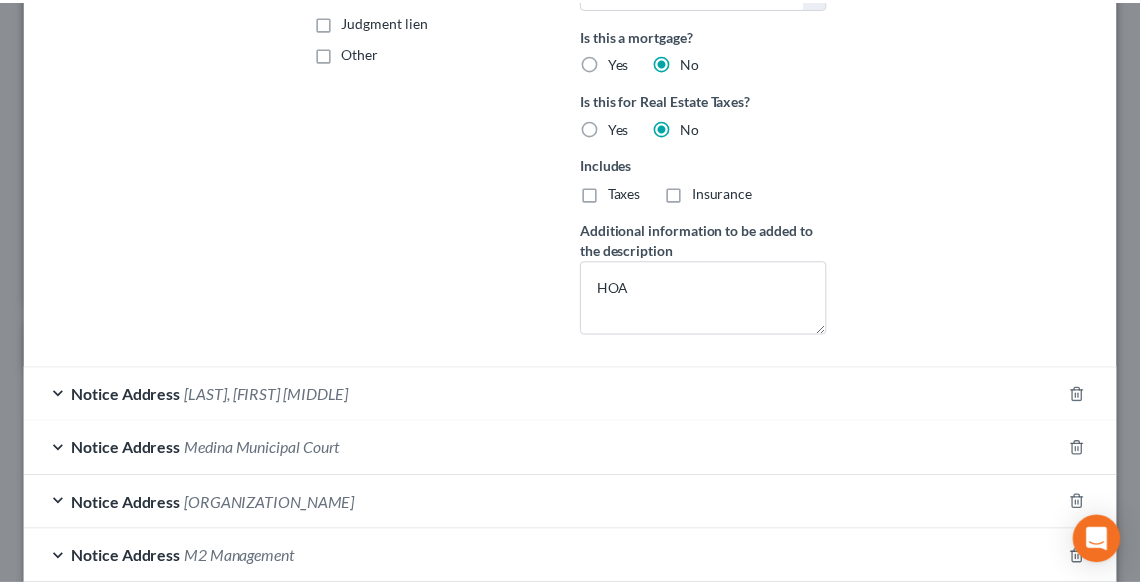 scroll, scrollTop: 644, scrollLeft: 0, axis: vertical 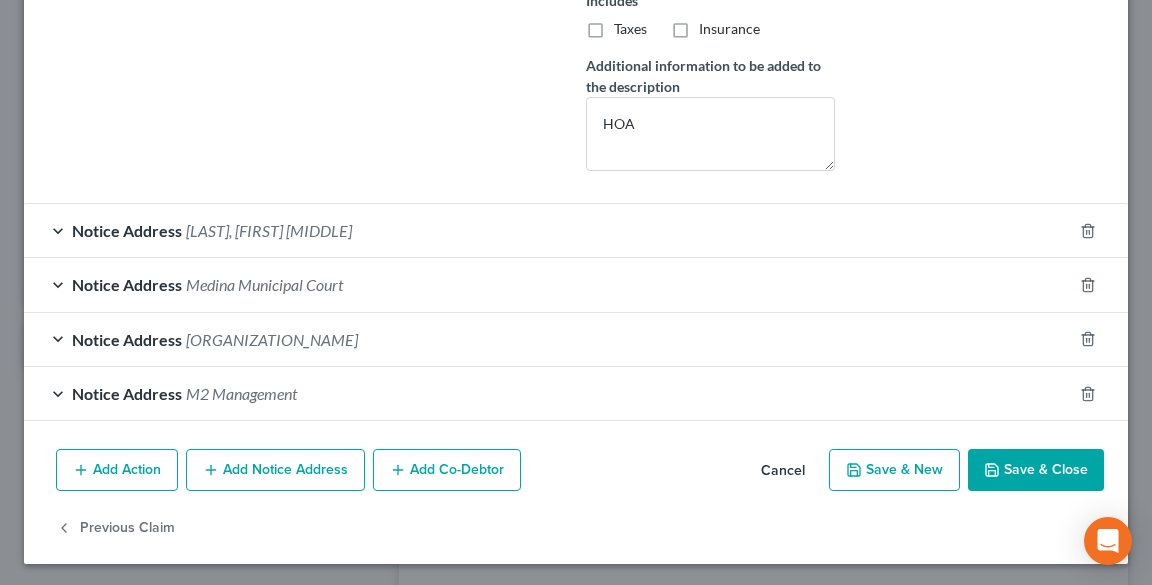 click on "Save & Close" at bounding box center (1036, 470) 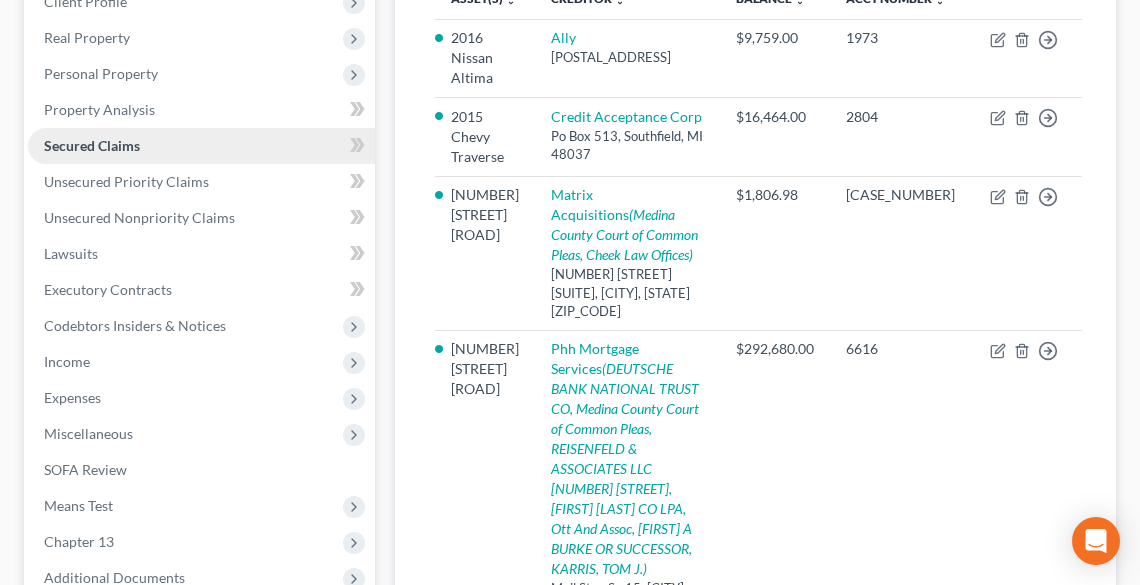 scroll, scrollTop: 0, scrollLeft: 0, axis: both 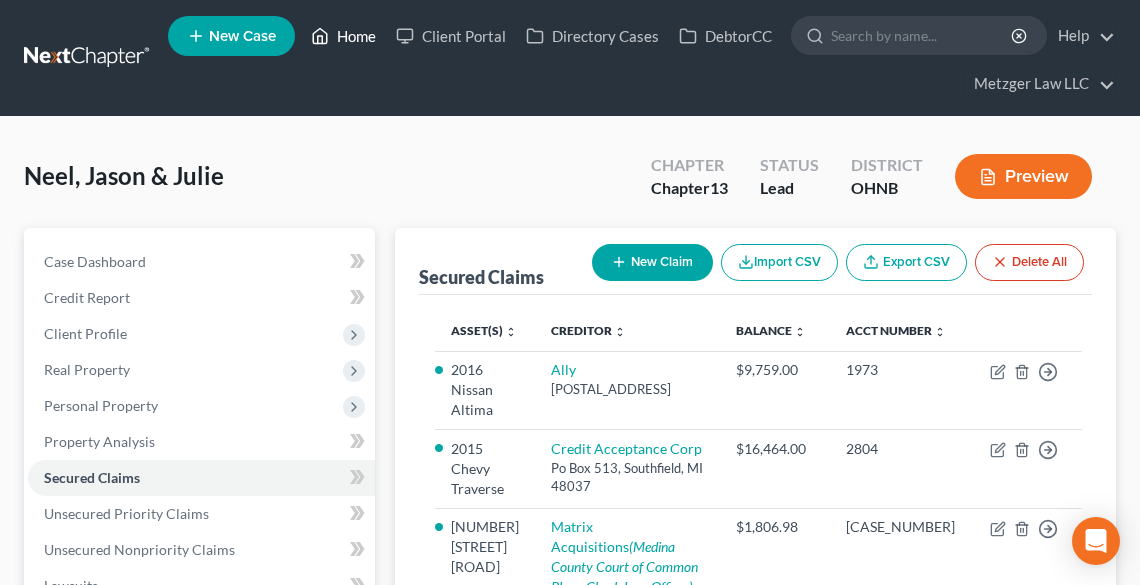 click on "Home" at bounding box center (343, 36) 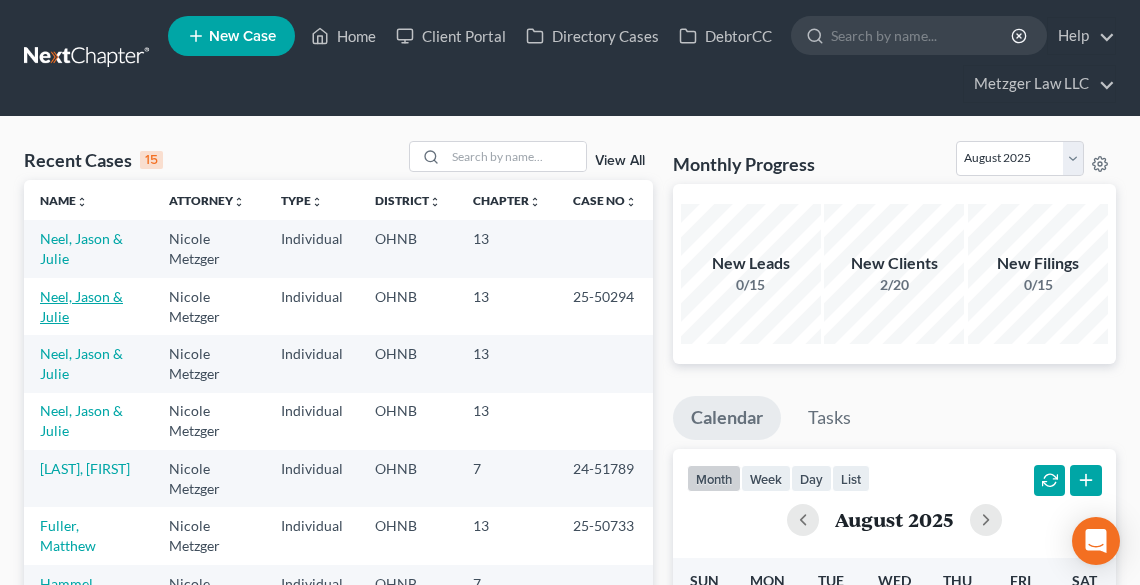 click on "Neel, Jason & Julie" at bounding box center [81, 306] 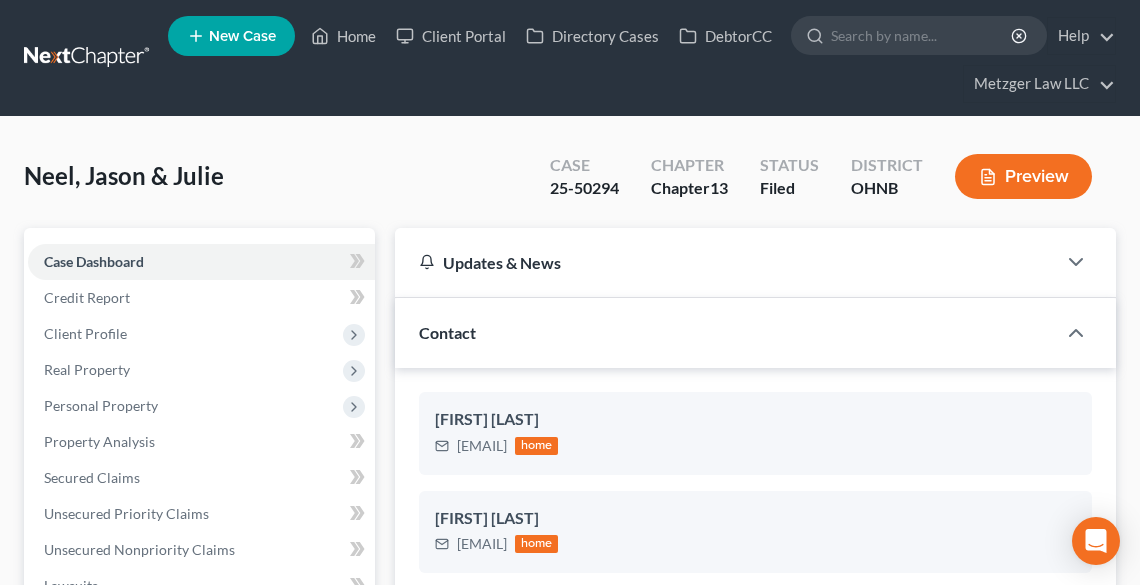 scroll, scrollTop: 2314, scrollLeft: 0, axis: vertical 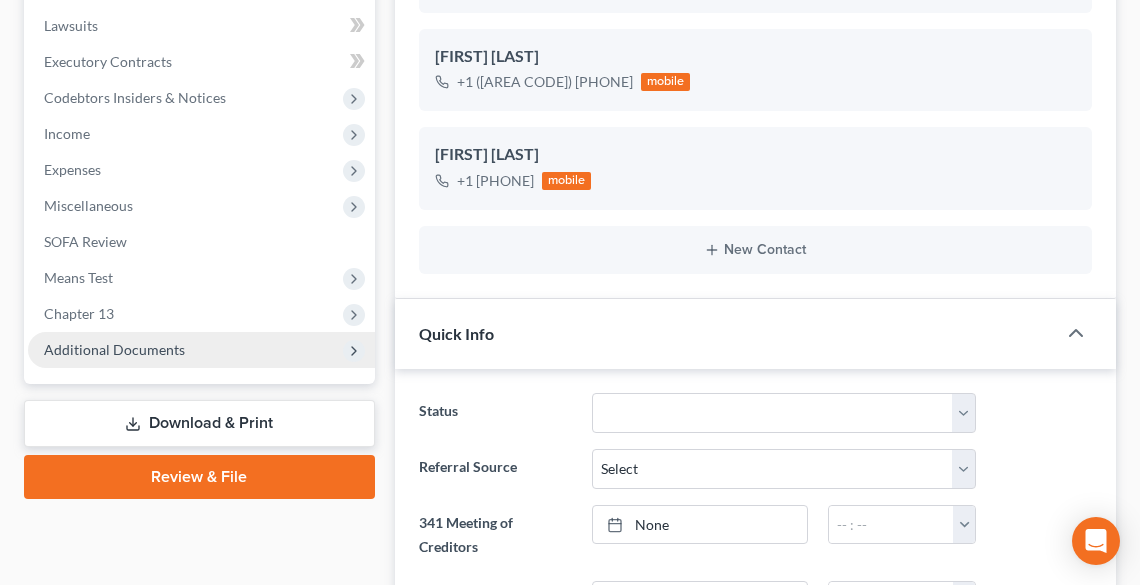 click on "Additional Documents" at bounding box center [114, 349] 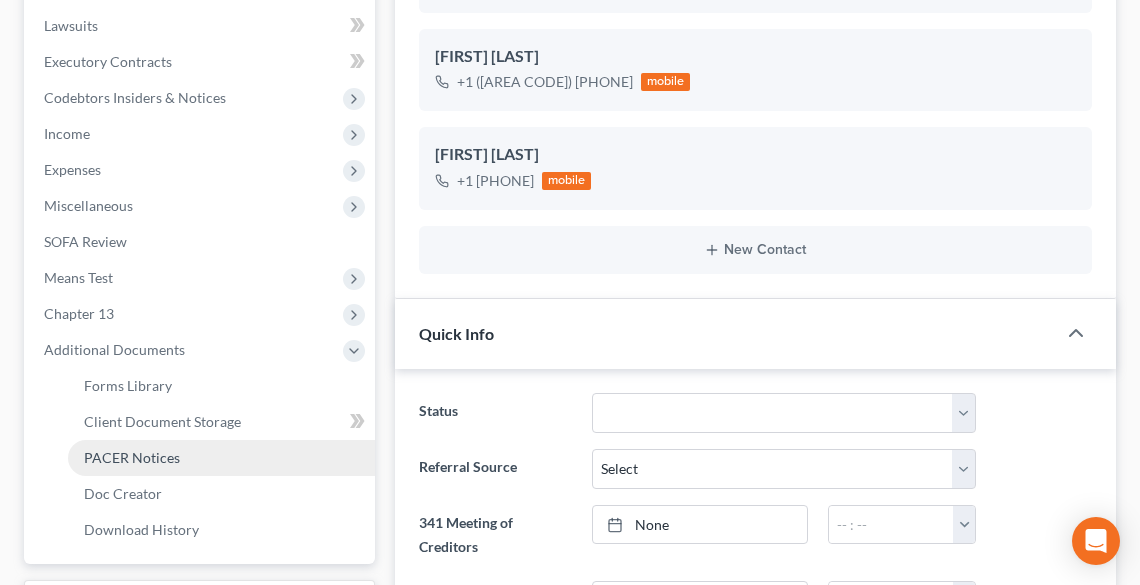 click on "PACER Notices" at bounding box center [132, 457] 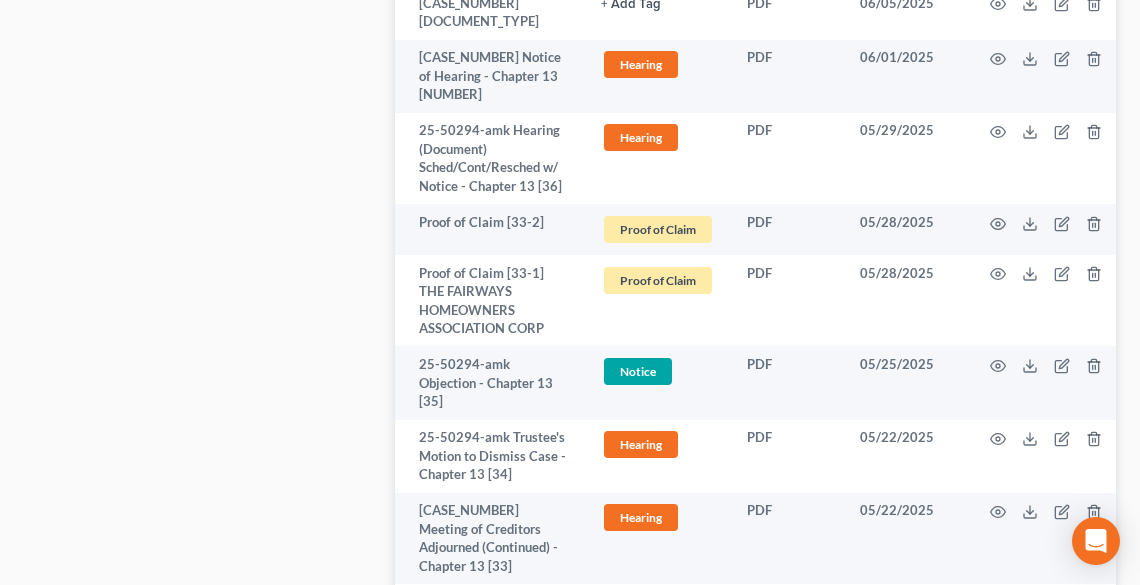 scroll, scrollTop: 1840, scrollLeft: 0, axis: vertical 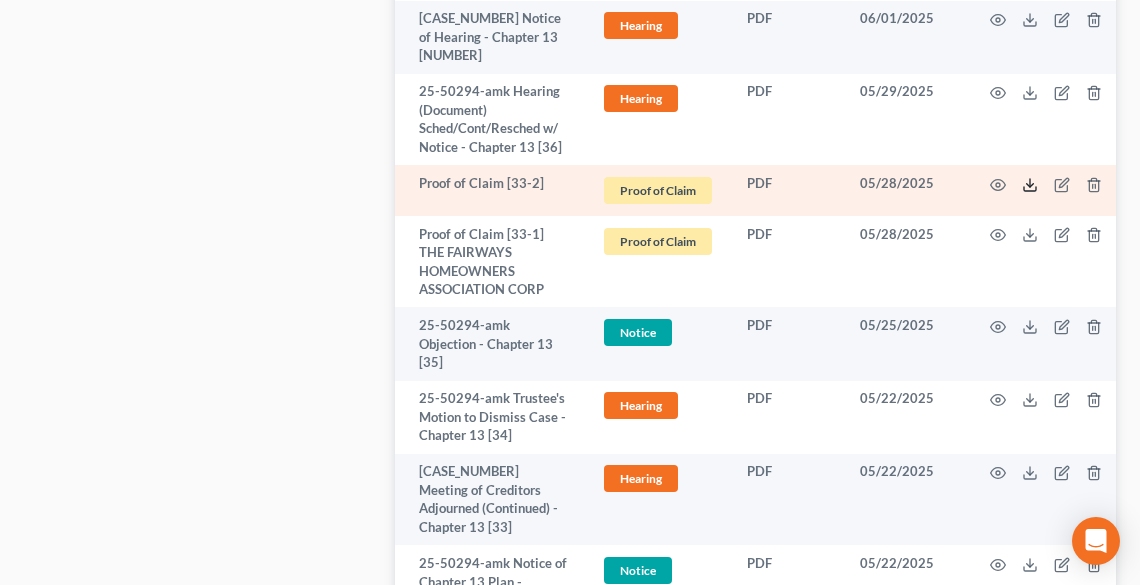 click 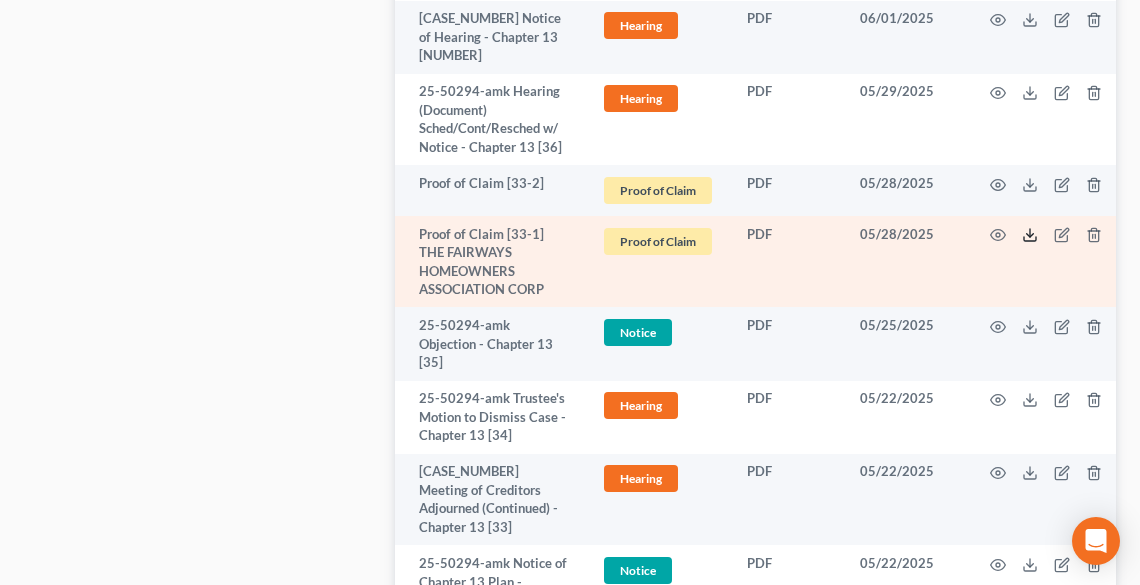 click 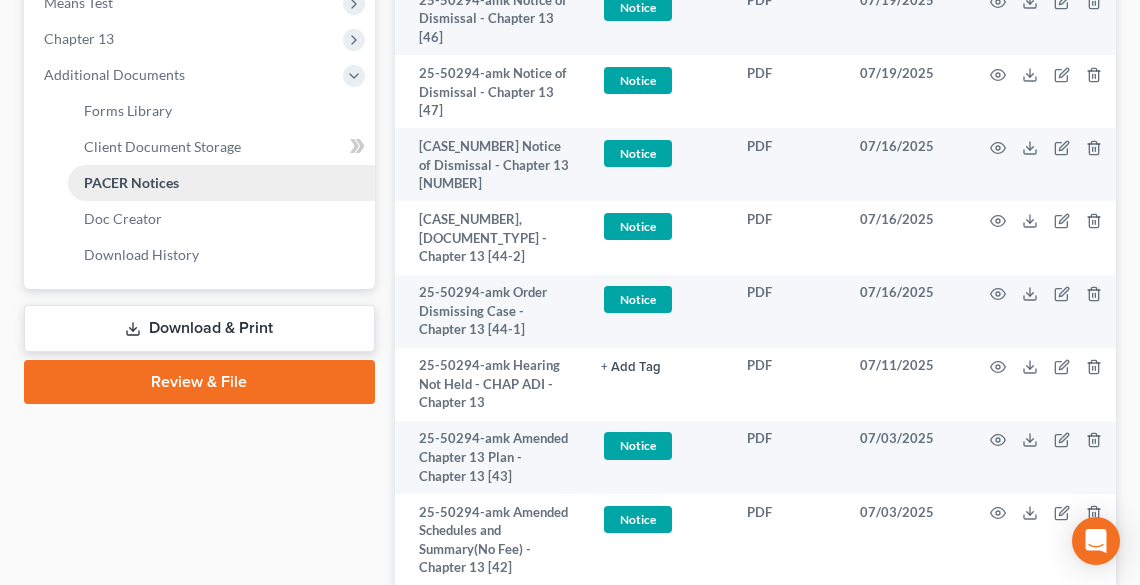 scroll, scrollTop: 800, scrollLeft: 0, axis: vertical 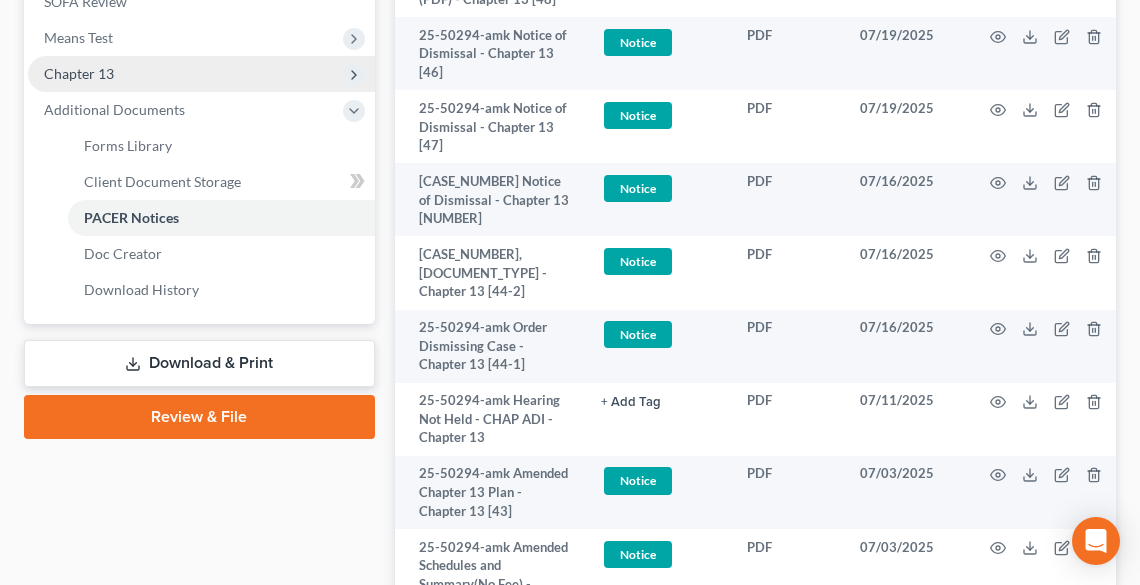 click on "Chapter 13" at bounding box center [201, 74] 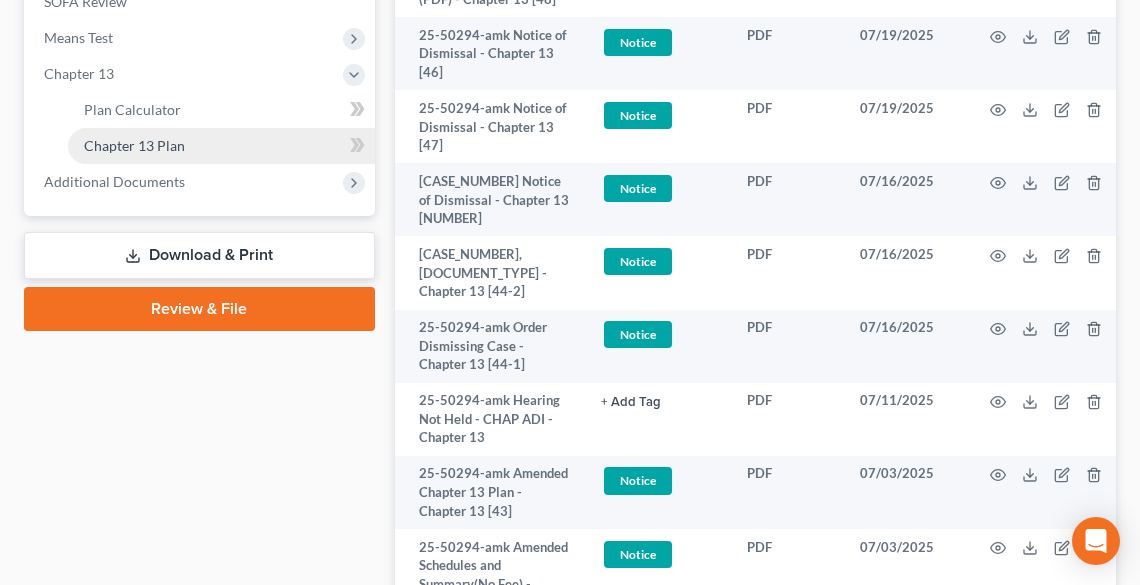 click on "Chapter 13 Plan" at bounding box center [134, 145] 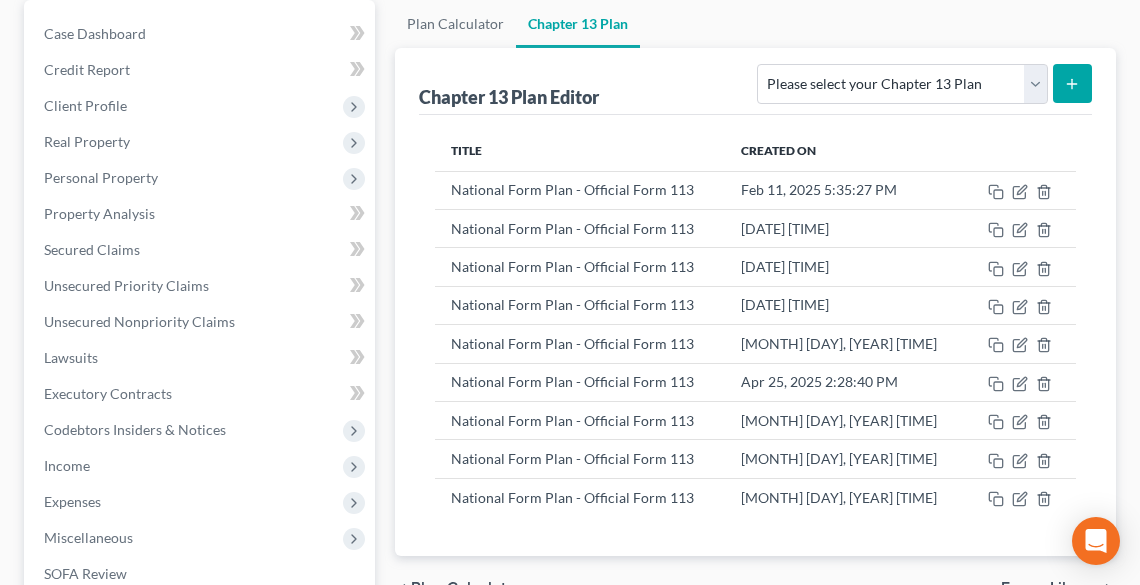 scroll, scrollTop: 480, scrollLeft: 0, axis: vertical 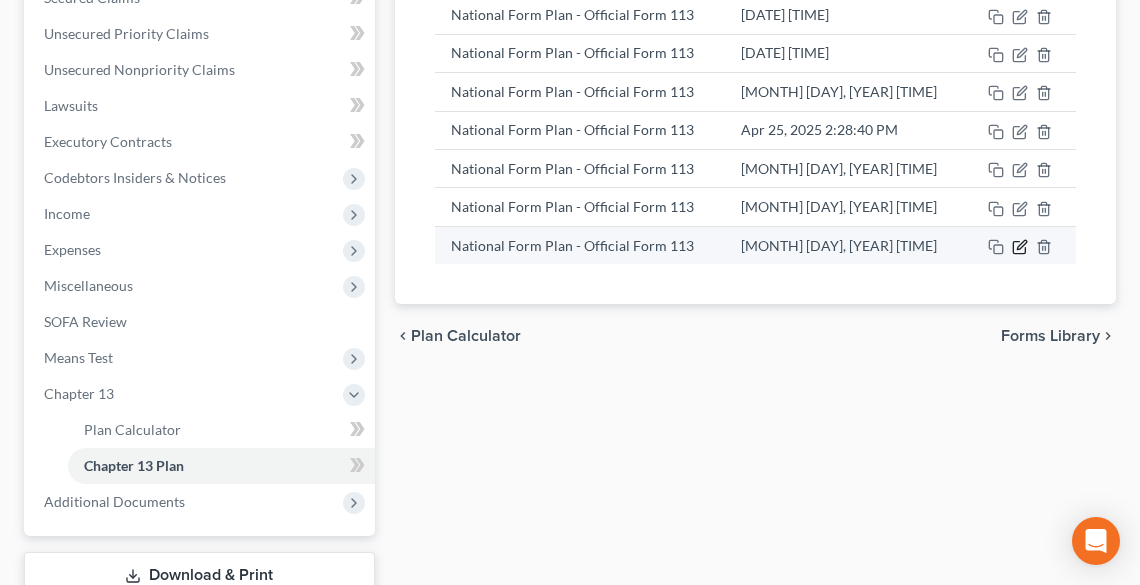 click 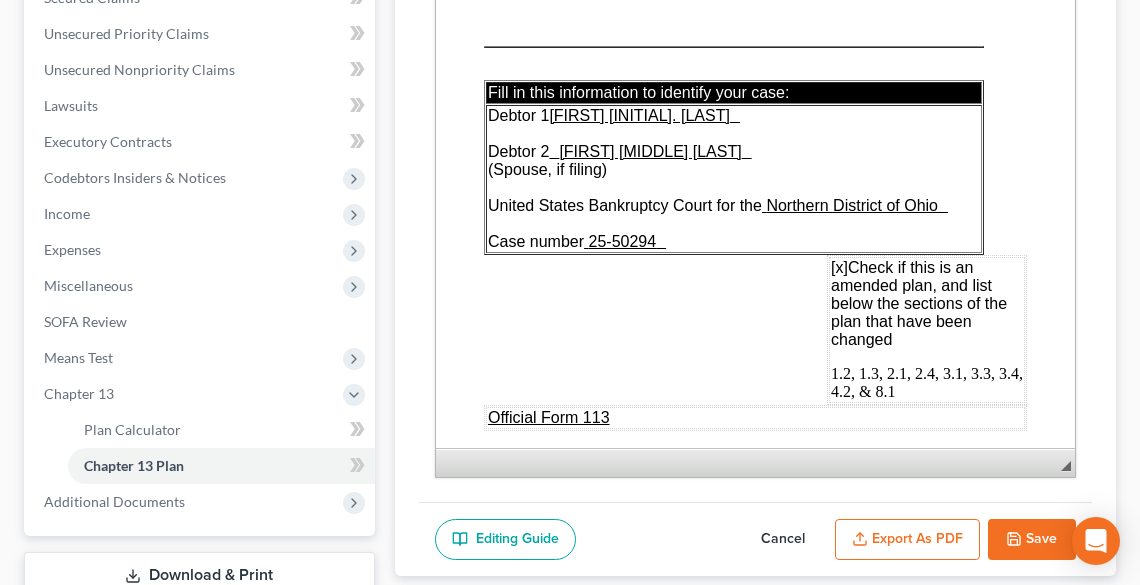 scroll, scrollTop: 0, scrollLeft: 0, axis: both 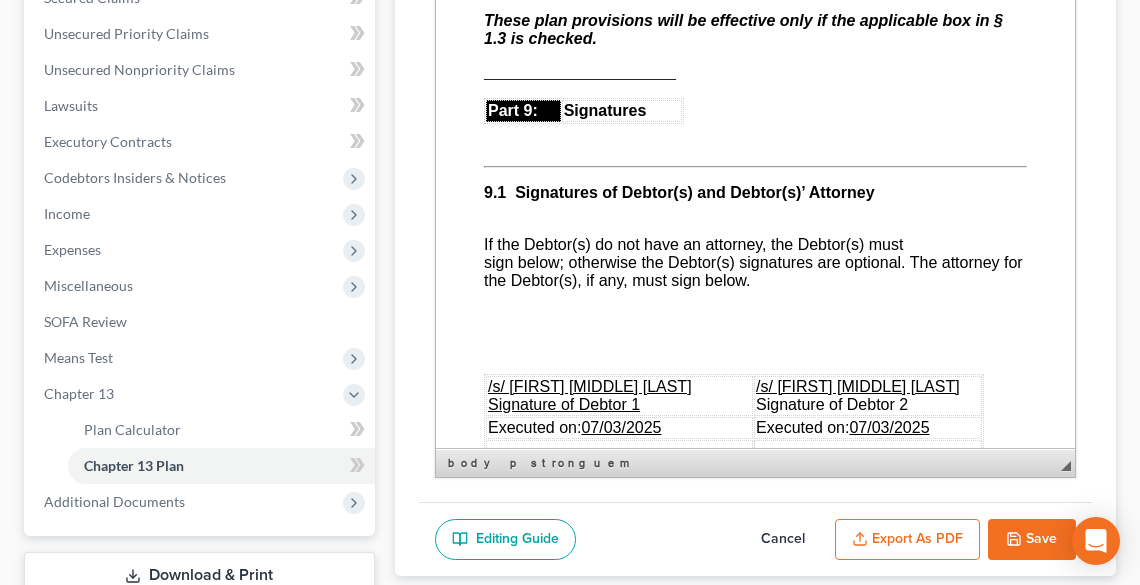 drag, startPoint x: 481, startPoint y: 91, endPoint x: 563, endPoint y: 138, distance: 94.51455 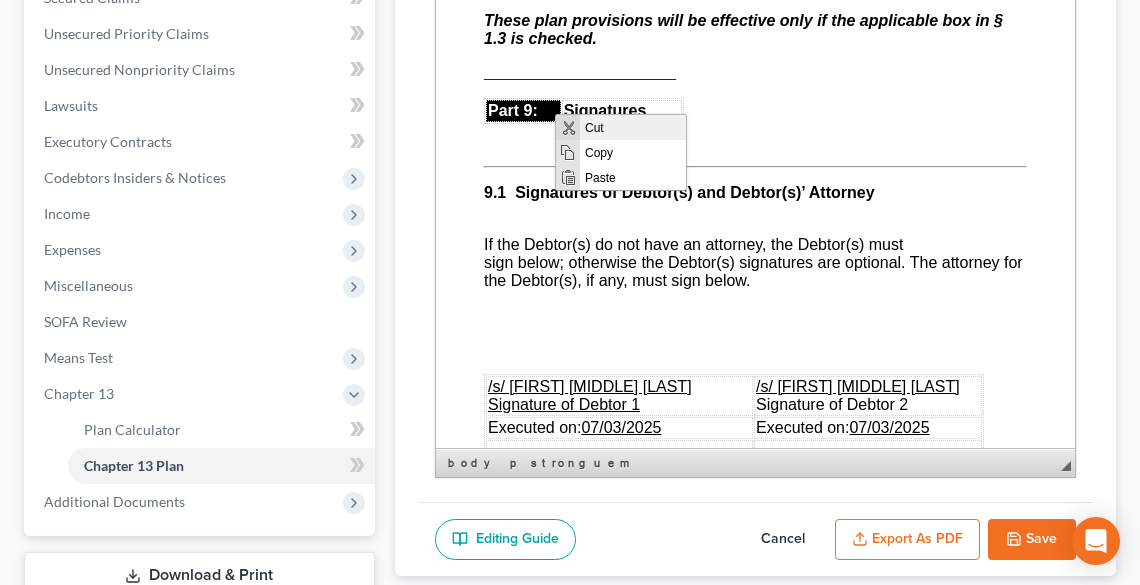 scroll, scrollTop: 0, scrollLeft: 0, axis: both 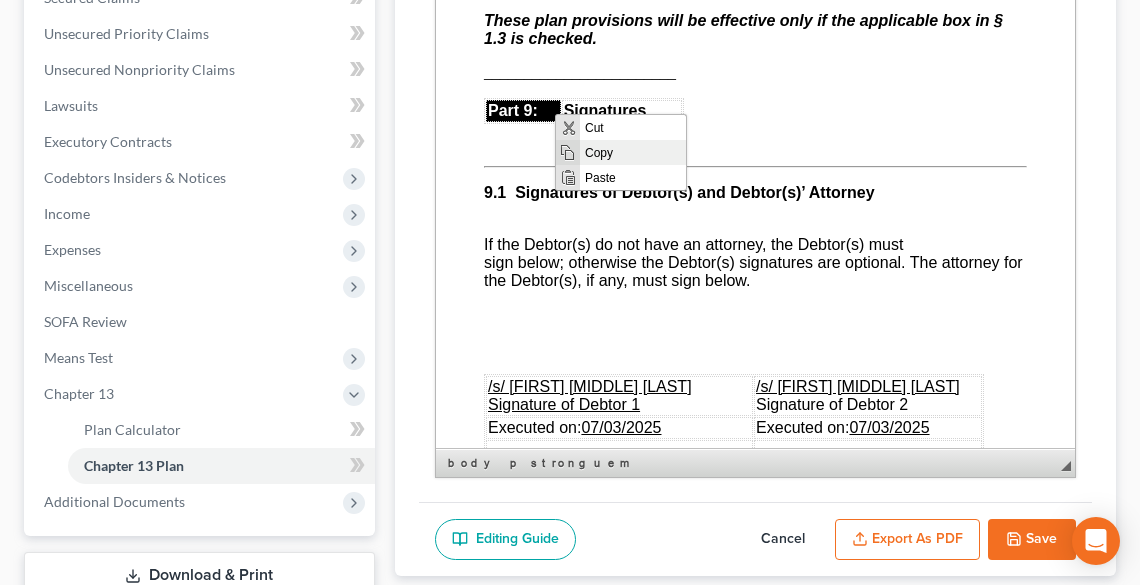 click on "Copy" at bounding box center [633, 152] 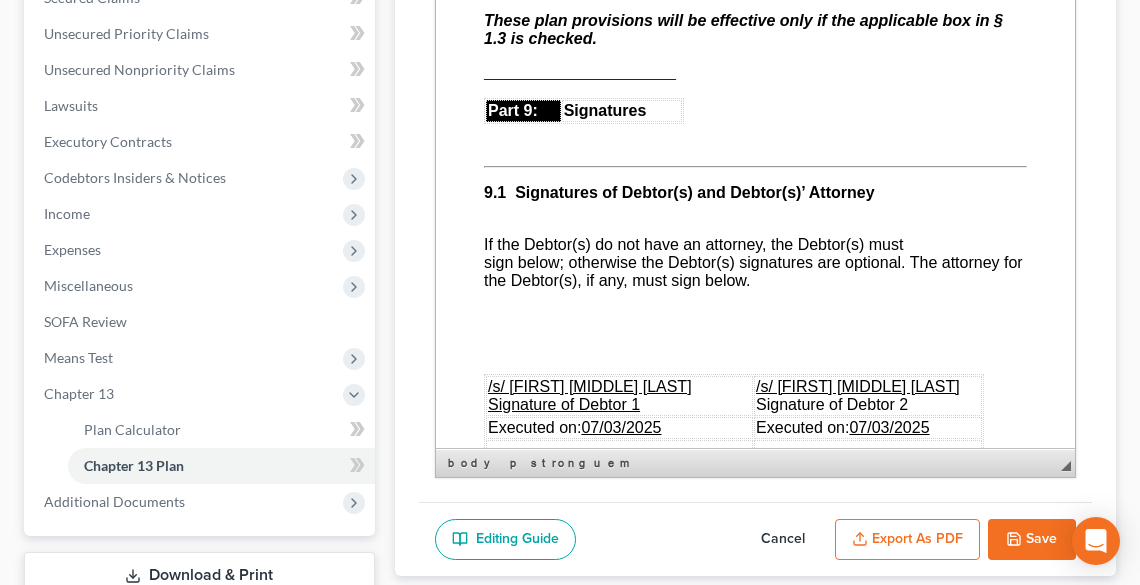scroll, scrollTop: 7473, scrollLeft: 0, axis: vertical 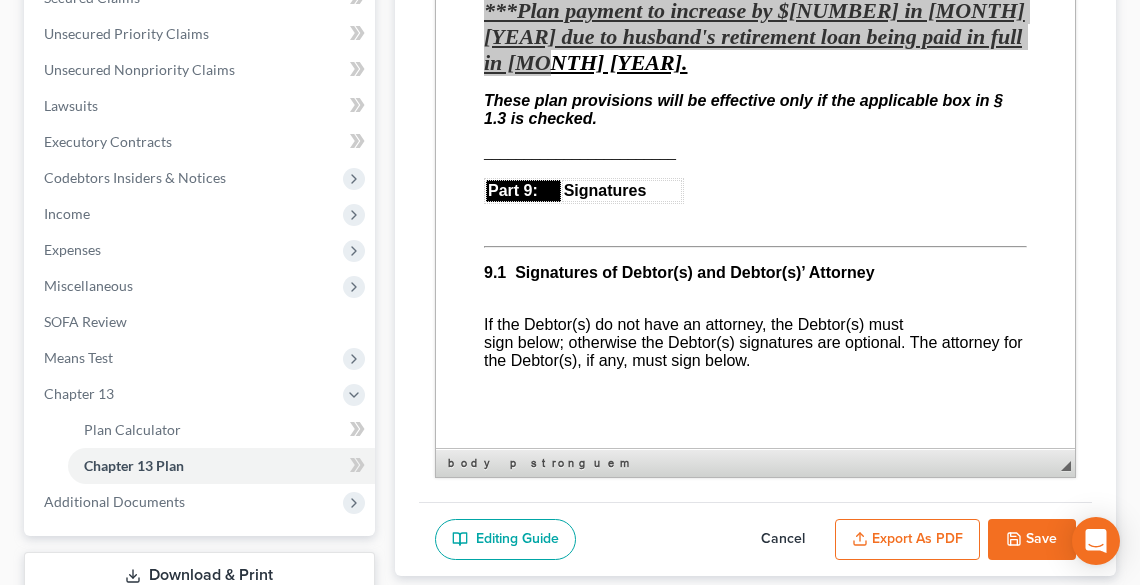 click on "Save" at bounding box center [1032, 540] 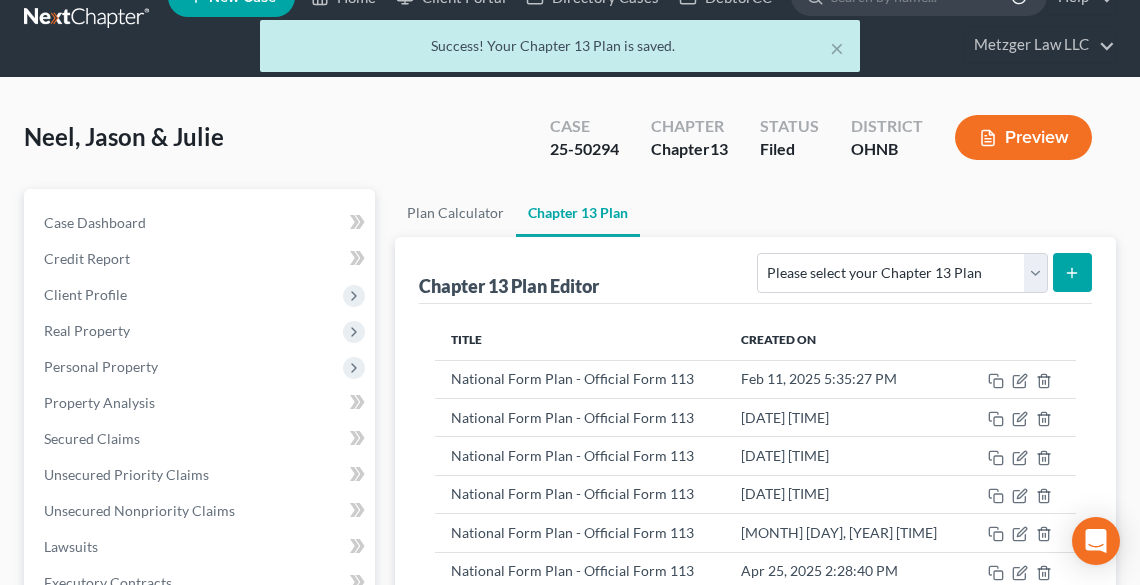 scroll, scrollTop: 0, scrollLeft: 0, axis: both 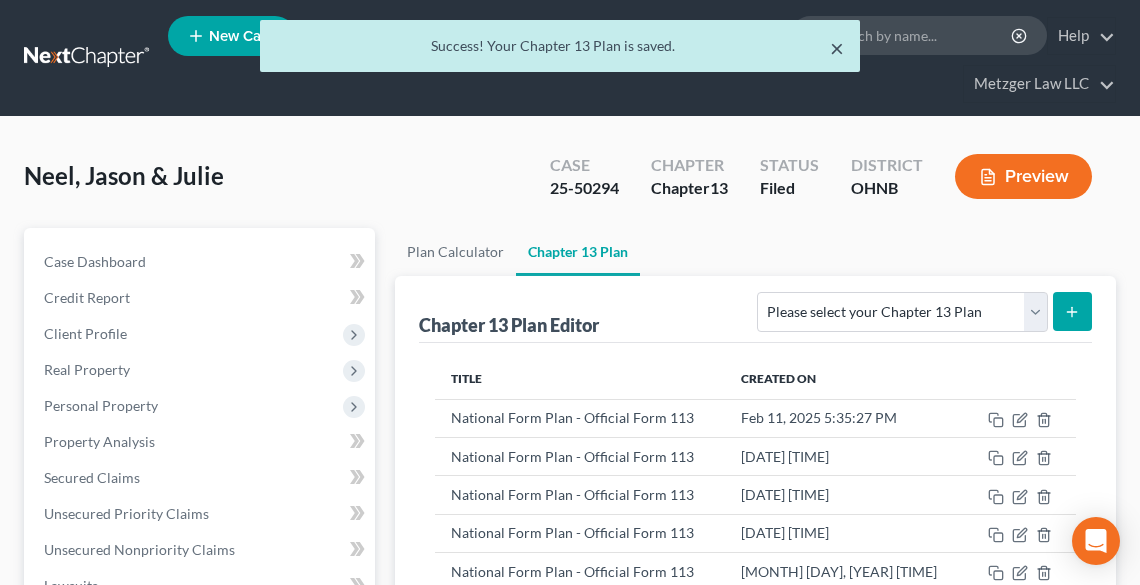 click on "×" at bounding box center (837, 48) 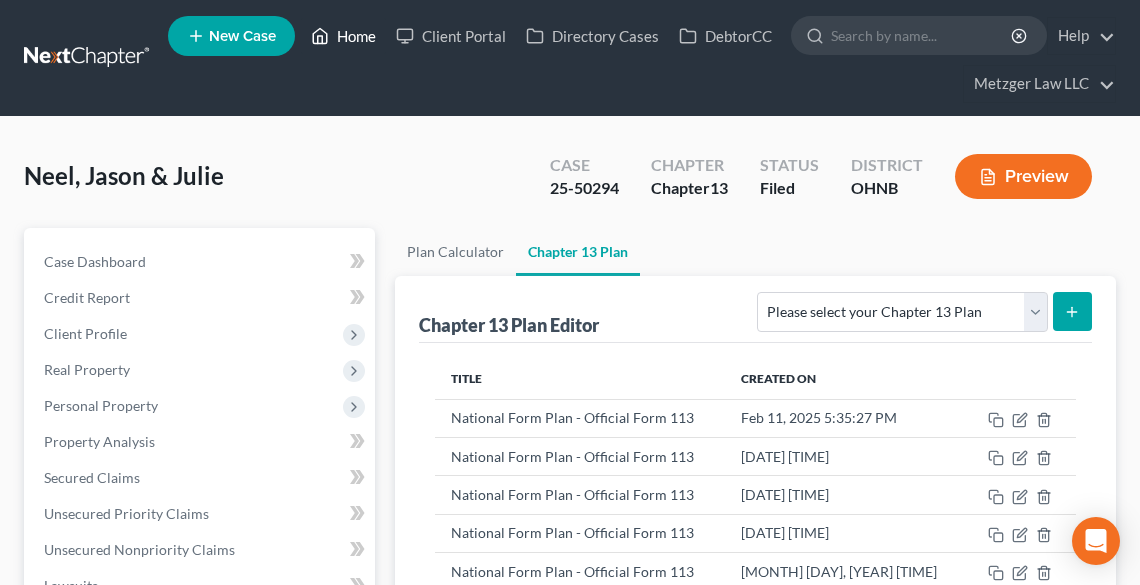 click on "Home" at bounding box center (343, 36) 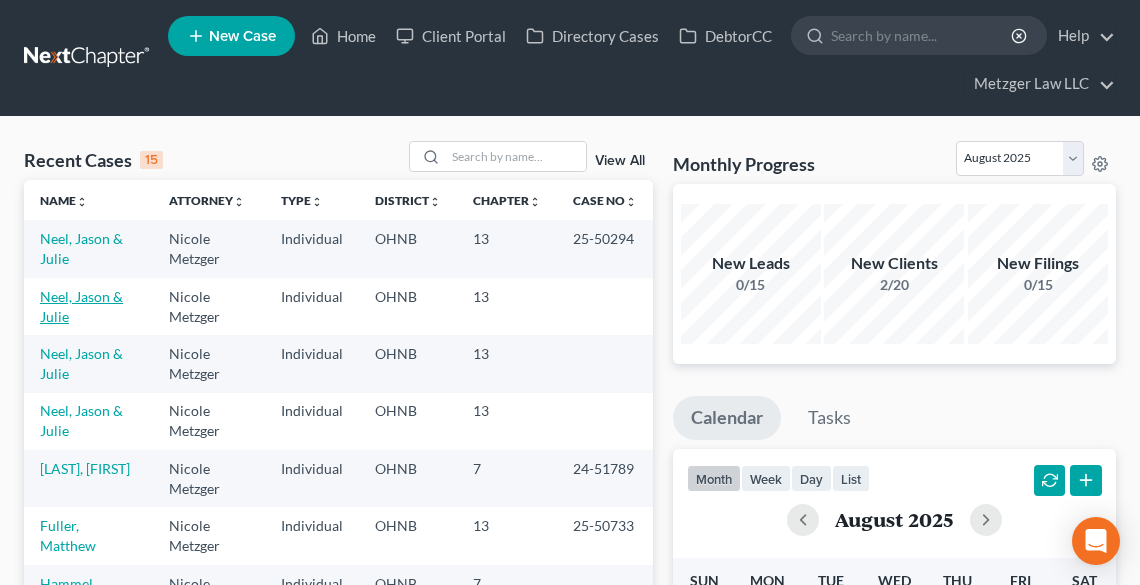 click on "Neel, Jason & Julie" at bounding box center (81, 306) 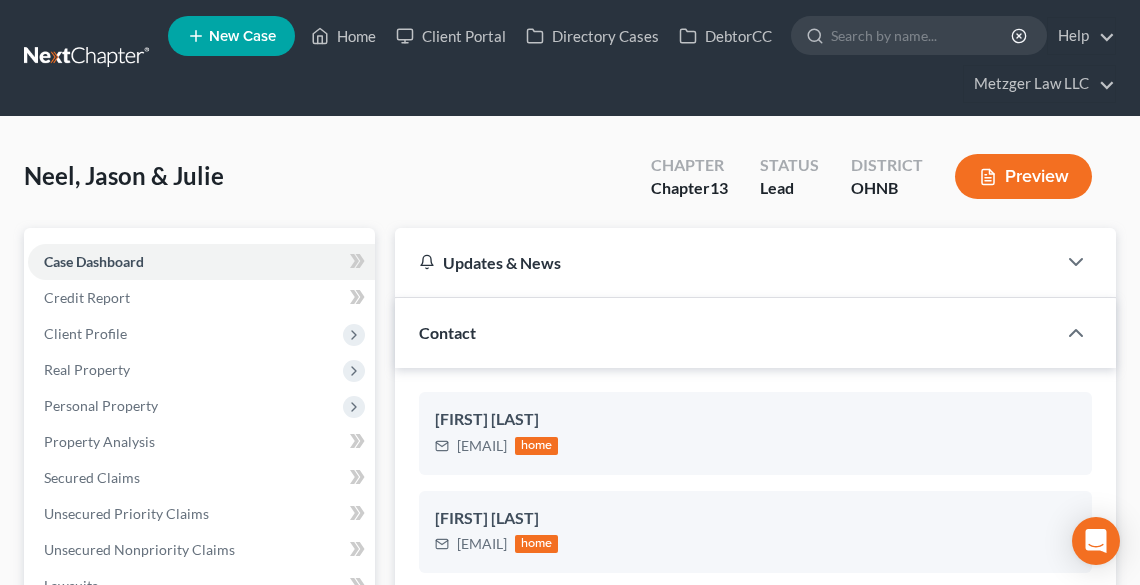 scroll, scrollTop: 2323, scrollLeft: 0, axis: vertical 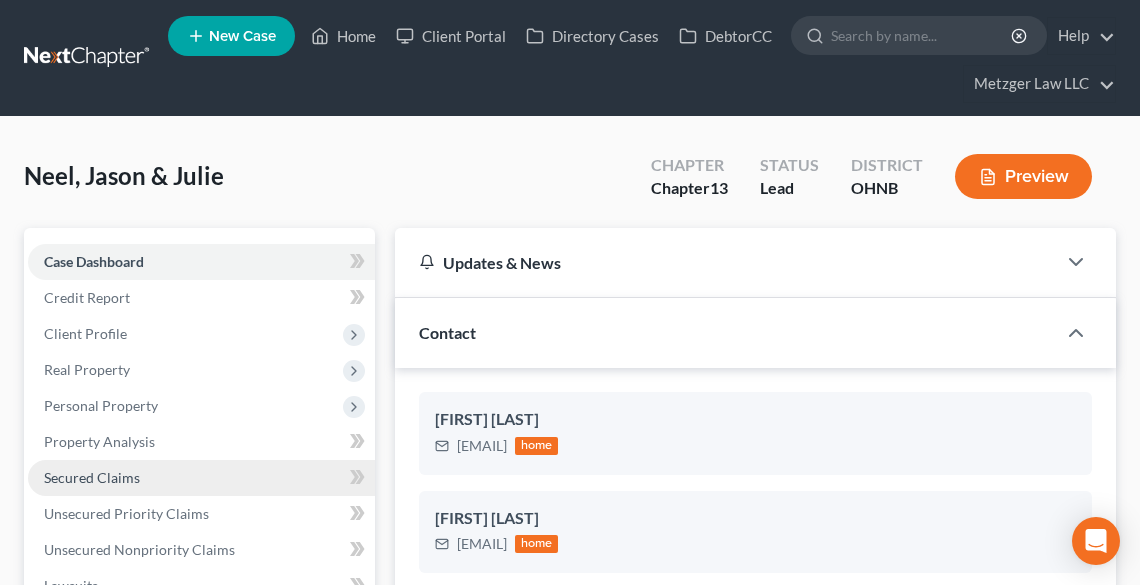 click on "Secured Claims" at bounding box center [92, 477] 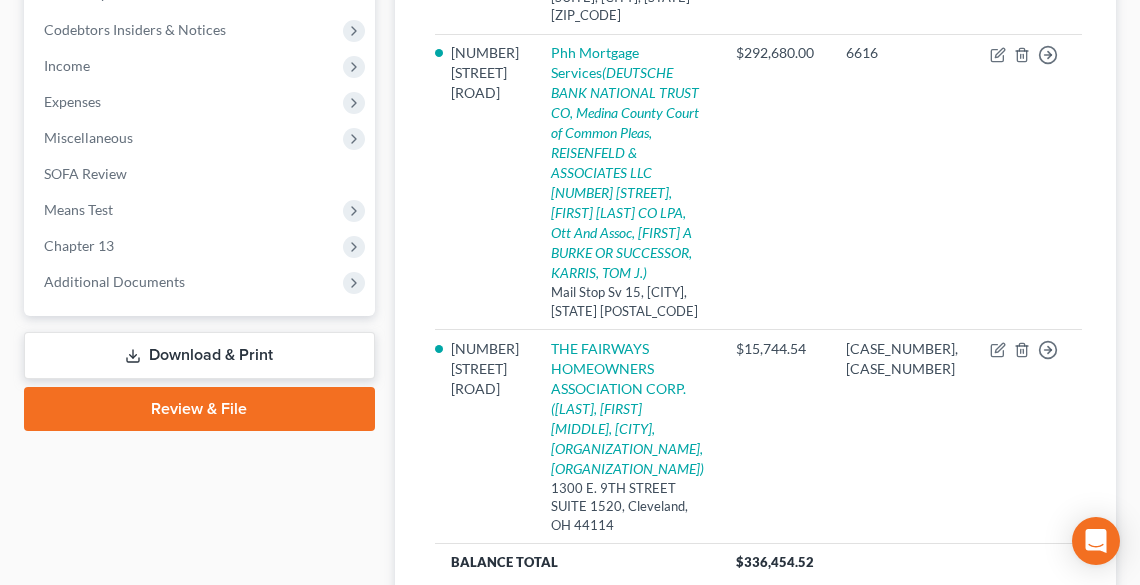 scroll, scrollTop: 720, scrollLeft: 0, axis: vertical 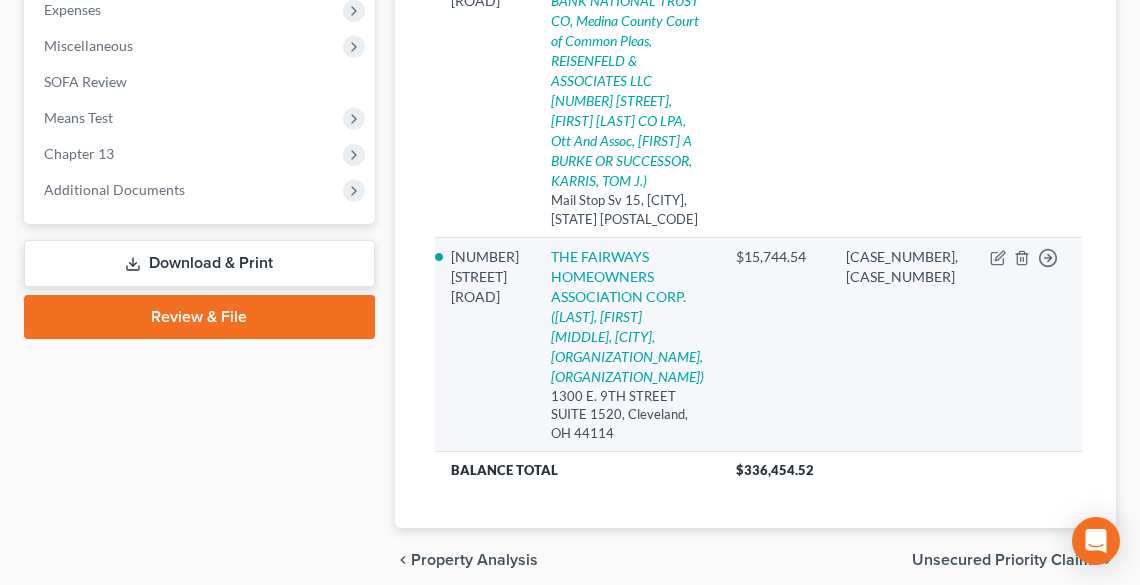 click on "Move to E Move to F Move to G Move to Notice Only" at bounding box center (1028, 345) 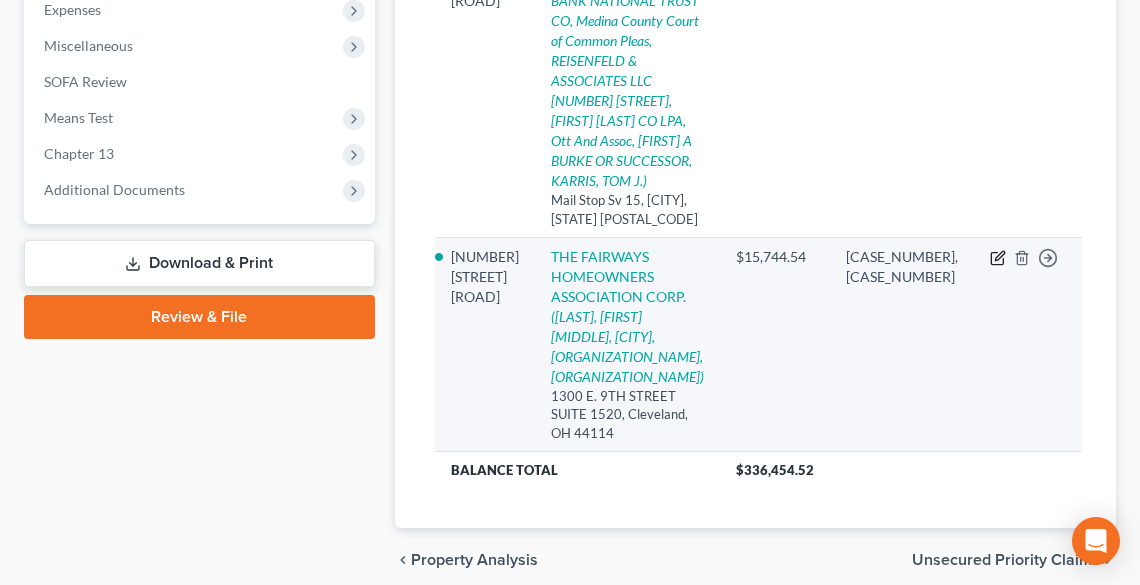 click 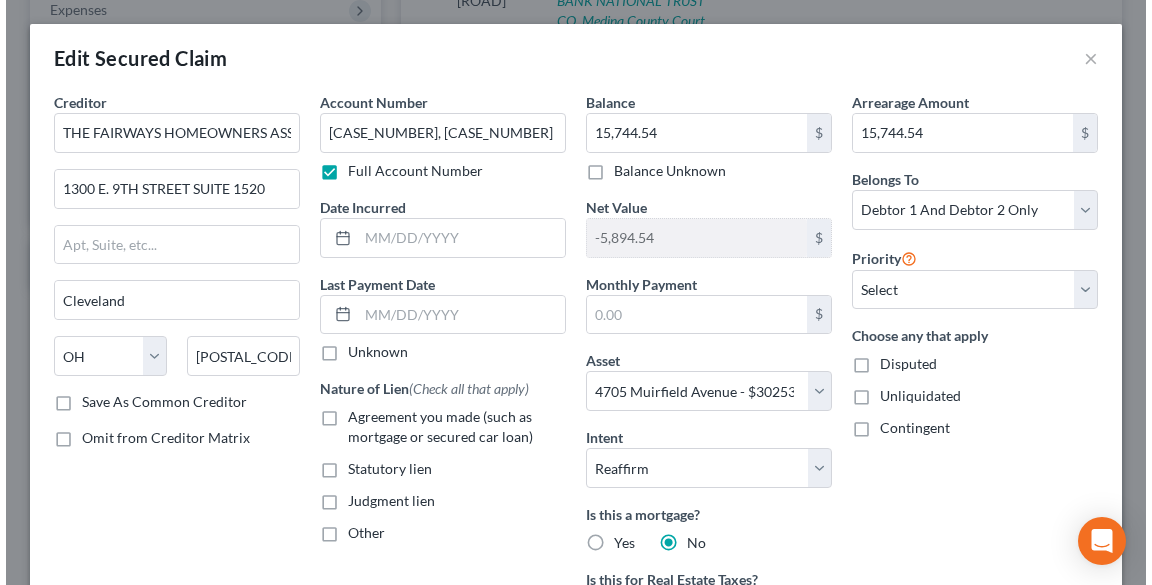 scroll, scrollTop: 700, scrollLeft: 0, axis: vertical 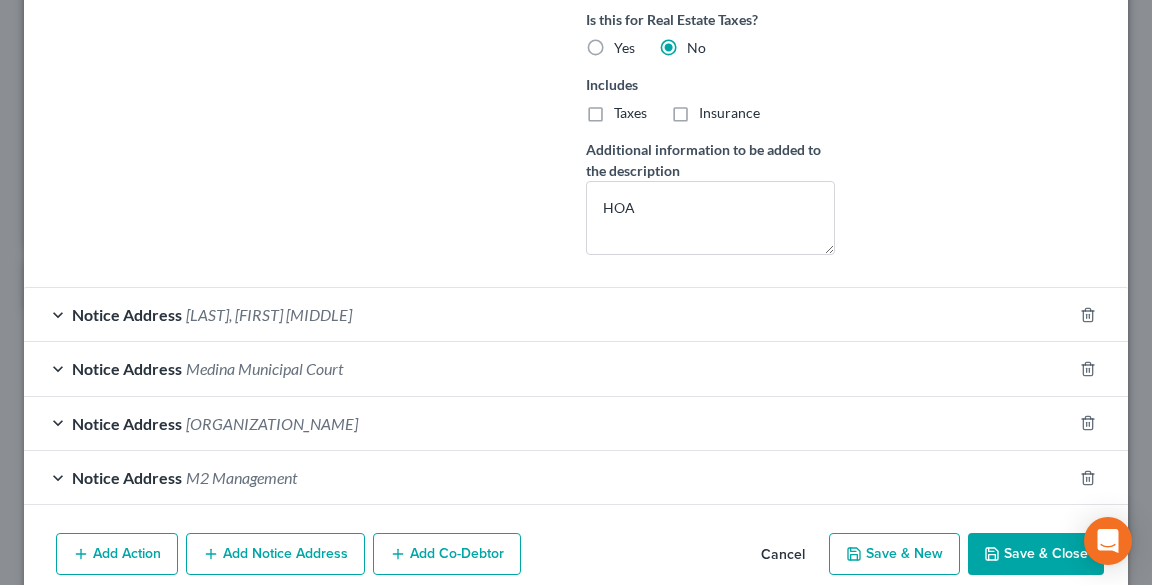 click on "Save & Close" at bounding box center [1036, 554] 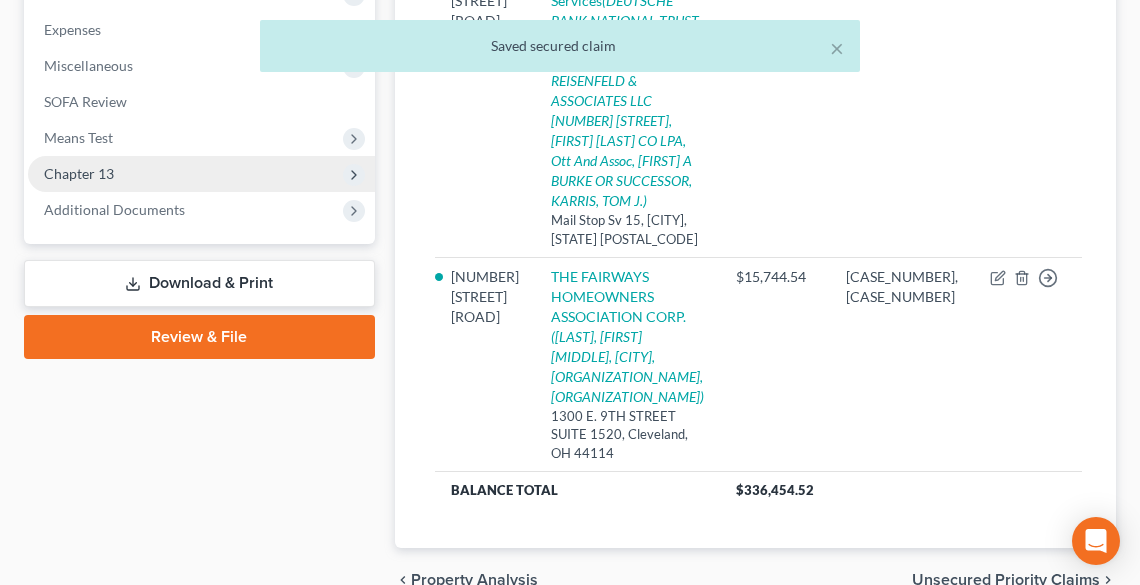 click on "Chapter 13" at bounding box center (201, 174) 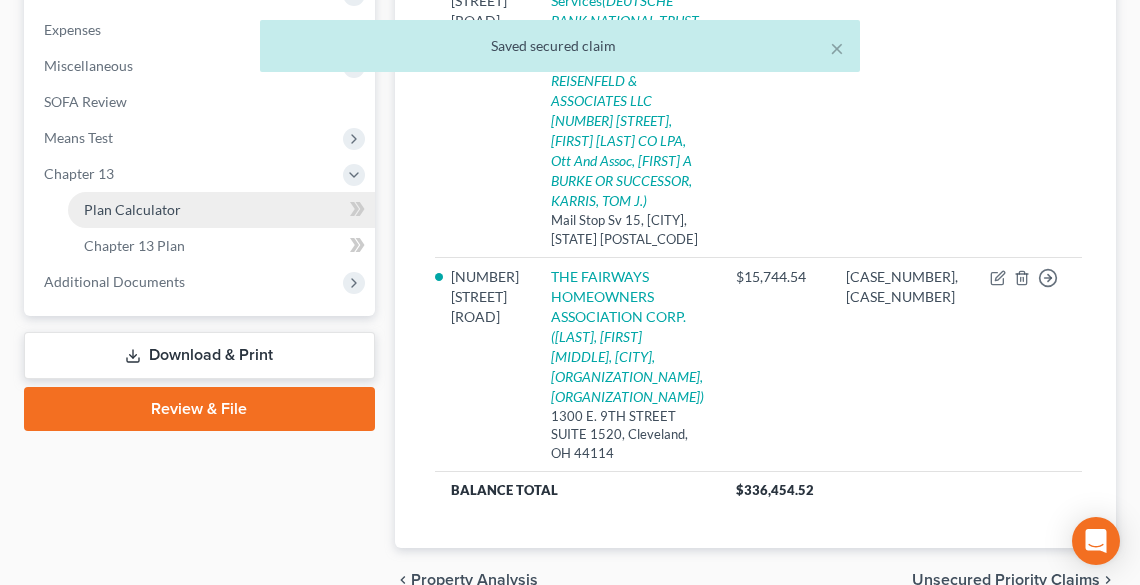click on "Plan Calculator" at bounding box center (221, 210) 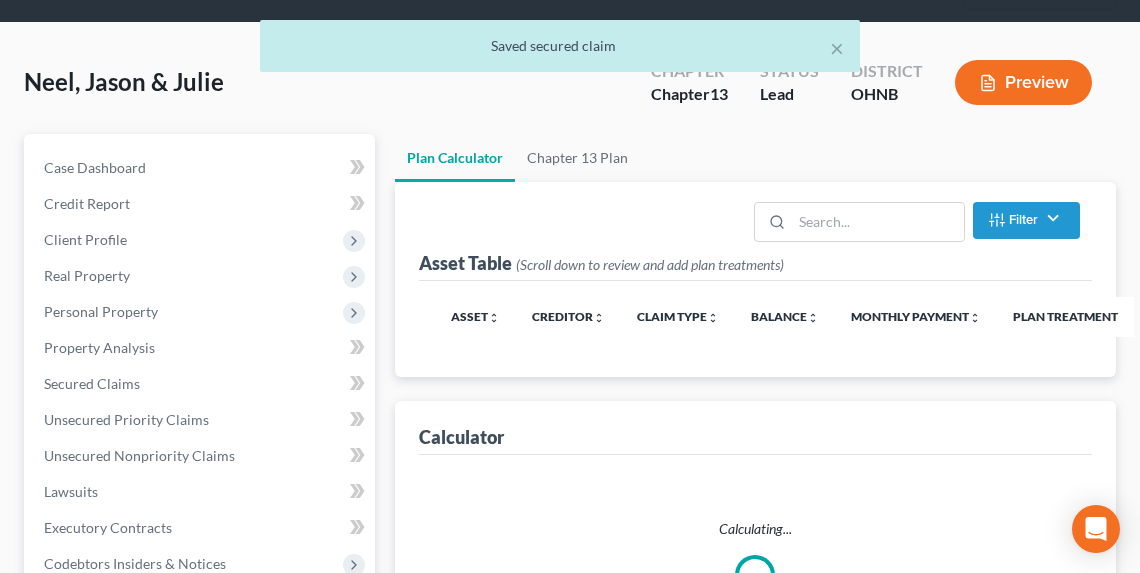 scroll, scrollTop: 0, scrollLeft: 0, axis: both 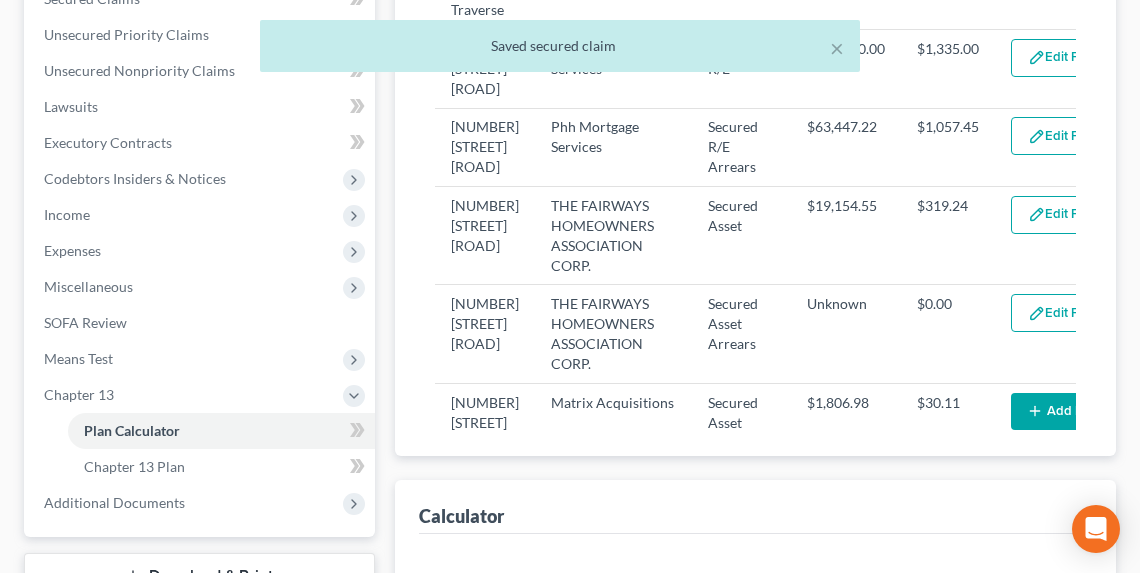 select on "59" 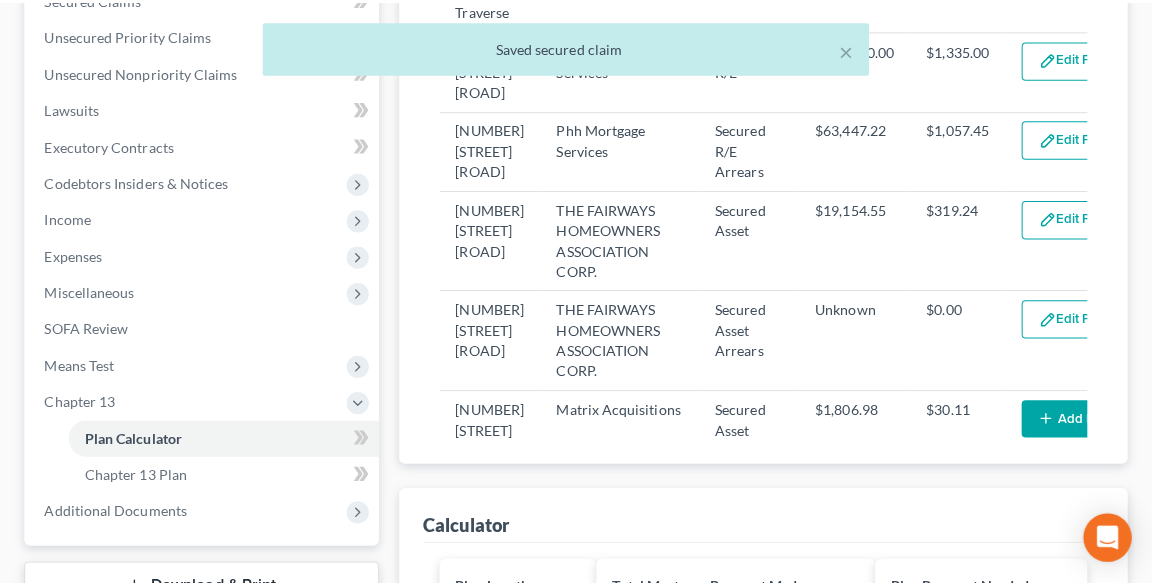scroll, scrollTop: 480, scrollLeft: 0, axis: vertical 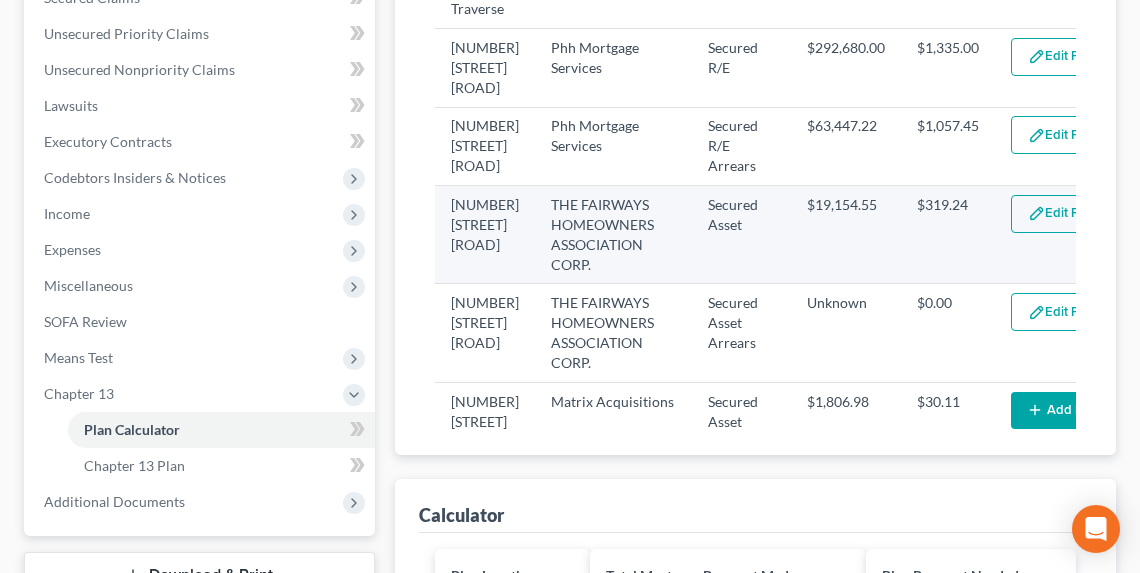 click at bounding box center (1036, 213) 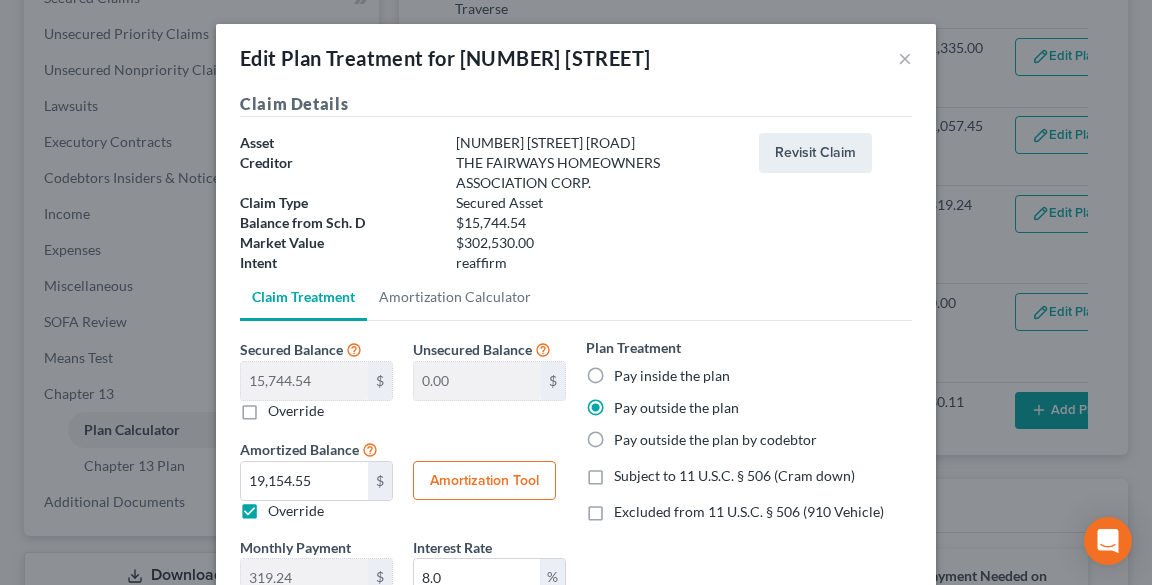 scroll, scrollTop: 80, scrollLeft: 0, axis: vertical 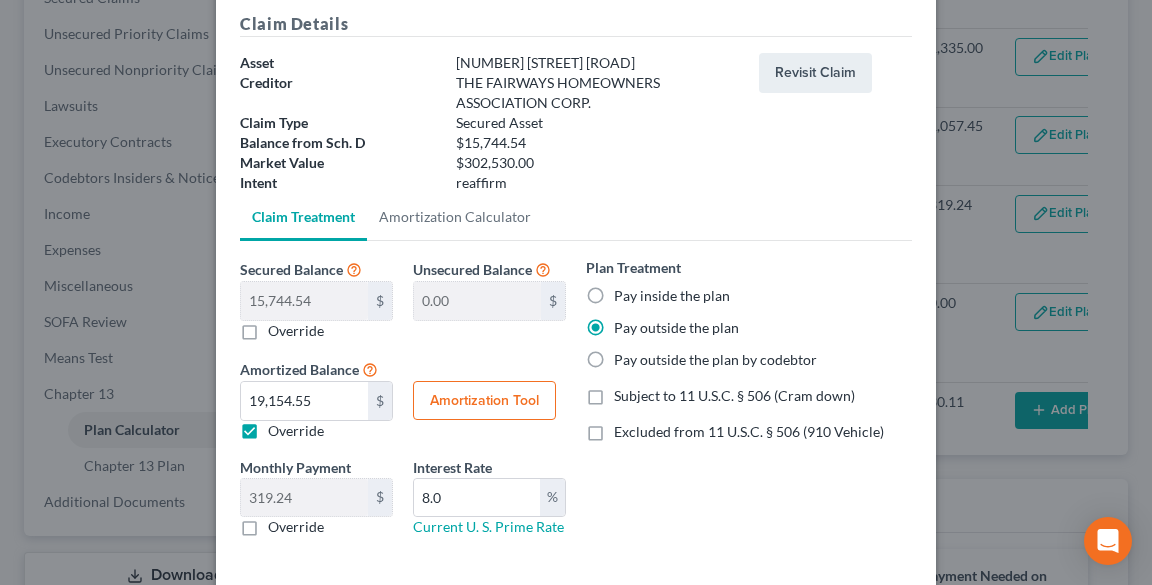 click on "Pay inside the plan" at bounding box center [672, 296] 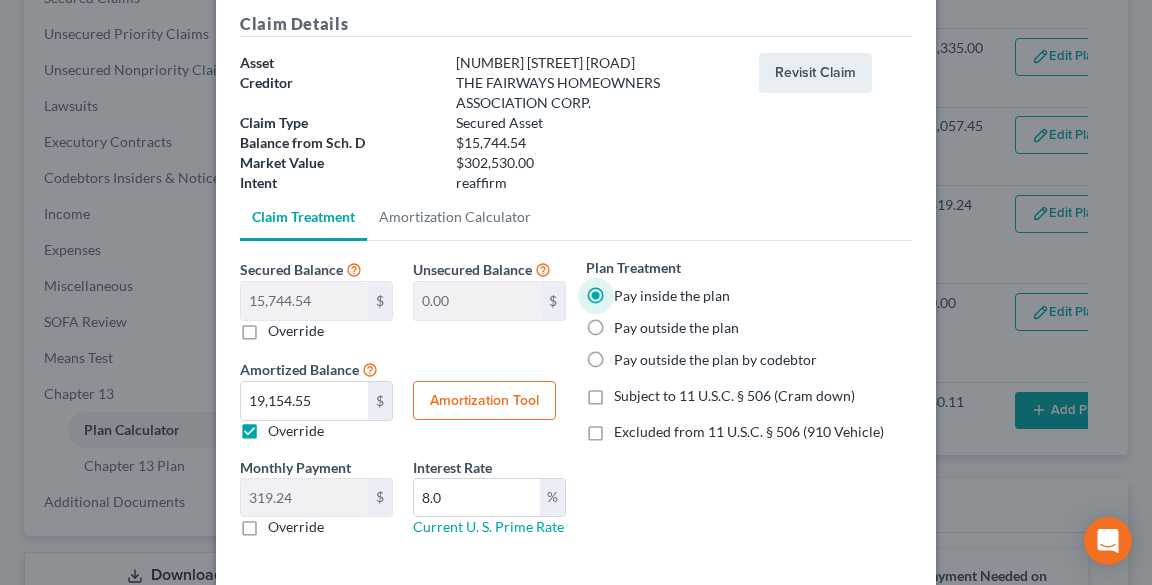 click on "Override" at bounding box center [296, 431] 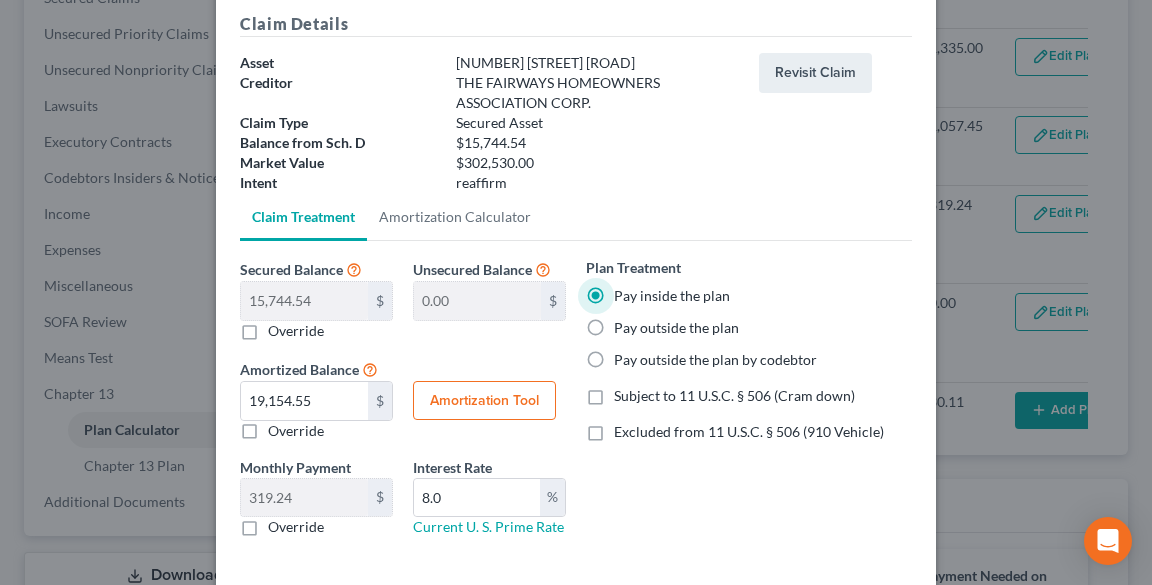 type on "262.40" 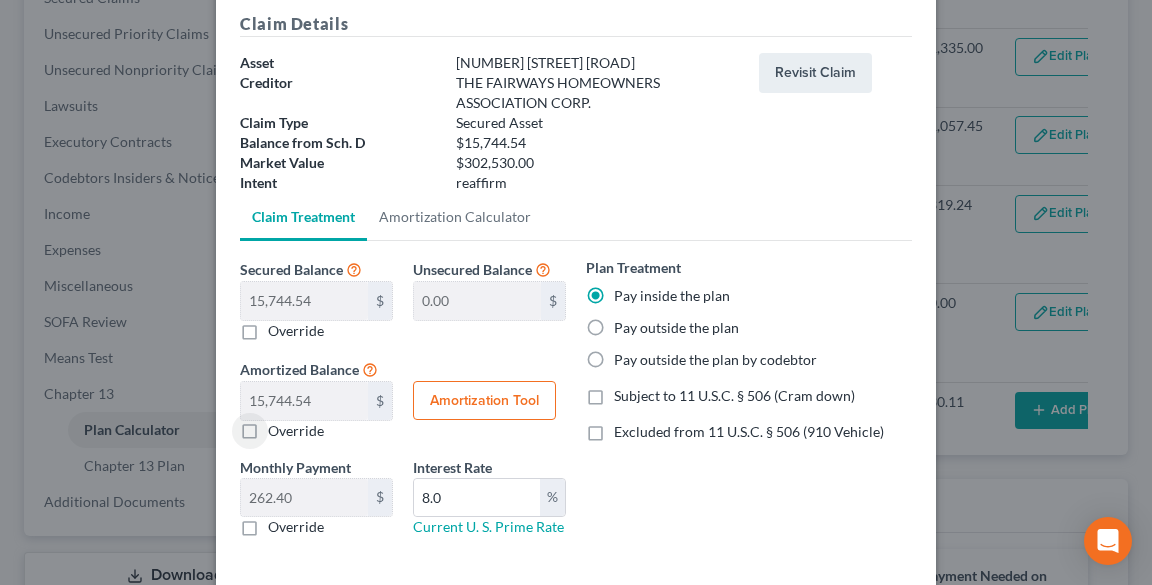 click on "Override" at bounding box center [296, 331] 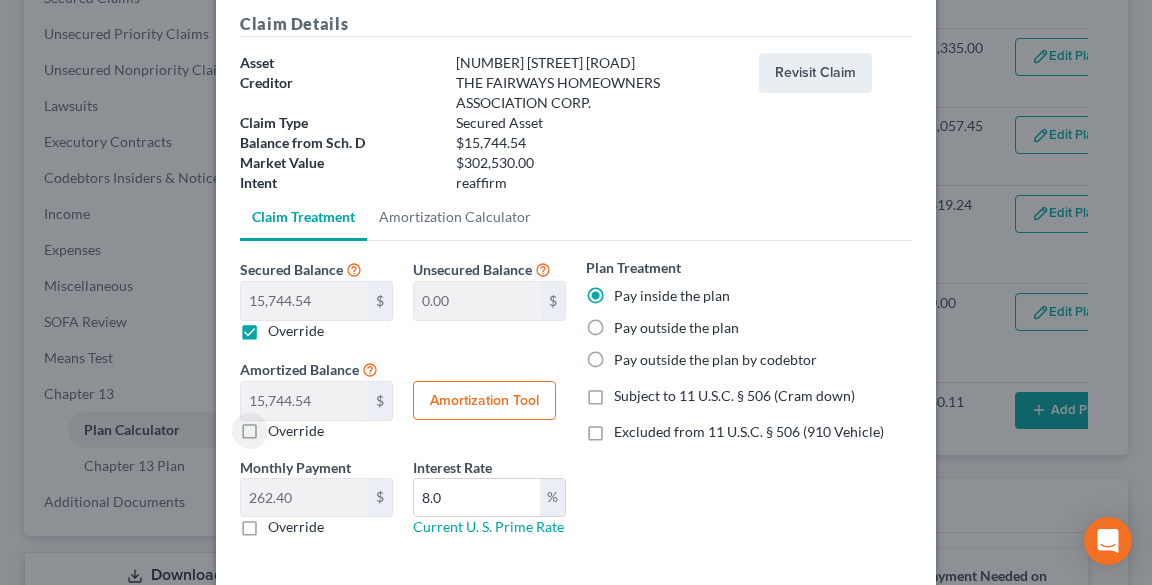type on "15,744.54" 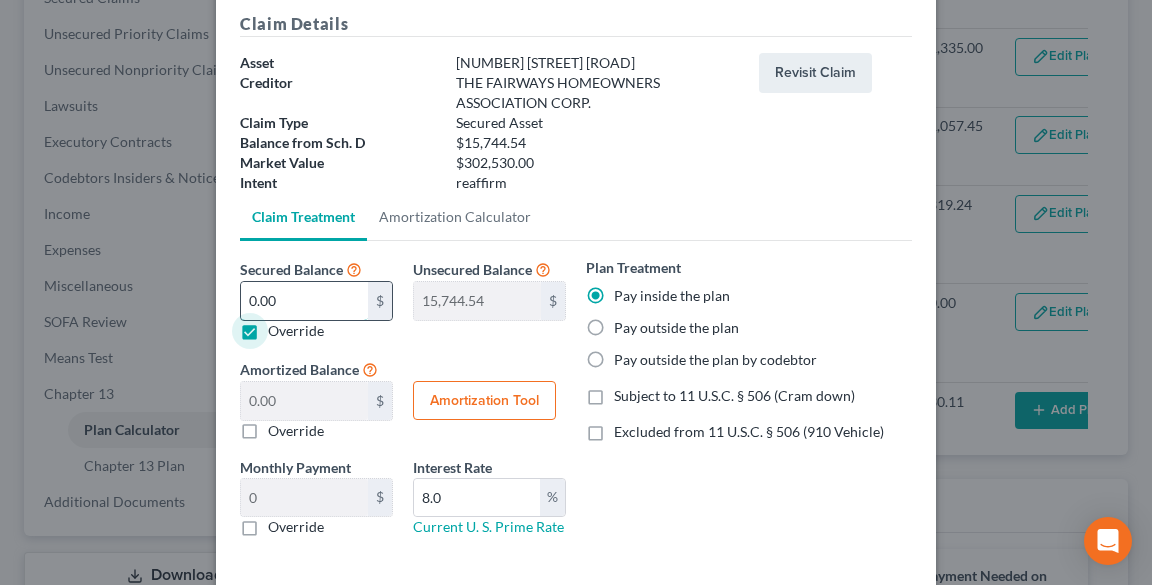 click on "0.00" at bounding box center [304, 301] 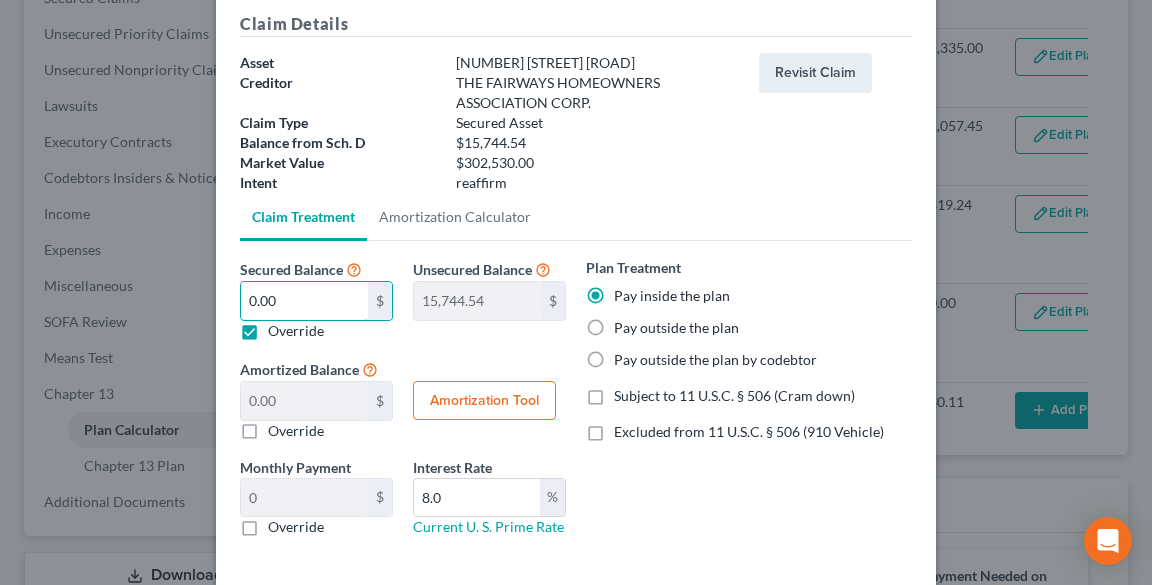 type on "1" 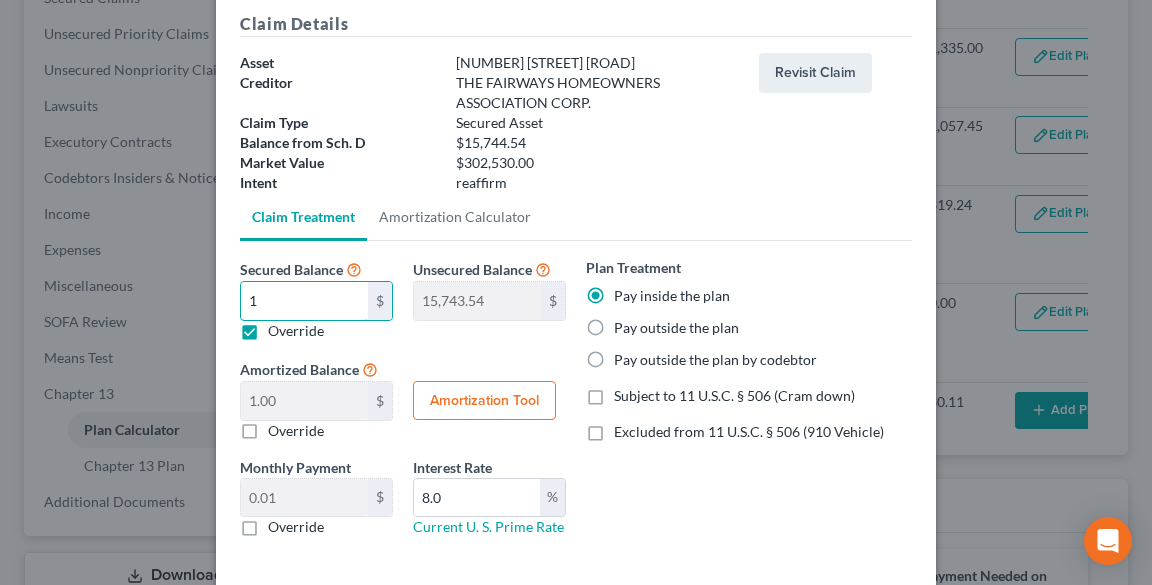 type on "13" 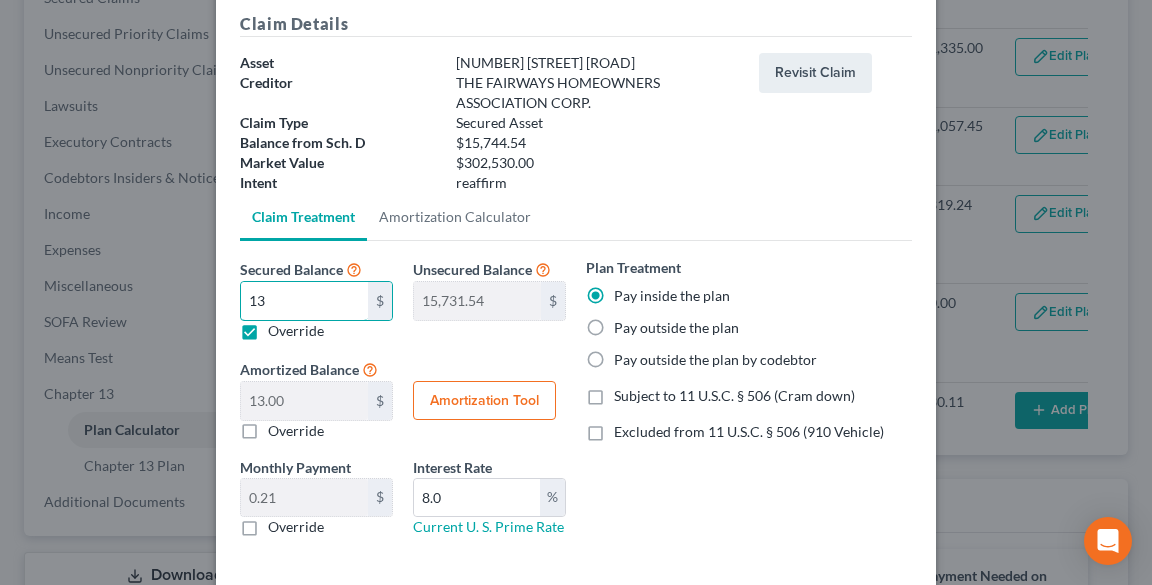 type on "137" 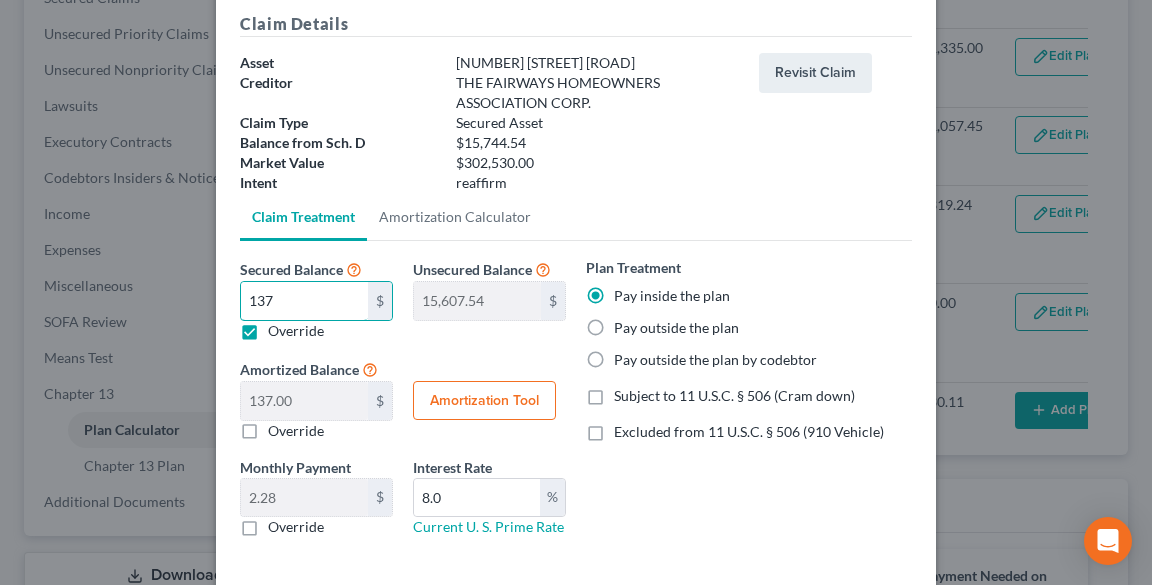 type on "1370" 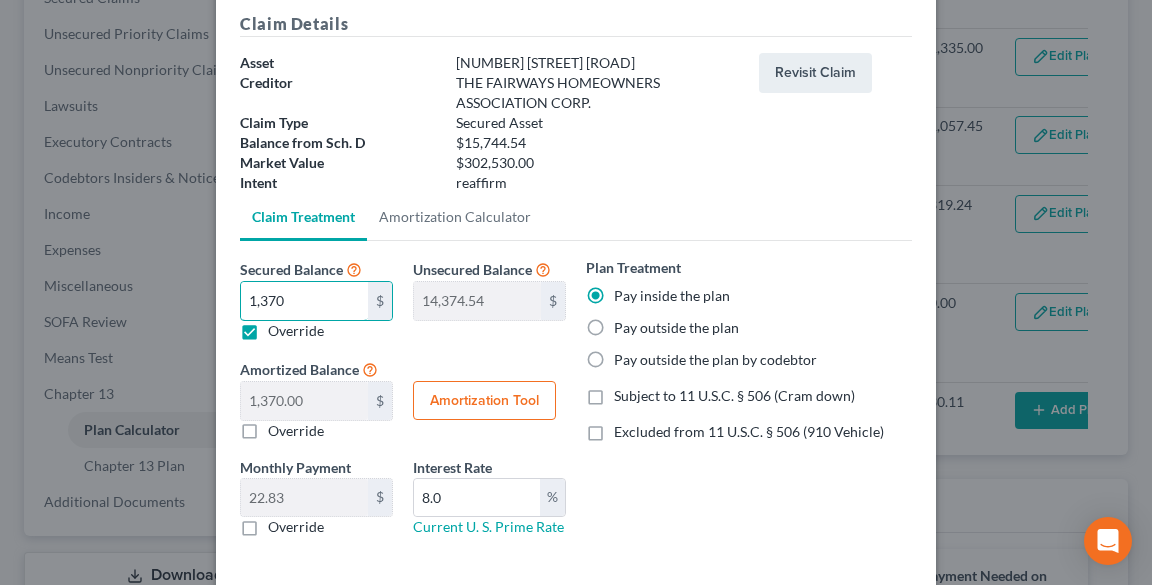 type on "1,3708" 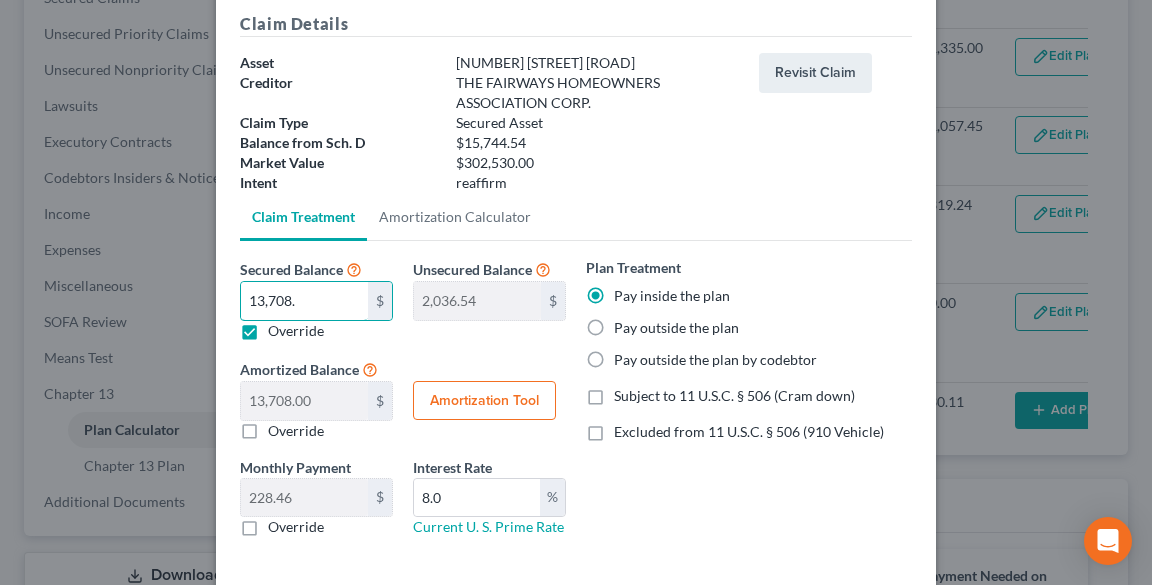 type on "13,708.6" 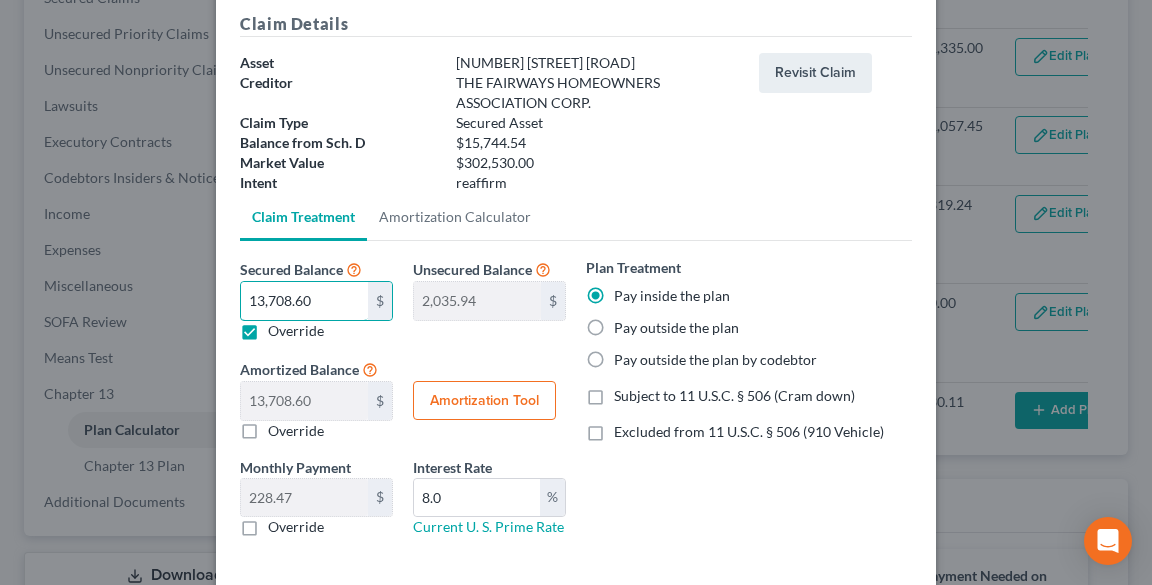type on "13,708.60" 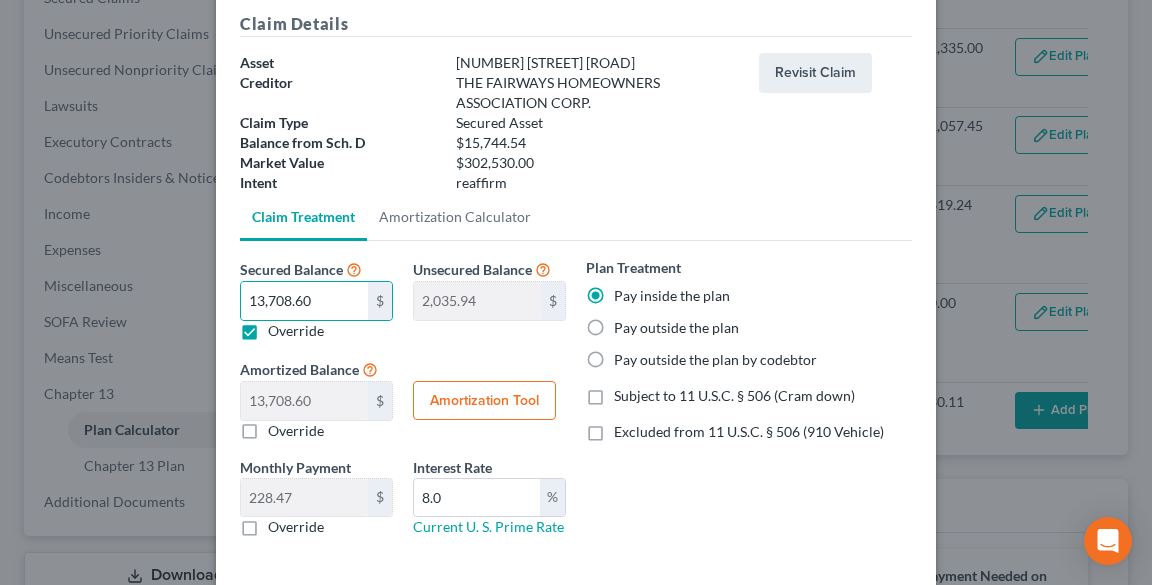 click on "Amortization Tool" at bounding box center [484, 401] 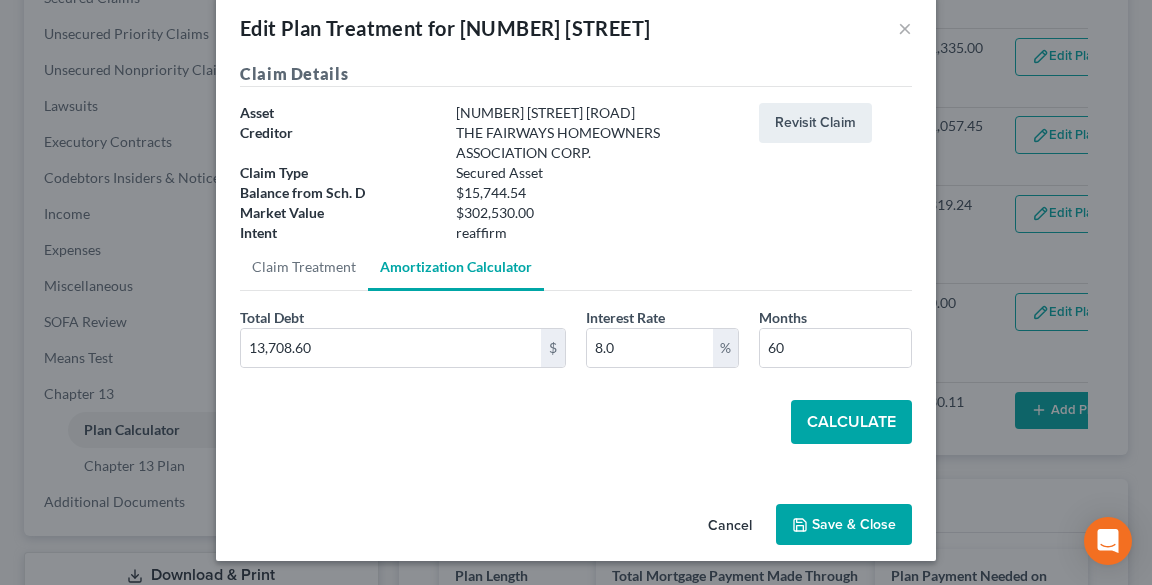 scroll, scrollTop: 30, scrollLeft: 0, axis: vertical 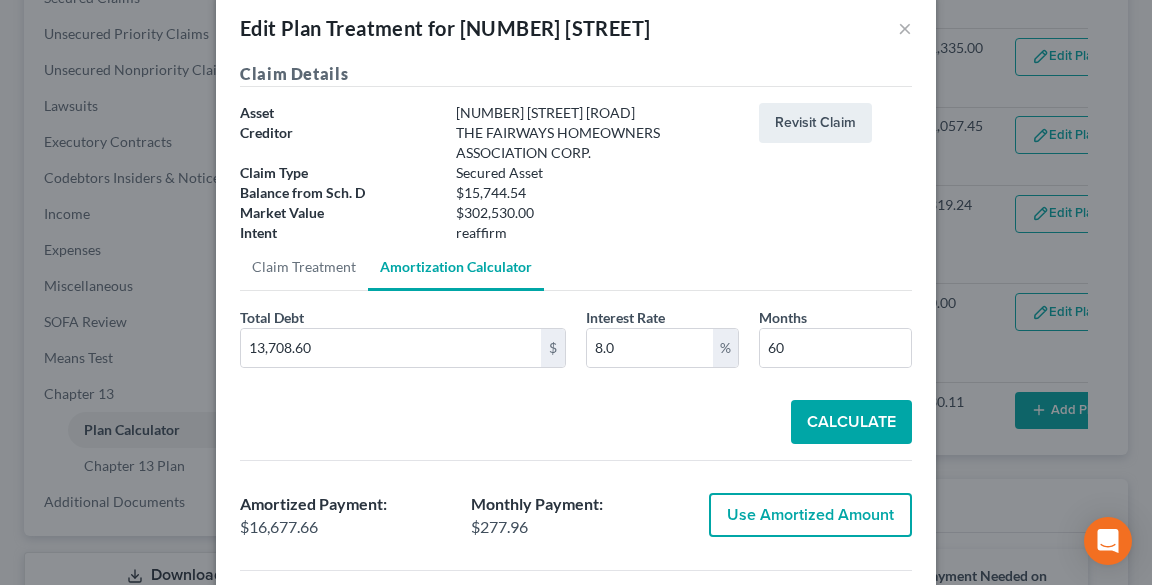 click on "Use Amortized Amount" at bounding box center [810, 515] 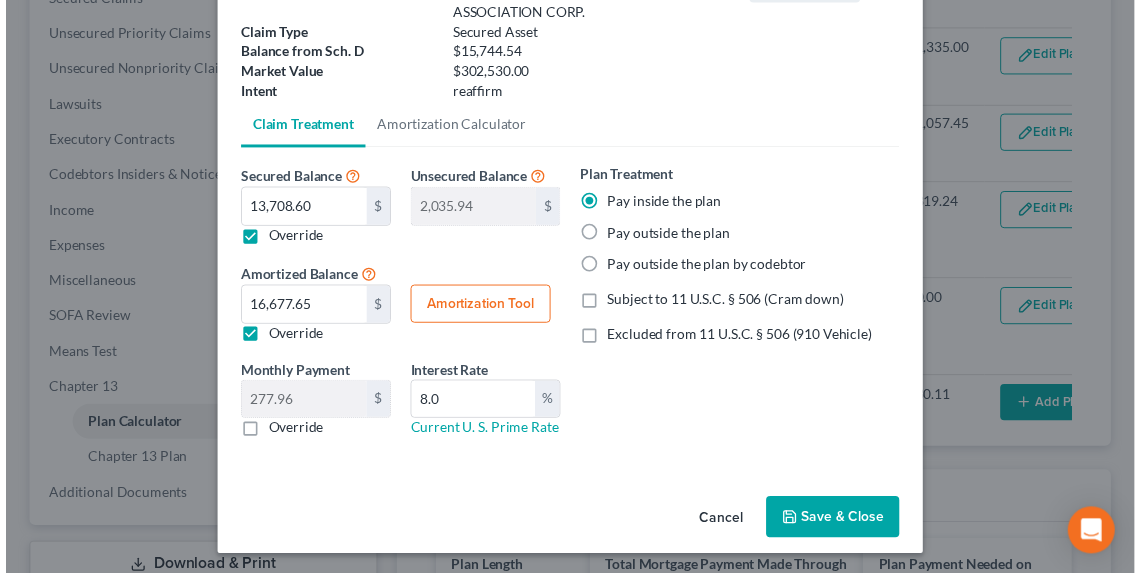 scroll, scrollTop: 173, scrollLeft: 0, axis: vertical 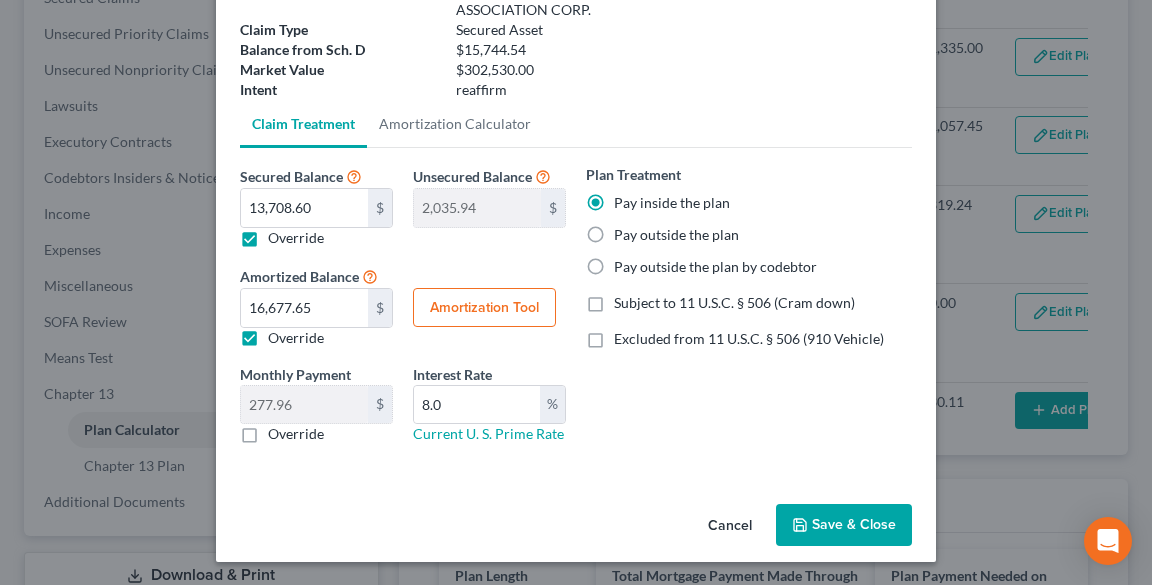 click on "Save & Close" at bounding box center [844, 525] 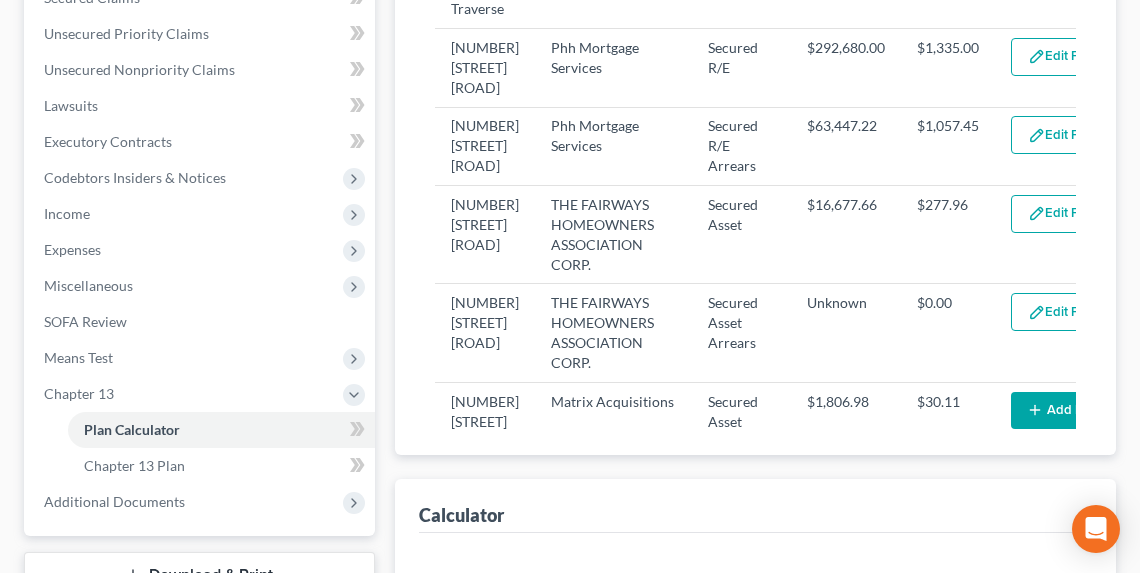 select on "59" 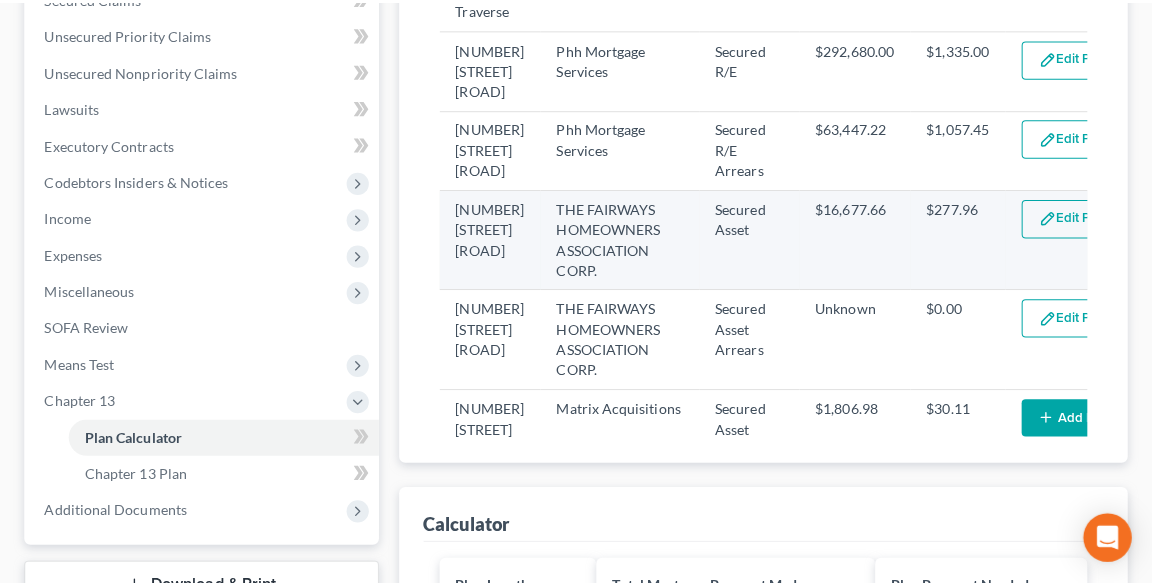 scroll, scrollTop: 80, scrollLeft: 0, axis: vertical 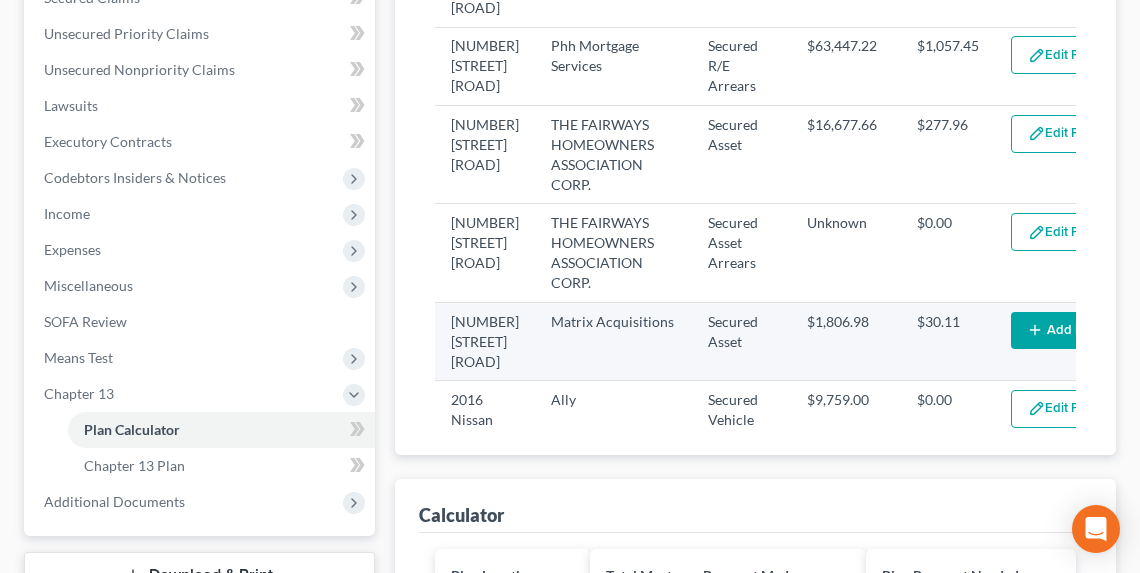 click 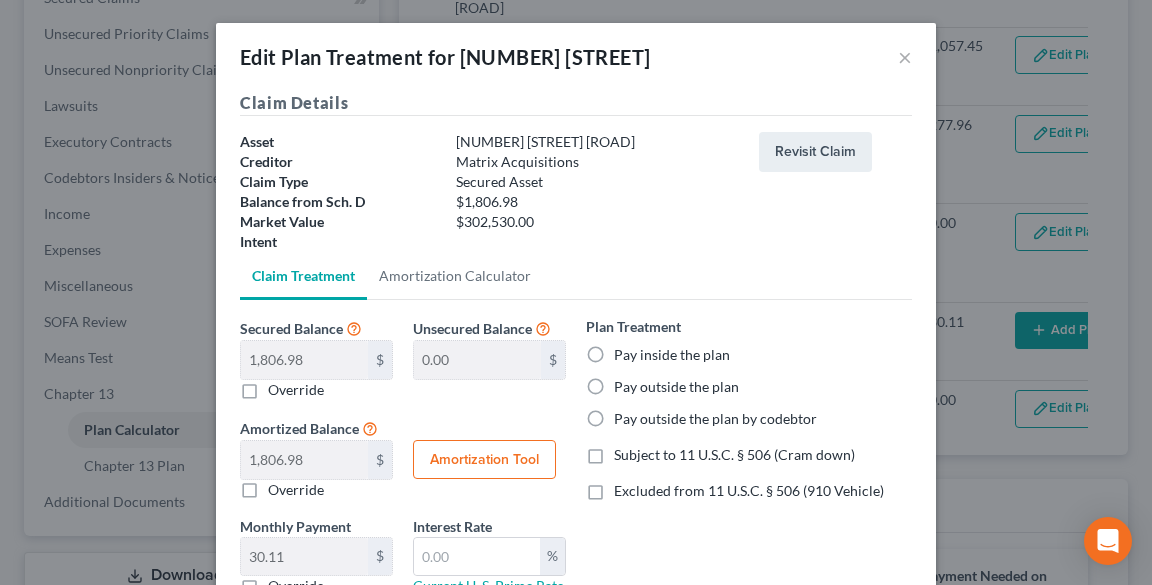 scroll, scrollTop: 0, scrollLeft: 0, axis: both 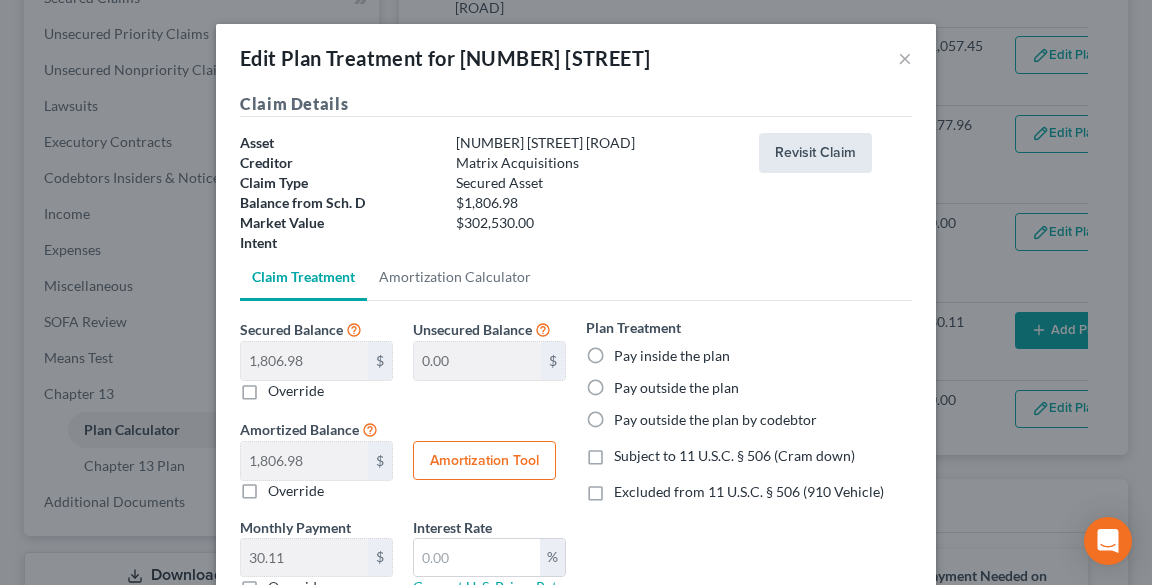 click on "Revisit Claim" at bounding box center [815, 153] 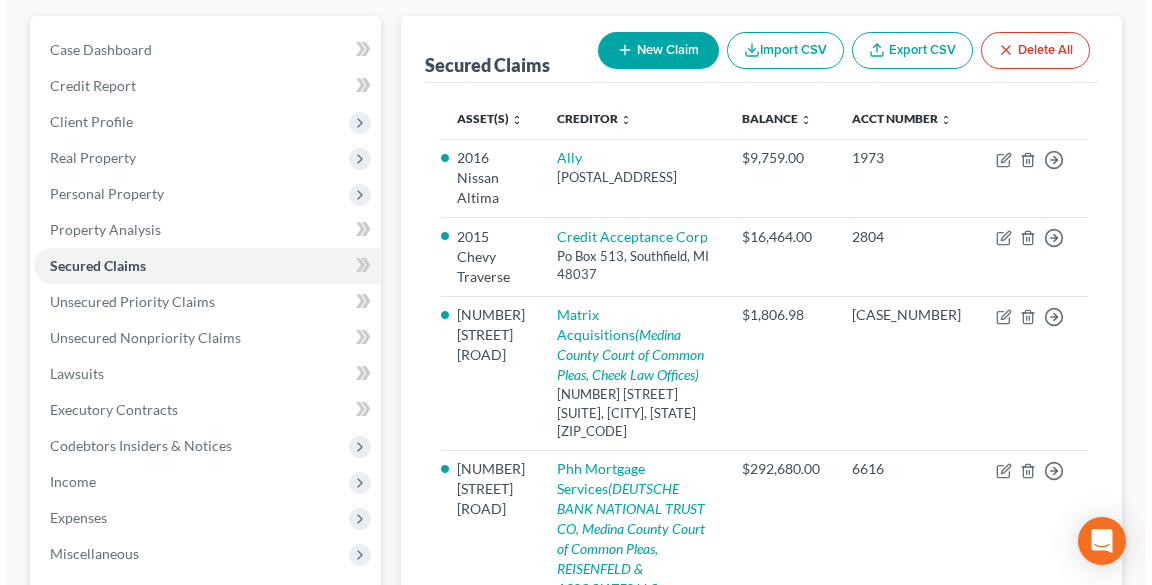 scroll, scrollTop: 240, scrollLeft: 0, axis: vertical 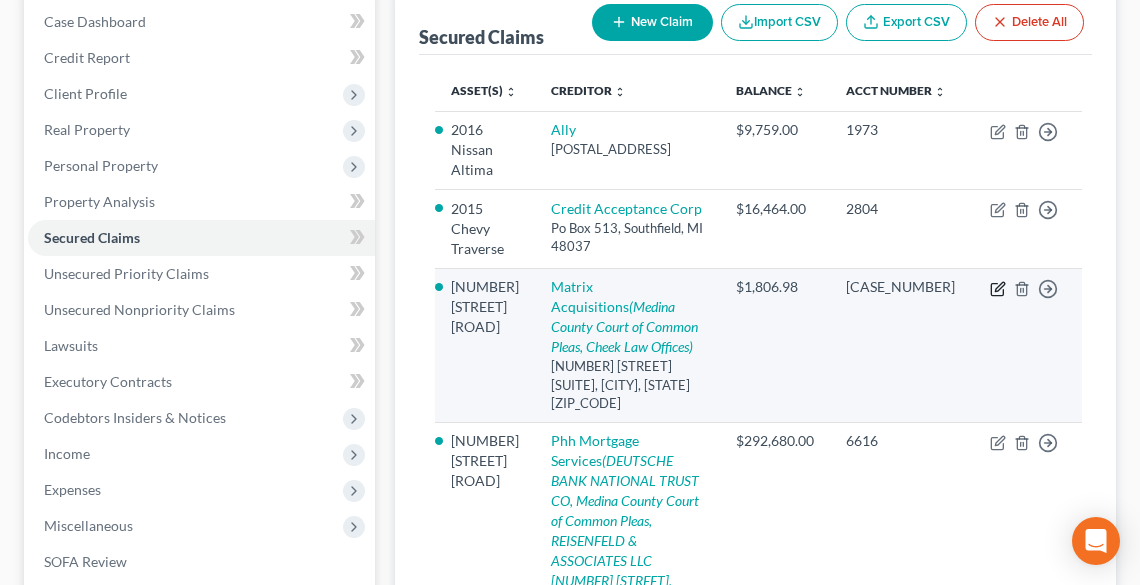 click 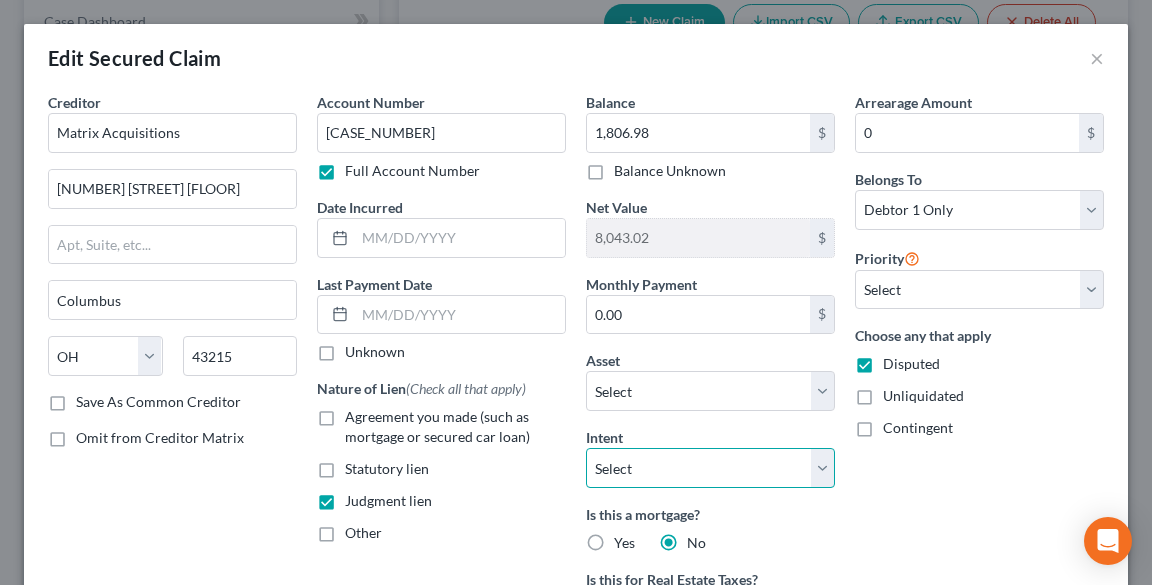 click on "Select Surrender Redeem Reaffirm Avoid Other" at bounding box center (710, 468) 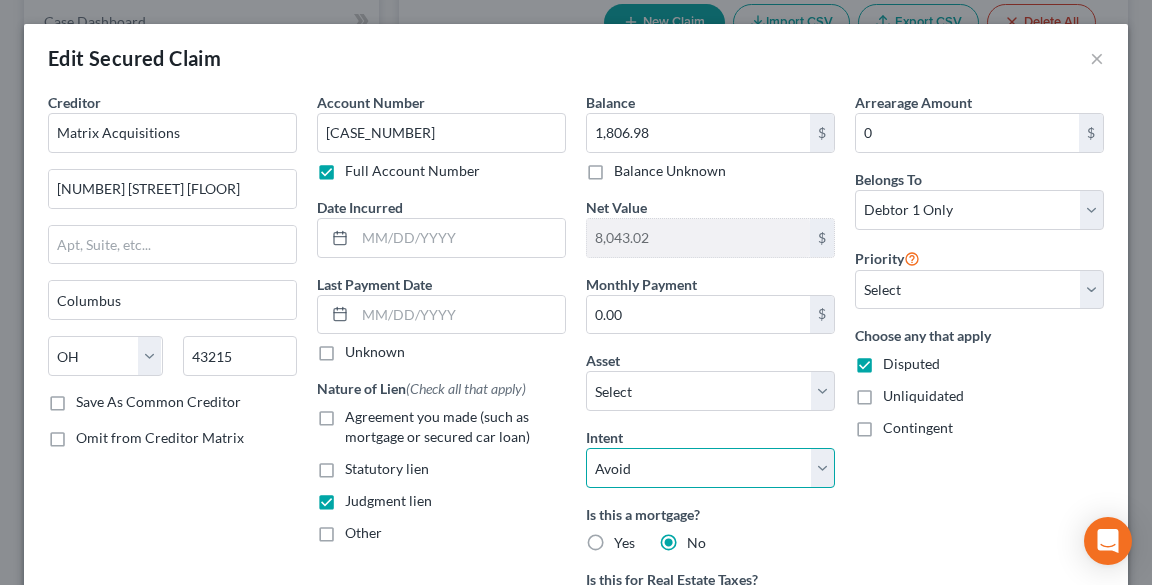 click on "Select Surrender Redeem Reaffirm Avoid Other" at bounding box center (710, 468) 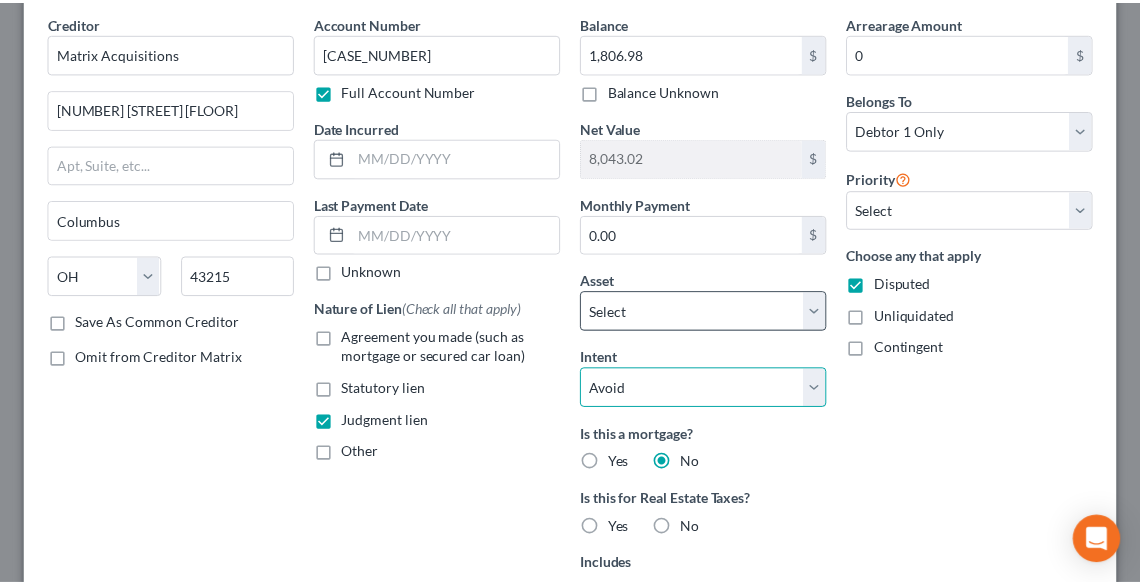 scroll, scrollTop: 480, scrollLeft: 0, axis: vertical 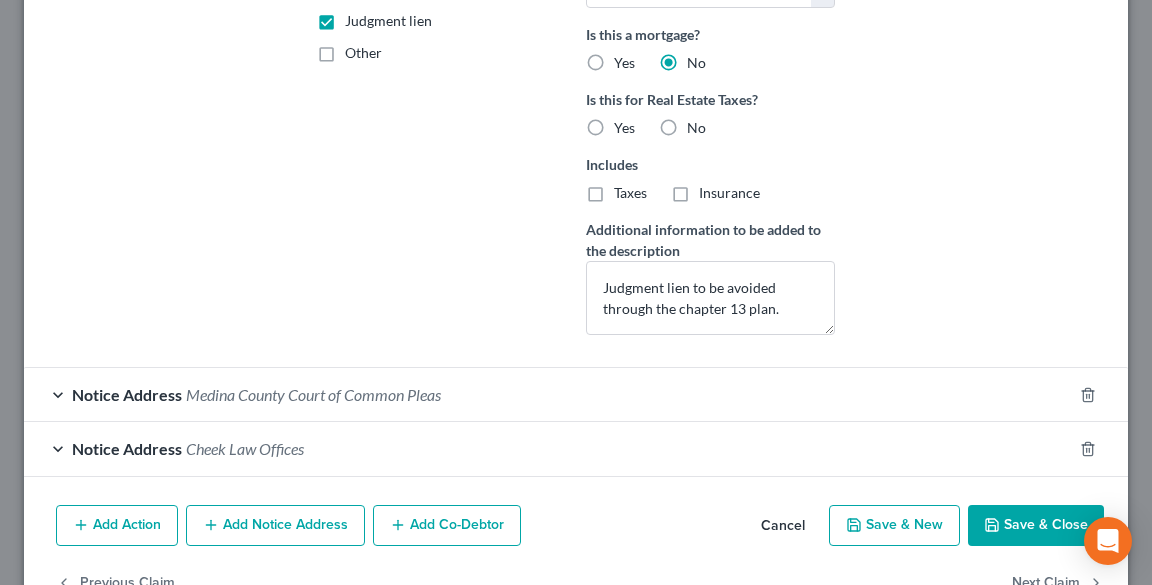 click on "Save & Close" at bounding box center (1036, 526) 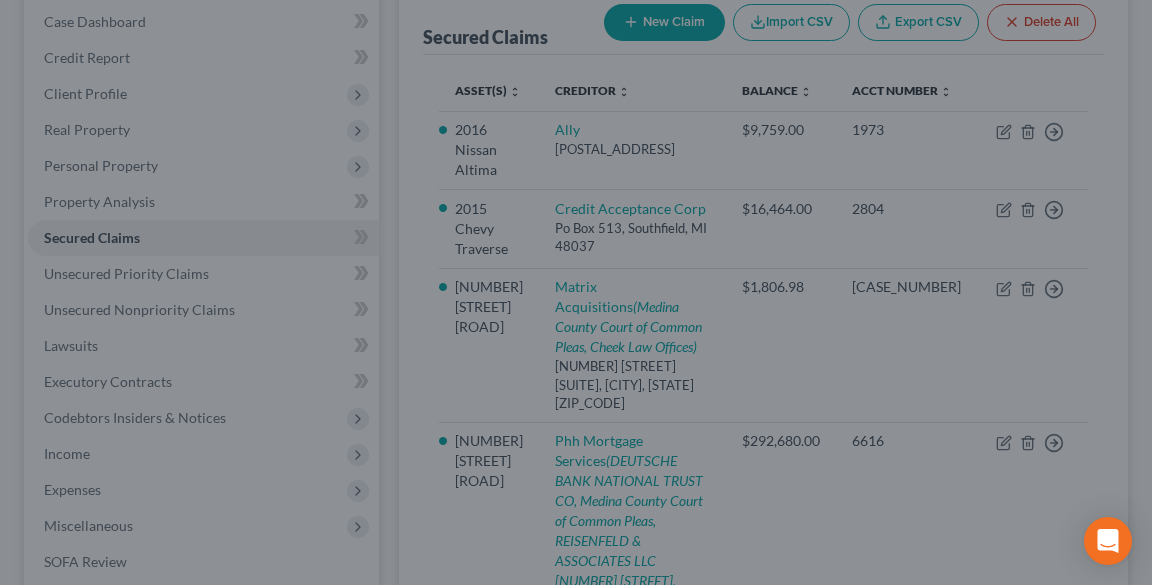 select on "16" 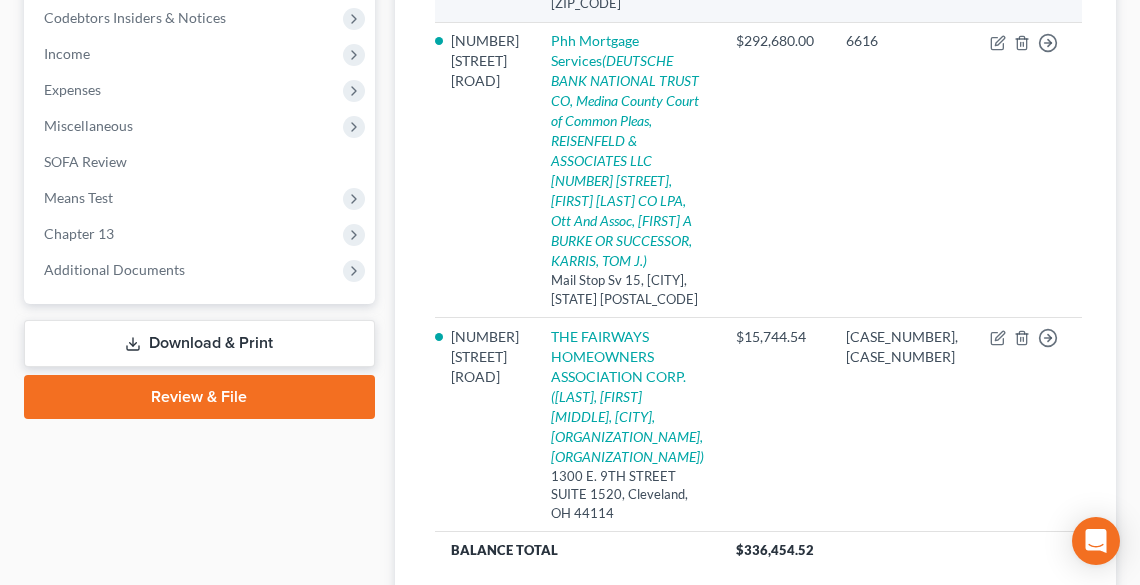 scroll, scrollTop: 740, scrollLeft: 0, axis: vertical 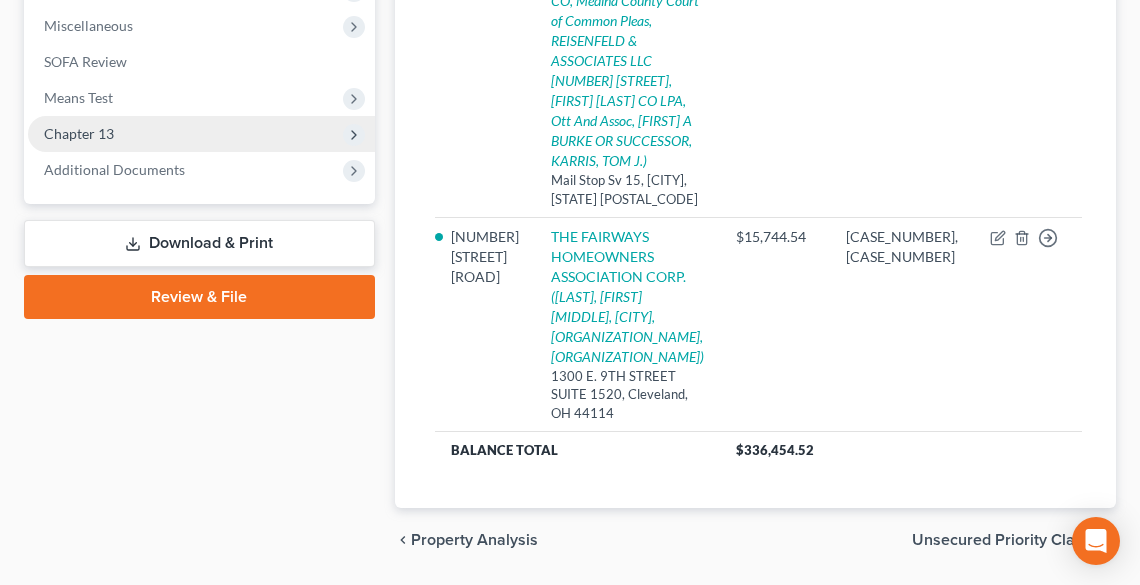 click on "Chapter 13" at bounding box center [79, 133] 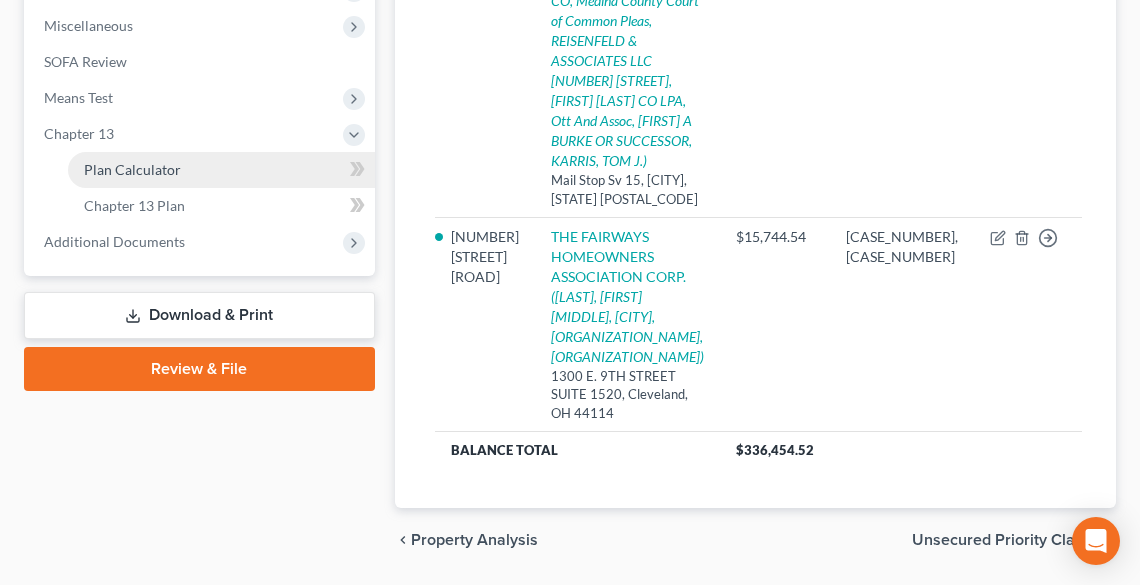 click on "Plan Calculator" at bounding box center (132, 169) 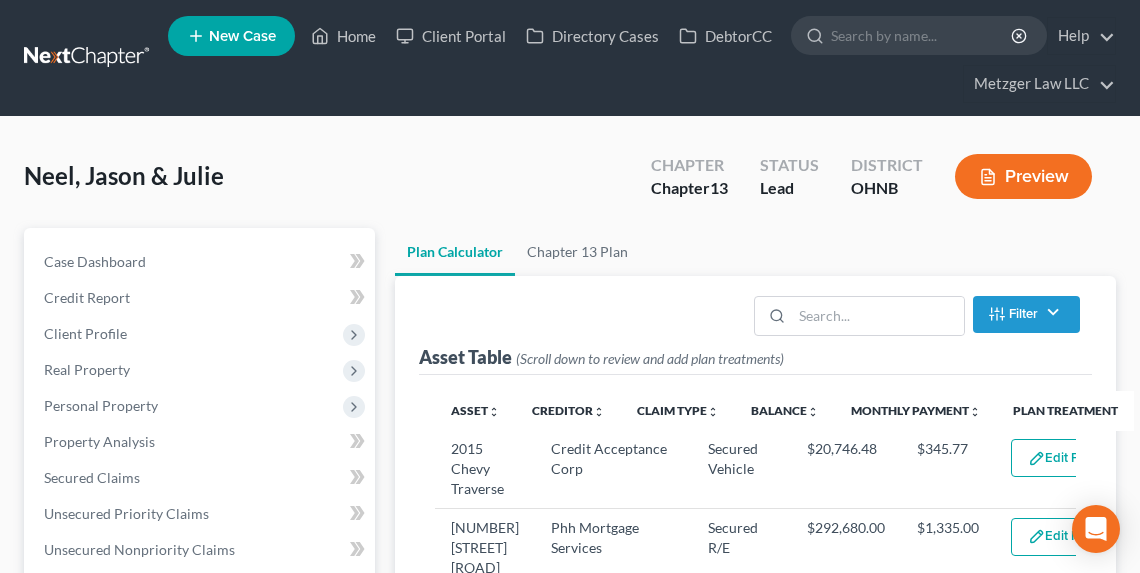 scroll, scrollTop: 80, scrollLeft: 0, axis: vertical 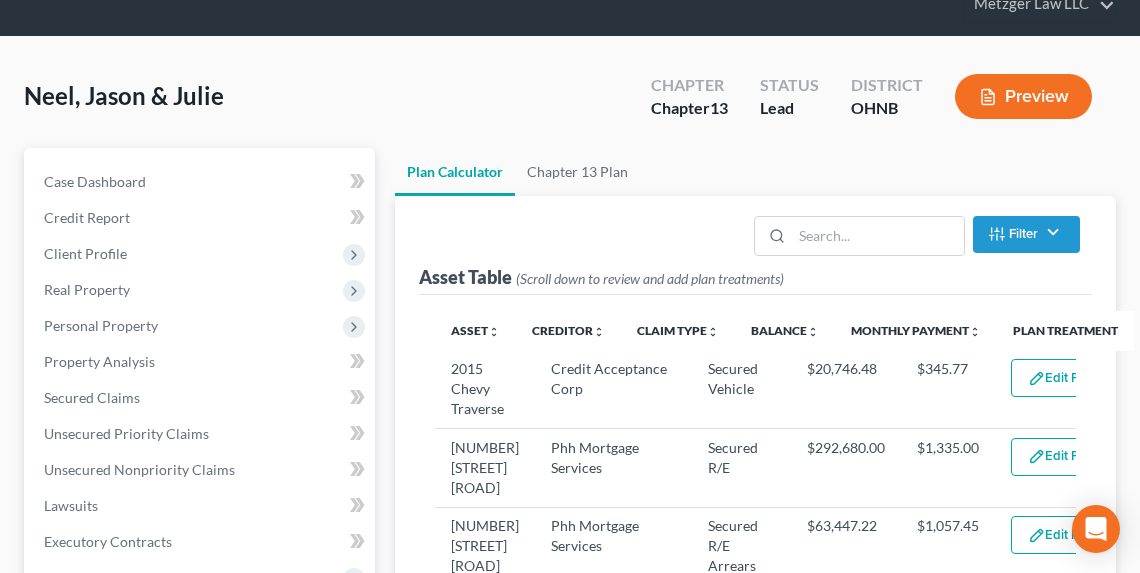 select on "59" 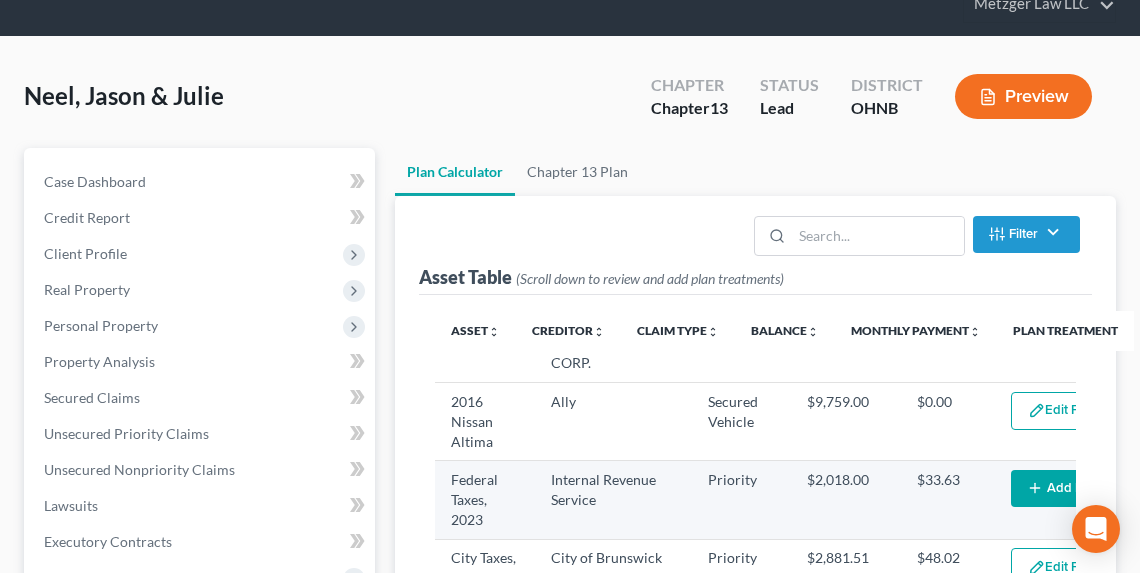 scroll, scrollTop: 480, scrollLeft: 0, axis: vertical 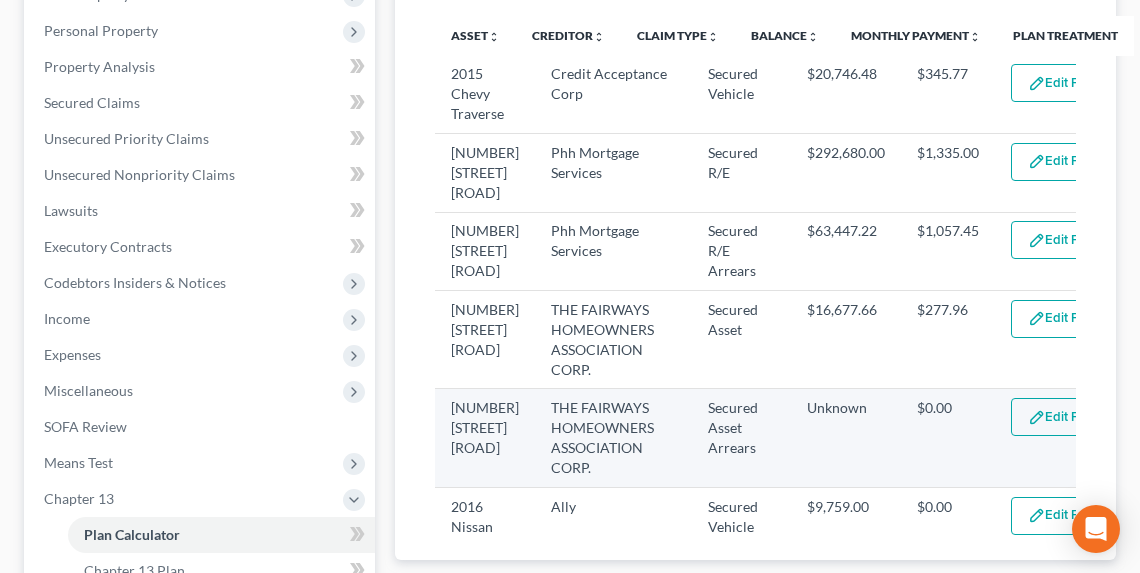 click on "Edit Plan Treatment" at bounding box center (1093, 417) 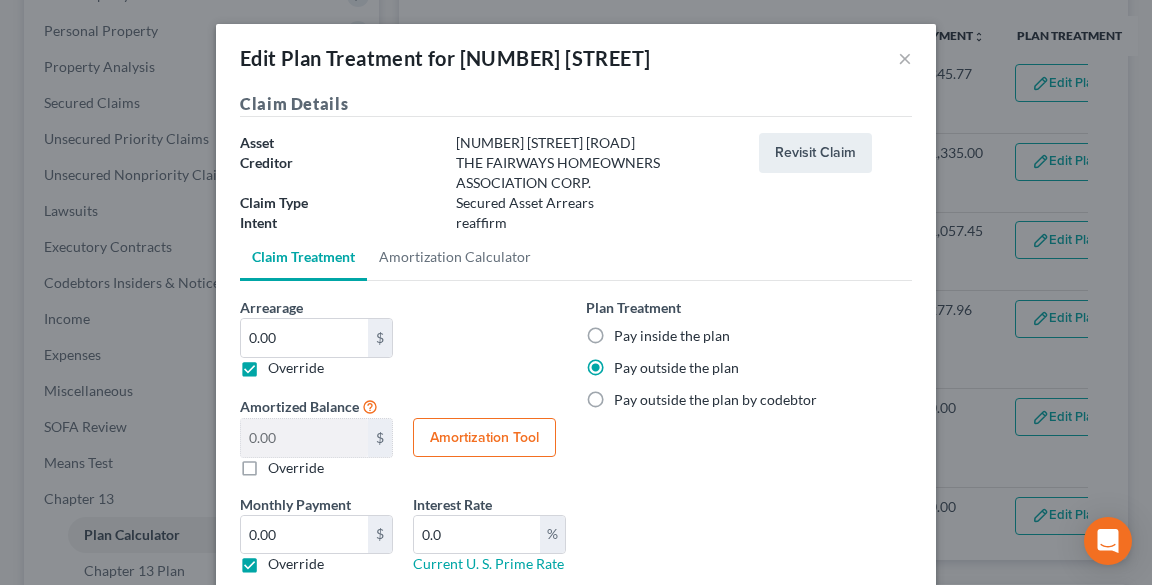 click on "Revisit Claim" at bounding box center (835, 183) 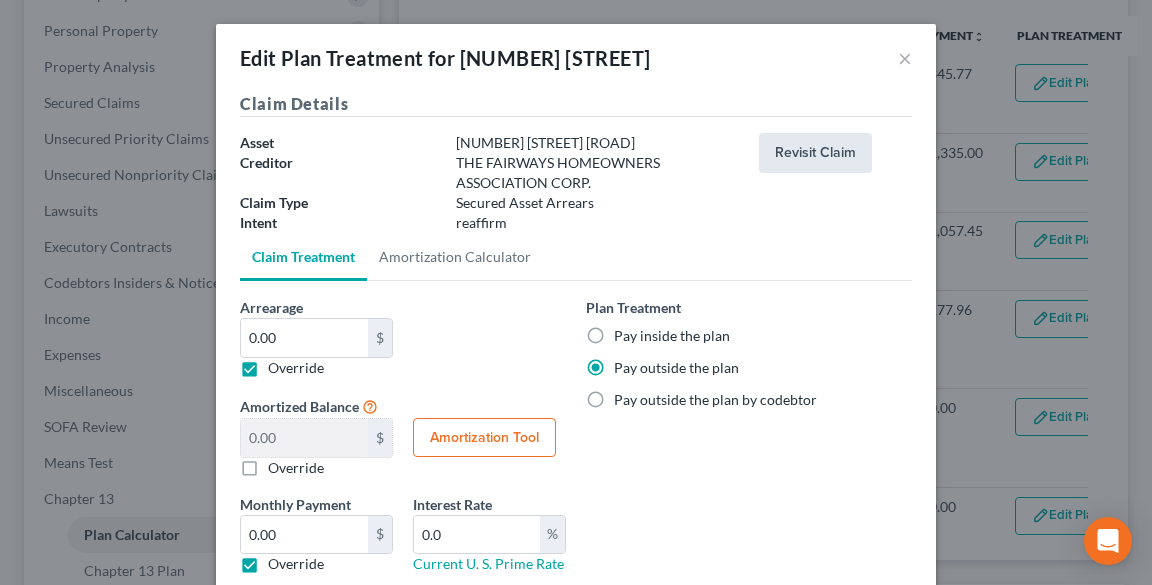 click on "Revisit Claim" at bounding box center (815, 153) 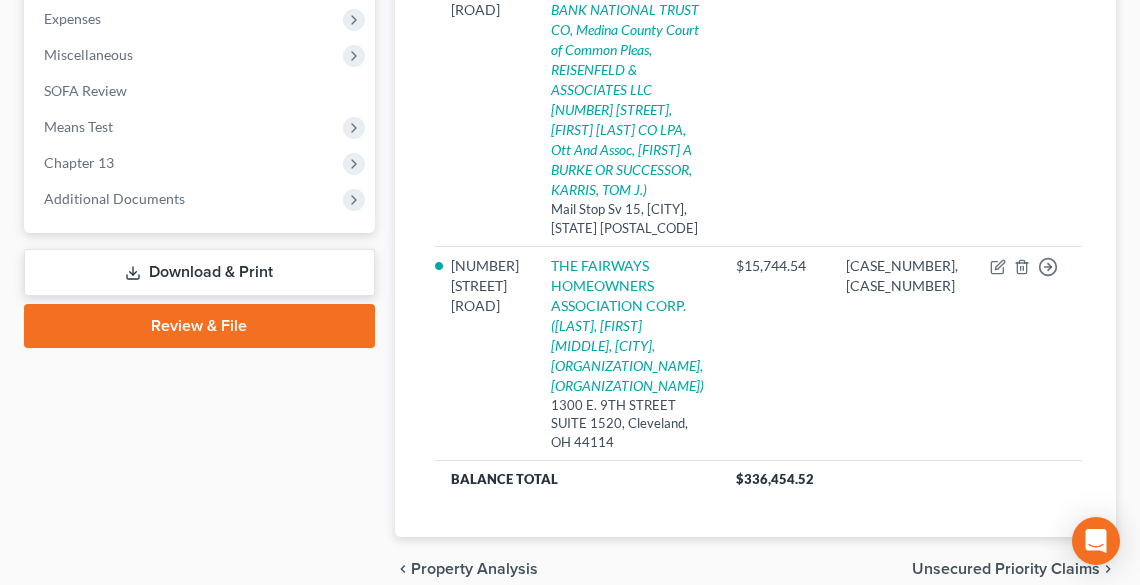 scroll, scrollTop: 720, scrollLeft: 0, axis: vertical 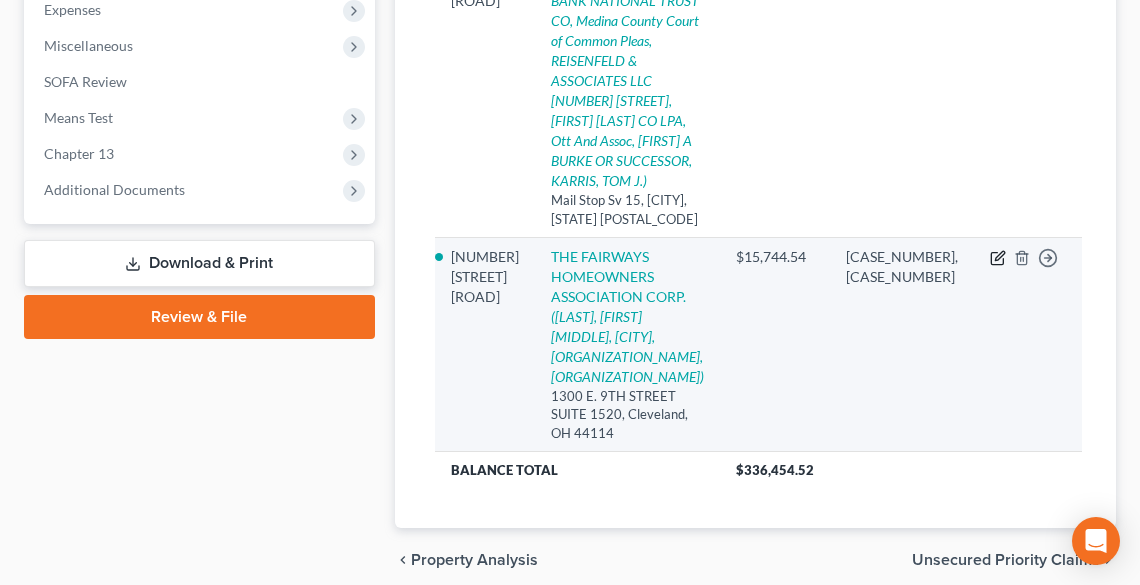 click 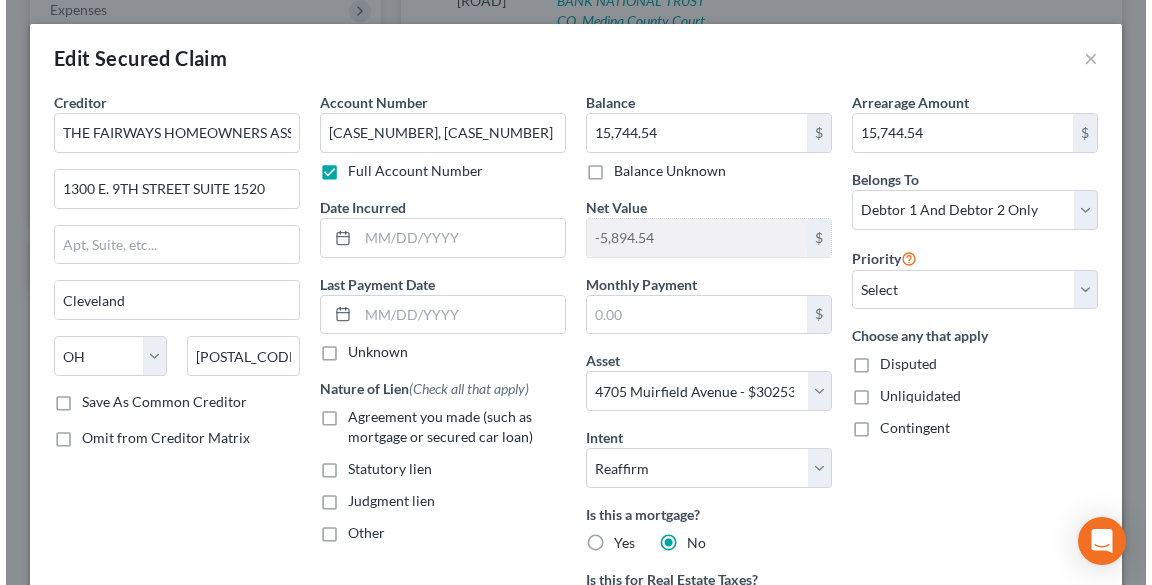 scroll, scrollTop: 700, scrollLeft: 0, axis: vertical 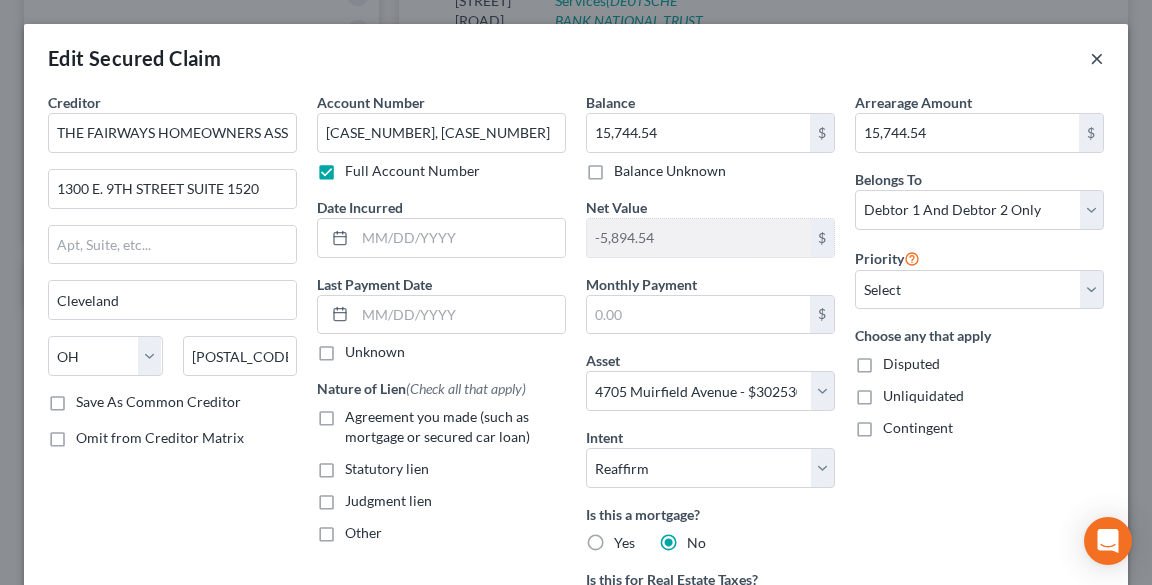 click on "×" at bounding box center [1097, 58] 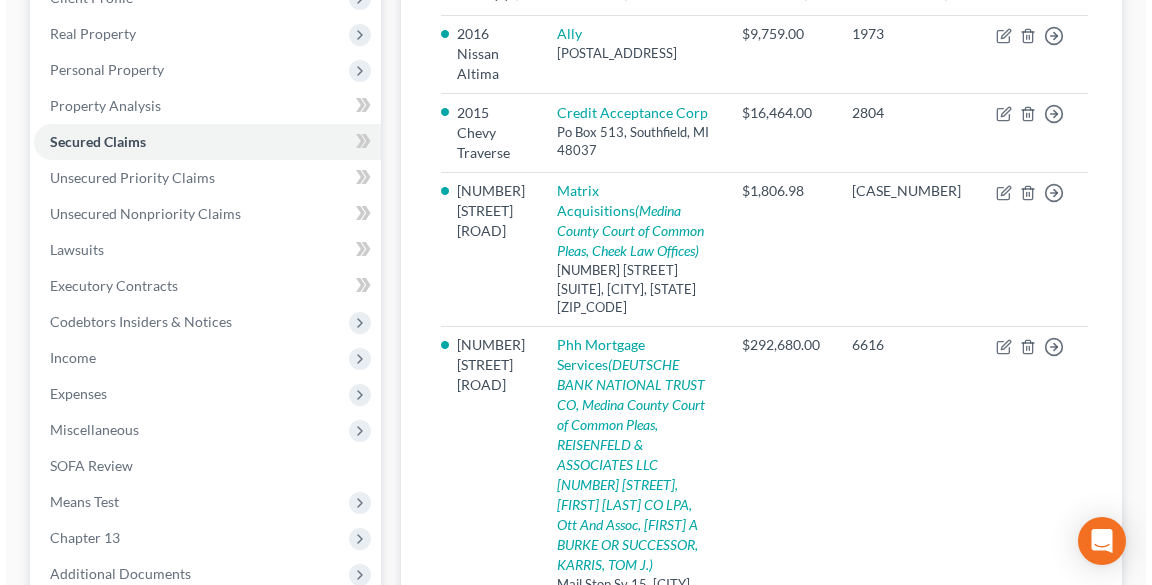 scroll, scrollTop: 300, scrollLeft: 0, axis: vertical 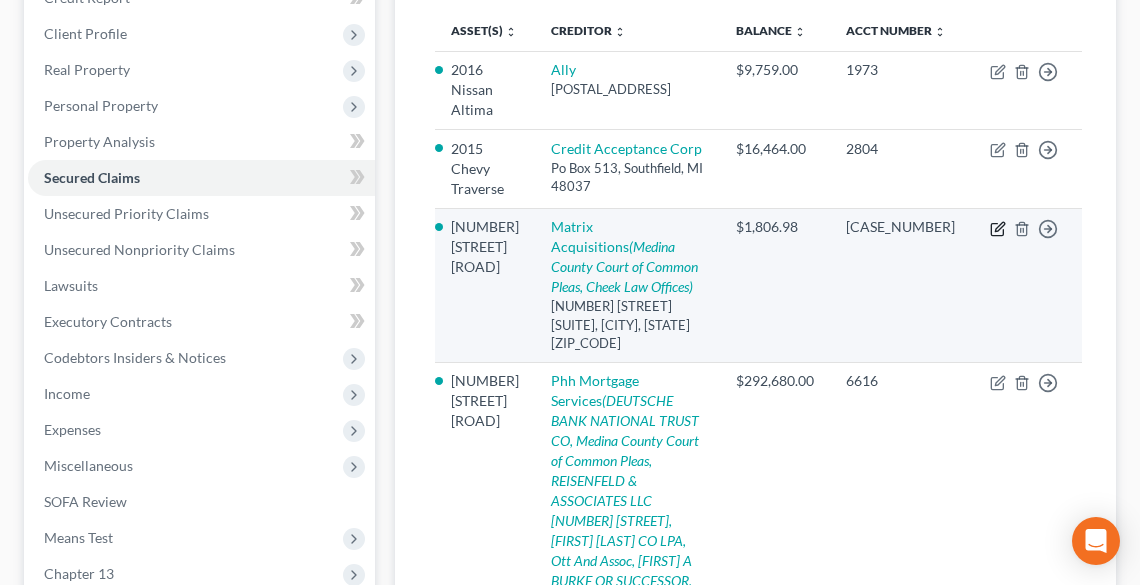 click 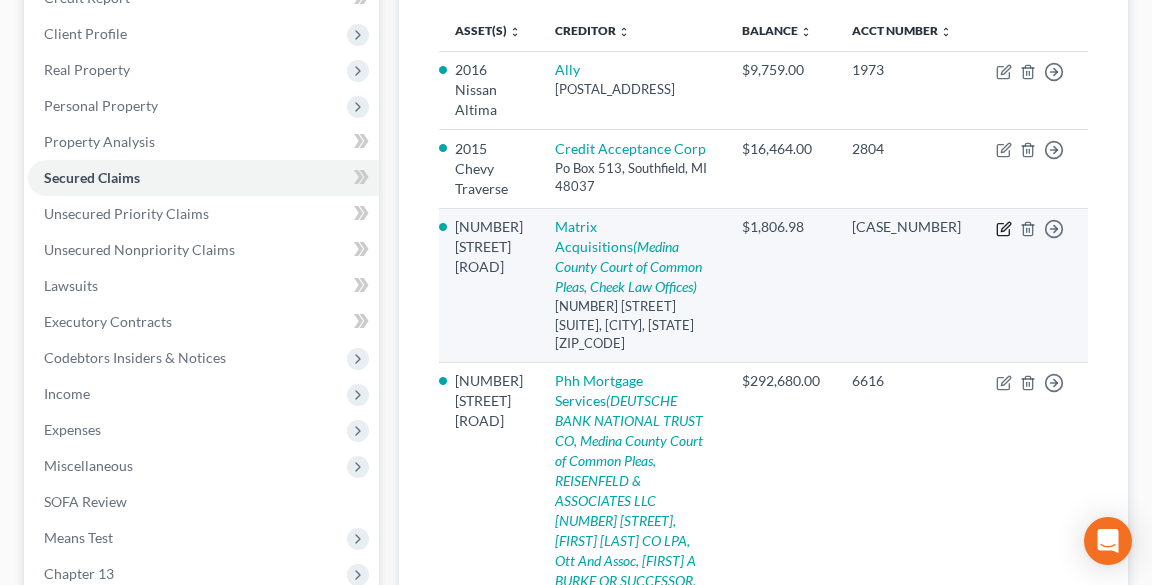 select on "36" 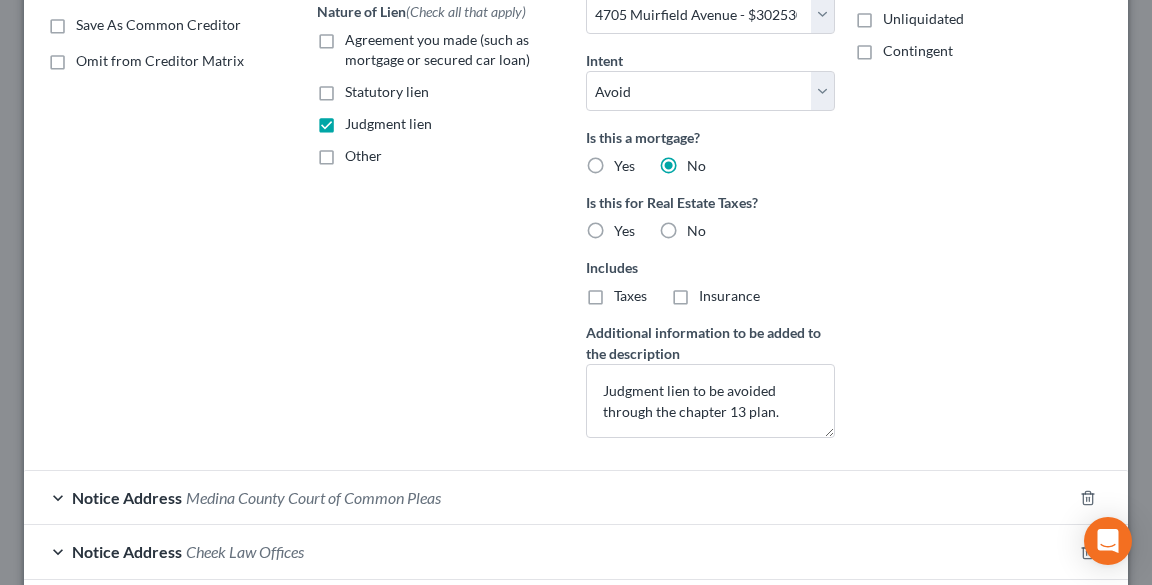 scroll, scrollTop: 400, scrollLeft: 0, axis: vertical 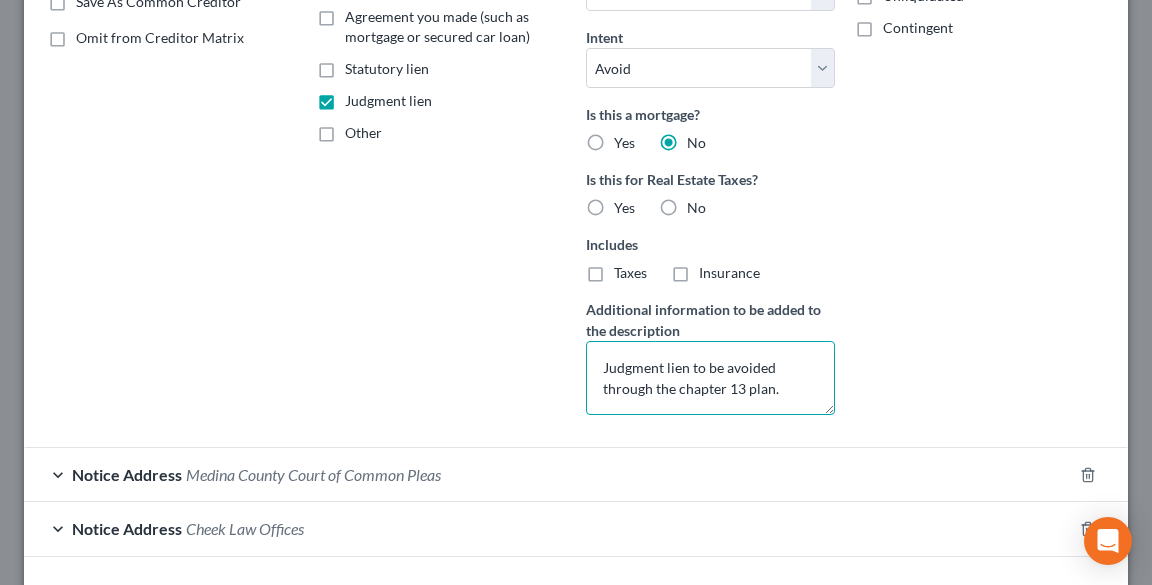 click on "Judgment lien to be avoided through the chapter 13 plan." at bounding box center [710, 378] 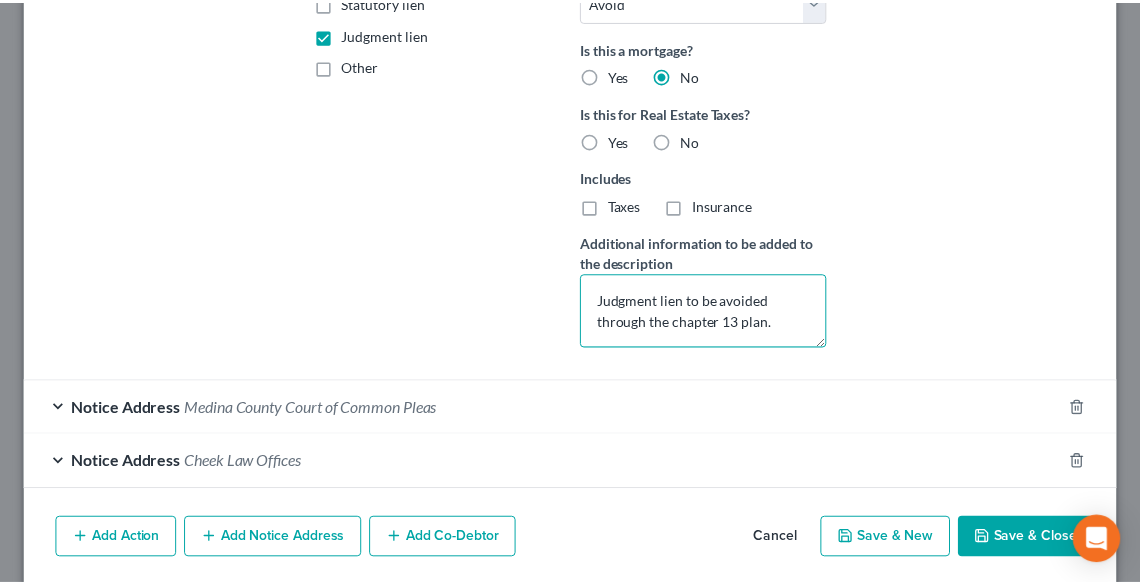 scroll, scrollTop: 536, scrollLeft: 0, axis: vertical 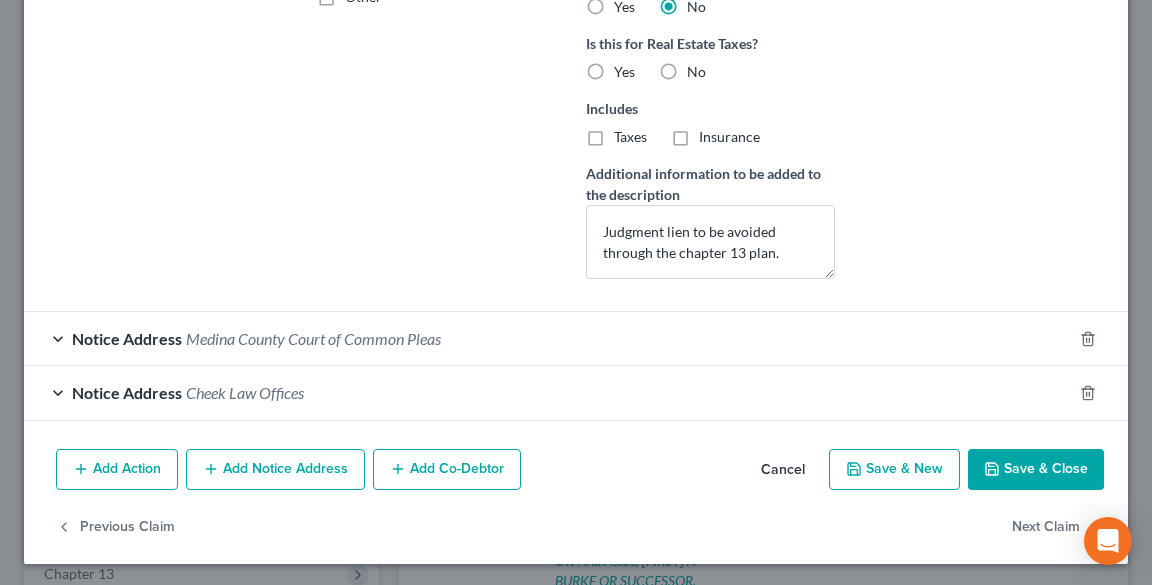 click on "Save & Close" at bounding box center (1036, 470) 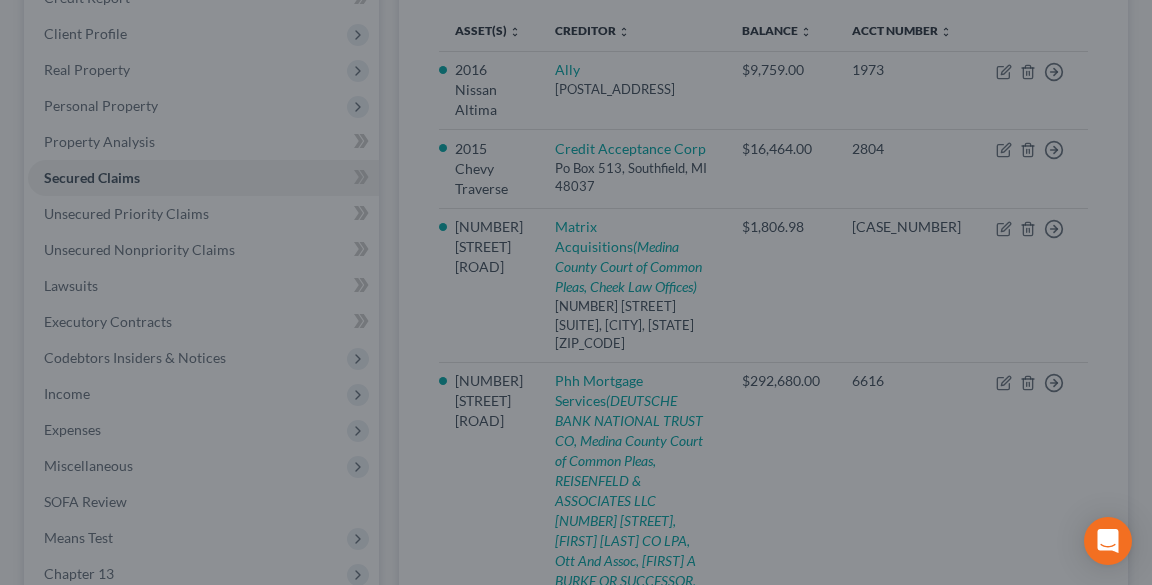 select on "16" 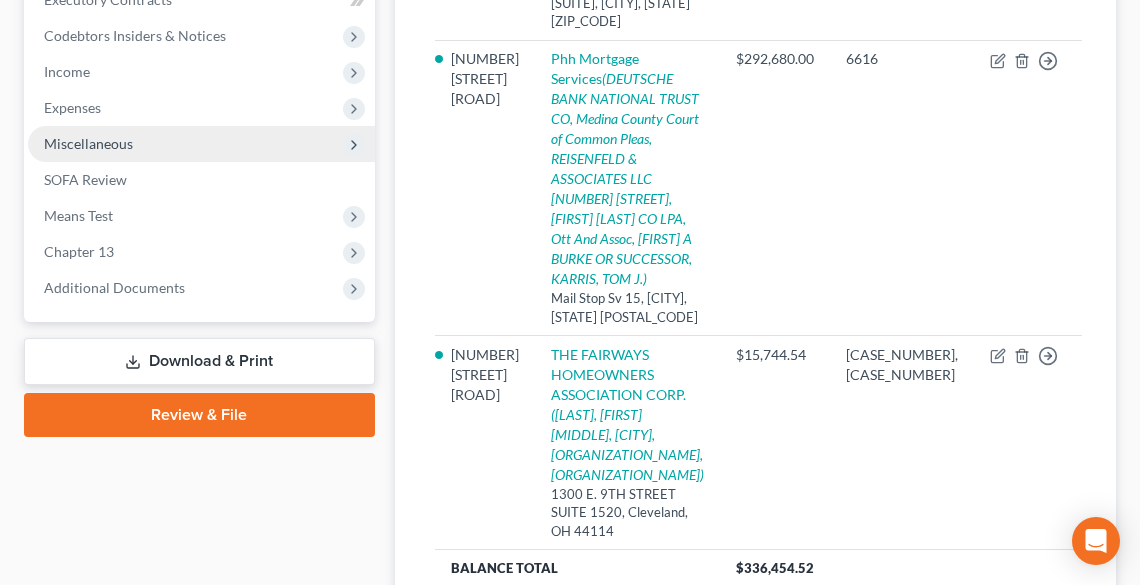scroll, scrollTop: 740, scrollLeft: 0, axis: vertical 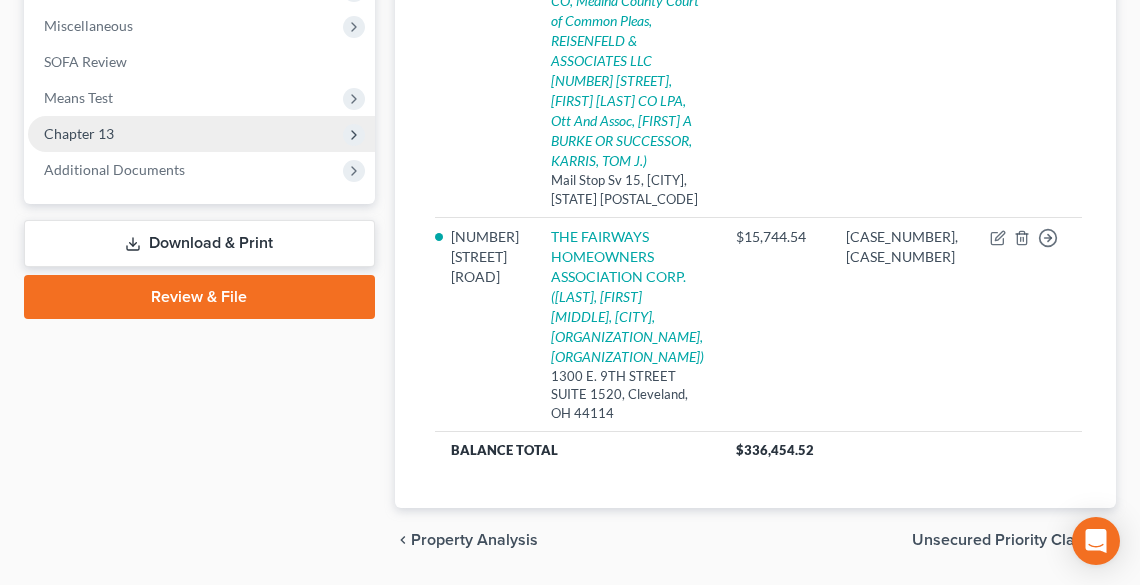 click on "Chapter 13" at bounding box center (201, 134) 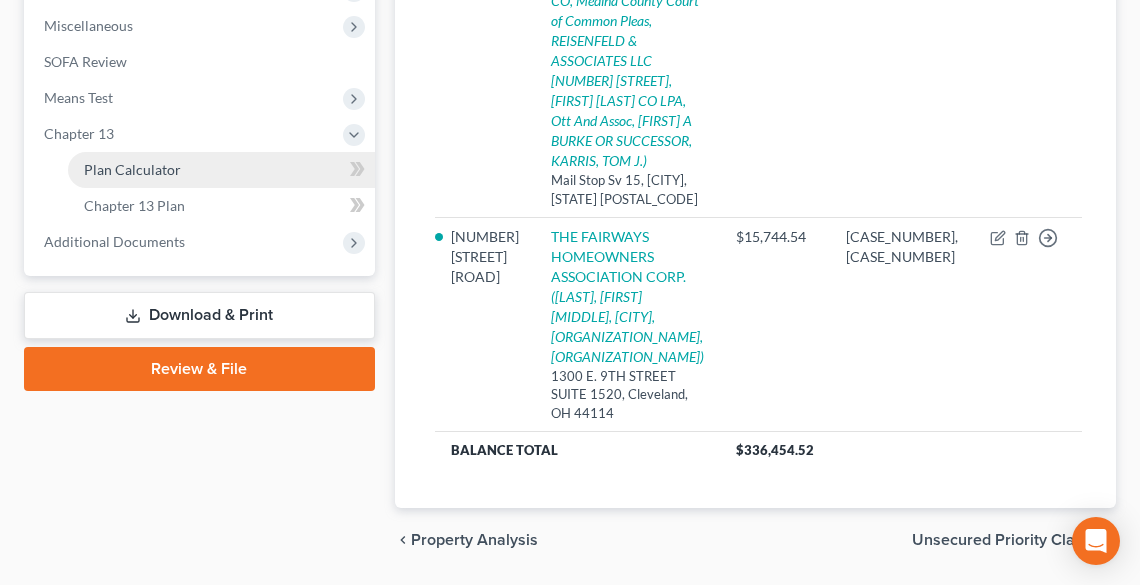 click on "Plan Calculator" at bounding box center (132, 169) 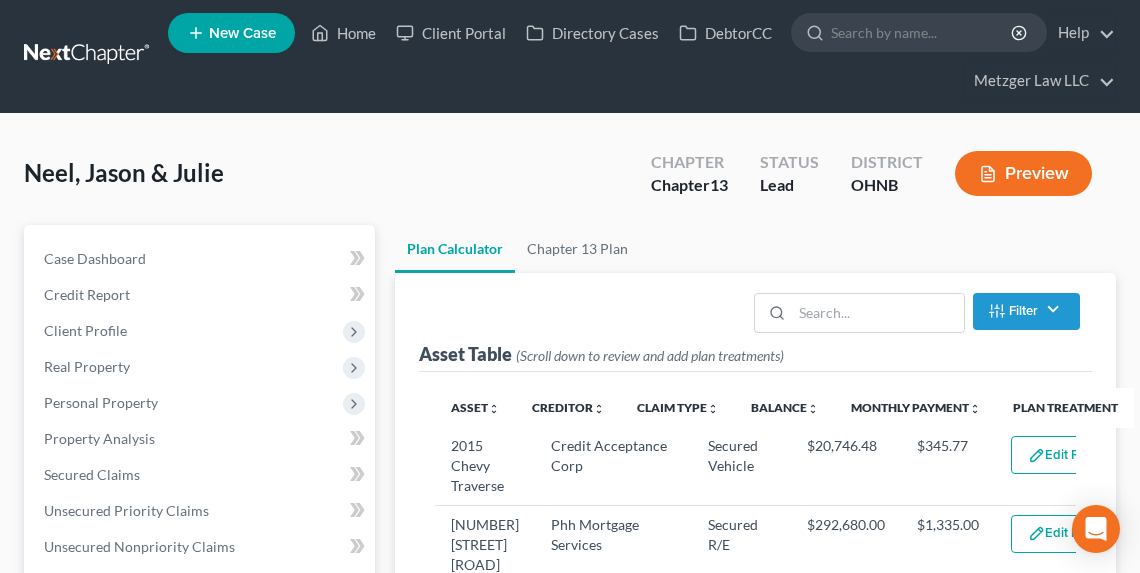 scroll, scrollTop: 0, scrollLeft: 0, axis: both 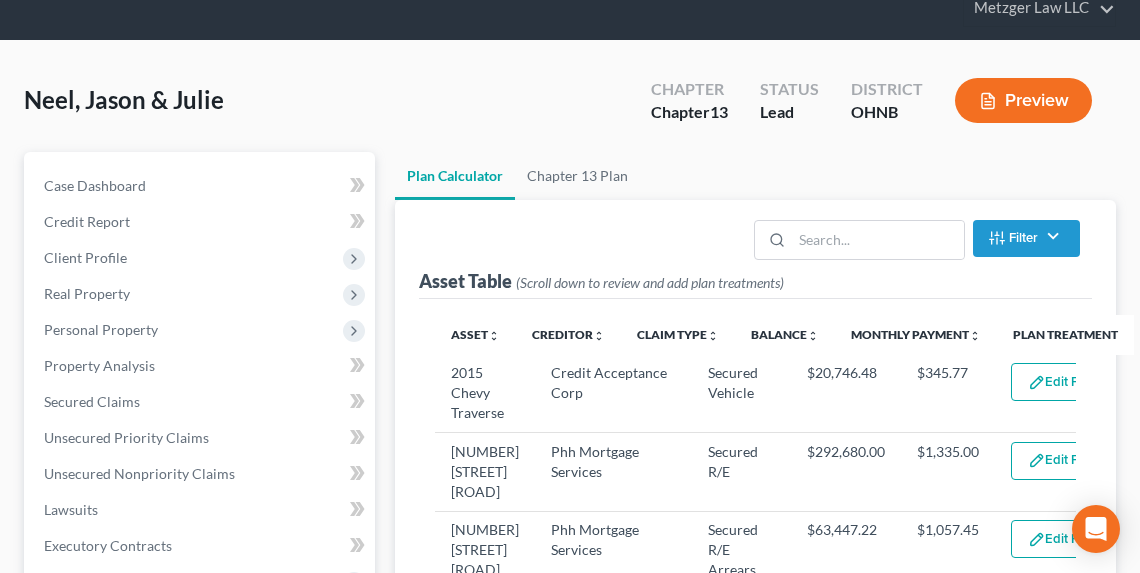 select on "59" 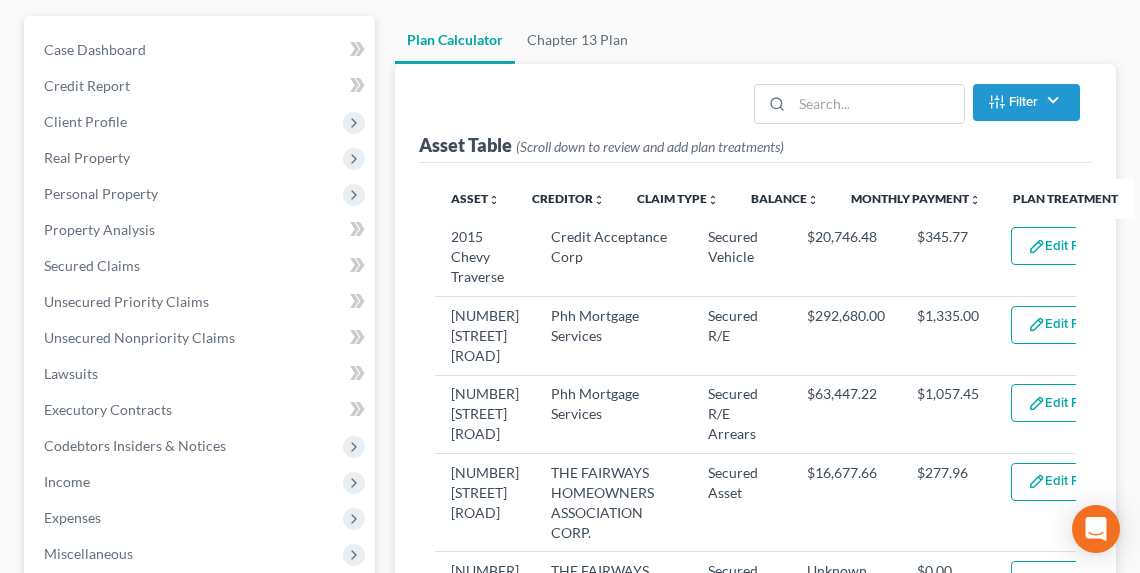 scroll, scrollTop: 240, scrollLeft: 0, axis: vertical 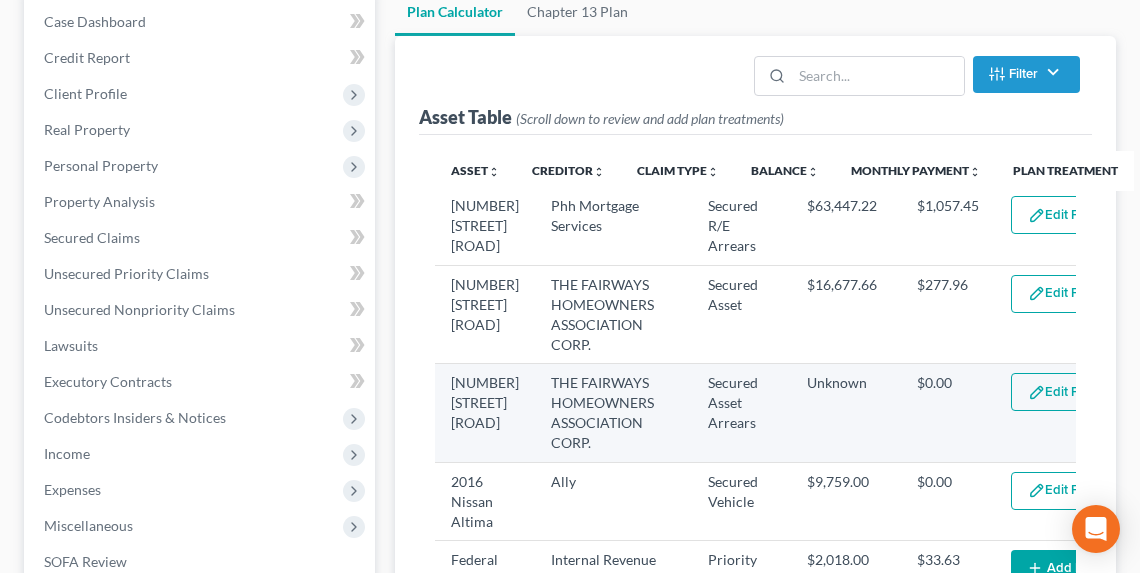click on "Edit Plan Treatment" at bounding box center [1093, 392] 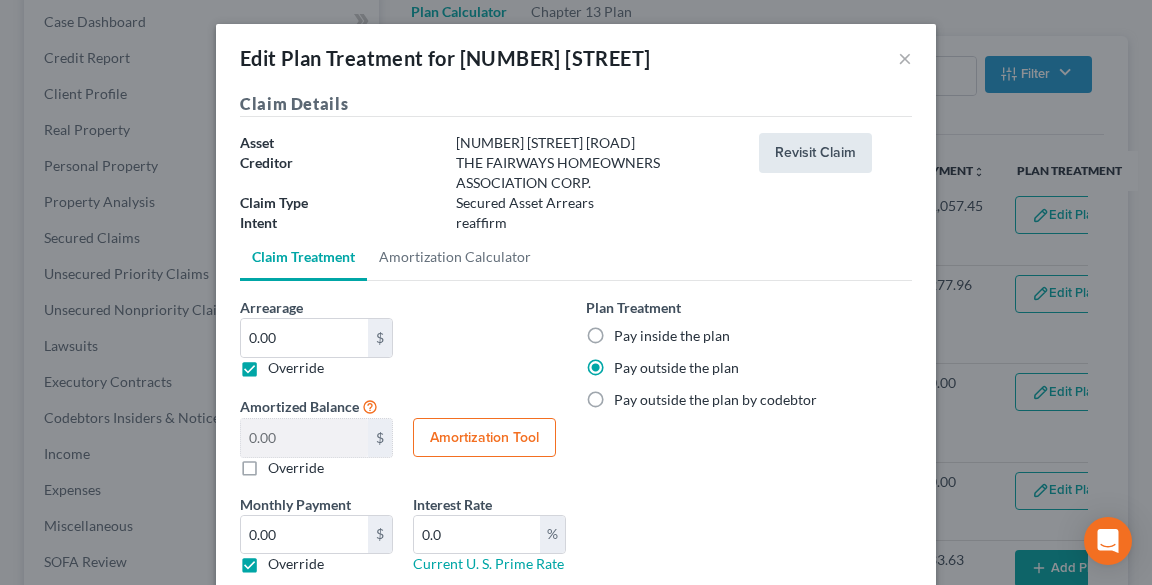 click on "Revisit Claim" at bounding box center [815, 153] 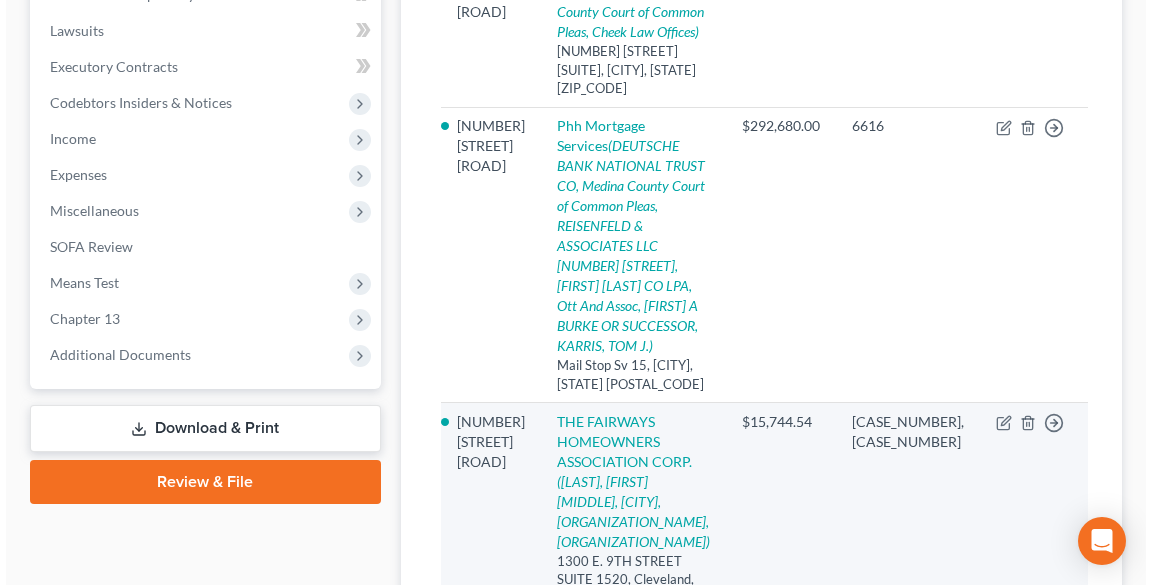 scroll, scrollTop: 560, scrollLeft: 0, axis: vertical 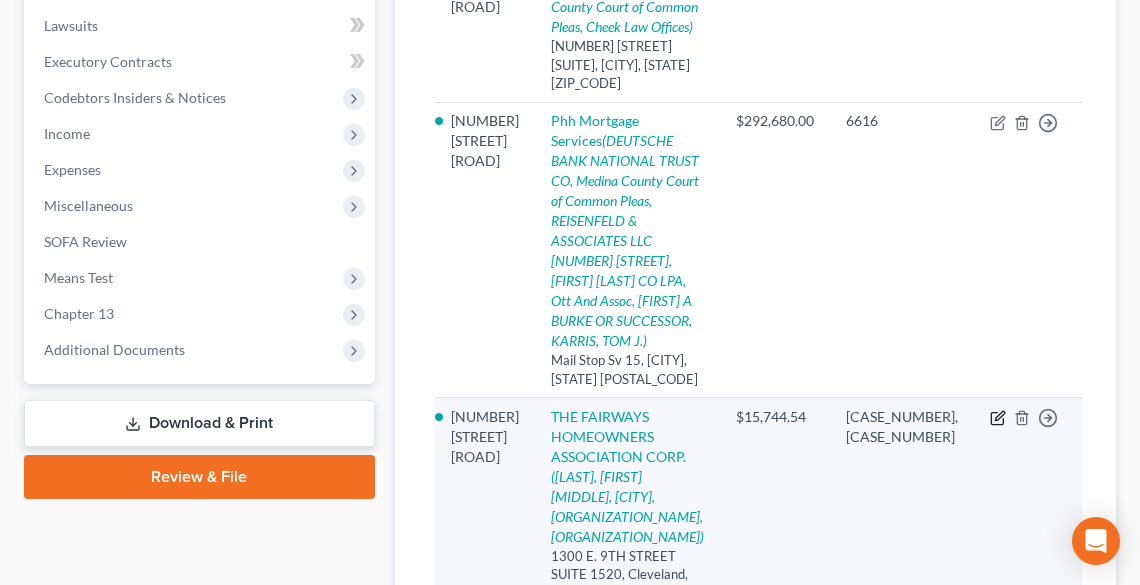 click 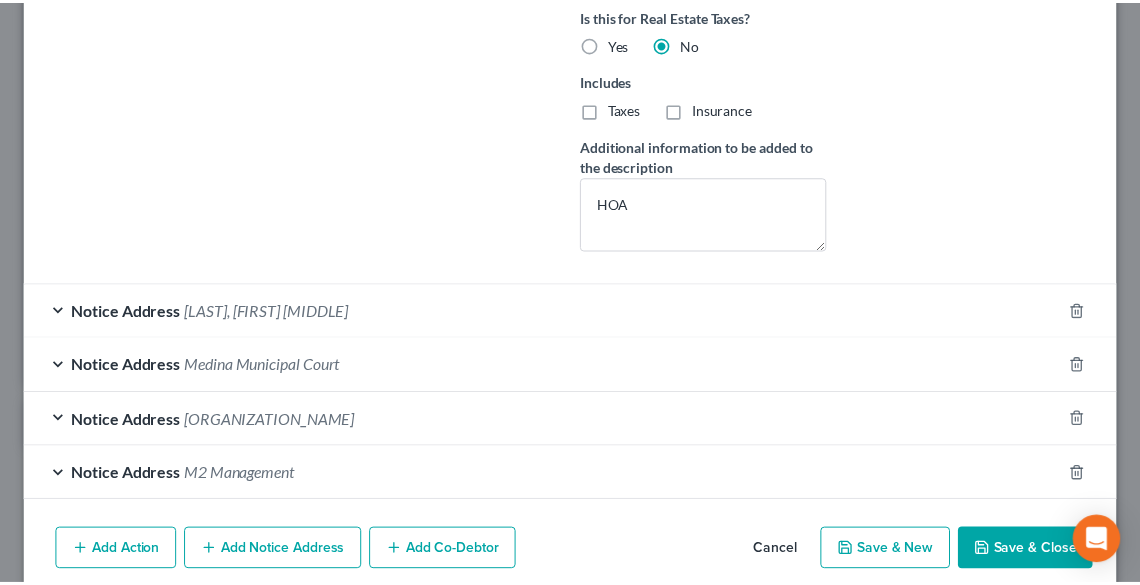scroll, scrollTop: 644, scrollLeft: 0, axis: vertical 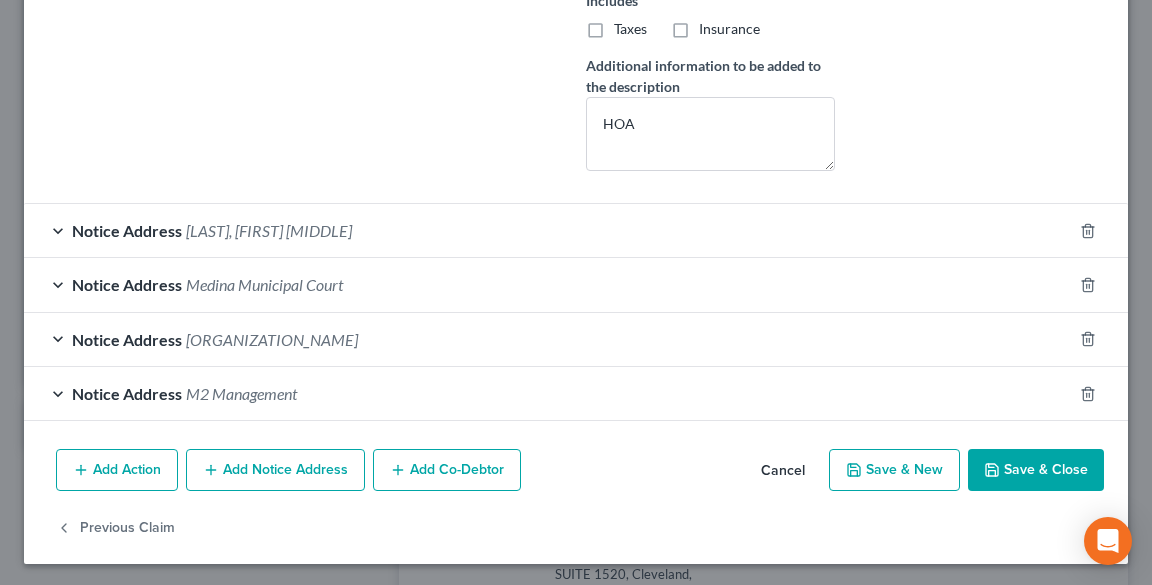 click on "Save & Close" at bounding box center [1036, 470] 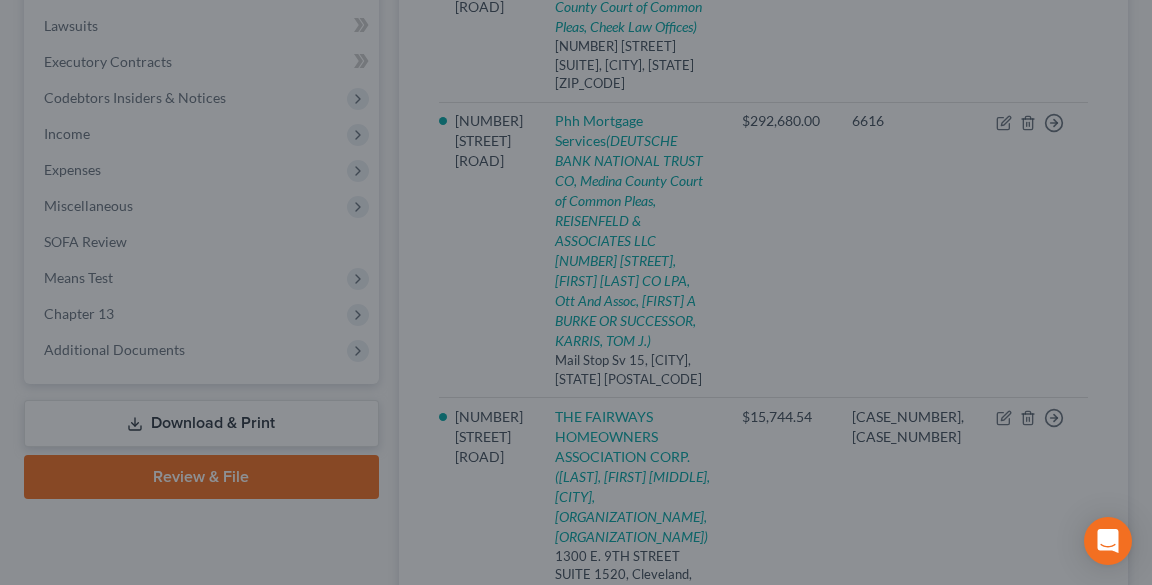 select on "16" 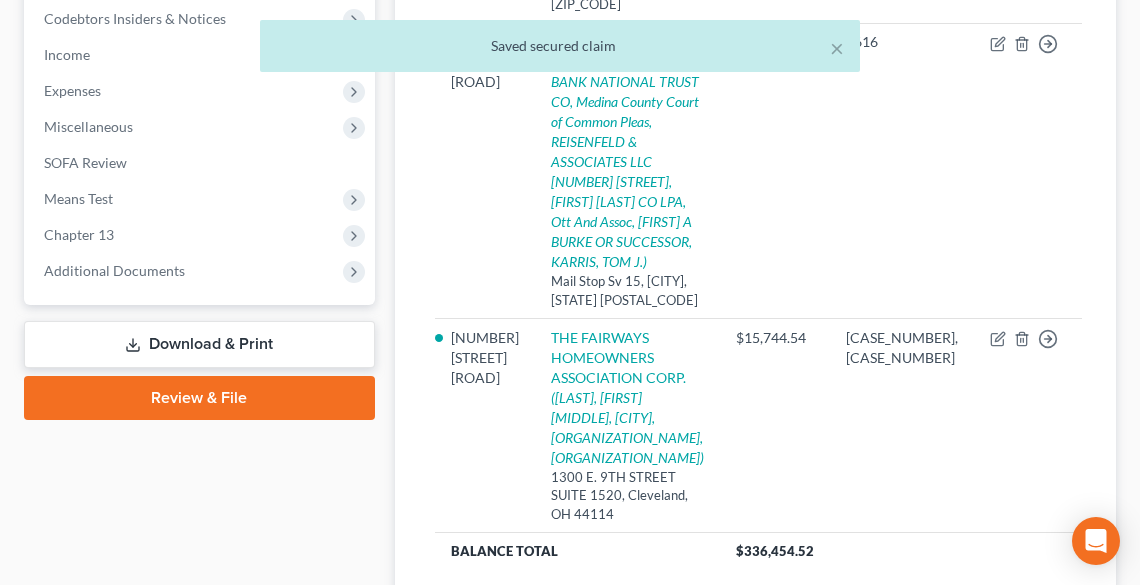 scroll, scrollTop: 740, scrollLeft: 0, axis: vertical 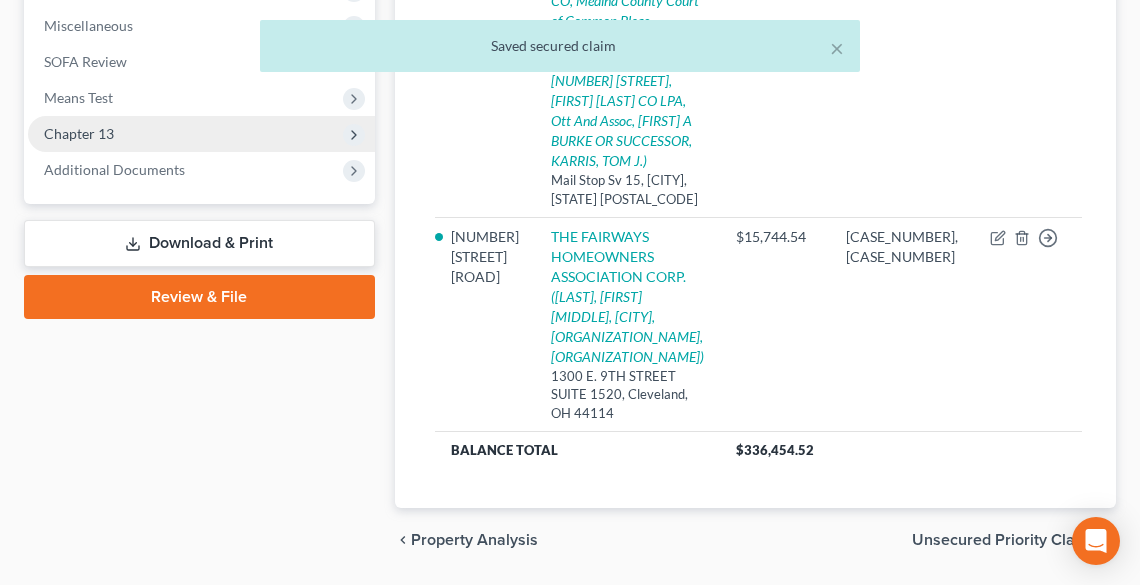 click on "Chapter 13" at bounding box center [201, 134] 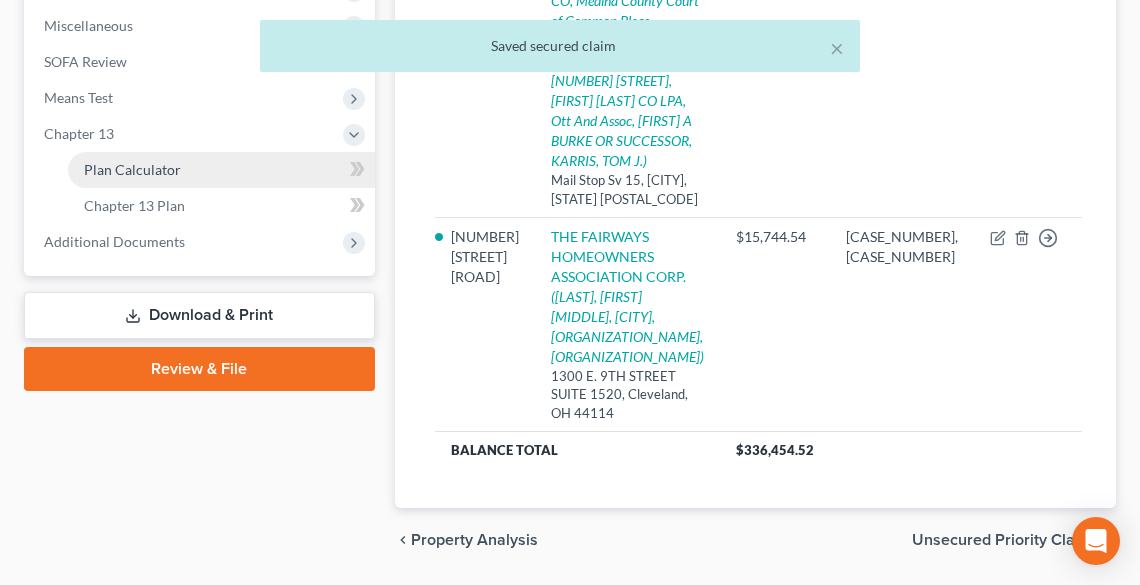 click on "Plan Calculator" at bounding box center (132, 169) 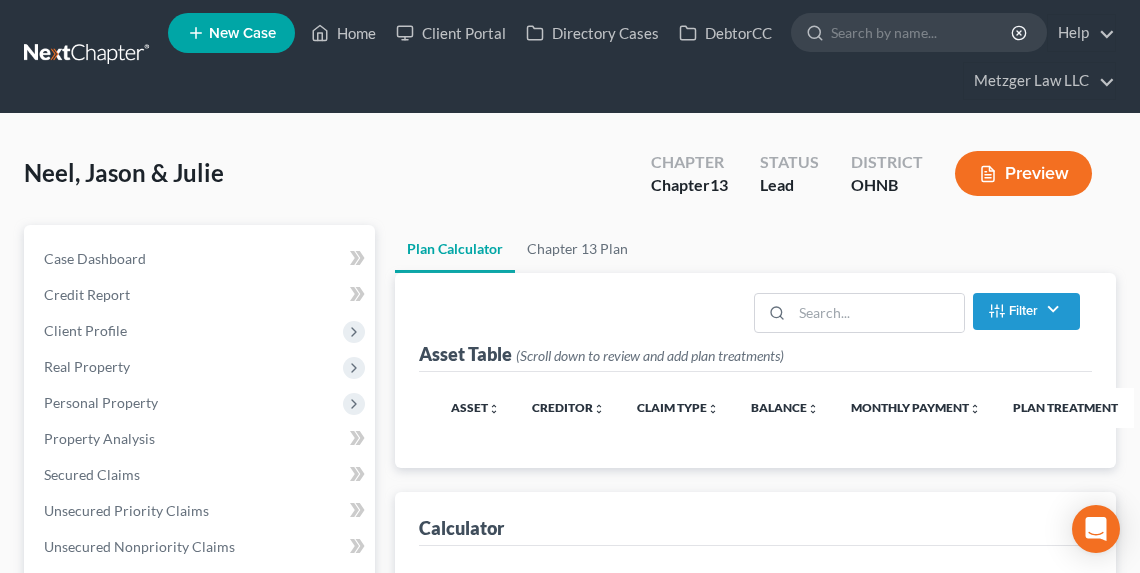 scroll, scrollTop: 0, scrollLeft: 0, axis: both 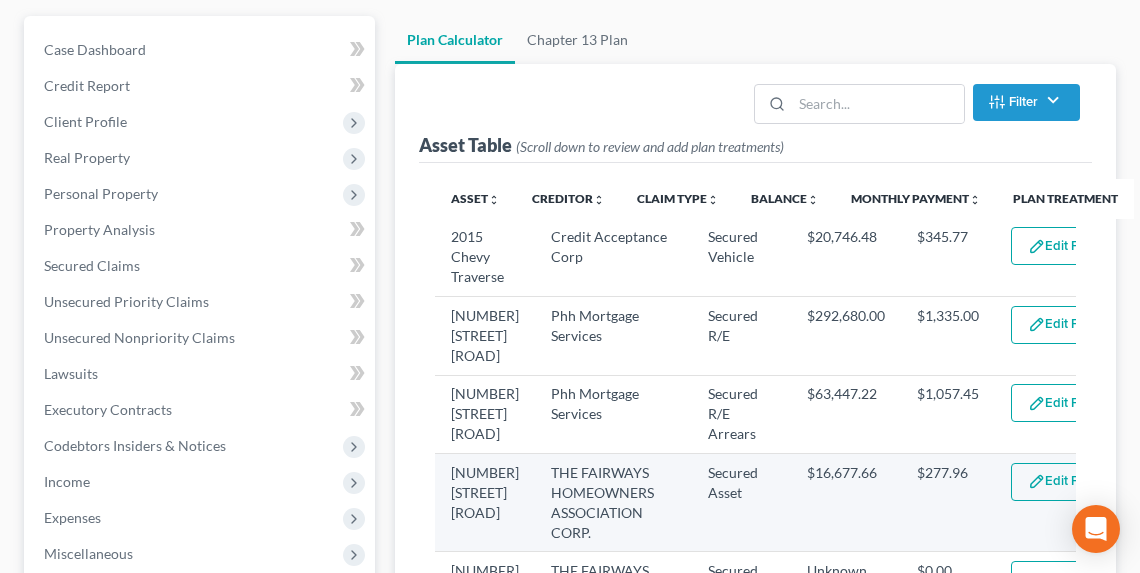 select on "59" 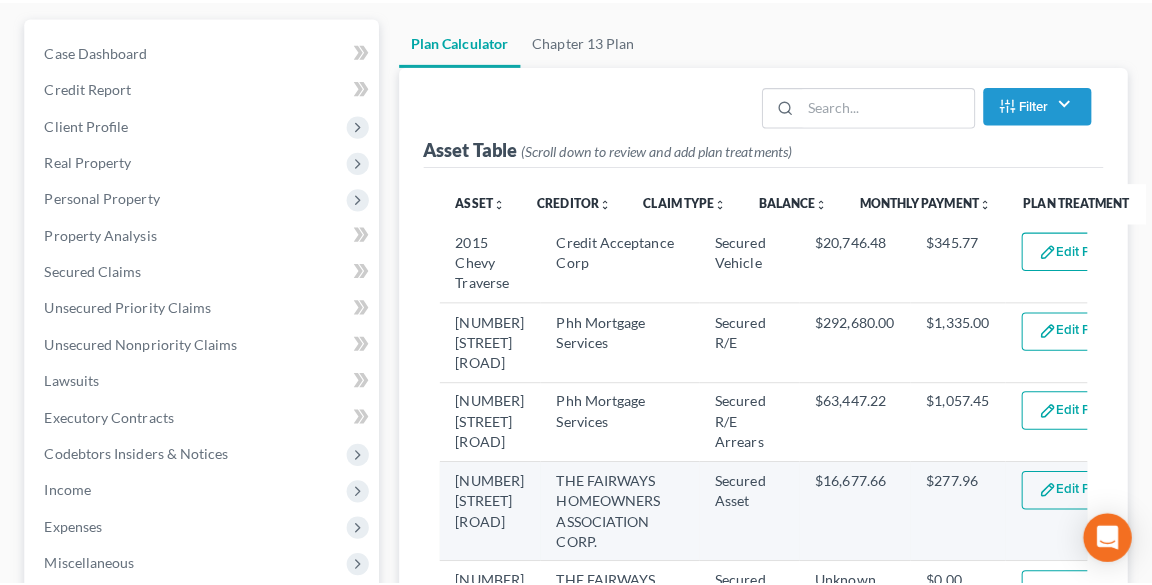 scroll, scrollTop: 320, scrollLeft: 0, axis: vertical 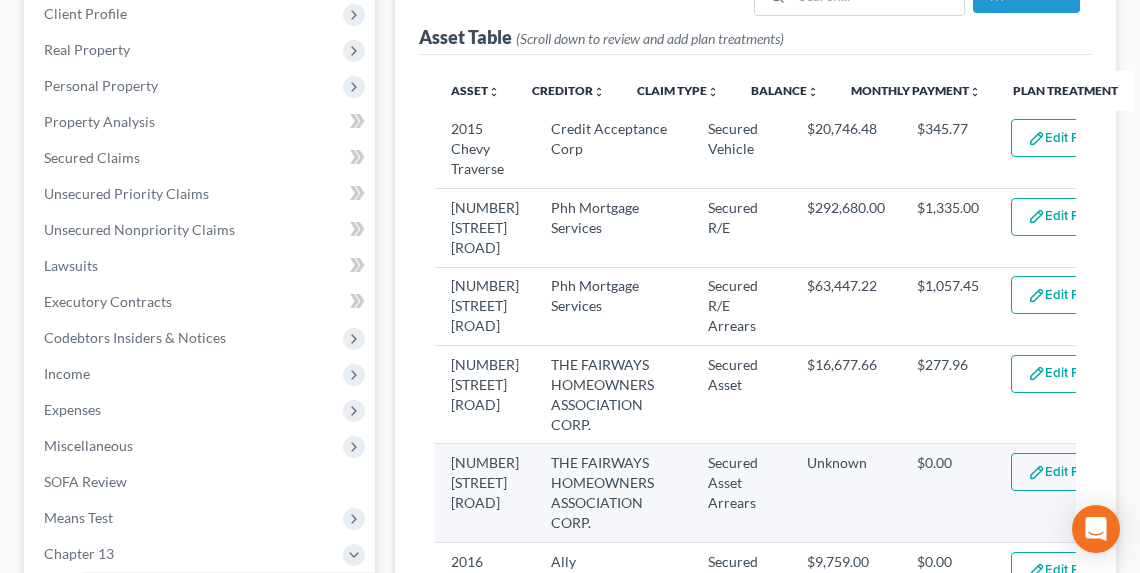 click on "Edit Plan Treatment" at bounding box center (1093, 472) 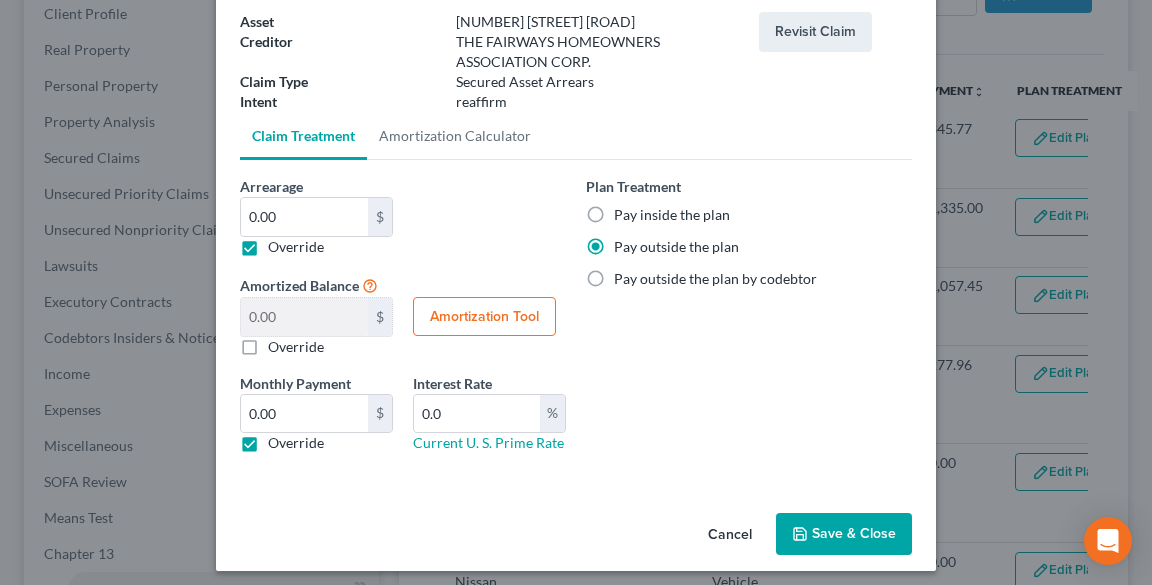 scroll, scrollTop: 130, scrollLeft: 0, axis: vertical 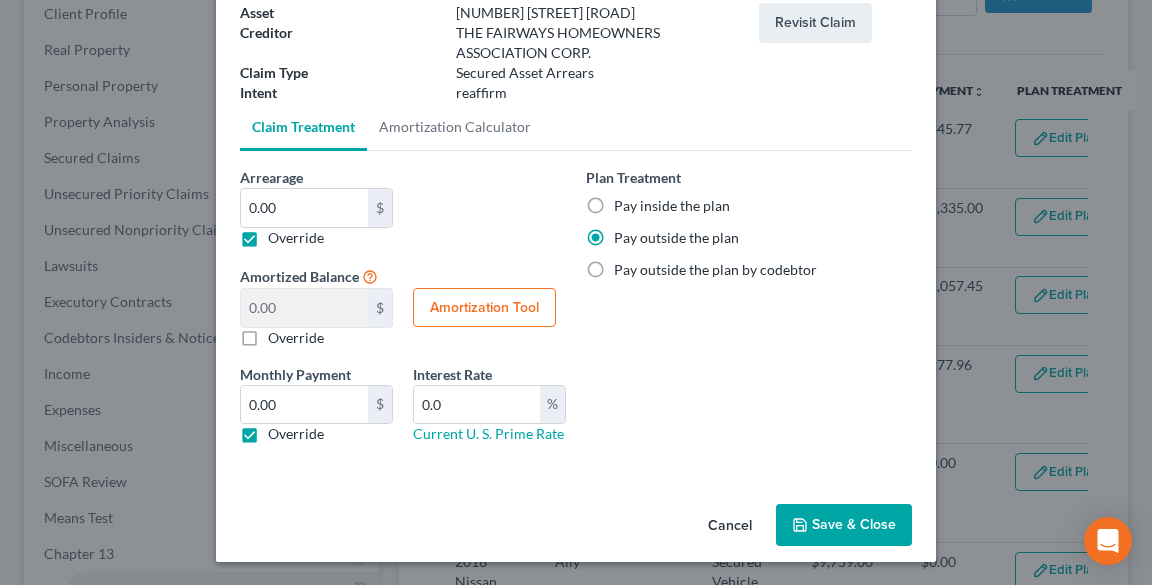 click on "Override" at bounding box center [296, 434] 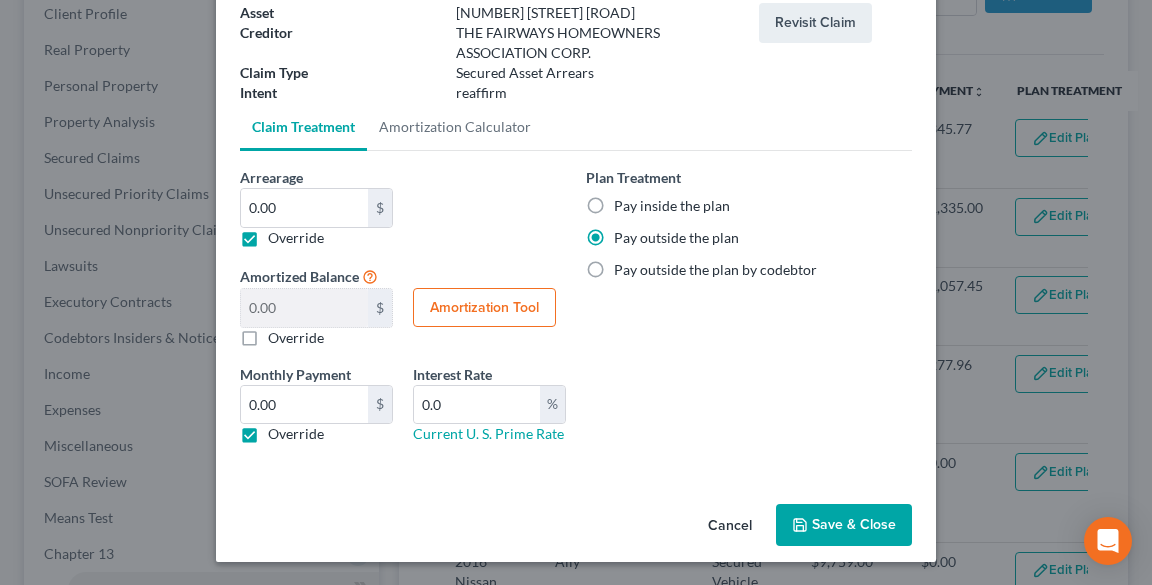 click on "Override" at bounding box center [282, 430] 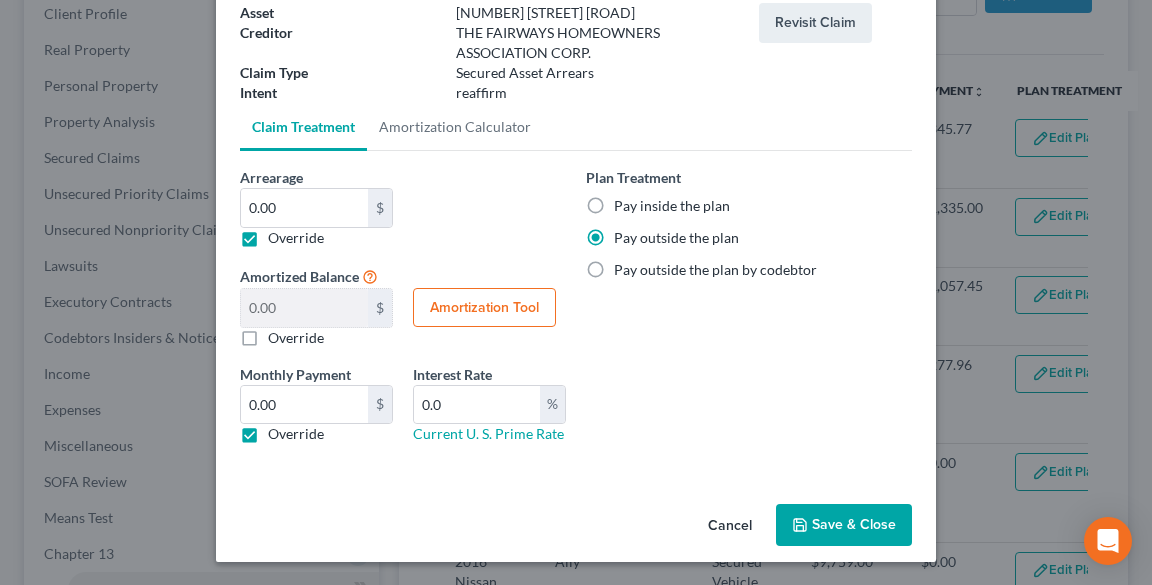 checkbox on "false" 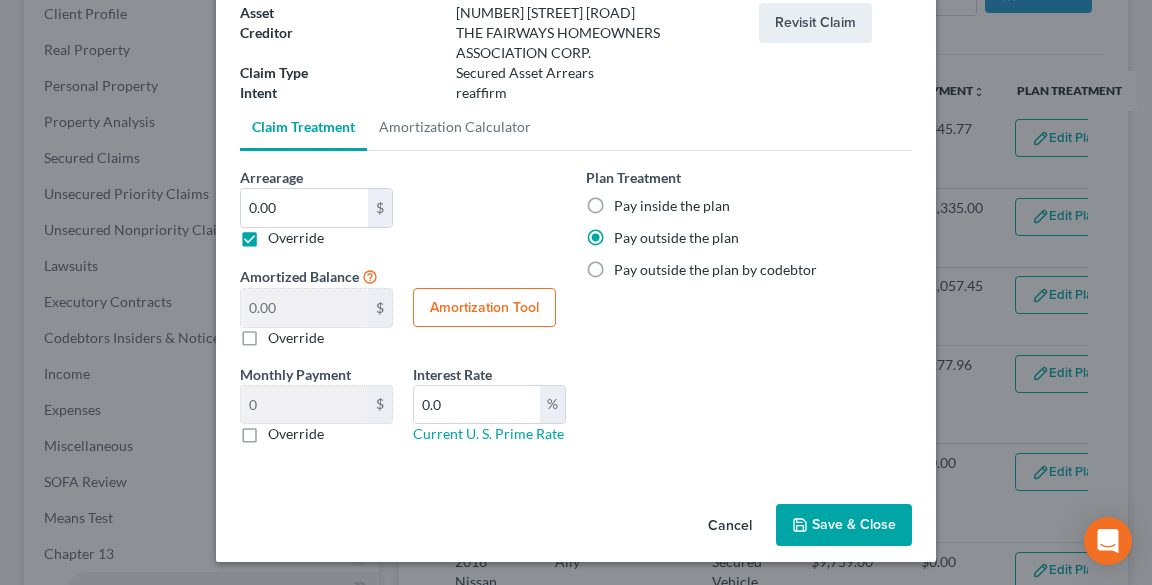 click on "Override" at bounding box center [296, 238] 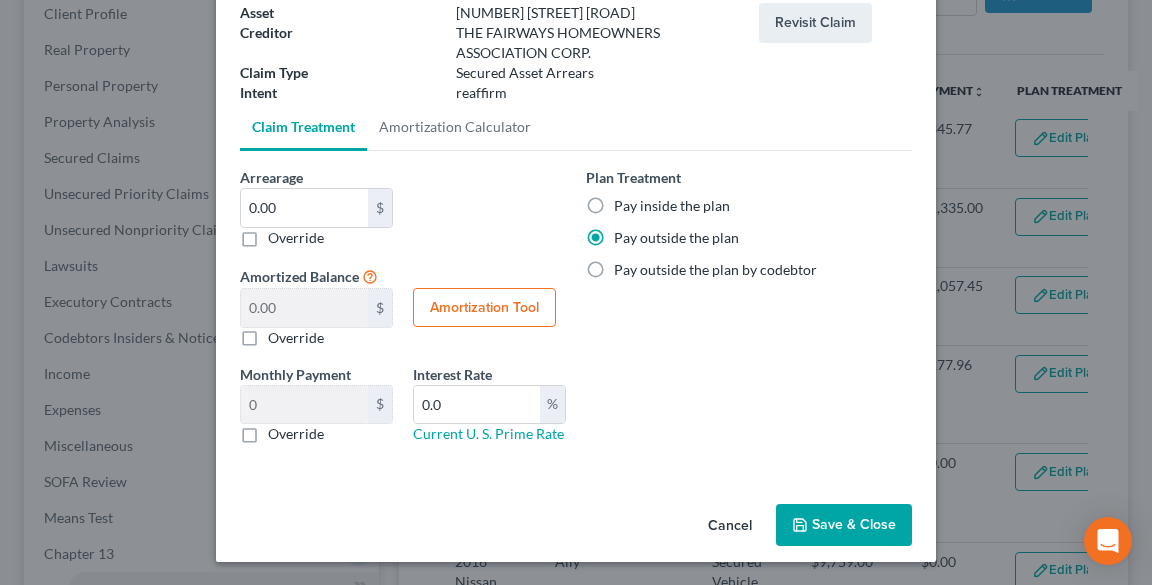 type on "15,744.54" 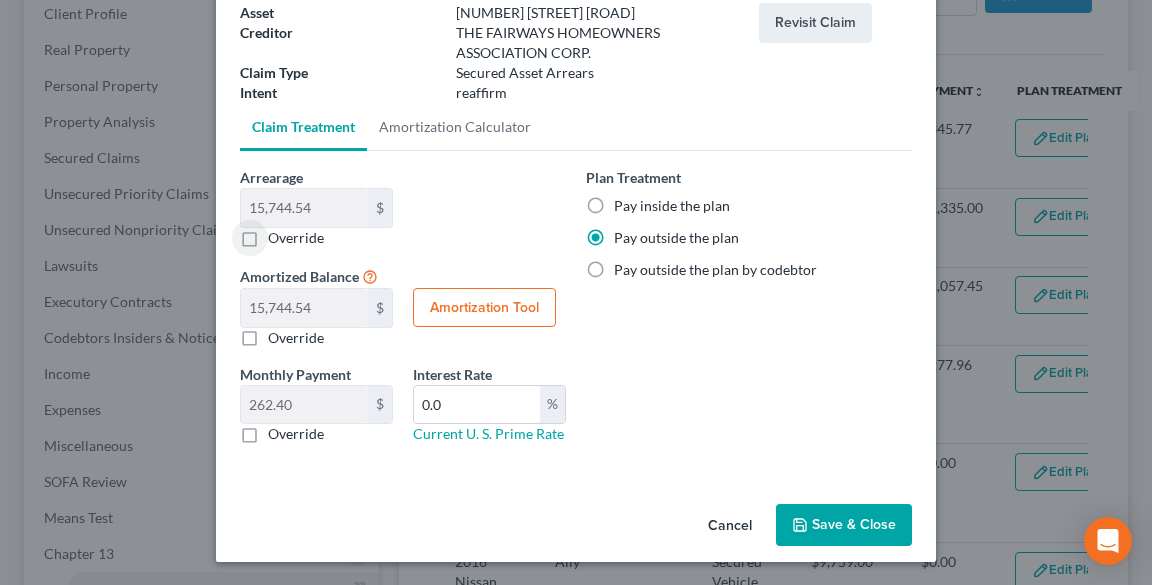 click on "Save & Close" at bounding box center [844, 525] 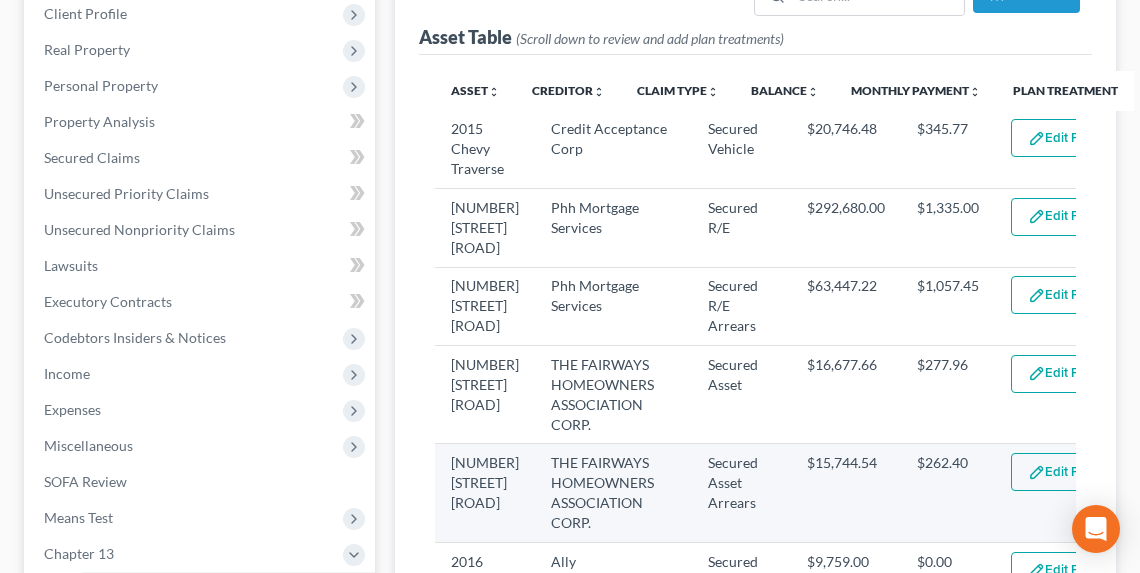 select on "59" 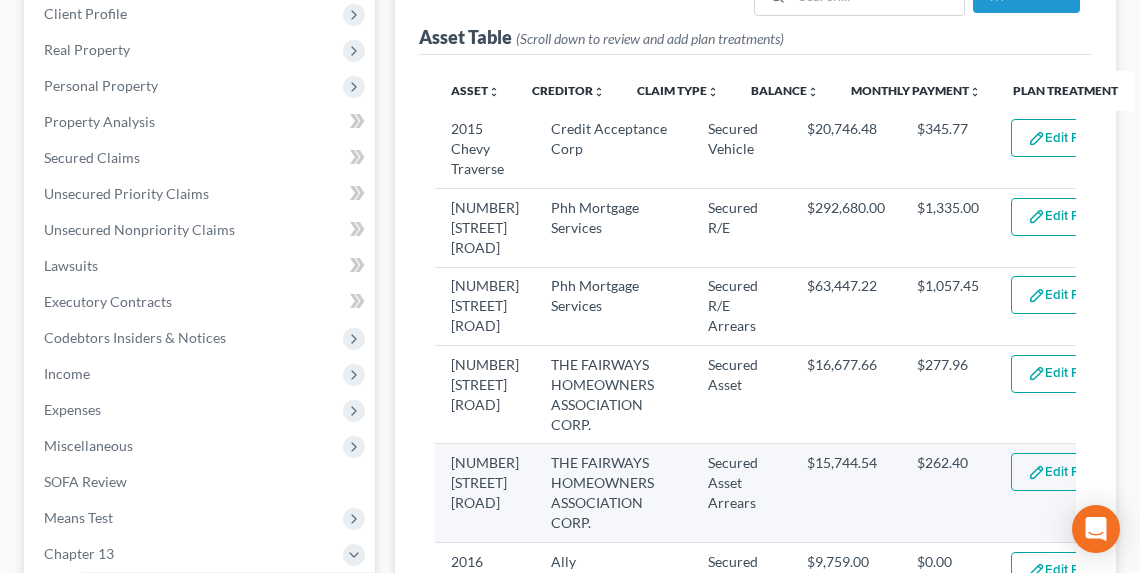 click on "Edit Plan Treatment" at bounding box center (1093, 472) 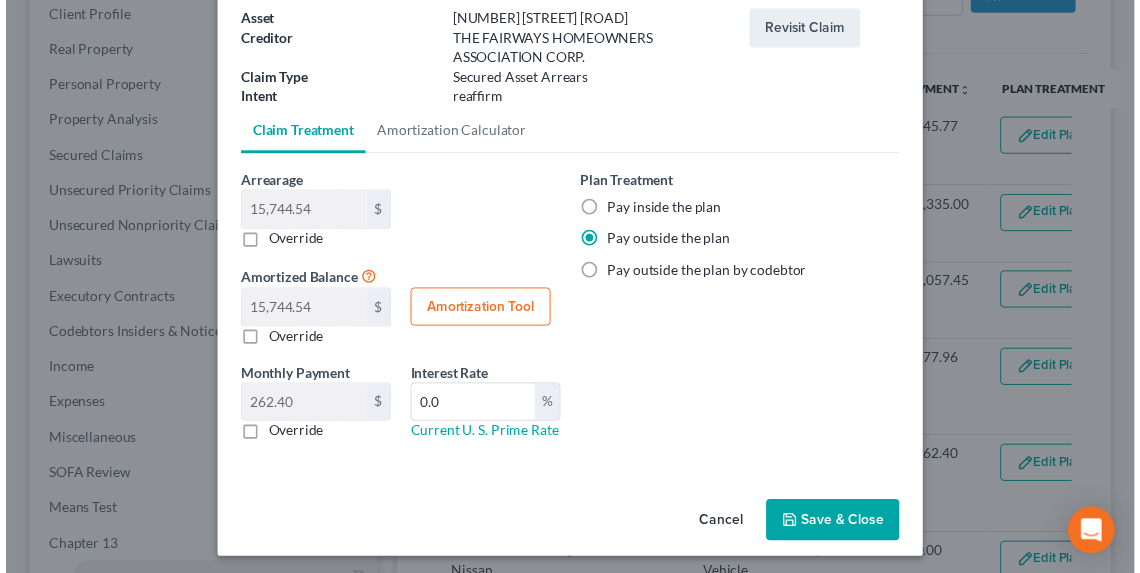 scroll, scrollTop: 130, scrollLeft: 0, axis: vertical 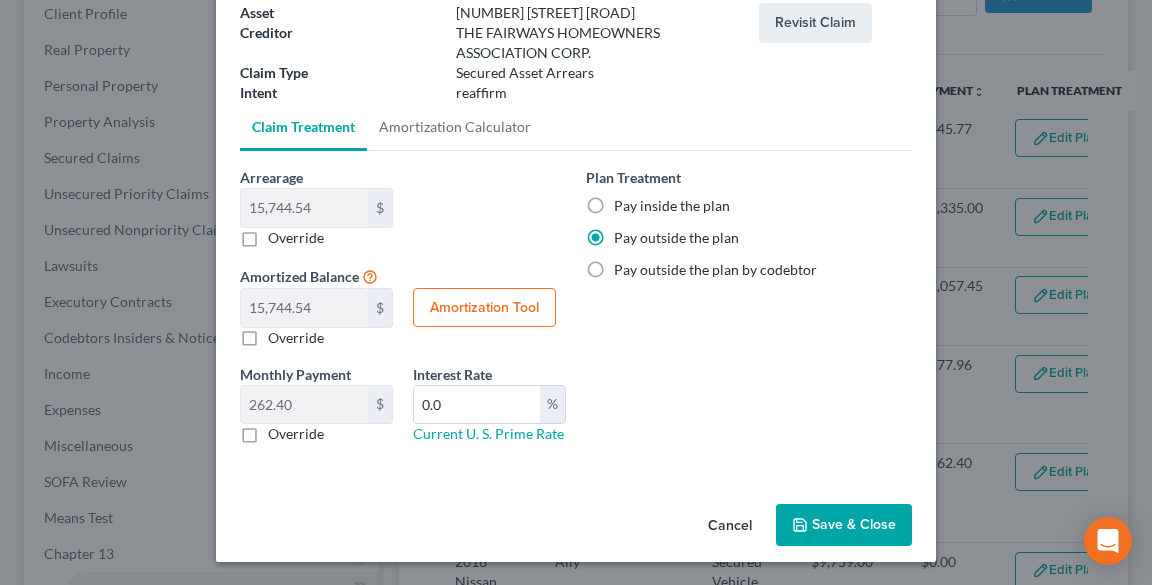 drag, startPoint x: 246, startPoint y: 236, endPoint x: 223, endPoint y: 311, distance: 78.44743 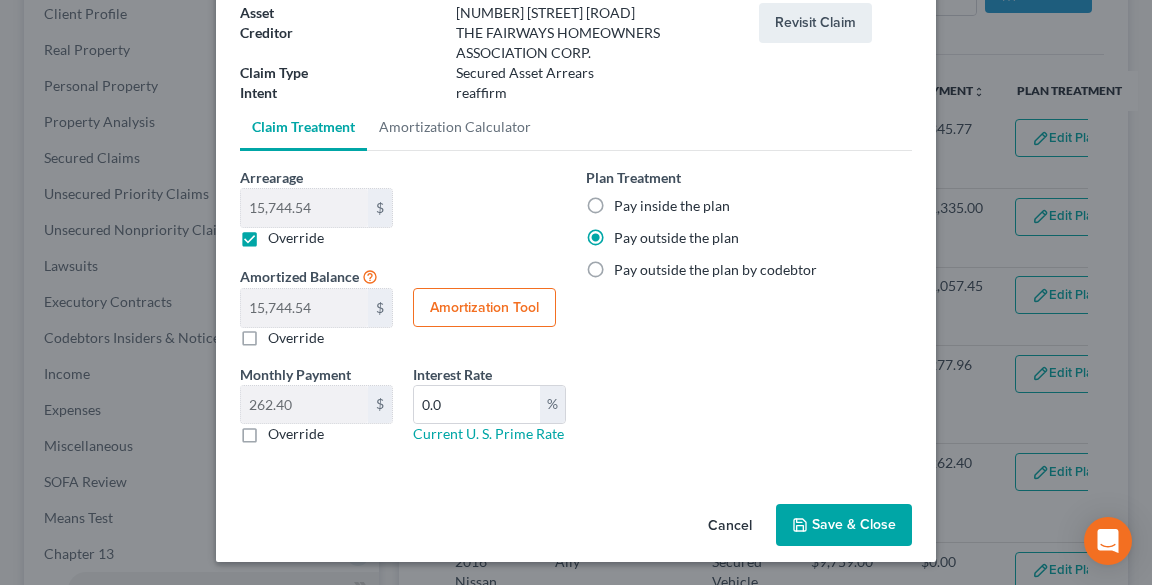 type on "0.00" 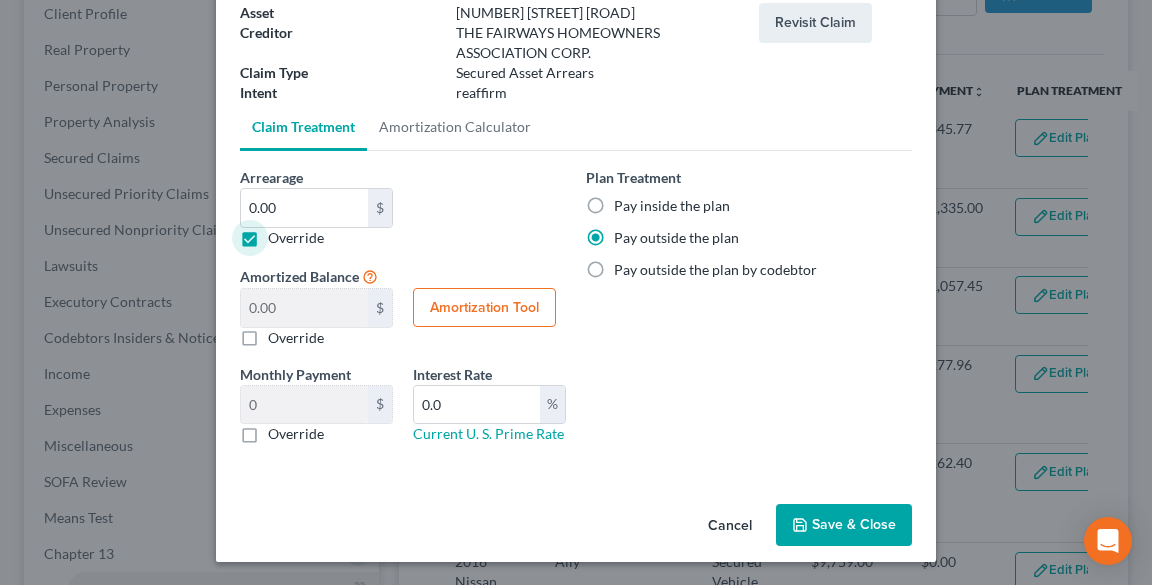click on "Save & Close" at bounding box center (844, 525) 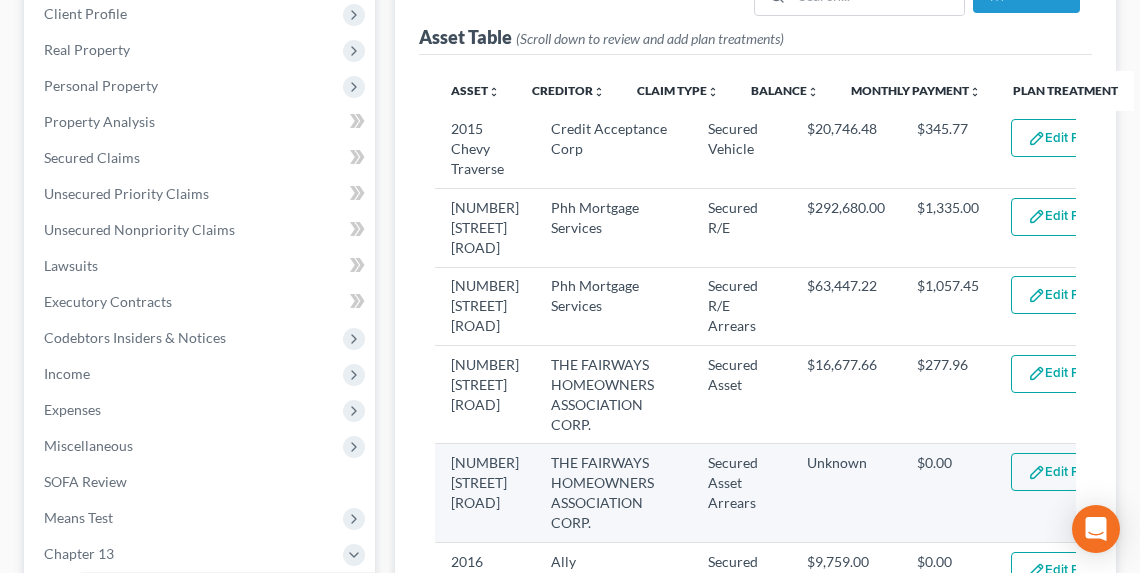 select on "59" 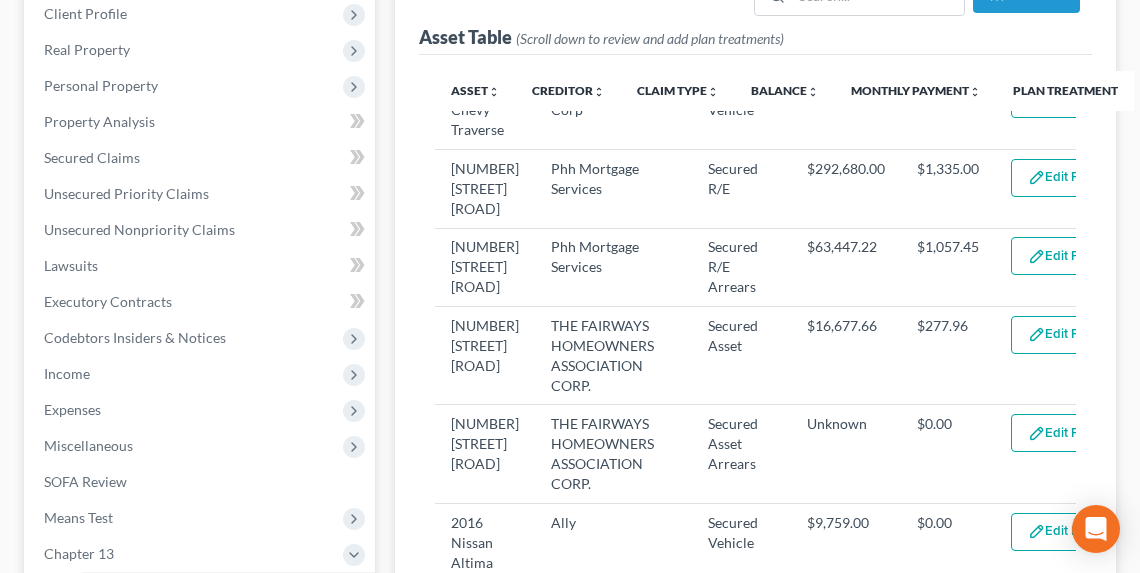 scroll, scrollTop: 0, scrollLeft: 0, axis: both 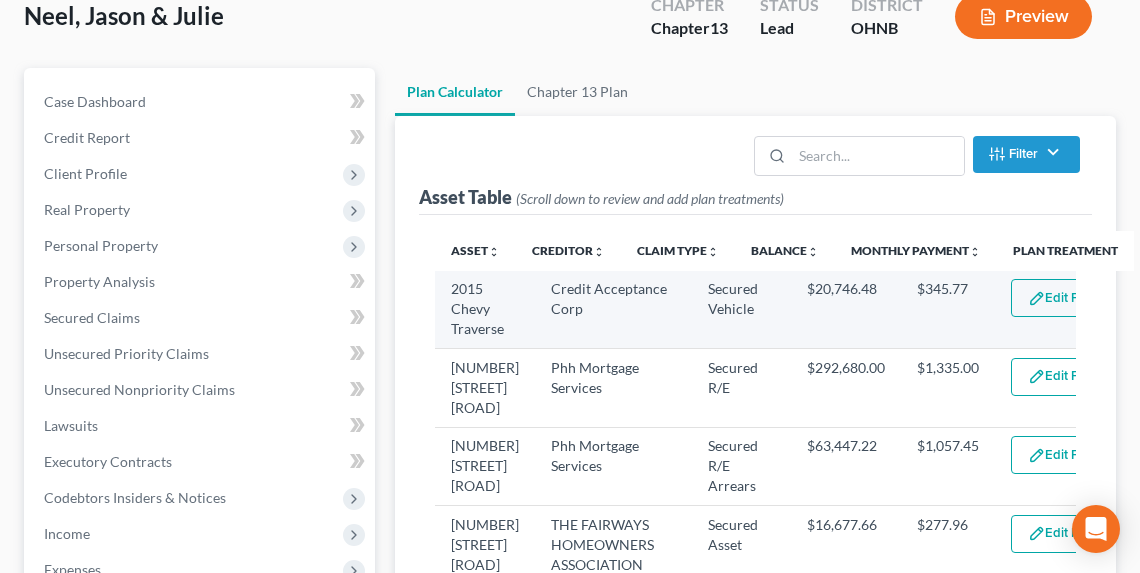 click at bounding box center [1036, 298] 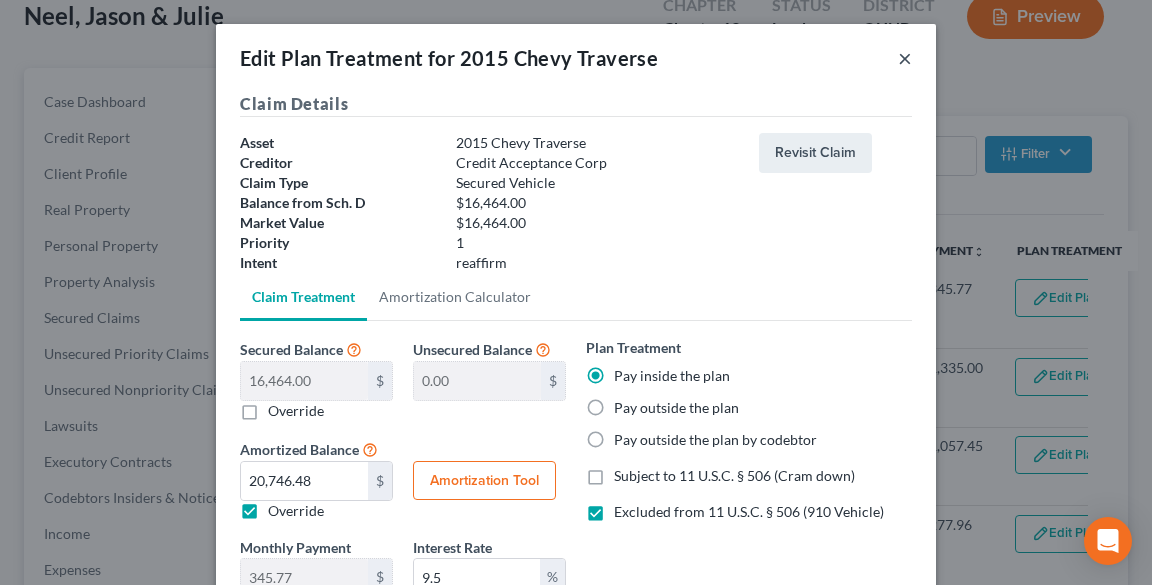 click on "×" at bounding box center (905, 58) 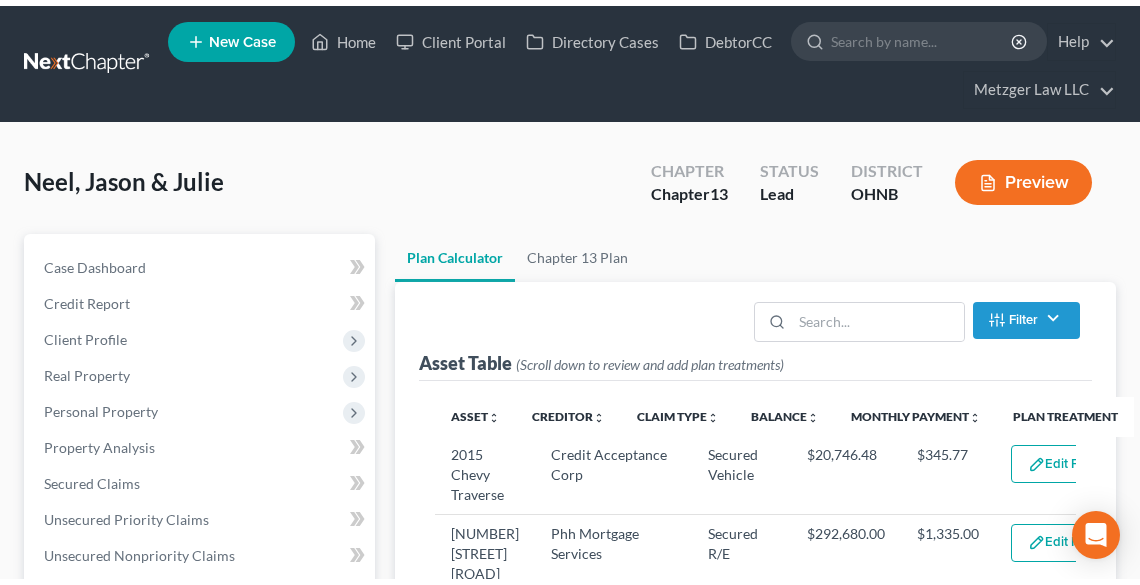 scroll, scrollTop: 0, scrollLeft: 0, axis: both 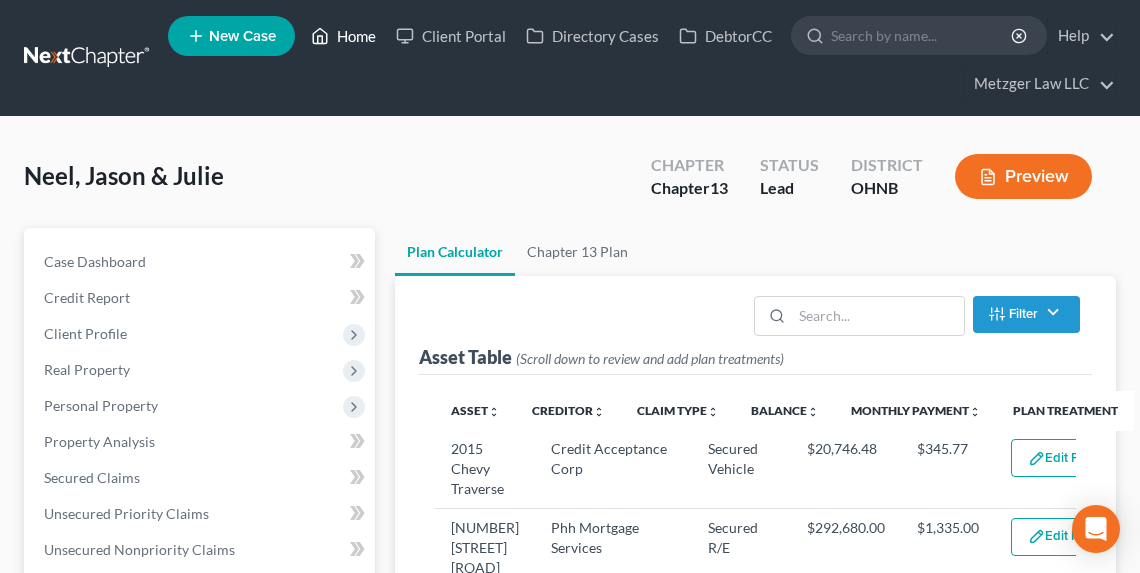 click on "Home" at bounding box center (343, 36) 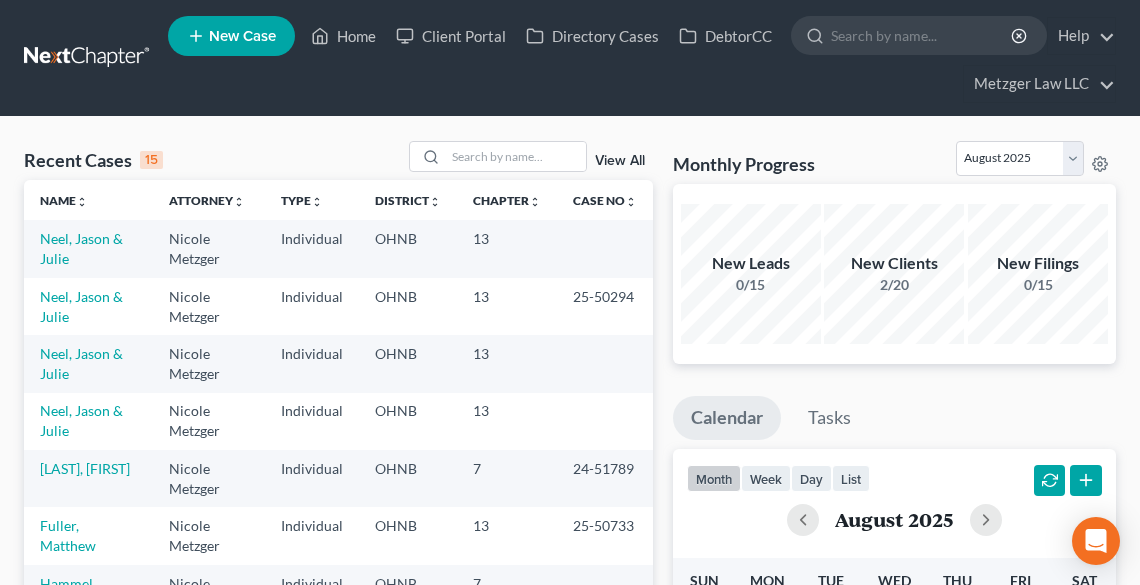 click on "Neel, Jason & Julie" at bounding box center (88, 306) 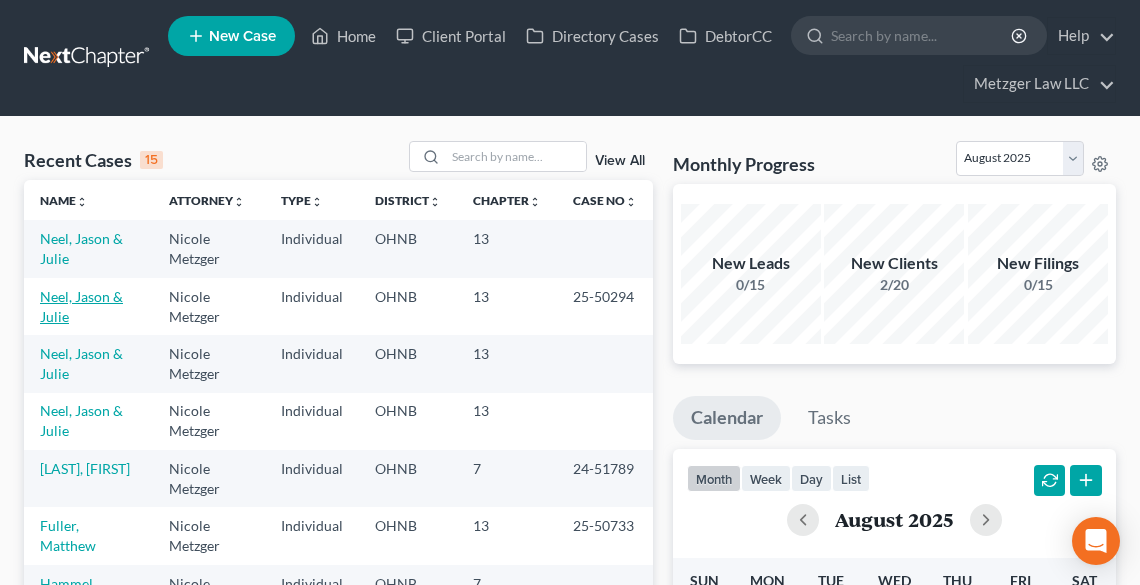 click on "Neel, Jason & Julie" at bounding box center [81, 306] 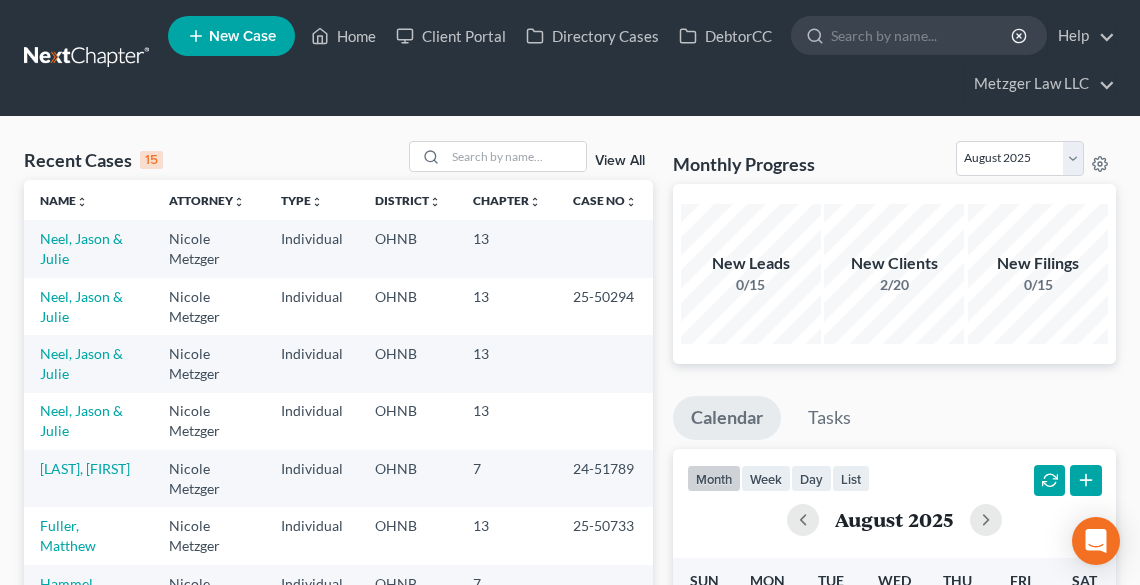 select on "6" 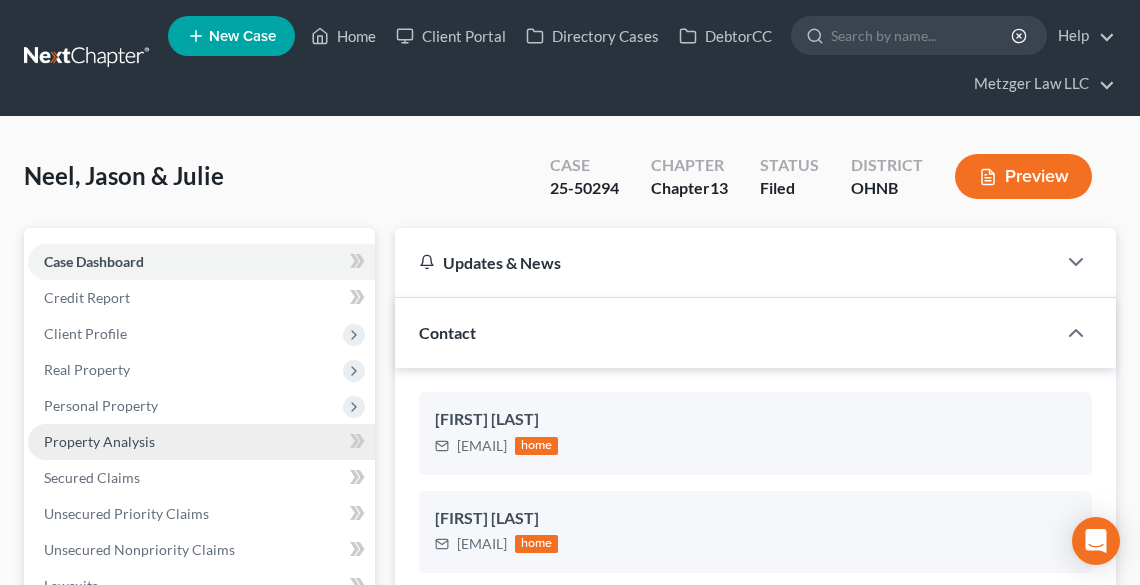 scroll, scrollTop: 2314, scrollLeft: 0, axis: vertical 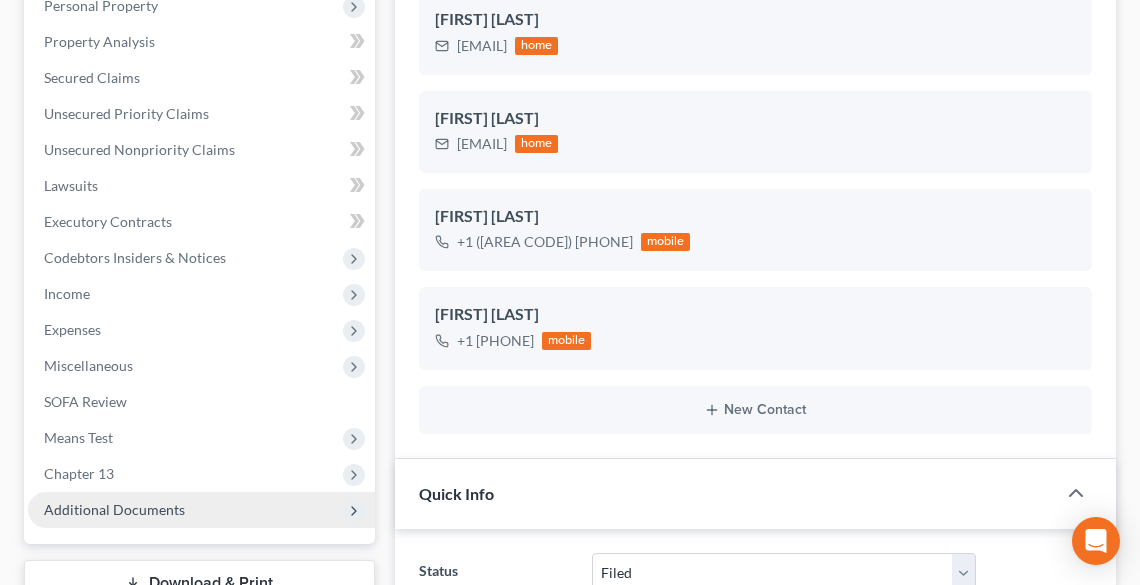 click on "Additional Documents" at bounding box center [114, 509] 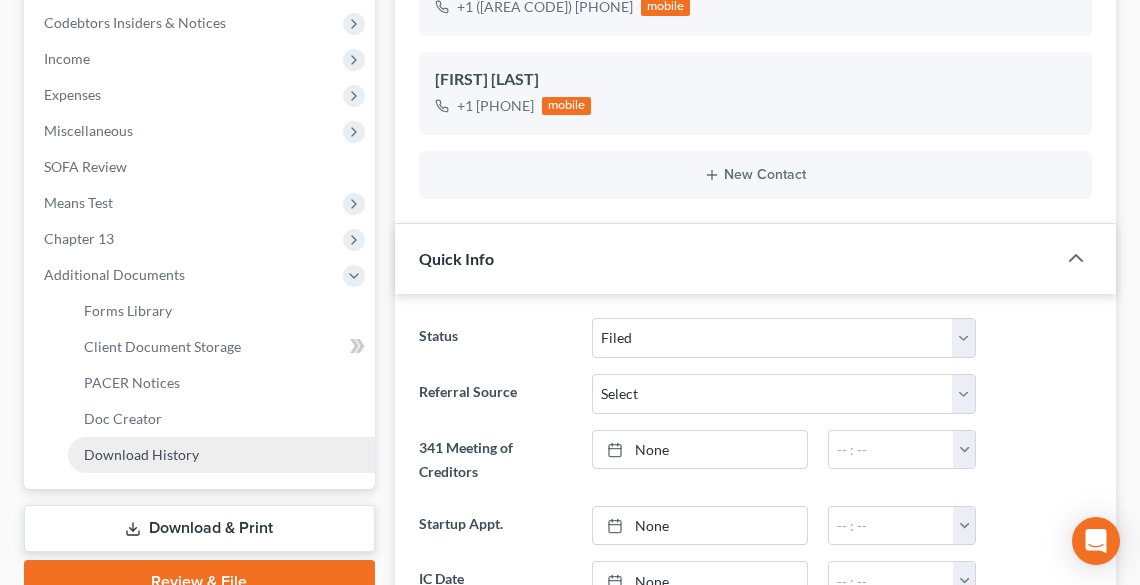 scroll, scrollTop: 640, scrollLeft: 0, axis: vertical 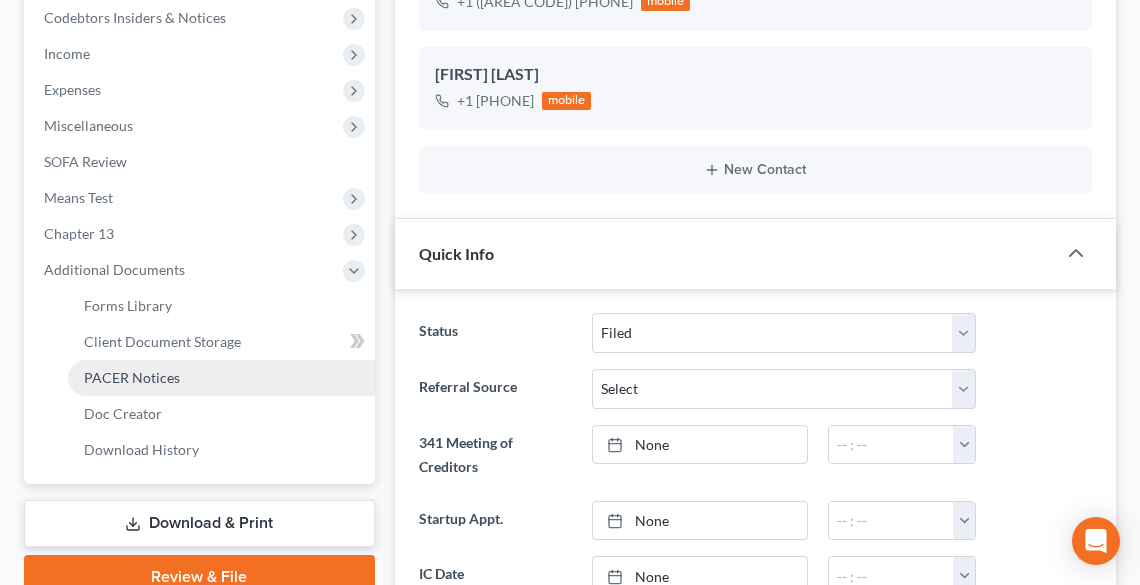 click on "PACER Notices" at bounding box center [132, 377] 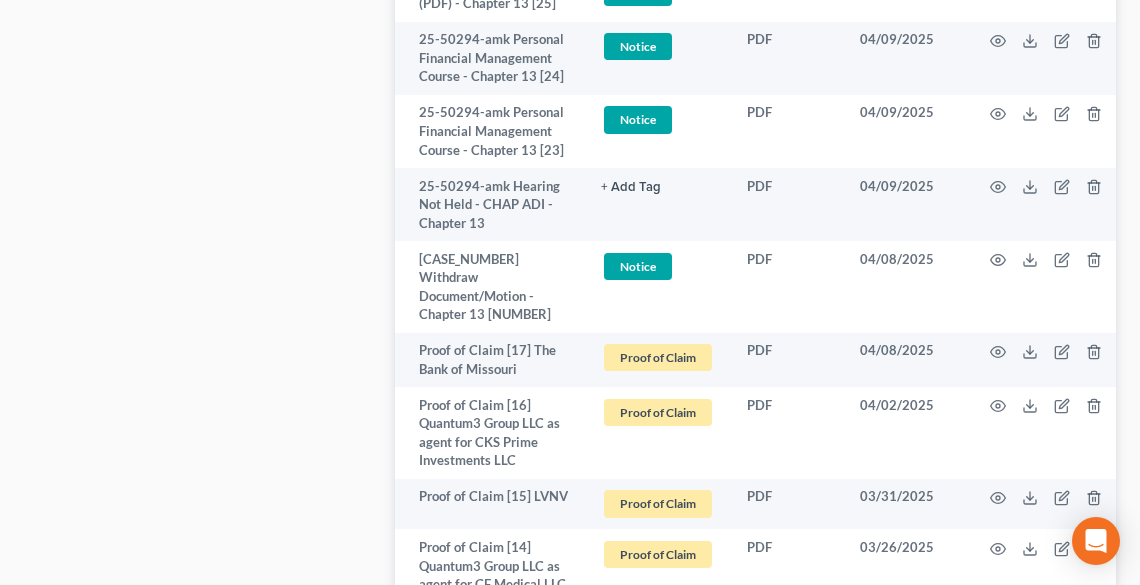 scroll, scrollTop: 4320, scrollLeft: 0, axis: vertical 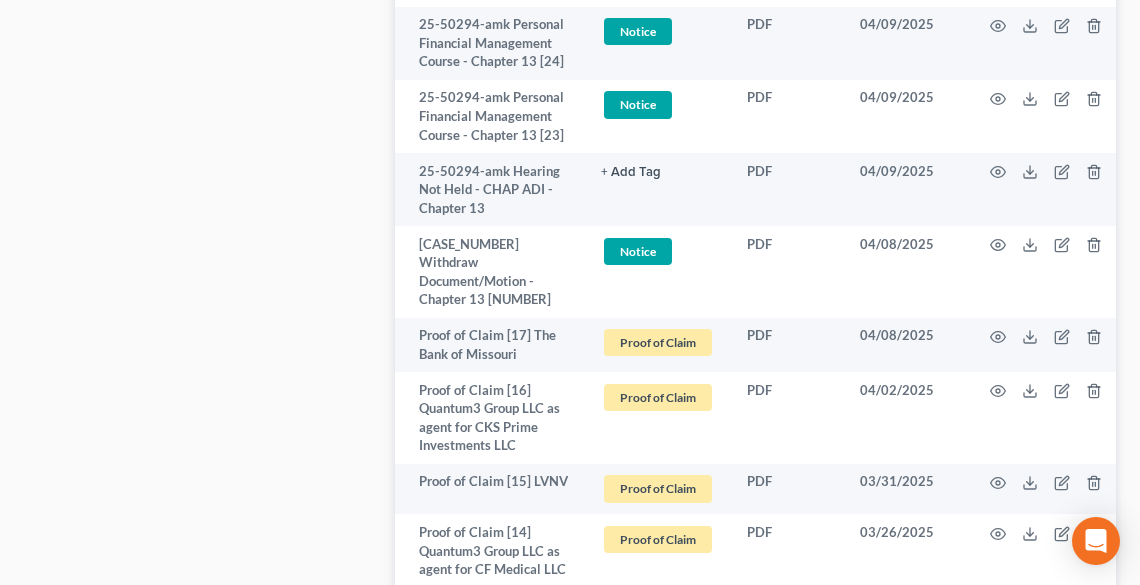 click 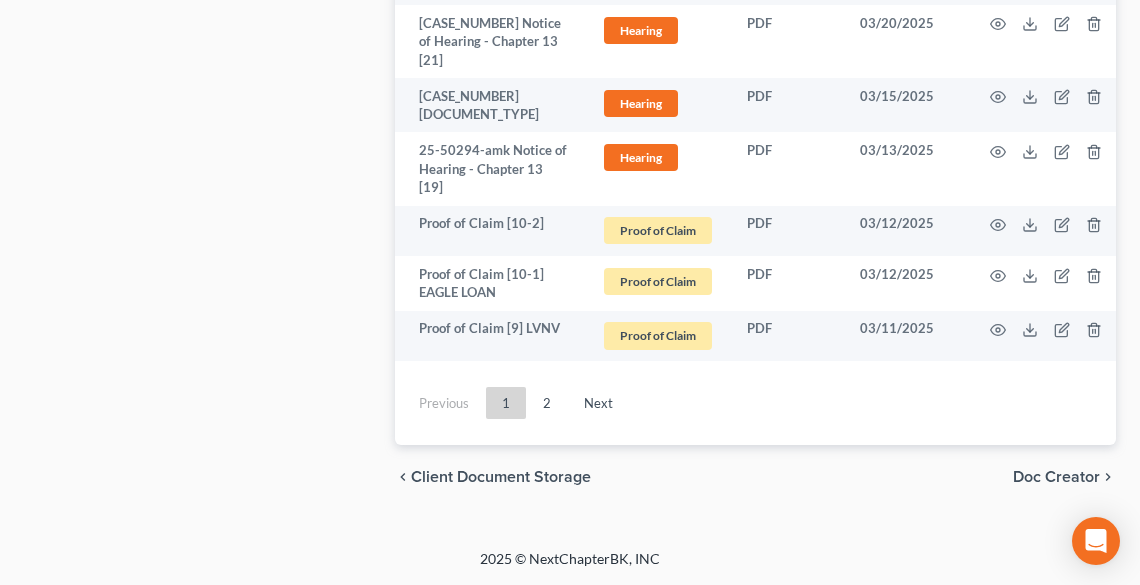 scroll, scrollTop: 5920, scrollLeft: 0, axis: vertical 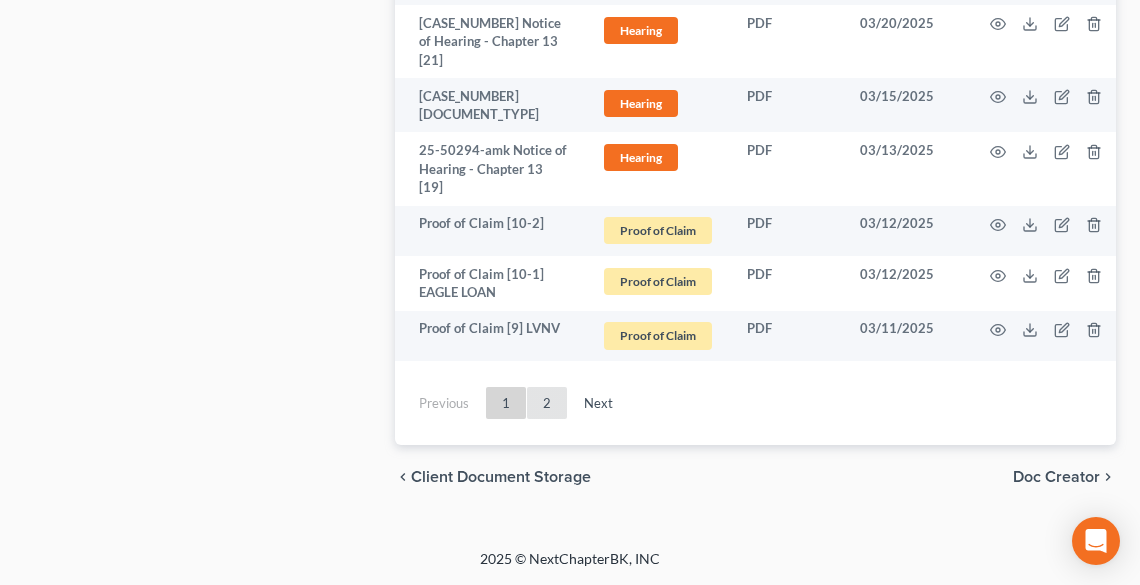 click on "2" at bounding box center [547, 403] 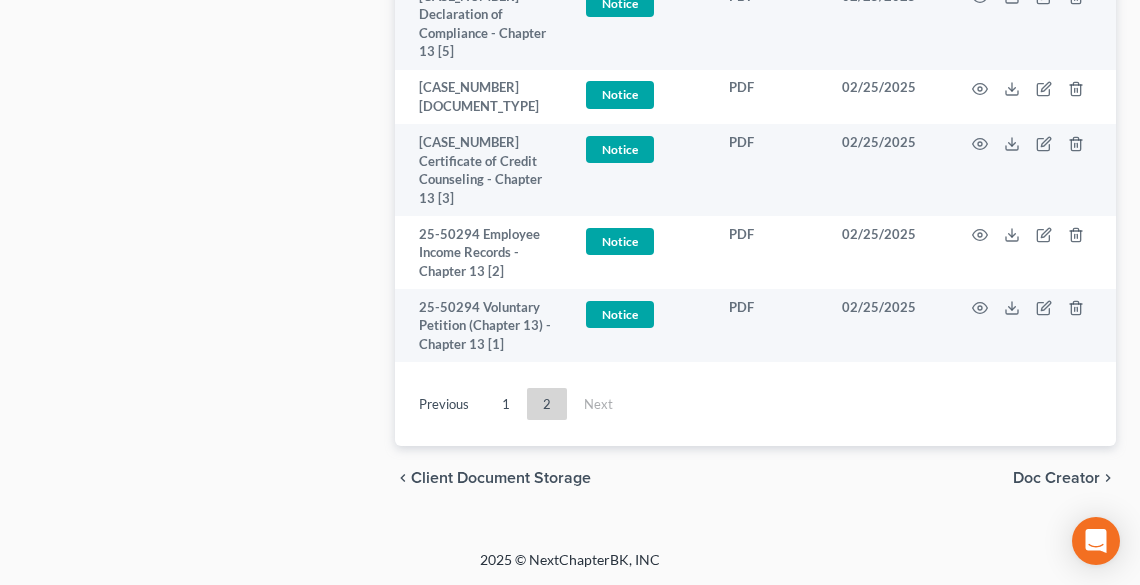 scroll, scrollTop: 2348, scrollLeft: 0, axis: vertical 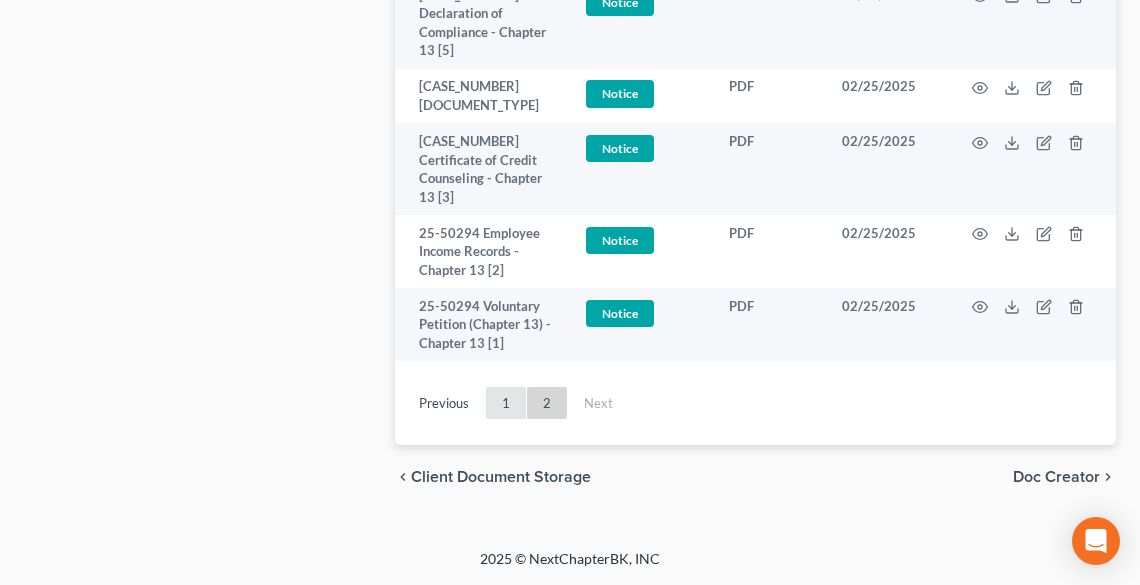 click on "1" at bounding box center (506, 403) 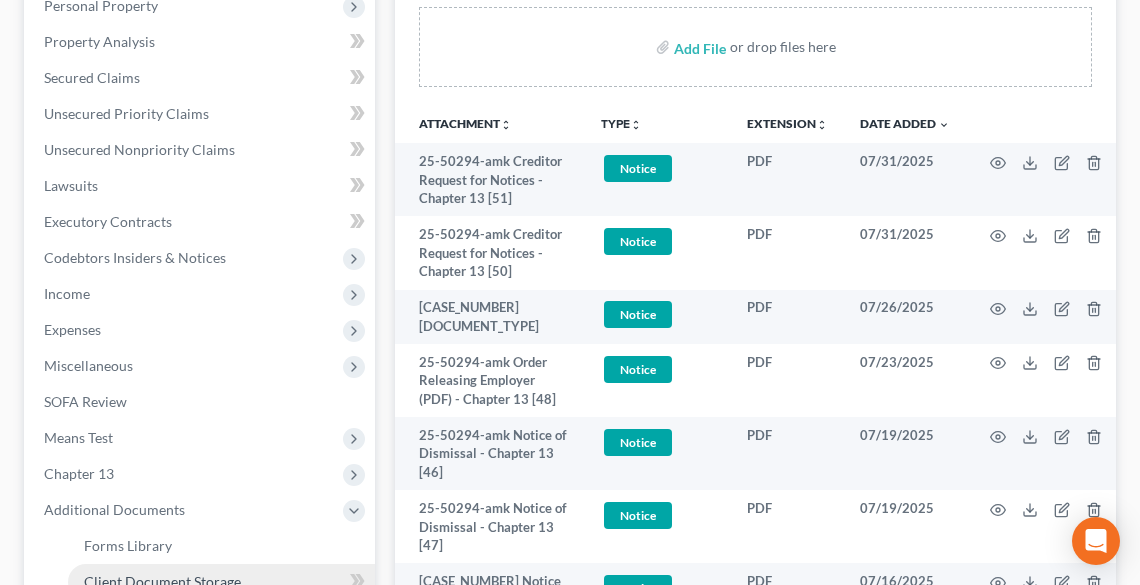 scroll, scrollTop: 0, scrollLeft: 0, axis: both 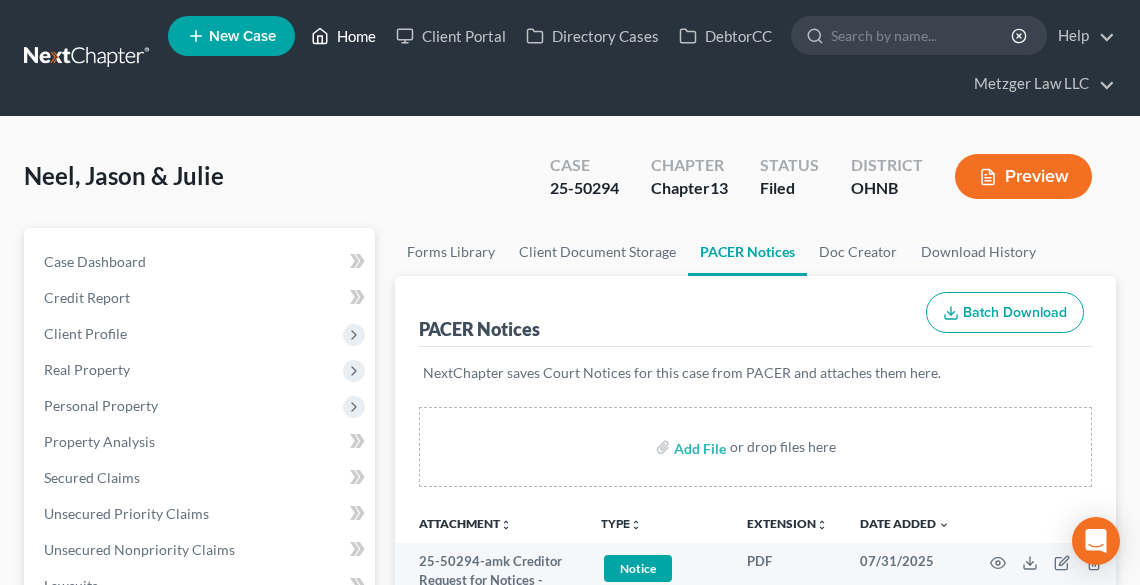 click on "Home" at bounding box center (343, 36) 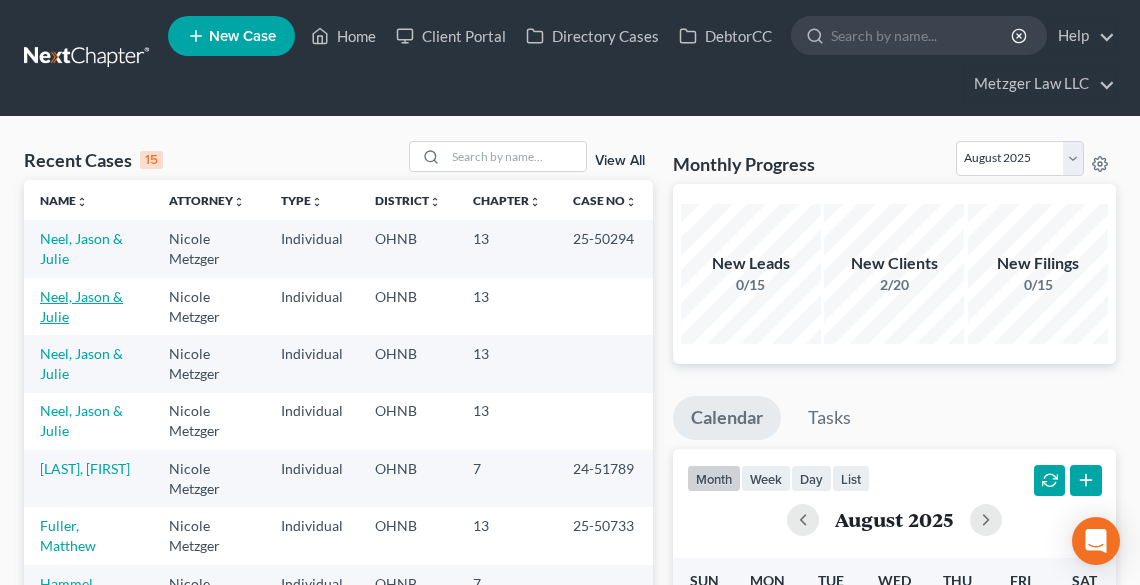 click on "Neel, Jason & Julie" at bounding box center [81, 306] 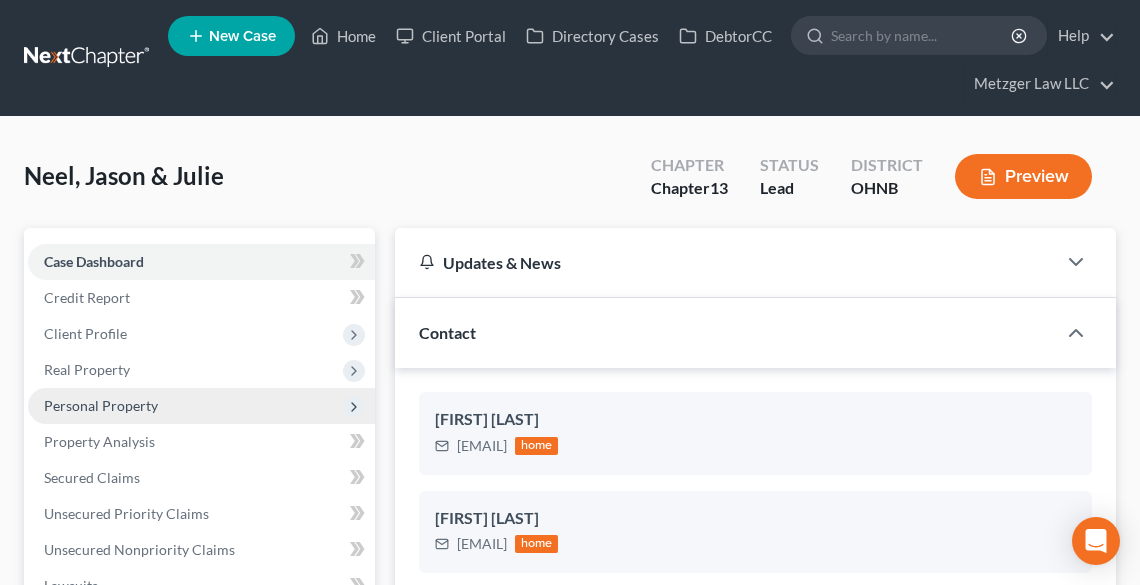 scroll, scrollTop: 2323, scrollLeft: 0, axis: vertical 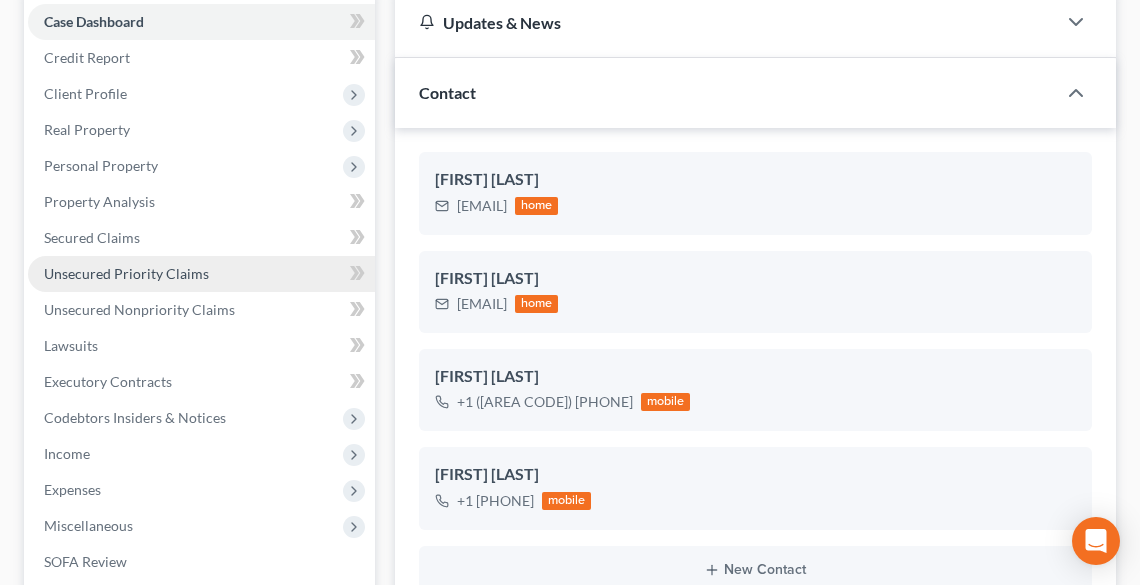 click on "Unsecured Priority Claims" at bounding box center (126, 273) 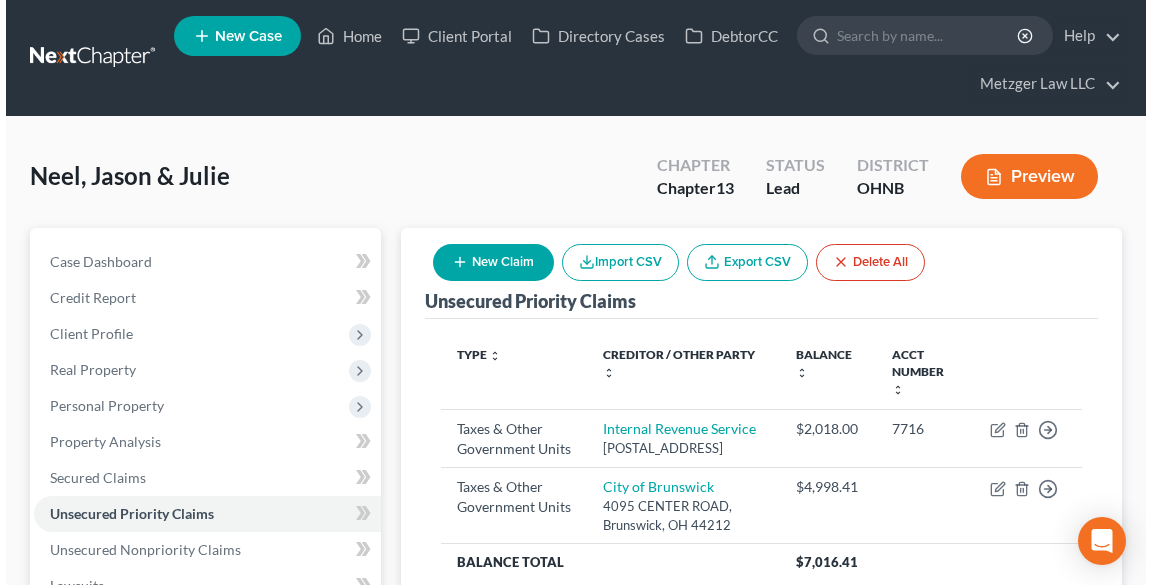 scroll, scrollTop: 160, scrollLeft: 0, axis: vertical 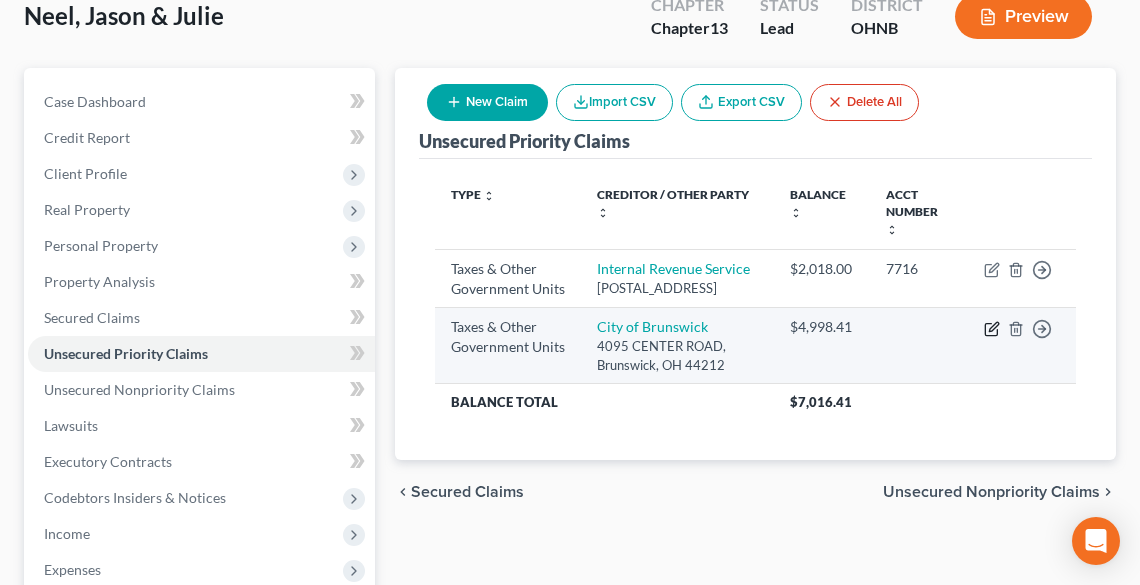 click 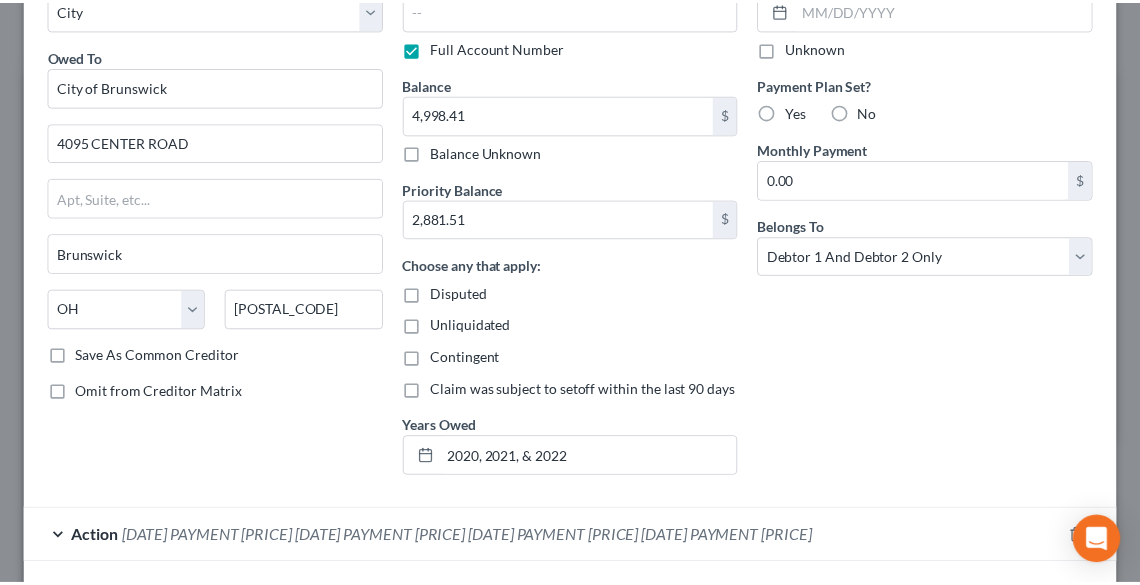 scroll, scrollTop: 268, scrollLeft: 0, axis: vertical 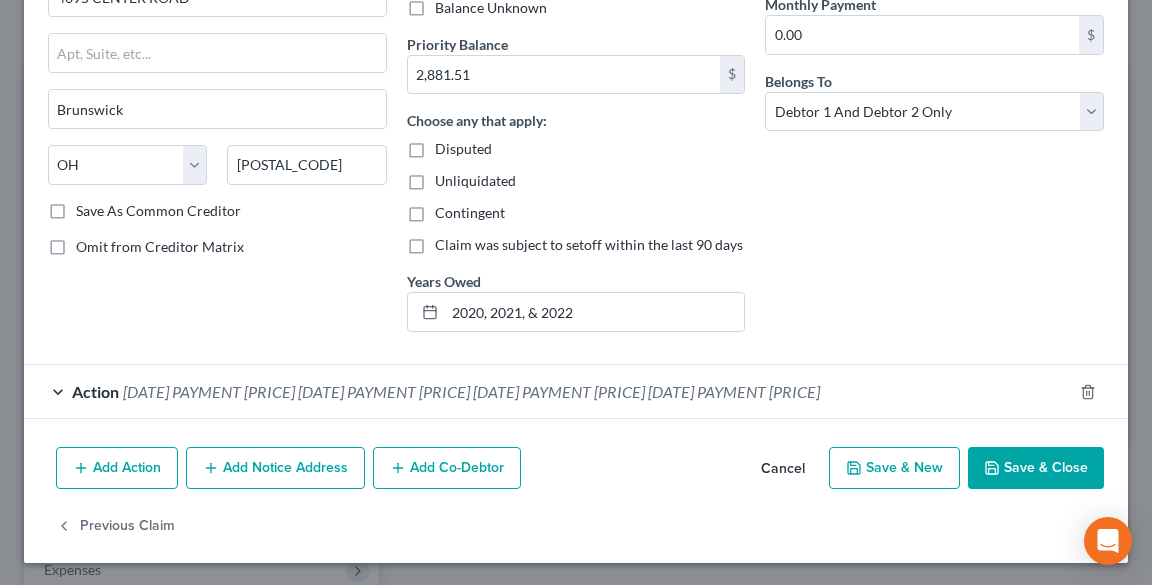 click on "Save & Close" at bounding box center (1036, 468) 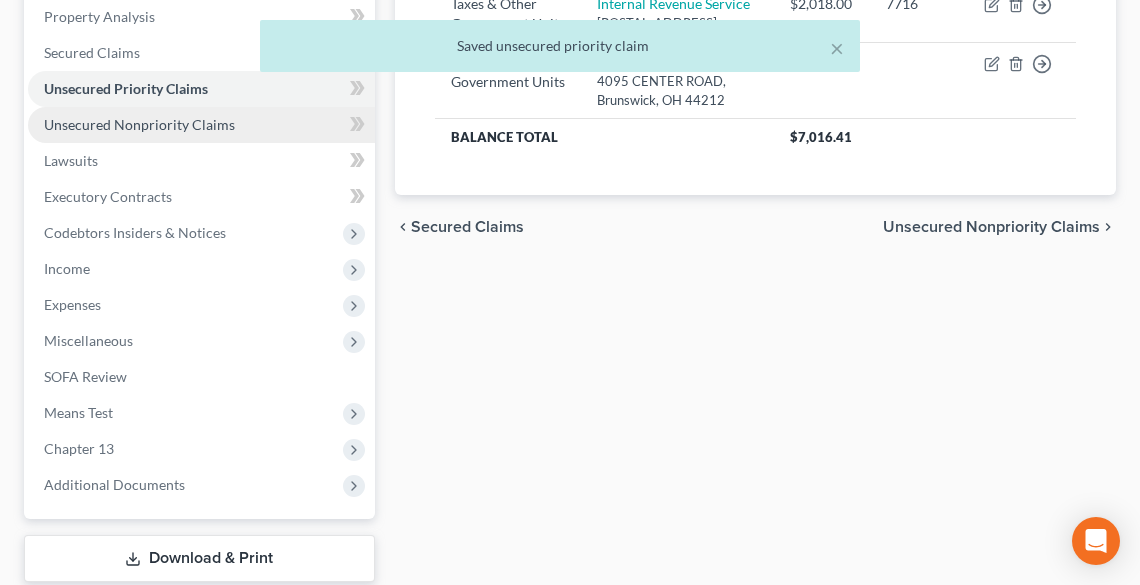scroll, scrollTop: 548, scrollLeft: 0, axis: vertical 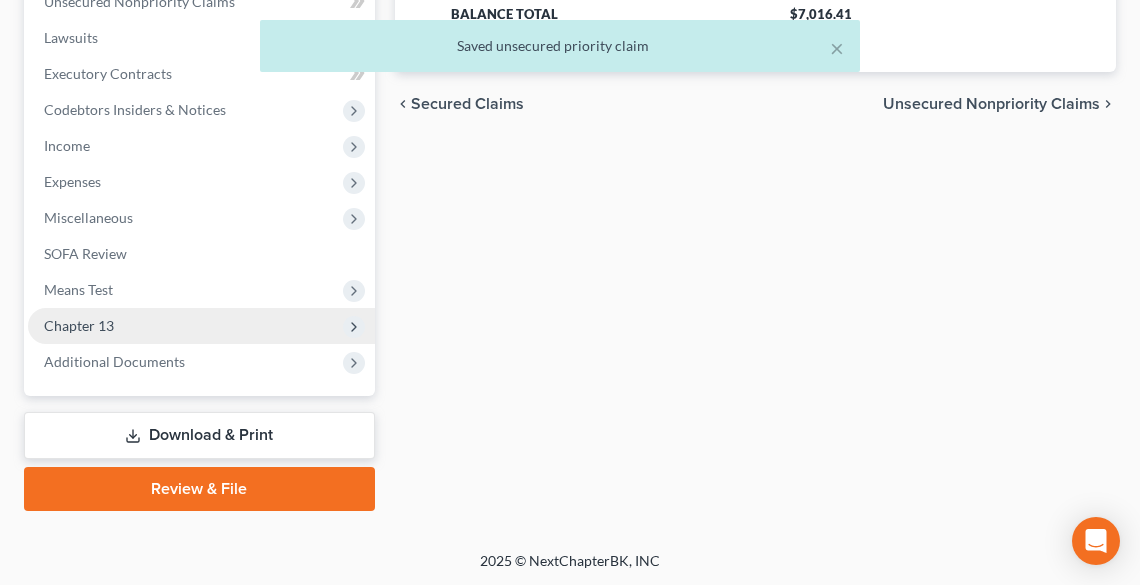 click on "Chapter 13" at bounding box center [201, 326] 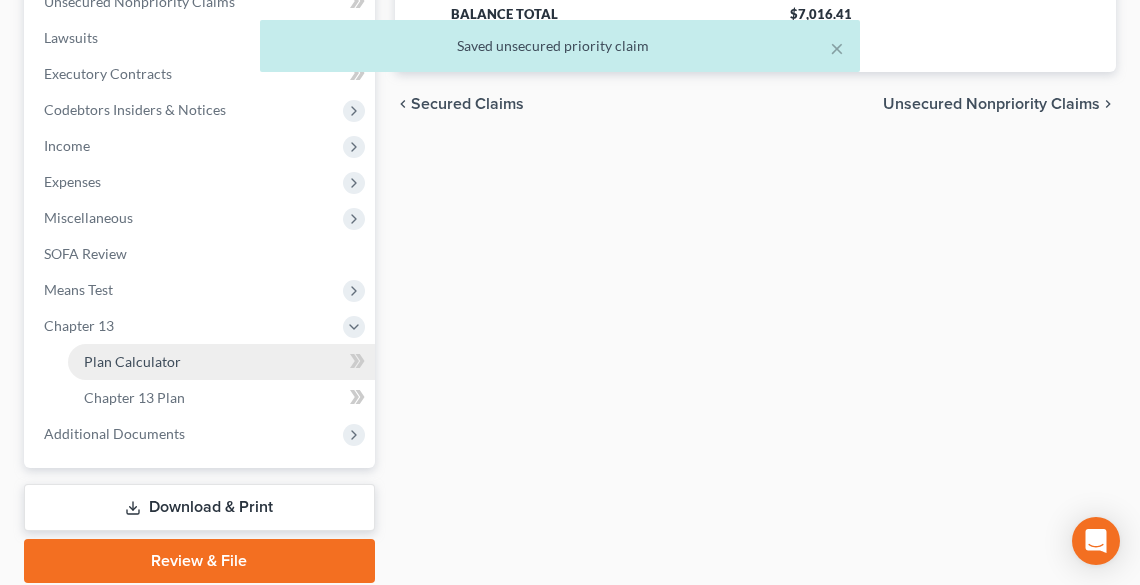 click on "Plan Calculator" at bounding box center (132, 361) 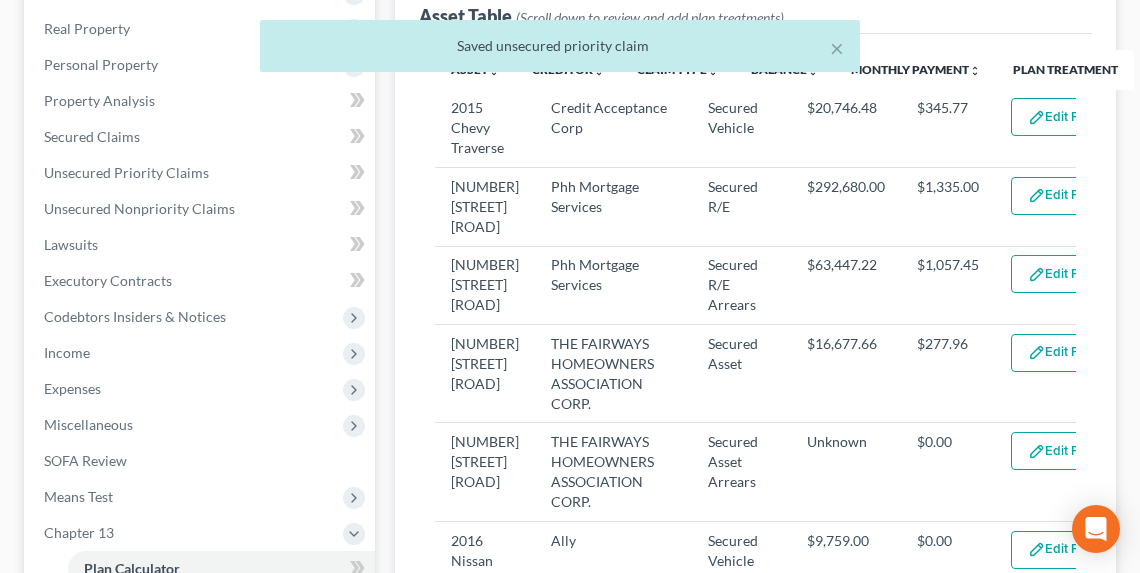 scroll, scrollTop: 560, scrollLeft: 0, axis: vertical 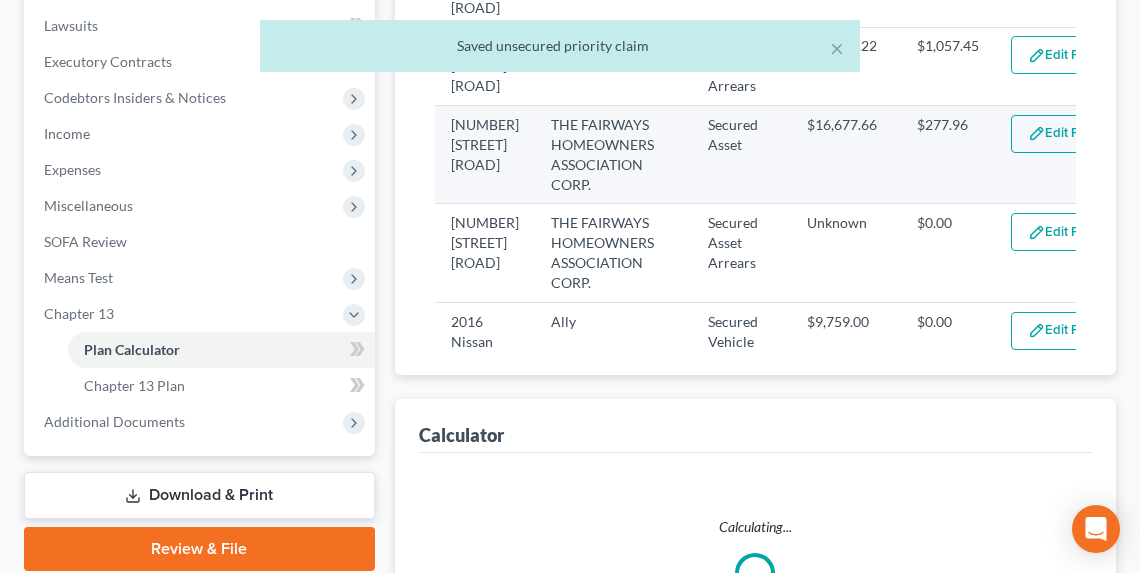 select on "59" 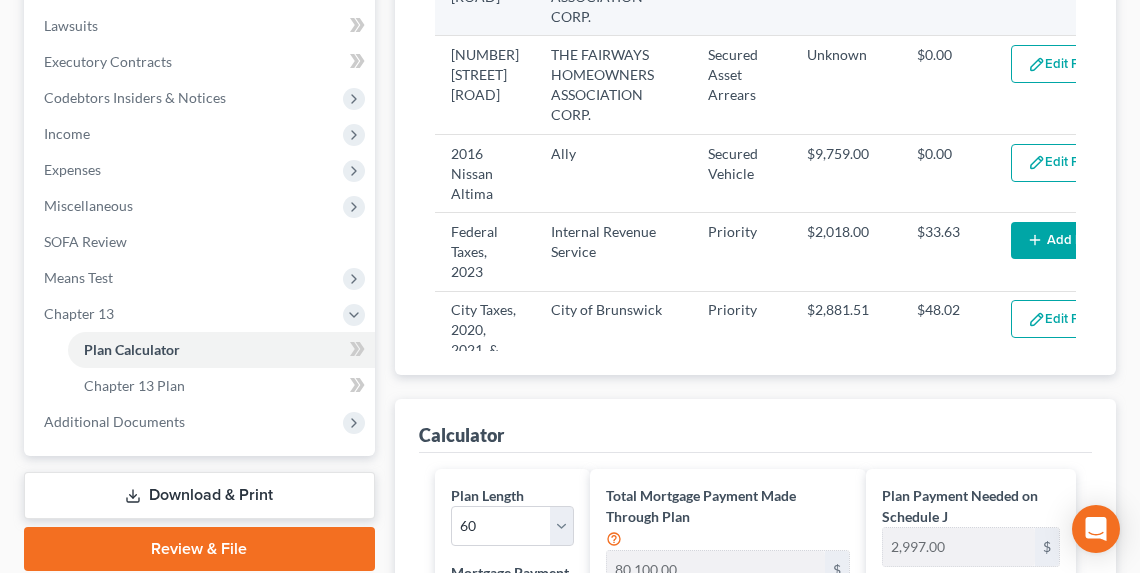 scroll, scrollTop: 320, scrollLeft: 0, axis: vertical 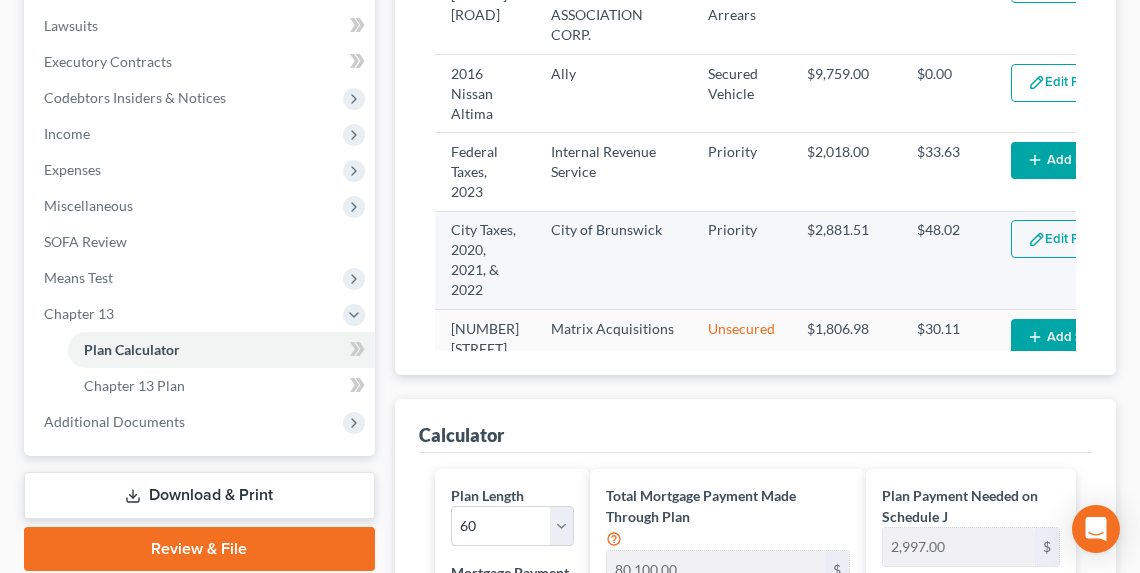 click at bounding box center [1036, 239] 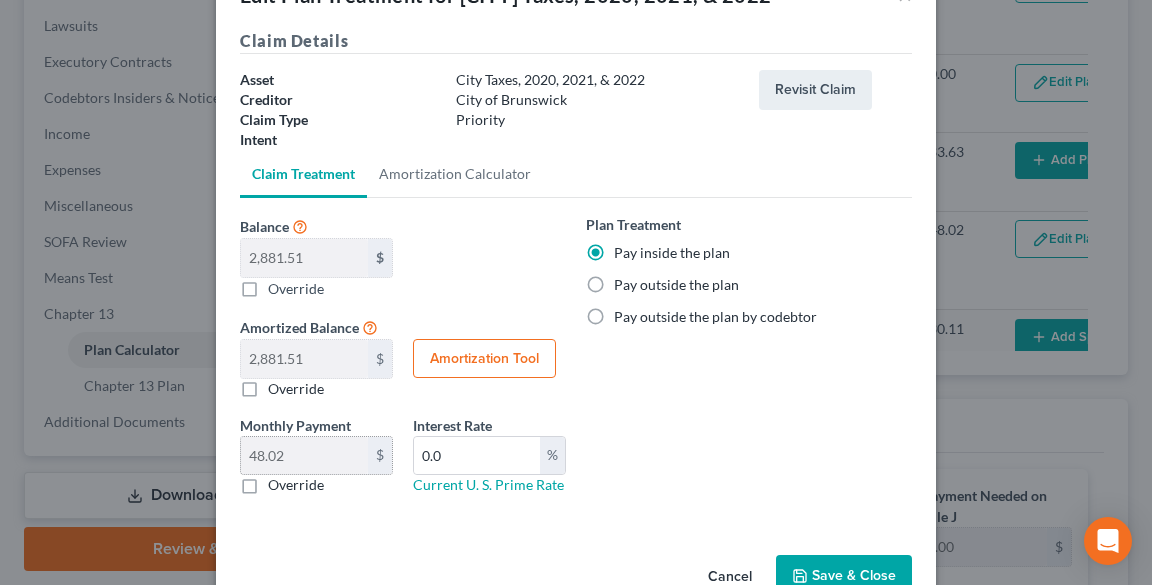 scroll, scrollTop: 0, scrollLeft: 0, axis: both 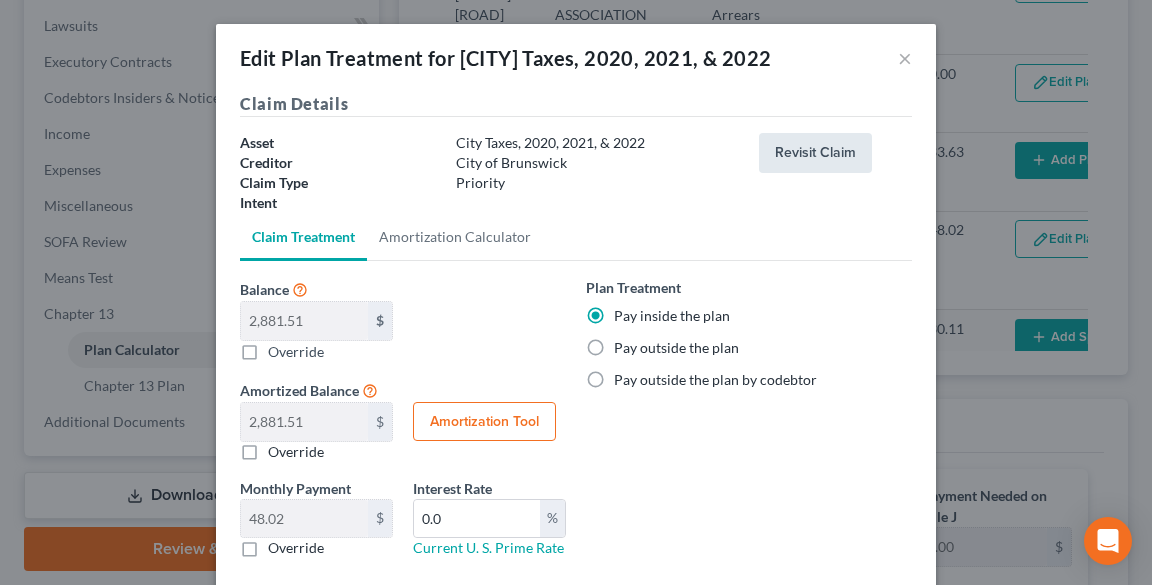 click on "Revisit Claim" at bounding box center [815, 153] 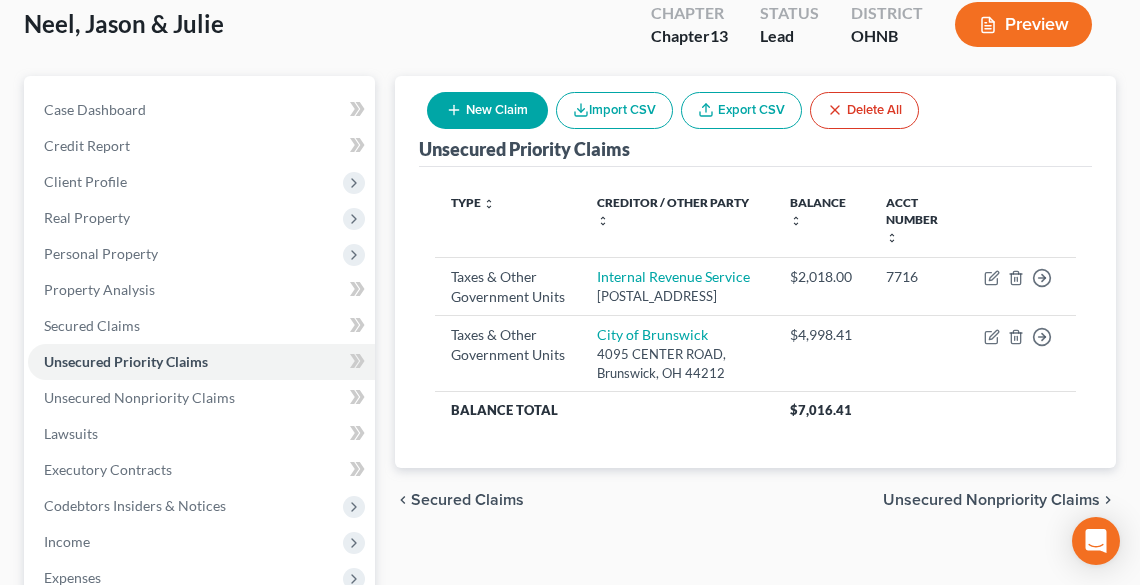 scroll, scrollTop: 160, scrollLeft: 0, axis: vertical 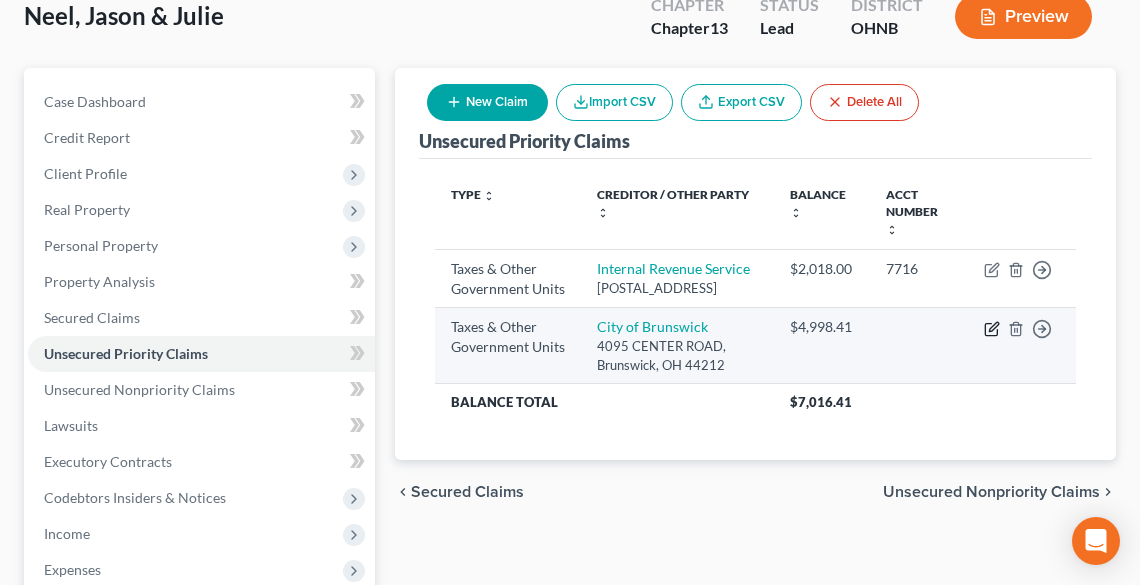 click 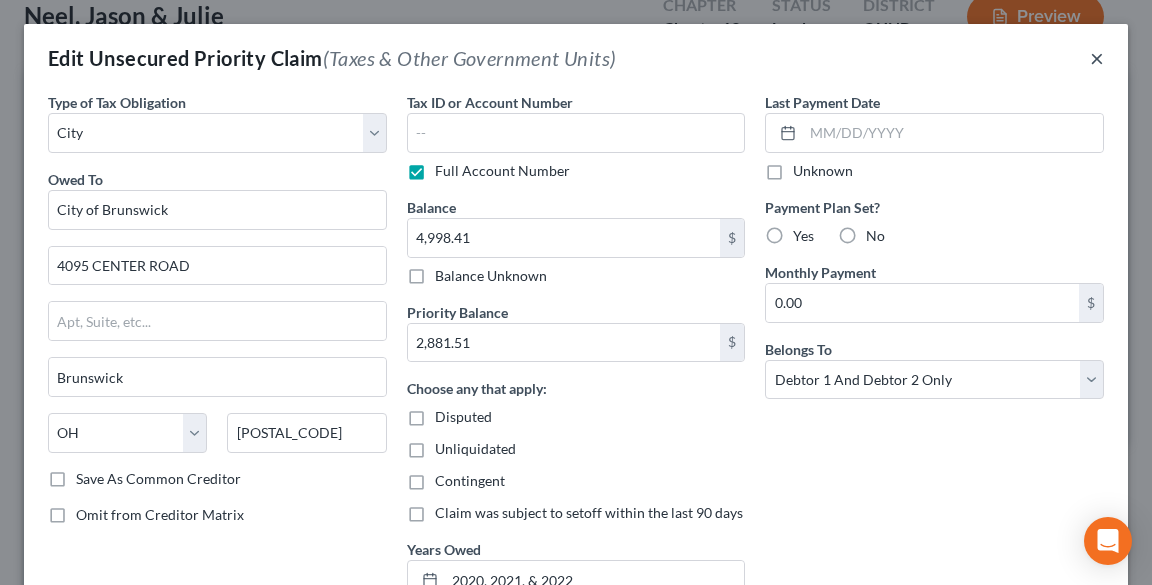 click on "×" at bounding box center (1097, 58) 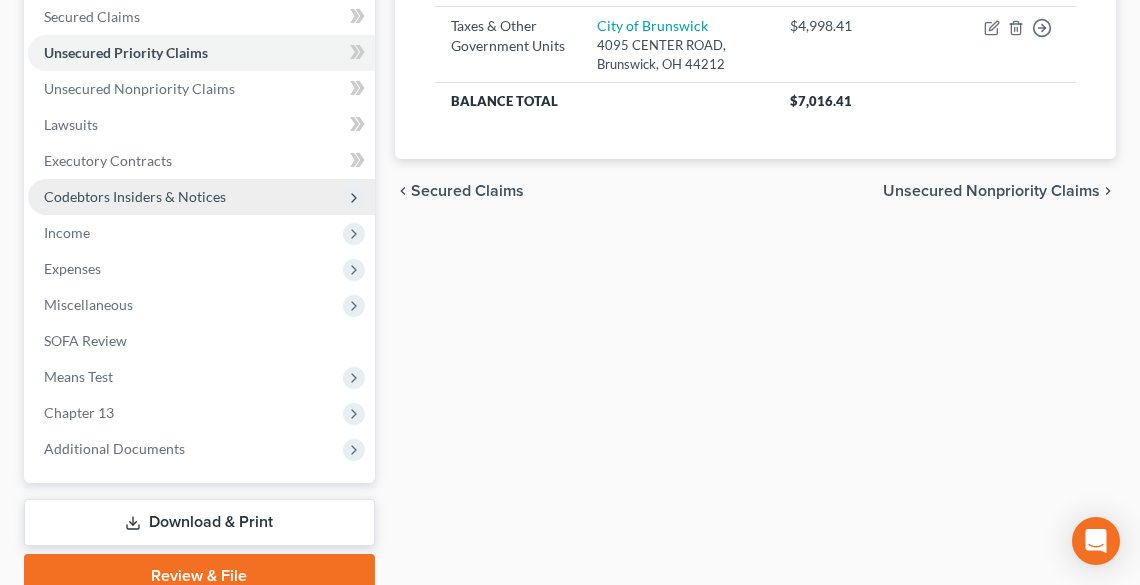 scroll, scrollTop: 468, scrollLeft: 0, axis: vertical 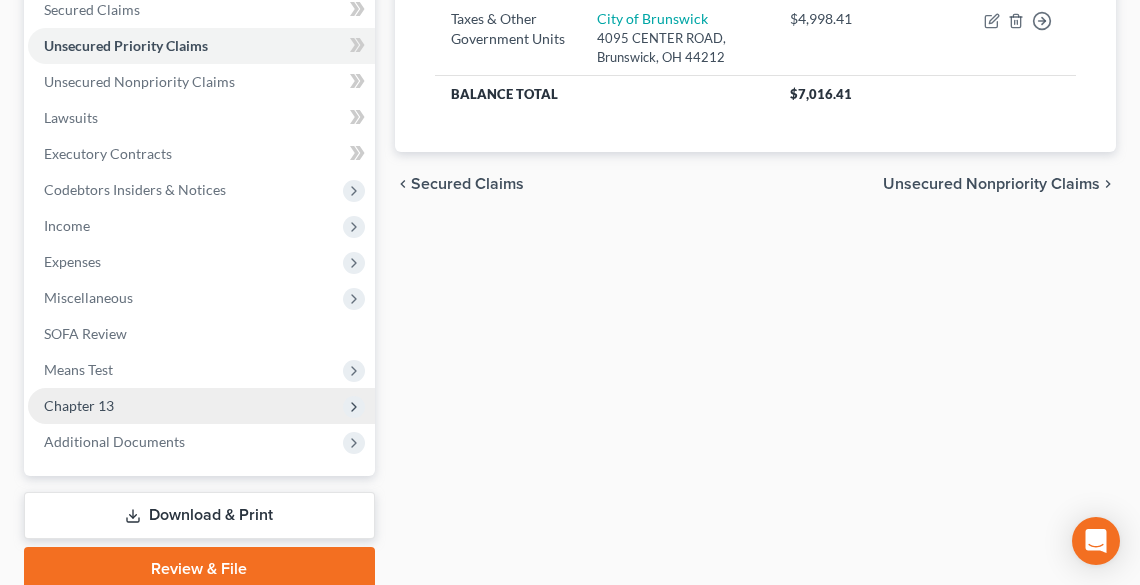 click on "Chapter 13" at bounding box center (201, 406) 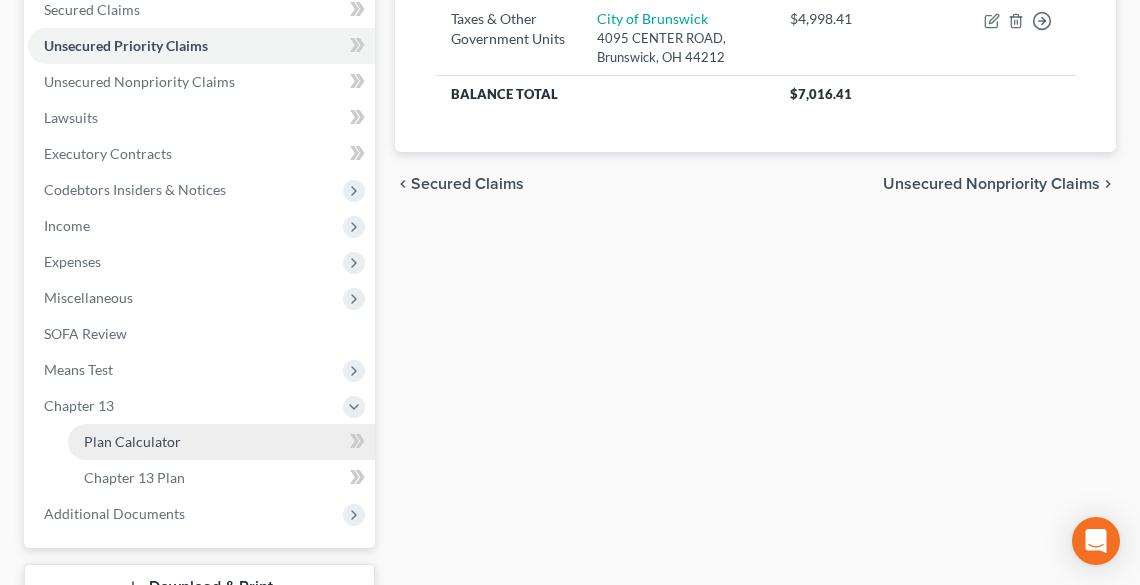click on "Plan Calculator" at bounding box center [221, 442] 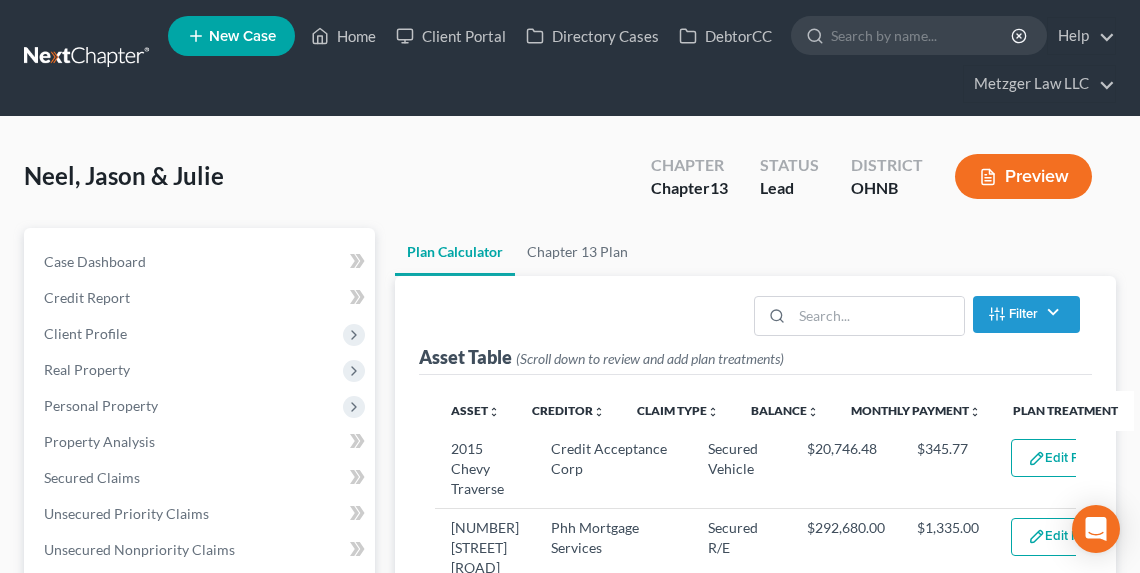 scroll, scrollTop: 400, scrollLeft: 0, axis: vertical 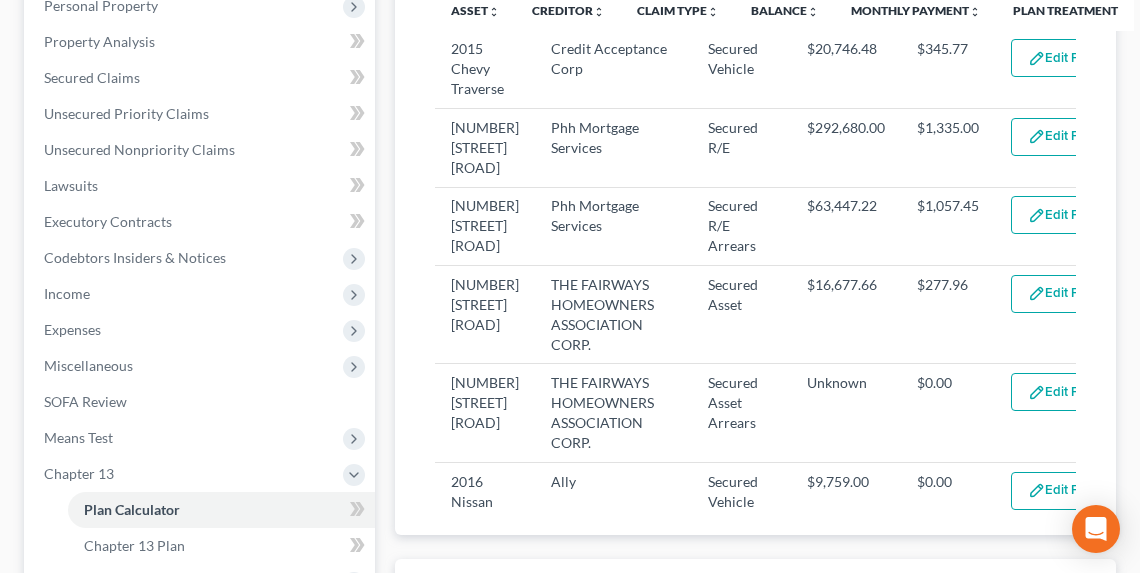 select on "59" 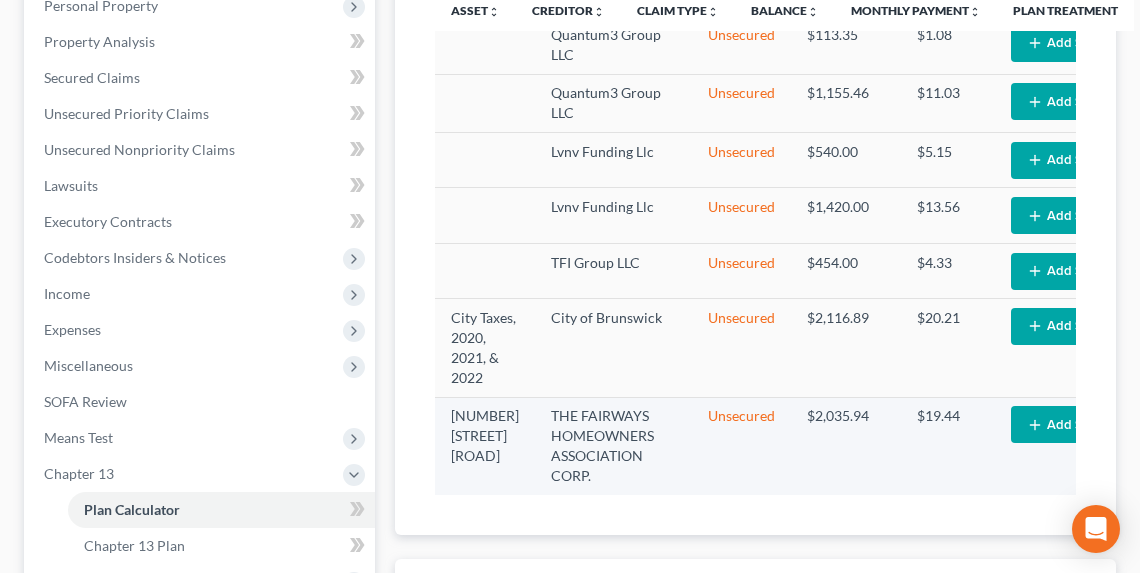 scroll, scrollTop: 4225, scrollLeft: 0, axis: vertical 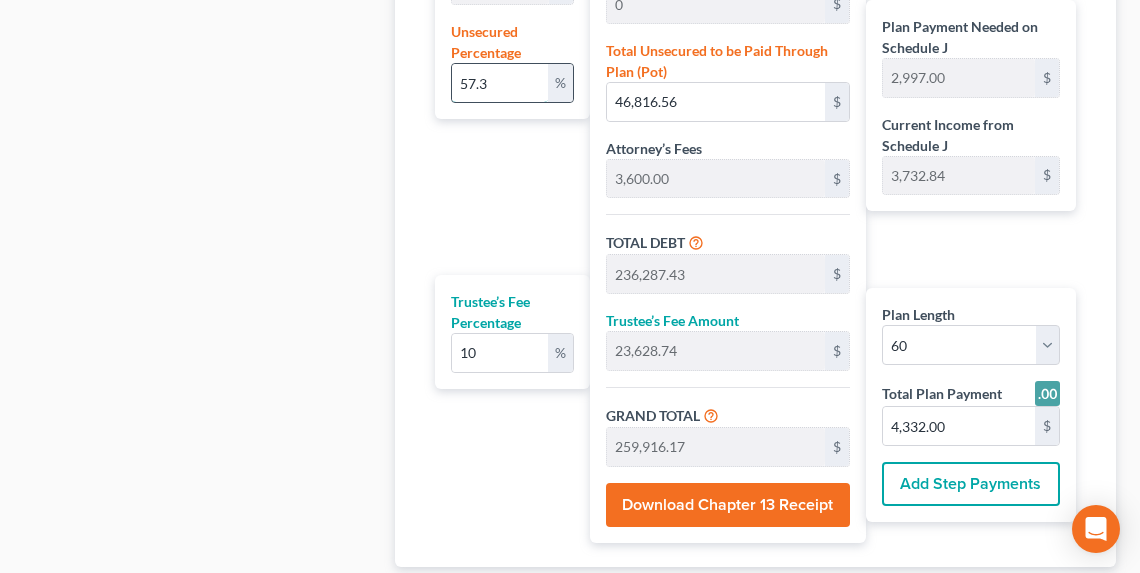 click on "57.3" at bounding box center [500, 83] 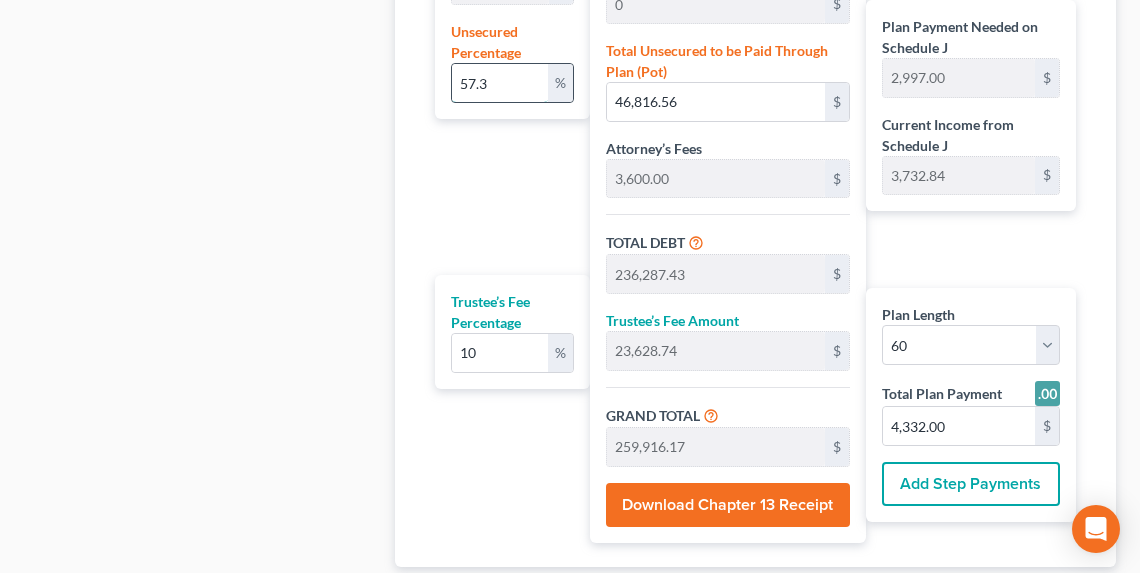 type on "57." 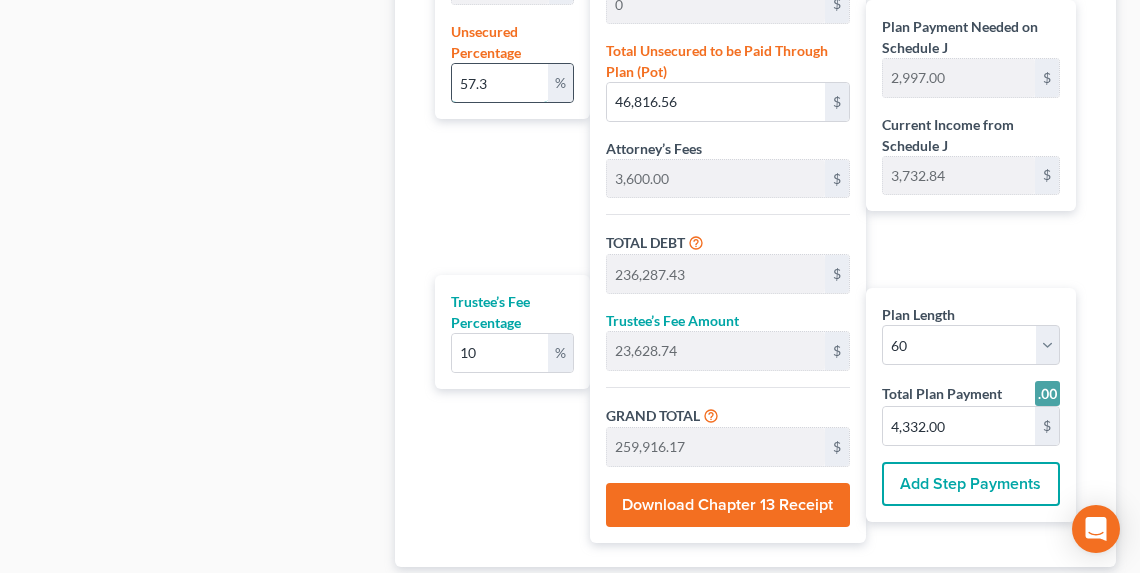 type on "46,571.45" 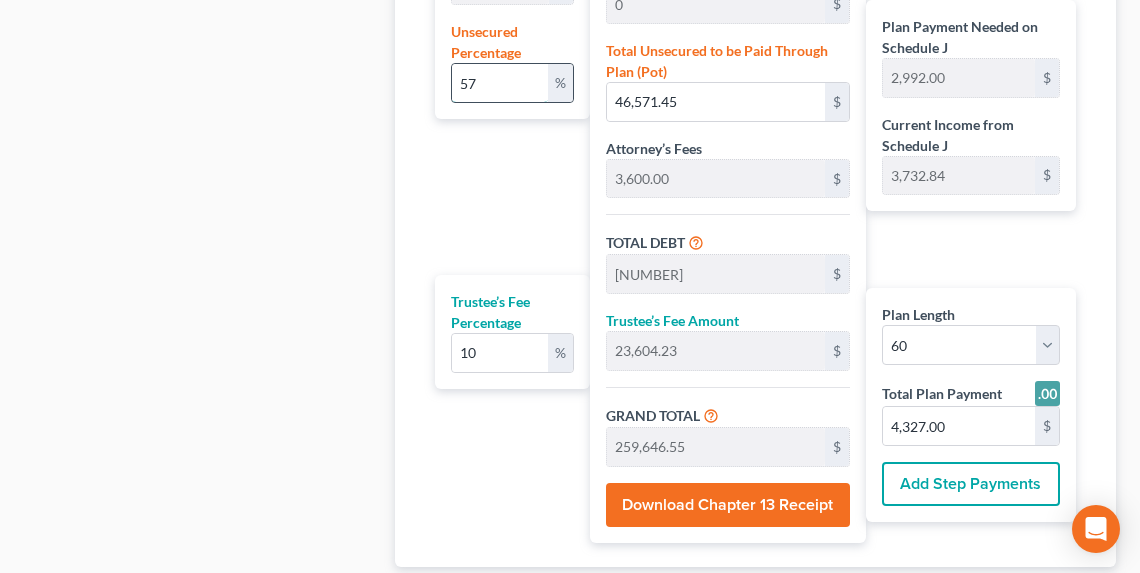 type on "5" 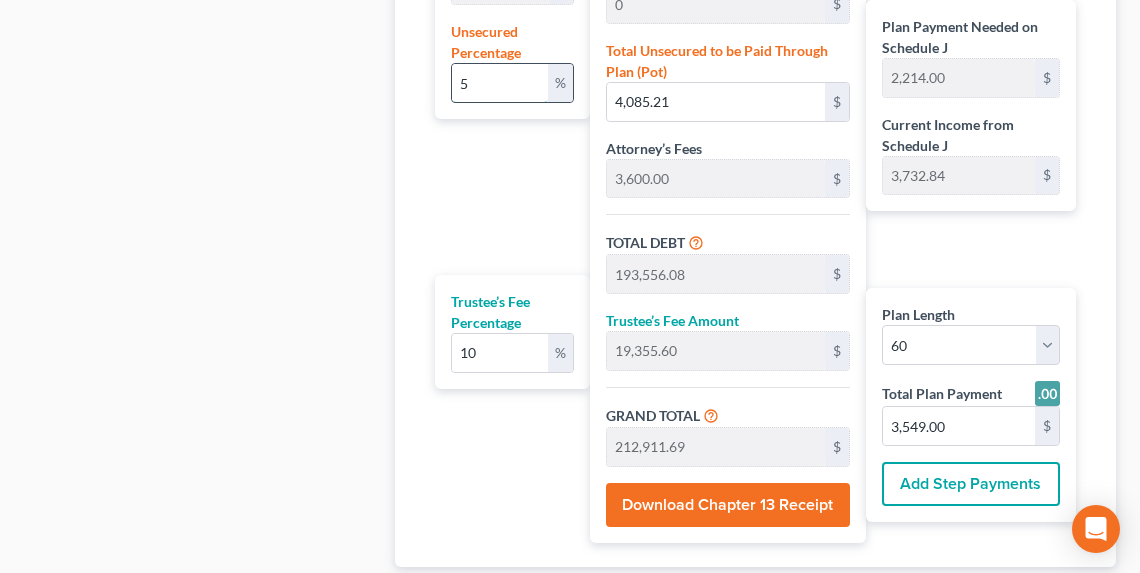type 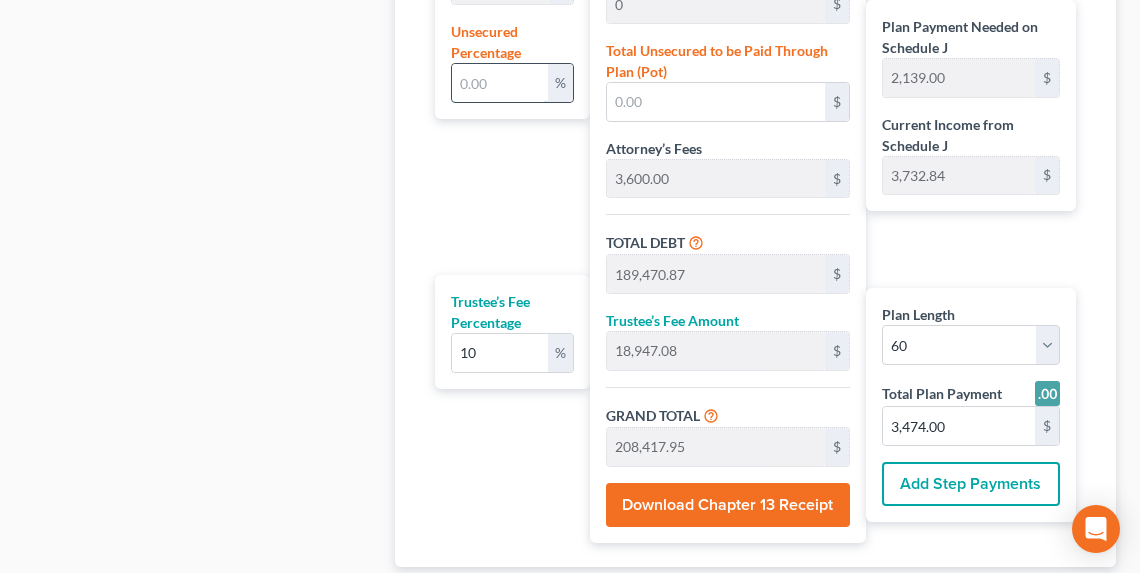 type on "3" 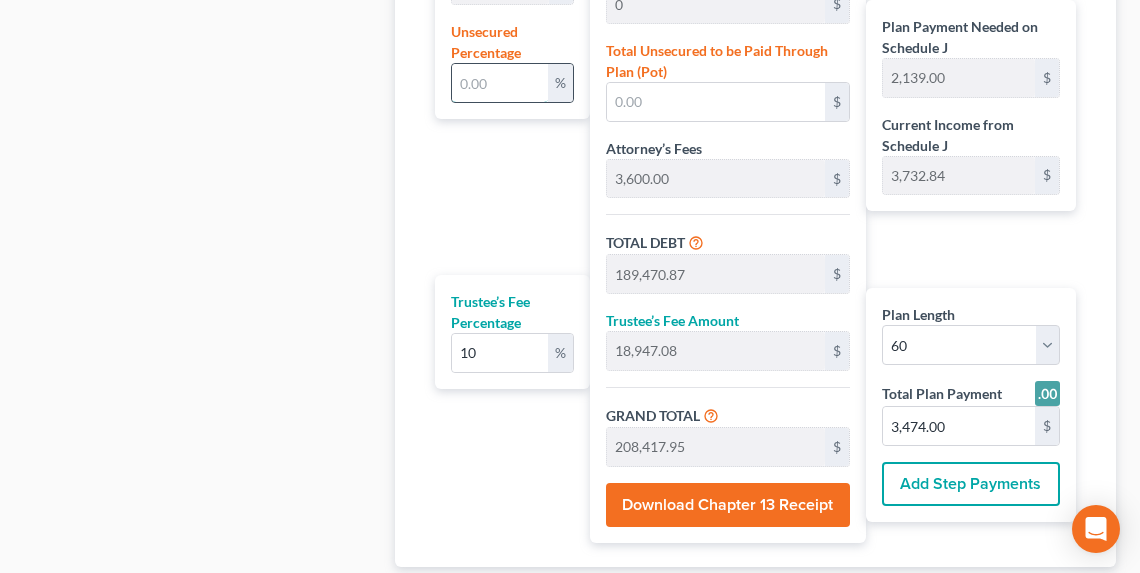 type on "2,451.12" 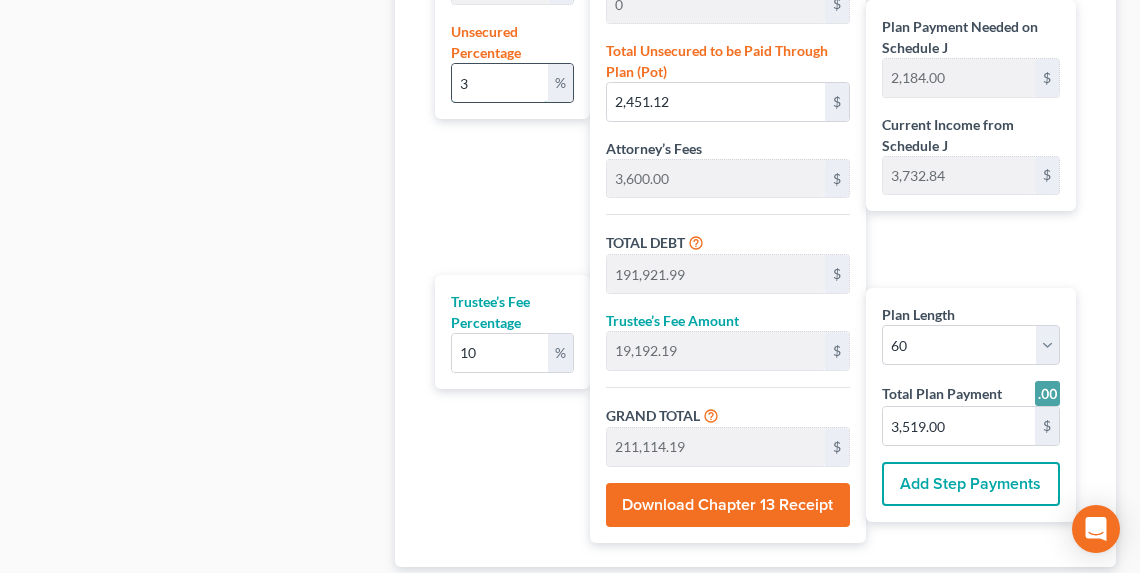 type on "30" 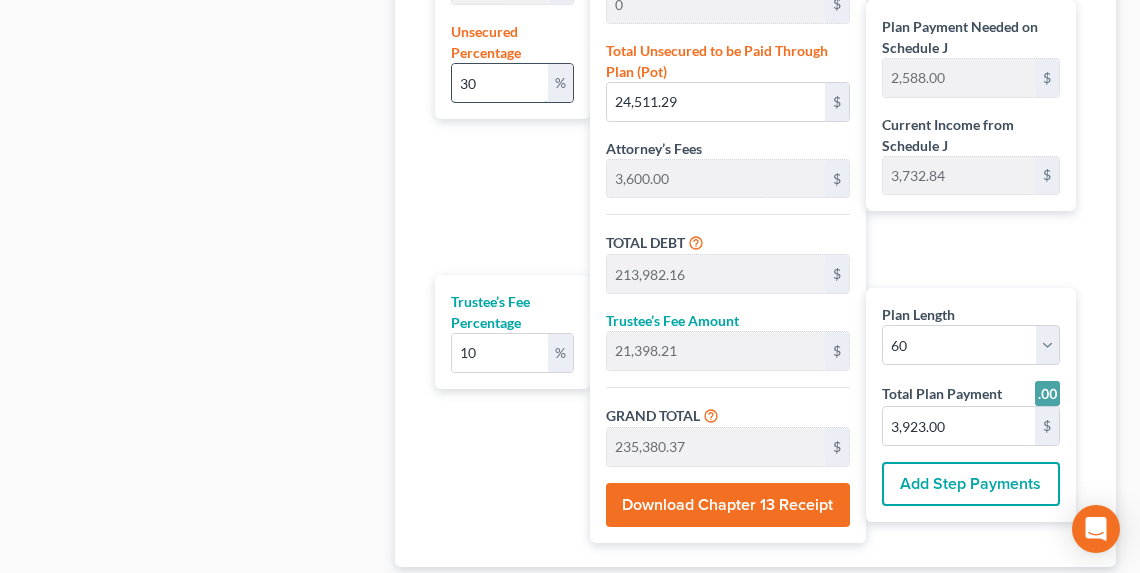 type on "3" 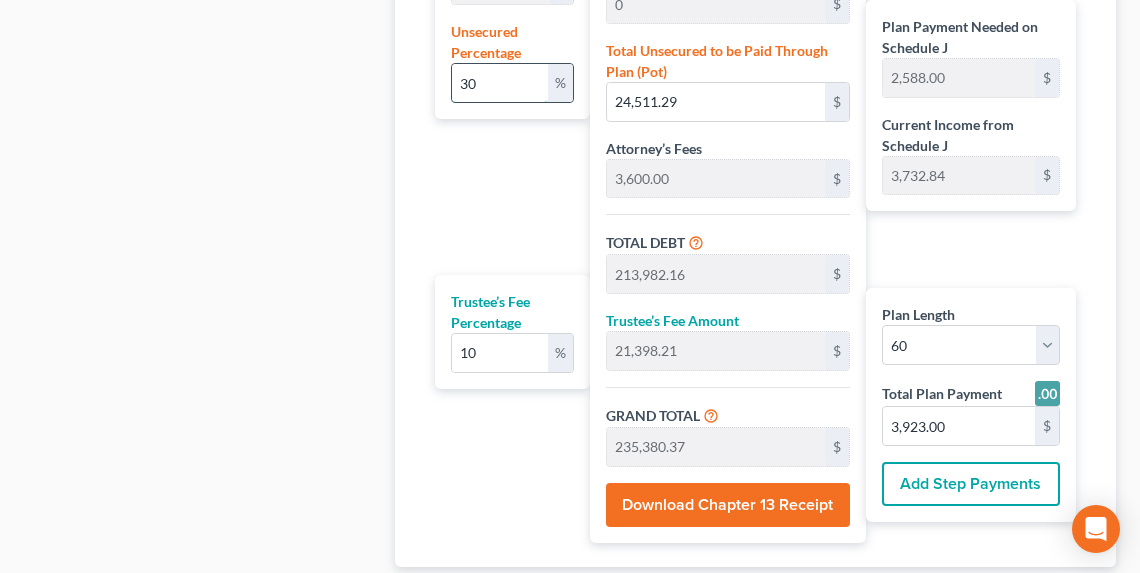 type on "2,451.12" 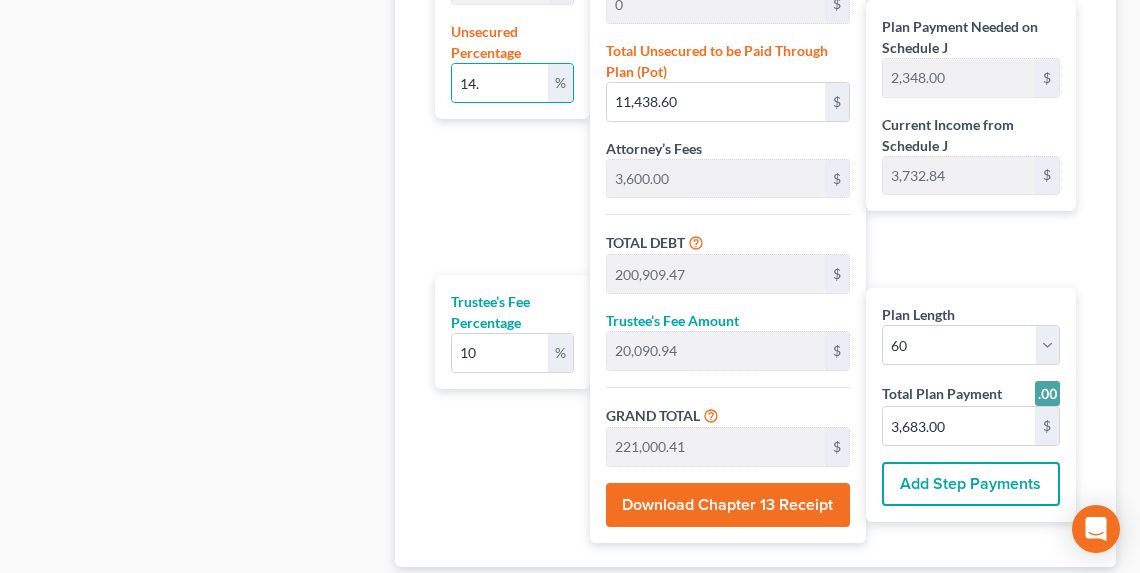 click at bounding box center [1047, 393] 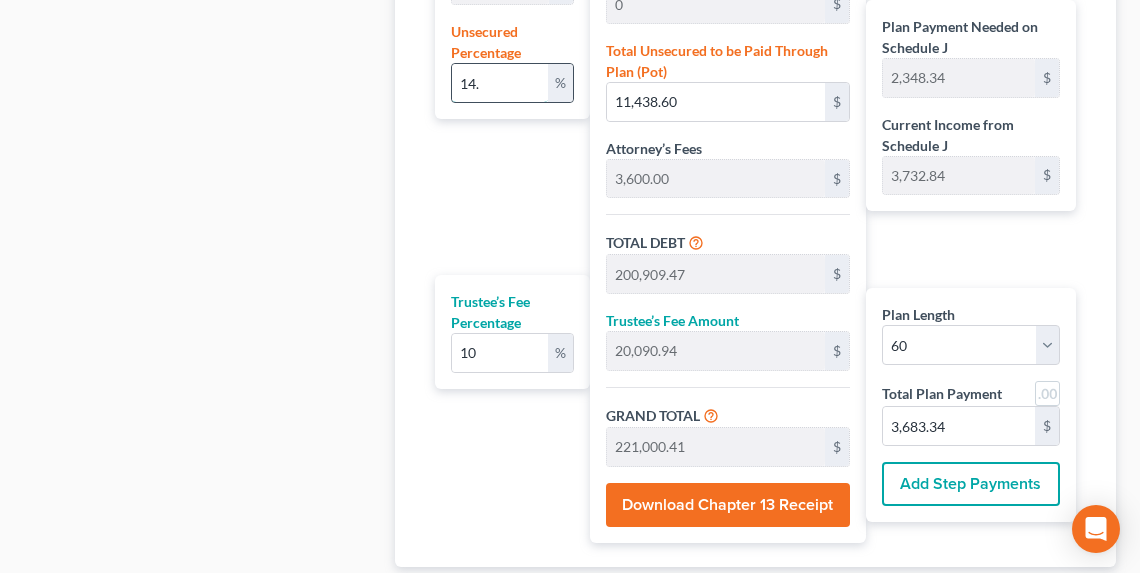 click on "14." at bounding box center (500, 83) 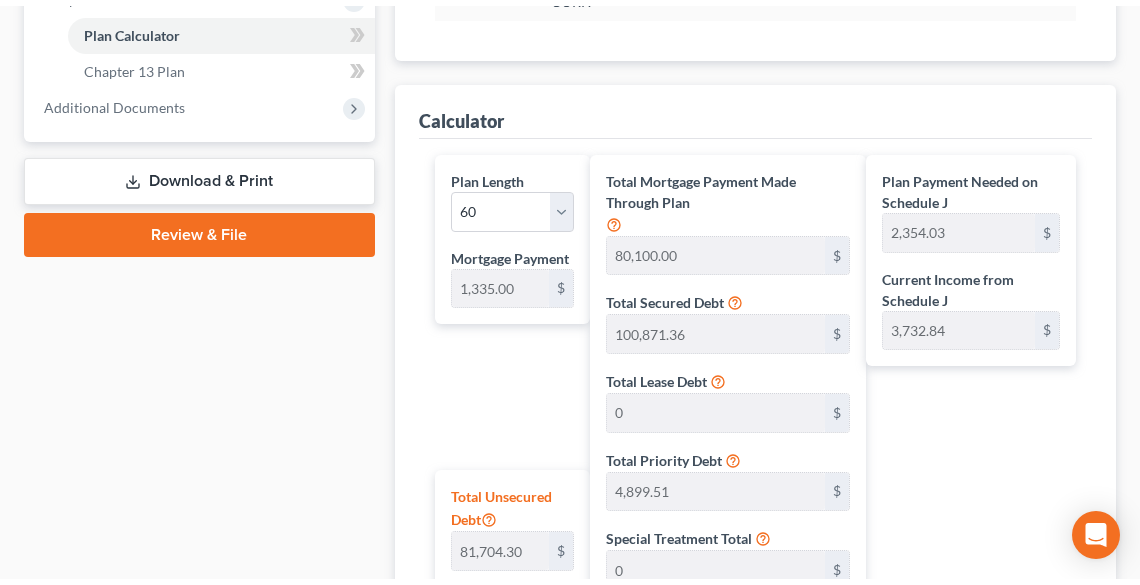 scroll, scrollTop: 560, scrollLeft: 0, axis: vertical 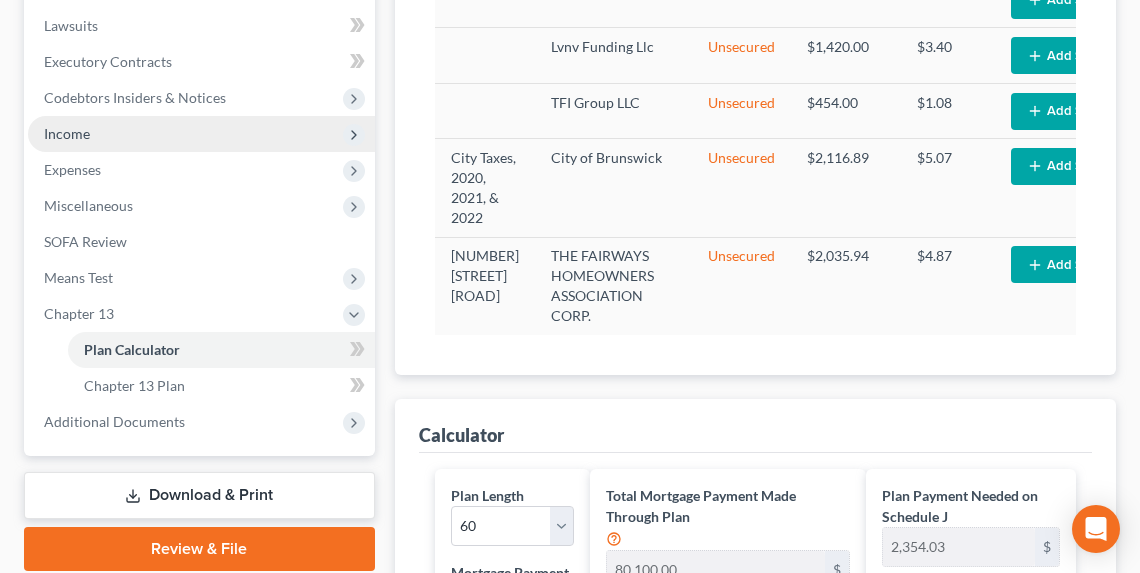 click on "Income" at bounding box center [201, 134] 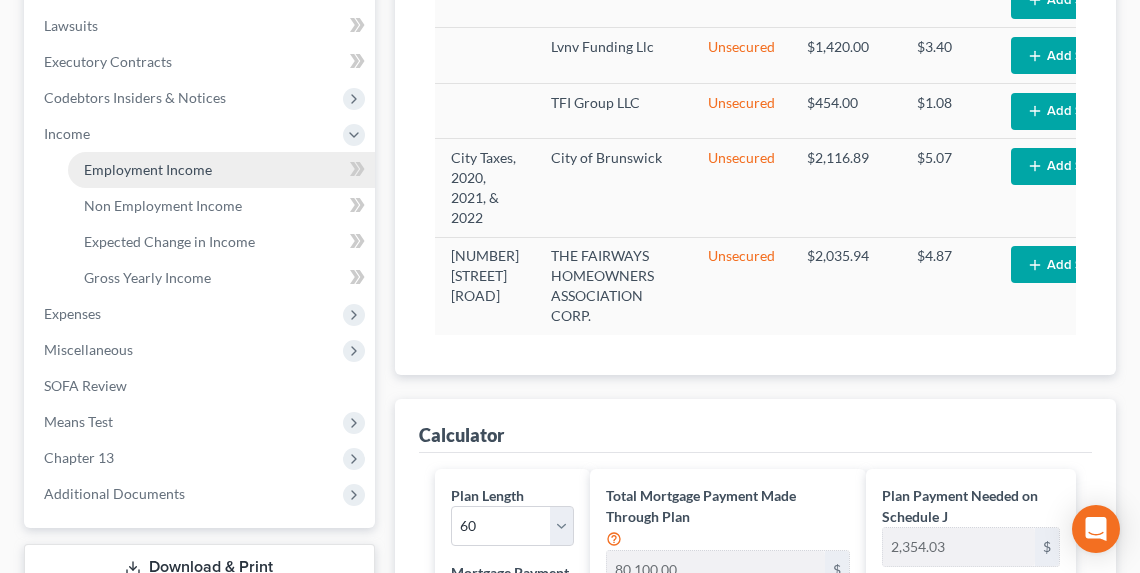 click on "Employment Income" at bounding box center [148, 169] 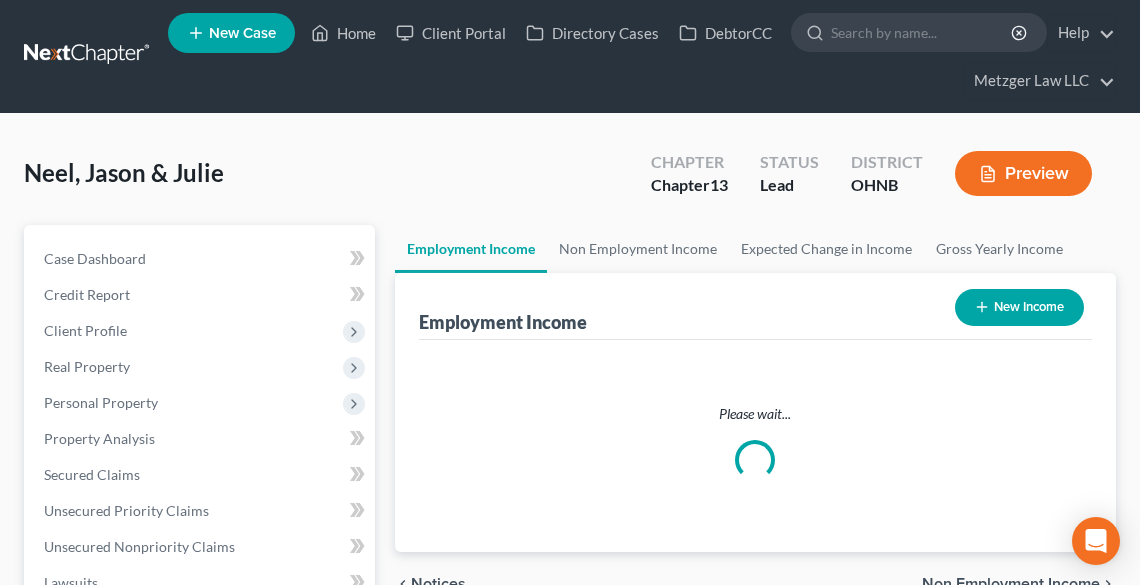 scroll, scrollTop: 0, scrollLeft: 0, axis: both 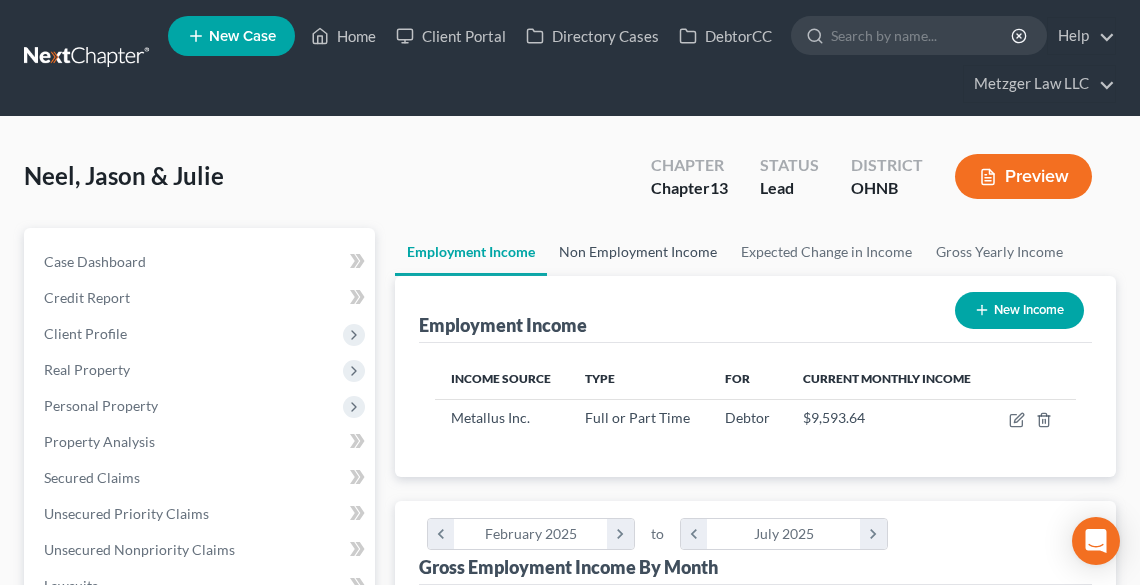 click on "Non Employment Income" at bounding box center [638, 252] 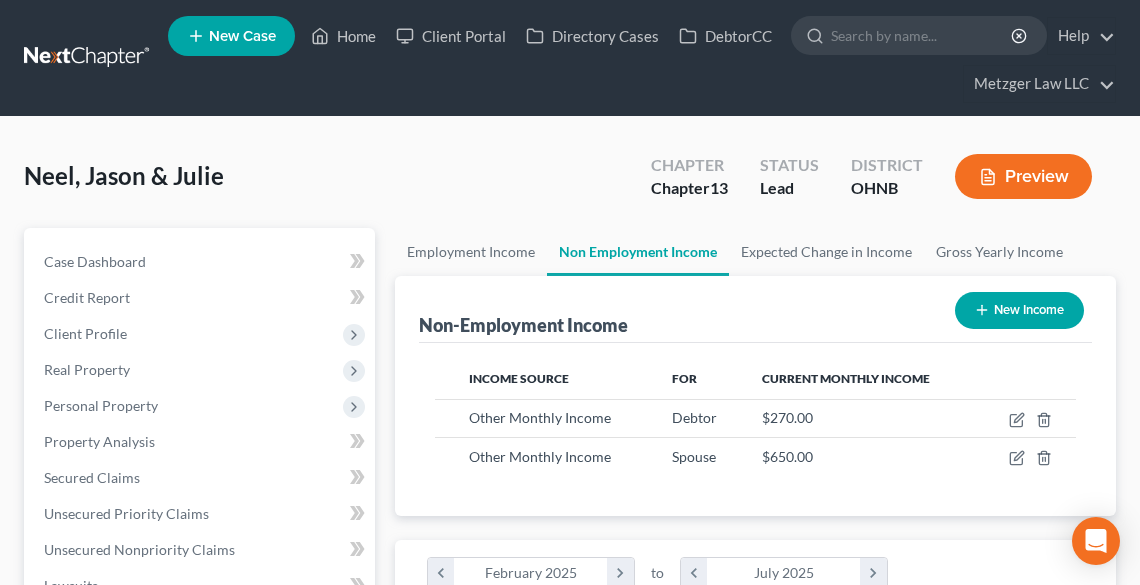 scroll, scrollTop: 999680, scrollLeft: 999318, axis: both 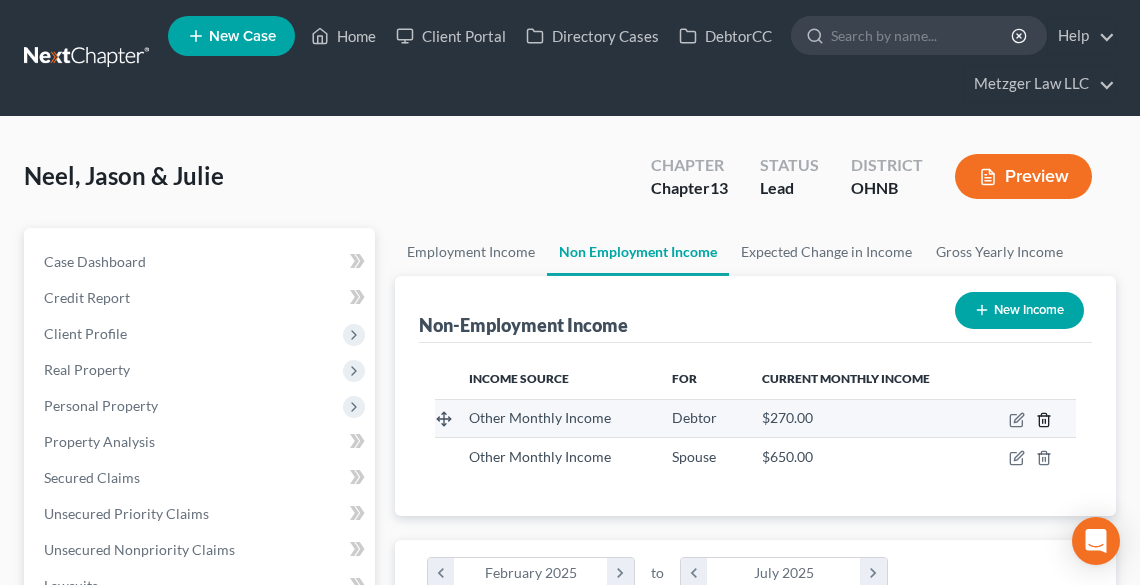 click 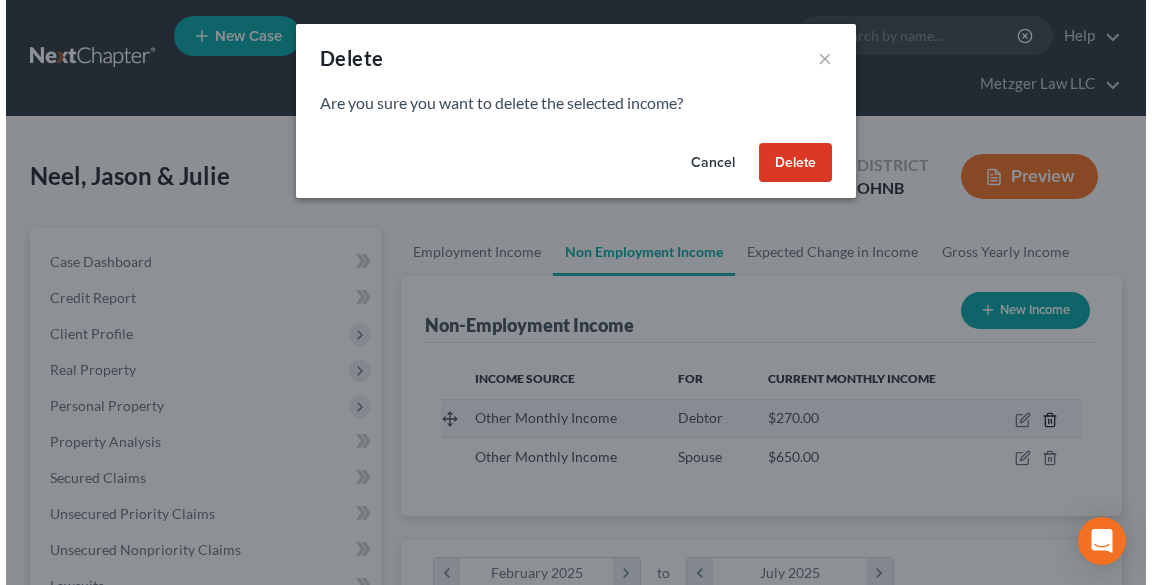scroll, scrollTop: 999676, scrollLeft: 999310, axis: both 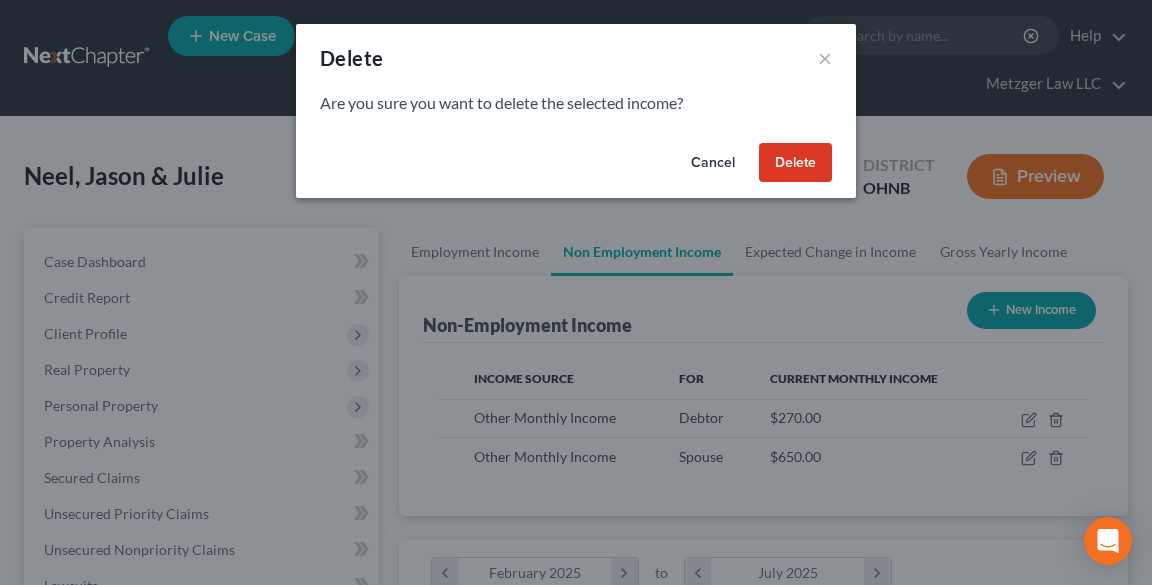 click on "Delete" at bounding box center (795, 163) 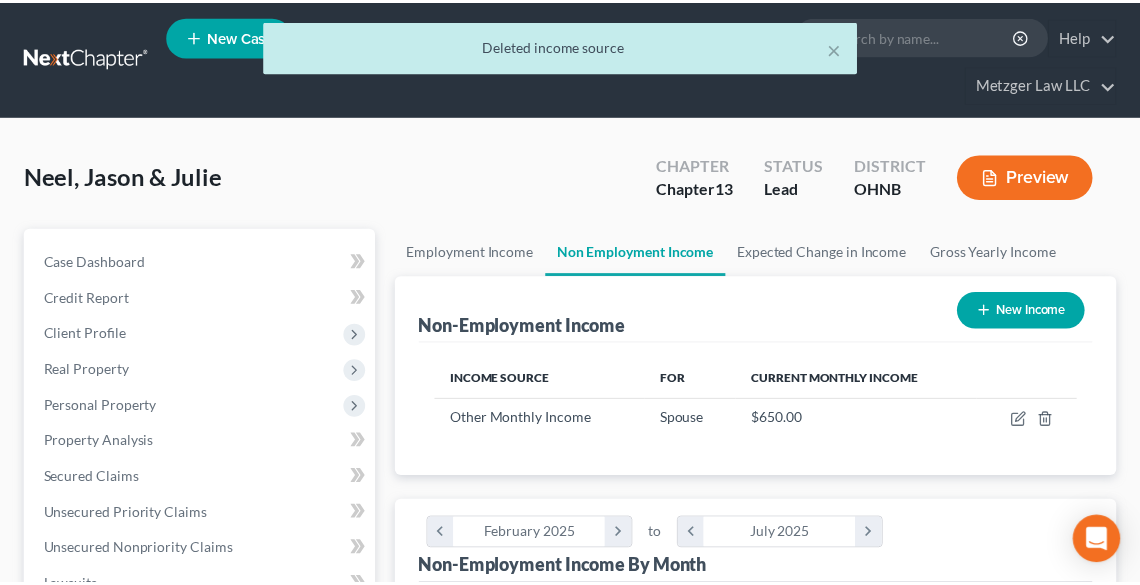 scroll, scrollTop: 320, scrollLeft: 680, axis: both 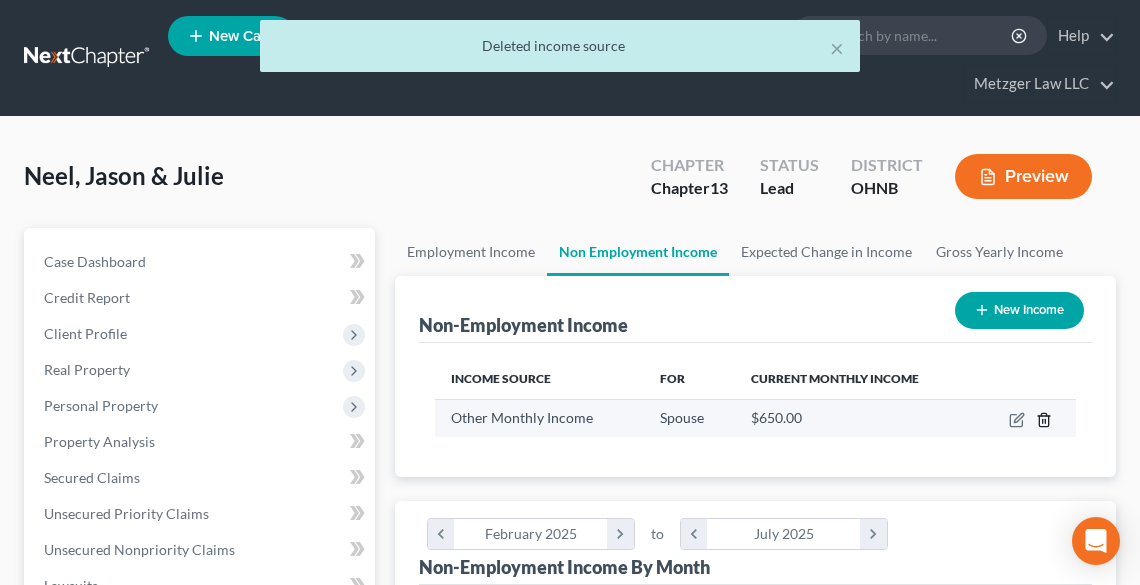 click 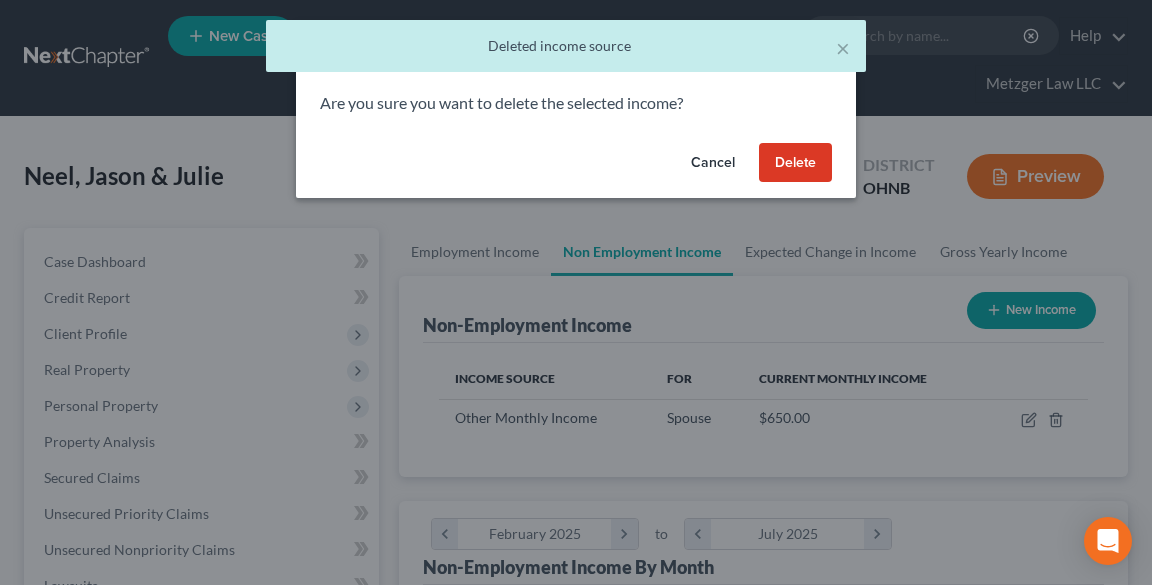 click on "Delete" at bounding box center [795, 163] 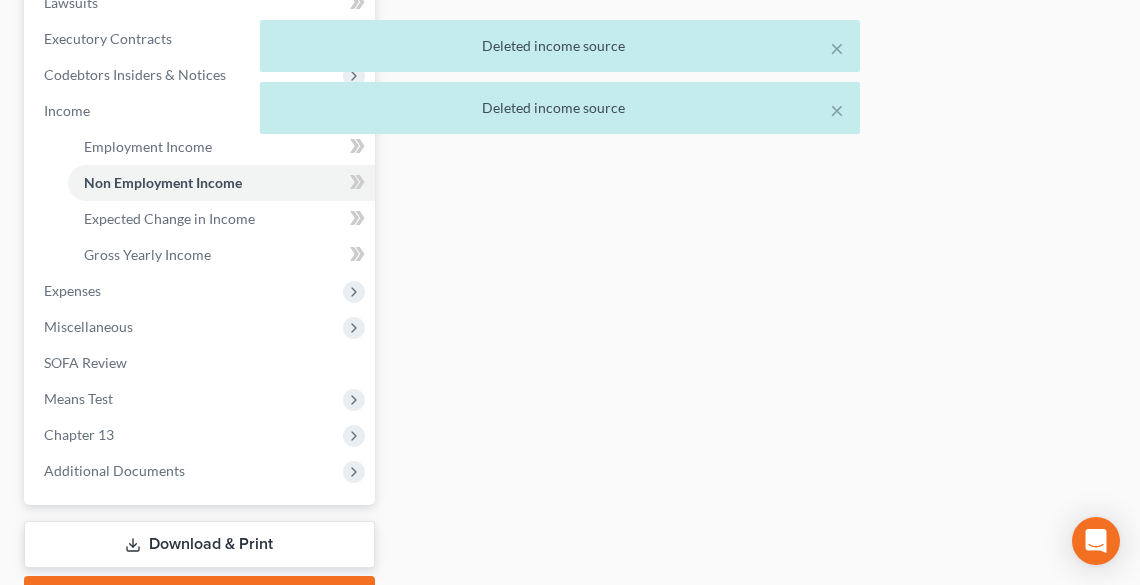 scroll, scrollTop: 692, scrollLeft: 0, axis: vertical 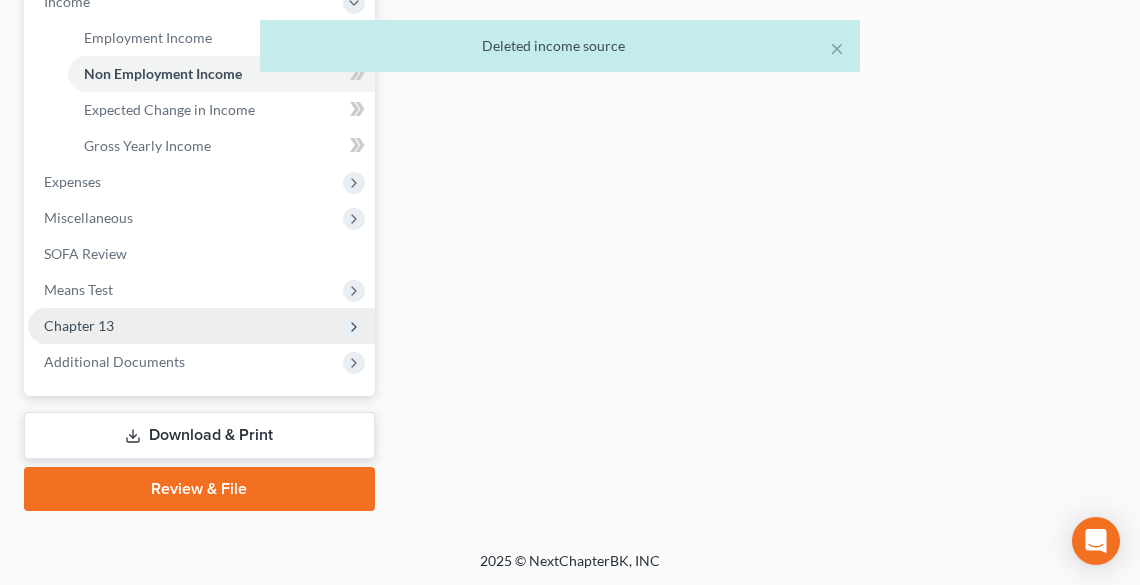 click on "Chapter 13" at bounding box center [79, 325] 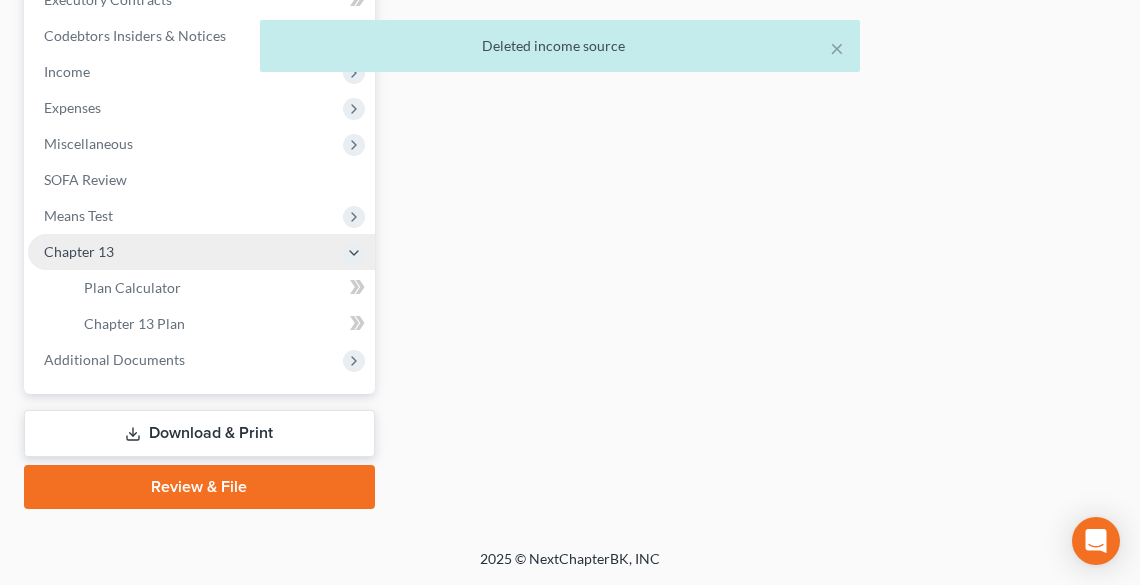 scroll, scrollTop: 620, scrollLeft: 0, axis: vertical 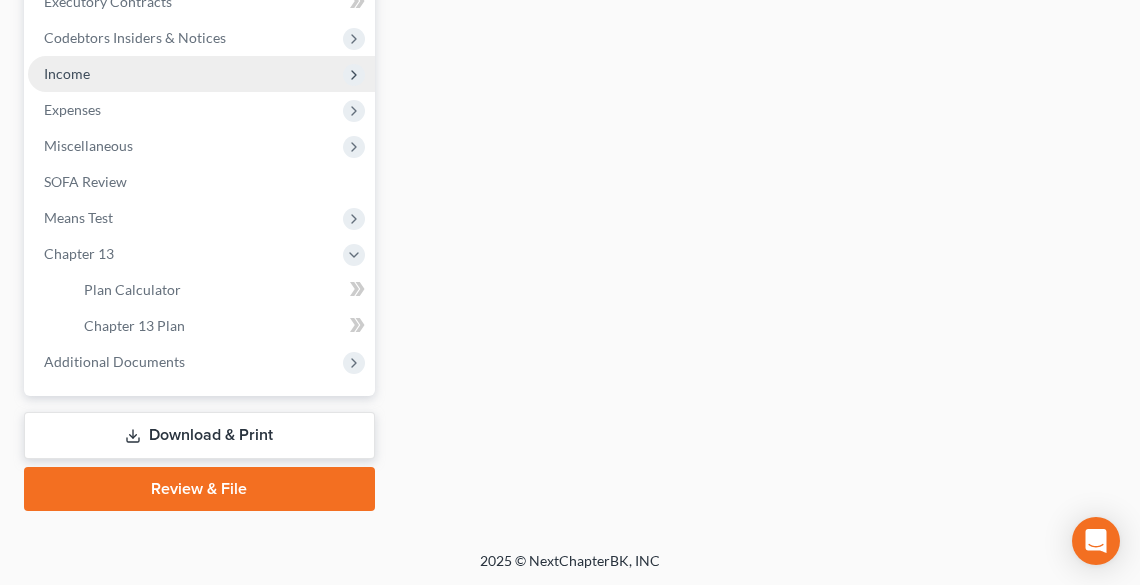 click on "Income" at bounding box center (67, 73) 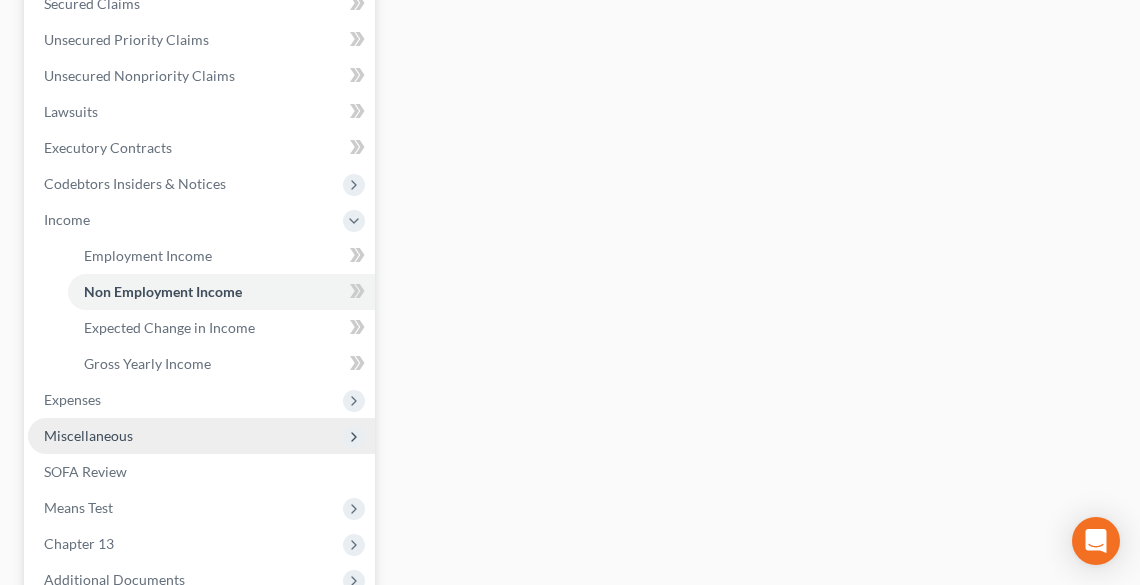 scroll, scrollTop: 480, scrollLeft: 0, axis: vertical 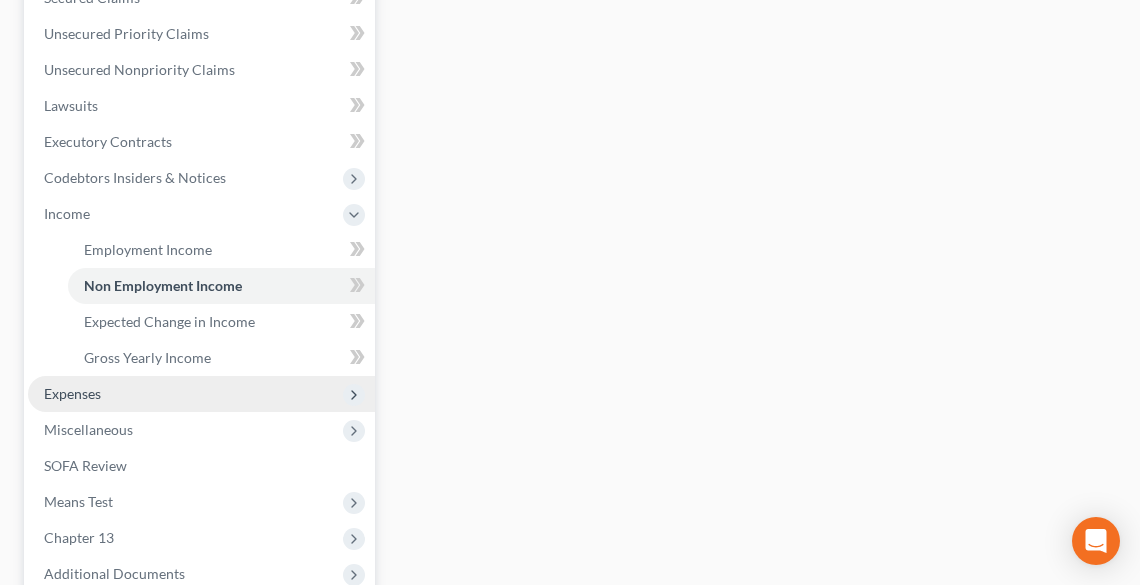 click on "Expenses" at bounding box center (72, 393) 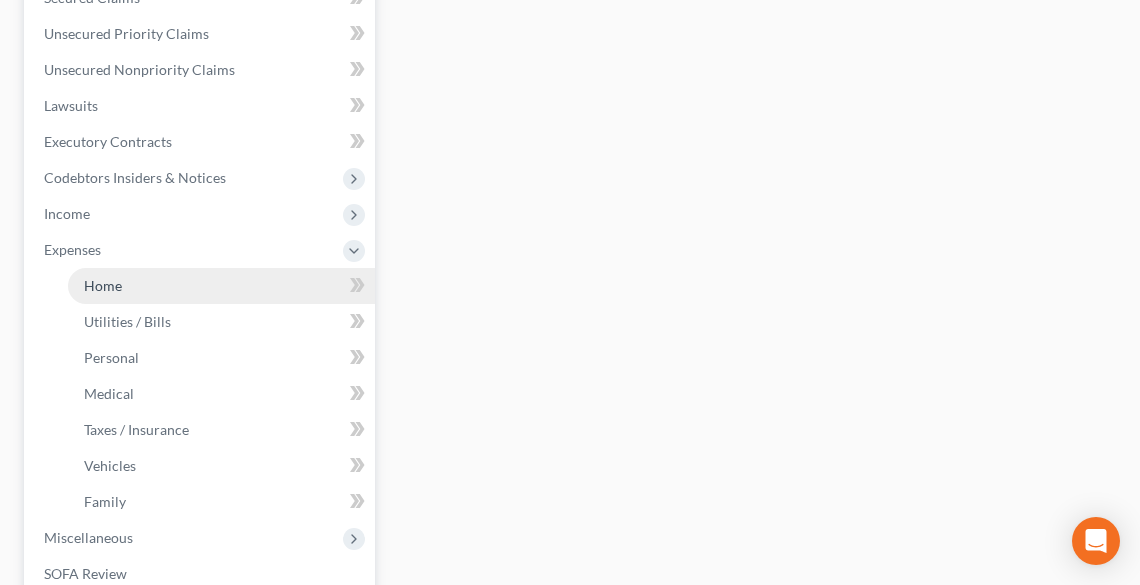 click on "Home" at bounding box center (103, 285) 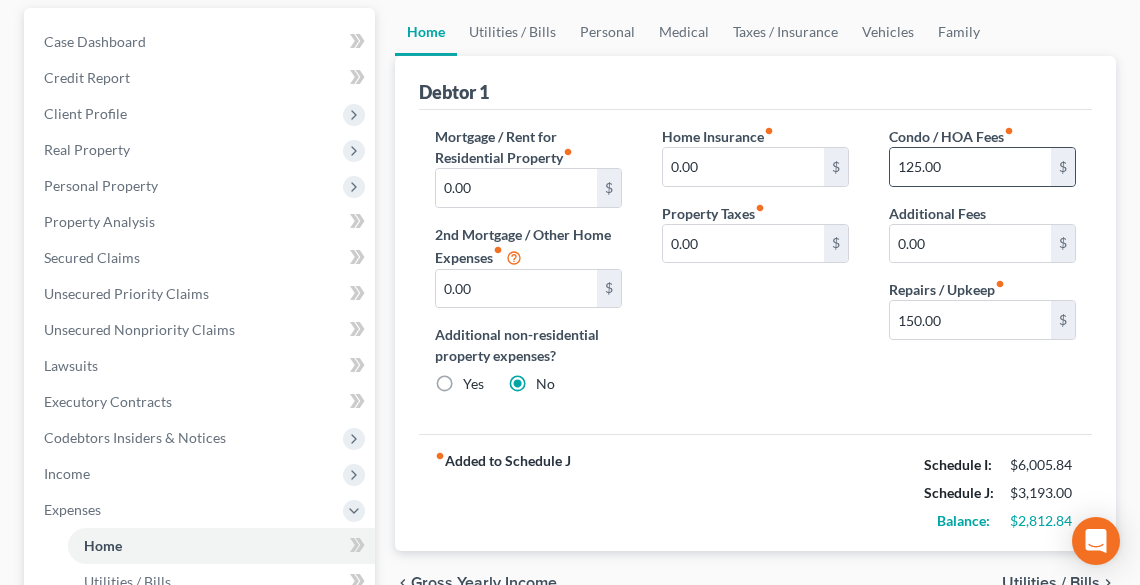 scroll, scrollTop: 240, scrollLeft: 0, axis: vertical 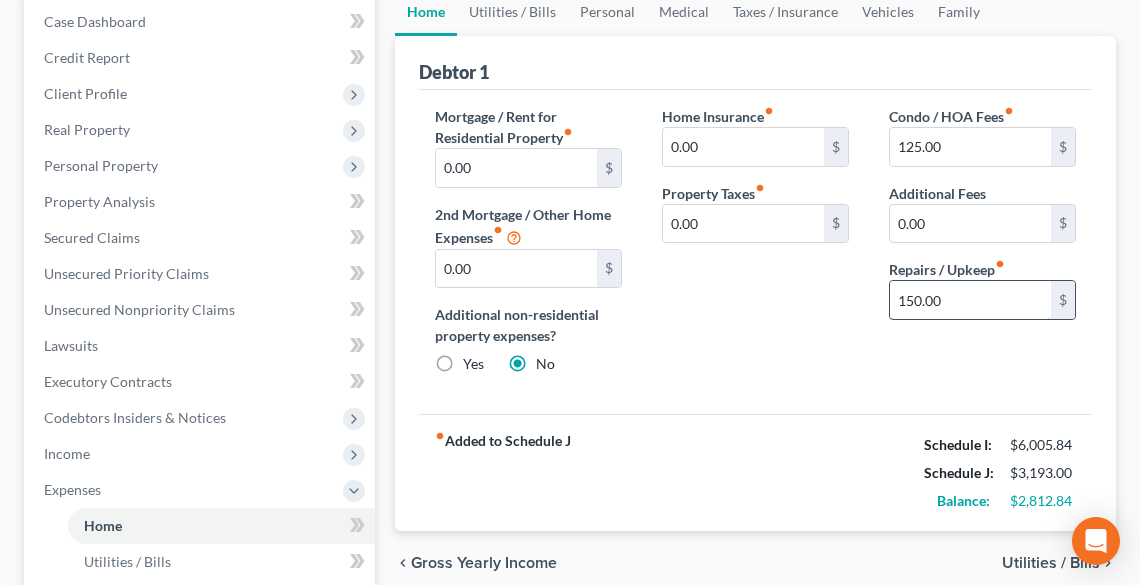 click on "150.00" at bounding box center [970, 300] 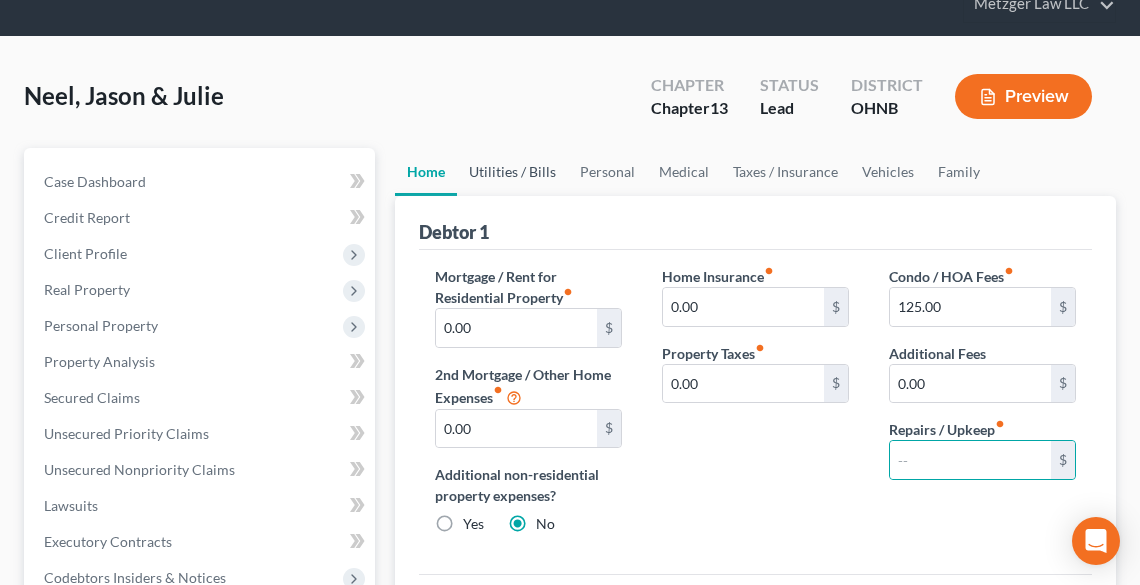click on "Utilities / Bills" at bounding box center [512, 172] 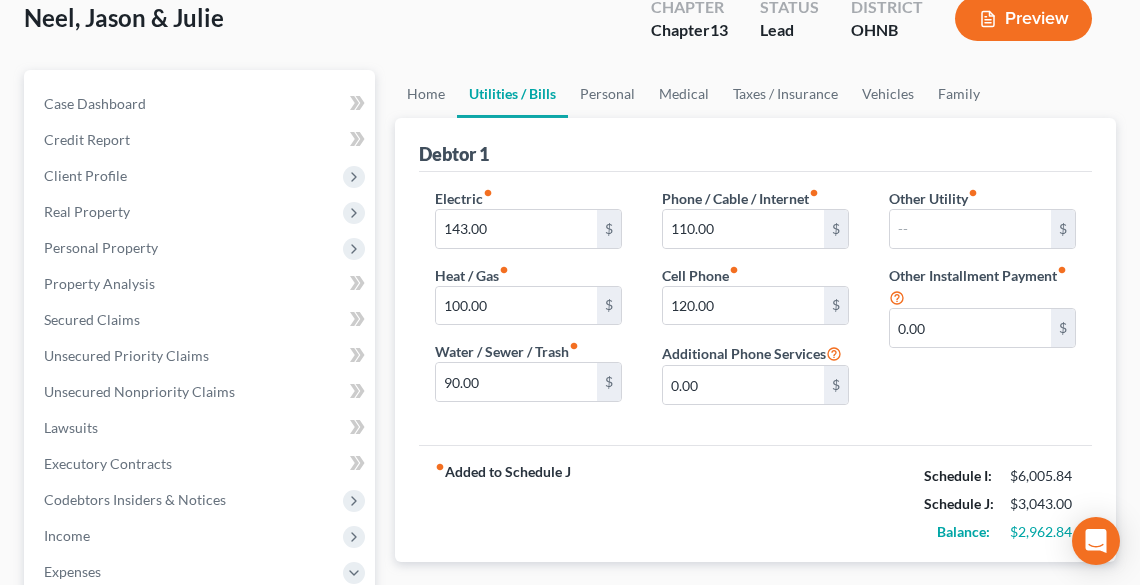 scroll, scrollTop: 160, scrollLeft: 0, axis: vertical 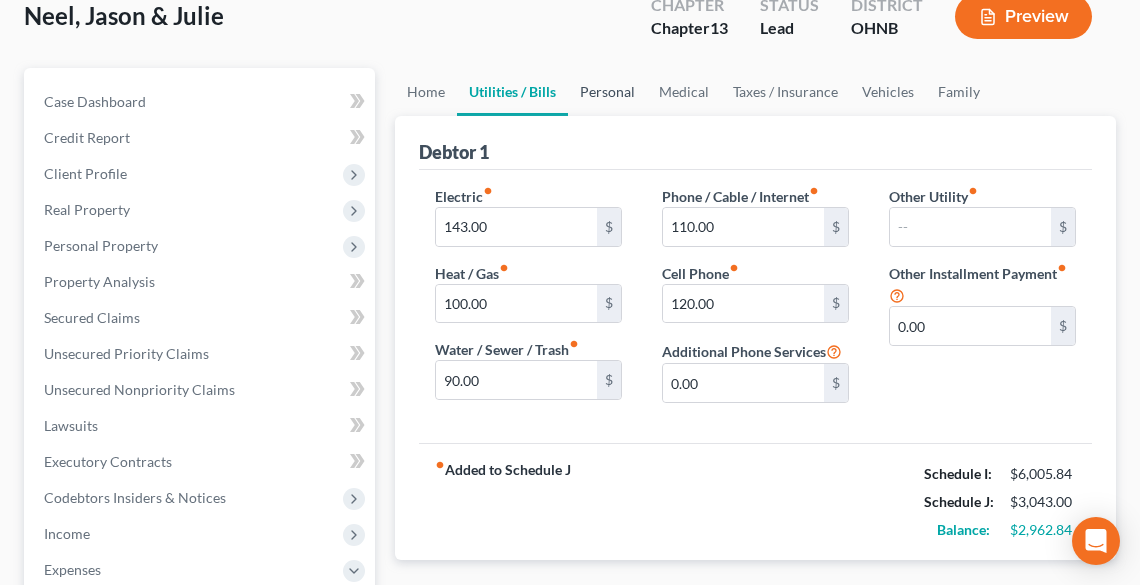 click on "Personal" at bounding box center (607, 92) 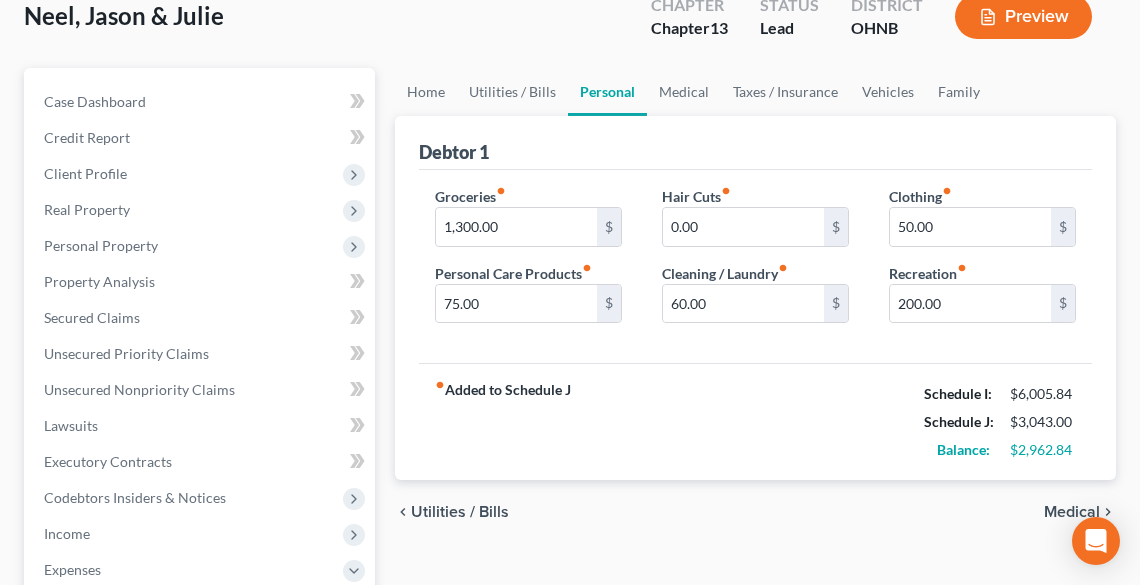 scroll, scrollTop: 0, scrollLeft: 0, axis: both 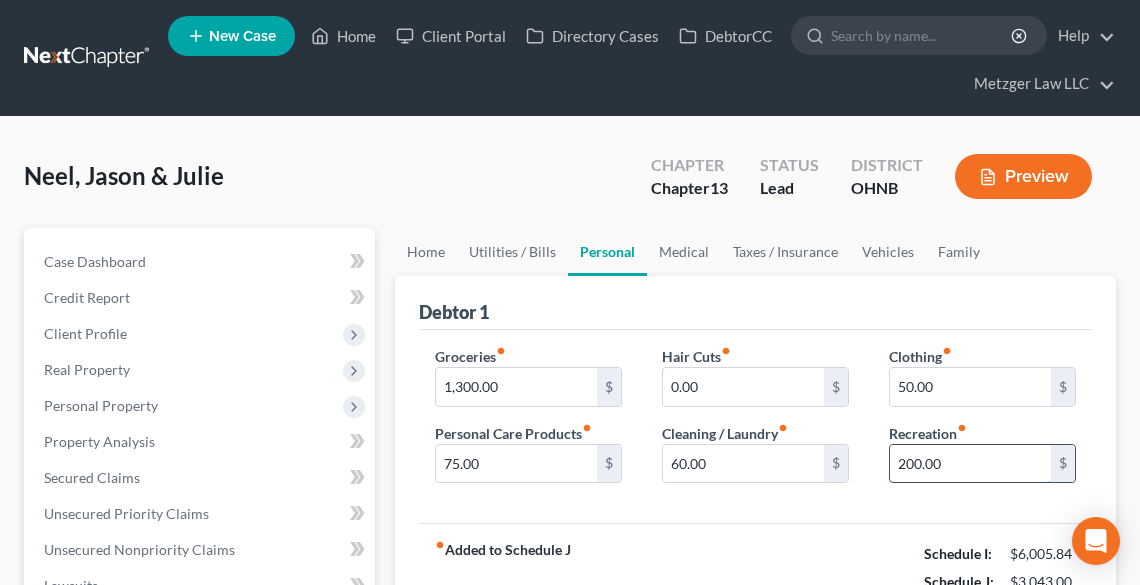 click on "200.00" at bounding box center (970, 464) 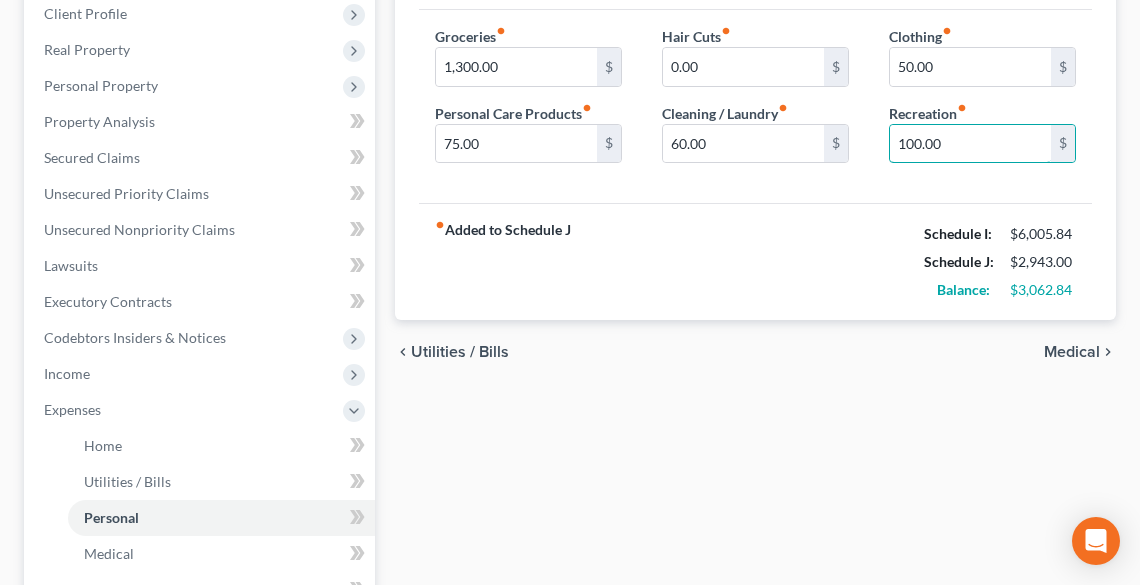 scroll, scrollTop: 400, scrollLeft: 0, axis: vertical 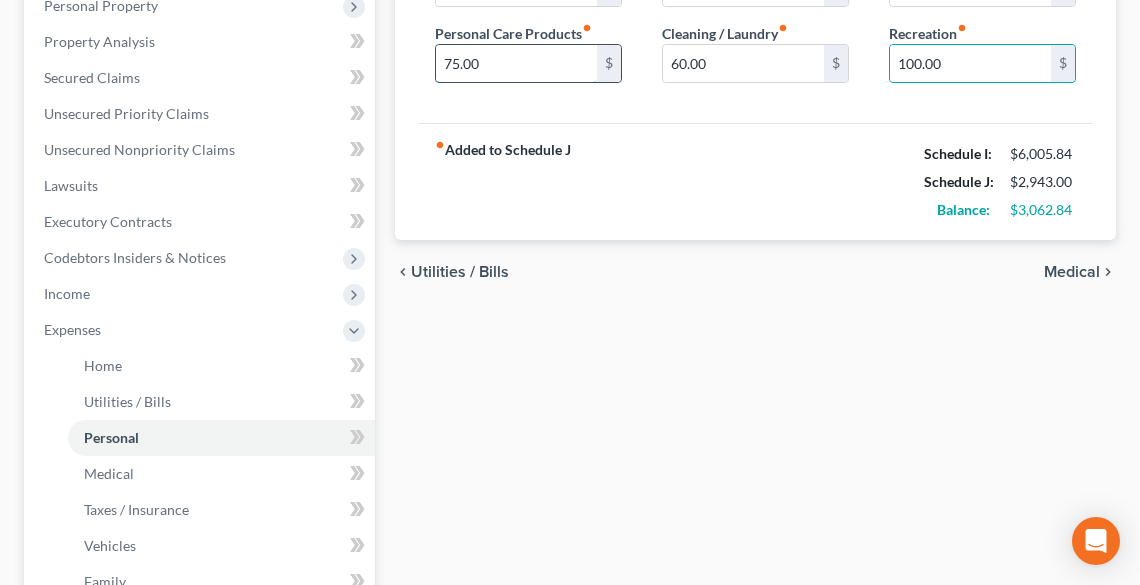 click on "75.00" at bounding box center (516, 64) 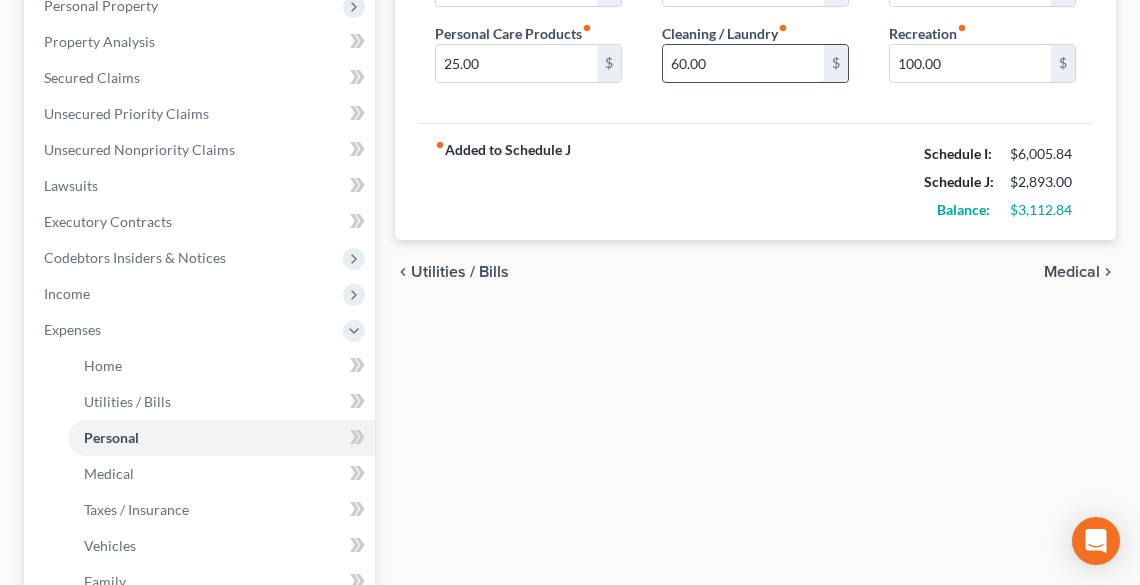 click on "60.00" at bounding box center [743, 64] 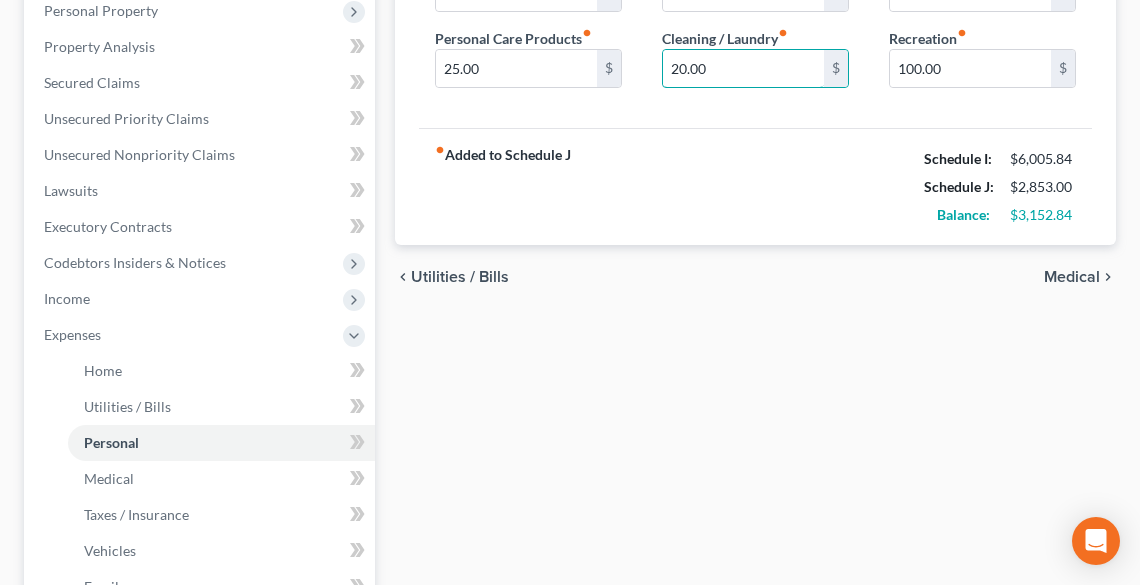 scroll, scrollTop: 240, scrollLeft: 0, axis: vertical 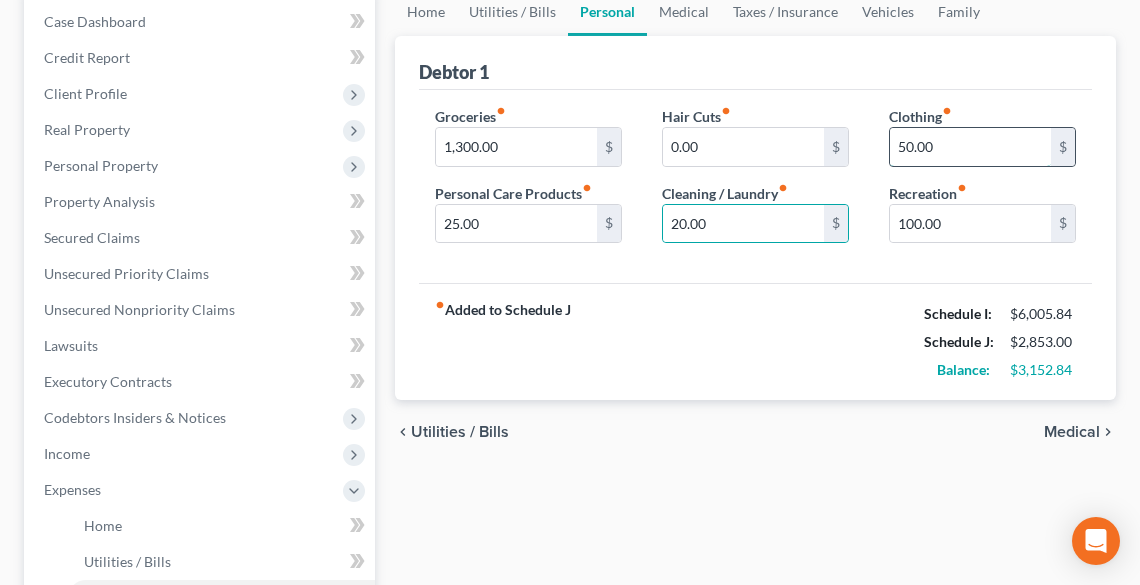 click on "50.00" at bounding box center [970, 147] 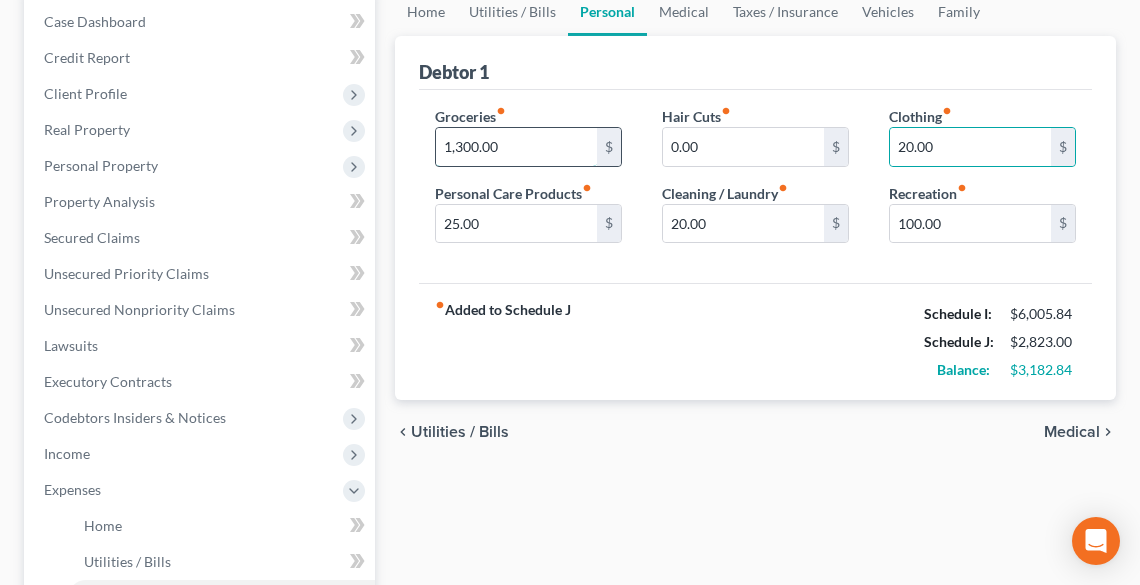 click on "1,300.00" at bounding box center (516, 147) 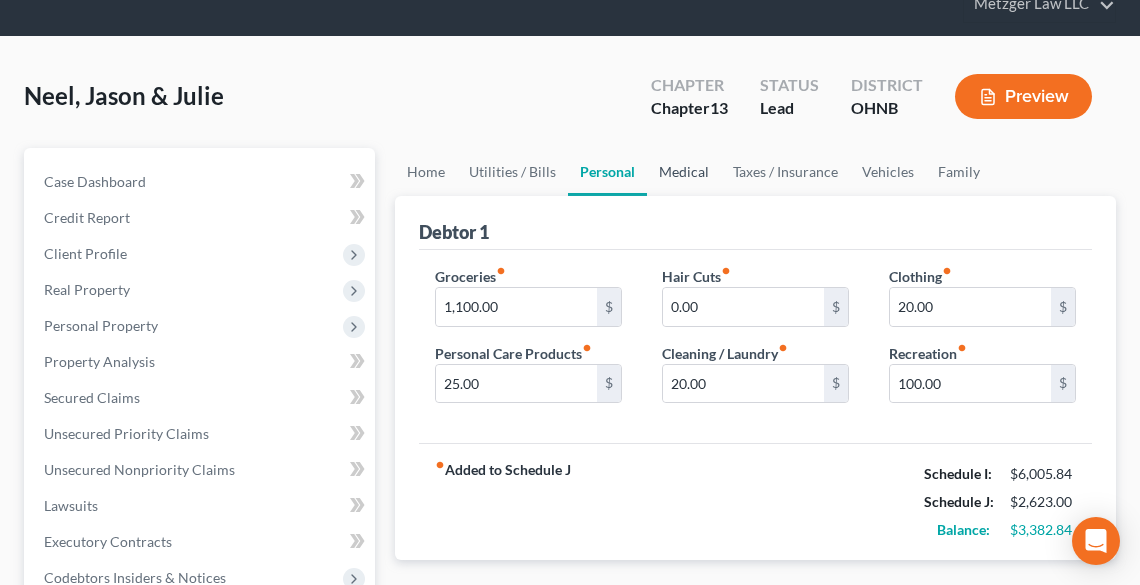 click on "Medical" at bounding box center (684, 172) 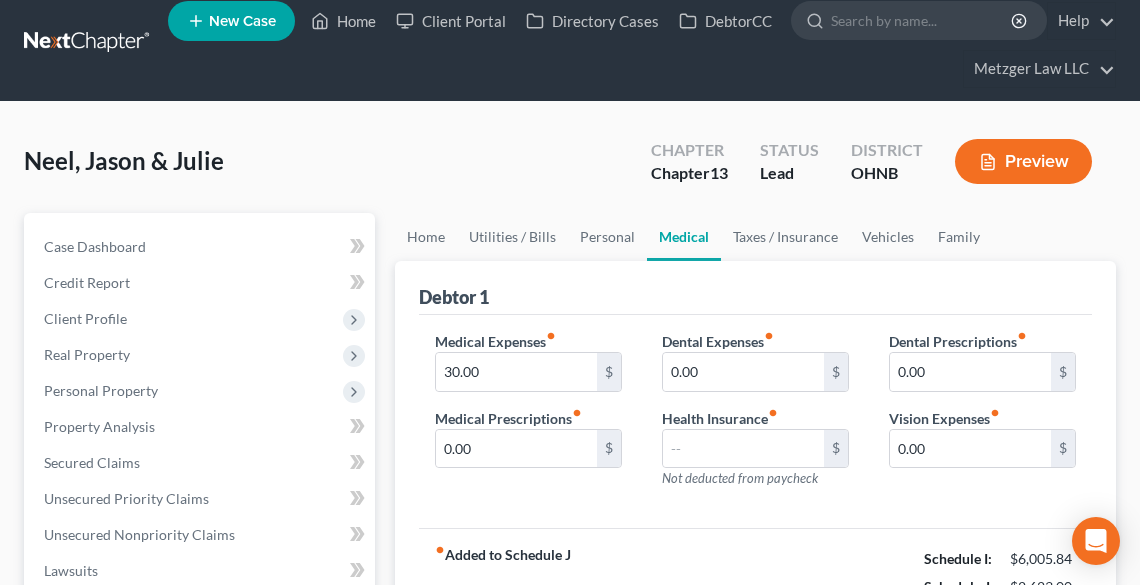 scroll, scrollTop: 0, scrollLeft: 0, axis: both 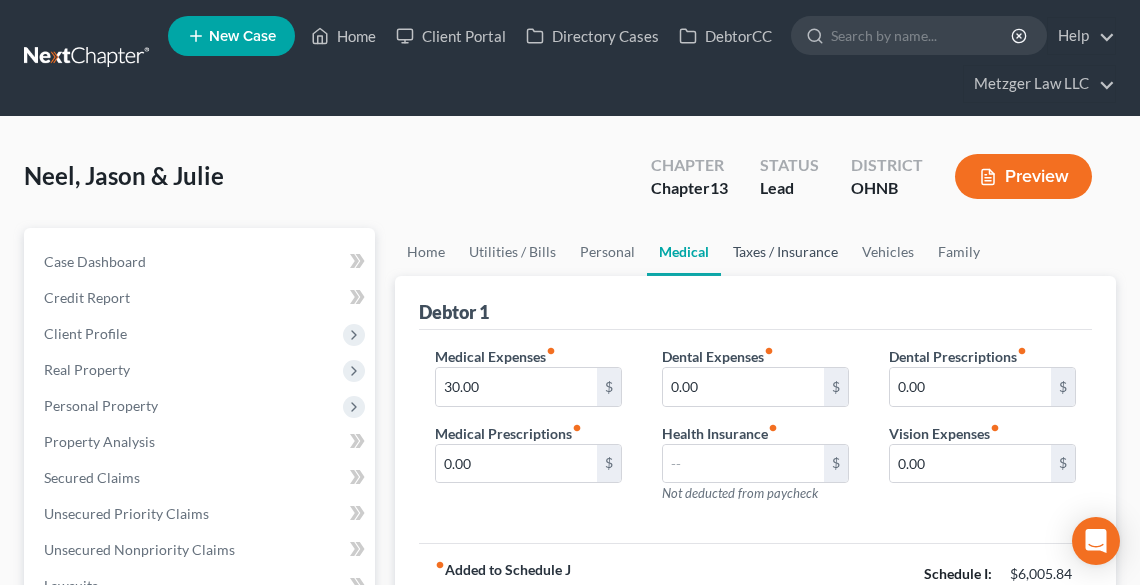 click on "Taxes / Insurance" at bounding box center (785, 252) 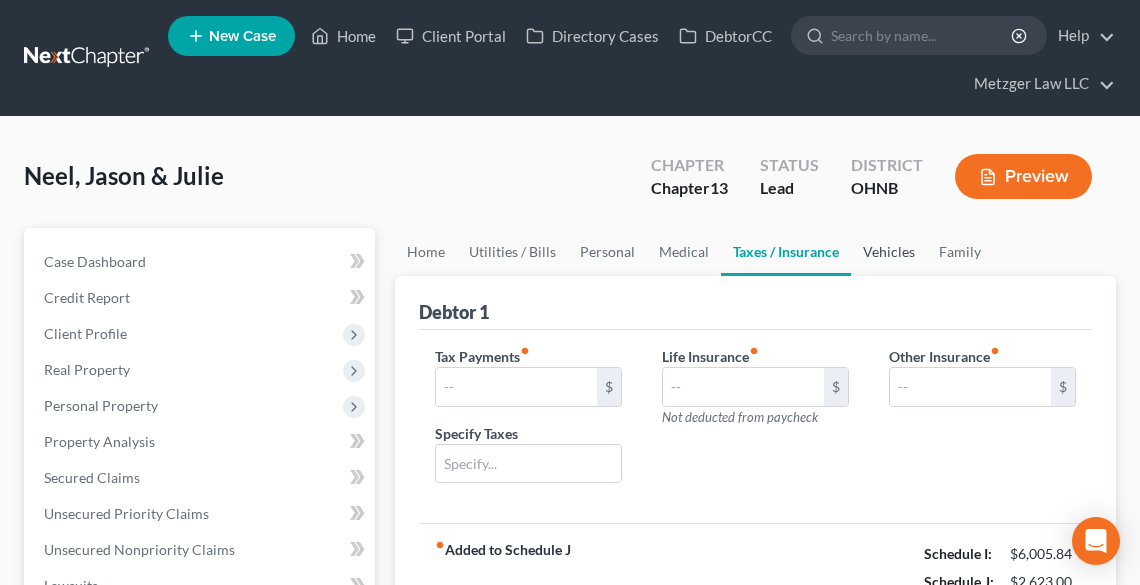 click on "Vehicles" at bounding box center (889, 252) 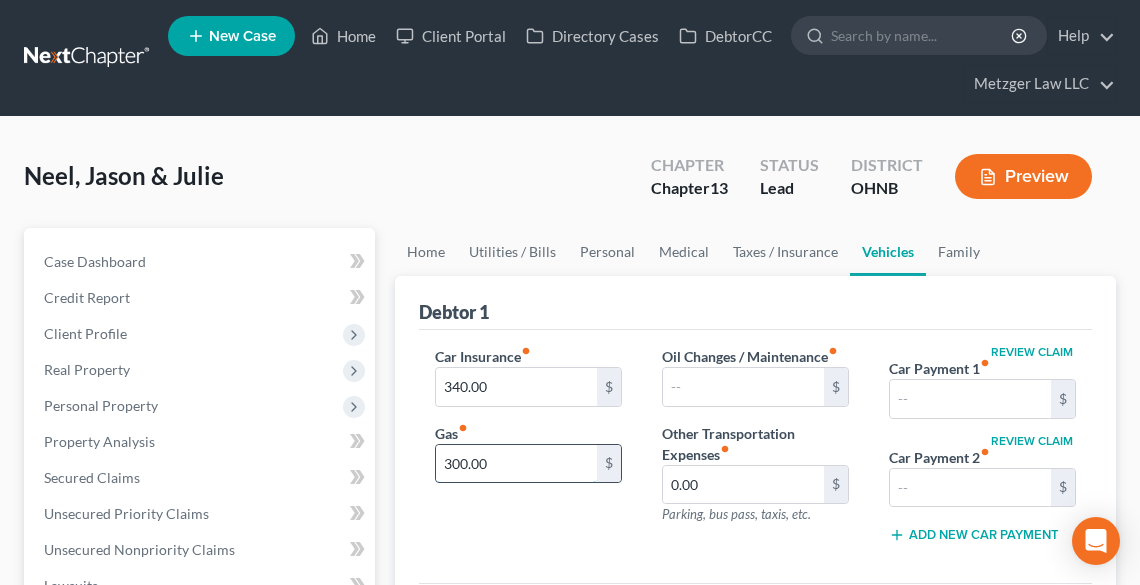 click on "300.00" at bounding box center (516, 464) 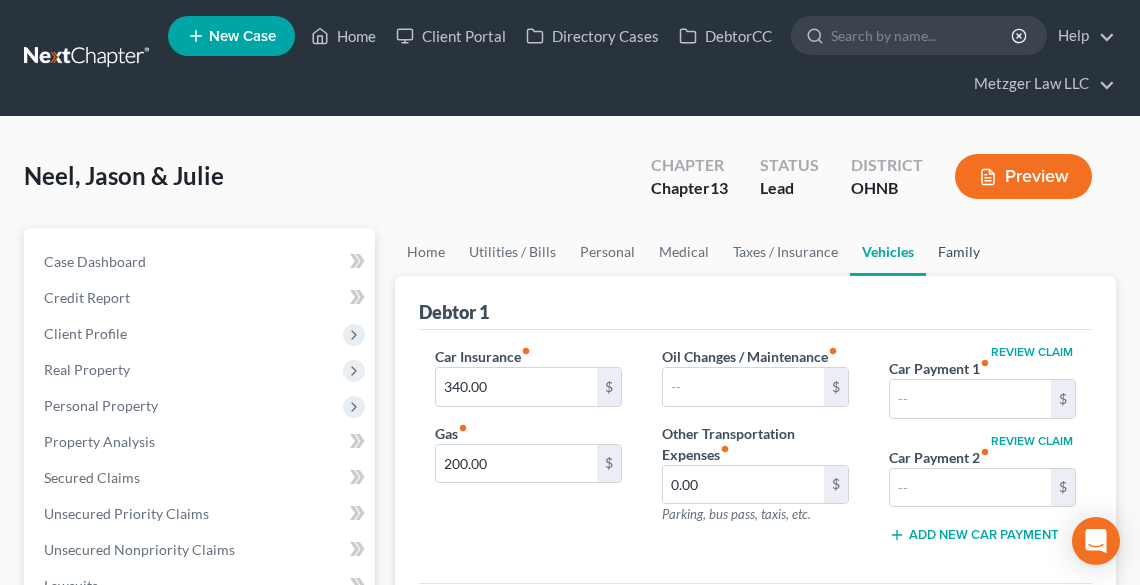 click on "Family" at bounding box center (959, 252) 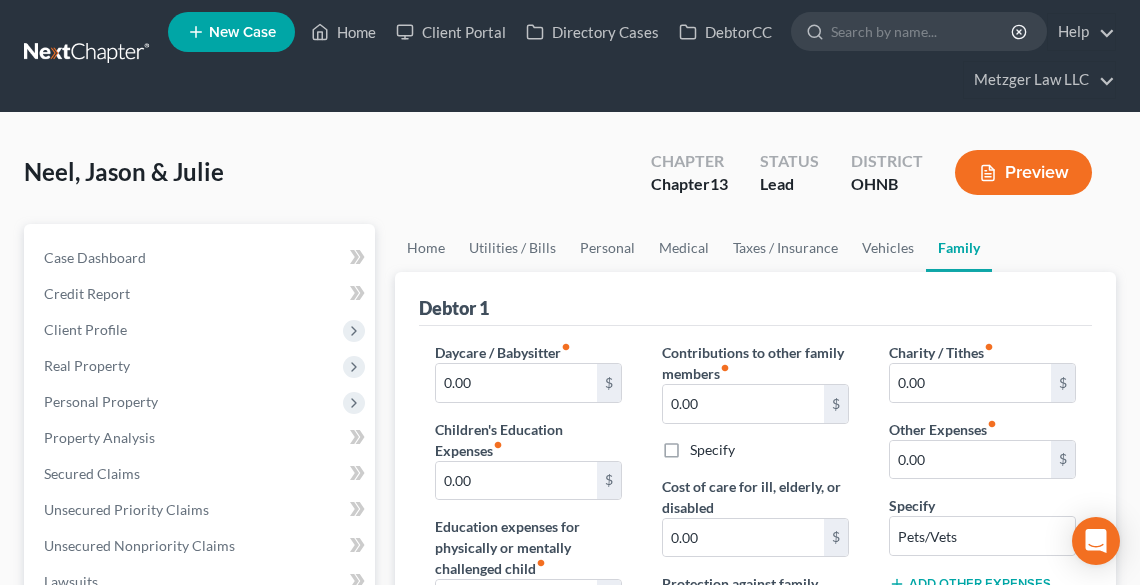 scroll, scrollTop: 0, scrollLeft: 0, axis: both 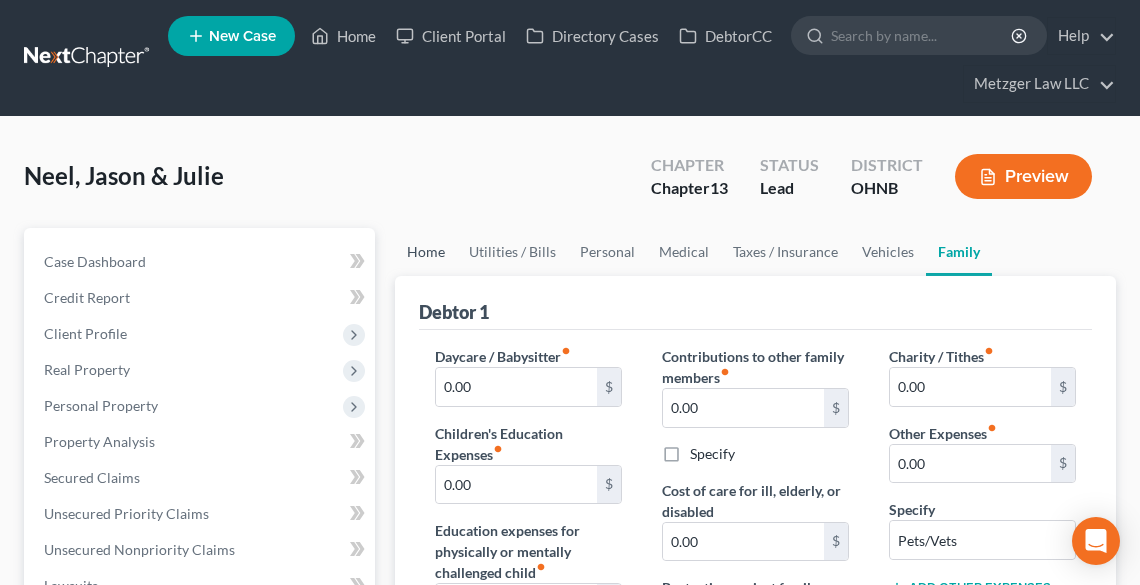 click on "Home" at bounding box center (426, 252) 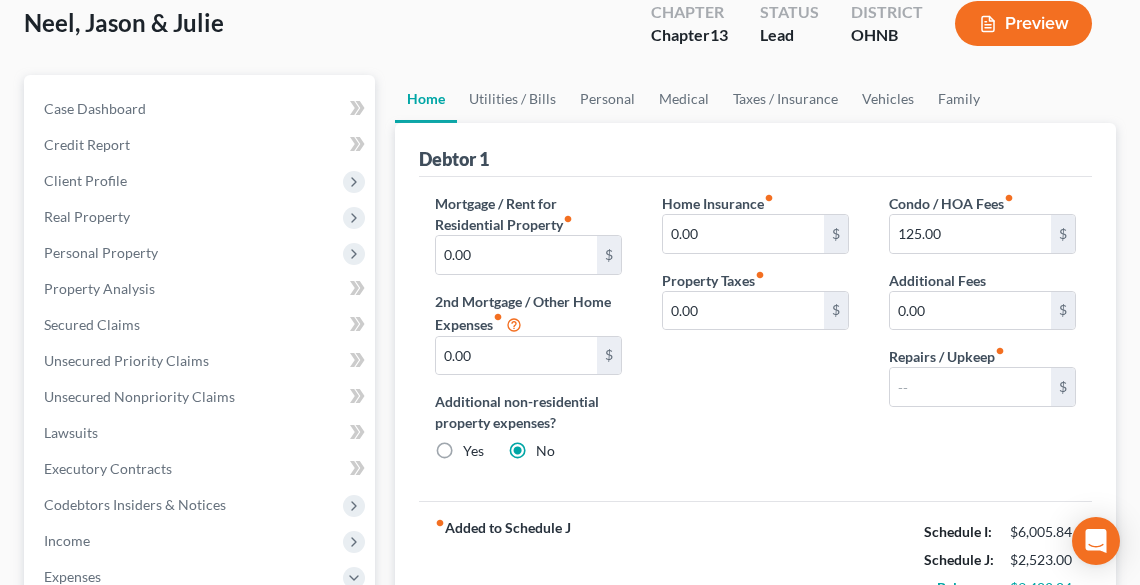 scroll, scrollTop: 160, scrollLeft: 0, axis: vertical 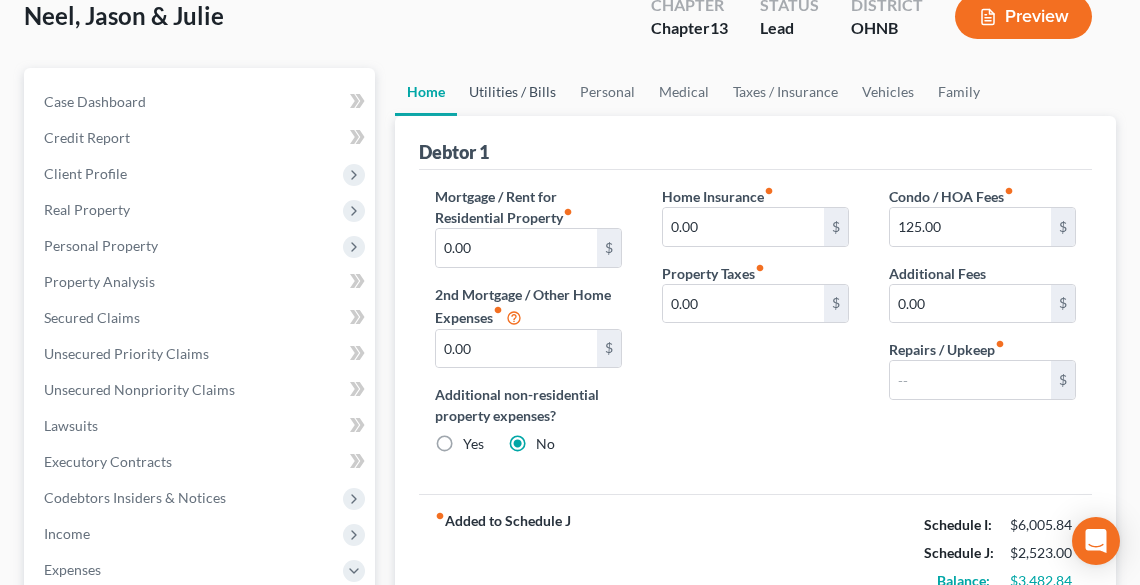 click on "Utilities / Bills" at bounding box center [512, 92] 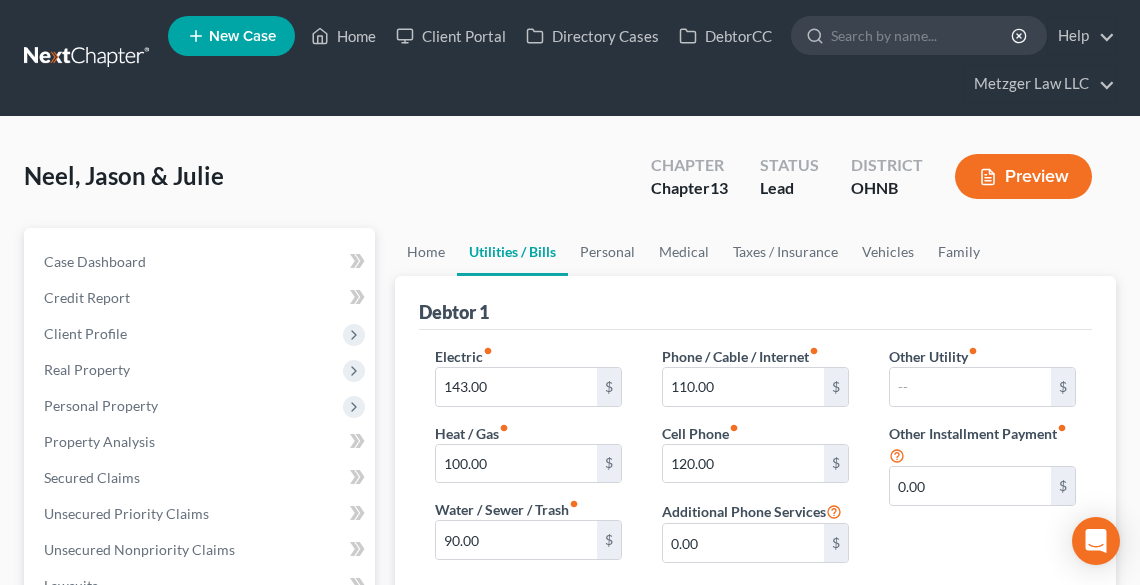 scroll, scrollTop: 80, scrollLeft: 0, axis: vertical 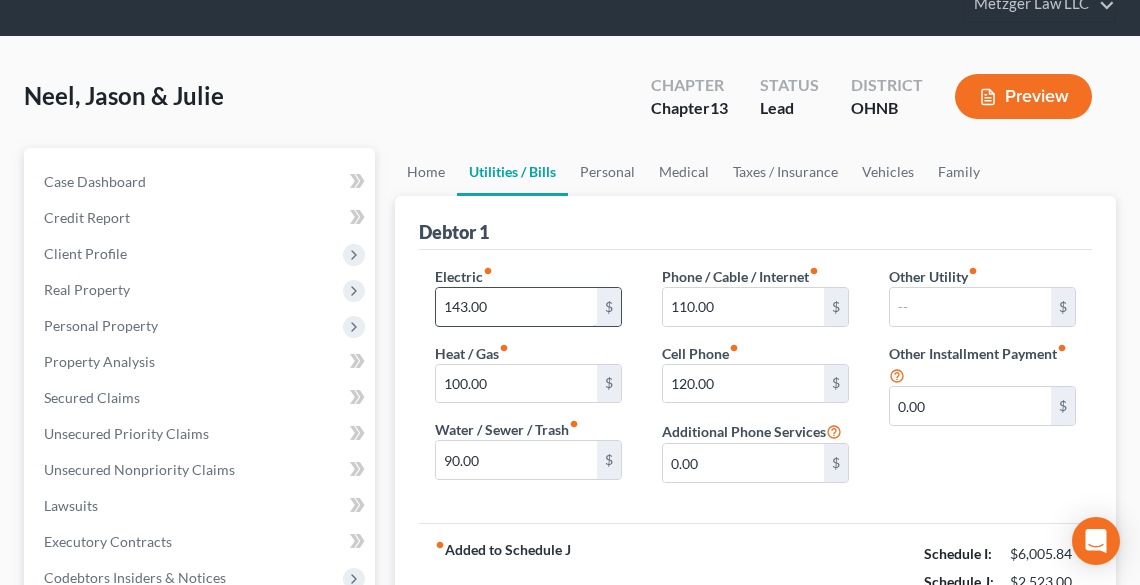 click on "143.00" at bounding box center (516, 307) 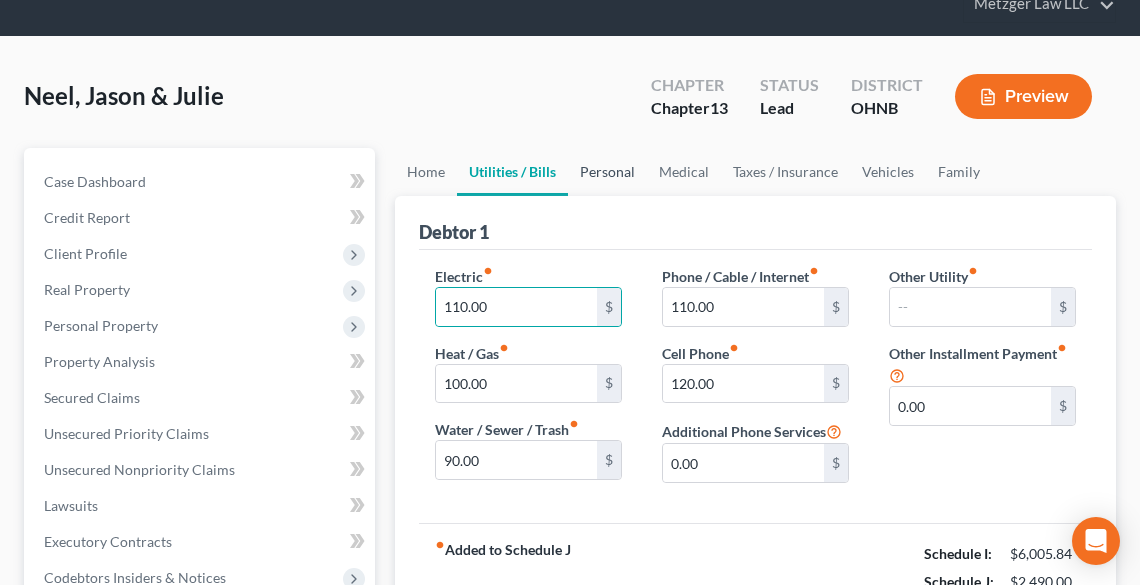 click on "Personal" at bounding box center (607, 172) 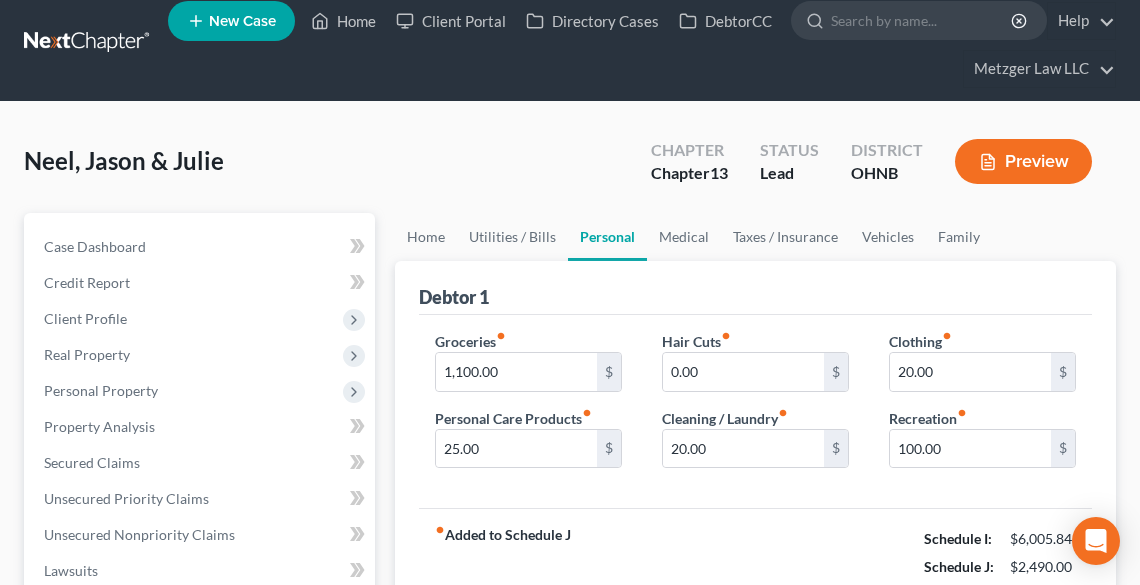 scroll, scrollTop: 0, scrollLeft: 0, axis: both 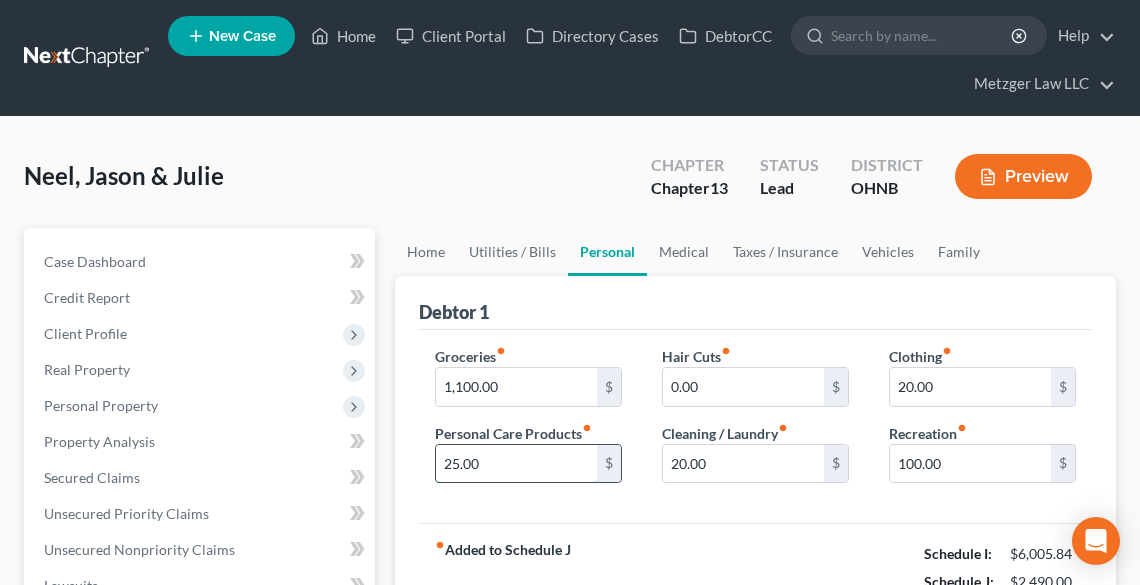 click on "25.00" at bounding box center (516, 464) 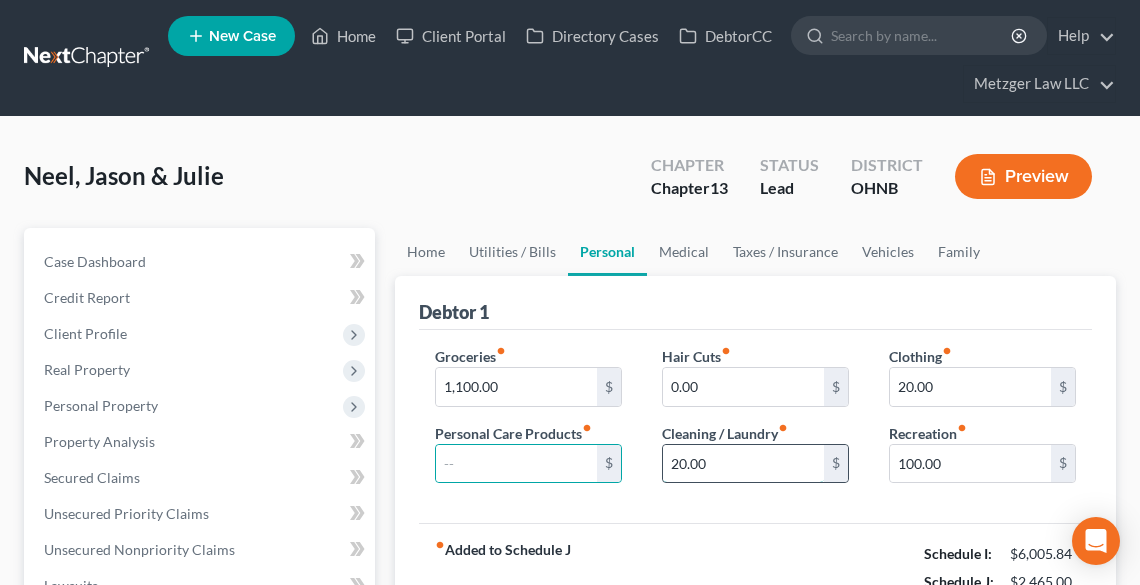 click on "20.00" at bounding box center (743, 464) 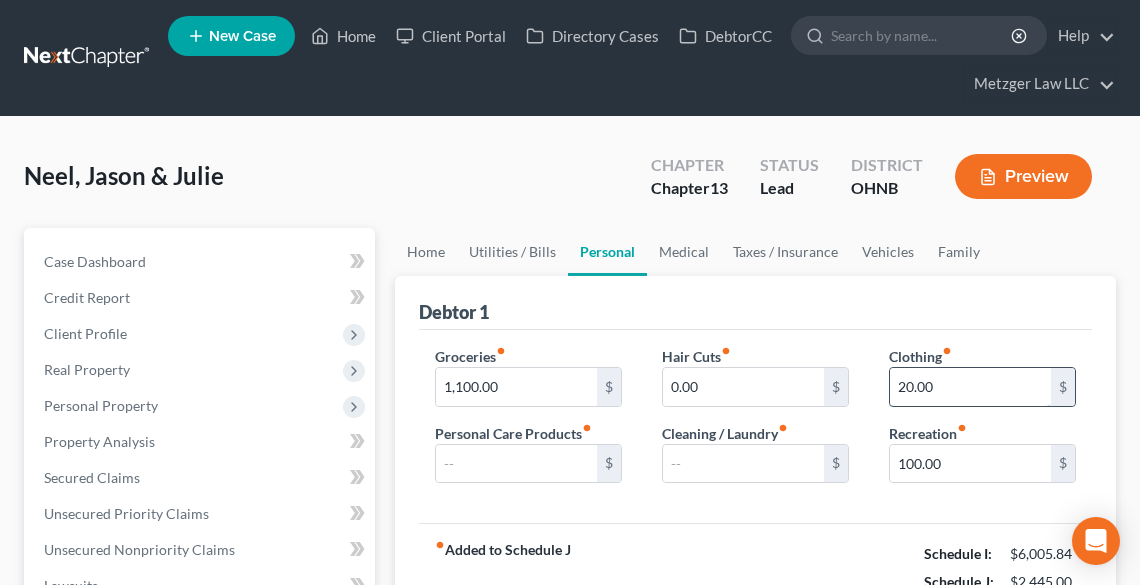 click on "20.00" at bounding box center [970, 387] 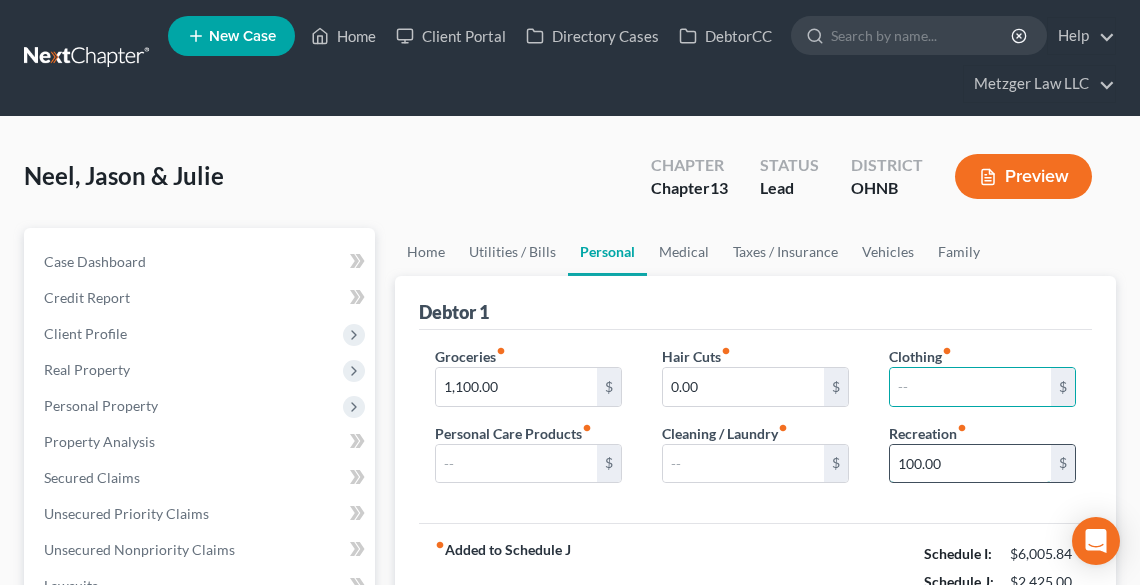 click on "100.00" at bounding box center [970, 464] 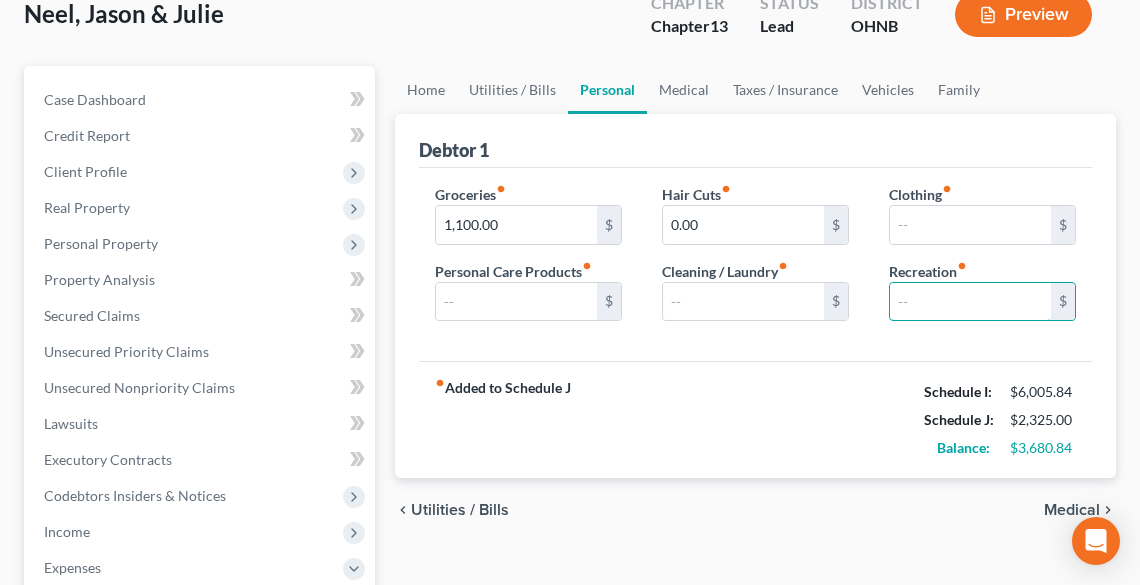 scroll, scrollTop: 160, scrollLeft: 0, axis: vertical 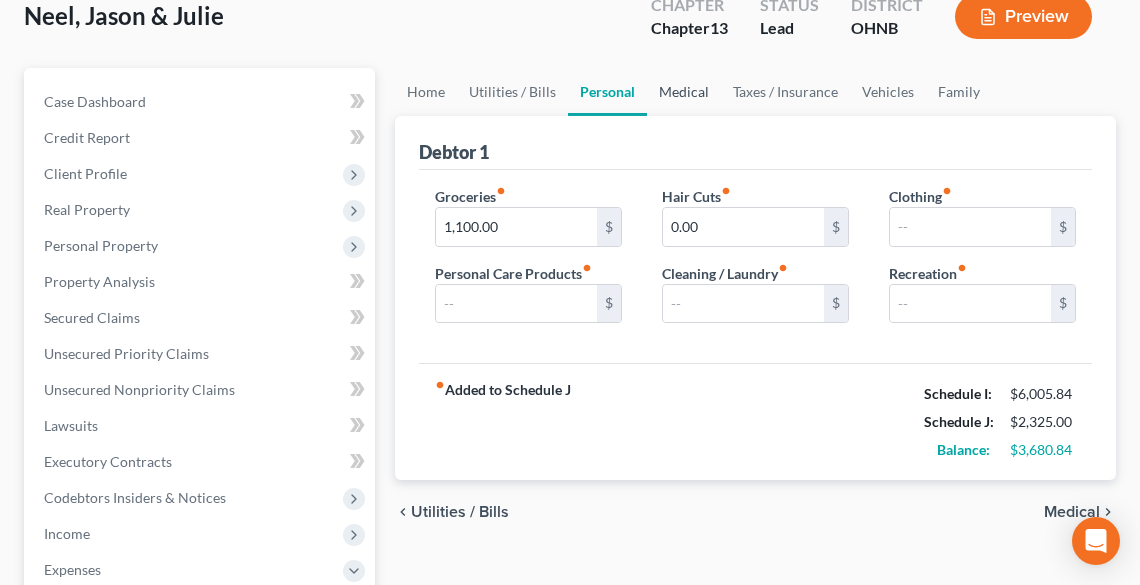 click on "Medical" at bounding box center (684, 92) 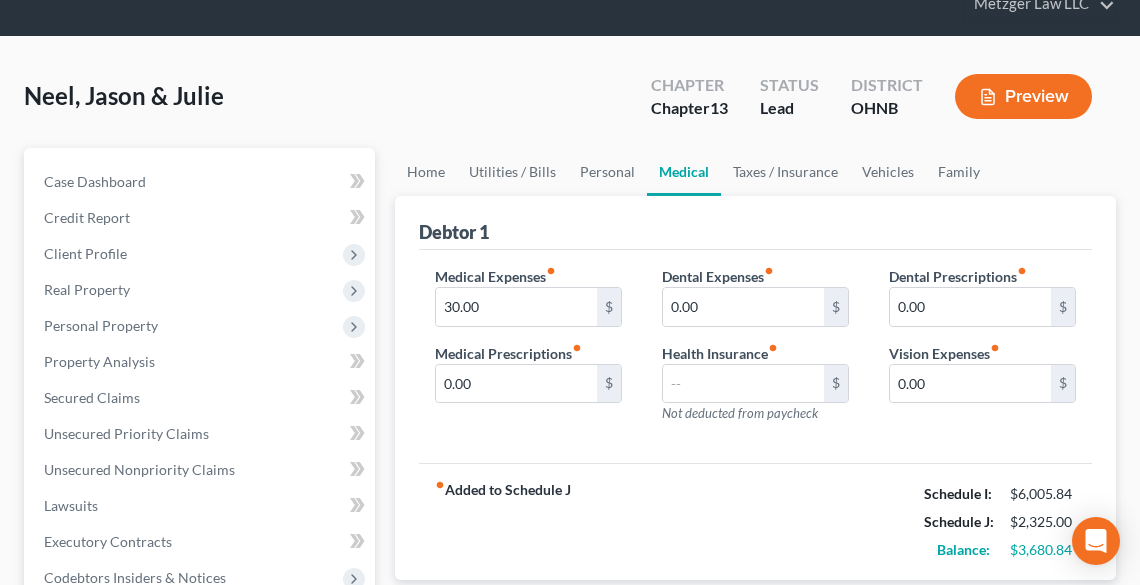 scroll, scrollTop: 0, scrollLeft: 0, axis: both 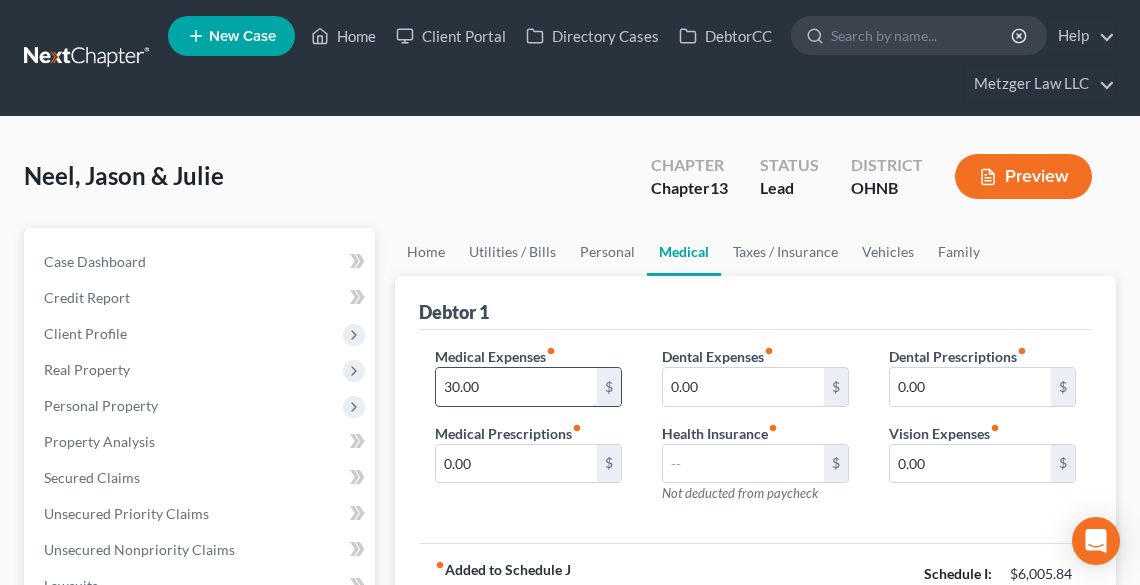click on "30.00" at bounding box center [516, 387] 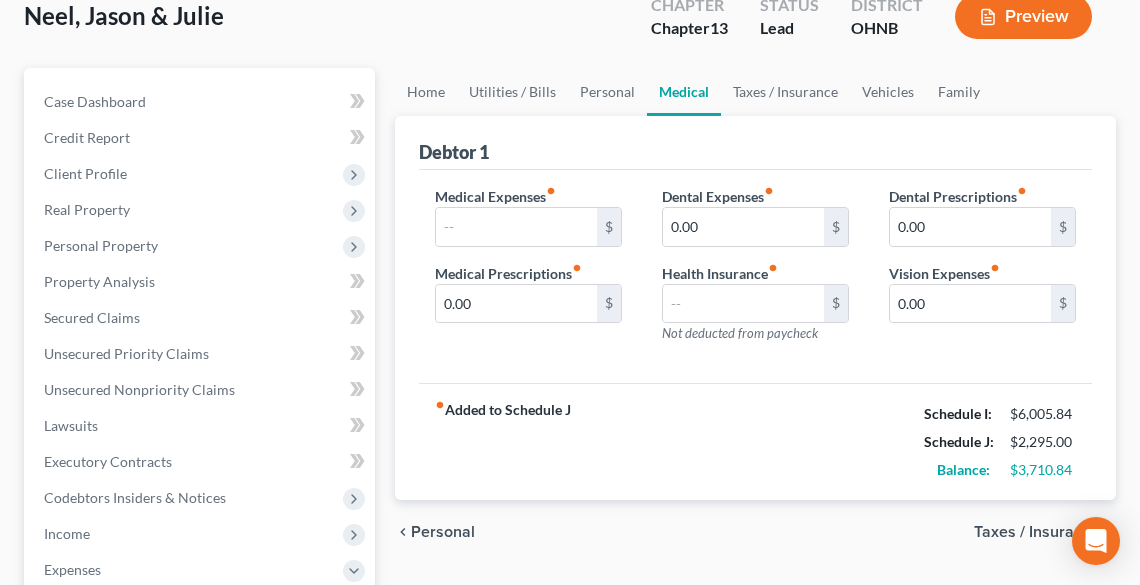 scroll, scrollTop: 160, scrollLeft: 0, axis: vertical 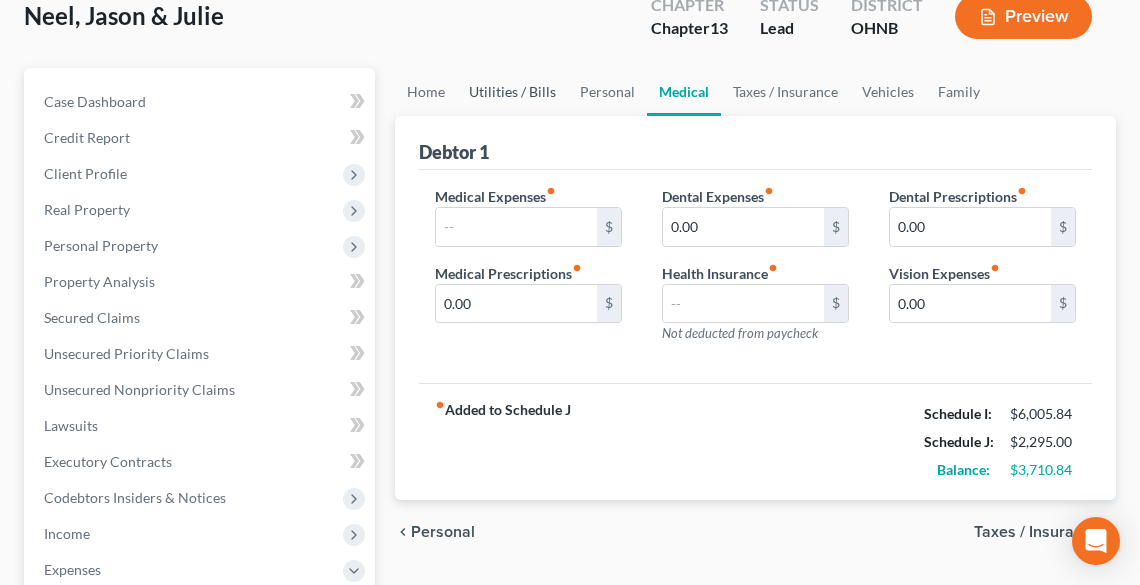 click on "Utilities / Bills" at bounding box center [512, 92] 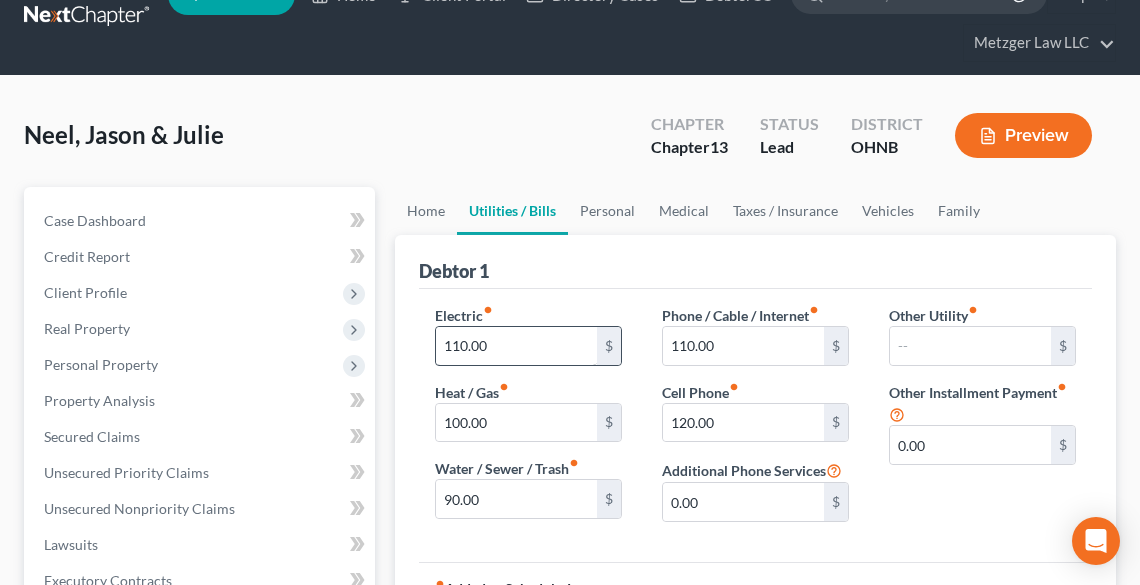 scroll, scrollTop: 80, scrollLeft: 0, axis: vertical 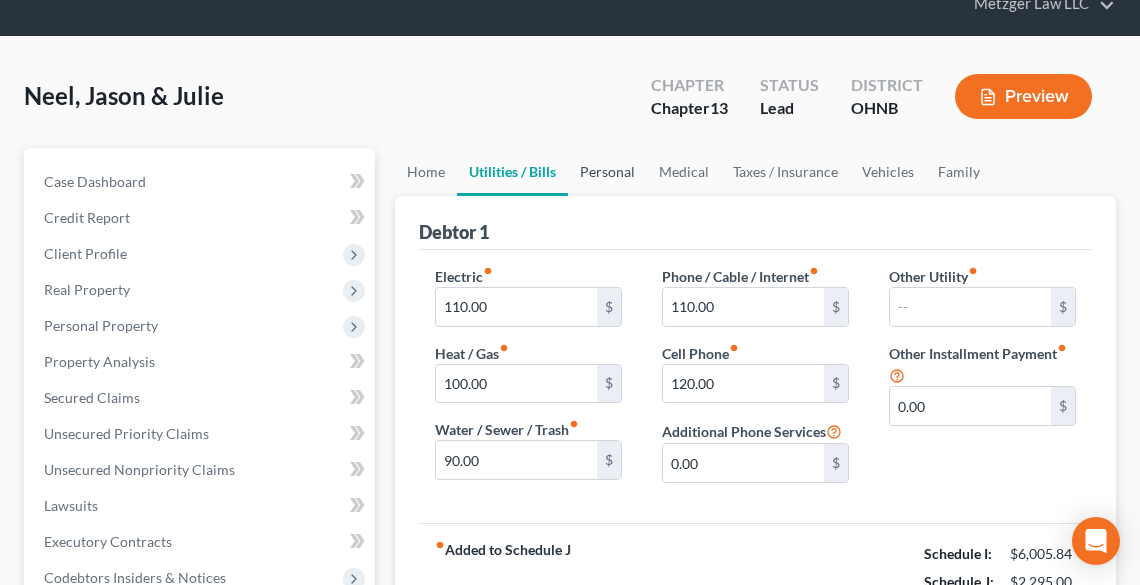 click on "Personal" at bounding box center (607, 172) 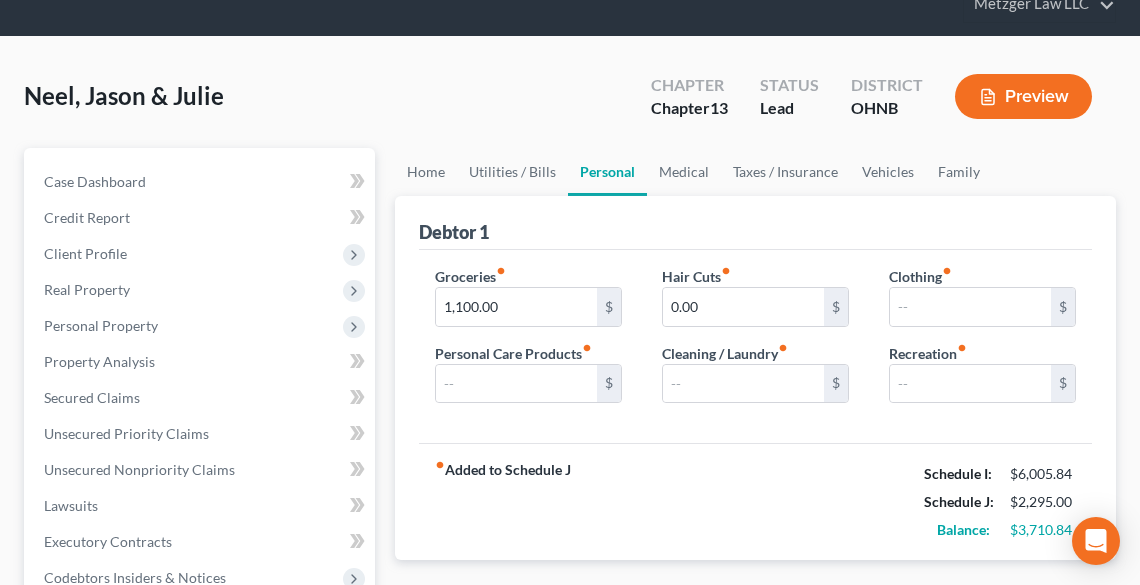 scroll, scrollTop: 0, scrollLeft: 0, axis: both 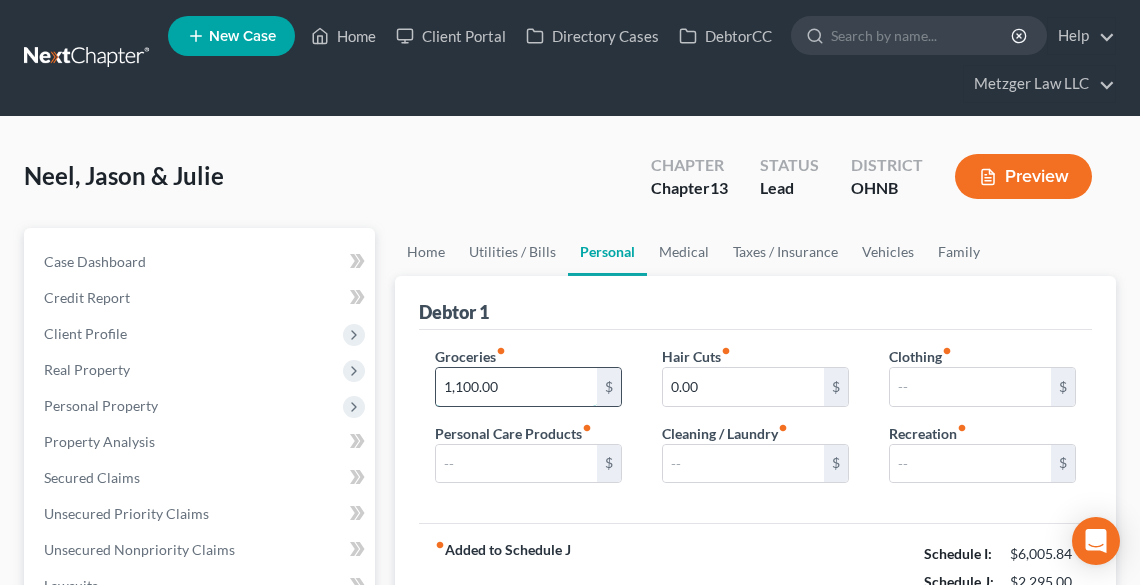 click on "1,100.00" at bounding box center (516, 387) 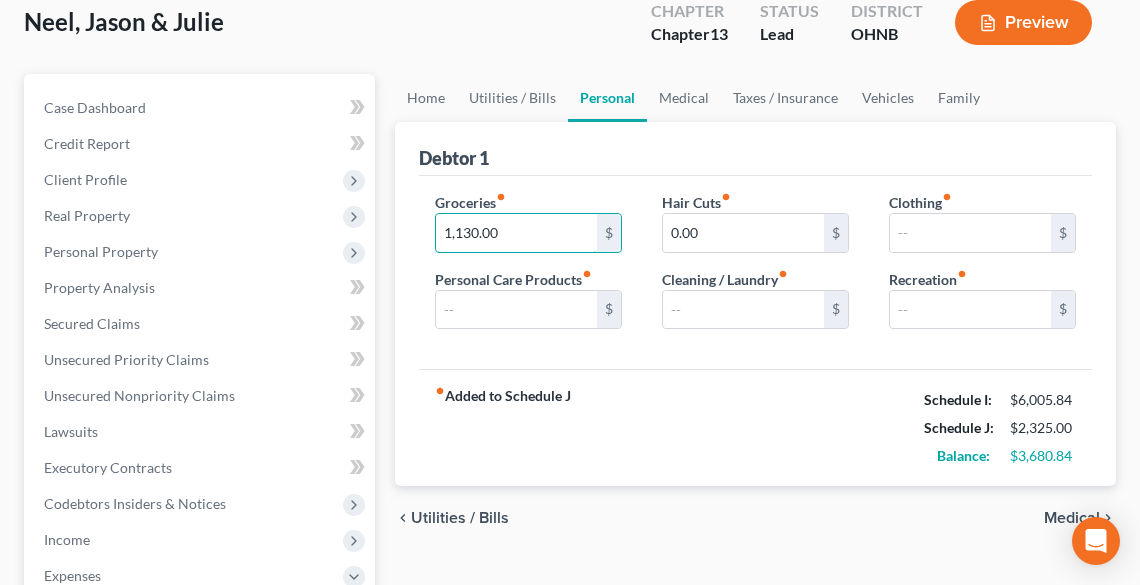 scroll, scrollTop: 160, scrollLeft: 0, axis: vertical 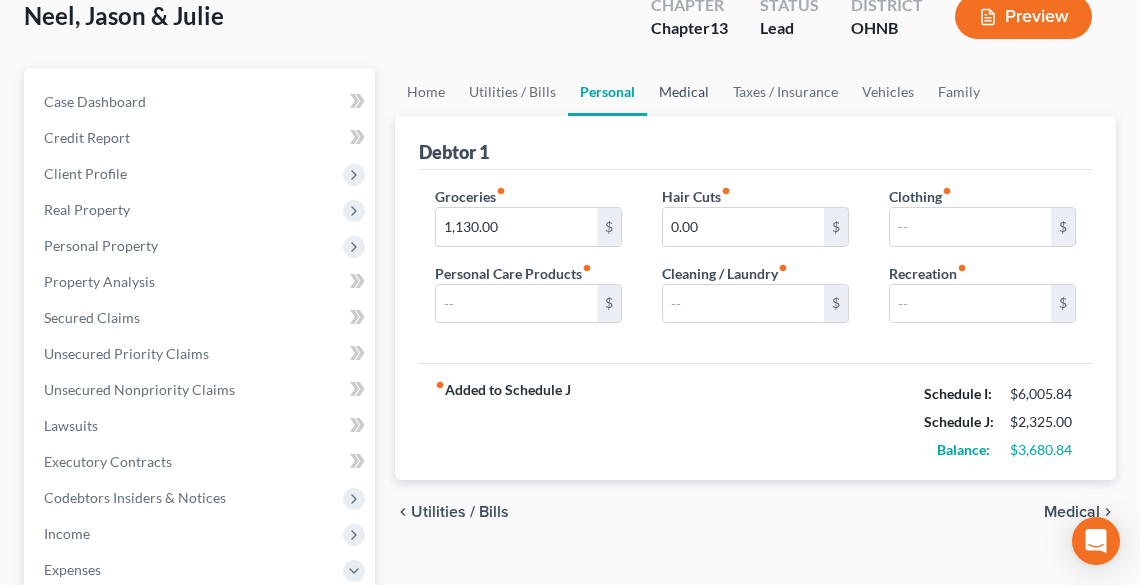 click on "Medical" at bounding box center [684, 92] 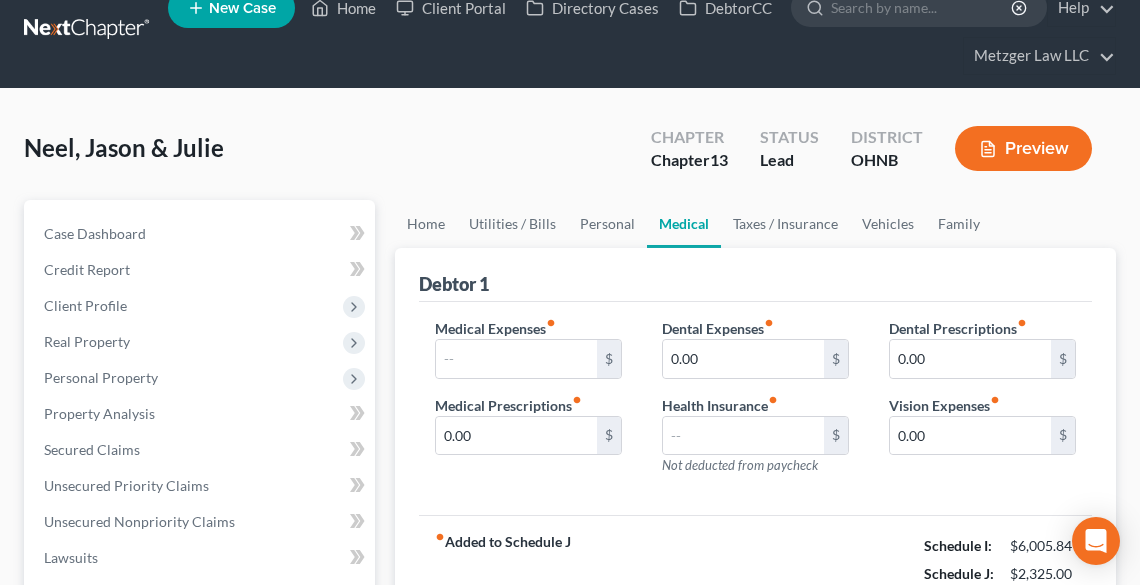scroll, scrollTop: 0, scrollLeft: 0, axis: both 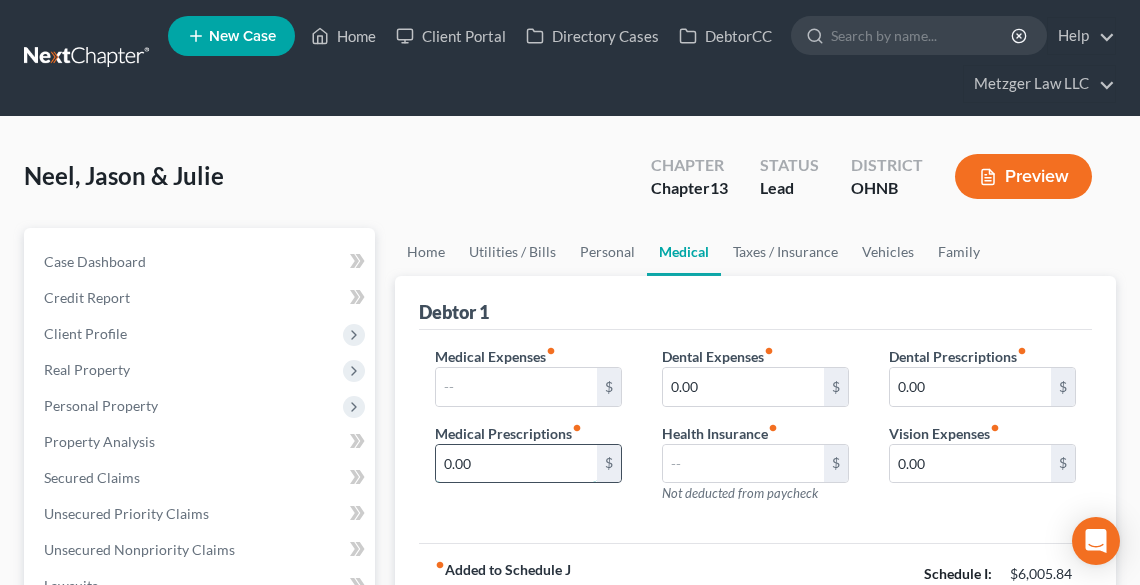 click on "0.00" at bounding box center [516, 464] 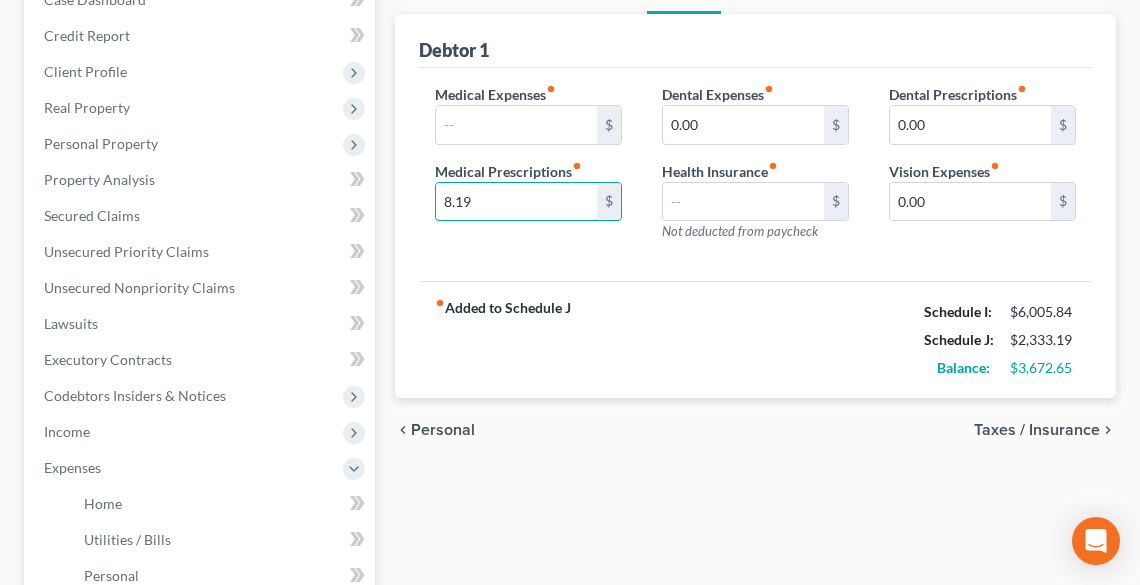 scroll, scrollTop: 400, scrollLeft: 0, axis: vertical 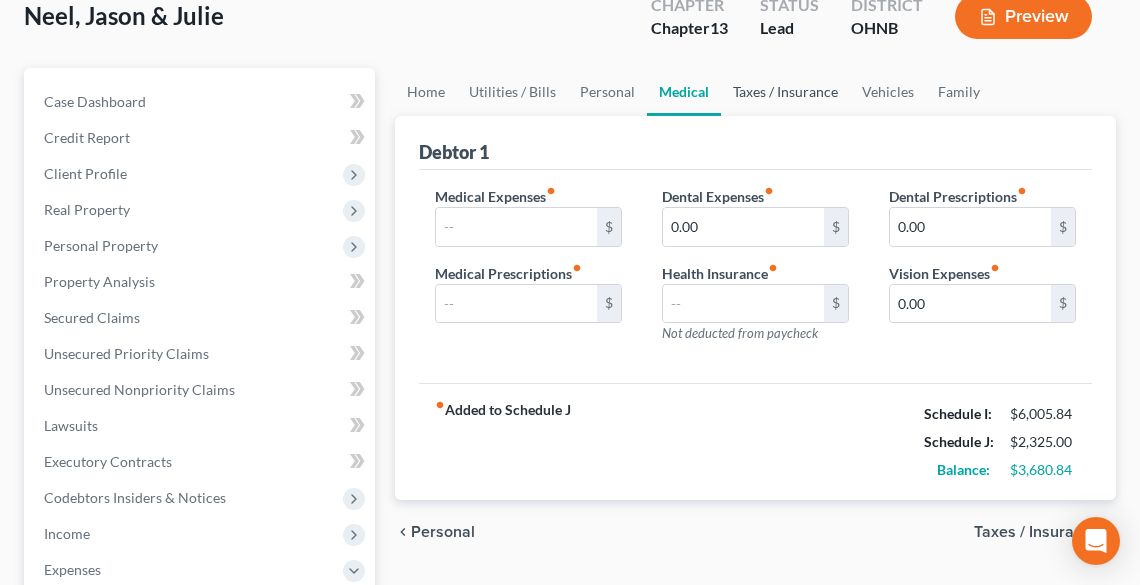 click on "Taxes / Insurance" at bounding box center [785, 92] 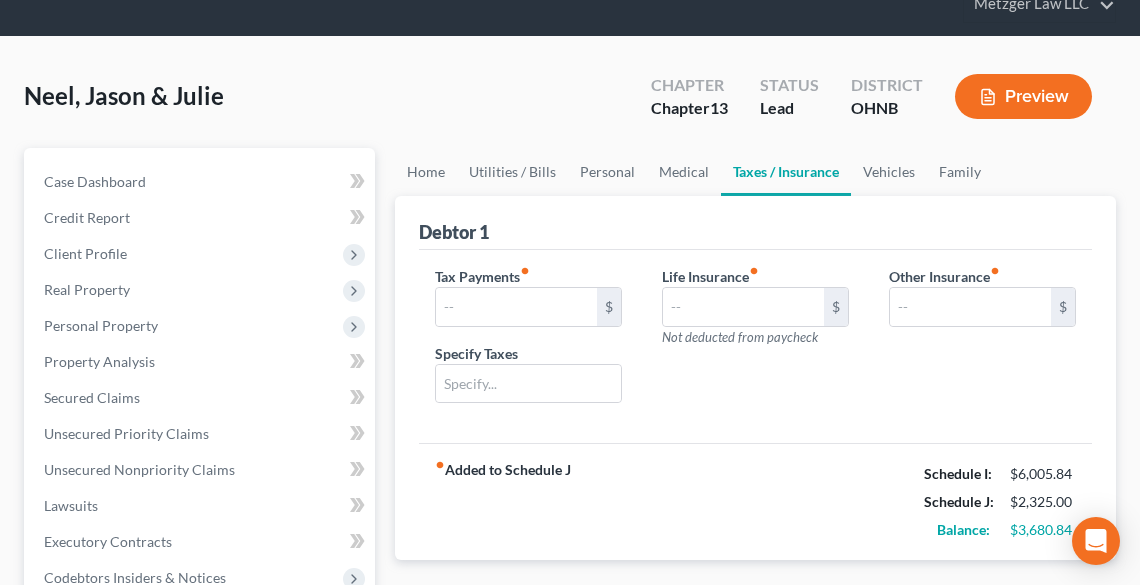 scroll, scrollTop: 0, scrollLeft: 0, axis: both 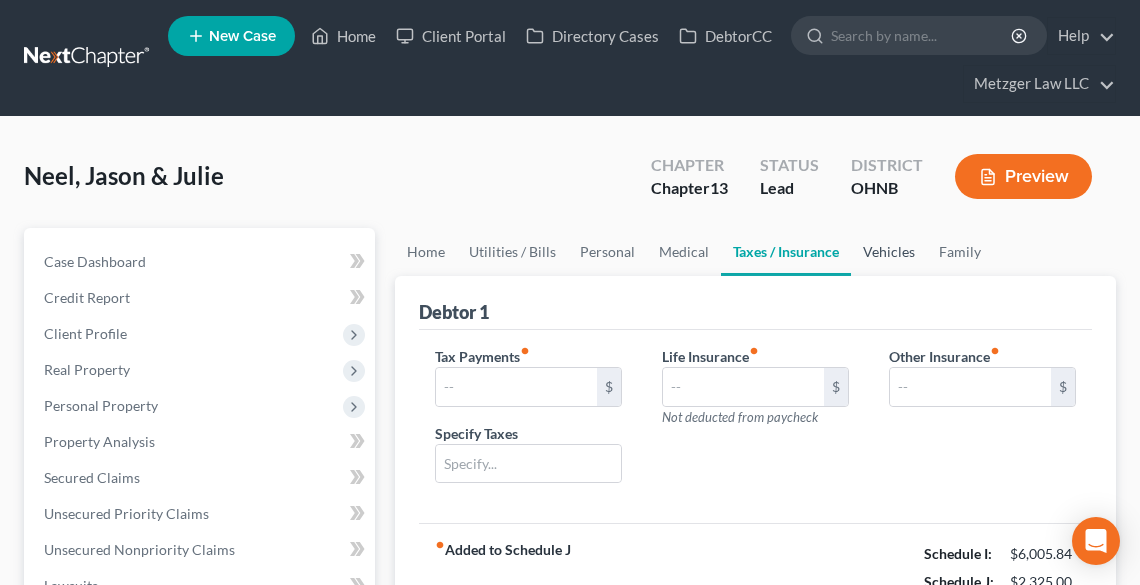 click on "Vehicles" at bounding box center (889, 252) 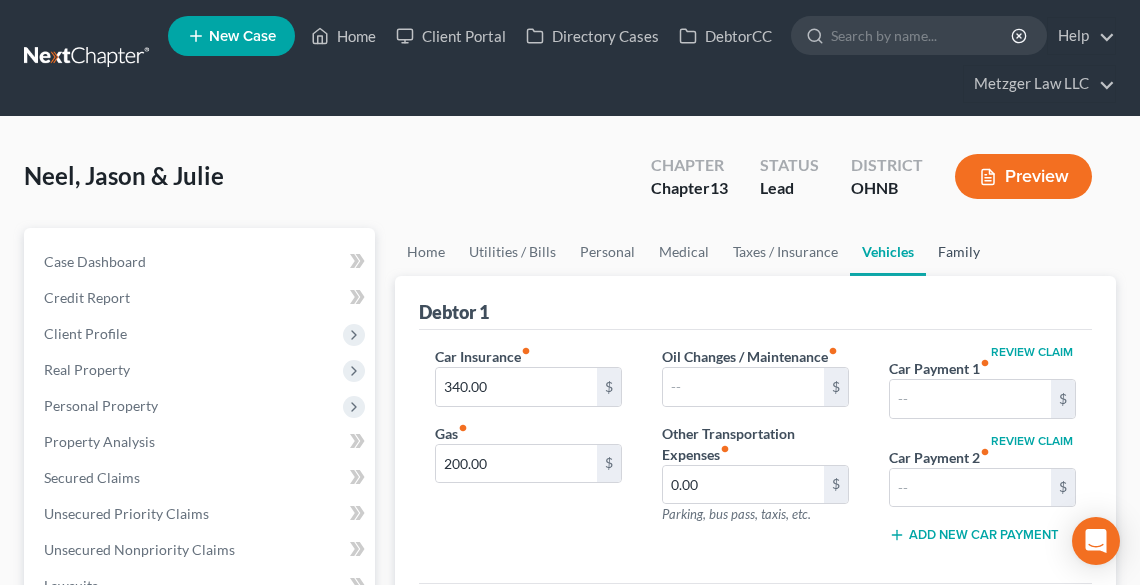 click on "Family" at bounding box center (959, 252) 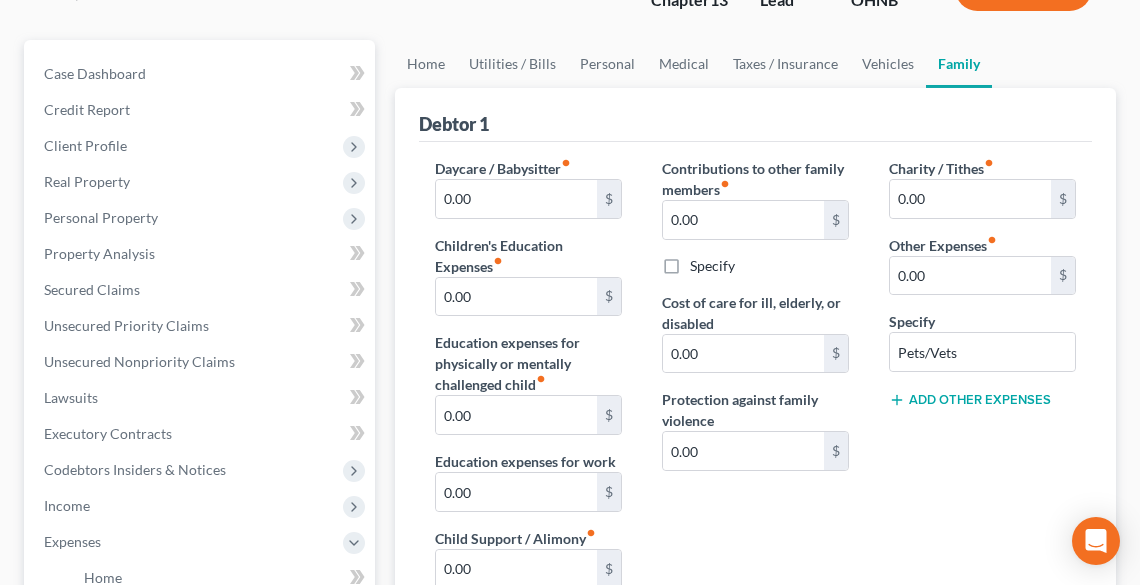 scroll, scrollTop: 160, scrollLeft: 0, axis: vertical 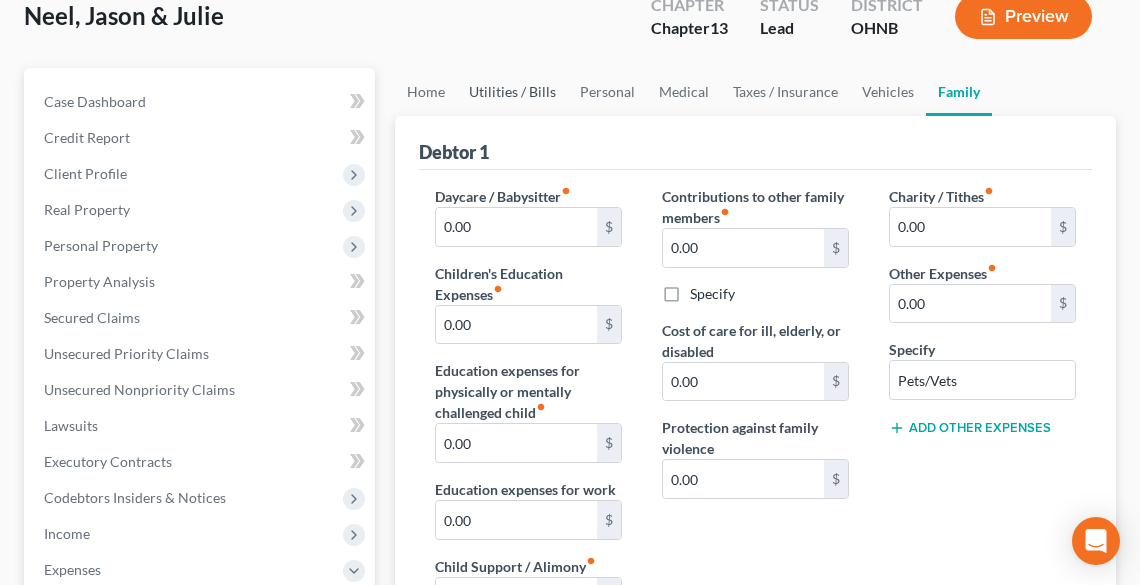 click on "Utilities / Bills" at bounding box center (512, 92) 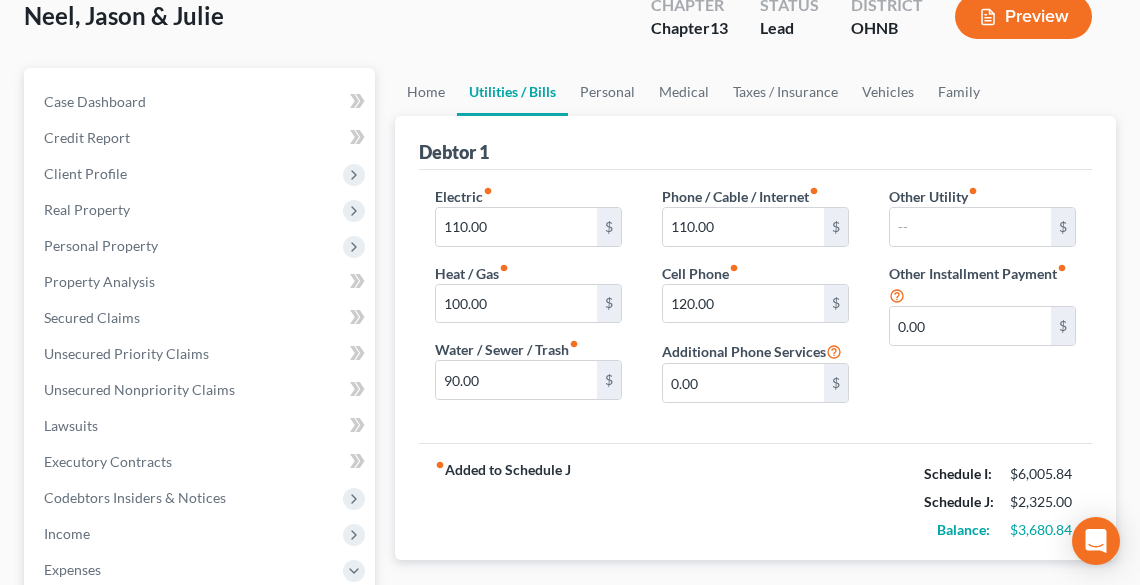 scroll, scrollTop: 0, scrollLeft: 0, axis: both 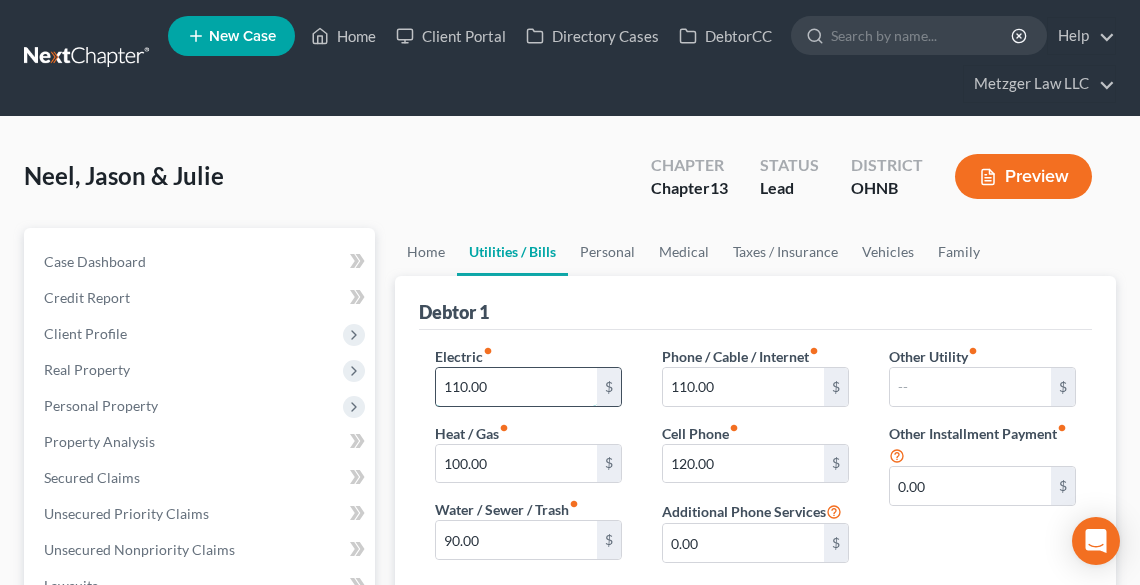 click on "110.00" at bounding box center (516, 387) 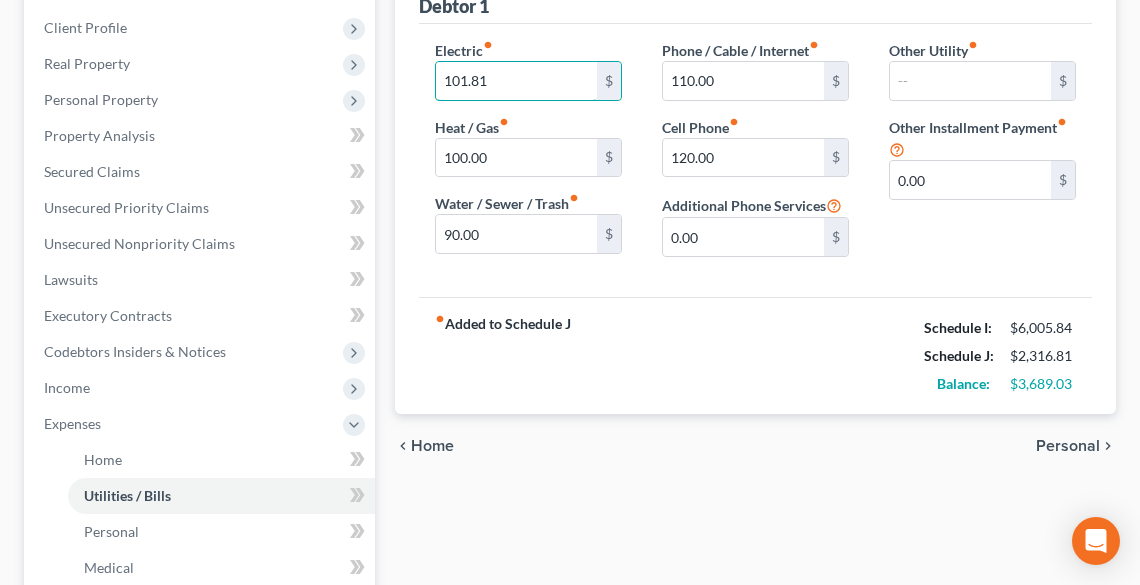 scroll, scrollTop: 0, scrollLeft: 0, axis: both 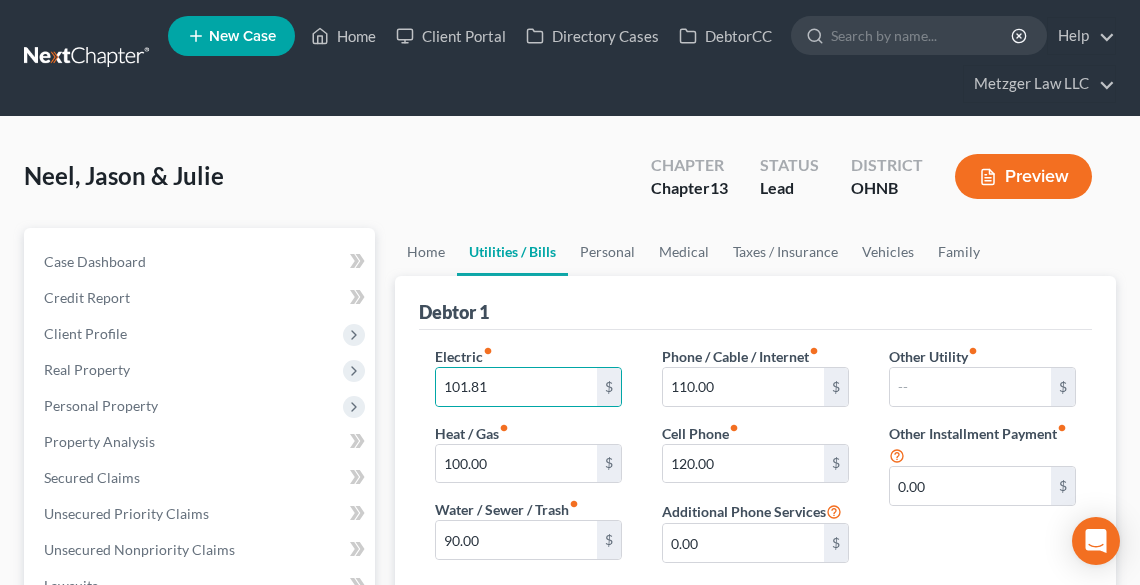 click on "Preview" at bounding box center [1023, 176] 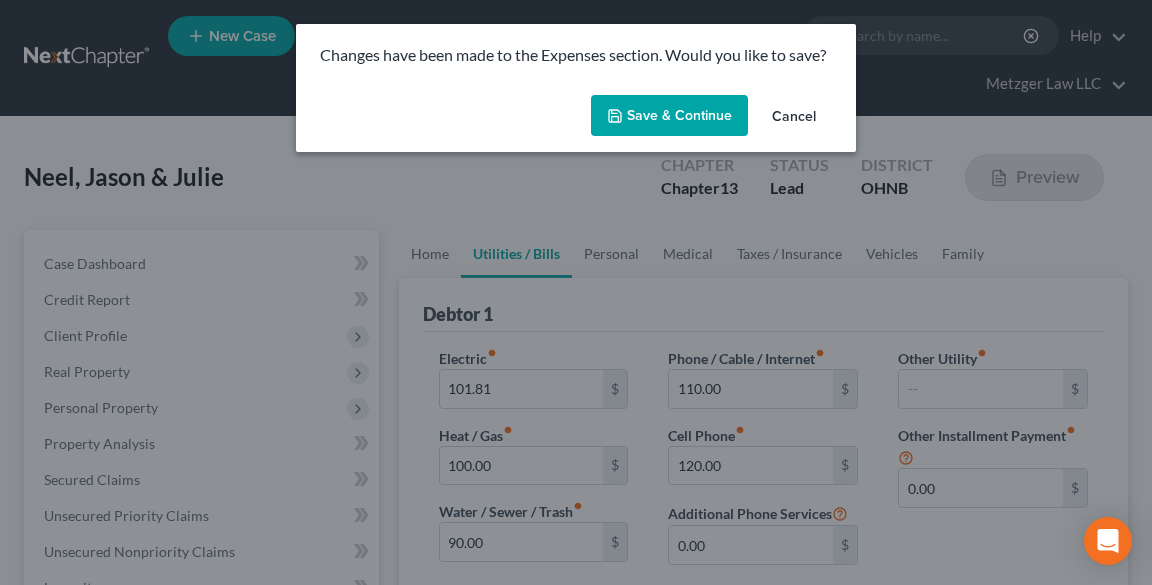 click on "Save & Continue" at bounding box center (669, 116) 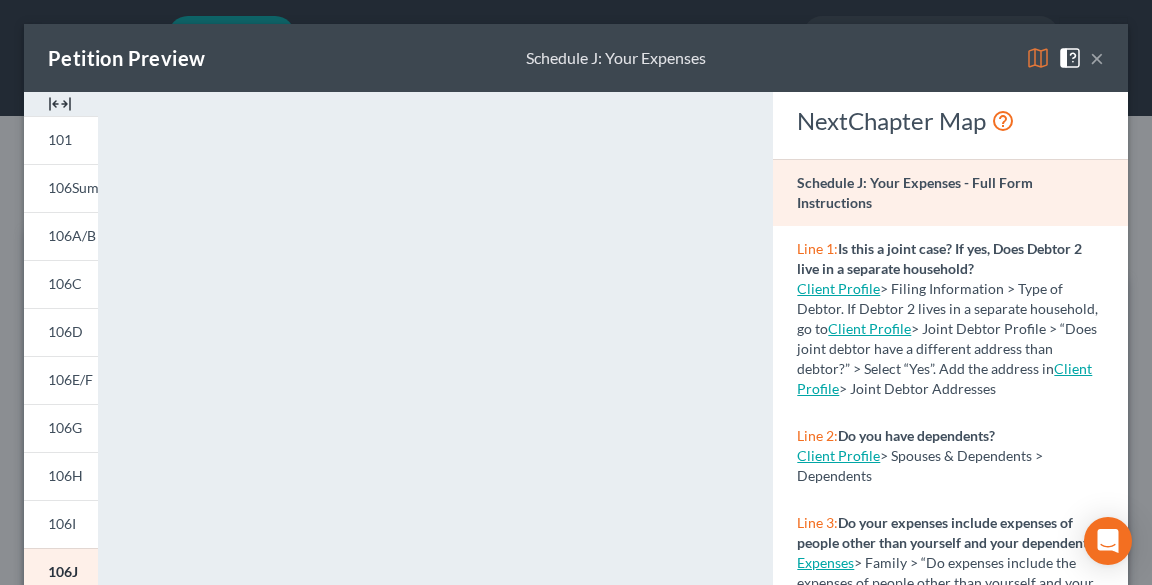click on "×" at bounding box center [1097, 58] 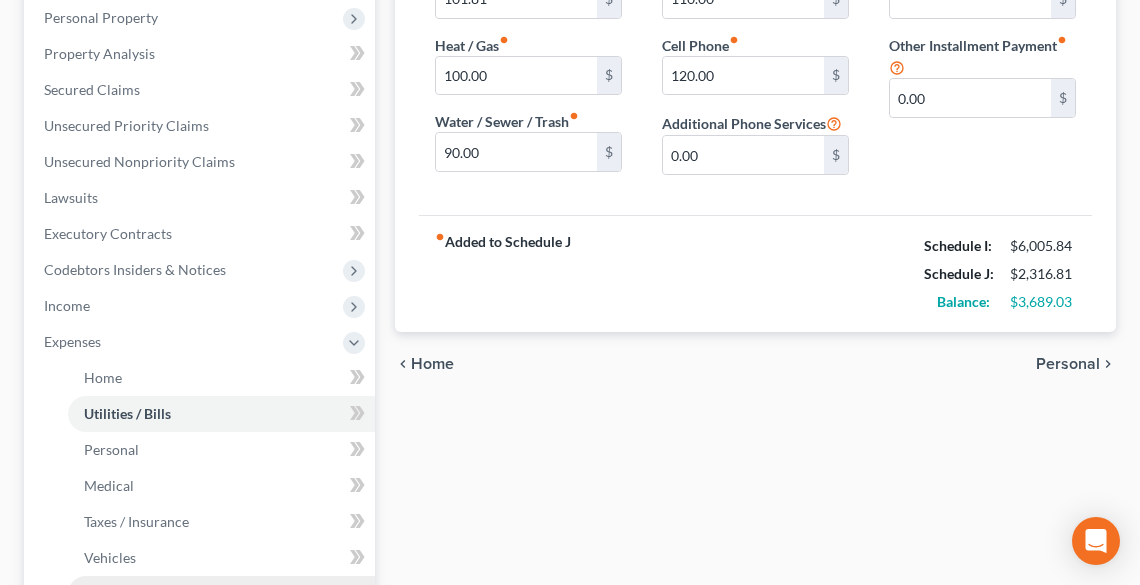 scroll, scrollTop: 640, scrollLeft: 0, axis: vertical 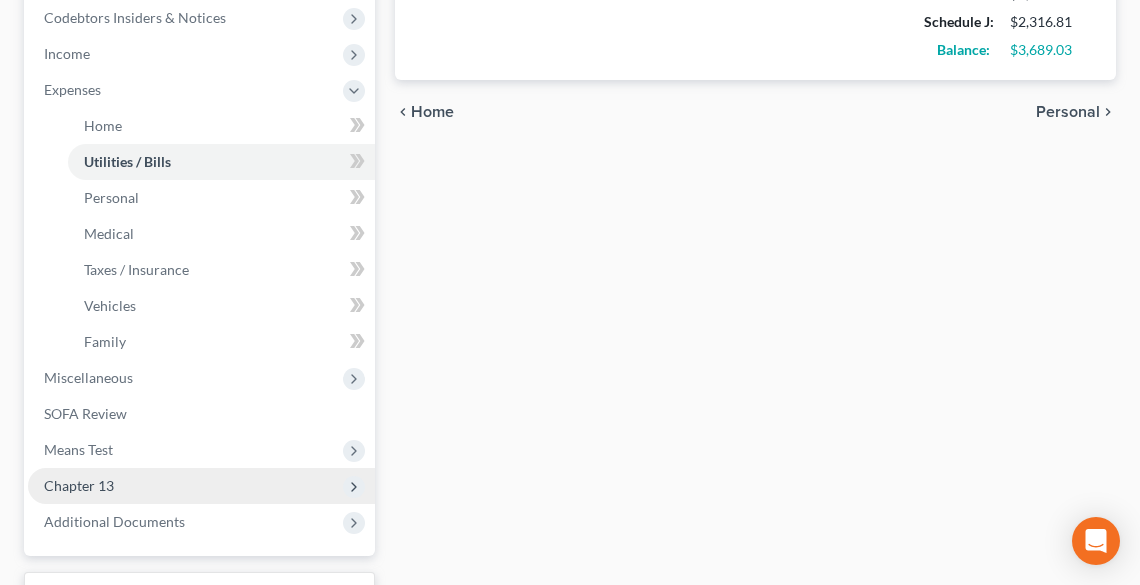 click on "Chapter 13" at bounding box center (201, 486) 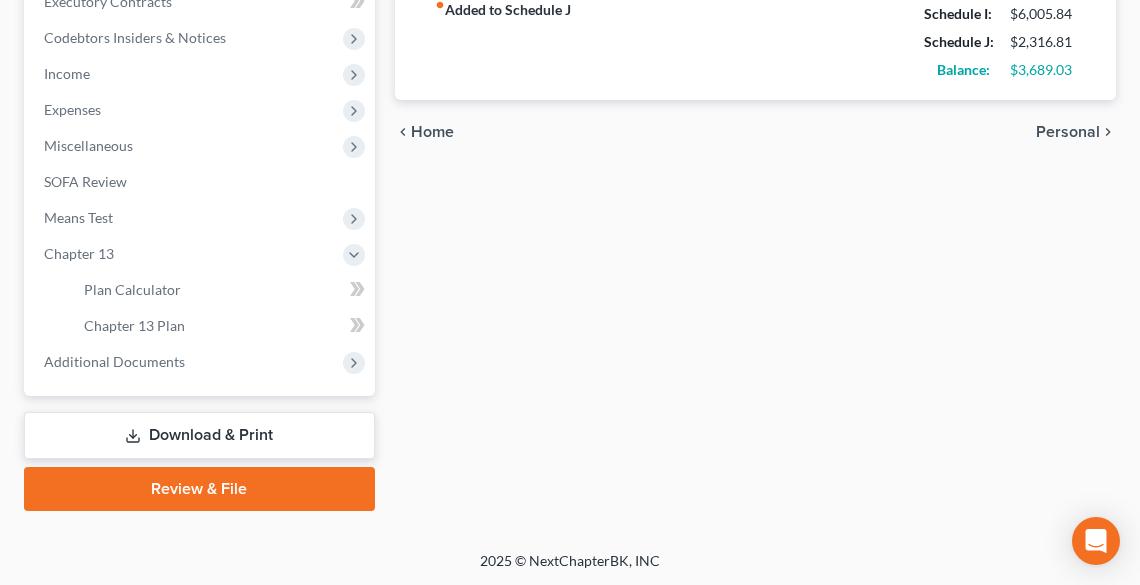 scroll, scrollTop: 460, scrollLeft: 0, axis: vertical 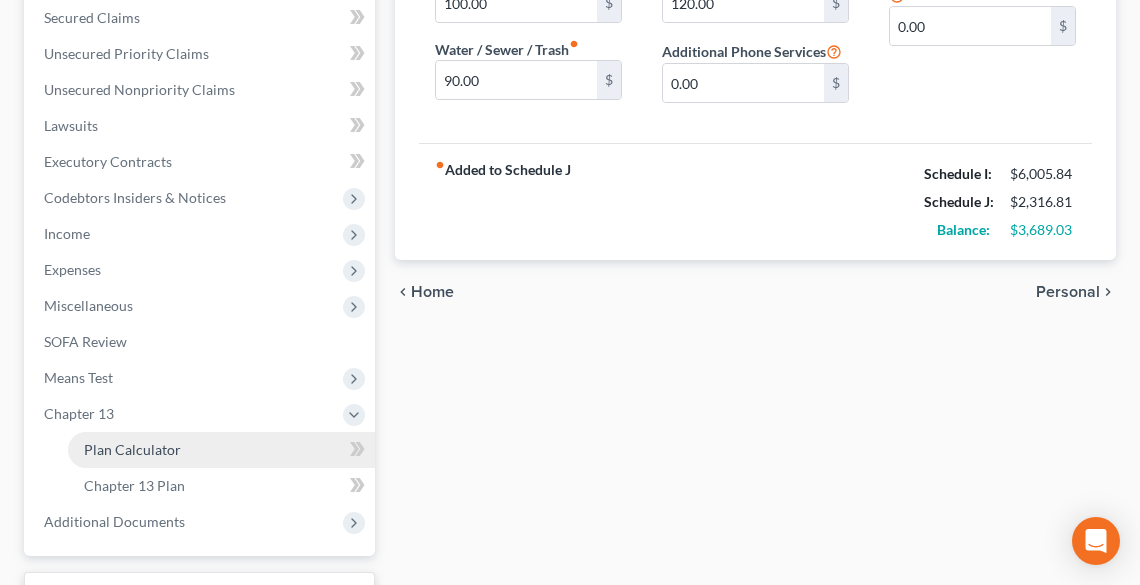 click on "Plan Calculator" at bounding box center [132, 449] 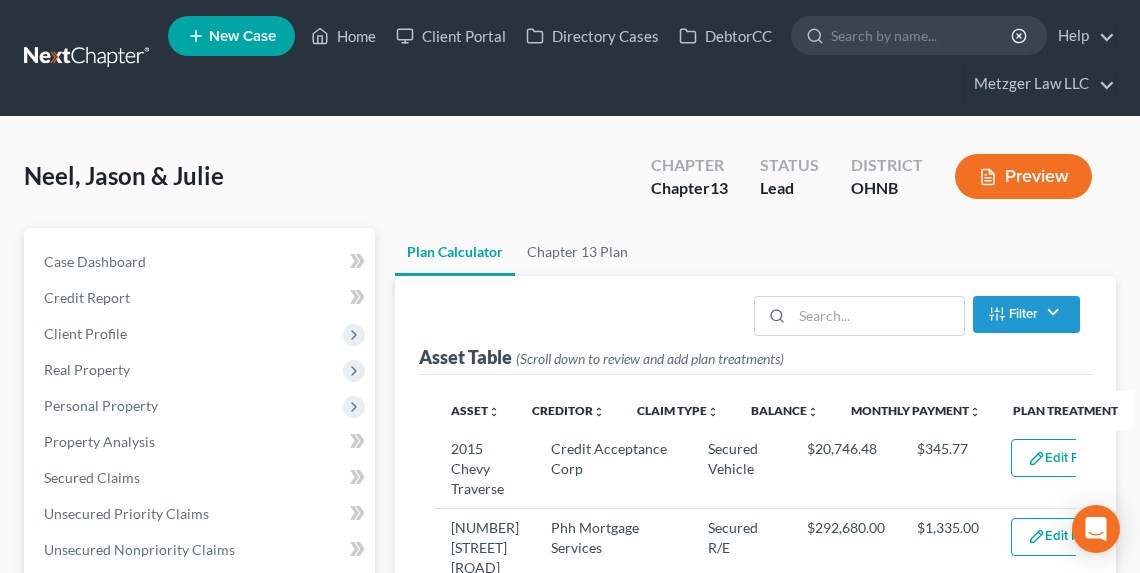 scroll, scrollTop: 320, scrollLeft: 0, axis: vertical 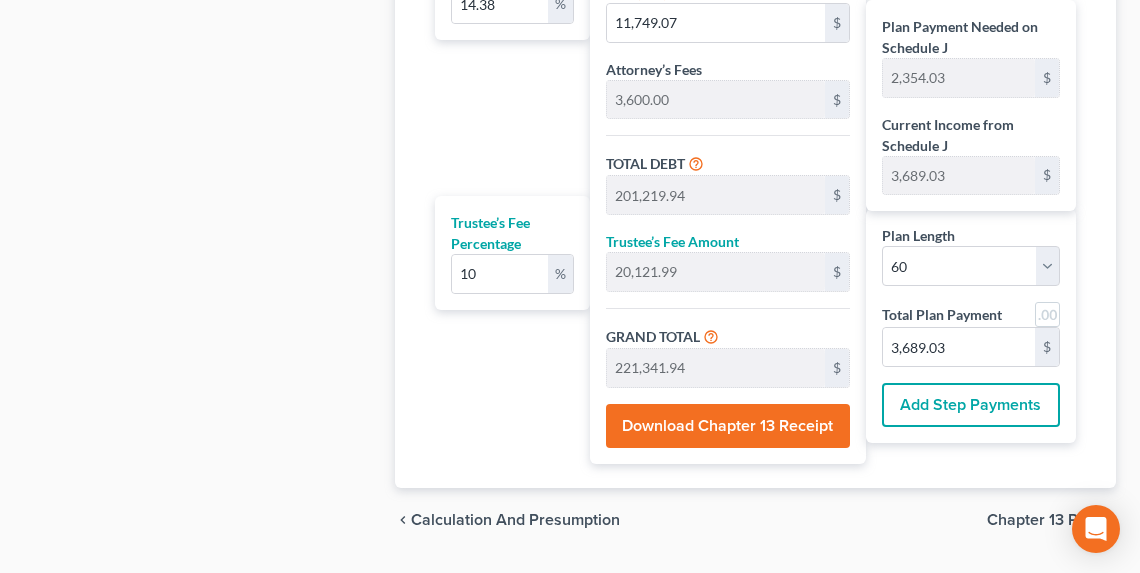 click on "Chapter 13 Plan" at bounding box center [1043, 520] 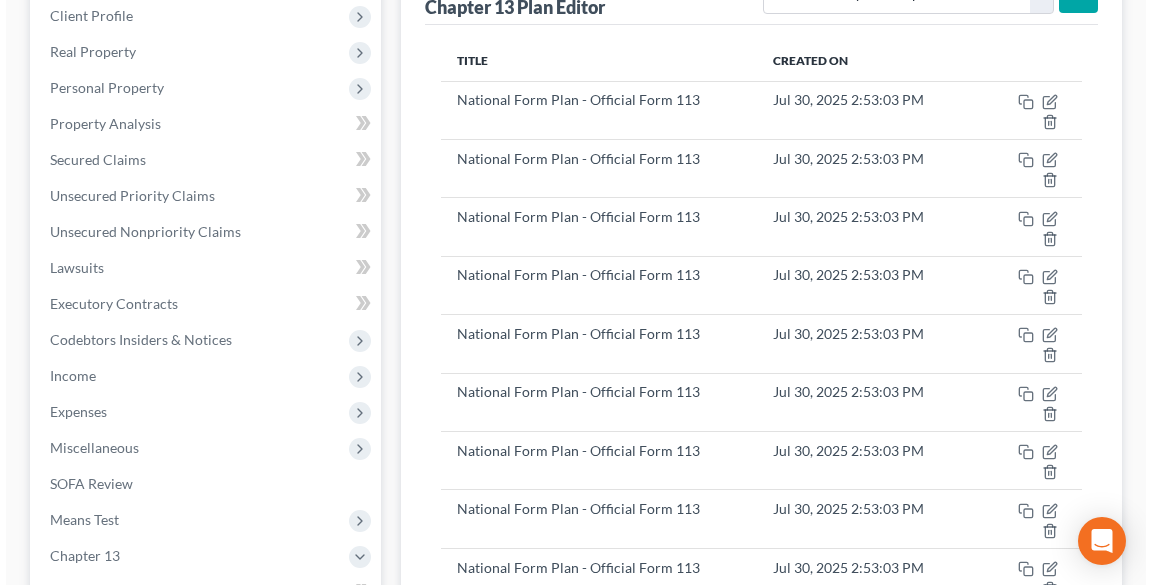 scroll, scrollTop: 80, scrollLeft: 0, axis: vertical 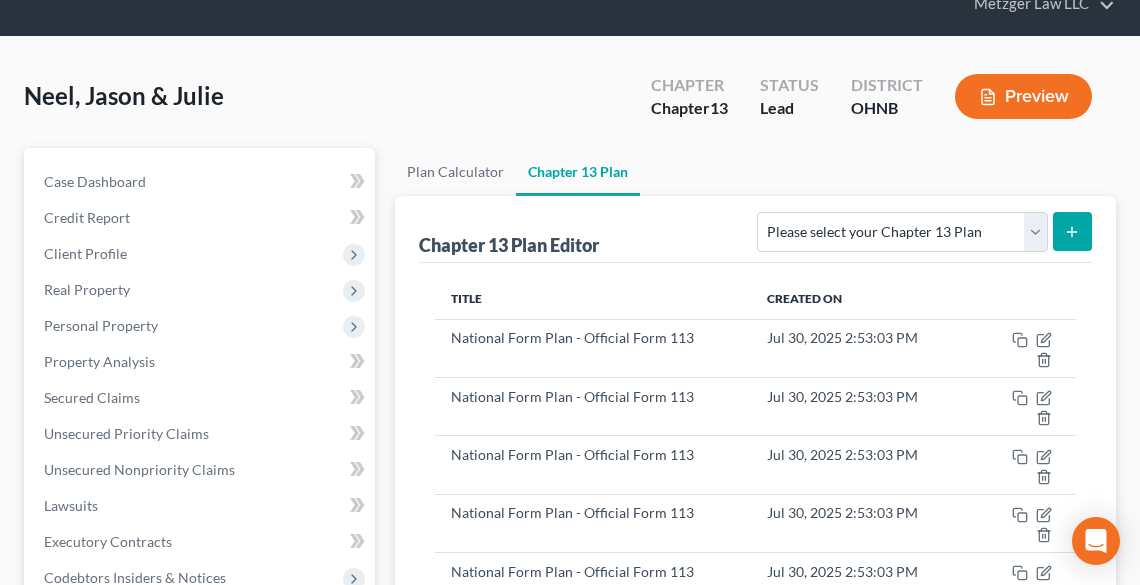 click on "Please select your Chapter 13 Plan National Form Plan - Official Form 113 Northern District of Ohio (Cleveland)" at bounding box center [920, 230] 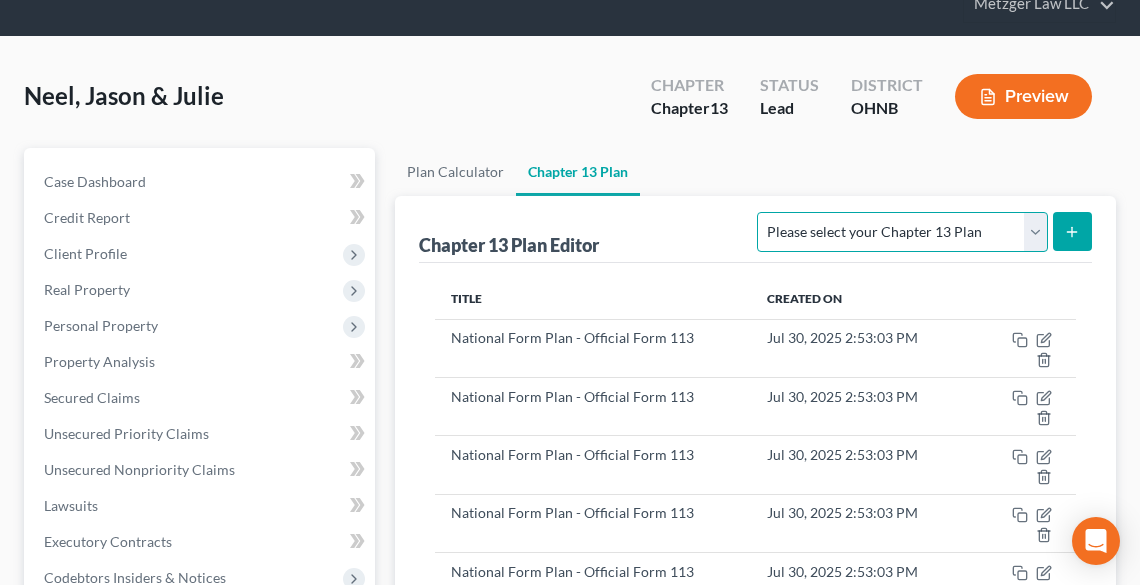 click on "Please select your Chapter 13 Plan National Form Plan - Official Form 113 Northern District of Ohio (Cleveland)" at bounding box center [902, 232] 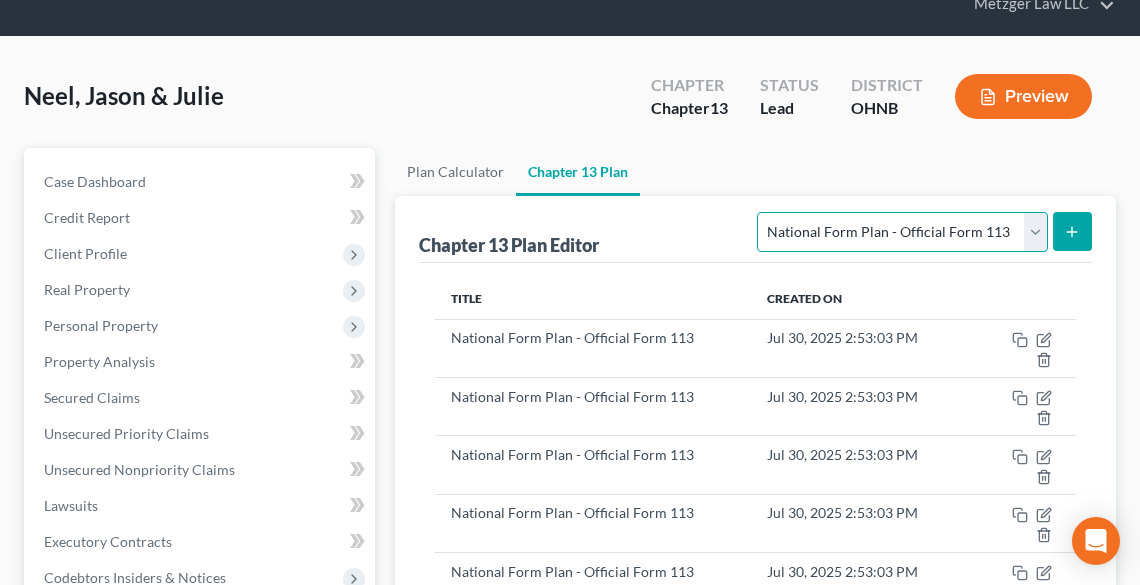 click on "Please select your Chapter 13 Plan National Form Plan - Official Form 113 Northern District of Ohio (Cleveland)" at bounding box center [902, 232] 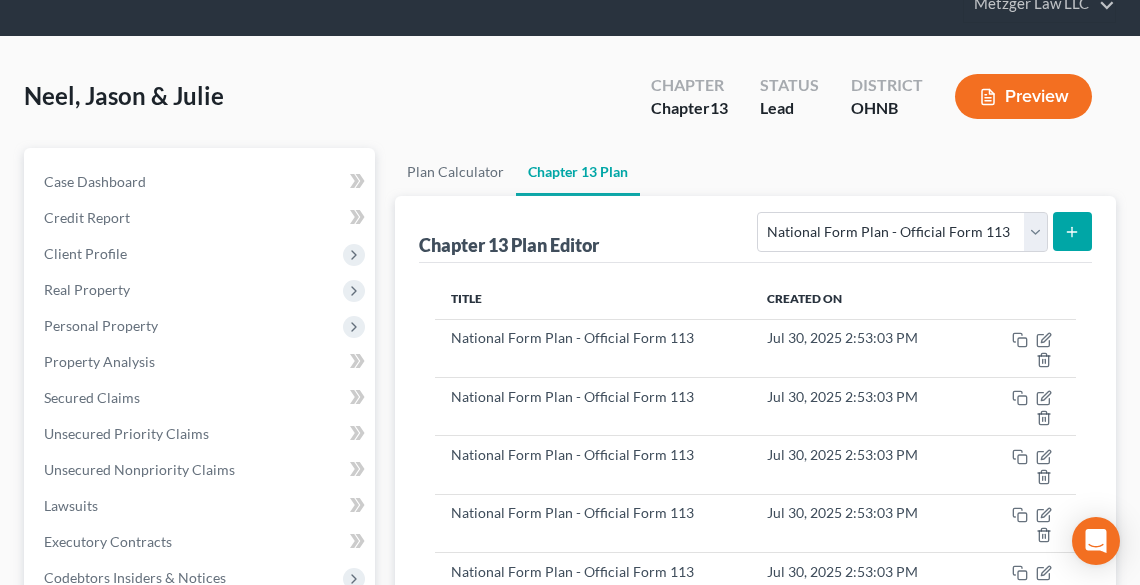 click 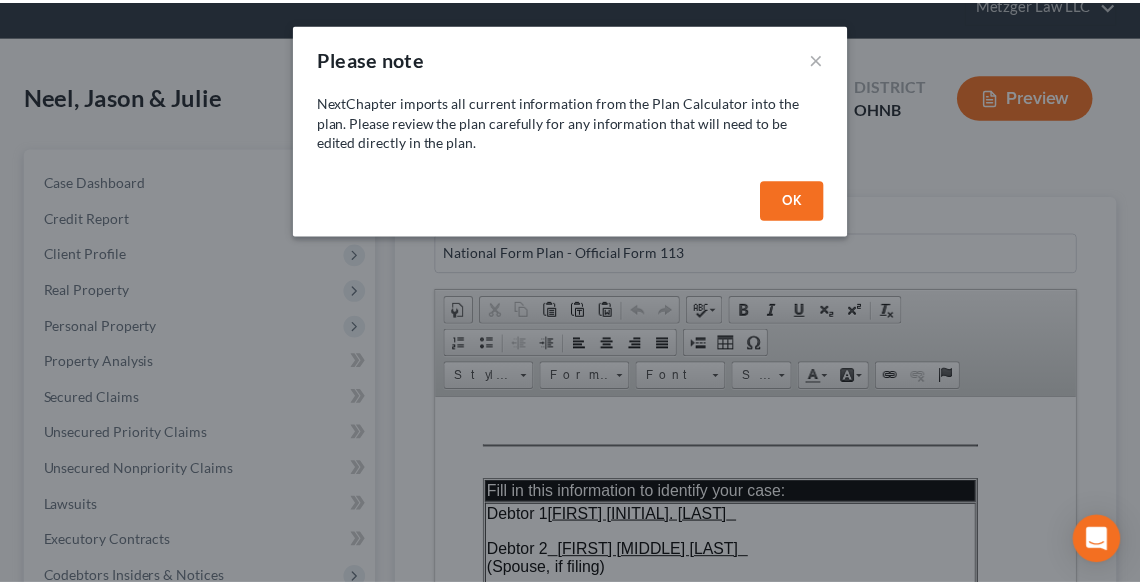 scroll, scrollTop: 0, scrollLeft: 0, axis: both 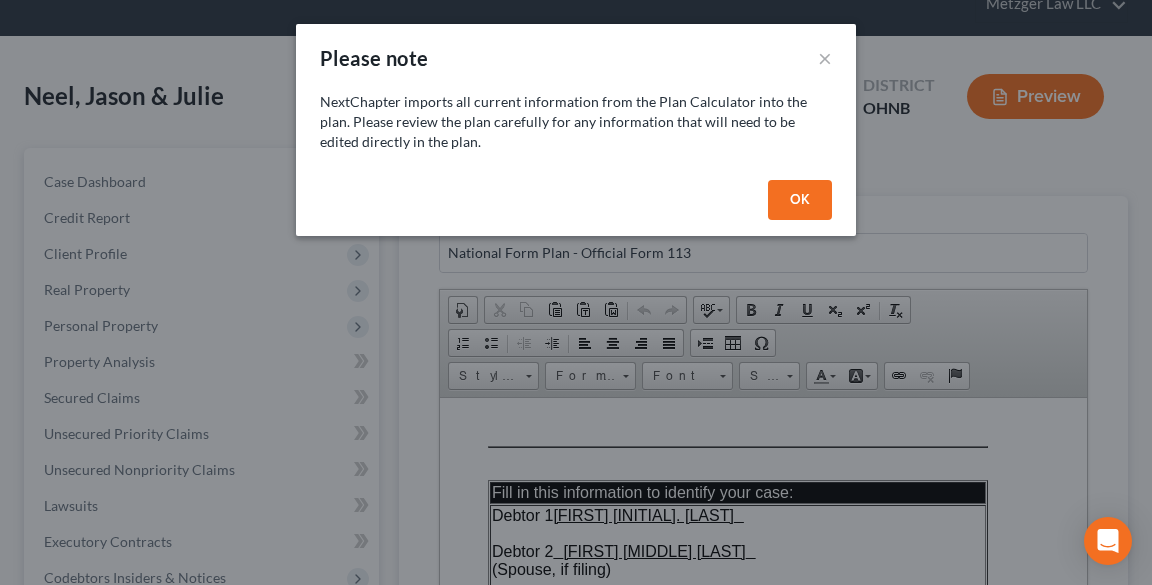 click on "OK" at bounding box center [800, 200] 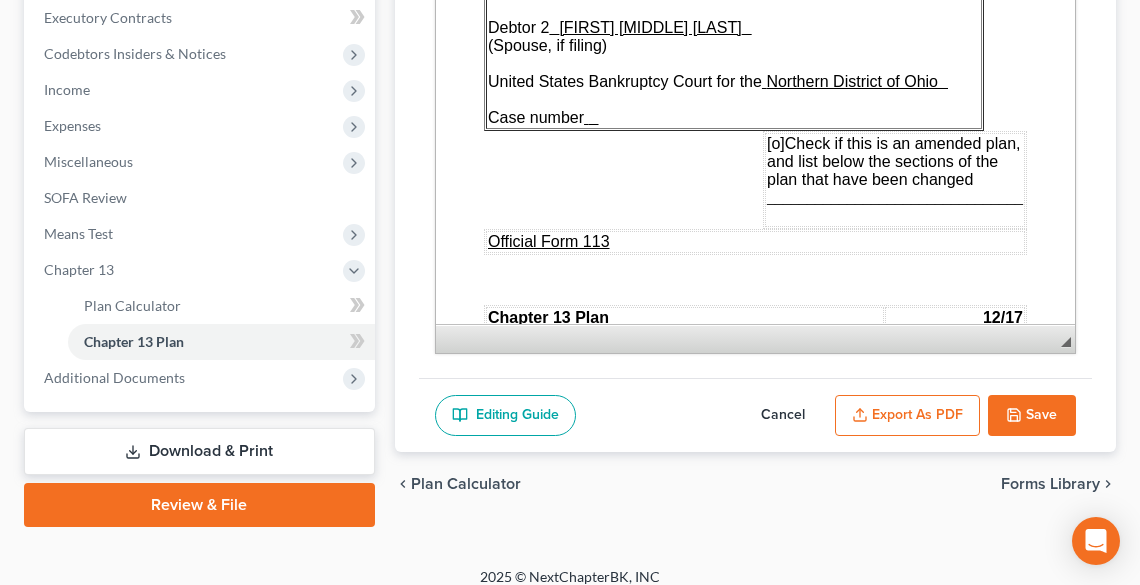 scroll, scrollTop: 620, scrollLeft: 0, axis: vertical 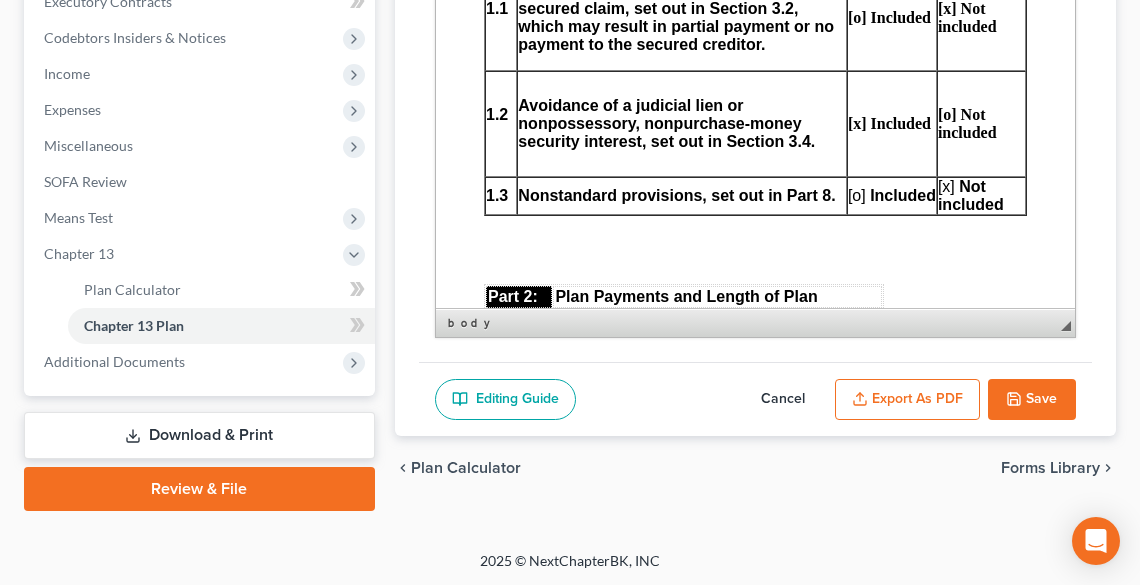 click on "[x]" at bounding box center [945, 186] 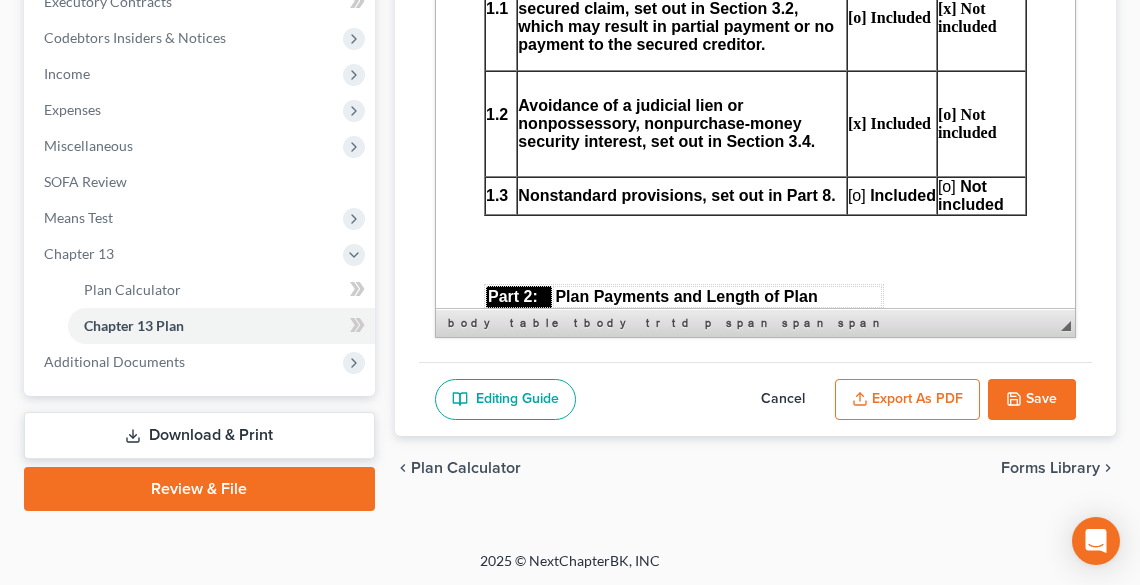 click on "[o]" at bounding box center [856, 195] 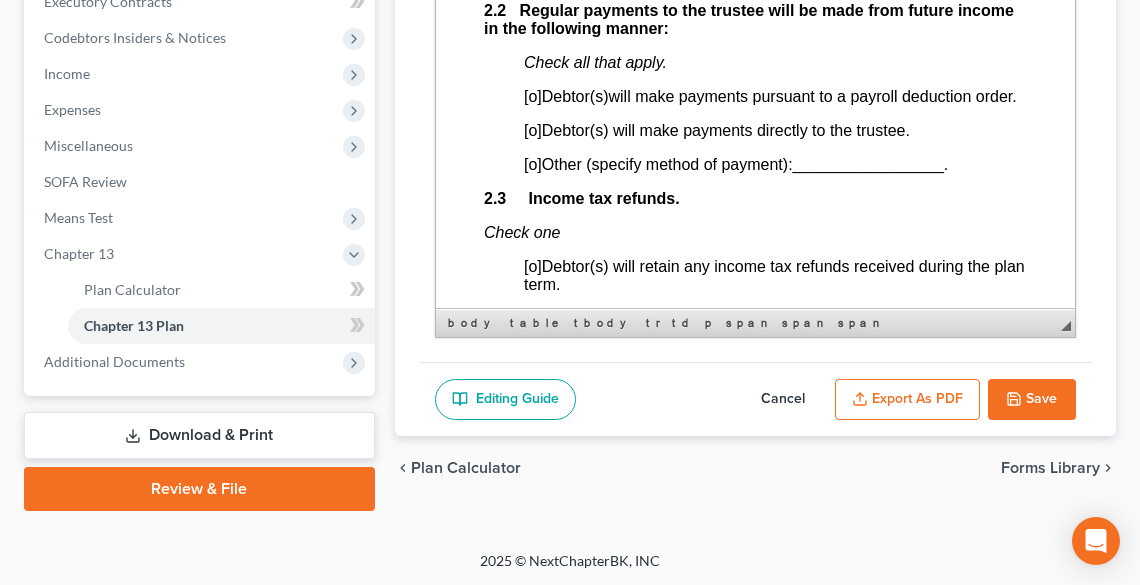 scroll, scrollTop: 1520, scrollLeft: 0, axis: vertical 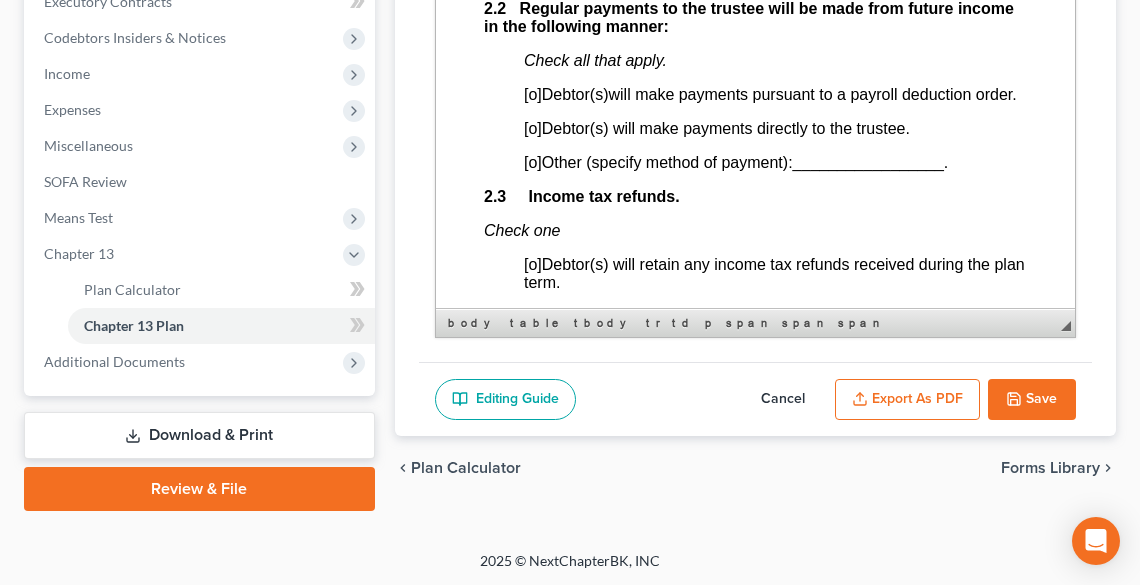 click on "[o]" at bounding box center (532, 94) 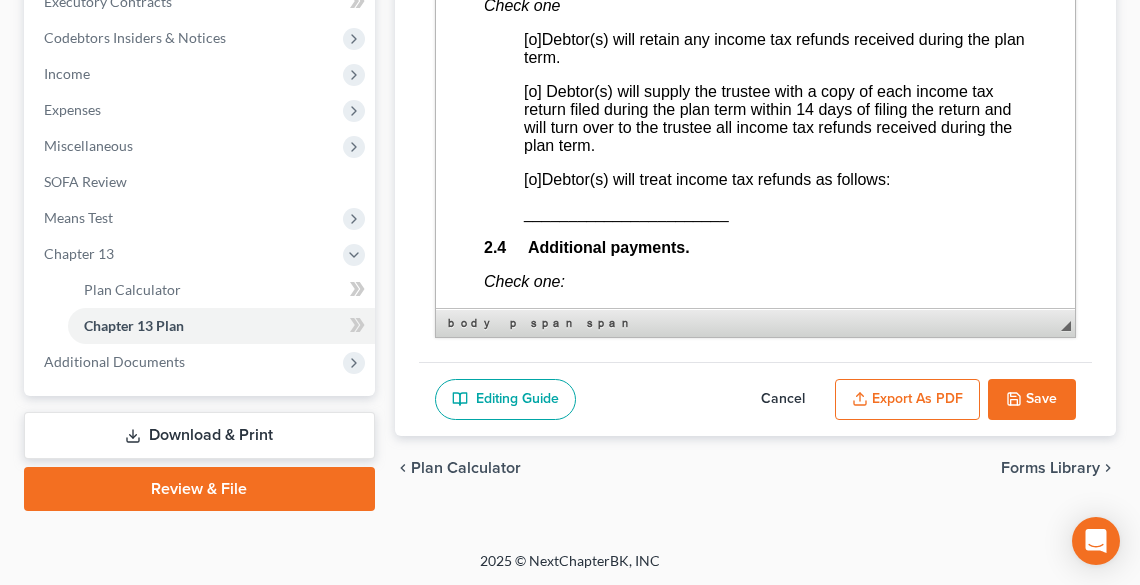 scroll, scrollTop: 1840, scrollLeft: 0, axis: vertical 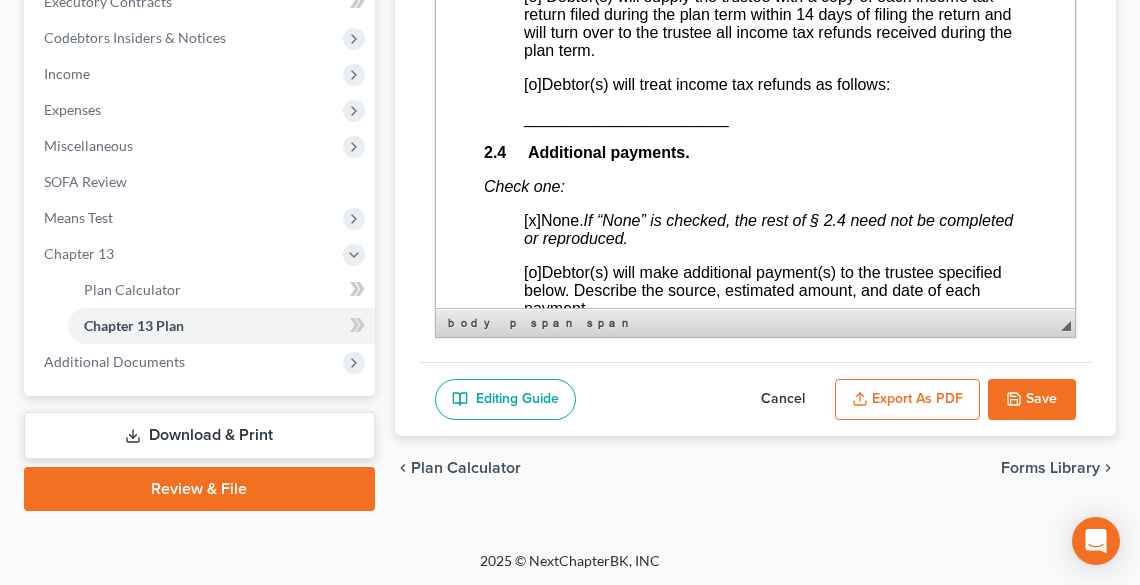 click on "[o]" at bounding box center (532, 84) 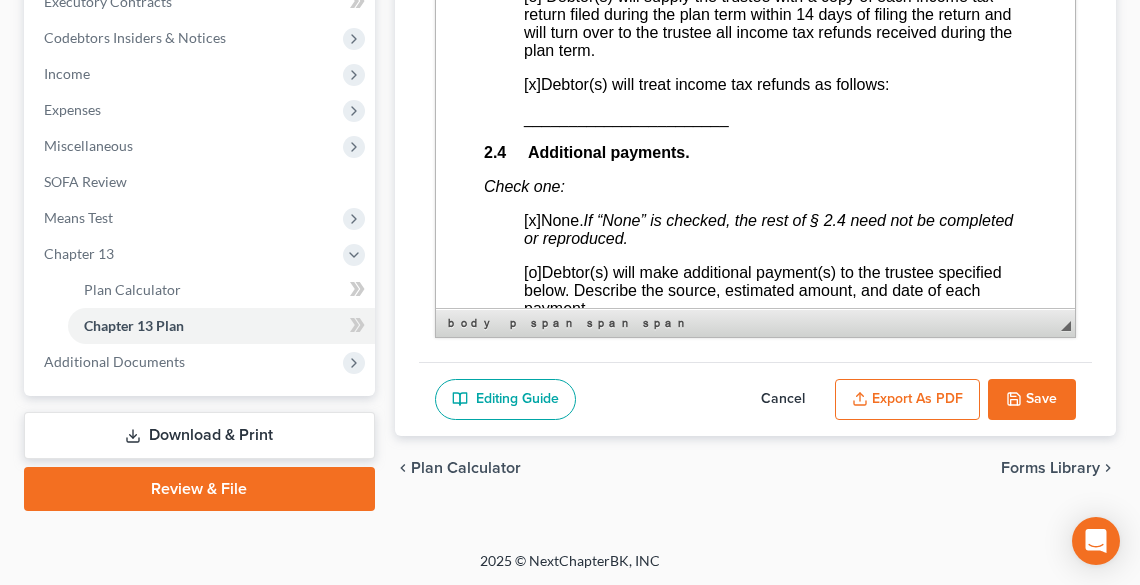 click on "Fill in this information to identify your case: Debtor 1 [FIRST] [MIDDLE] [LAST] Debtor 2 [FIRST] [MIDDLE] [LAST] (Spouse, if filing) United States Bankruptcy Court for the Northern District of Ohio Case number [CASE_NUMBER] Check if this is an amended plan, and list below the sections of the plan that have been changed ________________________________ Official Form 113 Chapter 13 Plan 12/17 Part 1: Notices To Debtor(s): This form sets out options that may be appropriate in some cases, but the presence of an option on the form does not indicate that the option is appropriate in your circumstances or that it is permissible in your judicial district. Plans that do not comply with local rules and judicial rulings may not be confirmable. In the following notice to creditors, you must check each box that applies. To Creditor(s): Your rights are affected by this plan. Your claim may be reduced, modified, or eliminated. 1.1 [o] Included [x] Not included 1.2 1.3 [x ] ]" at bounding box center [754, 2792] 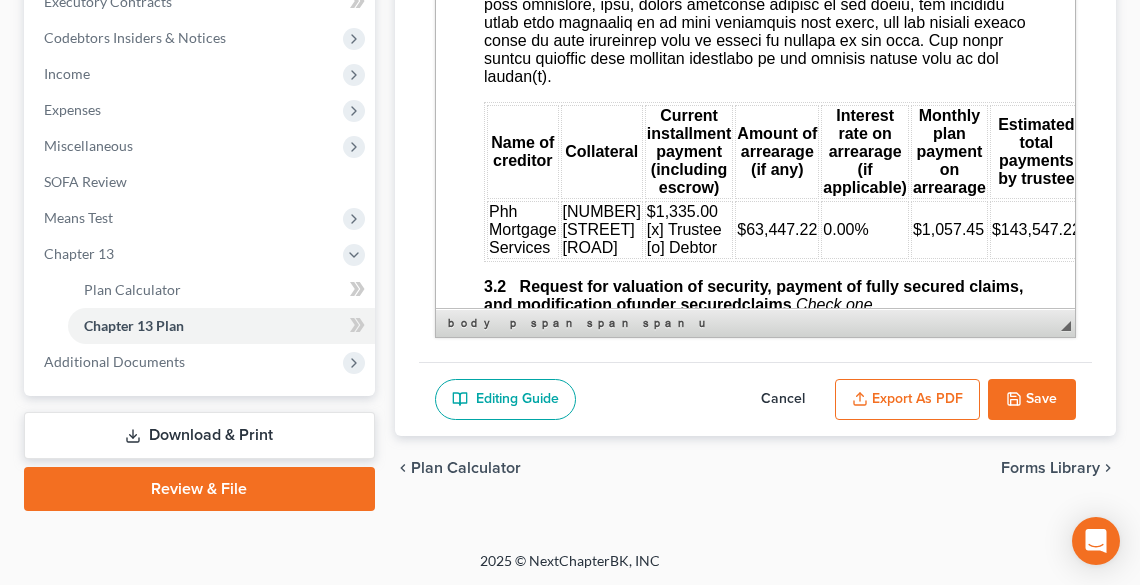 scroll, scrollTop: 2800, scrollLeft: 0, axis: vertical 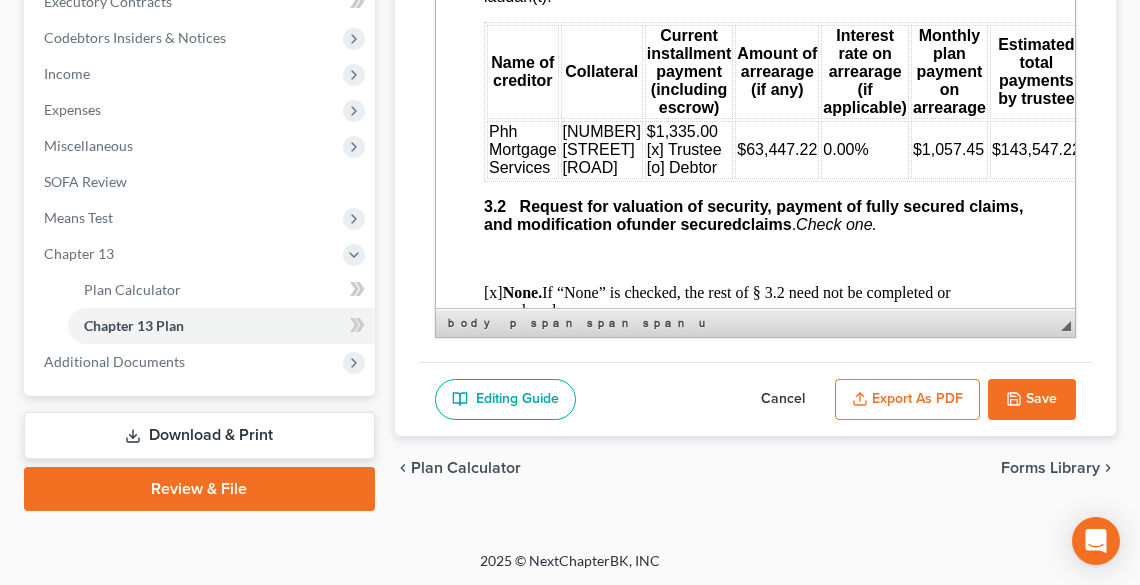 click on "Phh Mortgage Services" at bounding box center [522, 150] 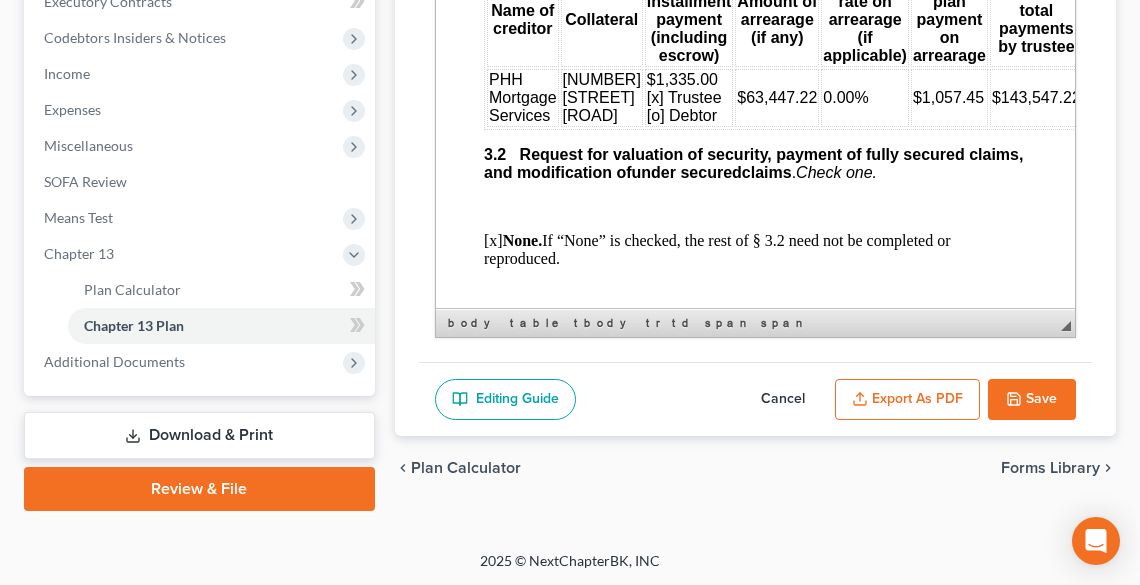 scroll, scrollTop: 2880, scrollLeft: 0, axis: vertical 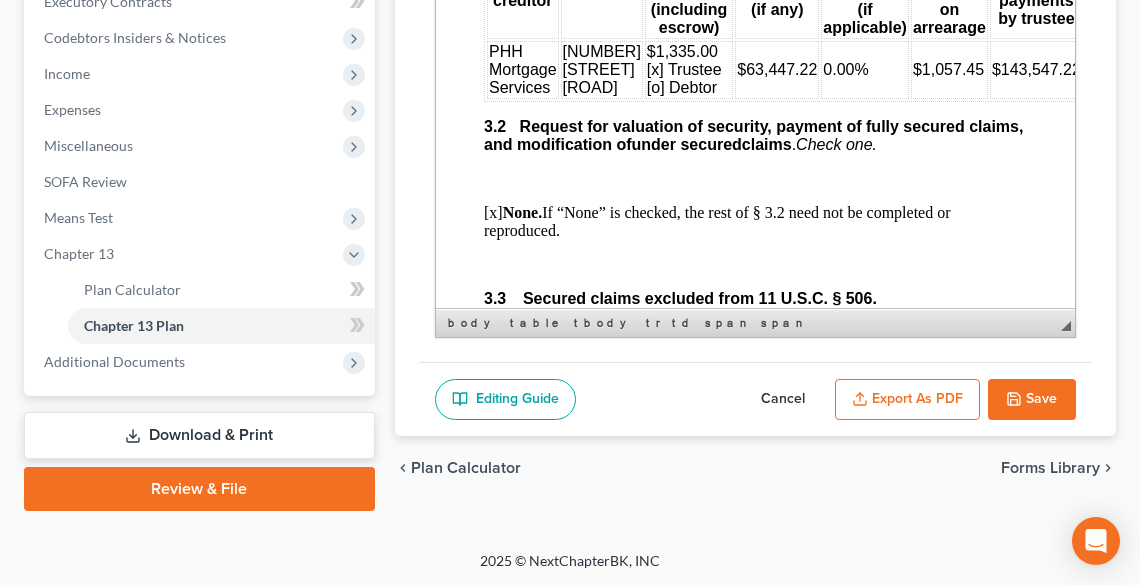 drag, startPoint x: 677, startPoint y: 304, endPoint x: 1085, endPoint y: 162, distance: 432.00464 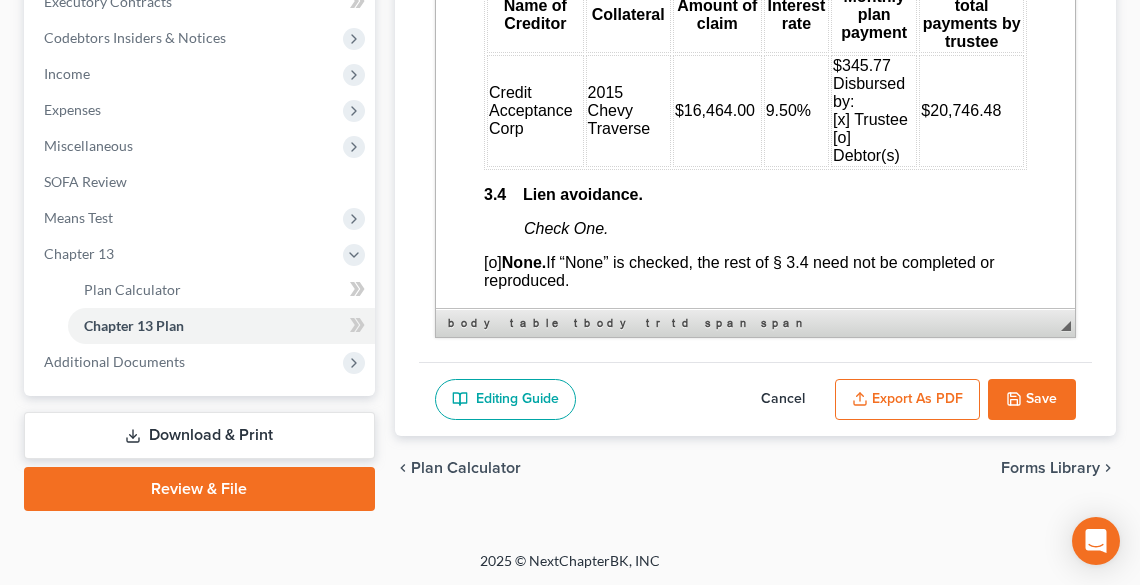scroll, scrollTop: 3760, scrollLeft: 0, axis: vertical 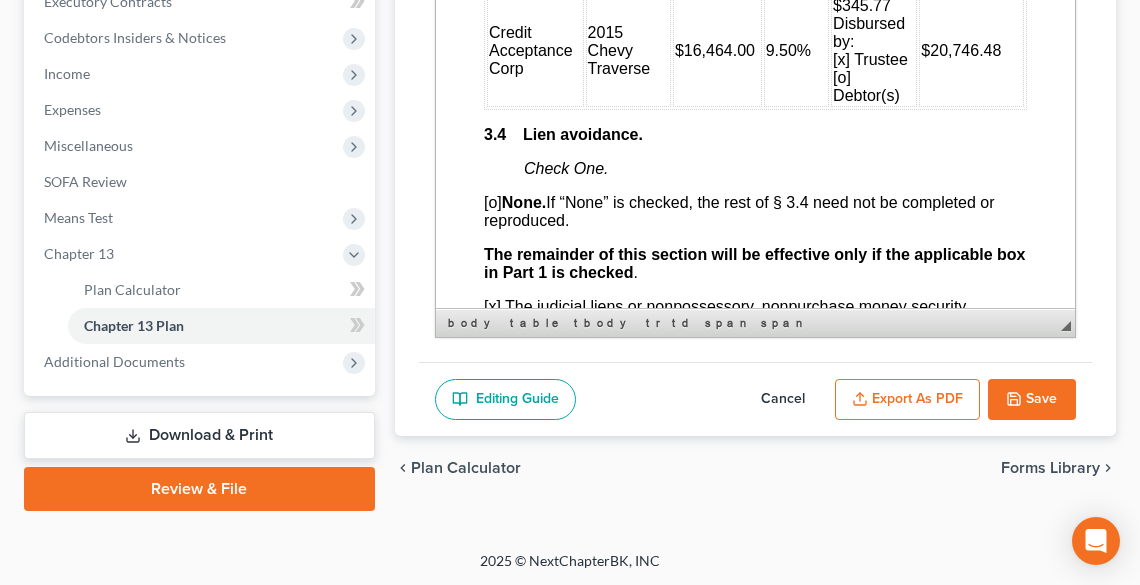 click on "Credit Acceptance Corp" at bounding box center [534, 51] 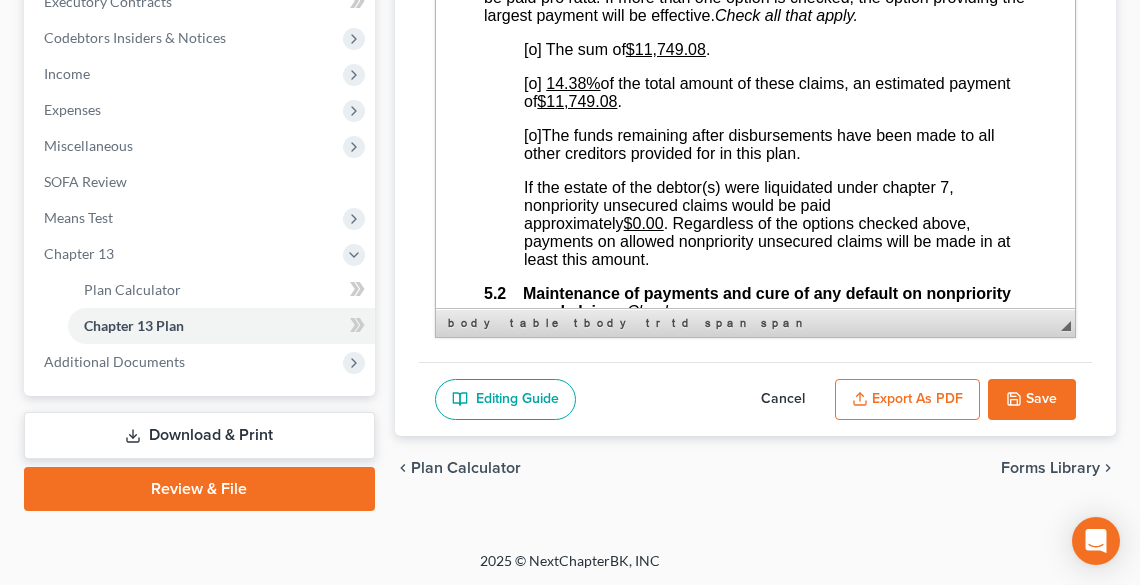 scroll, scrollTop: 6640, scrollLeft: 0, axis: vertical 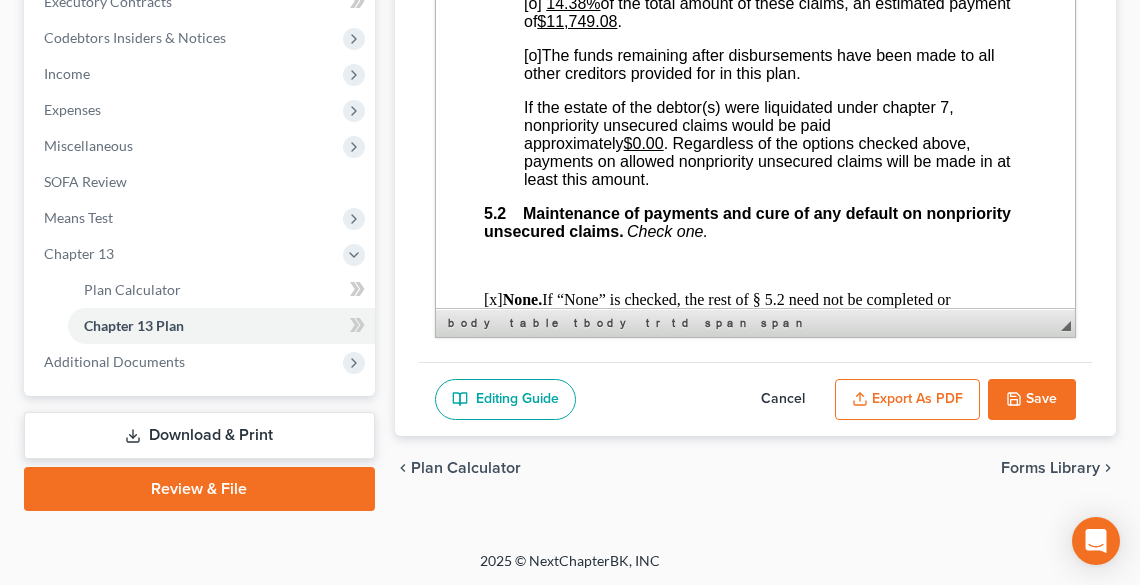 click on "[o]" at bounding box center (532, 55) 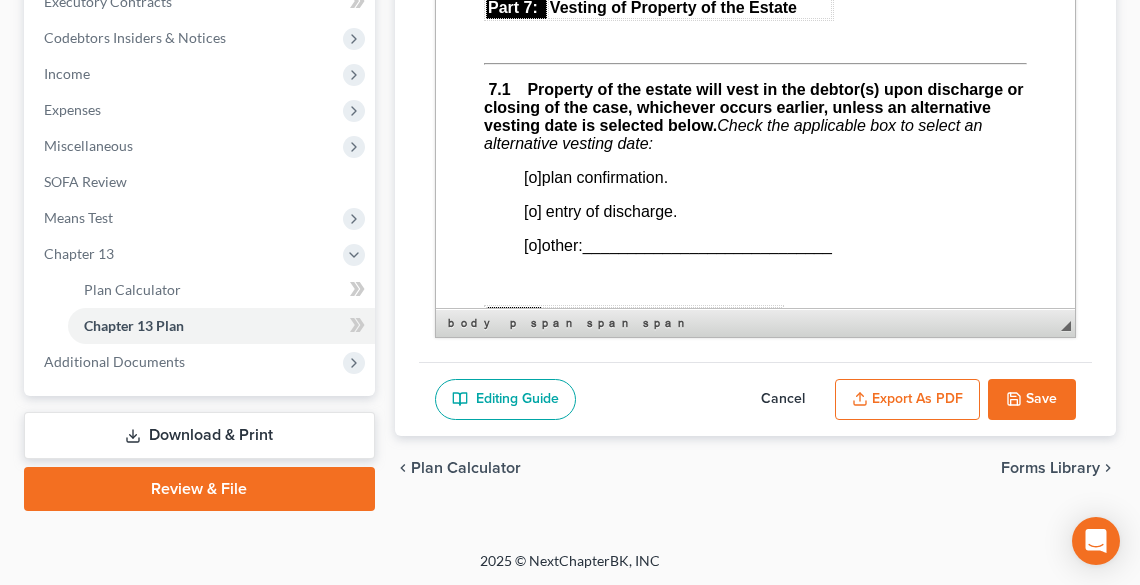 scroll, scrollTop: 7600, scrollLeft: 0, axis: vertical 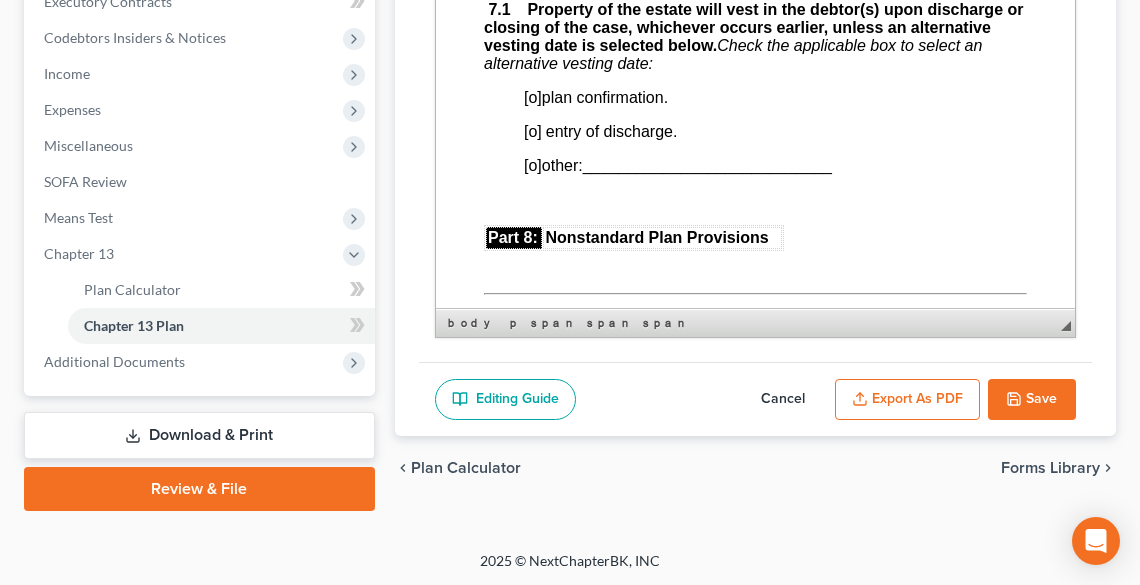 click on "[o]" at bounding box center (532, 97) 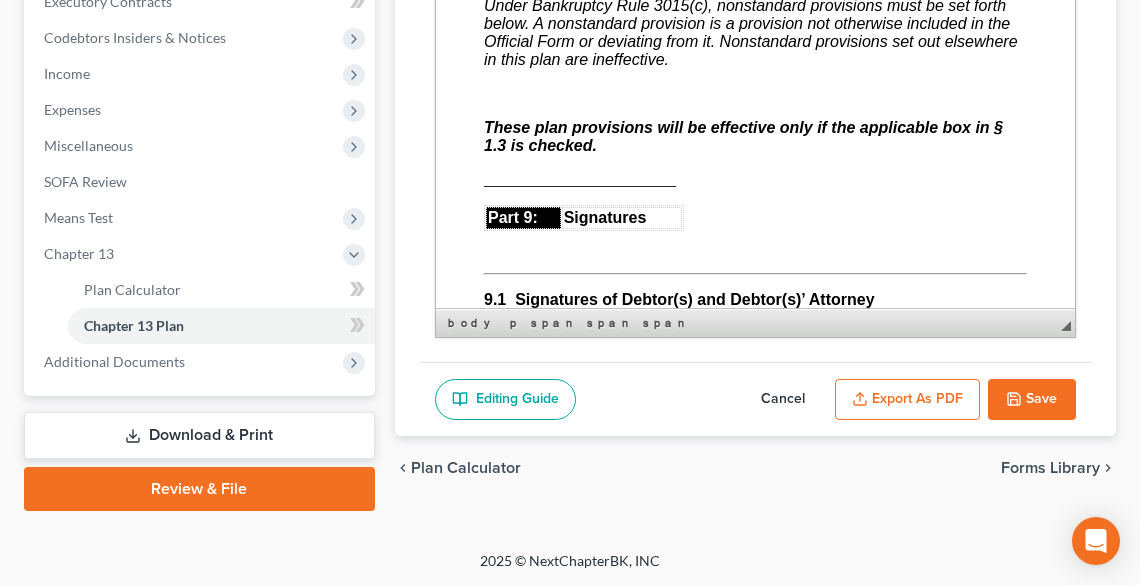 scroll, scrollTop: 8080, scrollLeft: 0, axis: vertical 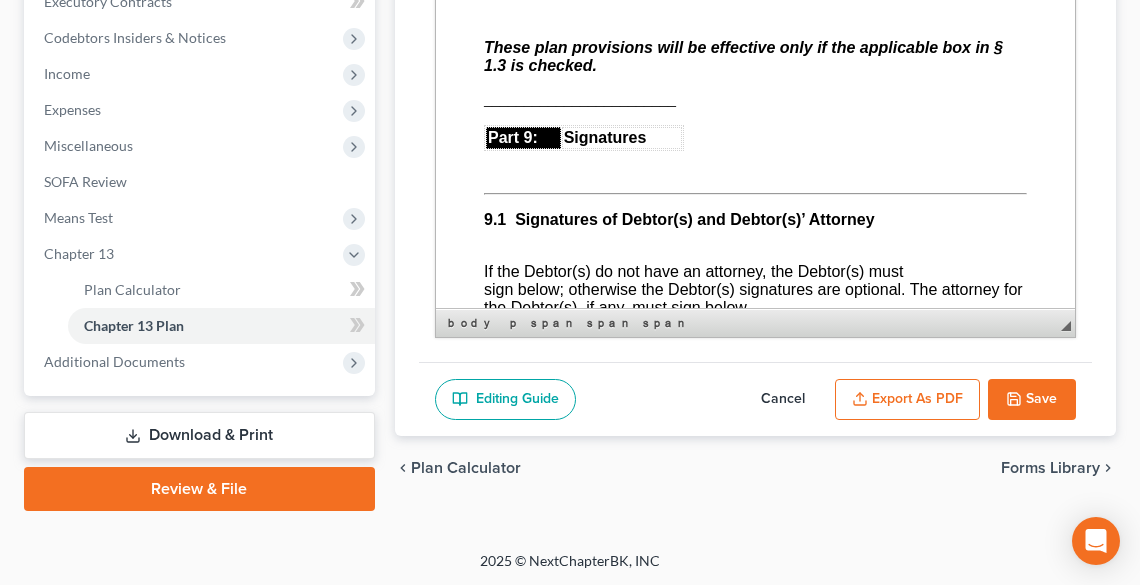 click at bounding box center [754, 14] 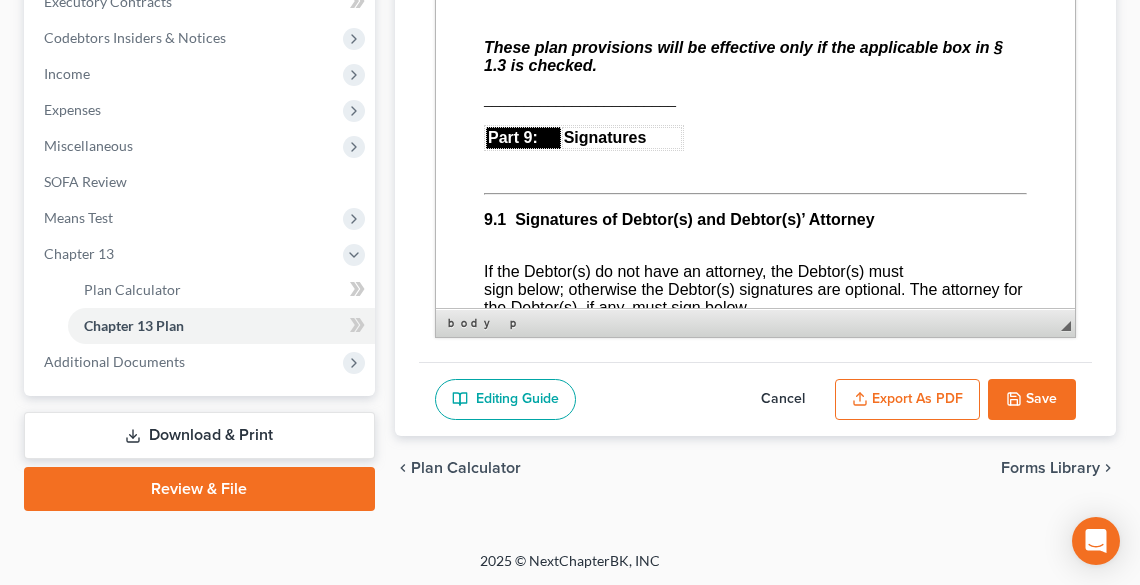 scroll, scrollTop: 484, scrollLeft: 0, axis: vertical 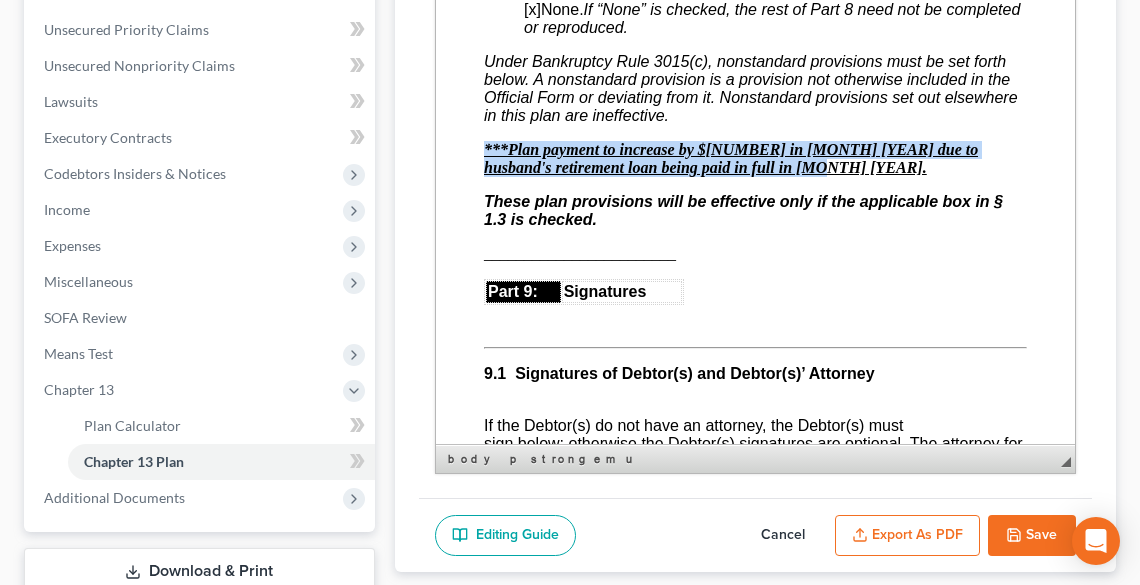 drag, startPoint x: 481, startPoint y: 258, endPoint x: 839, endPoint y: 266, distance: 358.0894 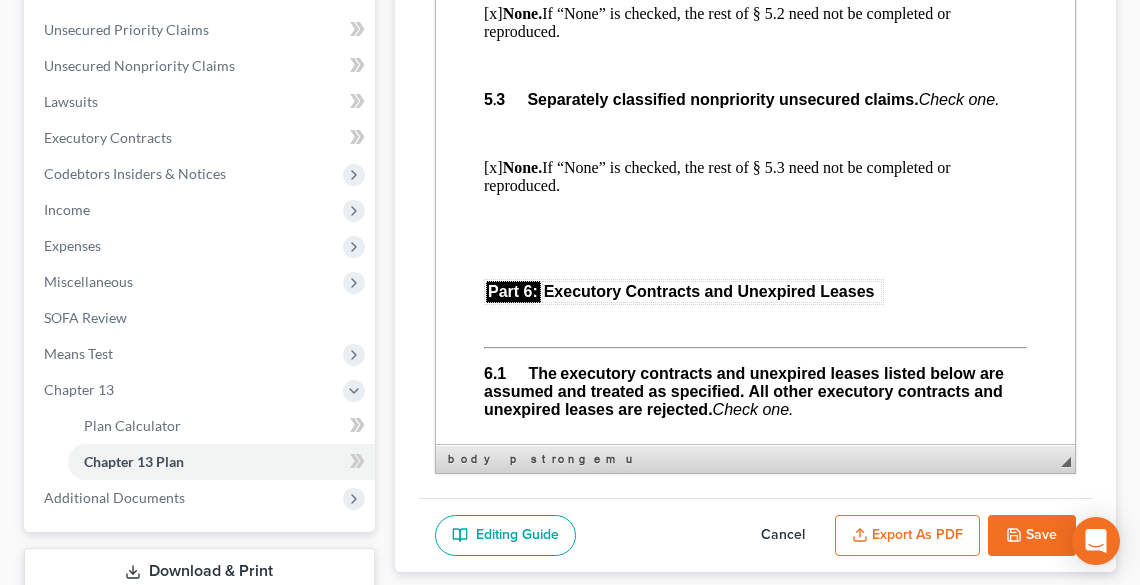 scroll, scrollTop: 6800, scrollLeft: 0, axis: vertical 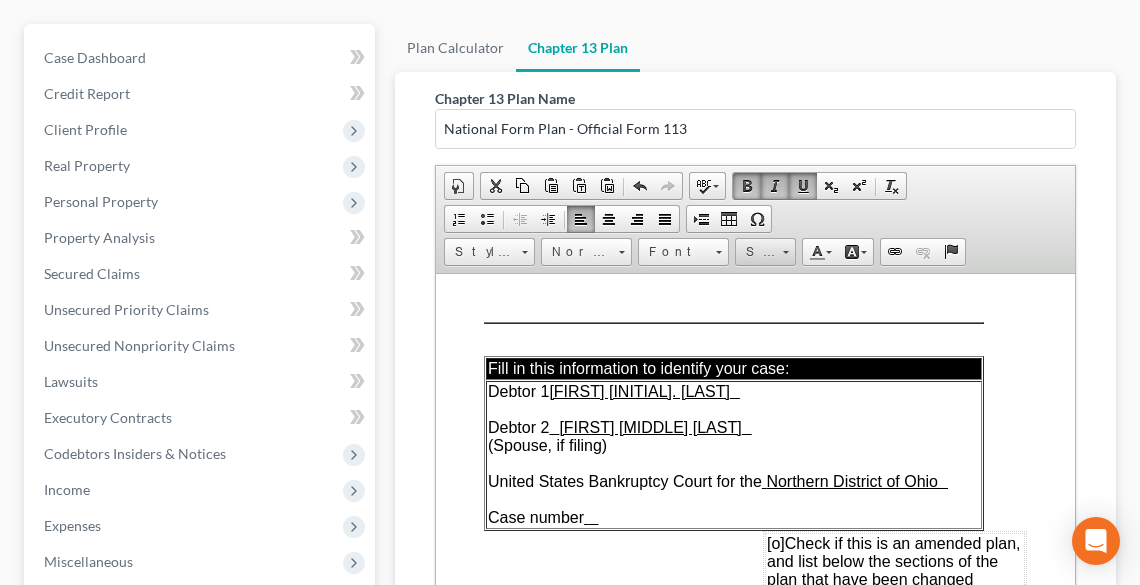click on "Size" at bounding box center (756, 252) 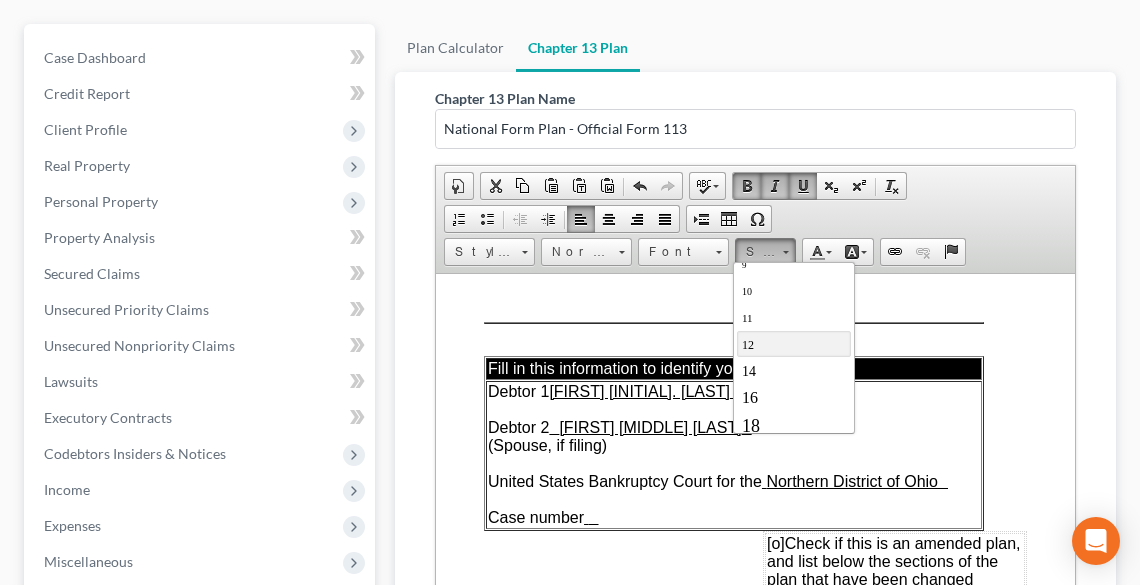 scroll, scrollTop: 101, scrollLeft: 0, axis: vertical 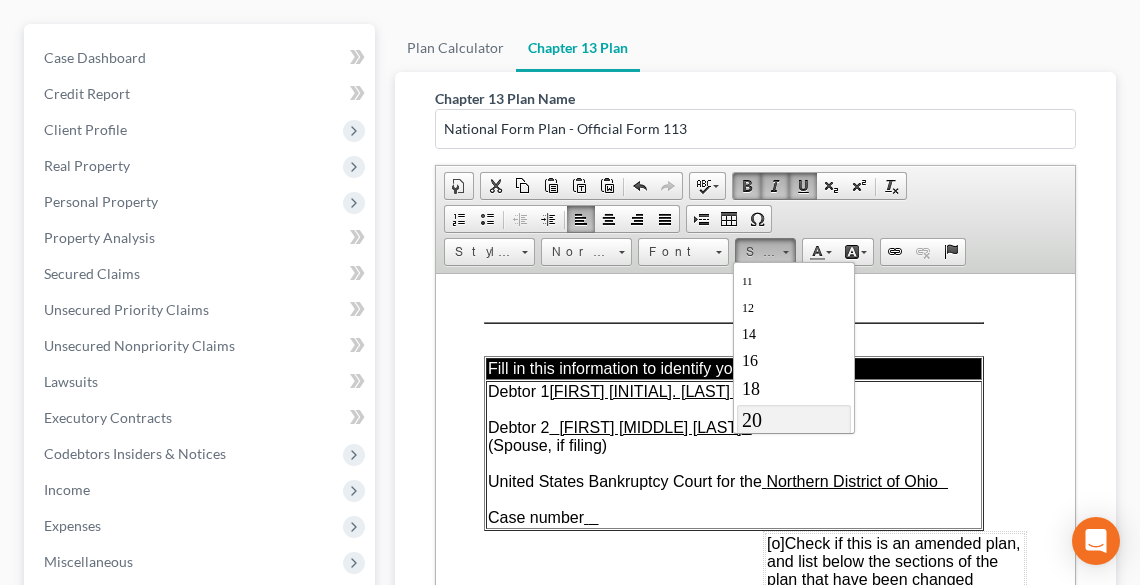 click on "20" at bounding box center [752, 420] 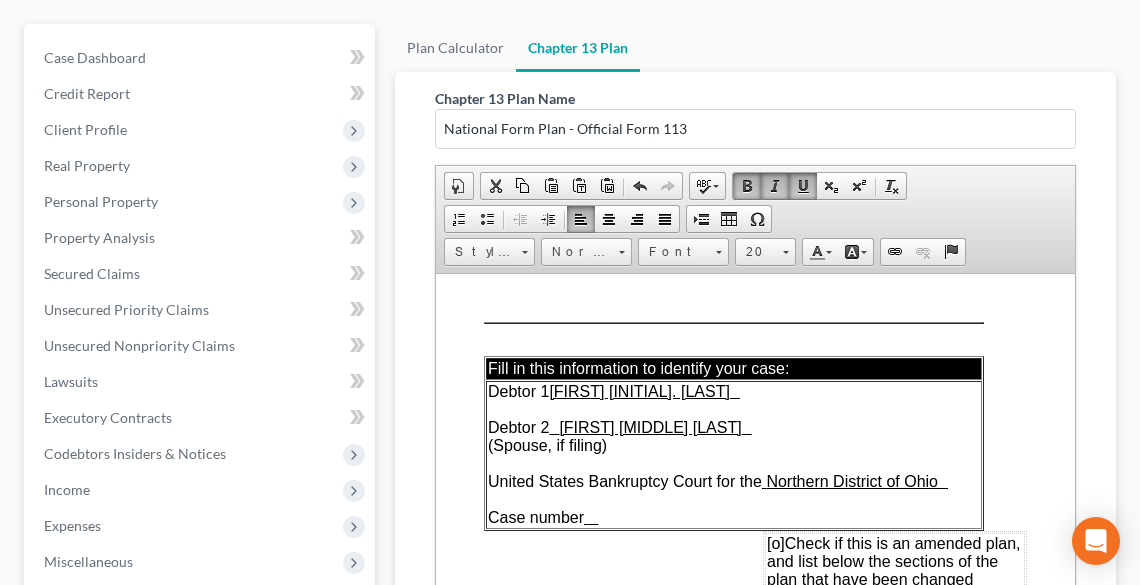 scroll, scrollTop: 0, scrollLeft: 0, axis: both 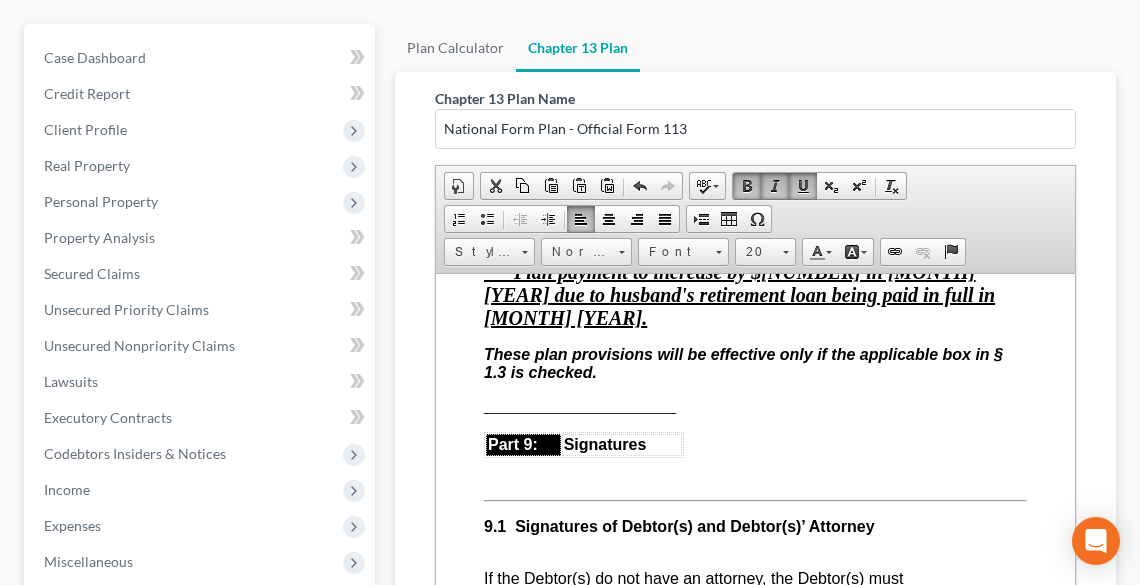 click on "These plan provisions will be effective only if the applicable box in § 1.3 is checked." at bounding box center [742, 362] 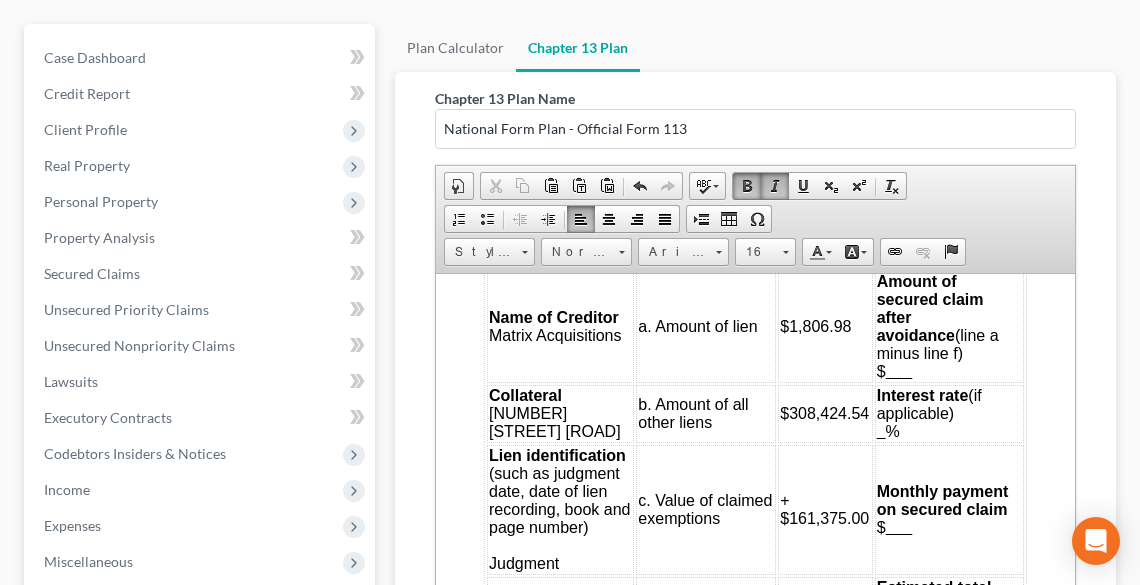 scroll, scrollTop: 4480, scrollLeft: 0, axis: vertical 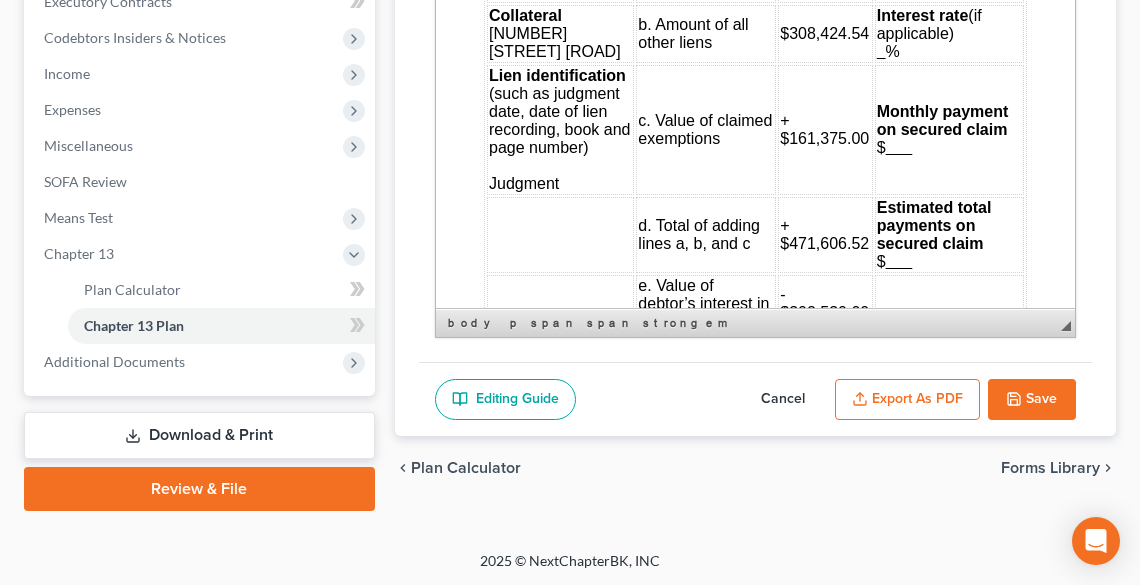 click on "Save" at bounding box center (1032, 400) 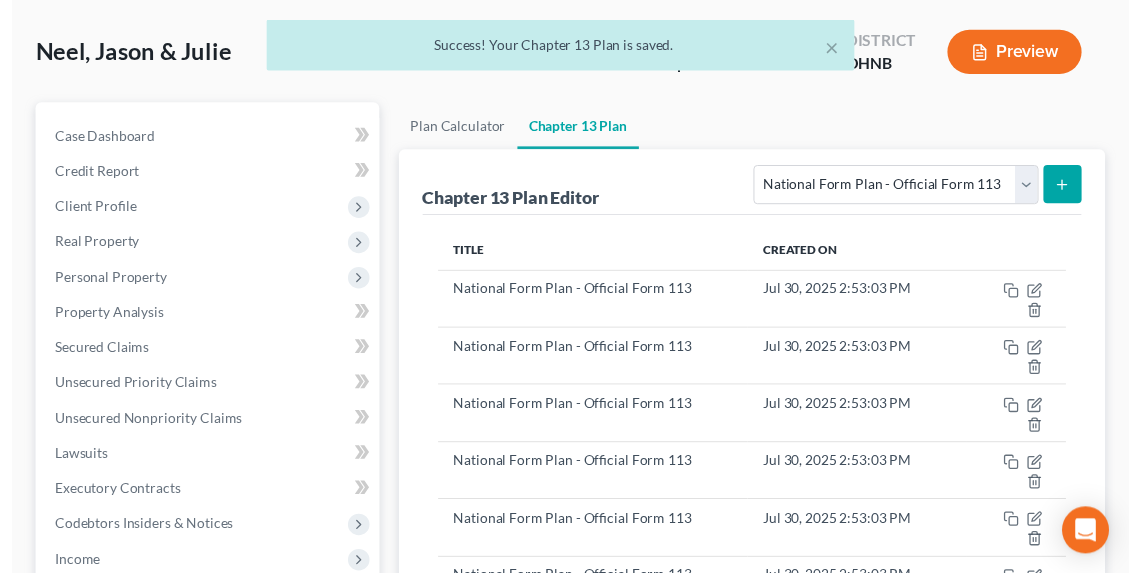 scroll, scrollTop: 0, scrollLeft: 0, axis: both 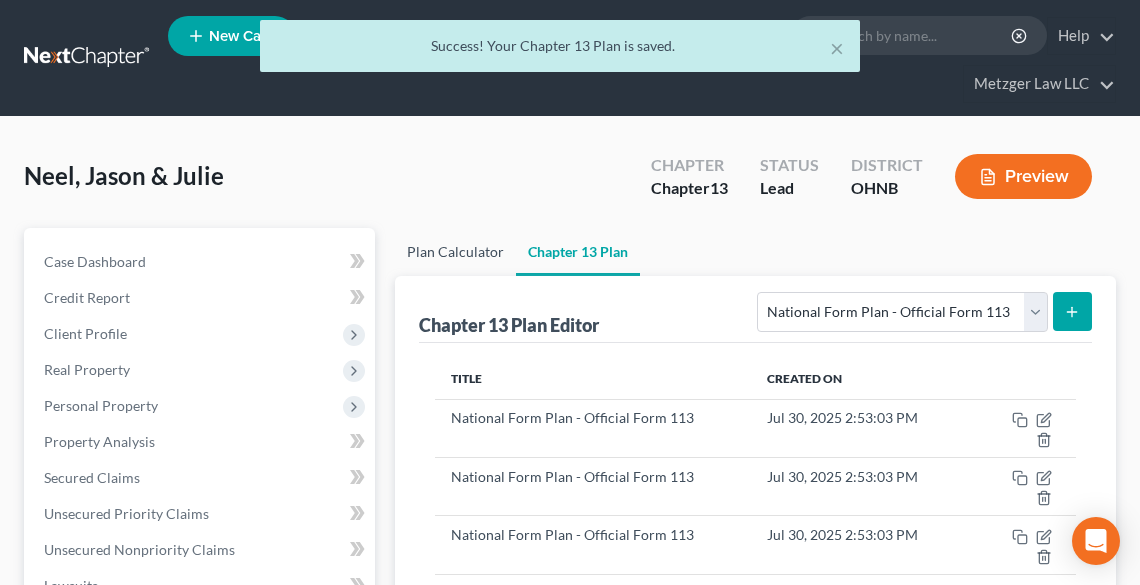 click on "Plan Calculator" at bounding box center (455, 252) 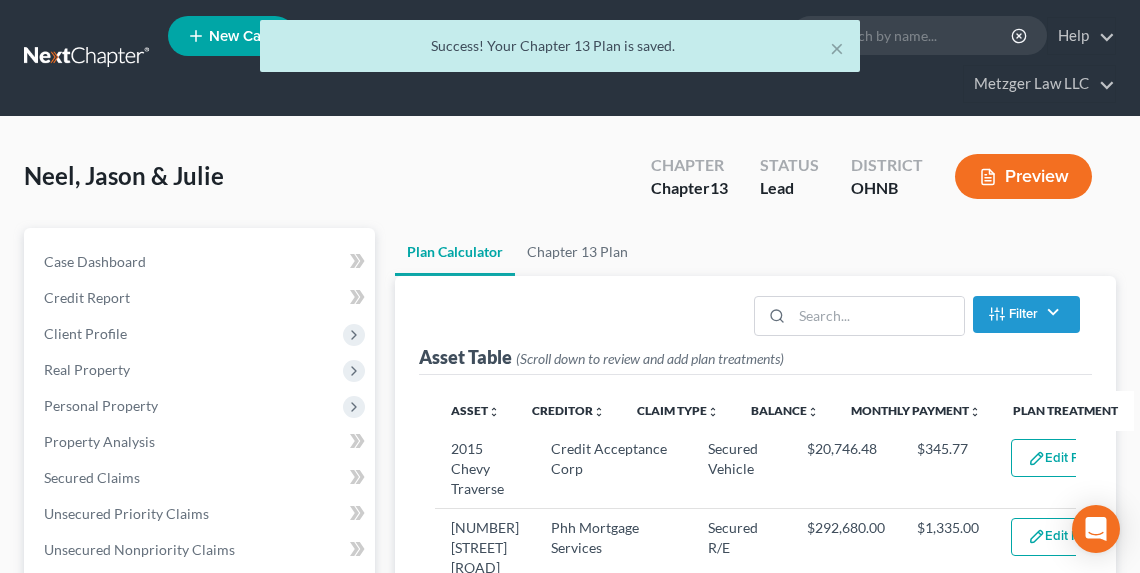 scroll, scrollTop: 80, scrollLeft: 0, axis: vertical 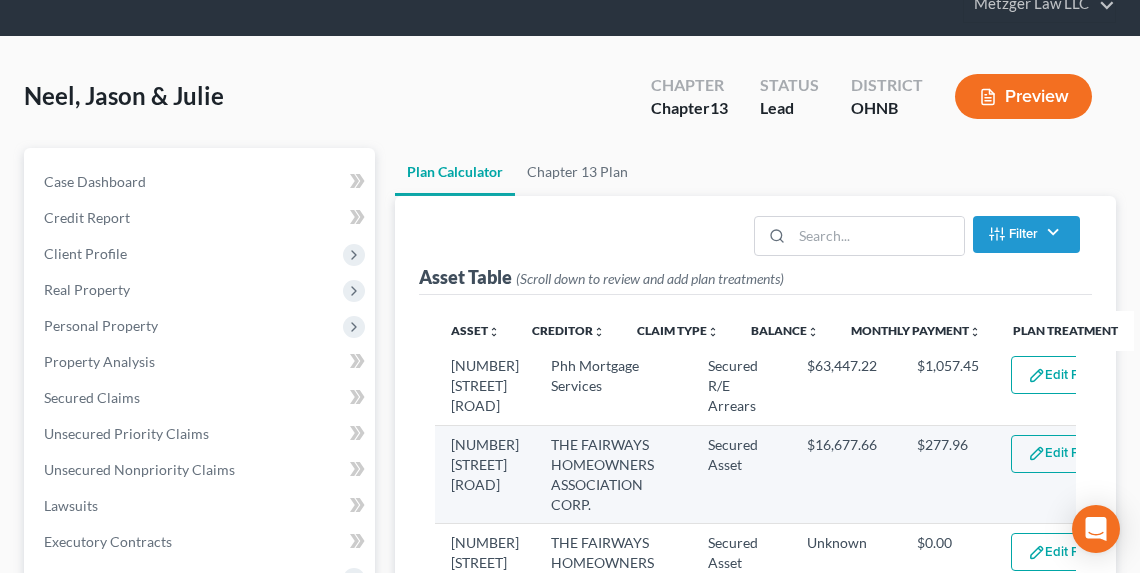 click on "Edit Plan Treatment" at bounding box center (1093, 454) 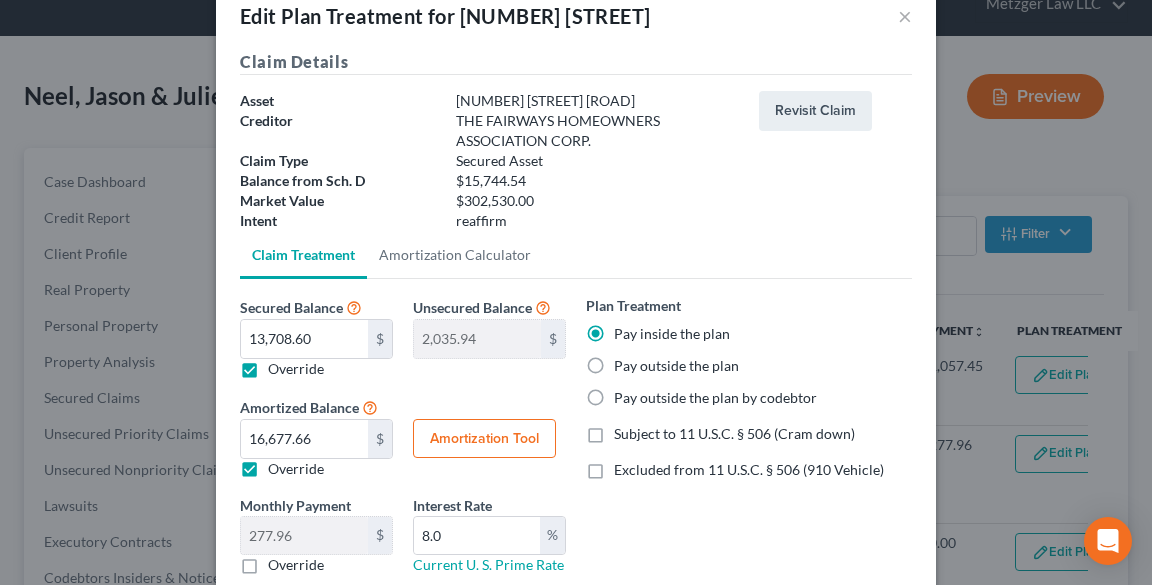 scroll, scrollTop: 80, scrollLeft: 0, axis: vertical 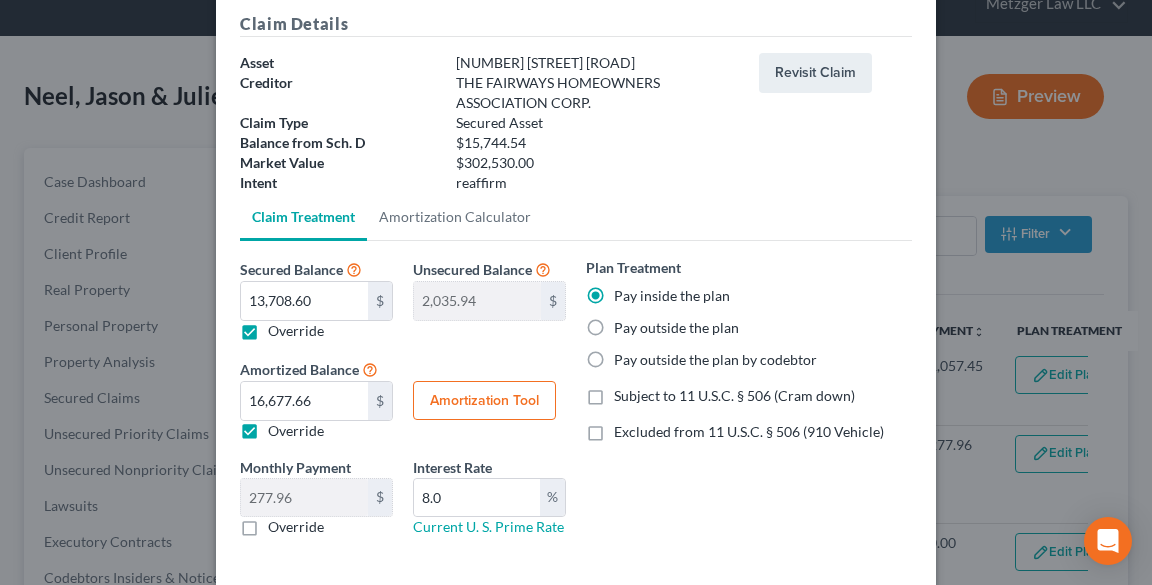 click on "Amortization Tool" at bounding box center [484, 401] 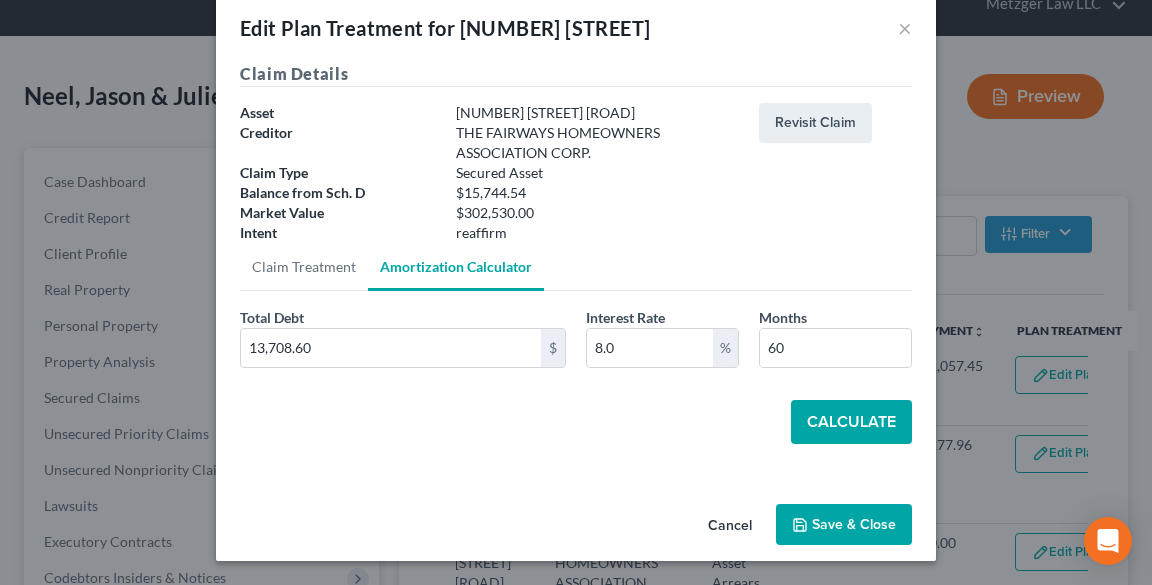 scroll, scrollTop: 30, scrollLeft: 0, axis: vertical 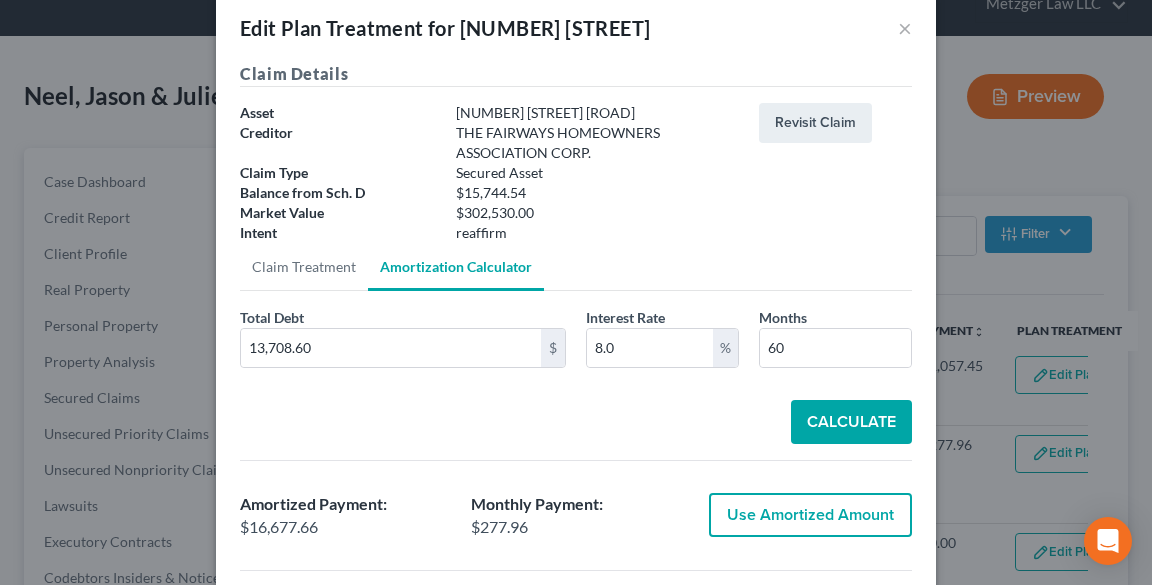 click on "Use Amortized Amount" at bounding box center [810, 515] 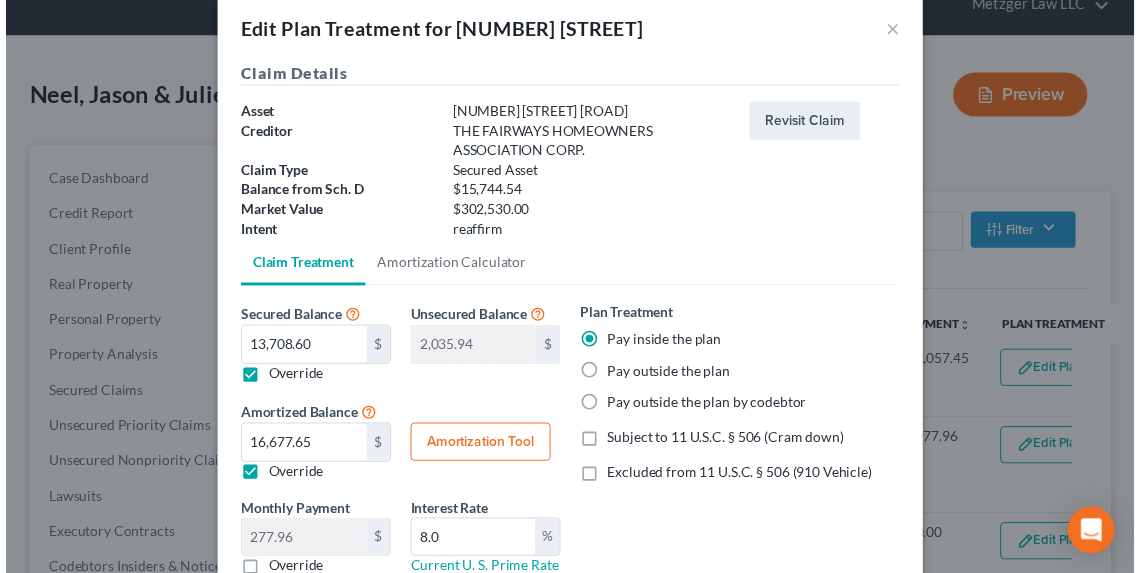scroll, scrollTop: 173, scrollLeft: 0, axis: vertical 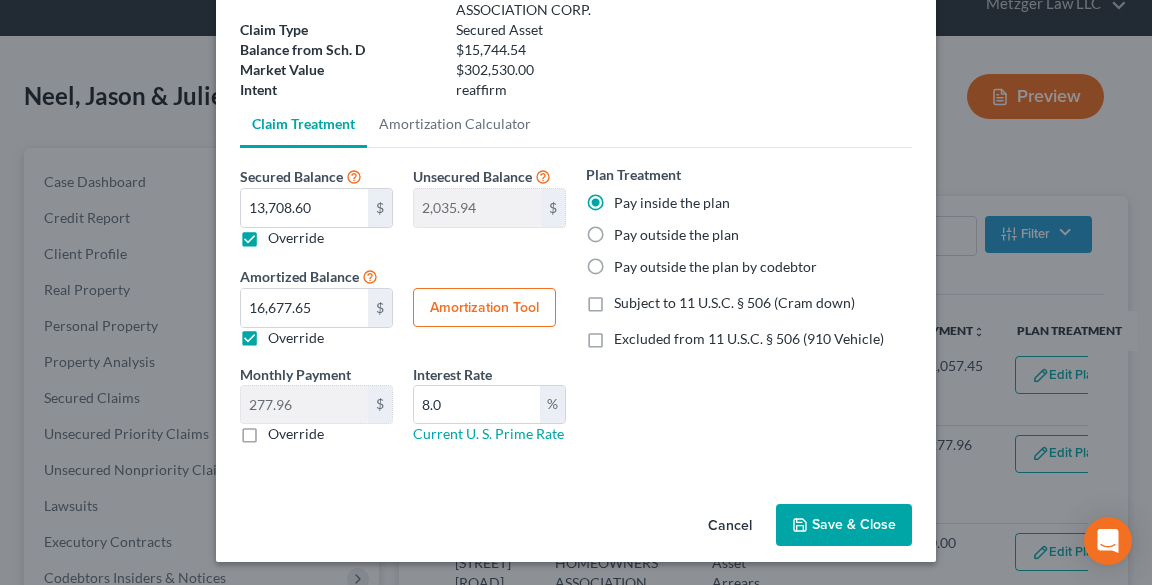 click on "Save & Close" at bounding box center [844, 525] 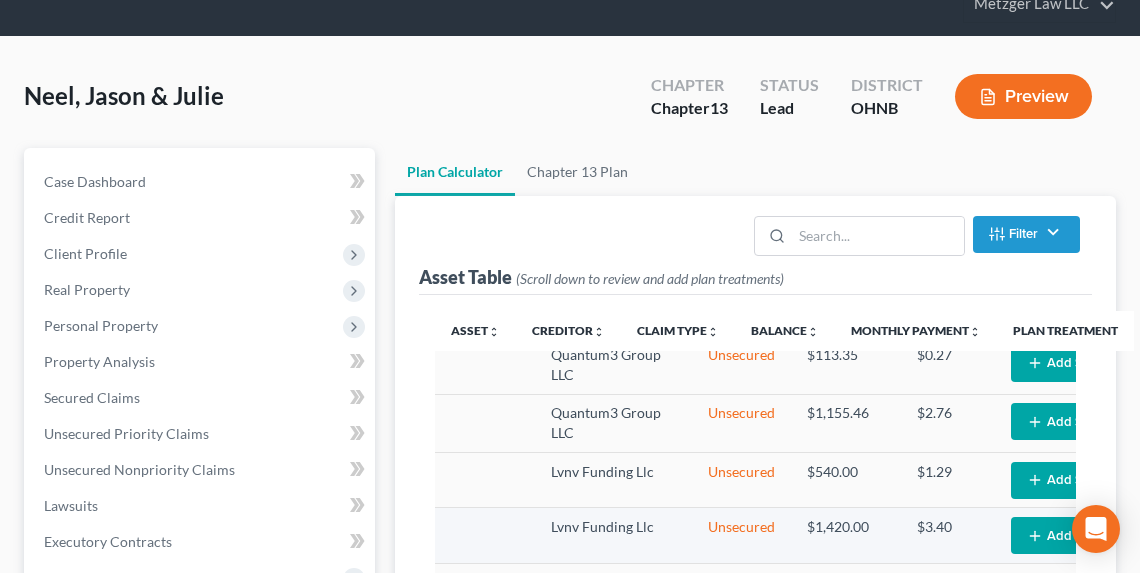 scroll, scrollTop: 4225, scrollLeft: 0, axis: vertical 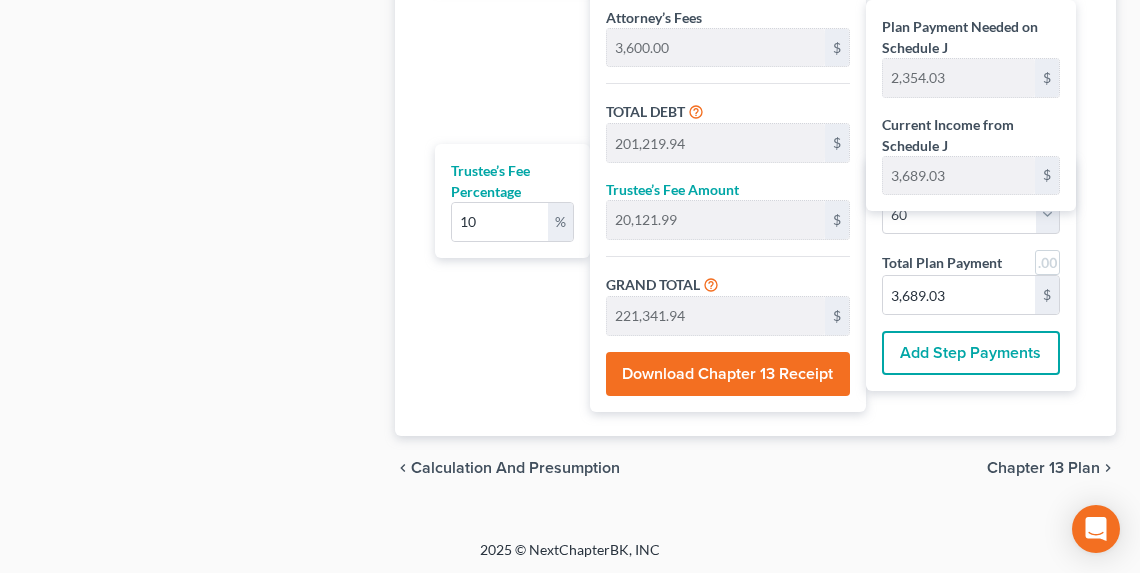 click on "Chapter 13 Plan" at bounding box center (1043, 468) 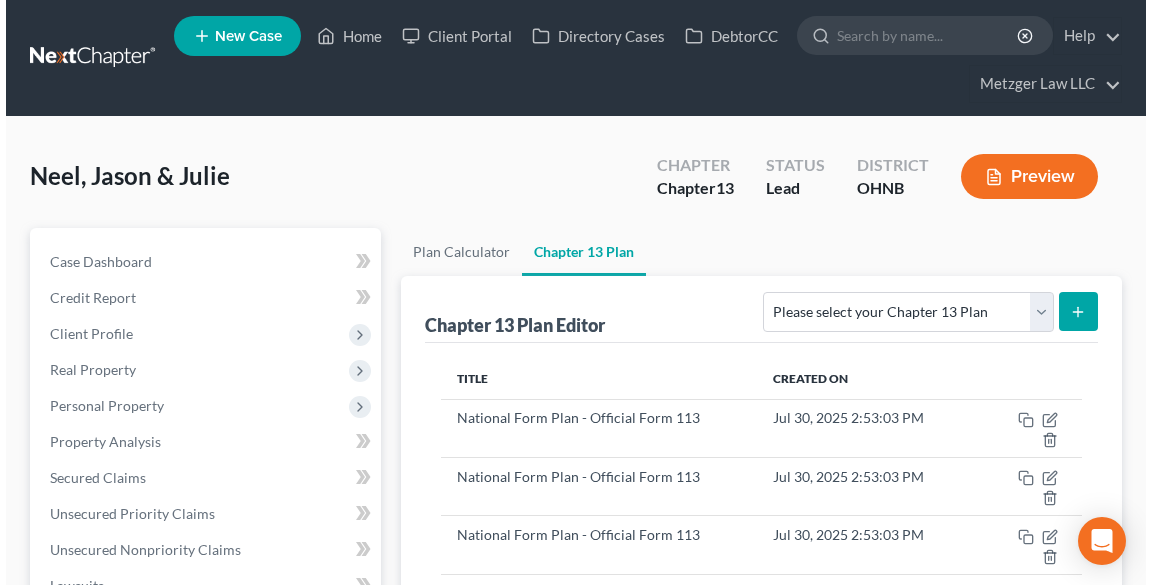 scroll, scrollTop: 0, scrollLeft: 0, axis: both 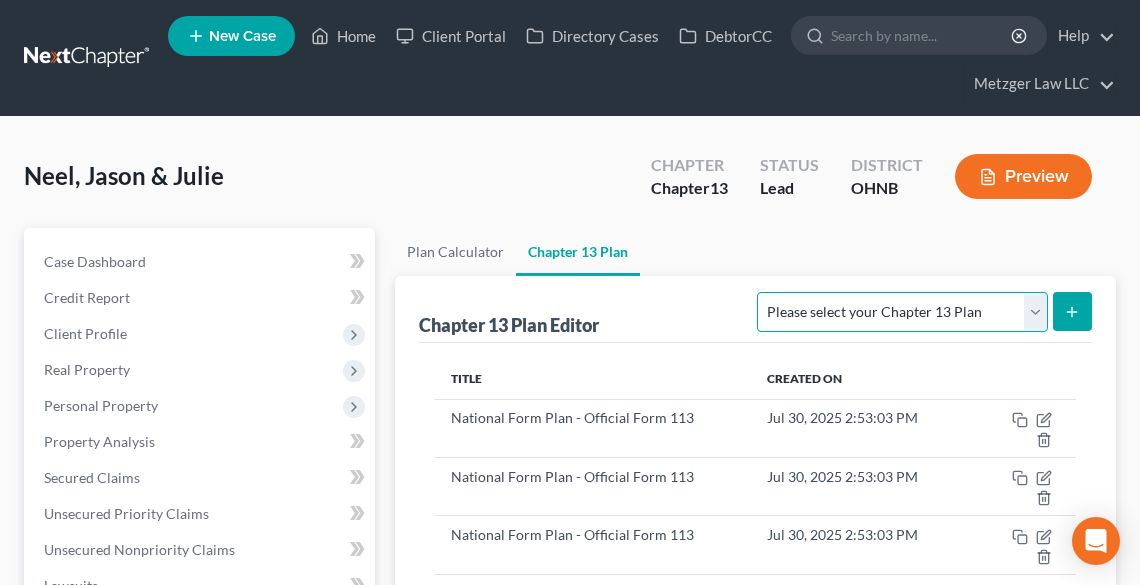 click on "Please select your Chapter 13 Plan National Form Plan - Official Form 113 Northern District of Ohio (Cleveland)" at bounding box center [902, 312] 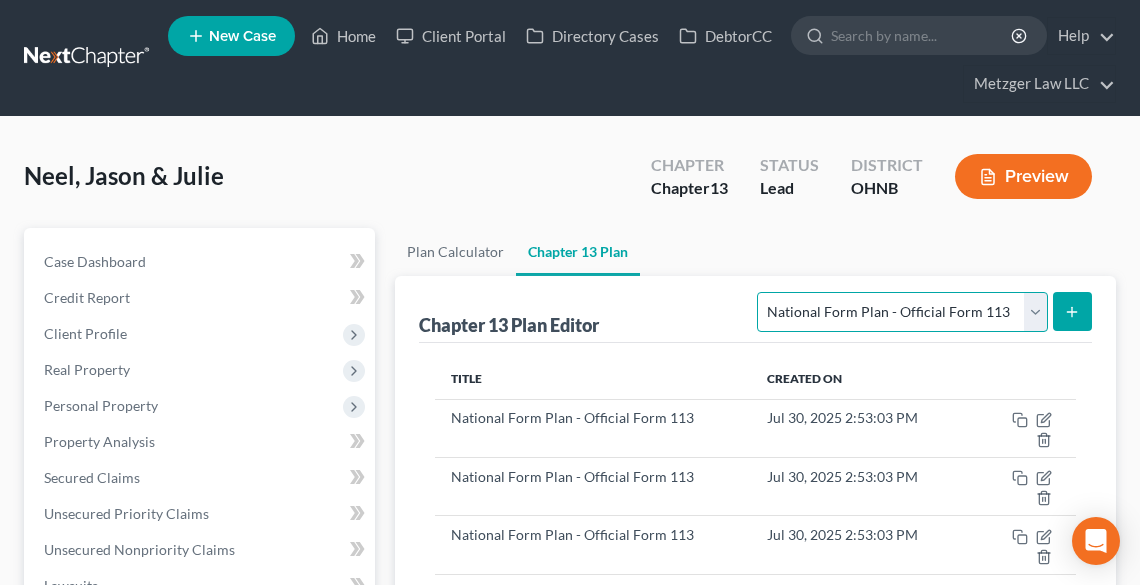 click on "Please select your Chapter 13 Plan National Form Plan - Official Form 113 Northern District of Ohio (Cleveland)" at bounding box center [902, 312] 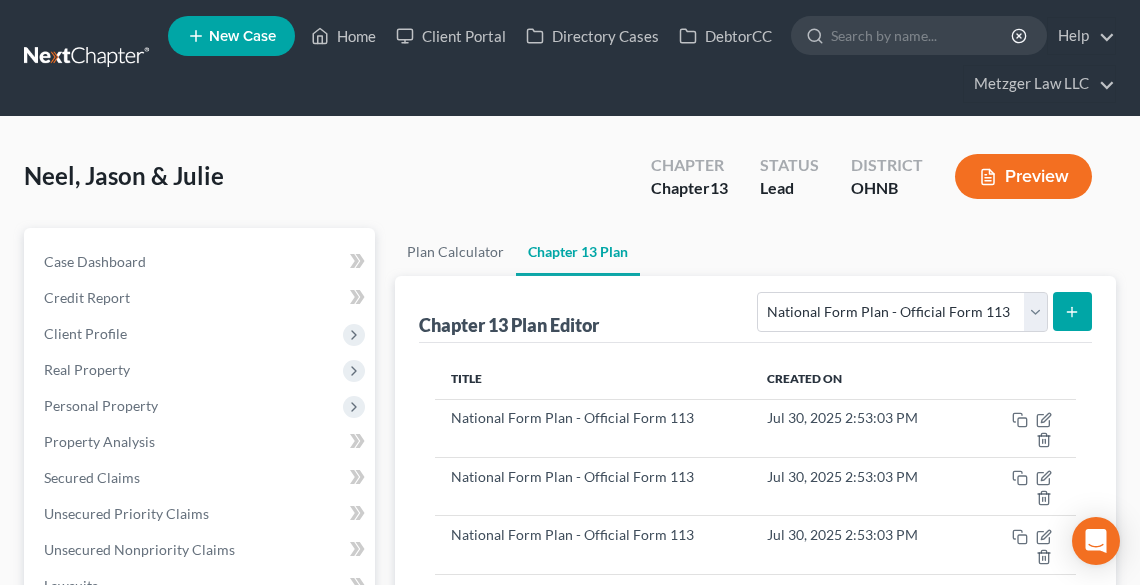 click at bounding box center [1072, 311] 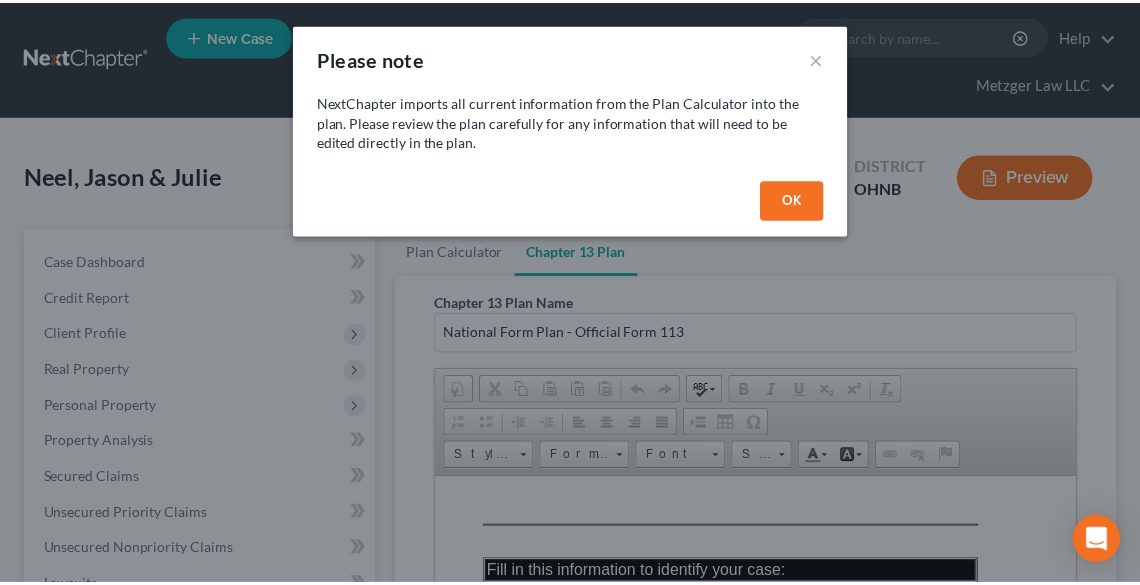 scroll, scrollTop: 0, scrollLeft: 0, axis: both 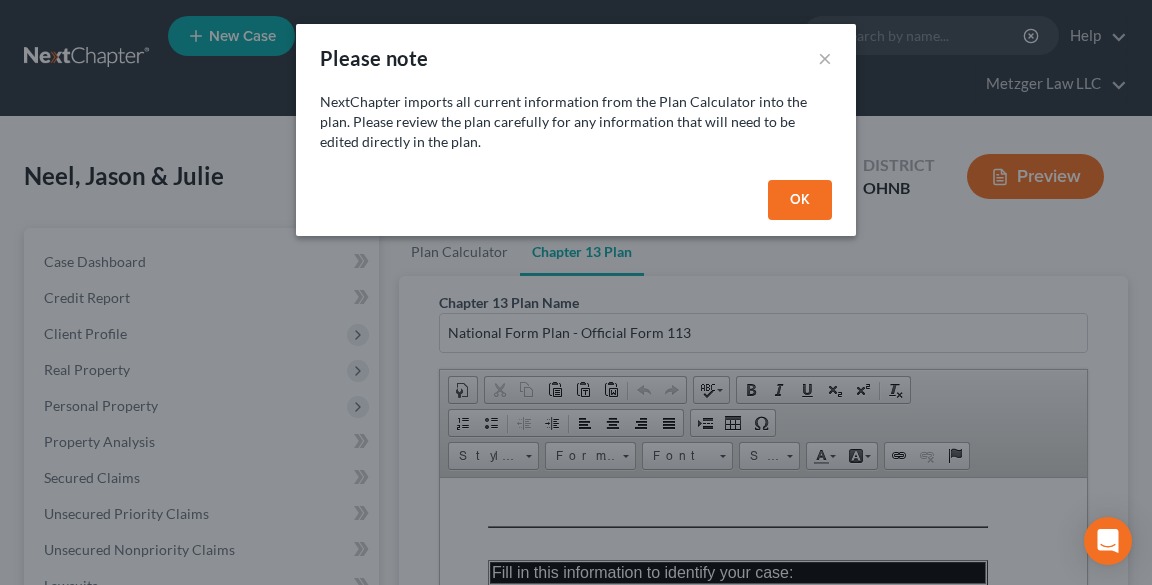 click on "OK" at bounding box center (800, 200) 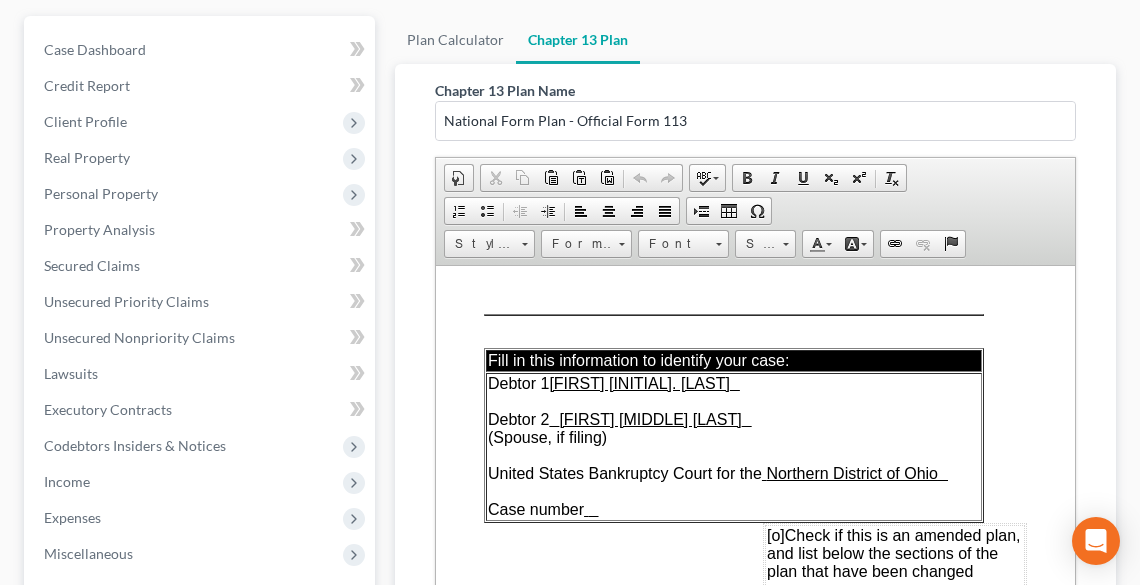 scroll, scrollTop: 291, scrollLeft: 0, axis: vertical 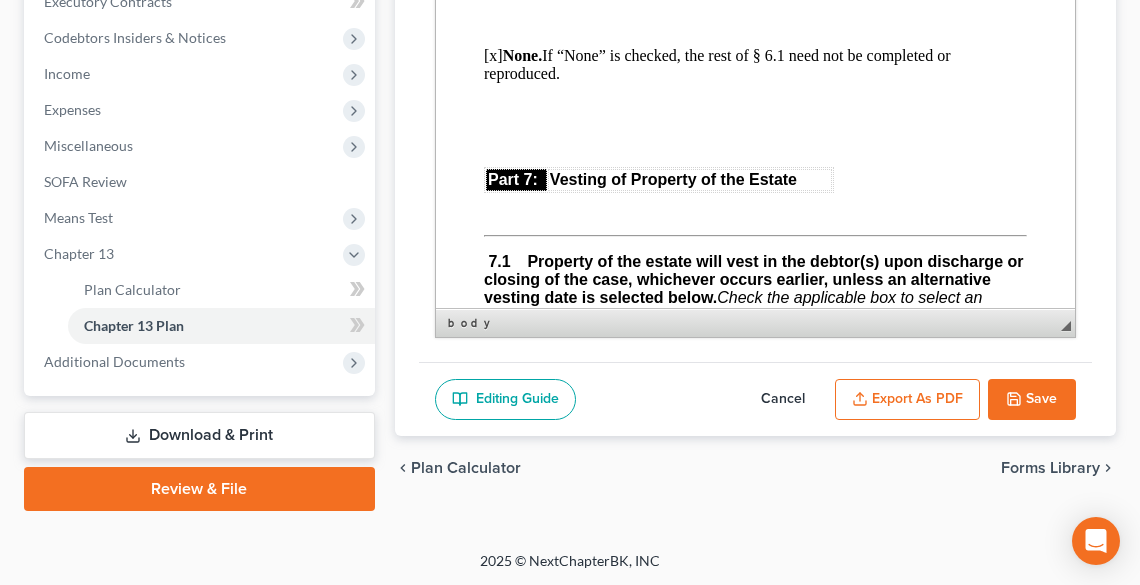 click on "Cancel" at bounding box center (783, 400) 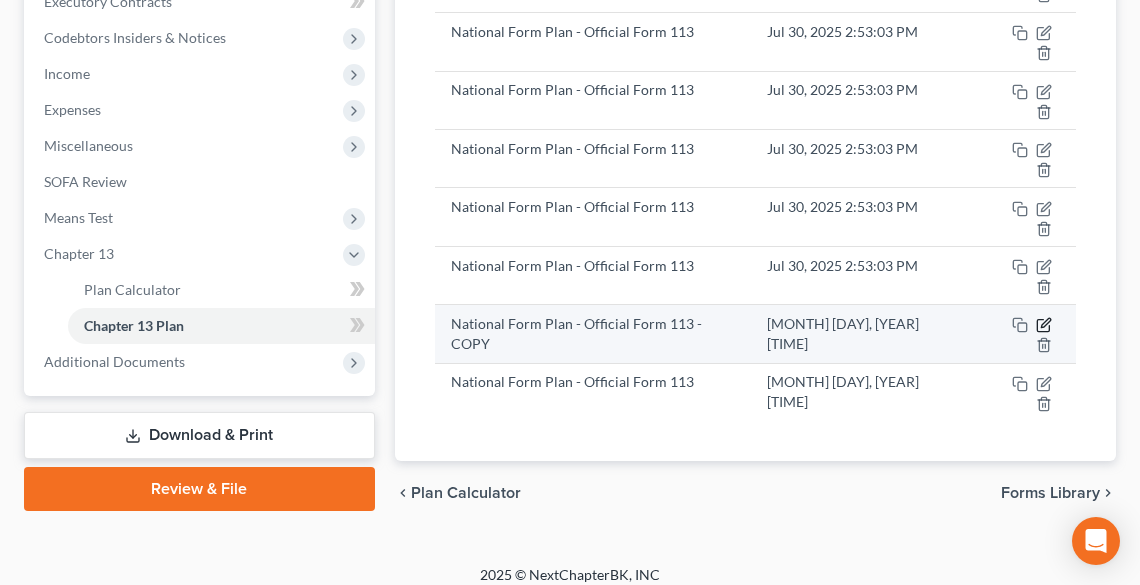 click 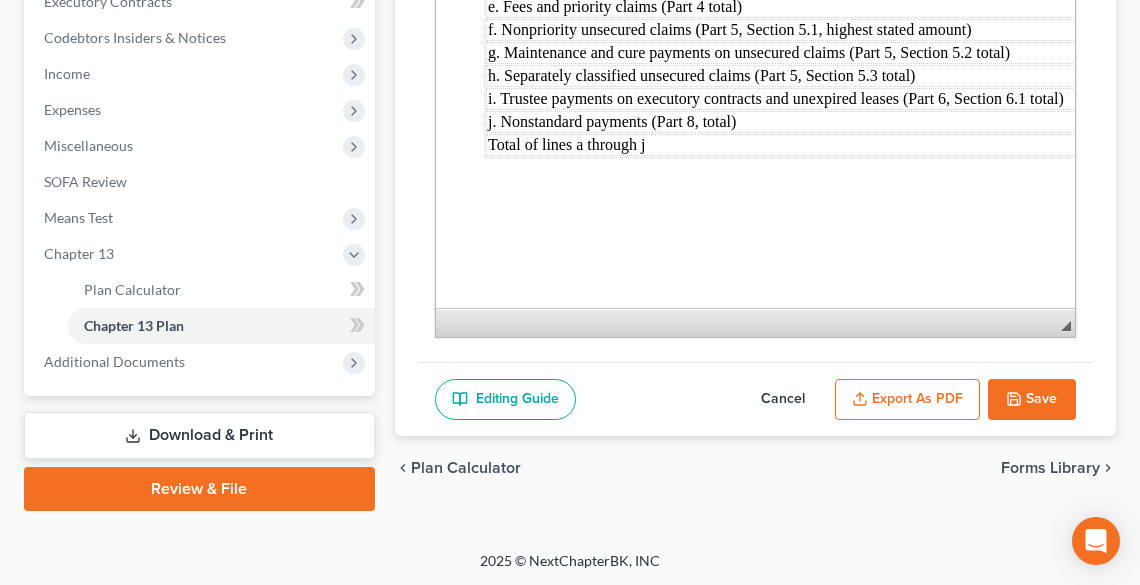 scroll, scrollTop: 8913, scrollLeft: 0, axis: vertical 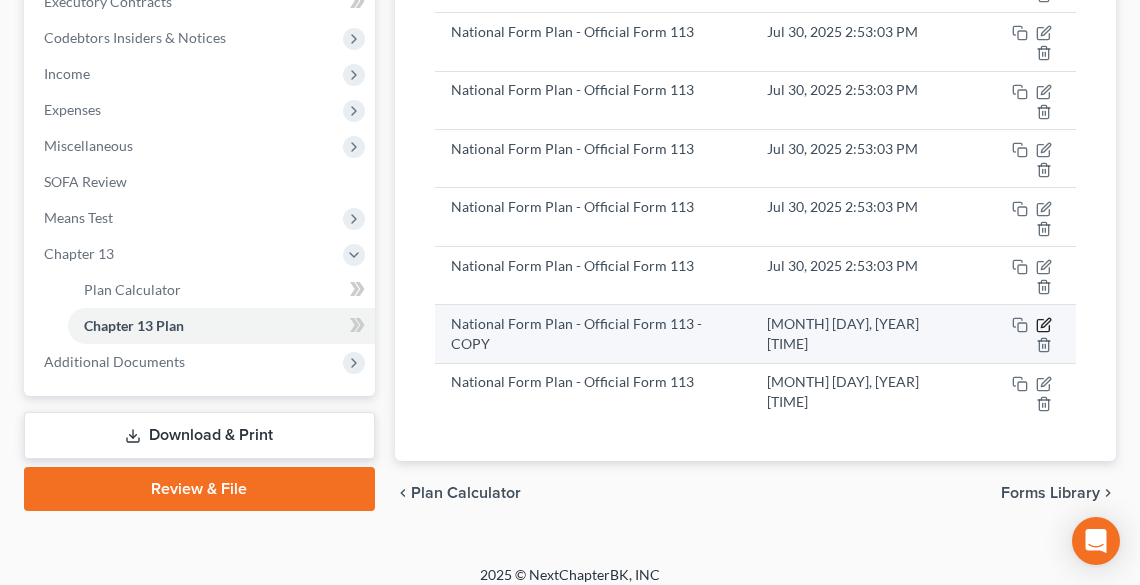 click 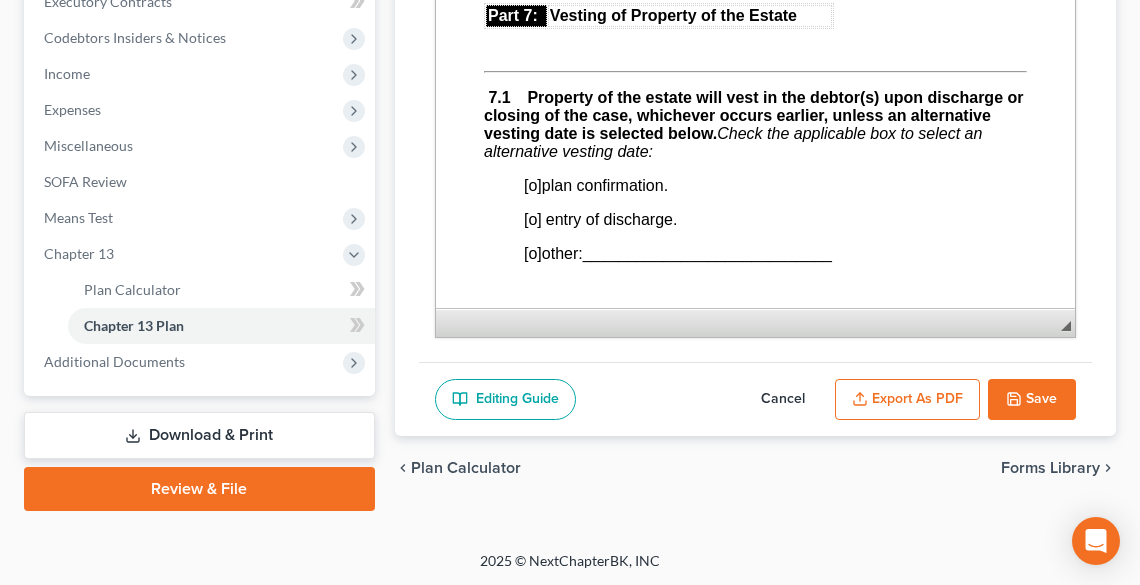 scroll, scrollTop: 7120, scrollLeft: 0, axis: vertical 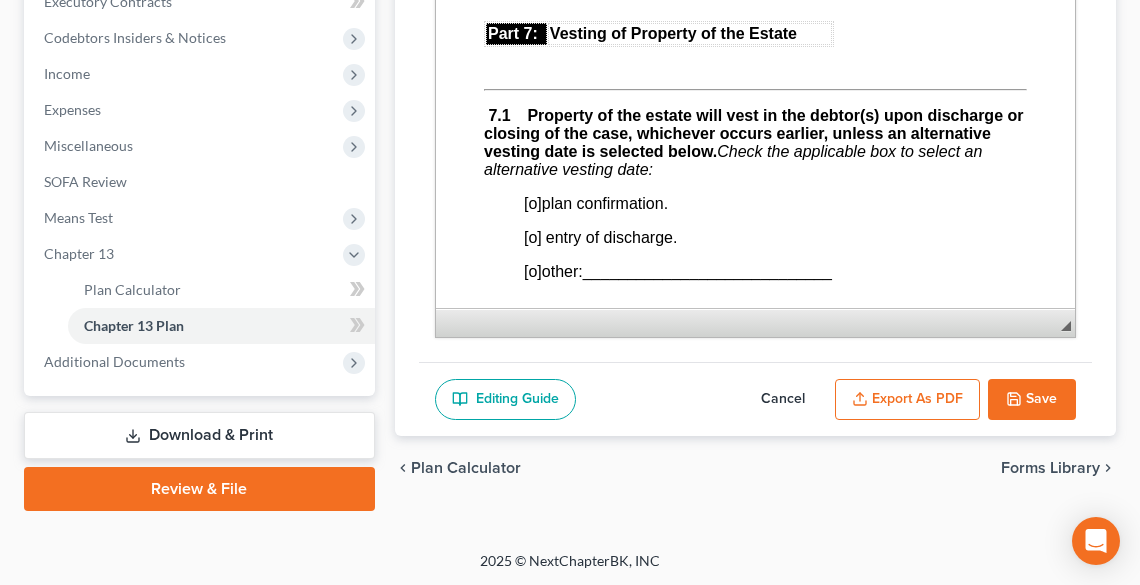click on "Cancel" at bounding box center [783, 400] 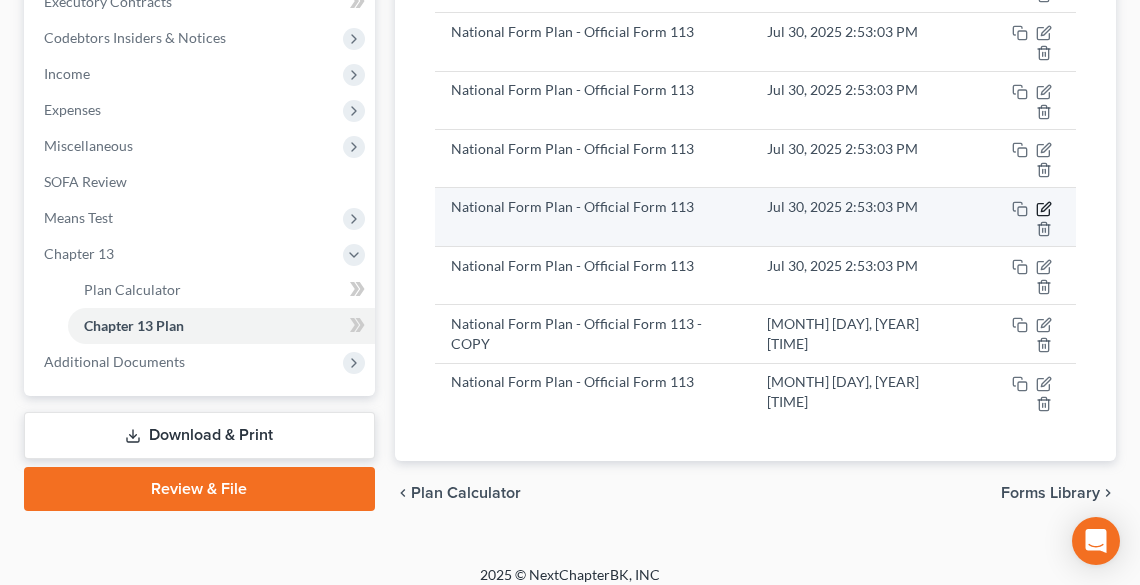 click 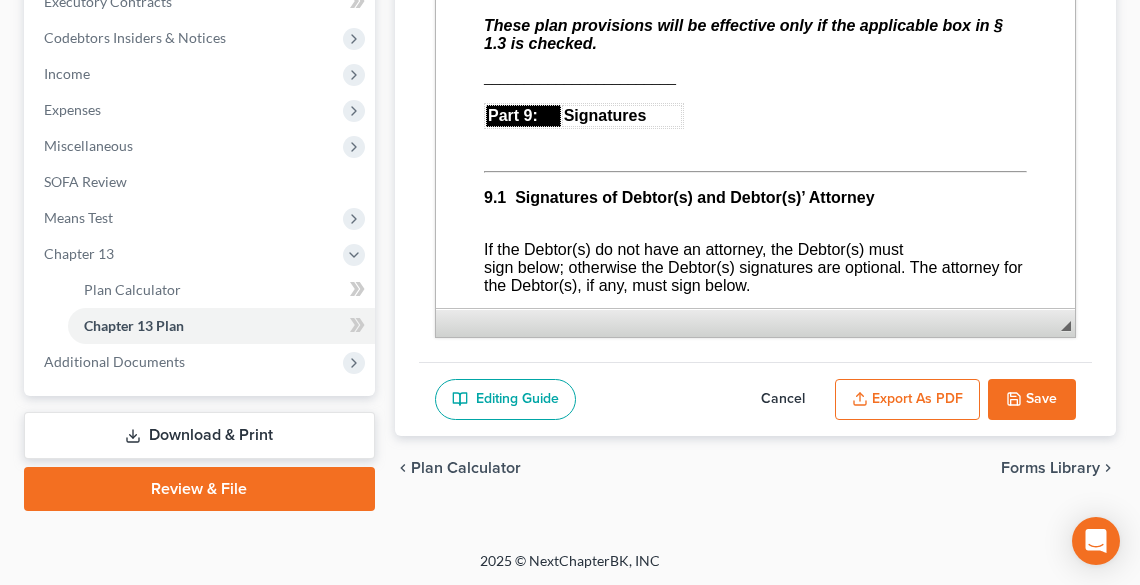 scroll, scrollTop: 8480, scrollLeft: 0, axis: vertical 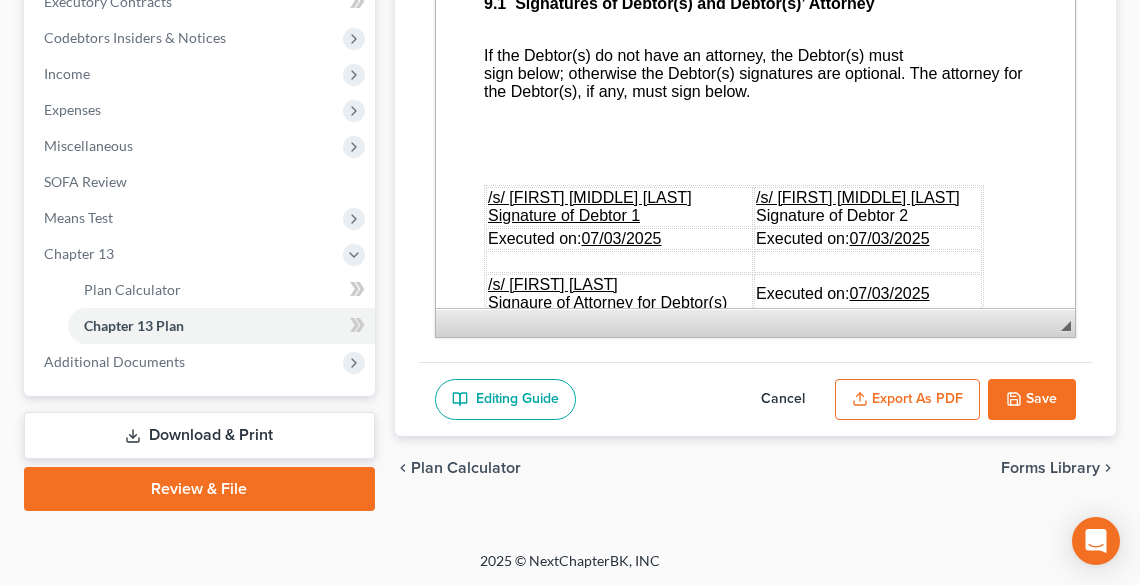 click on "Cancel" at bounding box center [783, 400] 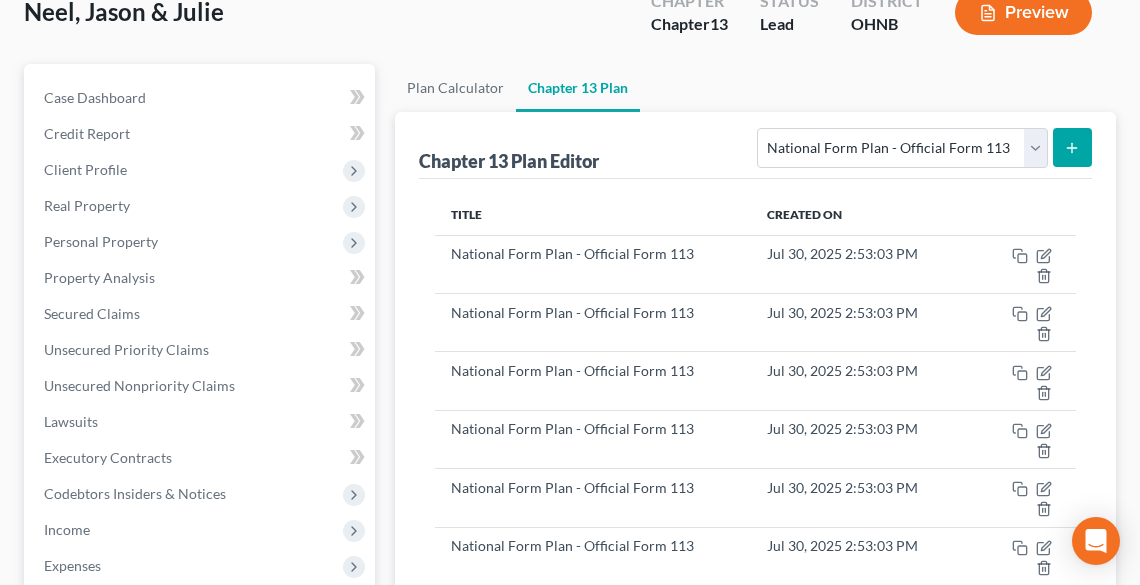 scroll, scrollTop: 0, scrollLeft: 0, axis: both 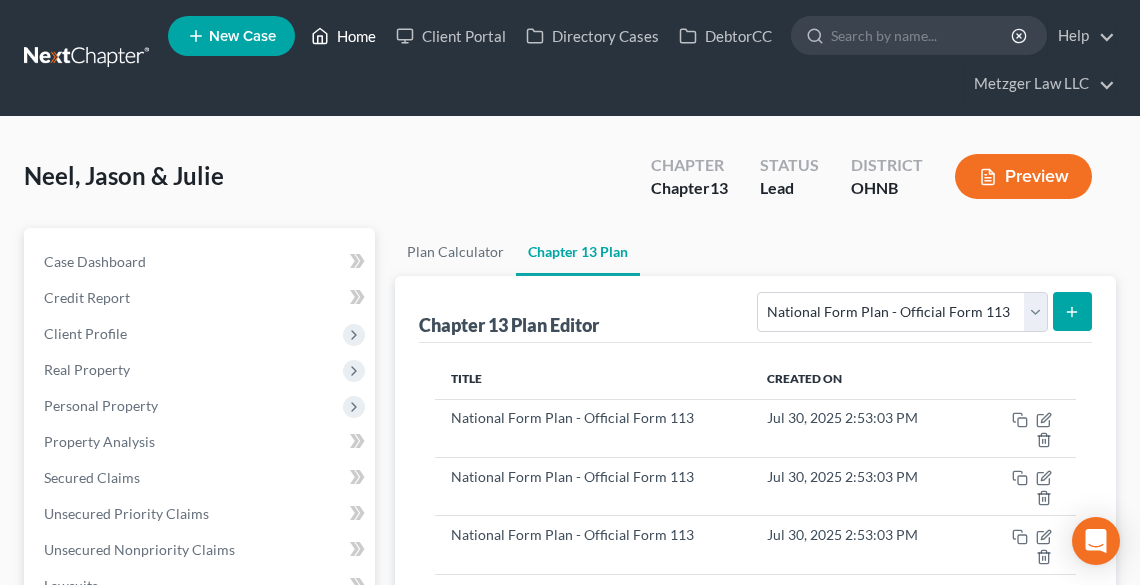 click on "Home" at bounding box center [343, 36] 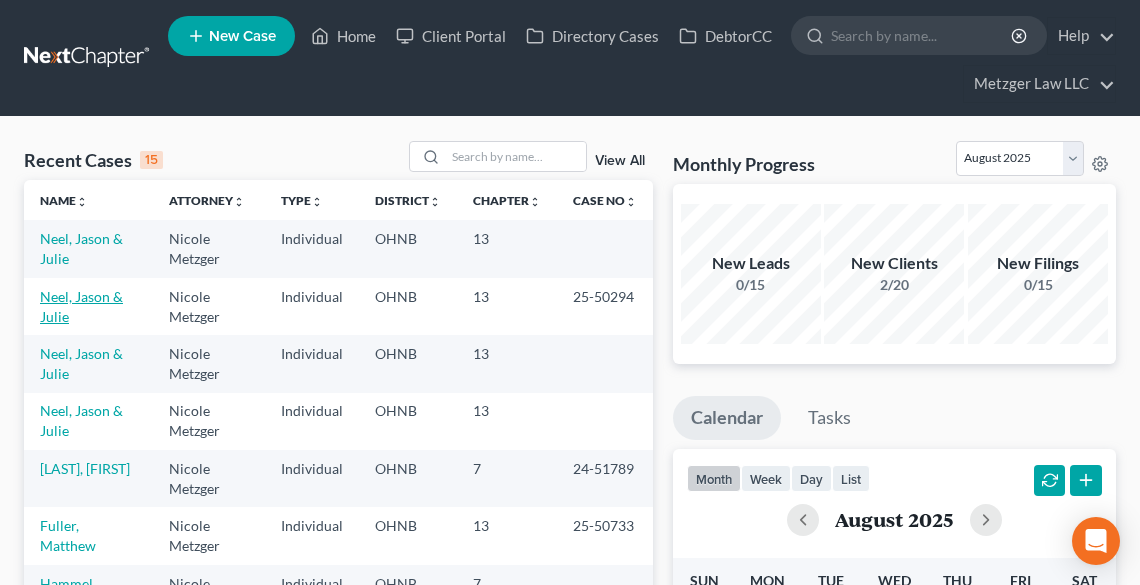 click on "Neel, Jason & Julie" at bounding box center [81, 306] 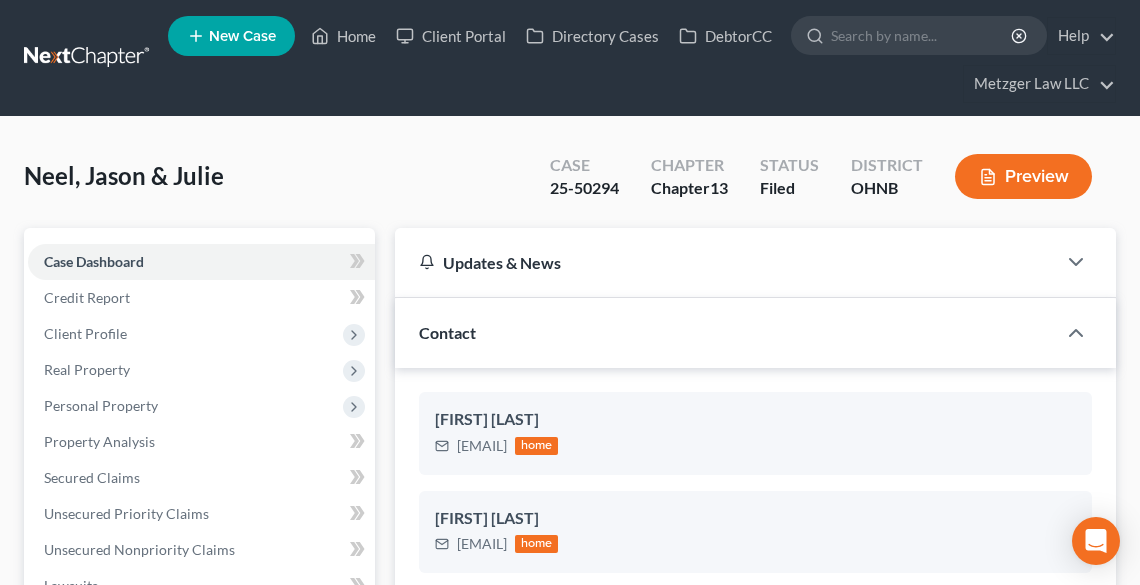 scroll, scrollTop: 2314, scrollLeft: 0, axis: vertical 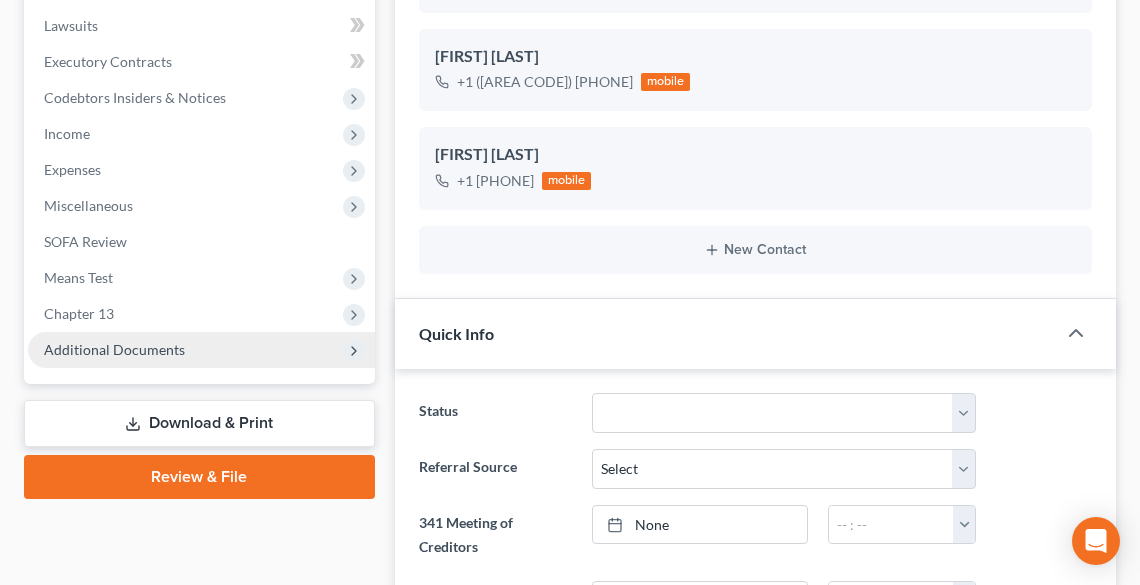 click on "Additional Documents" at bounding box center (114, 349) 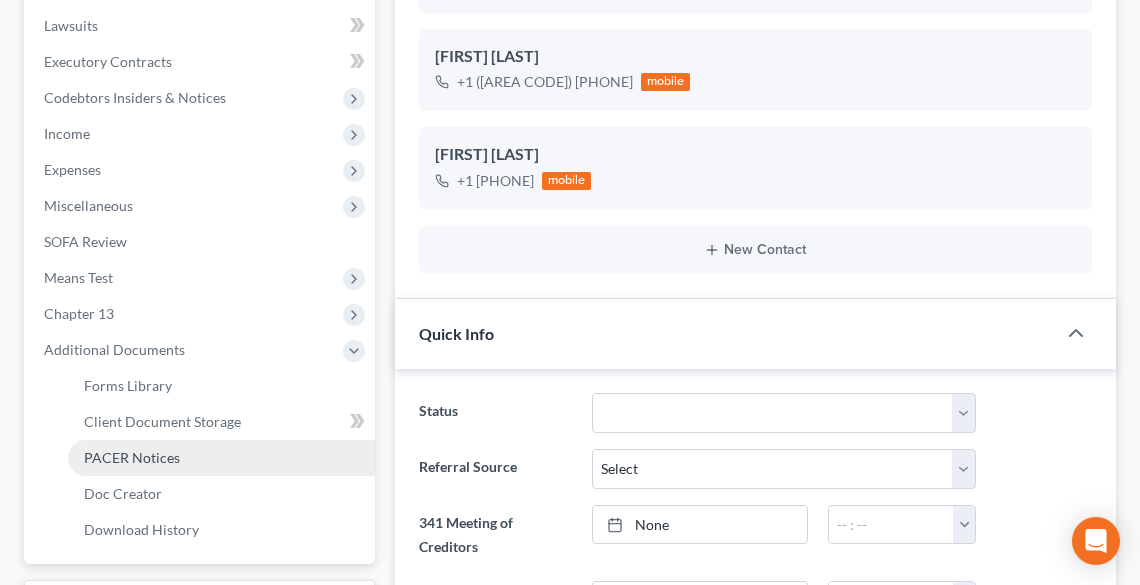 click on "PACER Notices" at bounding box center [132, 457] 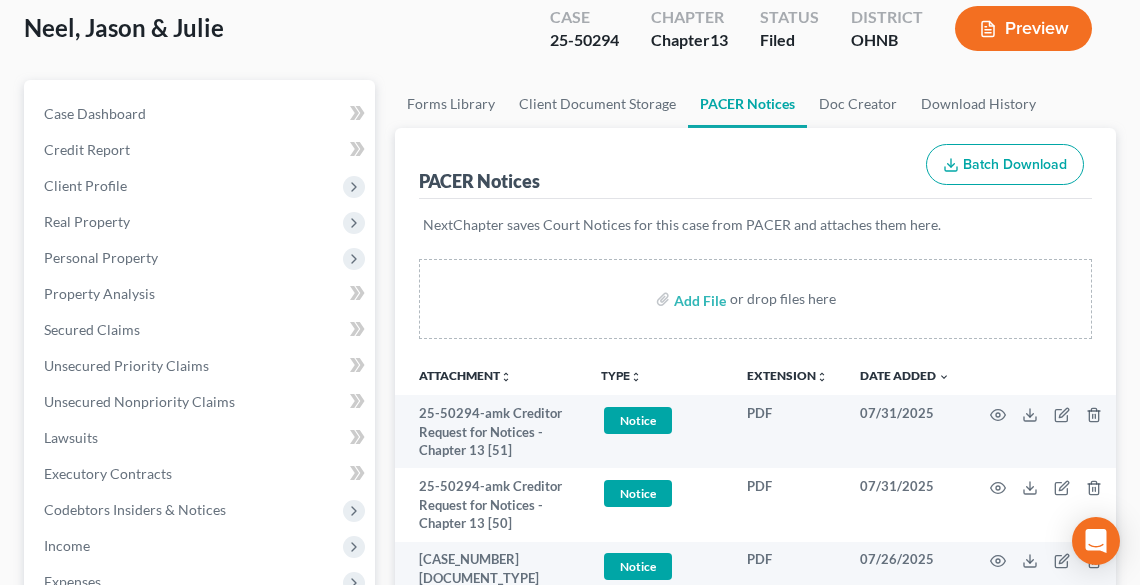 scroll, scrollTop: 0, scrollLeft: 0, axis: both 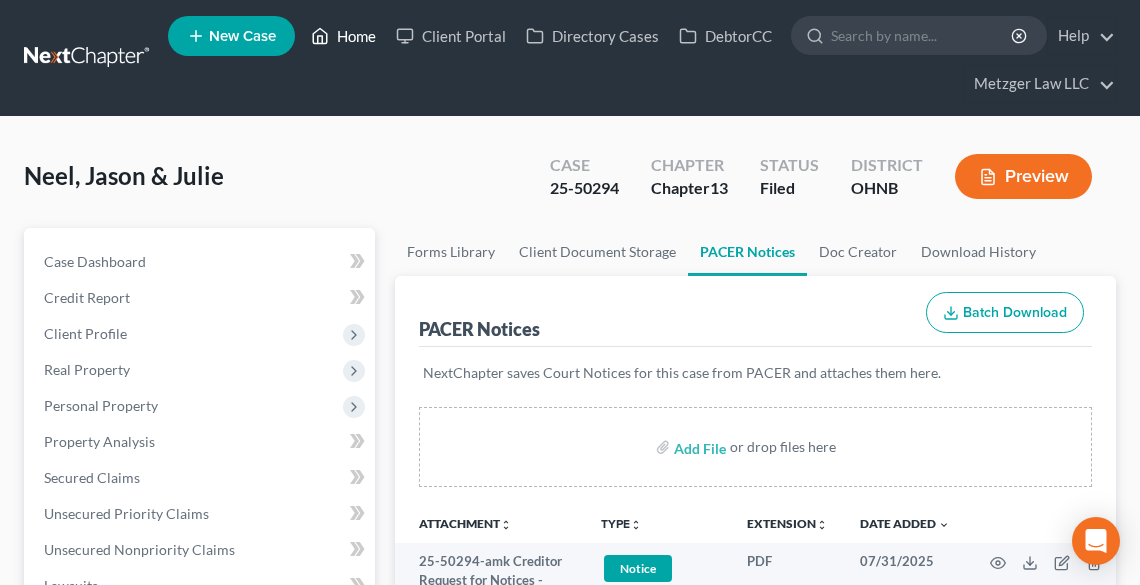 click on "Home" at bounding box center (343, 36) 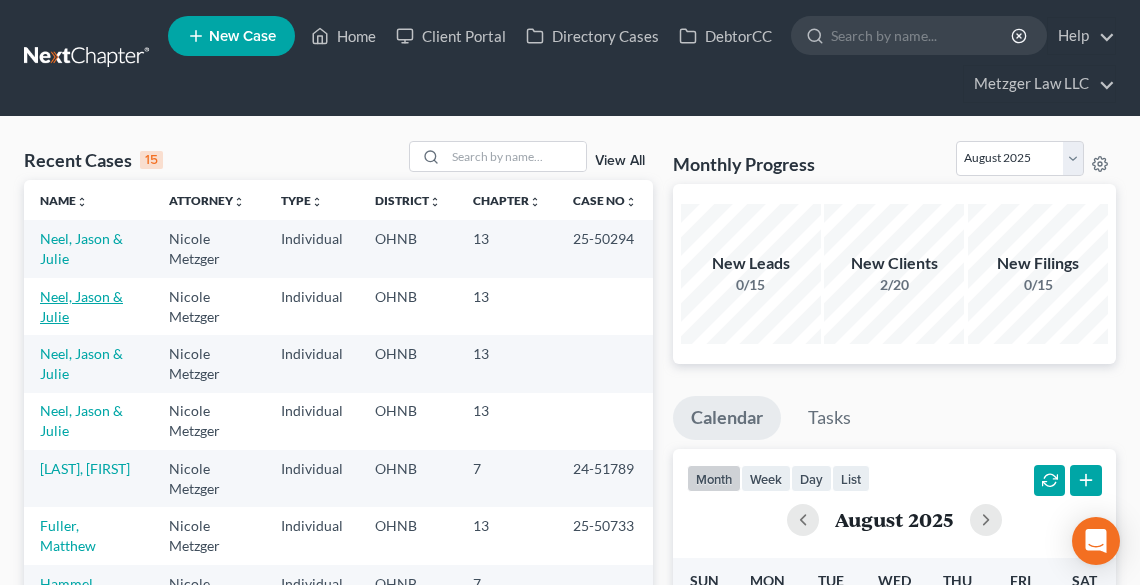 click on "Neel, Jason & Julie" at bounding box center (81, 306) 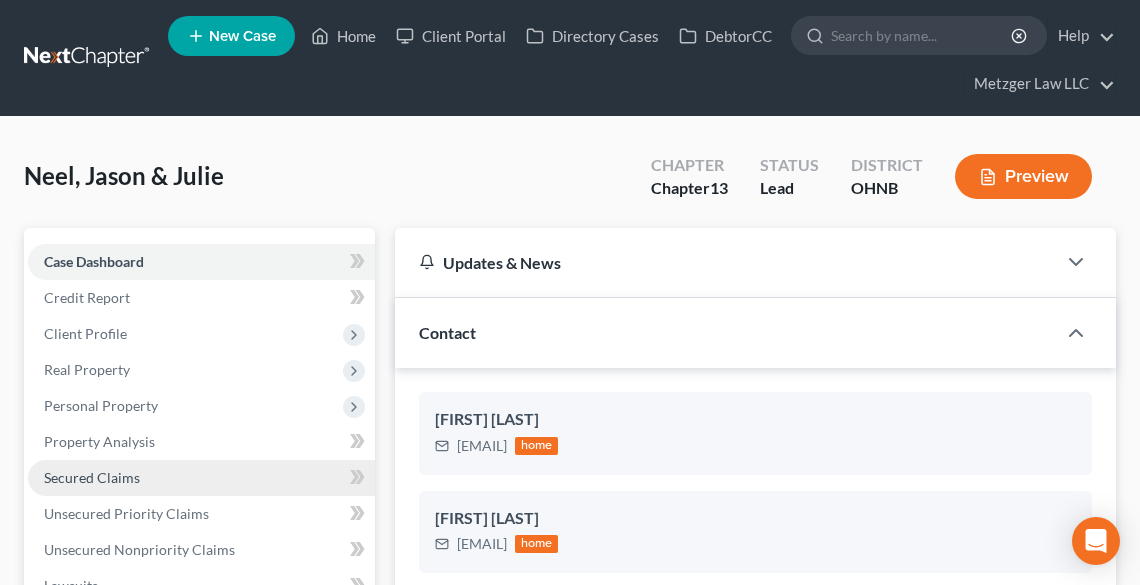 scroll, scrollTop: 2323, scrollLeft: 0, axis: vertical 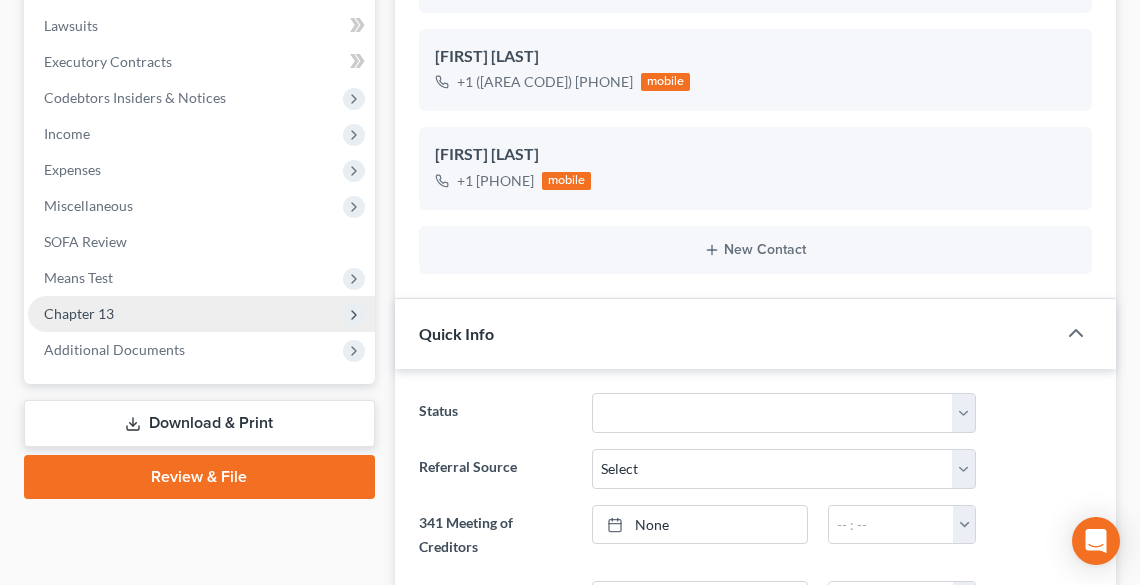 click on "Chapter 13" at bounding box center [201, 314] 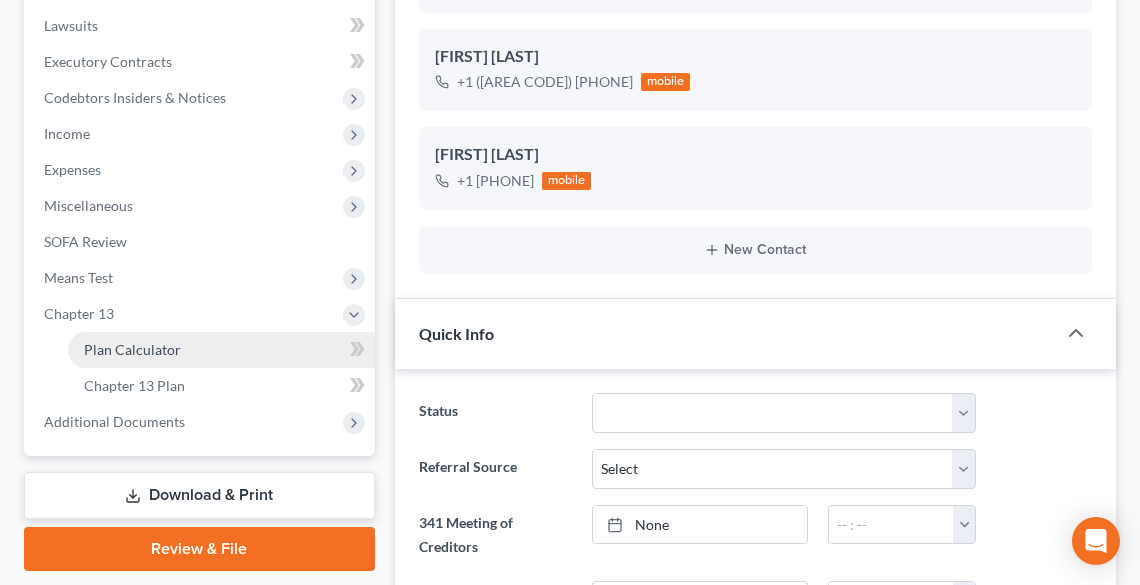 click on "Plan Calculator" at bounding box center [132, 349] 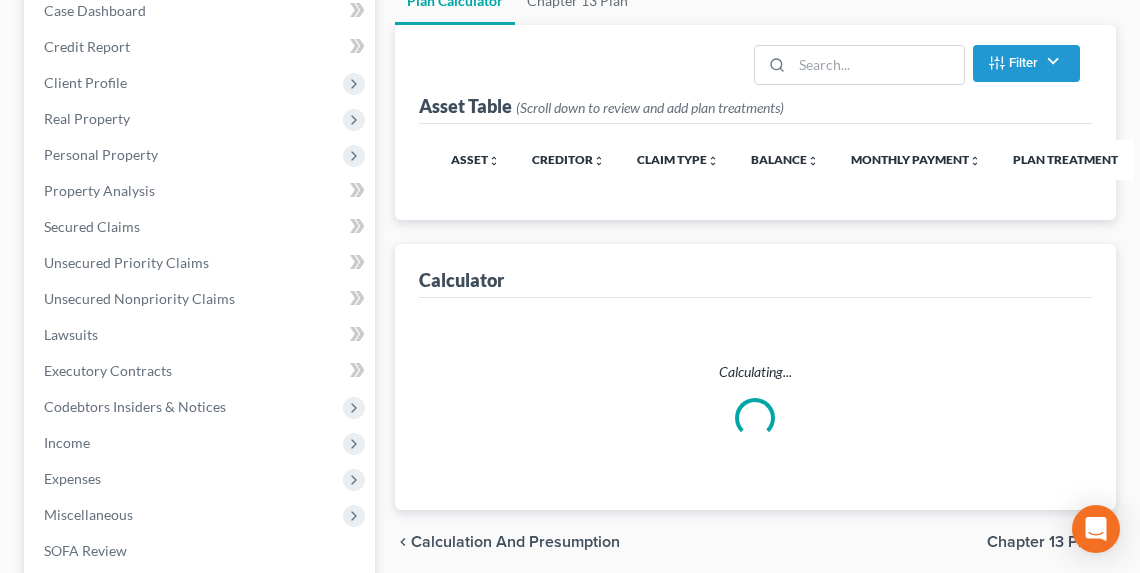 scroll, scrollTop: 0, scrollLeft: 0, axis: both 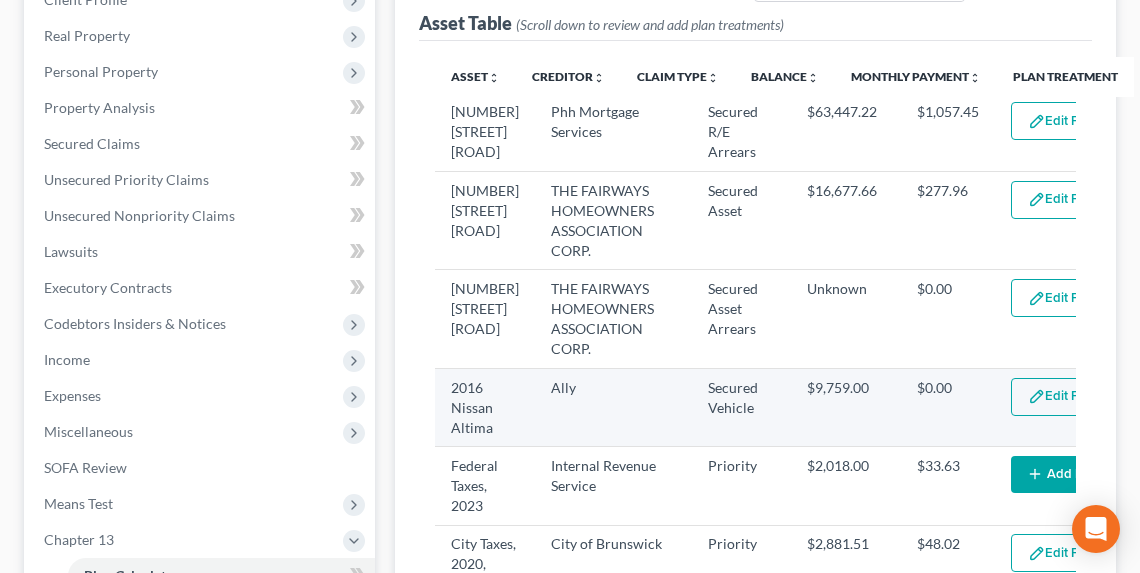 click at bounding box center (1036, 396) 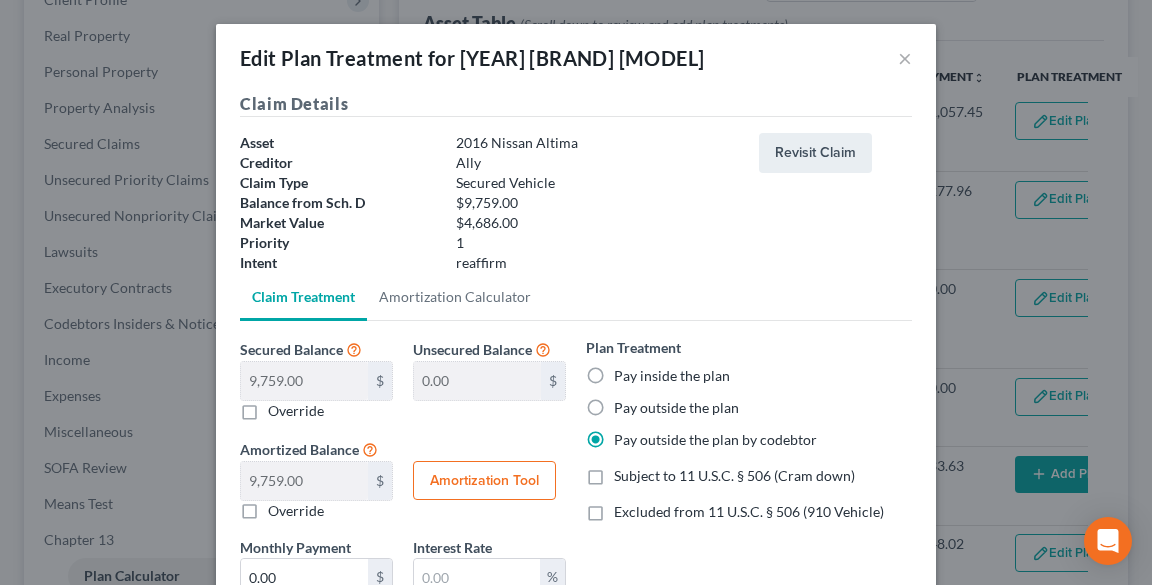 click on "Excluded from 11 U.S.C. § 506 (910 Vehicle)" at bounding box center (749, 512) 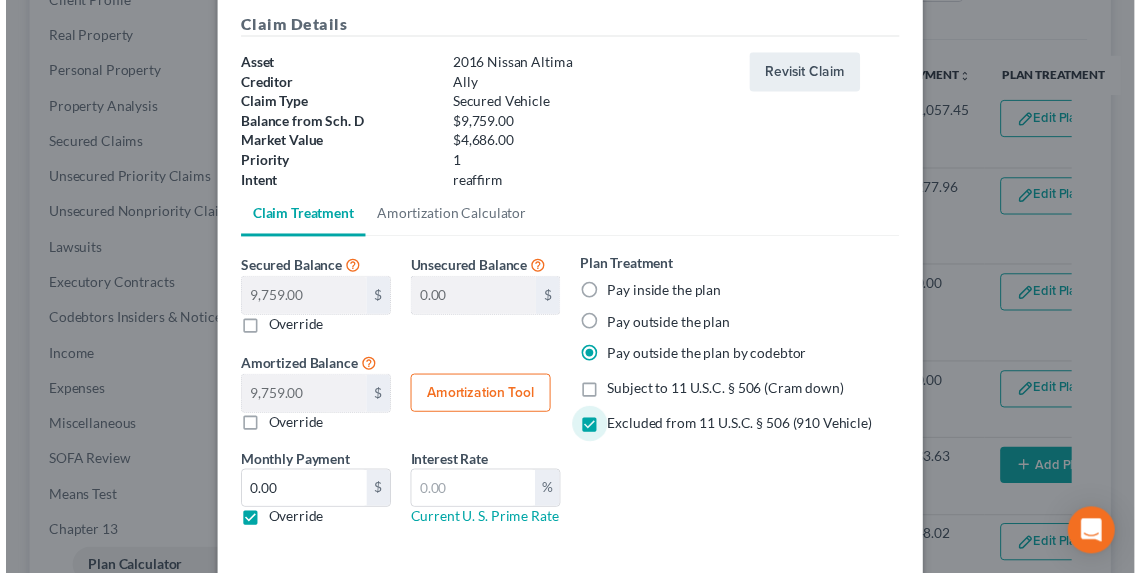 scroll, scrollTop: 173, scrollLeft: 0, axis: vertical 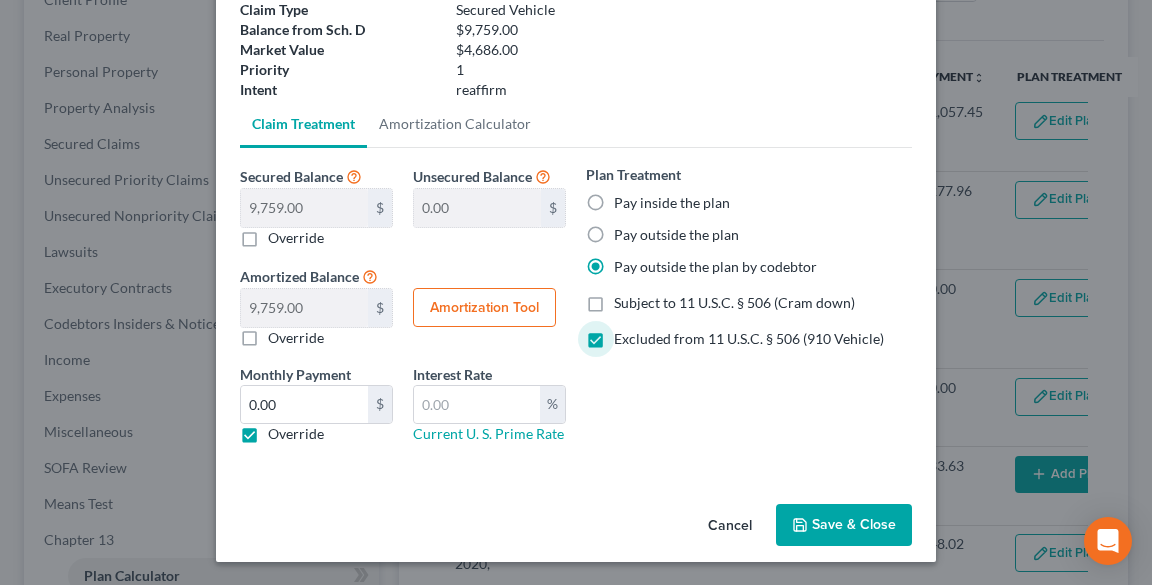 click on "Save & Close" at bounding box center [844, 525] 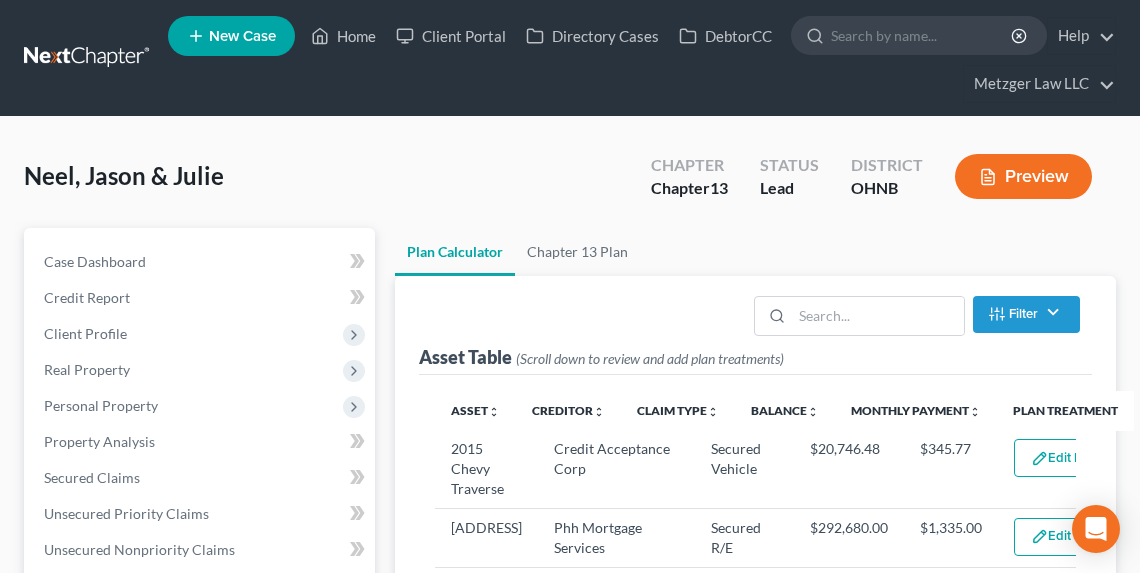 select on "59" 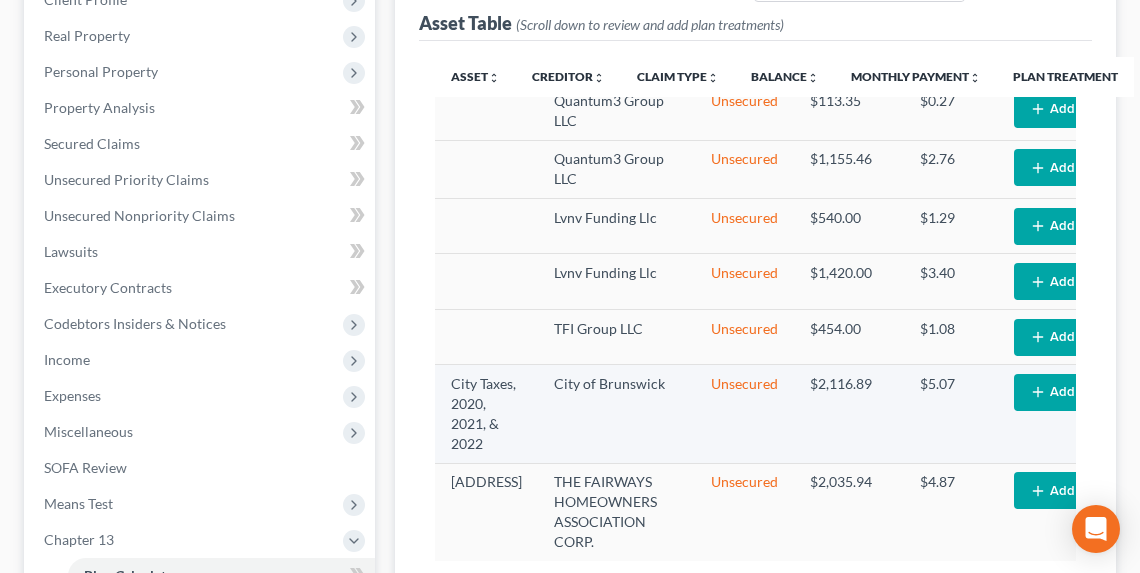 scroll, scrollTop: 4225, scrollLeft: 0, axis: vertical 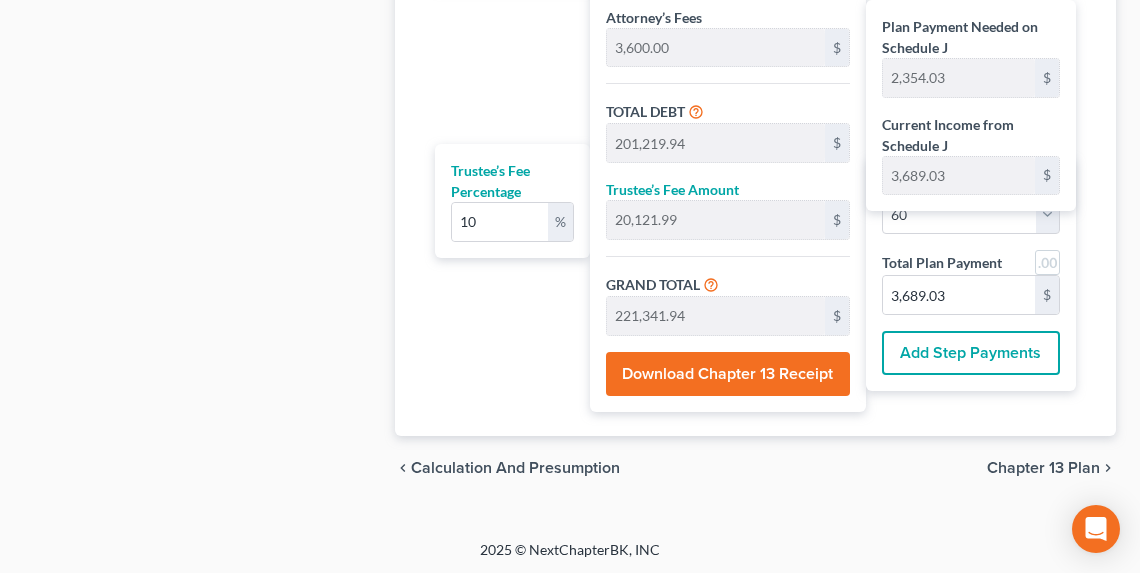 click on "Chapter 13 Plan" at bounding box center (1043, 468) 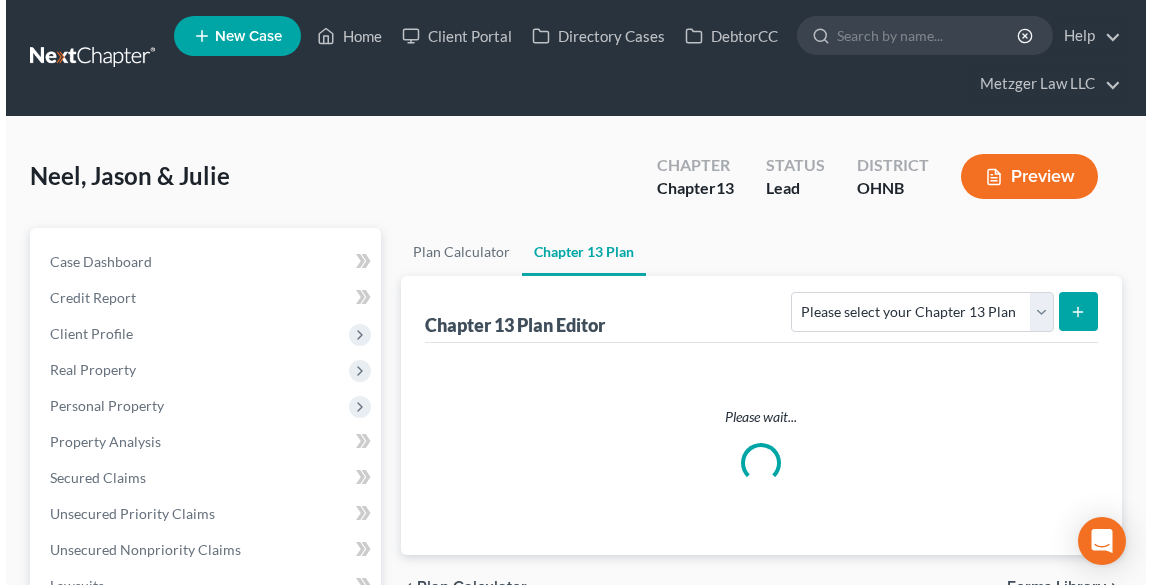 scroll, scrollTop: 0, scrollLeft: 0, axis: both 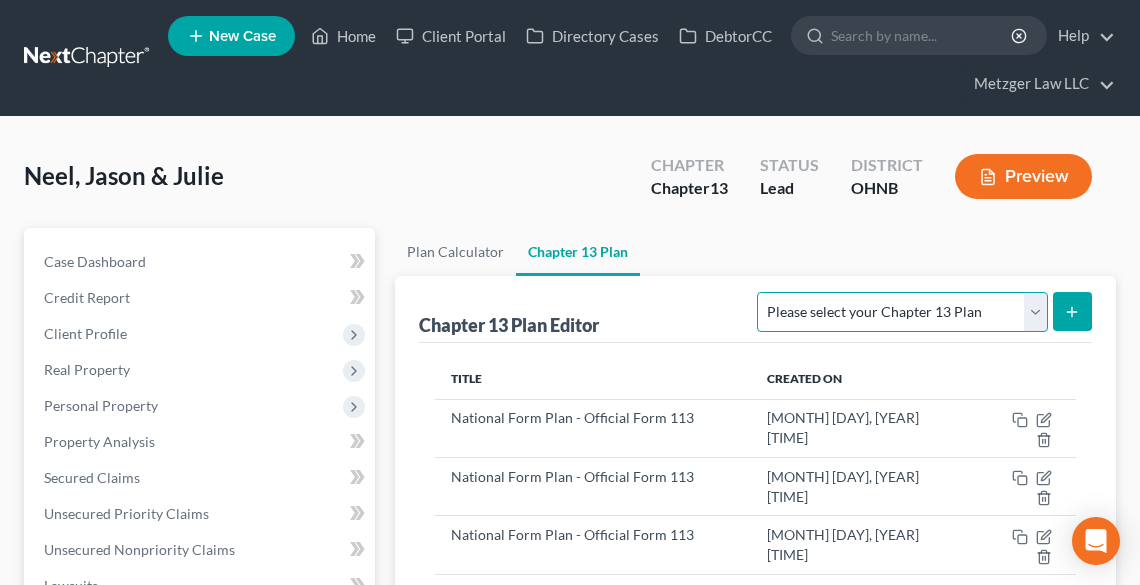 click on "Please select your Chapter 13 Plan National Form Plan - Official Form 113 Northern District of Ohio (Cleveland)" at bounding box center (902, 312) 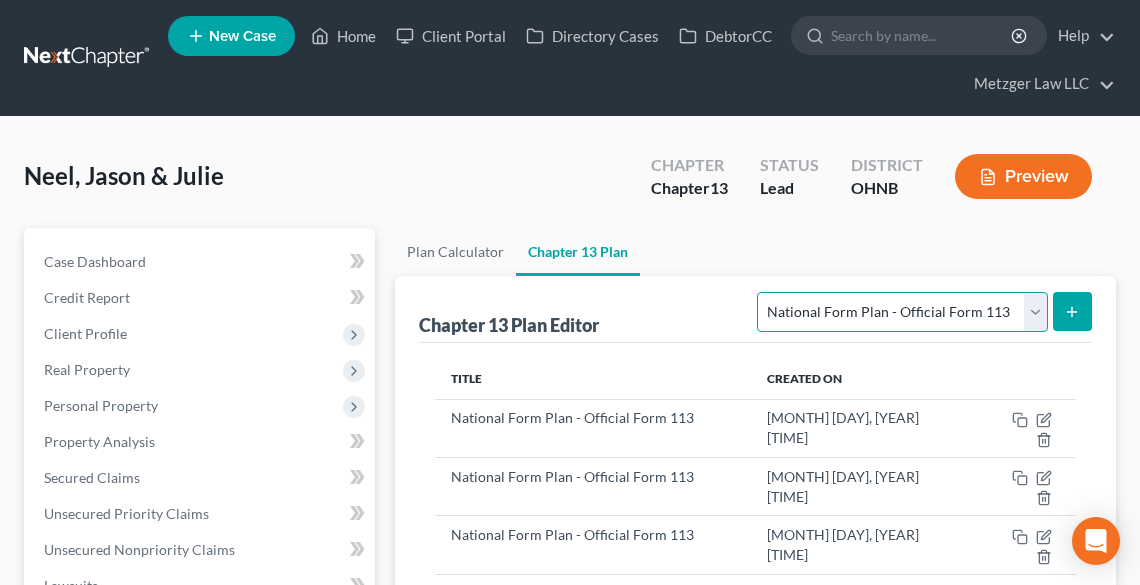 click on "Please select your Chapter 13 Plan National Form Plan - Official Form 113 Northern District of Ohio (Cleveland)" at bounding box center (902, 312) 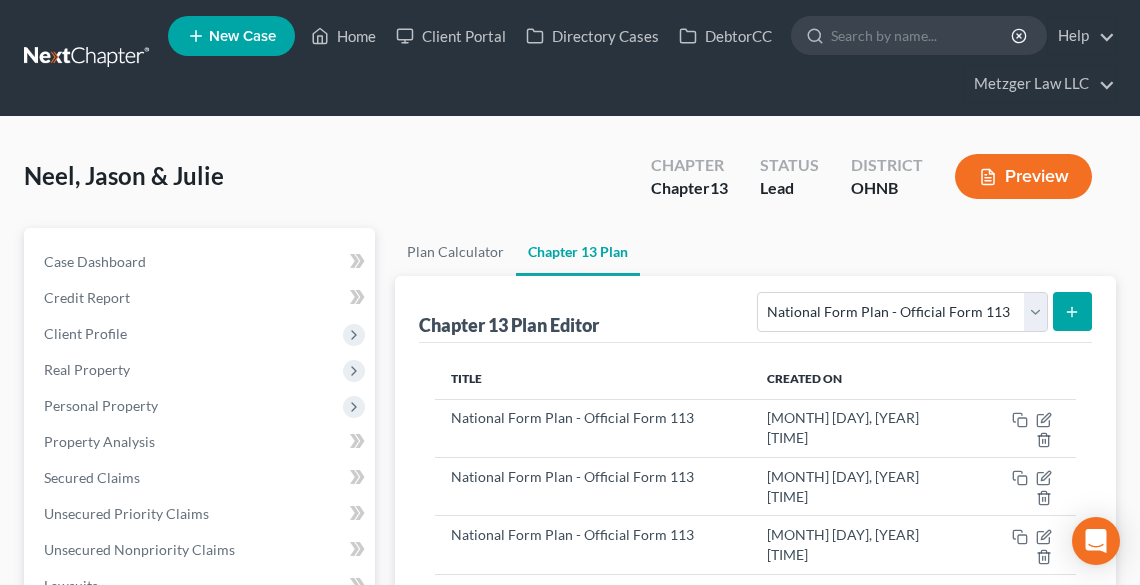 click 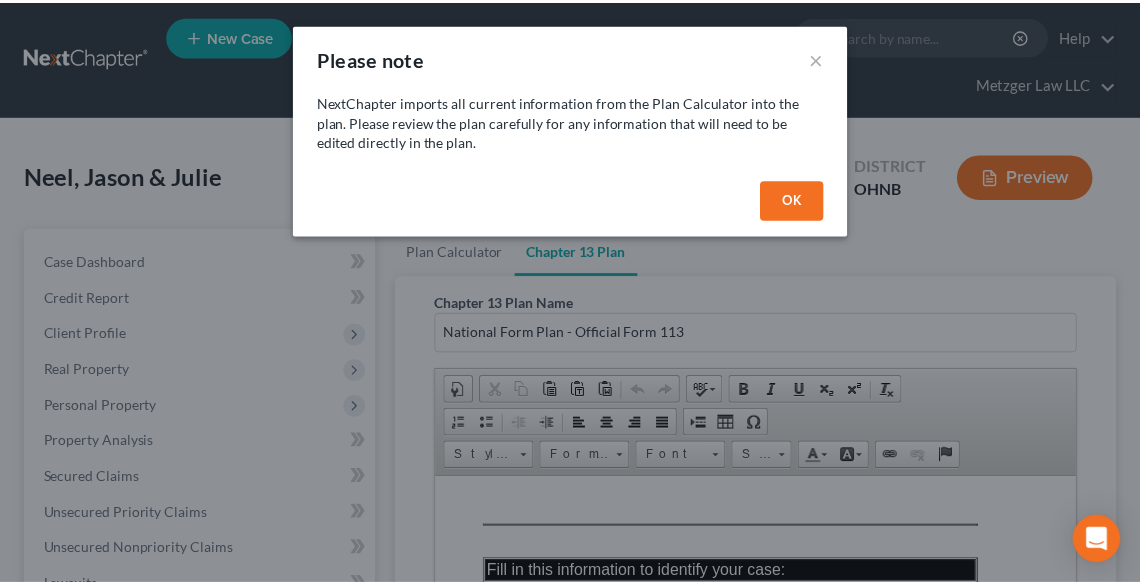 scroll, scrollTop: 0, scrollLeft: 0, axis: both 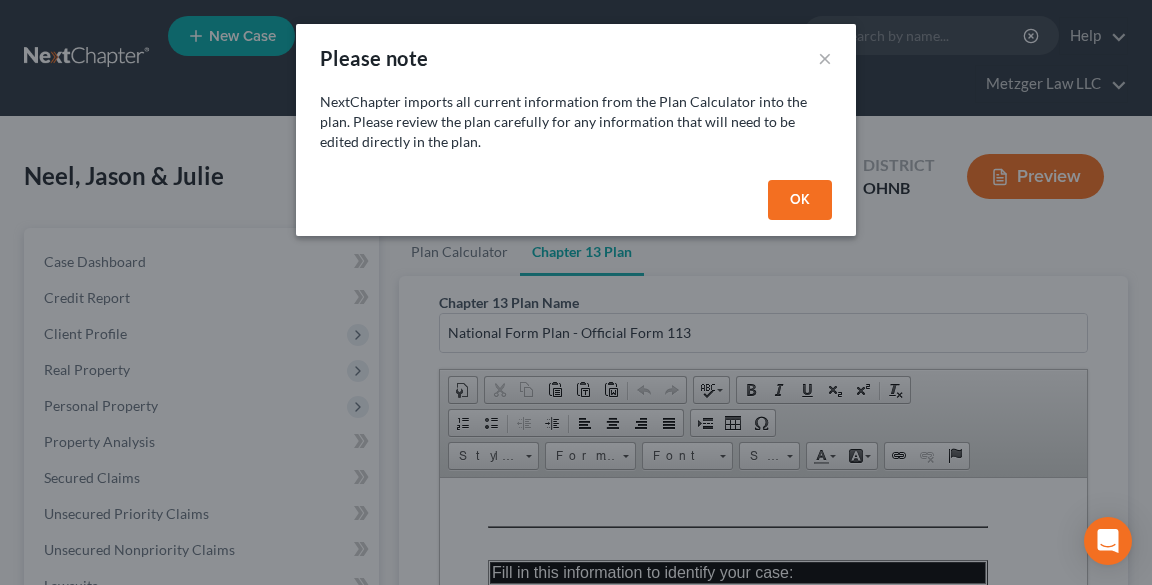 click on "OK" at bounding box center (800, 200) 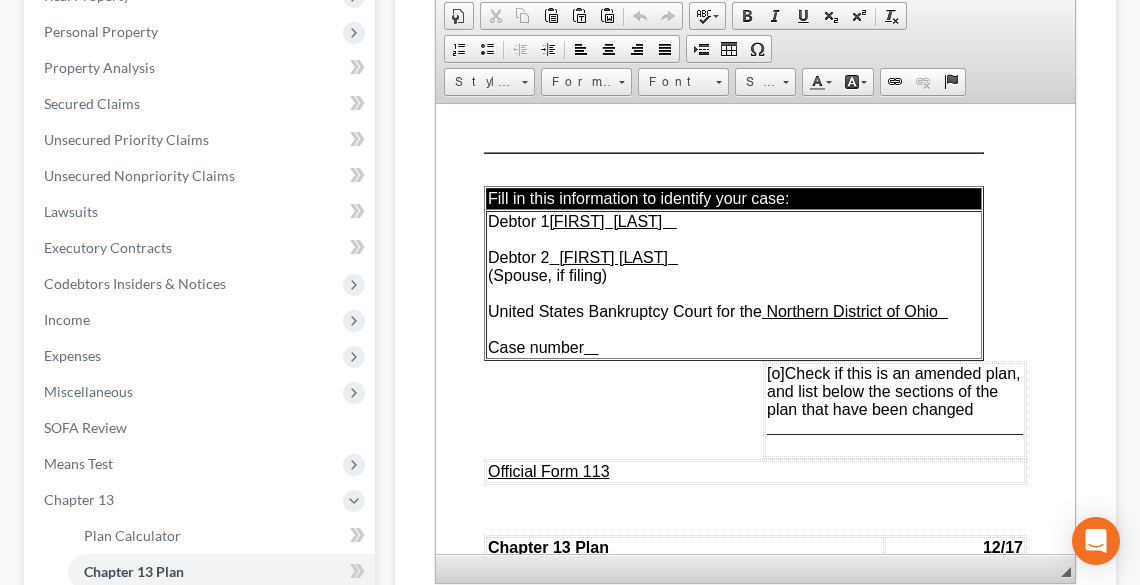 scroll, scrollTop: 400, scrollLeft: 0, axis: vertical 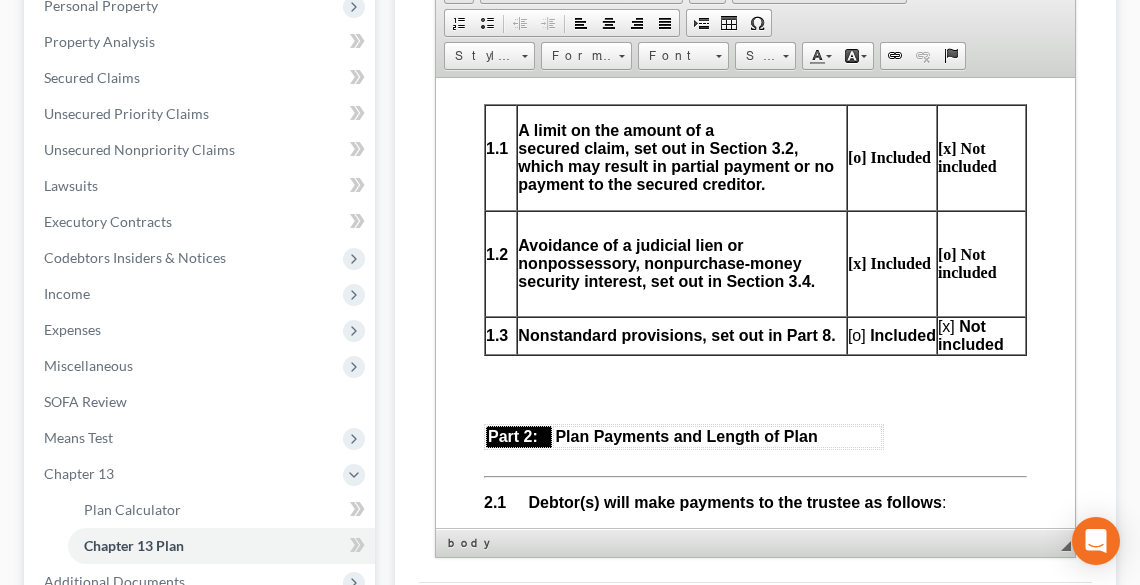 click on "[o]" at bounding box center [856, 334] 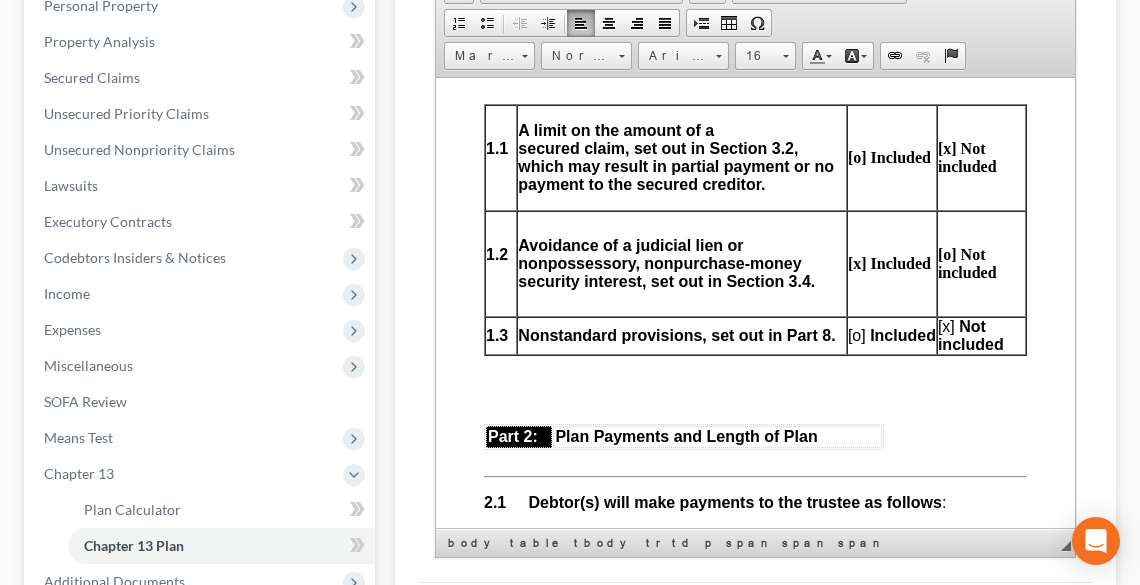 type 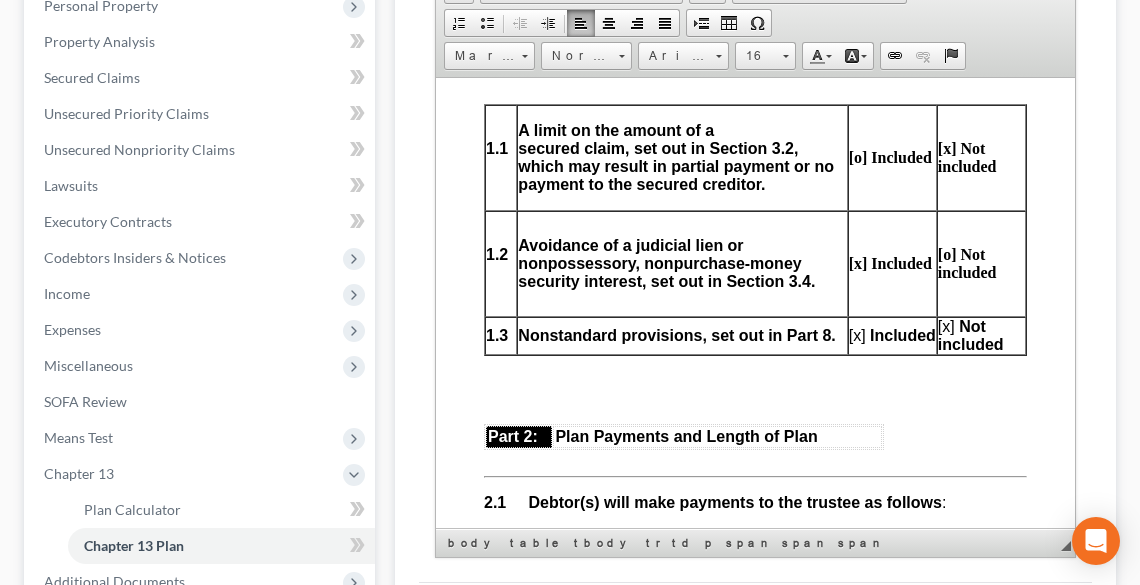 click on "[x]" at bounding box center (945, 325) 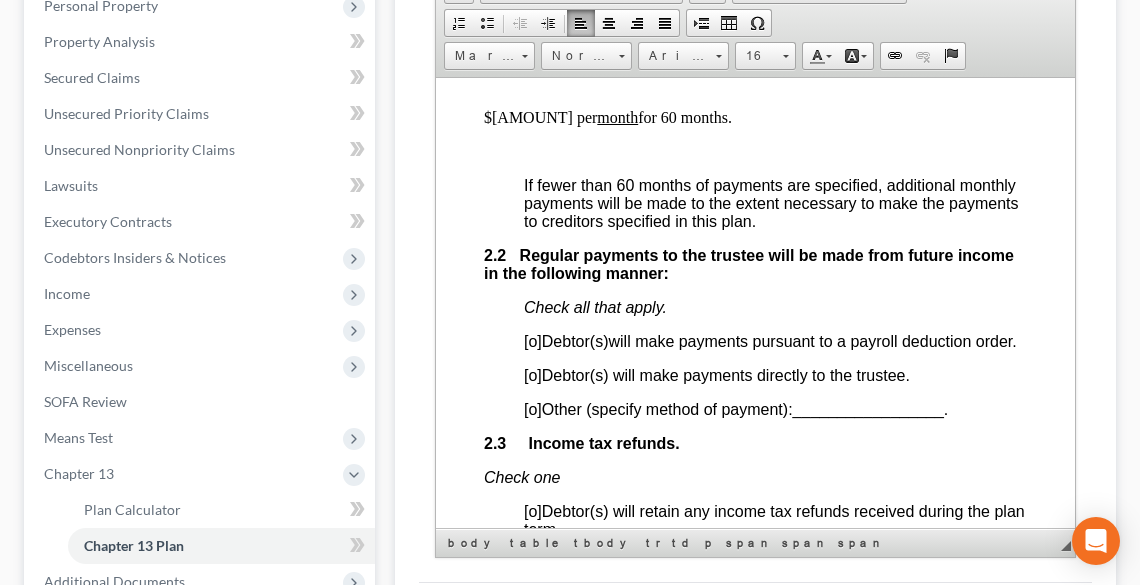 scroll, scrollTop: 1520, scrollLeft: 0, axis: vertical 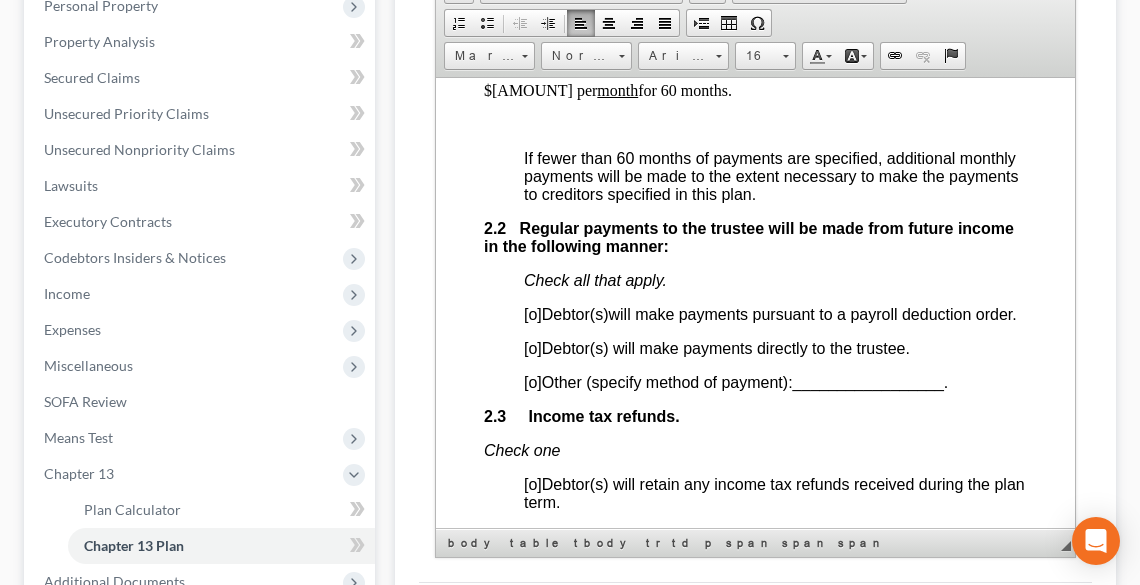 click on "[o]" at bounding box center [532, 313] 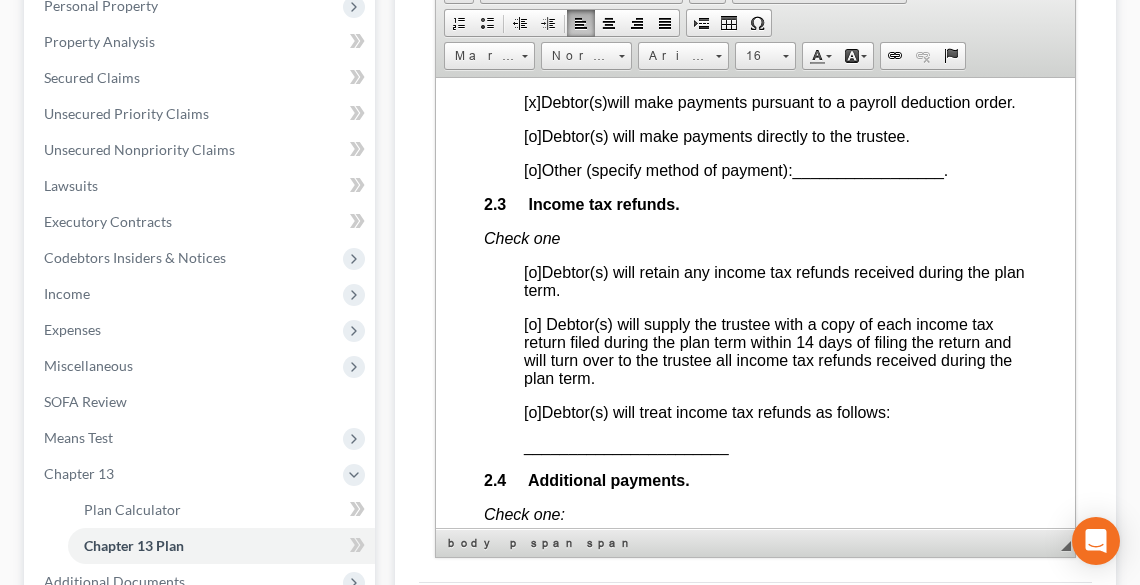 scroll, scrollTop: 1760, scrollLeft: 0, axis: vertical 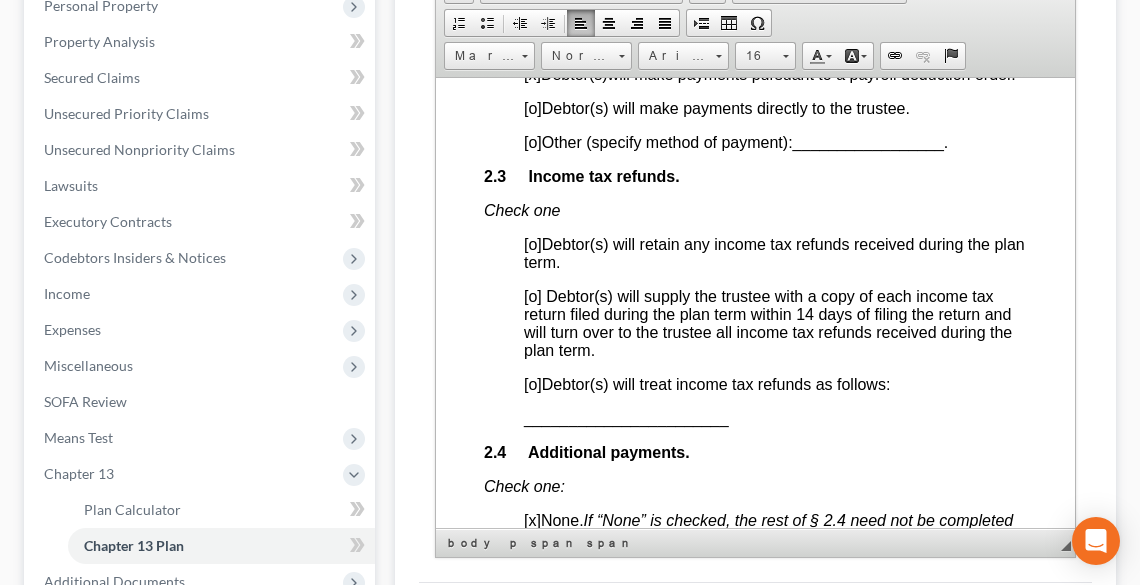 click on "[o]" at bounding box center [532, 383] 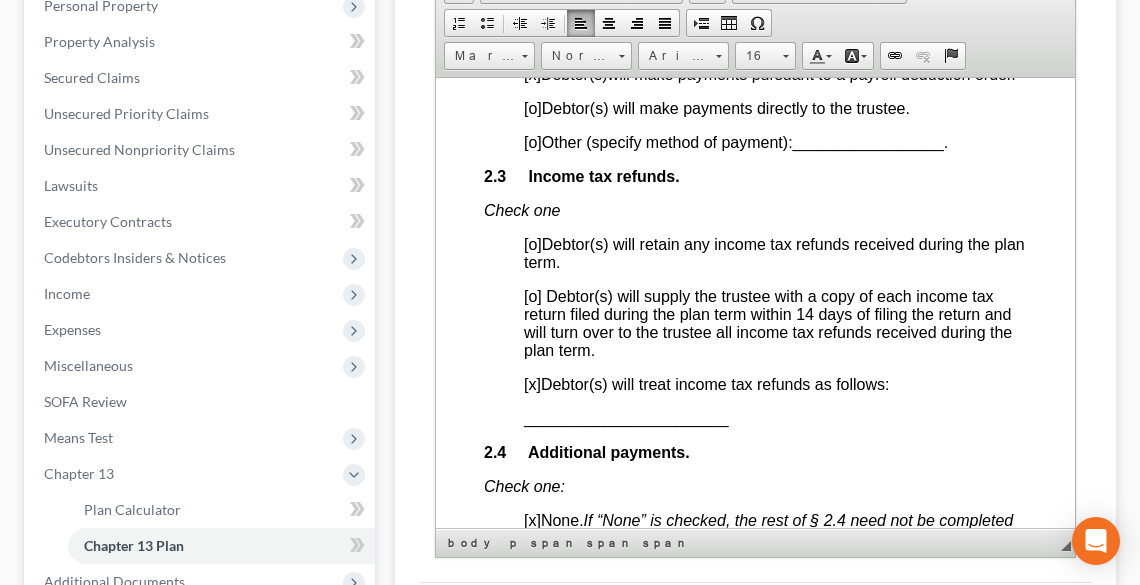 click on "Fill in this information to identify your case: Debtor 1 [FIRST] [MIDDLE] [LAST] Debtor 2 [FIRST] [MIDDLE] [LAST] (Spouse, if filing) United States Bankruptcy Court for the Northern District of Ohio Case number [CASE_NUMBER] Check if this is an amended plan, and list below the sections of the plan that have been changed ________________________________ Official Form 113 Chapter 13 Plan 12/17 Part 1: Notices To Debtor(s): This form sets out options that may be appropriate in some cases, but the presence of an option on the form does not indicate that the option is appropriate in your circumstances or that it is permissible in your judicial district. Plans that do not comply with local rules and judicial rulings may not be confirmable. In the following notice to creditors, you must check each box that applies. To Creditor(s): Your rights are affected by this plan. Your claim may be reduced, modified, or eliminated. 1.1 [o] Included [x] Not included 1.2 1.3 [x ] ]" at bounding box center (754, 3148) 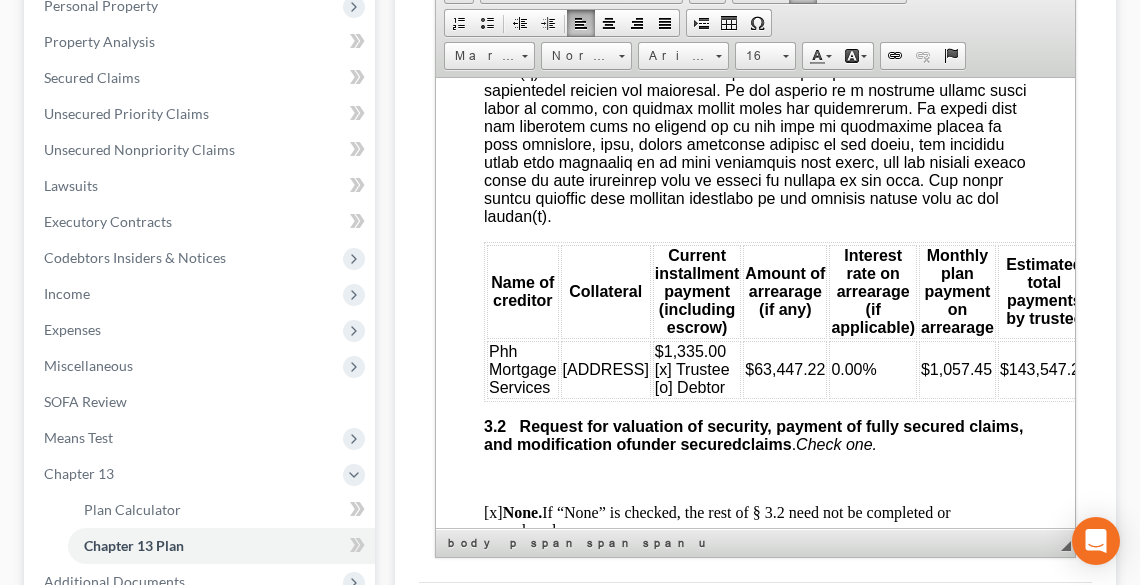 scroll, scrollTop: 2880, scrollLeft: 0, axis: vertical 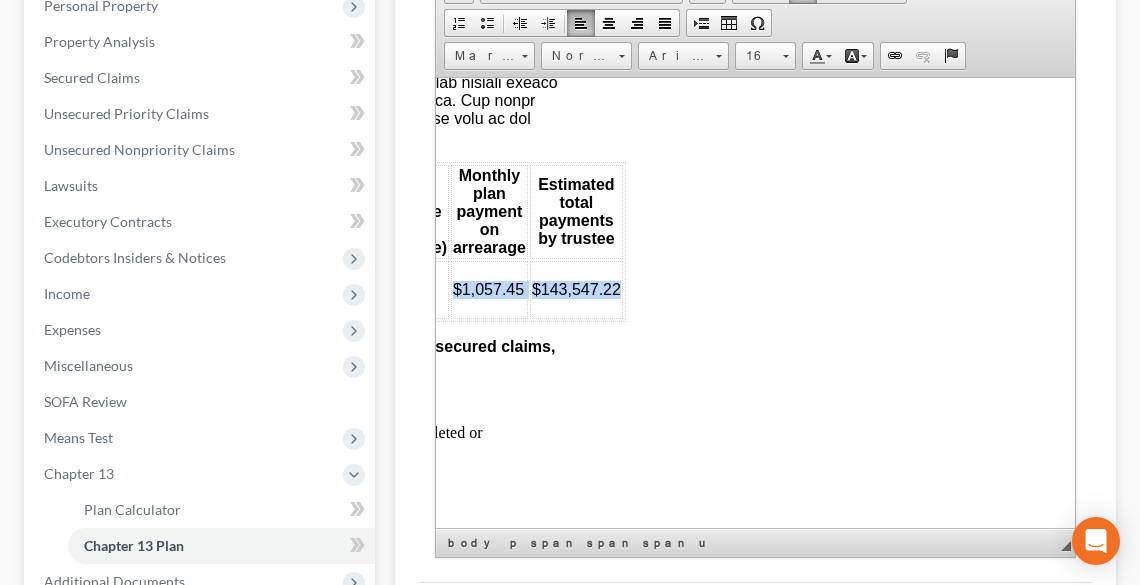 drag, startPoint x: 489, startPoint y: 325, endPoint x: 589, endPoint y: 353, distance: 103.84604 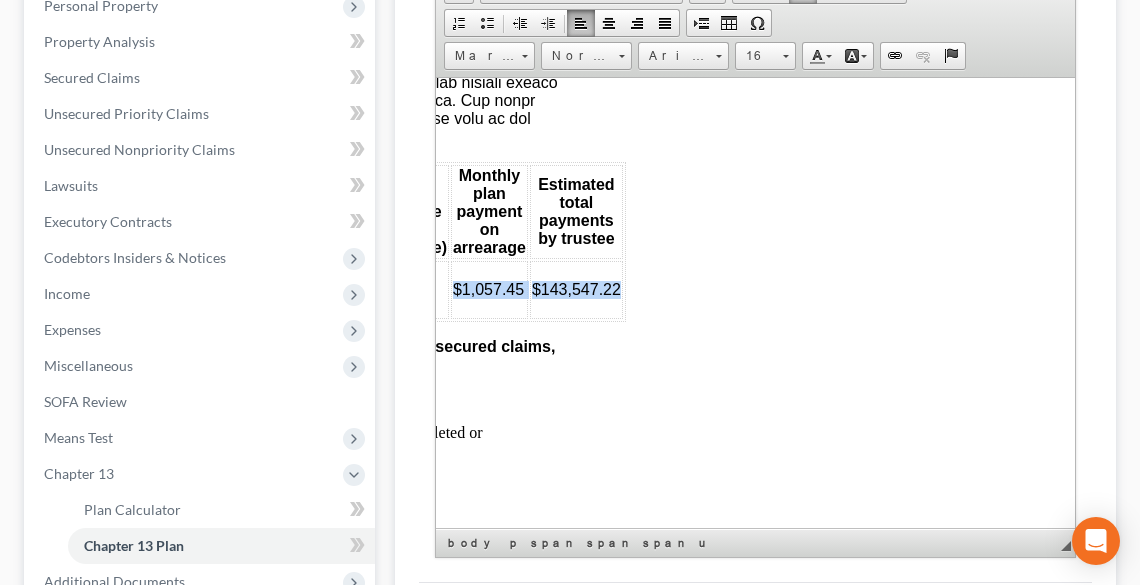 click on "Phh Mortgage Services 4705 Muirfield Avenue $1,335.00 [x] Trustee [o] Debtor $63,447.22 0.00% $1,057.45 $143,547.22" at bounding box center (320, 289) 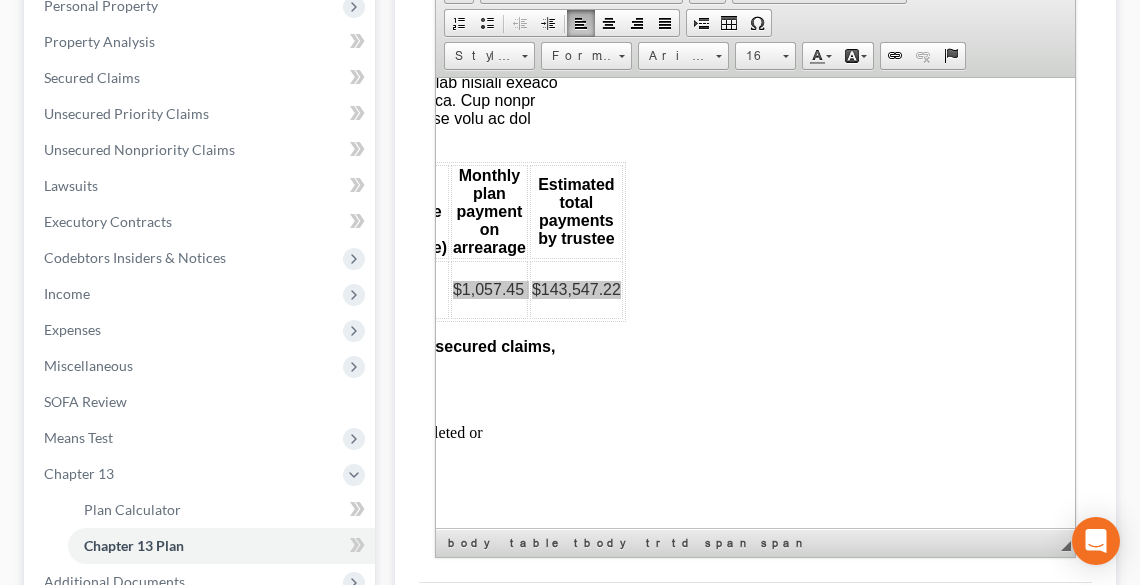scroll, scrollTop: 0, scrollLeft: 0, axis: both 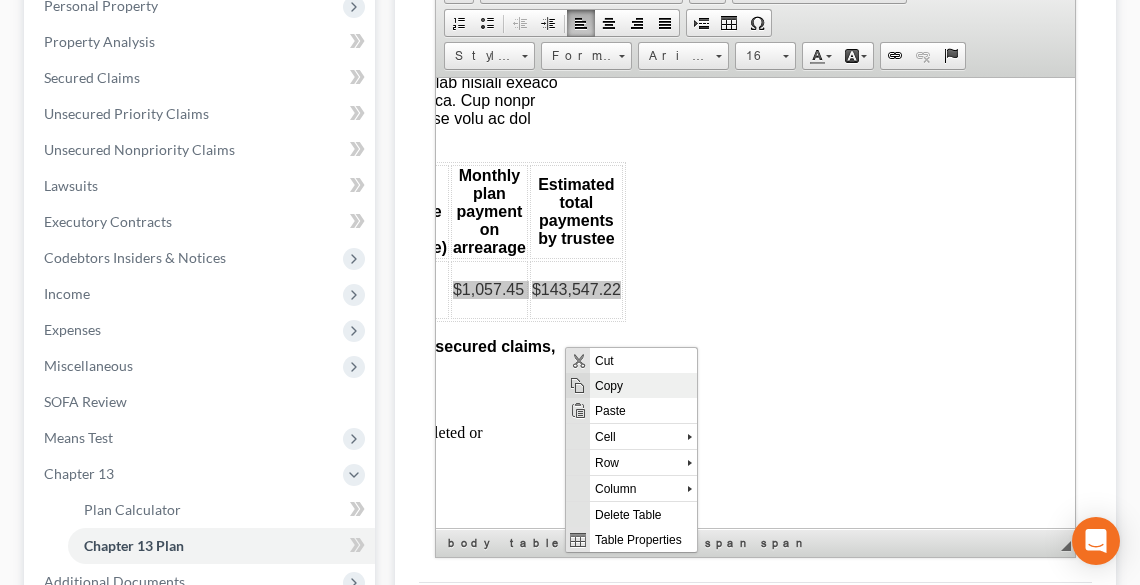 click on "Copy" at bounding box center (643, 385) 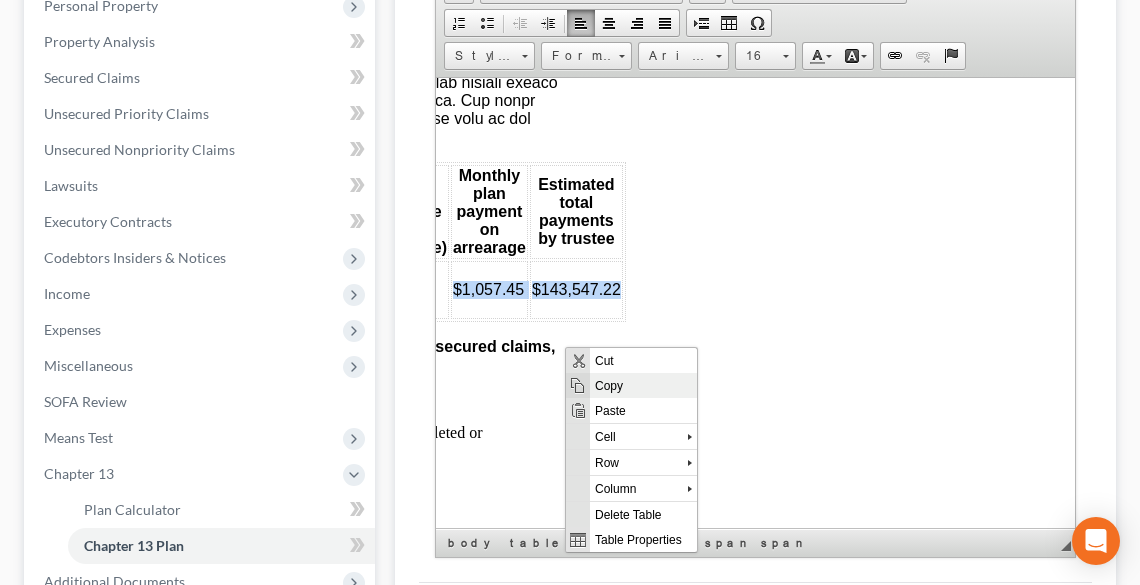 copy on "Phh Mortgage Services 4705 Muirfield Avenue $1,335.00 [x] Trustee [o] Debtor $63,447.22 0.00% $1,057.45 $143,547.22" 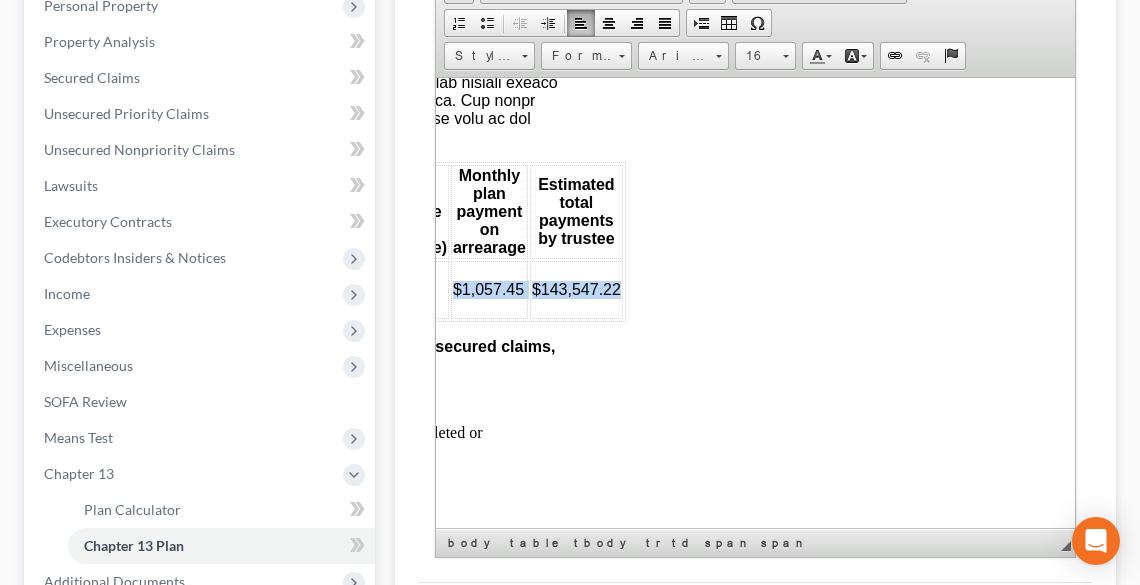 click on "$143,547.22" at bounding box center [575, 289] 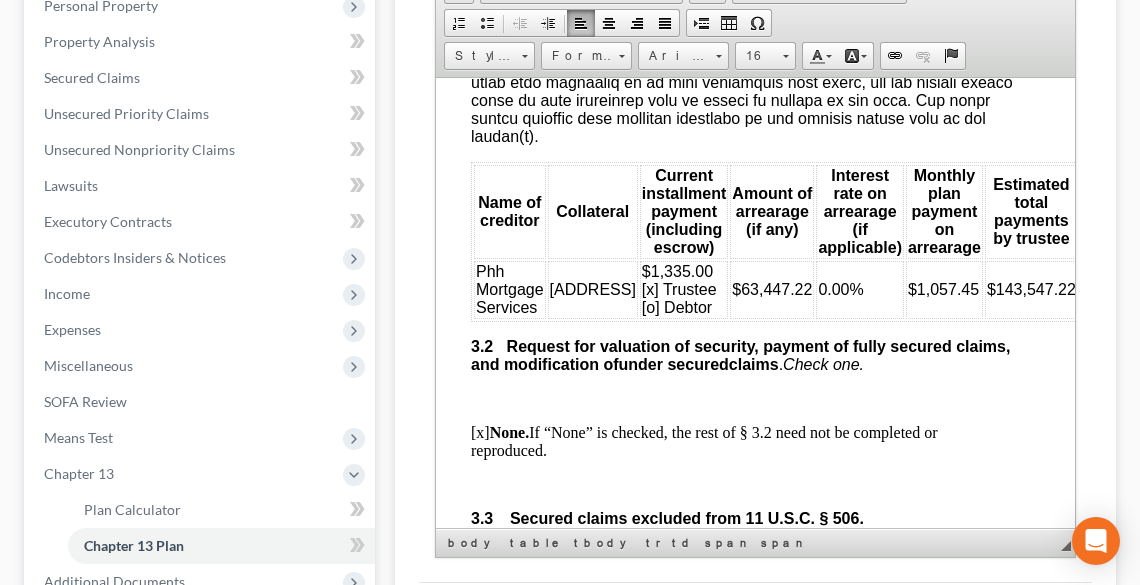 scroll, scrollTop: 2880, scrollLeft: 0, axis: vertical 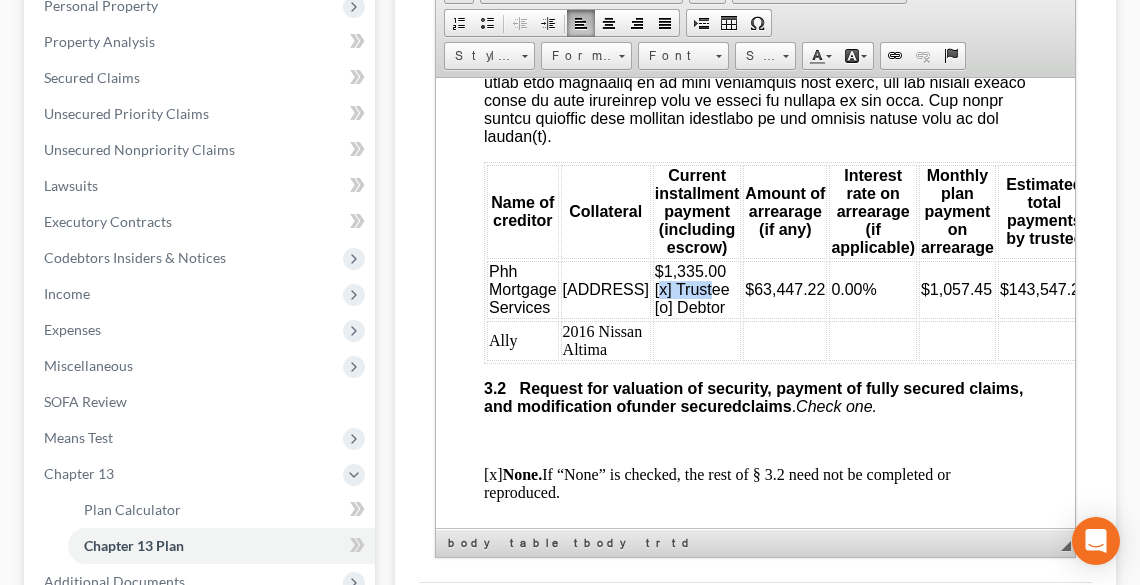 drag, startPoint x: 641, startPoint y: 344, endPoint x: 697, endPoint y: 349, distance: 56.22277 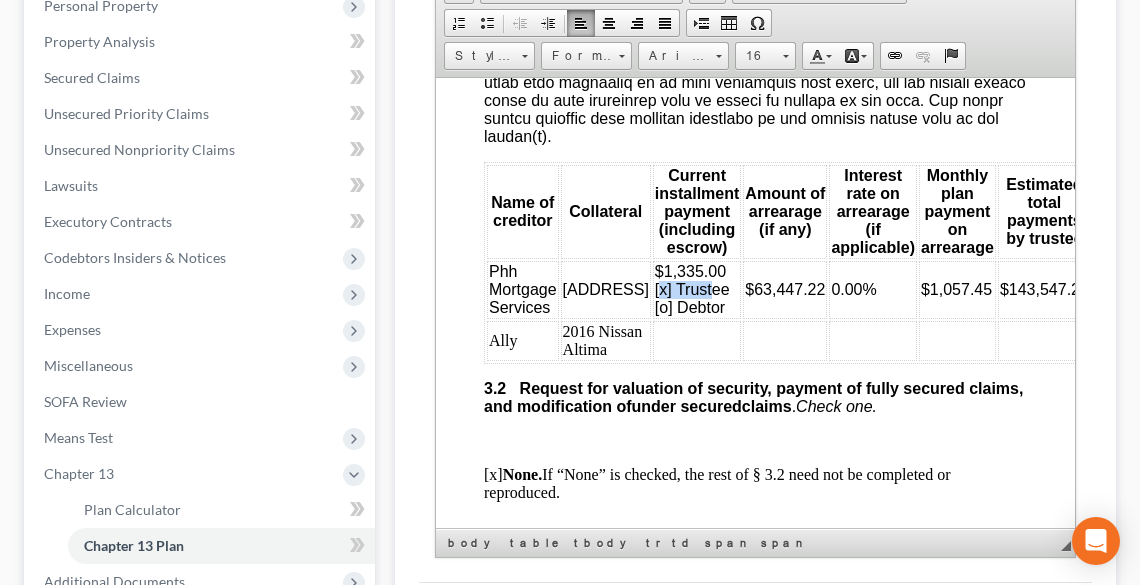 click on "$1,335.00 [x] Trustee [o] Debtor" at bounding box center (691, 288) 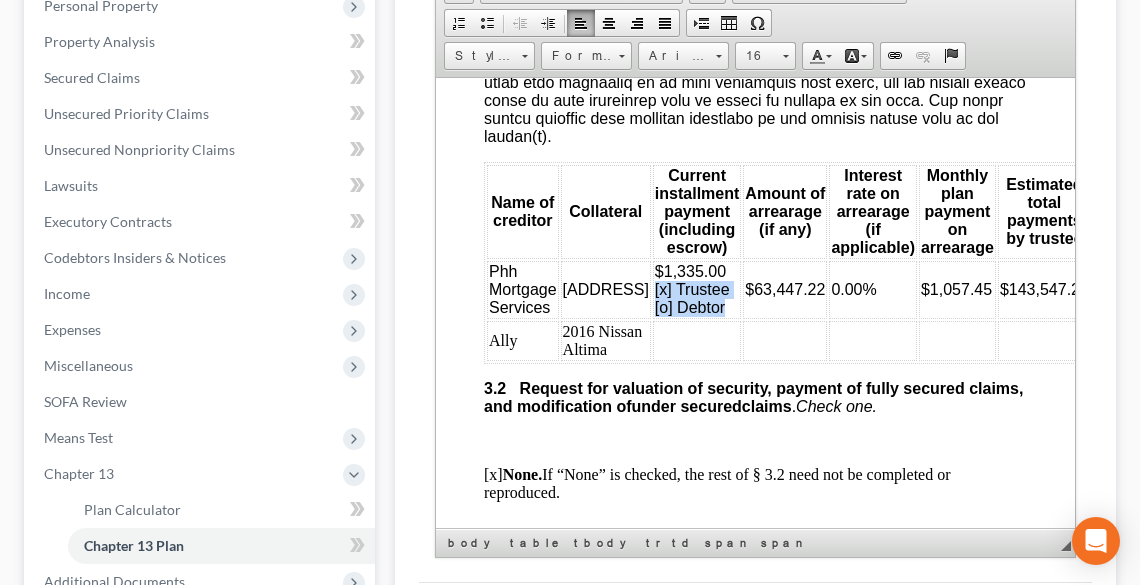 drag, startPoint x: 637, startPoint y: 341, endPoint x: 708, endPoint y: 361, distance: 73.76314 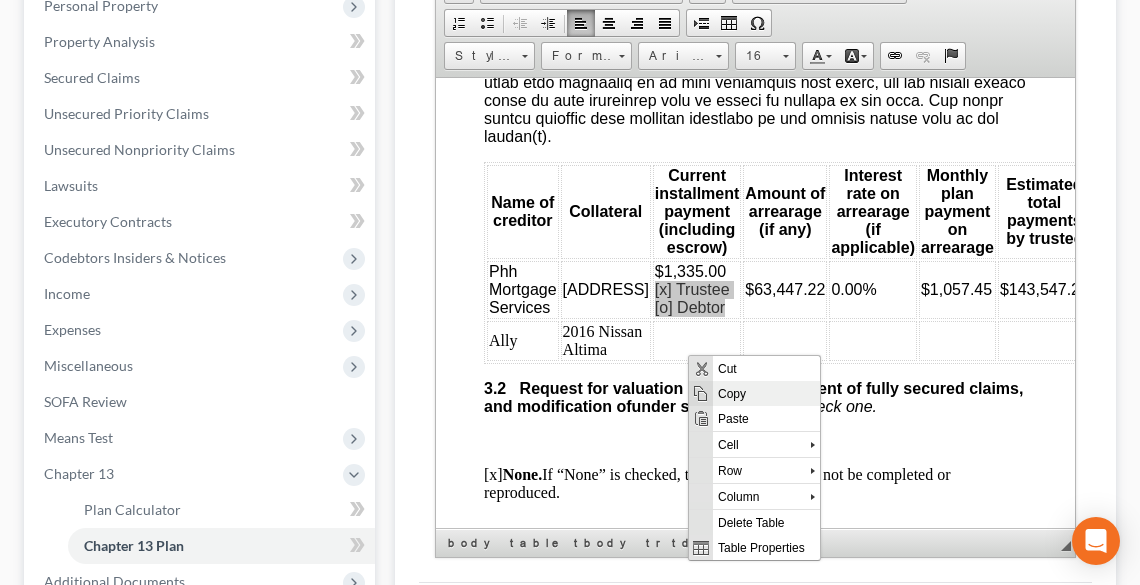 click on "Copy" at bounding box center (766, 393) 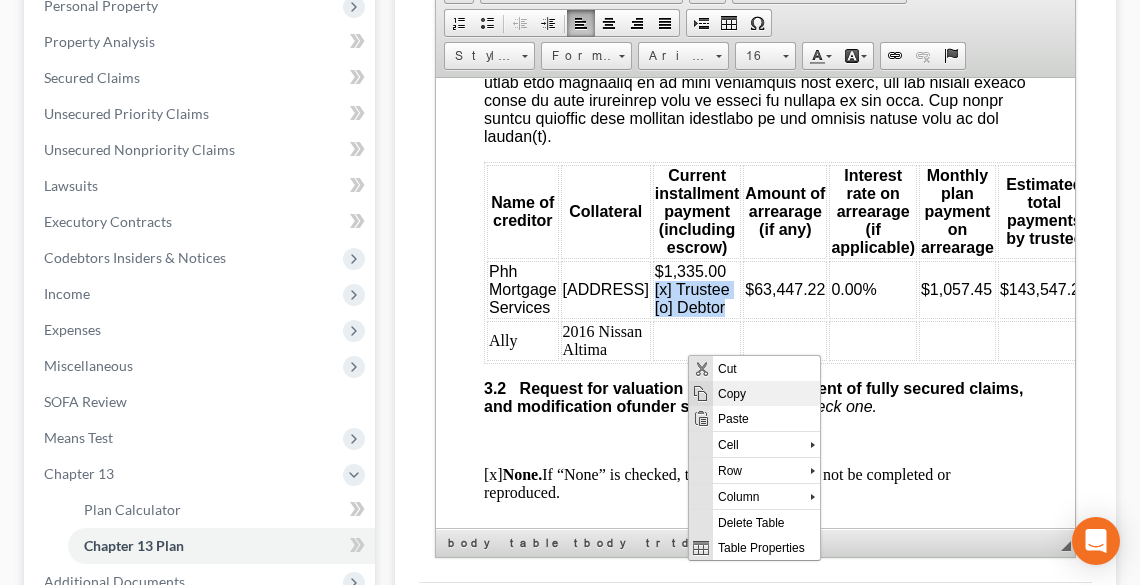 copy on "[x] Trustee [o] Debtor" 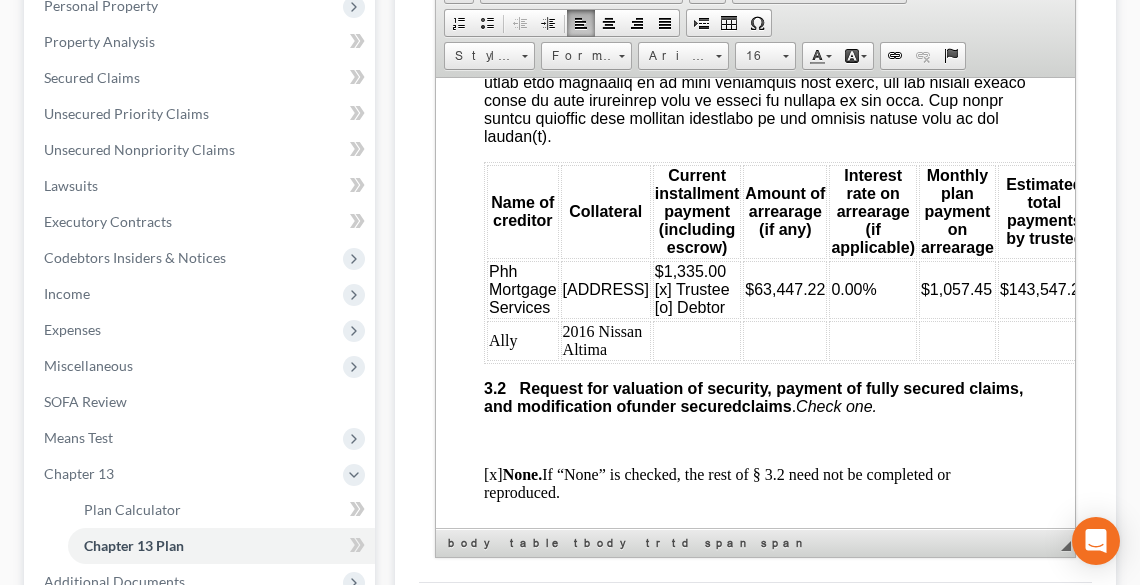 click at bounding box center (696, 340) 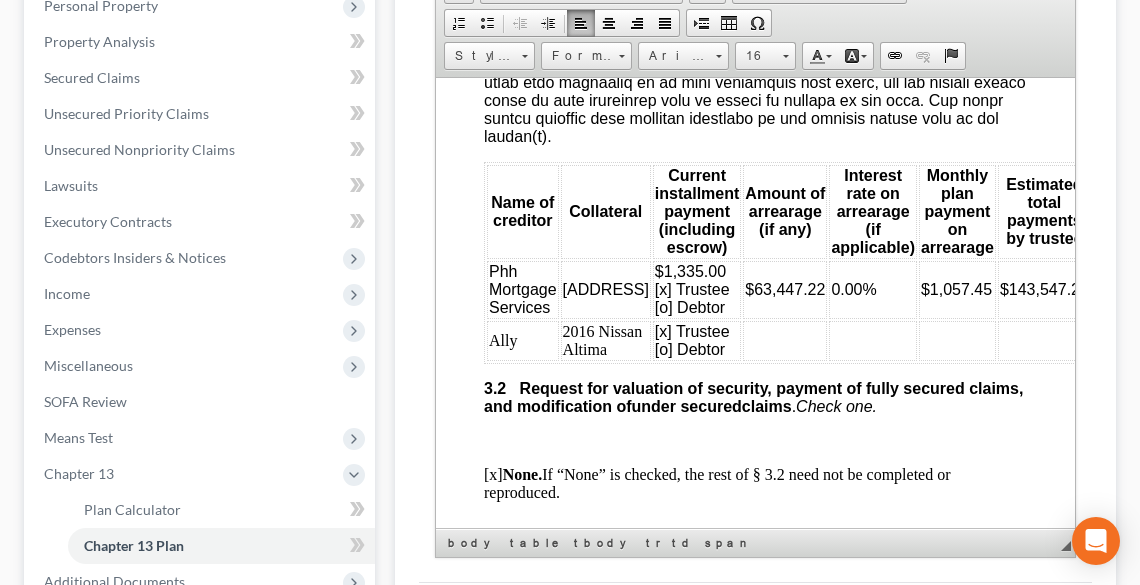 click on "[x] Trustee" at bounding box center [691, 330] 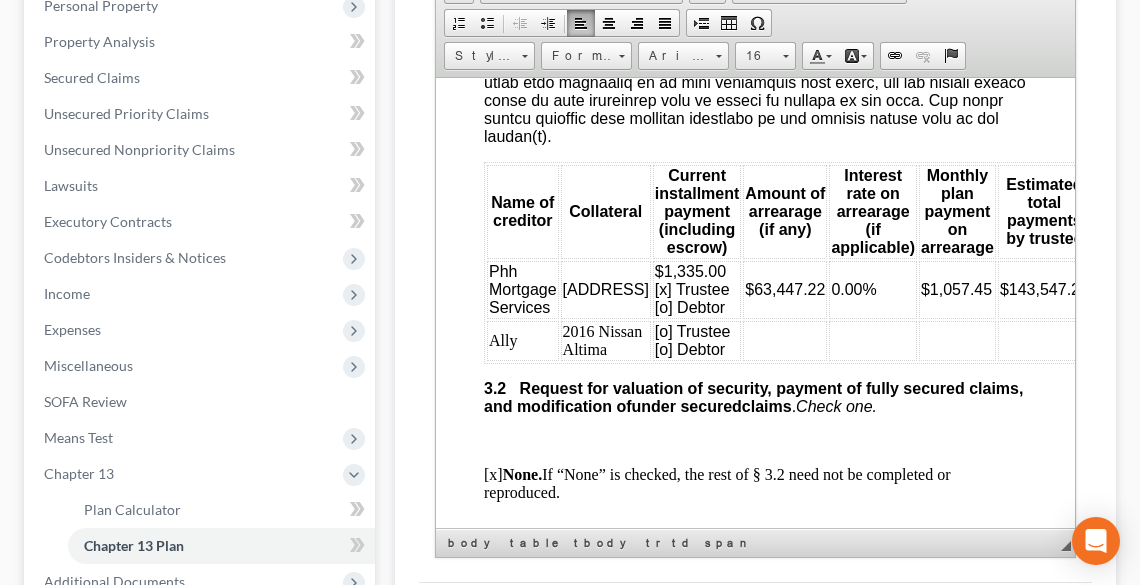 click on "[o] Debtor" at bounding box center [689, 348] 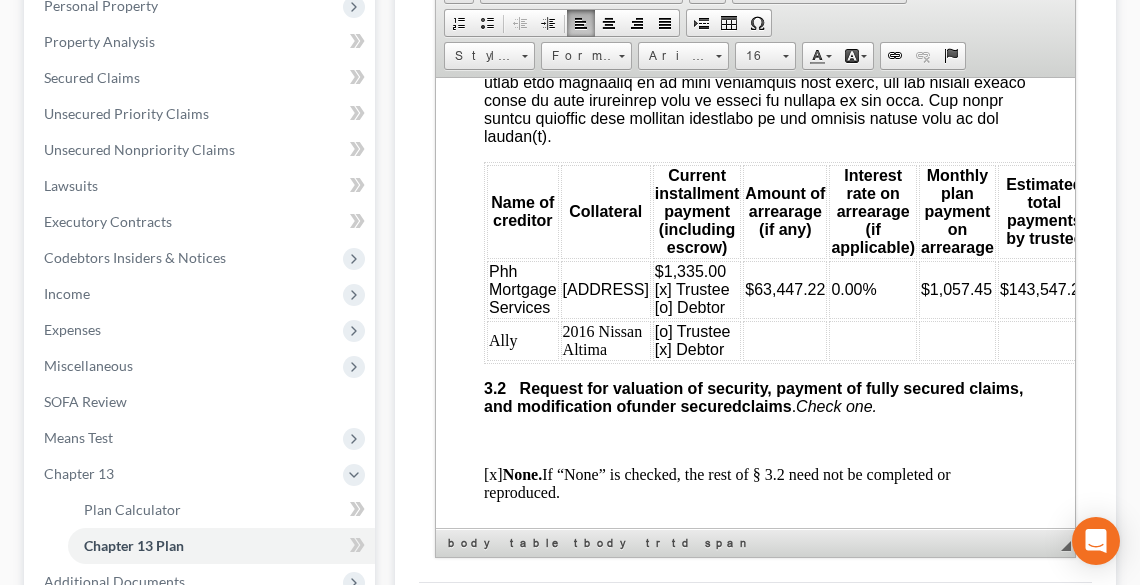 click on "[x] Debtor" at bounding box center (688, 348) 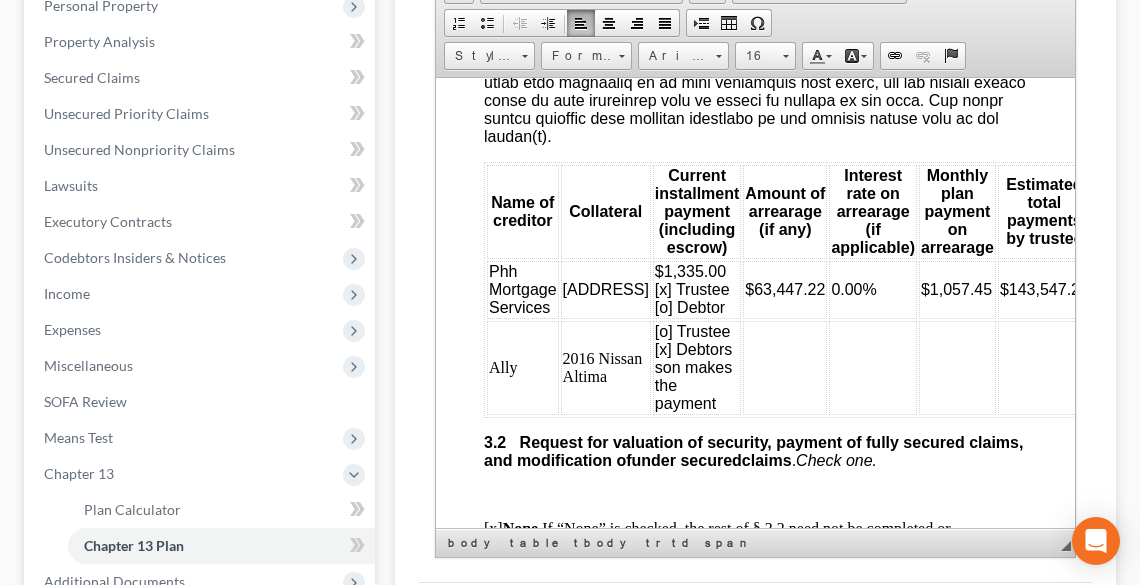 click at bounding box center (784, 367) 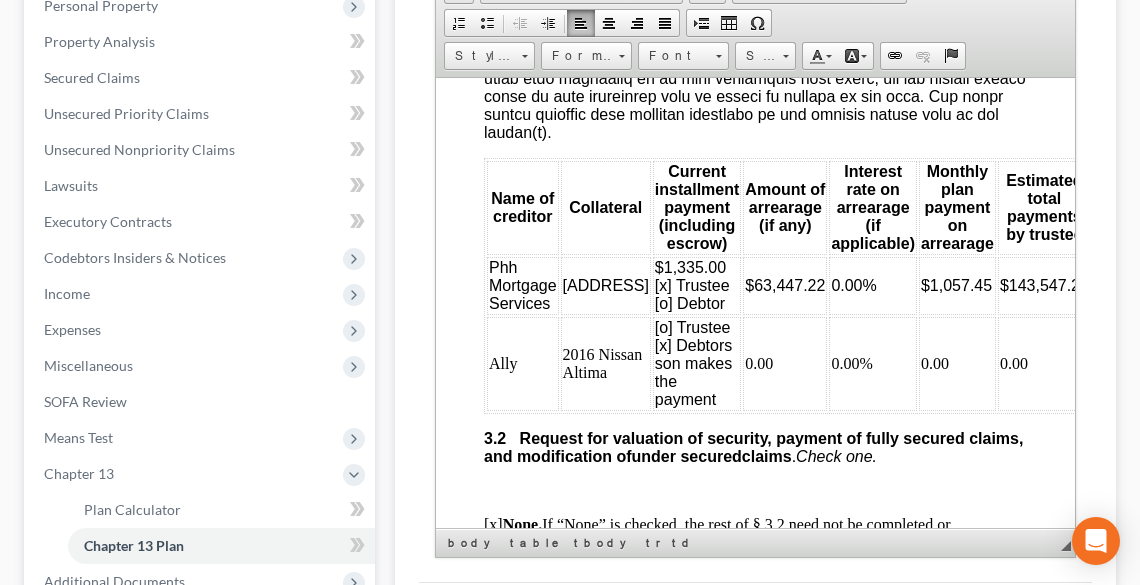 scroll, scrollTop: 3040, scrollLeft: 0, axis: vertical 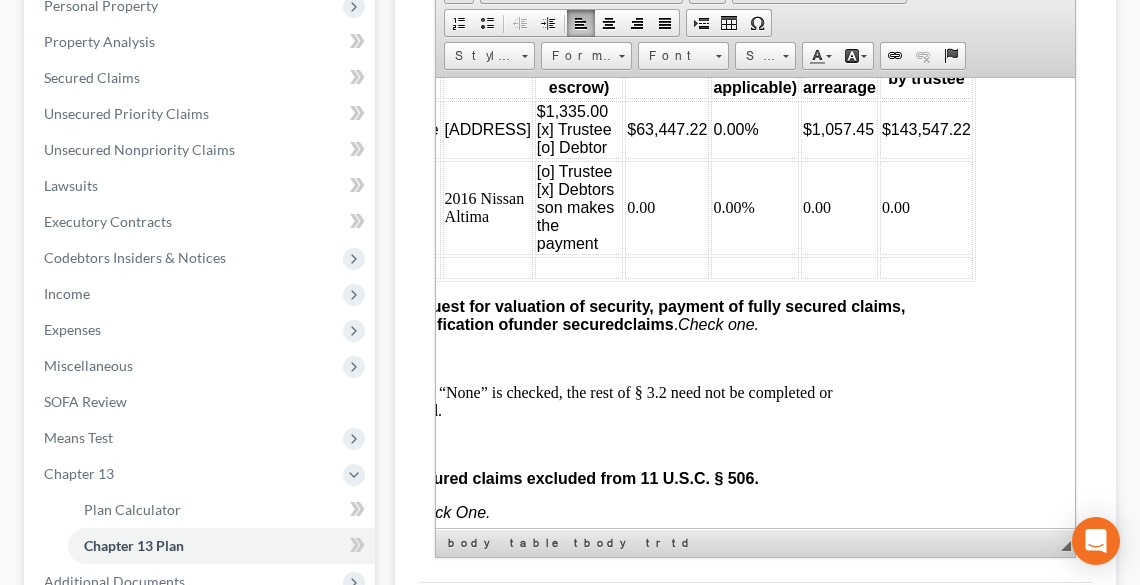 click at bounding box center (487, 267) 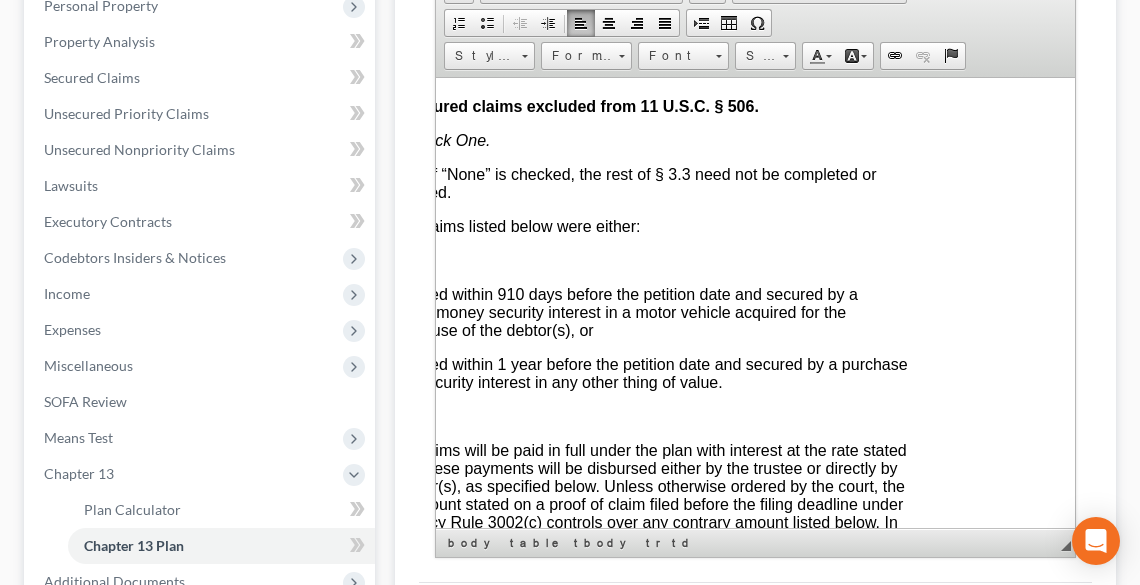 drag, startPoint x: 577, startPoint y: 514, endPoint x: 507, endPoint y: 519, distance: 70.178345 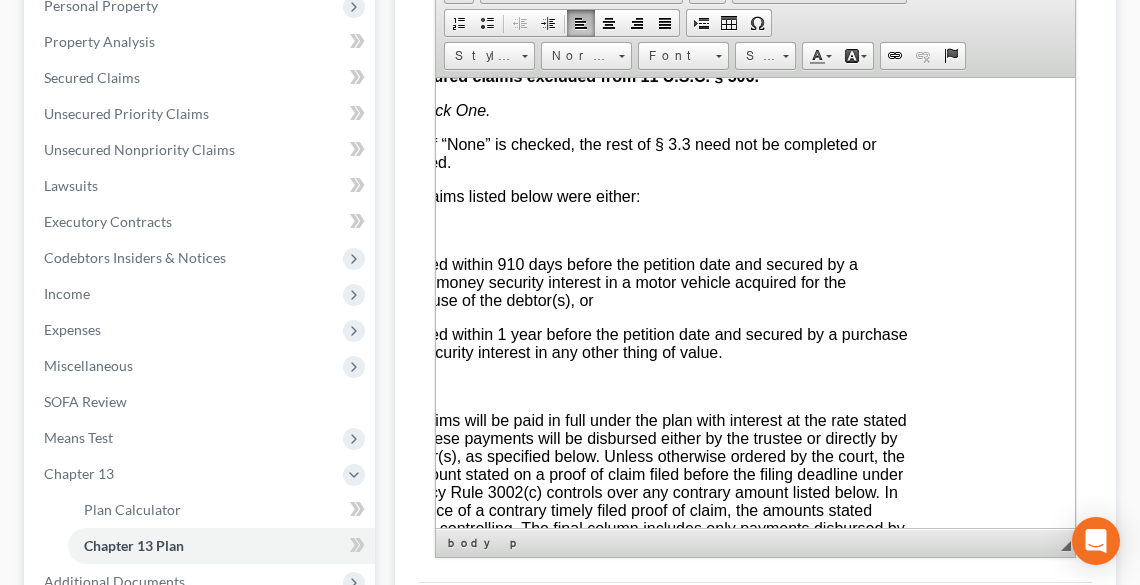 scroll, scrollTop: 3169, scrollLeft: 118, axis: both 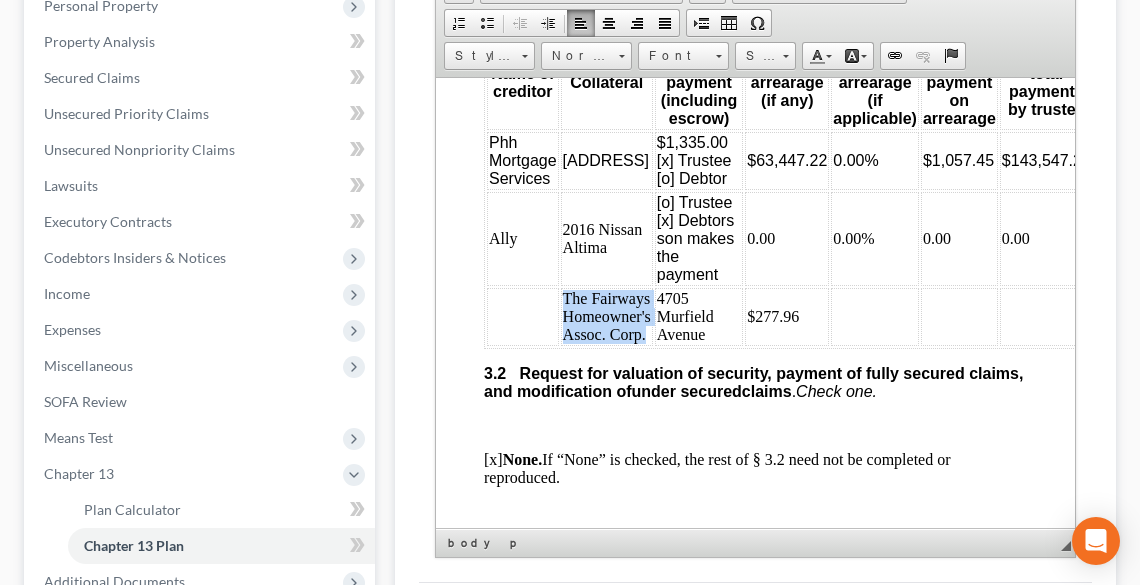 drag, startPoint x: 561, startPoint y: 352, endPoint x: 643, endPoint y: 390, distance: 90.37699 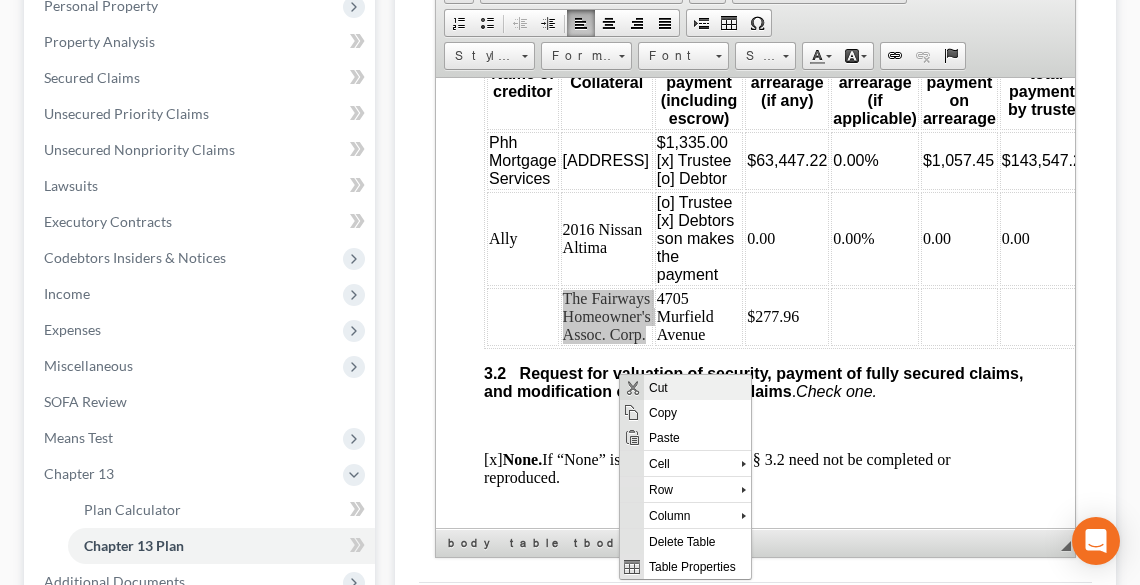 click on "Cut" at bounding box center [697, 387] 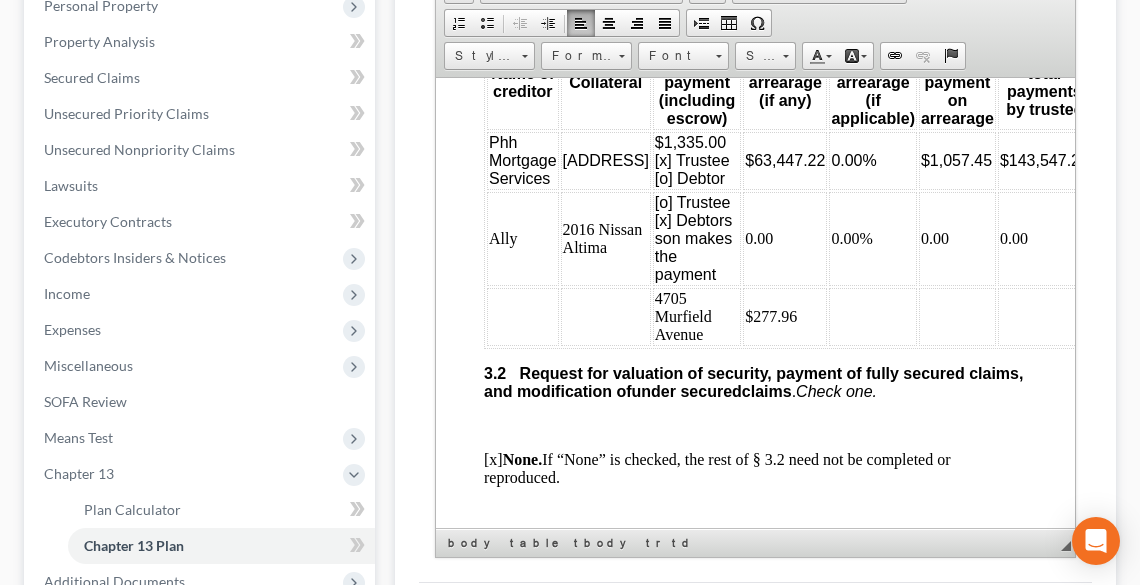 click at bounding box center (522, 316) 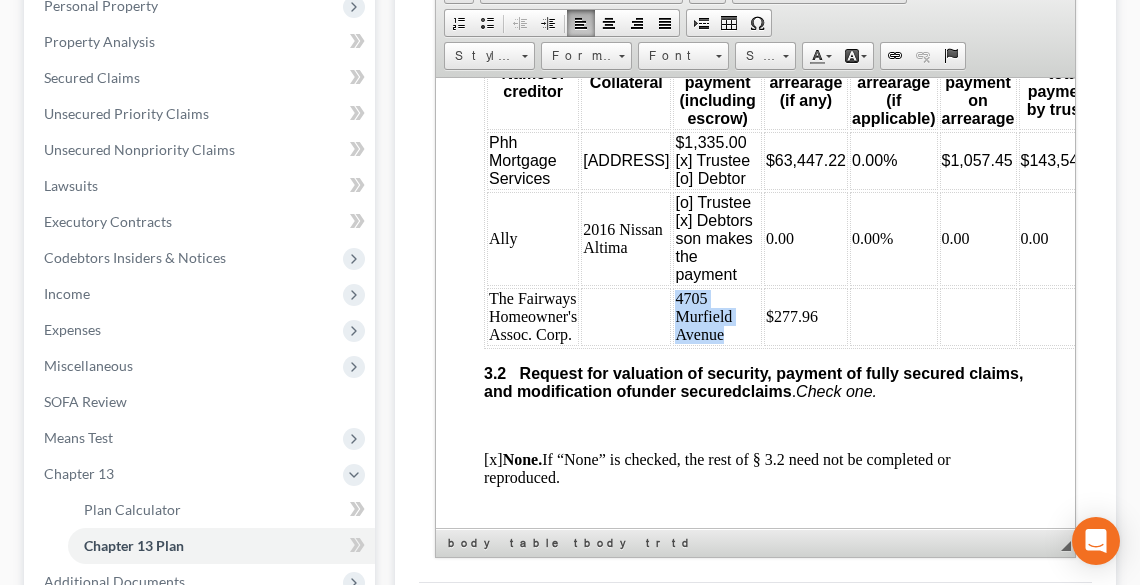 drag, startPoint x: 659, startPoint y: 352, endPoint x: 722, endPoint y: 389, distance: 73.061615 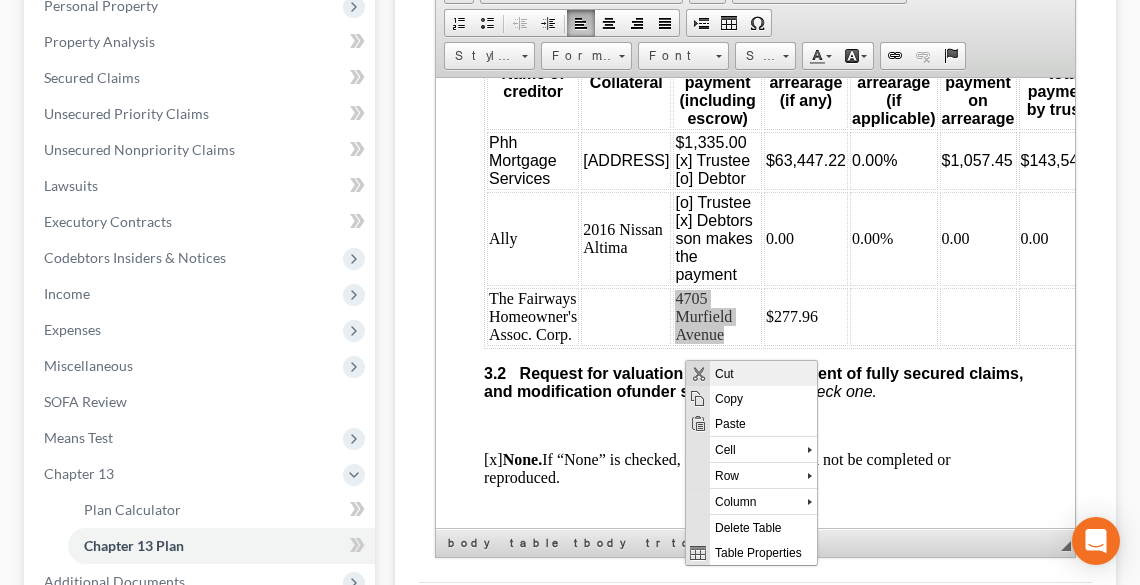 click on "Cut" at bounding box center (763, 373) 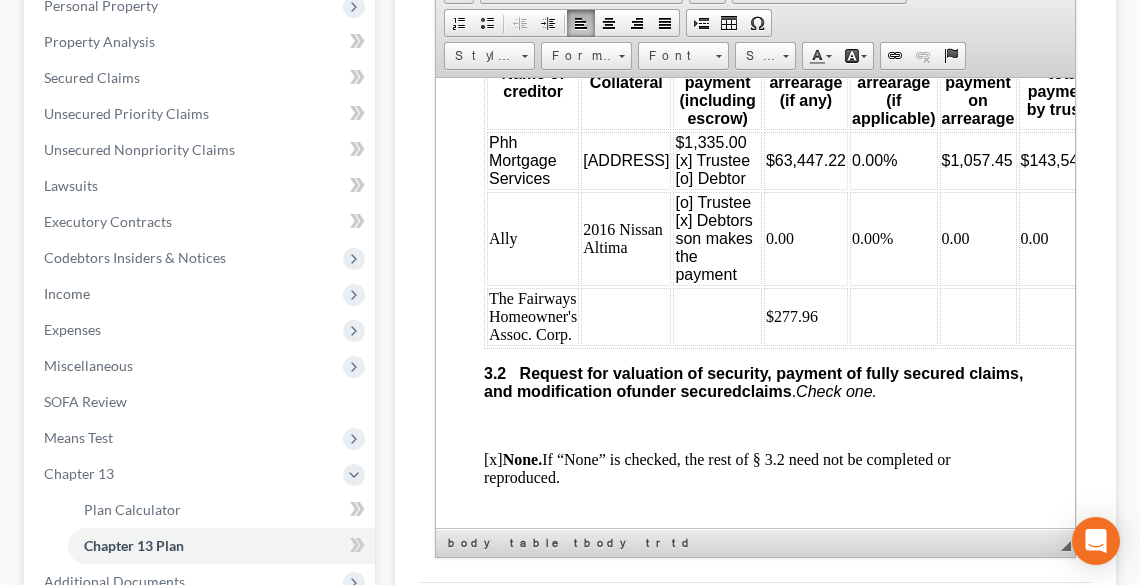 click at bounding box center (625, 316) 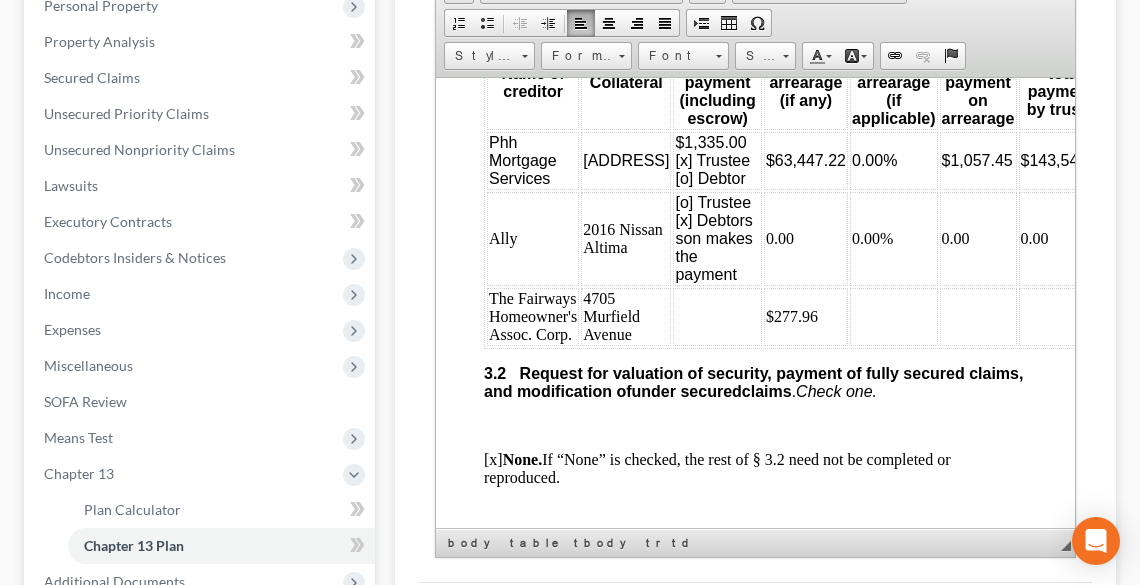 click at bounding box center [716, 316] 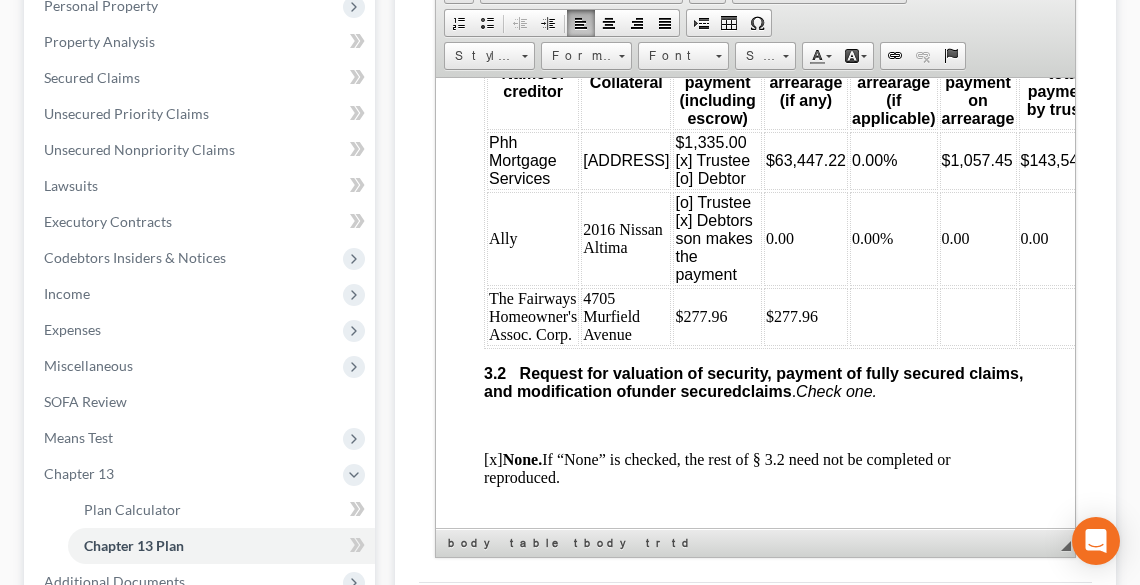 click on "$277.96" at bounding box center (805, 316) 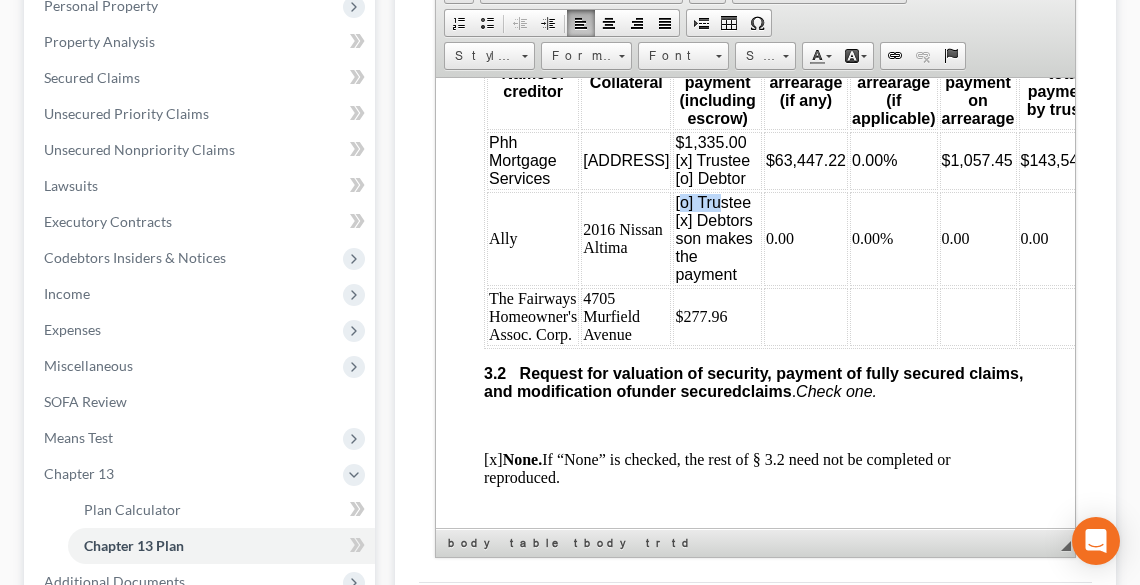 drag, startPoint x: 661, startPoint y: 260, endPoint x: 704, endPoint y: 264, distance: 43.185646 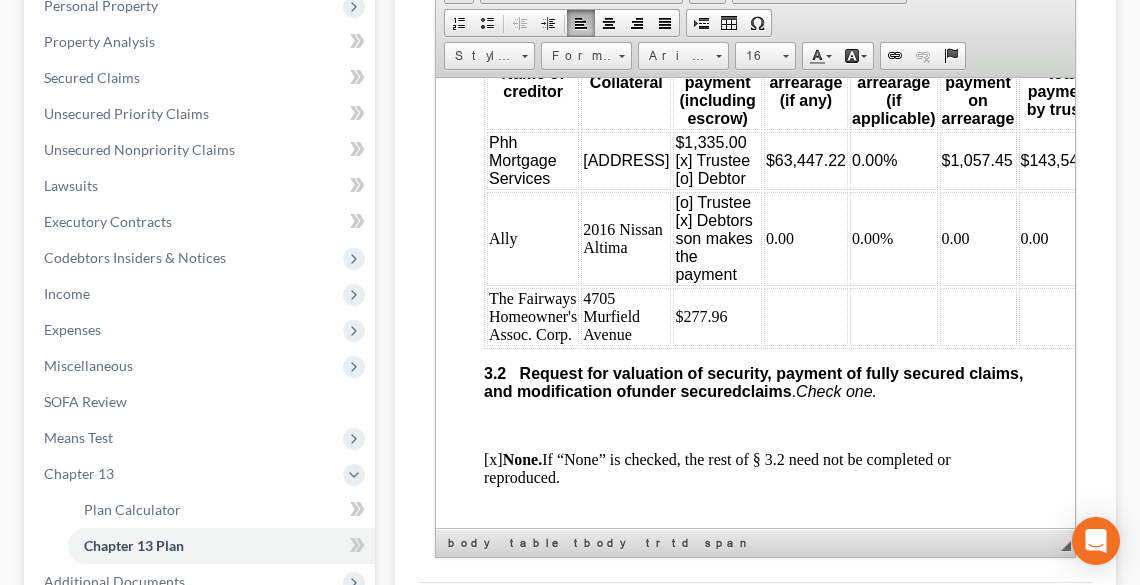 click on "[x] Debtors son makes the payment" at bounding box center (712, 246) 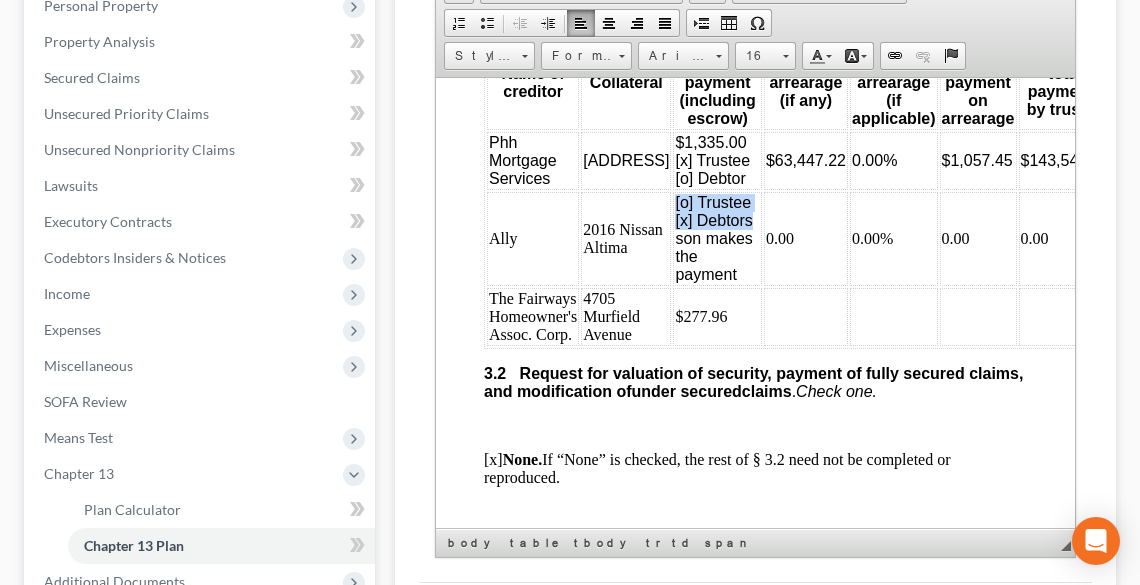 drag, startPoint x: 659, startPoint y: 257, endPoint x: 732, endPoint y: 273, distance: 74.73286 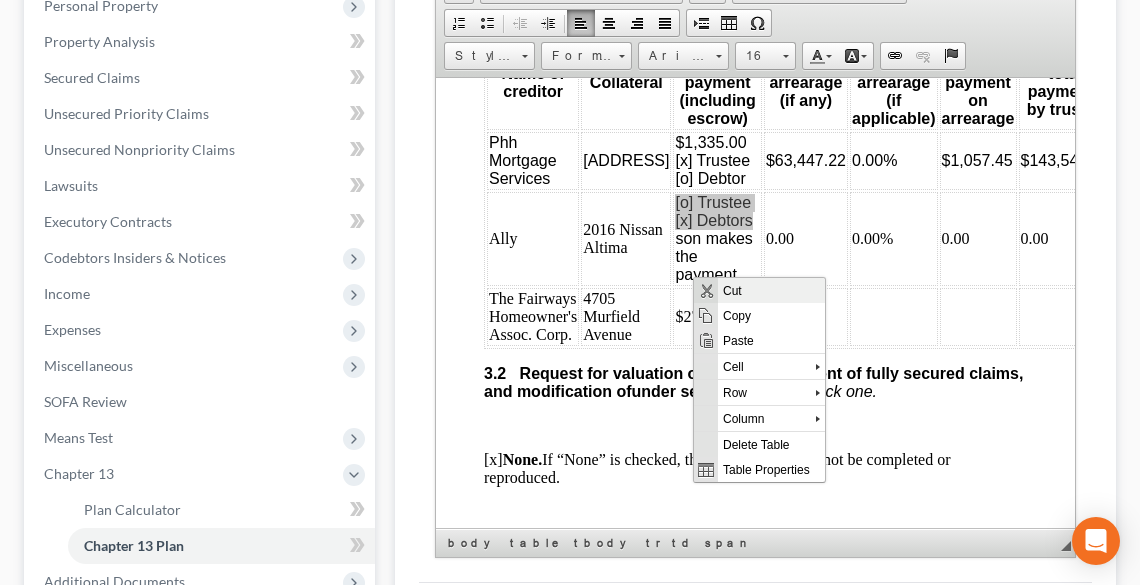 click on "Cut" at bounding box center [771, 290] 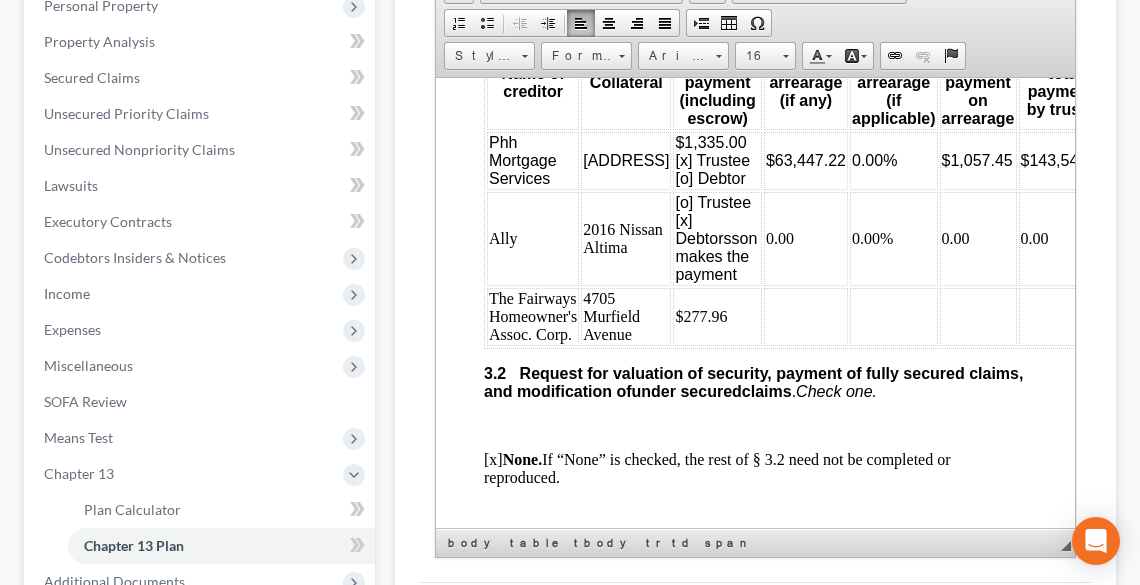 click on "[o] Trustee [x] Debtors  son makes the payment" at bounding box center [716, 238] 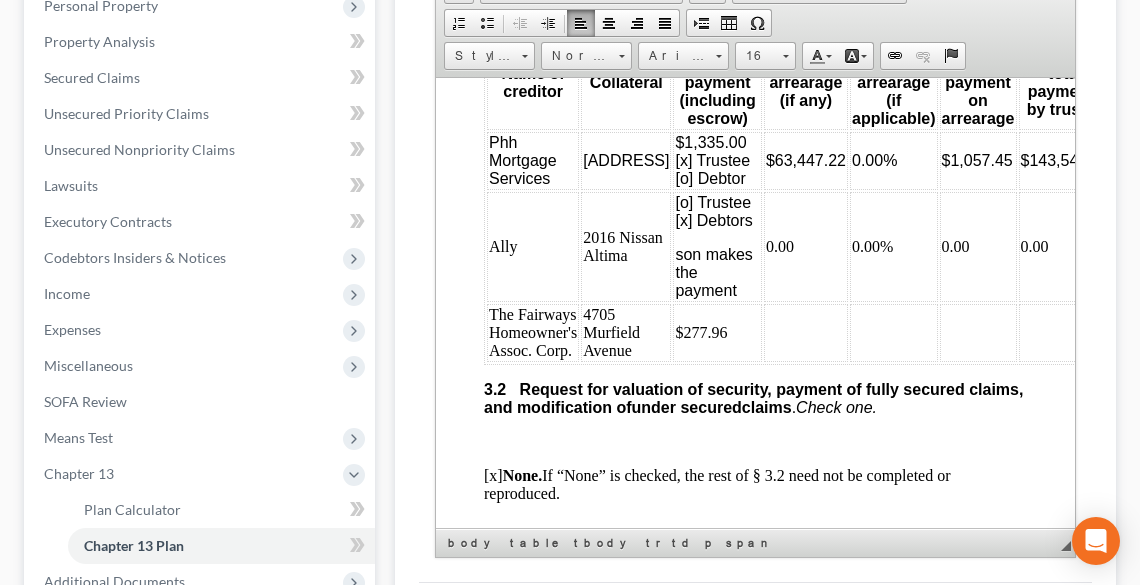 click on "[o] Trustee [x] Debtors   son makes the payment" at bounding box center [716, 246] 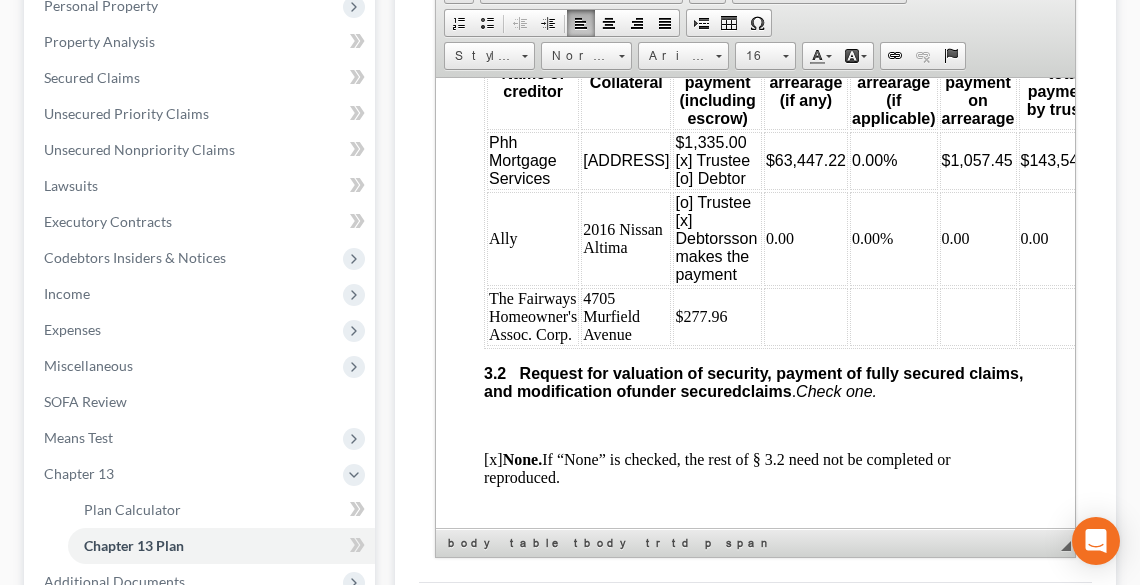 click on "[o] Trustee [x] Debtors  son makes the payment" at bounding box center (716, 238) 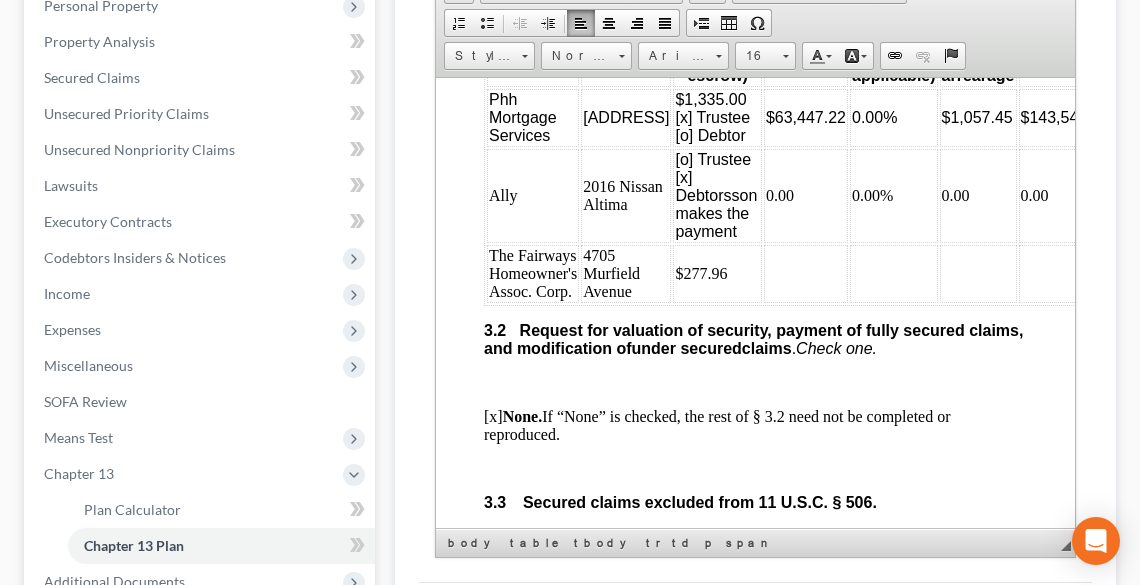 scroll, scrollTop: 3089, scrollLeft: 0, axis: vertical 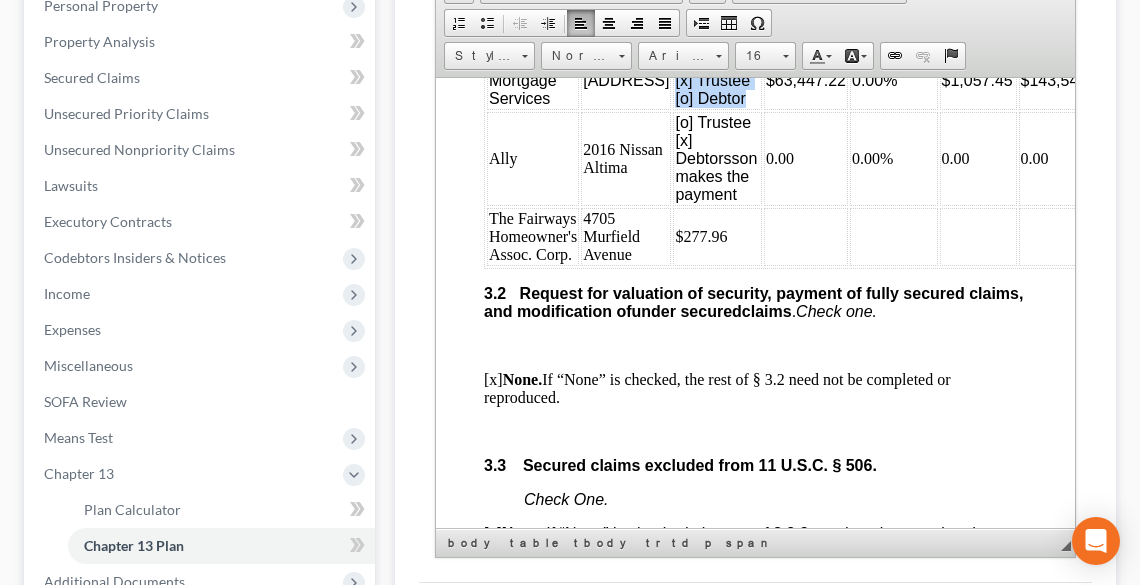 drag, startPoint x: 657, startPoint y: 133, endPoint x: 693, endPoint y: 158, distance: 43.829212 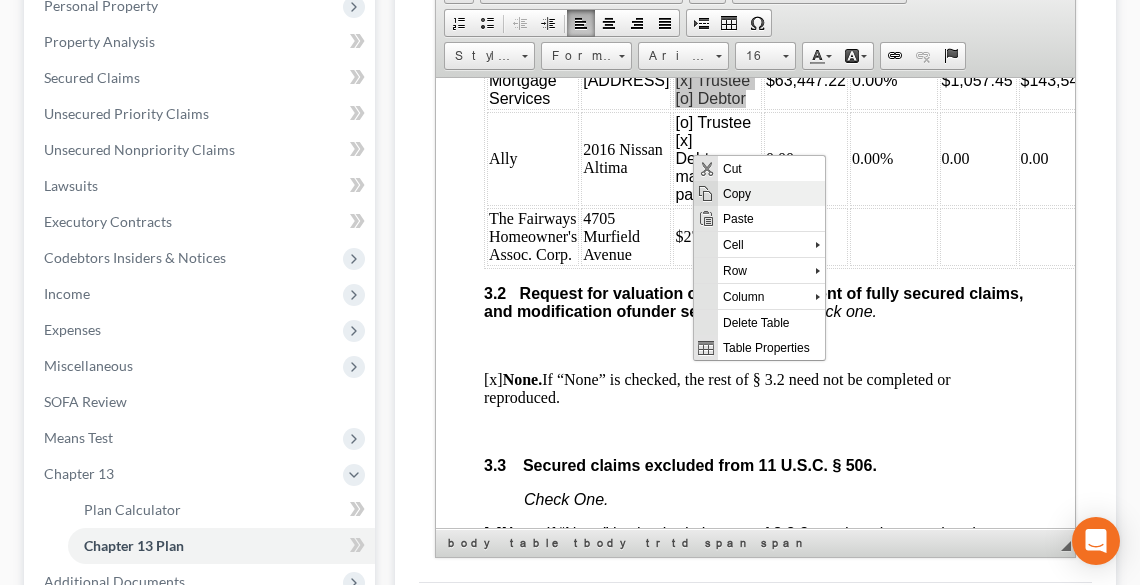 click on "Copy" at bounding box center [771, 193] 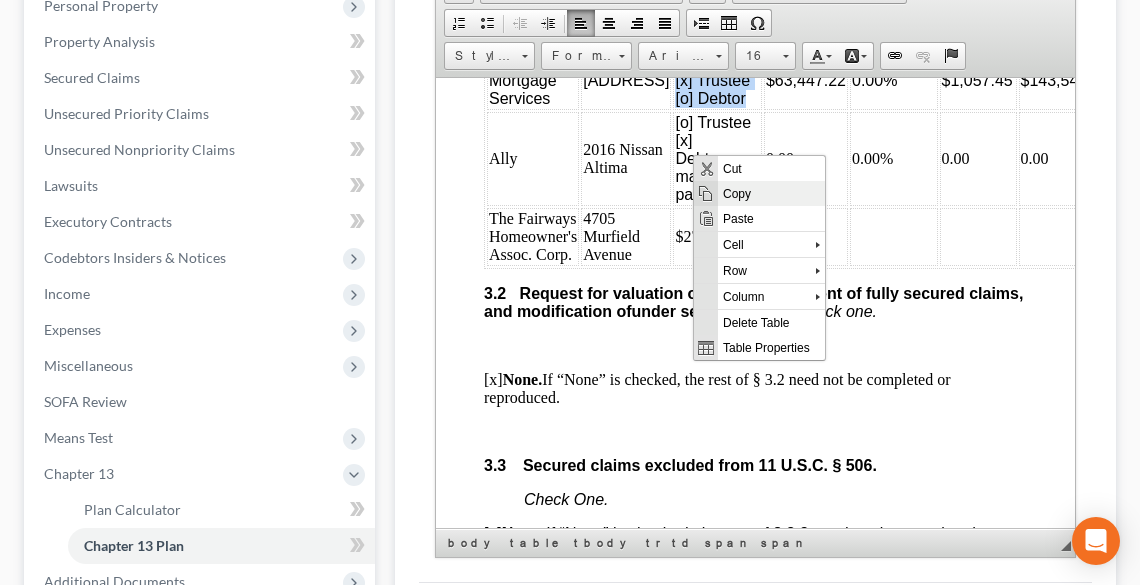 copy on "[x] Trustee [o] Debtor" 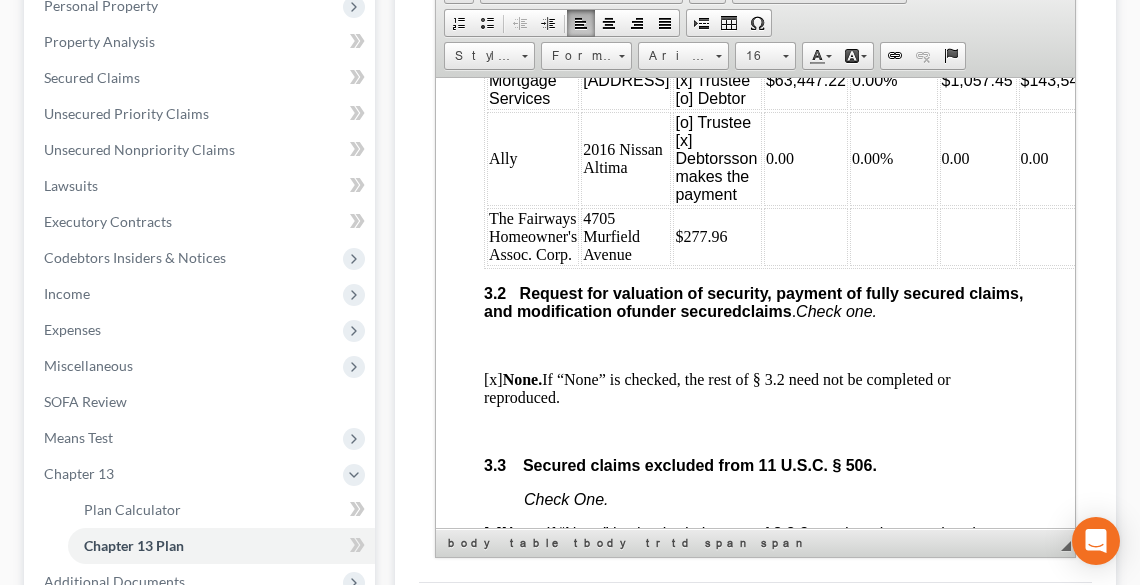 click on "$277.96" at bounding box center [716, 236] 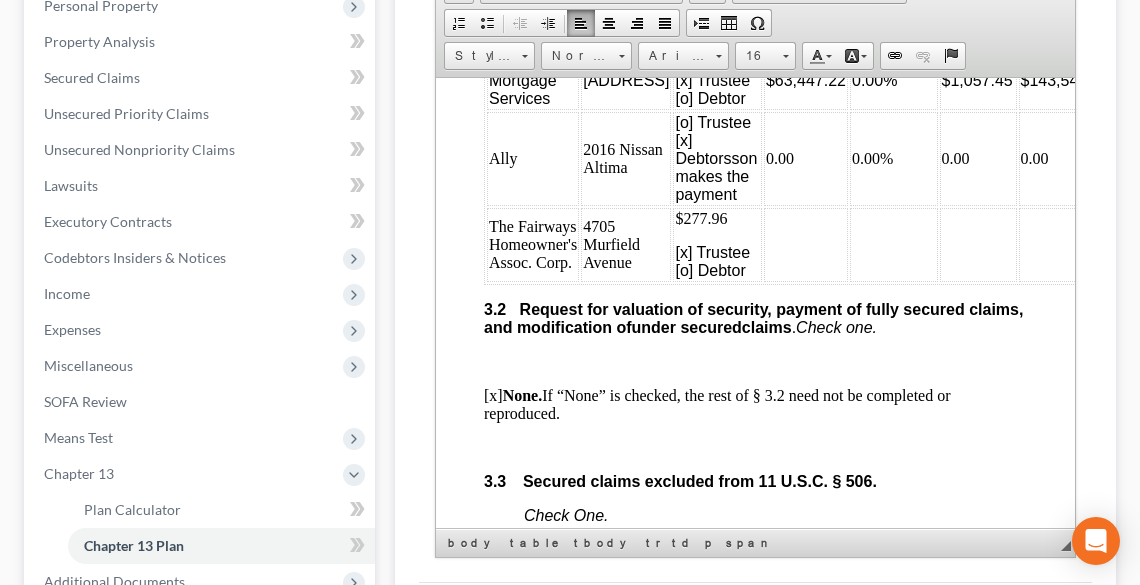 click on "$277.96 [x] Trustee [o] Debtor" at bounding box center [716, 244] 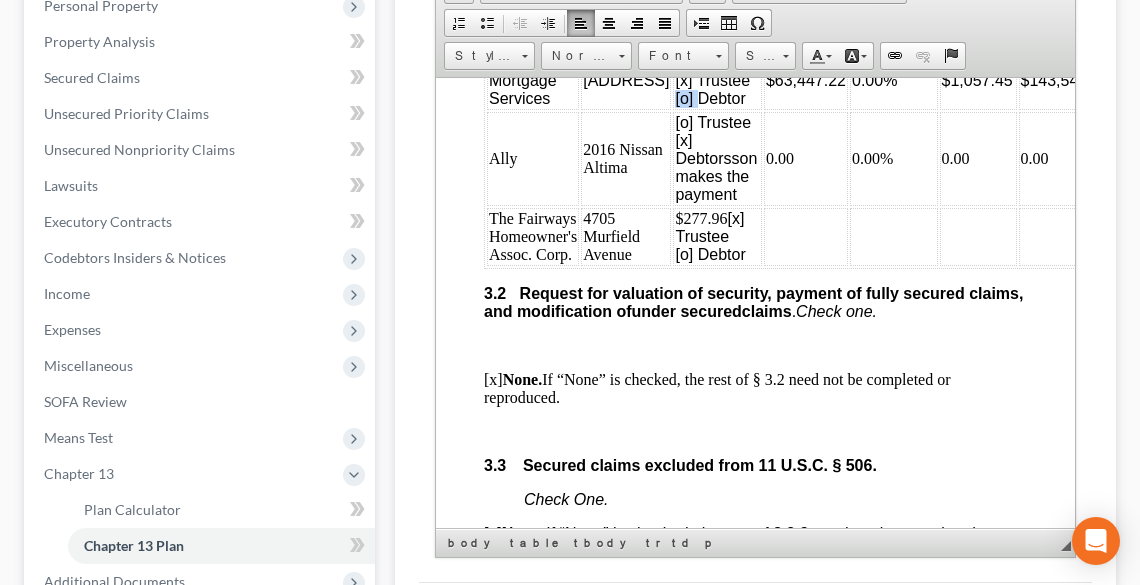 drag, startPoint x: 678, startPoint y: 153, endPoint x: 658, endPoint y: 154, distance: 20.024984 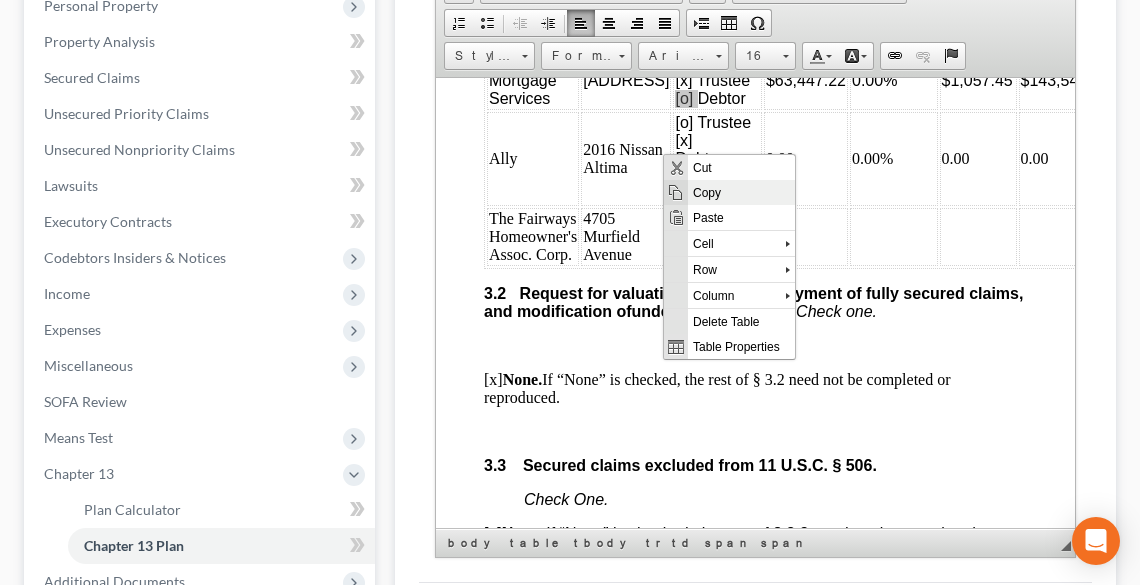 drag, startPoint x: 707, startPoint y: 199, endPoint x: 906, endPoint y: 351, distance: 250.40967 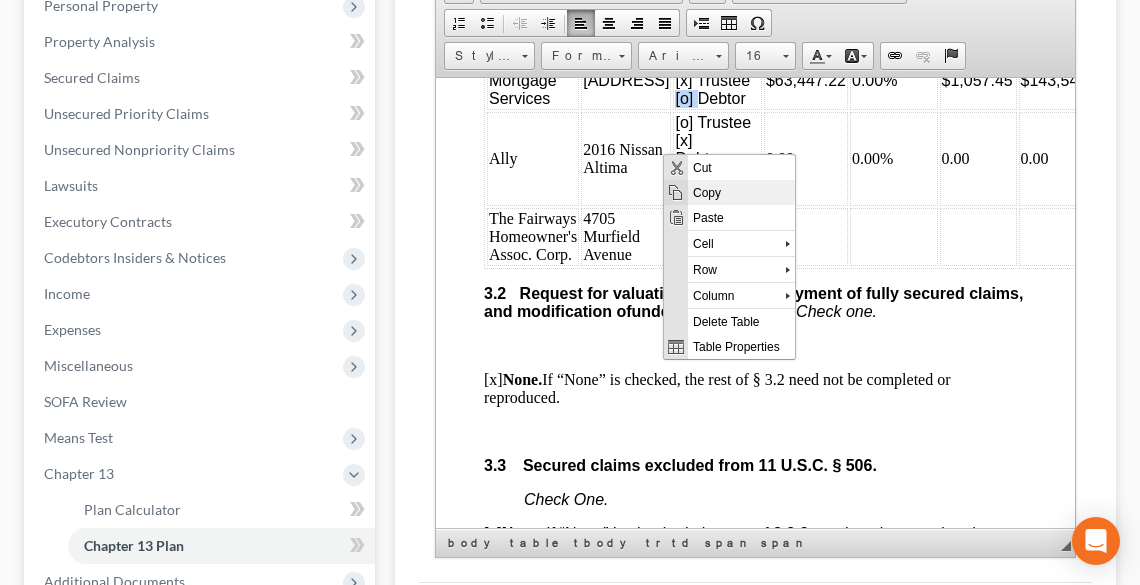 copy on "[o]" 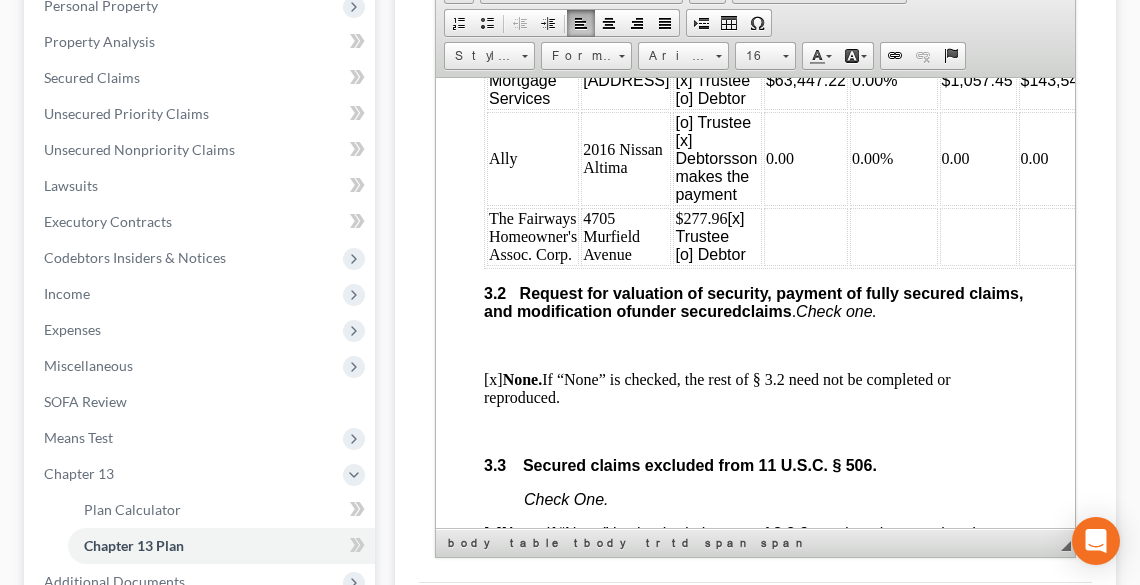 click on "[x] Trustee" 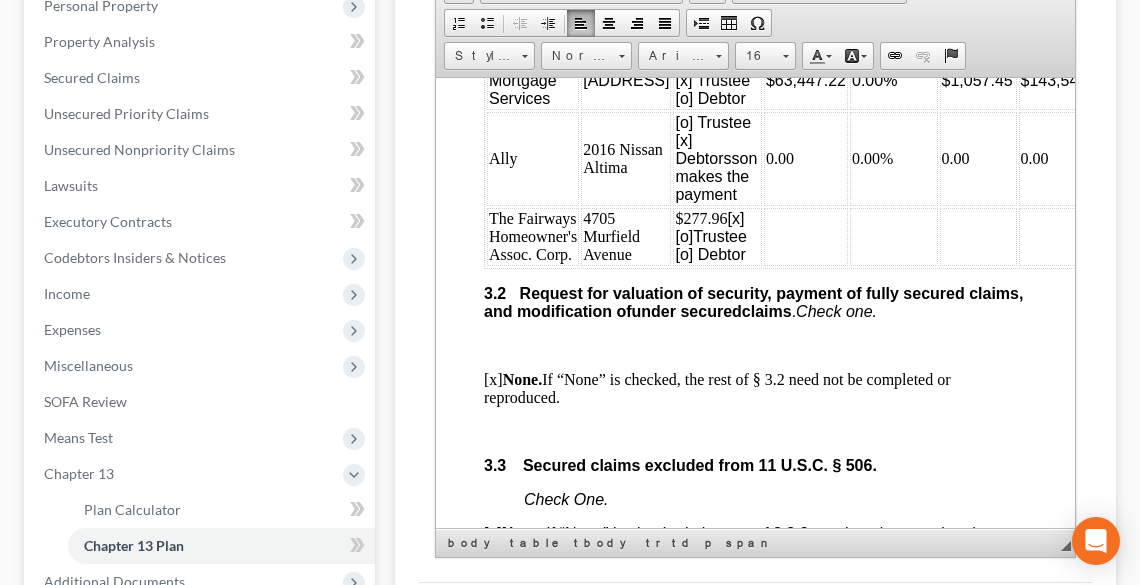 click on "[o] Debtor" 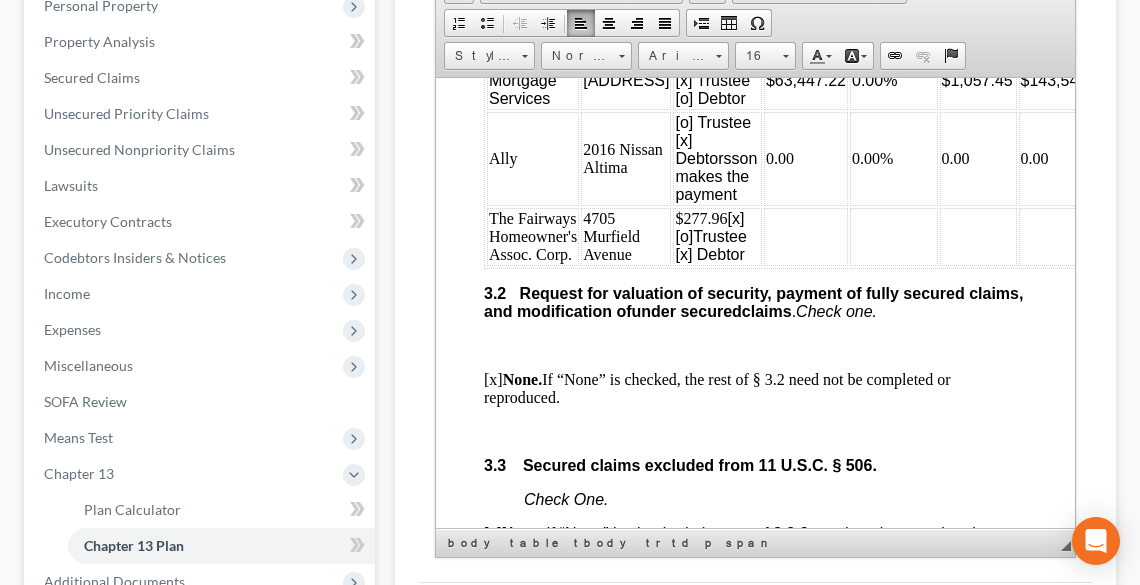 click on "$277.96 [x]  [o]  Trustee [x ] Debtor" at bounding box center (716, 236) 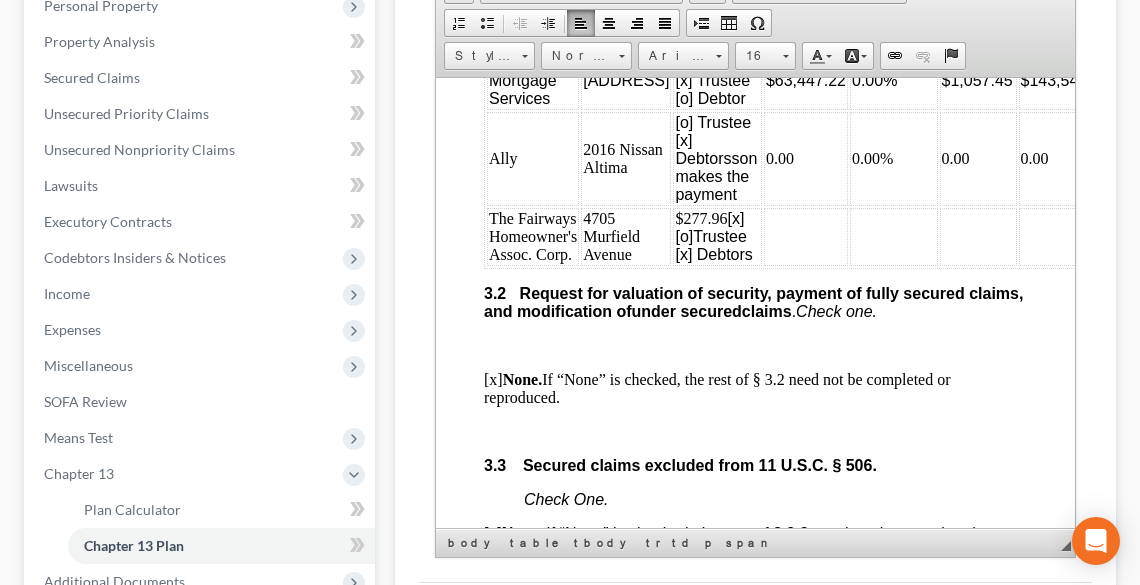 click at bounding box center (805, 236) 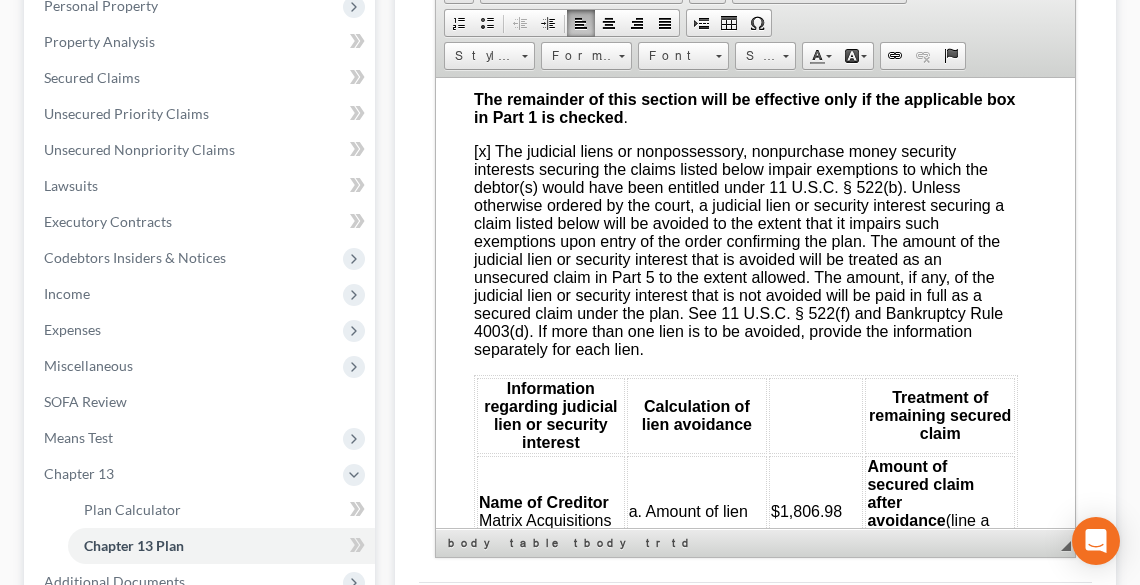 scroll, scrollTop: 5009, scrollLeft: 10, axis: both 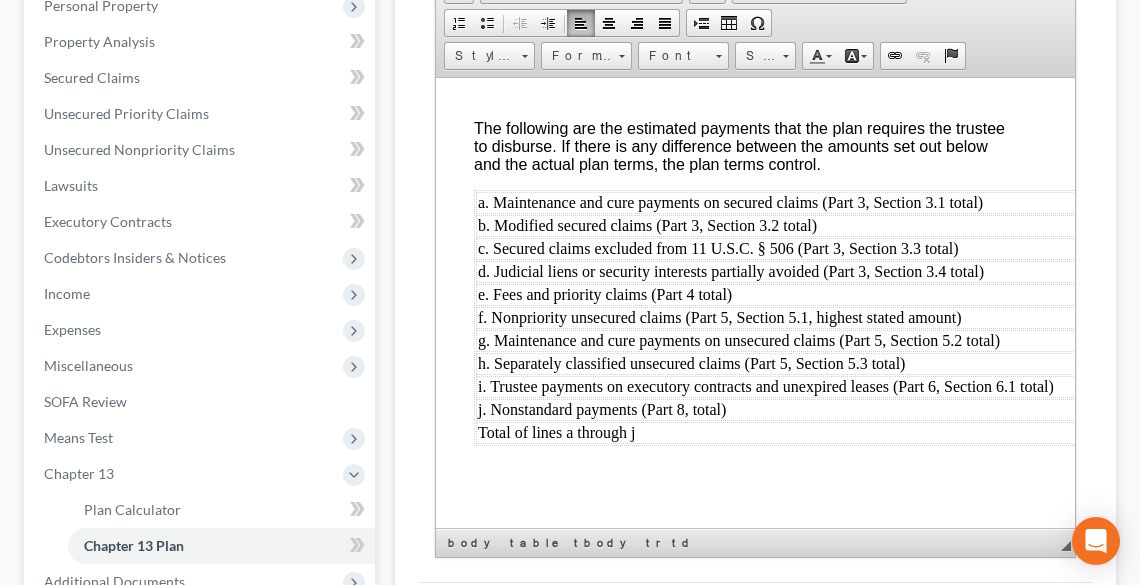 drag, startPoint x: 1063, startPoint y: 314, endPoint x: 1533, endPoint y: 605, distance: 552.7938 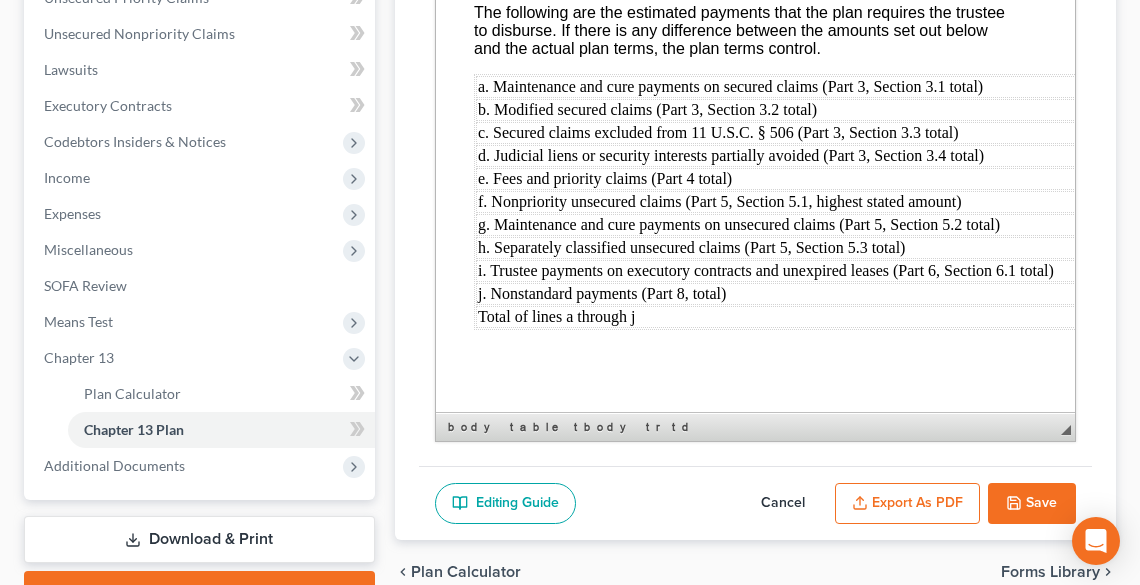 scroll, scrollTop: 524, scrollLeft: 0, axis: vertical 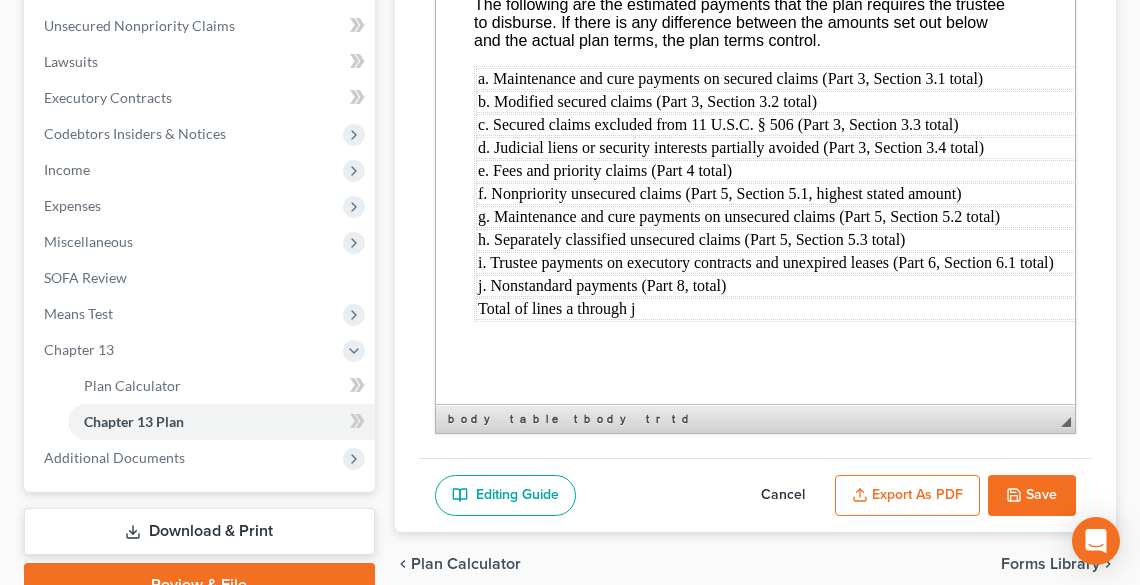 click on "Save" at bounding box center (1032, 496) 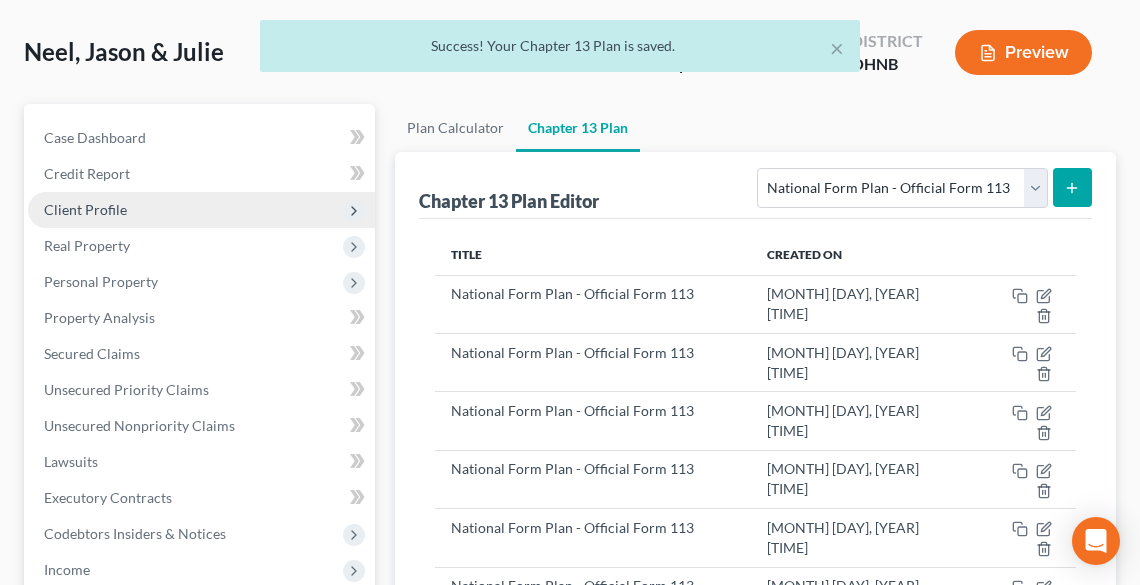 scroll, scrollTop: 0, scrollLeft: 0, axis: both 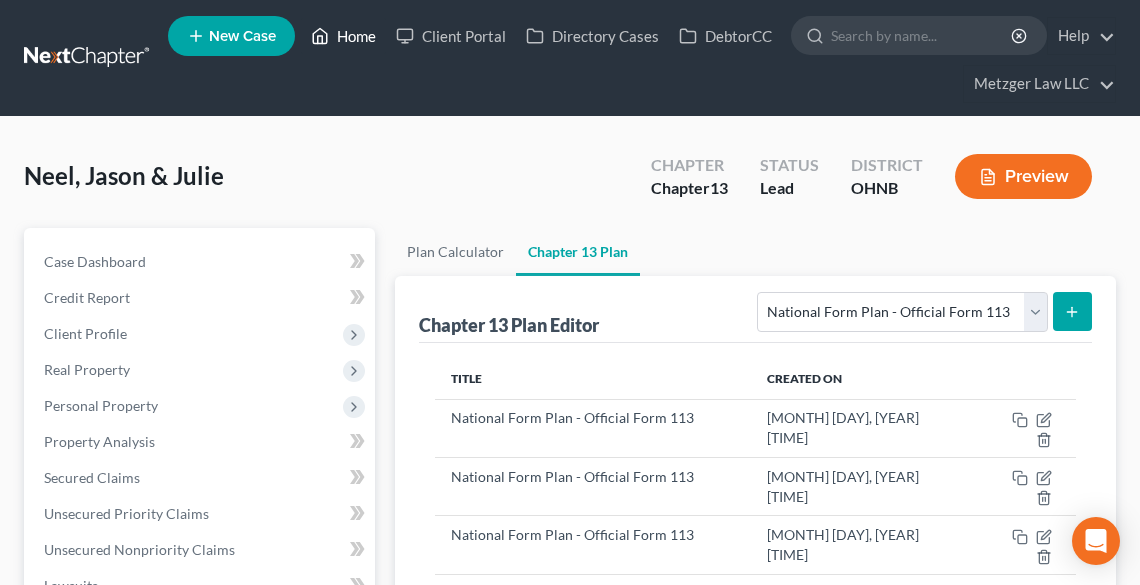 click on "Home" at bounding box center (343, 36) 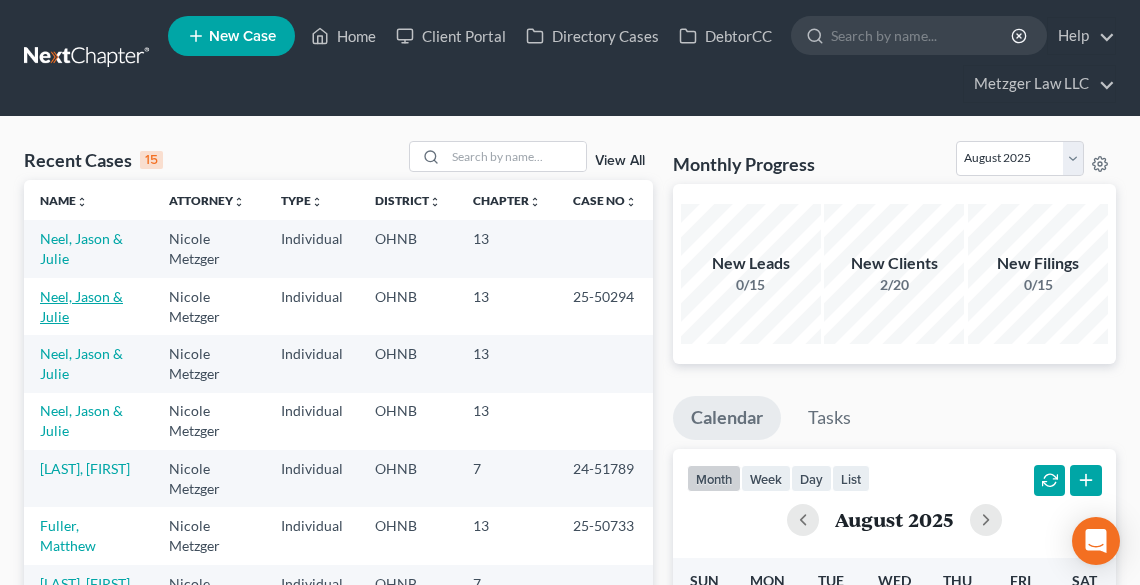 click on "Neel, Jason & Julie" at bounding box center [81, 306] 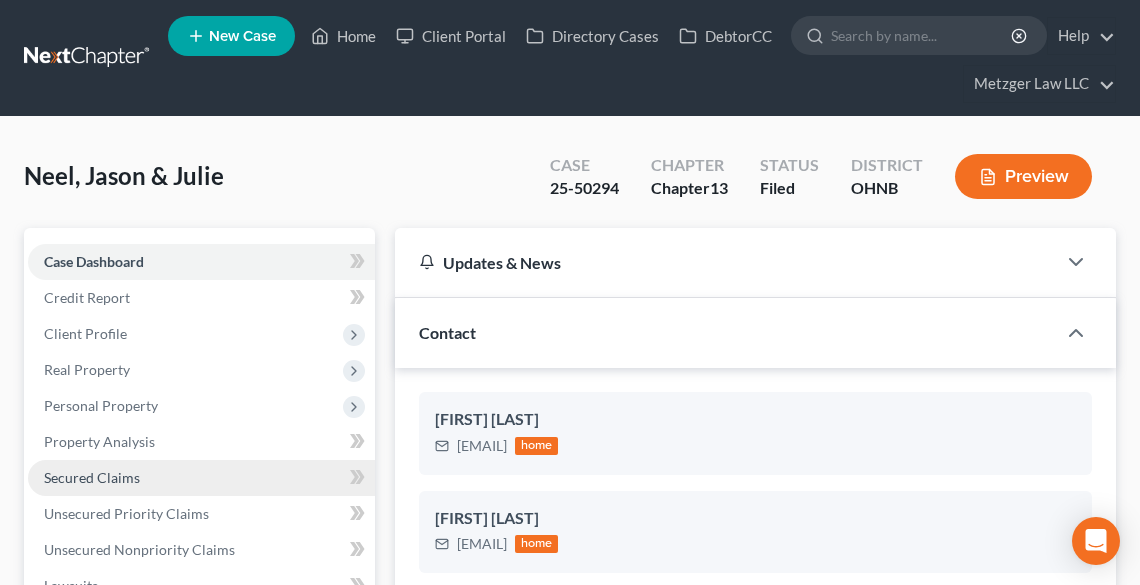 scroll, scrollTop: 2314, scrollLeft: 0, axis: vertical 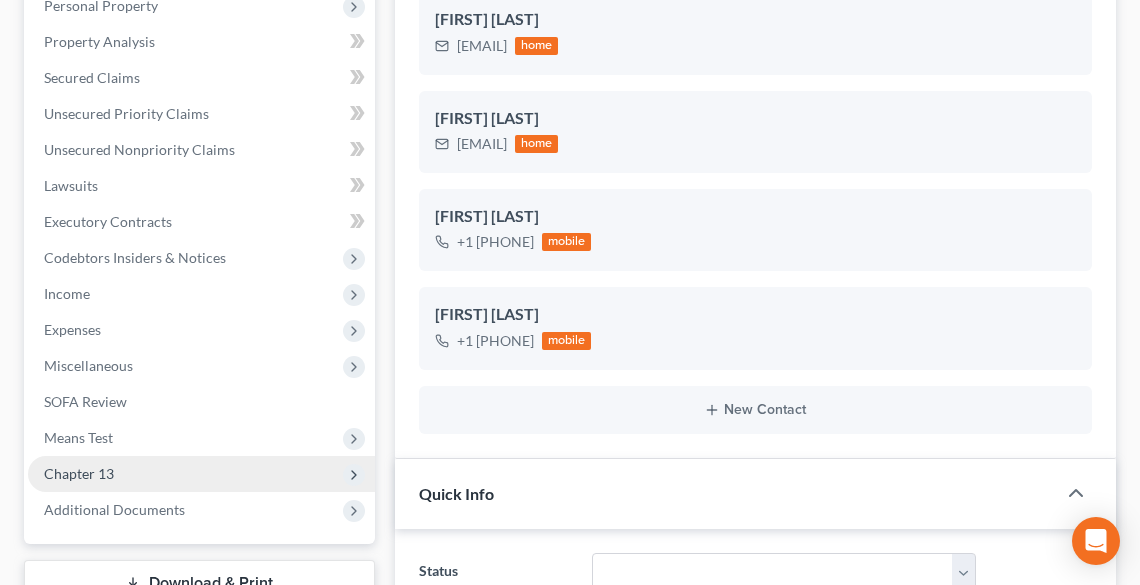 click on "Chapter 13" at bounding box center [79, 473] 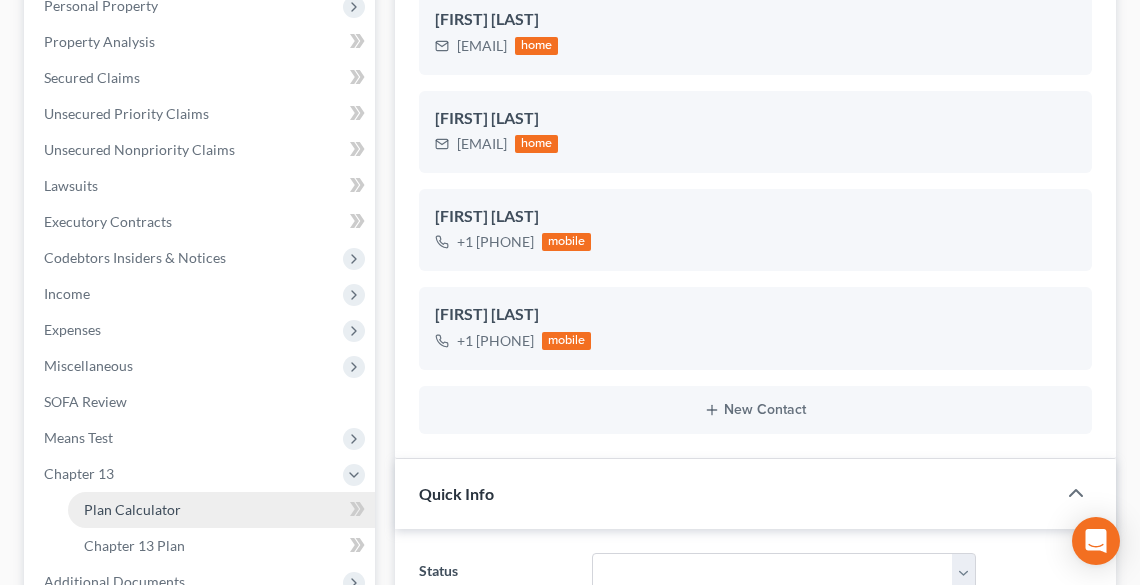scroll, scrollTop: 720, scrollLeft: 0, axis: vertical 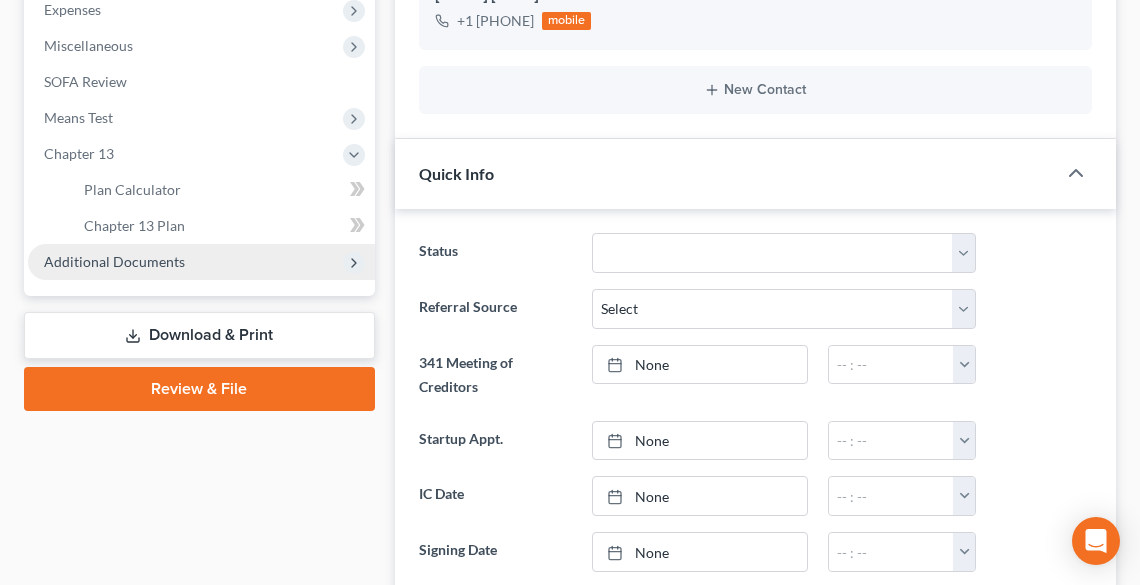 click on "Additional Documents" at bounding box center [114, 261] 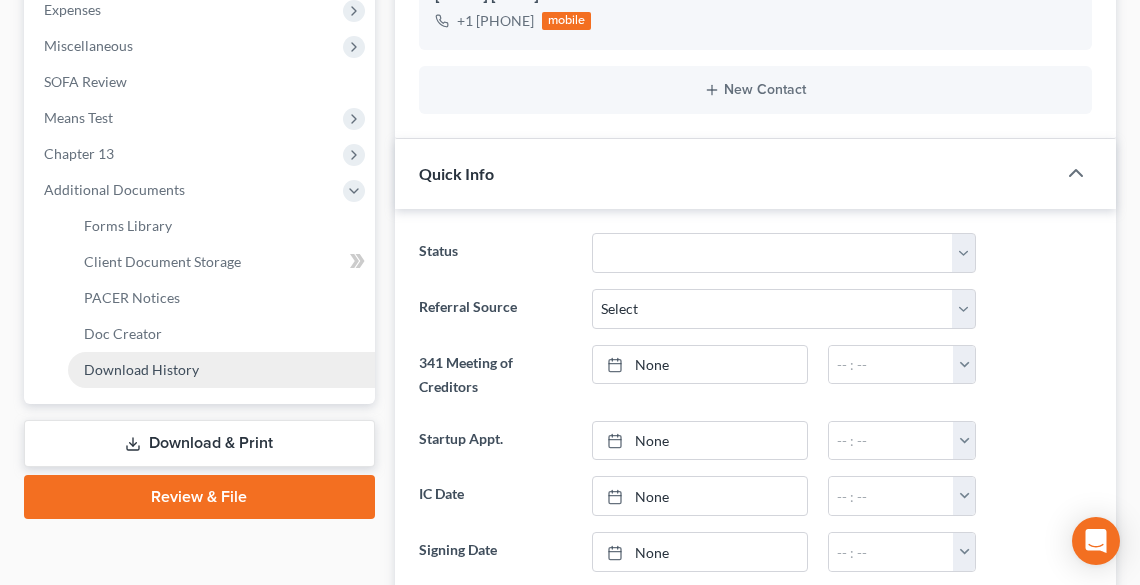 click on "Download History" at bounding box center (141, 369) 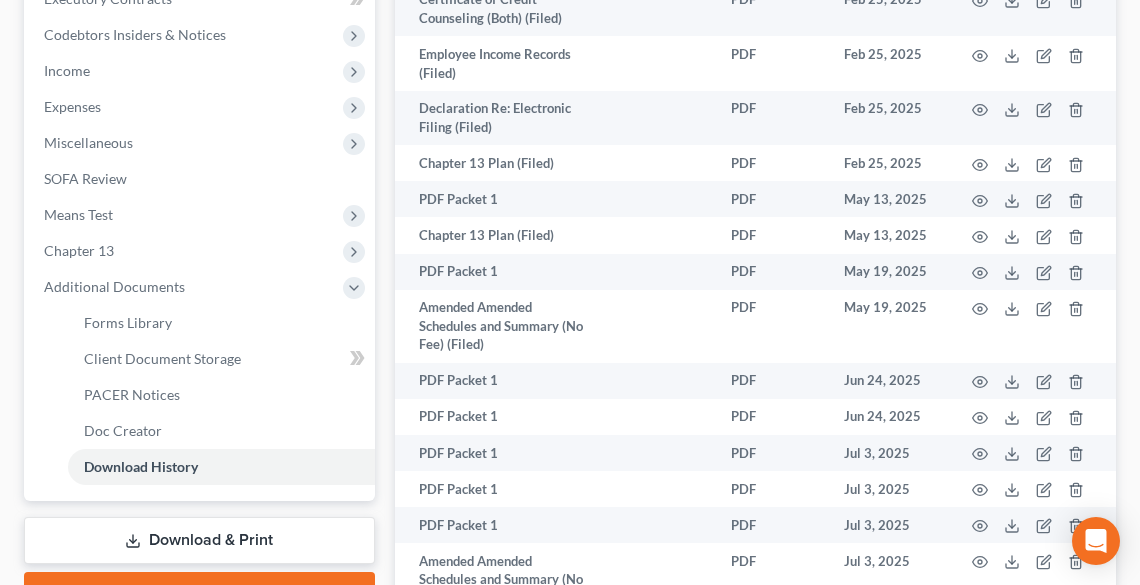 scroll, scrollTop: 924, scrollLeft: 0, axis: vertical 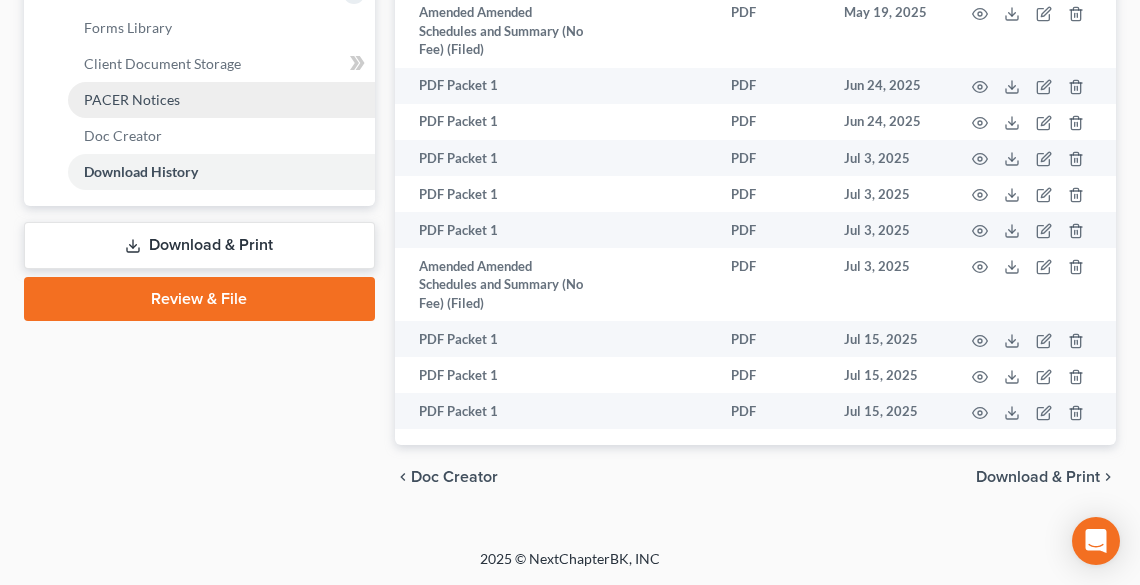 click on "PACER Notices" at bounding box center (132, 99) 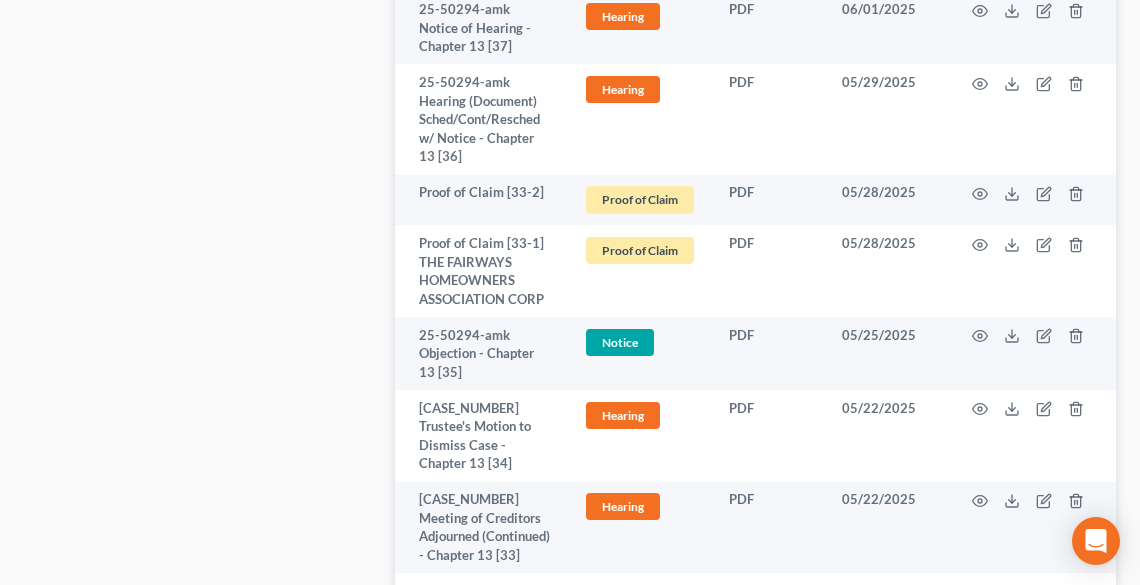 scroll, scrollTop: 2240, scrollLeft: 0, axis: vertical 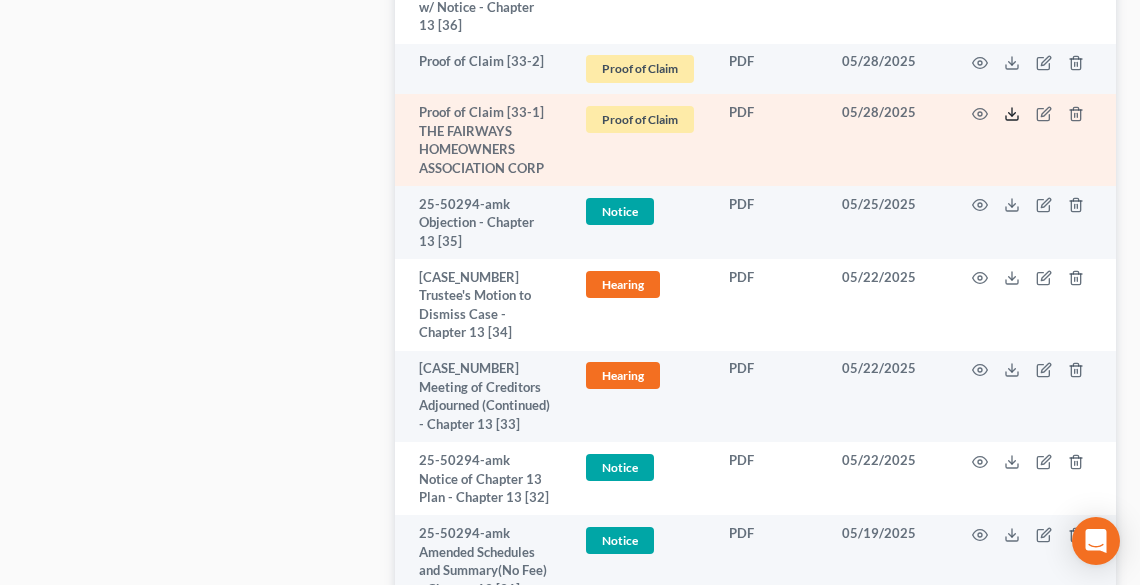 click 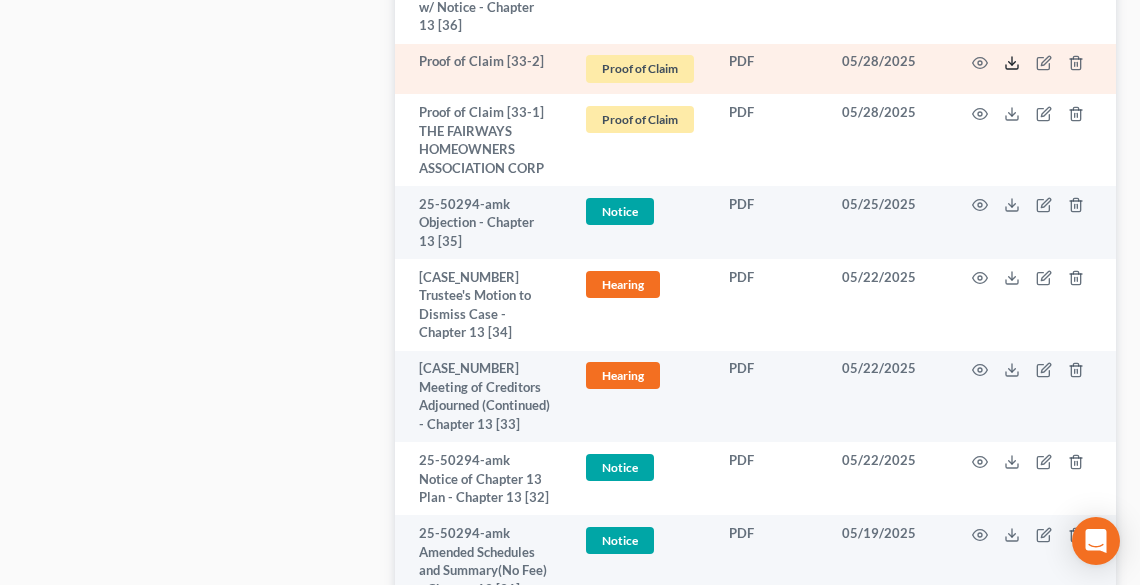 click 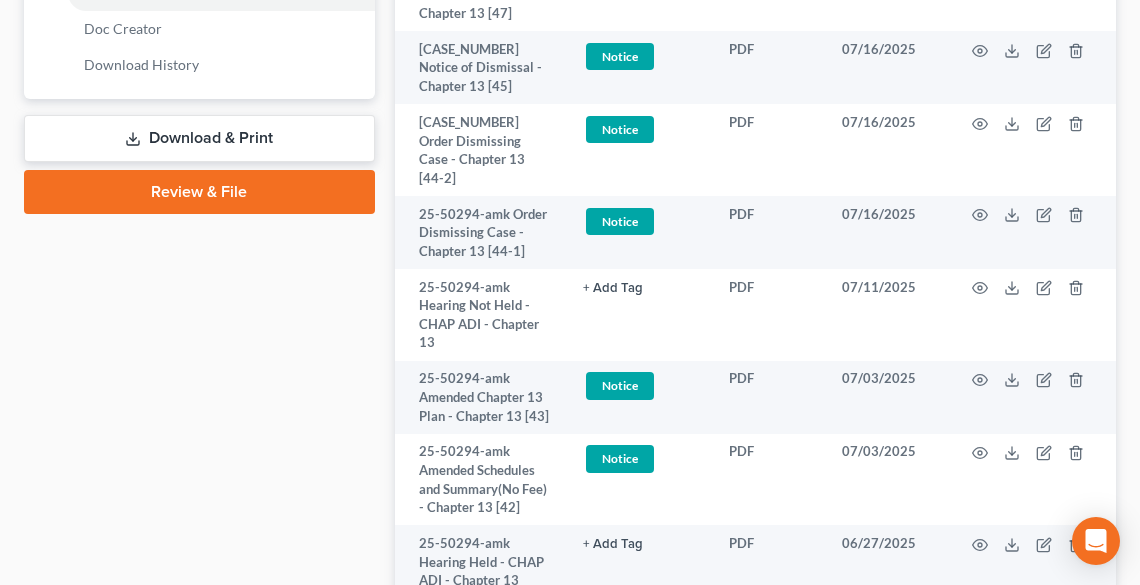 scroll, scrollTop: 800, scrollLeft: 0, axis: vertical 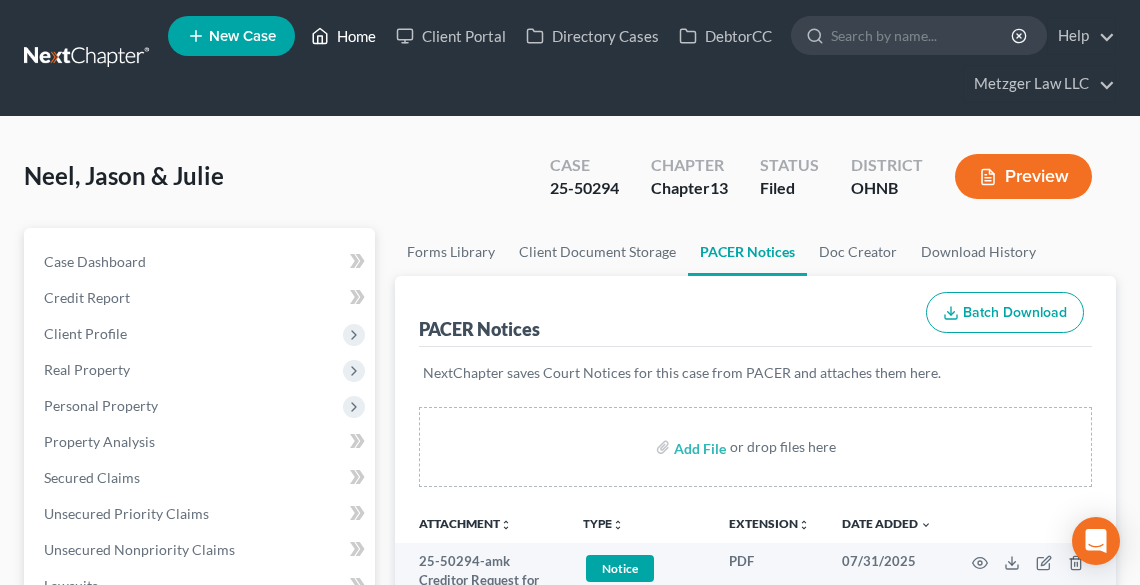 click on "Home" at bounding box center (343, 36) 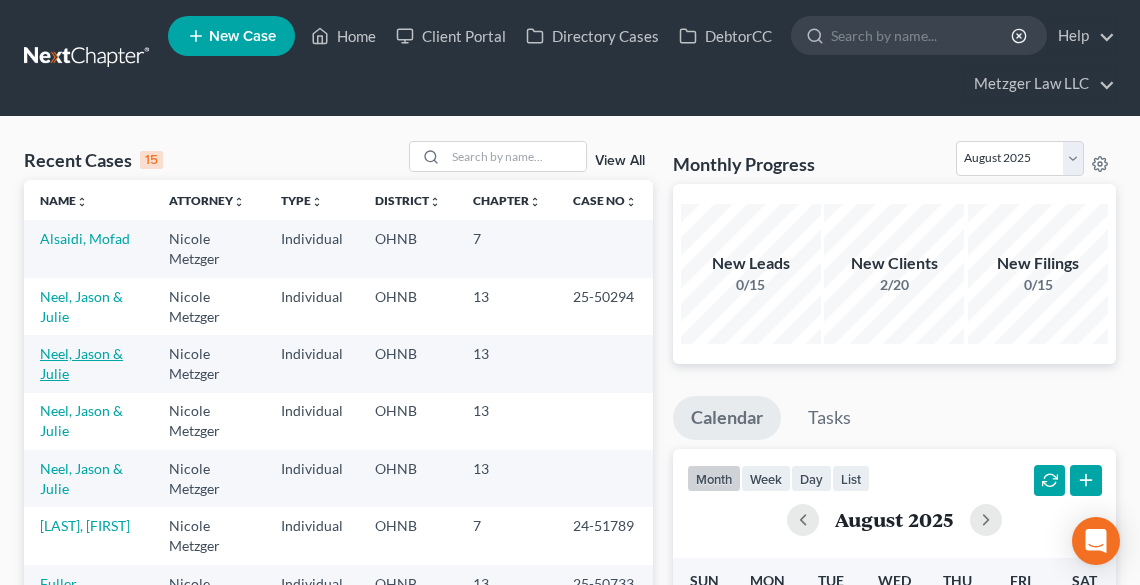 click on "Neel, Jason & Julie" at bounding box center [81, 363] 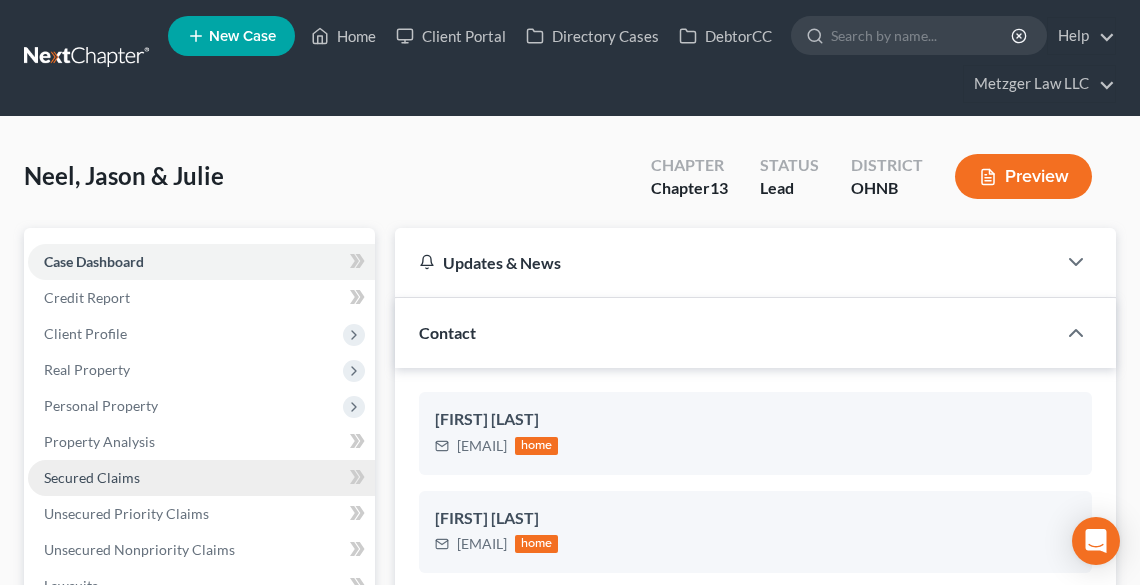 scroll, scrollTop: 2323, scrollLeft: 0, axis: vertical 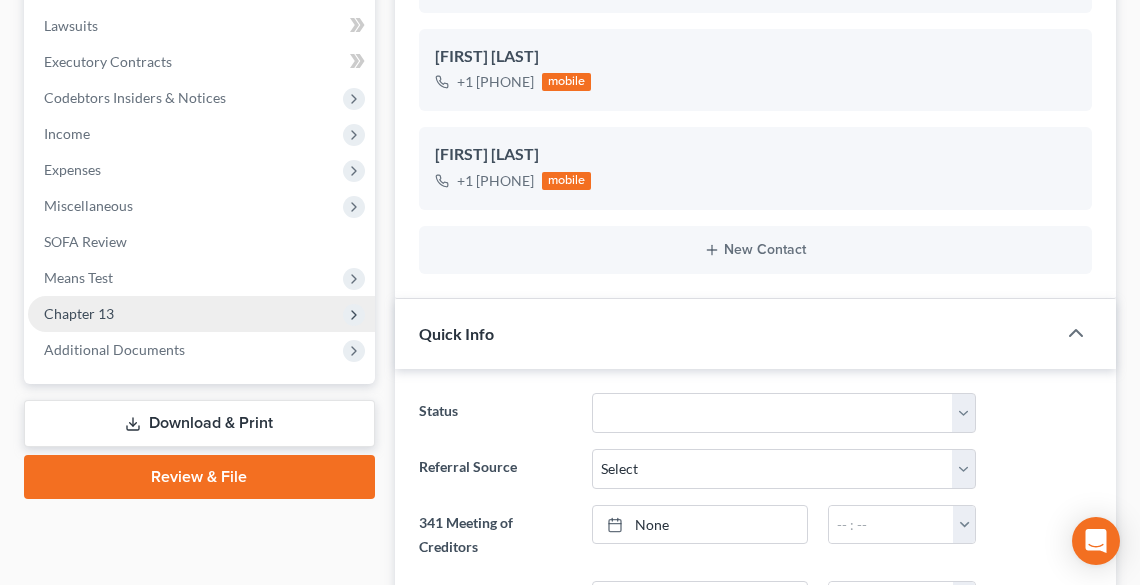 click on "Chapter 13" at bounding box center (79, 313) 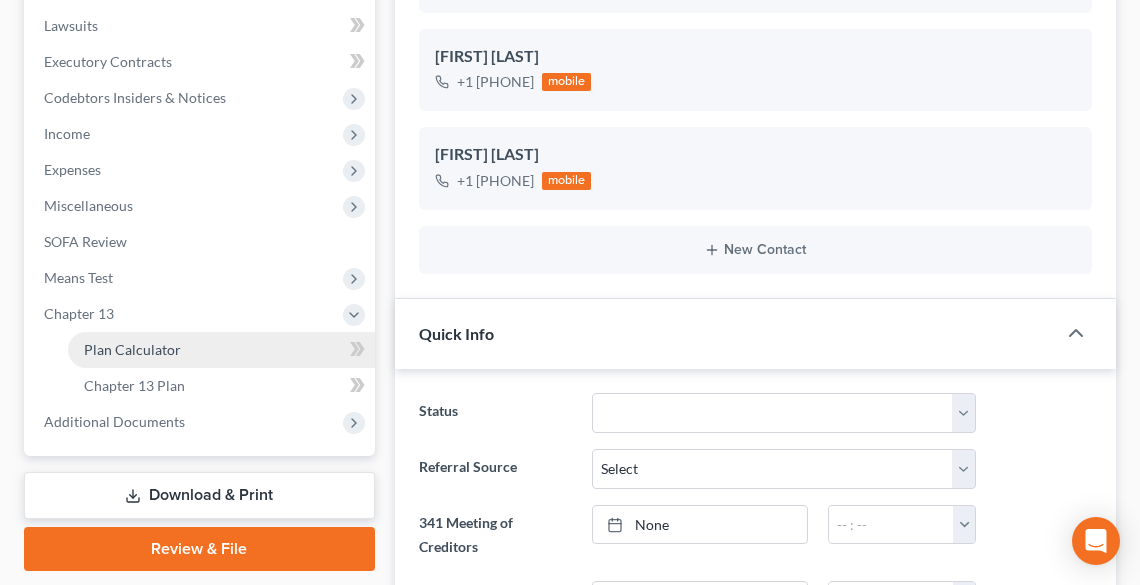 click on "Plan Calculator" at bounding box center [132, 349] 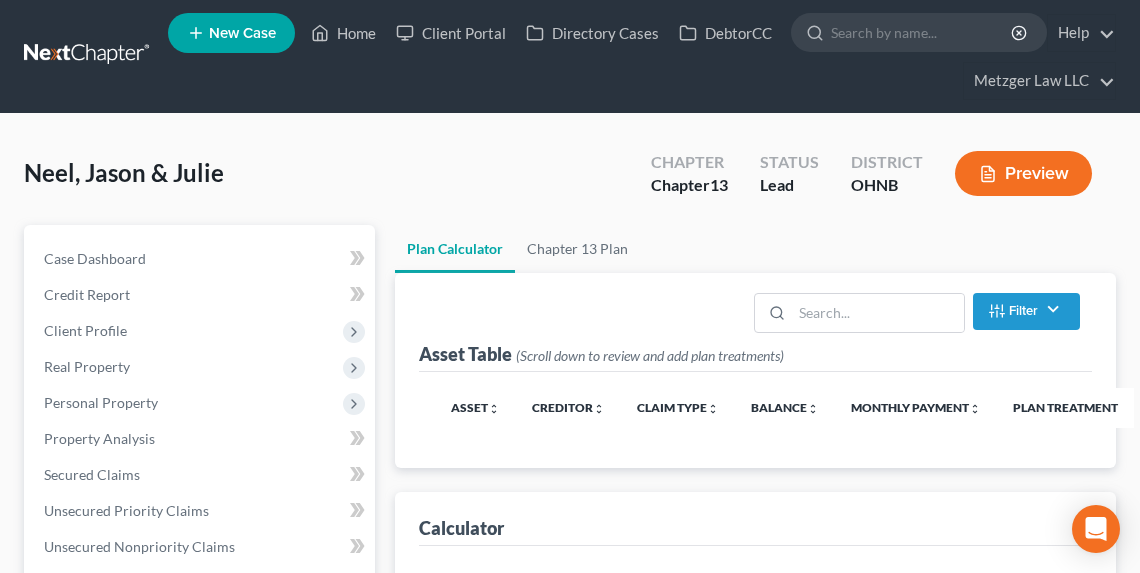scroll, scrollTop: 0, scrollLeft: 0, axis: both 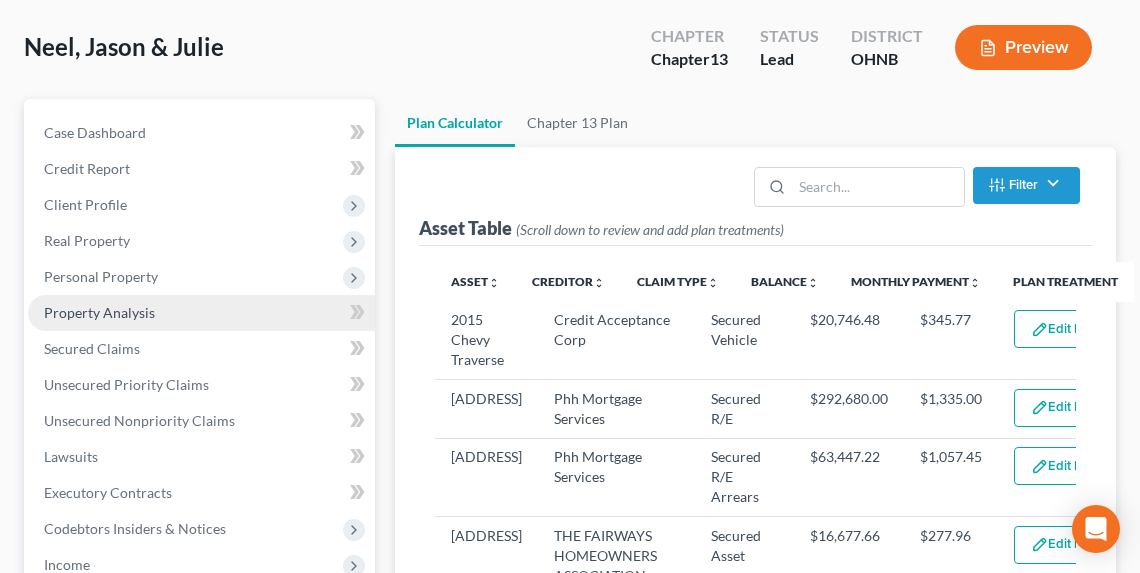 select on "59" 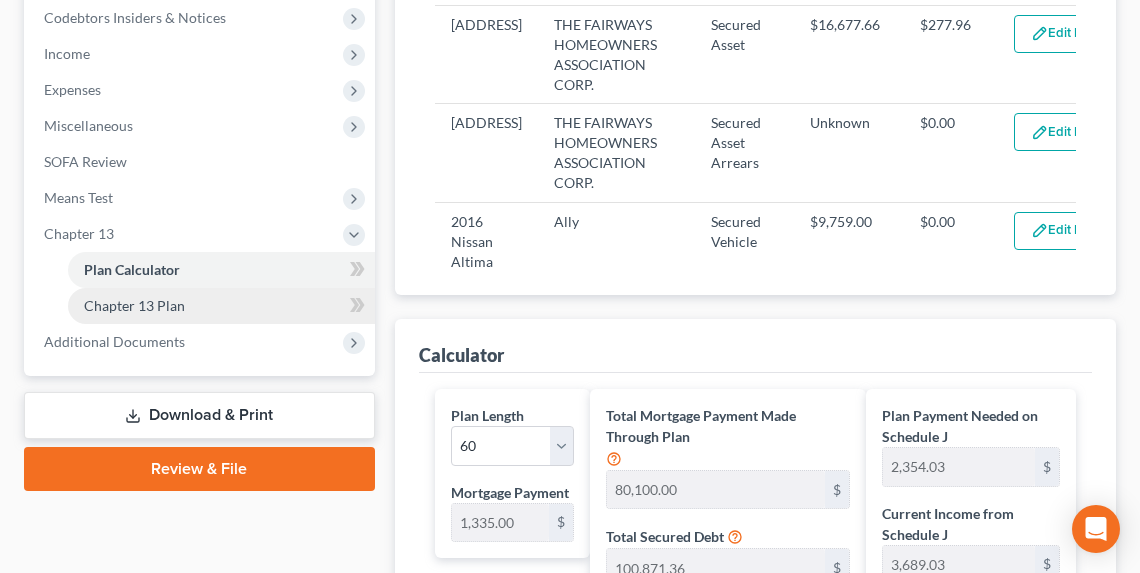 click on "Chapter 13 Plan" at bounding box center (134, 305) 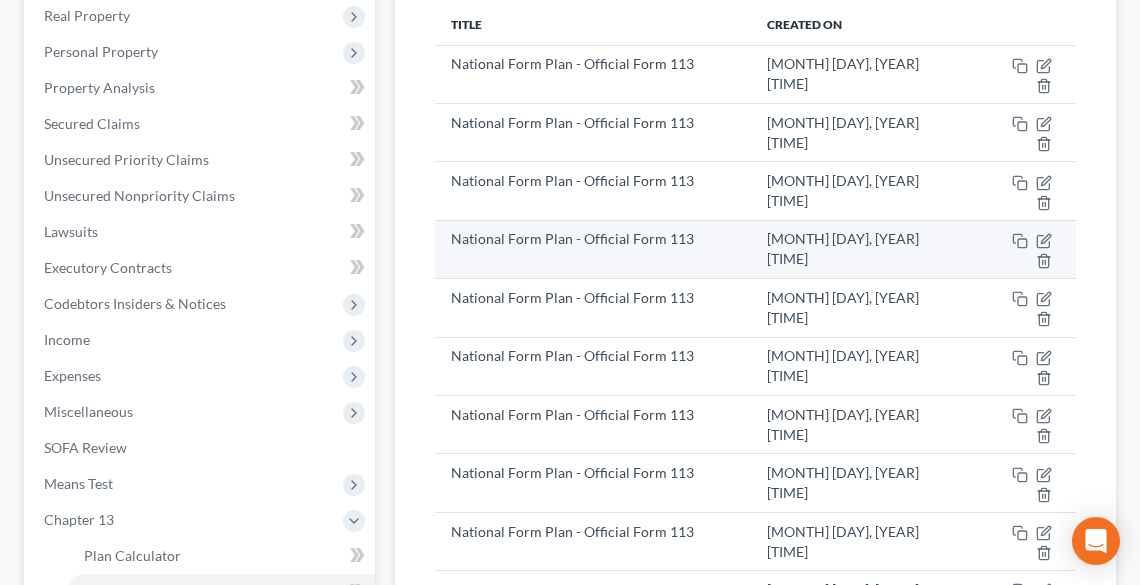 scroll, scrollTop: 480, scrollLeft: 0, axis: vertical 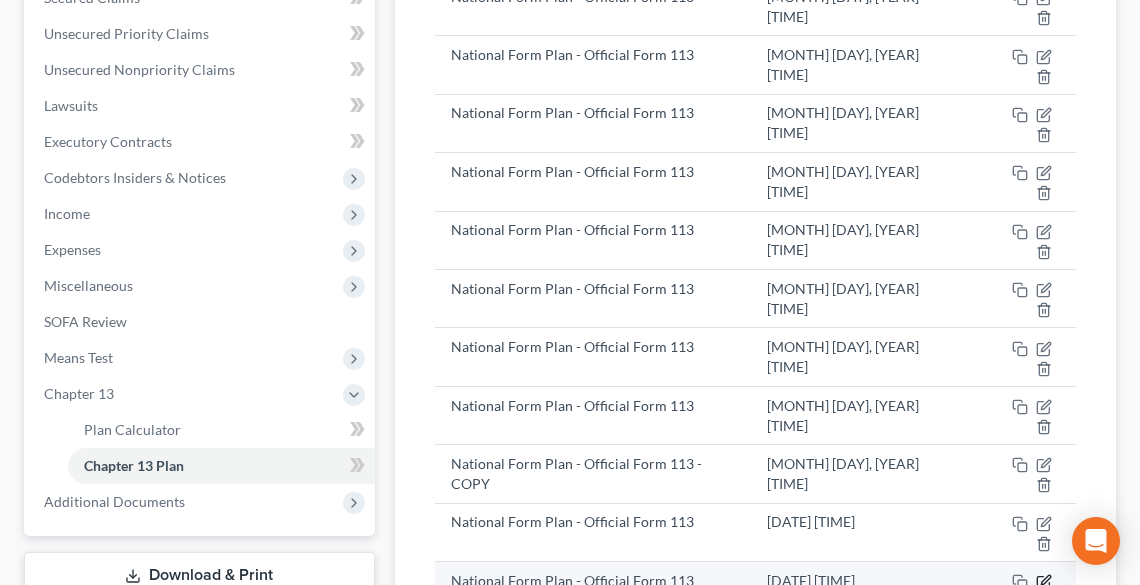 click 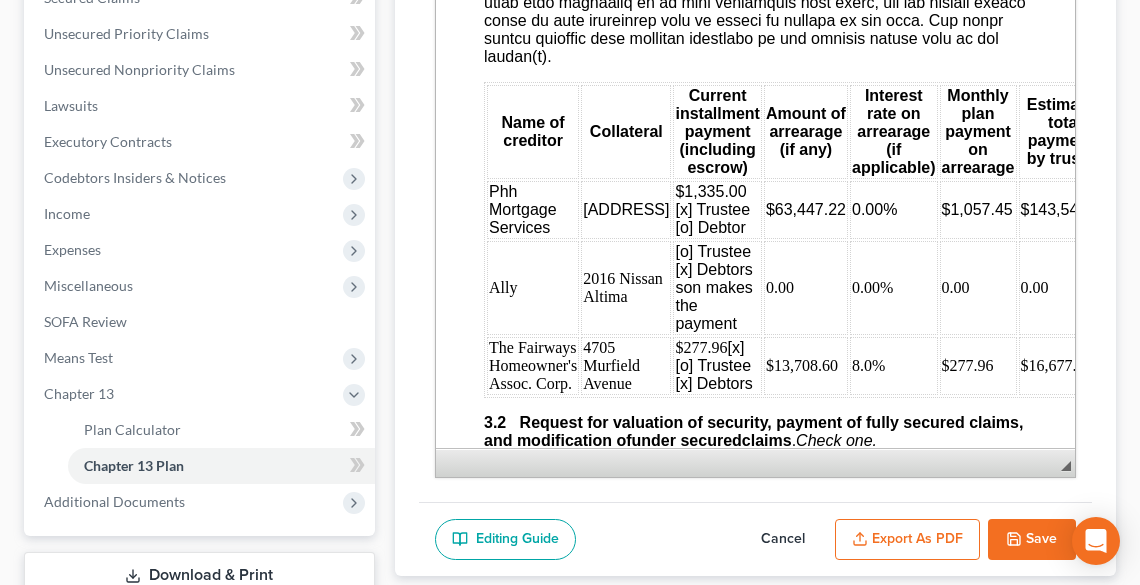 scroll, scrollTop: 2960, scrollLeft: 0, axis: vertical 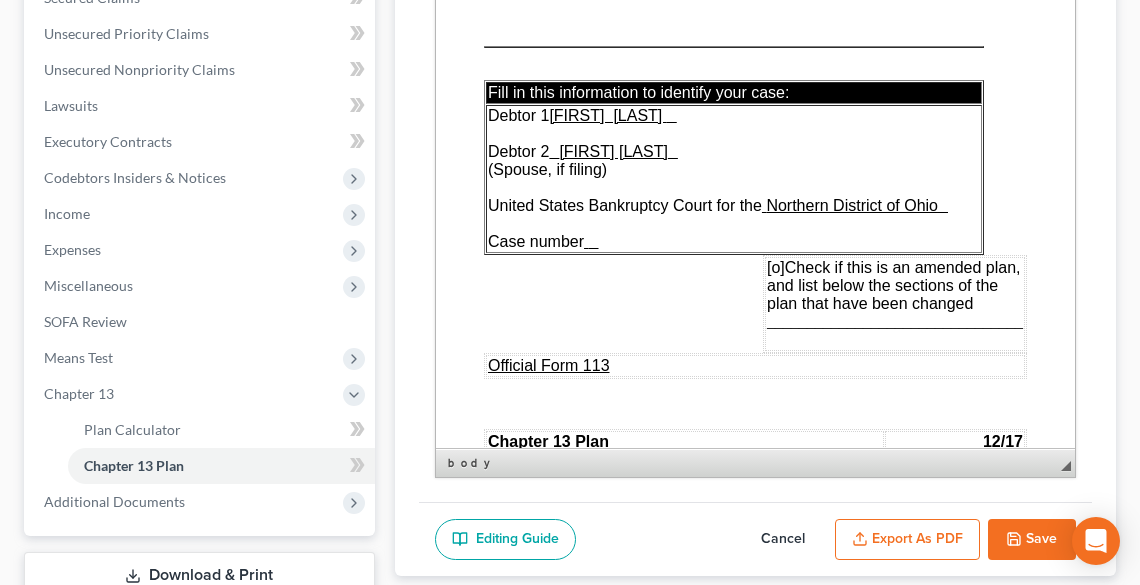 click on "Export as PDF" at bounding box center (907, 540) 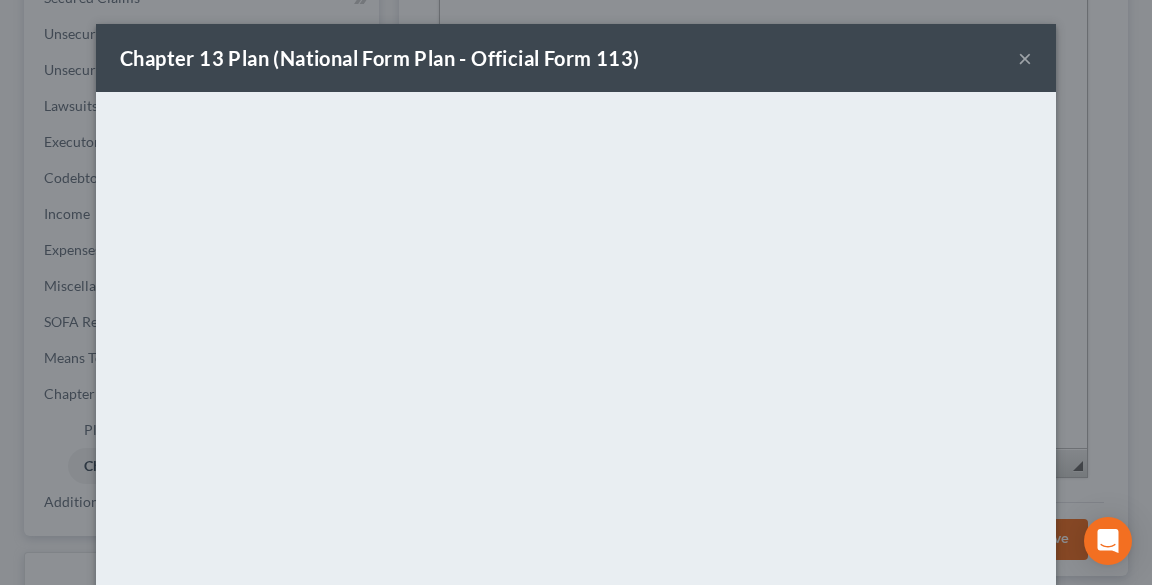 click on "×" at bounding box center (1025, 58) 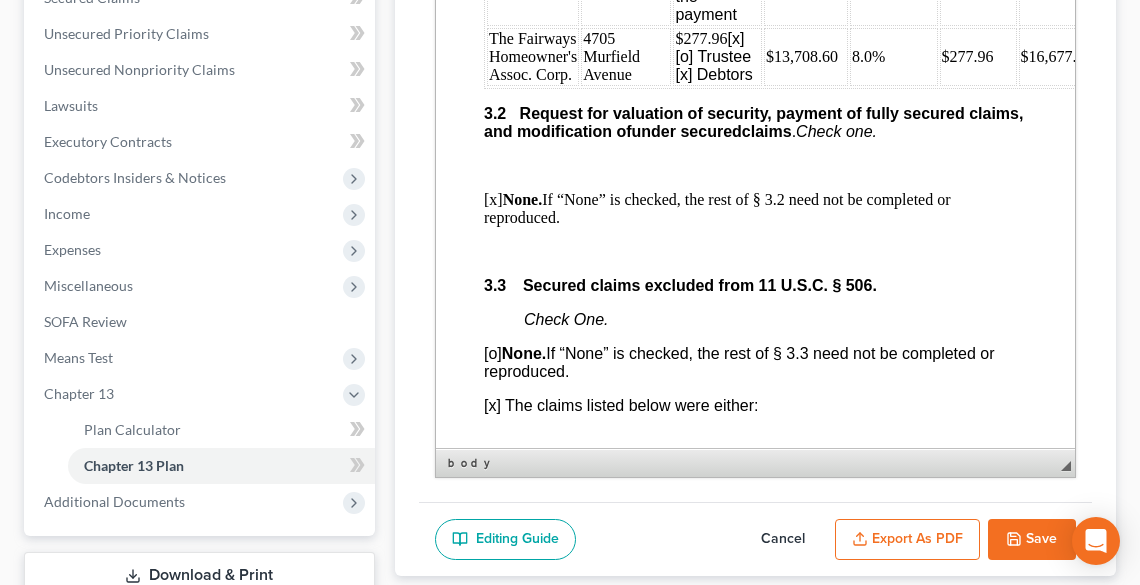 scroll, scrollTop: 3200, scrollLeft: 0, axis: vertical 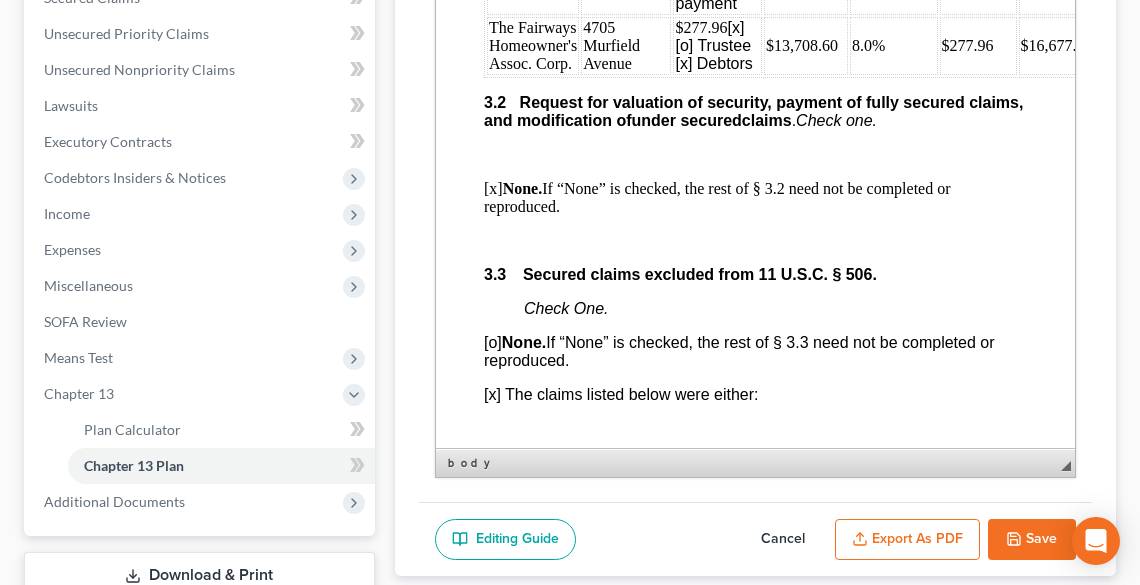 click on "$277.96 [x] [o] Trustee [x] Debtors" at bounding box center (716, 46) 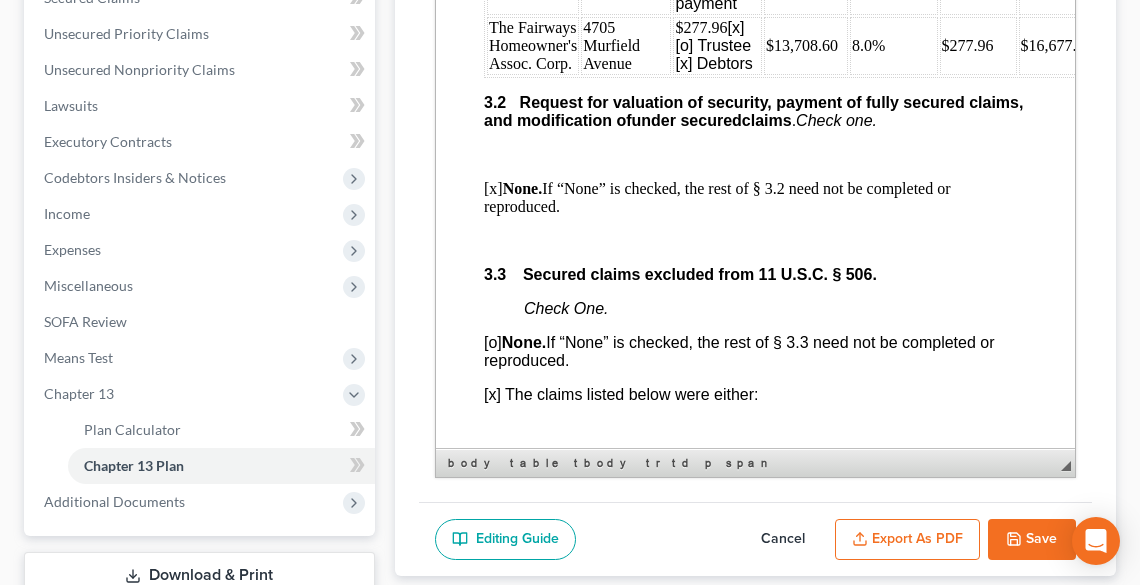 type 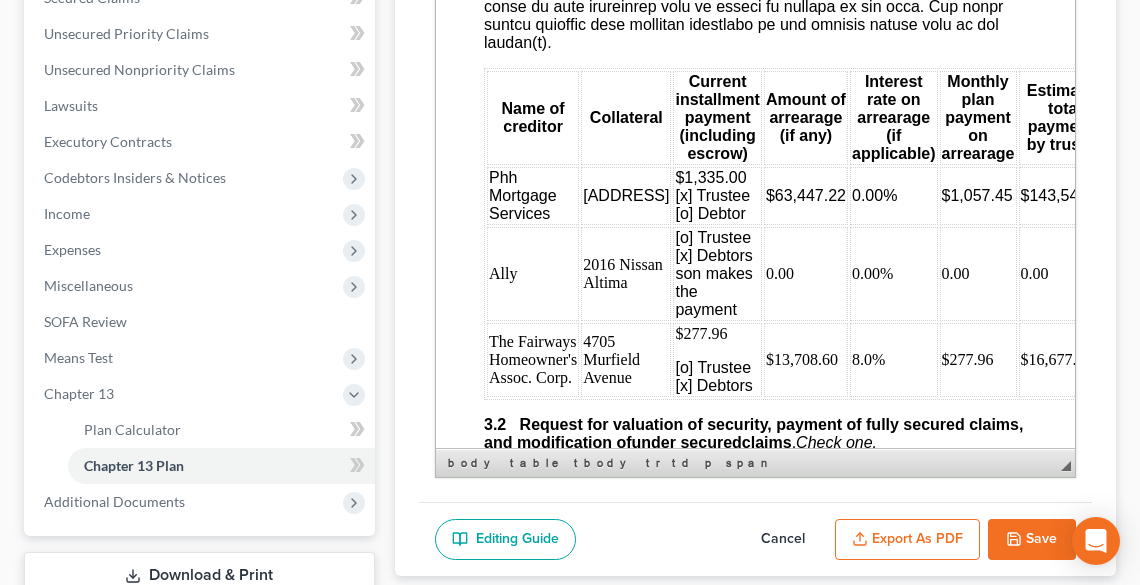 scroll, scrollTop: 2880, scrollLeft: 0, axis: vertical 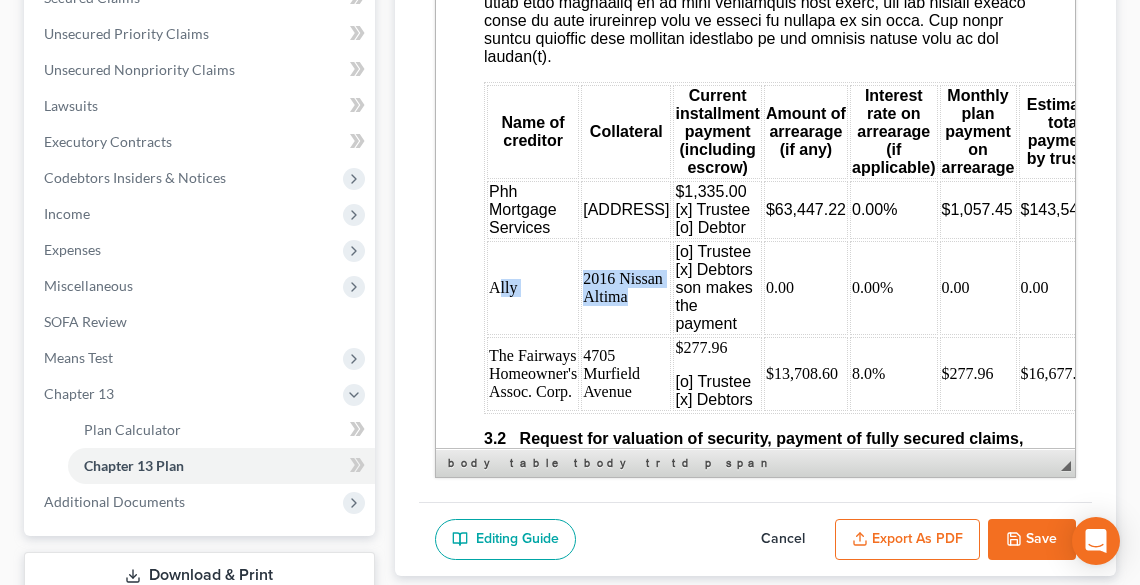 drag, startPoint x: 493, startPoint y: 342, endPoint x: 653, endPoint y: 359, distance: 160.90059 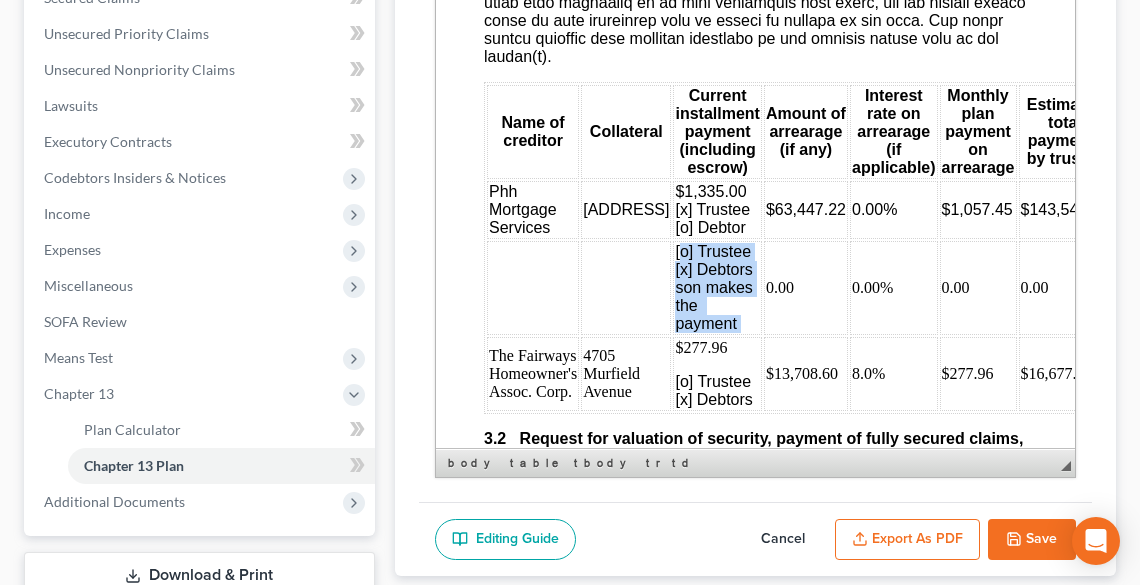 drag, startPoint x: 706, startPoint y: 327, endPoint x: 745, endPoint y: 375, distance: 61.846584 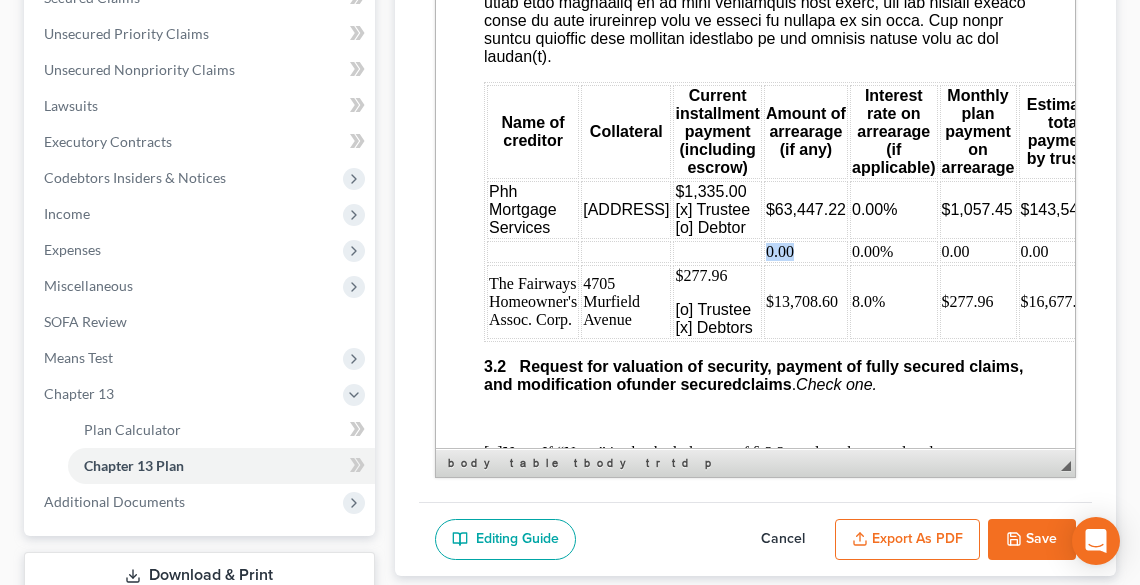 drag, startPoint x: 748, startPoint y: 310, endPoint x: 808, endPoint y: 314, distance: 60.133186 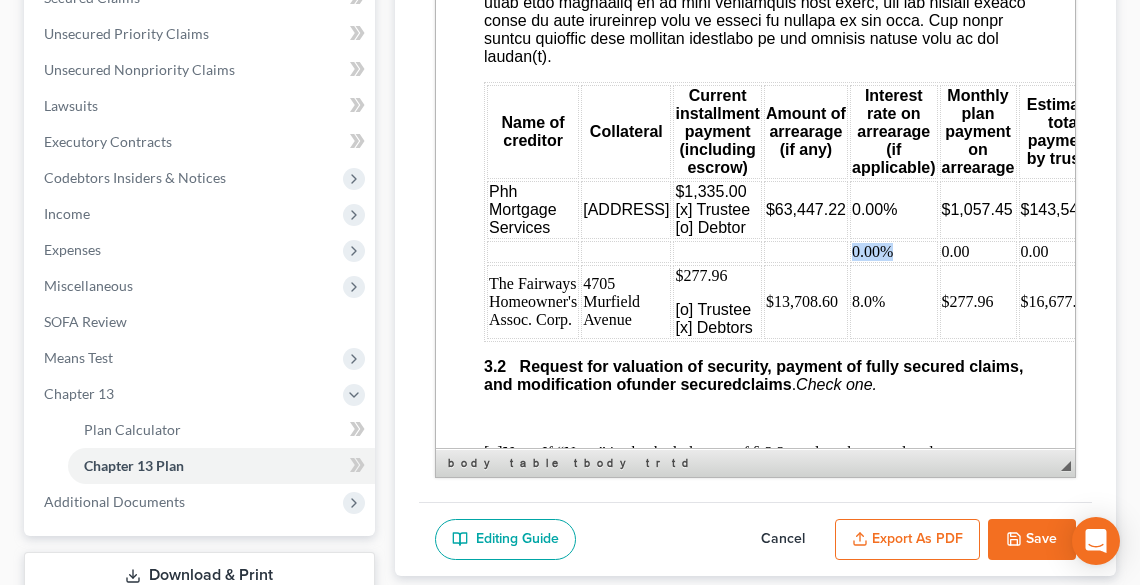 drag, startPoint x: 836, startPoint y: 308, endPoint x: 890, endPoint y: 314, distance: 54.33231 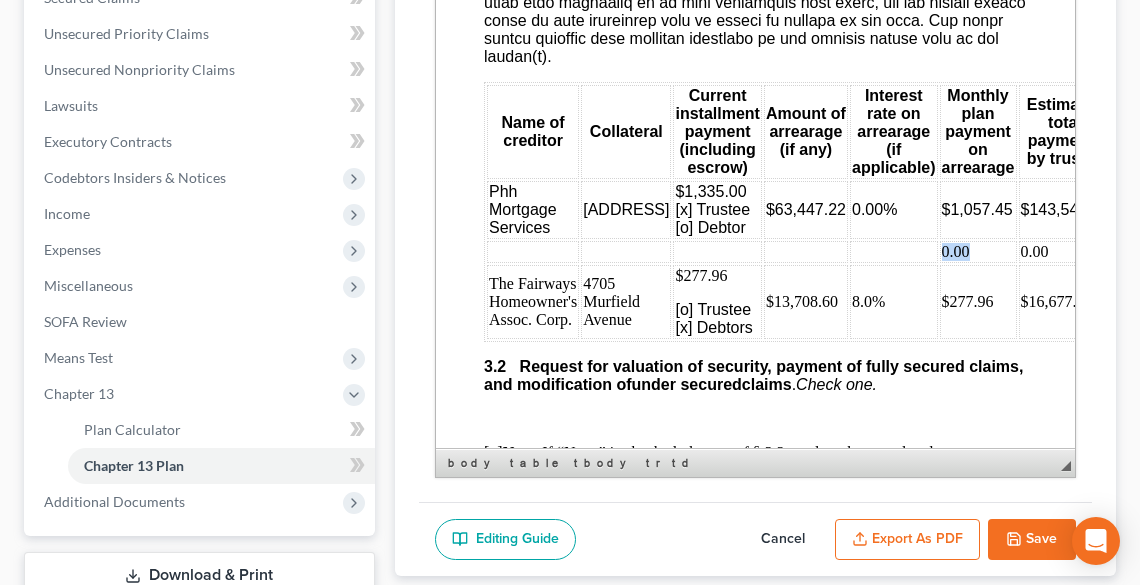 drag, startPoint x: 952, startPoint y: 306, endPoint x: 921, endPoint y: 307, distance: 31.016125 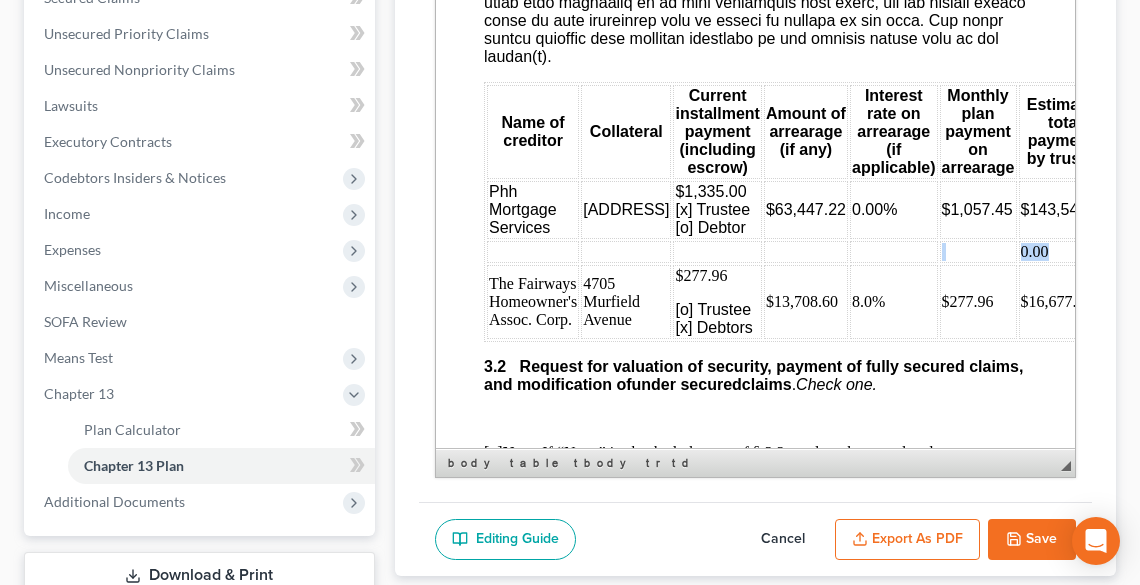 drag, startPoint x: 1024, startPoint y: 310, endPoint x: 983, endPoint y: 310, distance: 41 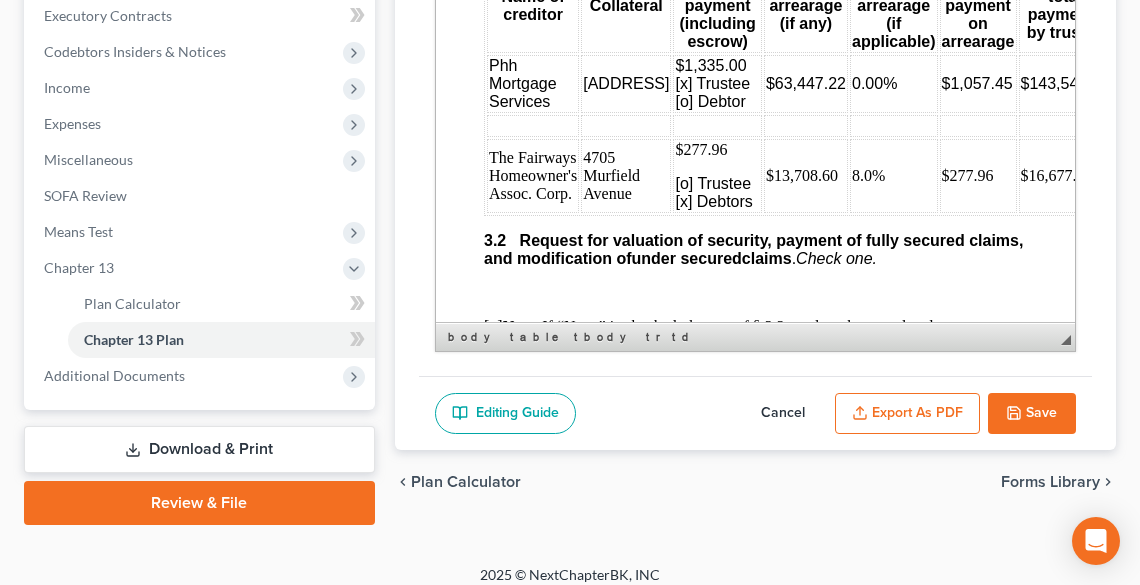 scroll, scrollTop: 620, scrollLeft: 0, axis: vertical 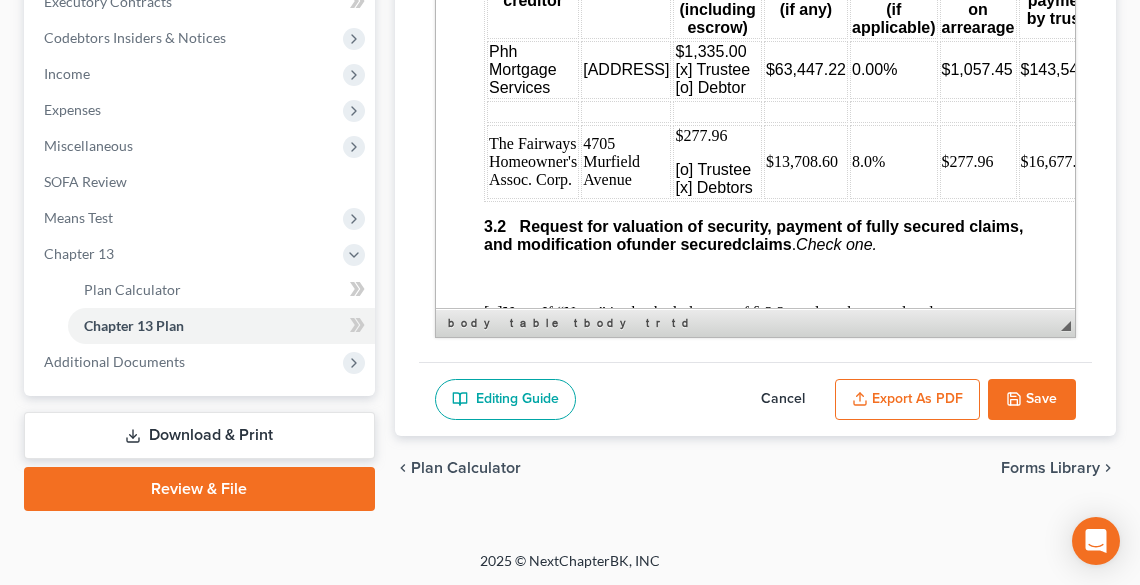 click on "Phh Mortgage Services" at bounding box center (532, 70) 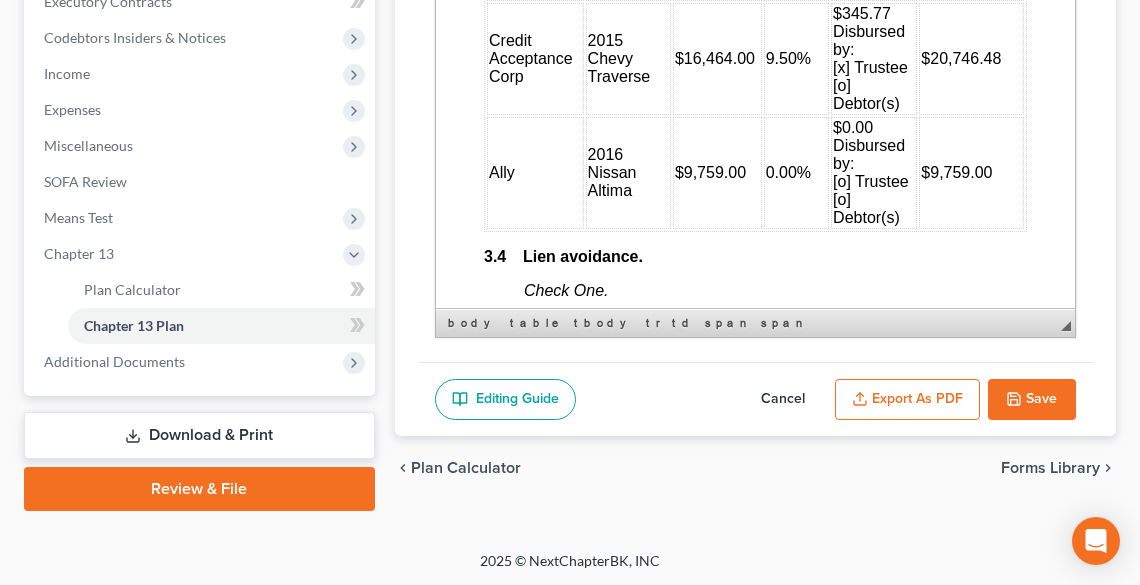 scroll, scrollTop: 4000, scrollLeft: 0, axis: vertical 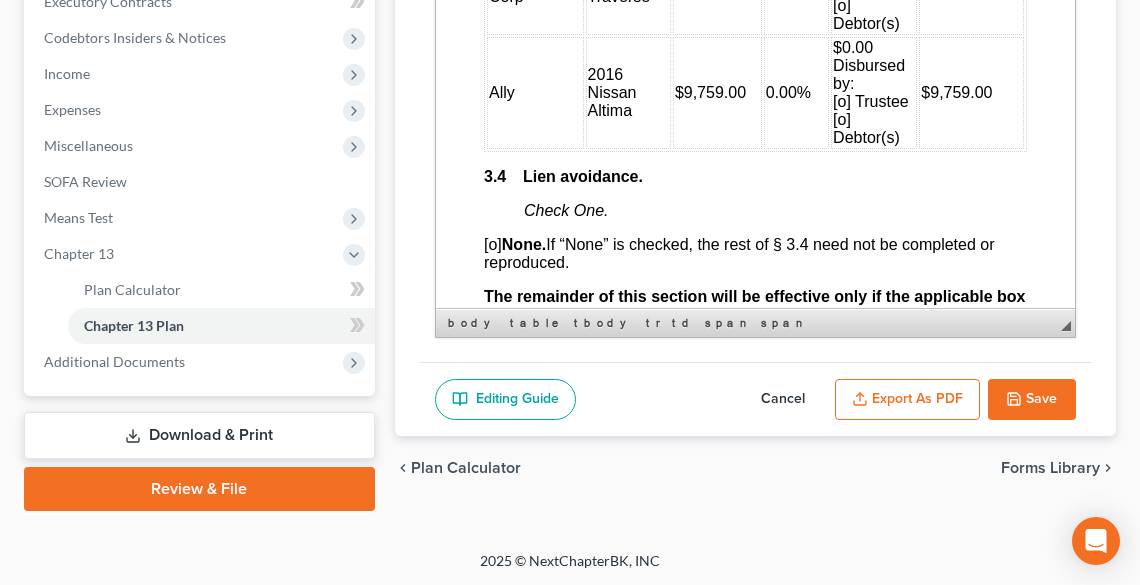 click on "$0.00 Disbursed by: [o] Trustee [o] Debtor(s)" at bounding box center [870, 92] 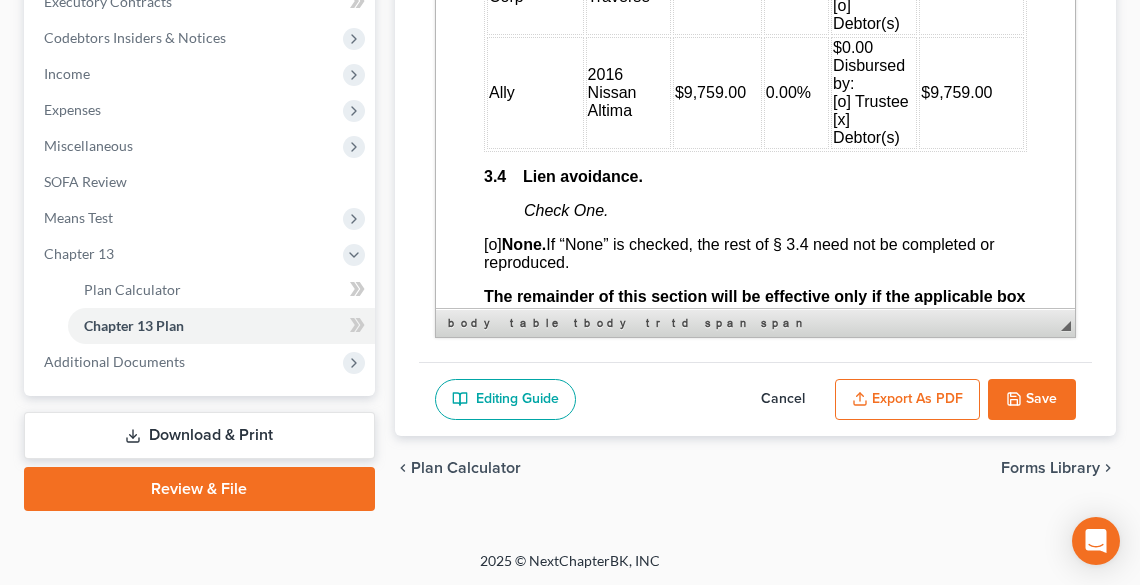 click on "◢ Elements path body table tbody tr td span span" at bounding box center (755, 322) 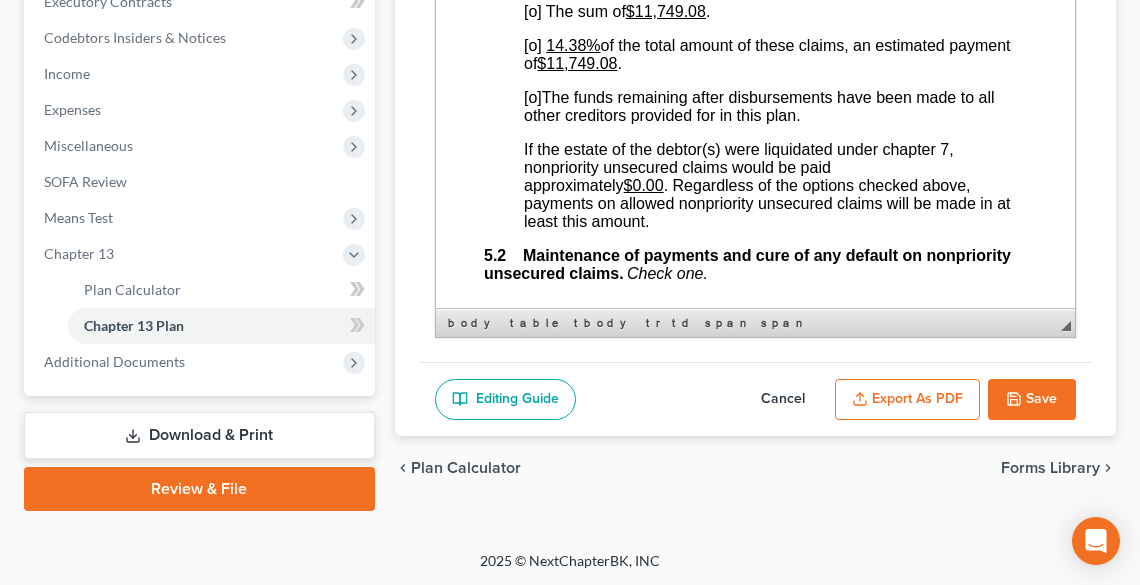 scroll, scrollTop: 6960, scrollLeft: 0, axis: vertical 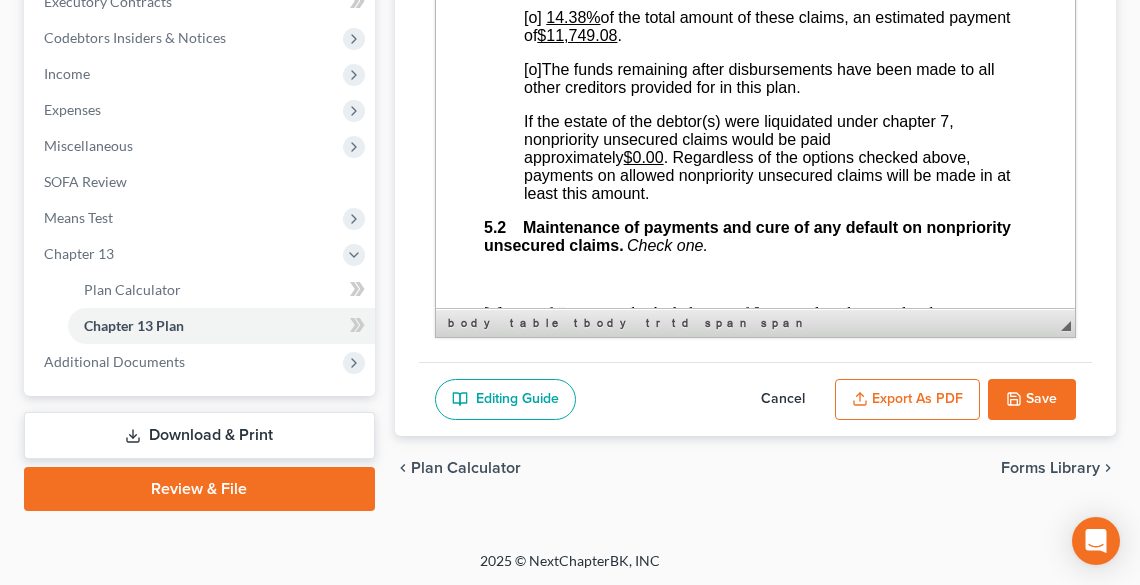 click on "[o]" at bounding box center [532, 69] 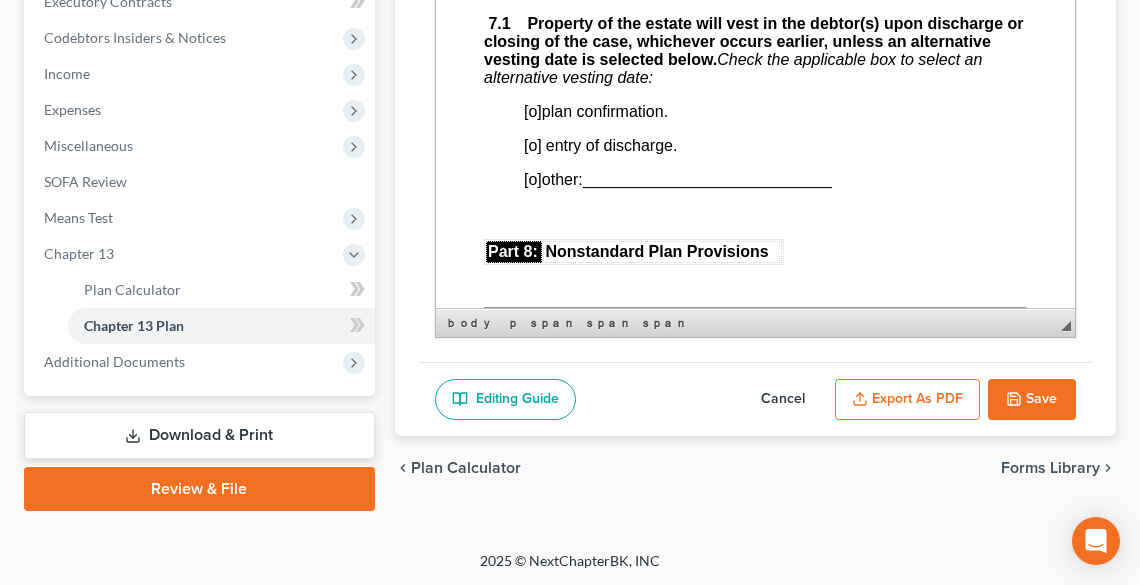 scroll, scrollTop: 8000, scrollLeft: 0, axis: vertical 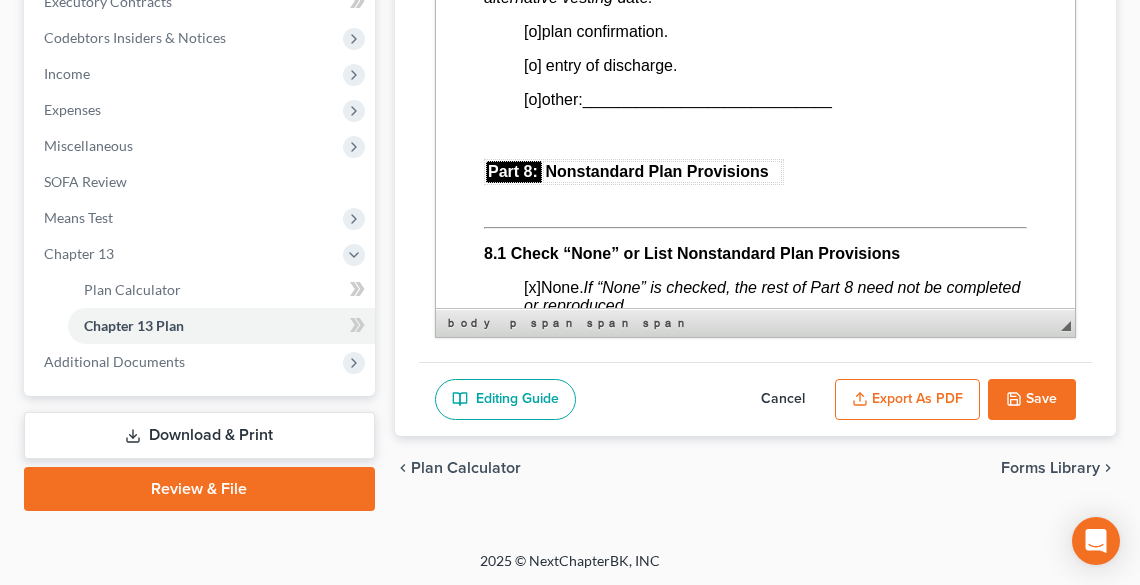 click on "[o]" at bounding box center (532, 31) 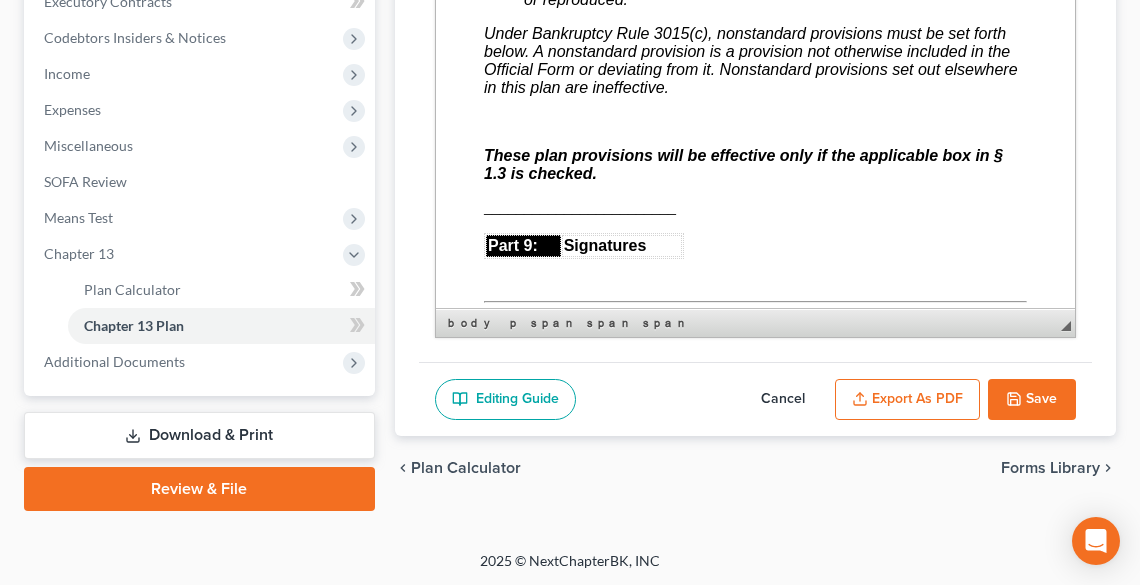 scroll, scrollTop: 8320, scrollLeft: 0, axis: vertical 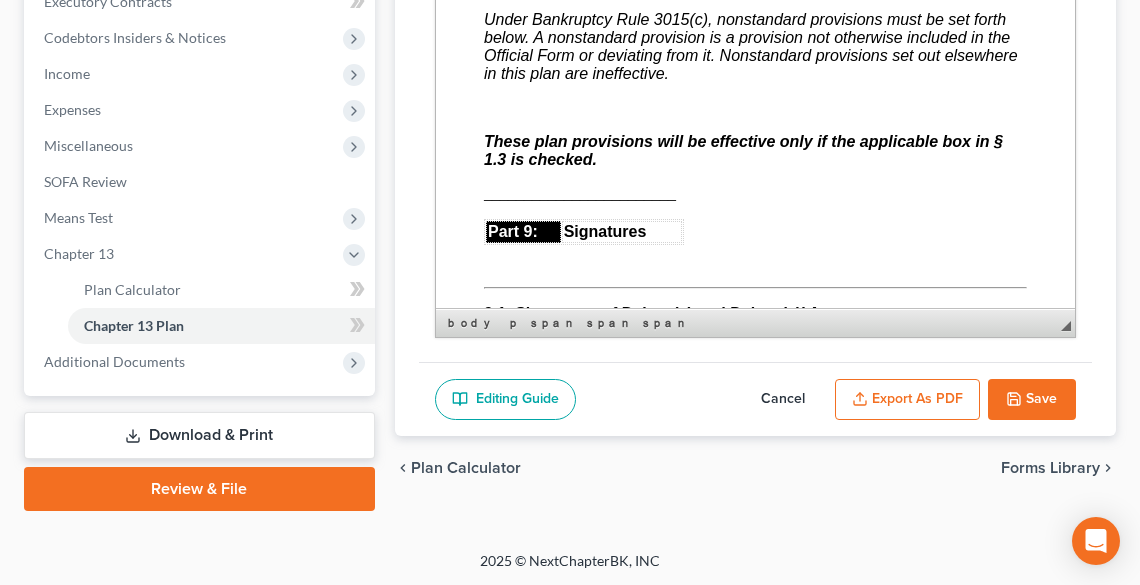 click on "[x]" at bounding box center [531, -33] 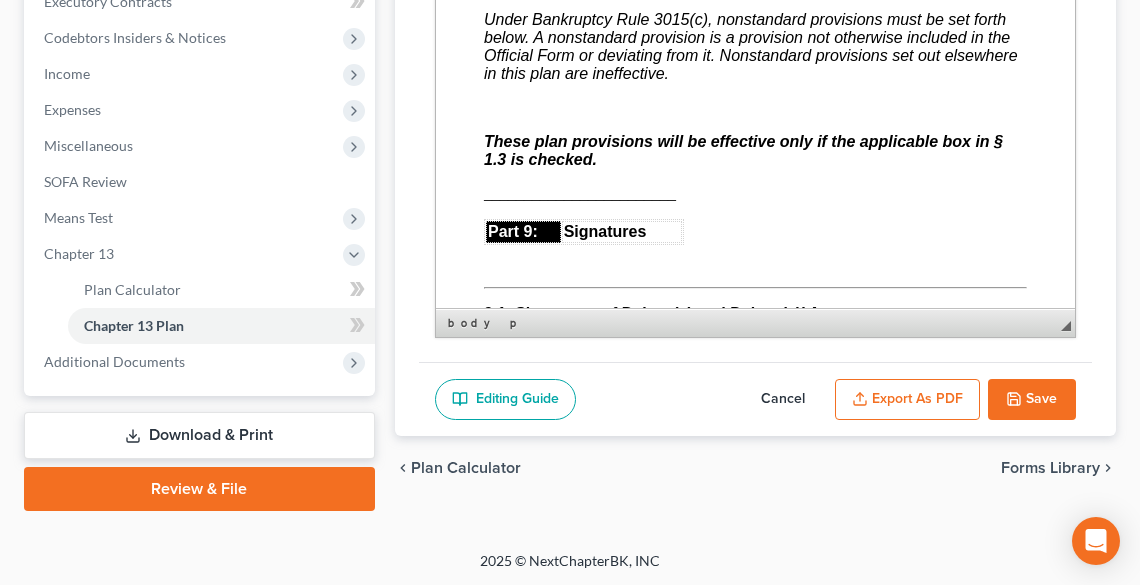 scroll, scrollTop: 484, scrollLeft: 0, axis: vertical 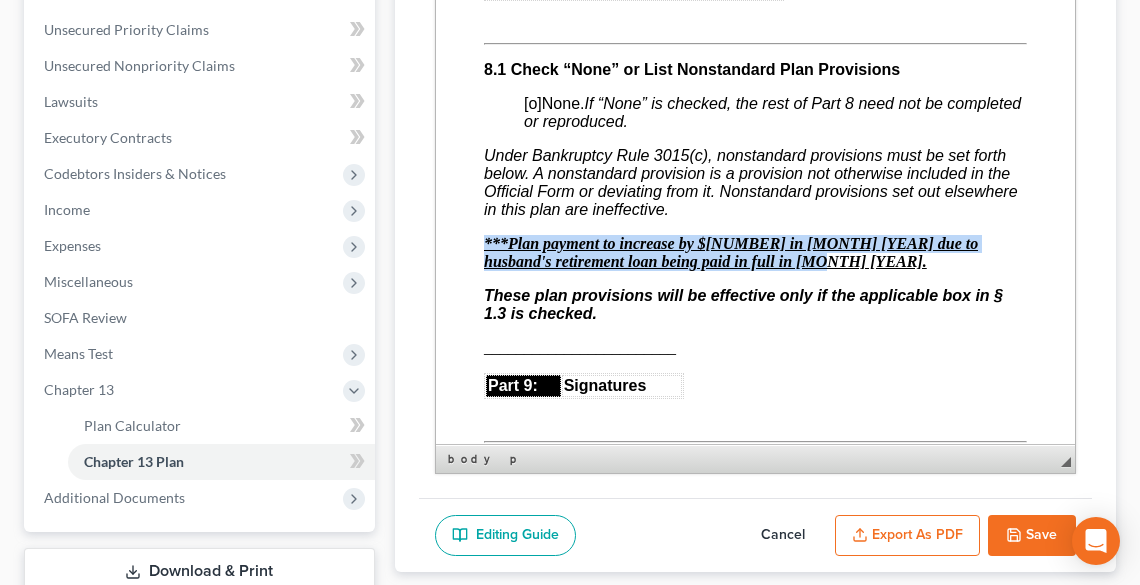 drag, startPoint x: 486, startPoint y: 351, endPoint x: 831, endPoint y: 366, distance: 345.32593 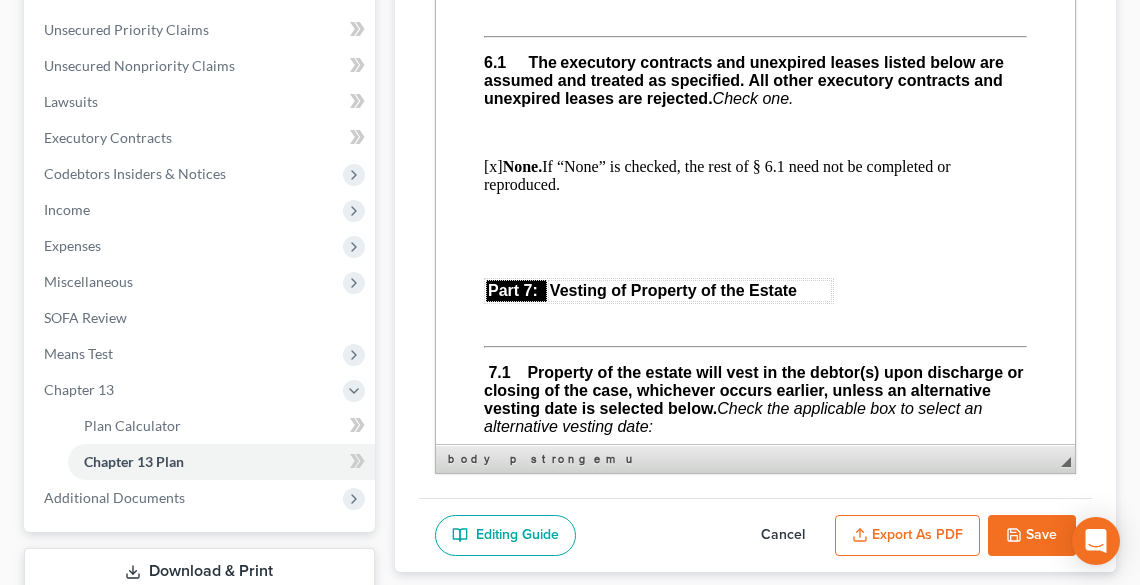 scroll, scrollTop: 7520, scrollLeft: 0, axis: vertical 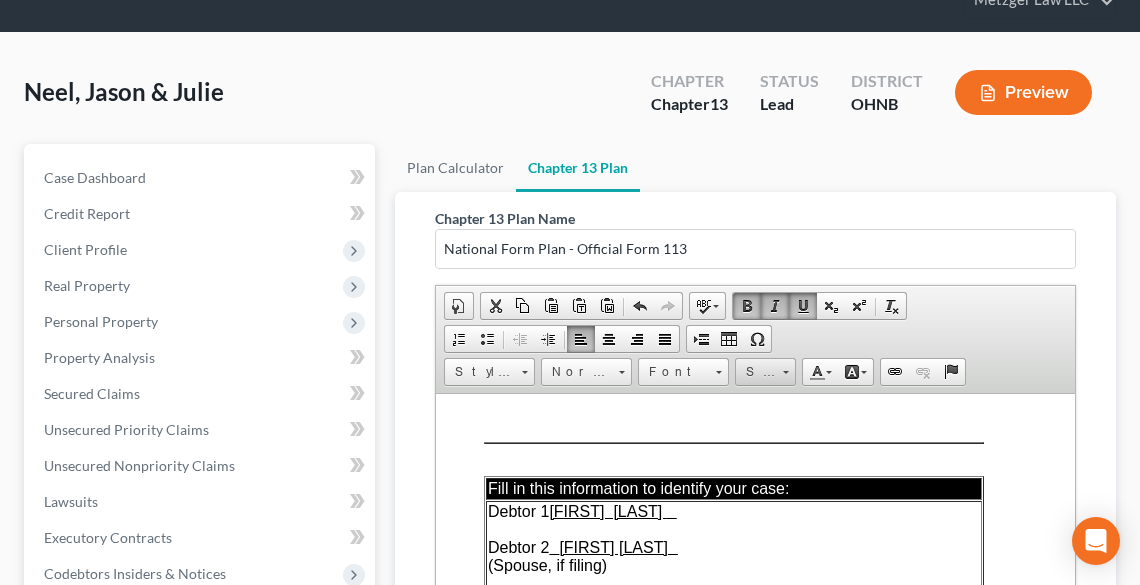 click on "Size" at bounding box center [765, 372] 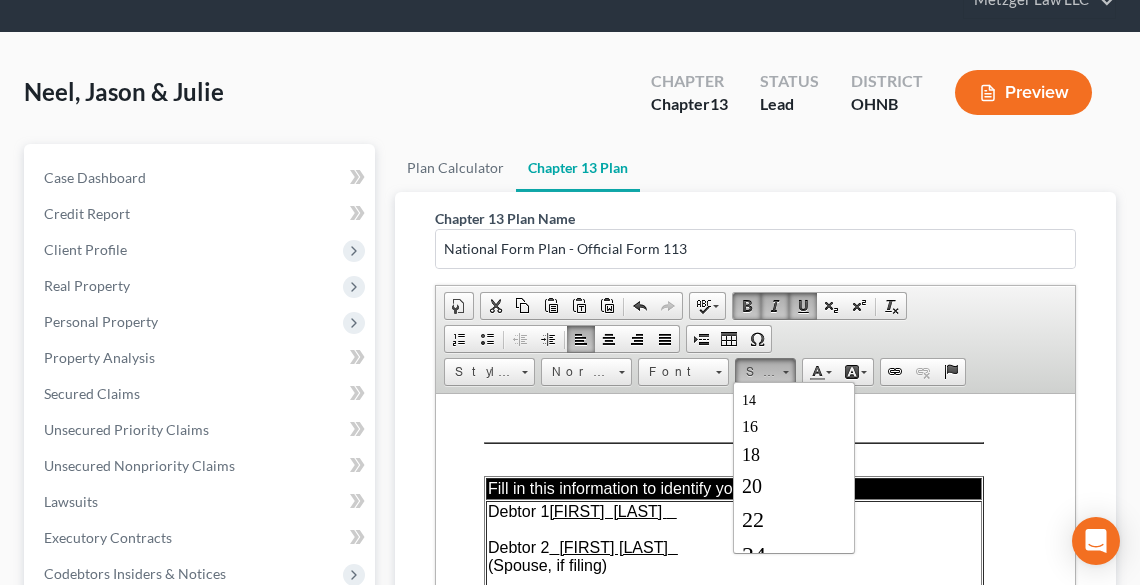 scroll, scrollTop: 160, scrollLeft: 0, axis: vertical 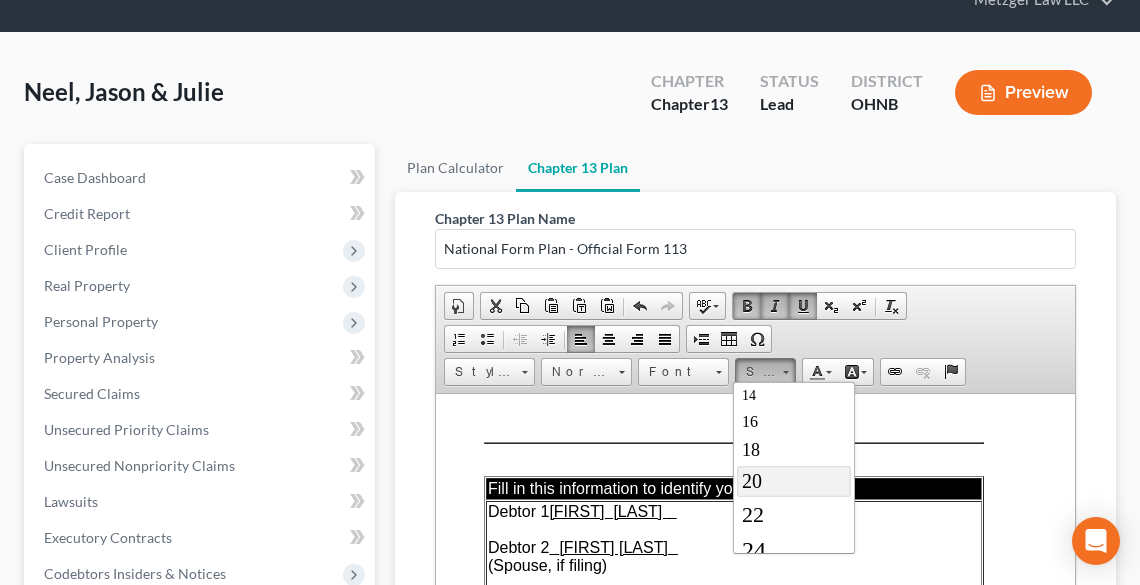 click on "20" at bounding box center (752, 481) 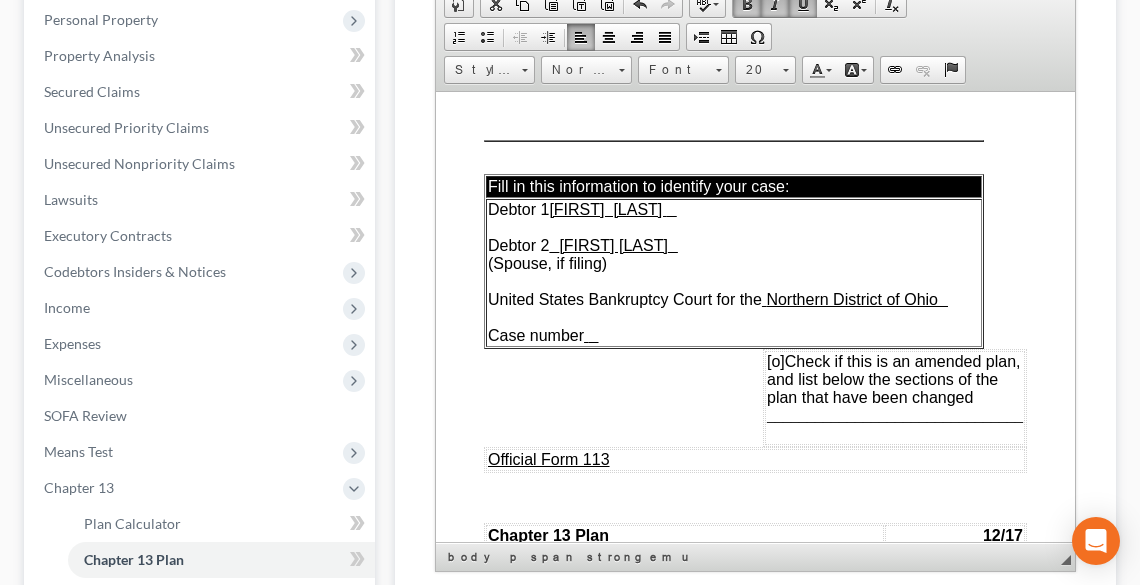 scroll, scrollTop: 303, scrollLeft: 0, axis: vertical 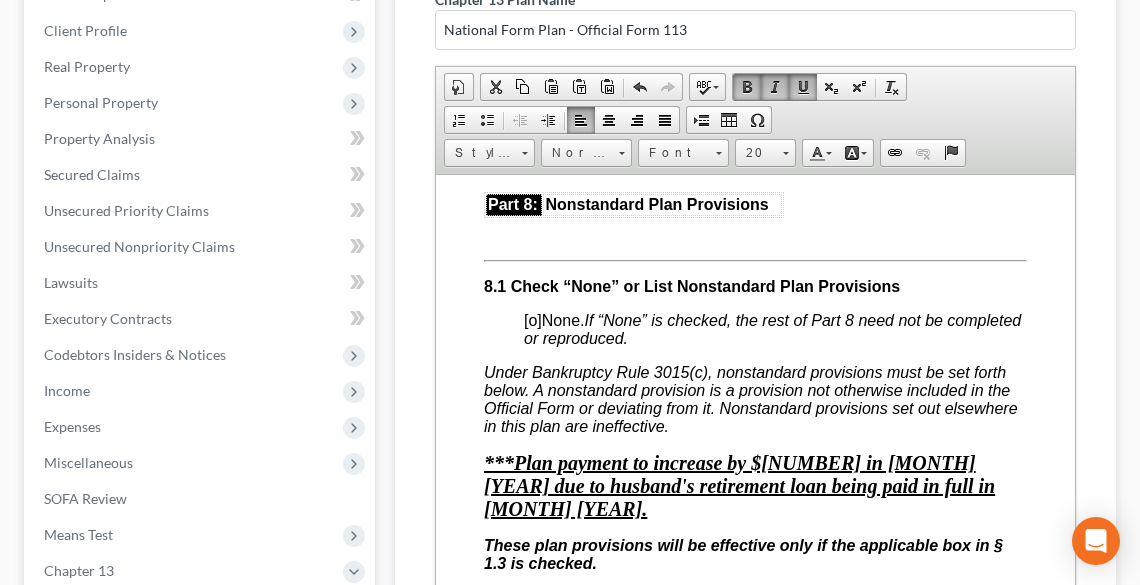 click on "Fill in this information to identify your case: Debtor 1        Jason  A.   Neel     Debtor 2         Julie  M.  Neel     (Spouse, if filing) United States Bankruptcy Court for the    Northern District of Ohio     Case number        [o]  Check if this is an amended plan, and list below the sections of the plan that have been changed ________________________________ Official Form 113 Chapter 13 Plan 12/17 Part 1:  Notices To Debtor(s):   This form sets out options that may be appropriate in some cases, but the presence of an option on the form does not indicate that the option is appropriate in your circumstances or that it is permissible in your judicial district. Plans that do not comply with local rules and judicial rulings may not be confirmable.  In the following notice to creditors, you must check each box that applies. To Creditor(s): Your rights are affected by this plan. Your claim may be reduced, modified, or eliminated.  1.1 [o] Included [x] Not included 1.2 1.3 [x]" at bounding box center [754, -3109] 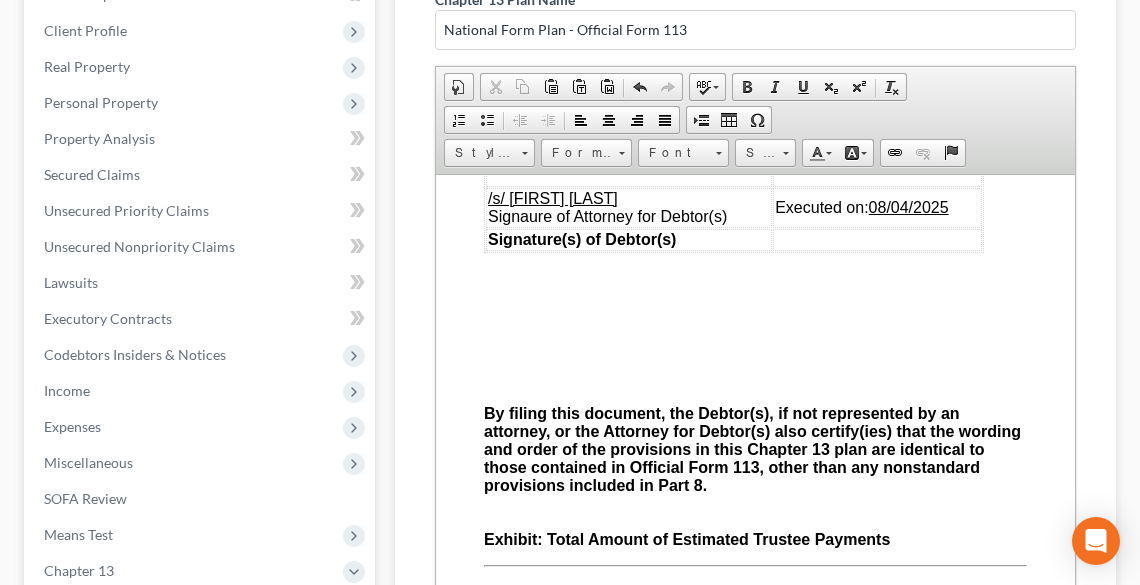 scroll, scrollTop: 9656, scrollLeft: 0, axis: vertical 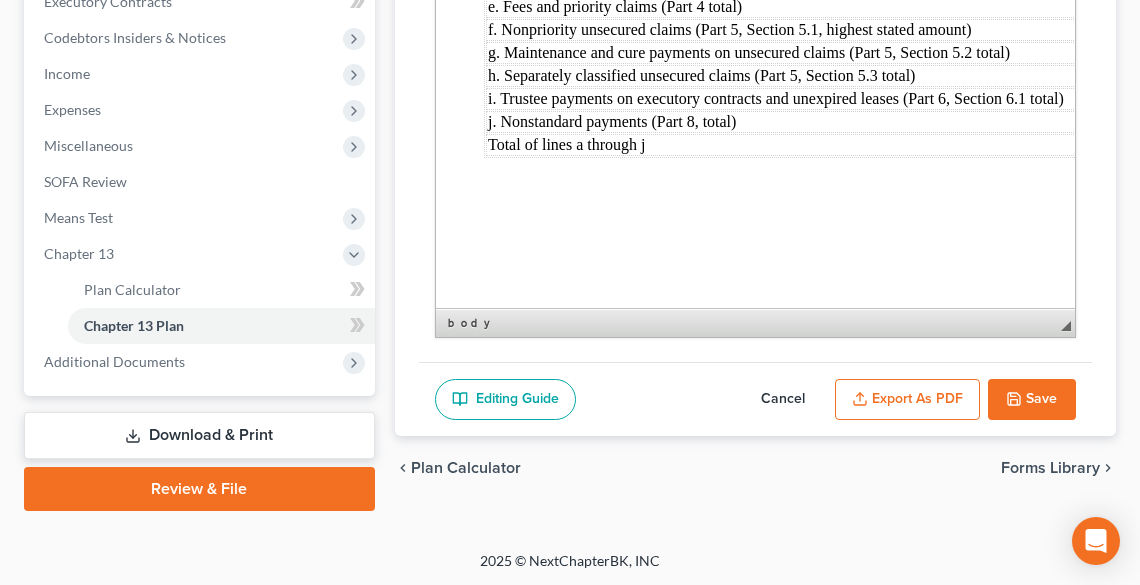 click on "Export as PDF" at bounding box center [907, 400] 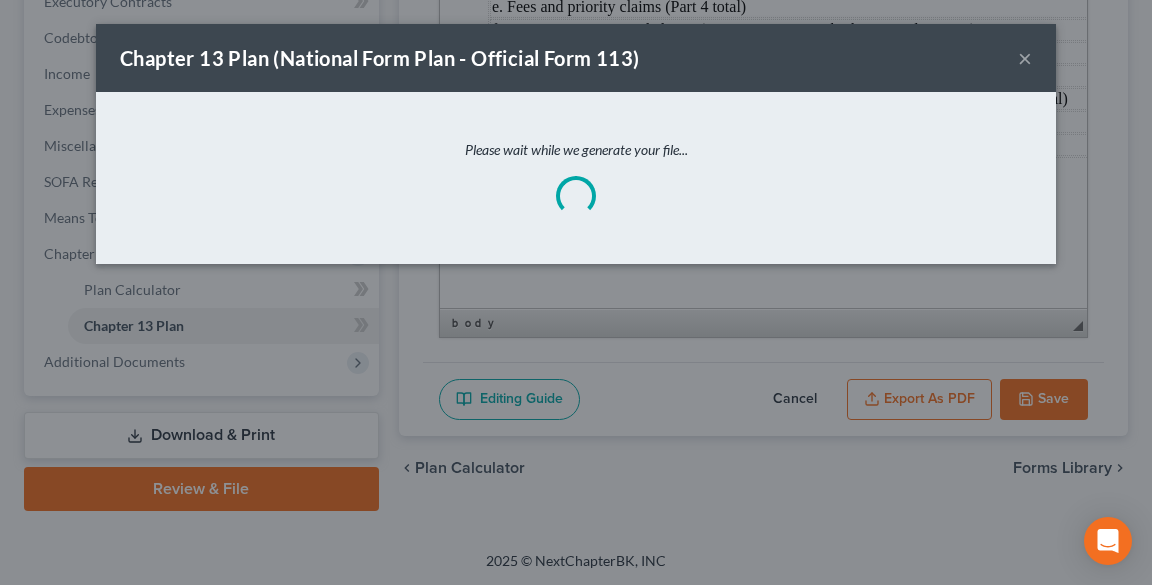 scroll, scrollTop: 9583, scrollLeft: 0, axis: vertical 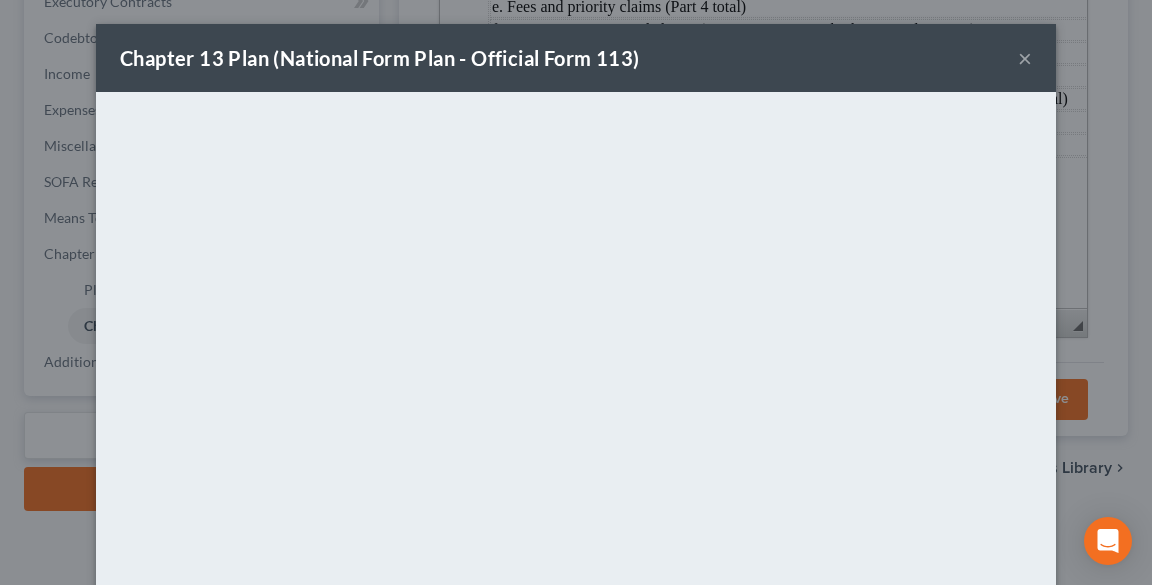 click on "Chapter 13 Plan (National Form Plan - Official Form 113) ×" at bounding box center (576, 58) 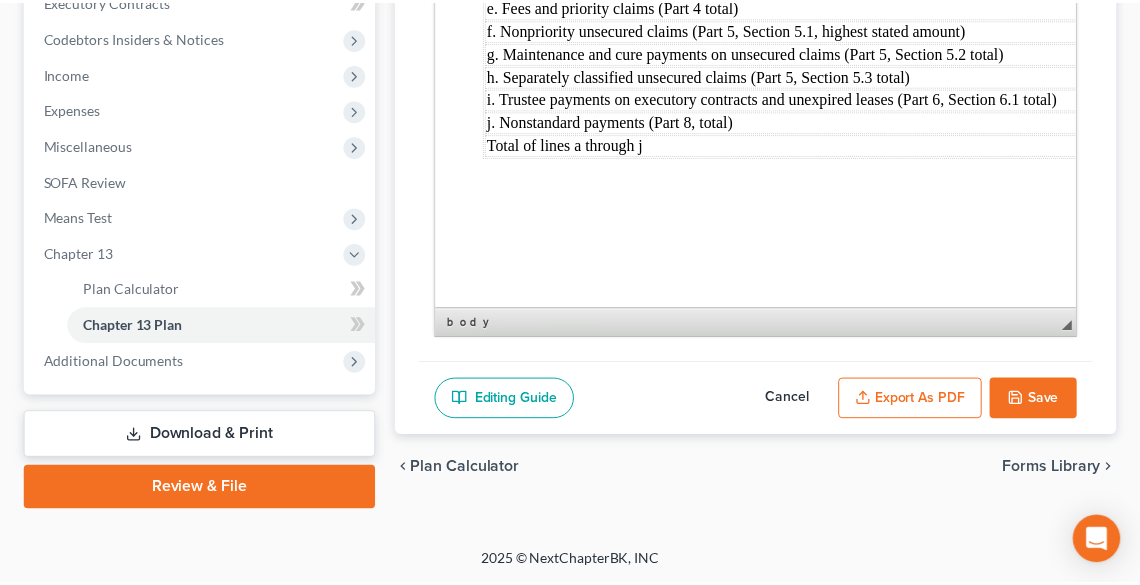 scroll, scrollTop: 9656, scrollLeft: 0, axis: vertical 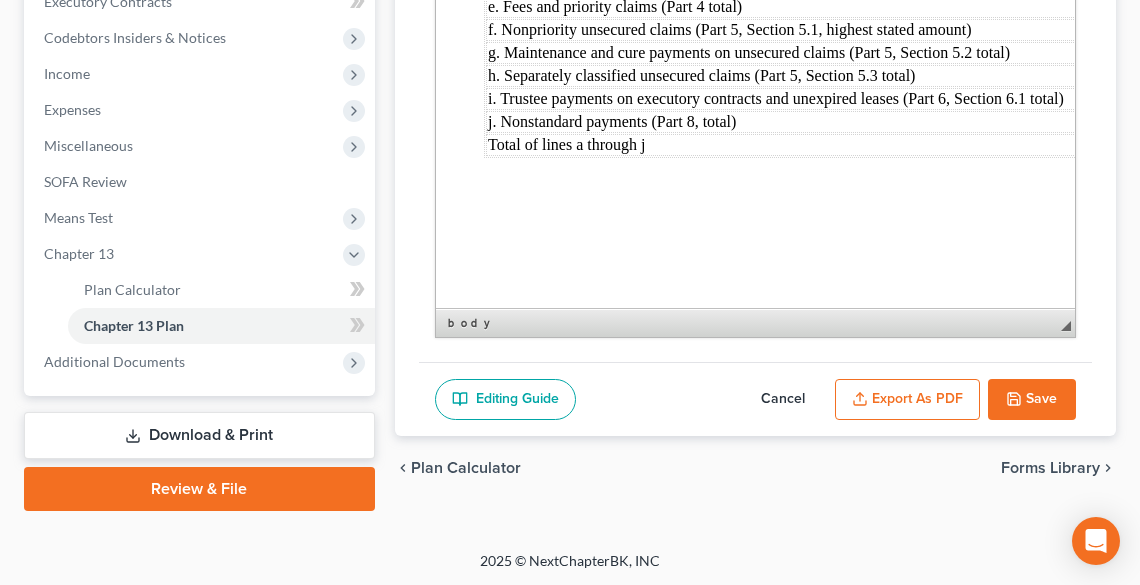 click 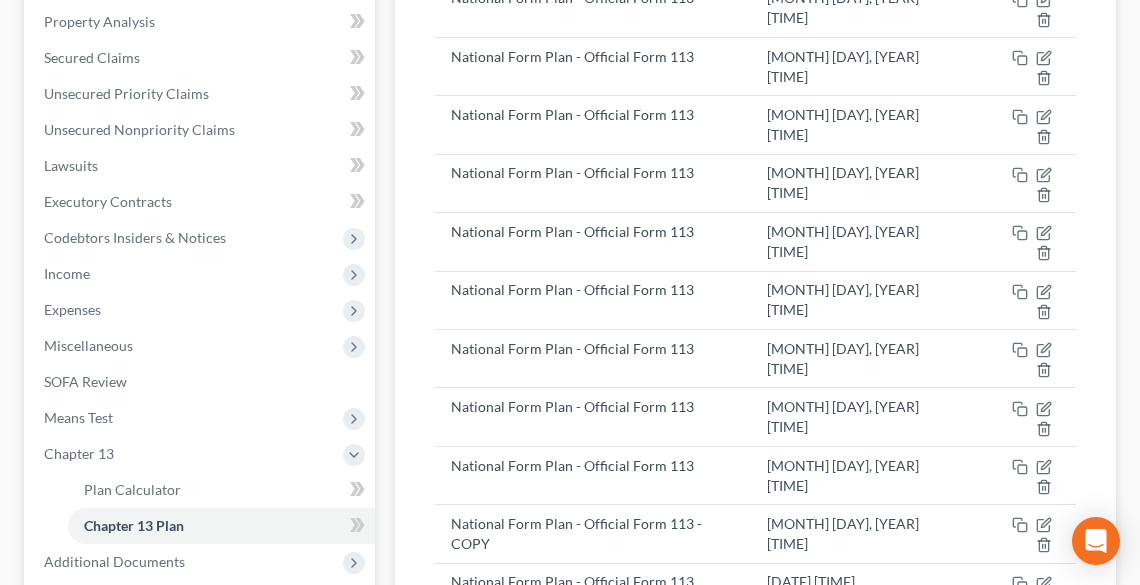 scroll, scrollTop: 620, scrollLeft: 0, axis: vertical 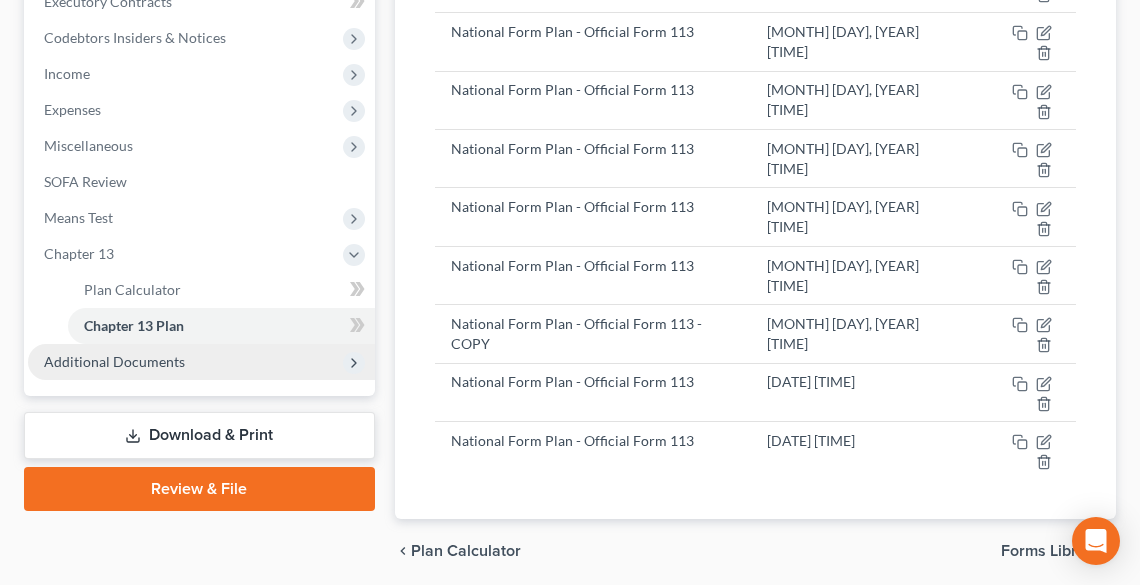 click on "Additional Documents" at bounding box center [114, 361] 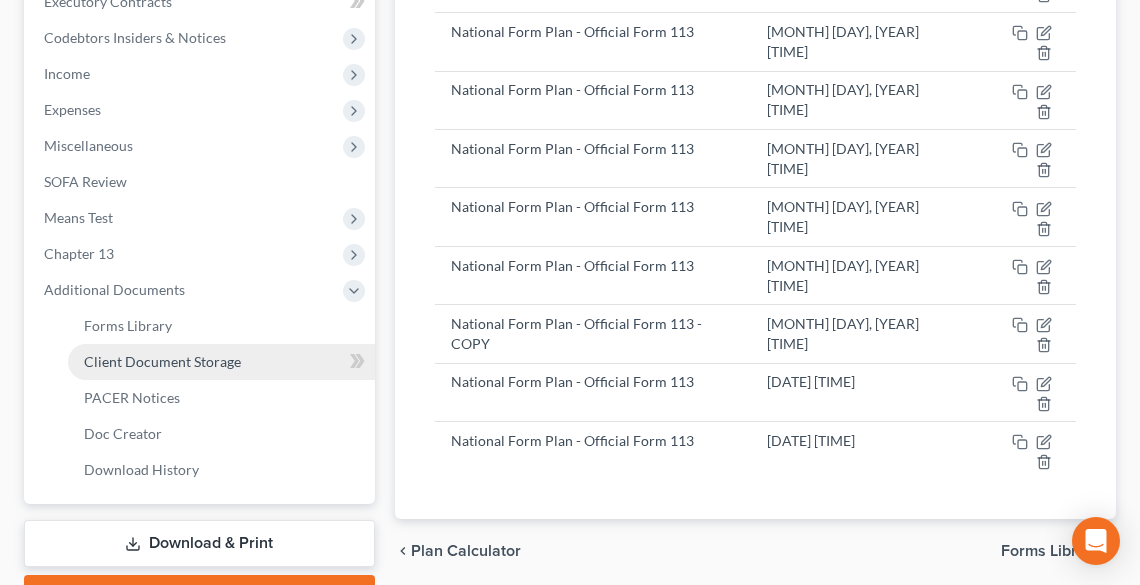 click on "Client Document Storage" at bounding box center (162, 361) 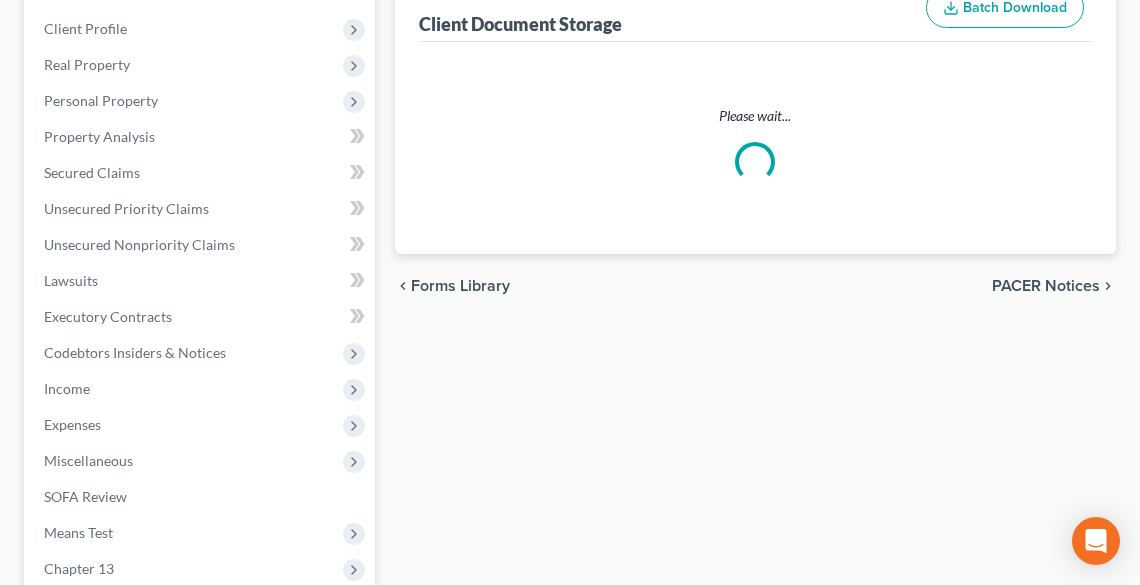 select on "5" 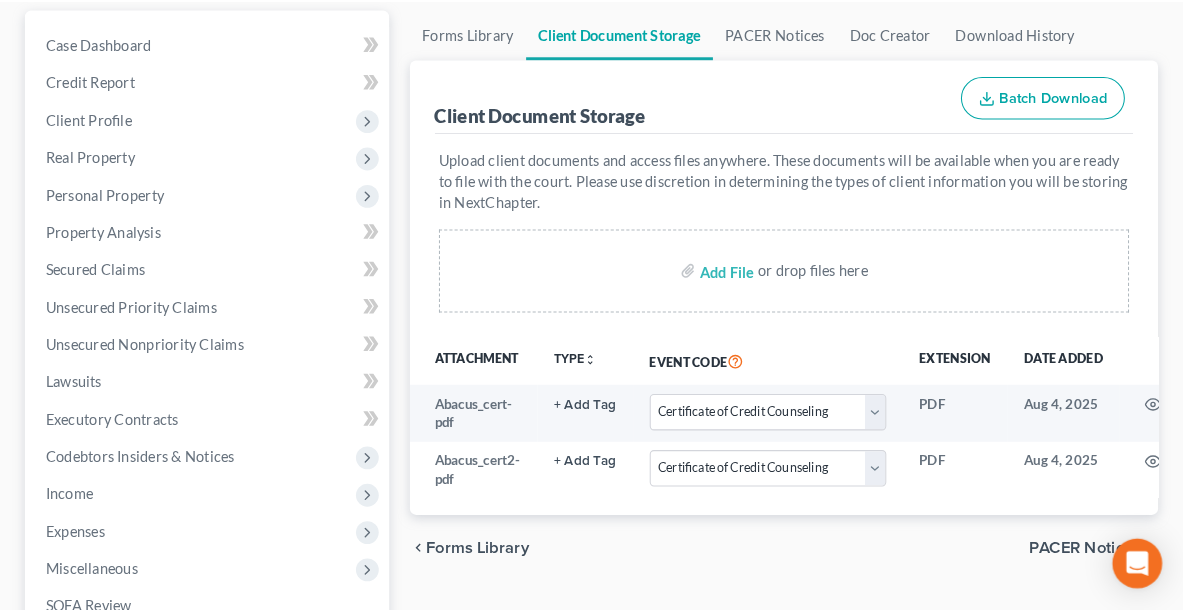 scroll, scrollTop: 240, scrollLeft: 0, axis: vertical 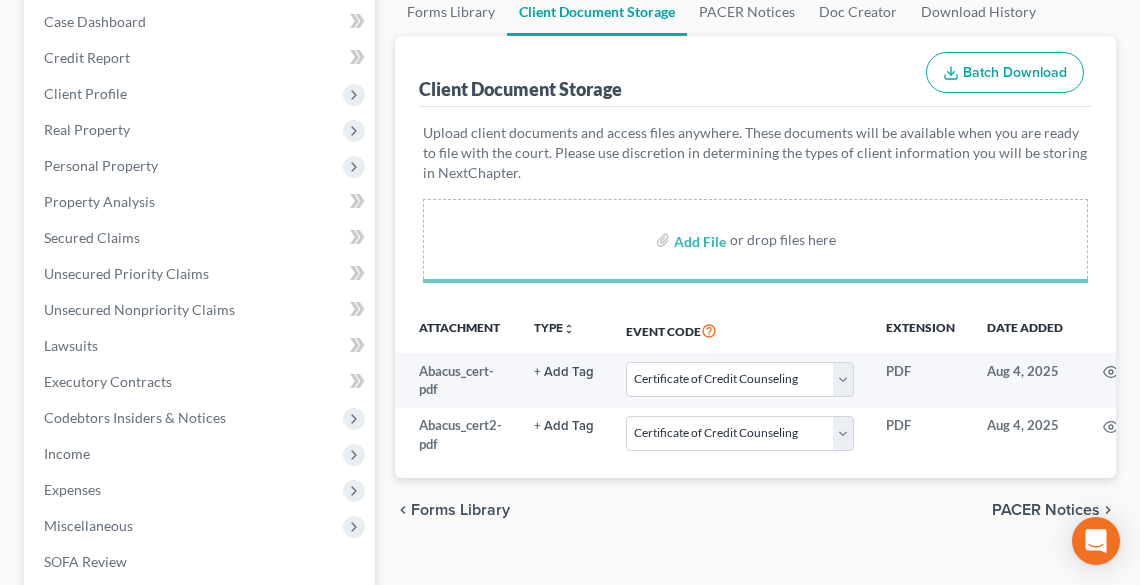 select on "5" 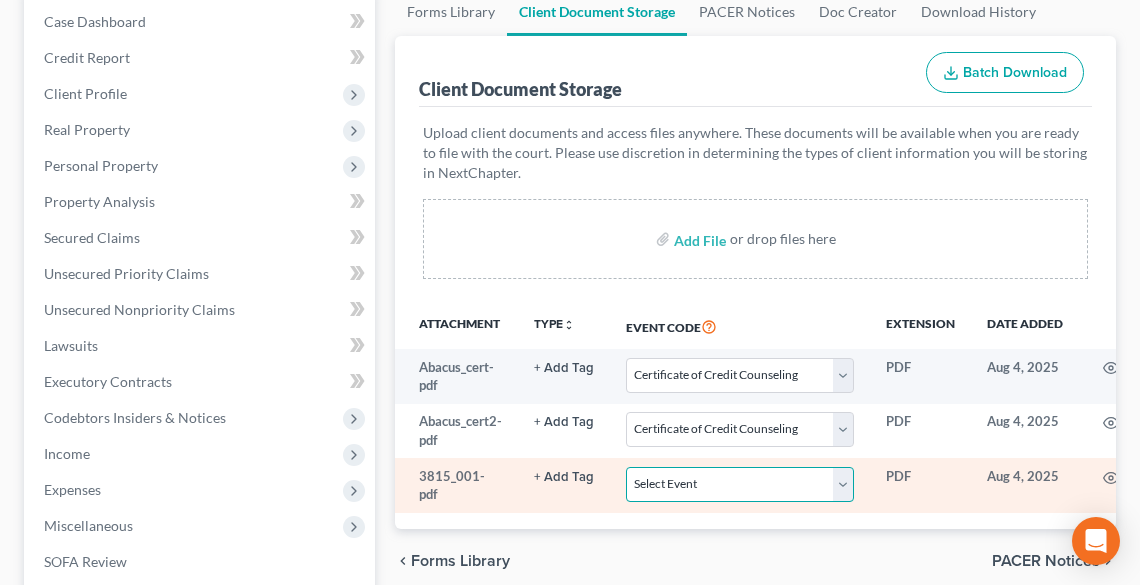 click on "Select Event 20 Largest Unsecured Creditors Amended List of Creditors (Fee) Amended Schedules and Summary (Fee) Amended Schedules and Summary (No Fee) Application to Have Chapter 7 Filing Fee Waived Certificate of Credit Counseling Certificate of Service Chapter 11 Monthly operating Report UST Form 11-MOR Chapter 11 Post-Confirmation Report Chapter 11 Statement of Current Monthly Income - Form 122B Chapter 13 Calculation of Disposable Income 122C-2 Chapter 13 Plan Chapter 13 Statement of Monthly Income 122C-1 Chapter 7 Means Test Calculation 122A-2 Chapter 7 Statements - Monthly Income (122A-1) / Exemption Presumption of Abuse (122A-1Supp) (12/15) Debtor Electronic Noticing (DeBN) Declaration Re: Electronic Filing Declaration Under Penalty of Perjury Disclosure of Compensation of Attorney for Debtor Domestic Support Obligations Employee Income Records Financial Management Course (Form 423) Legal Description Operating Report Pay Filing Fee in Installments Reaffirmation Agreement Rights and Responsibilities" at bounding box center (740, 484) 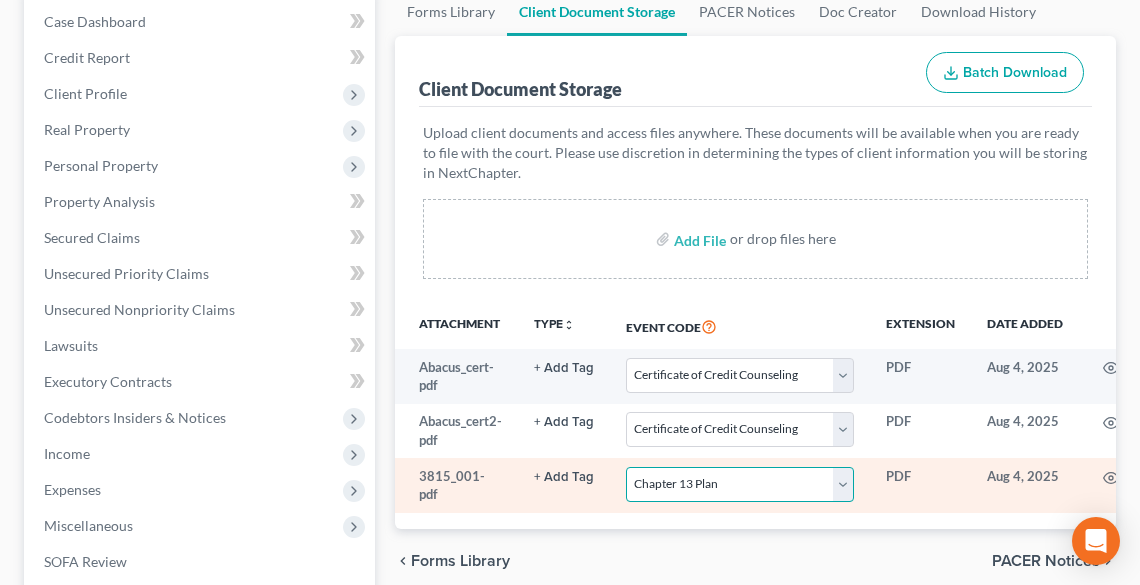 click on "Select Event 20 Largest Unsecured Creditors Amended List of Creditors (Fee) Amended Schedules and Summary (Fee) Amended Schedules and Summary (No Fee) Application to Have Chapter 7 Filing Fee Waived Certificate of Credit Counseling Certificate of Service Chapter 11 Monthly operating Report UST Form 11-MOR Chapter 11 Post-Confirmation Report Chapter 11 Statement of Current Monthly Income - Form 122B Chapter 13 Calculation of Disposable Income 122C-2 Chapter 13 Plan Chapter 13 Statement of Monthly Income 122C-1 Chapter 7 Means Test Calculation 122A-2 Chapter 7 Statements - Monthly Income (122A-1) / Exemption Presumption of Abuse (122A-1Supp) (12/15) Debtor Electronic Noticing (DeBN) Declaration Re: Electronic Filing Declaration Under Penalty of Perjury Disclosure of Compensation of Attorney for Debtor Domestic Support Obligations Employee Income Records Financial Management Course (Form 423) Legal Description Operating Report Pay Filing Fee in Installments Reaffirmation Agreement Rights and Responsibilities" at bounding box center [740, 484] 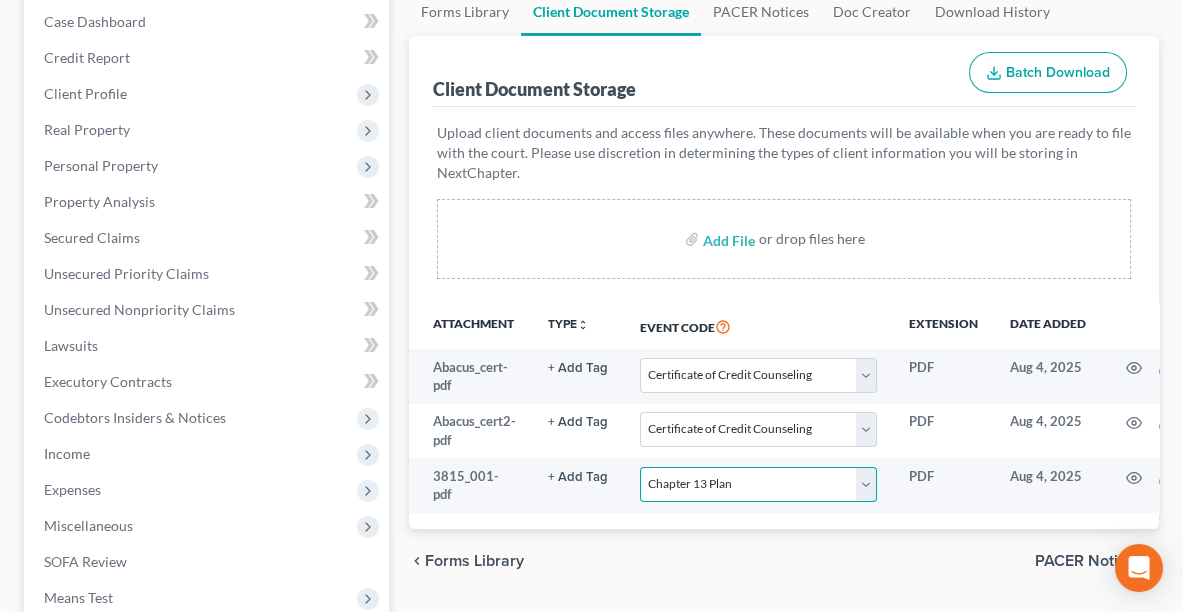 scroll, scrollTop: 0, scrollLeft: 0, axis: both 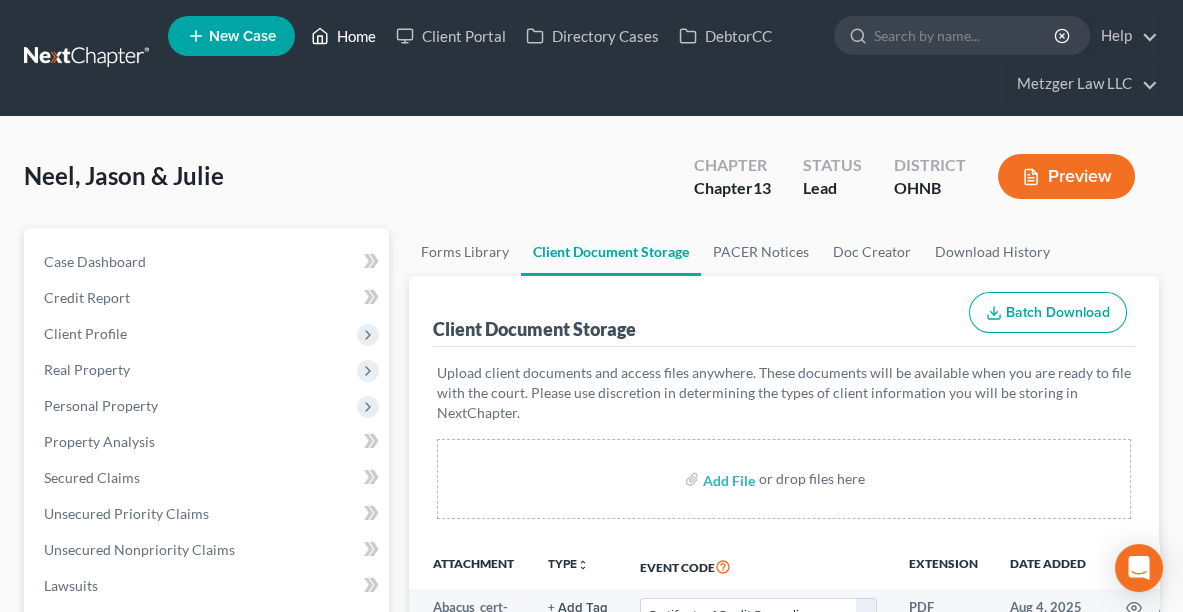 click on "Home" at bounding box center (343, 36) 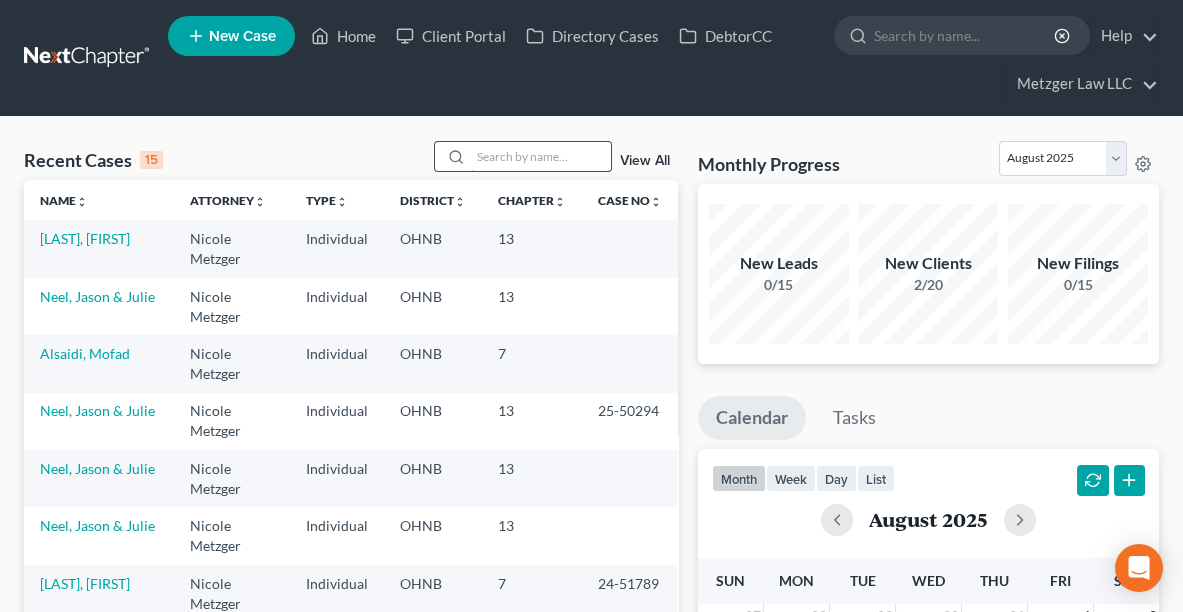click at bounding box center [541, 156] 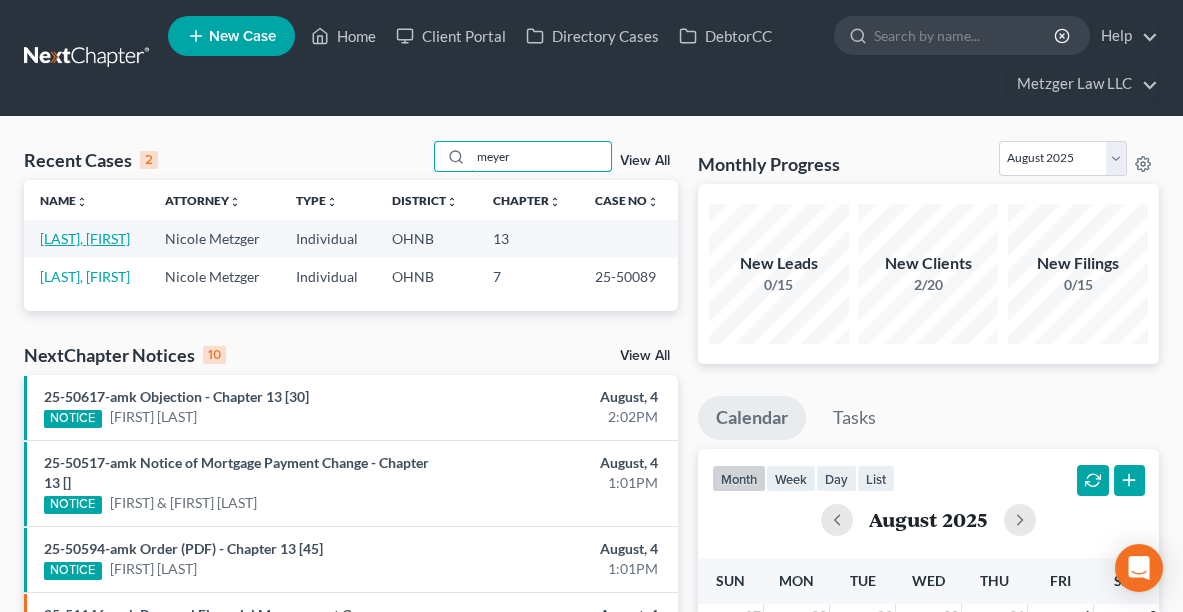 type on "meyer" 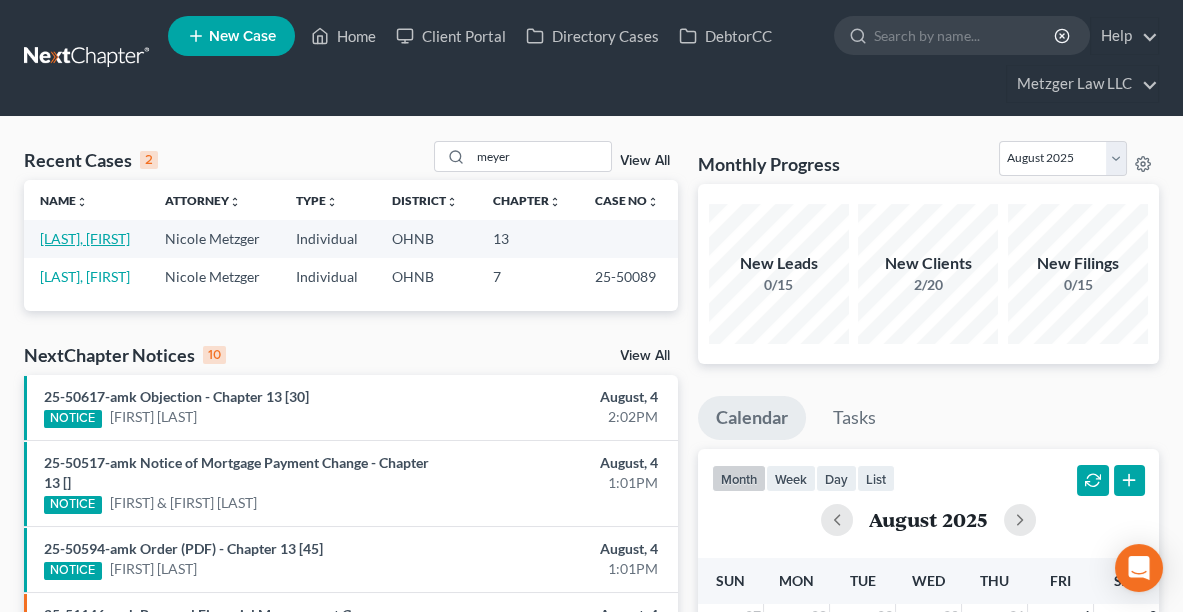 click on "[LAST], [FIRST]" at bounding box center (85, 238) 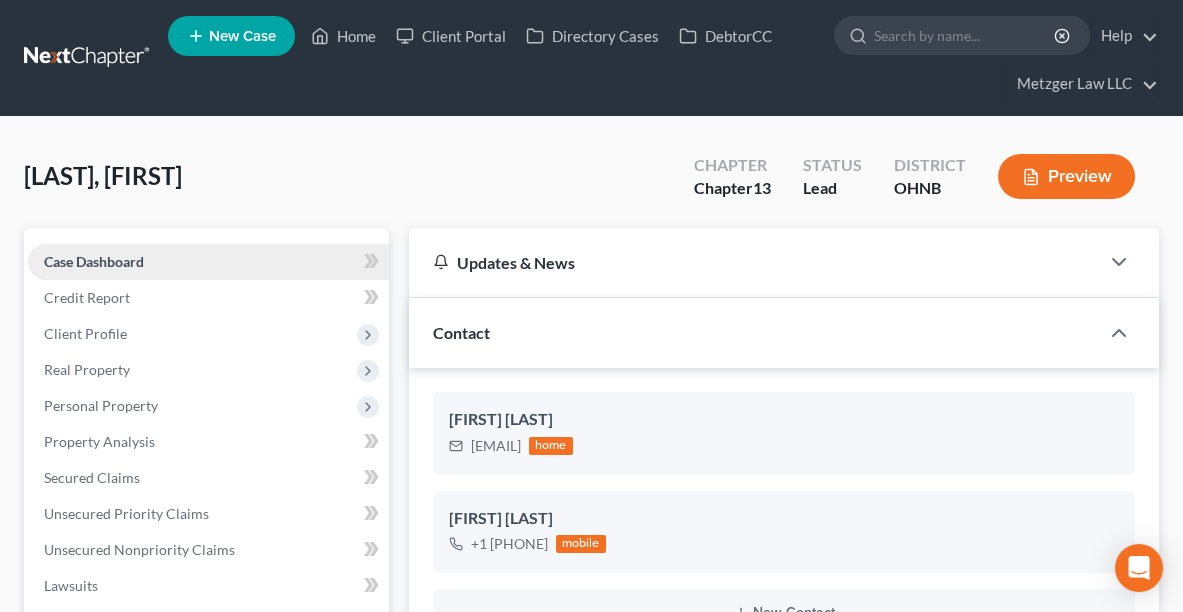 scroll, scrollTop: 413, scrollLeft: 0, axis: vertical 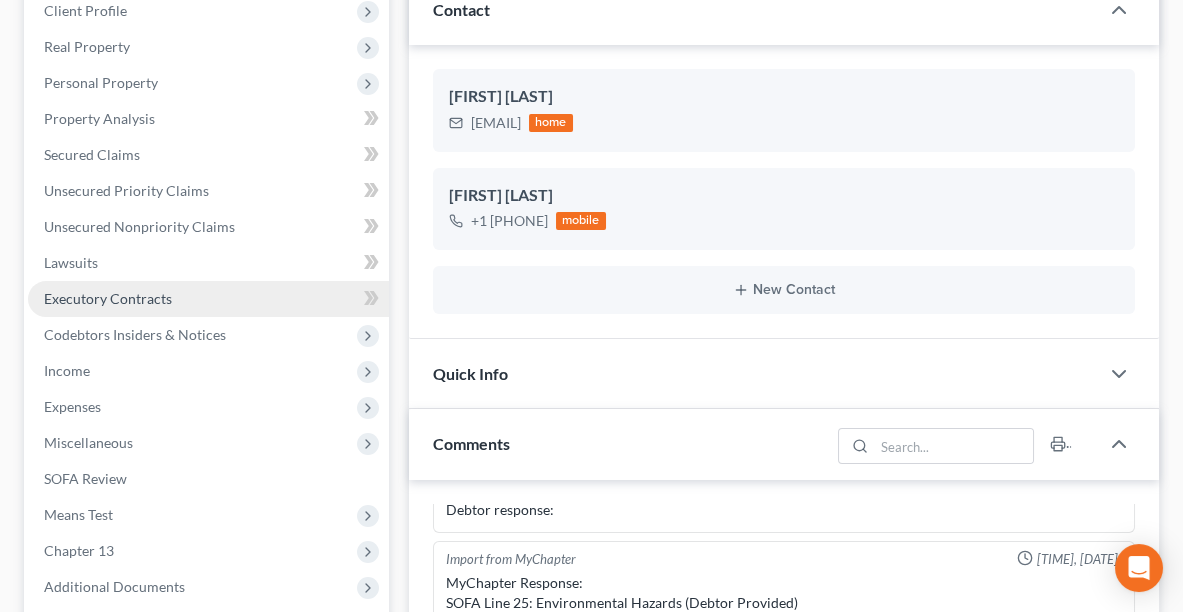 click on "Executory Contracts" at bounding box center [108, 298] 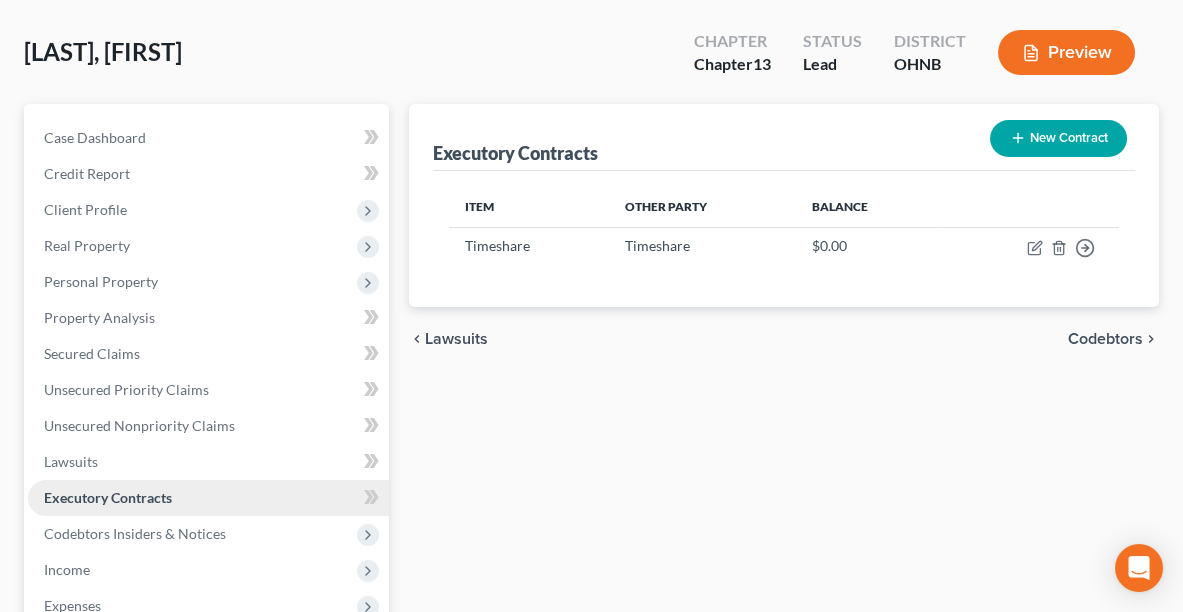 scroll, scrollTop: 0, scrollLeft: 0, axis: both 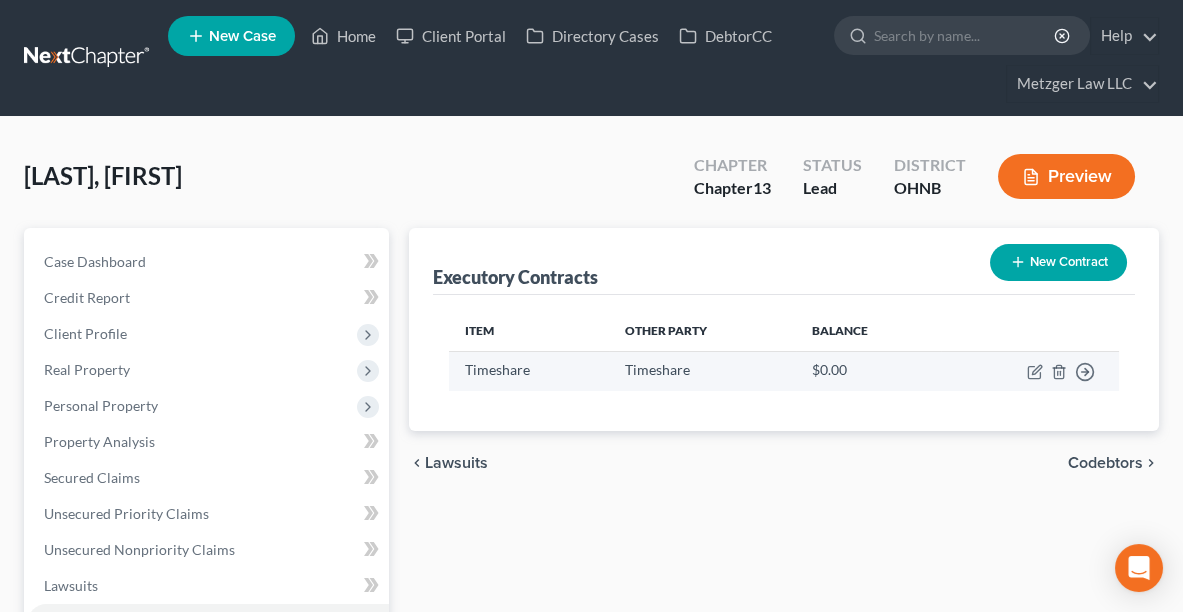 click on "Move to D Move to E Move to F Move to Notice Only" at bounding box center [1030, 370] 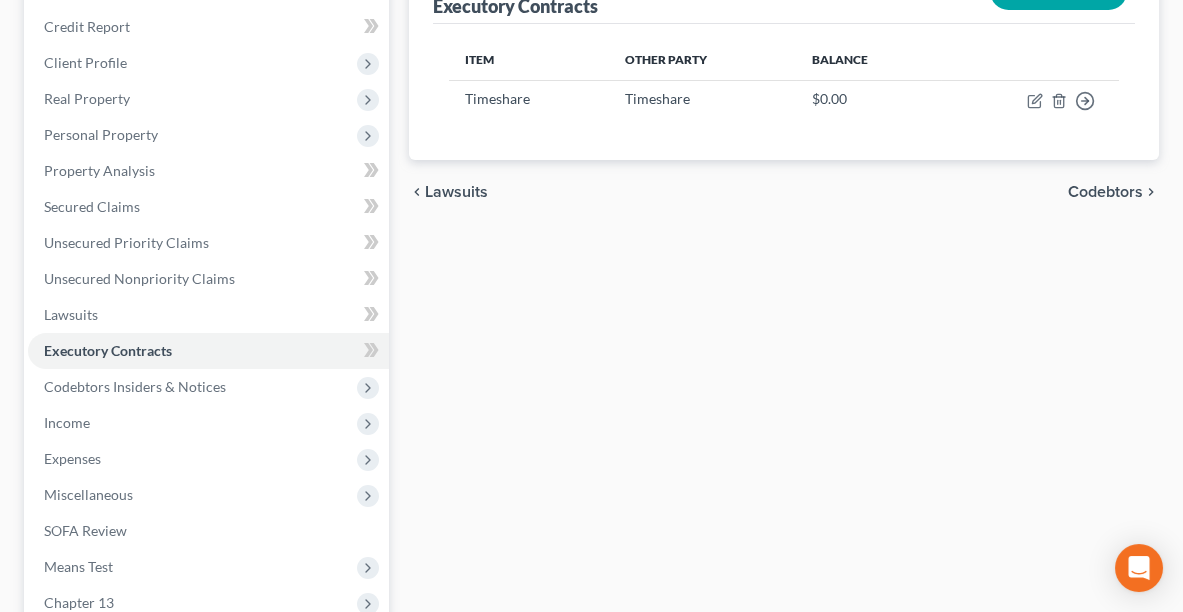 scroll, scrollTop: 275, scrollLeft: 0, axis: vertical 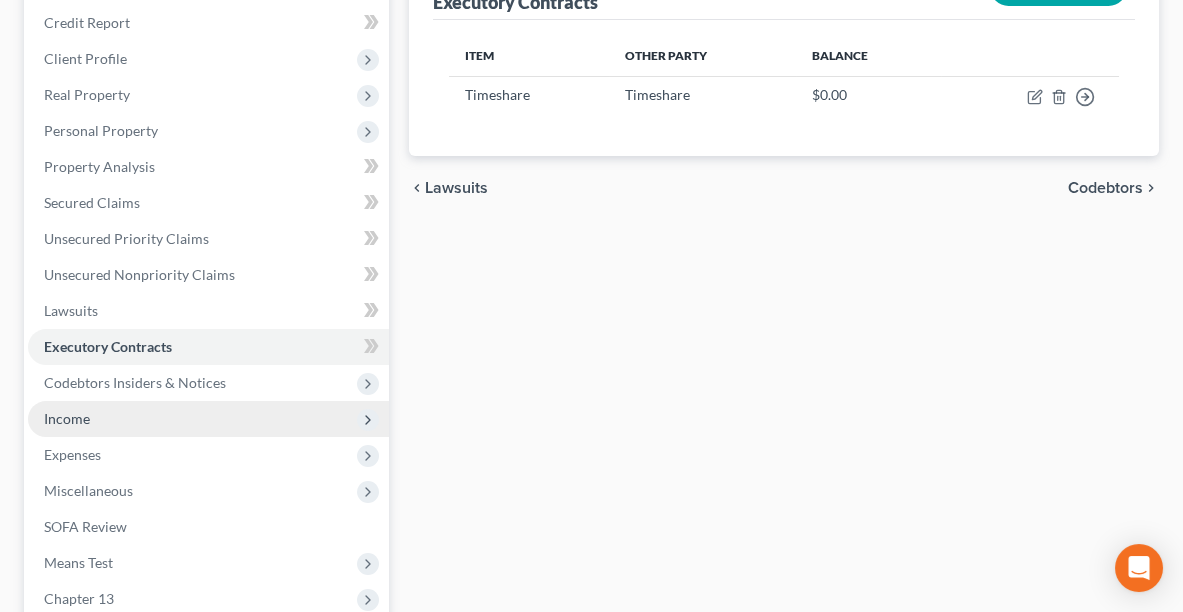 click on "Income" at bounding box center [208, 419] 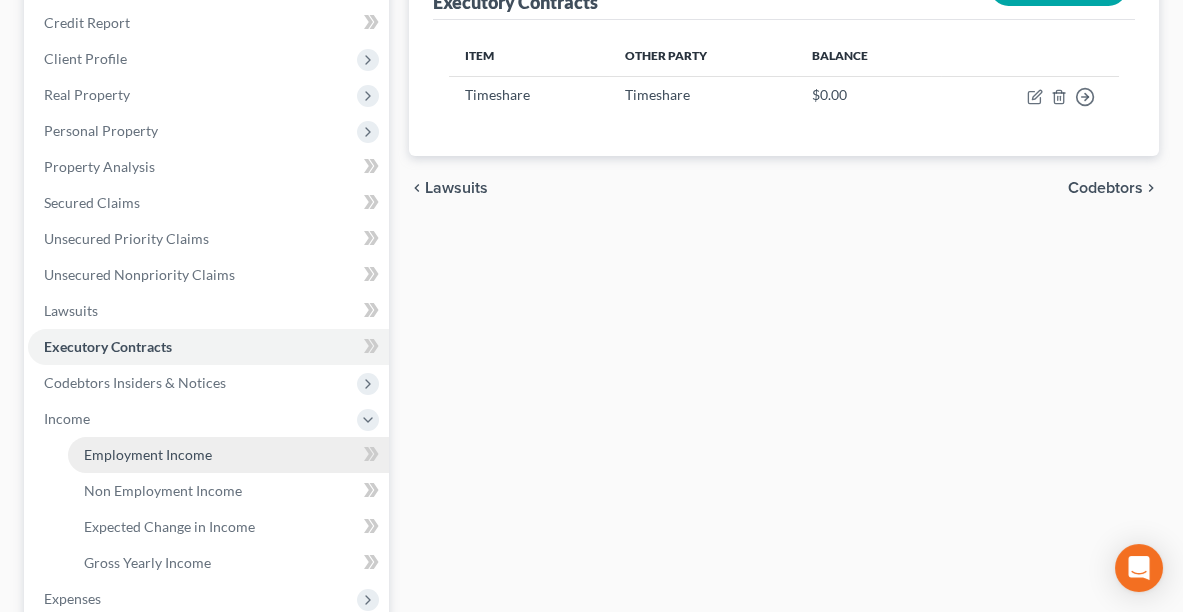click on "Employment Income" at bounding box center [228, 455] 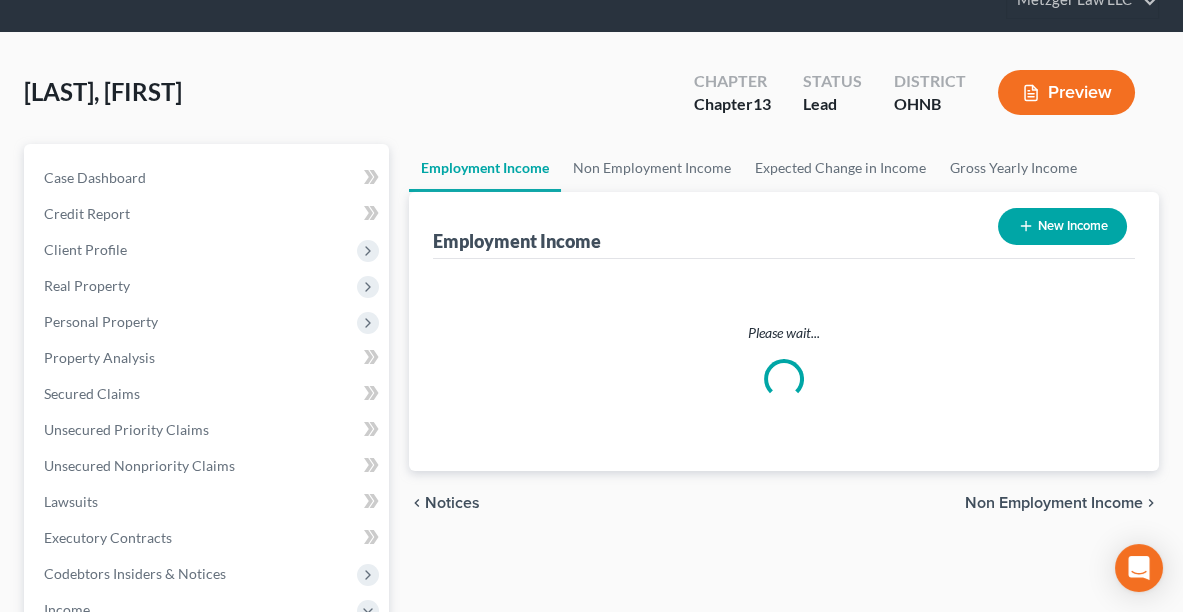scroll, scrollTop: 0, scrollLeft: 0, axis: both 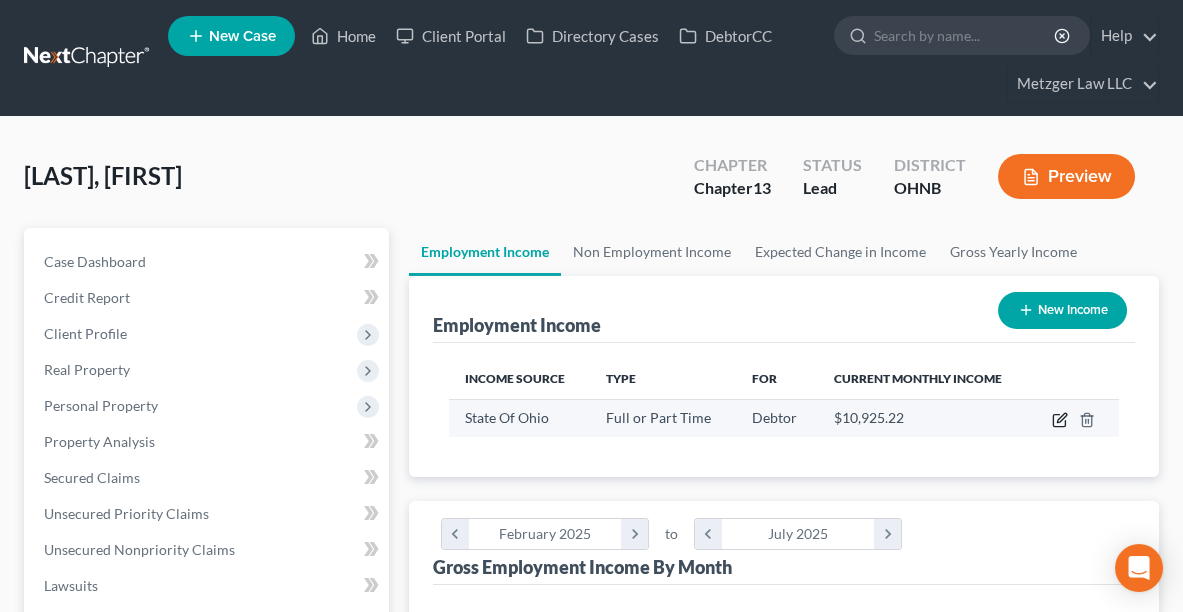 click 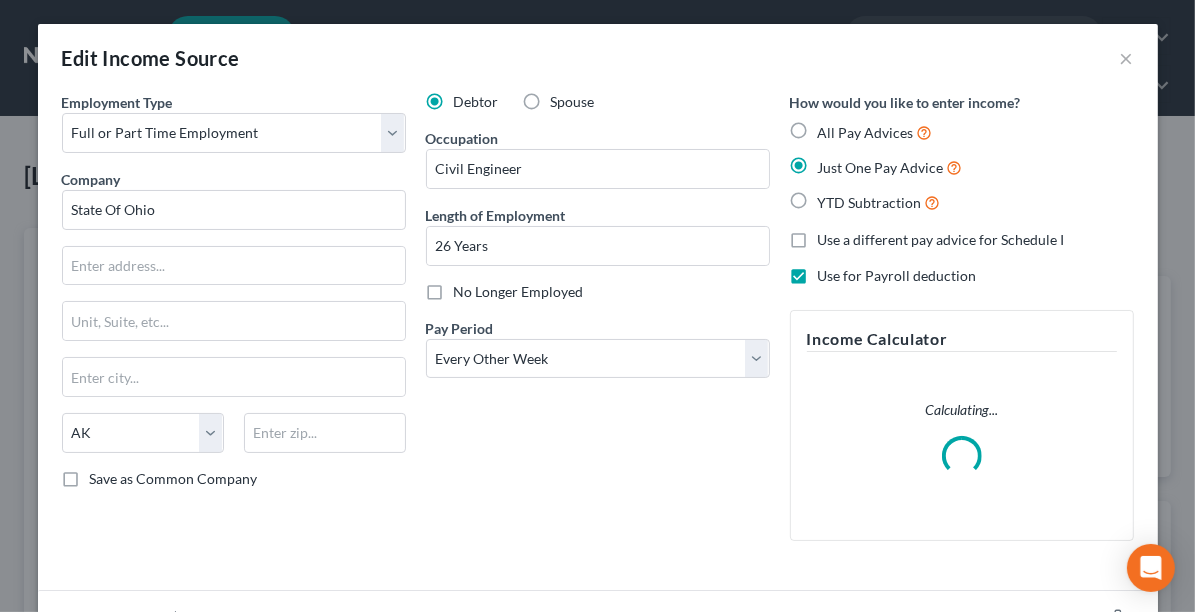 scroll, scrollTop: 999660, scrollLeft: 999281, axis: both 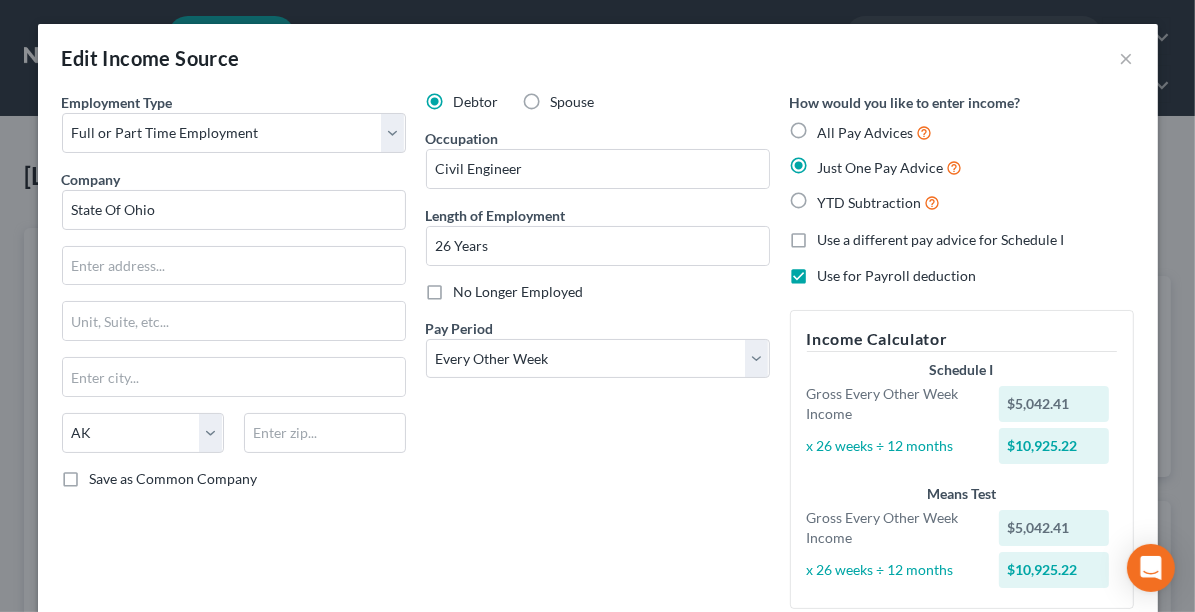 click on "Edit Income Source ×" at bounding box center (598, 58) 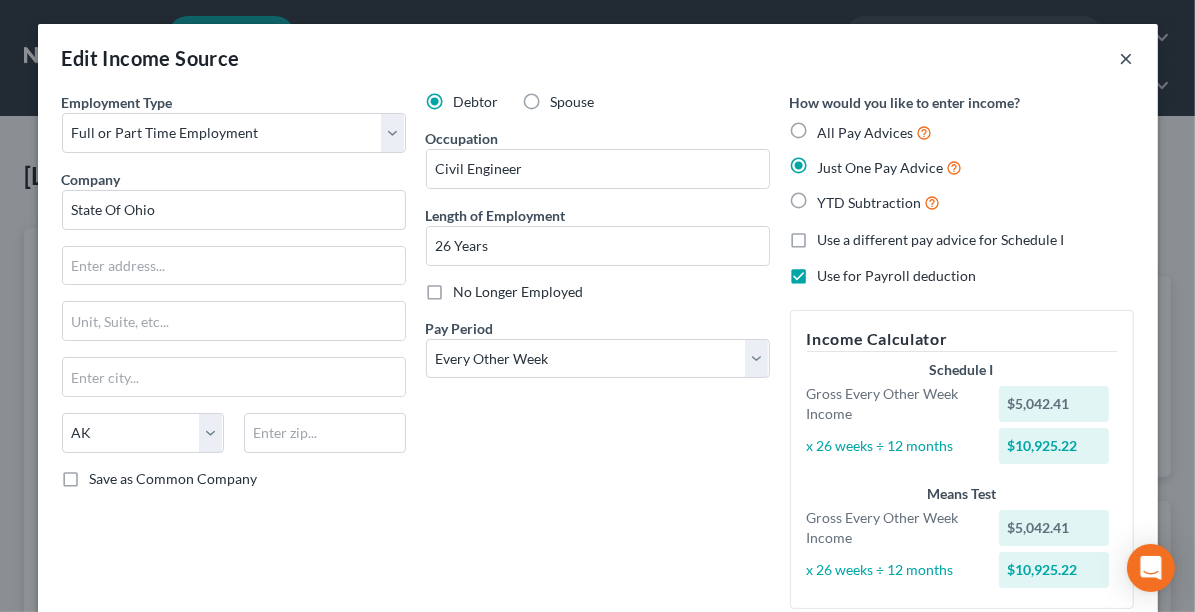click on "×" at bounding box center (1127, 58) 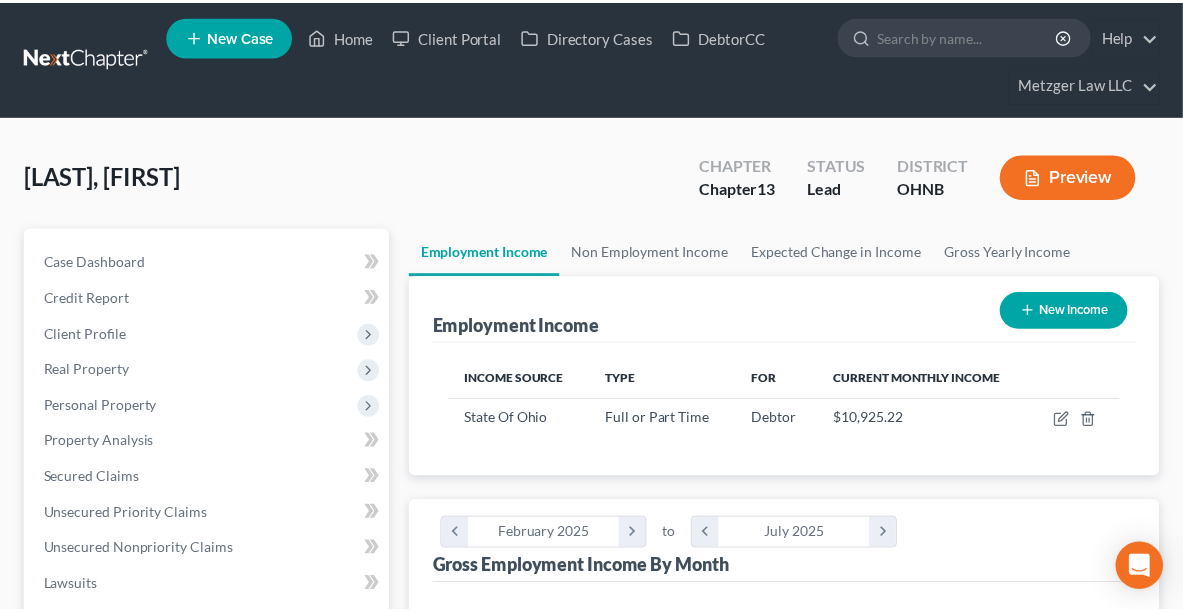 scroll, scrollTop: 334, scrollLeft: 709, axis: both 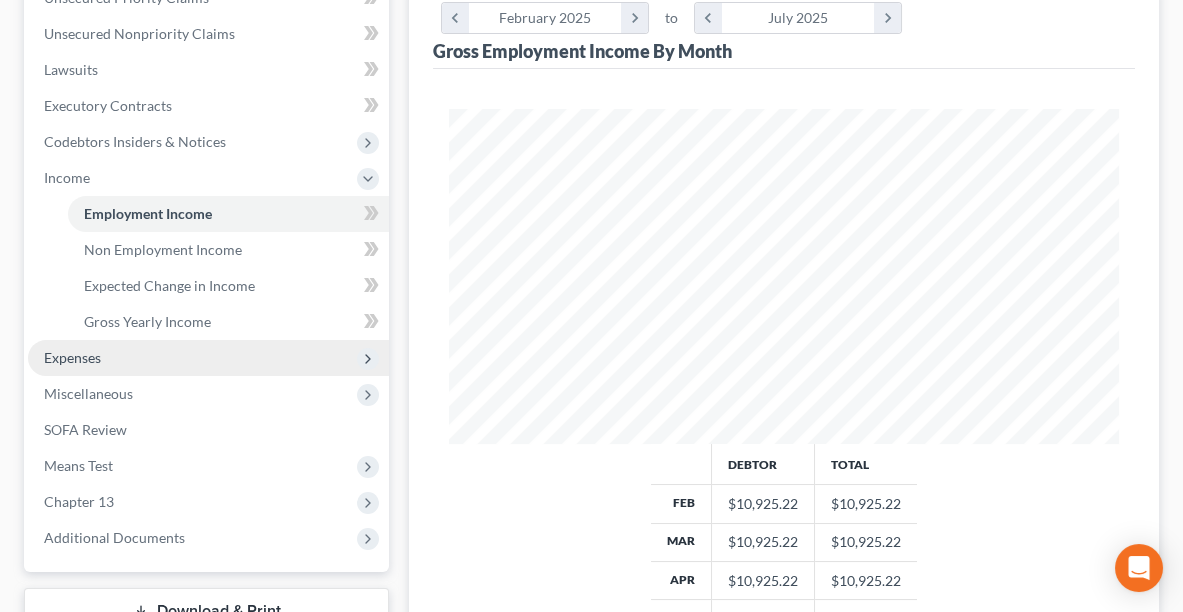 click on "Expenses" at bounding box center (208, 358) 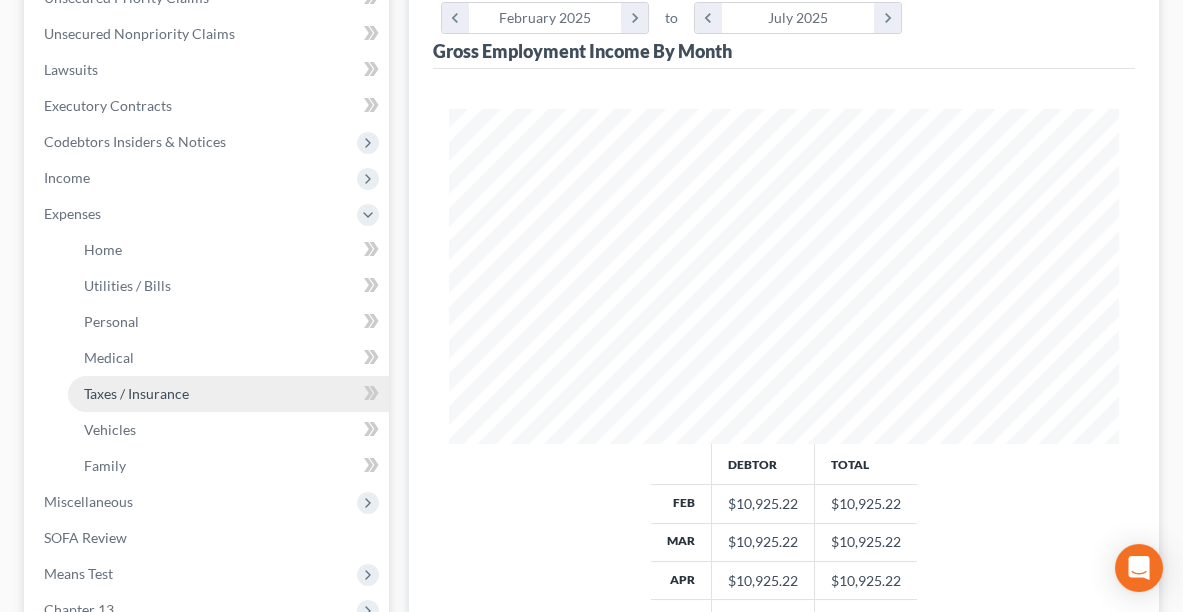click on "Taxes / Insurance" at bounding box center [136, 393] 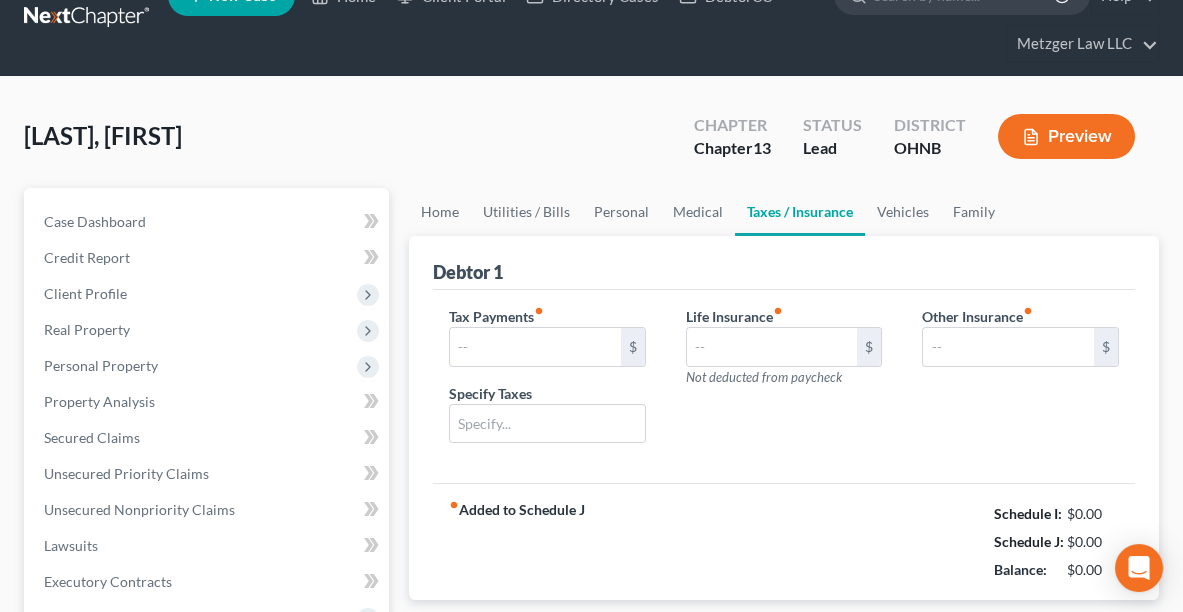 scroll, scrollTop: 0, scrollLeft: 0, axis: both 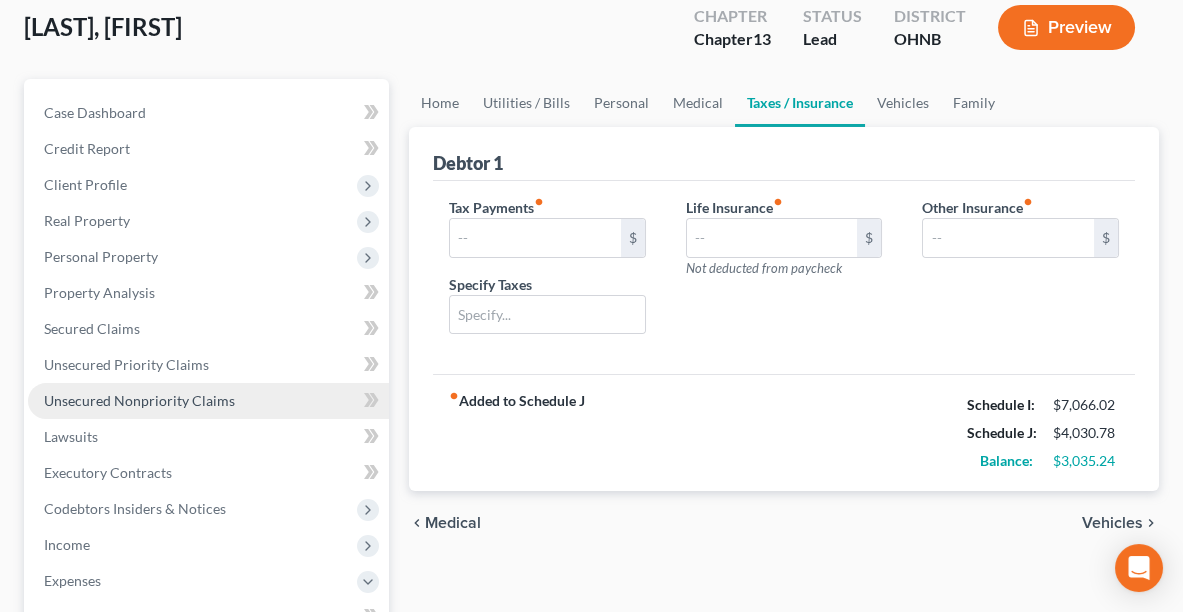 click on "Unsecured Nonpriority Claims" at bounding box center [139, 400] 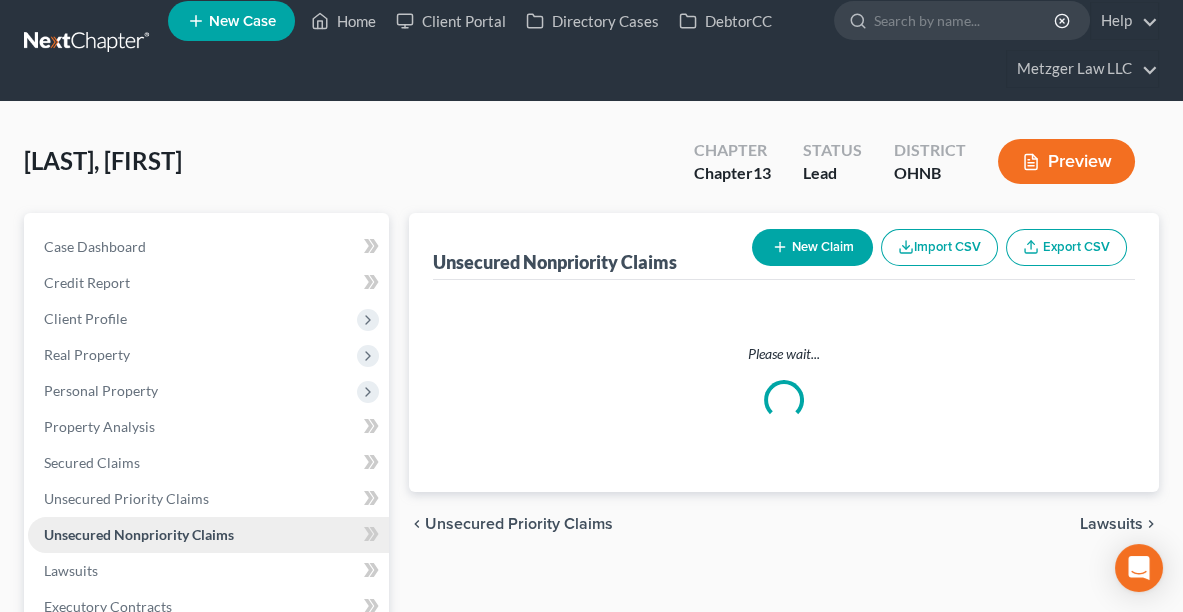 scroll, scrollTop: 0, scrollLeft: 0, axis: both 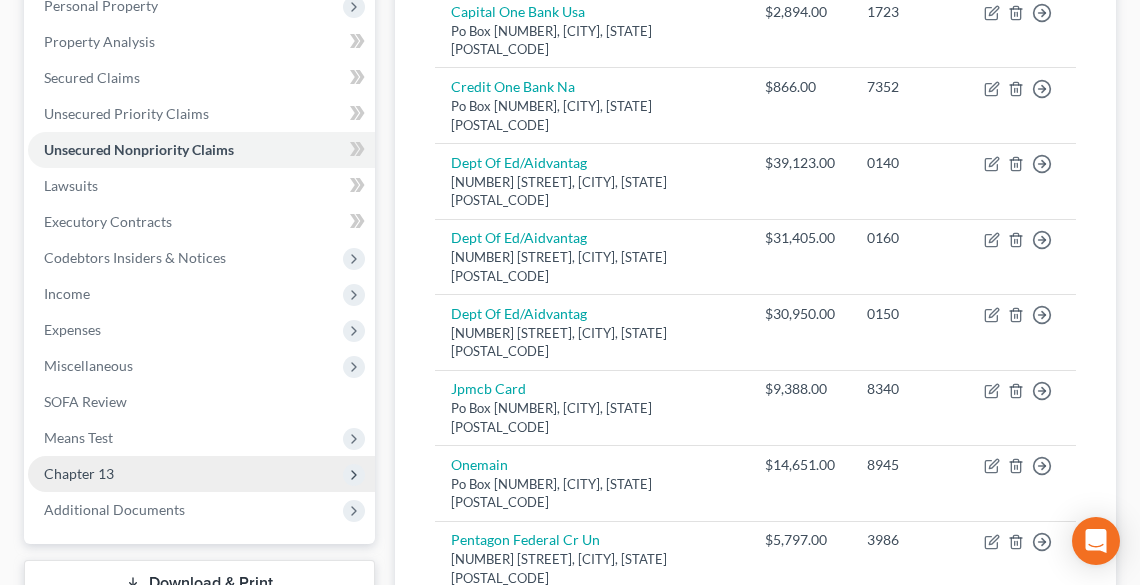 click on "Chapter 13" at bounding box center [79, 473] 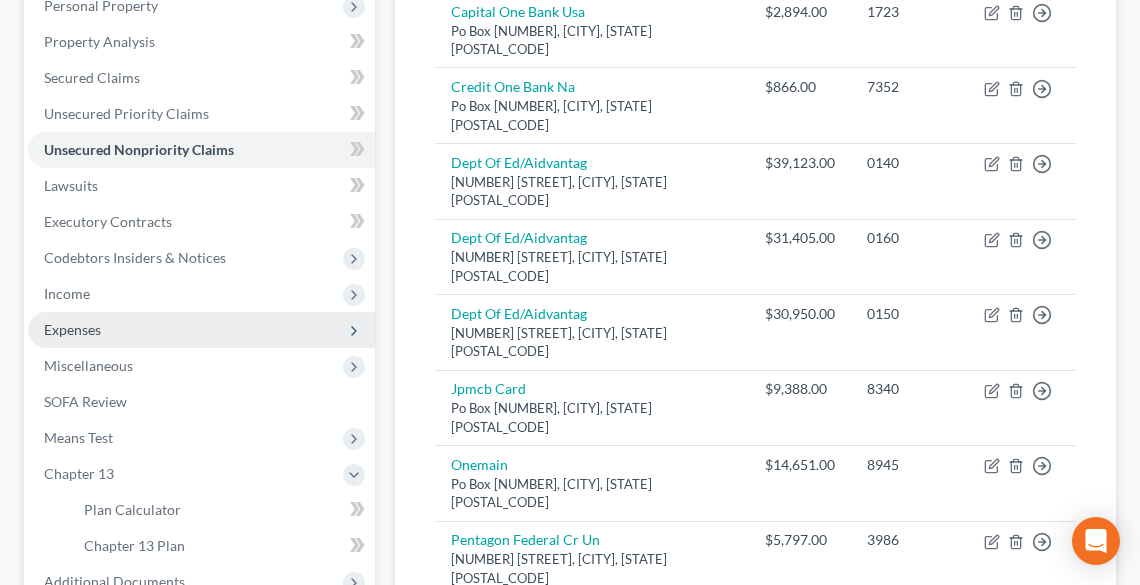 click on "Expenses" at bounding box center (201, 330) 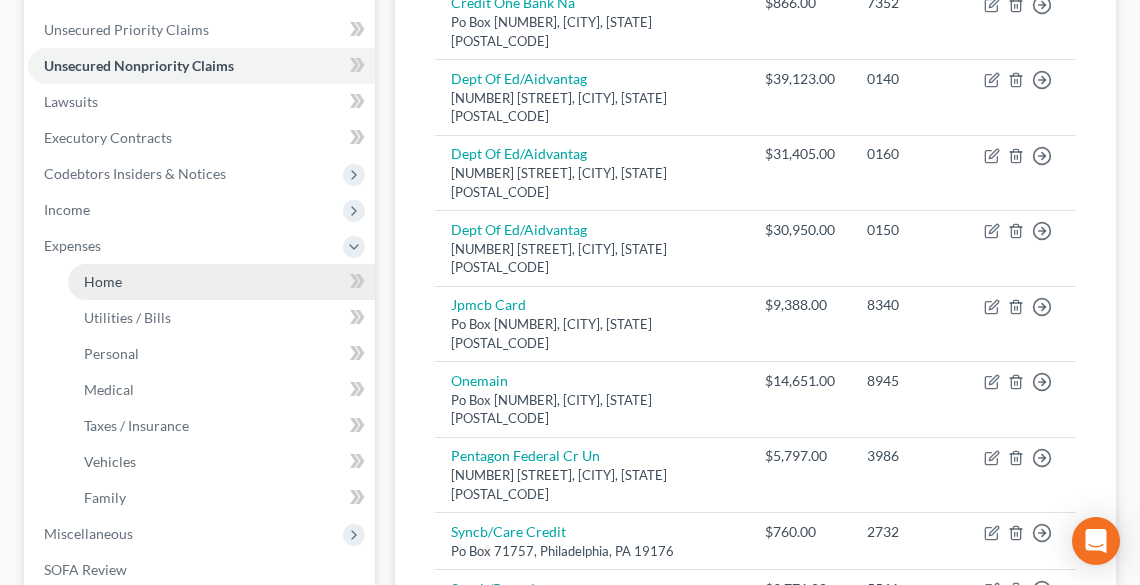 scroll, scrollTop: 720, scrollLeft: 0, axis: vertical 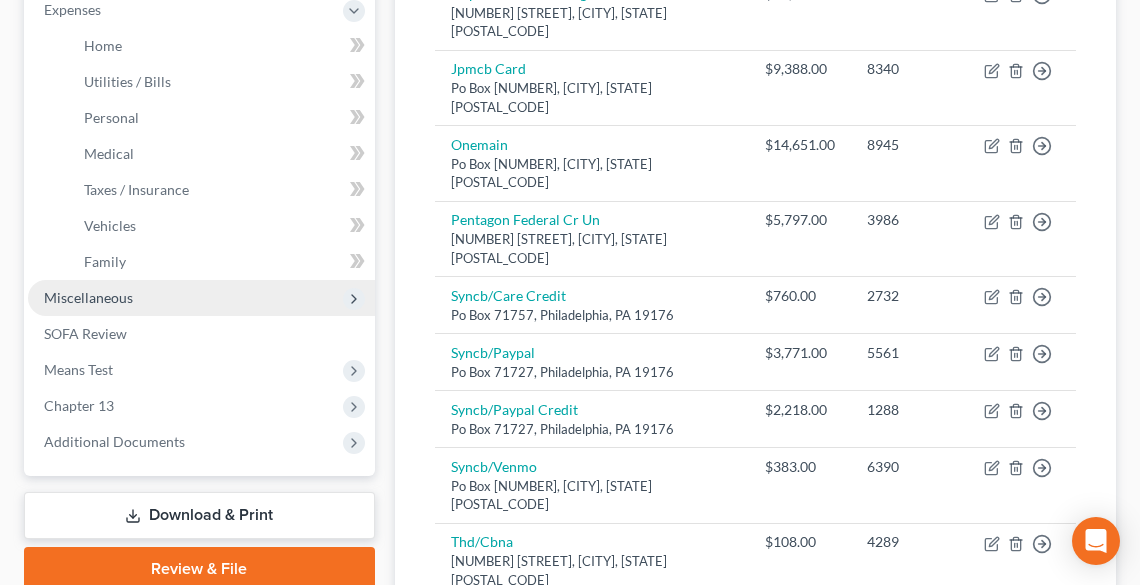 click on "Miscellaneous" at bounding box center [88, 297] 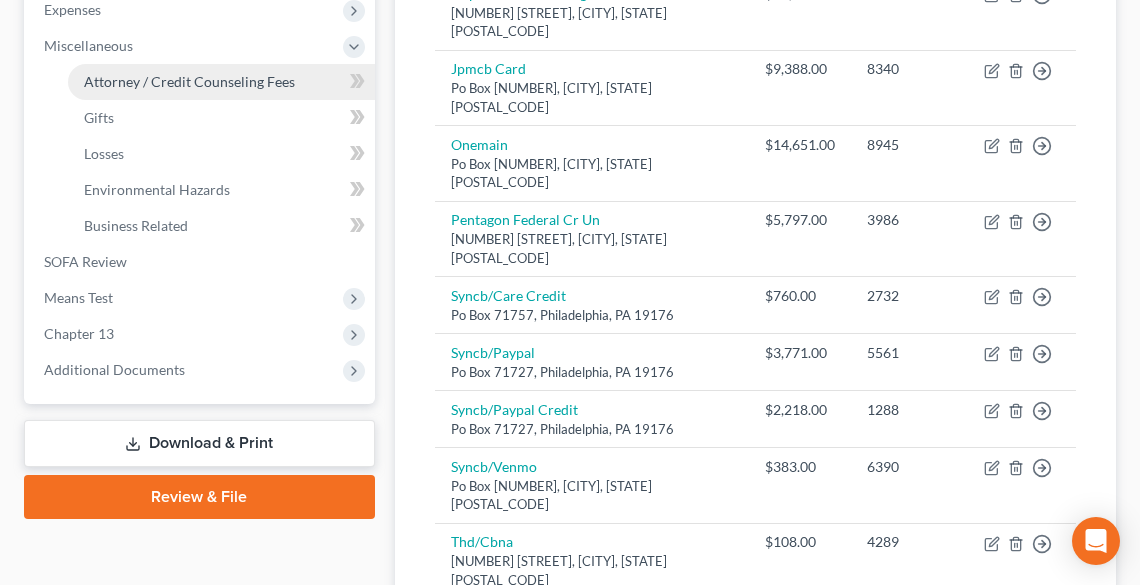 click on "Attorney / Credit Counseling Fees" at bounding box center (221, 82) 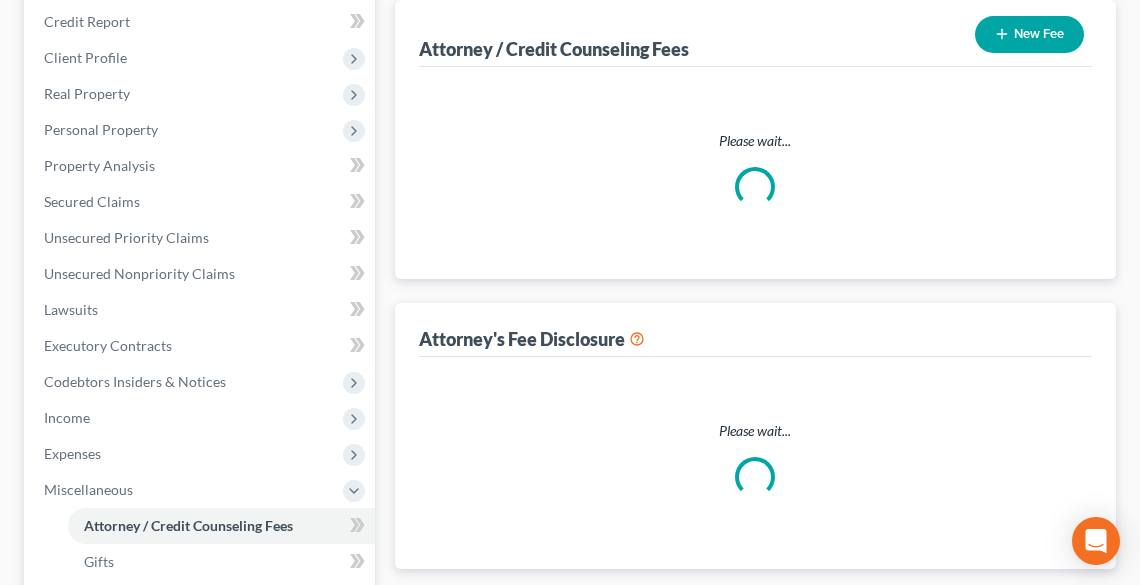 select on "0" 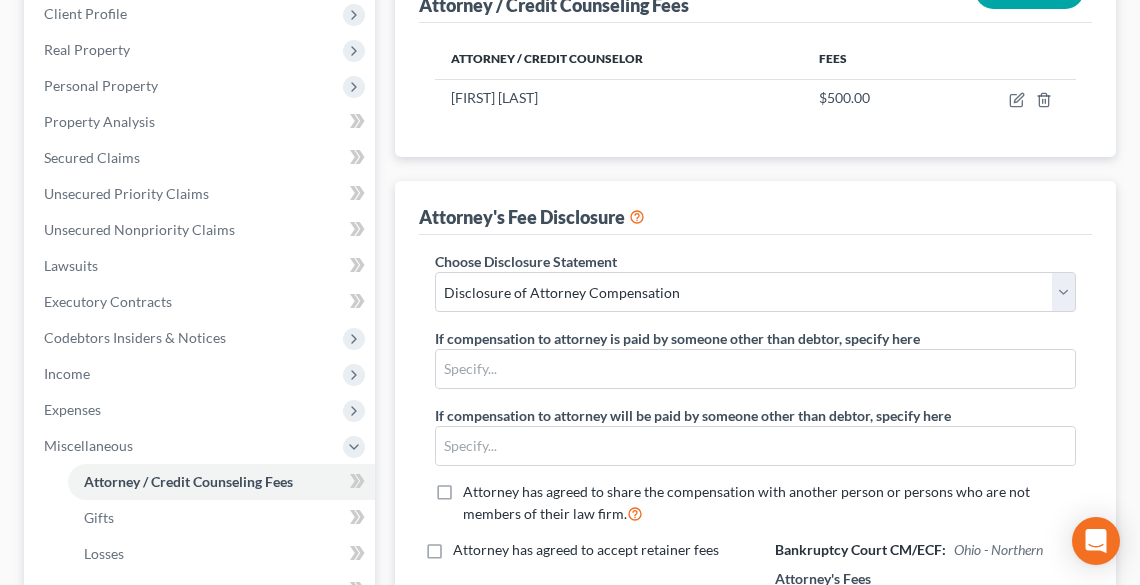 scroll, scrollTop: 640, scrollLeft: 0, axis: vertical 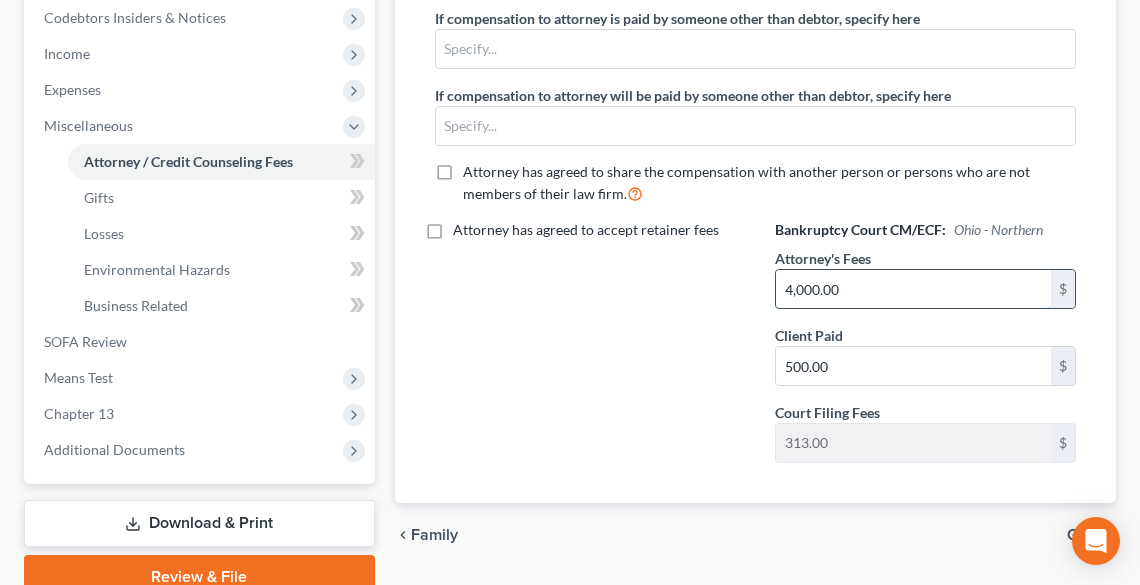 click on "4,000.00" at bounding box center (913, 289) 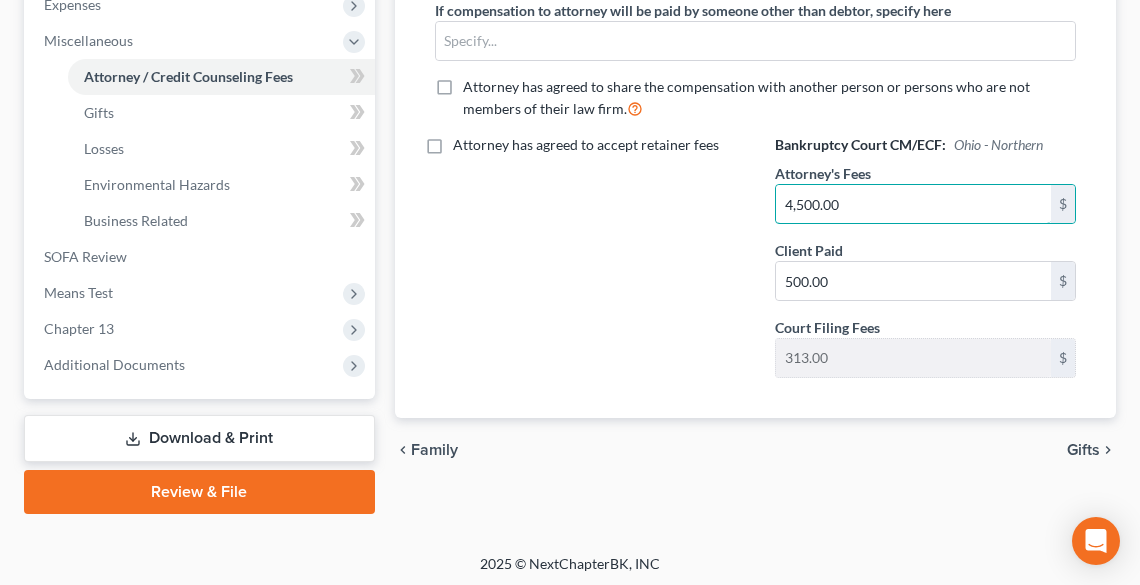scroll, scrollTop: 728, scrollLeft: 0, axis: vertical 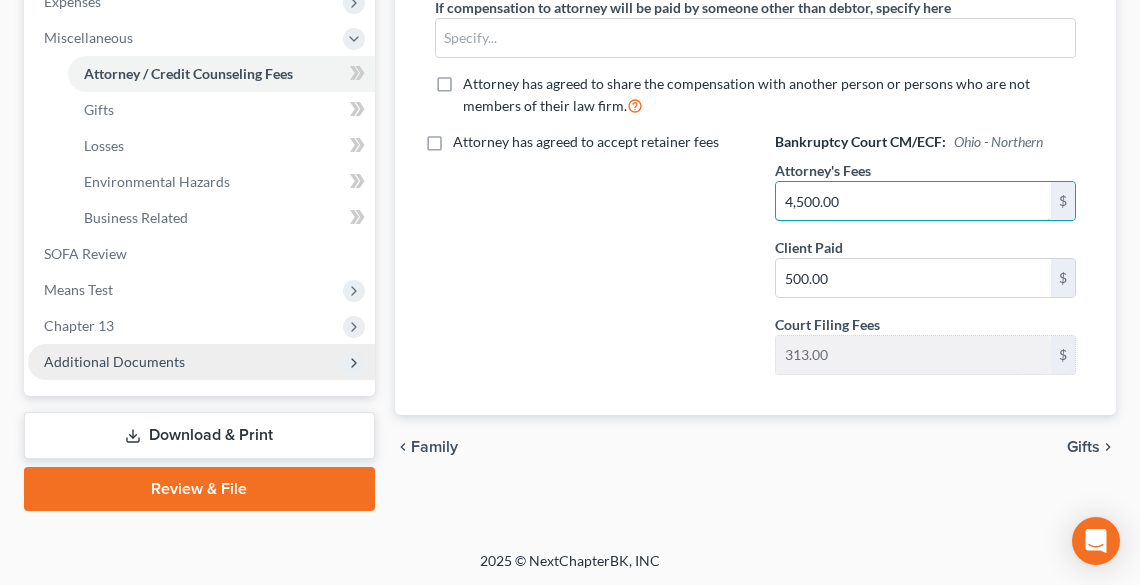 type on "4,500.00" 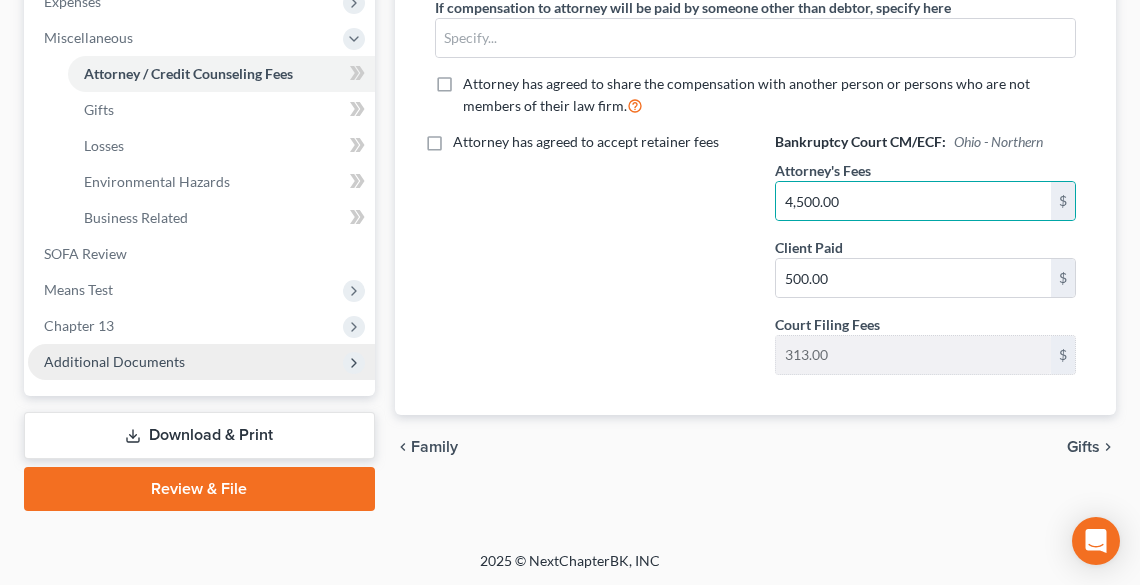 click on "Additional Documents" at bounding box center [114, 361] 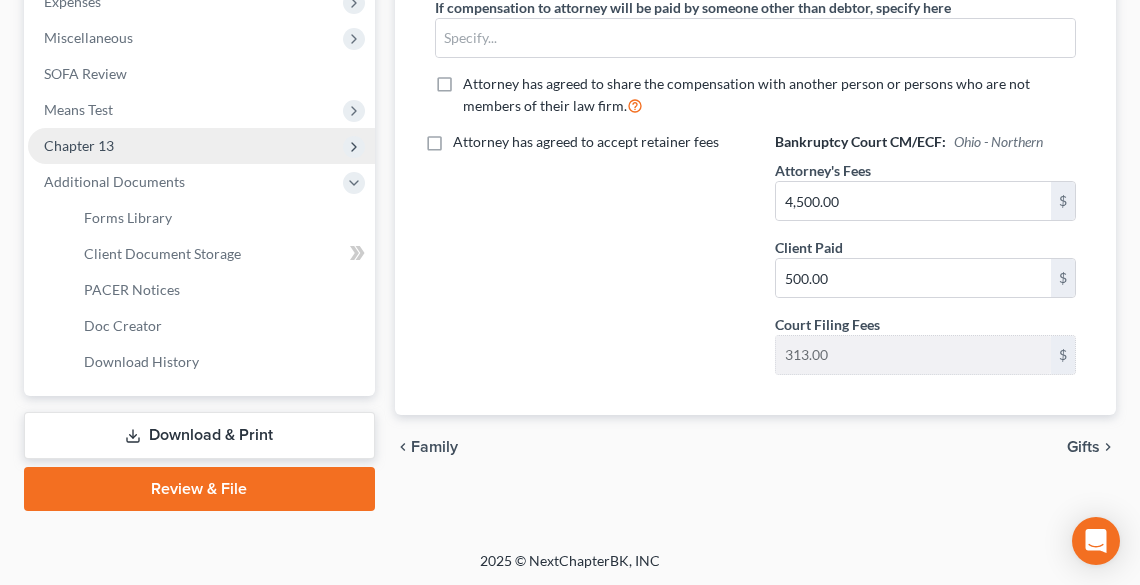 click on "Chapter 13" at bounding box center (201, 146) 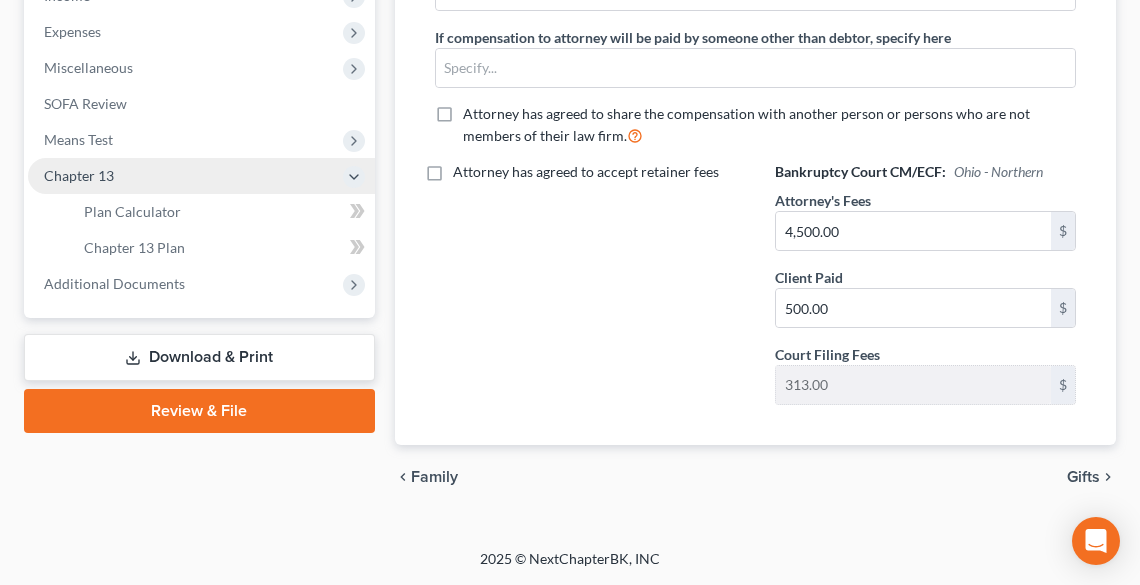 scroll, scrollTop: 693, scrollLeft: 0, axis: vertical 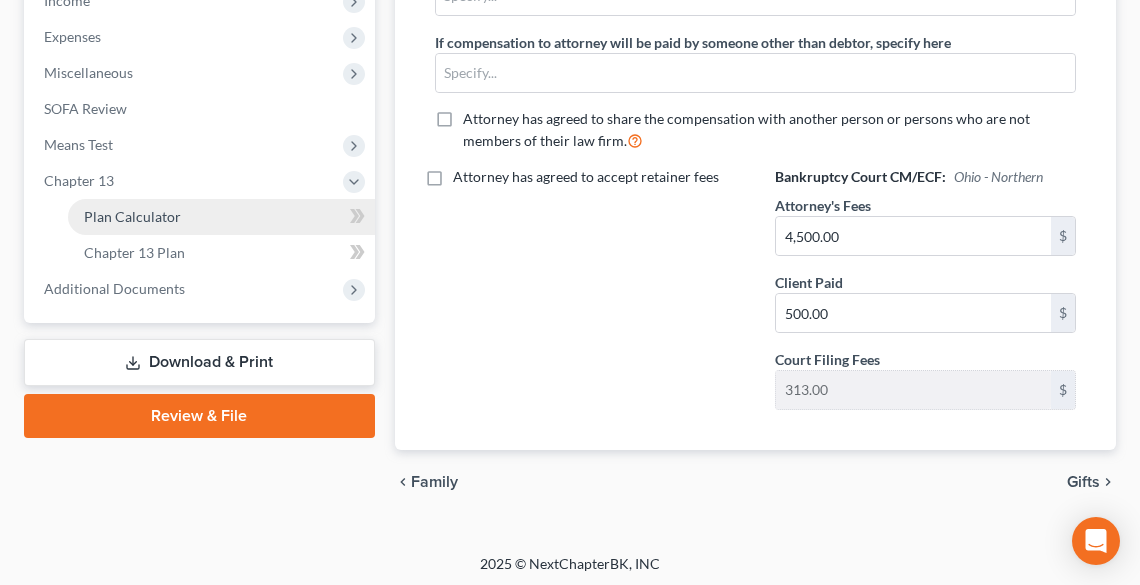click on "Plan Calculator" at bounding box center (221, 217) 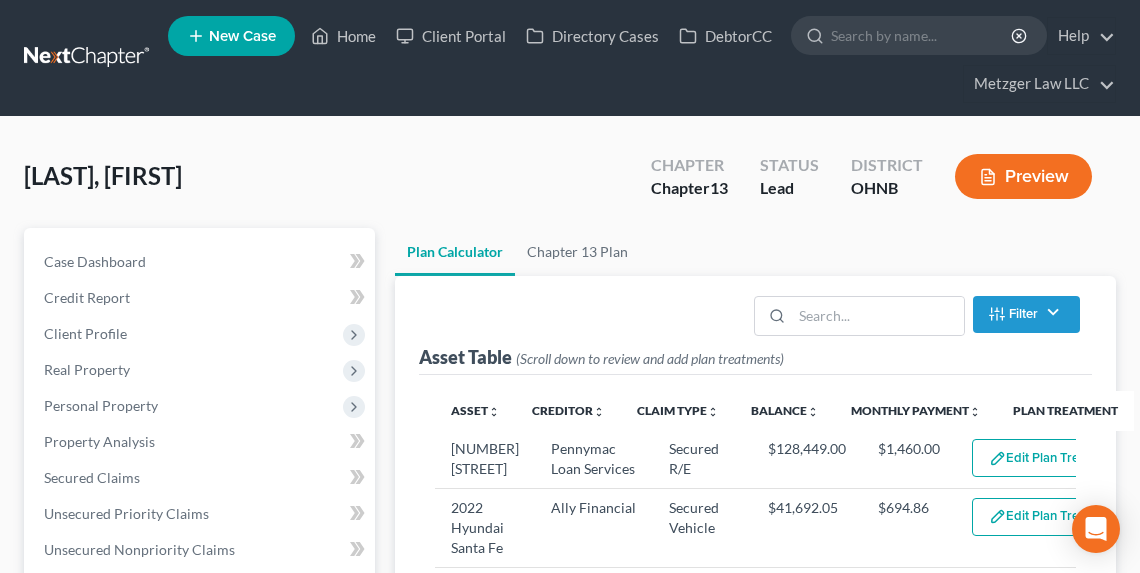 scroll, scrollTop: 400, scrollLeft: 0, axis: vertical 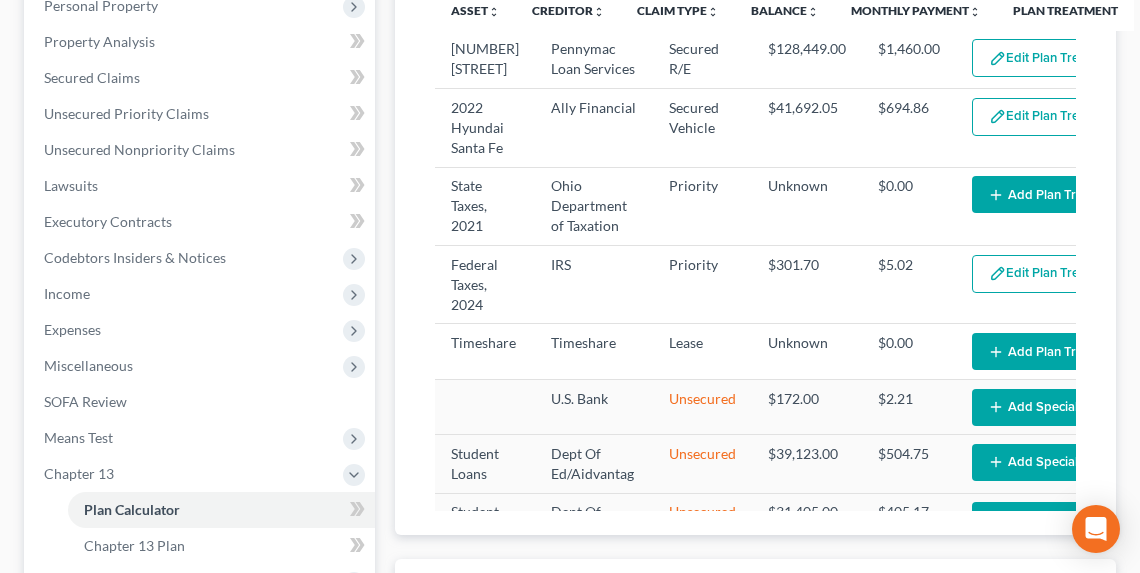 select on "59" 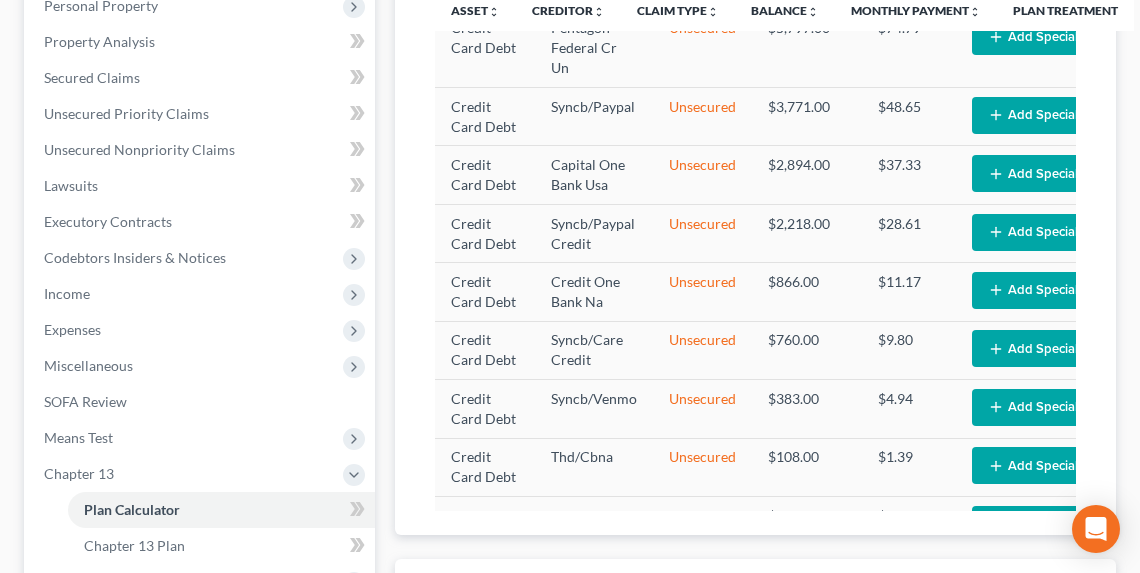 scroll, scrollTop: 854, scrollLeft: 0, axis: vertical 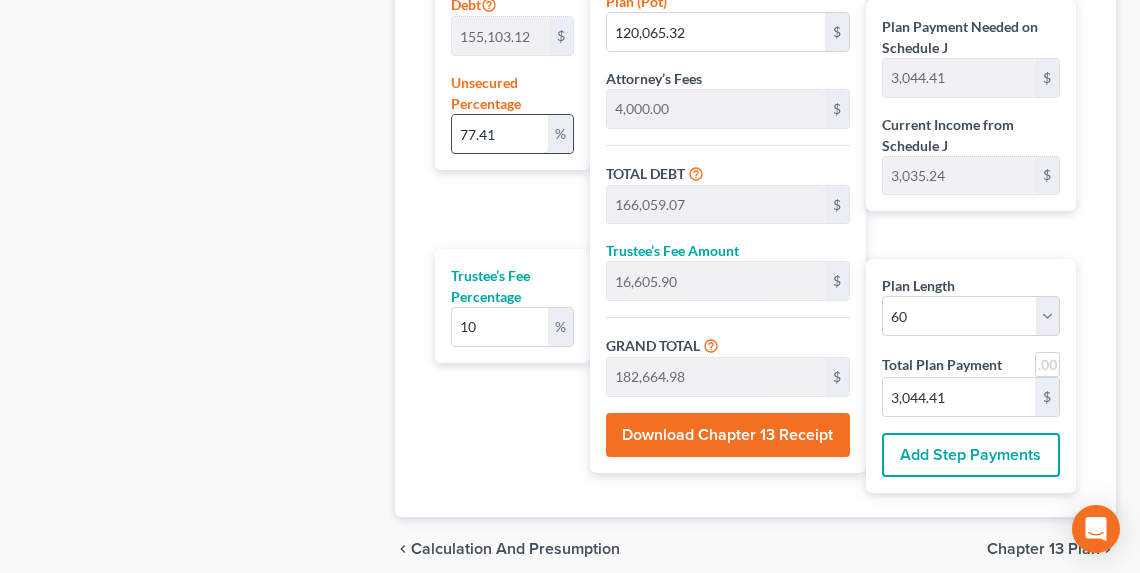 click on "77.41" at bounding box center [500, 134] 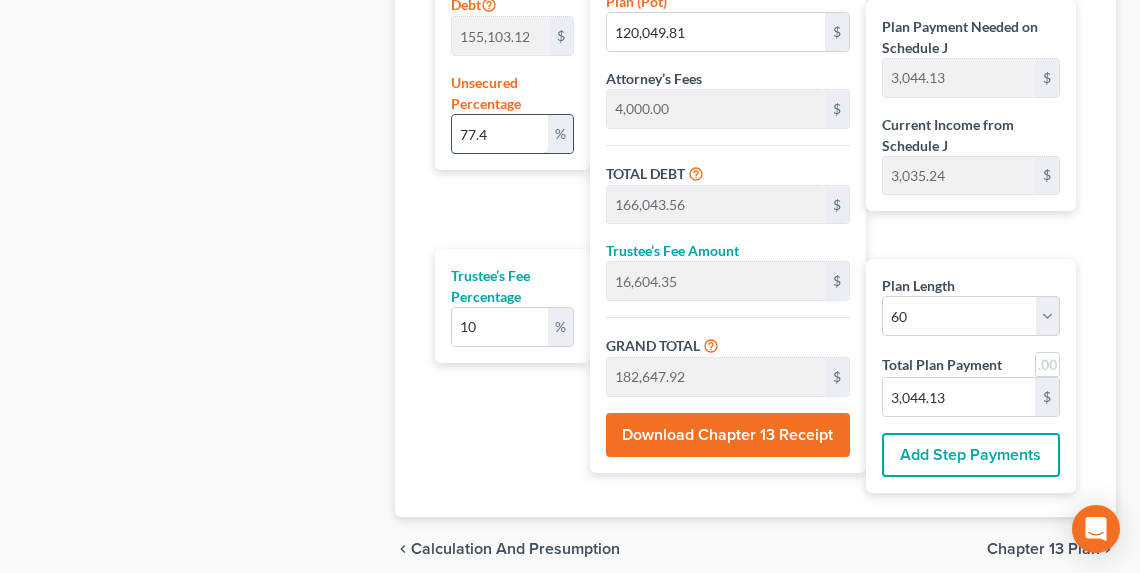 type on "77." 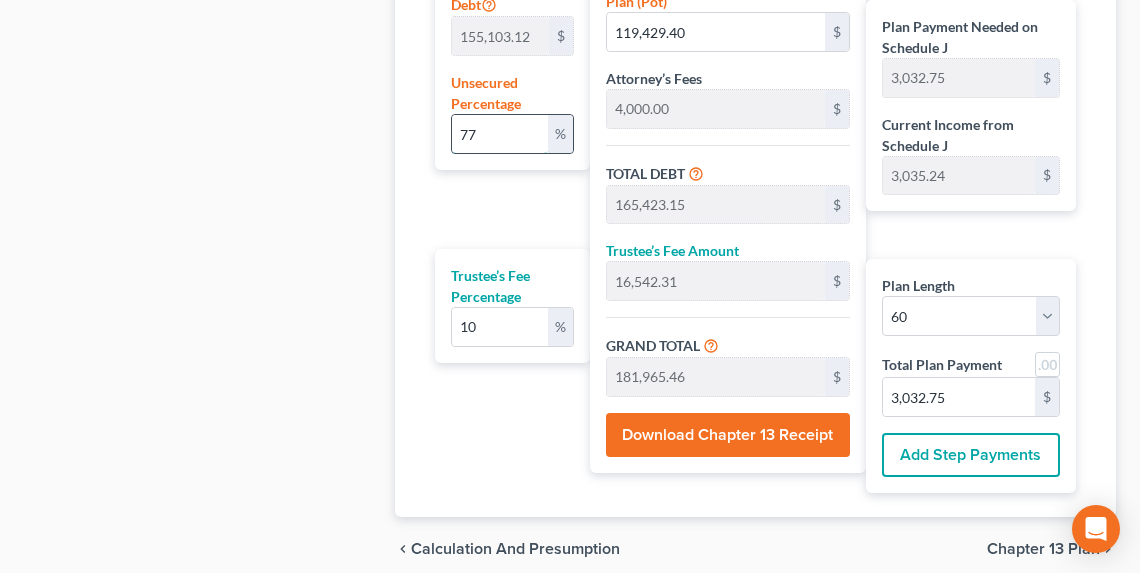 type on "7" 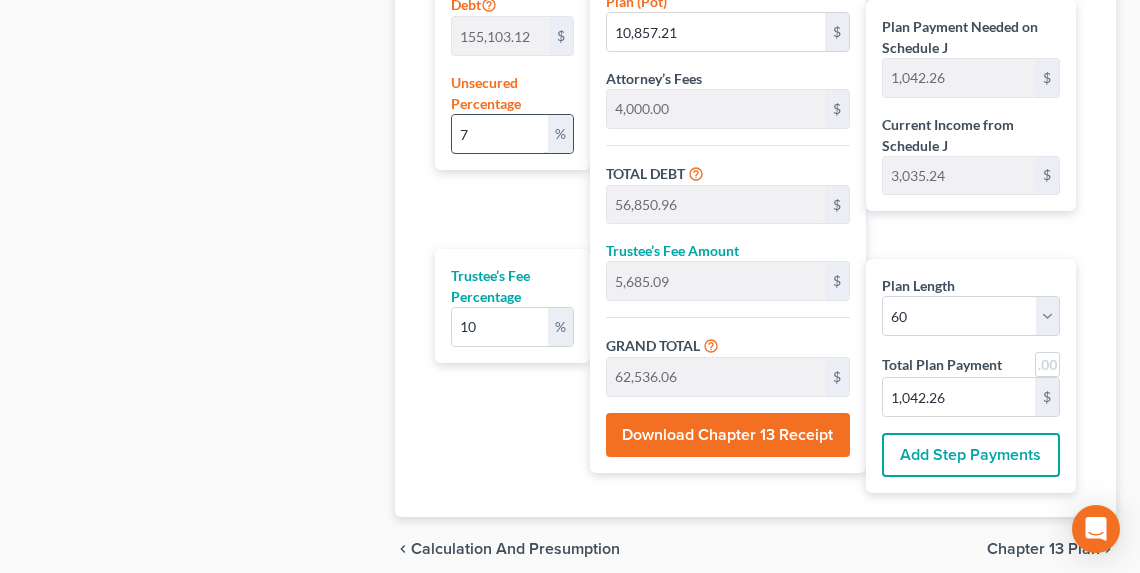 type 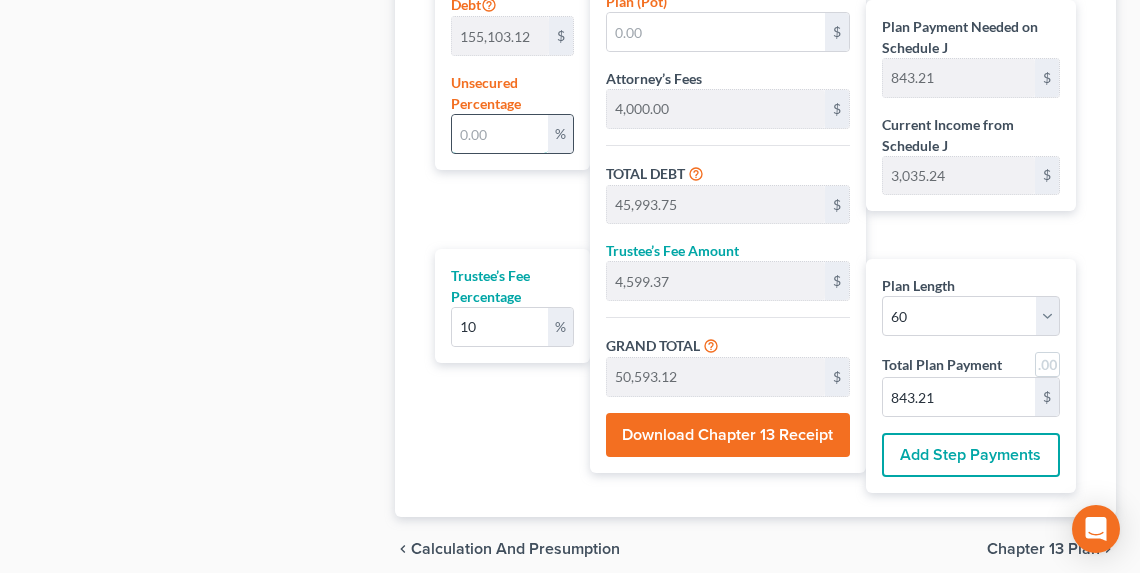 type on "7" 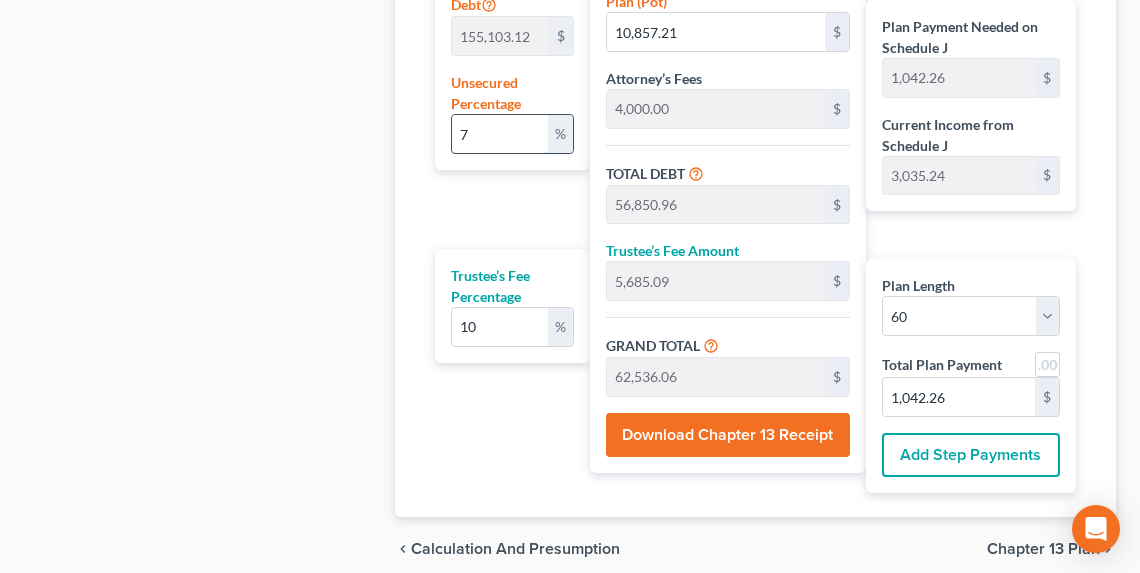type on "75" 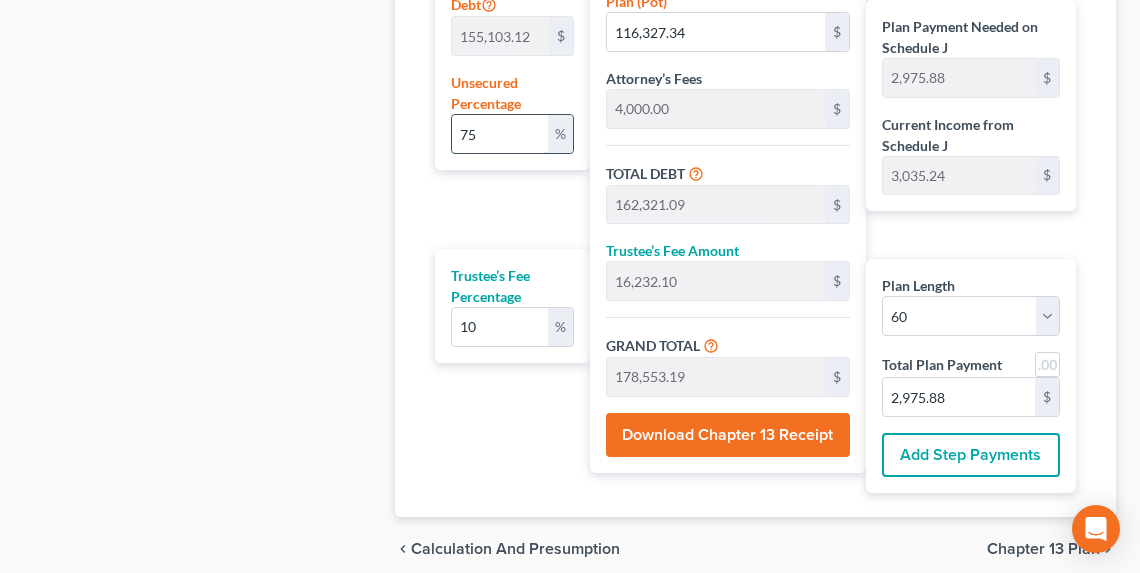 type on "7" 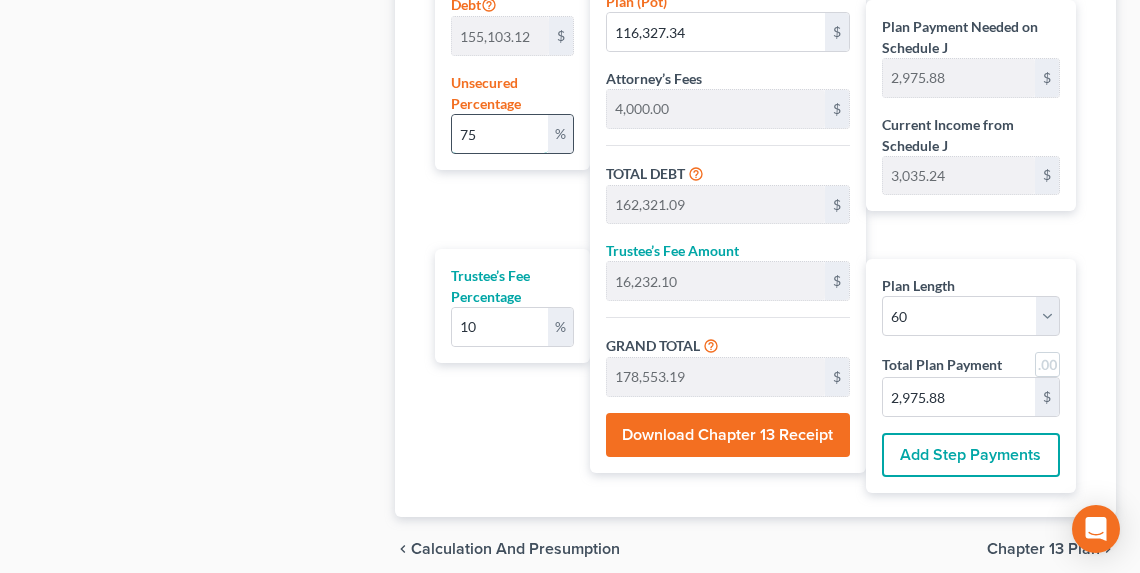 type on "10,857.21" 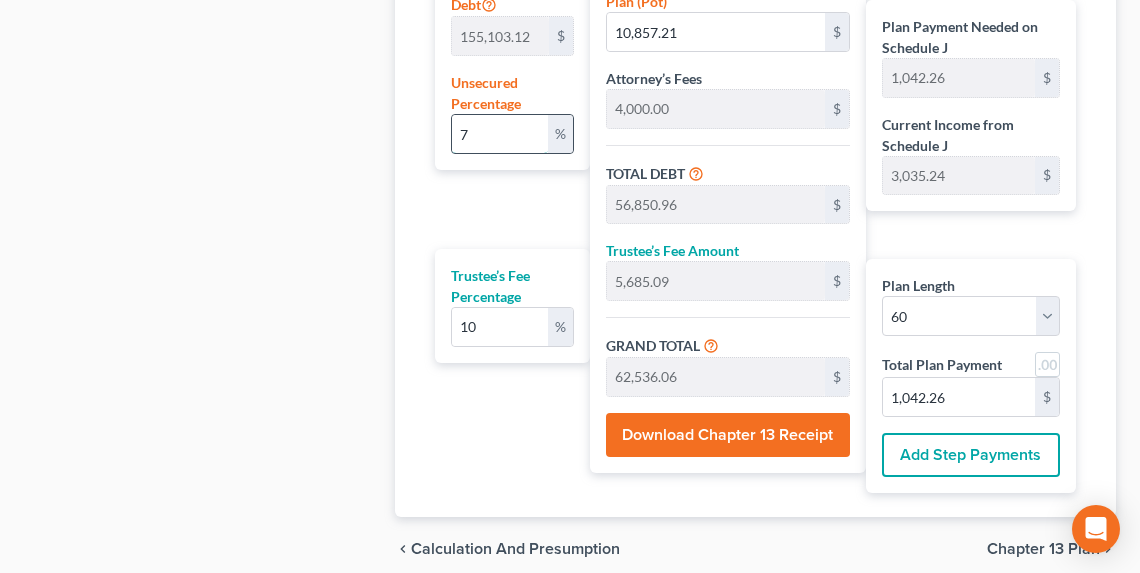 type on "76" 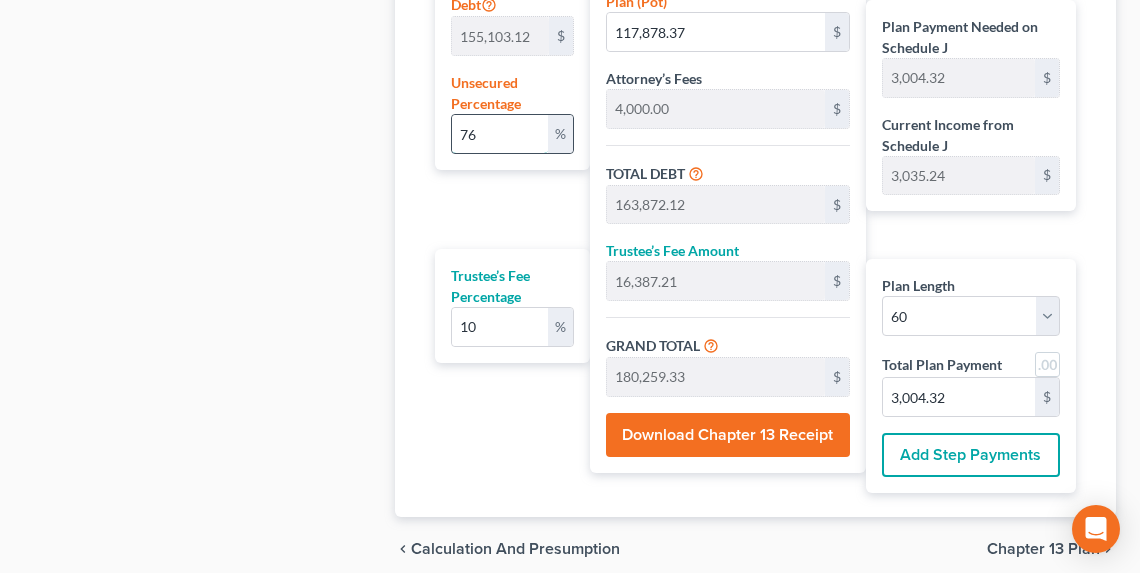 type on "7" 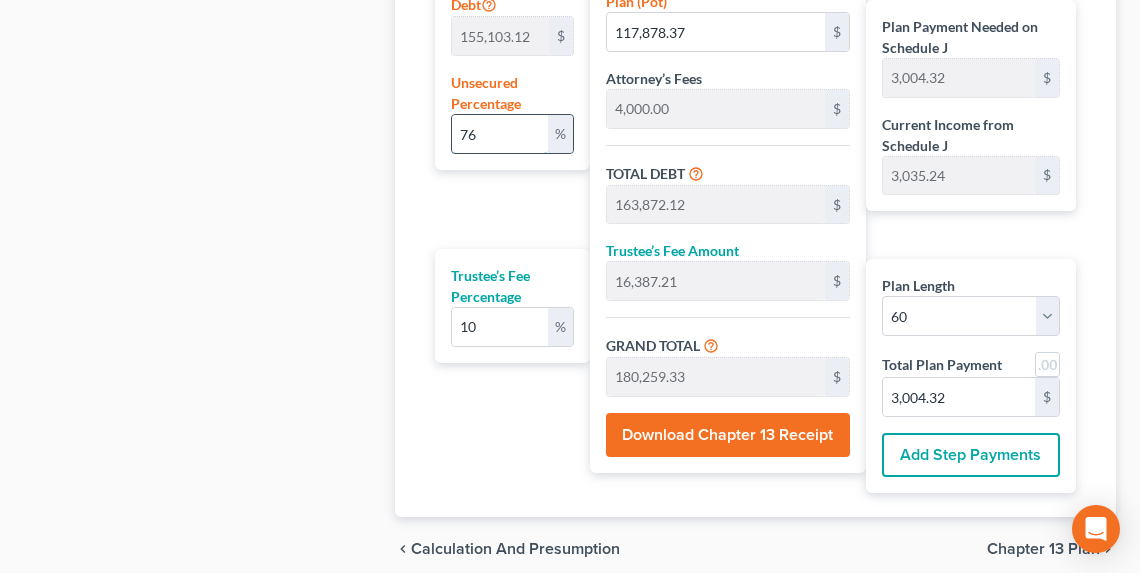 type on "10,857.21" 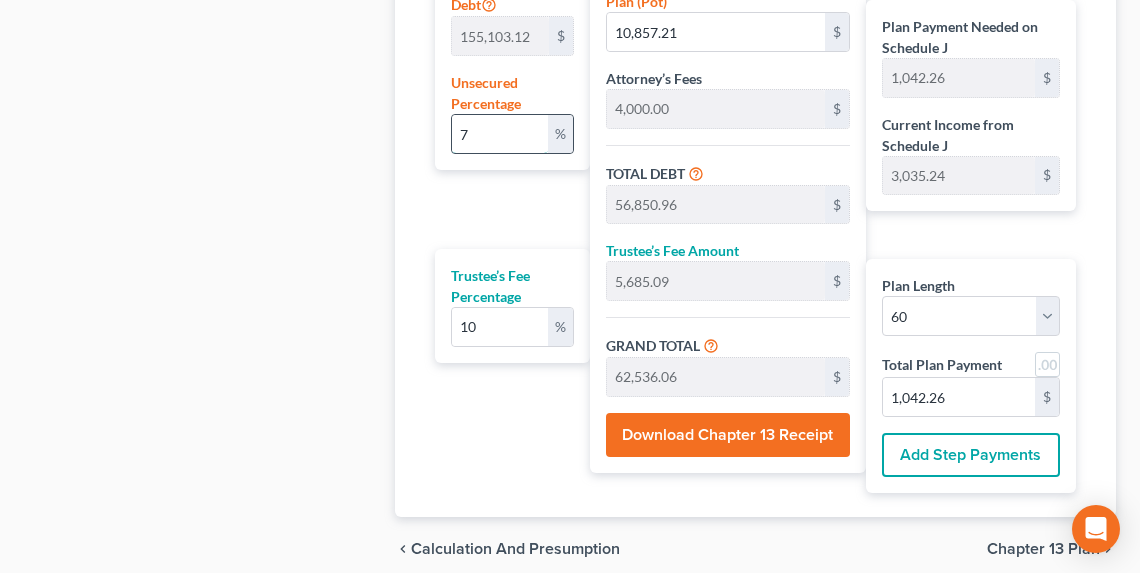 type on "77" 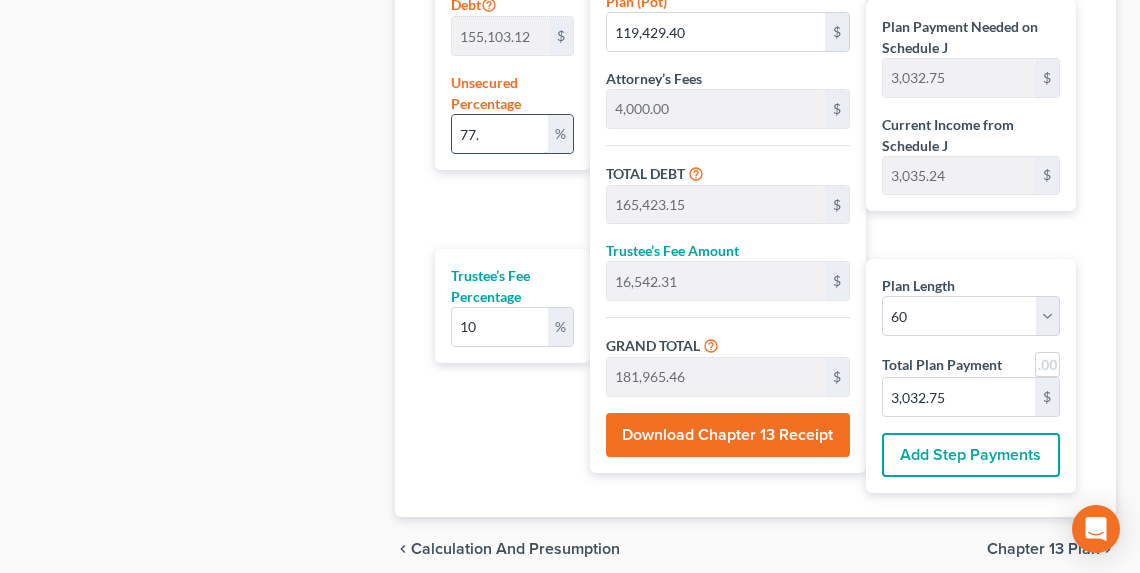 type on "77.1" 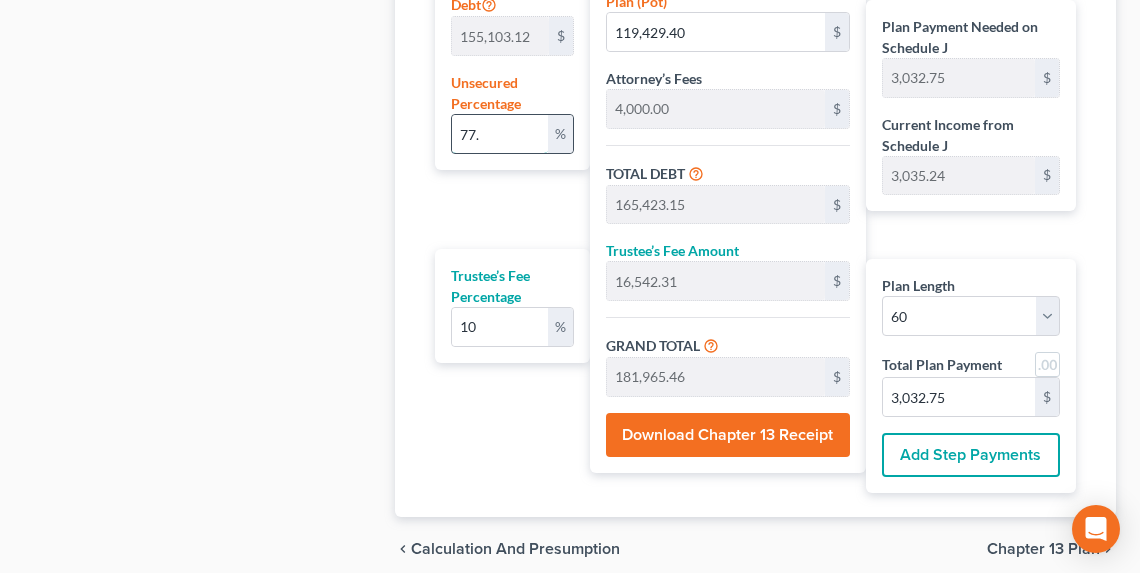 type on "119,584.50" 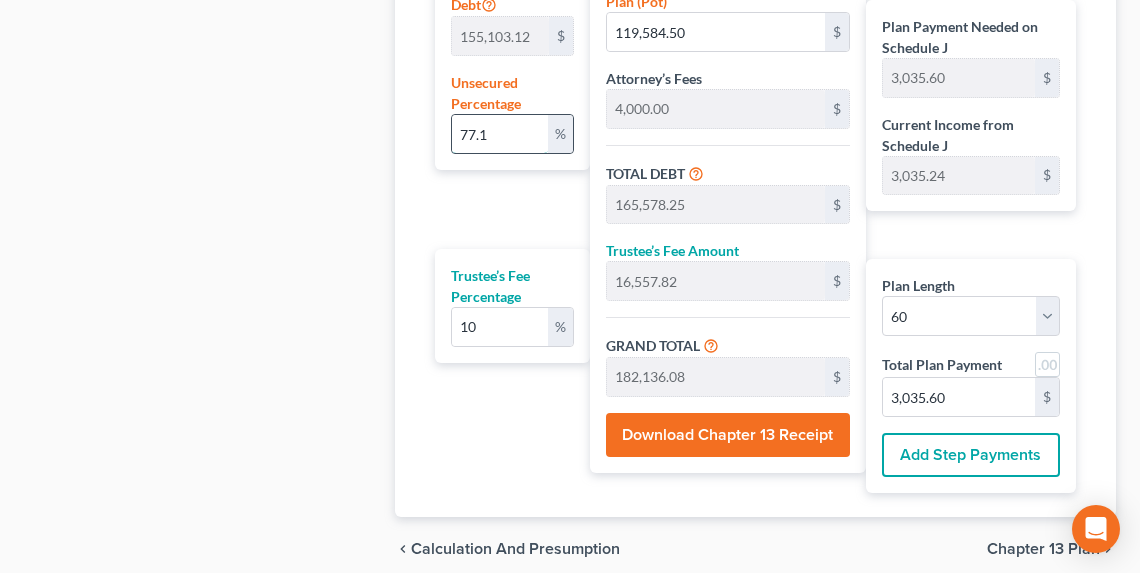 type on "77." 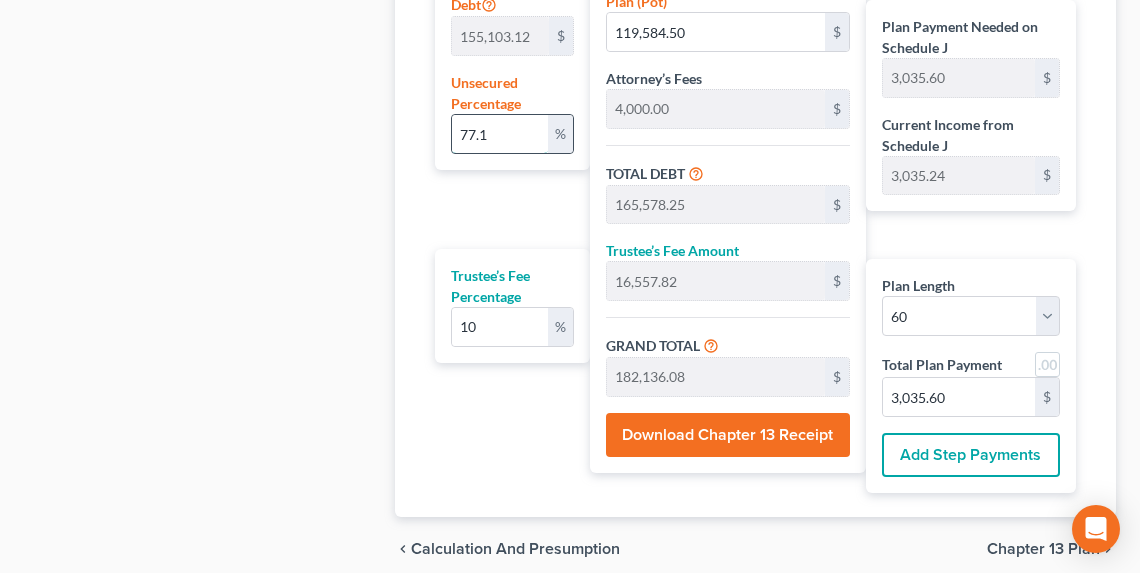 type on "119,429.40" 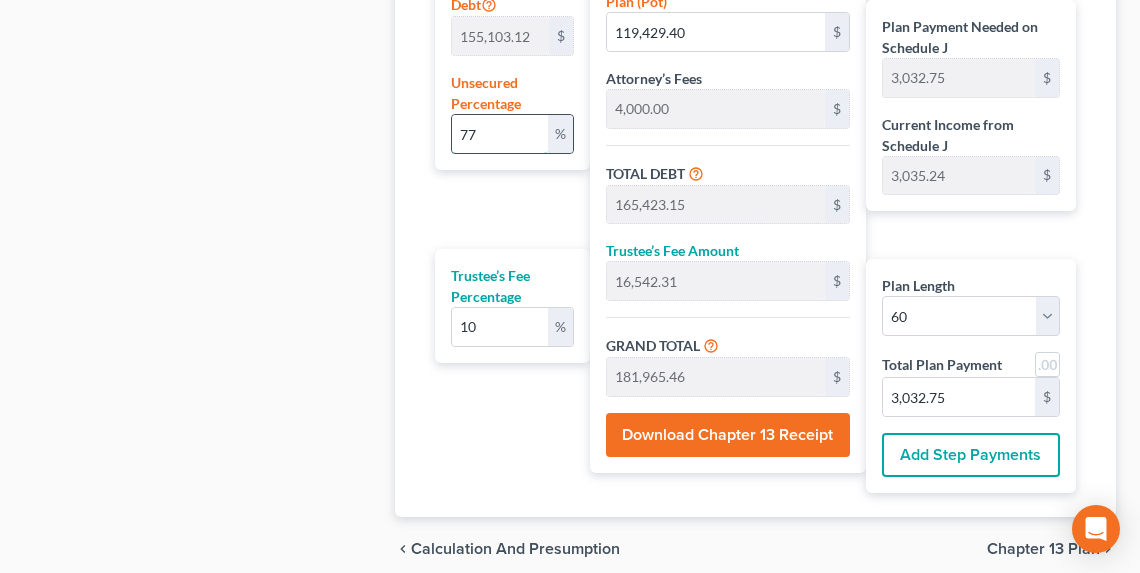 type on "7" 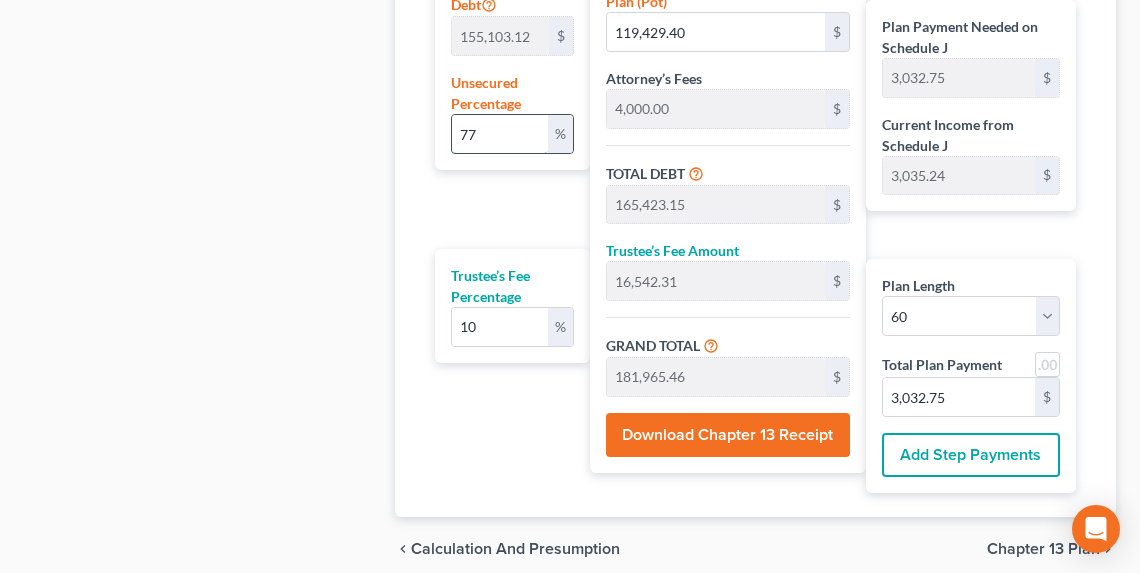 type on "10,857.21" 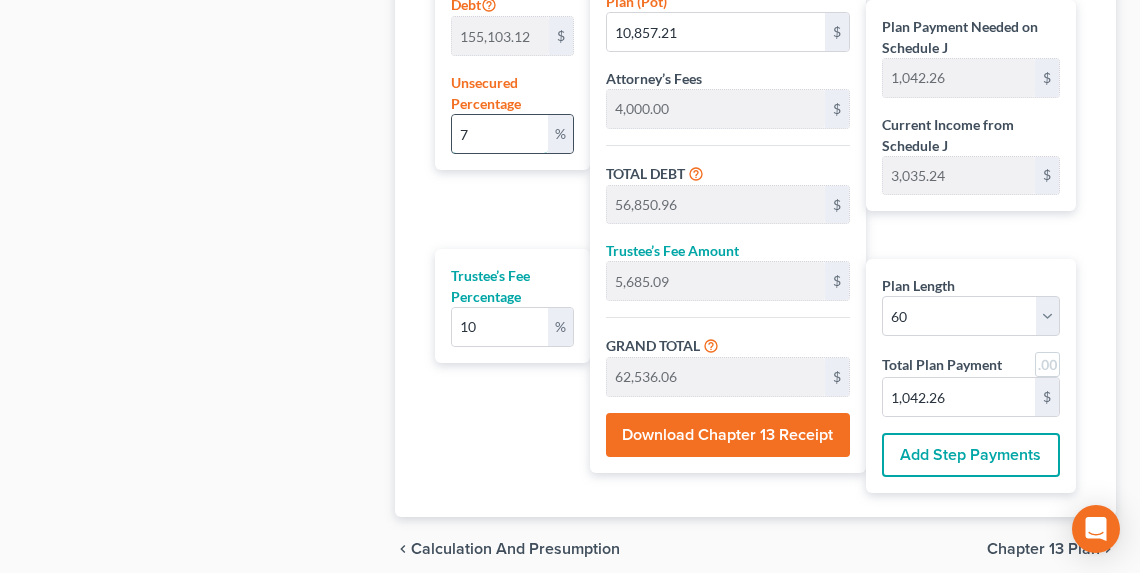 type on "76" 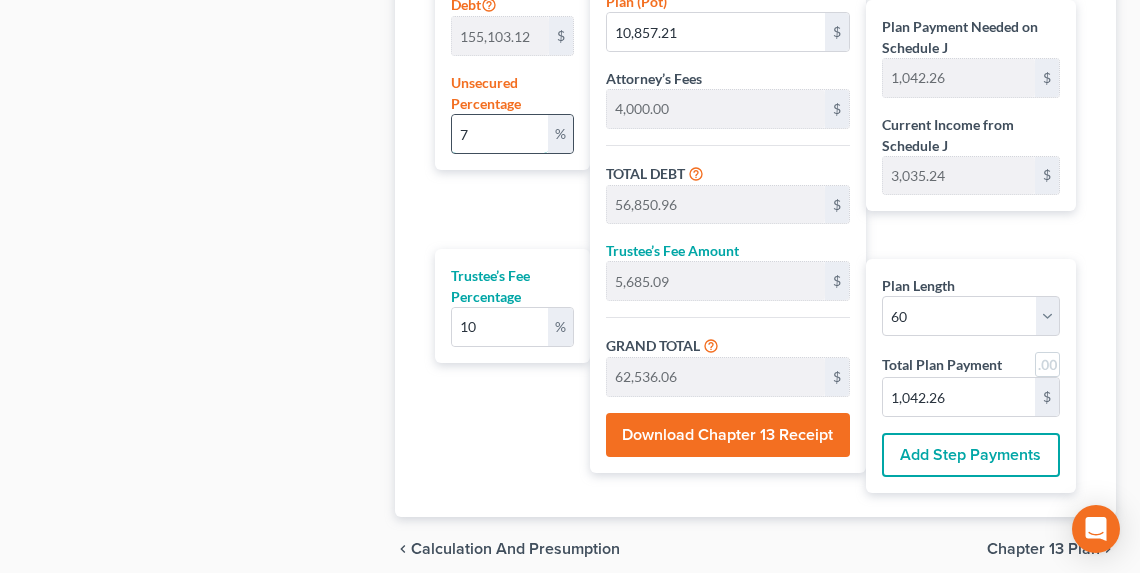 type on "117,878.37" 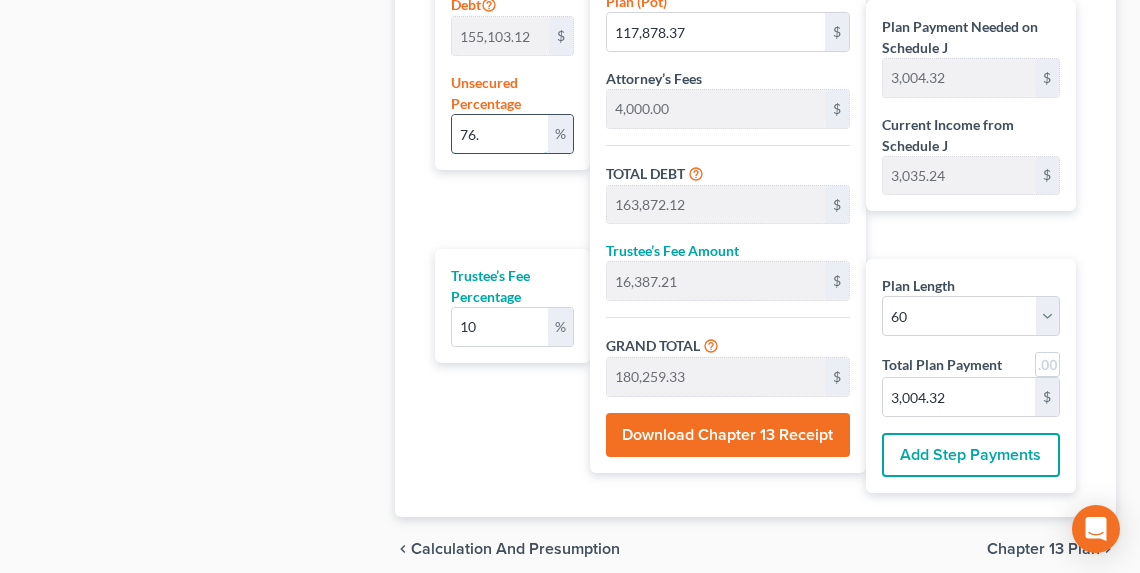 type on "76.8" 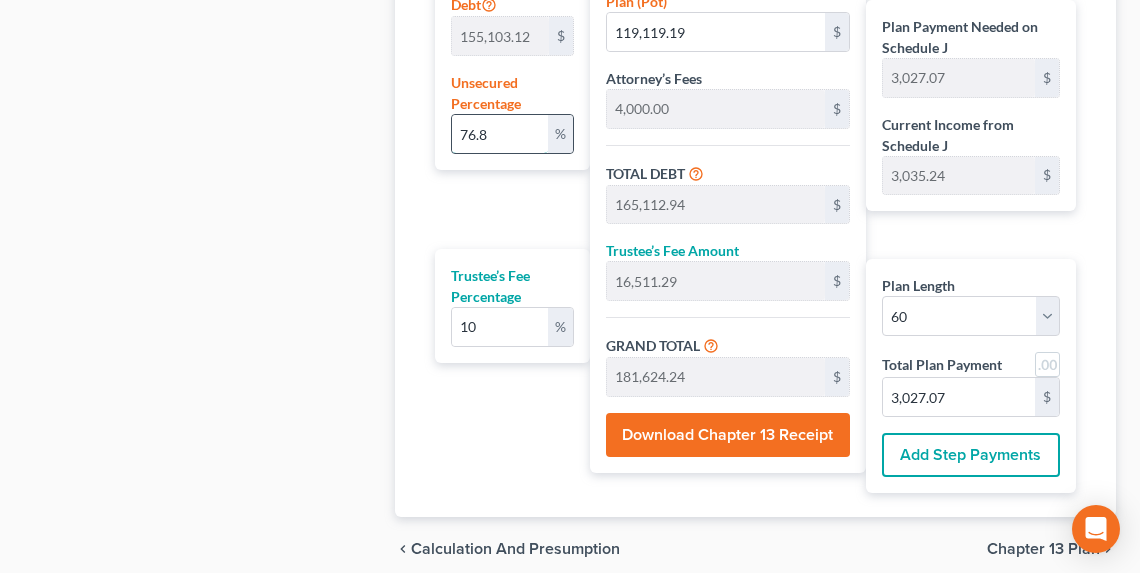 type on "76." 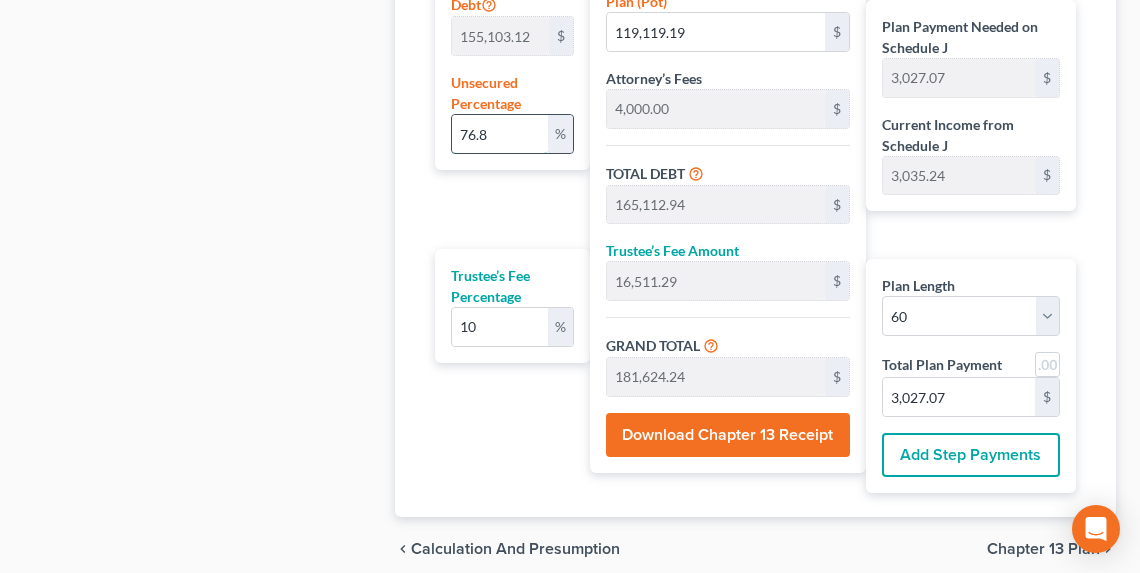 type on "117,878.37" 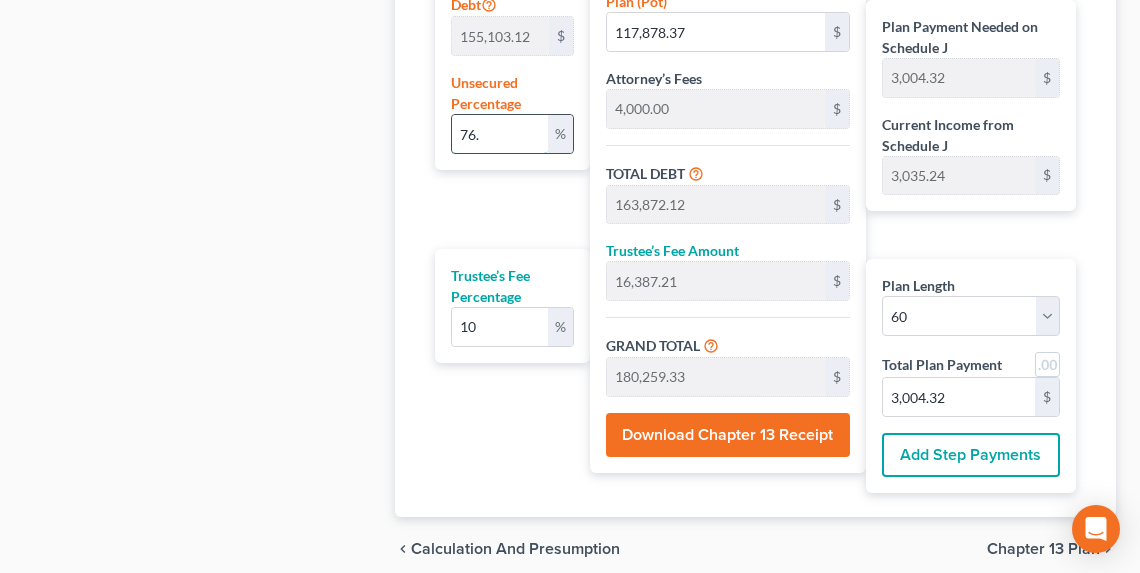 type on "76.9" 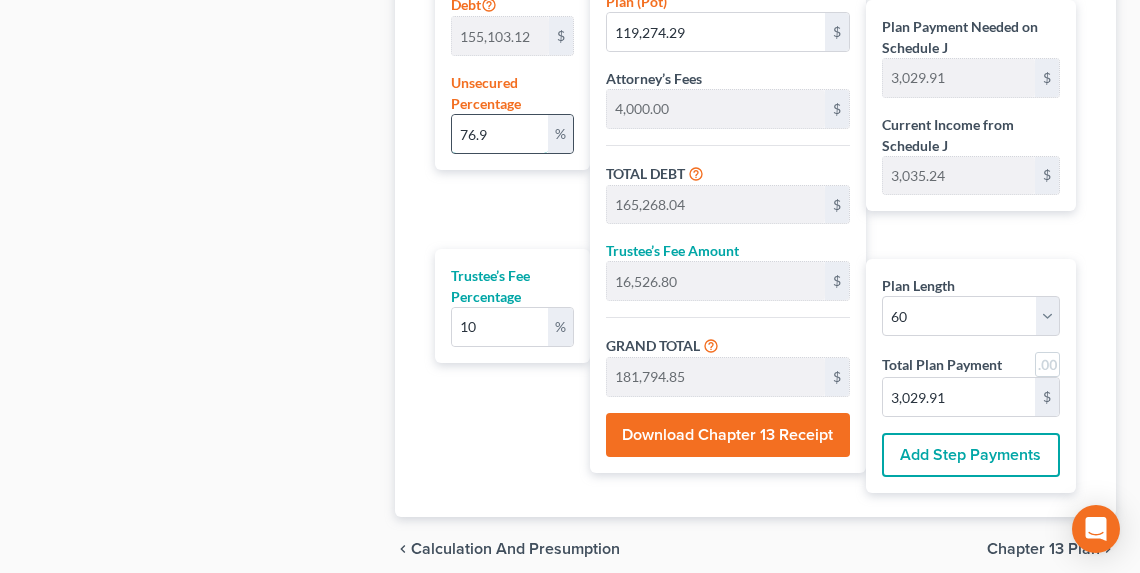 type on "76.98" 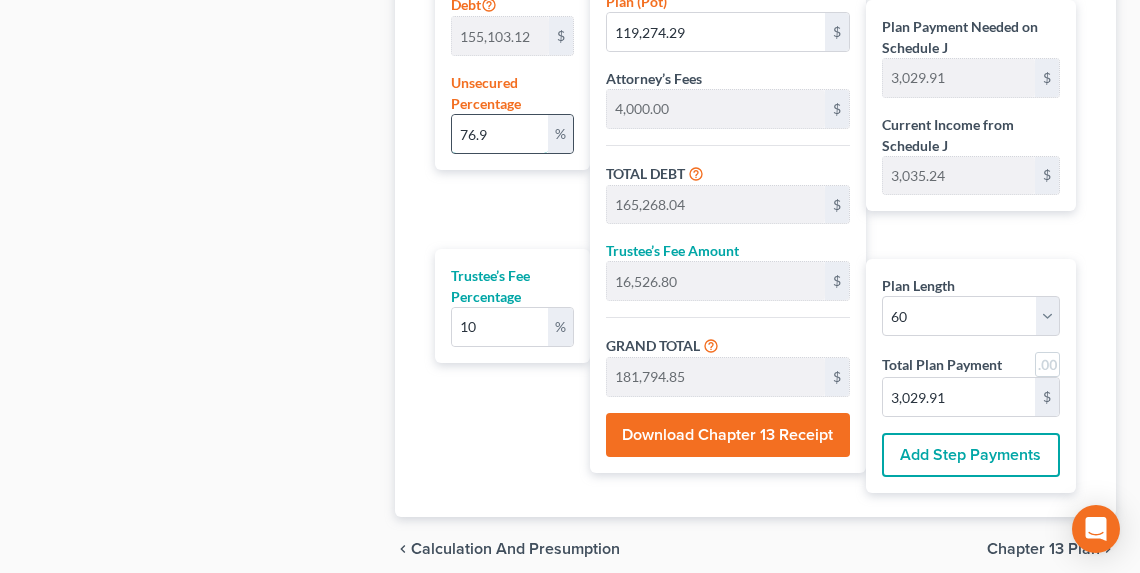 type on "119,398.38" 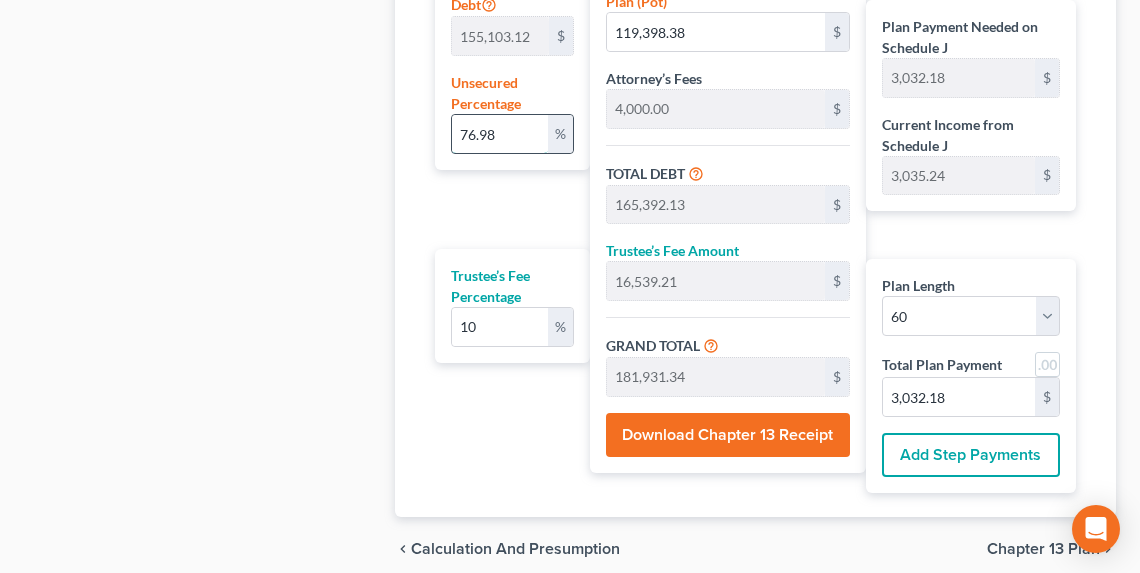 type on "76.9" 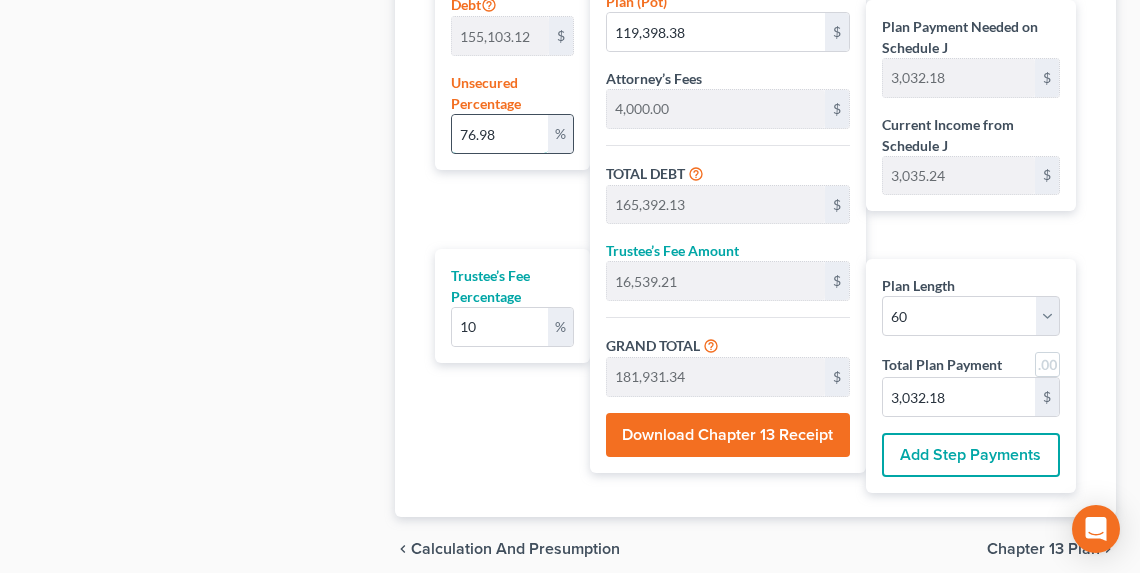 type on "119,274.29" 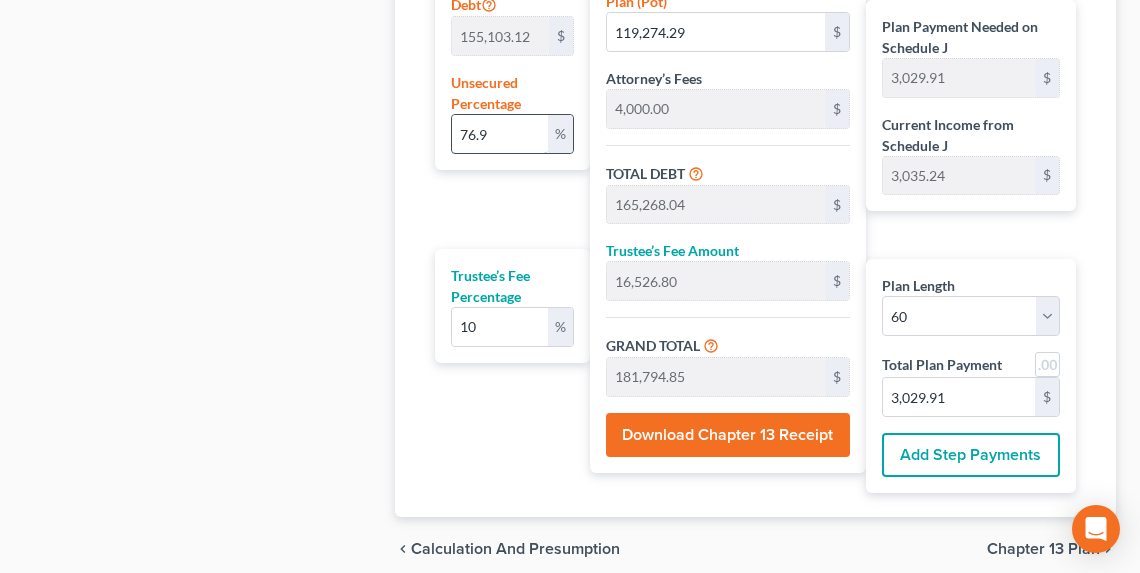 type on "76.99" 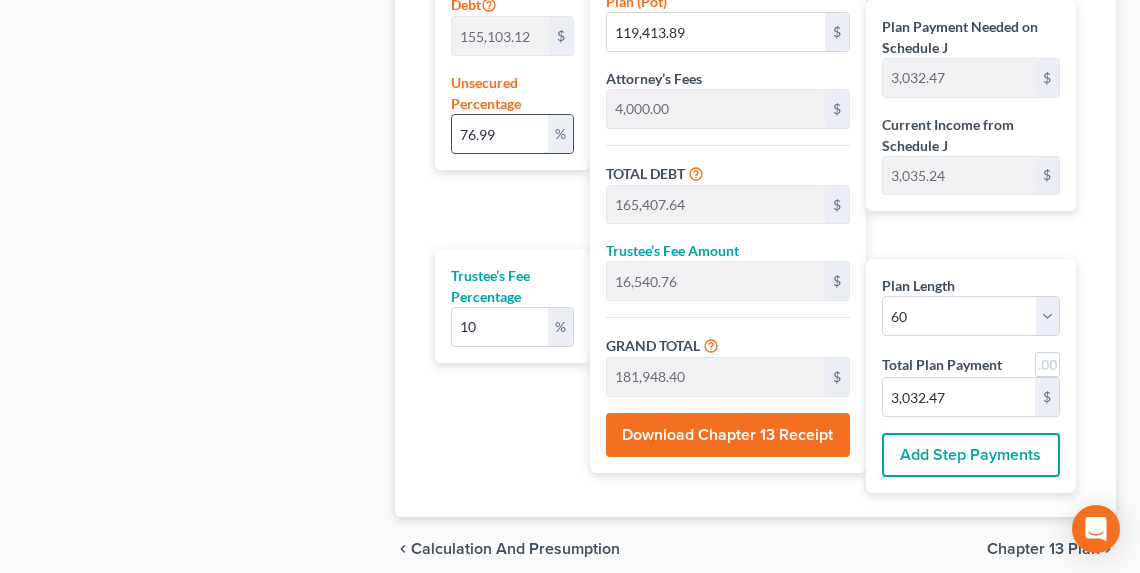type on "76.9" 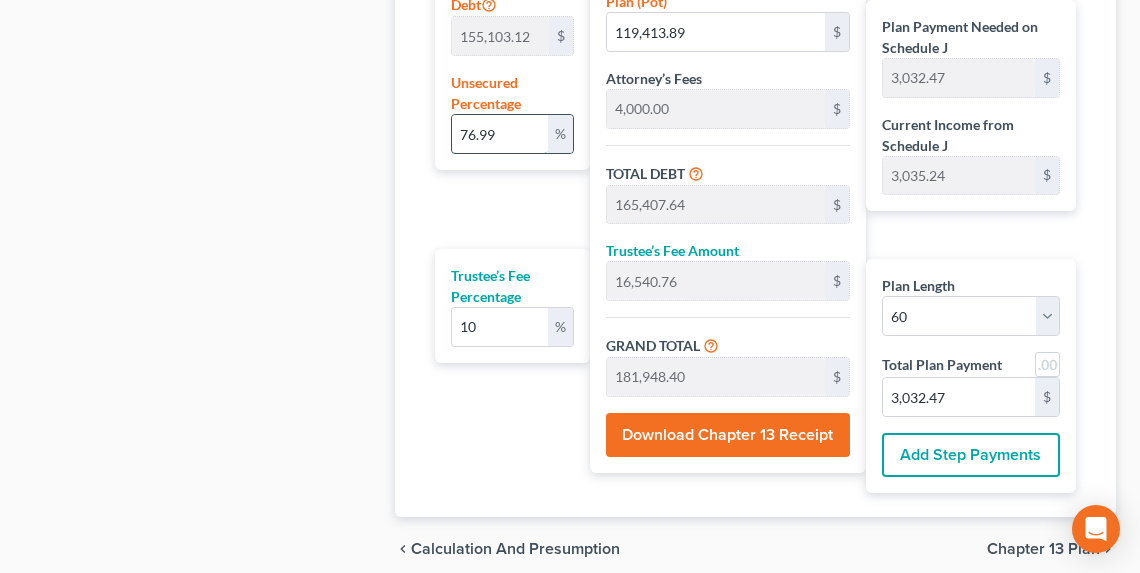 type on "119,274.29" 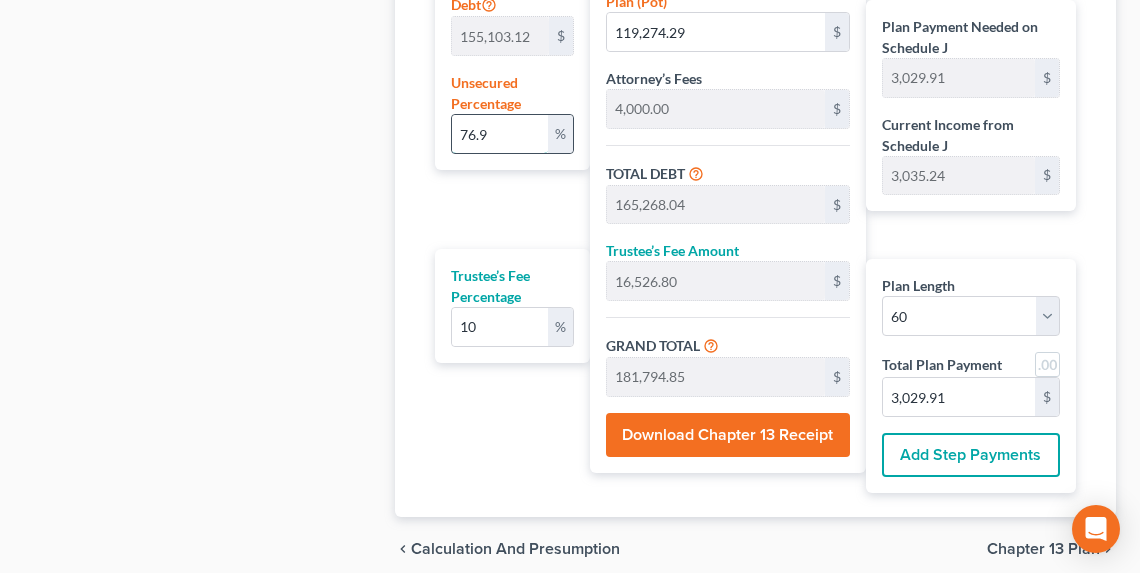 type on "76." 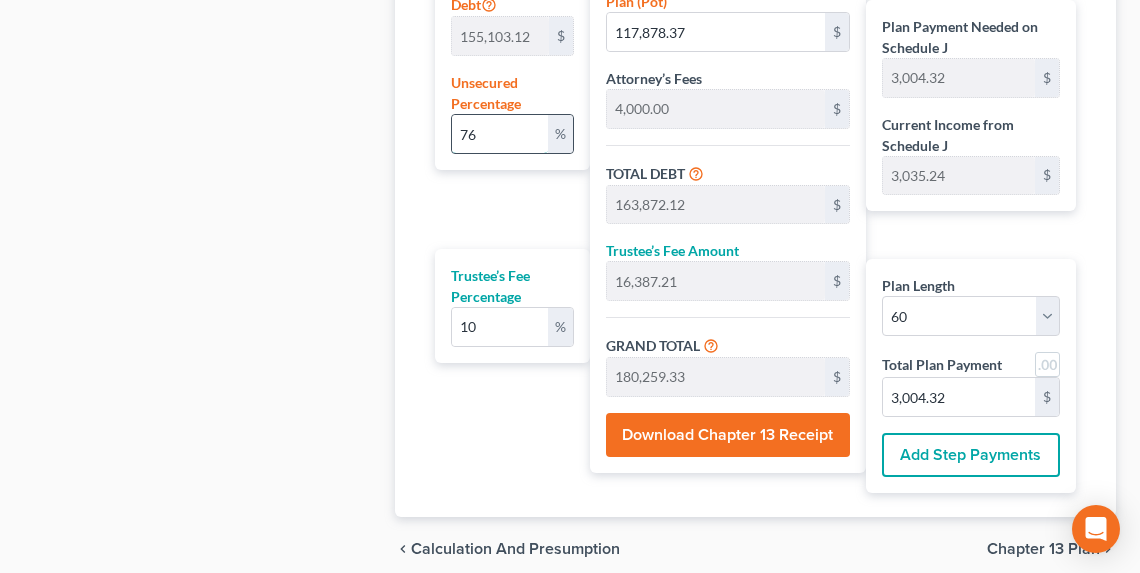 type on "7" 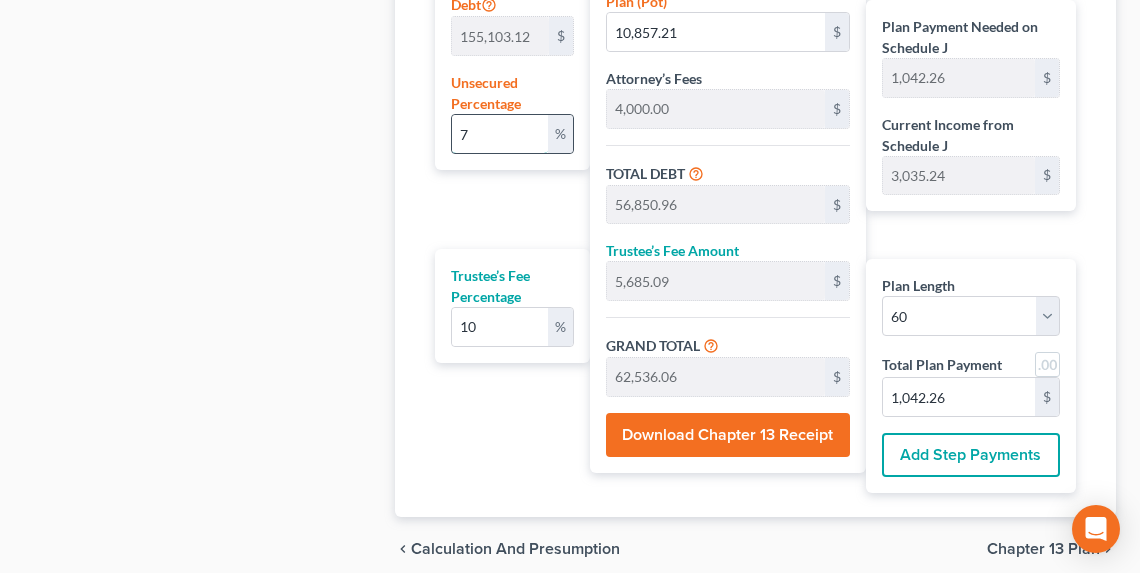 type on "77" 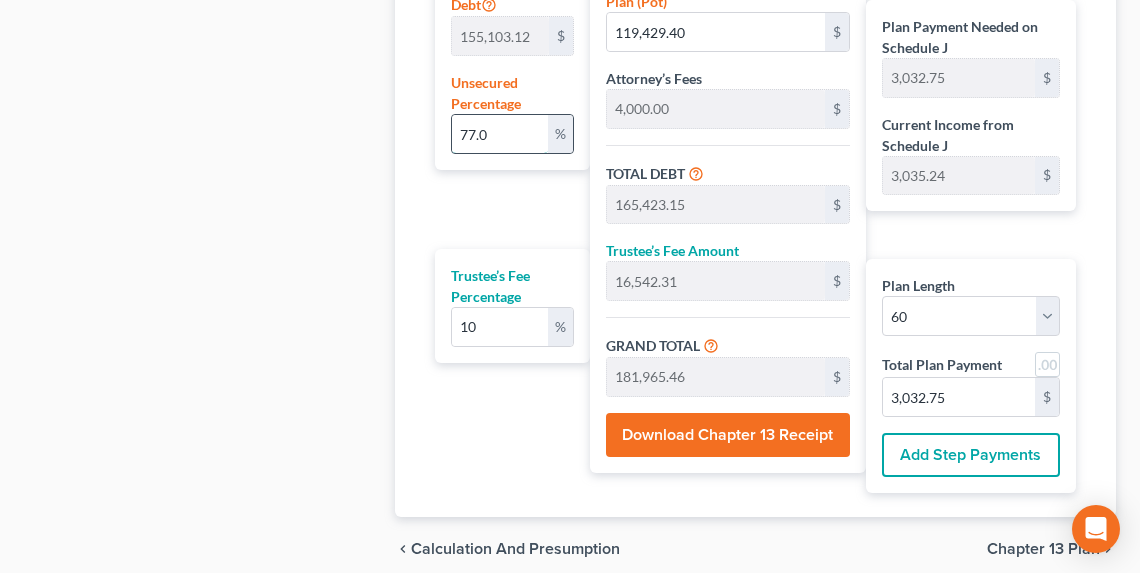 type on "77.04" 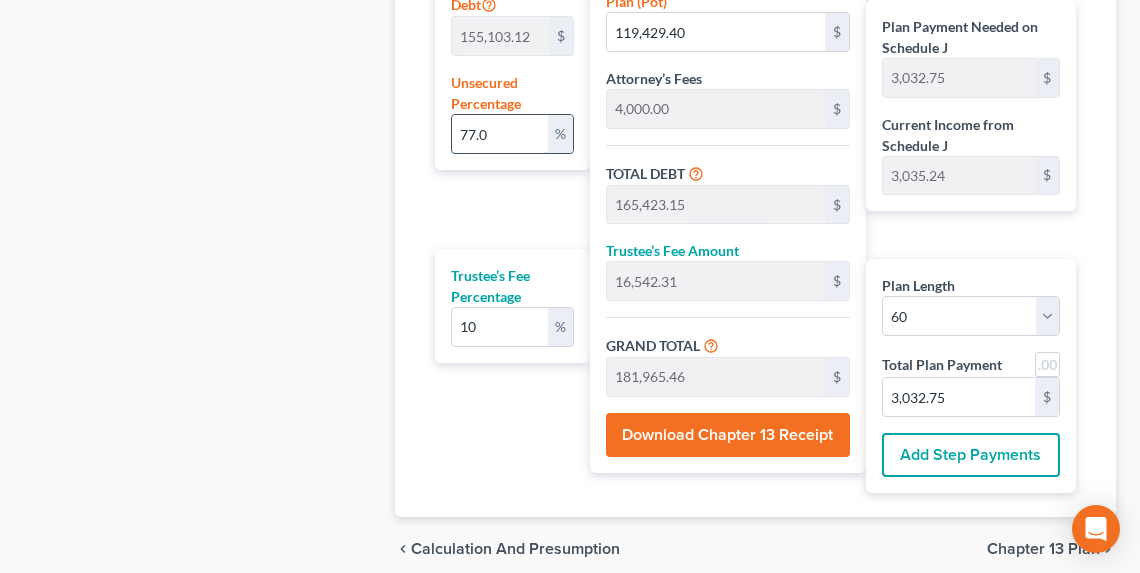 type on "119,491.44" 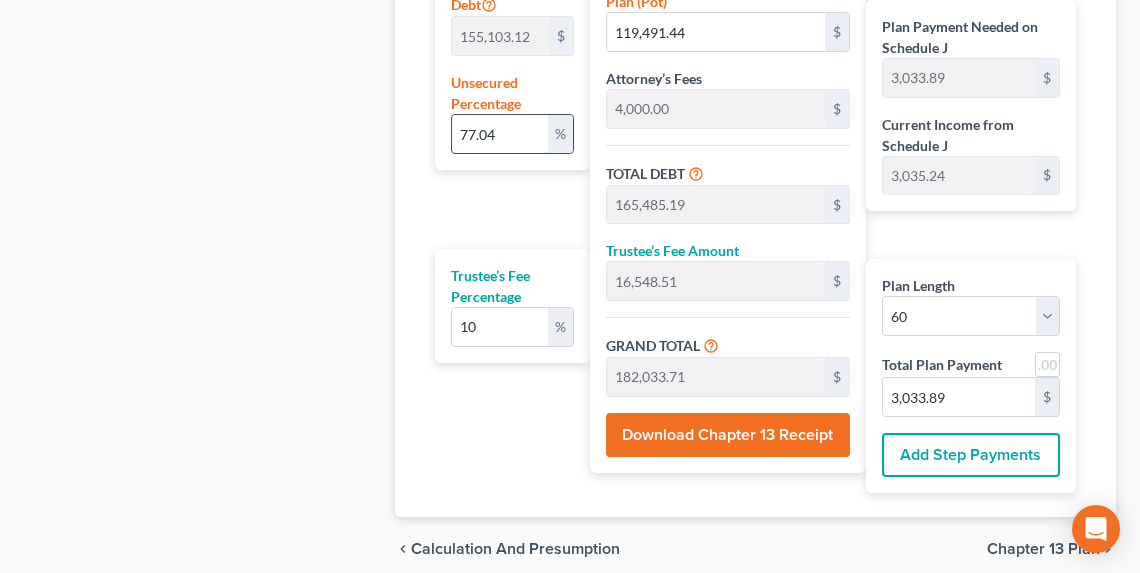 type on "77.0" 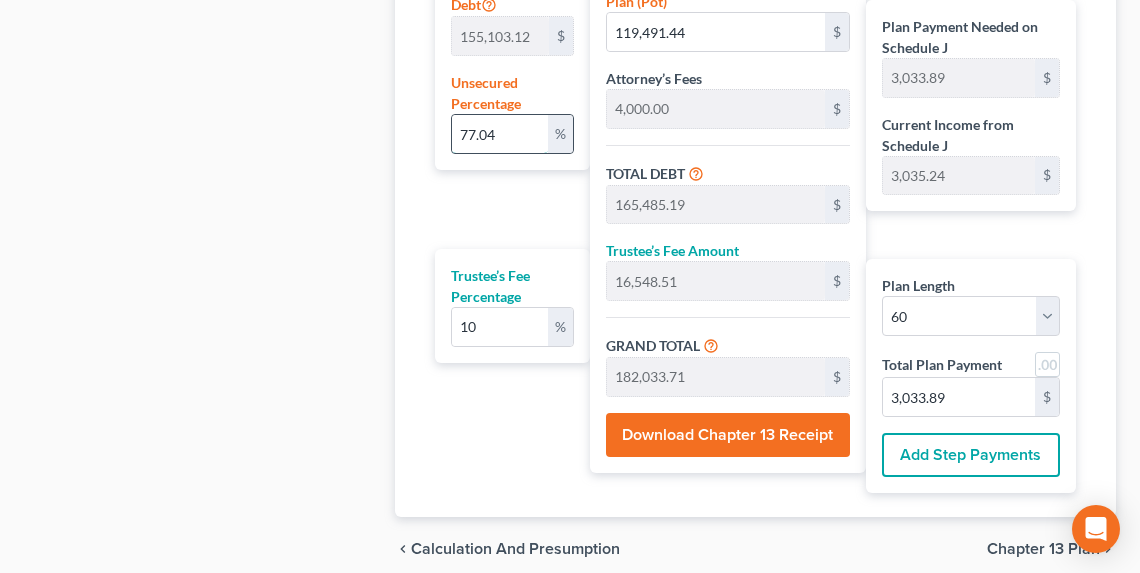 type on "119,429.40" 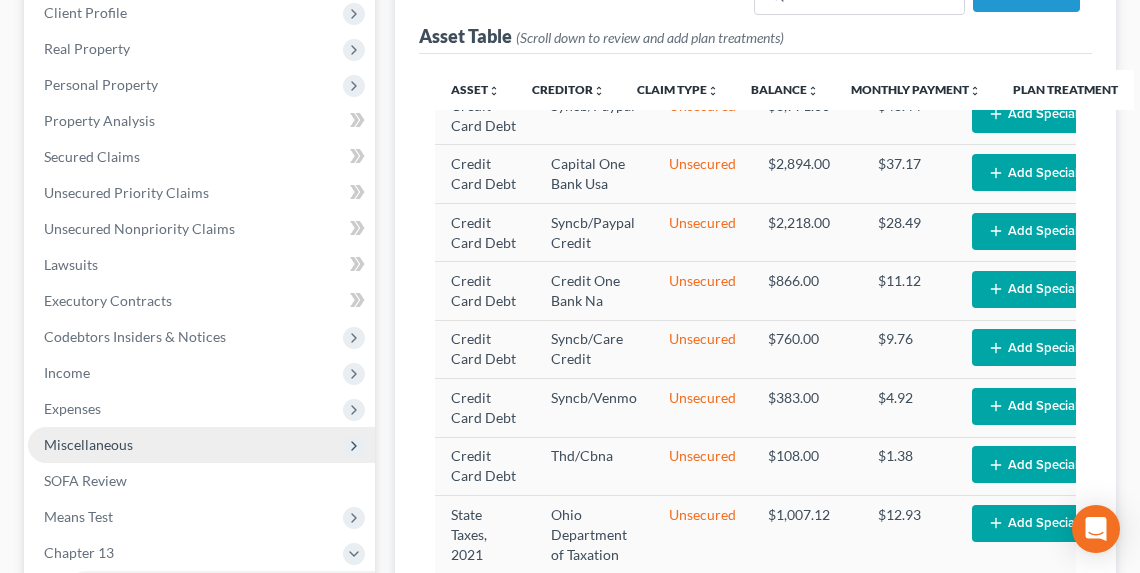 scroll, scrollTop: 349, scrollLeft: 0, axis: vertical 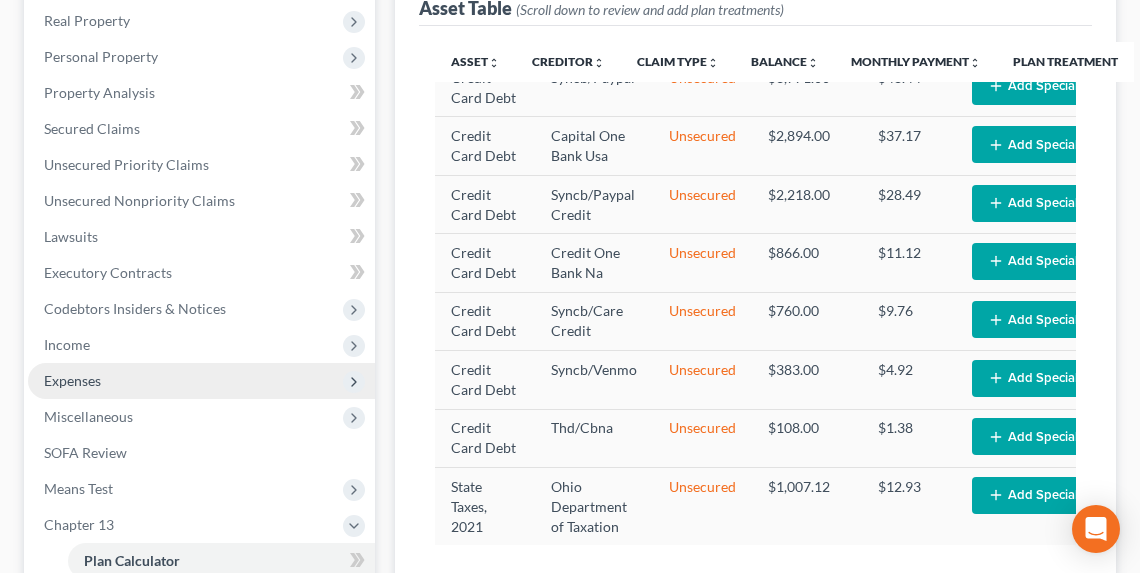 click on "Expenses" at bounding box center (72, 380) 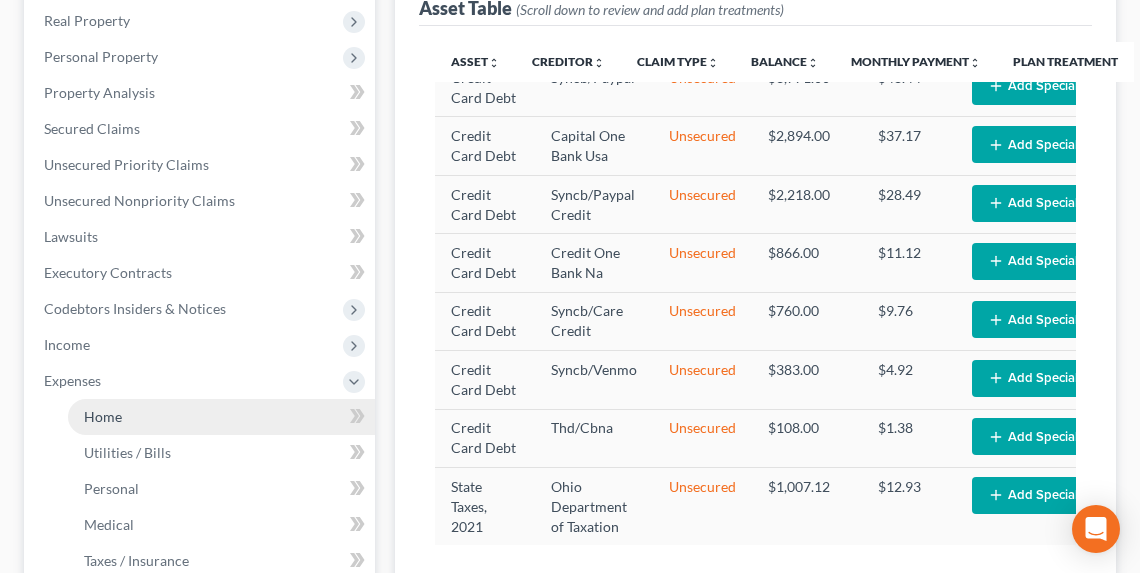 click on "Home" at bounding box center [103, 416] 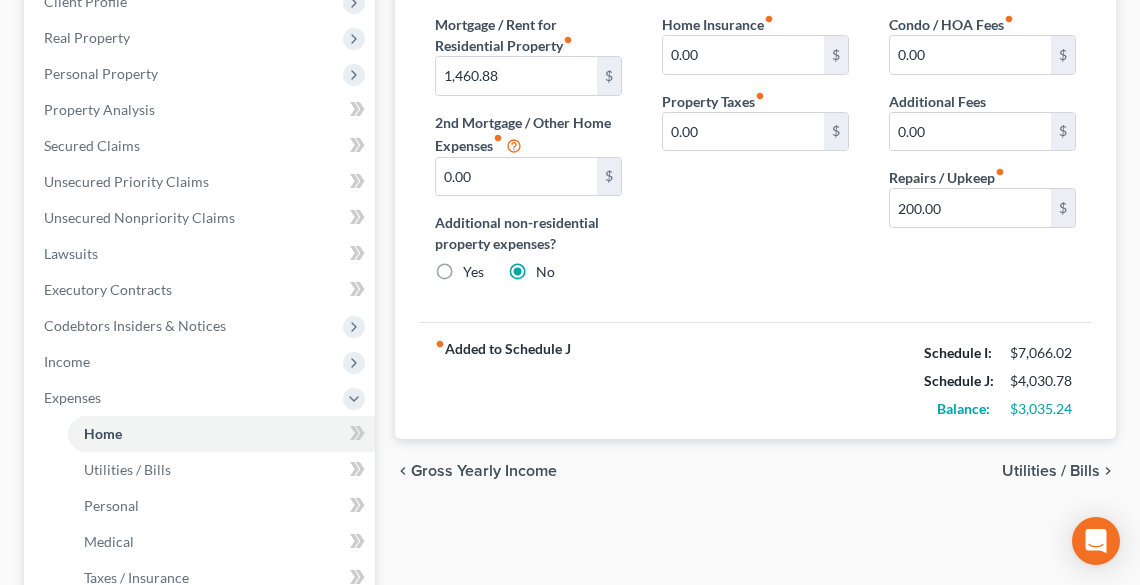 scroll, scrollTop: 240, scrollLeft: 0, axis: vertical 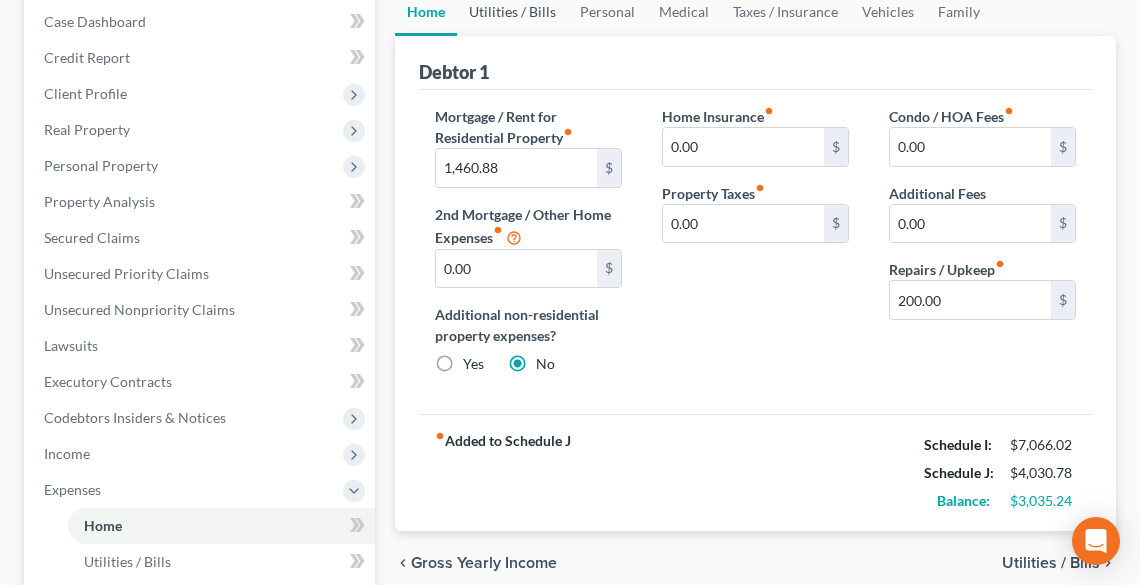 click on "Utilities / Bills" at bounding box center (512, 12) 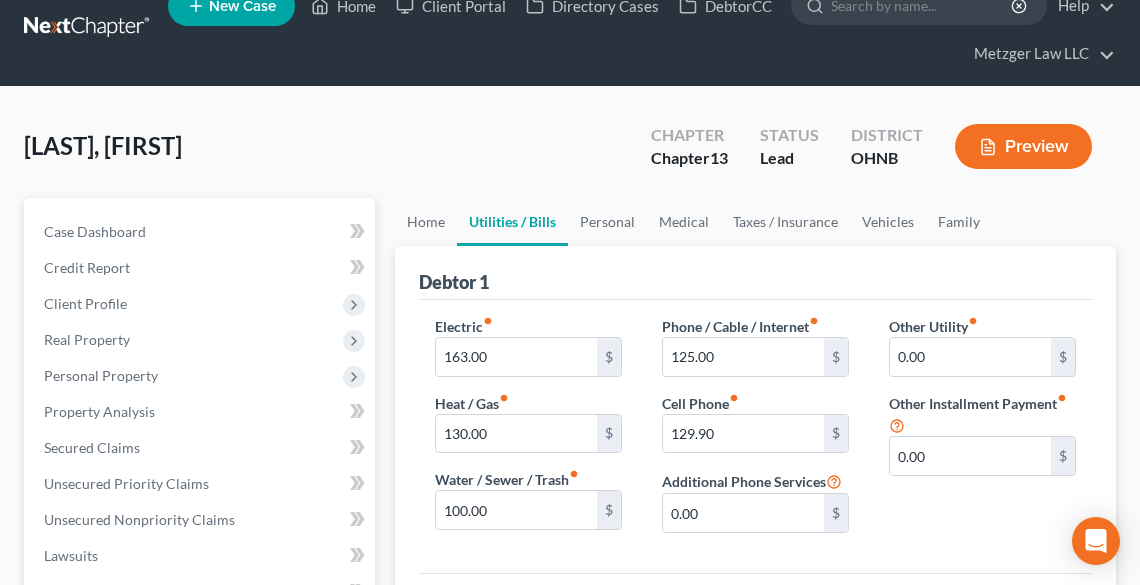 scroll, scrollTop: 0, scrollLeft: 0, axis: both 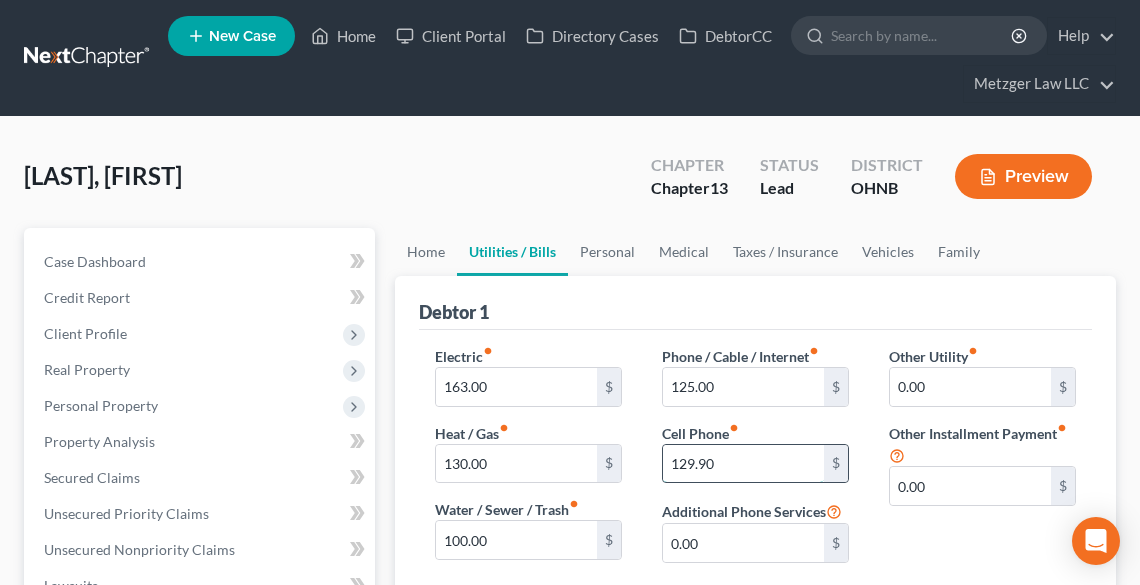 click on "129.90" at bounding box center (743, 464) 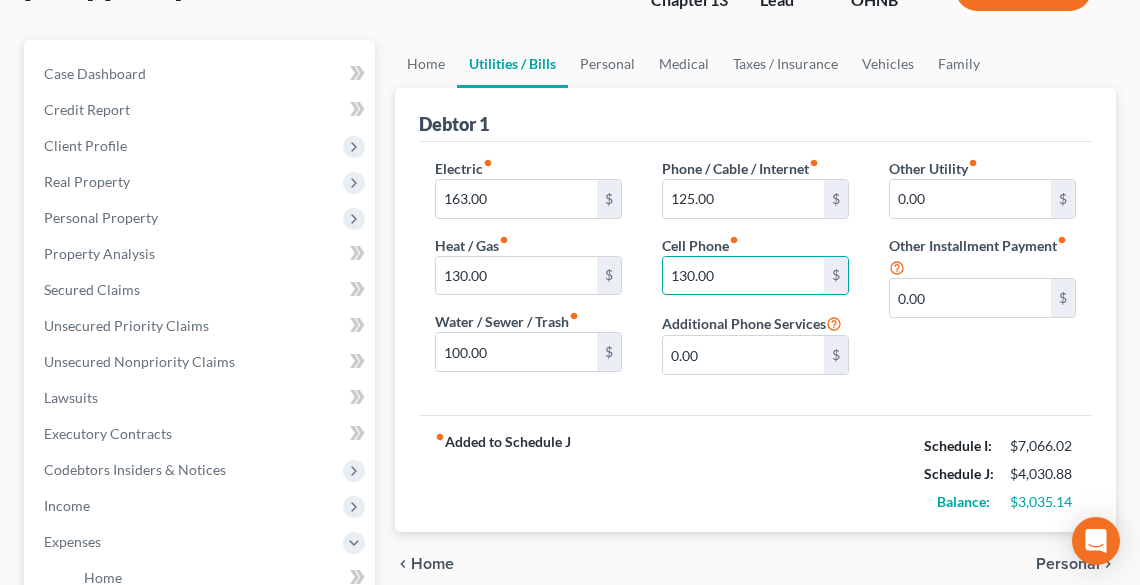 scroll, scrollTop: 160, scrollLeft: 0, axis: vertical 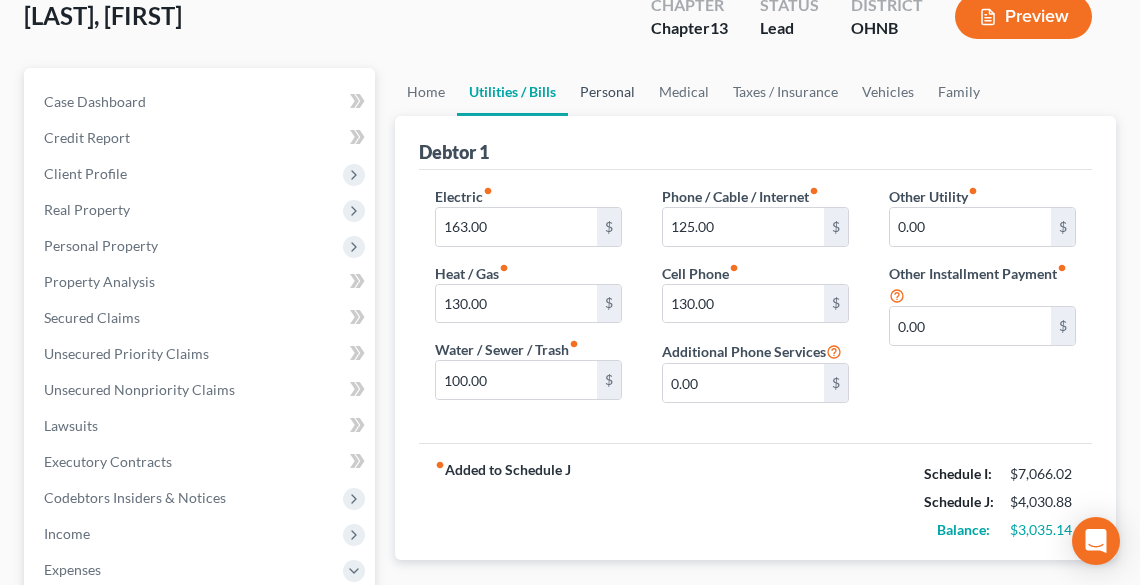 click on "Personal" at bounding box center (607, 92) 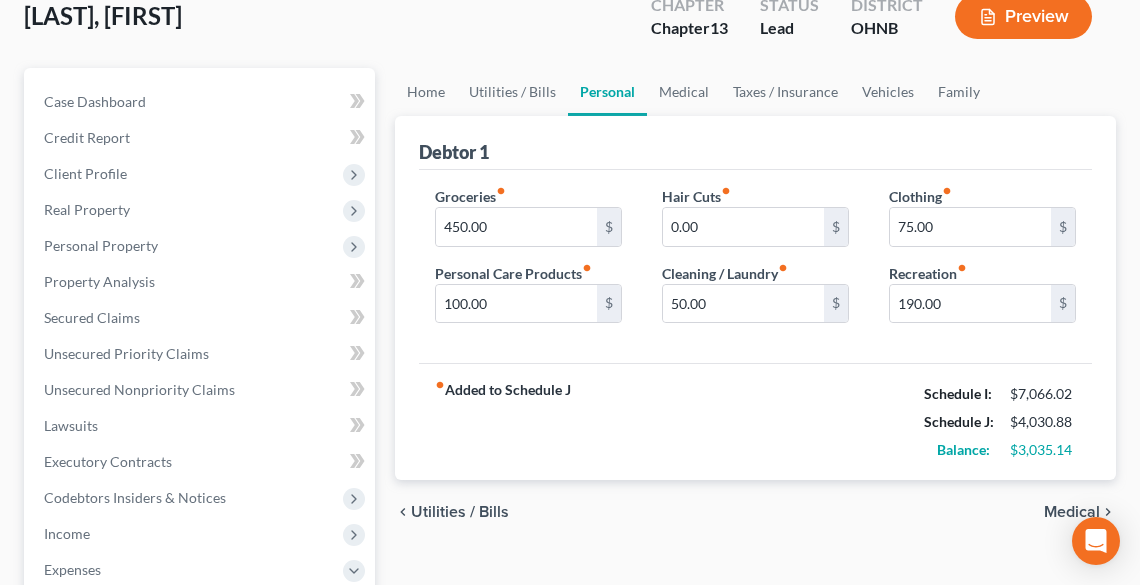 scroll, scrollTop: 0, scrollLeft: 0, axis: both 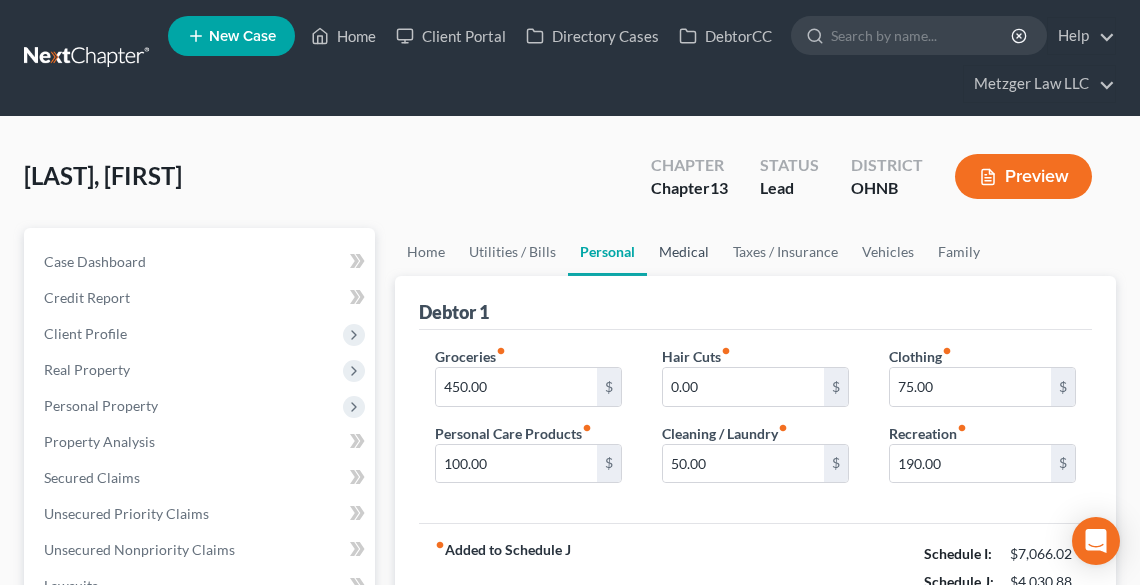 click on "Medical" at bounding box center [684, 252] 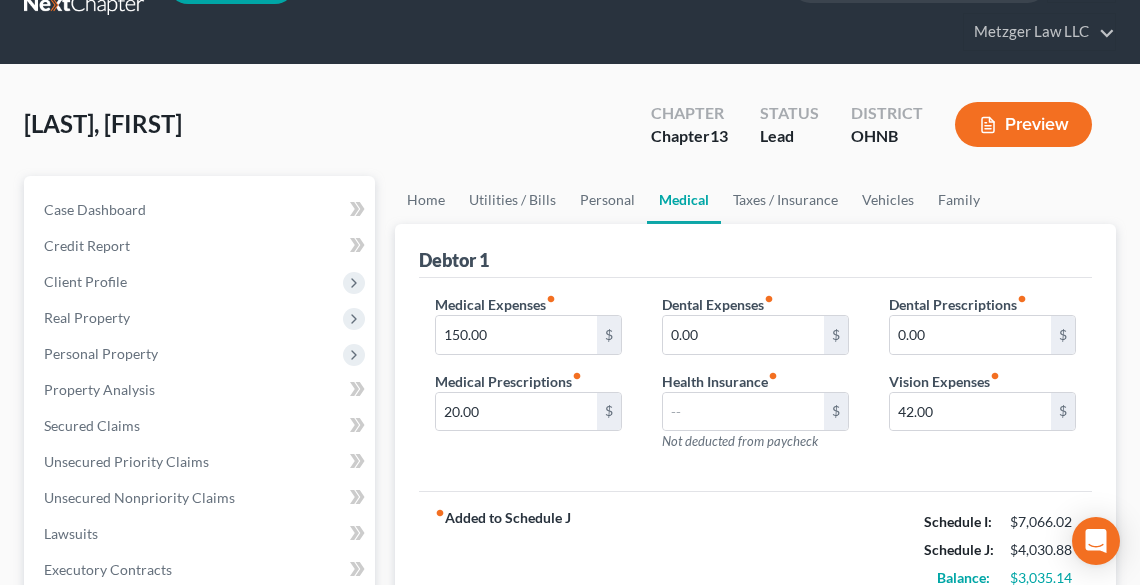 scroll, scrollTop: 160, scrollLeft: 0, axis: vertical 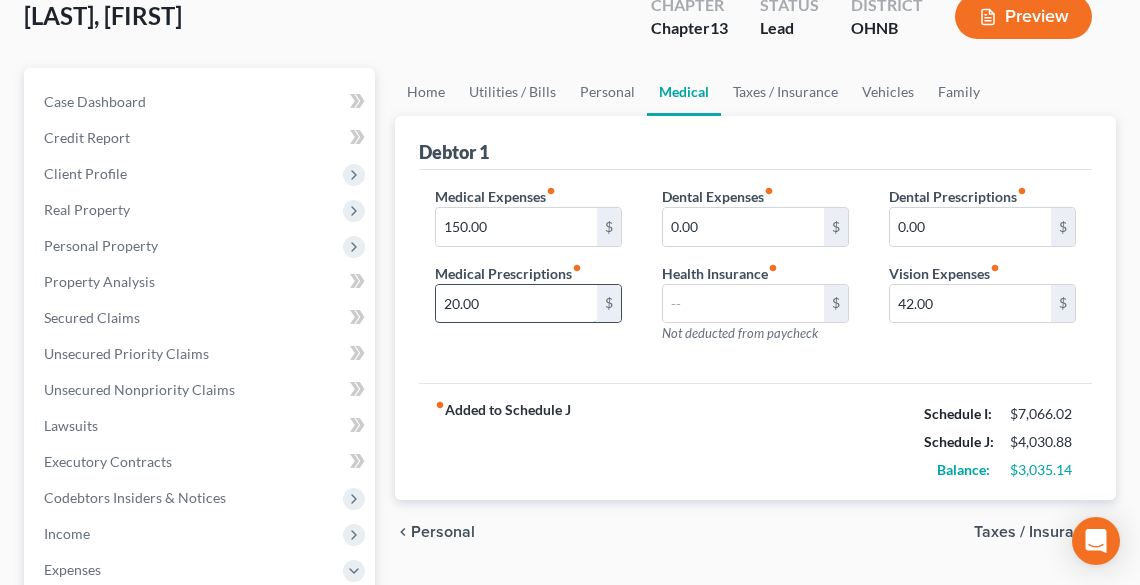 click on "20.00" at bounding box center (516, 304) 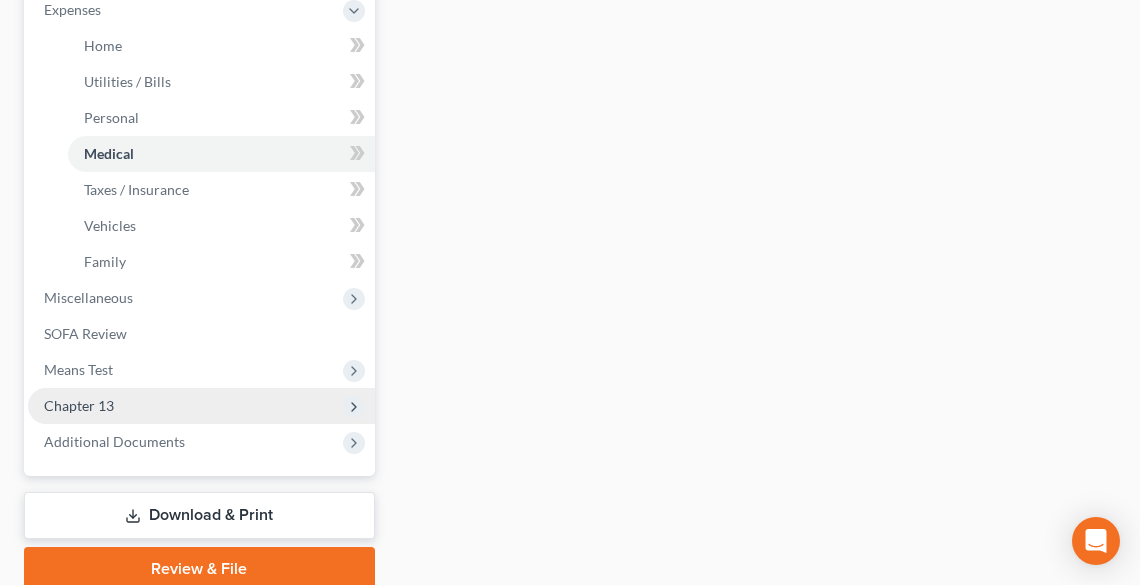 click on "Chapter 13" at bounding box center [201, 406] 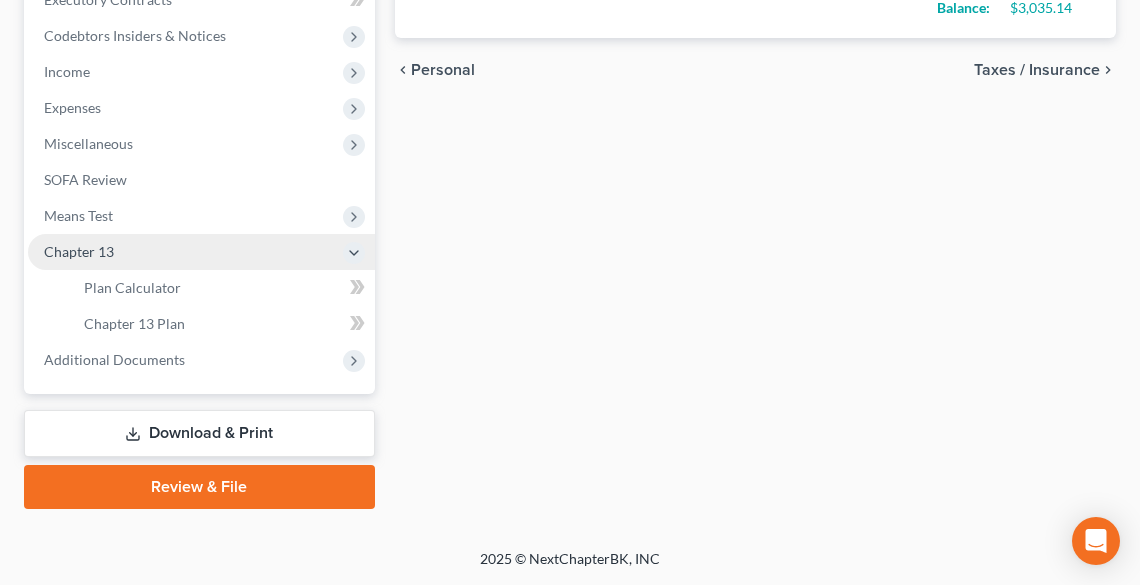 scroll, scrollTop: 620, scrollLeft: 0, axis: vertical 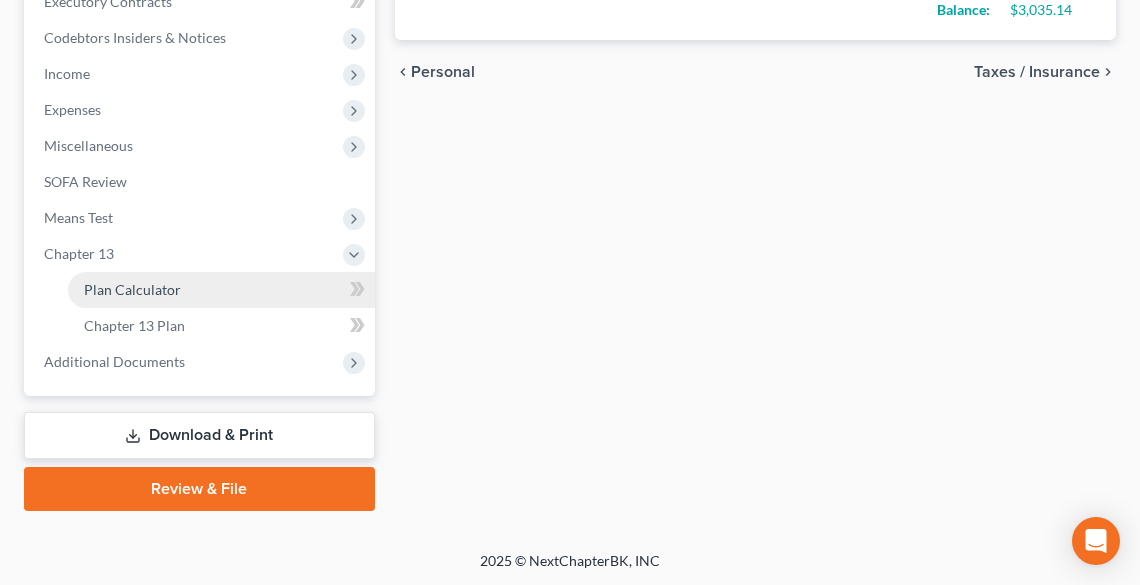 click on "Plan Calculator" at bounding box center [221, 290] 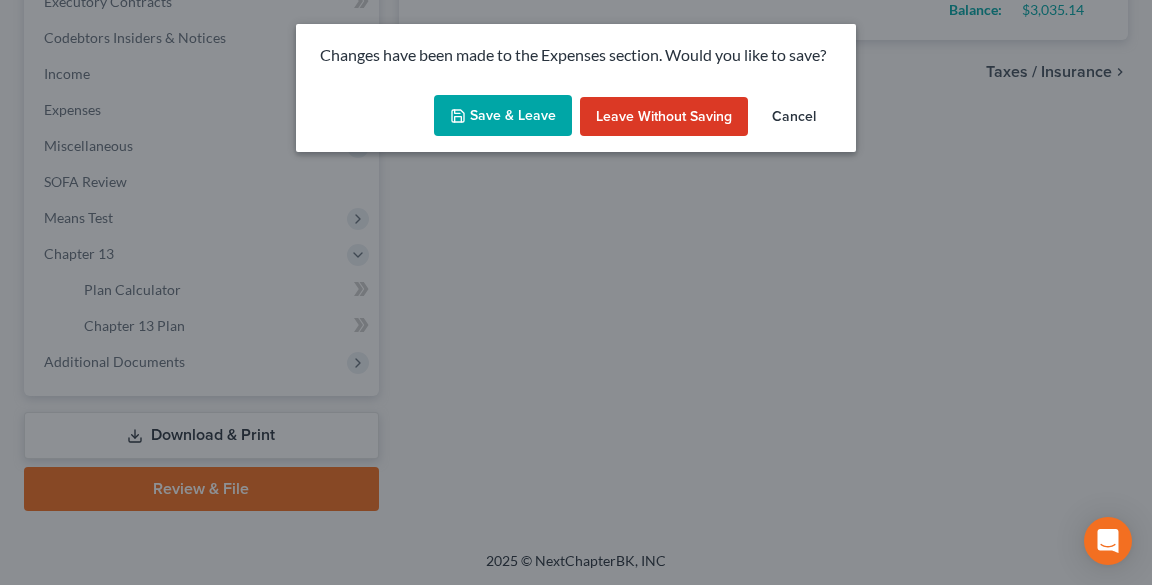 click on "Save & Leave" at bounding box center (503, 116) 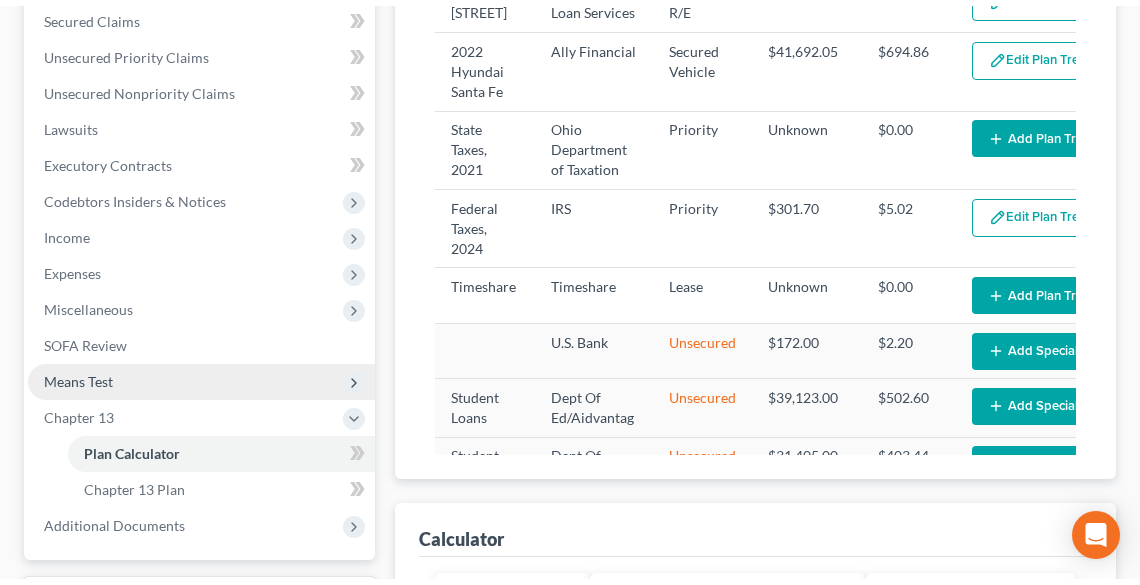 scroll, scrollTop: 630, scrollLeft: 0, axis: vertical 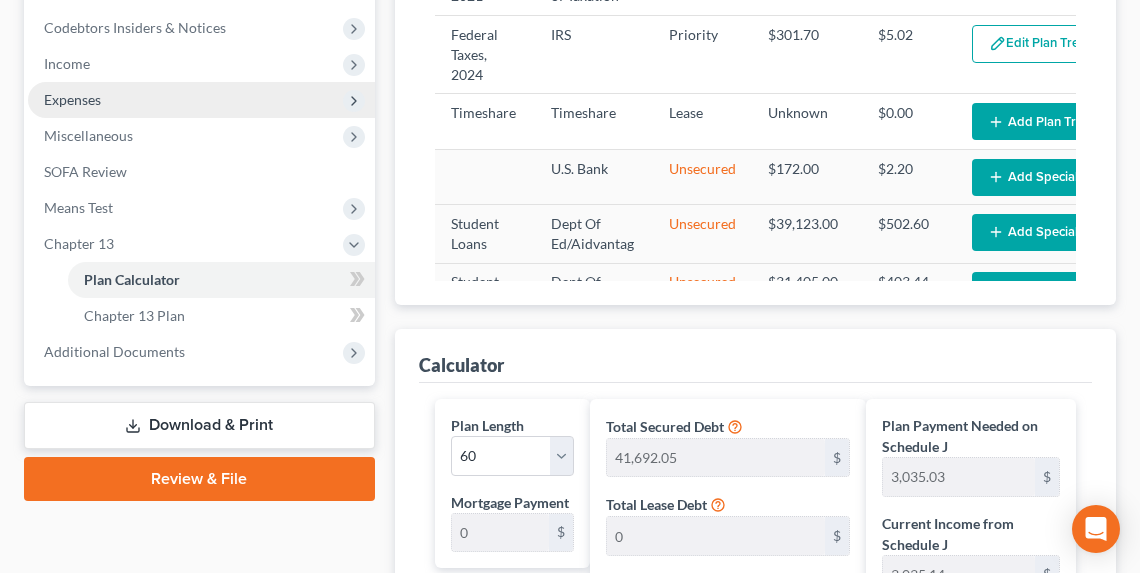click on "Expenses" at bounding box center (72, 99) 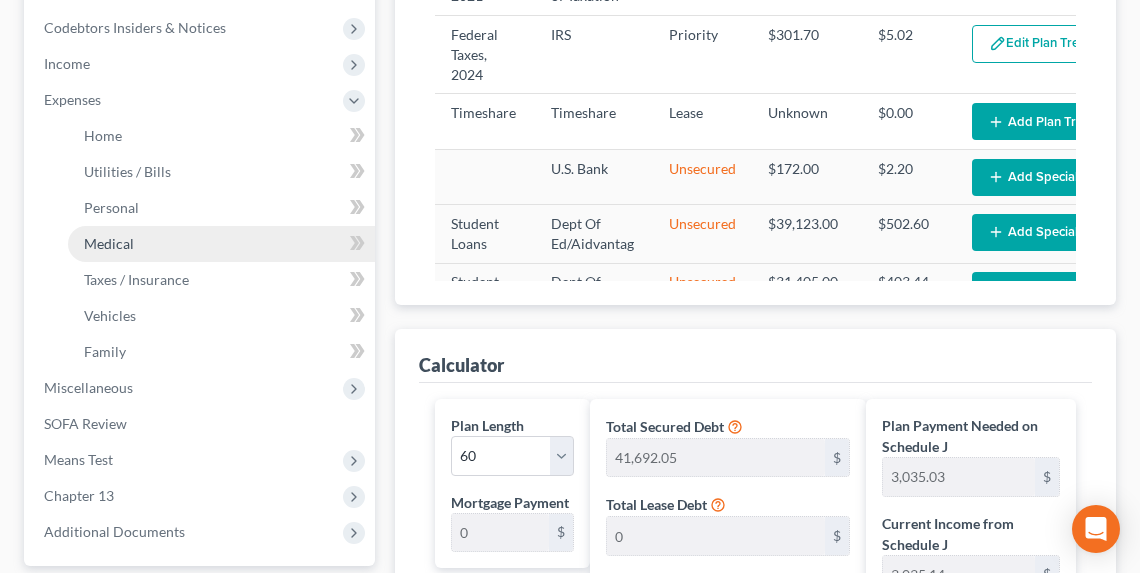 click on "Medical" at bounding box center [221, 244] 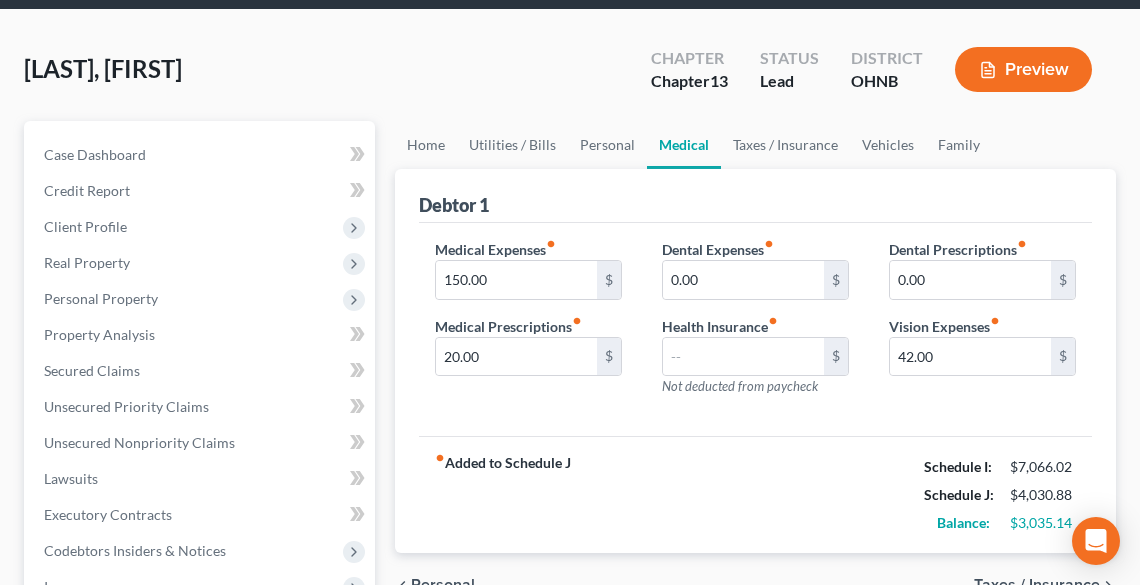 scroll, scrollTop: 0, scrollLeft: 0, axis: both 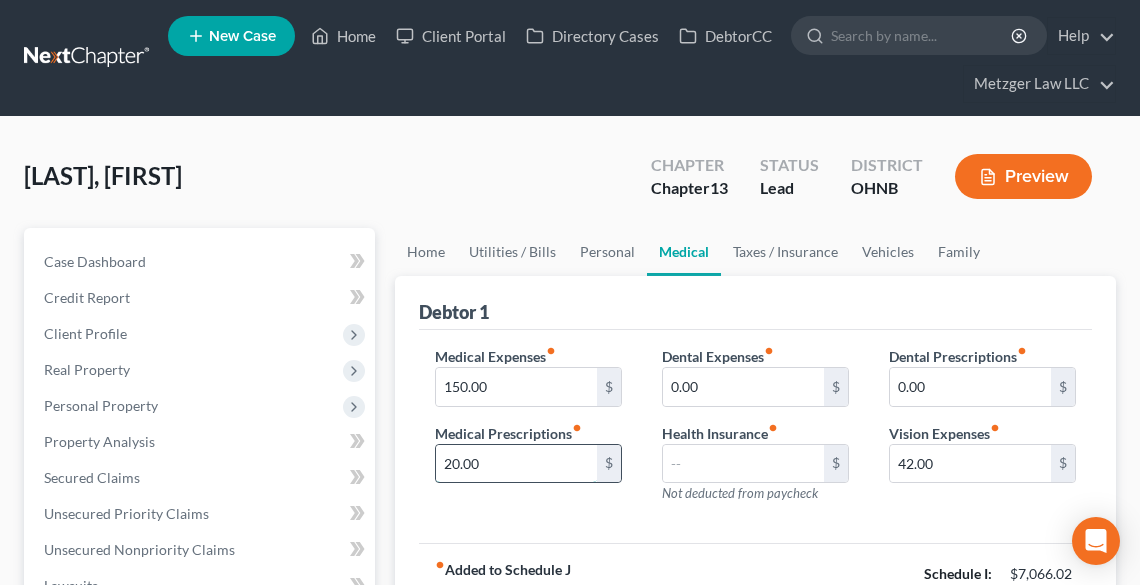 click on "20.00" at bounding box center [516, 464] 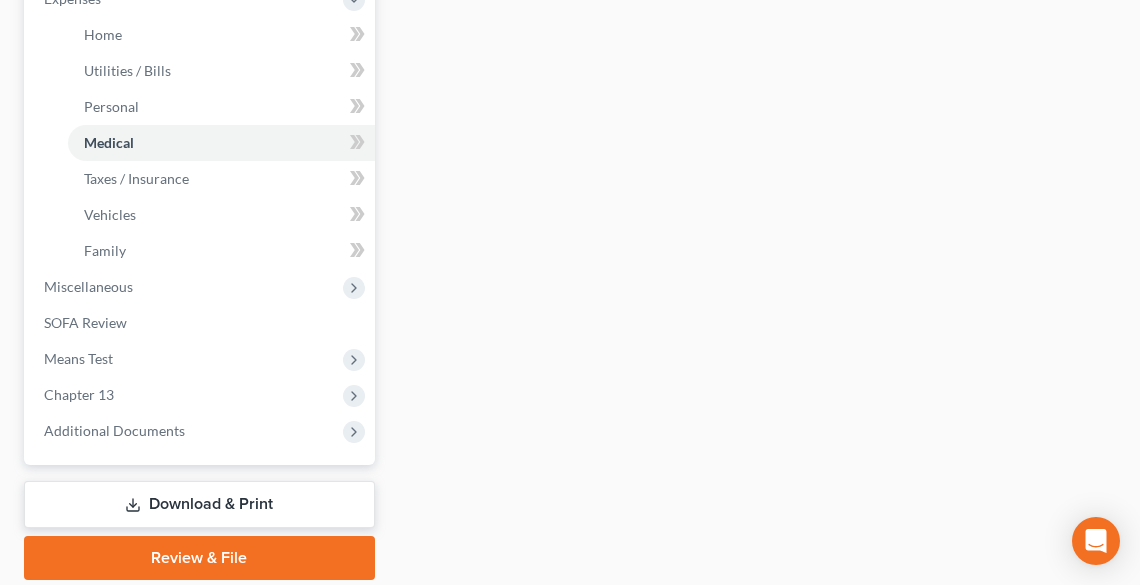 scroll, scrollTop: 640, scrollLeft: 0, axis: vertical 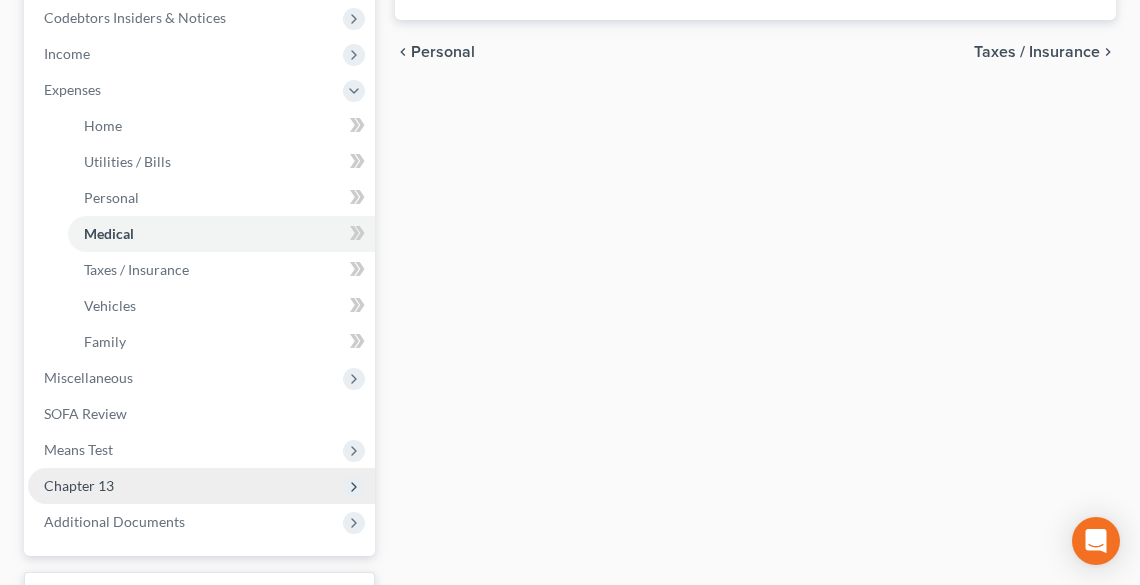 click on "Chapter 13" at bounding box center [79, 485] 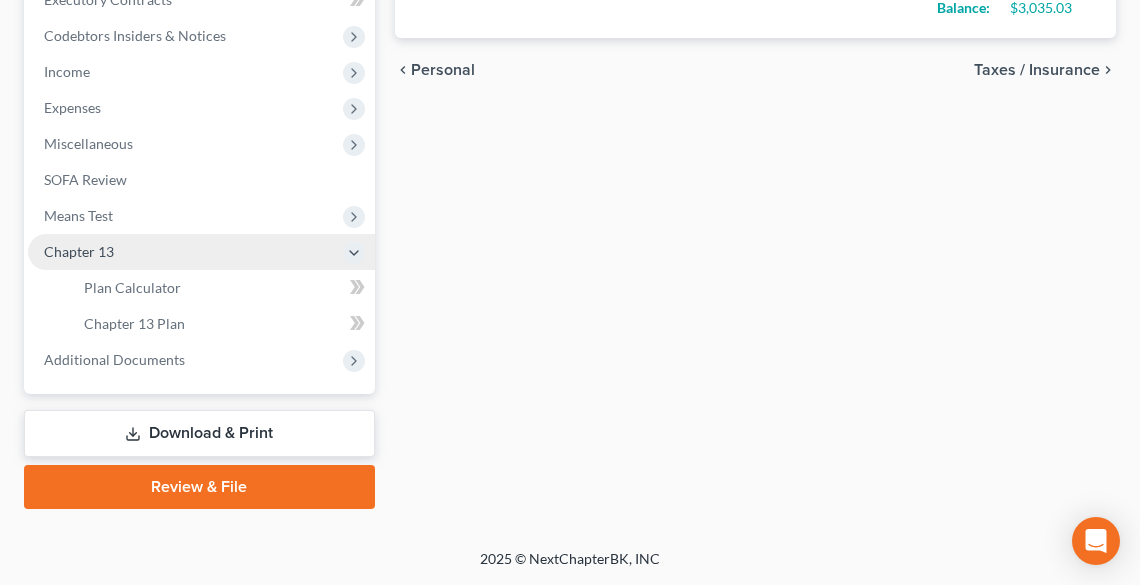 scroll, scrollTop: 620, scrollLeft: 0, axis: vertical 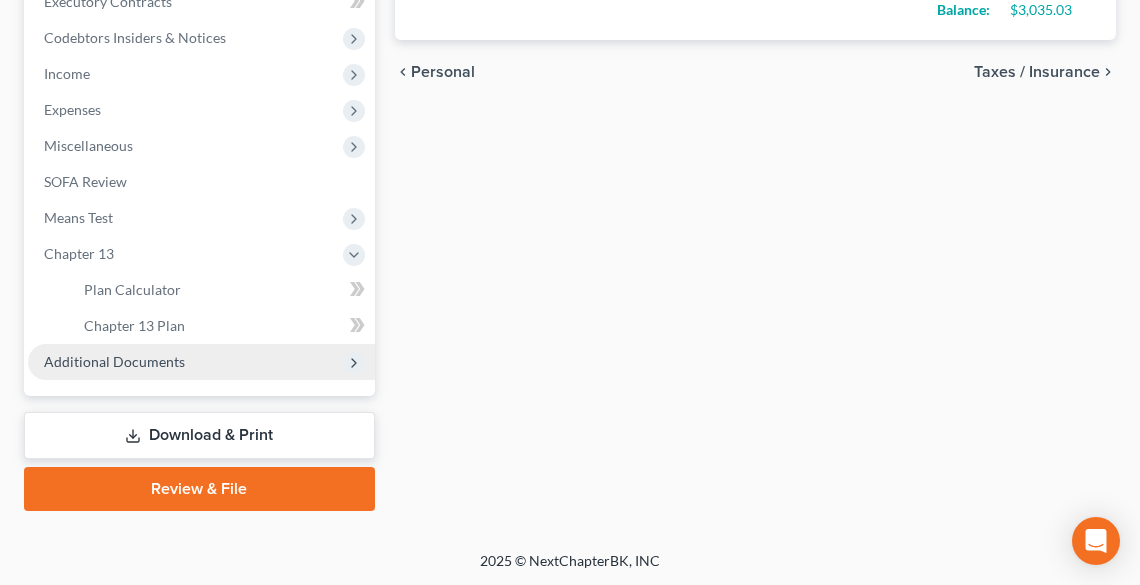 click on "Additional Documents" at bounding box center [114, 361] 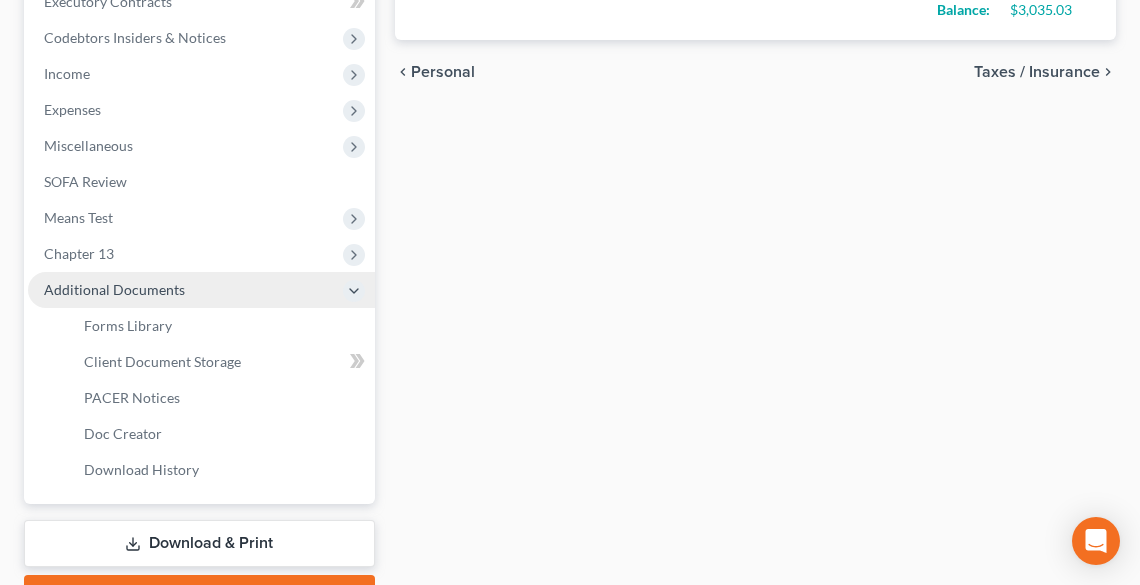 scroll, scrollTop: 640, scrollLeft: 0, axis: vertical 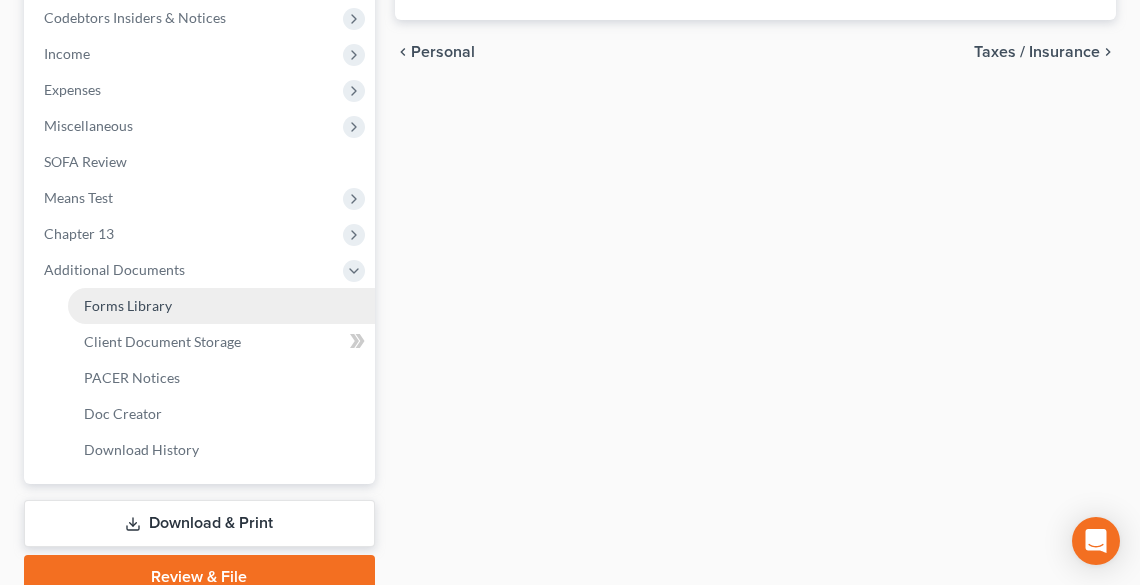 click on "Forms Library" at bounding box center (128, 305) 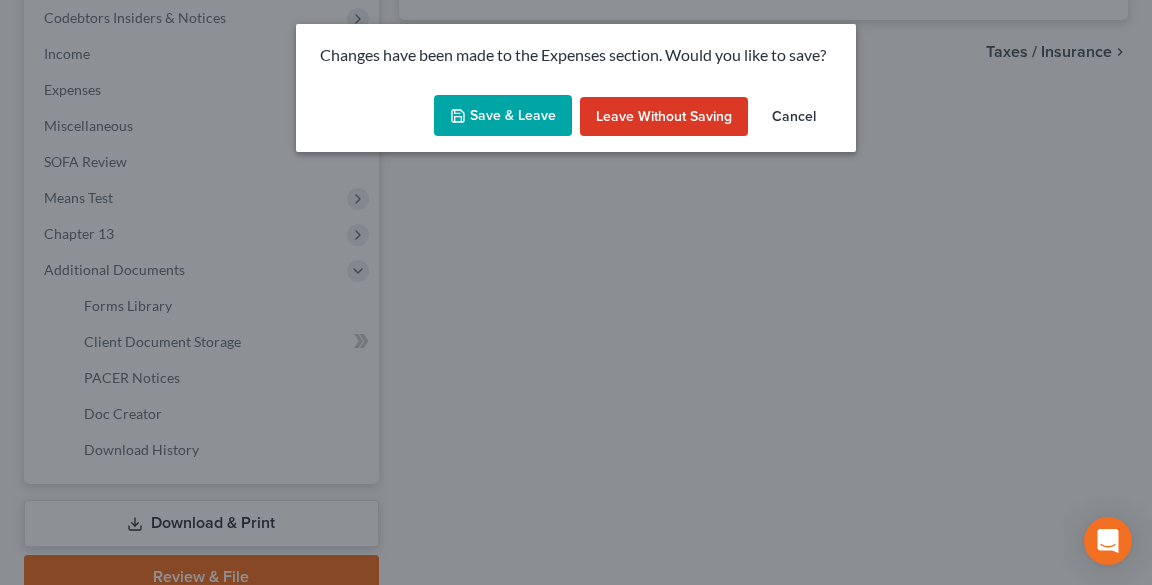 click on "Save & Leave" at bounding box center (503, 116) 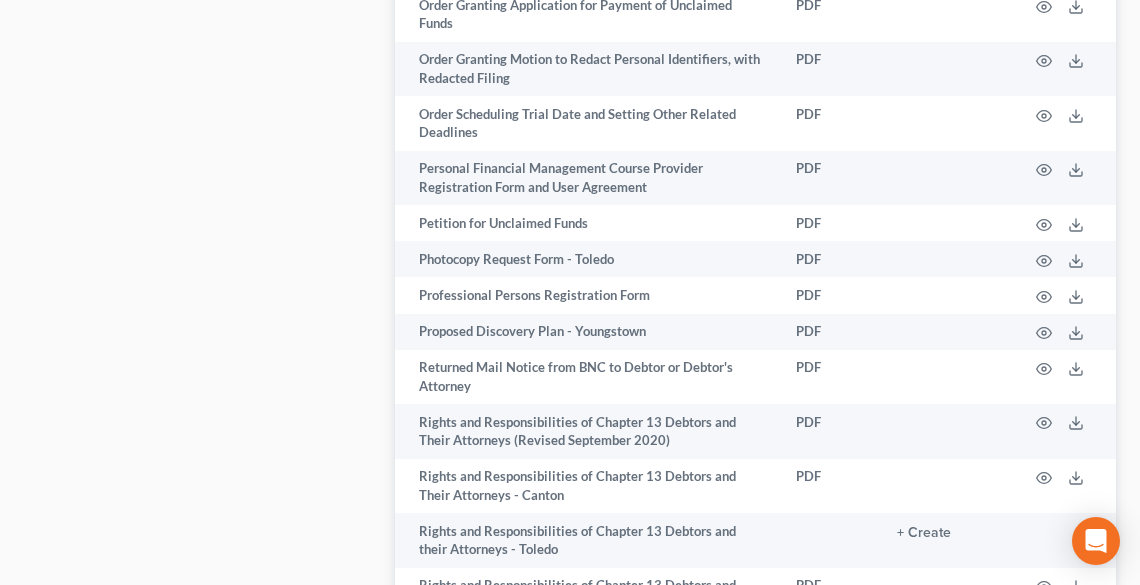 scroll, scrollTop: 3840, scrollLeft: 0, axis: vertical 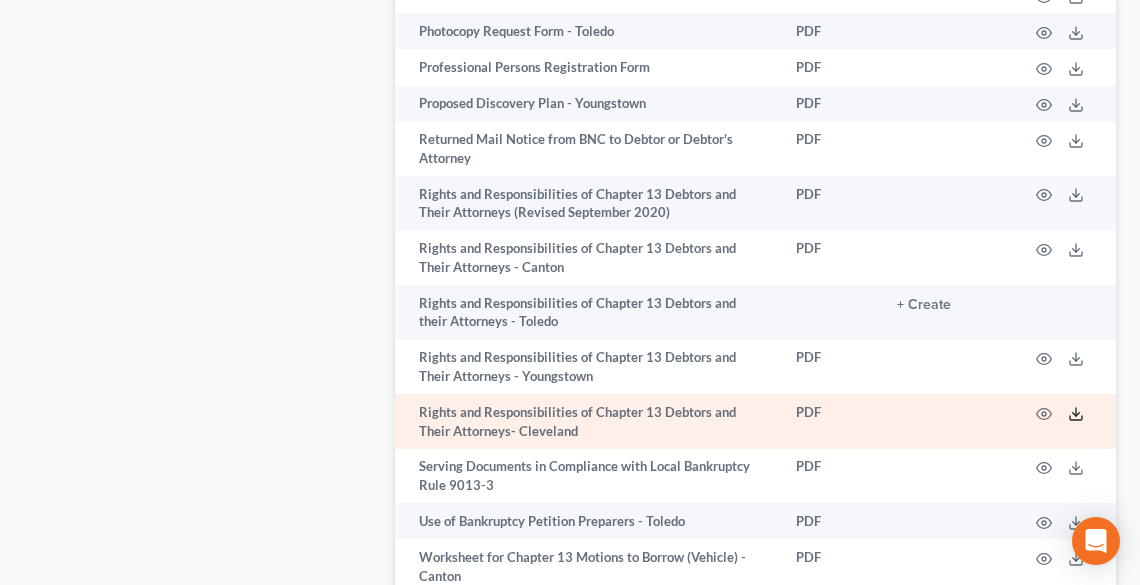 click 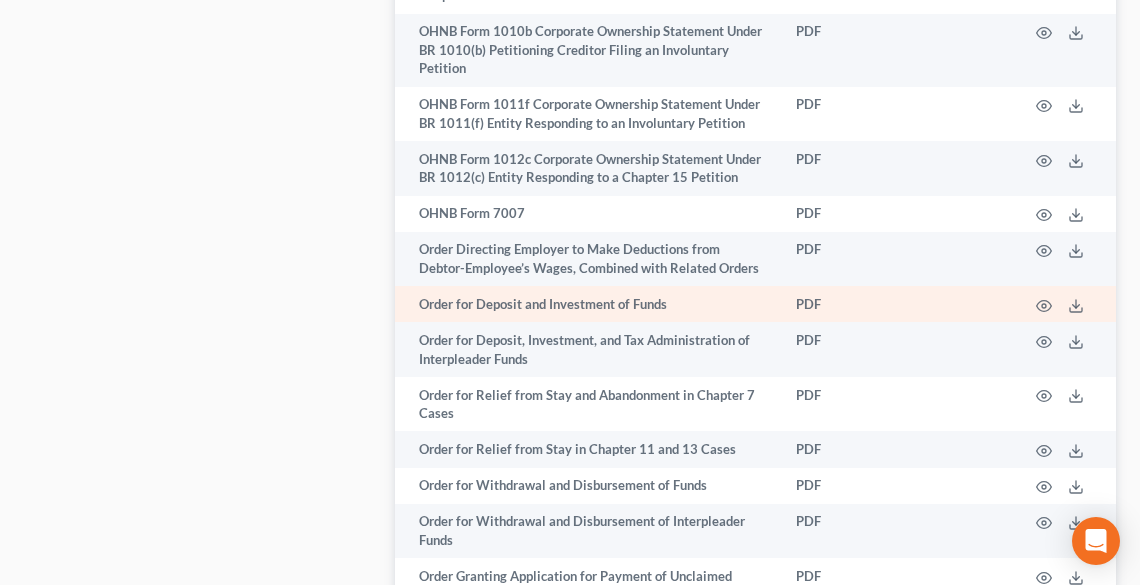scroll, scrollTop: 3040, scrollLeft: 0, axis: vertical 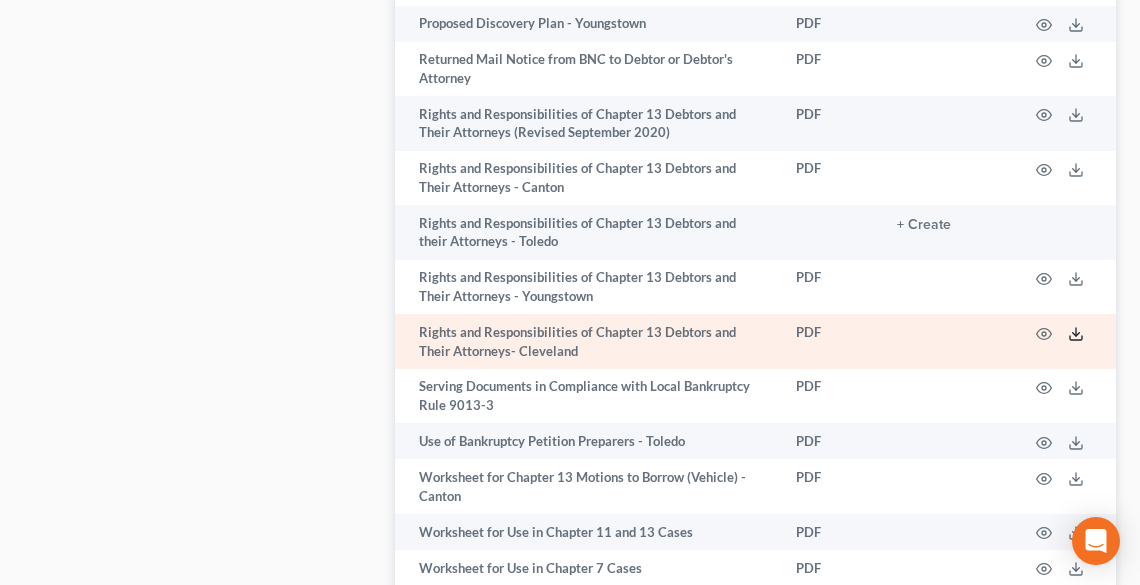 click 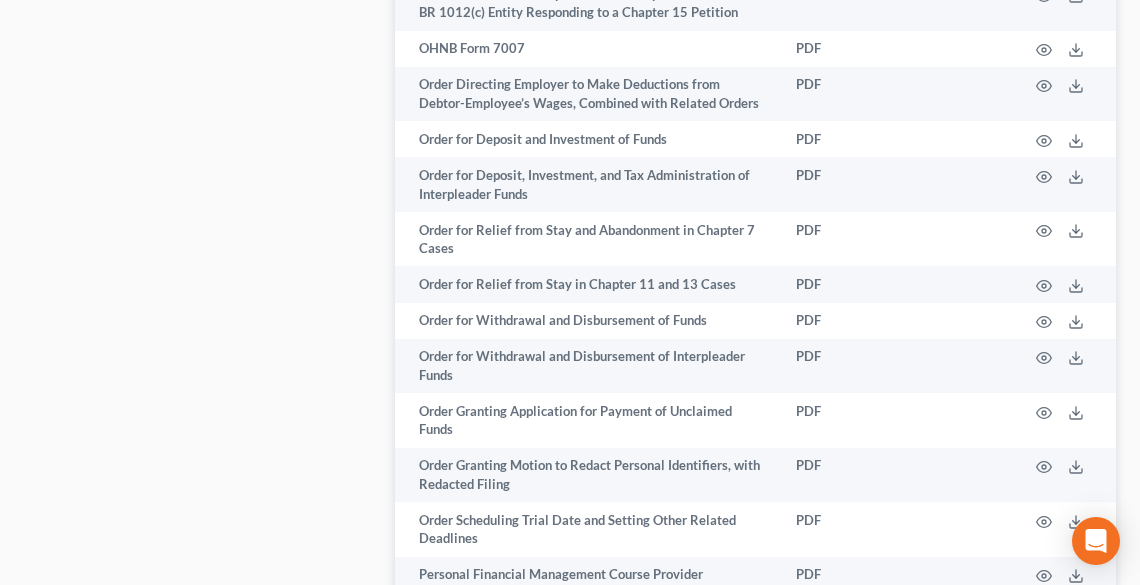 scroll, scrollTop: 3040, scrollLeft: 0, axis: vertical 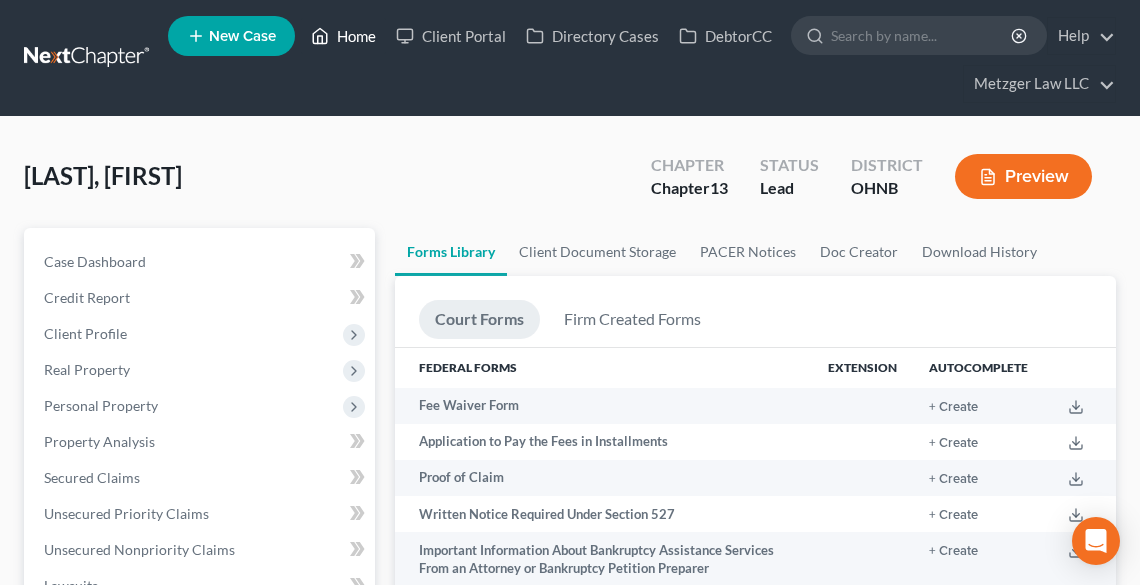 click on "Home" at bounding box center (343, 36) 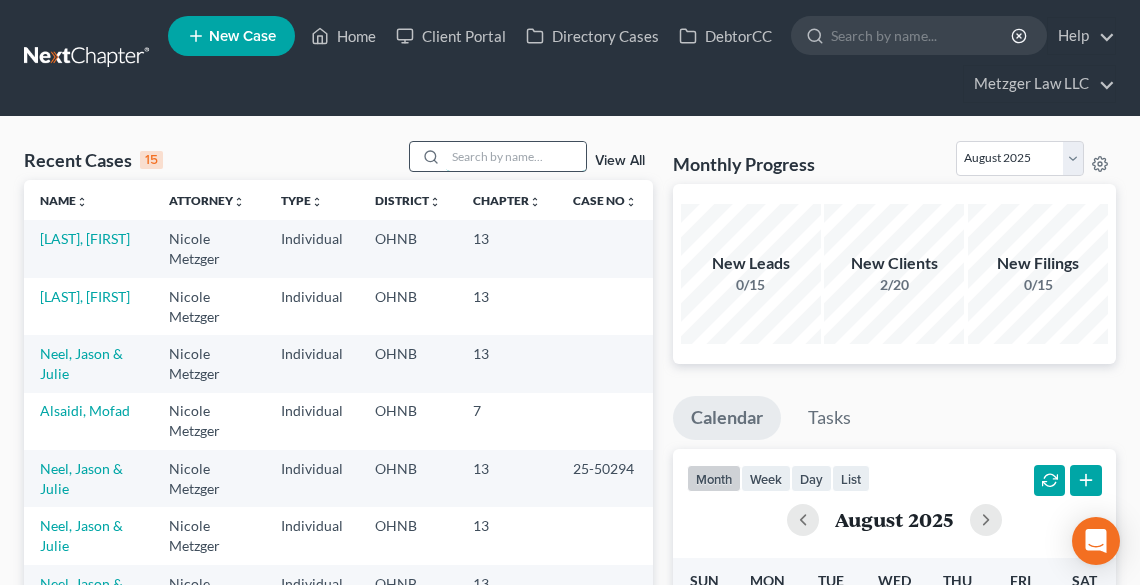 click at bounding box center (516, 156) 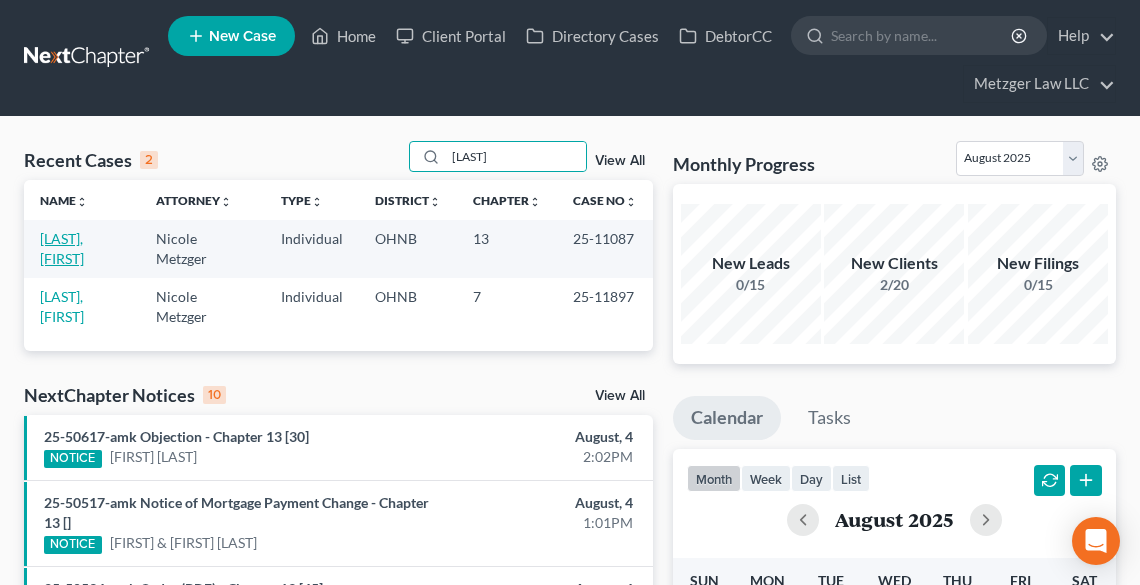 click on "Delia, Michael" at bounding box center [62, 248] 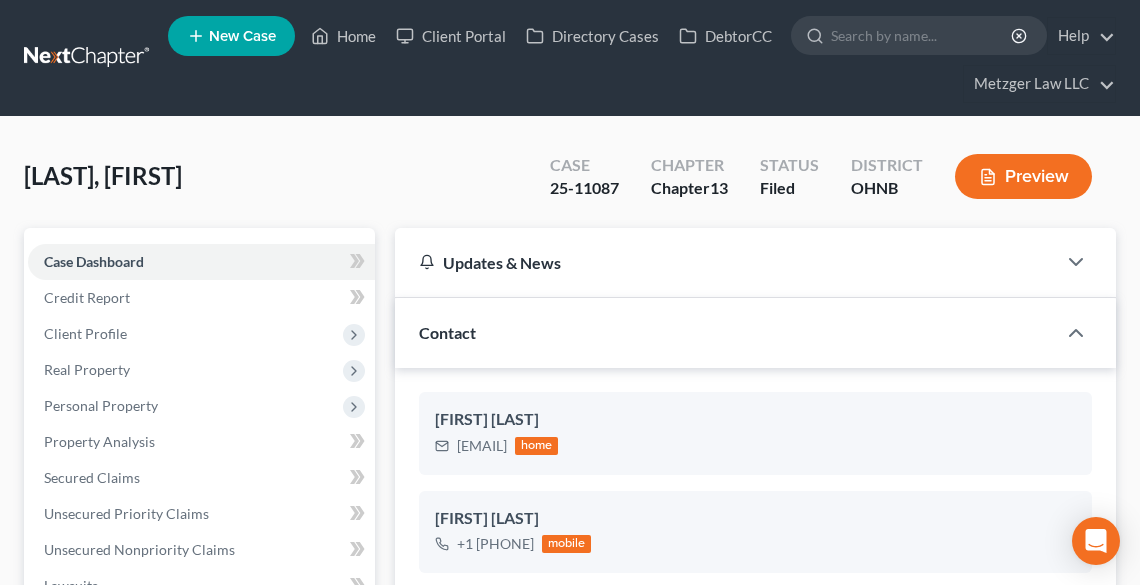 scroll, scrollTop: 893, scrollLeft: 0, axis: vertical 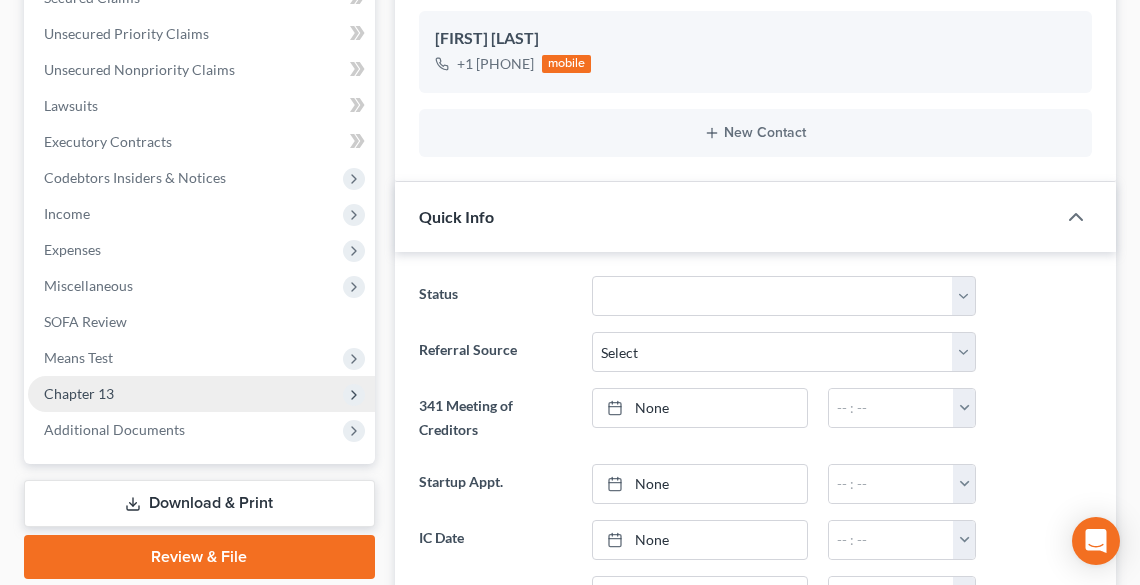 click on "Chapter 13" at bounding box center [201, 394] 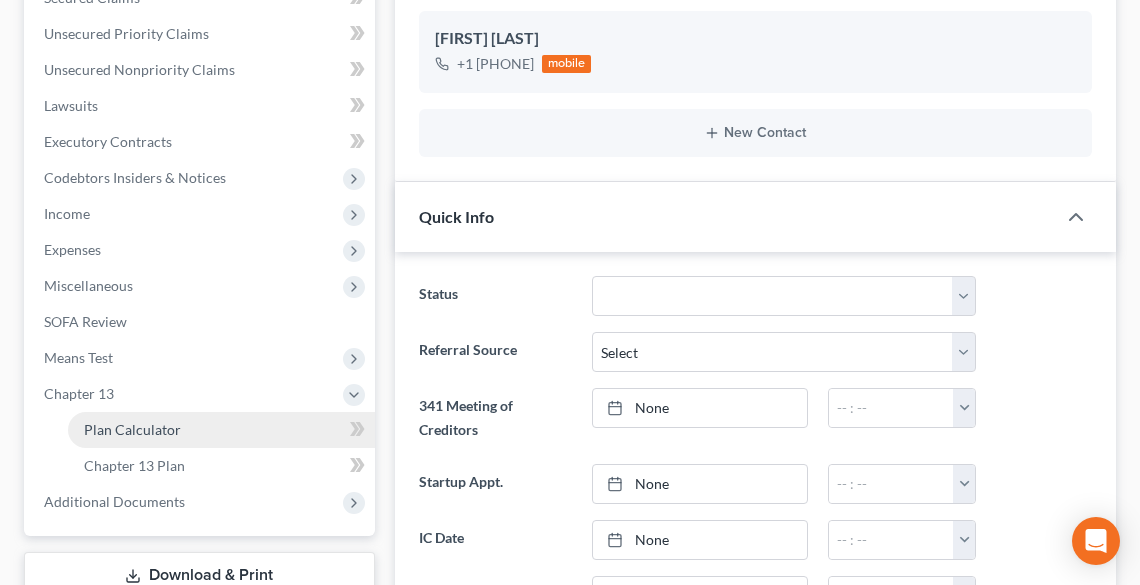 click on "Plan Calculator" at bounding box center (132, 429) 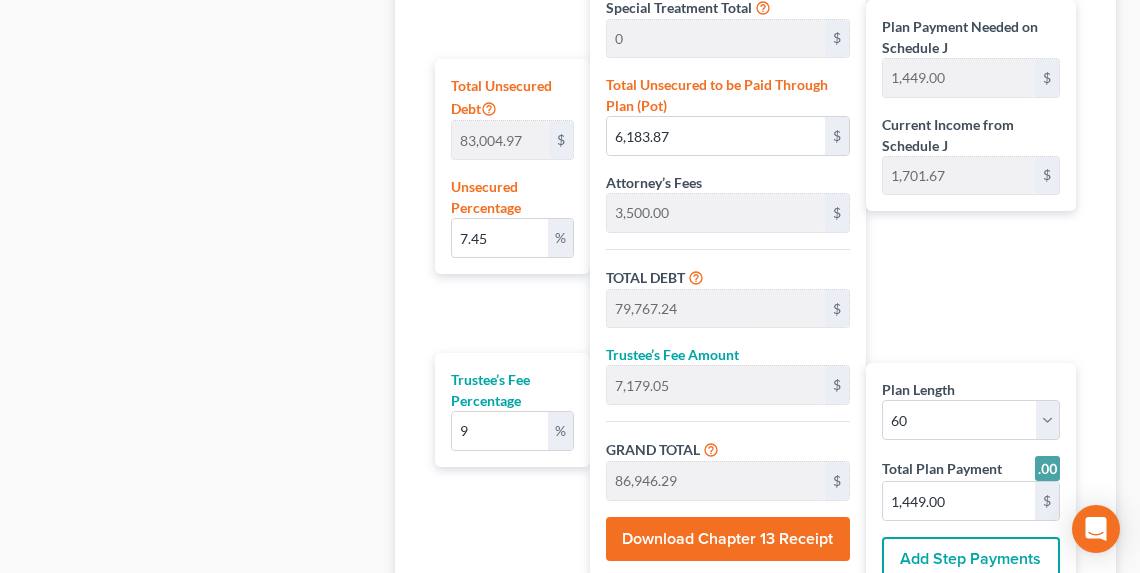 scroll, scrollTop: 960, scrollLeft: 0, axis: vertical 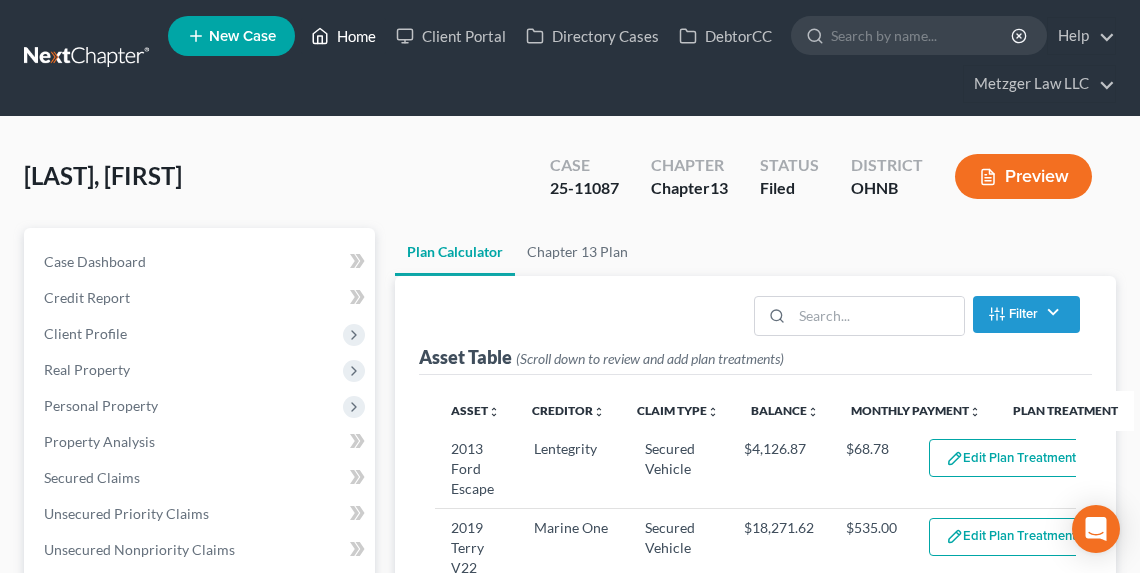 click on "Home" at bounding box center [343, 36] 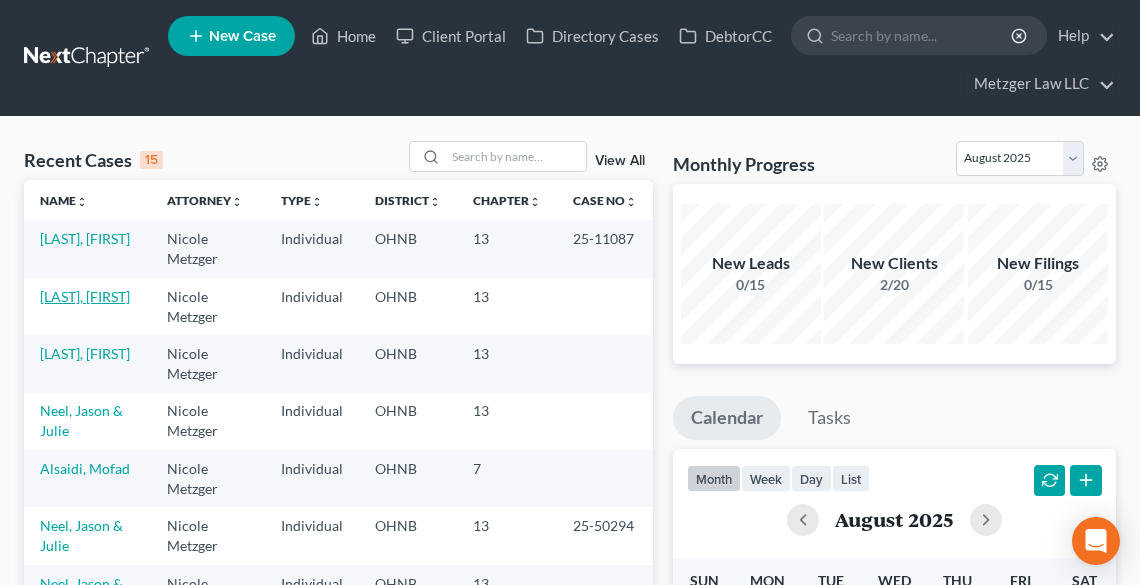 click on "[LAST], [FIRST]" at bounding box center (85, 296) 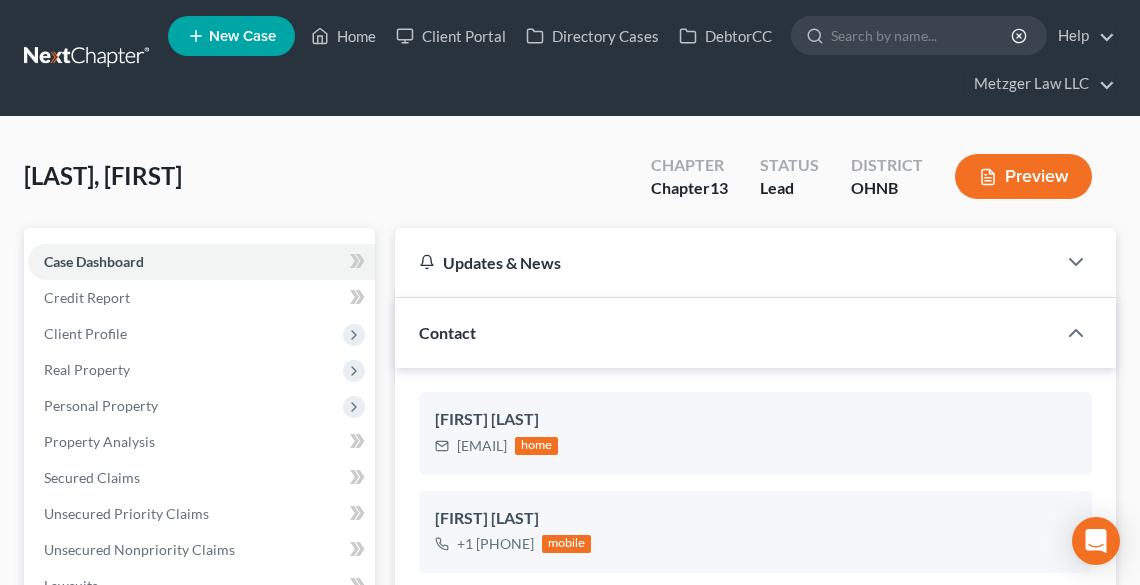 scroll, scrollTop: 416, scrollLeft: 0, axis: vertical 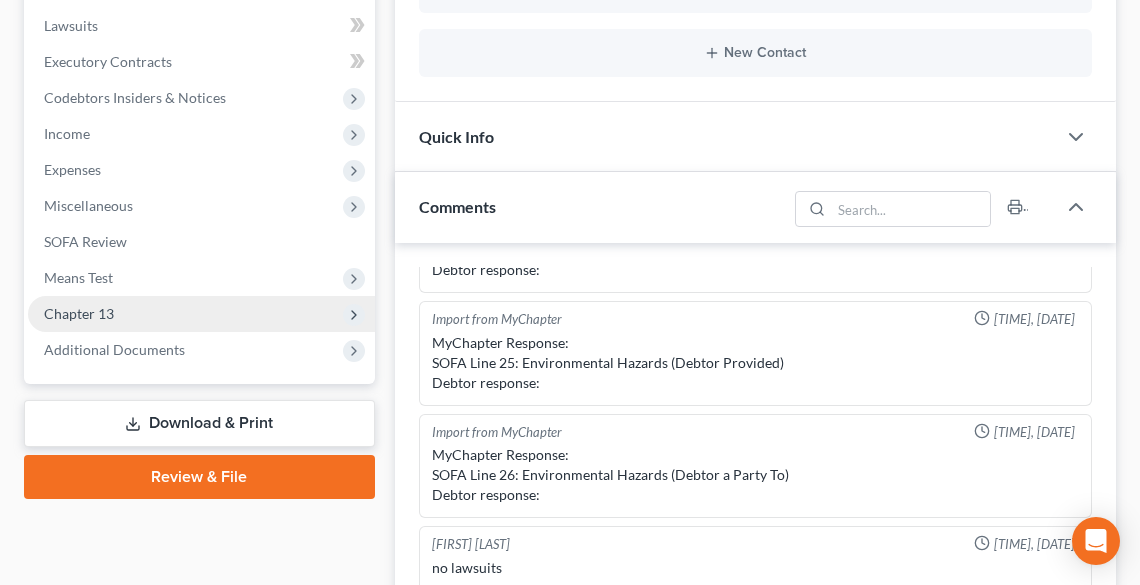click on "Chapter 13" at bounding box center (201, 314) 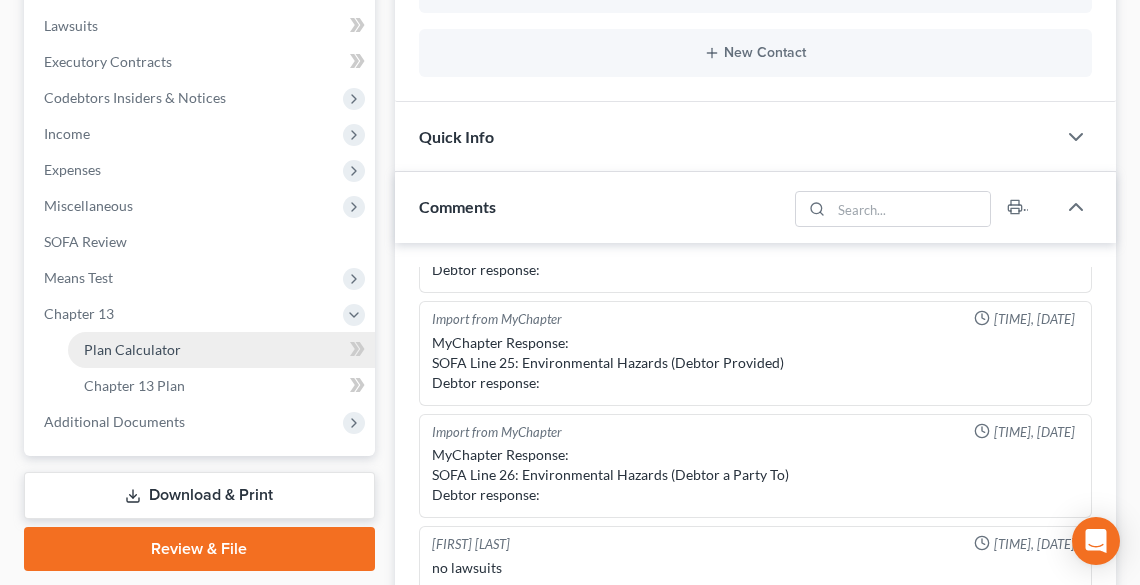 click on "Plan Calculator" at bounding box center (132, 349) 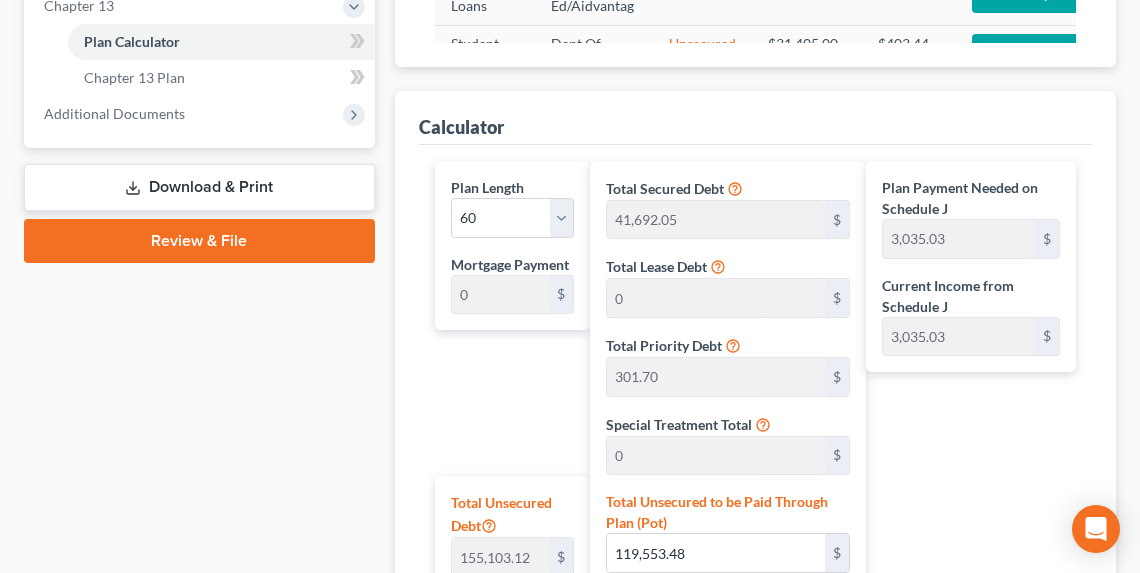 scroll, scrollTop: 1360, scrollLeft: 0, axis: vertical 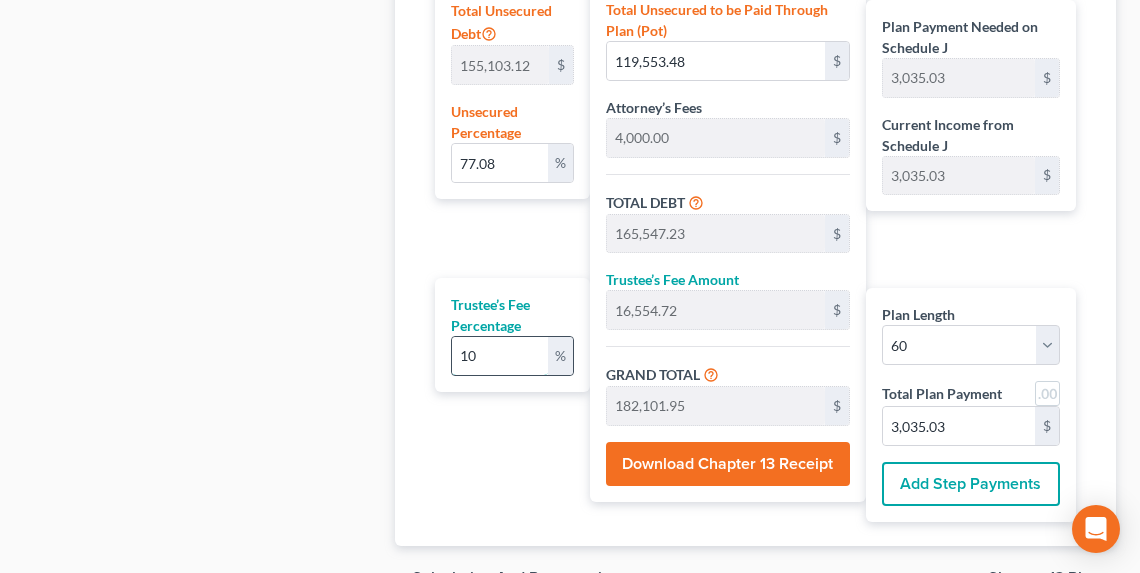 click on "10" at bounding box center (500, 356) 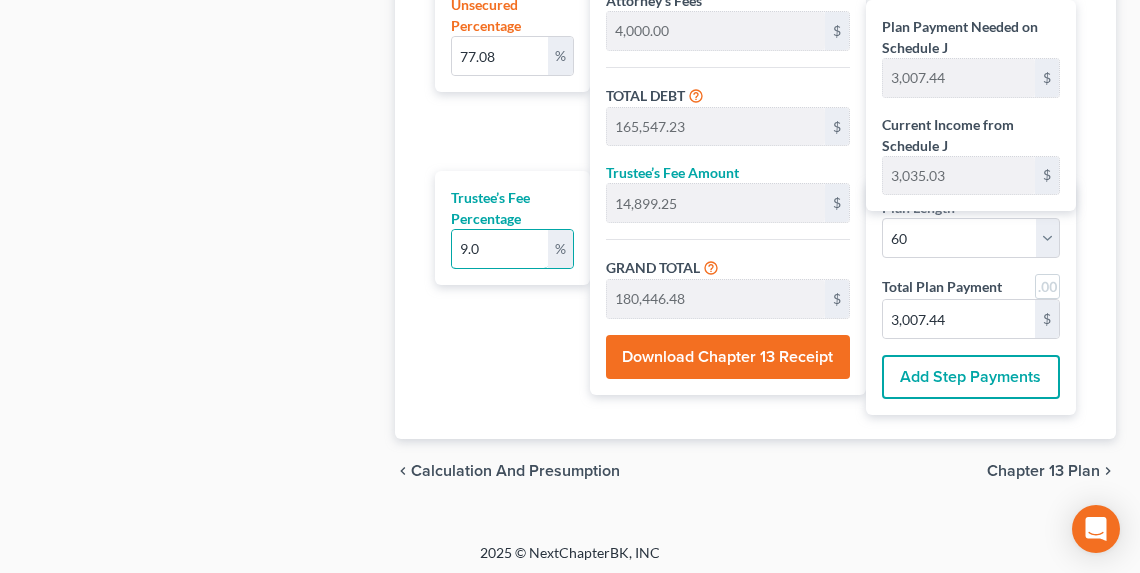 scroll, scrollTop: 1469, scrollLeft: 0, axis: vertical 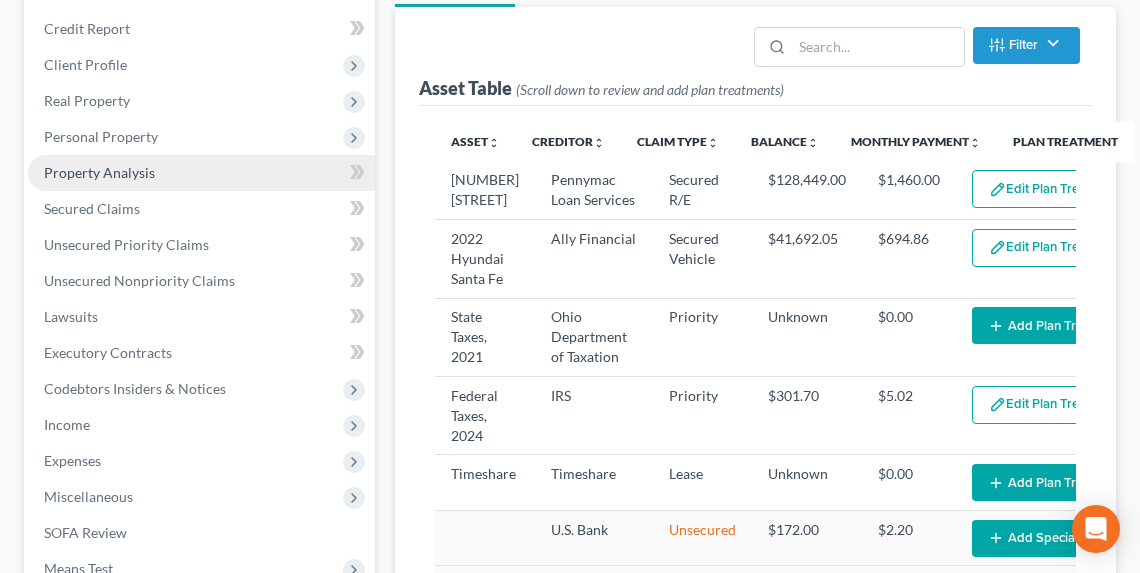 click on "Property Analysis" at bounding box center [99, 172] 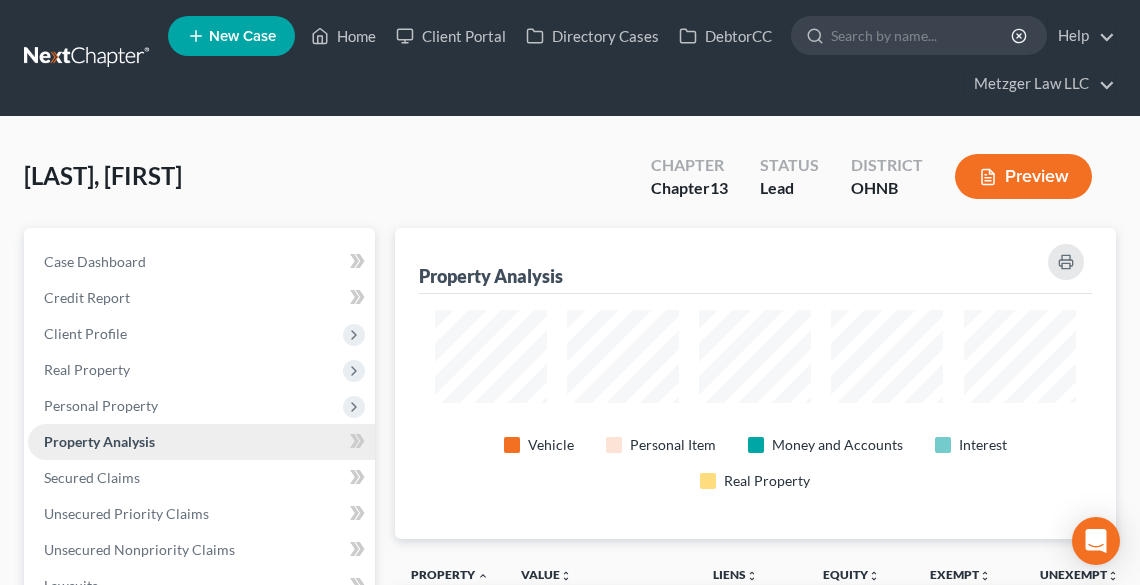 scroll, scrollTop: 72, scrollLeft: 0, axis: vertical 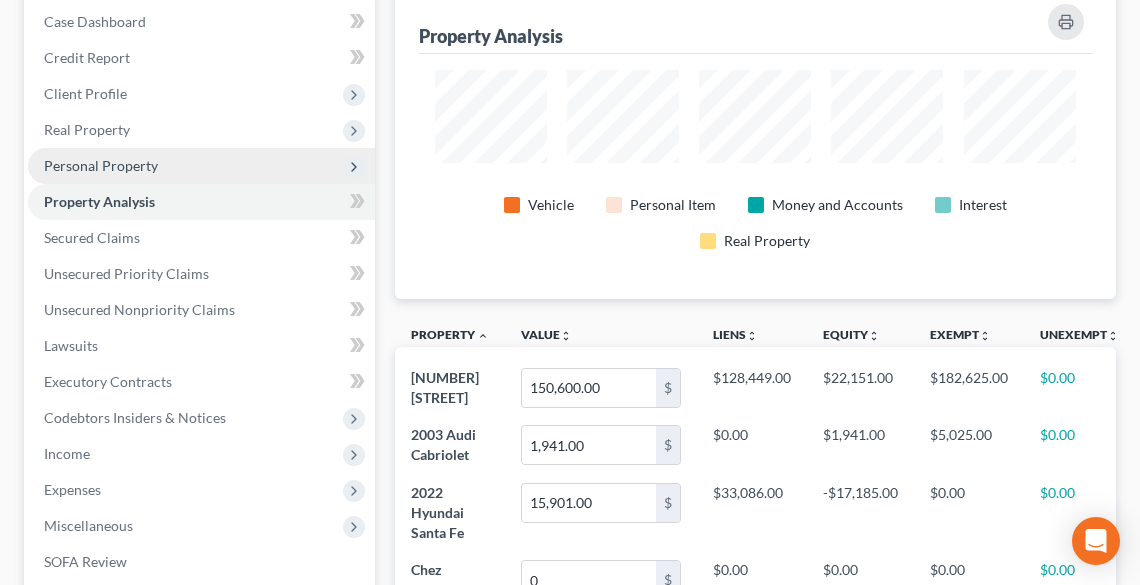 click on "Personal Property" at bounding box center (101, 165) 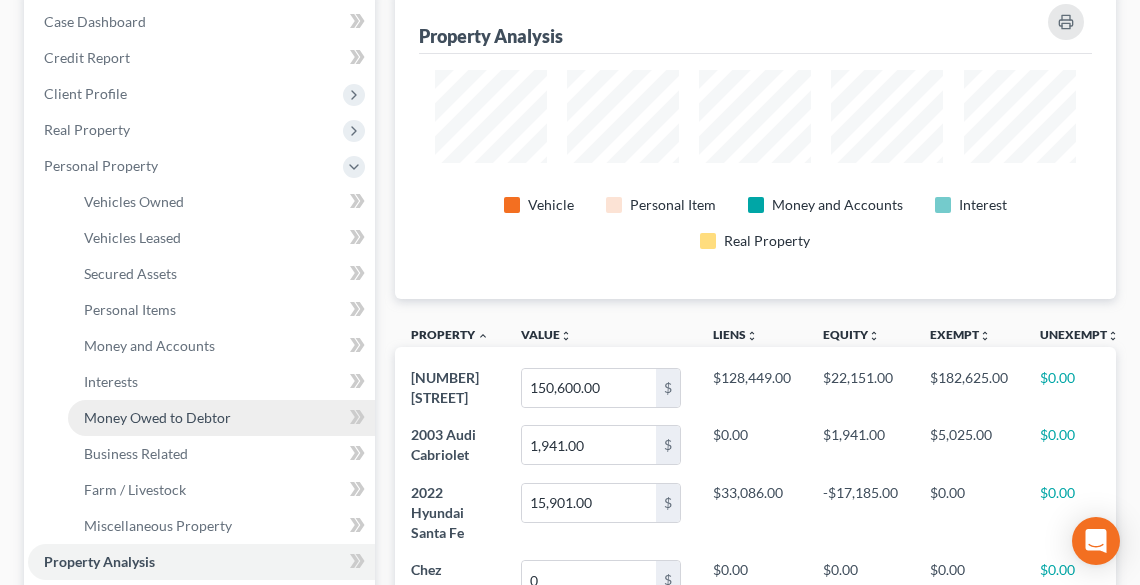 click on "Money Owed to Debtor" at bounding box center [157, 417] 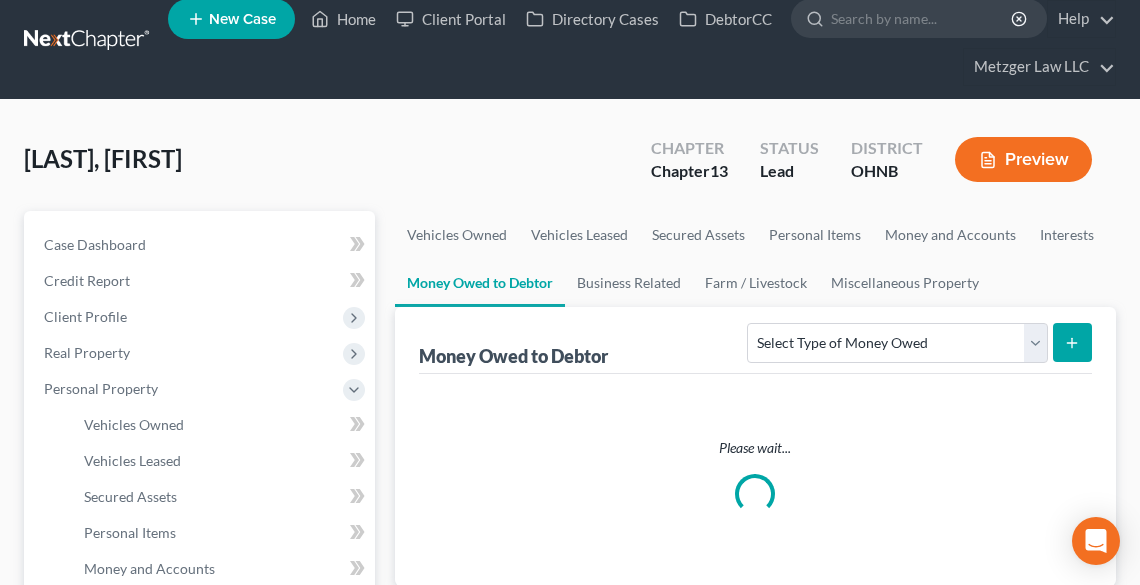 scroll, scrollTop: 0, scrollLeft: 0, axis: both 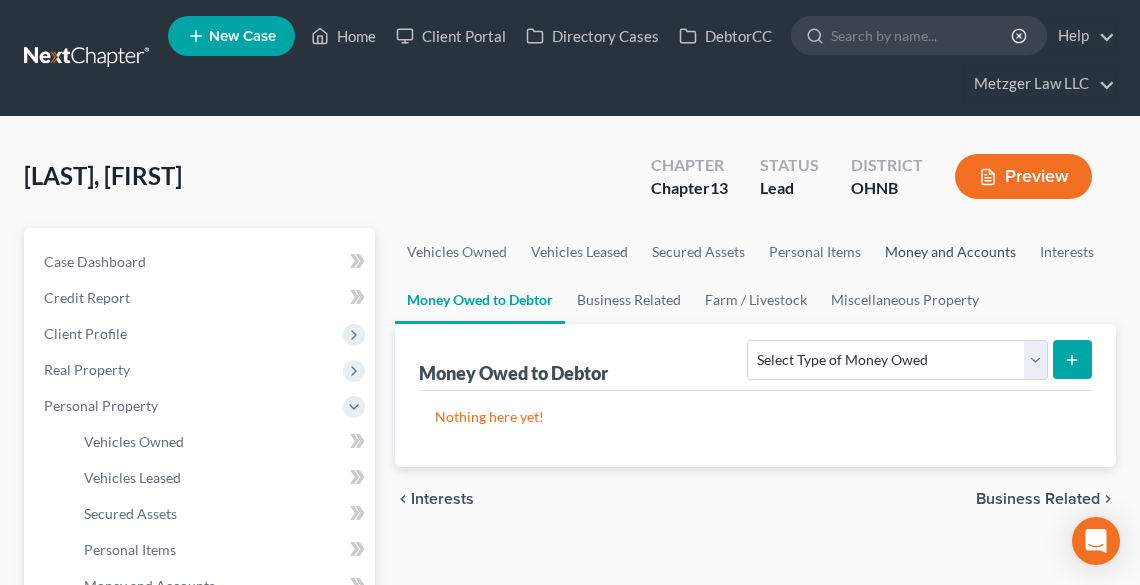 click on "Money and Accounts" at bounding box center (950, 252) 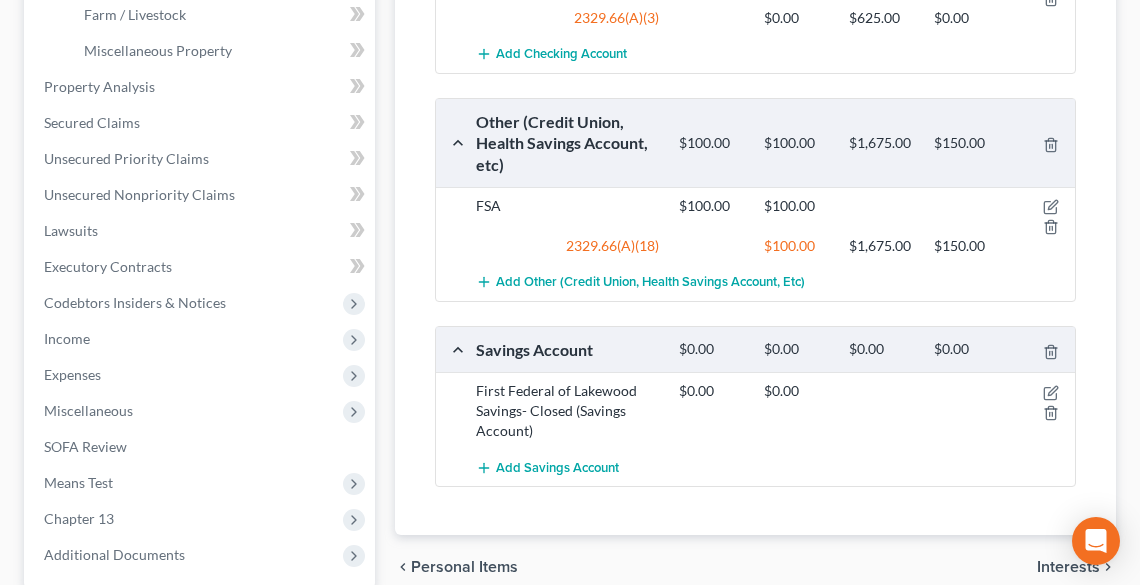 scroll, scrollTop: 720, scrollLeft: 0, axis: vertical 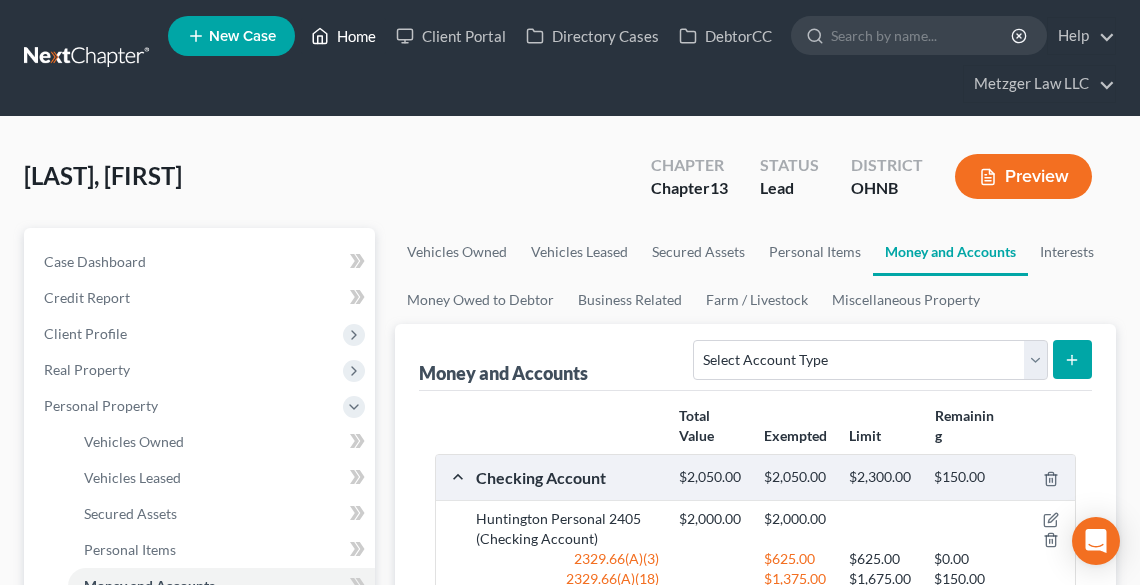 click on "Home" at bounding box center [343, 36] 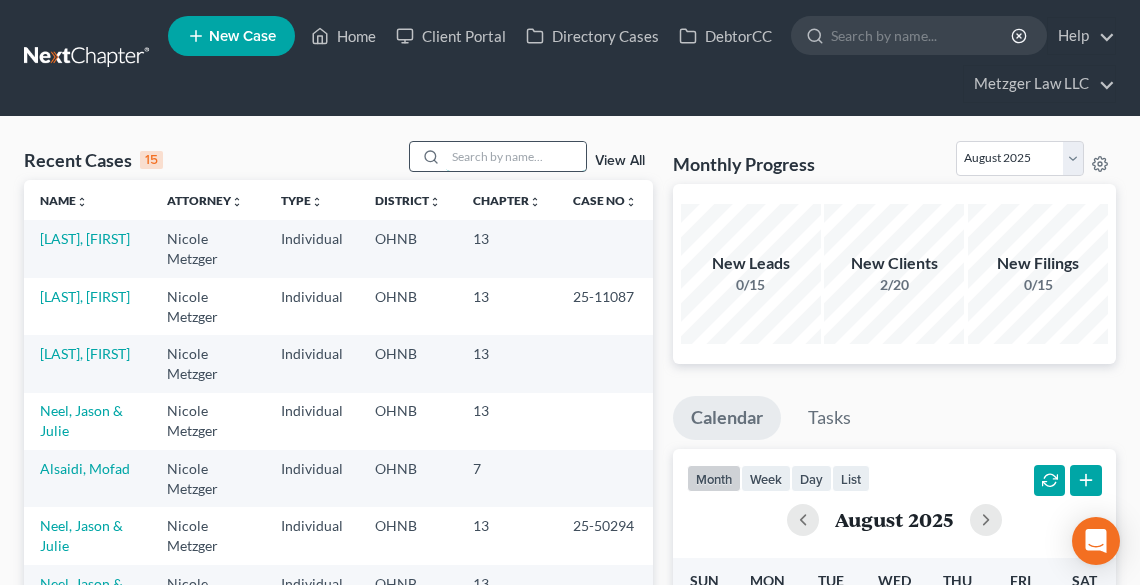 click at bounding box center [516, 156] 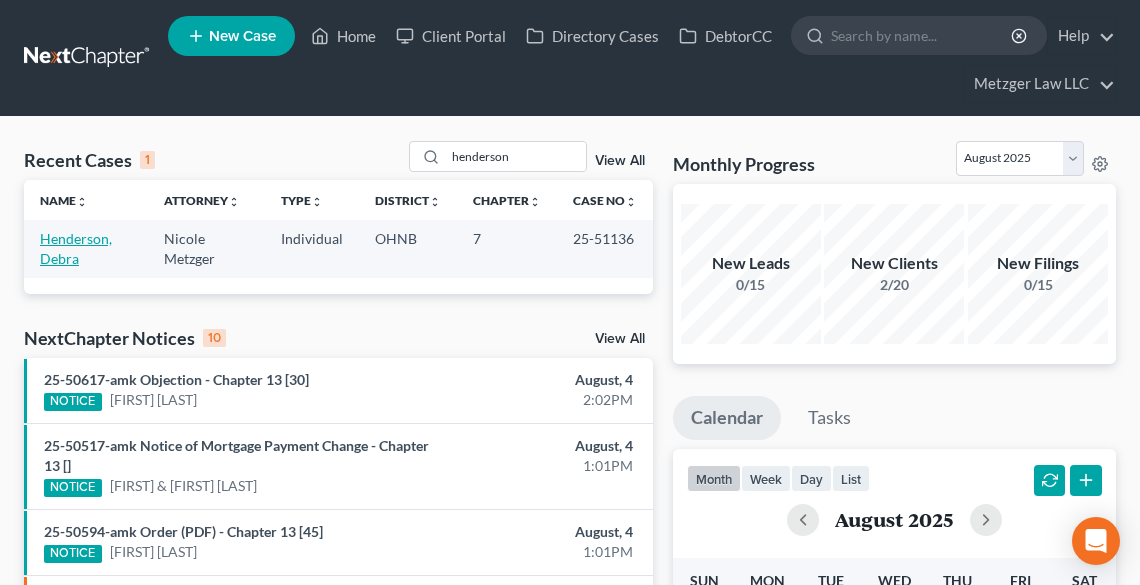 click on "Henderson, Debra" at bounding box center [76, 248] 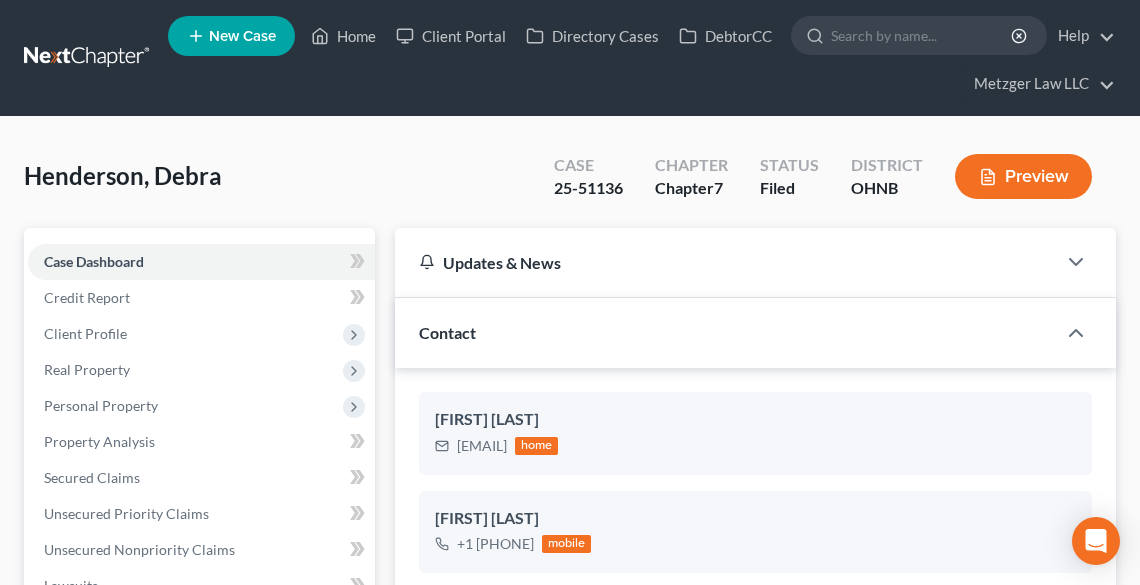 scroll, scrollTop: 549, scrollLeft: 0, axis: vertical 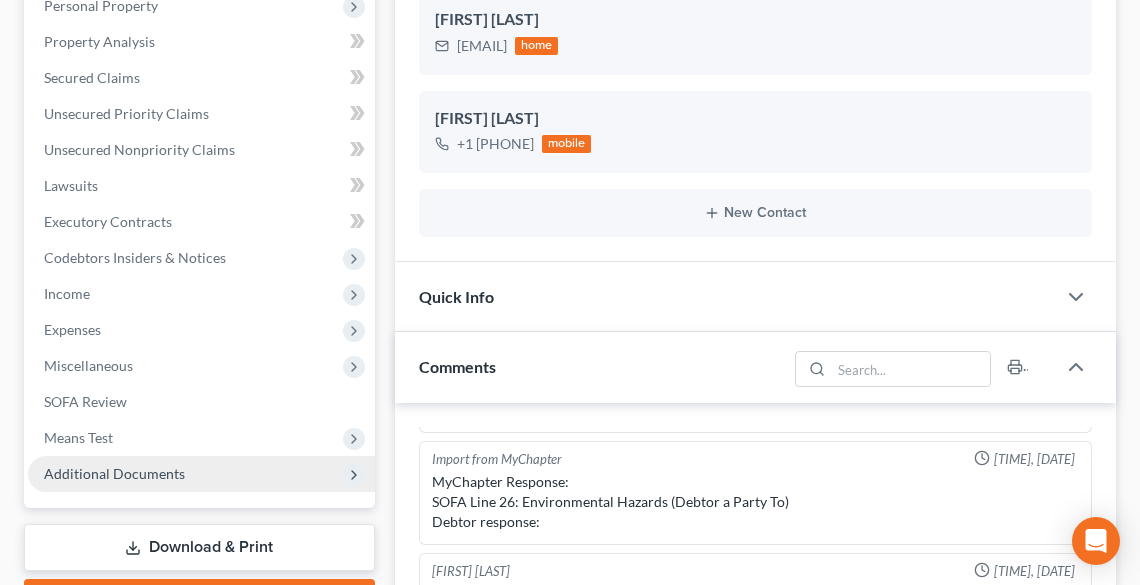click on "Additional Documents" at bounding box center (114, 473) 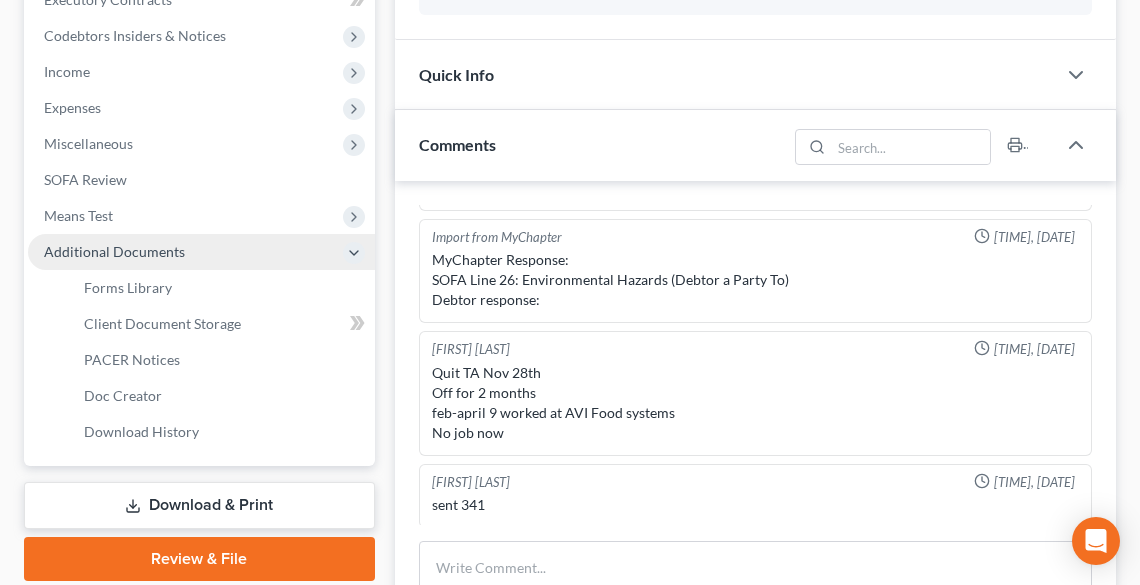 scroll, scrollTop: 640, scrollLeft: 0, axis: vertical 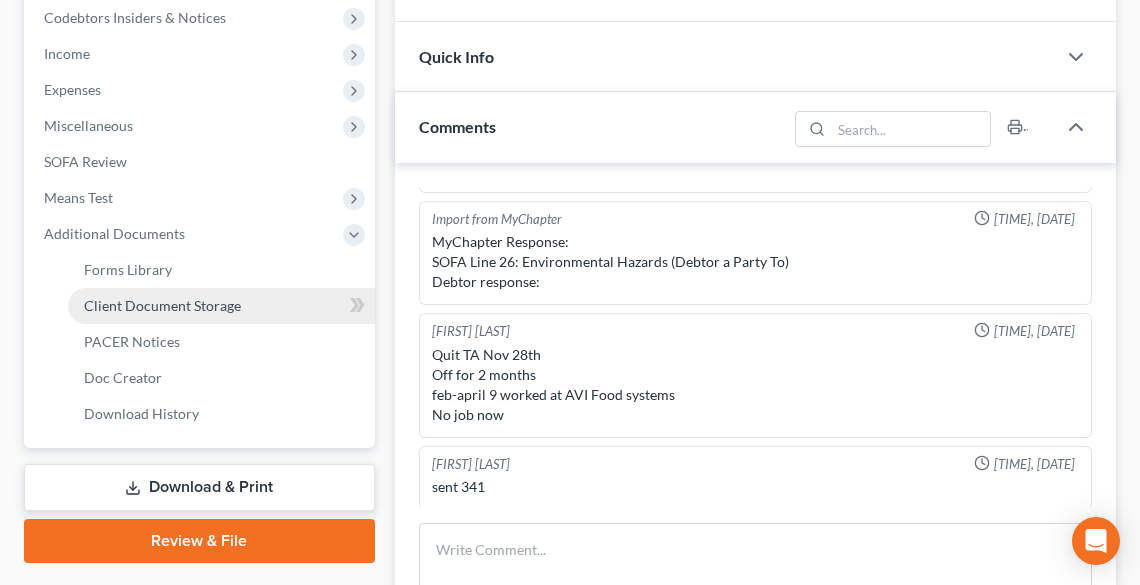 click on "Client Document Storage" at bounding box center [162, 305] 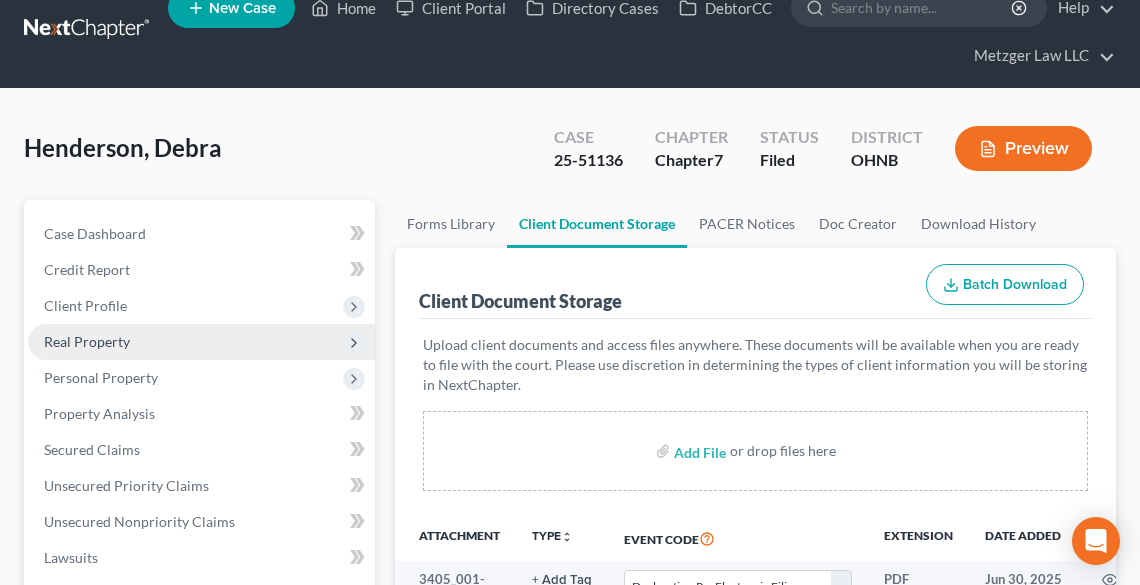 scroll, scrollTop: 0, scrollLeft: 0, axis: both 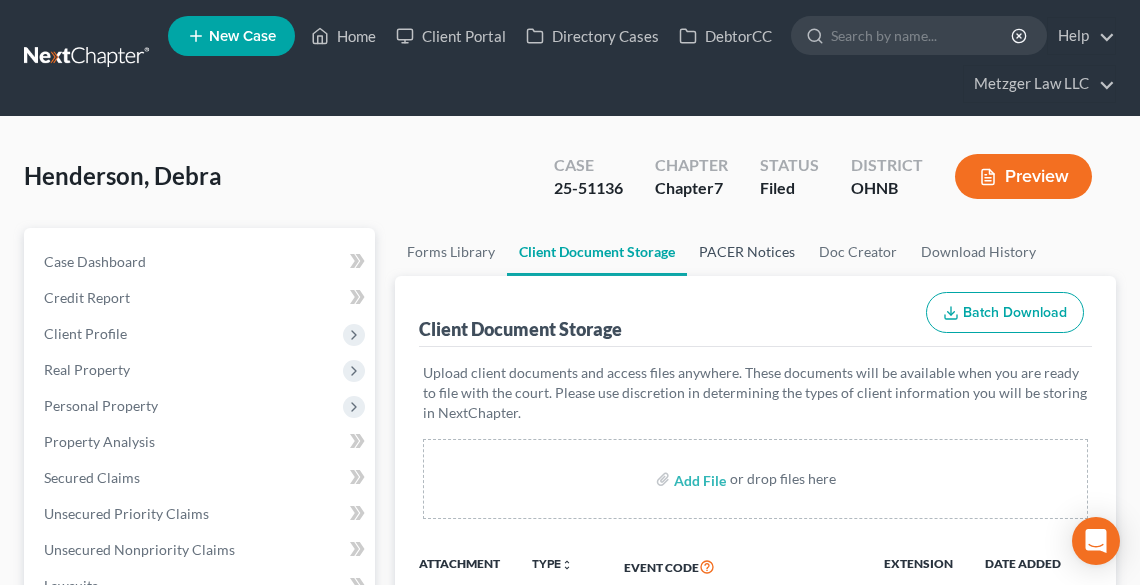 click on "PACER Notices" at bounding box center (747, 252) 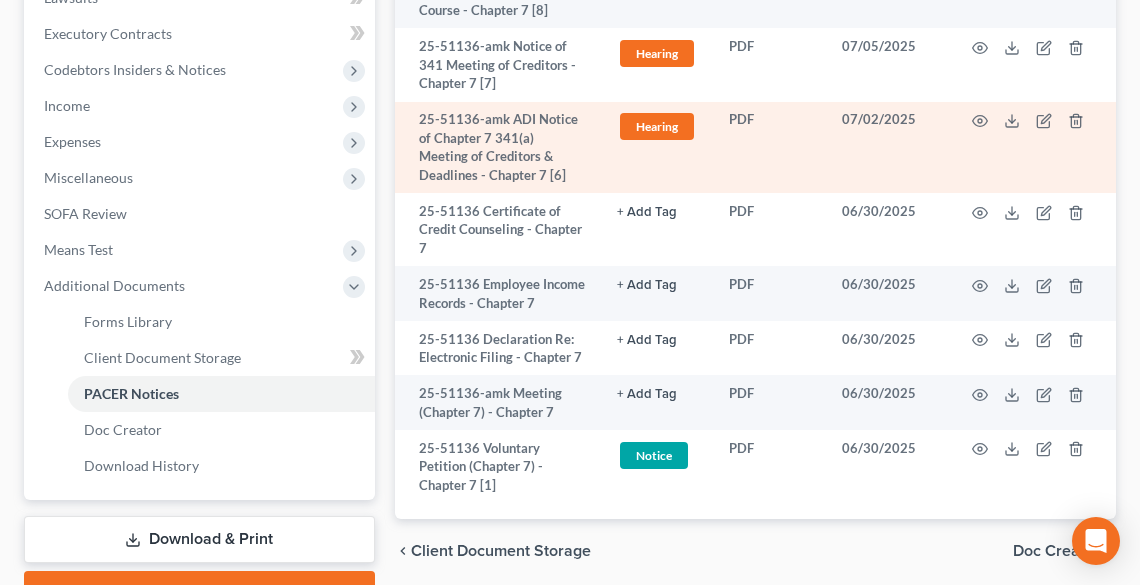 scroll, scrollTop: 560, scrollLeft: 0, axis: vertical 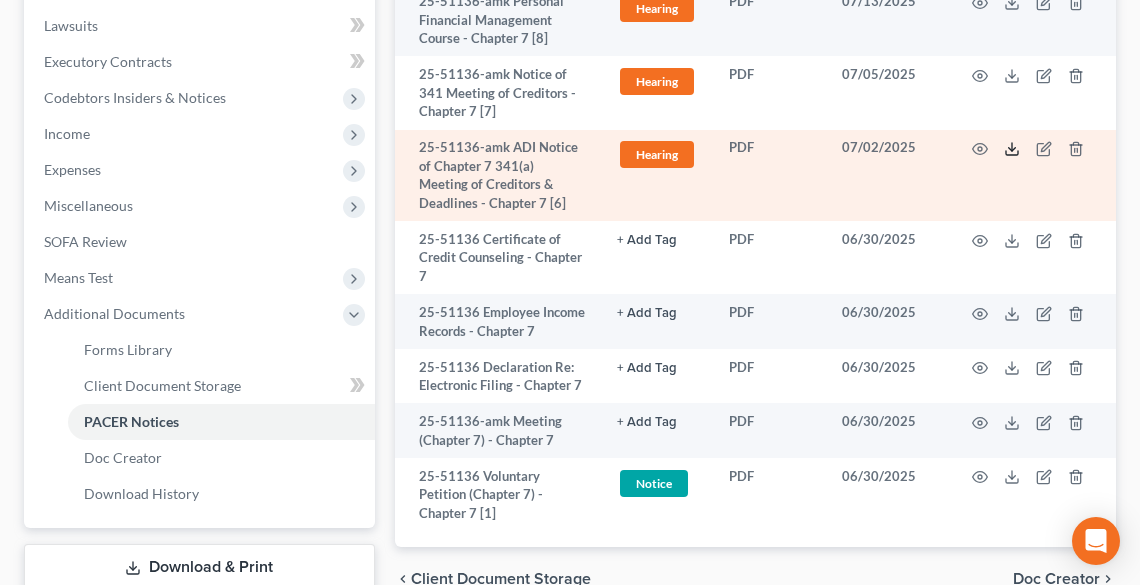 click 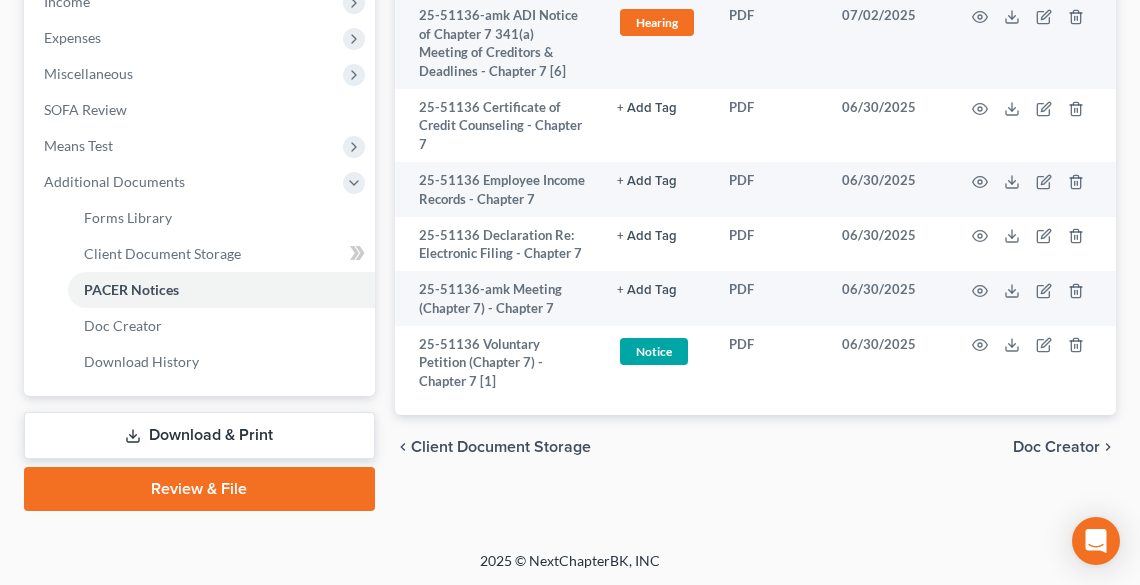click on "Download & Print" at bounding box center (199, 435) 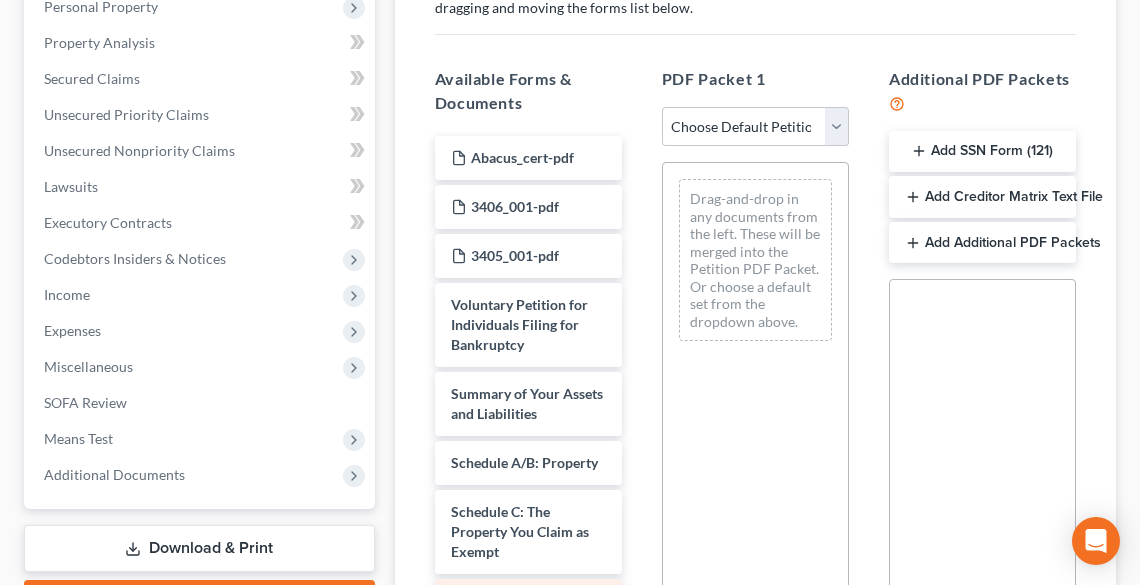 scroll, scrollTop: 480, scrollLeft: 0, axis: vertical 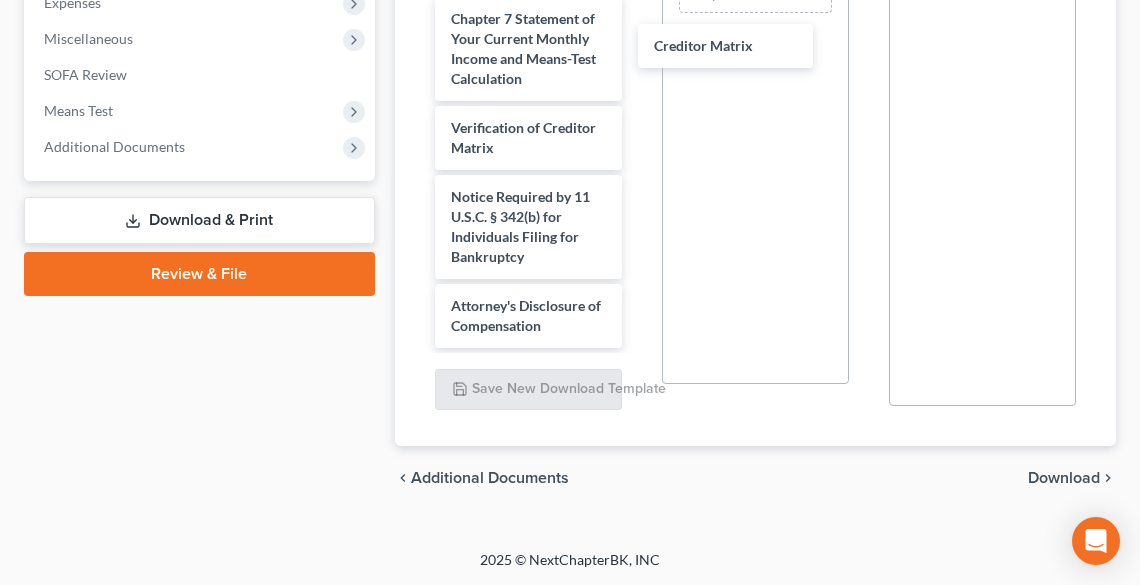 drag, startPoint x: 541, startPoint y: 80, endPoint x: 964, endPoint y: 268, distance: 462.89633 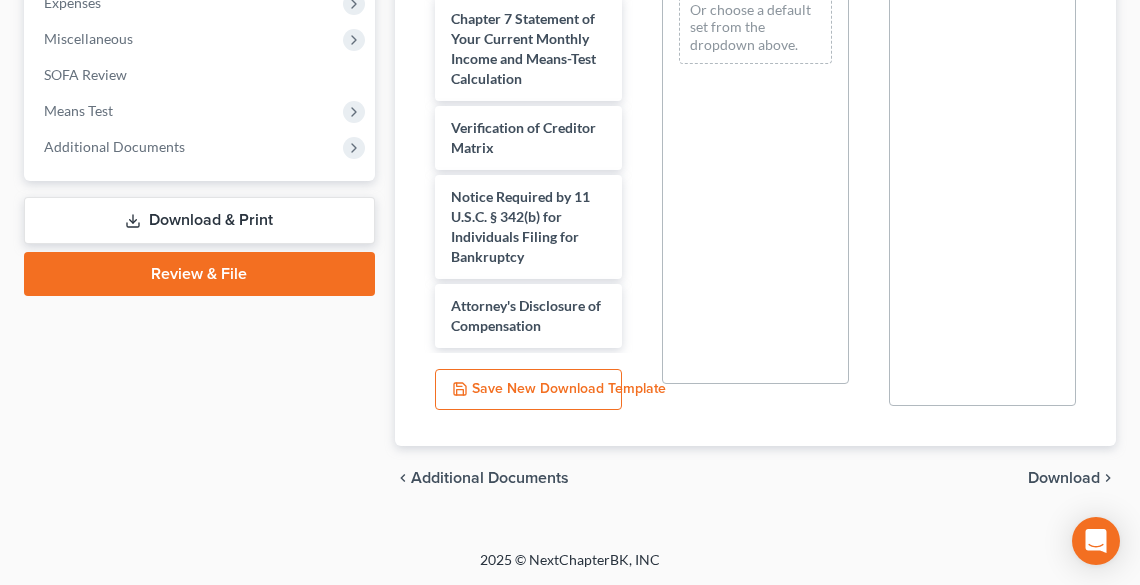 click on "Download" at bounding box center (1064, 478) 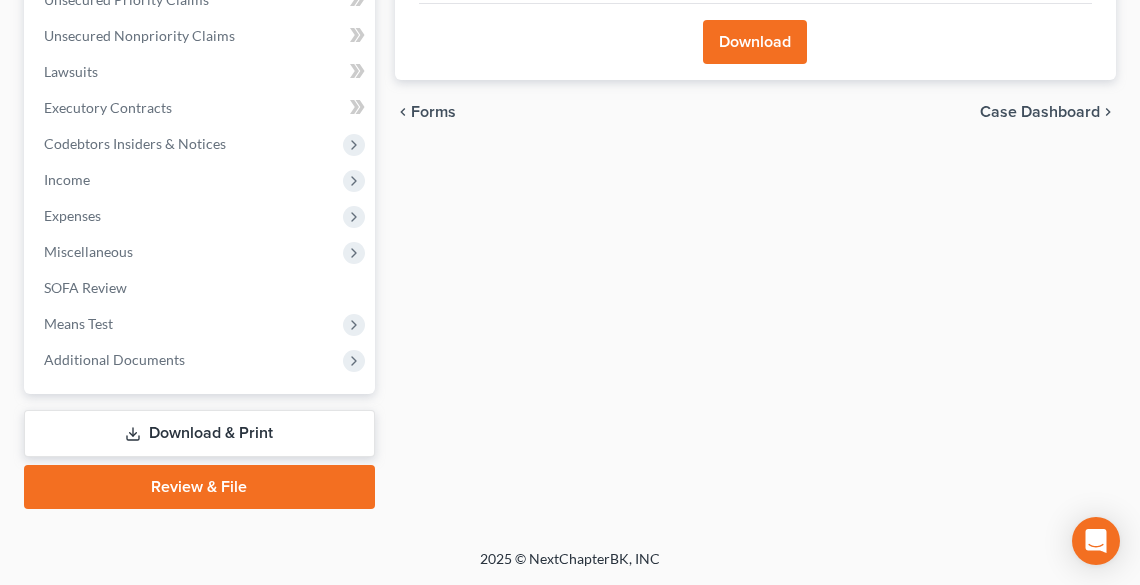 scroll, scrollTop: 512, scrollLeft: 0, axis: vertical 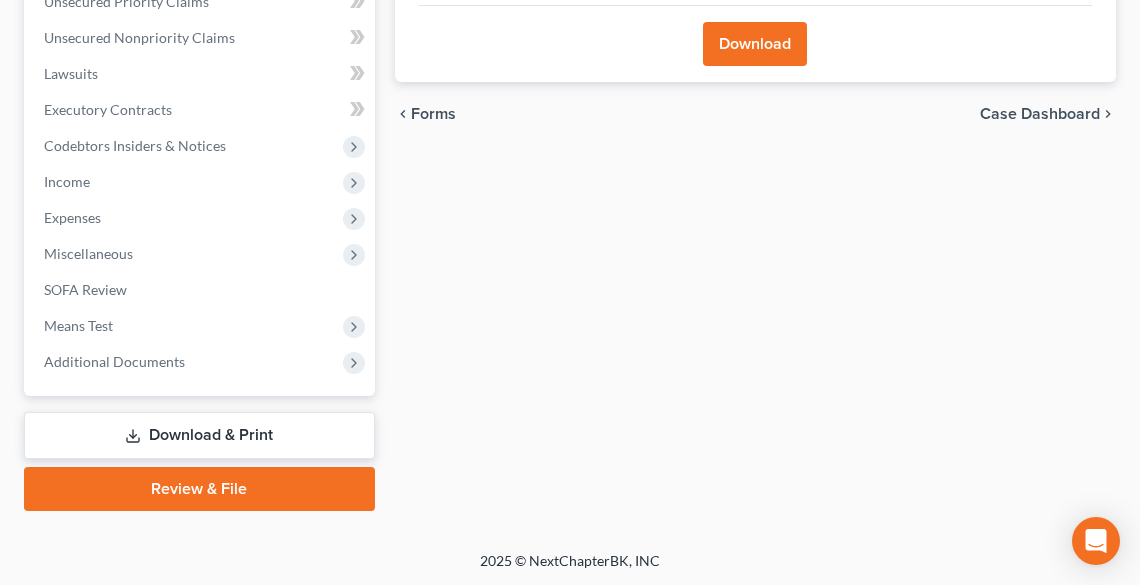 click on "Download" at bounding box center (755, 44) 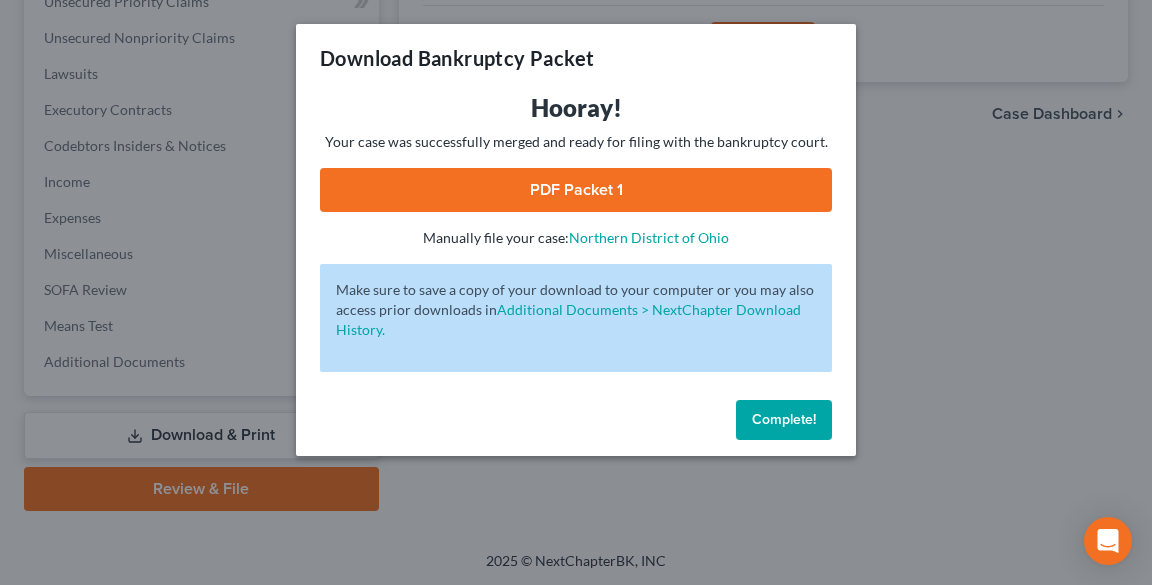 click on "PDF Packet 1" at bounding box center [576, 190] 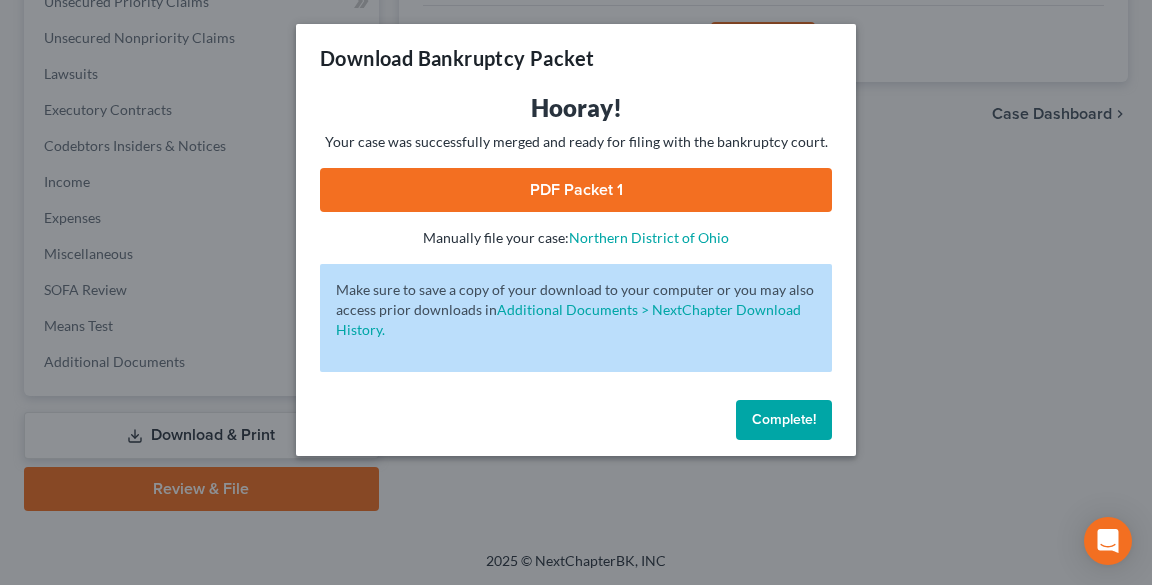 drag, startPoint x: 791, startPoint y: 416, endPoint x: 846, endPoint y: 389, distance: 61.269894 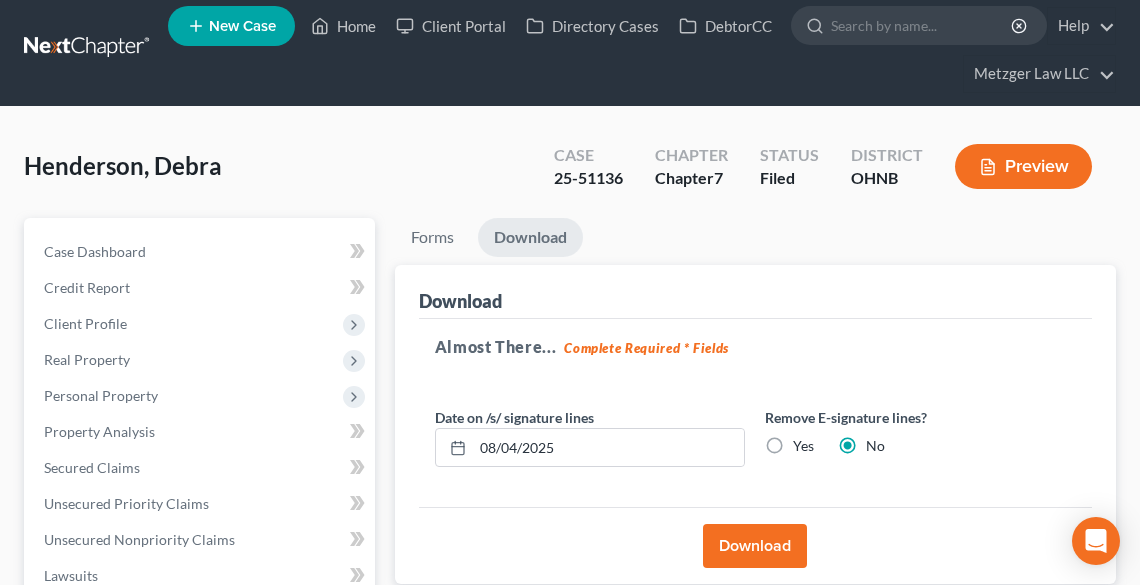 scroll, scrollTop: 0, scrollLeft: 0, axis: both 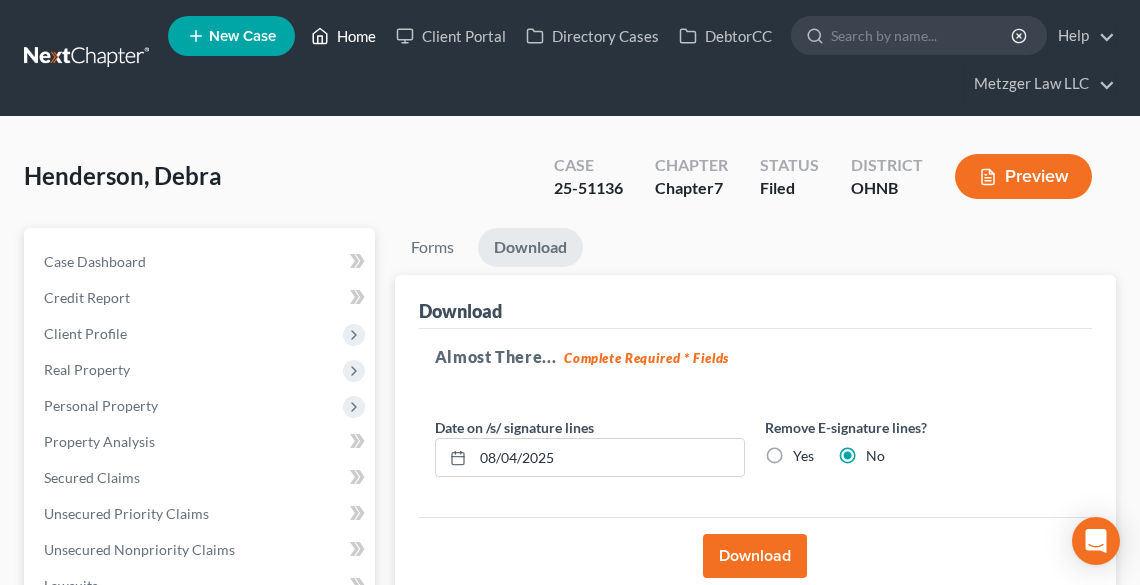 click on "Home" at bounding box center (343, 36) 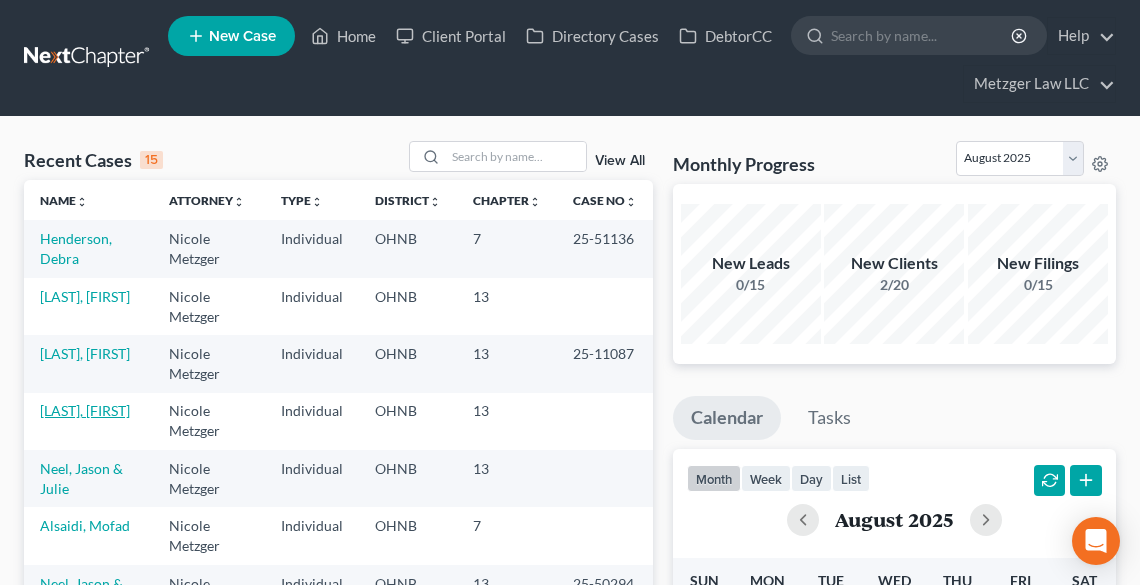 click on "[LAST], [FIRST]" at bounding box center [85, 410] 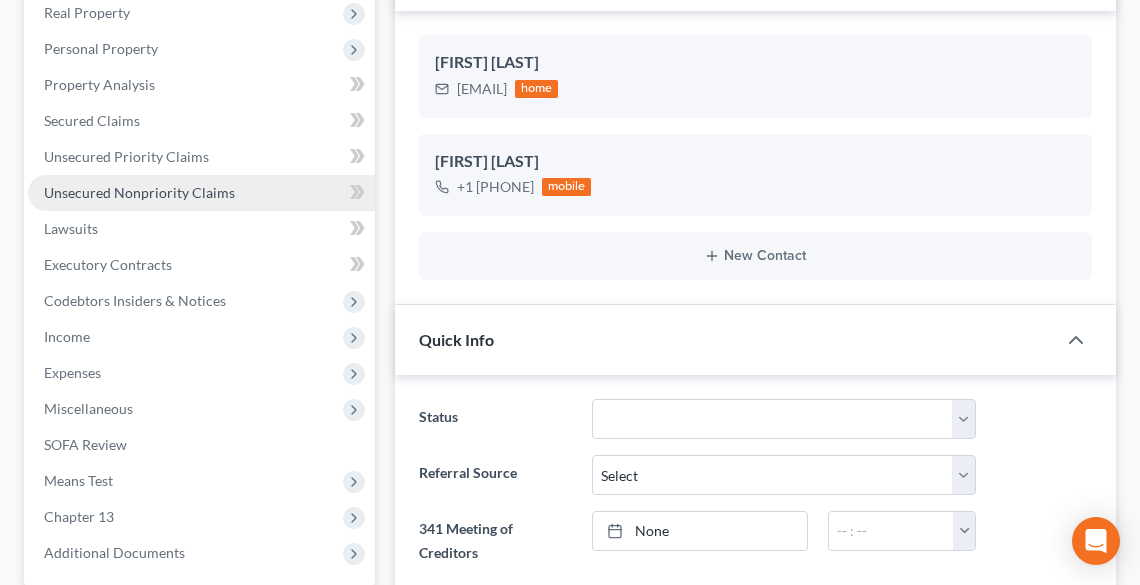 scroll, scrollTop: 160, scrollLeft: 0, axis: vertical 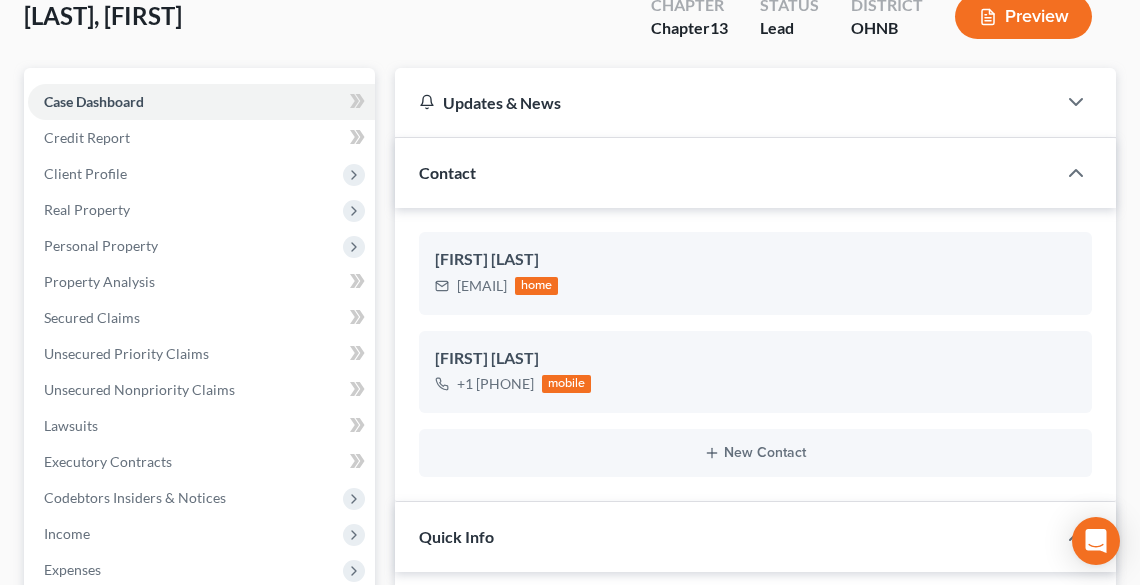 click on "Preview" at bounding box center [1023, 16] 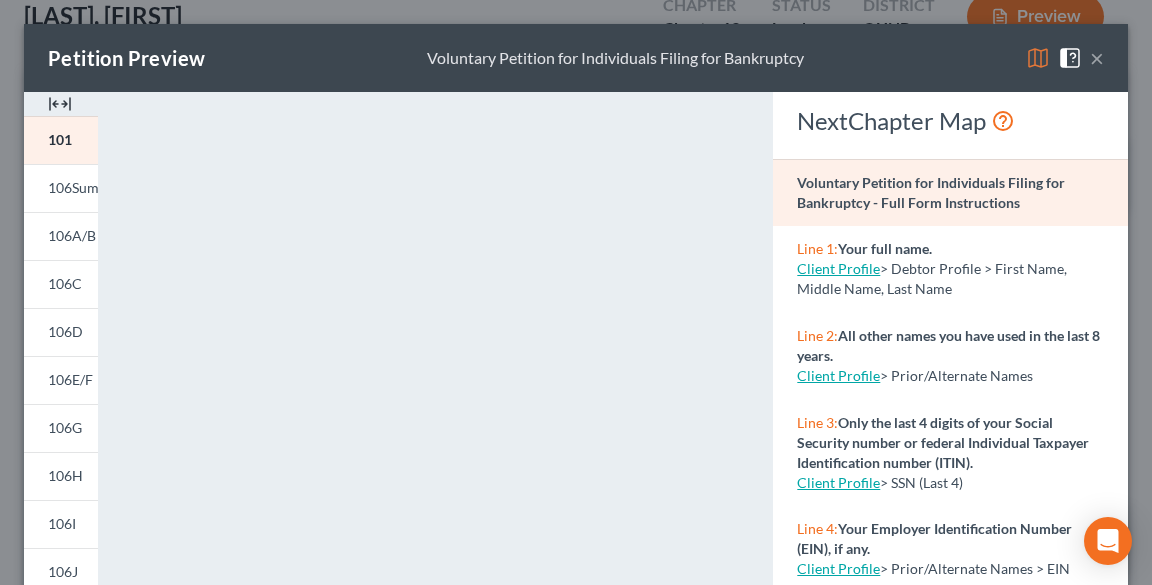 click on "×" at bounding box center [1097, 58] 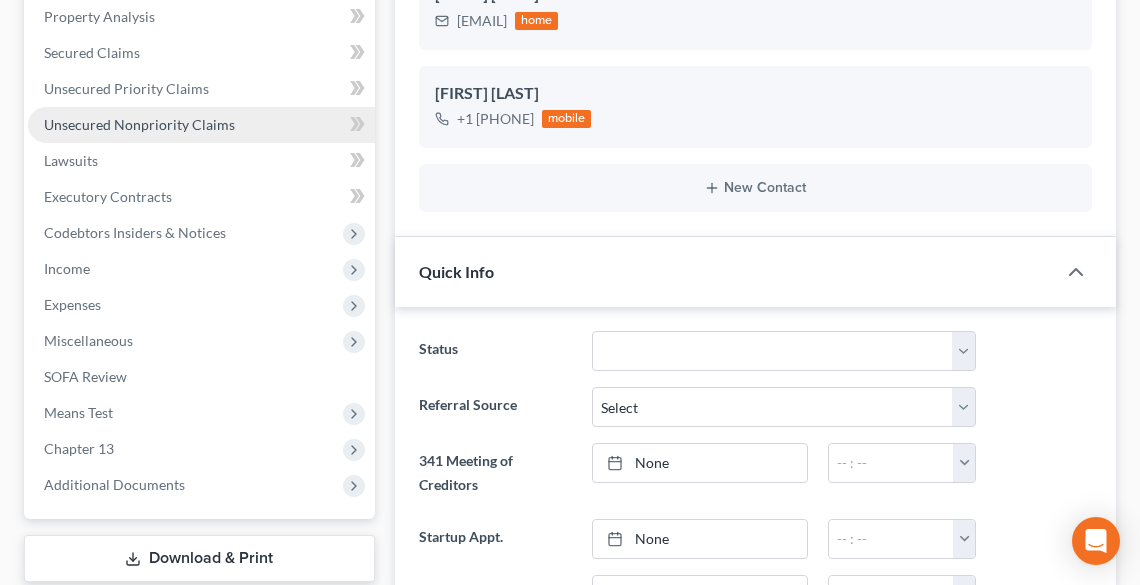 scroll, scrollTop: 560, scrollLeft: 0, axis: vertical 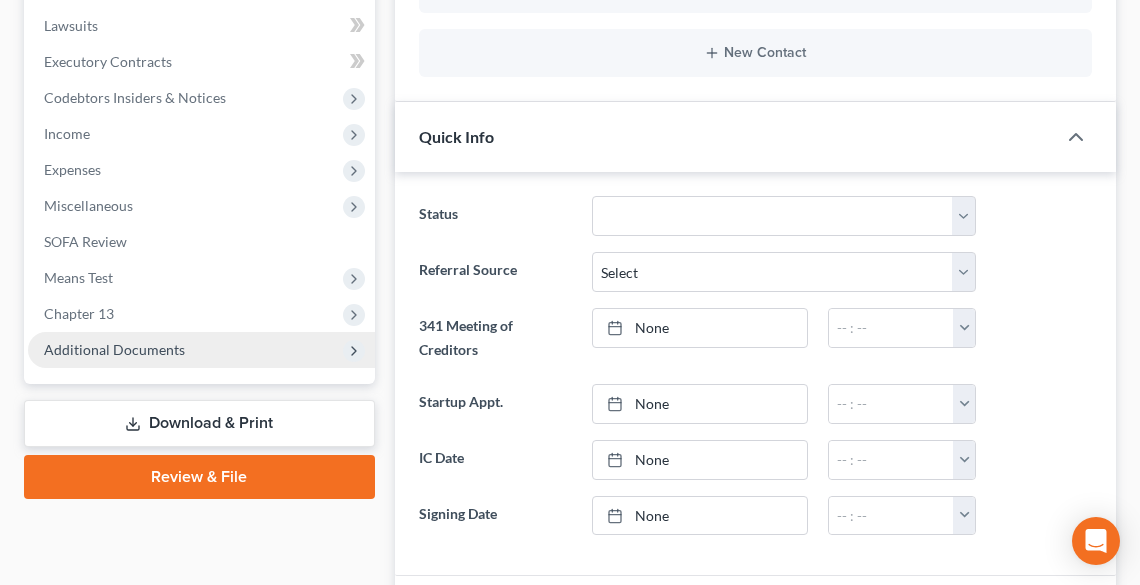 click on "Additional Documents" at bounding box center [114, 349] 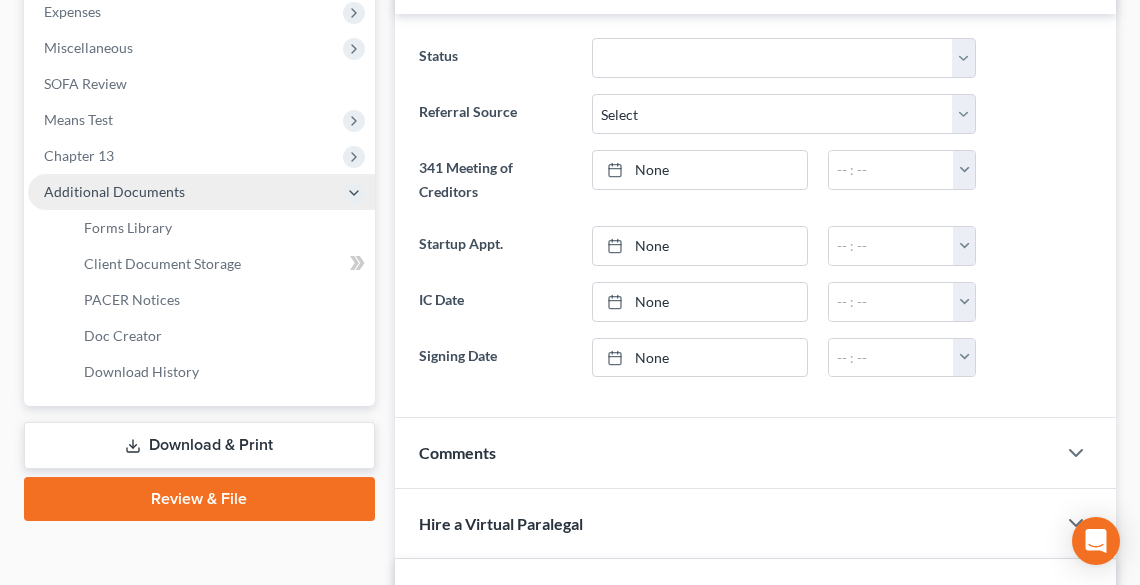scroll, scrollTop: 720, scrollLeft: 0, axis: vertical 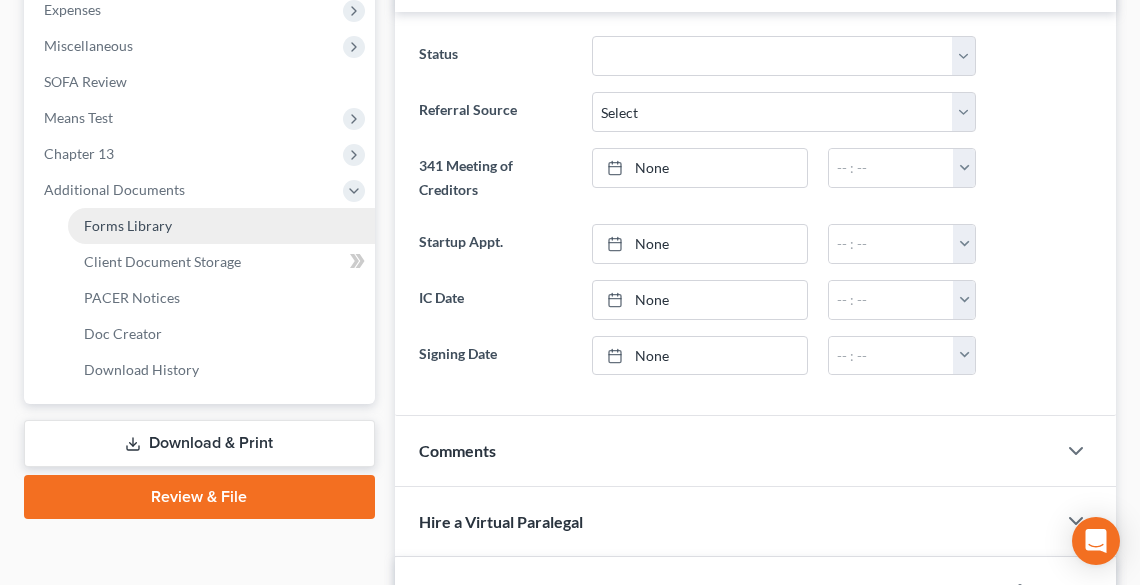 click on "Forms Library" at bounding box center [128, 225] 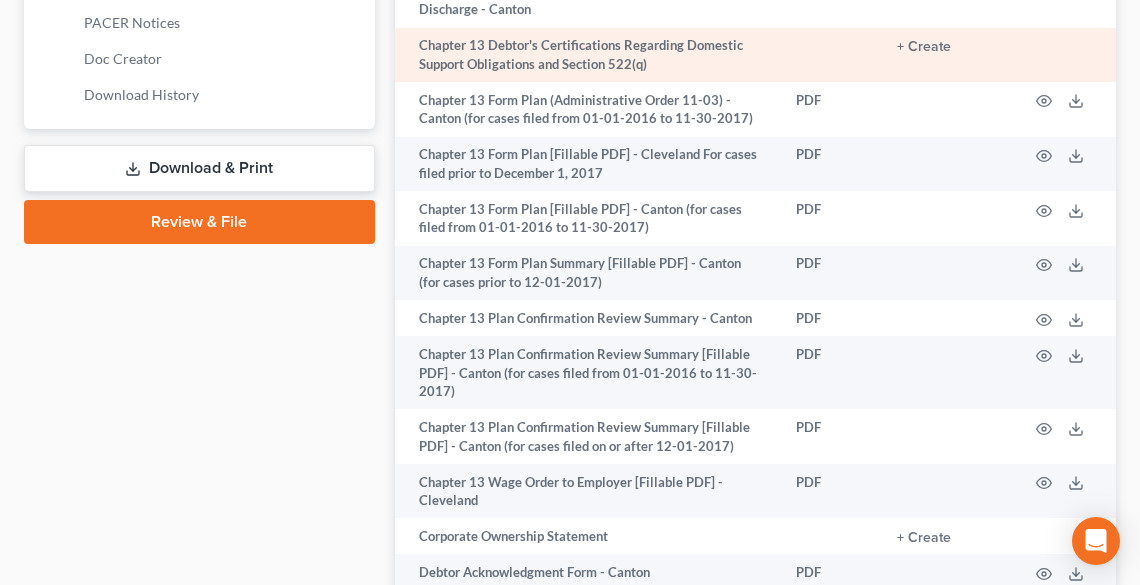 scroll, scrollTop: 1368, scrollLeft: 0, axis: vertical 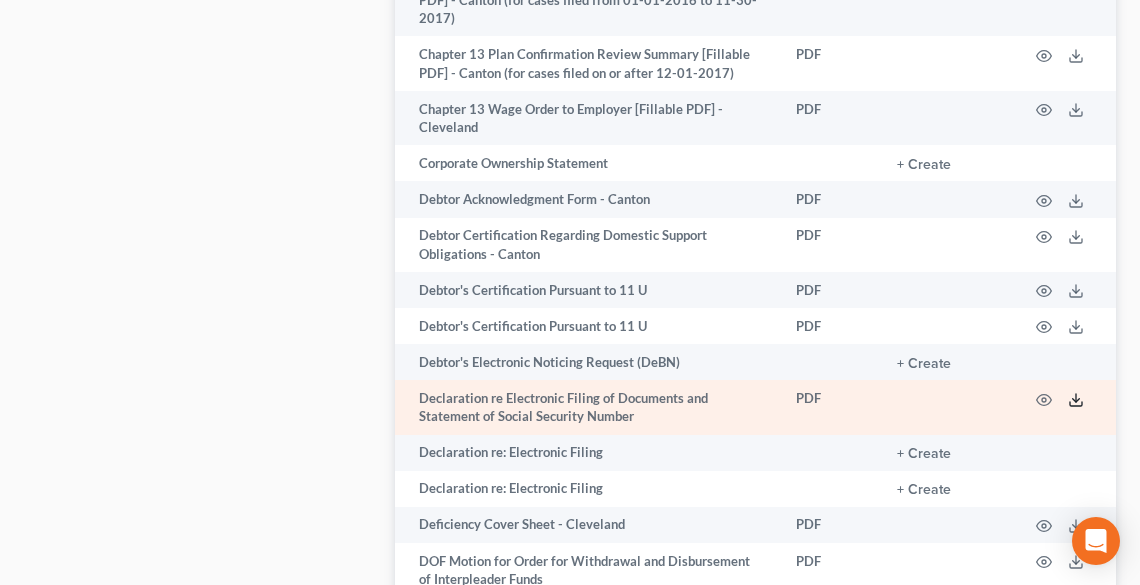 click 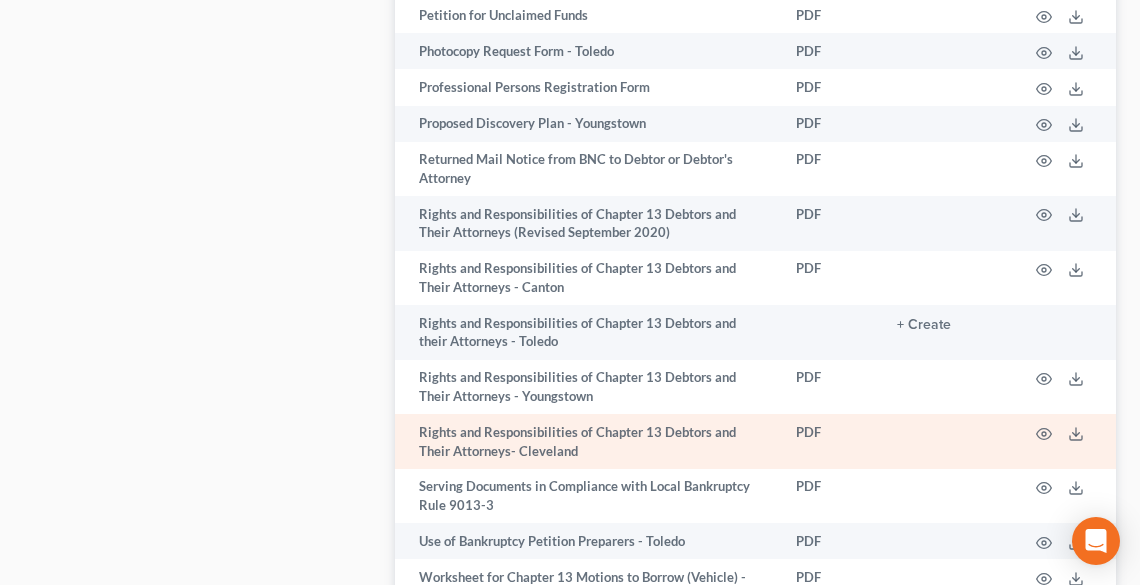 scroll, scrollTop: 3848, scrollLeft: 0, axis: vertical 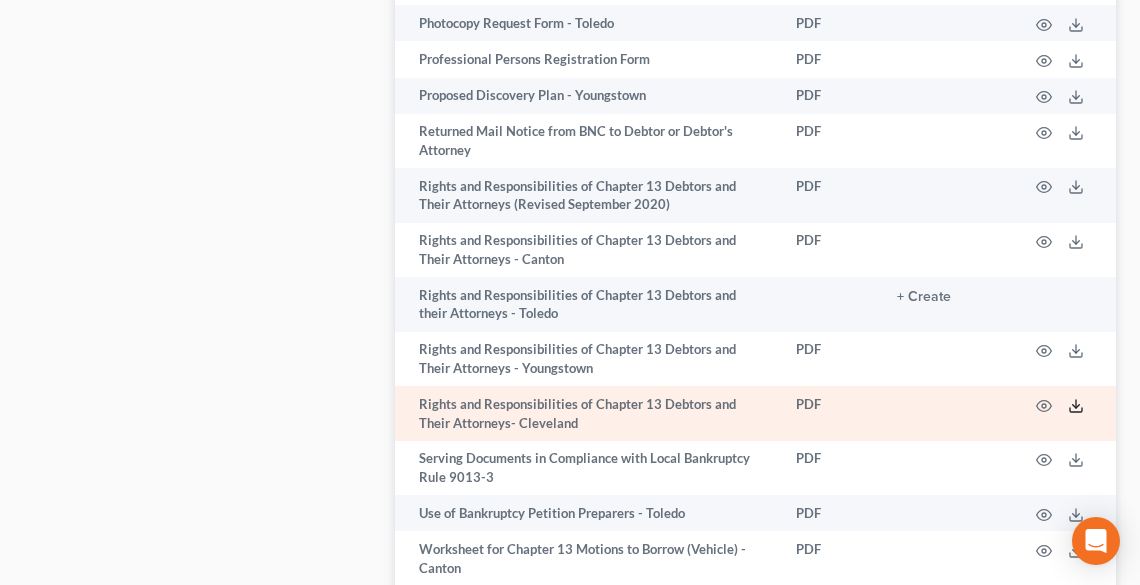 click 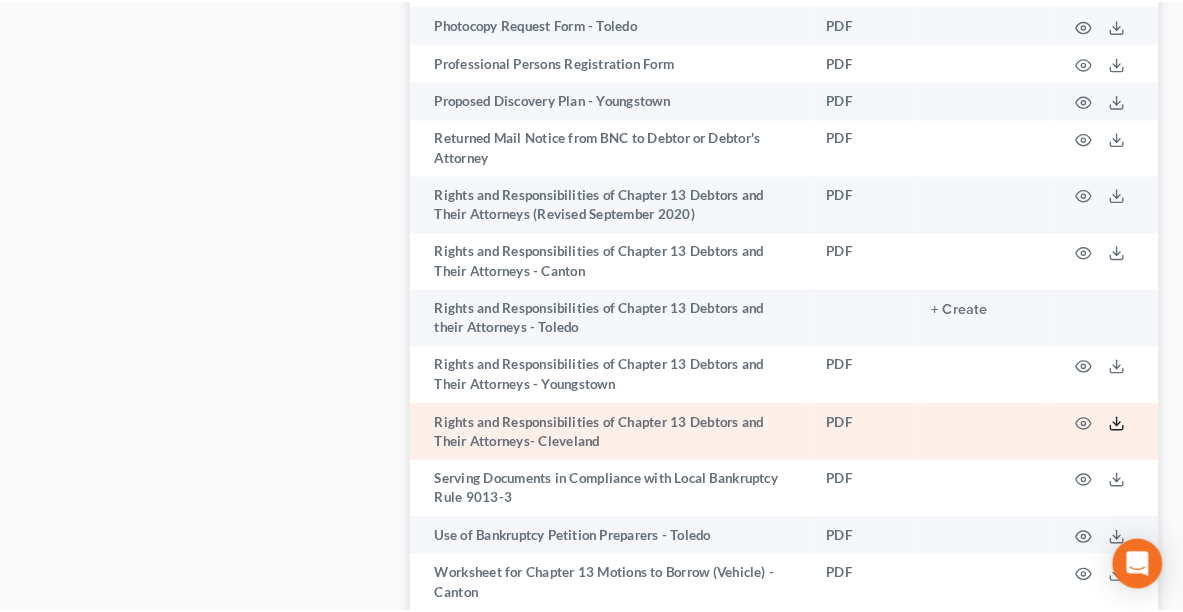 scroll, scrollTop: 3845, scrollLeft: 0, axis: vertical 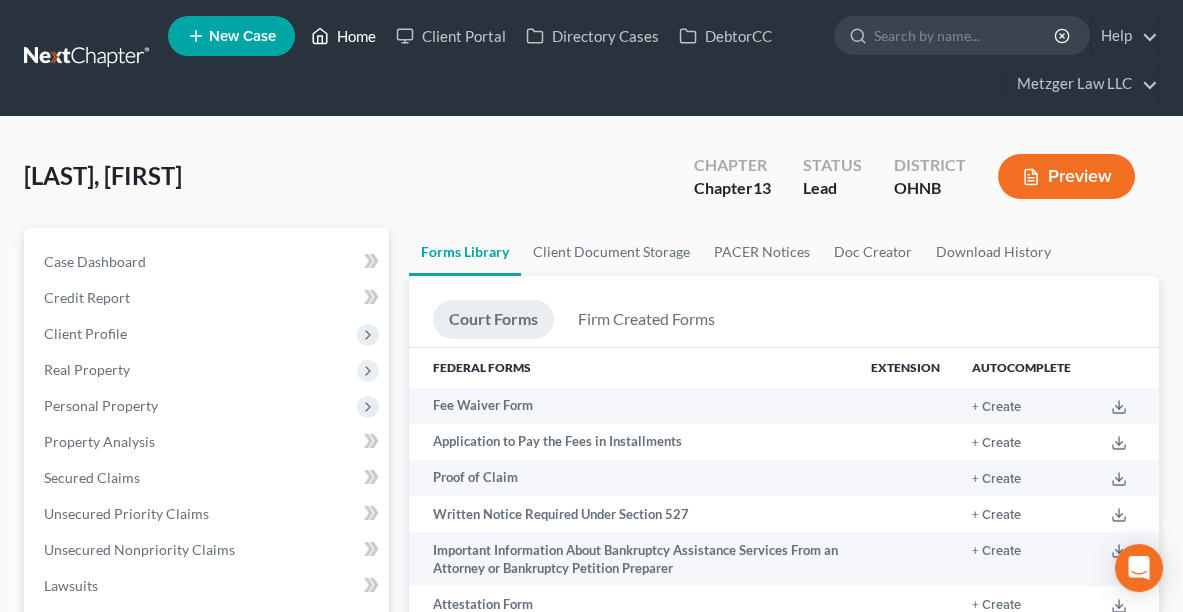 click on "Home" at bounding box center (343, 36) 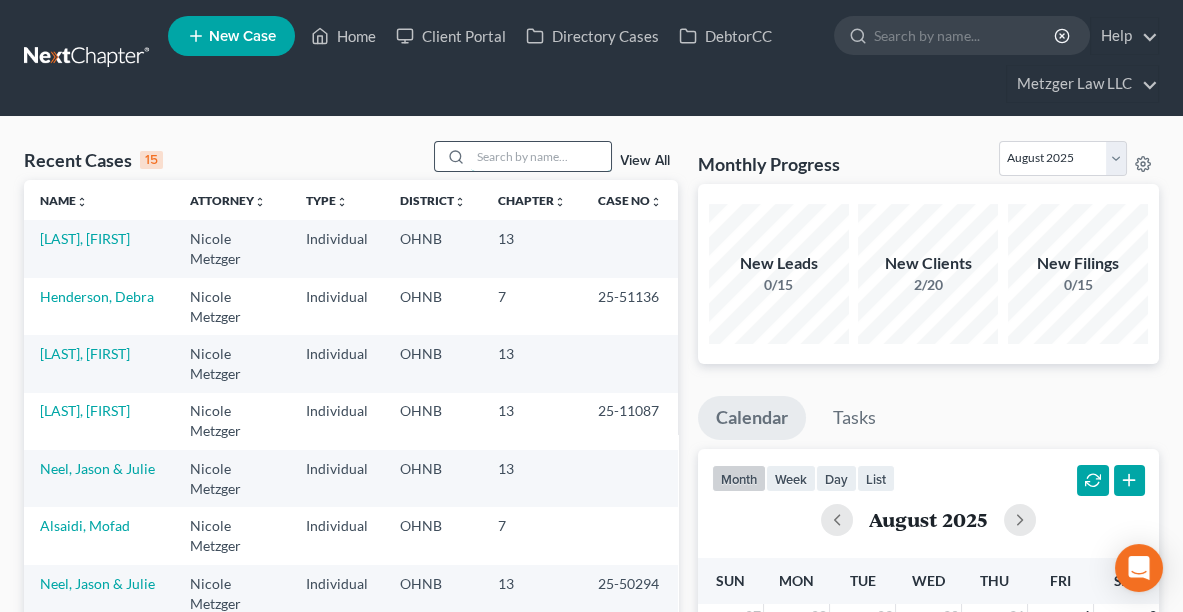 click at bounding box center (541, 156) 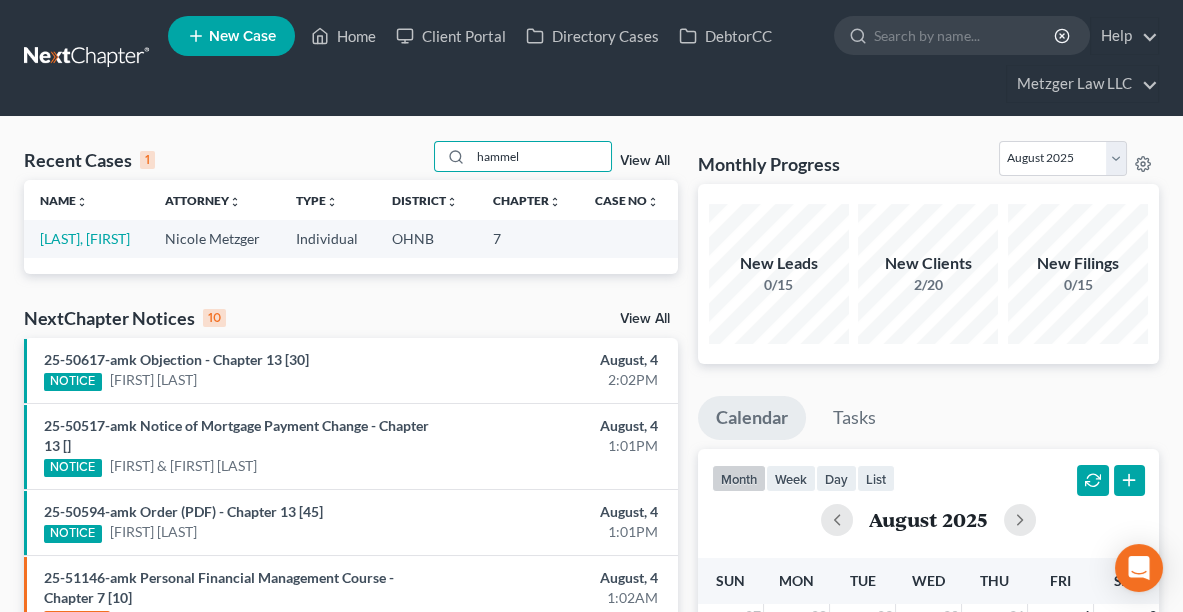 click on "Hammel, Jeremy" at bounding box center (86, 238) 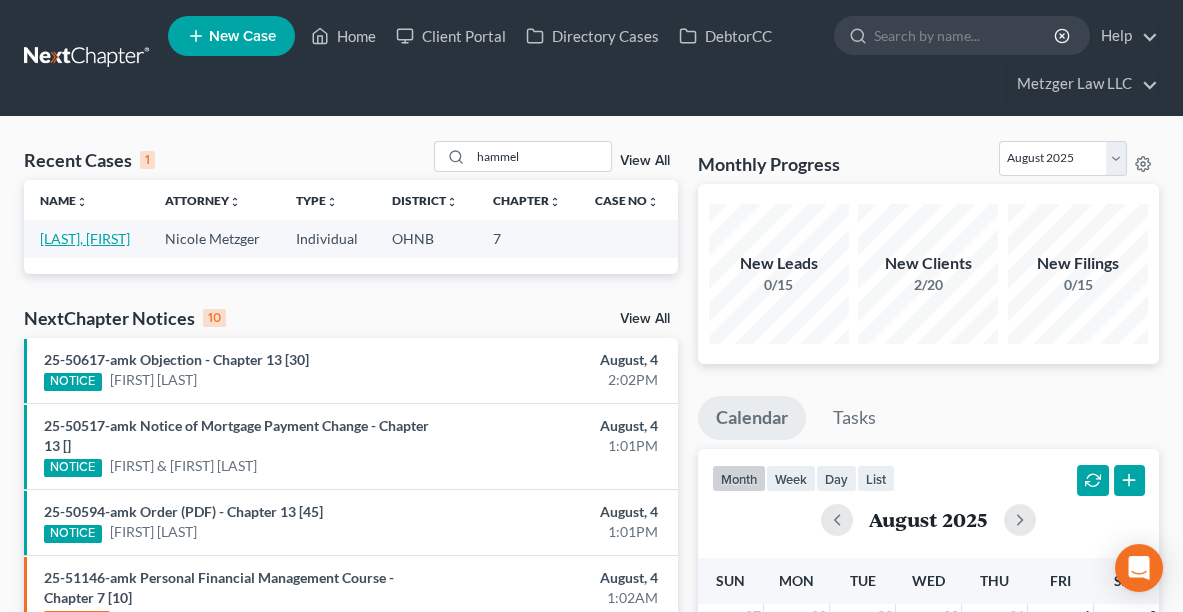 click on "Hammel, Jeremy" at bounding box center (85, 238) 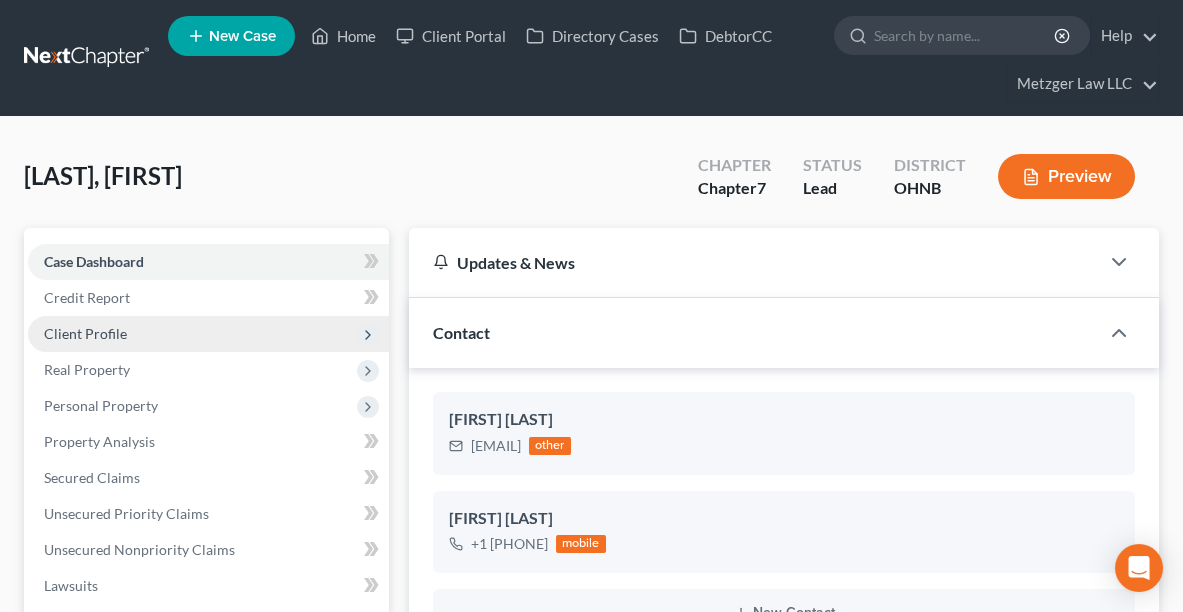 click on "Client Profile" at bounding box center [85, 333] 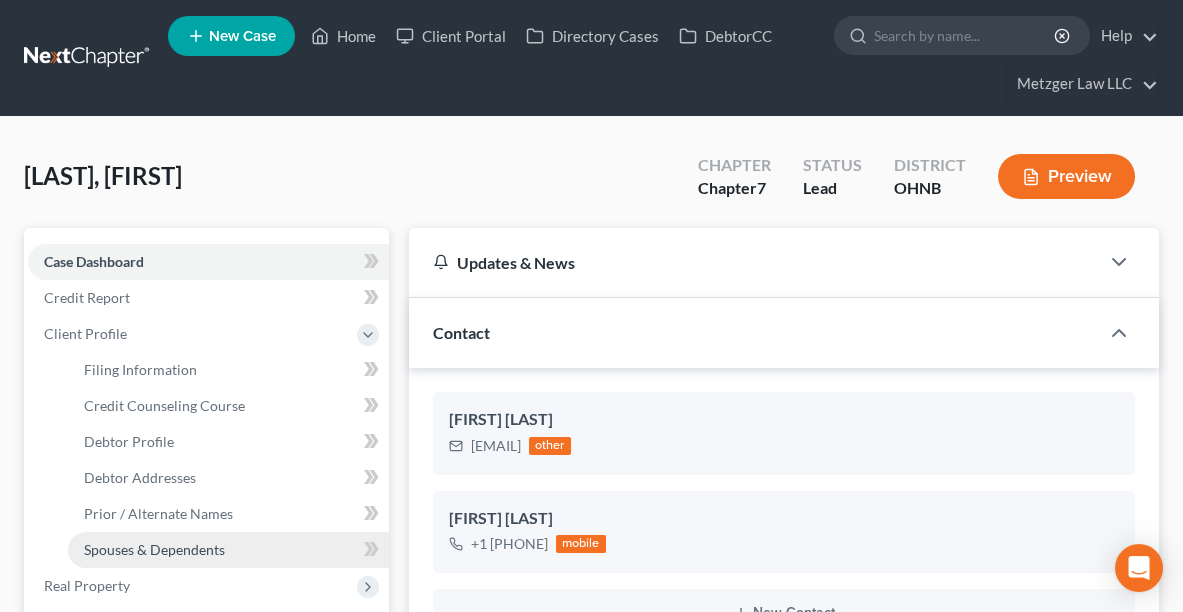 click on "Spouses & Dependents" at bounding box center [154, 549] 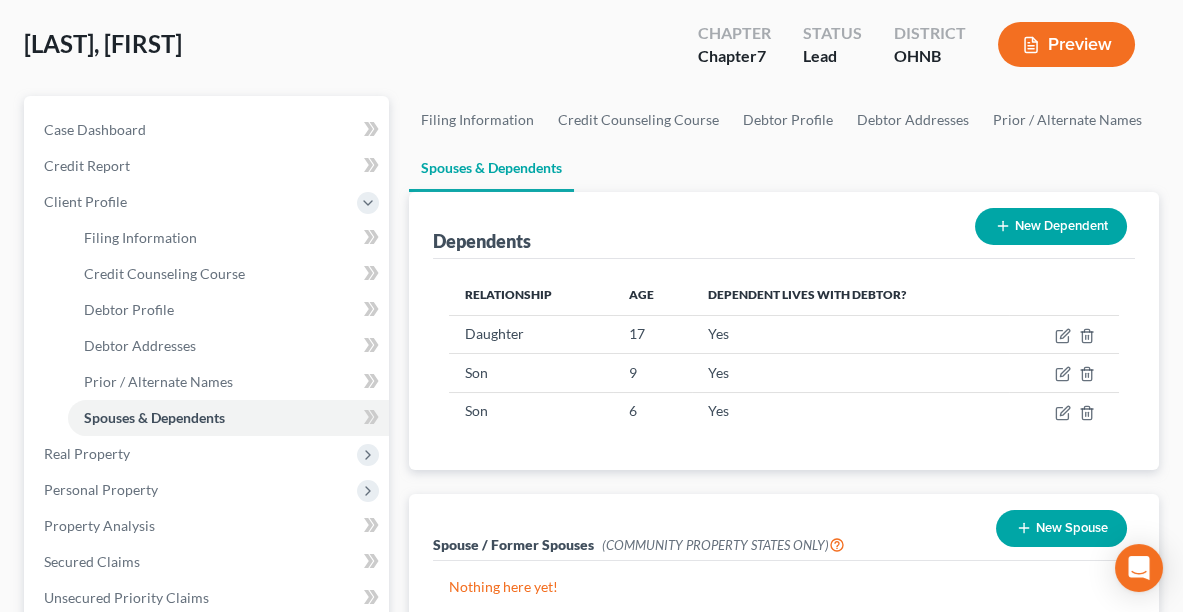 scroll, scrollTop: 145, scrollLeft: 0, axis: vertical 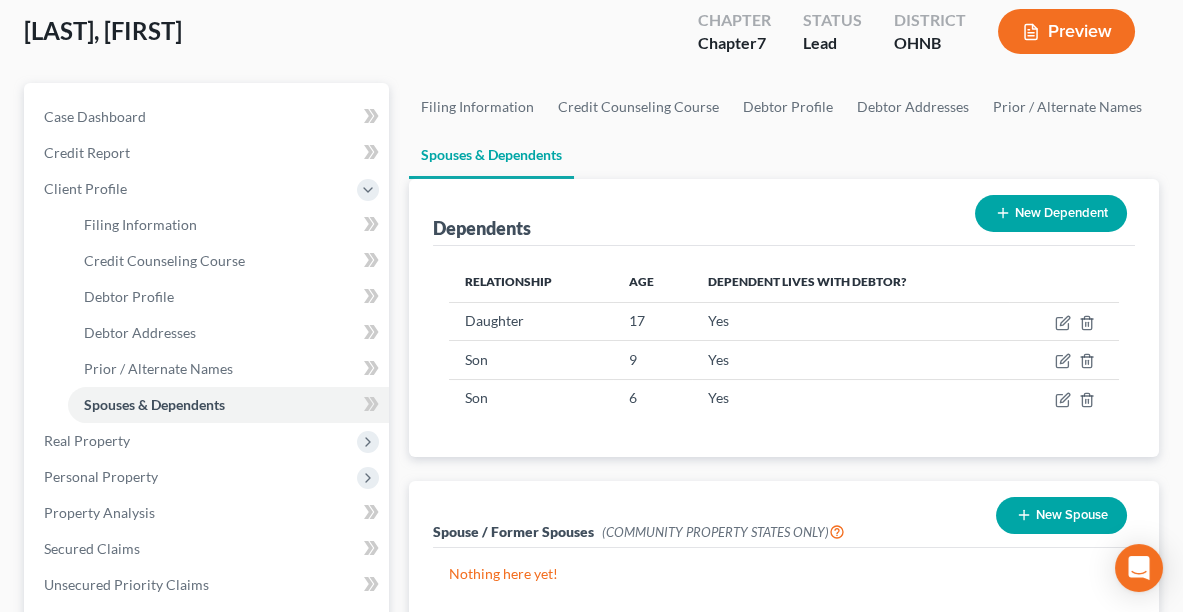 click on "New Dependent" at bounding box center (1051, 213) 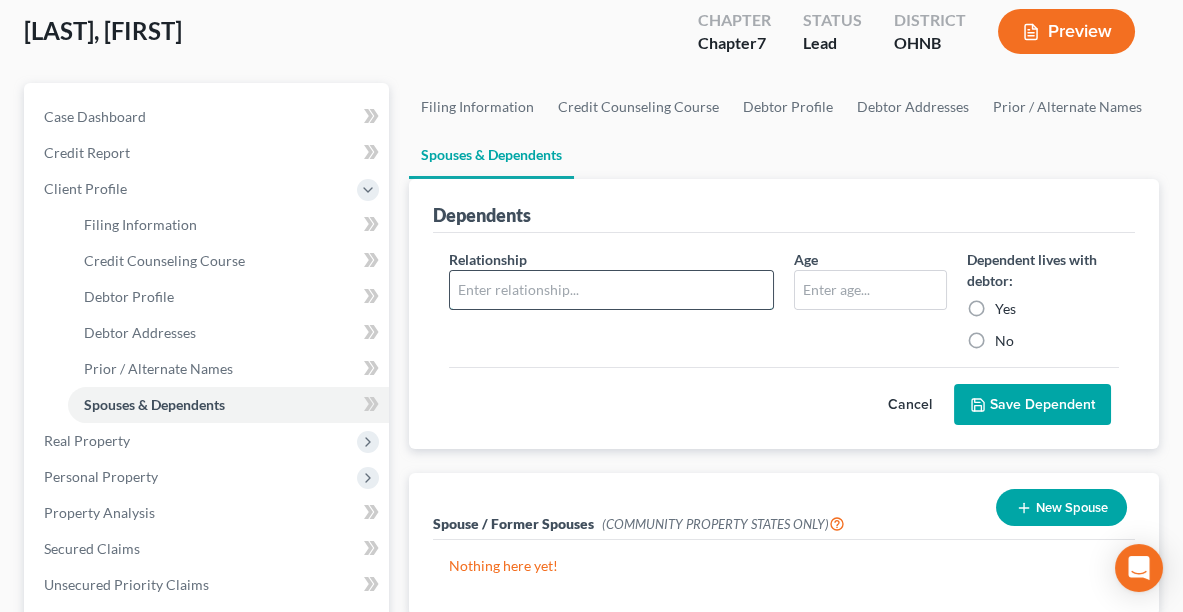 click at bounding box center [611, 290] 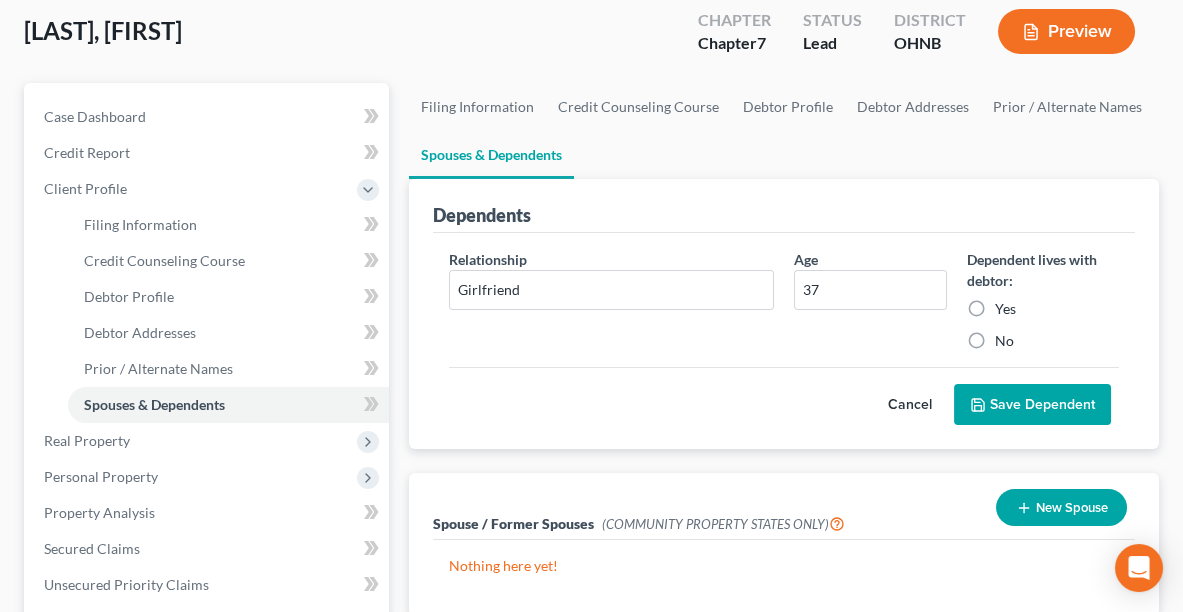 click on "Save Dependent" at bounding box center (1032, 405) 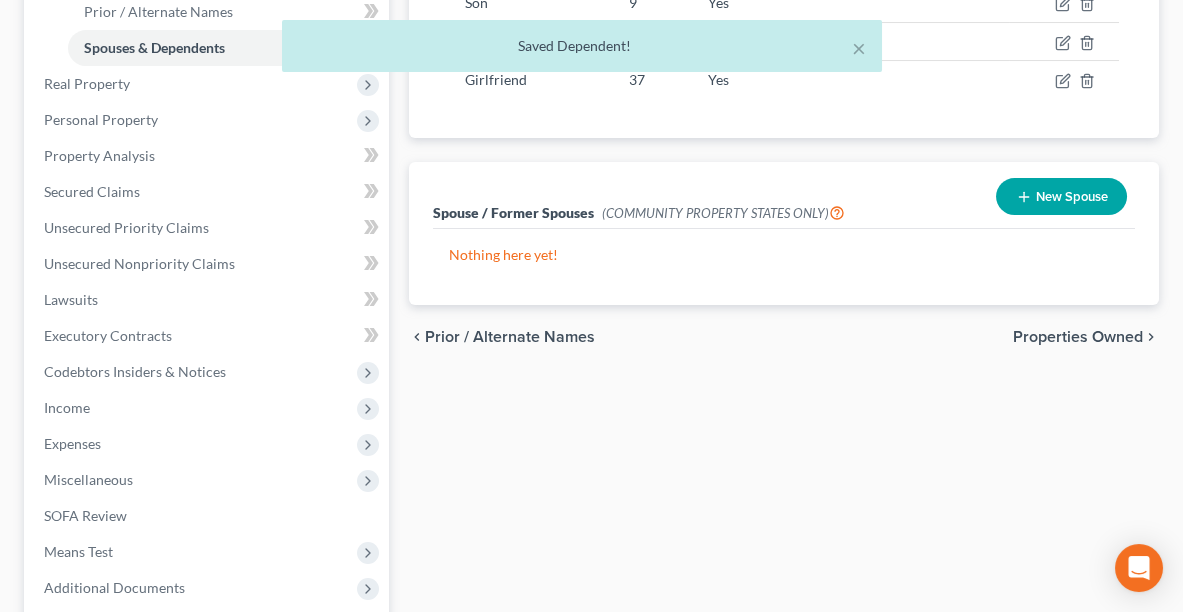 scroll, scrollTop: 592, scrollLeft: 0, axis: vertical 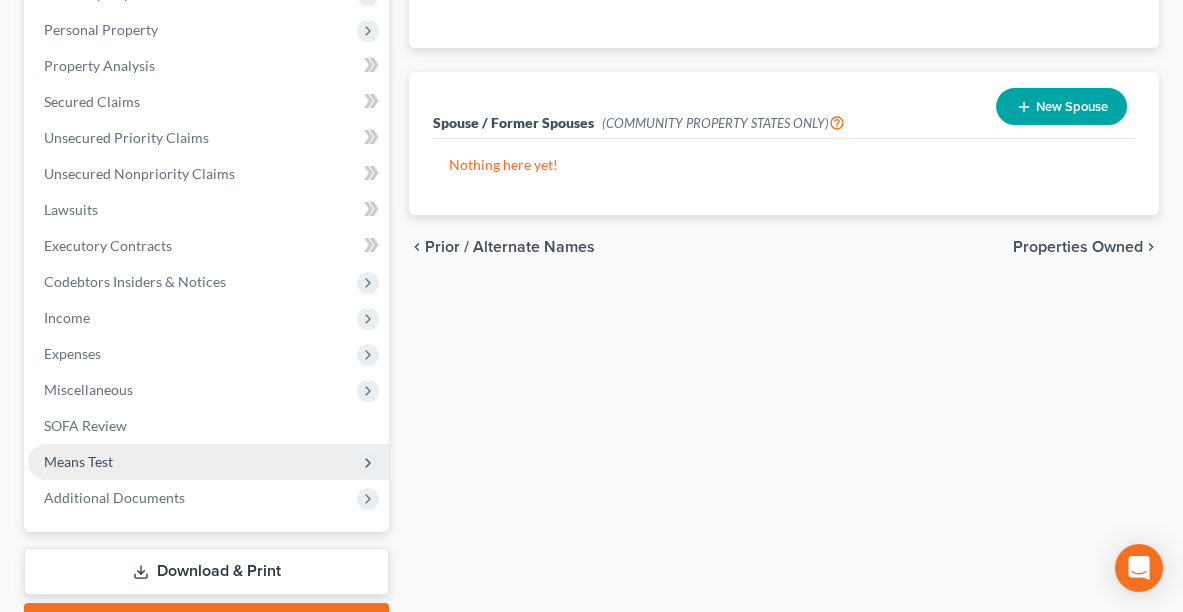 click on "Means Test" at bounding box center (208, 462) 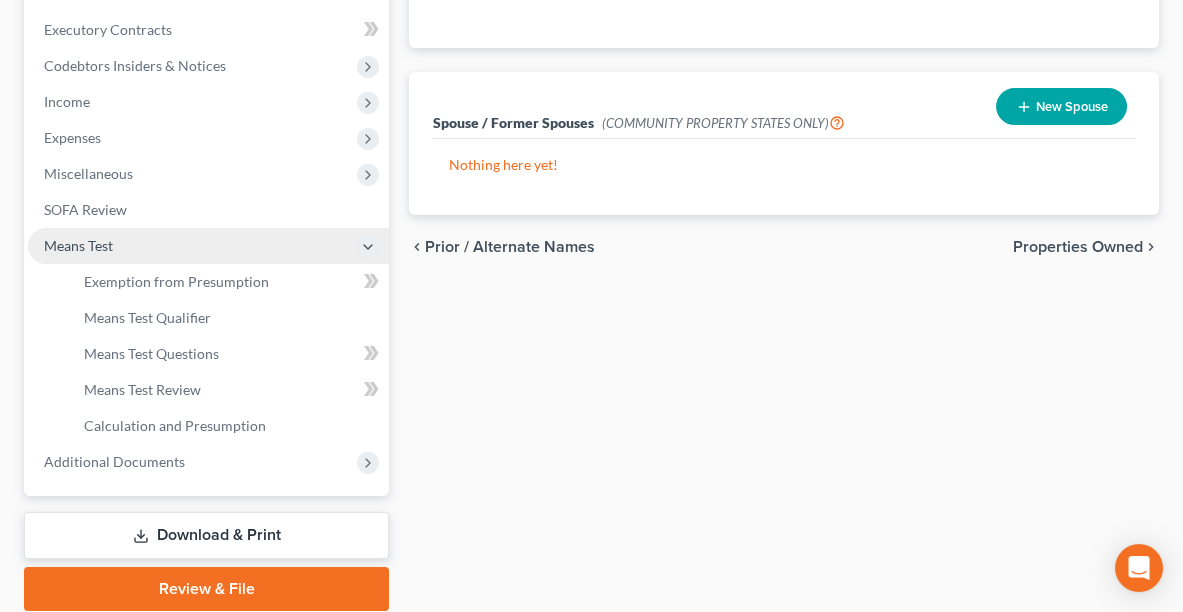 scroll, scrollTop: 376, scrollLeft: 0, axis: vertical 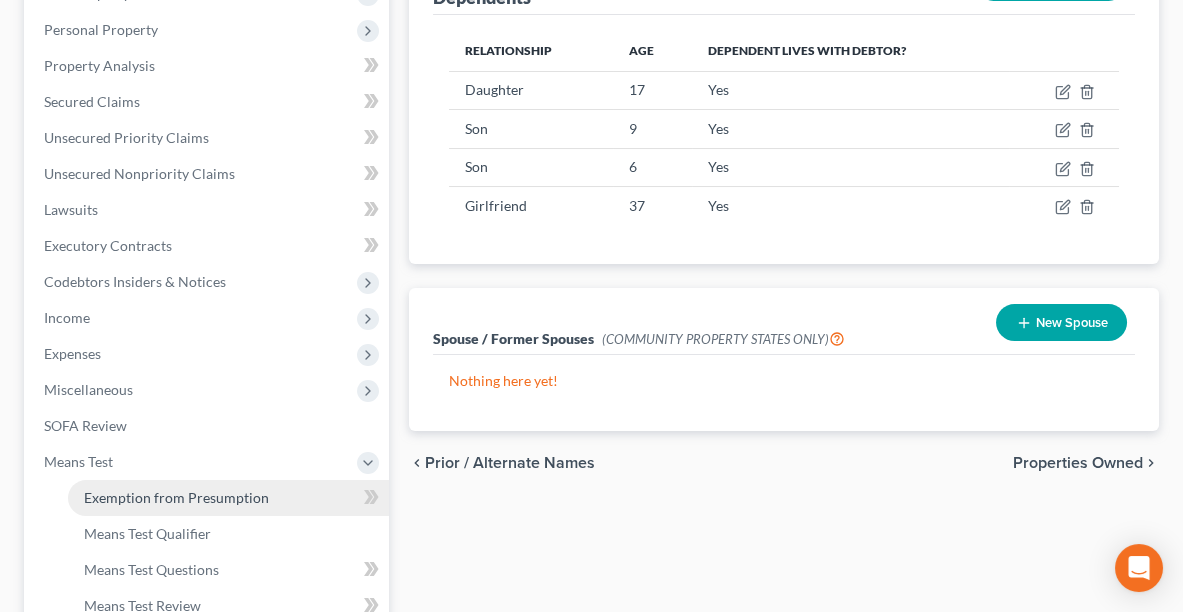 click on "Exemption from Presumption" at bounding box center [176, 497] 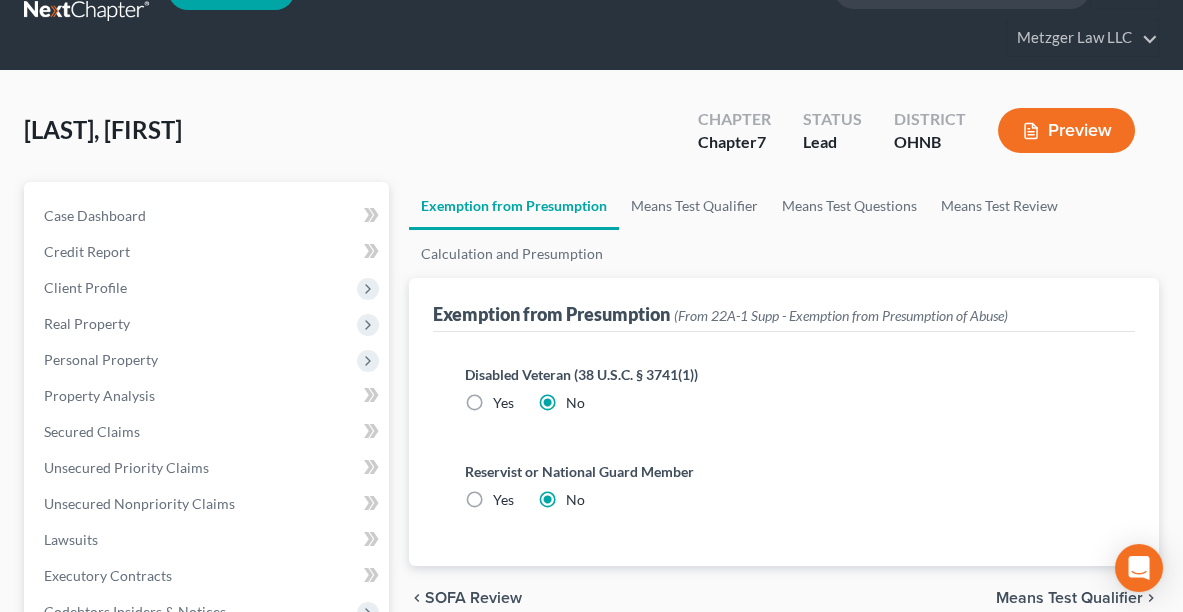 scroll, scrollTop: 0, scrollLeft: 0, axis: both 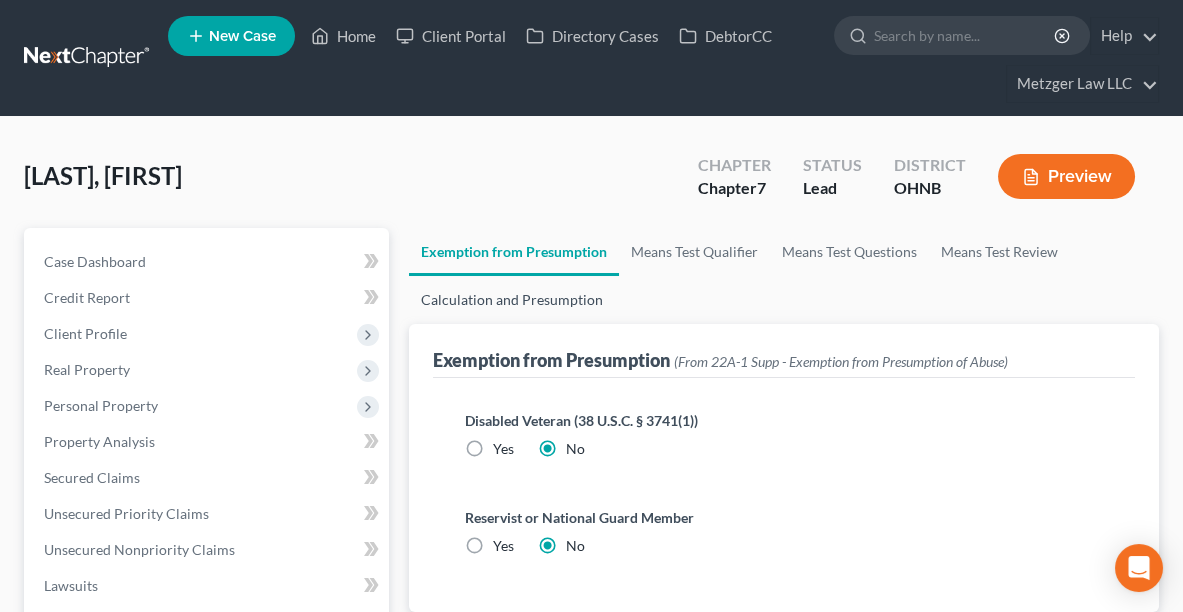 click on "Calculation and Presumption" at bounding box center [512, 300] 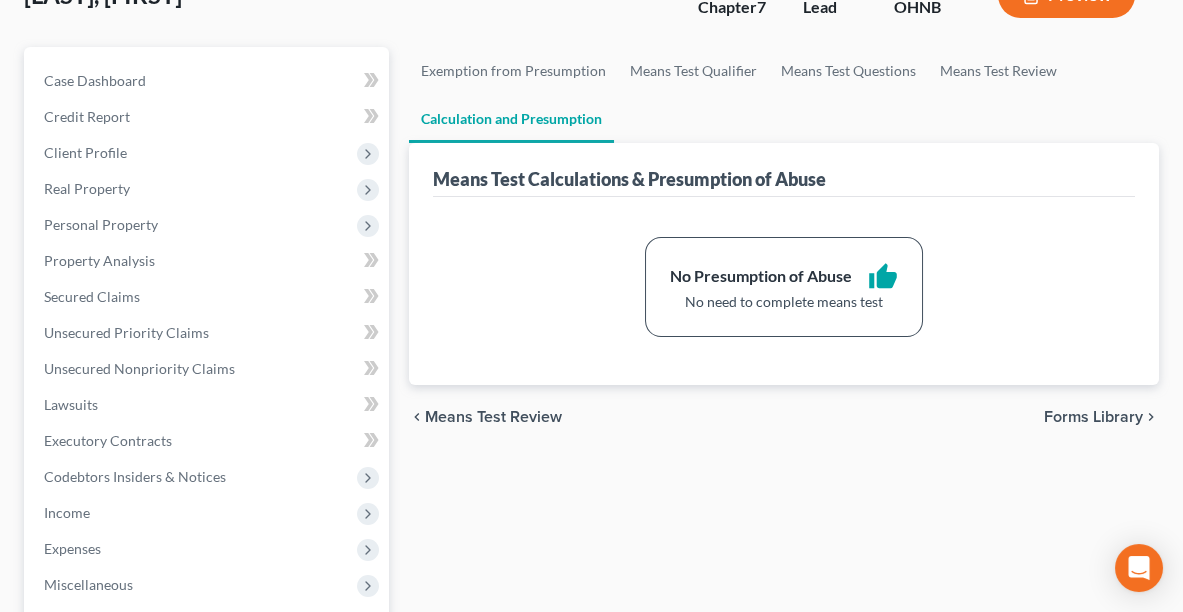 scroll, scrollTop: 161, scrollLeft: 0, axis: vertical 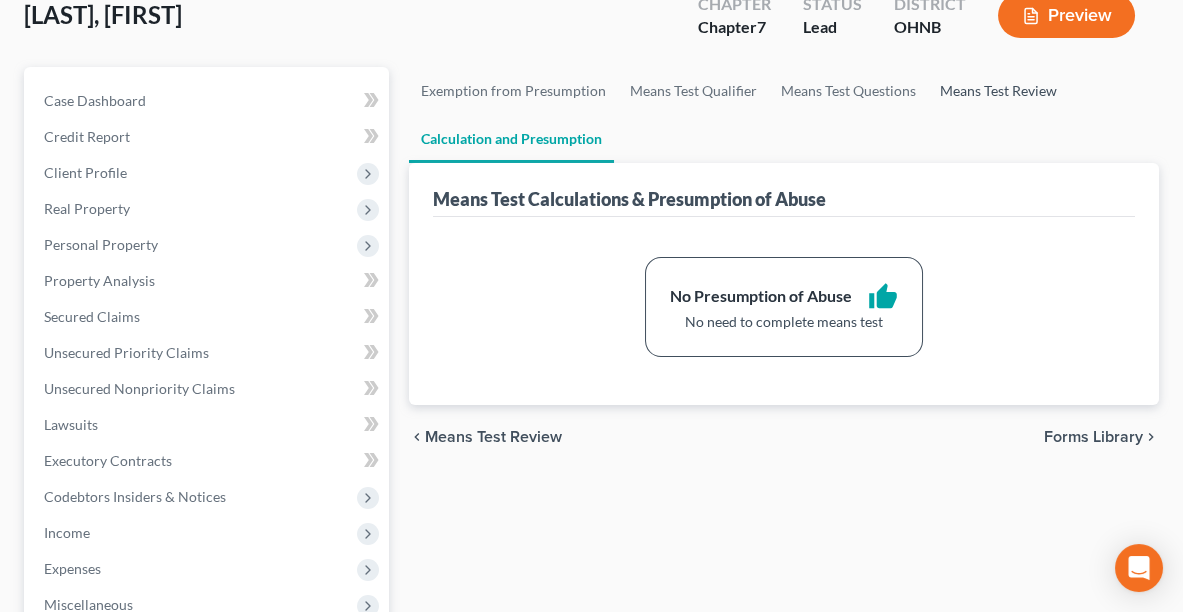 click on "Means Test Review" at bounding box center [998, 91] 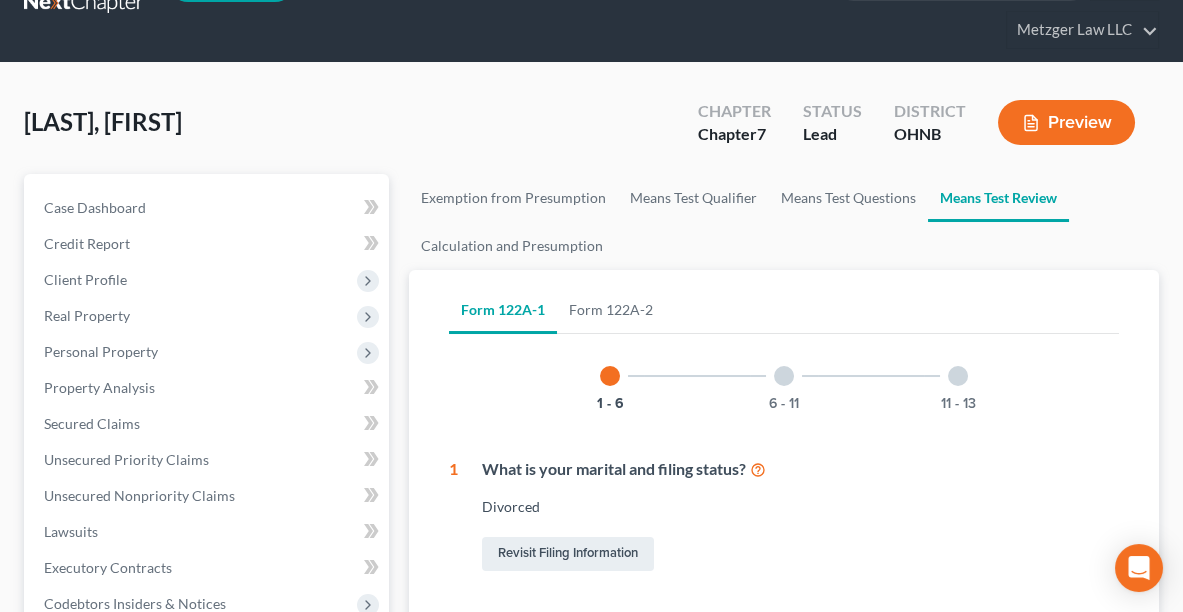 scroll, scrollTop: 55, scrollLeft: 0, axis: vertical 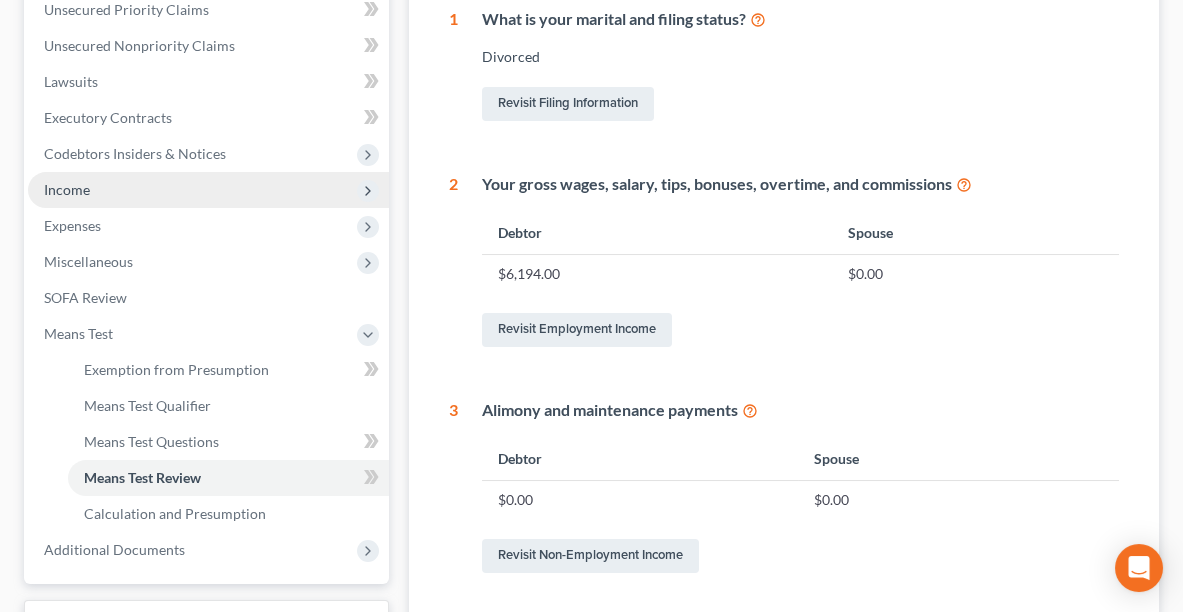 click on "Income" at bounding box center [208, 190] 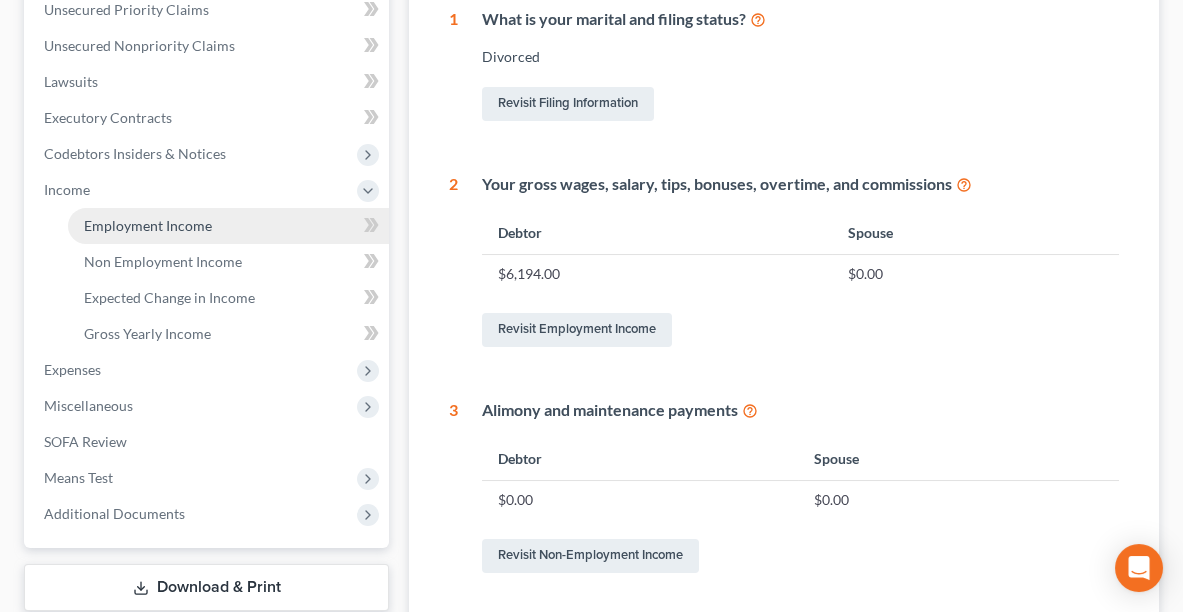 click on "Employment Income" at bounding box center (228, 226) 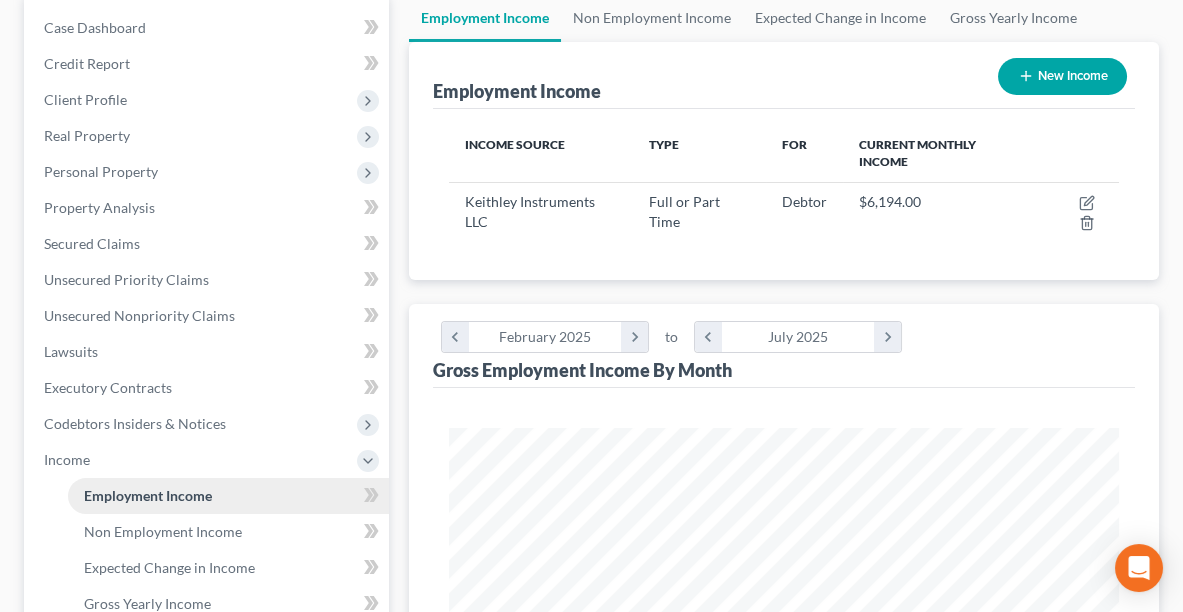 scroll, scrollTop: 84, scrollLeft: 0, axis: vertical 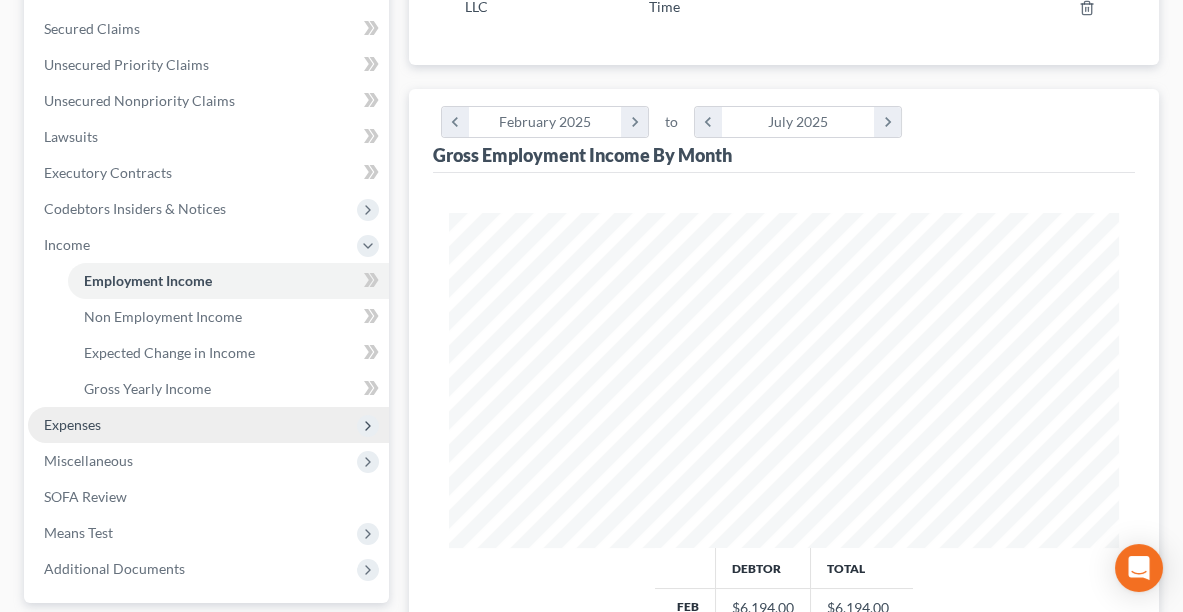 click on "Expenses" at bounding box center [208, 425] 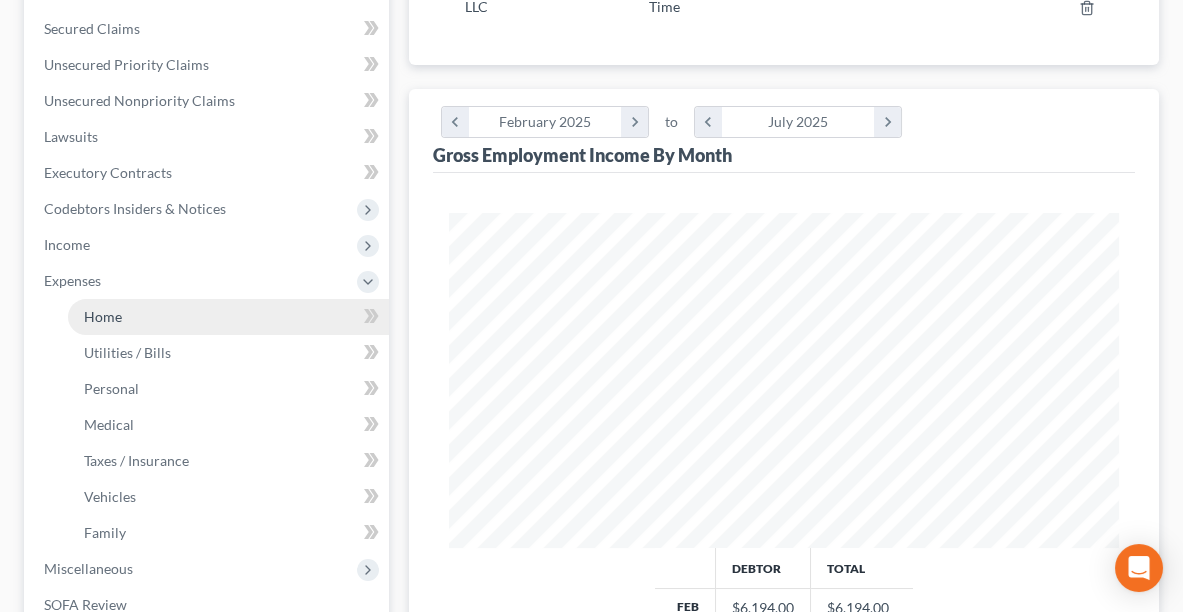 click on "Home" at bounding box center (103, 316) 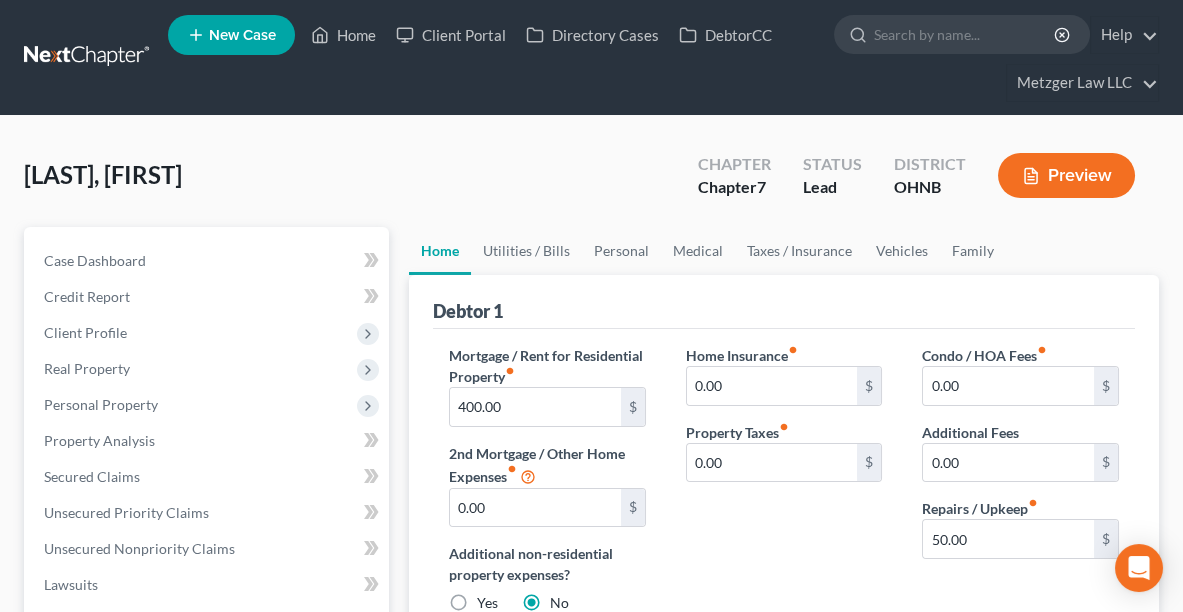 scroll, scrollTop: 0, scrollLeft: 0, axis: both 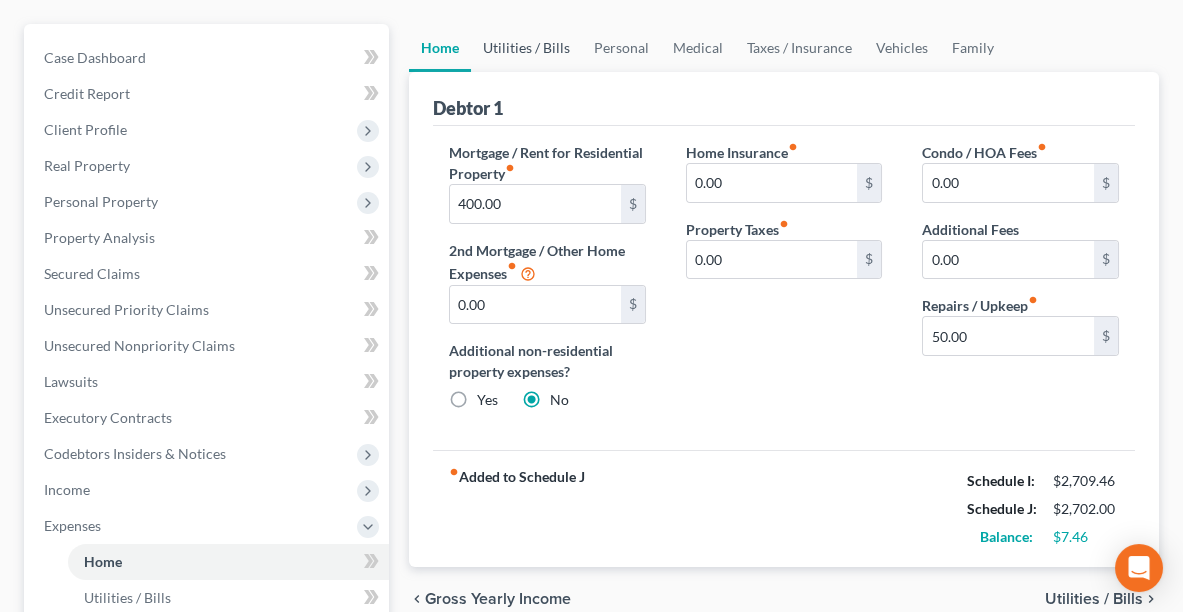 click on "Utilities / Bills" at bounding box center (526, 48) 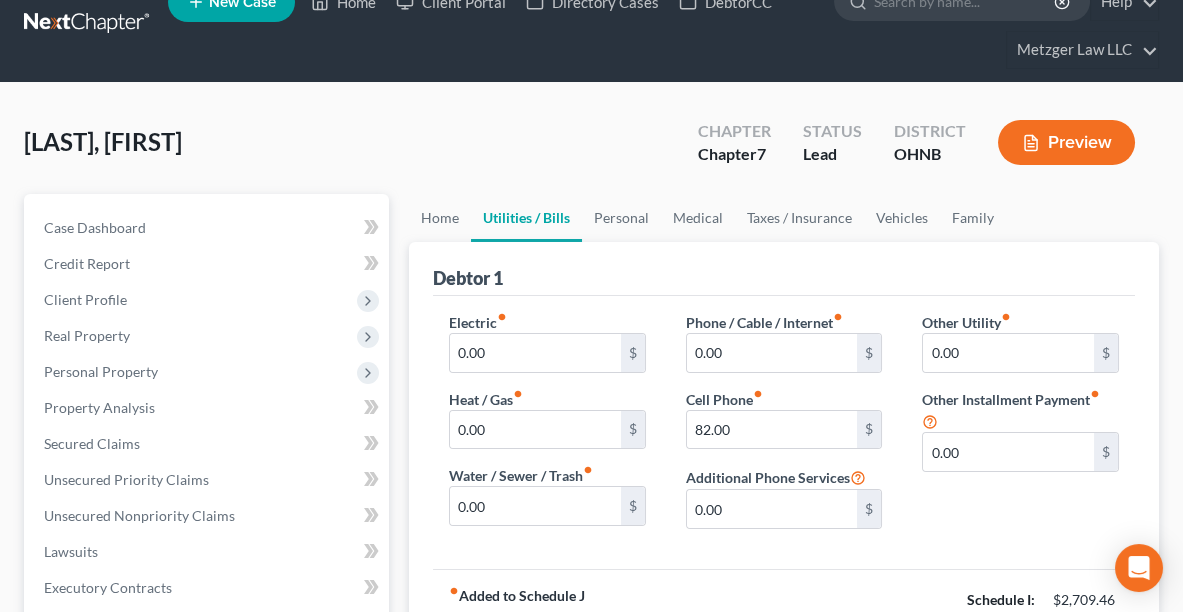 scroll, scrollTop: 0, scrollLeft: 0, axis: both 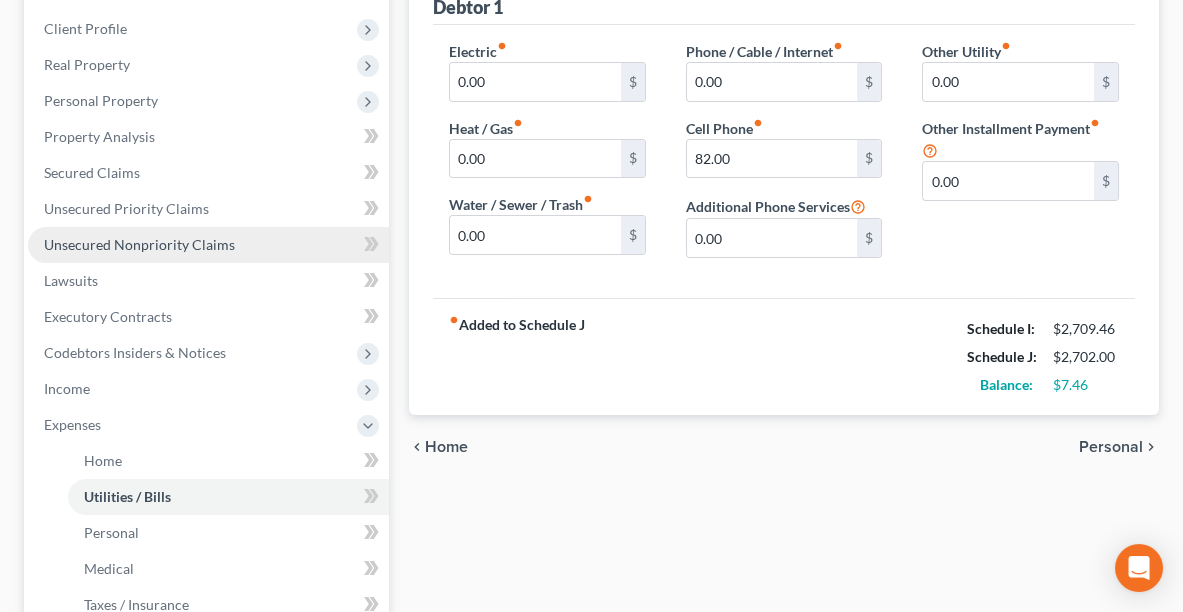 click on "Unsecured Nonpriority Claims" at bounding box center [139, 244] 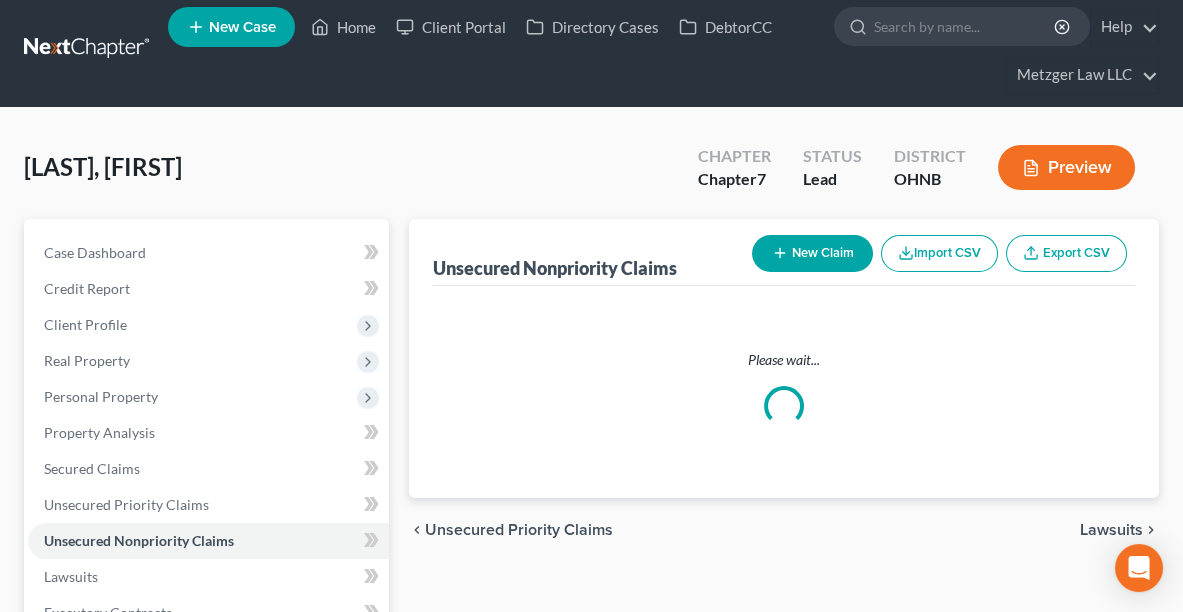 scroll, scrollTop: 0, scrollLeft: 0, axis: both 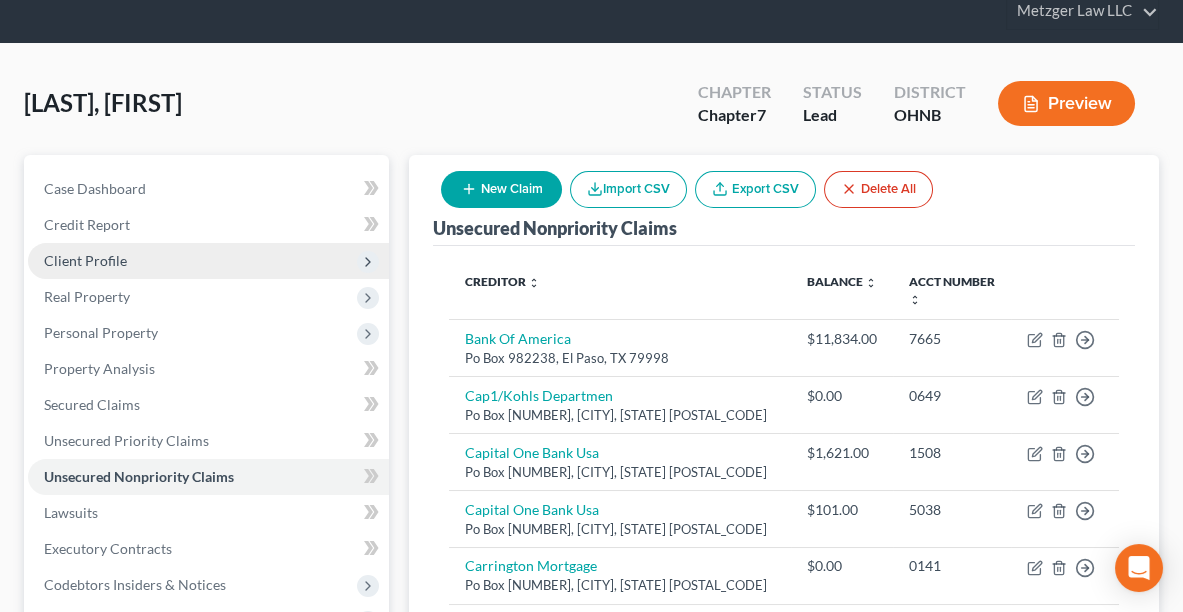 click on "Client Profile" at bounding box center [85, 260] 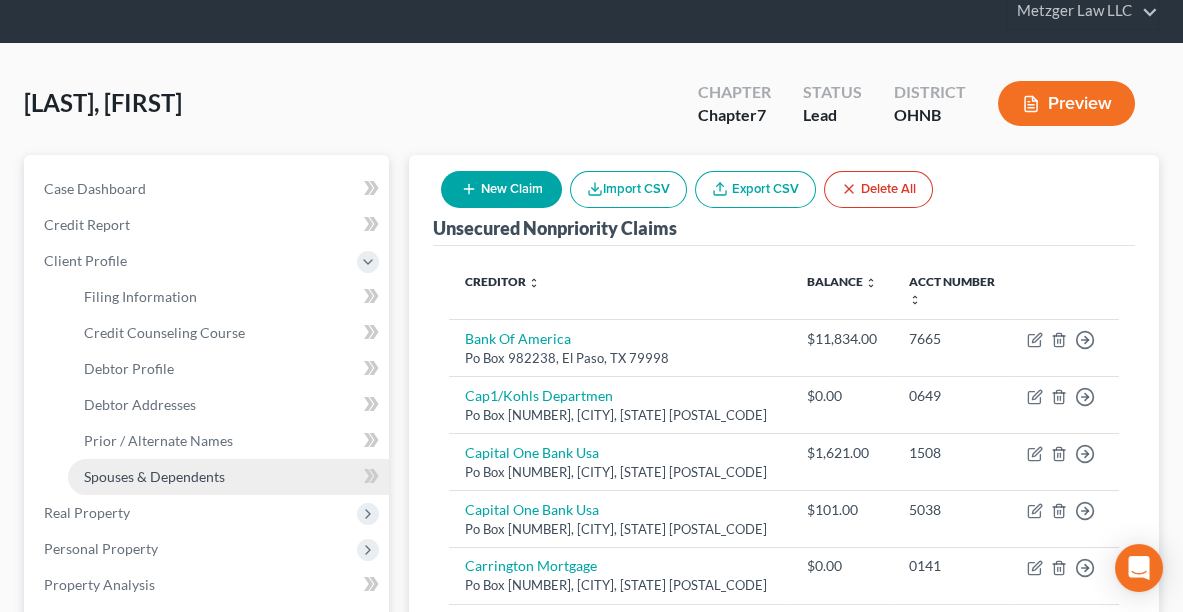 click on "Spouses & Dependents" at bounding box center (154, 476) 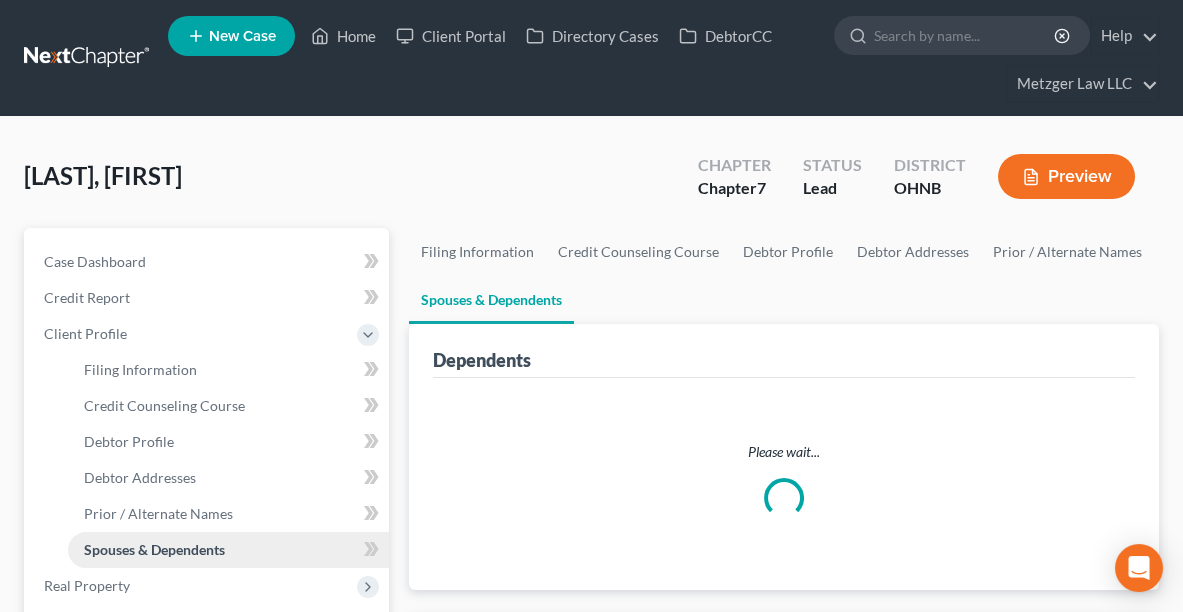 scroll, scrollTop: 0, scrollLeft: 0, axis: both 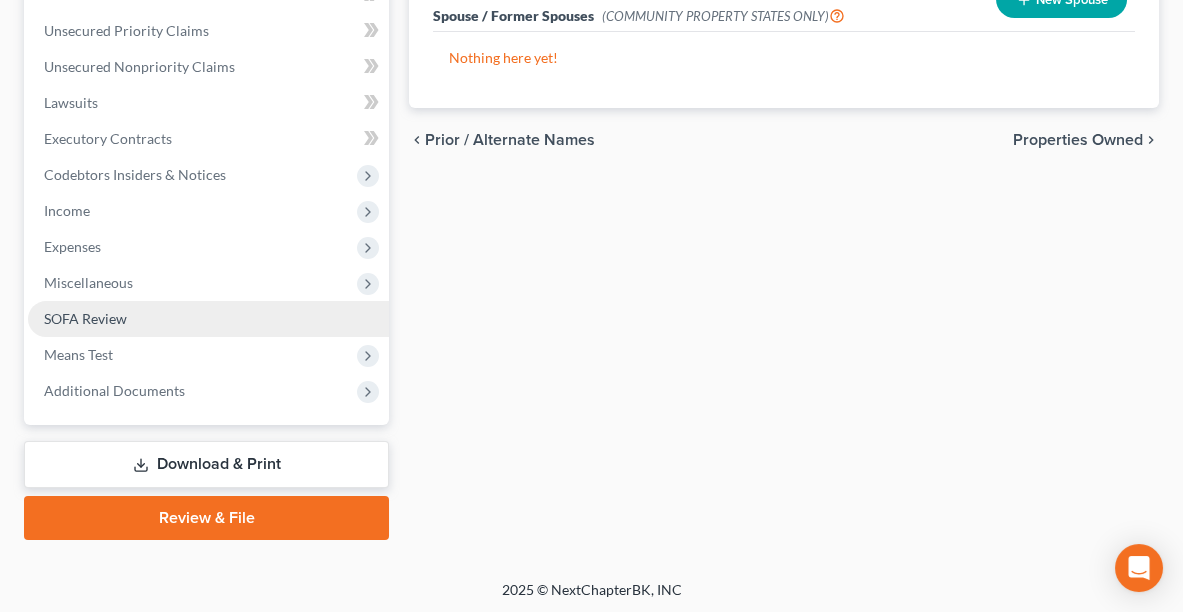 click on "SOFA Review" at bounding box center (208, 319) 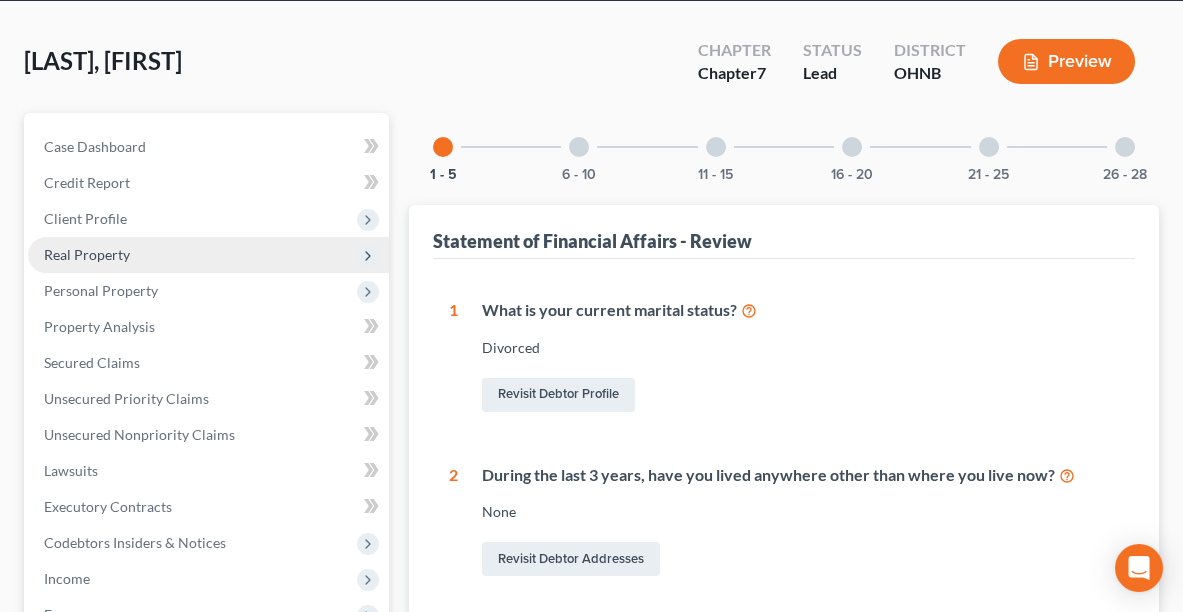 scroll, scrollTop: 0, scrollLeft: 0, axis: both 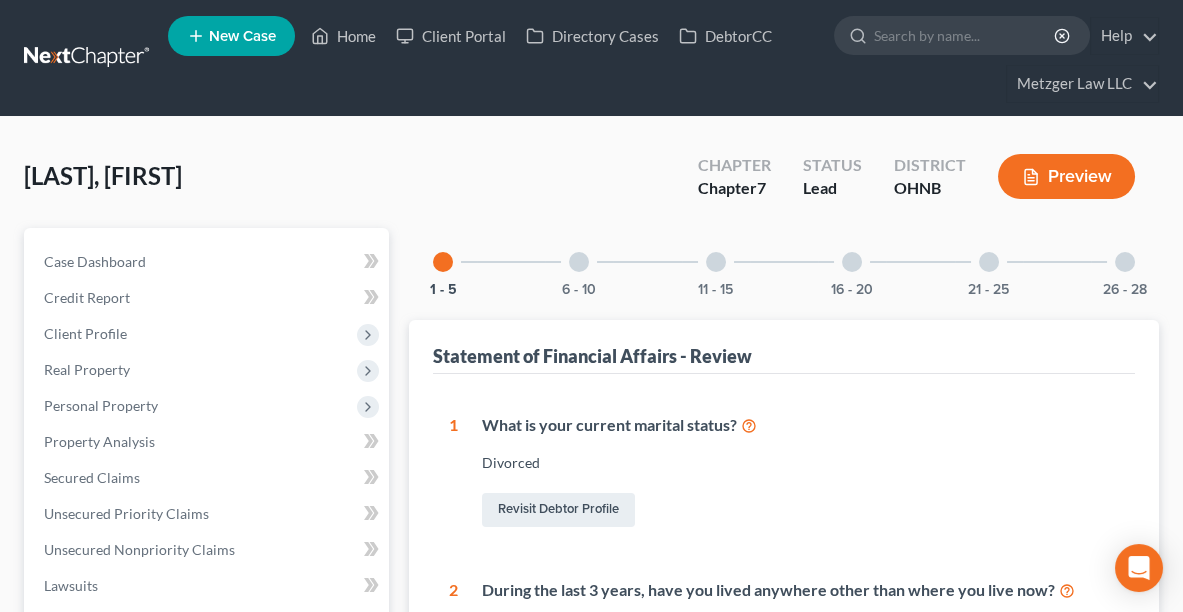 click on "1 - 5 6 - 10 11 - 15 16 - 20 21 - 25 26 - 28 Statement of Financial Affairs - Review
1 What is your current marital status? Divorced Revisit Debtor Profile 2 During the last 3 years, have you lived anywhere other than where you live now?  None Revisit Debtor Addresses 3 Within the last 8 years, did you ever live with a spouse or legal equivalent in a community property state or territory? No Revisit Spouses & Dependents 4 Did you have any income from employment or from operating a business during this year or the two previous calendar years? Year Debtor Amount Wages Operating a Business 2025 $35000.00 Yes No 2023 $63330.00 Yes No Revisit Gross Yearly Income 5 Did you receive any other income during this year or the two previous calendar years? None Revisit Gross Yearly Income 6 Statement of Financial Affairs - Payments Made in the Last 90 days None Revisit Unsecured NonPriority Claims Revisit Secured Claims 7 None Revisit Insiders 8 None Revisit Insiders 9 None Revisit Secured Claims Revisit Lawsuits" at bounding box center [784, 818] 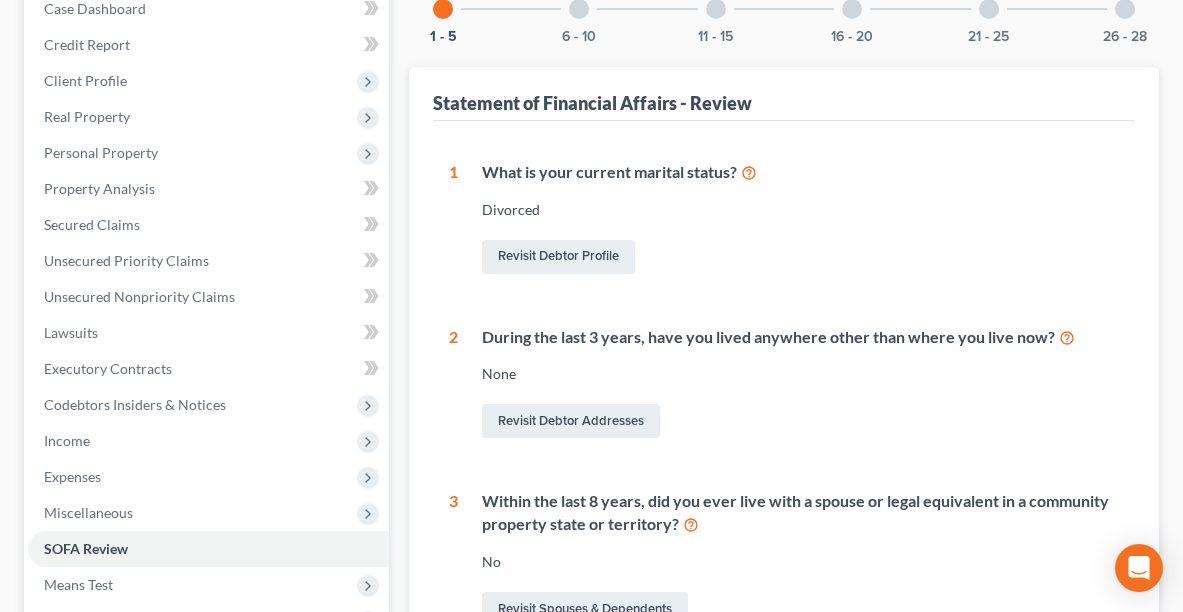 scroll, scrollTop: 254, scrollLeft: 0, axis: vertical 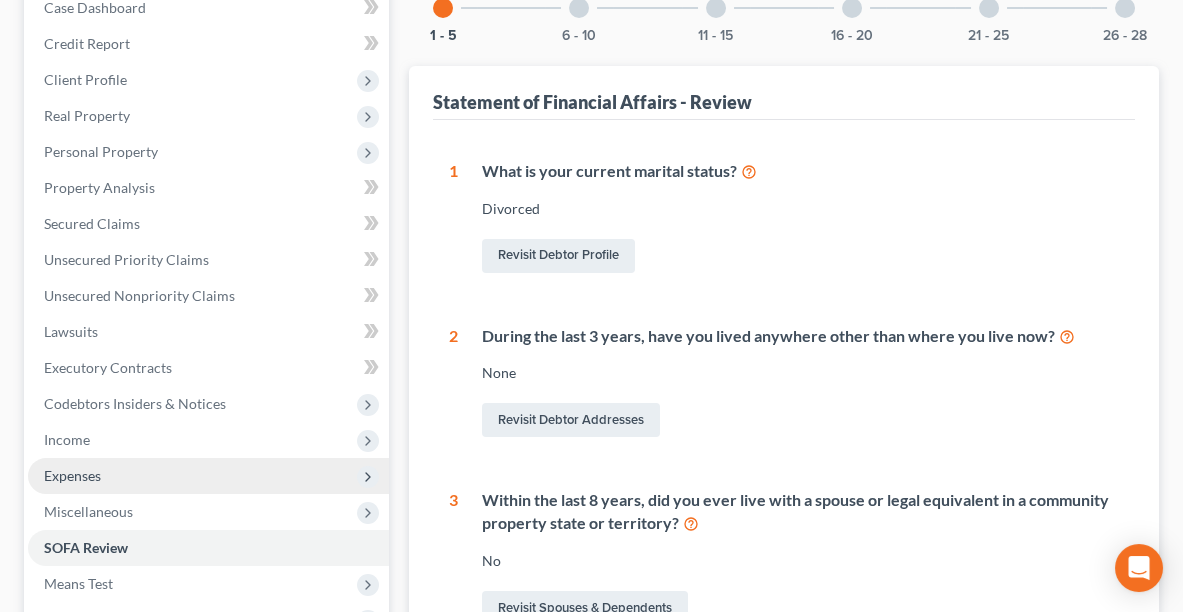 click on "Expenses" at bounding box center [208, 476] 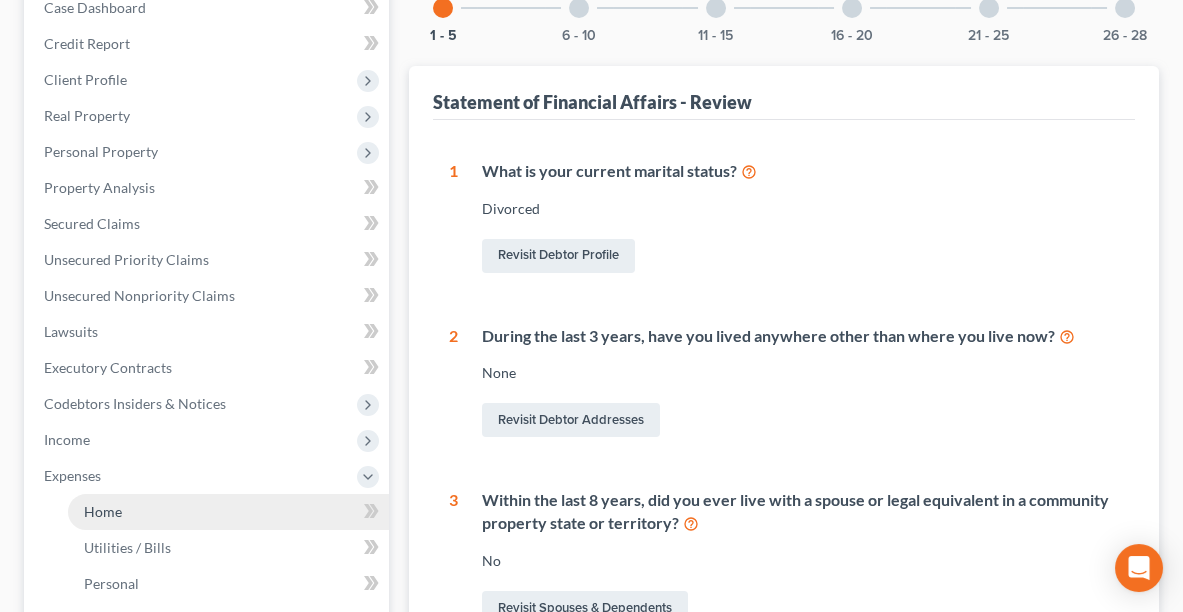 click on "Home" at bounding box center (228, 512) 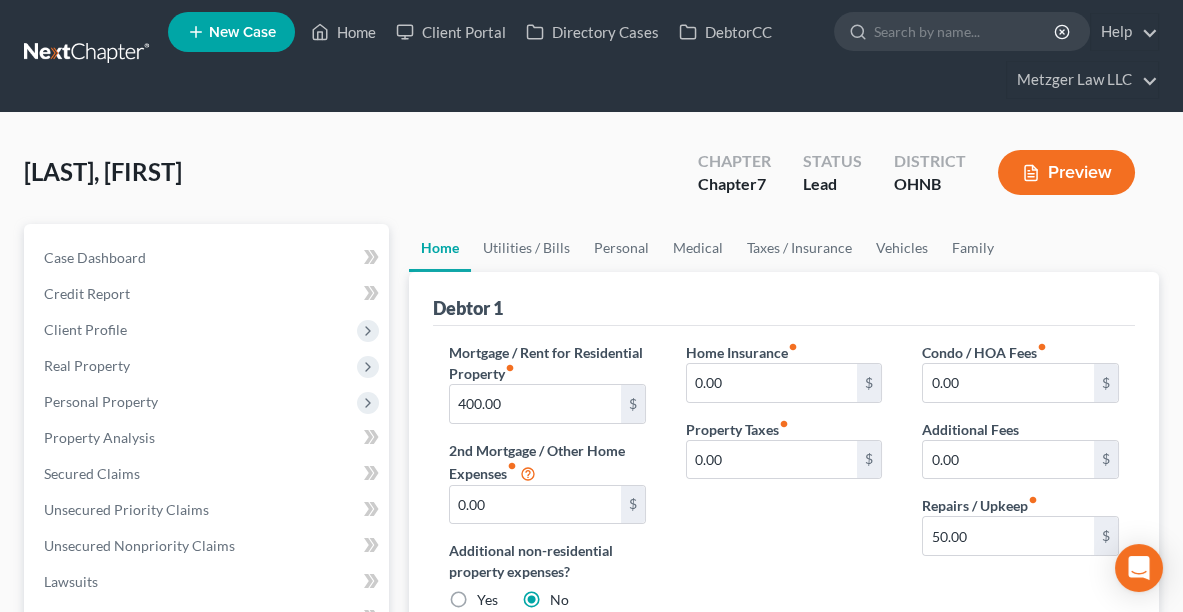 scroll, scrollTop: 0, scrollLeft: 0, axis: both 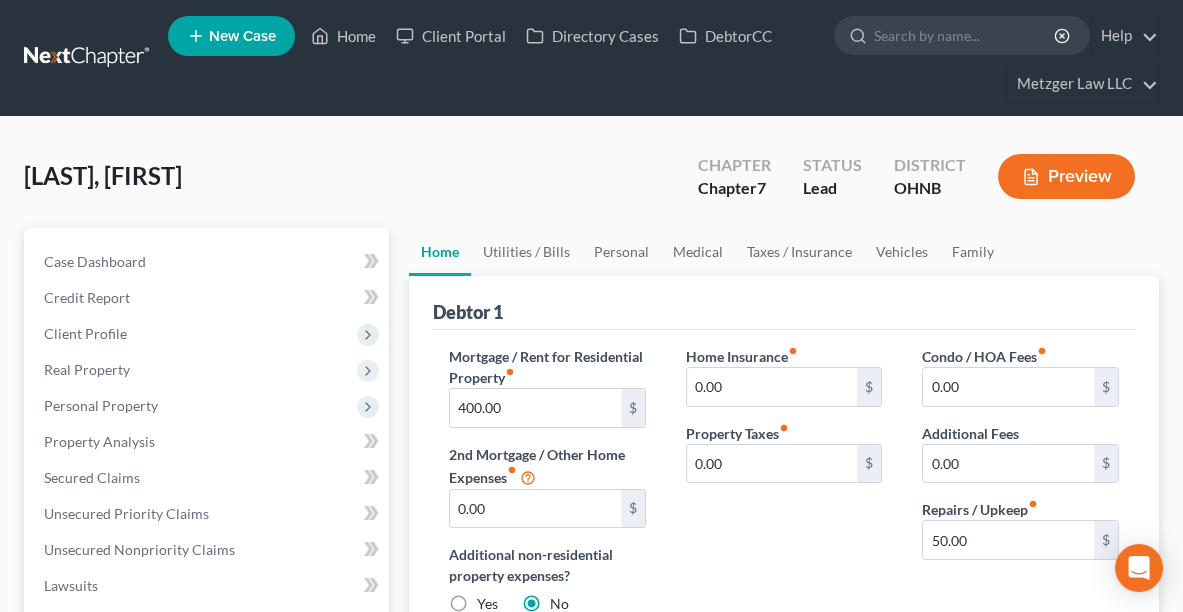 click on "Preview" at bounding box center [1066, 176] 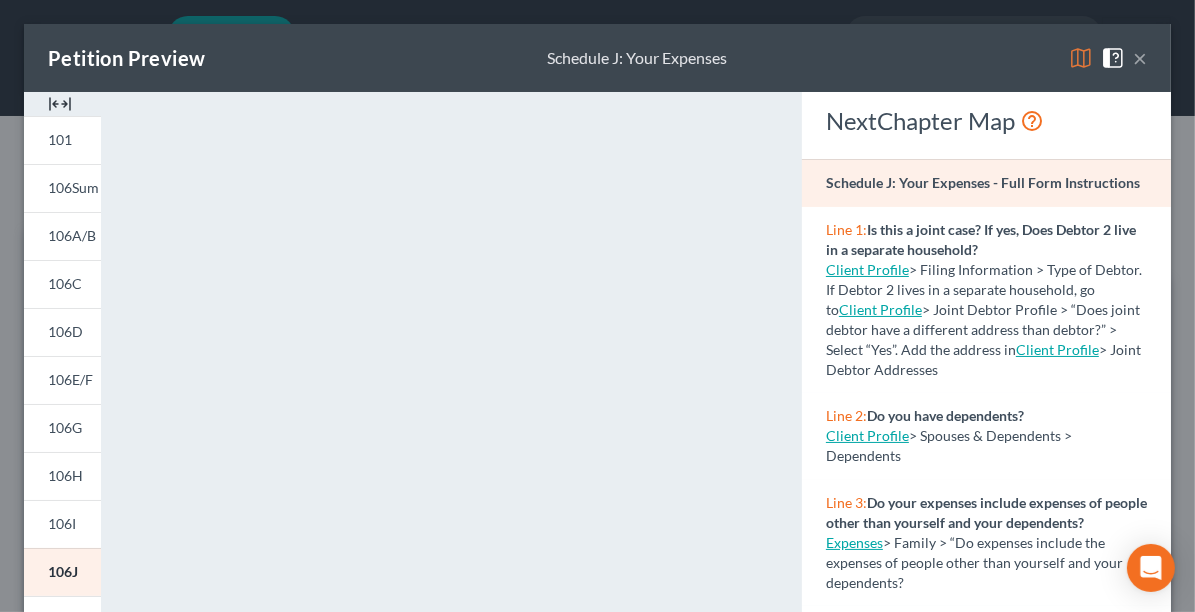 click on "Petition Preview Schedule J: Your Expenses ×" at bounding box center [597, 58] 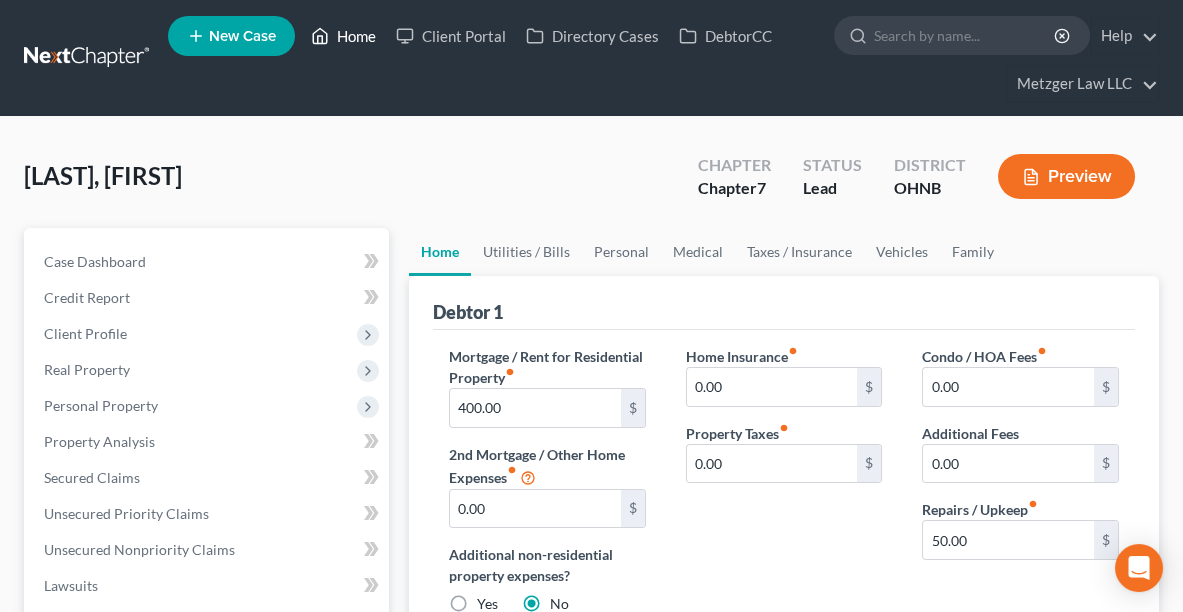 click on "Home" at bounding box center [343, 36] 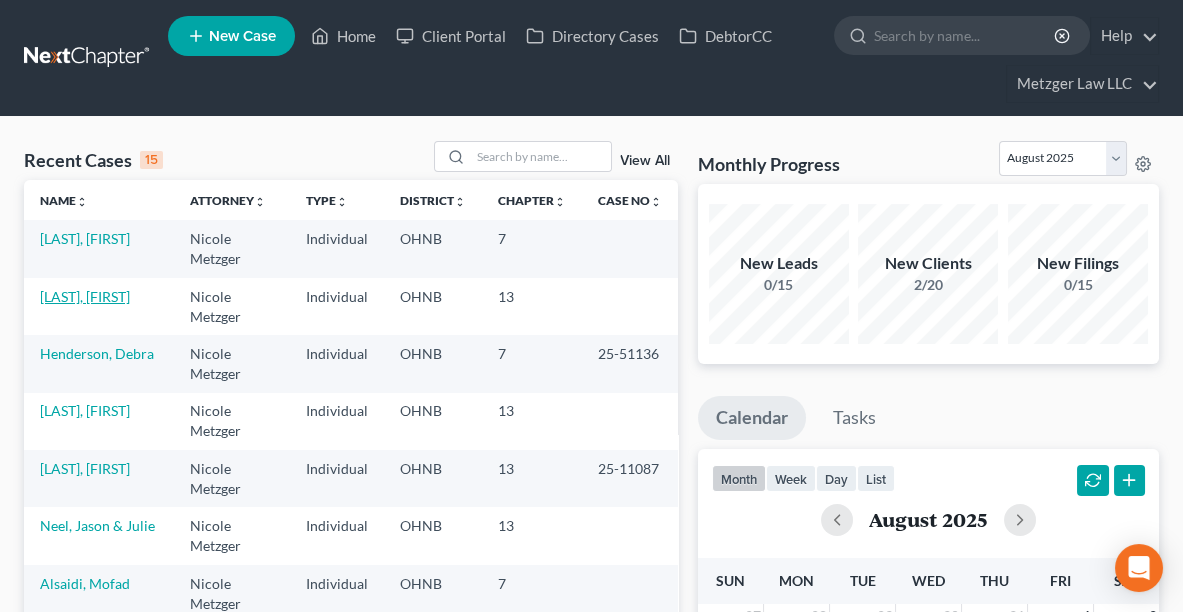 click on "[LAST], [FIRST]" at bounding box center (85, 296) 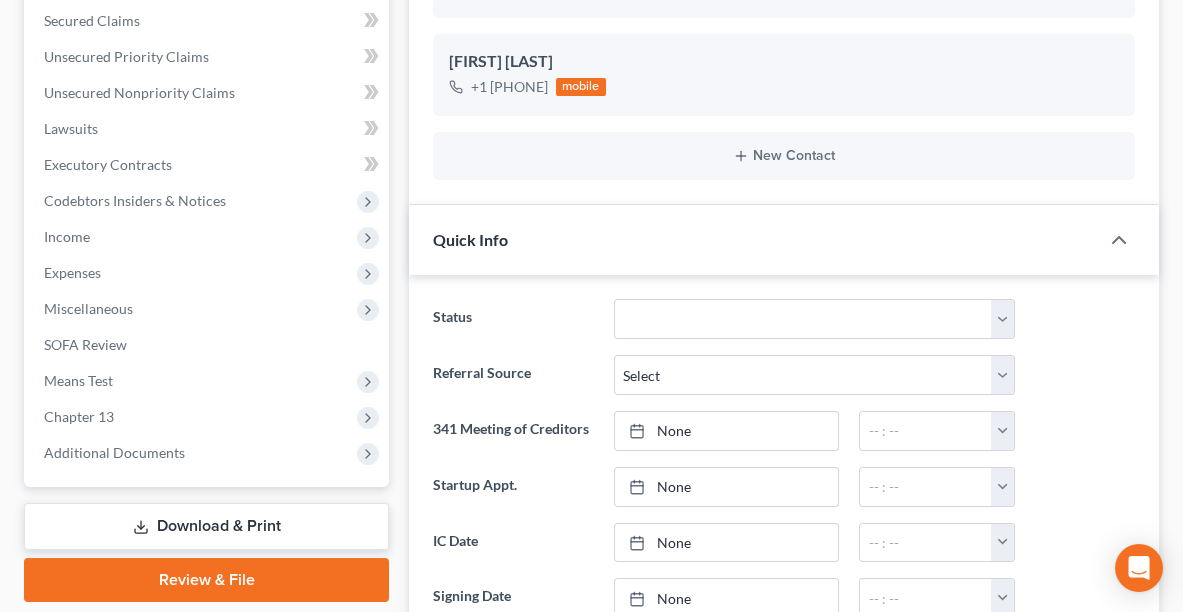 scroll, scrollTop: 465, scrollLeft: 0, axis: vertical 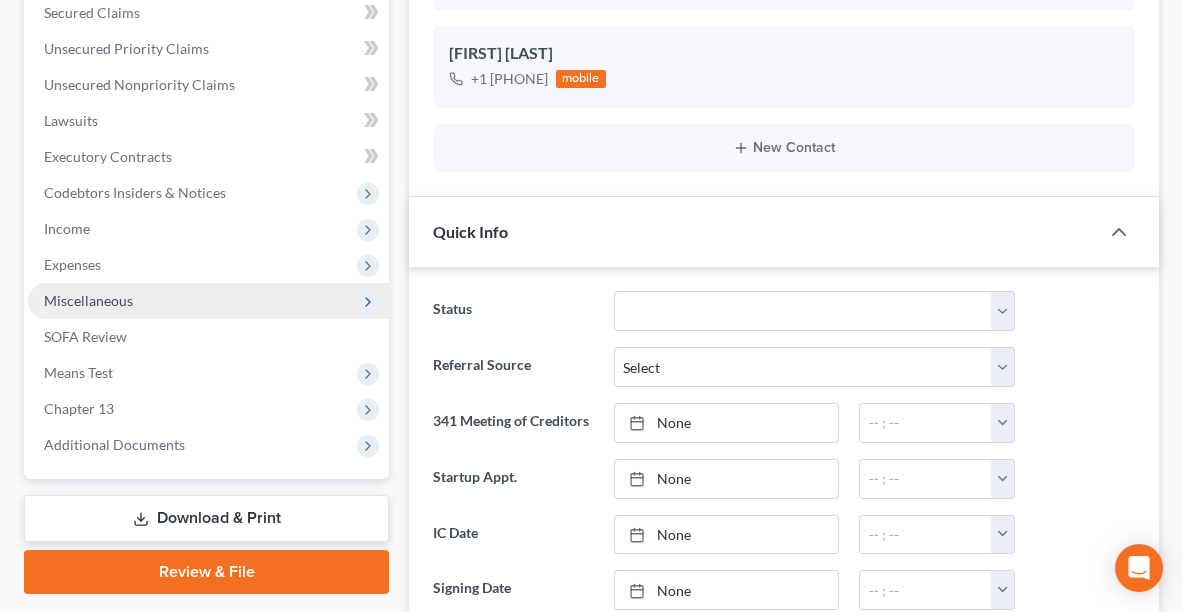 click on "Miscellaneous" at bounding box center [88, 300] 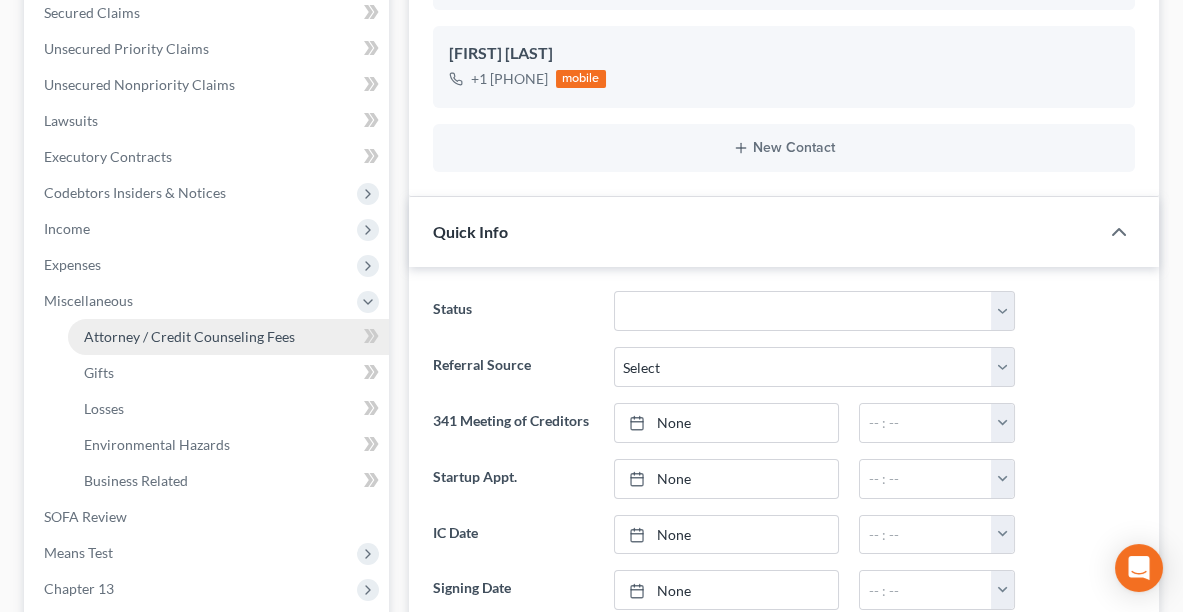 click on "Attorney / Credit Counseling Fees" at bounding box center [189, 336] 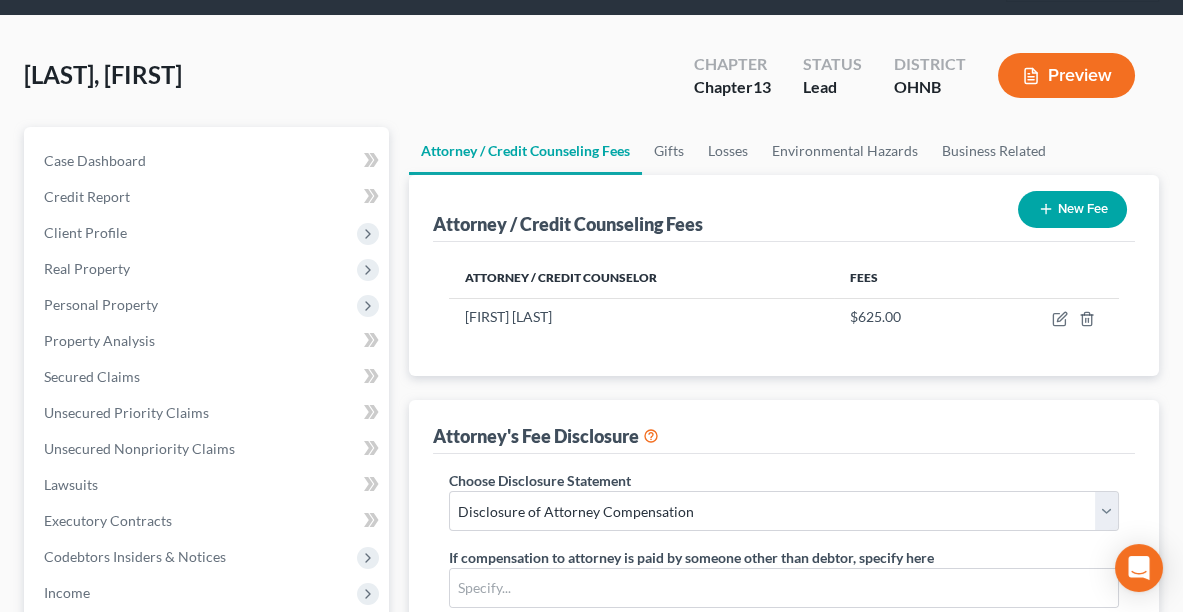 scroll, scrollTop: 0, scrollLeft: 0, axis: both 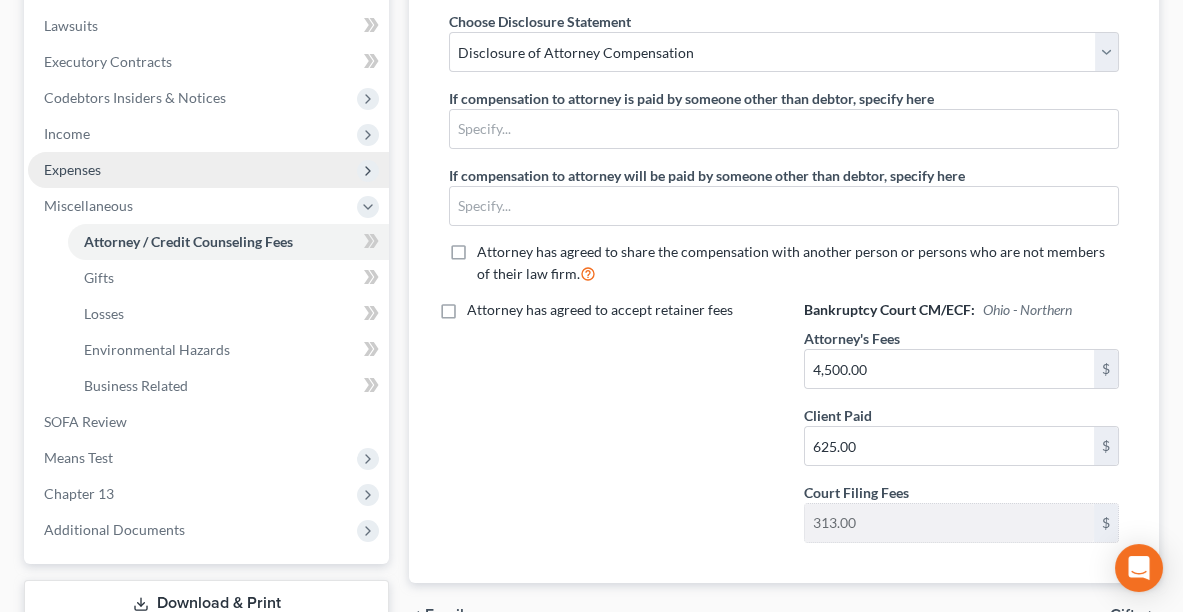 click on "Expenses" at bounding box center [72, 169] 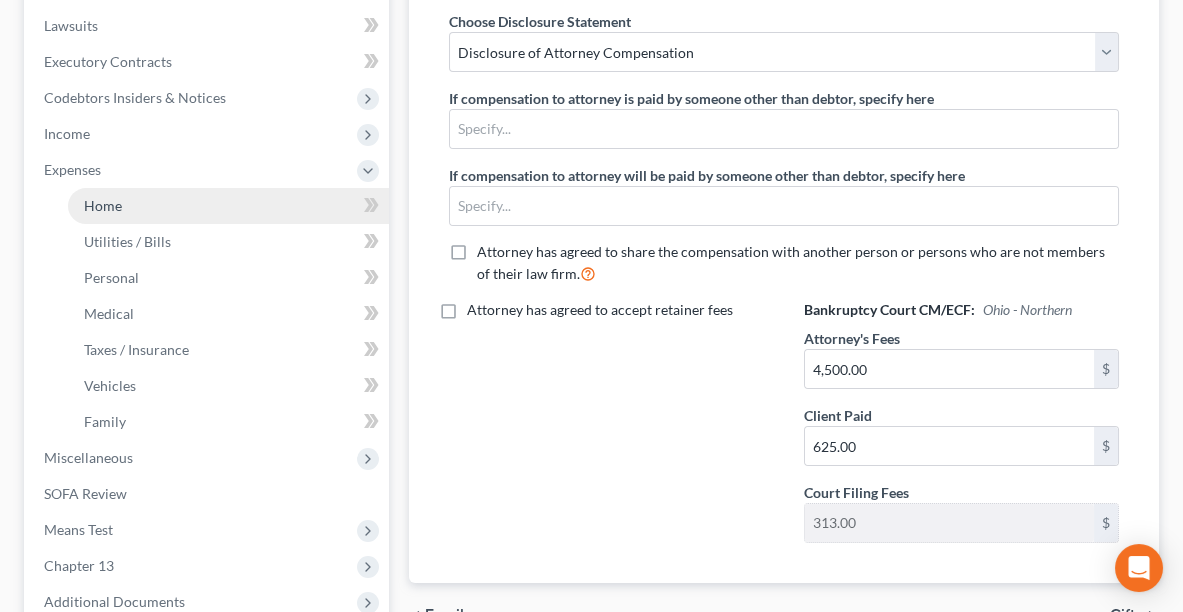 click on "Home" at bounding box center (103, 205) 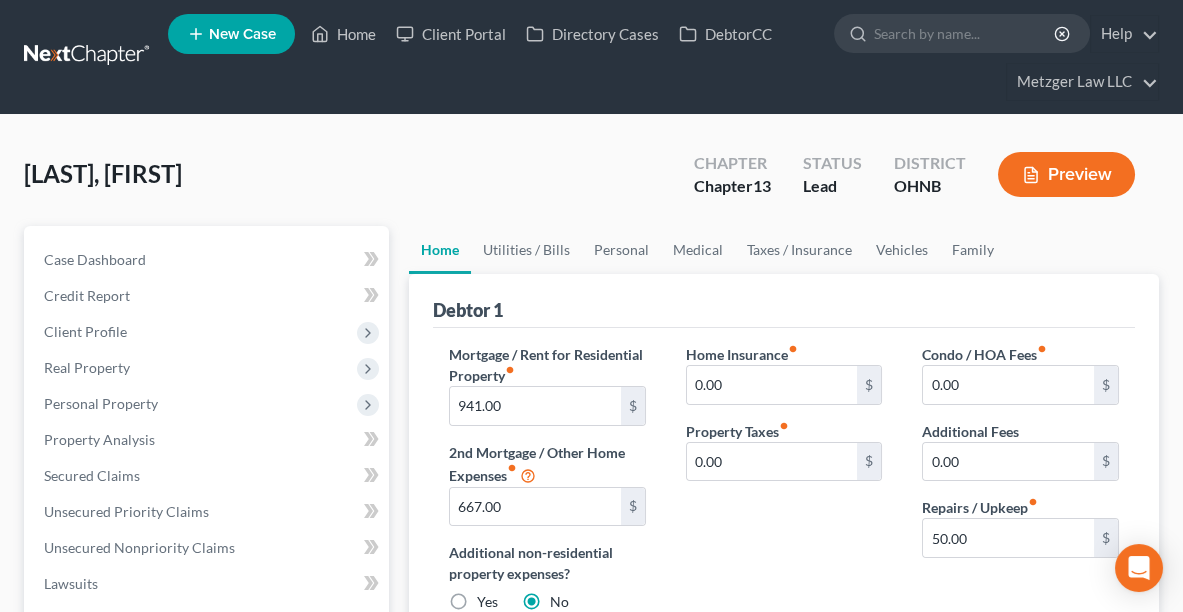 scroll, scrollTop: 0, scrollLeft: 0, axis: both 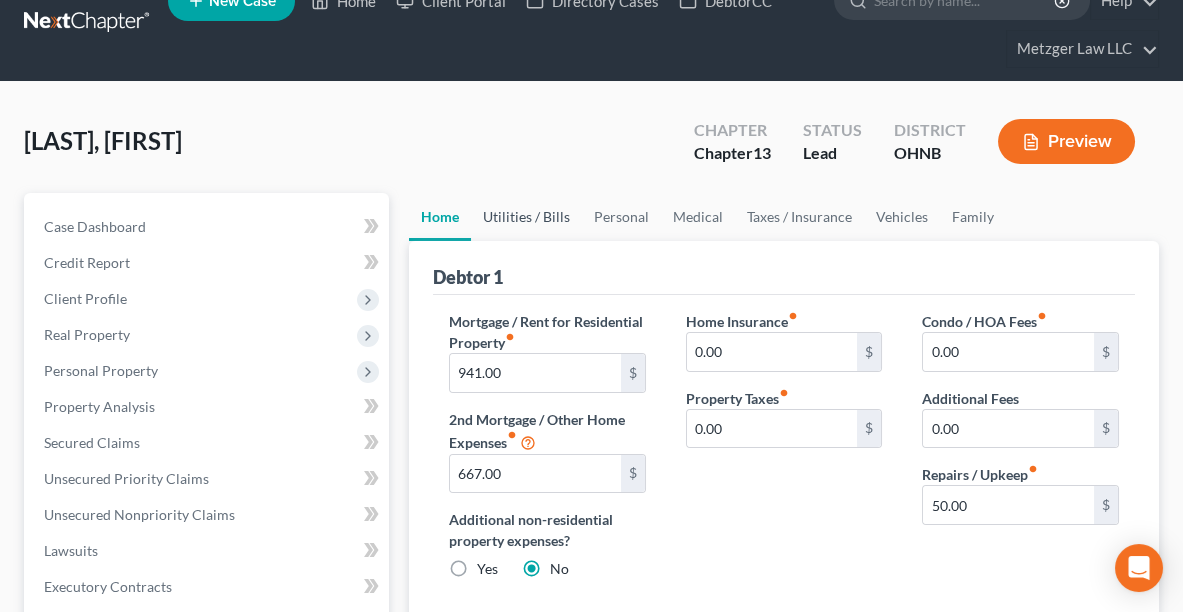 click on "Utilities / Bills" at bounding box center (526, 217) 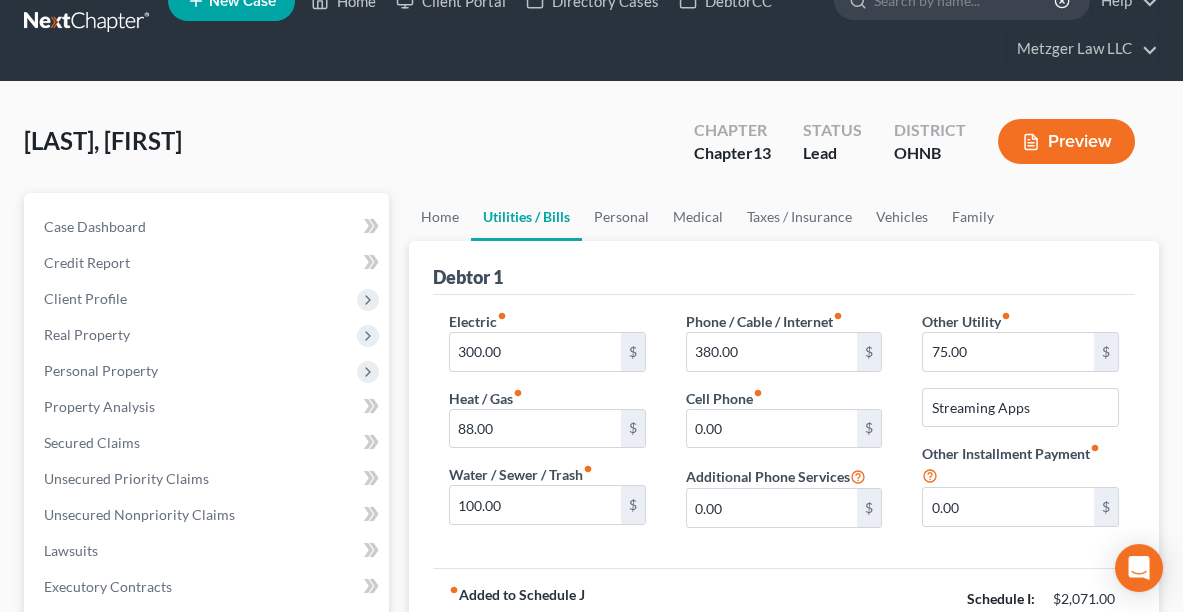 scroll, scrollTop: 0, scrollLeft: 0, axis: both 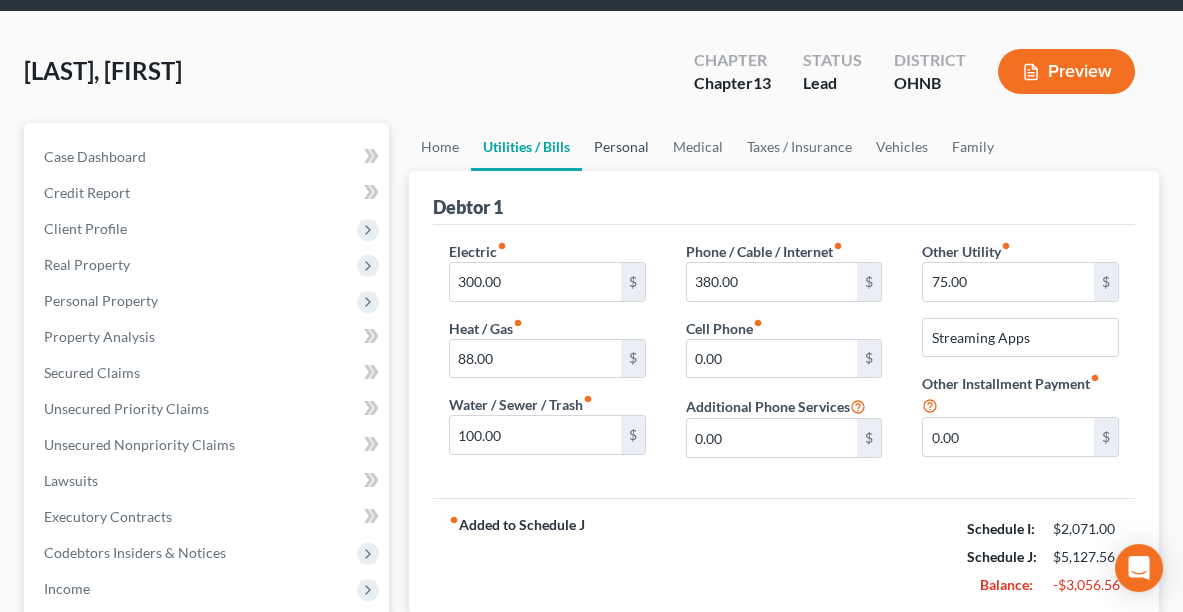 click on "Personal" at bounding box center [621, 147] 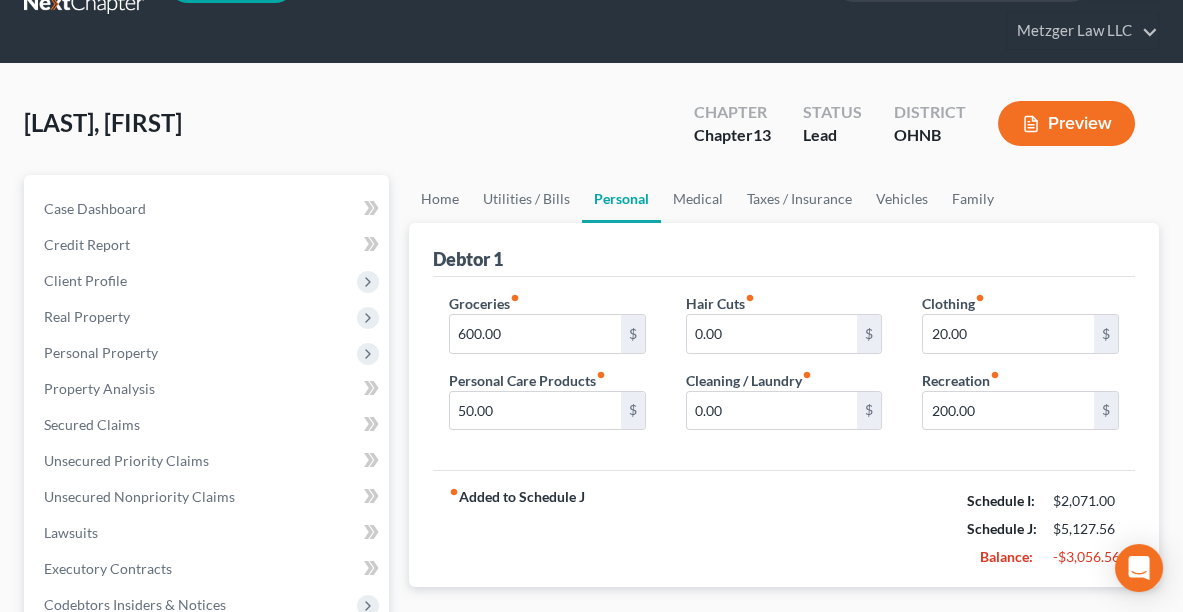 scroll, scrollTop: 0, scrollLeft: 0, axis: both 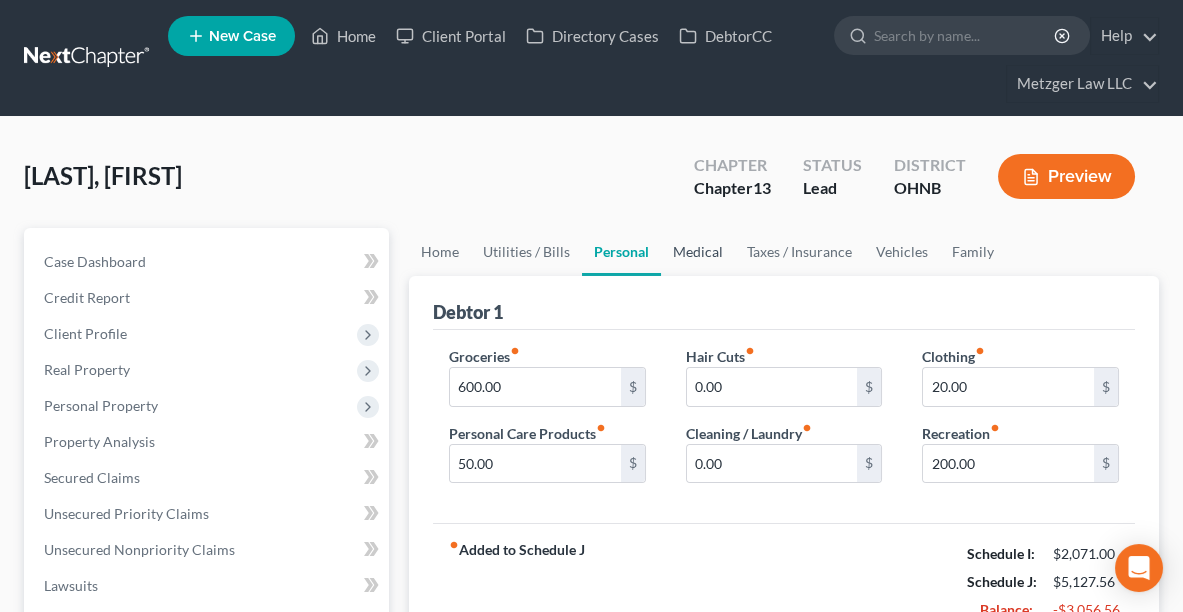 click on "Medical" at bounding box center [698, 252] 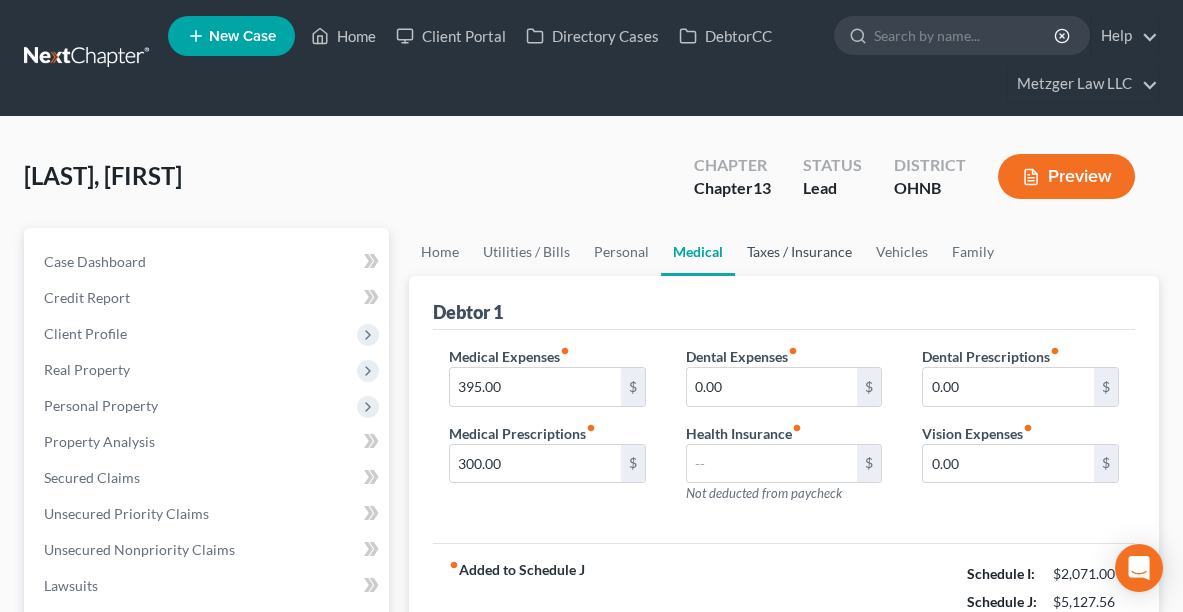click on "Taxes / Insurance" at bounding box center [799, 252] 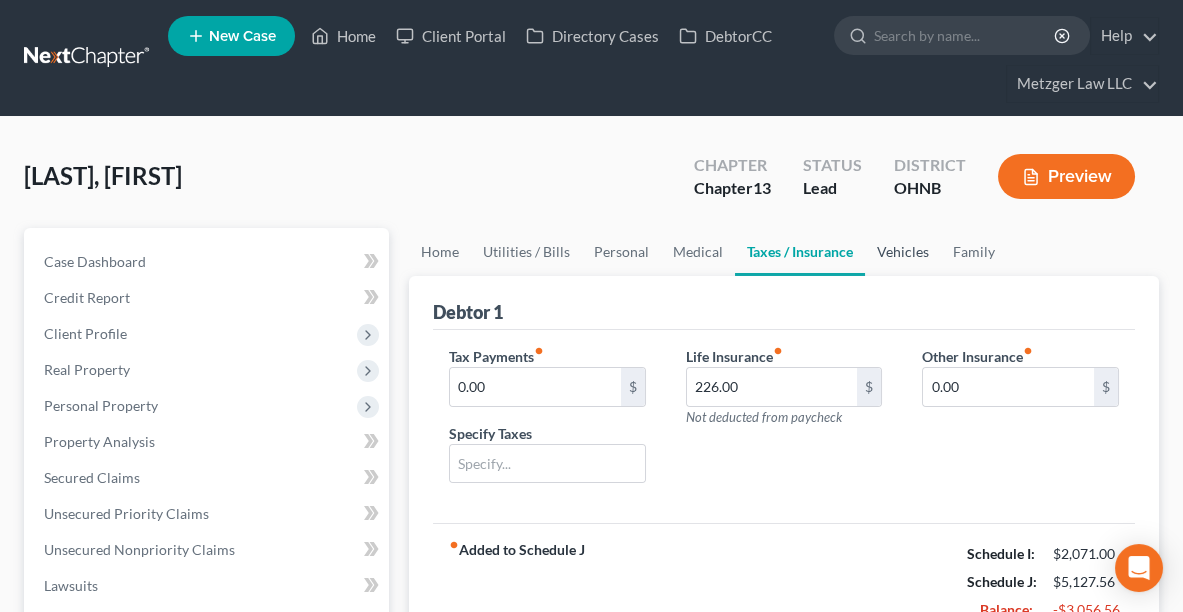 click on "Vehicles" at bounding box center (903, 252) 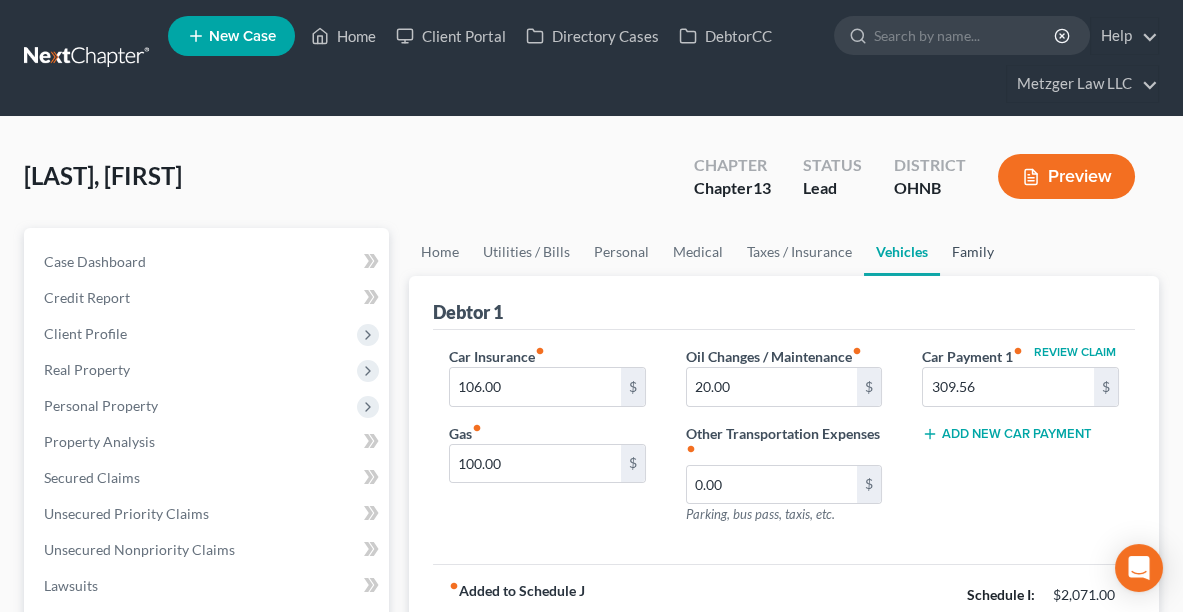 click on "Family" at bounding box center (973, 252) 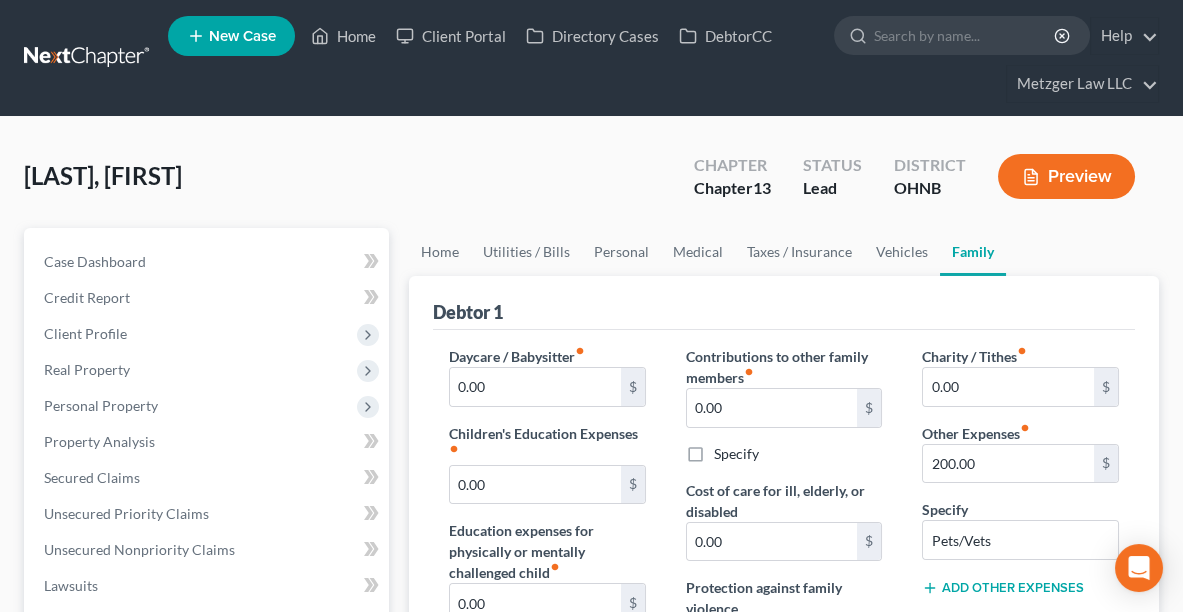 scroll, scrollTop: 389, scrollLeft: 0, axis: vertical 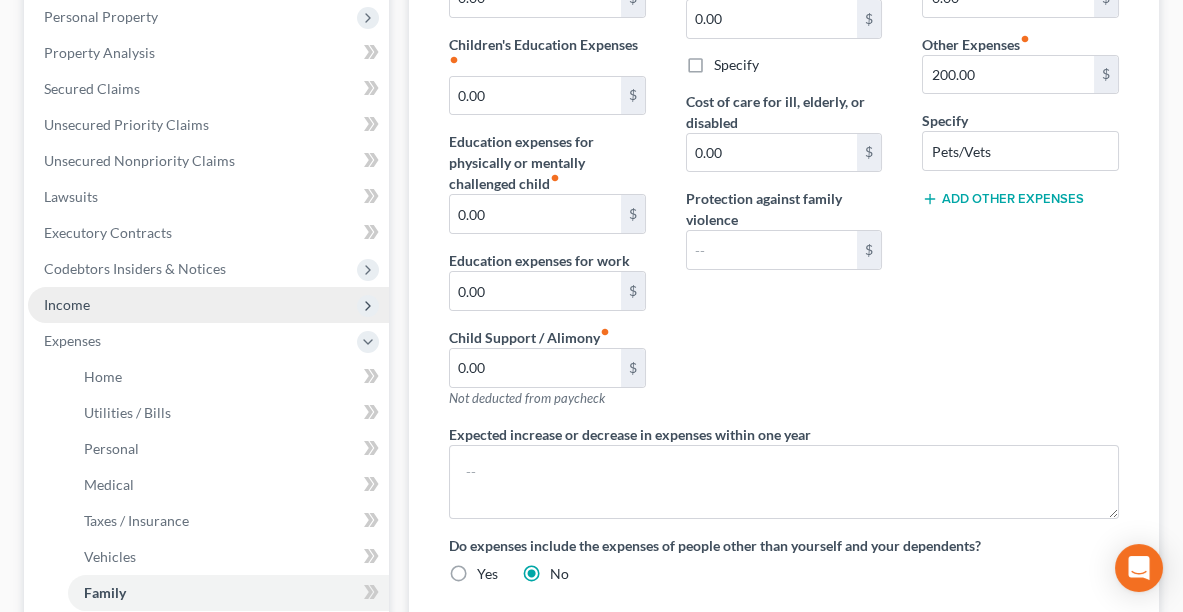 click on "Income" at bounding box center [208, 305] 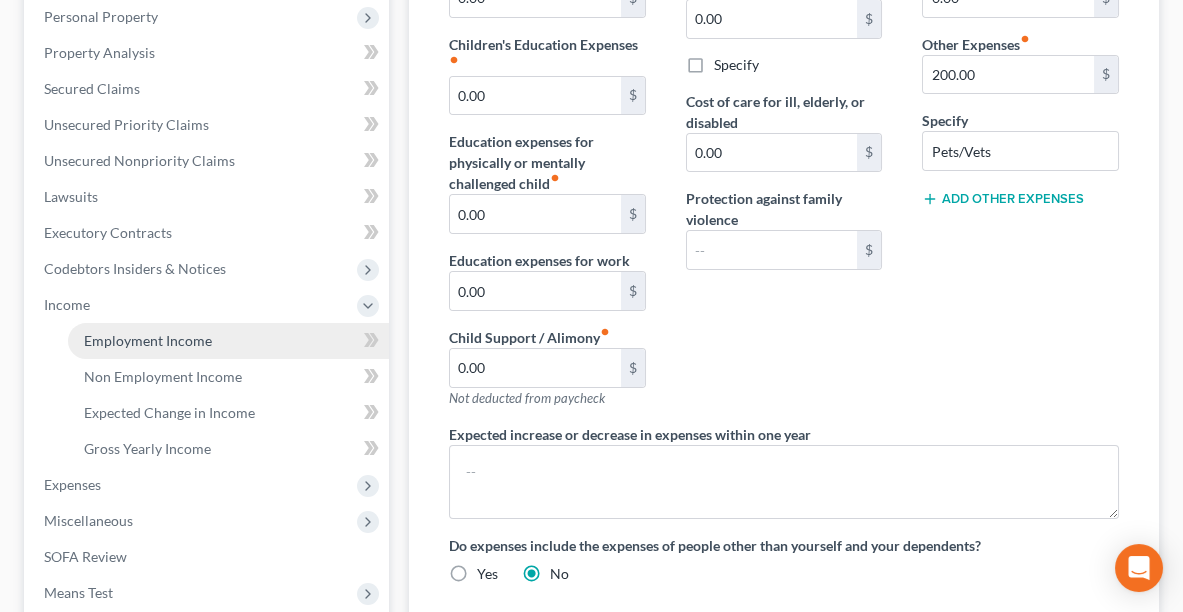 click on "Employment Income" at bounding box center [148, 340] 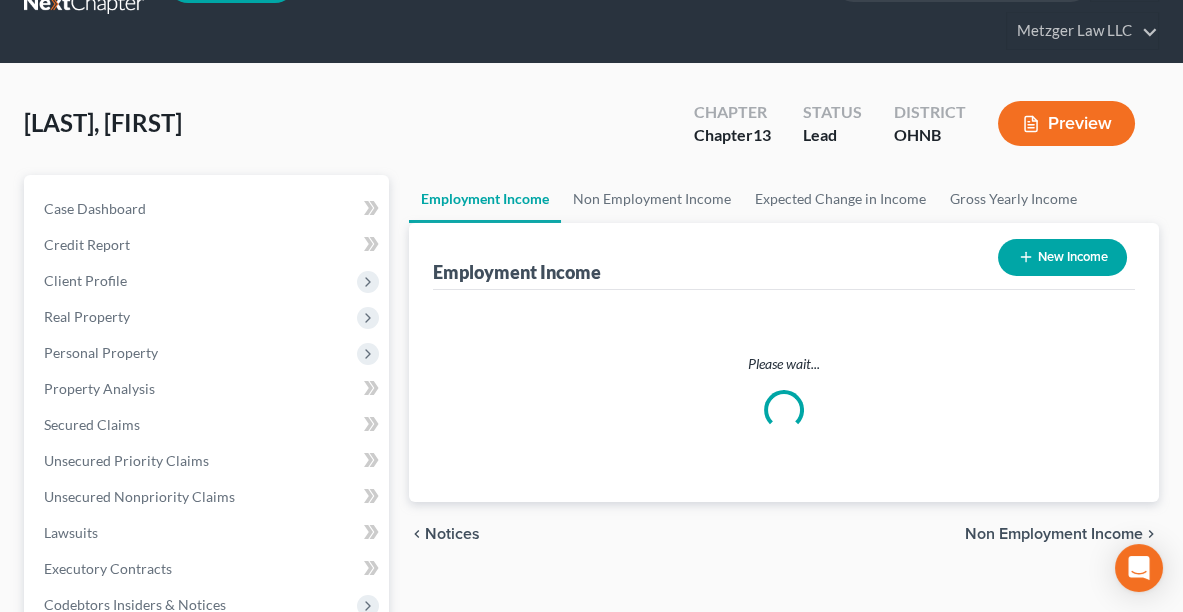 scroll, scrollTop: 0, scrollLeft: 0, axis: both 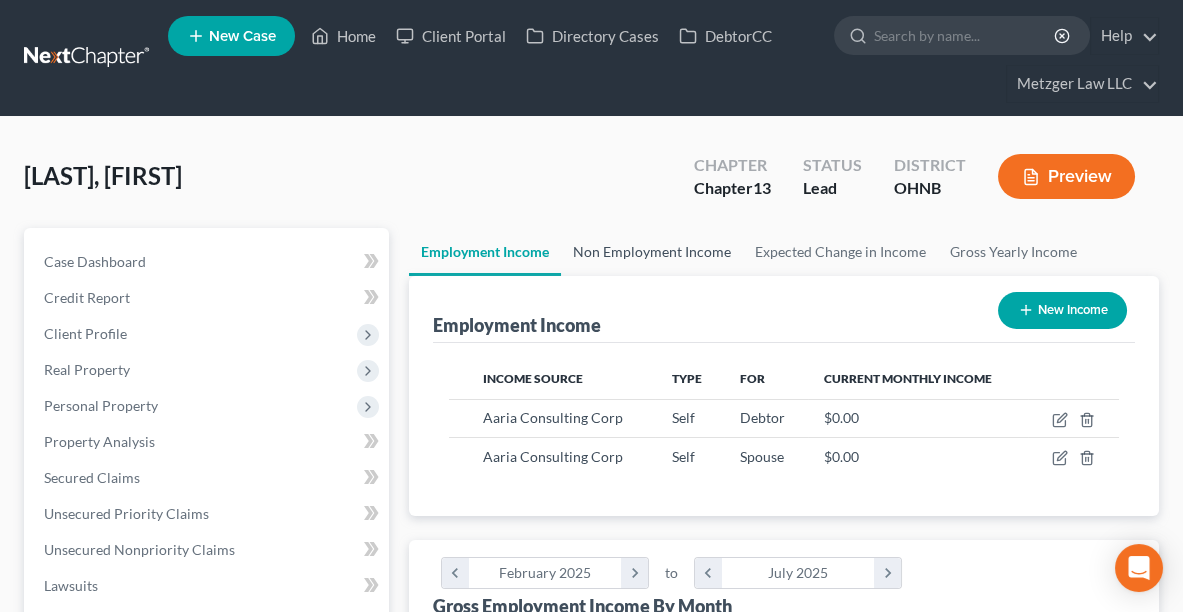 click on "Non Employment Income" at bounding box center [652, 252] 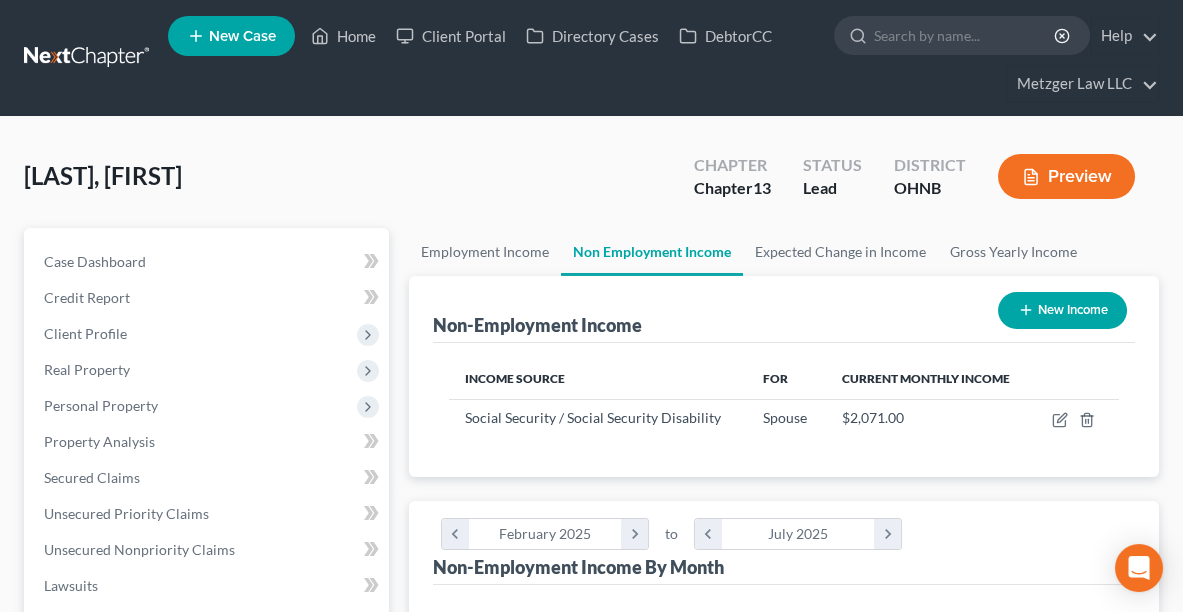 scroll, scrollTop: 999665, scrollLeft: 999290, axis: both 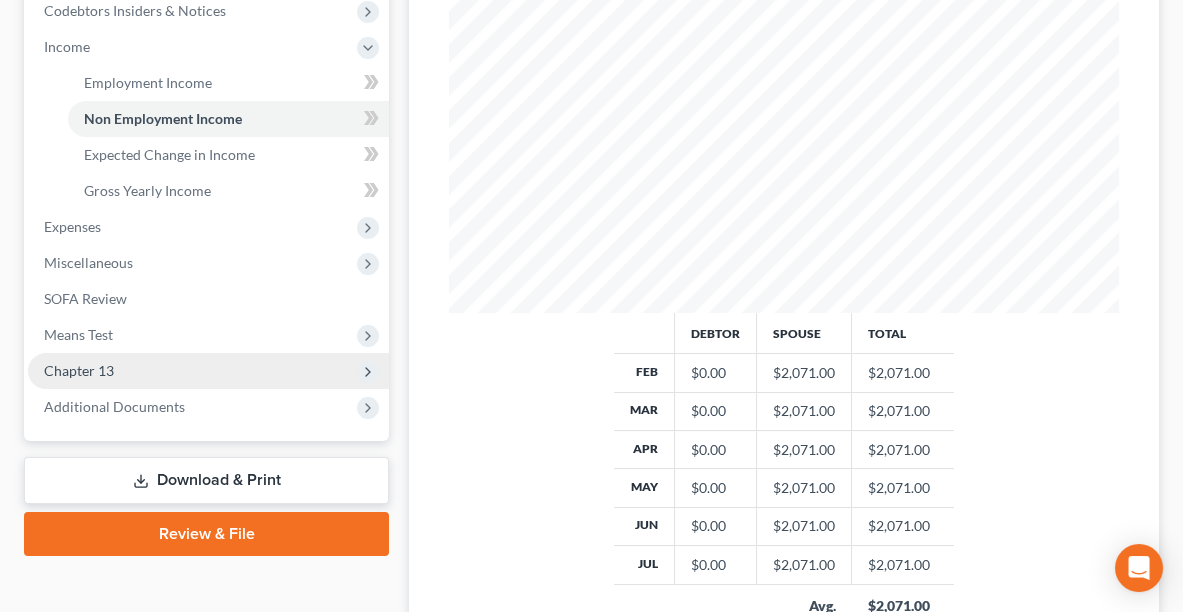click on "Chapter 13" at bounding box center [208, 371] 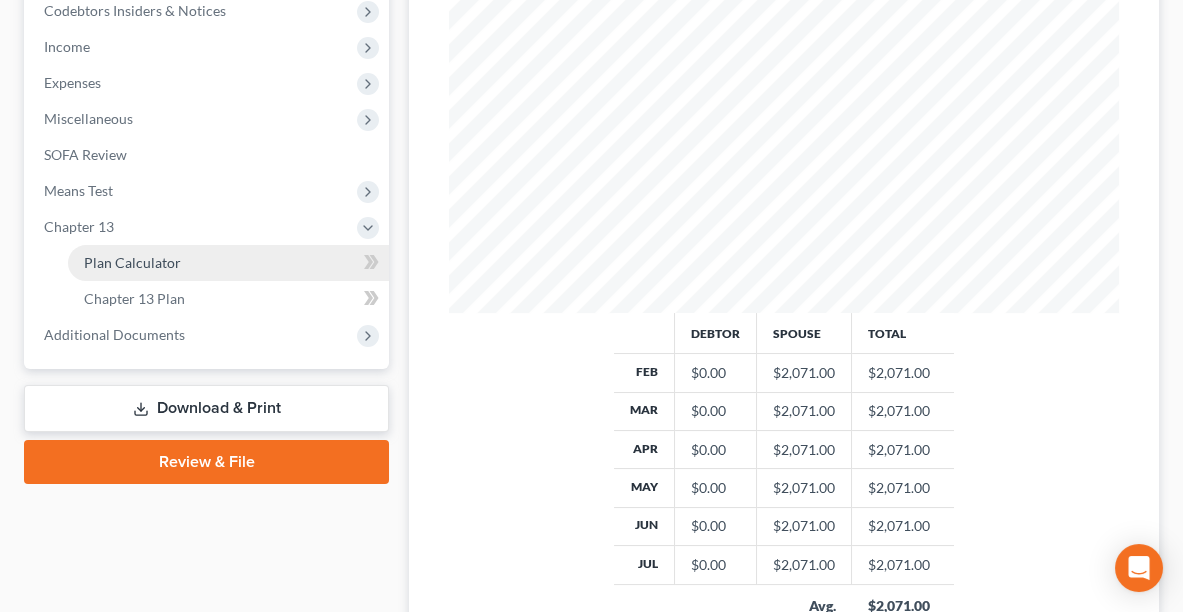 click on "Plan Calculator" at bounding box center (132, 262) 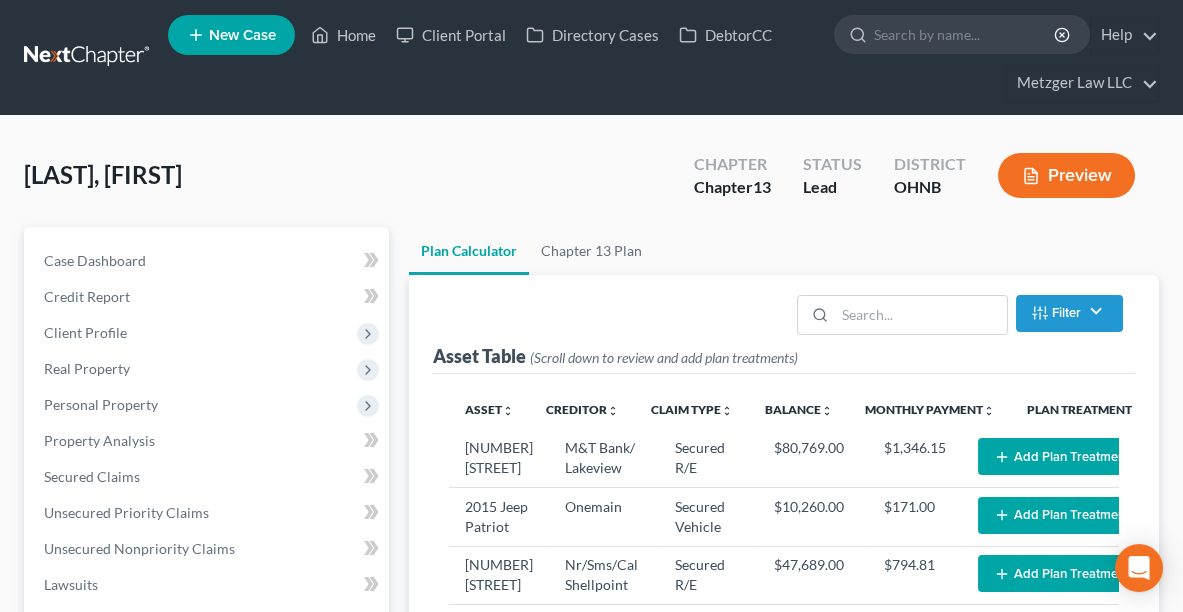 scroll, scrollTop: 0, scrollLeft: 0, axis: both 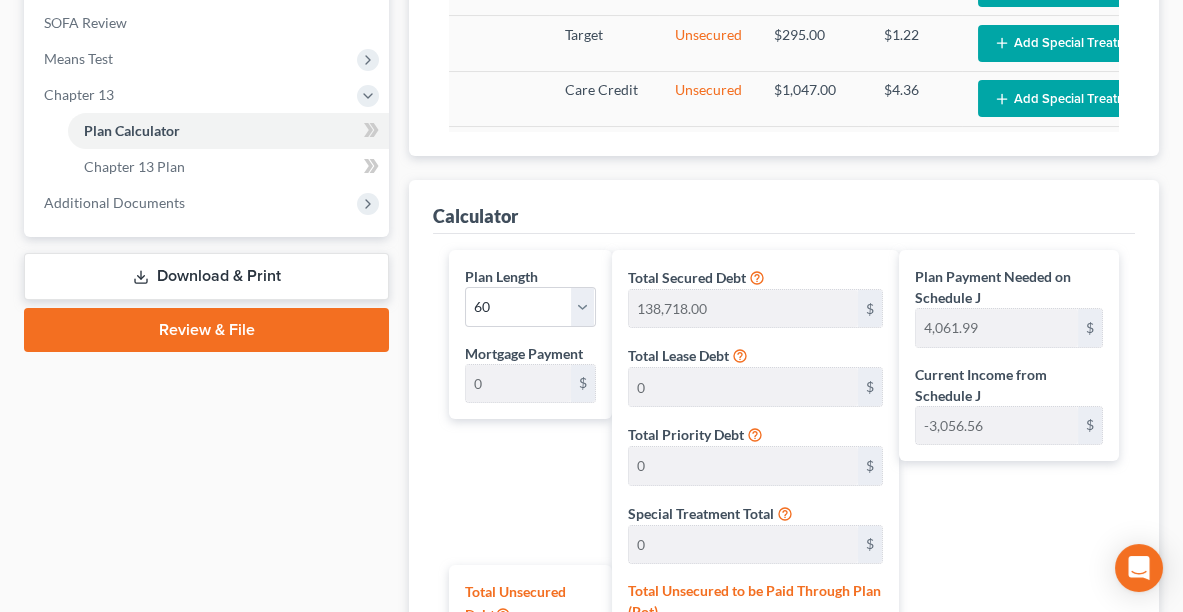 click 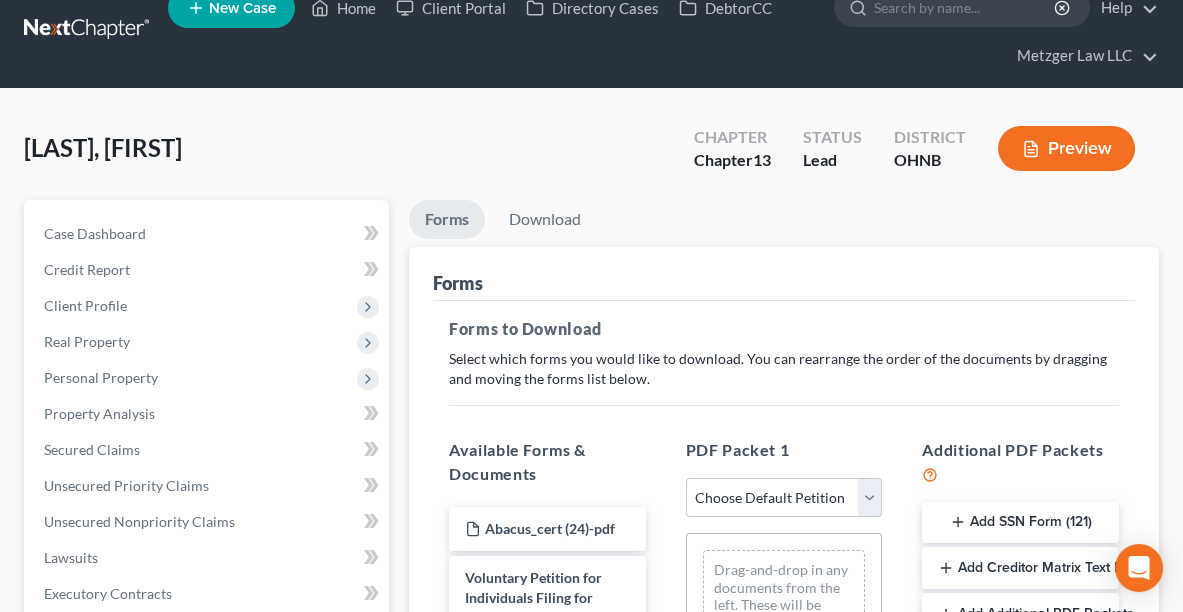 scroll, scrollTop: 0, scrollLeft: 0, axis: both 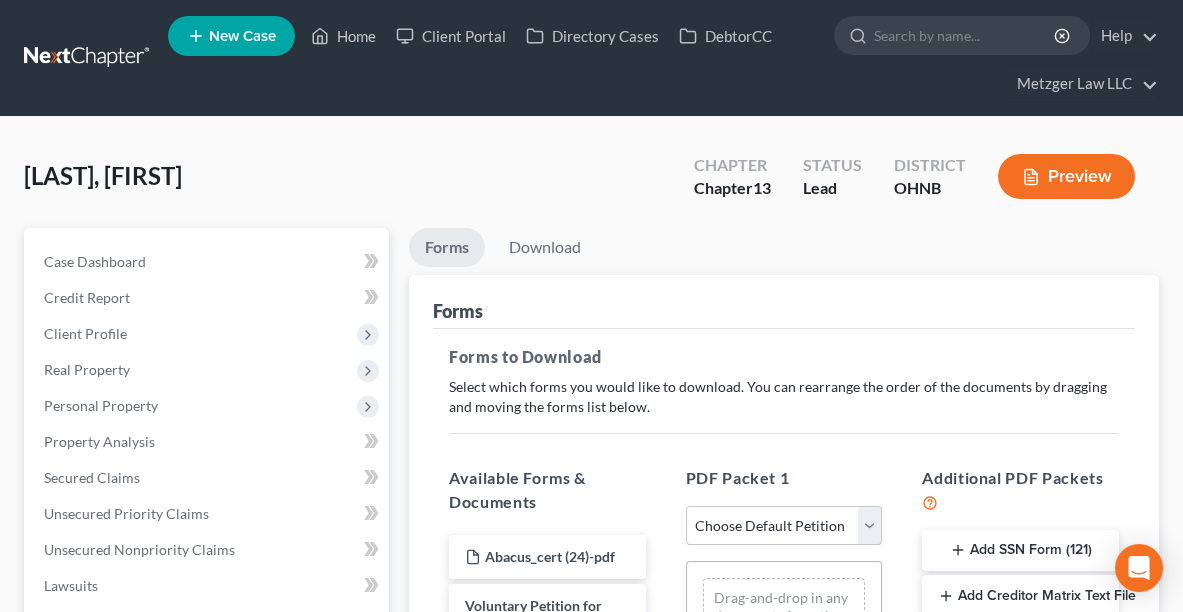 click on "Add SSN Form (121)" at bounding box center (1020, 551) 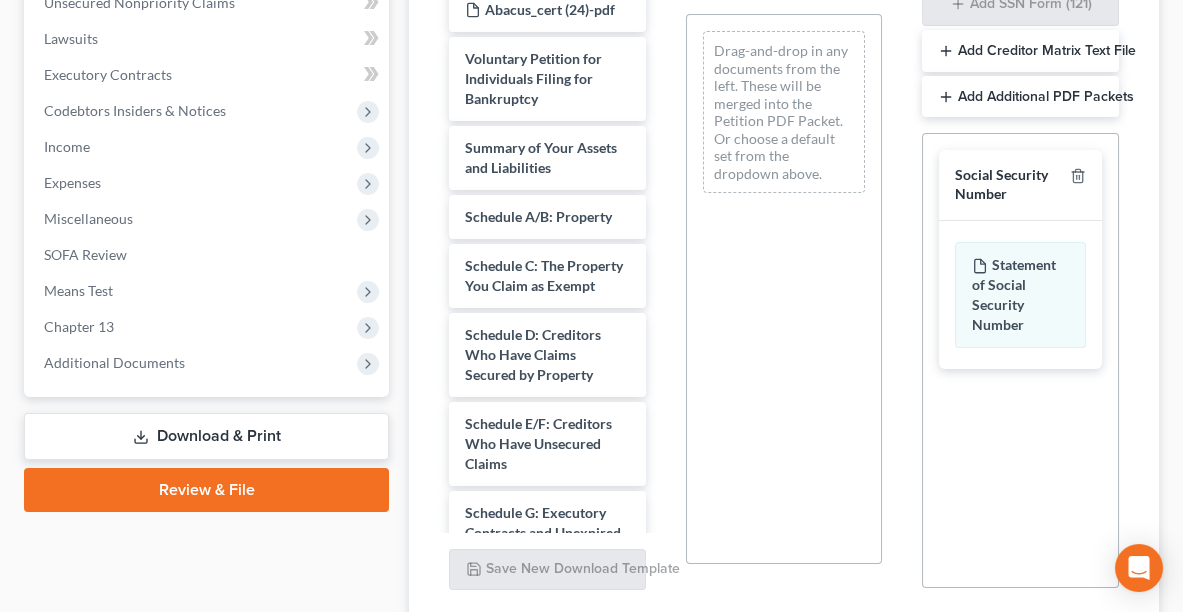 scroll, scrollTop: 669, scrollLeft: 0, axis: vertical 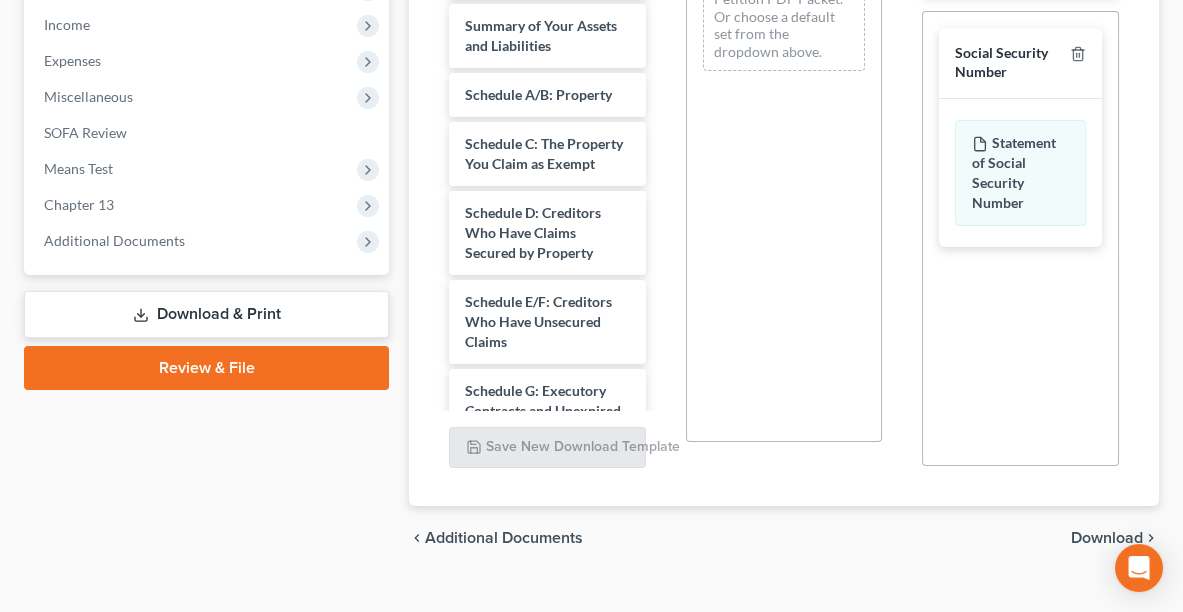 click on "Download" at bounding box center [1107, 538] 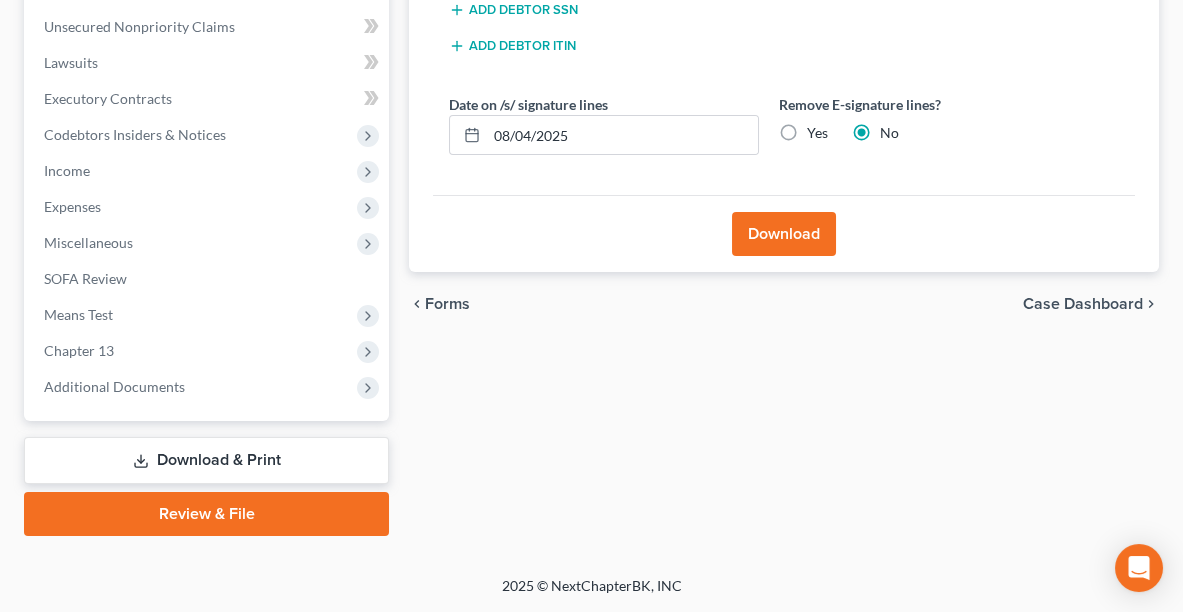 scroll, scrollTop: 518, scrollLeft: 0, axis: vertical 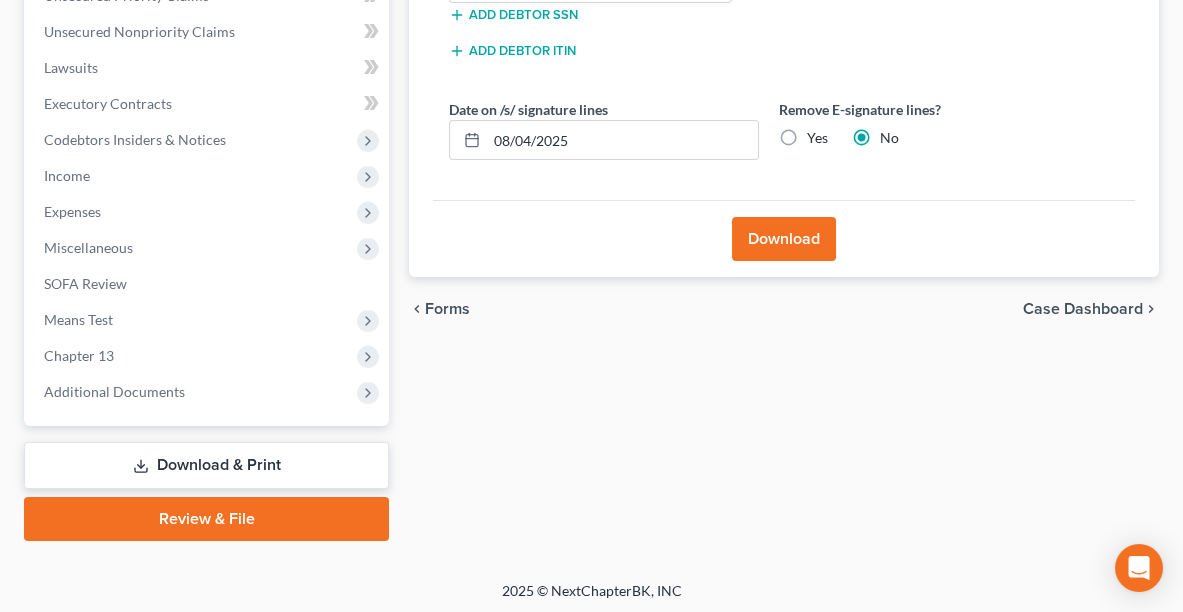 click on "Yes" at bounding box center [817, 138] 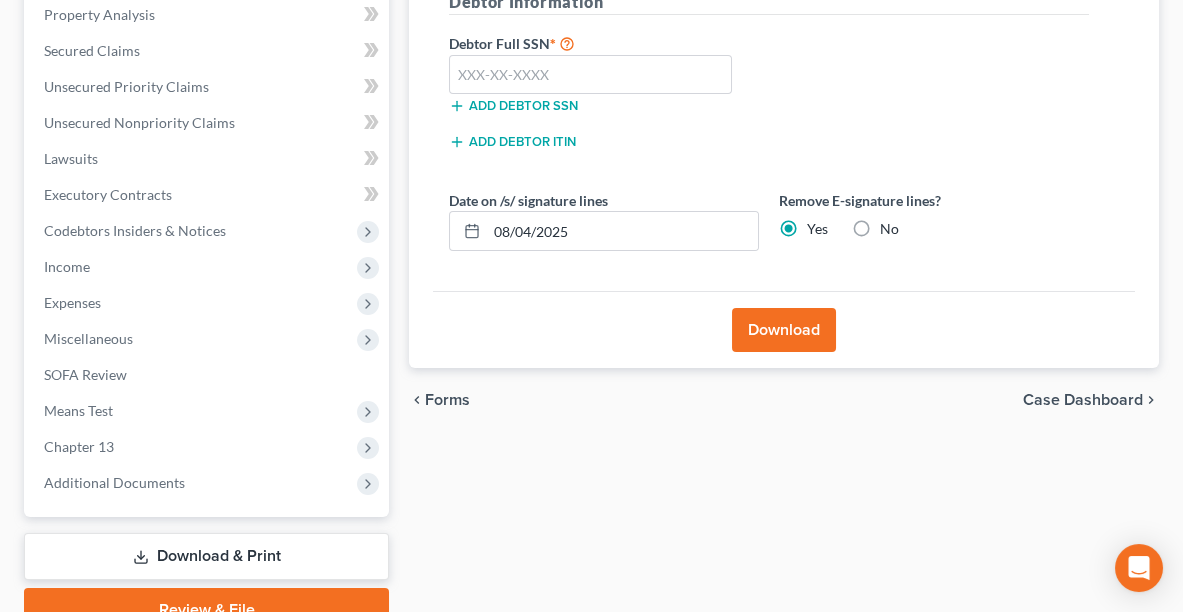 scroll, scrollTop: 410, scrollLeft: 0, axis: vertical 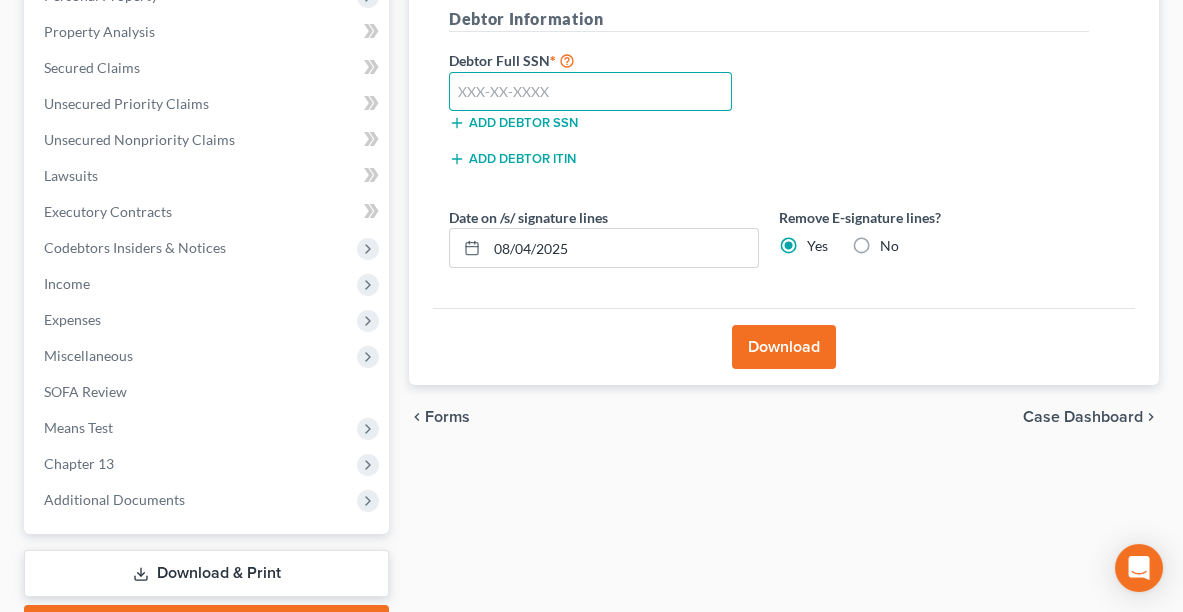 click at bounding box center (590, 92) 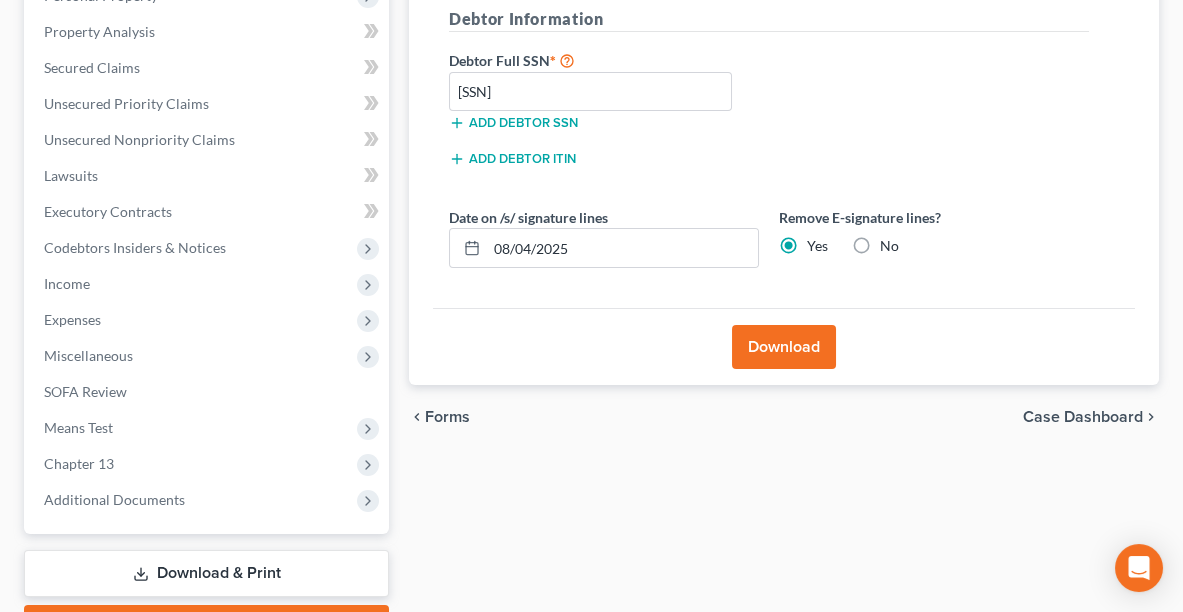 click on "Download" at bounding box center [784, 347] 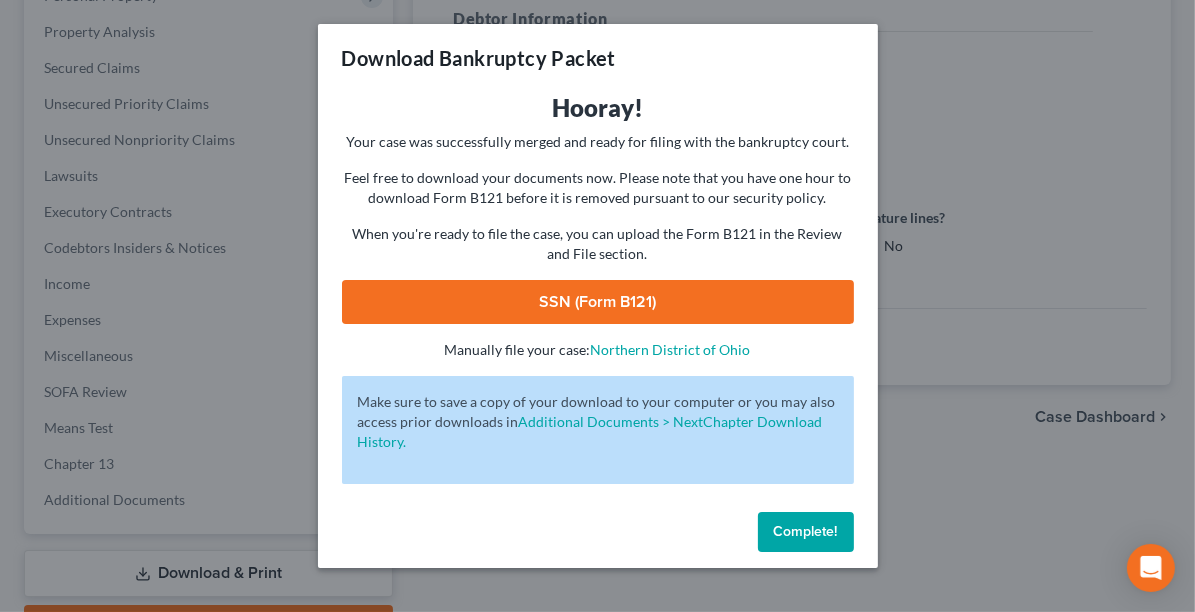 click on "SSN (Form B121)" at bounding box center (598, 302) 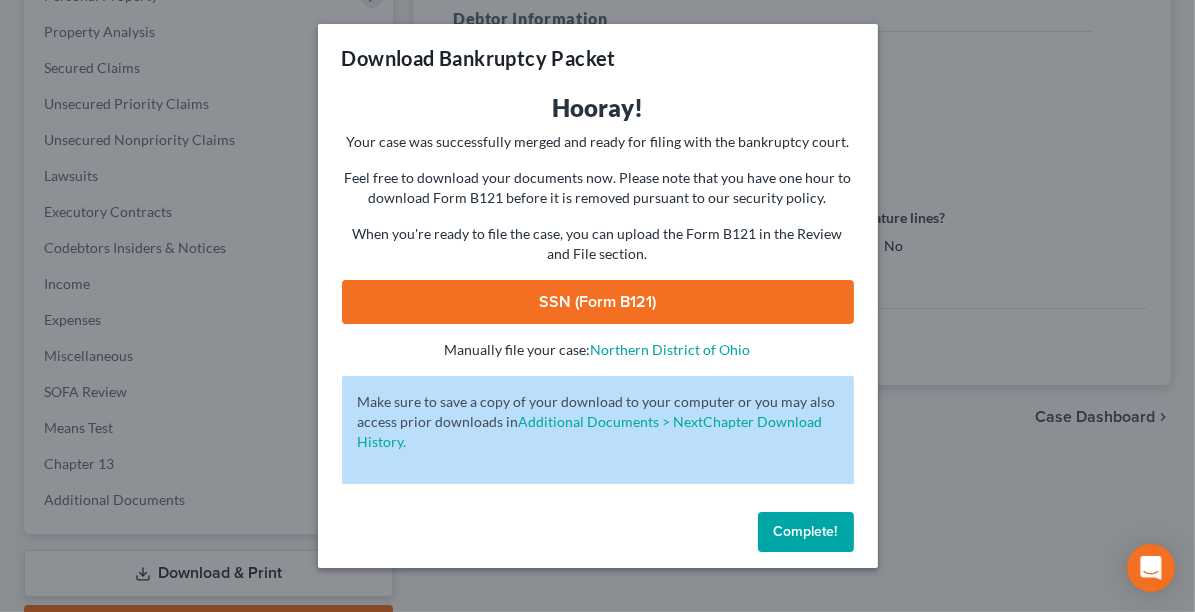 click on "Complete!" at bounding box center [806, 532] 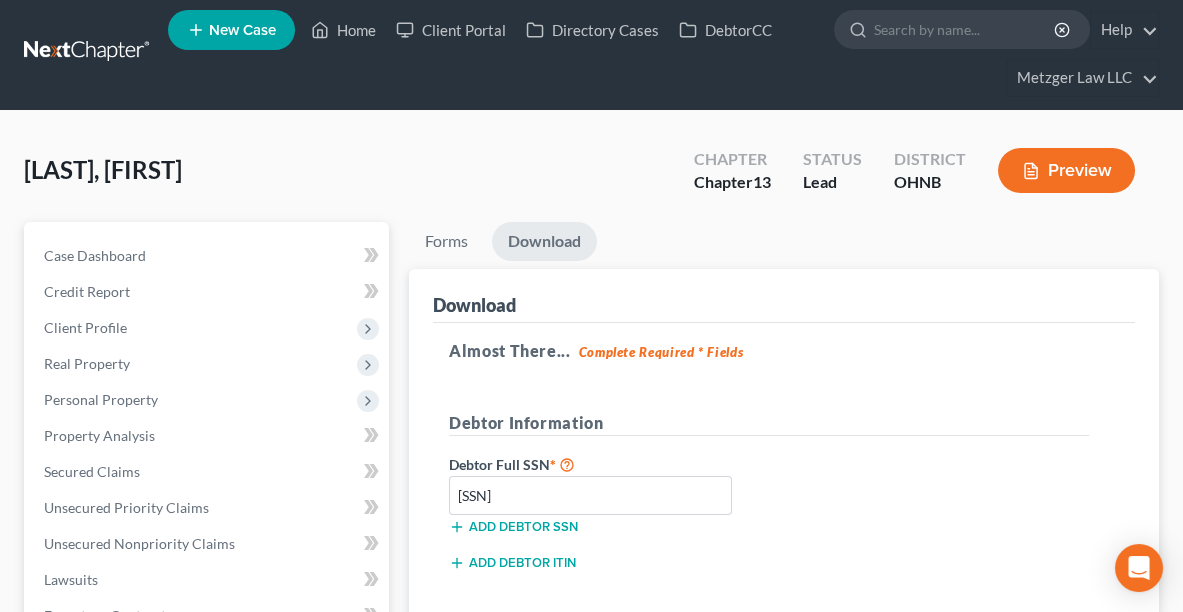 scroll, scrollTop: 0, scrollLeft: 0, axis: both 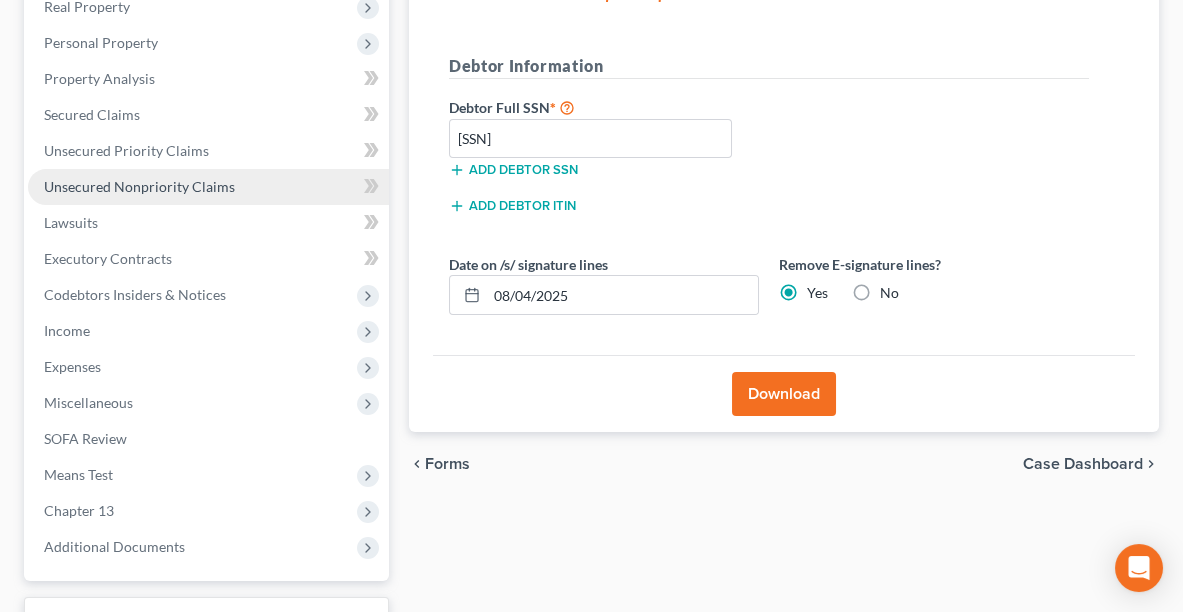 click on "Unsecured Nonpriority Claims" at bounding box center [208, 187] 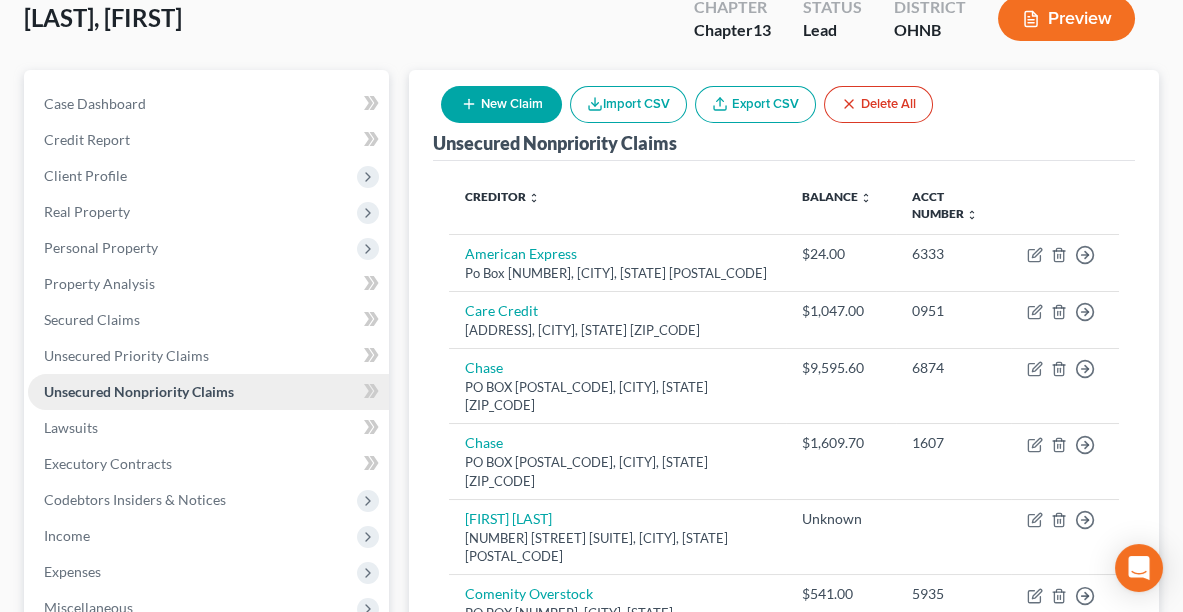 scroll, scrollTop: 0, scrollLeft: 0, axis: both 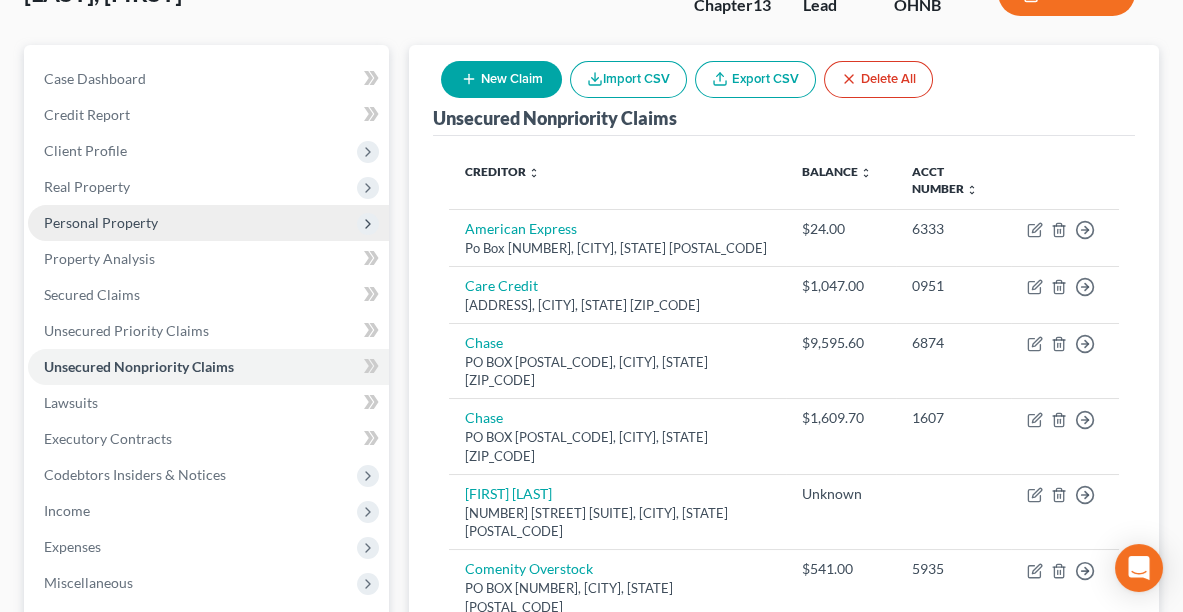 click on "Personal Property" at bounding box center (101, 222) 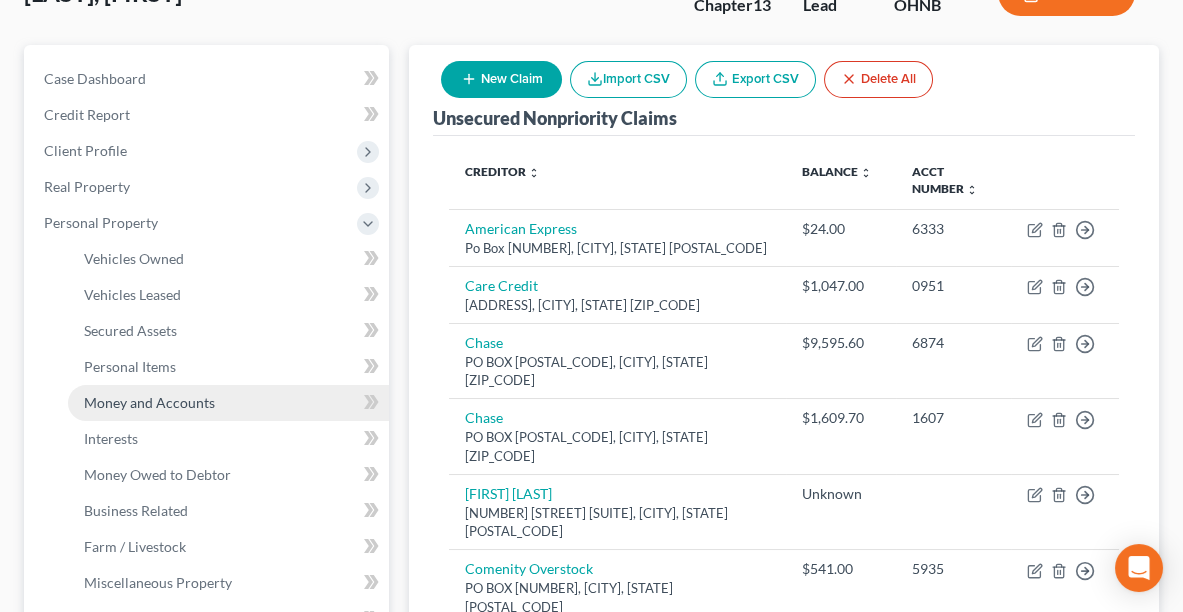 click on "Money and Accounts" at bounding box center (149, 402) 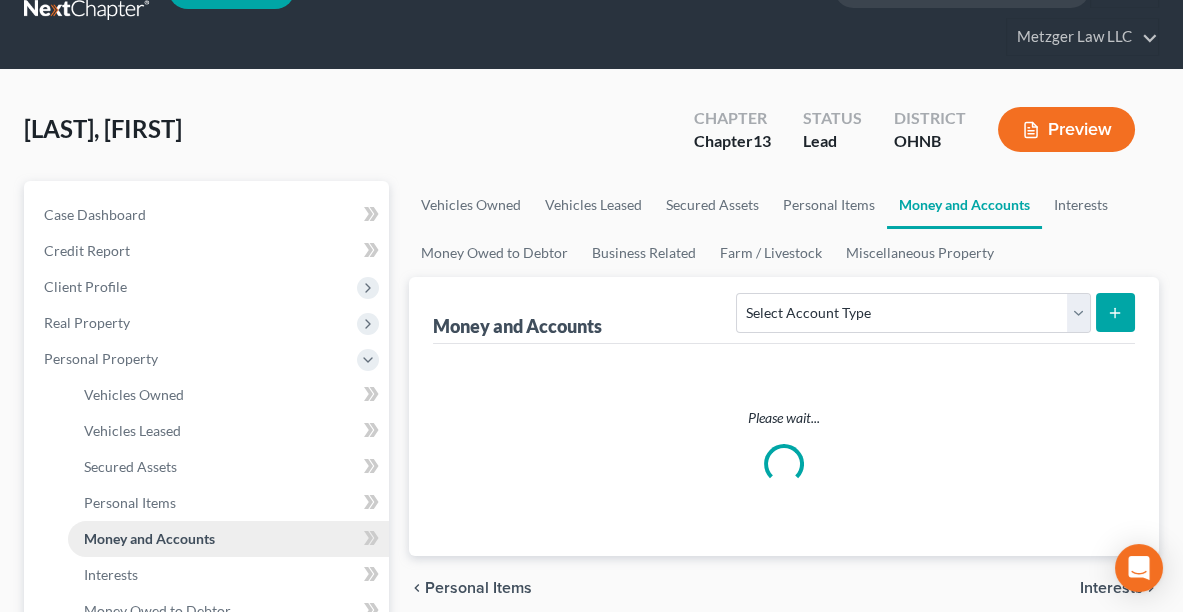 scroll, scrollTop: 0, scrollLeft: 0, axis: both 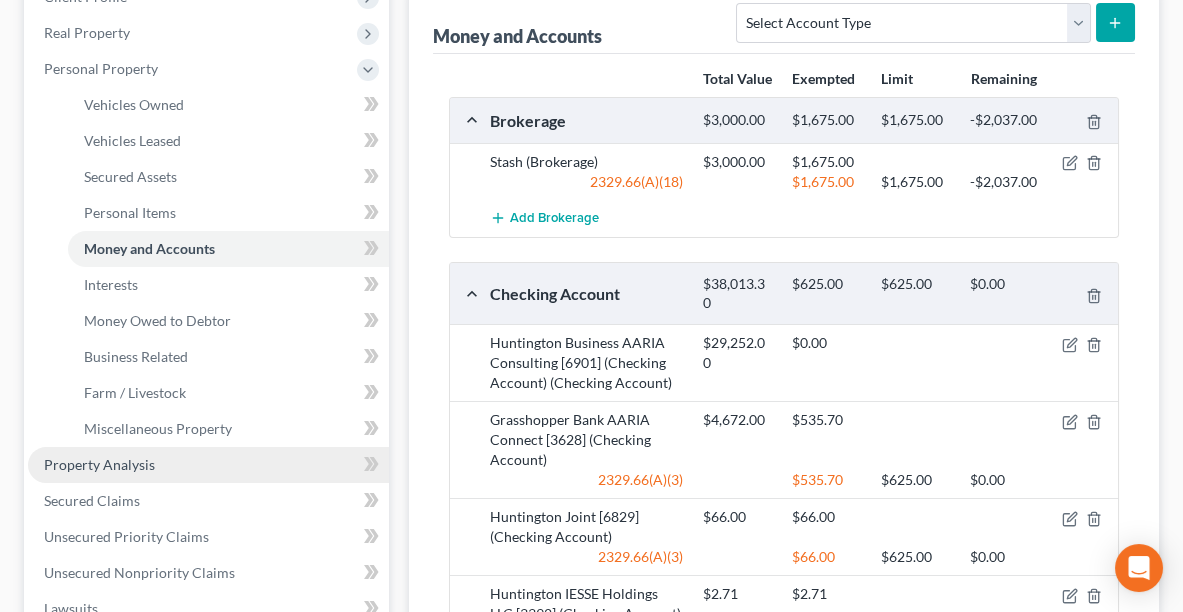 click on "Property Analysis" at bounding box center (99, 464) 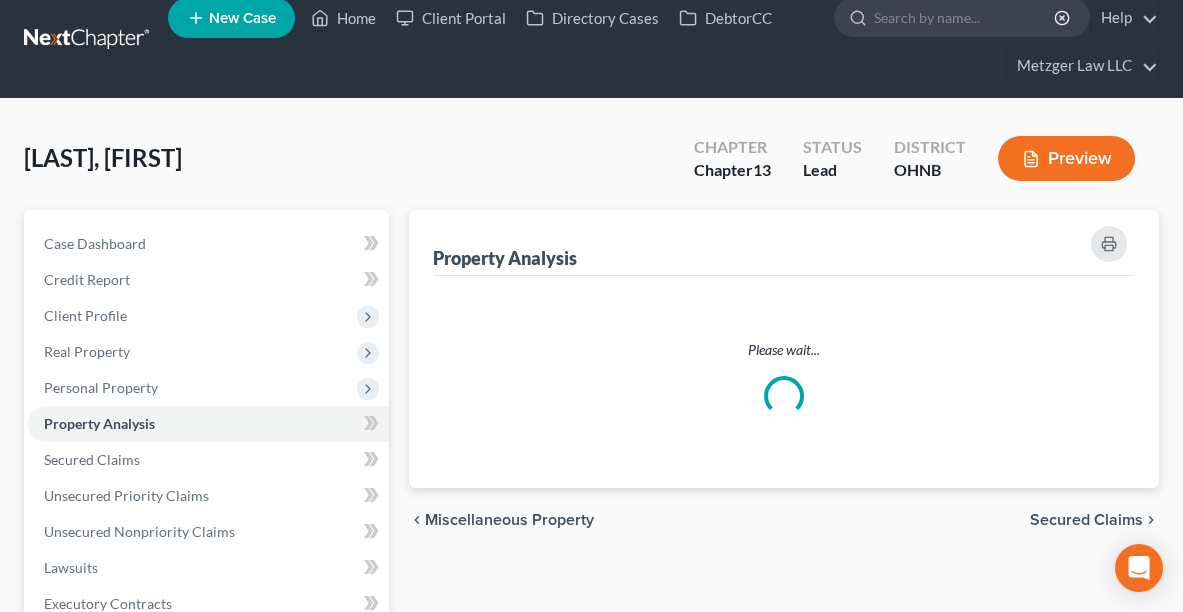 scroll, scrollTop: 0, scrollLeft: 0, axis: both 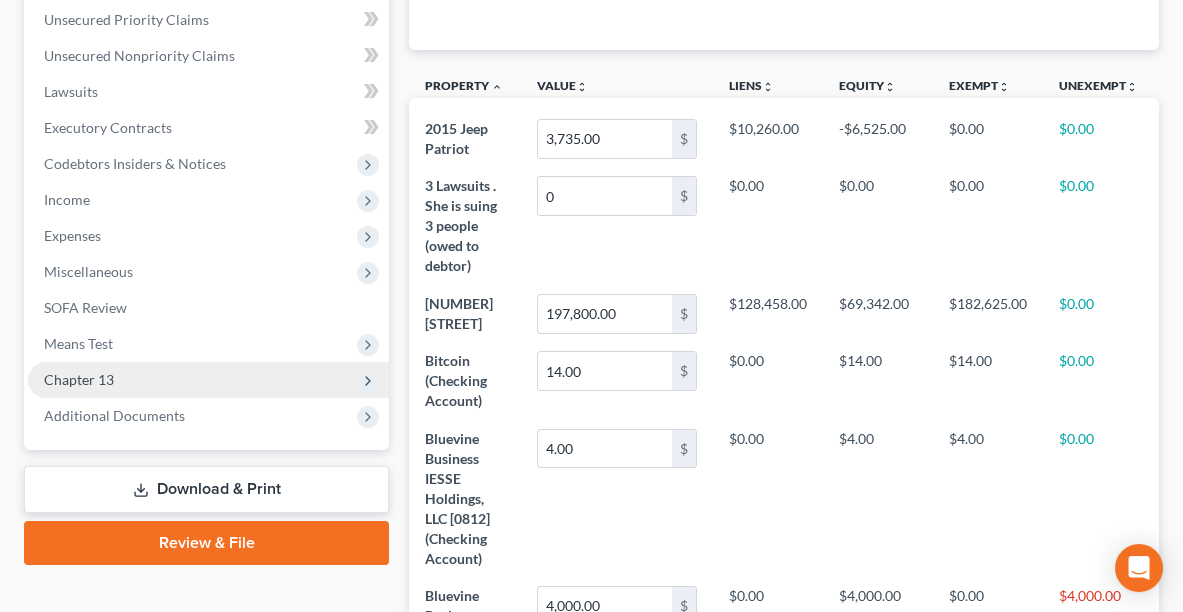 click on "Chapter 13" at bounding box center [208, 380] 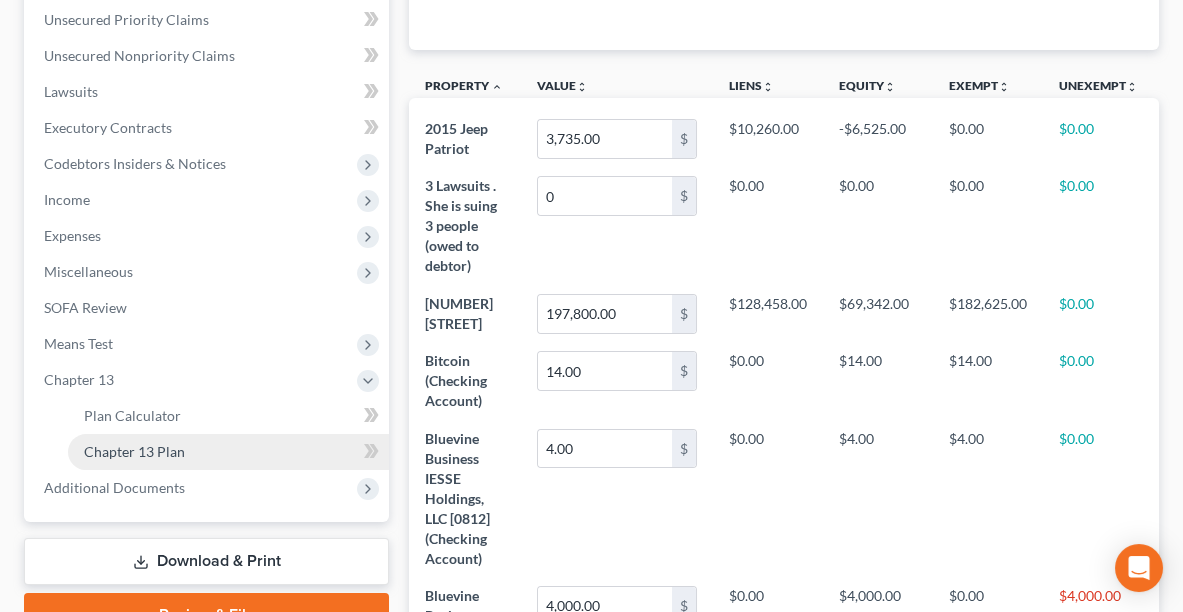 click on "Chapter 13 Plan" at bounding box center (228, 452) 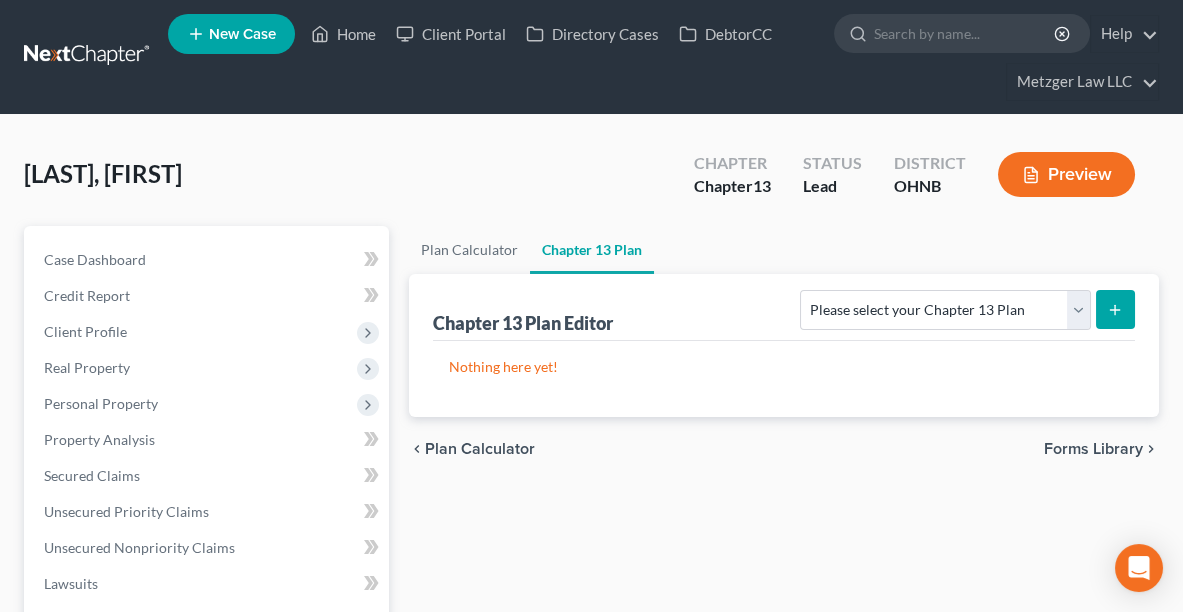 scroll, scrollTop: 0, scrollLeft: 0, axis: both 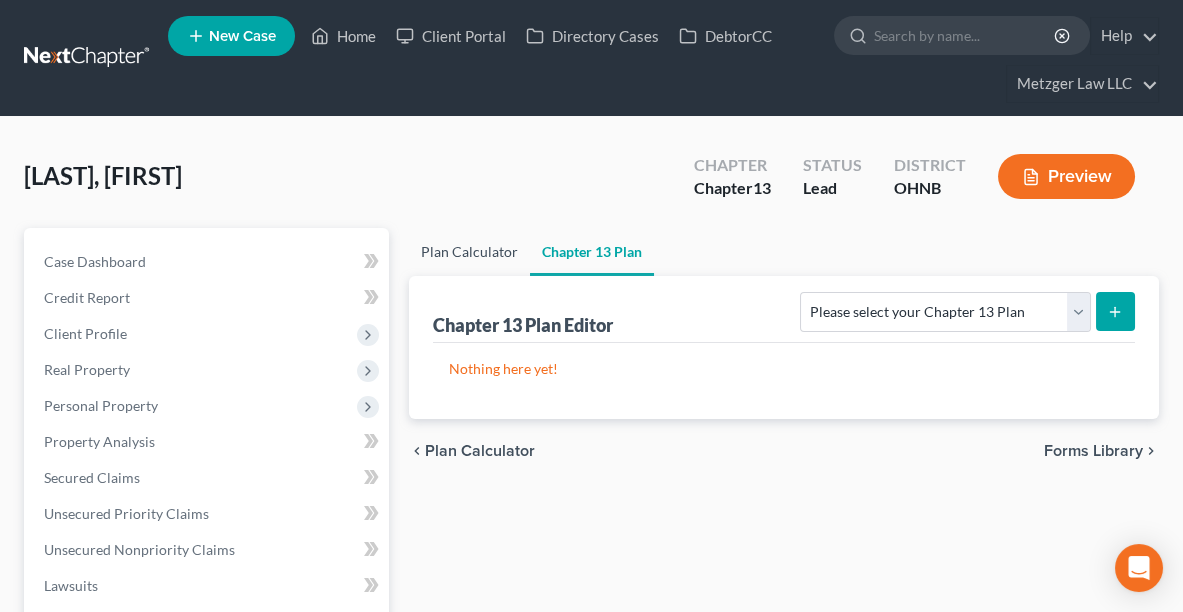 click on "Plan Calculator" at bounding box center (469, 252) 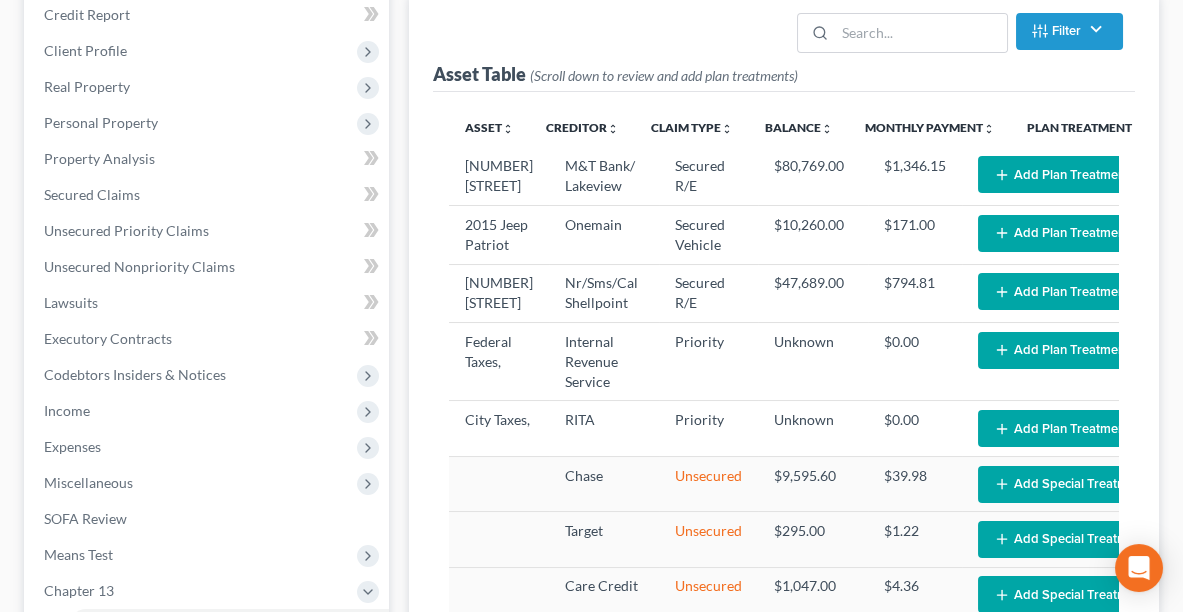 scroll, scrollTop: 320, scrollLeft: 0, axis: vertical 